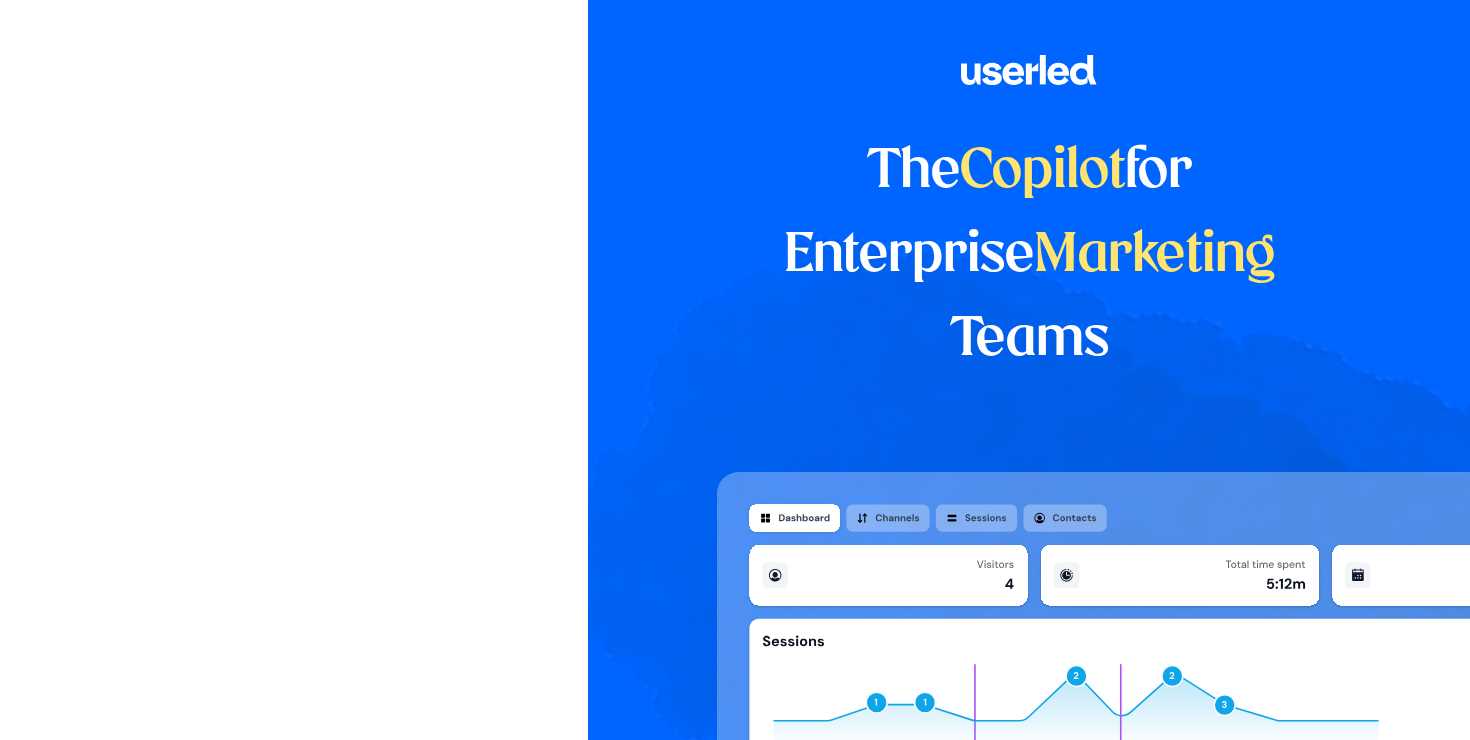scroll, scrollTop: 0, scrollLeft: 0, axis: both 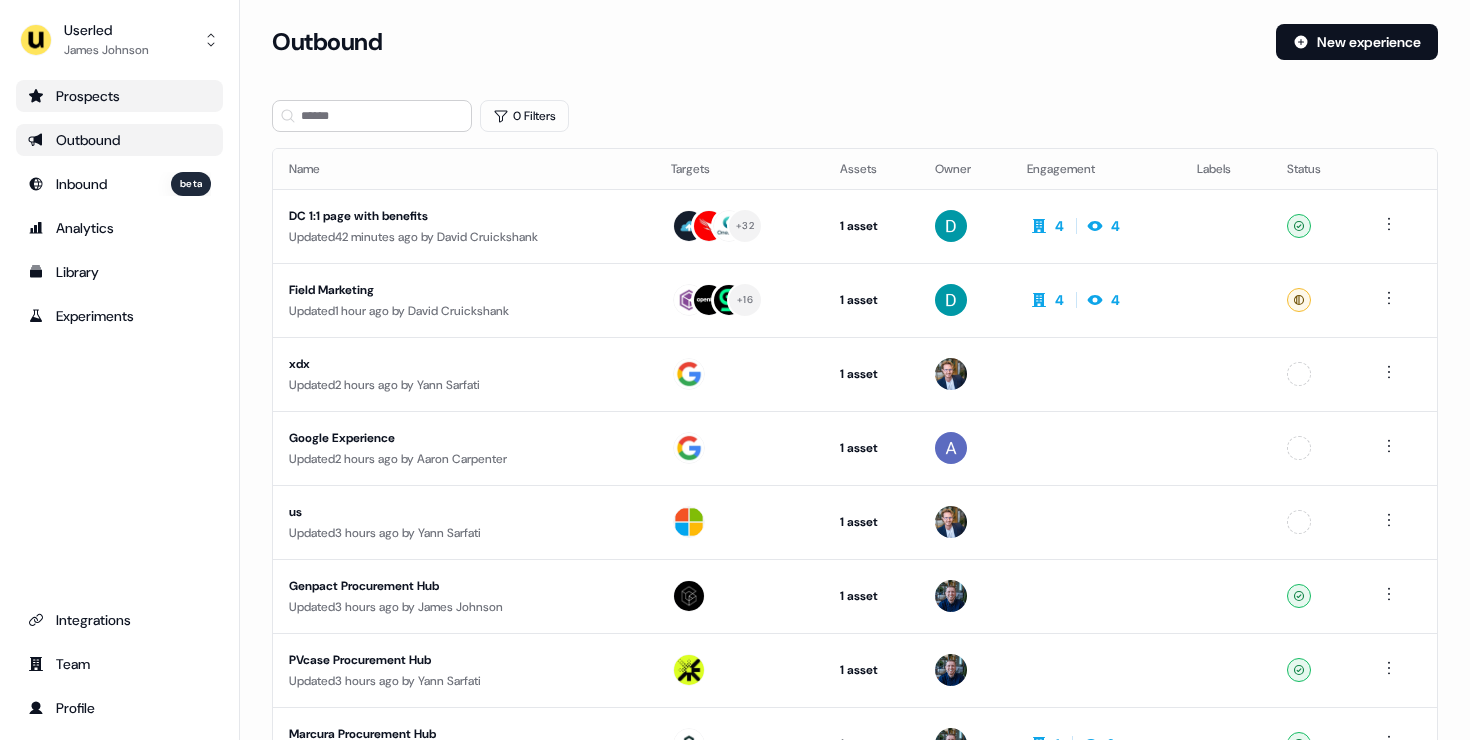 click on "Prospects" at bounding box center (119, 96) 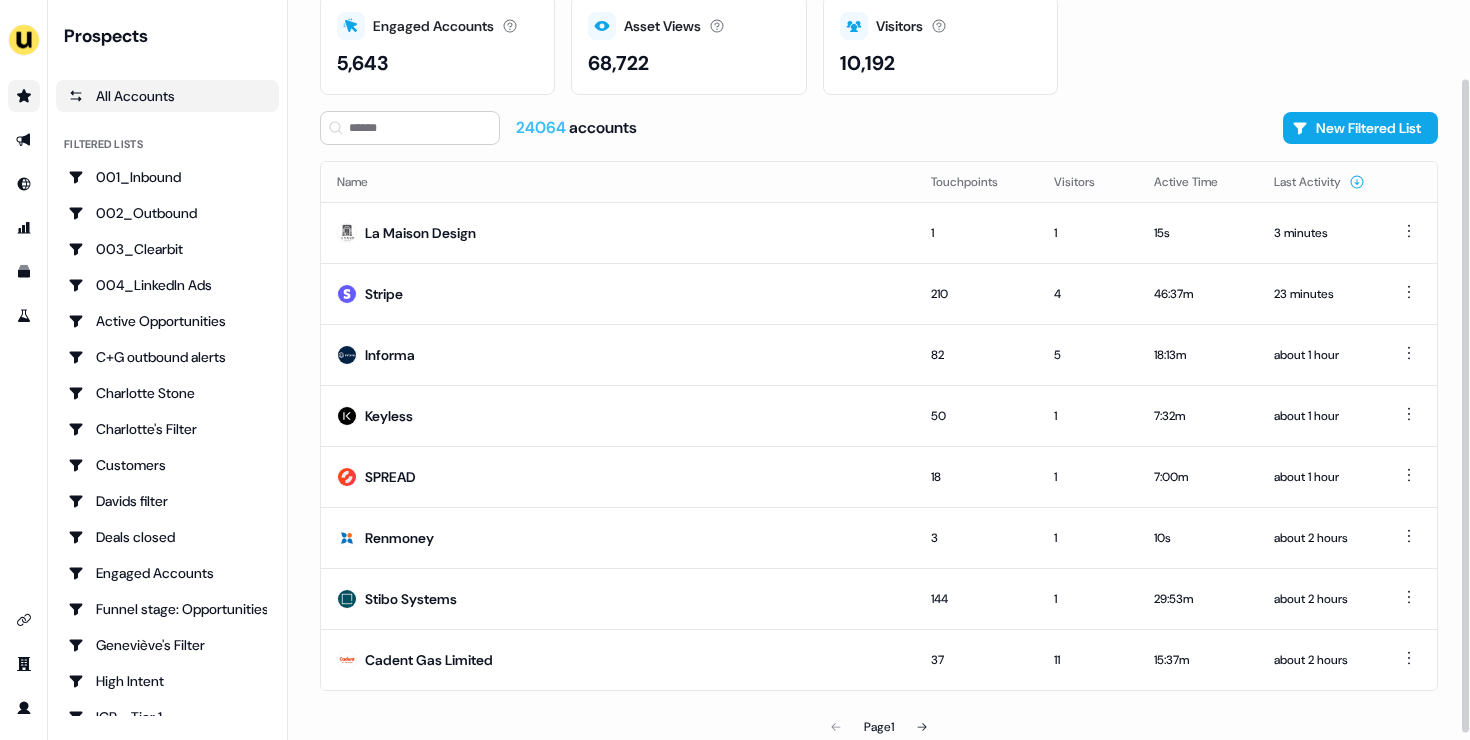 scroll, scrollTop: 95, scrollLeft: 0, axis: vertical 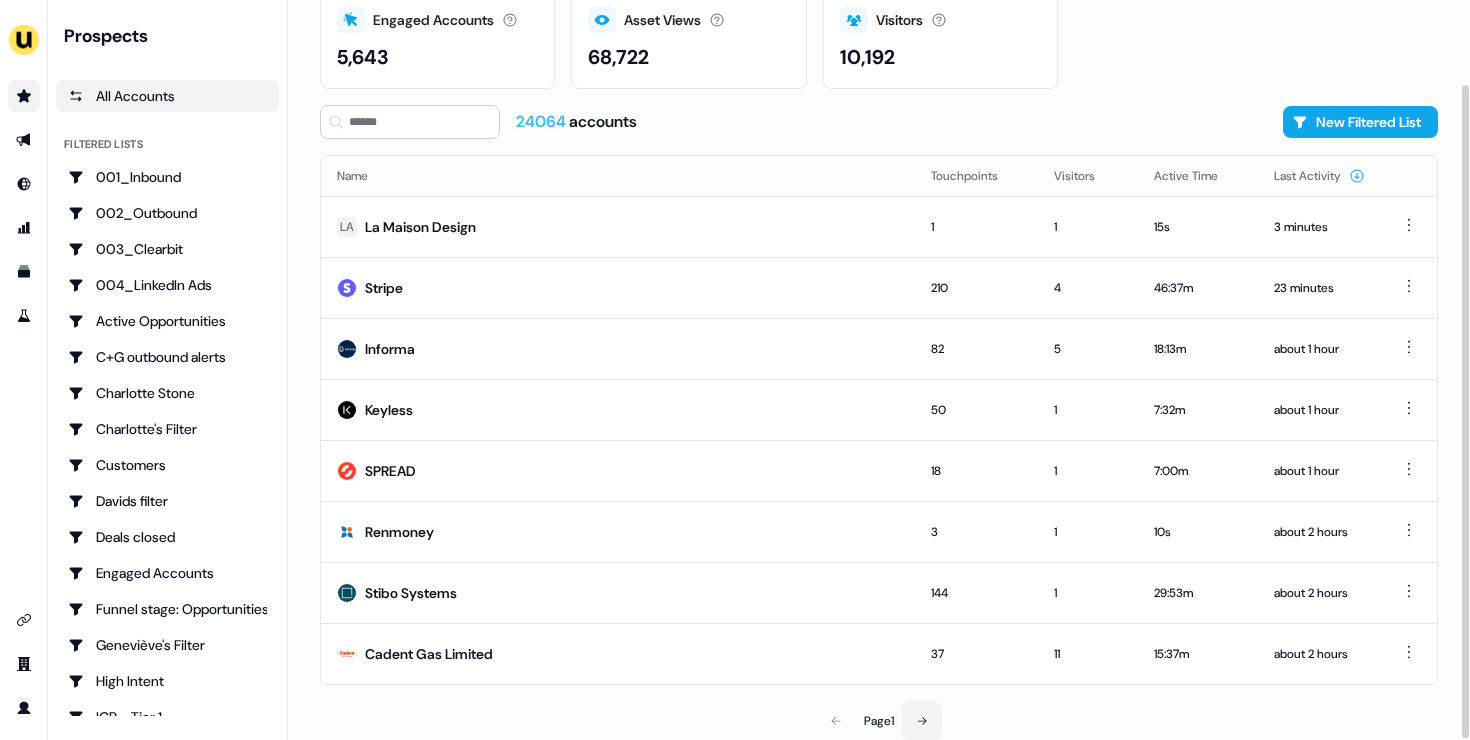 click at bounding box center [922, 721] 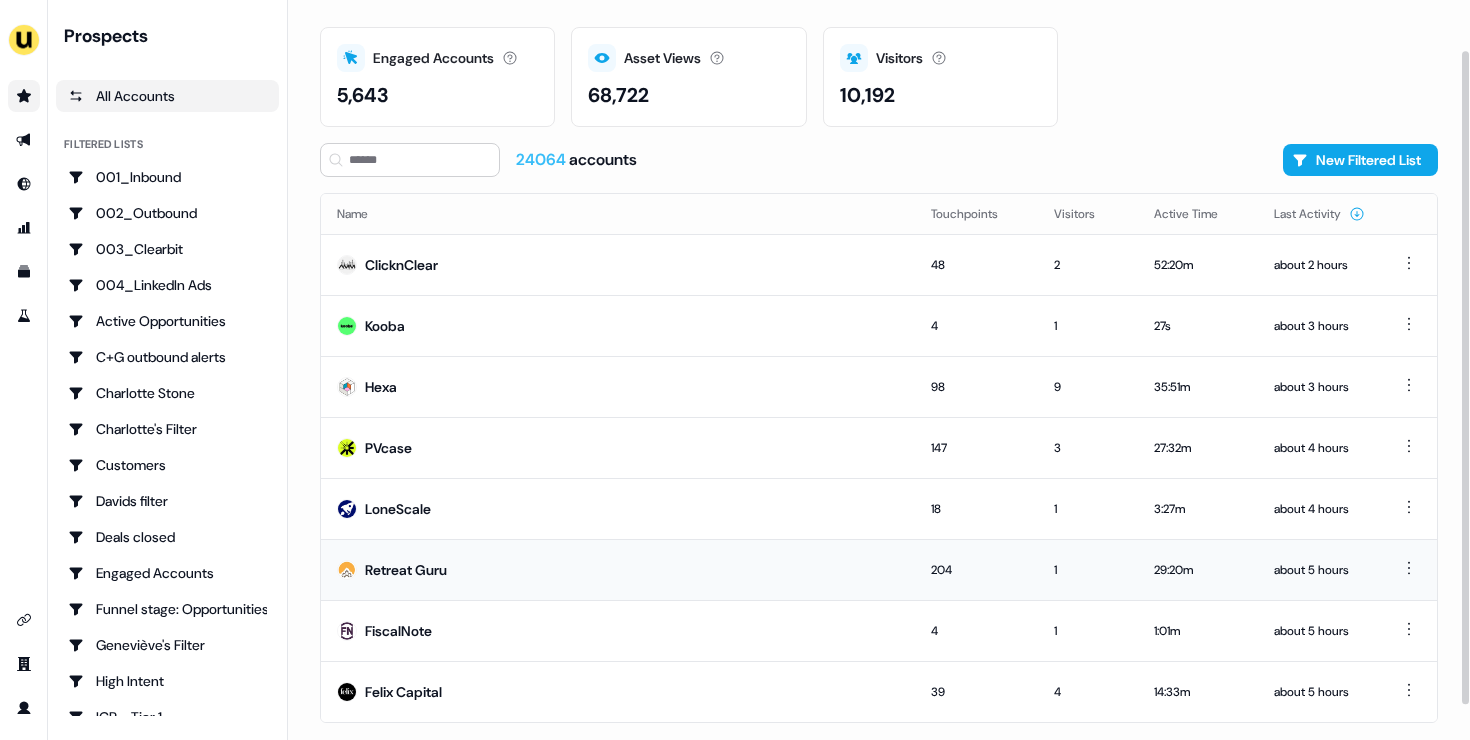 scroll, scrollTop: 95, scrollLeft: 0, axis: vertical 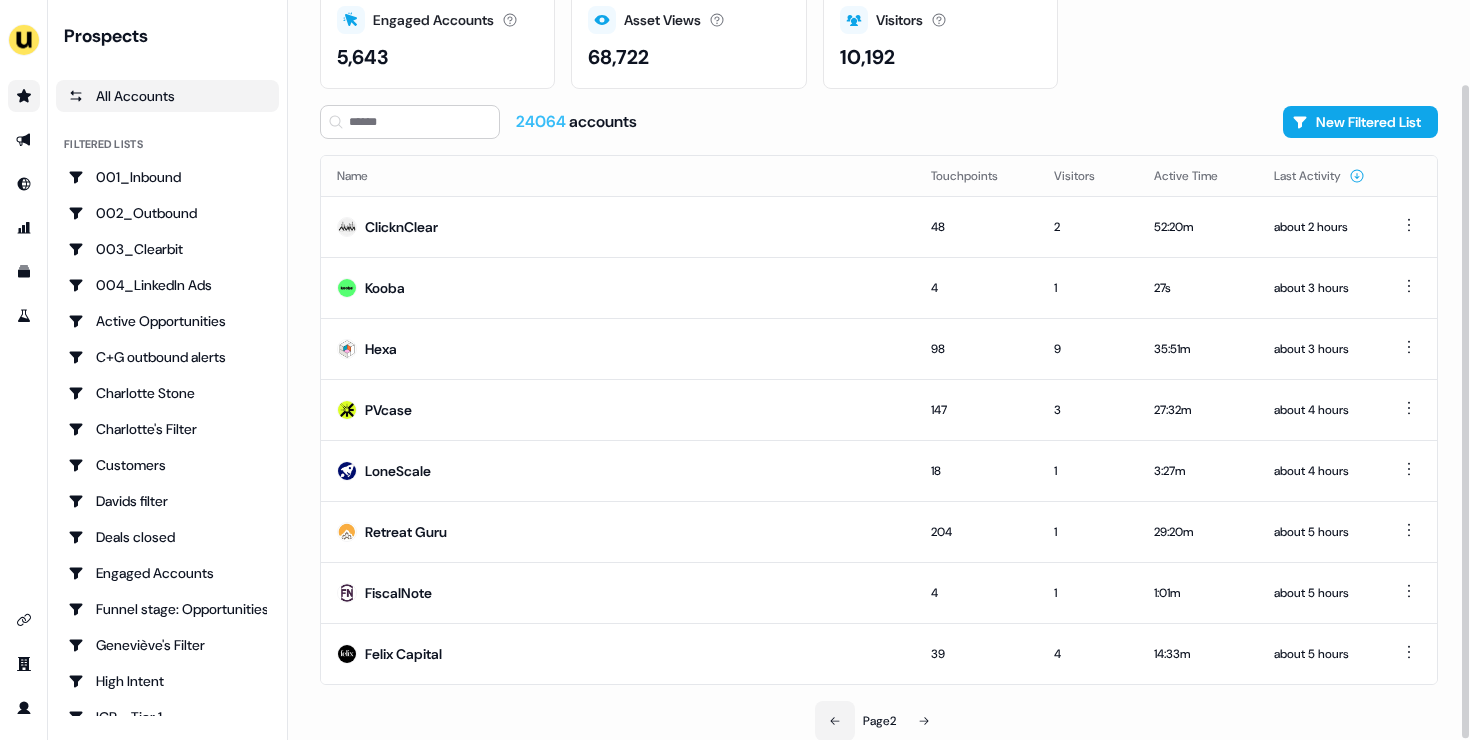click 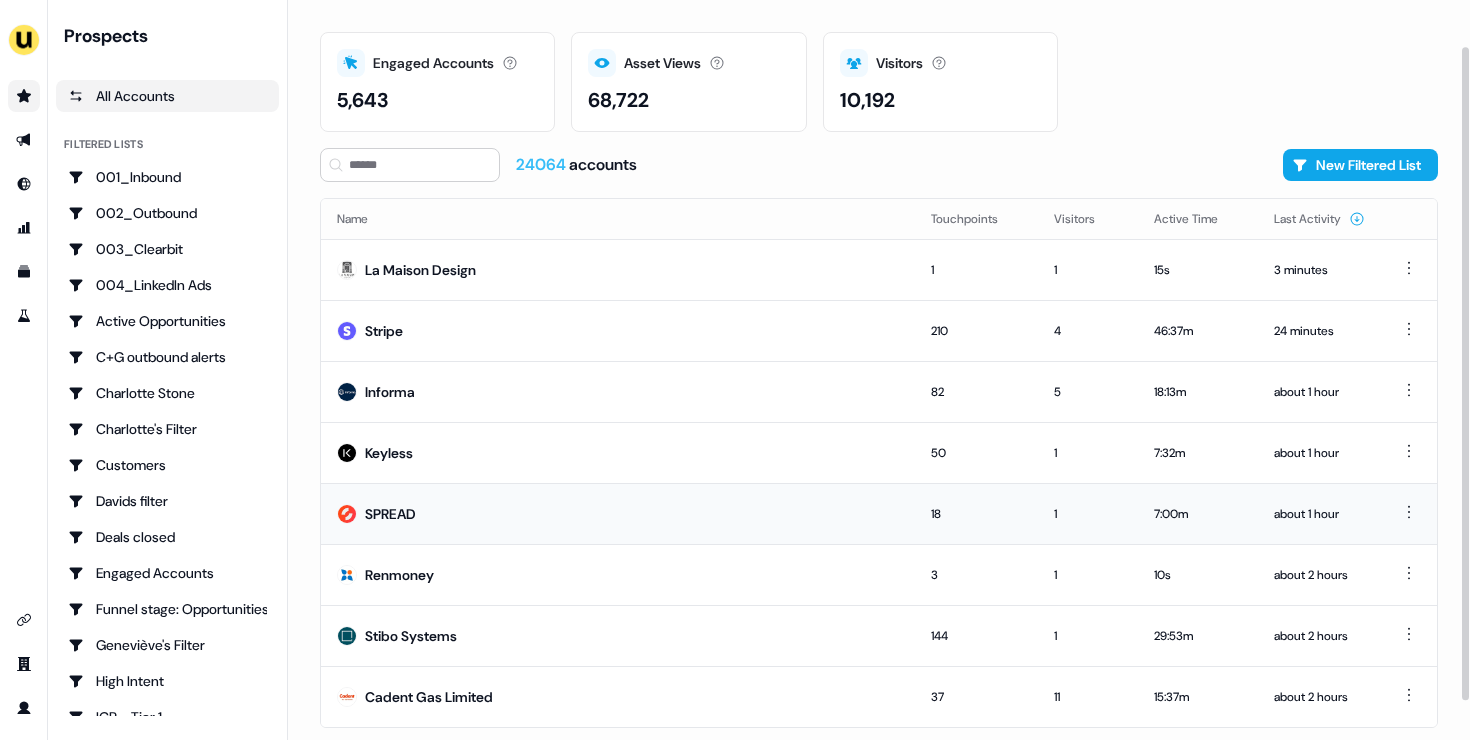 scroll, scrollTop: 0, scrollLeft: 0, axis: both 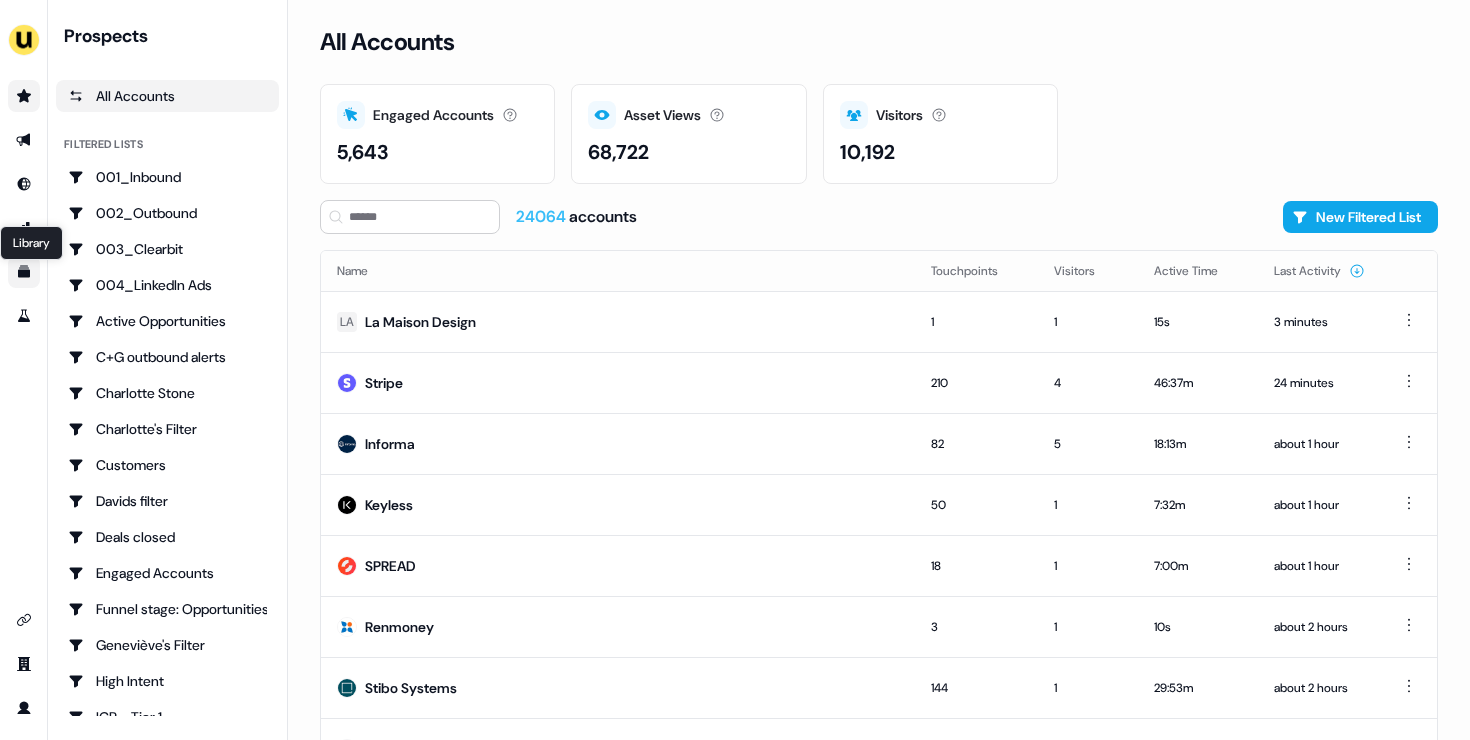 click 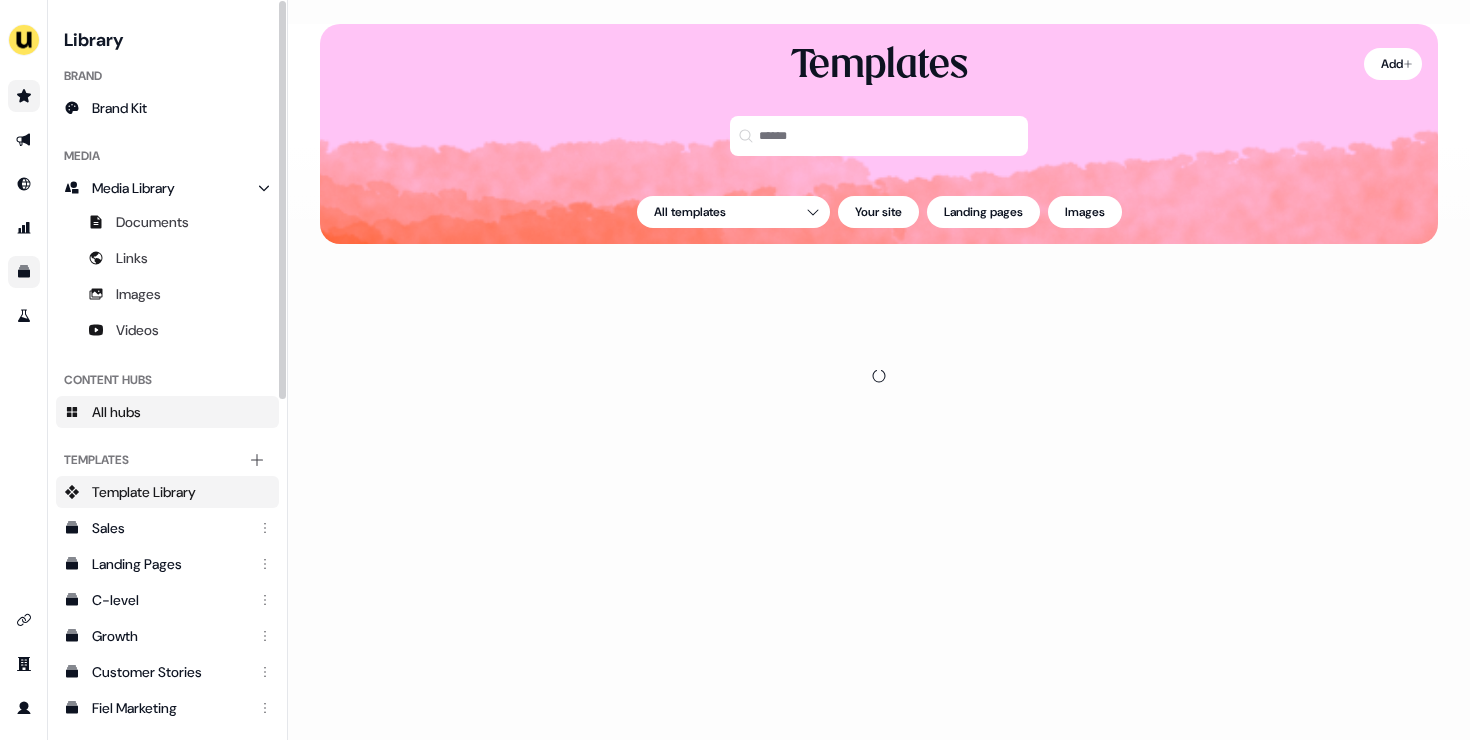click on "All hubs" at bounding box center [167, 412] 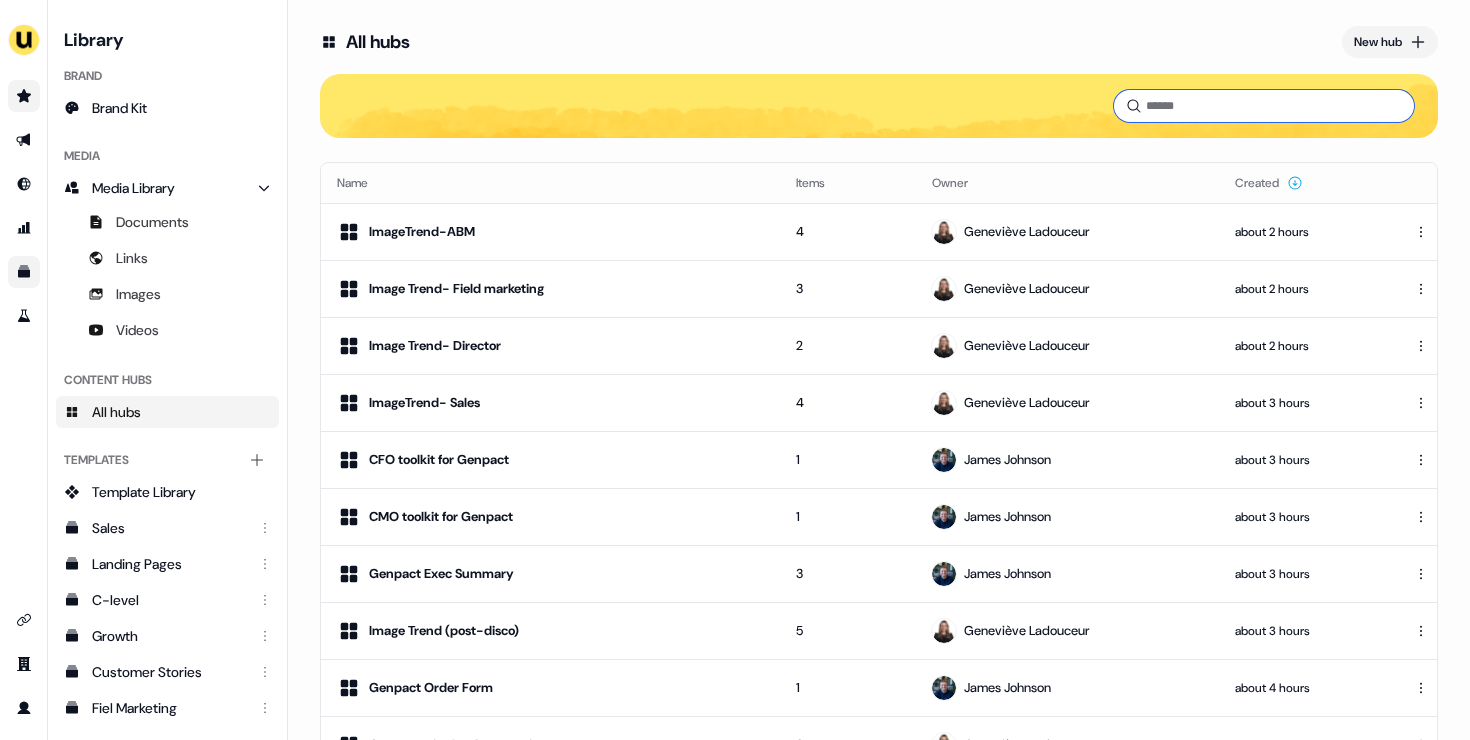 click at bounding box center [1264, 106] 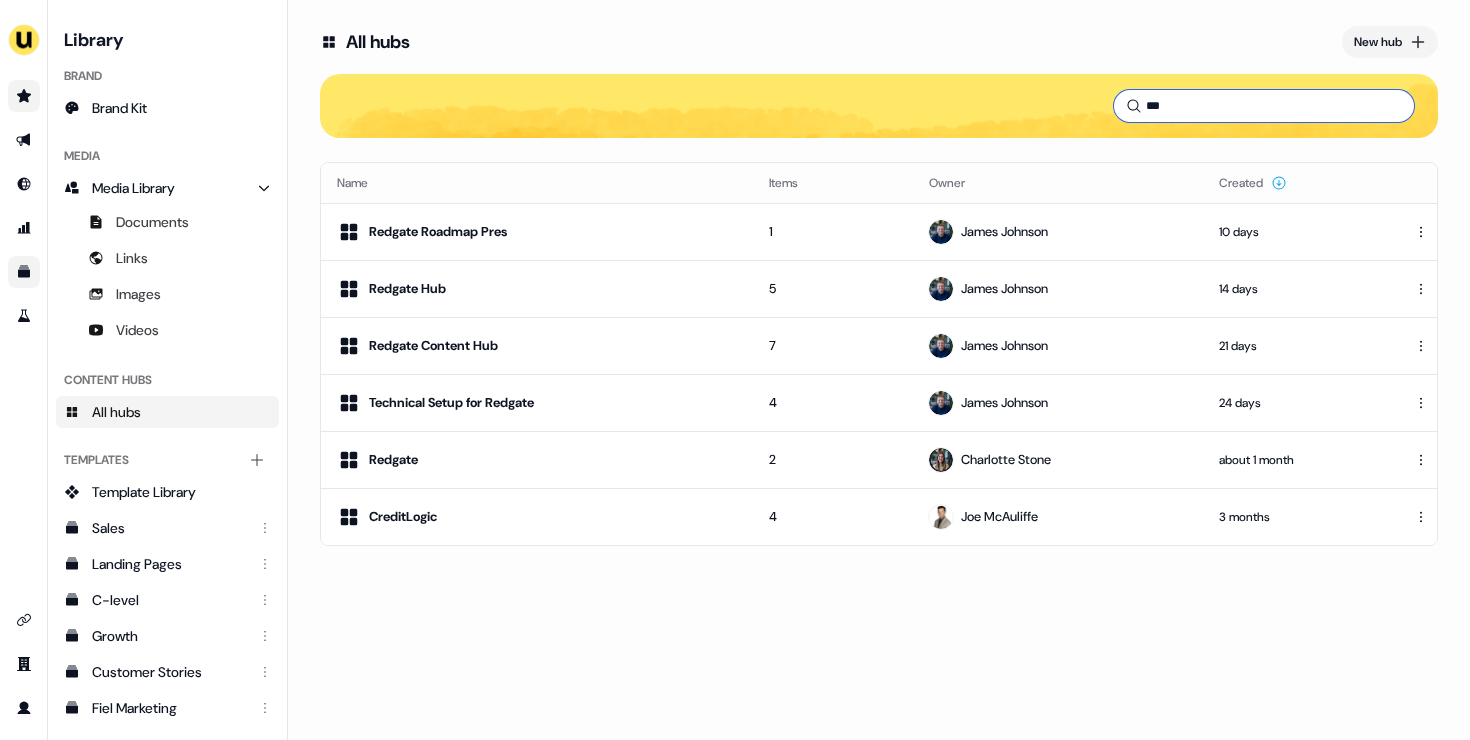 type on "***" 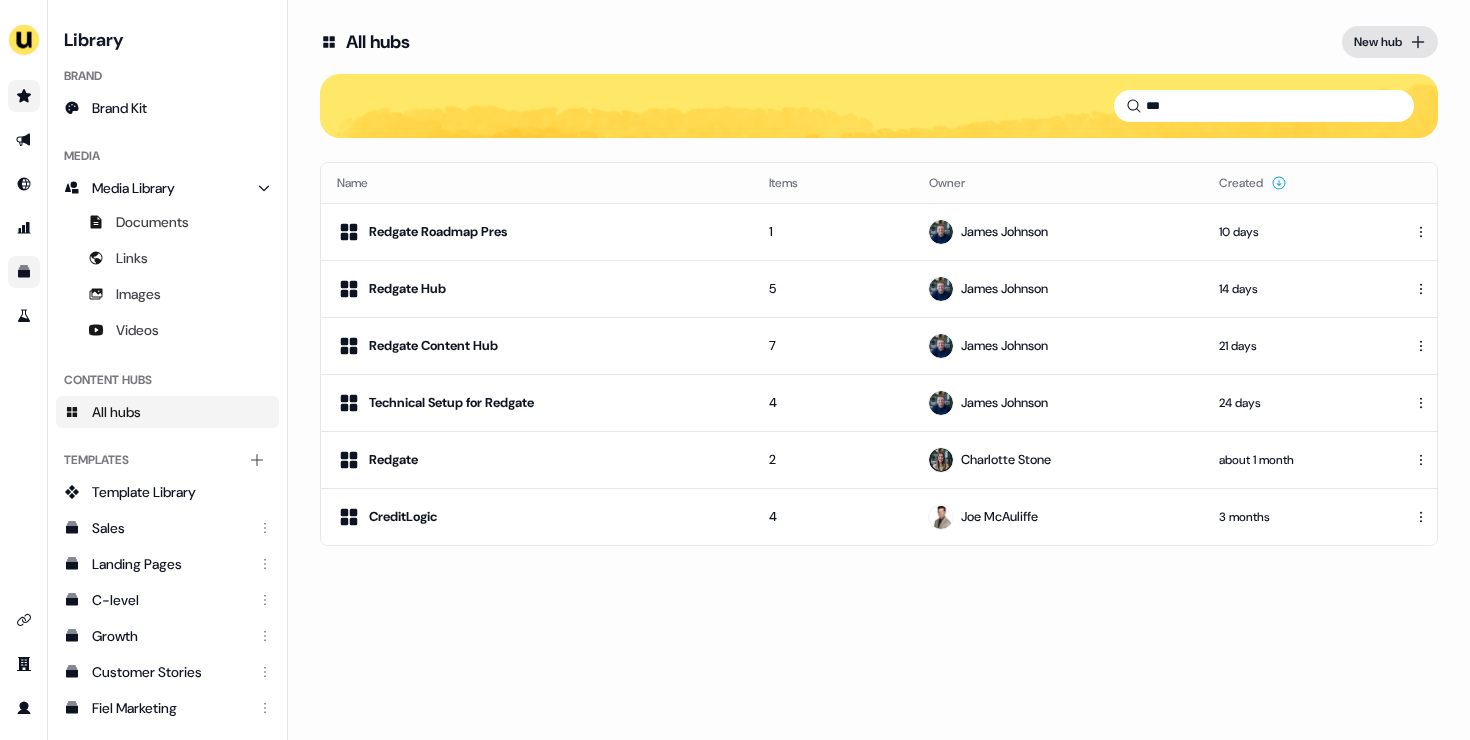 click on "New hub" at bounding box center [1378, 42] 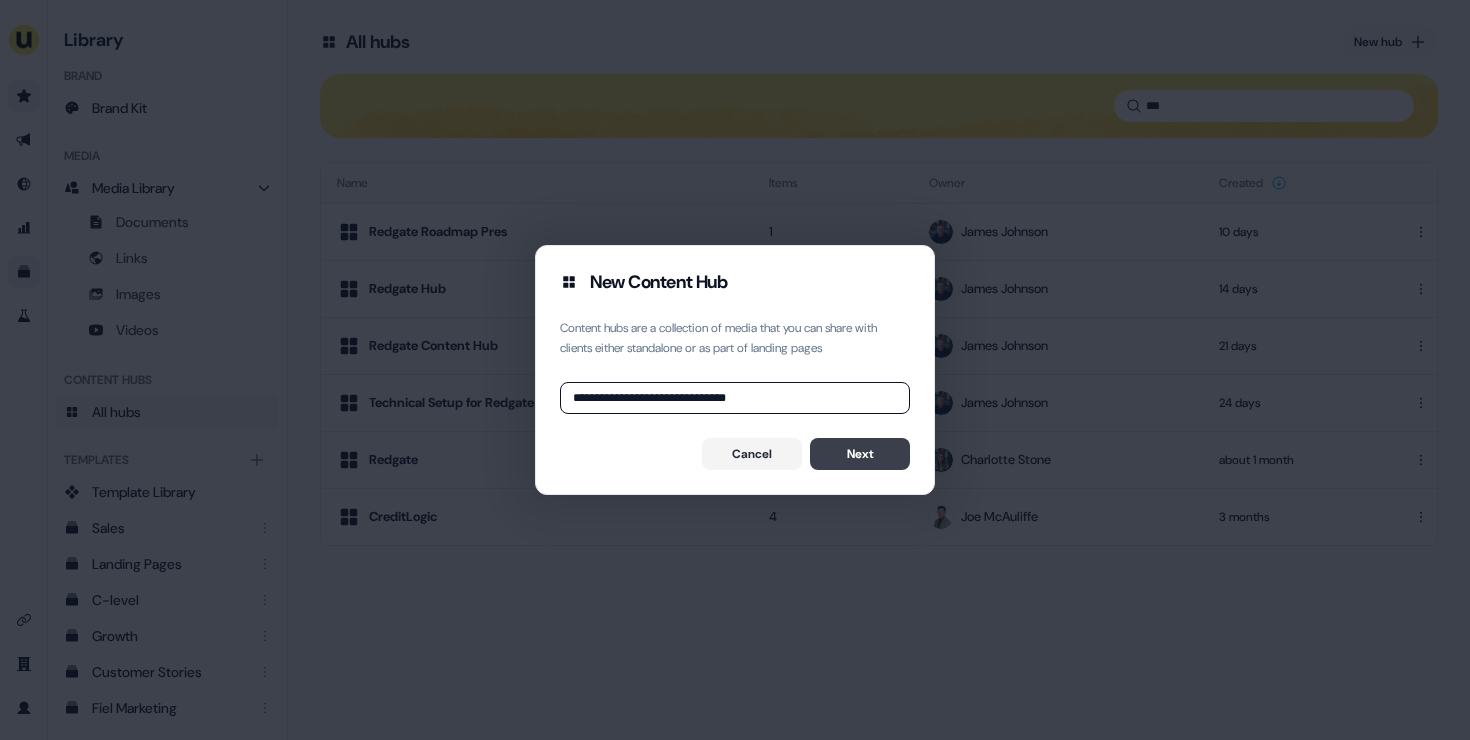 type on "**********" 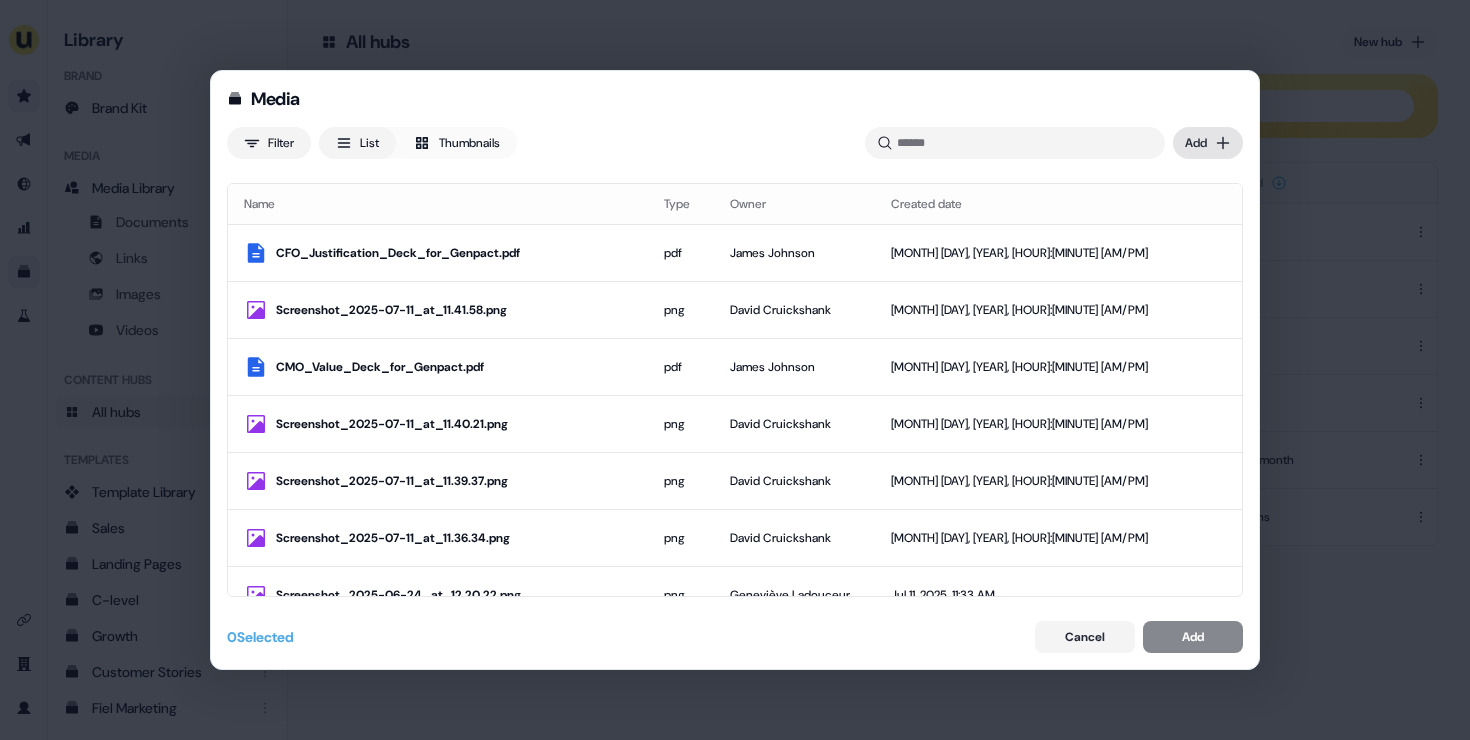 click on "Media Filter List Thumbnails Uploaded Add Name Type Owner Created date CFO_Justification_Deck_for_Genpact.pdf pdf James Johnson Jul 11, 2025, 11:47 AM Screenshot_2025-07-11_at_11.41.58.png png David Cruickshank Jul 11, 2025, 11:42 AM CMO_Value_Deck_for_Genpact.pdf pdf James Johnson Jul 11, 2025, 11:41 AM Screenshot_2025-07-11_at_11.40.21.png png David Cruickshank Jul 11, 2025, 11:40 AM Screenshot_2025-07-11_at_11.39.37.png png David Cruickshank Jul 11, 2025, 11:39 AM Screenshot_2025-07-11_at_11.36.34.png png David Cruickshank Jul 11, 2025, 11:38 AM Screenshot_2025-06-24_at_12.20.22.png png Geneviève Ladouceur Jul 11, 2025, 11:33 AM Genpact x State Street Link James Johnson Jul 11, 2025, 11:32 AM Genpact x Aviva Link James Johnson Jul 11, 2025, 11:31 AM Genpact_Exec_Summary.pdf pdf James Johnson Jul 11, 2025, 11:30 AM Screenshot_2025-06-24_at_12.20.22.png png Geneviève Ladouceur Jul 11, 2025, 11:28 AM Screenshot_2025-07-11_at_11.14.11.png png James Johnson Jul 11, 2025, 11:14 AM pdf James Johnson jpeg jpeg 0" at bounding box center [735, 370] 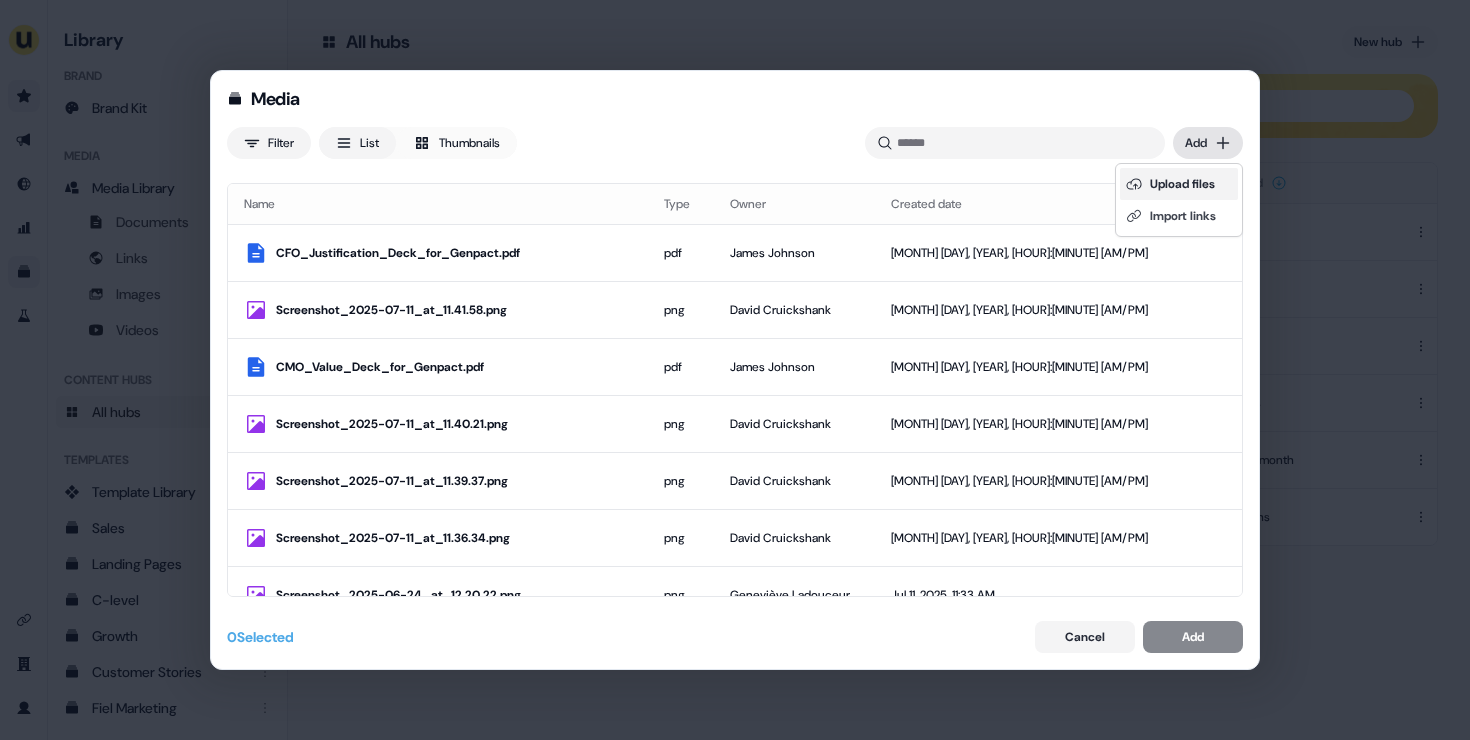 click on "Upload files" at bounding box center (1179, 184) 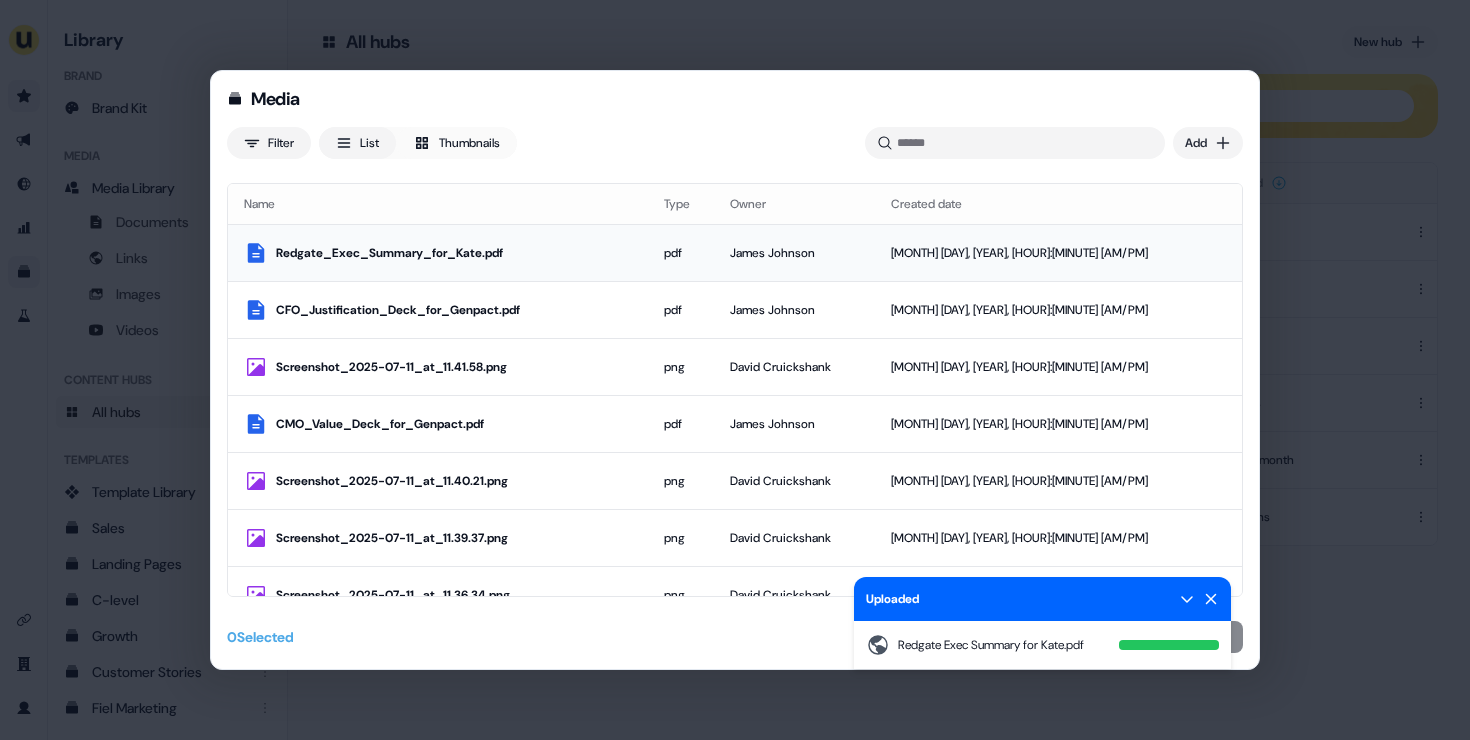 click on "Redgate_Exec_Summary_for_Kate.pdf" at bounding box center (438, 253) 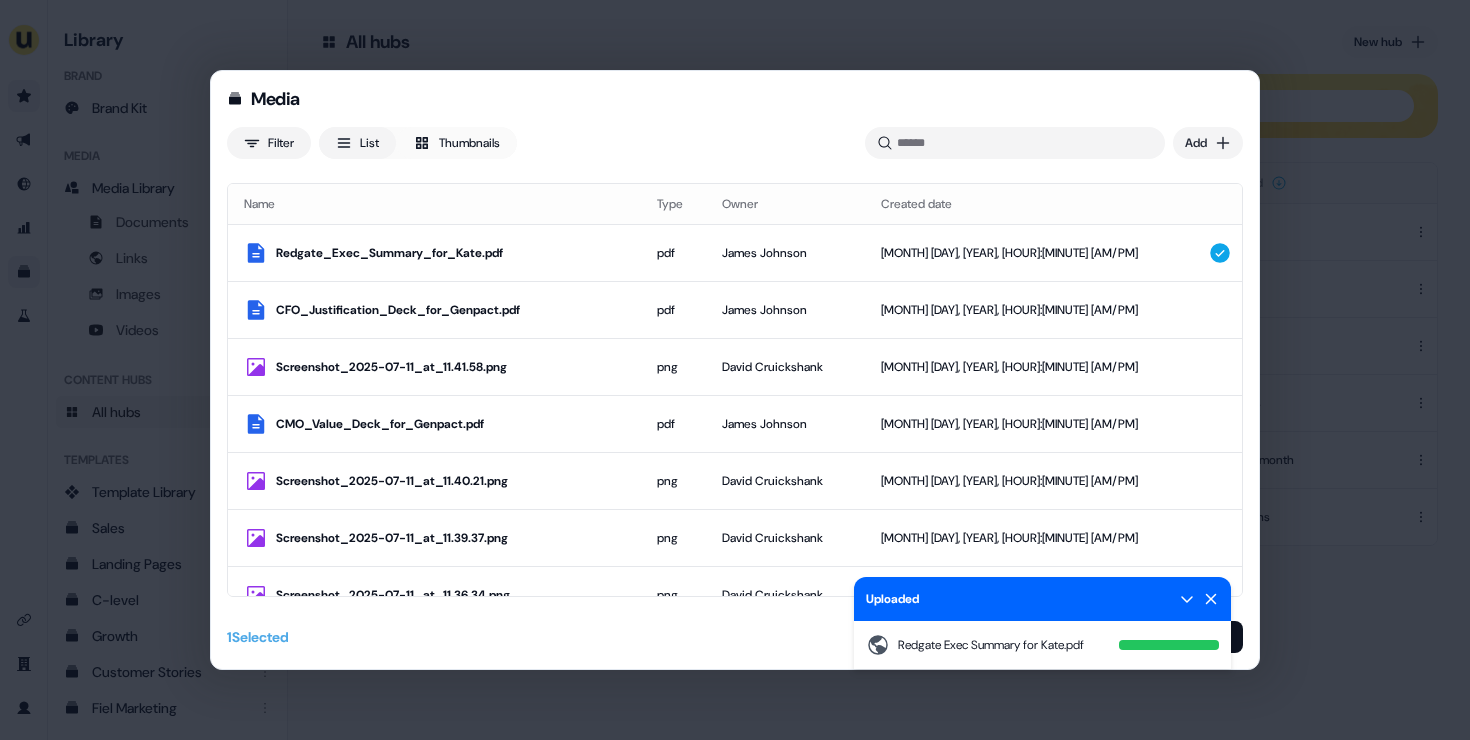 click 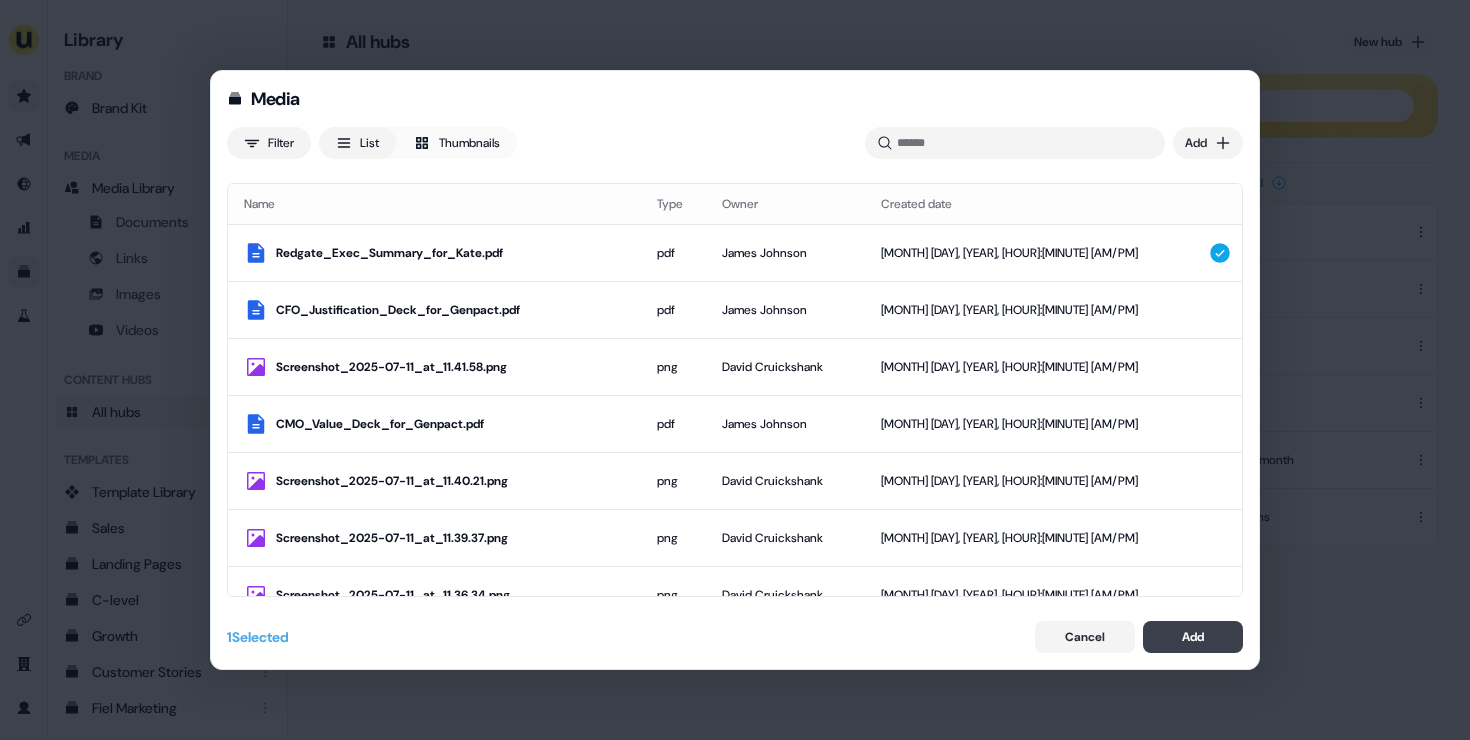 click on "Add" at bounding box center (1193, 637) 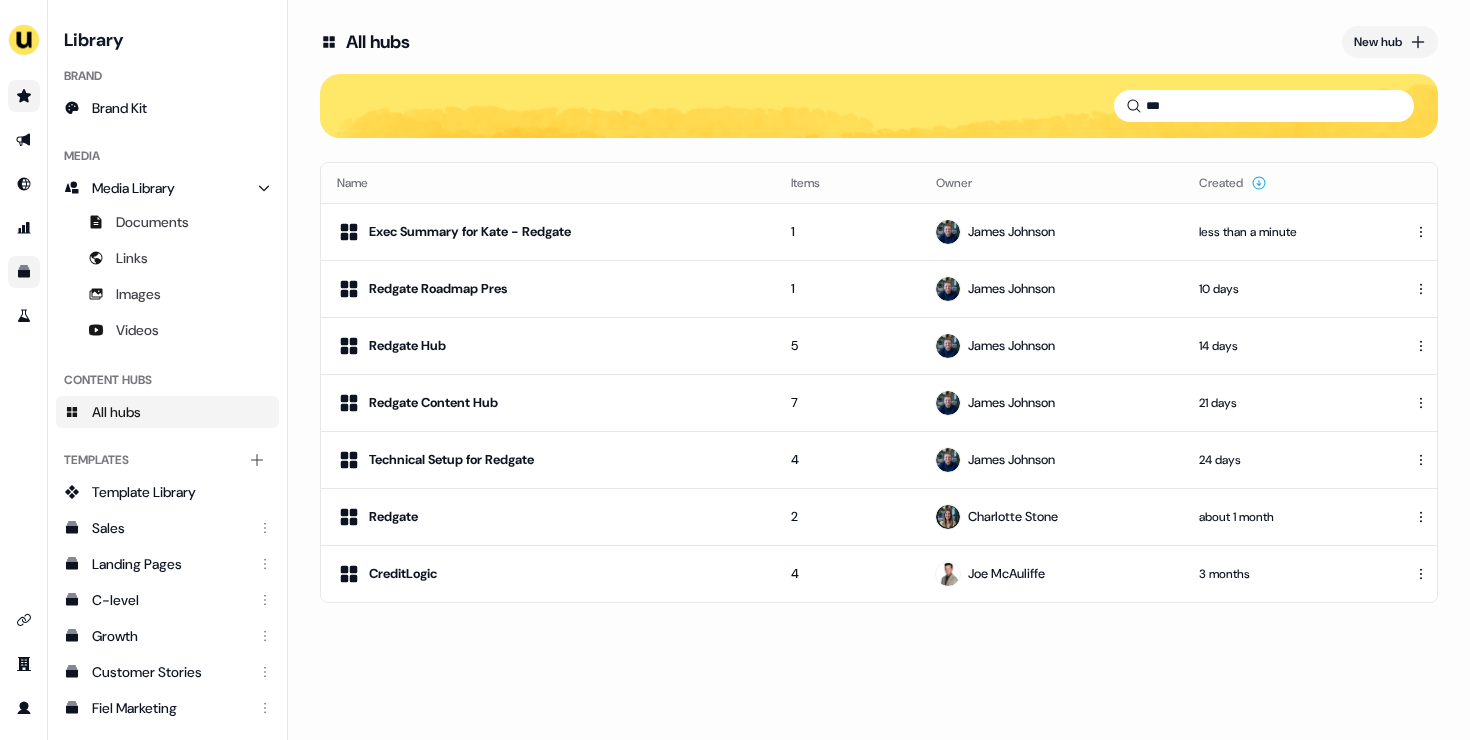 type 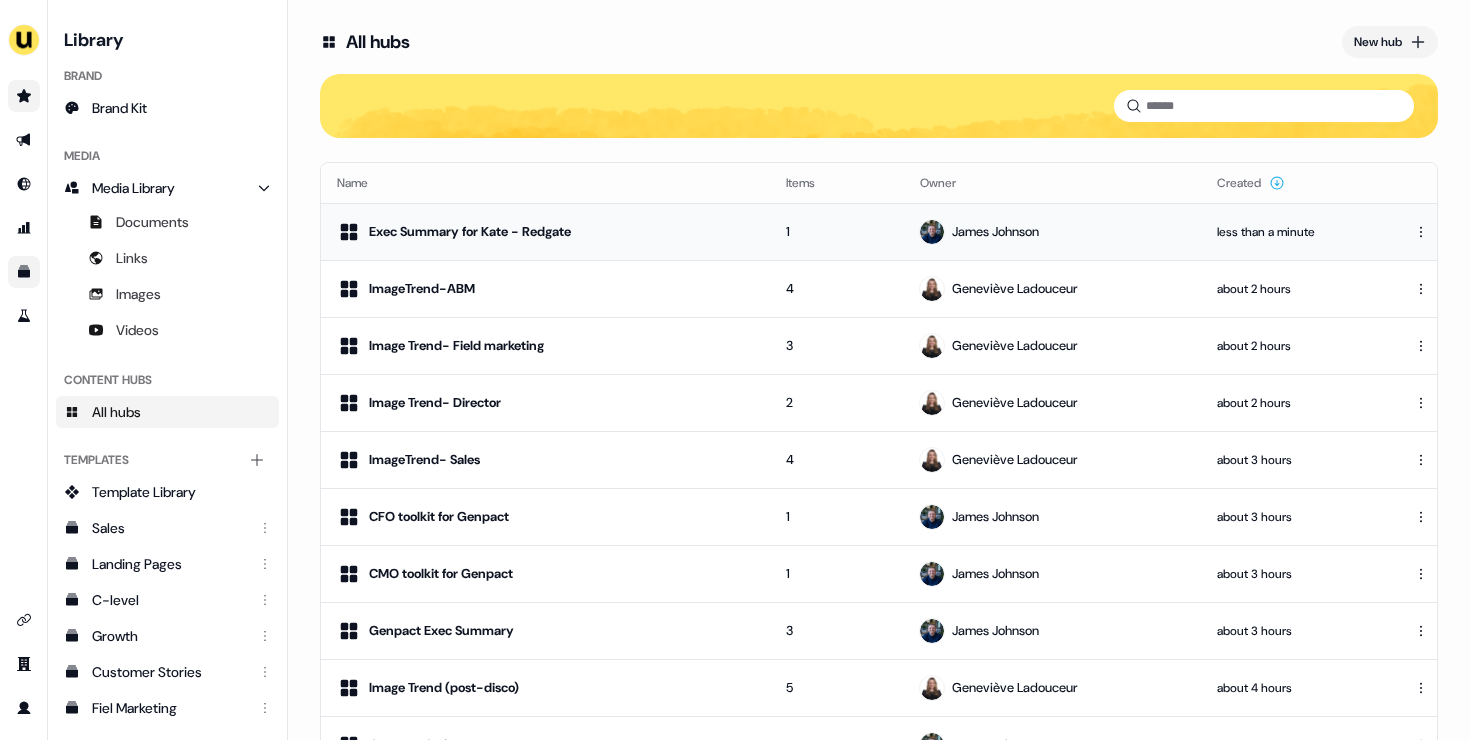click on "Exec Summary for Kate - Redgate" at bounding box center [545, 232] 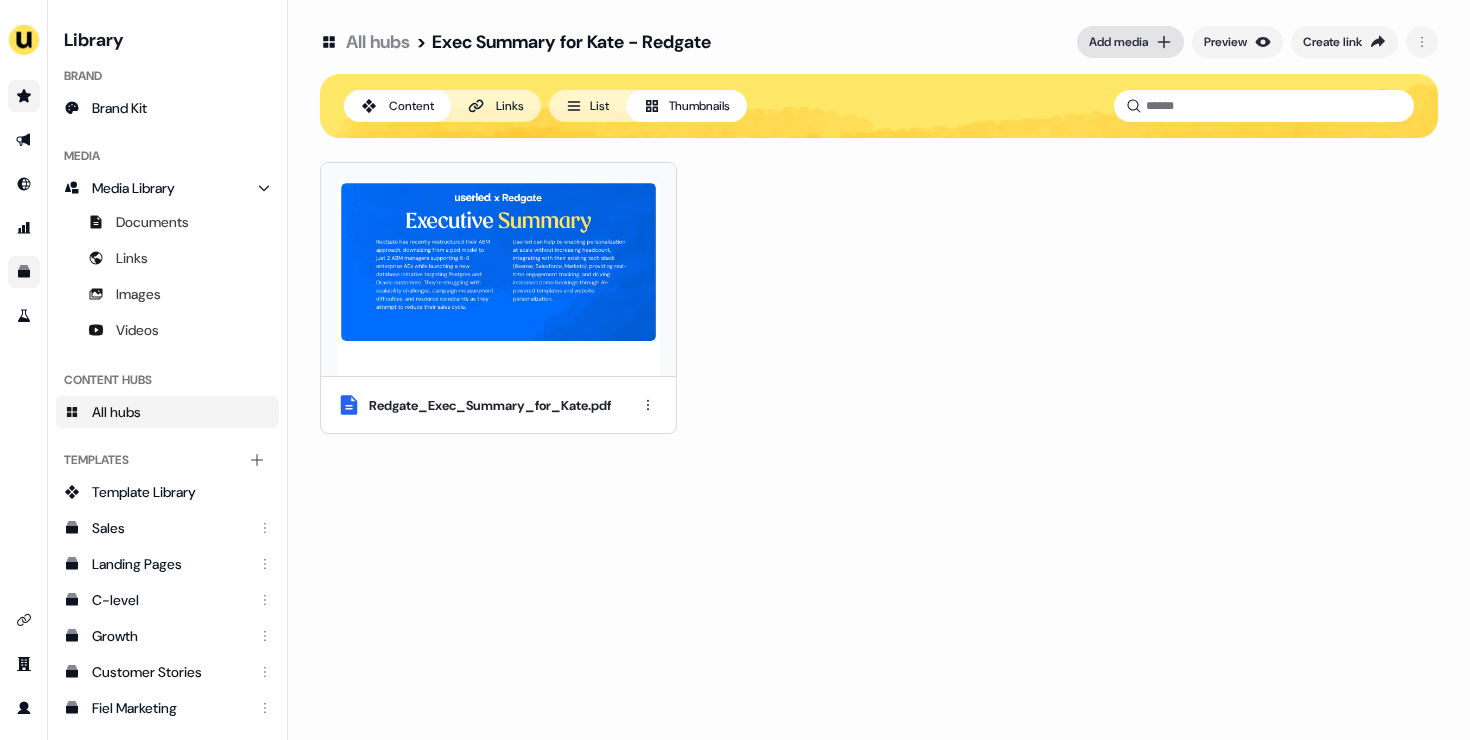 click on "Add media" at bounding box center (1118, 42) 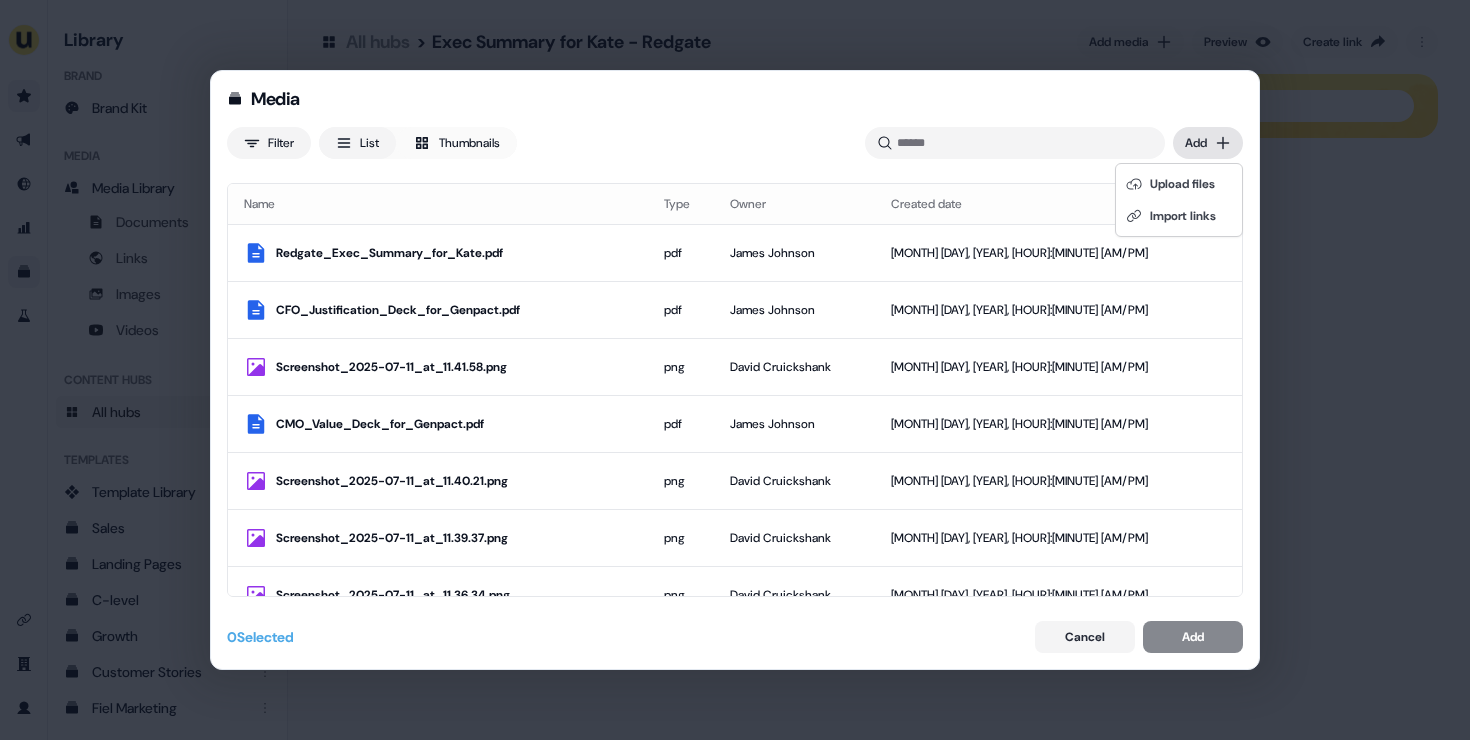 click on "Media Filter List Thumbnails Uploaded Add Name Type Owner Created date Redgate_Exec_Summary_for_Kate.pdf pdf James Johnson Jul 11, 2025, 2:55 PM CFO_Justification_Deck_for_Genpact.pdf pdf James Johnson Jul 11, 2025, 11:47 AM Screenshot_2025-07-11_at_11.41.58.png png David Cruickshank Jul 11, 2025, 11:42 AM CMO_Value_Deck_for_Genpact.pdf pdf James Johnson Jul 11, 2025, 11:41 AM Screenshot_2025-07-11_at_11.40.21.png png David Cruickshank Jul 11, 2025, 11:40 AM Screenshot_2025-07-11_at_11.39.37.png png David Cruickshank Jul 11, 2025, 11:39 AM Screenshot_2025-07-11_at_11.36.34.png png David Cruickshank Jul 11, 2025, 11:38 AM Screenshot_2025-06-24_at_12.20.22.png png Geneviève Ladouceur Jul 11, 2025, 11:33 AM Genpact x State Street Link James Johnson Jul 11, 2025, 11:32 AM Genpact x Aviva Link James Johnson Jul 11, 2025, 11:31 AM Genpact_Exec_Summary.pdf pdf James Johnson Jul 11, 2025, 11:30 AM Screenshot_2025-06-24_at_12.20.22.png png Geneviève Ladouceur Jul 11, 2025, 11:28 AM png James Johnson pdf jpeg jpeg 0" at bounding box center (735, 370) 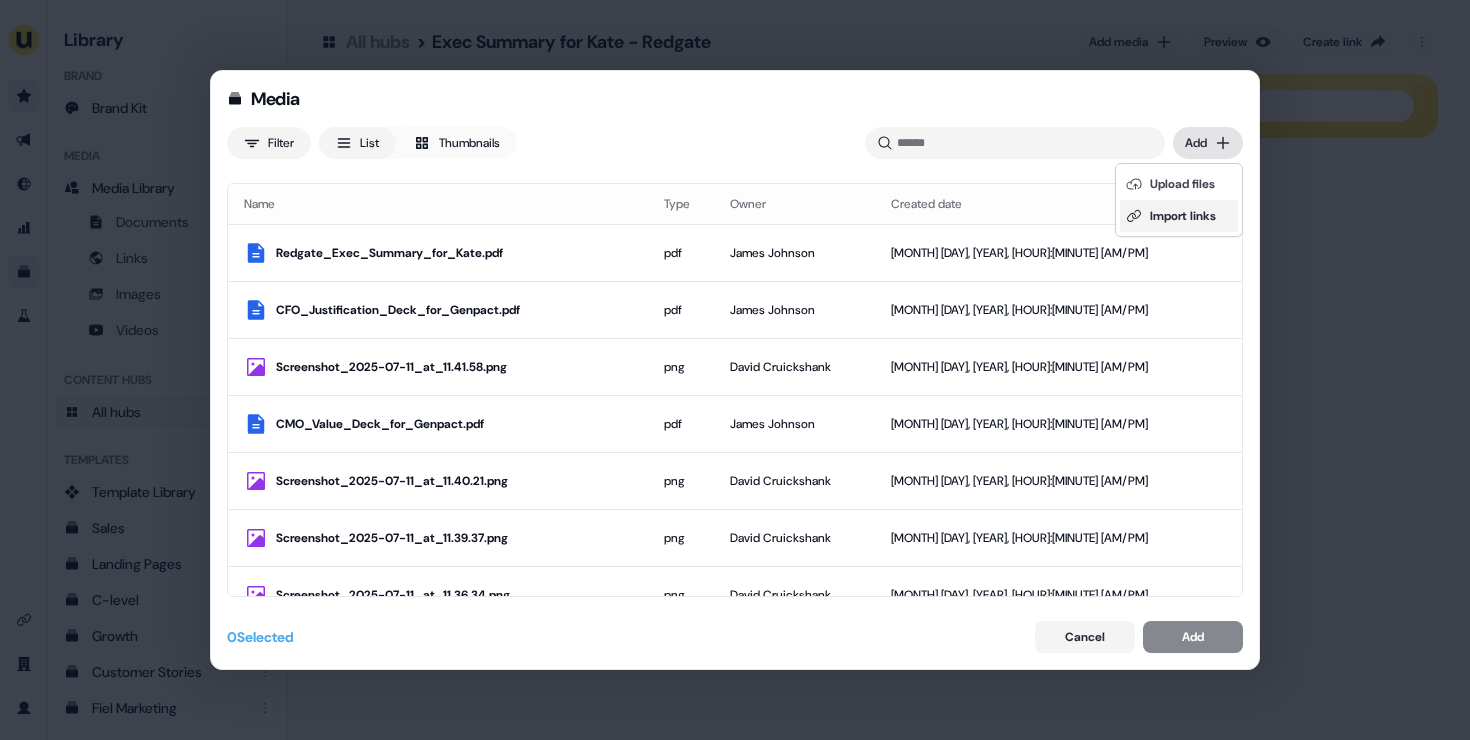 click on "Import links" at bounding box center (1179, 216) 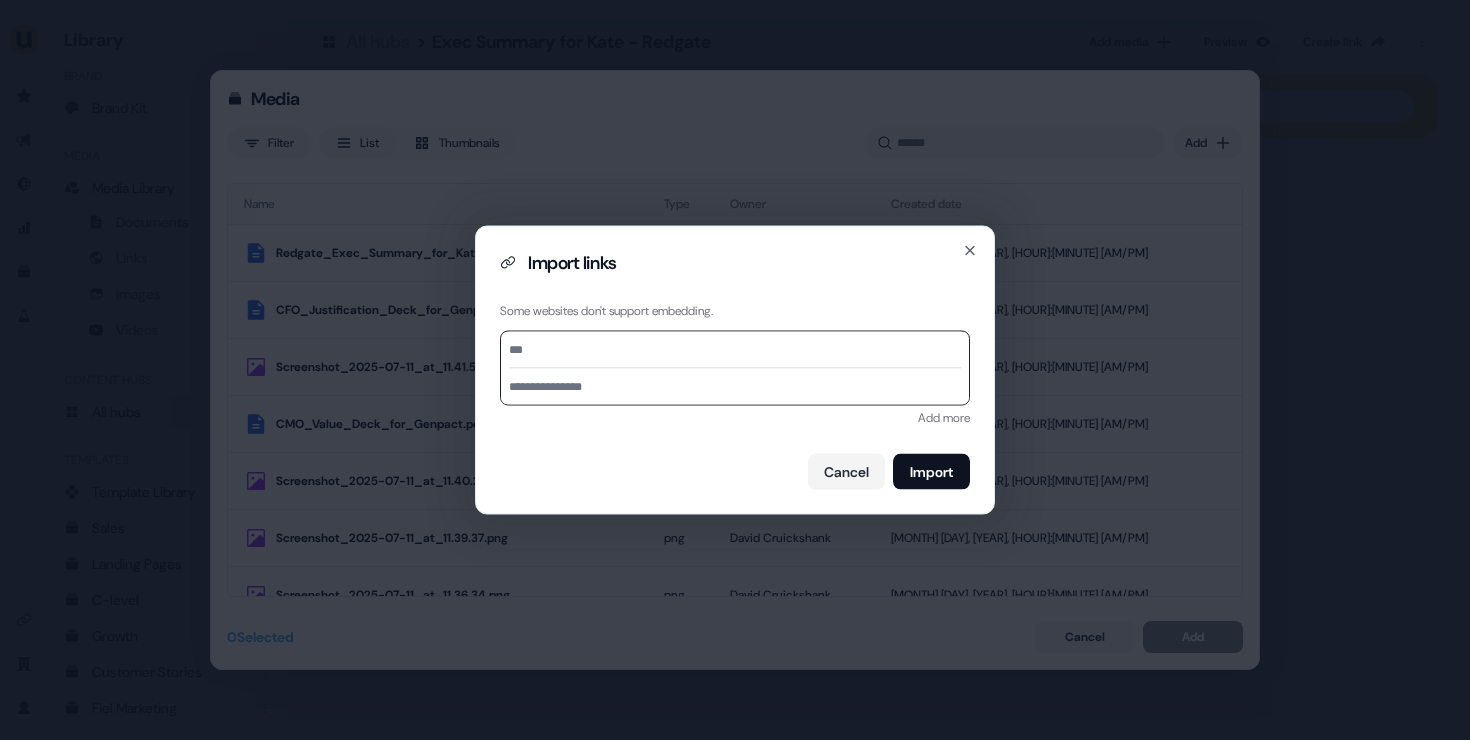 paste on "**********" 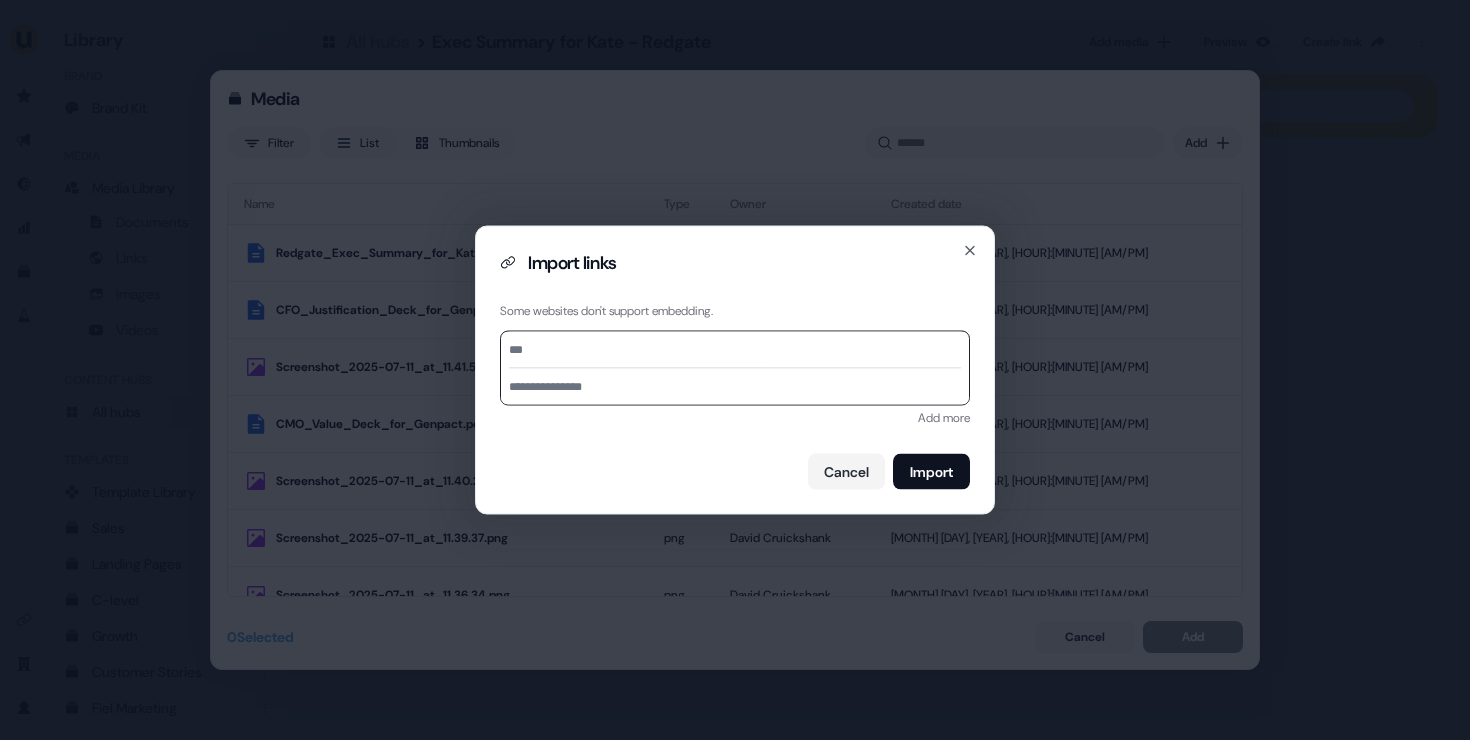 type on "**********" 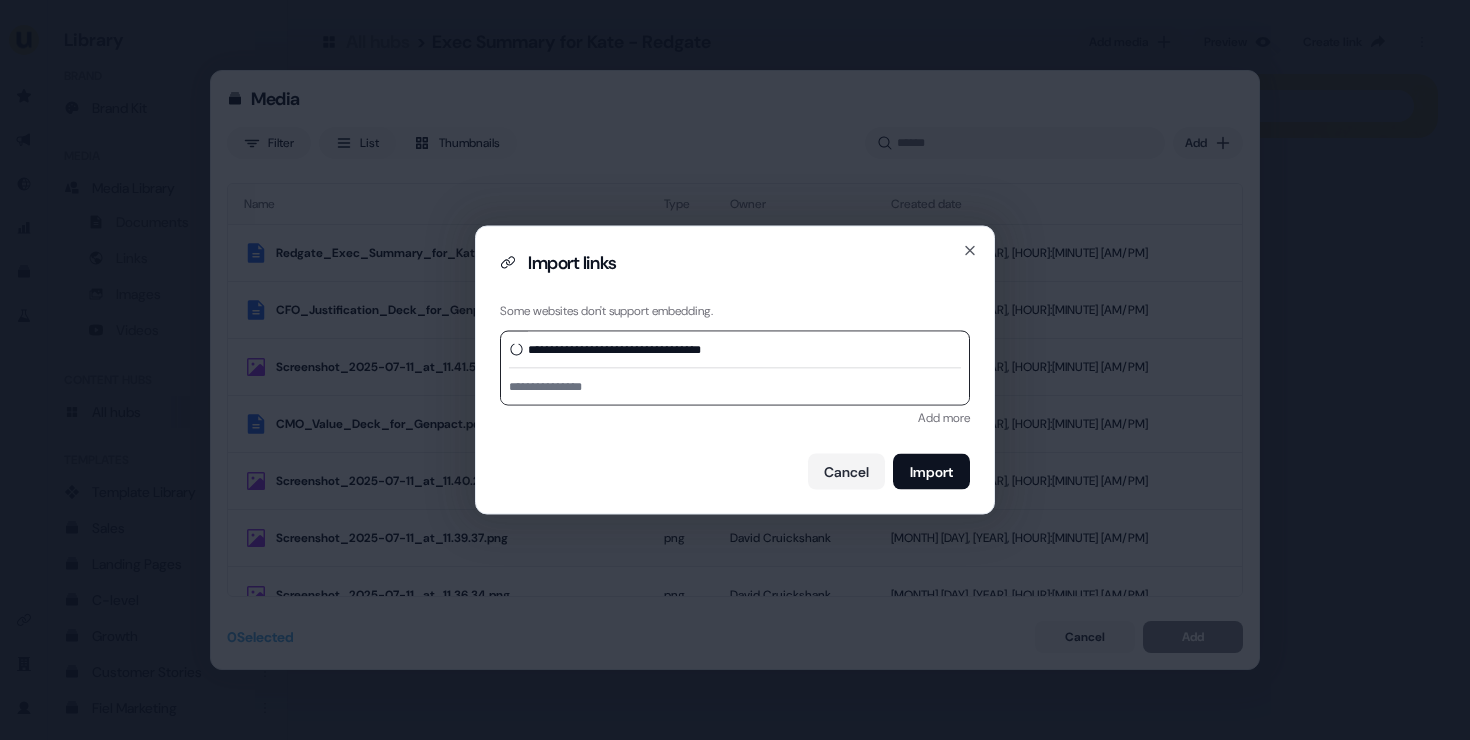 type on "**********" 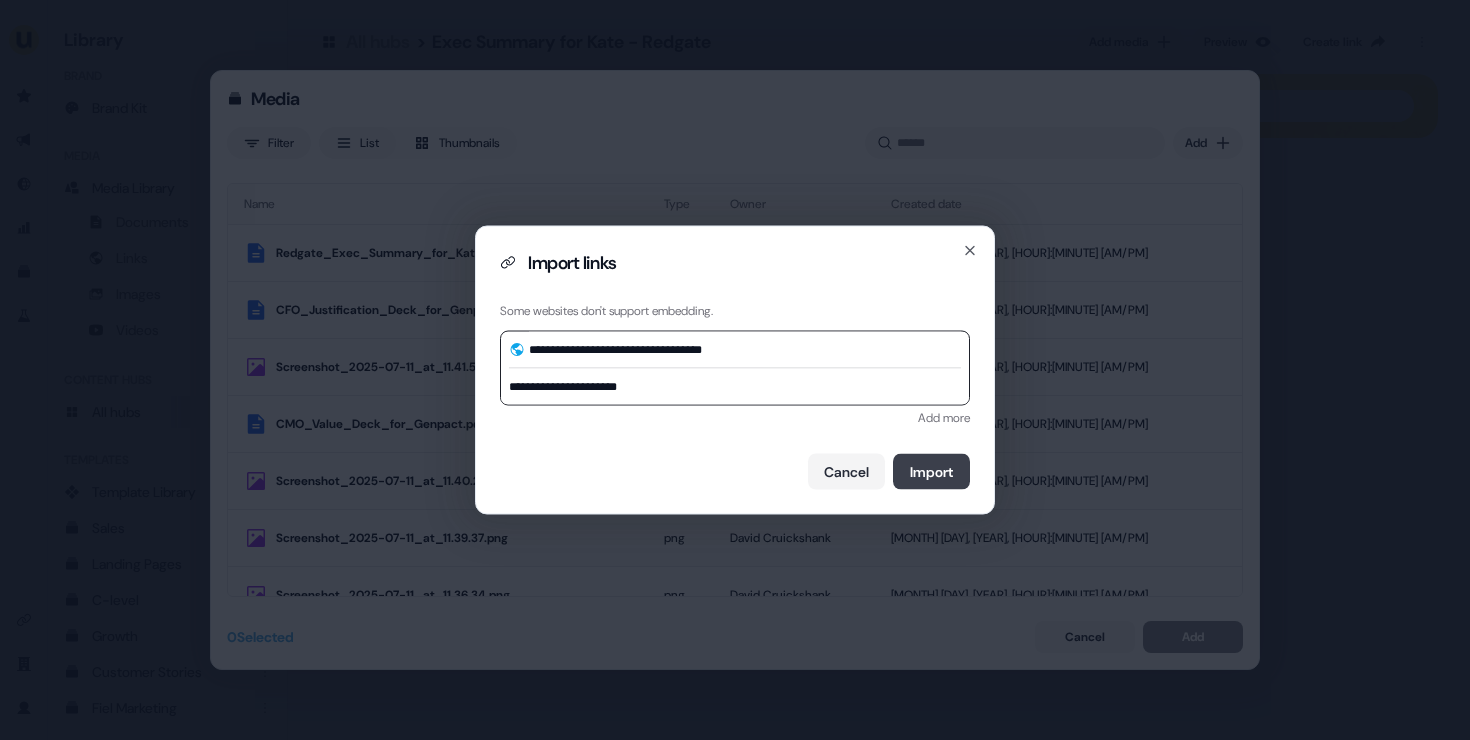 type on "**********" 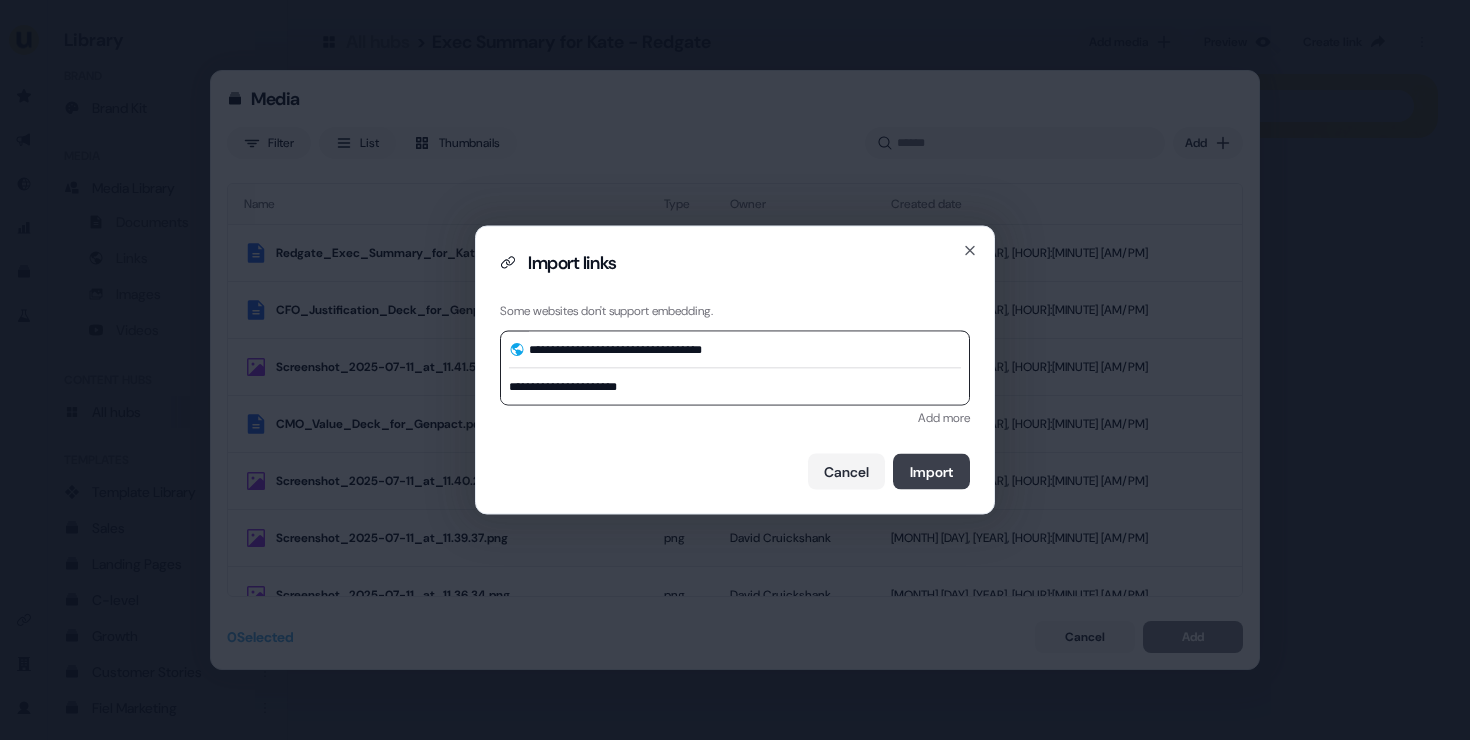 click on "Import" at bounding box center [931, 472] 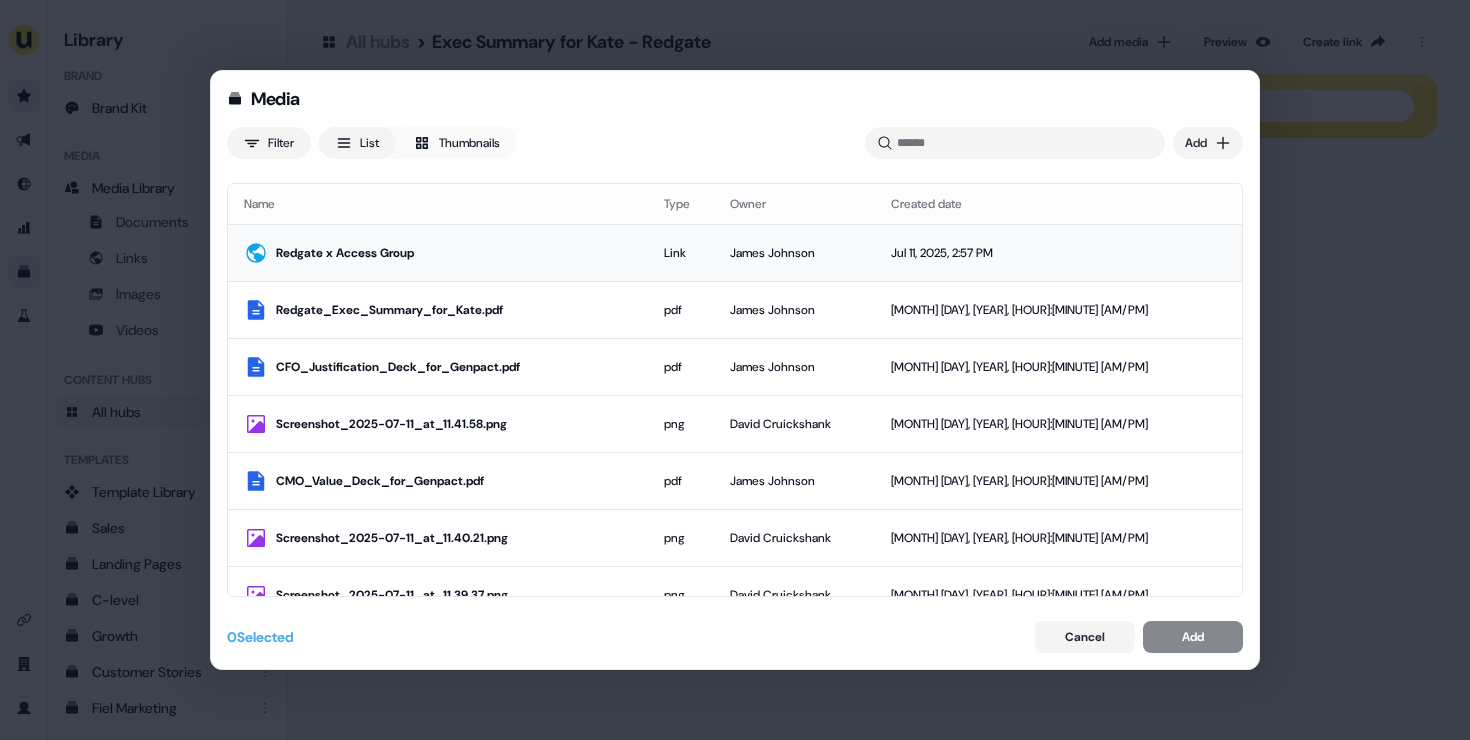 click on "Redgate x Access Group" at bounding box center (438, 252) 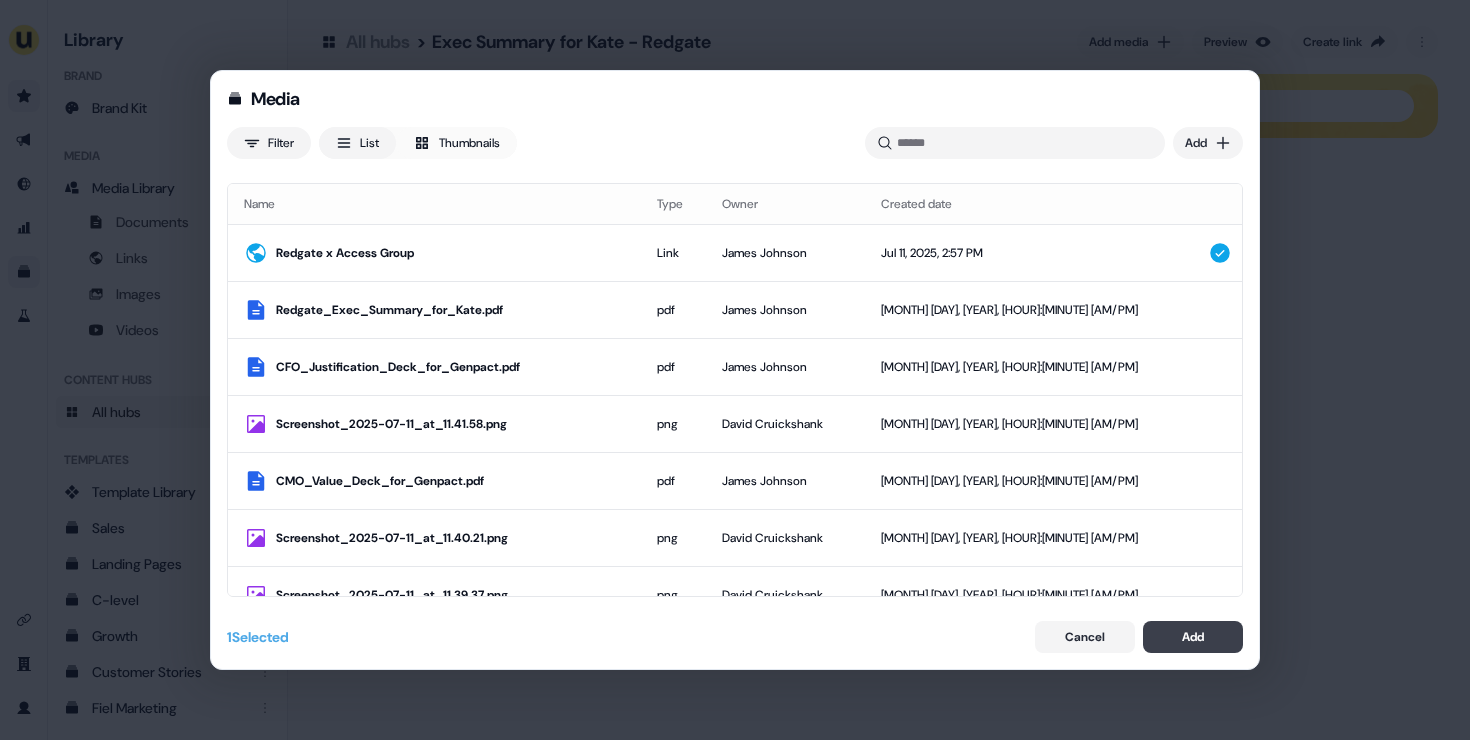 click on "Add" at bounding box center (1193, 637) 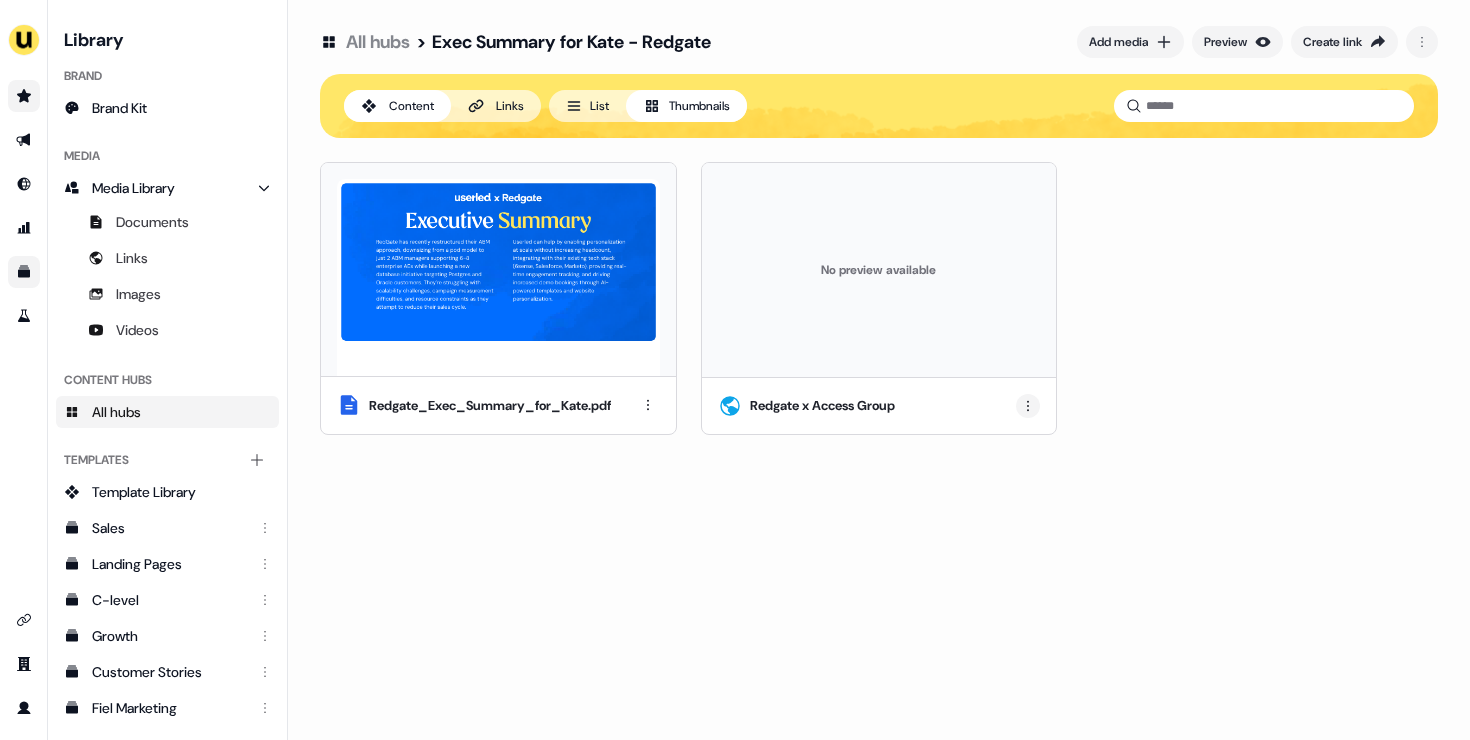 click on "For the best experience switch devices to a bigger screen. Go to Userled.io Library Brand Brand Kit Media Media Library Documents Links Images Videos Content Hubs All hubs Templates   Add collection Template Library Sales Landing Pages C-level Growth Customer Stories Fiel Marketing Linkedin Engagement Conversion Persona Gong Videos Francais Customer Success Sales Templates  ROI Templates Competitor Comparisons Outreach Templates Proposal Templates Capability Templates C-Suite Value Templates CS samples All hubs > Exec Summary for Kate - Redgate Add media Preview Create link Content Links List Thumbnails Redgate_Exec_Summary_for_Kate.pdf No preview available Redgate x Access Group" at bounding box center [735, 370] 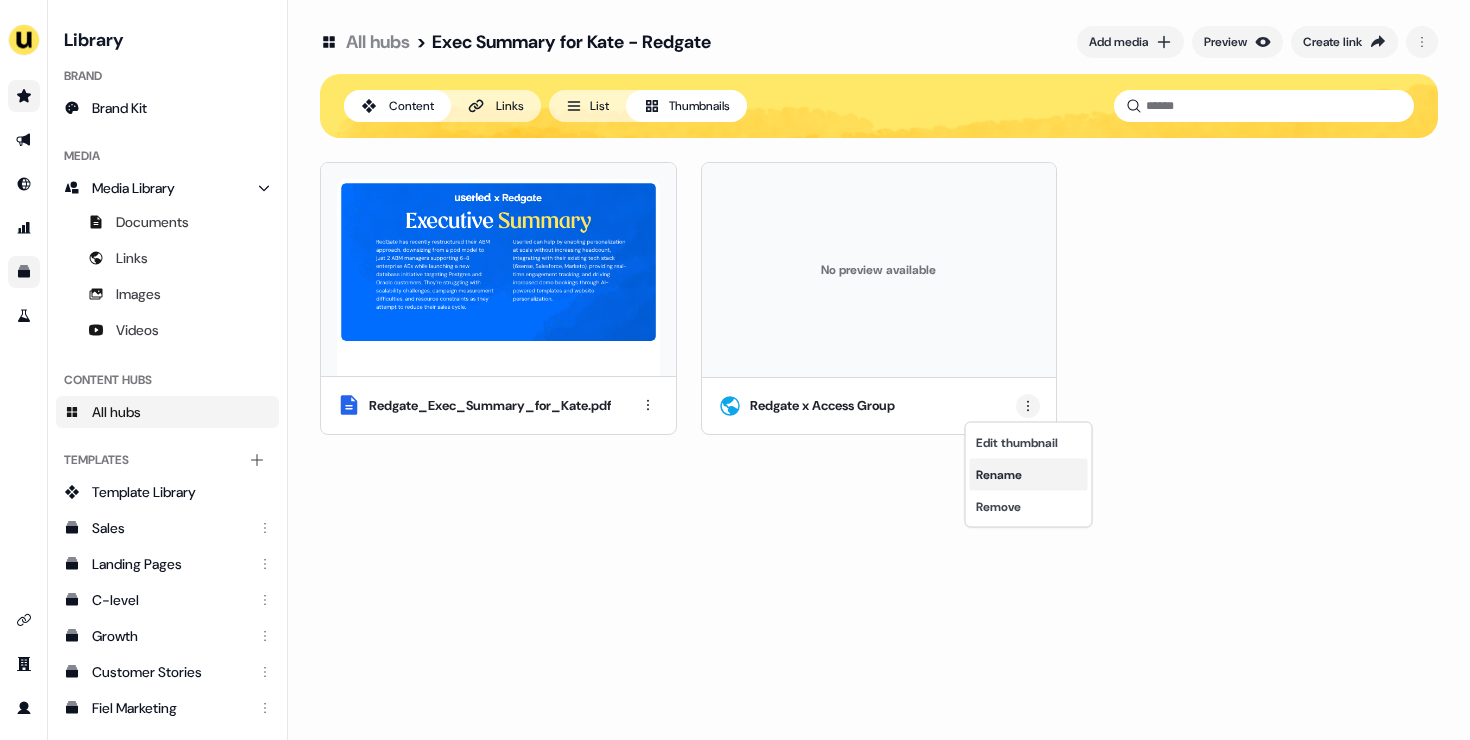 click on "Rename" at bounding box center [1029, 475] 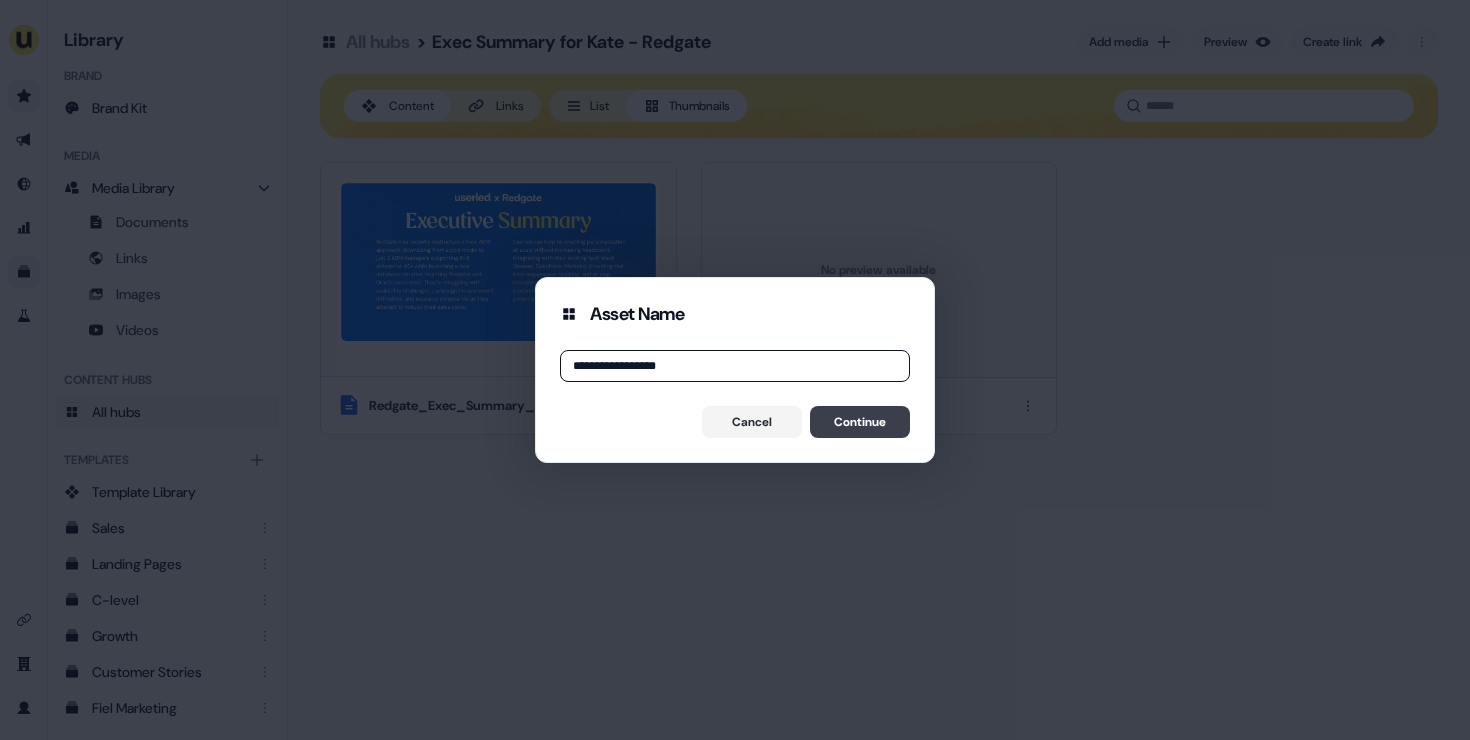 type on "**********" 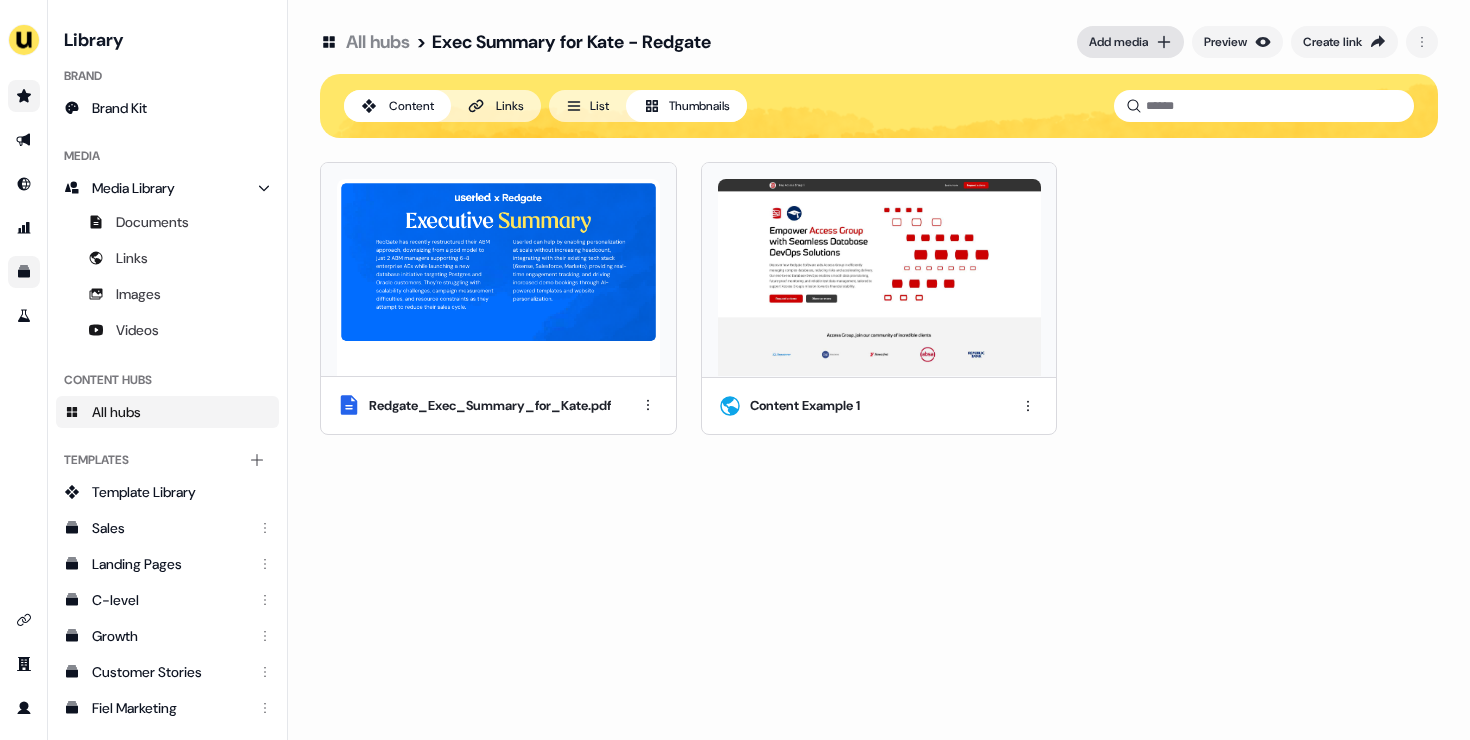 click on "Add media" at bounding box center [1118, 42] 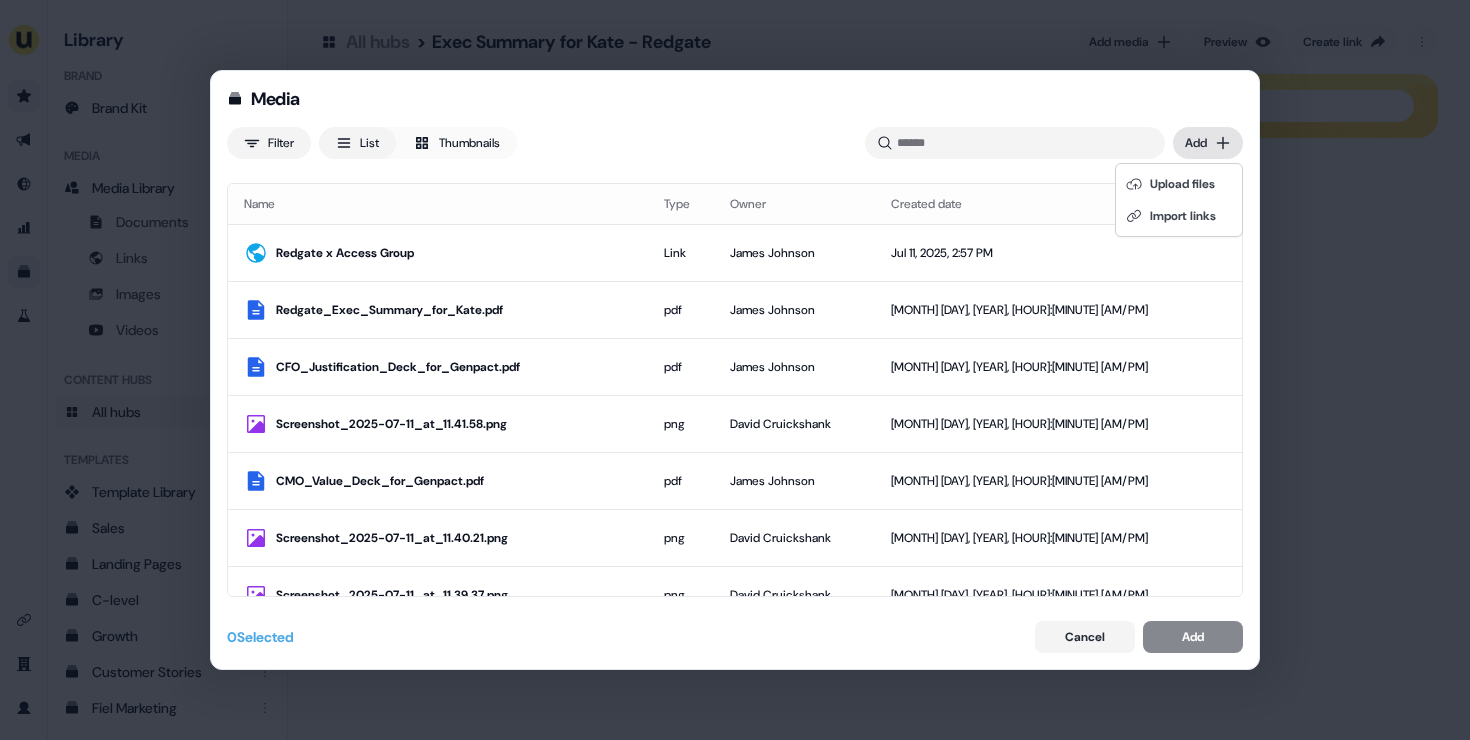 click on "Media Filter List Thumbnails Uploaded Add Name Type Owner Created date Redgate x Access Group Link James Johnson Jul 11, 2025, 2:57 PM Redgate_Exec_Summary_for_Kate.pdf pdf James Johnson Jul 11, 2025, 2:55 PM CFO_Justification_Deck_for_Genpact.pdf pdf James Johnson Jul 11, 2025, 11:47 AM Screenshot_2025-07-11_at_11.41.58.png png David Cruickshank Jul 11, 2025, 11:42 AM CMO_Value_Deck_for_Genpact.pdf pdf James Johnson Jul 11, 2025, 11:41 AM Screenshot_2025-07-11_at_11.40.21.png png David Cruickshank Jul 11, 2025, 11:40 AM Screenshot_2025-07-11_at_11.39.37.png png David Cruickshank Jul 11, 2025, 11:39 AM Screenshot_2025-07-11_at_11.36.34.png png David Cruickshank Jul 11, 2025, 11:38 AM Screenshot_2025-06-24_at_12.20.22.png png Geneviève Ladouceur Jul 11, 2025, 11:33 AM Genpact x State Street Link James Johnson Jul 11, 2025, 11:32 AM Genpact x Aviva Link James Johnson Jul 11, 2025, 11:31 AM Genpact_Exec_Summary.pdf pdf James Johnson Jul 11, 2025, 11:30 AM Screenshot_2025-06-24_at_12.20.22.png png png pdf jpeg 0" at bounding box center (735, 370) 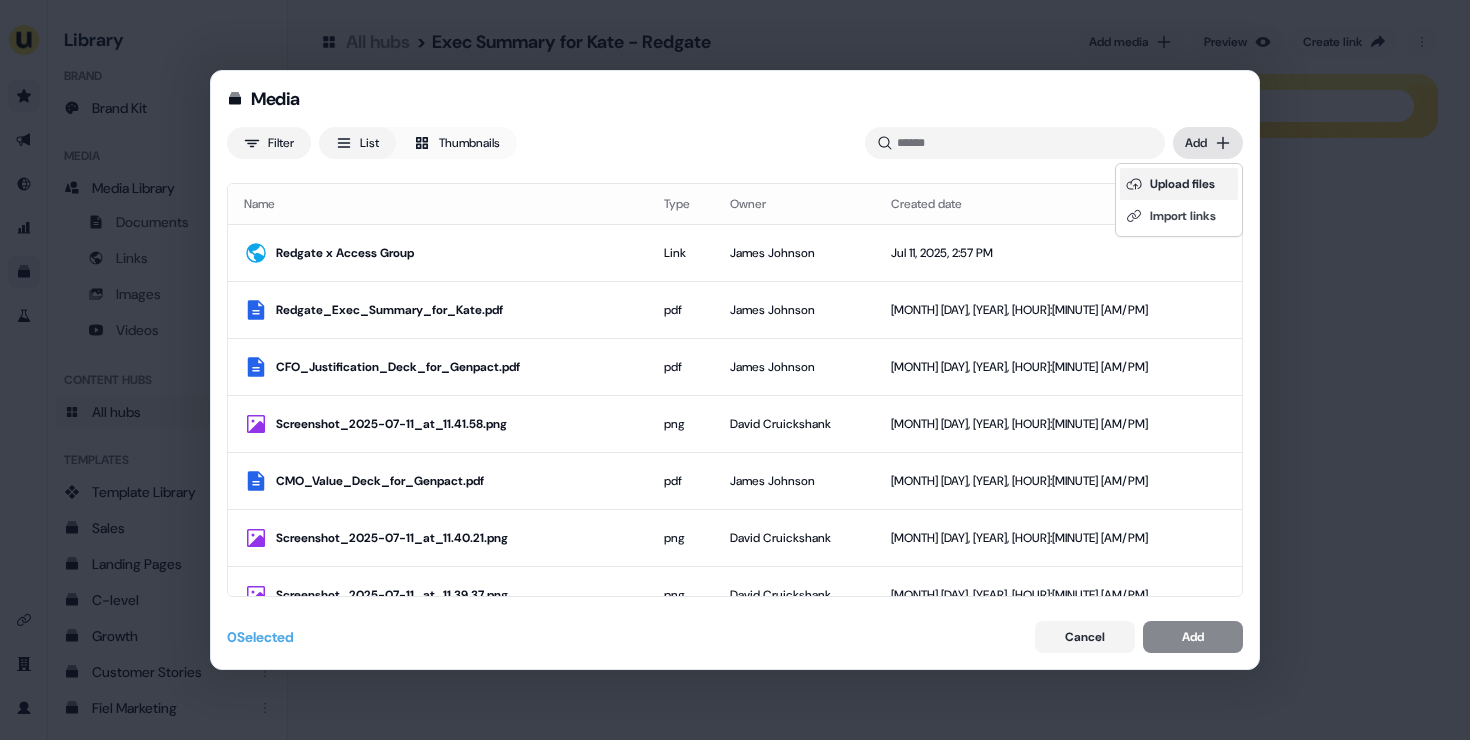 click on "Upload files" at bounding box center (1179, 184) 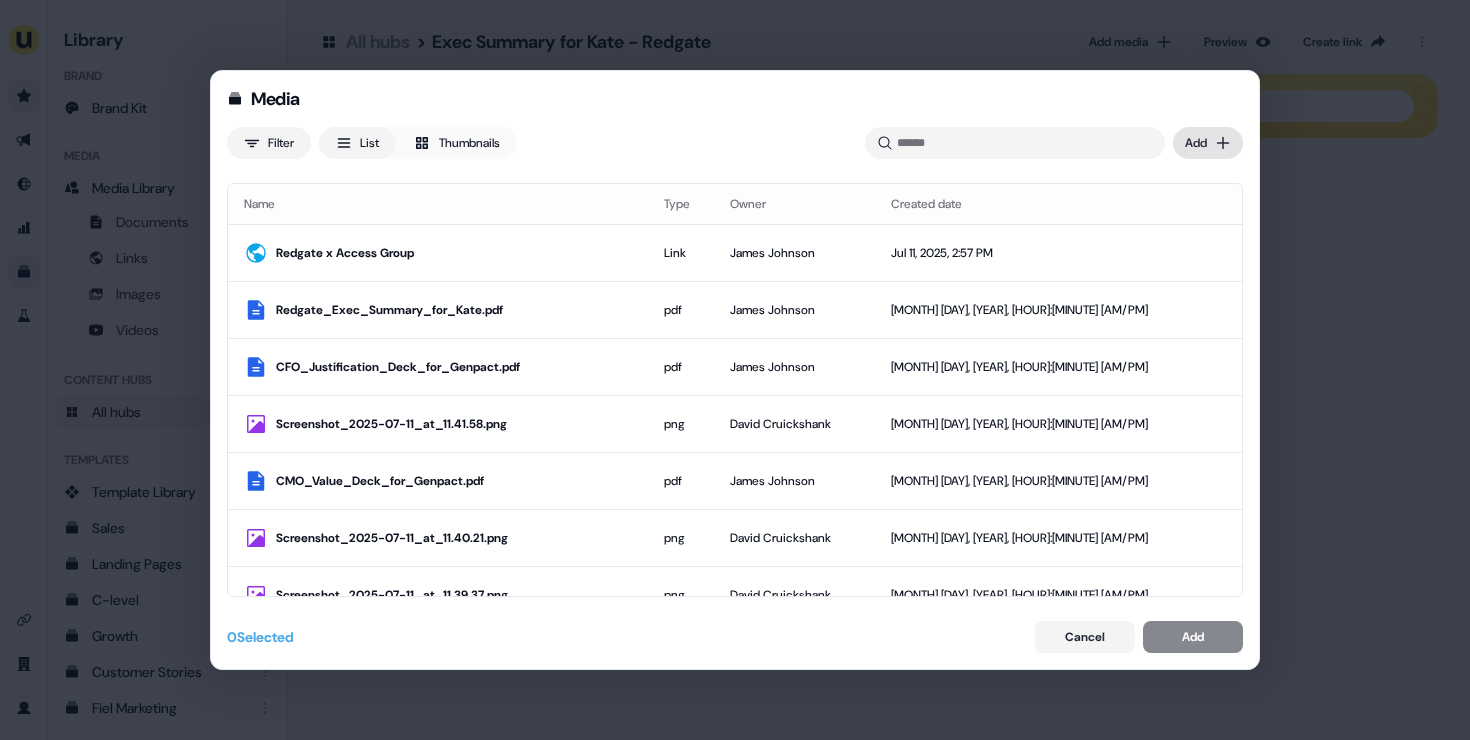 click on "Media Filter List Thumbnails Uploaded Add Name Type Owner Created date Redgate x Access Group Link James Johnson Jul 11, 2025, 2:57 PM Redgate_Exec_Summary_for_Kate.pdf pdf James Johnson Jul 11, 2025, 2:55 PM CFO_Justification_Deck_for_Genpact.pdf pdf James Johnson Jul 11, 2025, 11:47 AM Screenshot_2025-07-11_at_11.41.58.png png David Cruickshank Jul 11, 2025, 11:42 AM CMO_Value_Deck_for_Genpact.pdf pdf James Johnson Jul 11, 2025, 11:41 AM Screenshot_2025-07-11_at_11.40.21.png png David Cruickshank Jul 11, 2025, 11:40 AM Screenshot_2025-07-11_at_11.39.37.png png David Cruickshank Jul 11, 2025, 11:39 AM Screenshot_2025-07-11_at_11.36.34.png png David Cruickshank Jul 11, 2025, 11:38 AM Screenshot_2025-06-24_at_12.20.22.png png Geneviève Ladouceur Jul 11, 2025, 11:33 AM Genpact x State Street Link James Johnson Jul 11, 2025, 11:32 AM Genpact x Aviva Link James Johnson Jul 11, 2025, 11:31 AM Genpact_Exec_Summary.pdf pdf James Johnson Jul 11, 2025, 11:30 AM Screenshot_2025-06-24_at_12.20.22.png png png pdf jpeg 0" at bounding box center [735, 370] 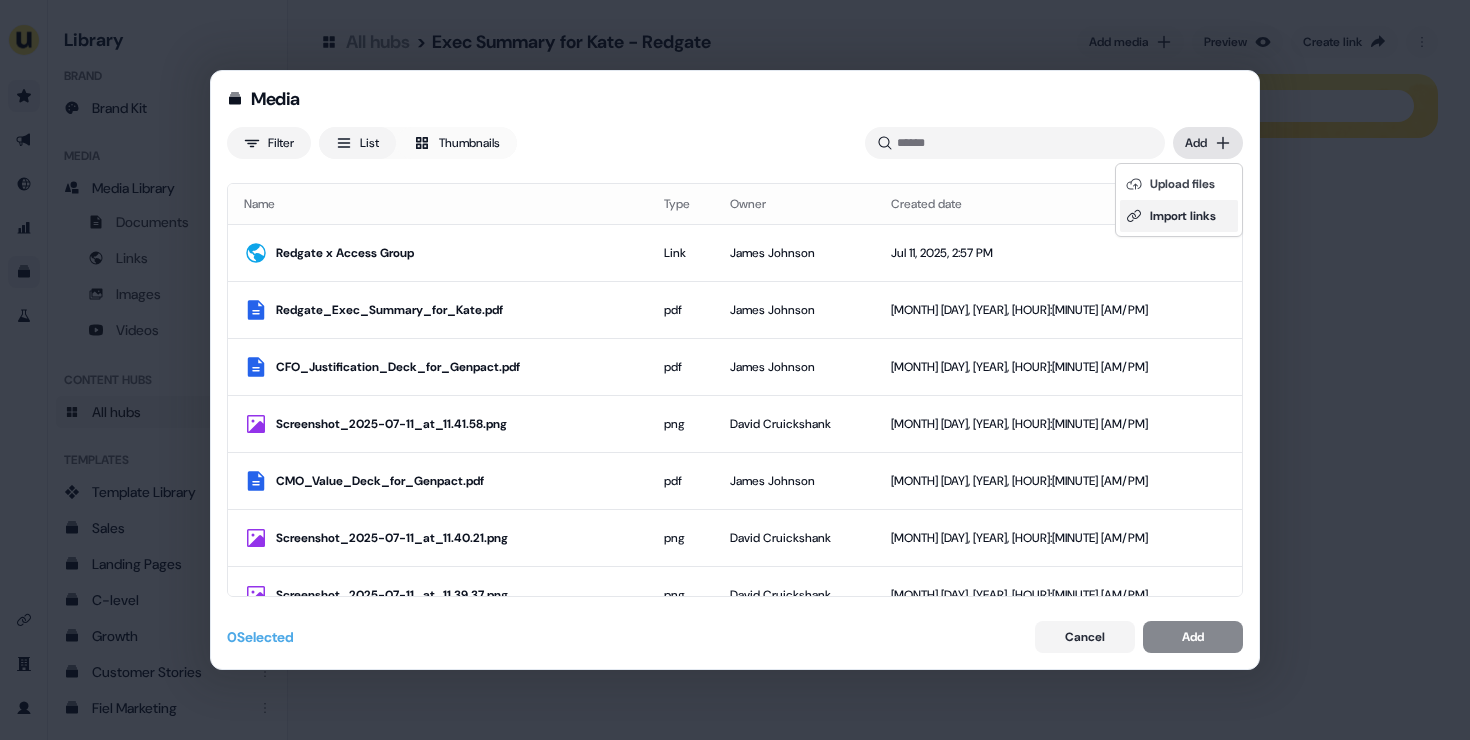 click on "Import links" at bounding box center (1179, 216) 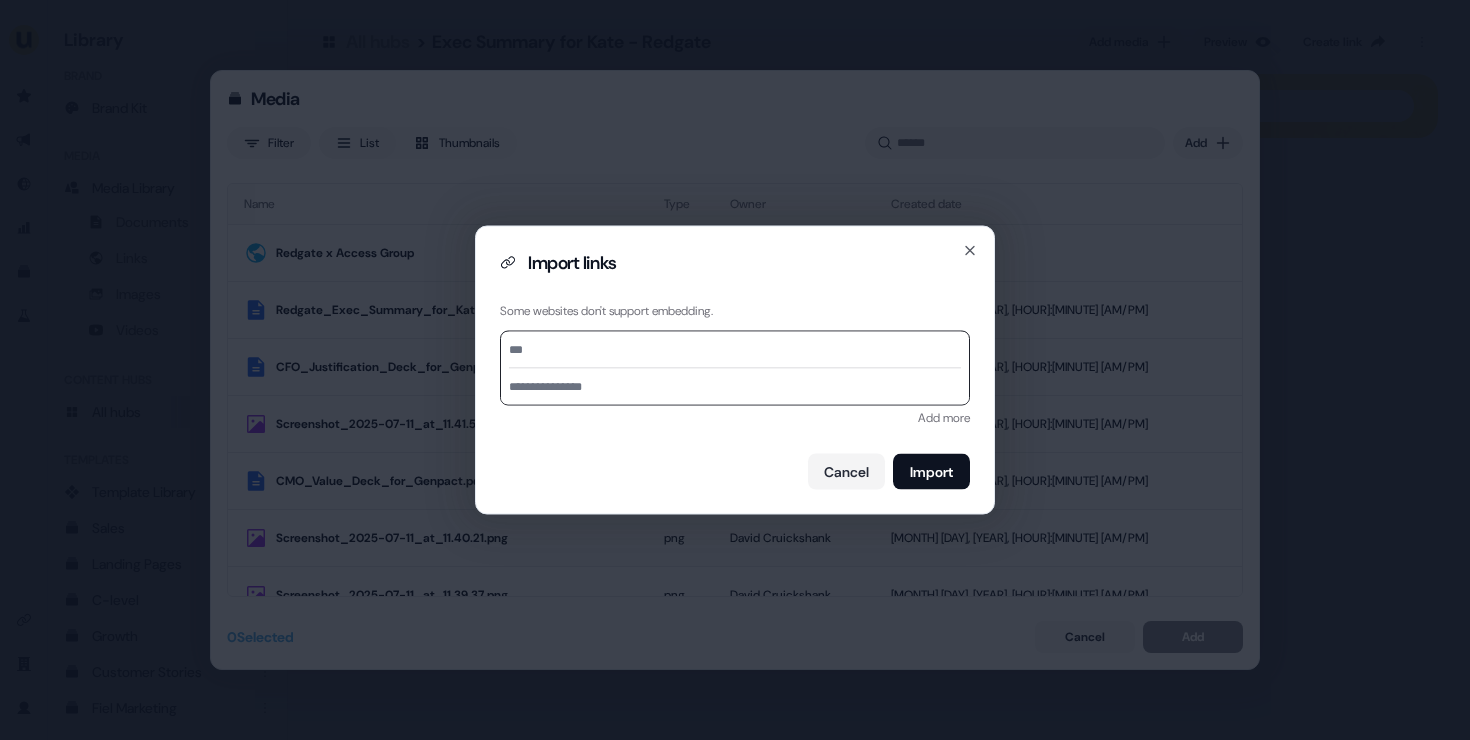 type on "**********" 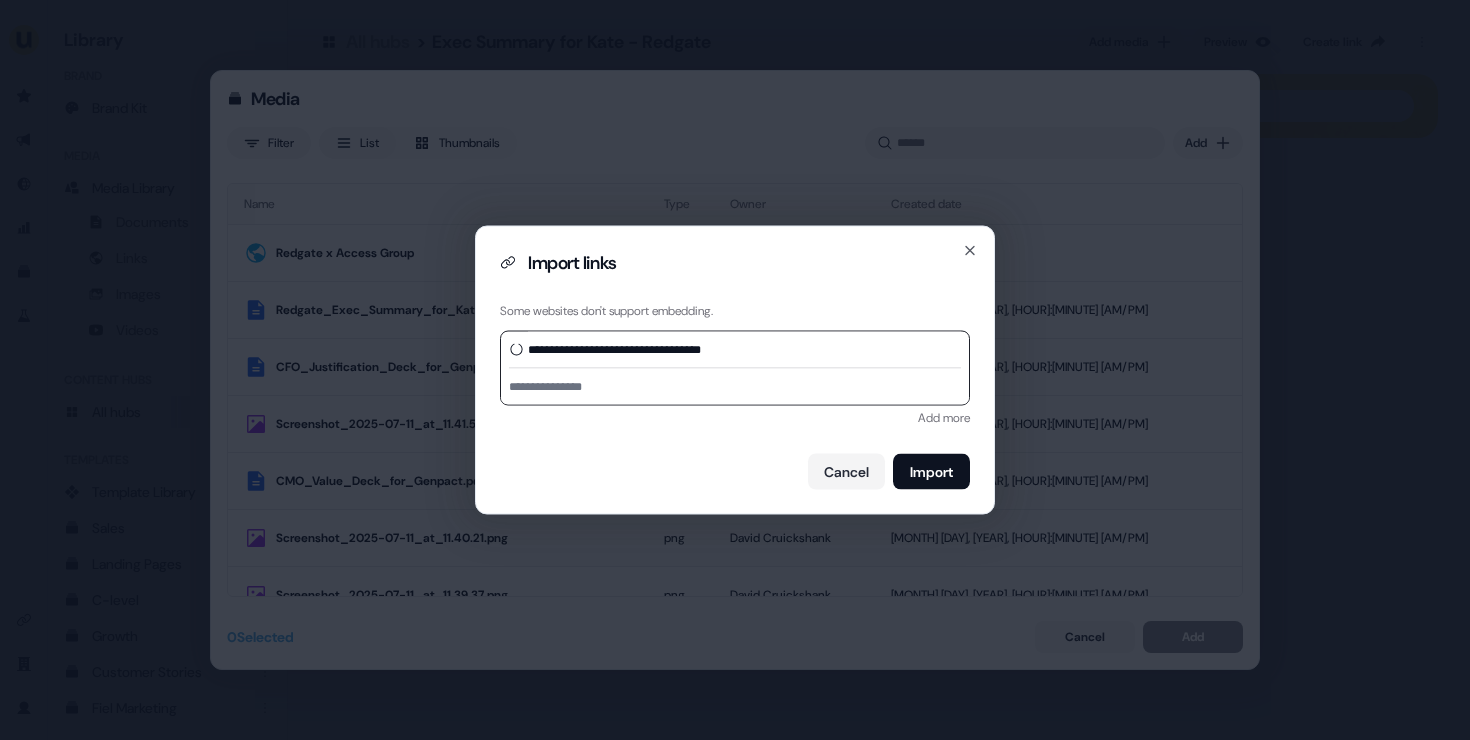 type on "**********" 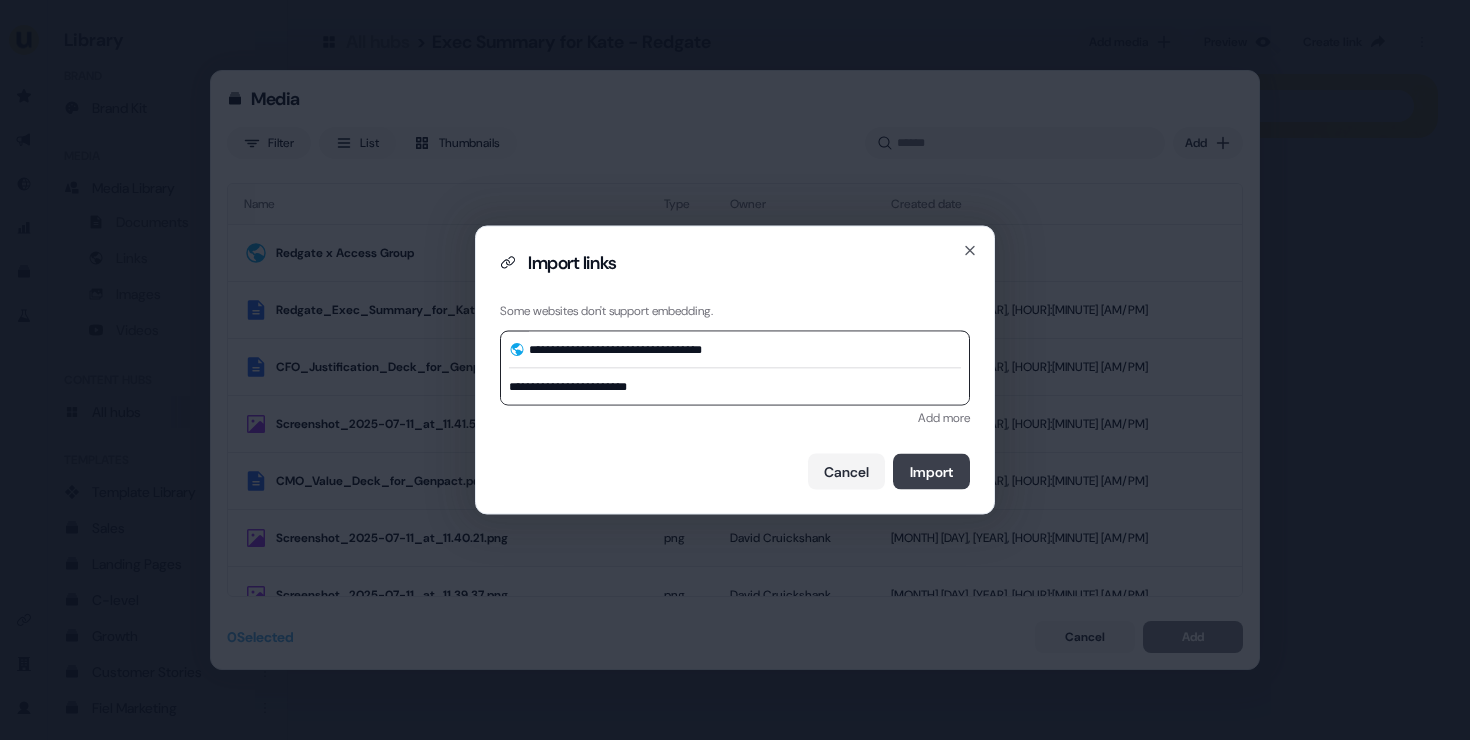 type on "**********" 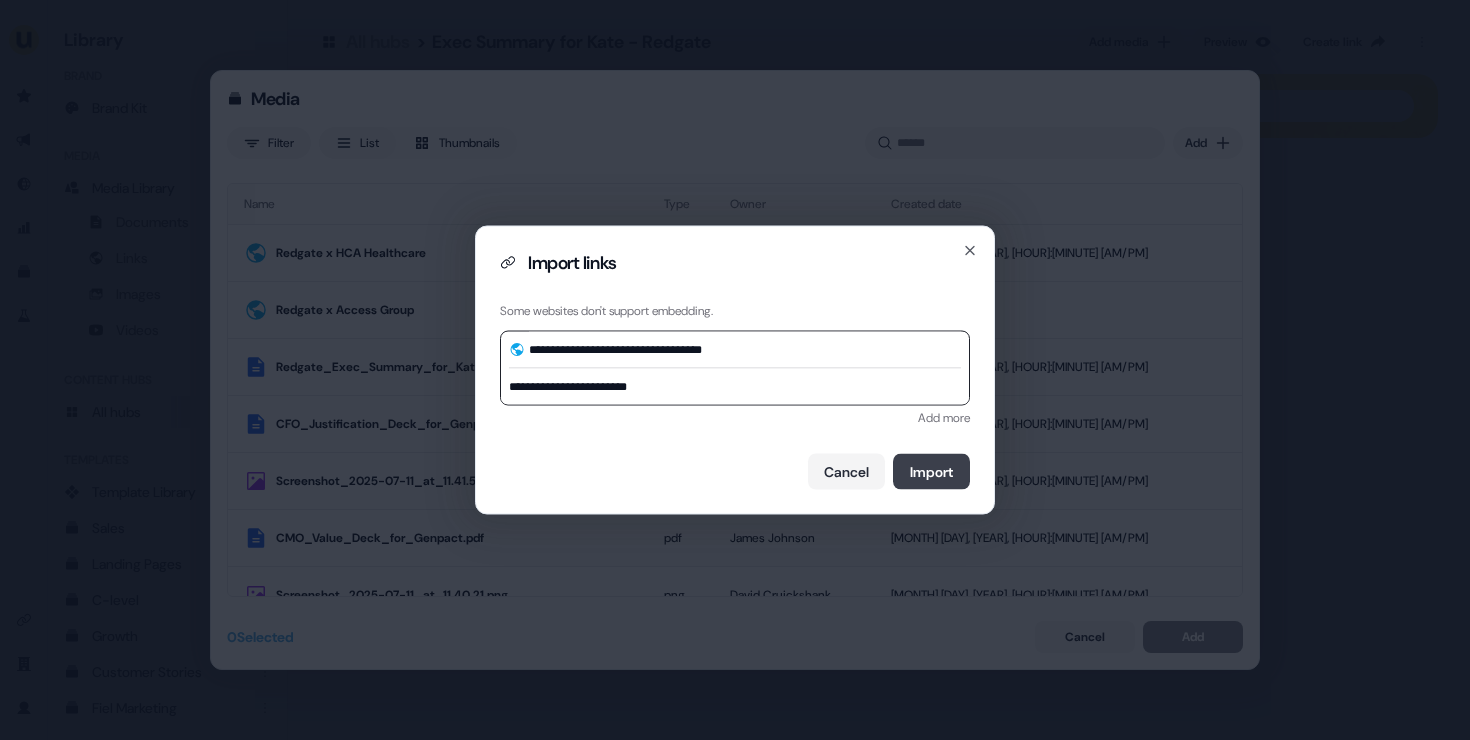 type 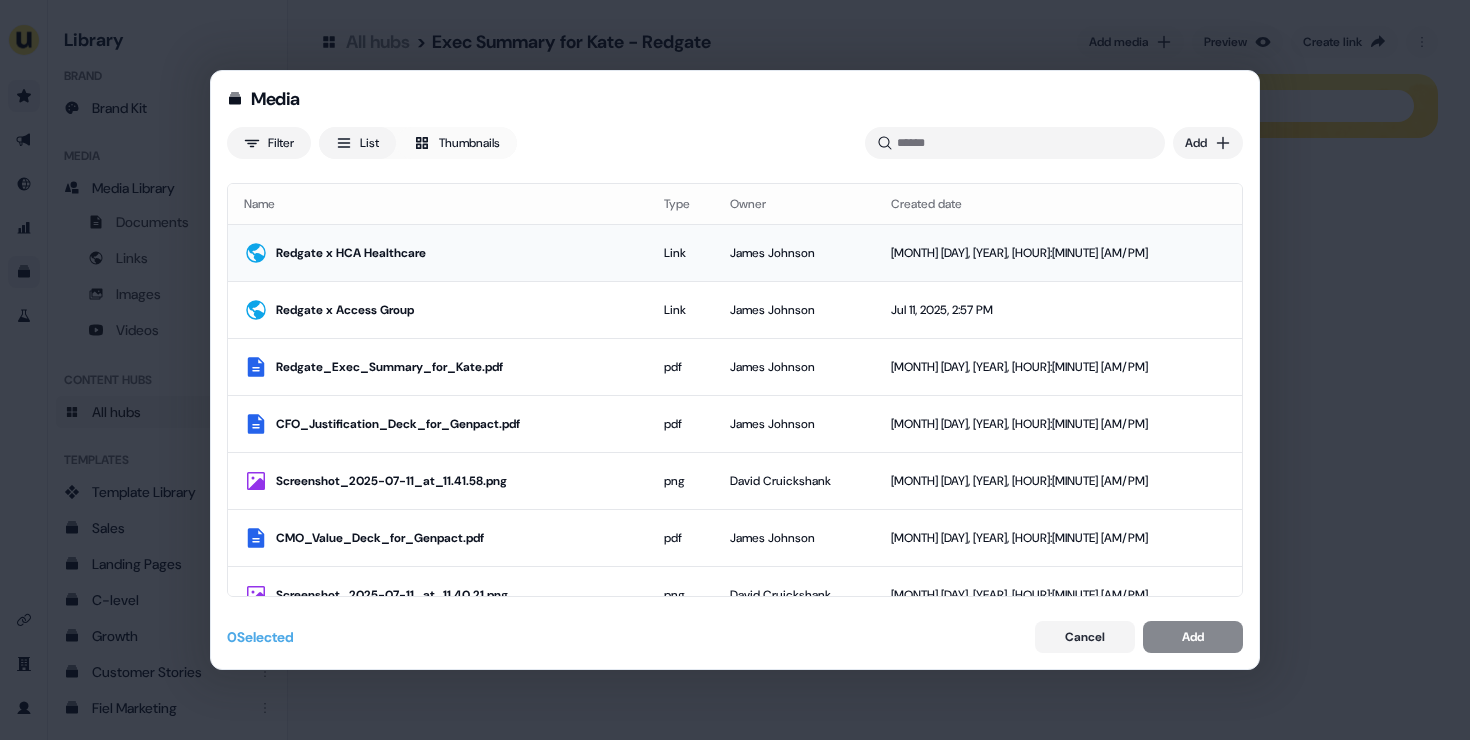 click on "Redgate x HCA Healthcare" at bounding box center (454, 253) 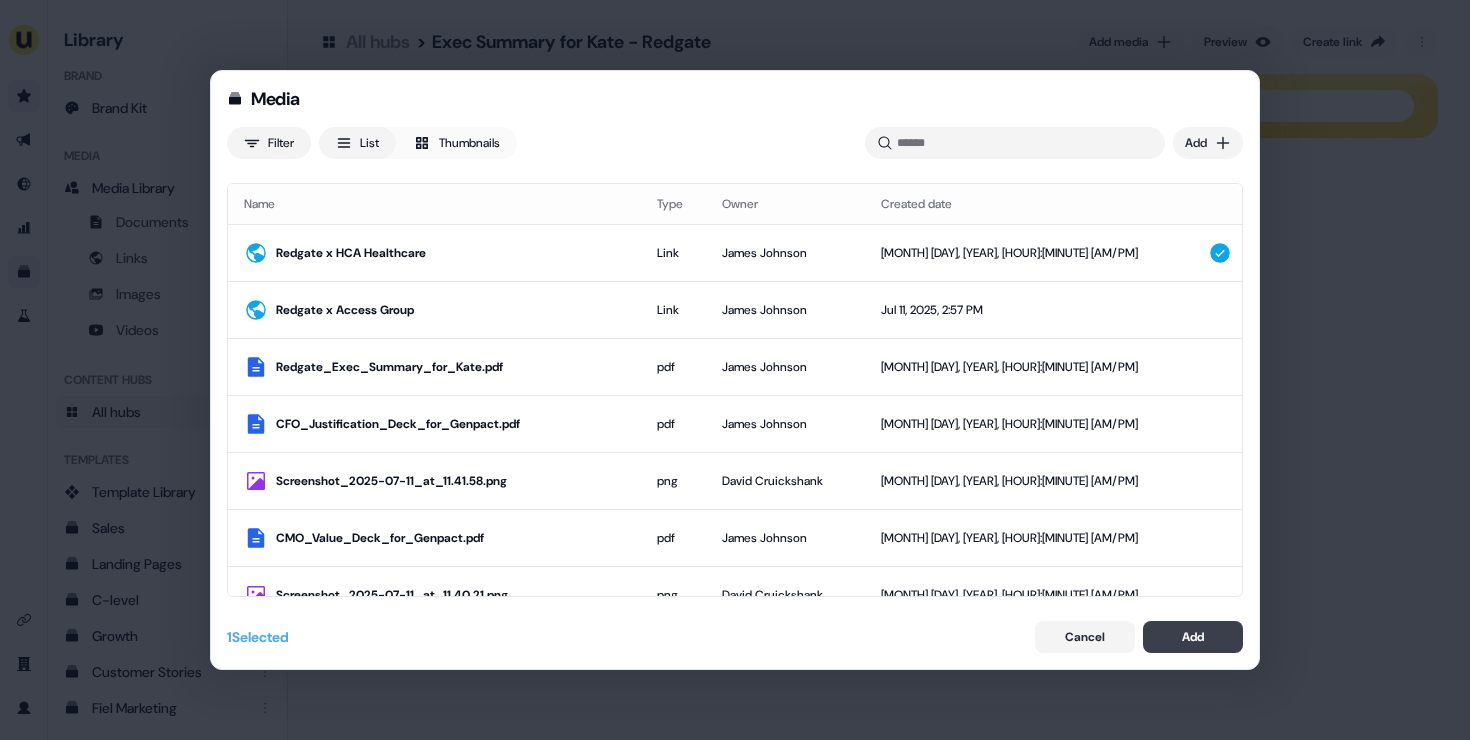 click on "Add" at bounding box center (1193, 637) 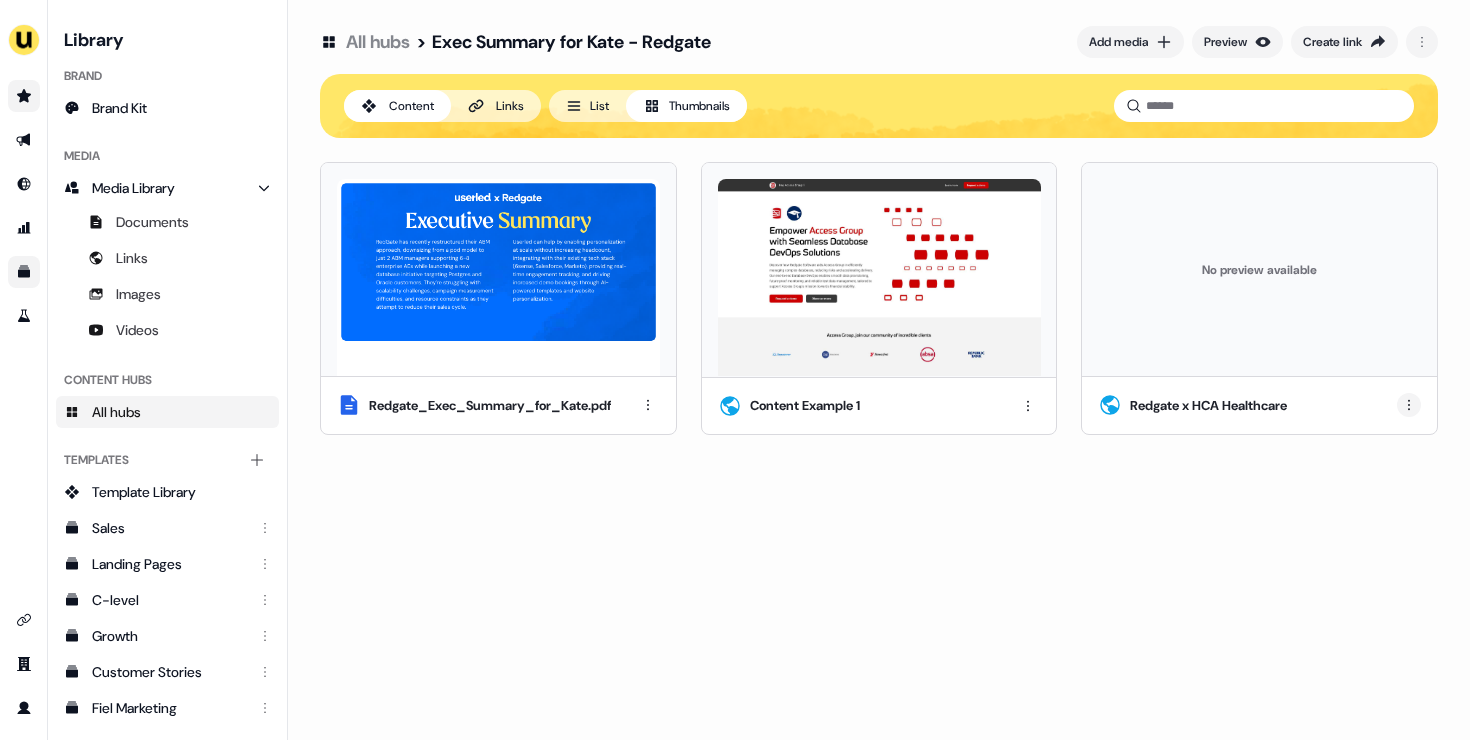 click on "For the best experience switch devices to a bigger screen. Go to Userled.io Library Brand Brand Kit Media Media Library Documents Links Images Videos Content Hubs All hubs Templates   Add collection Template Library Sales Landing Pages C-level Growth Customer Stories Fiel Marketing Linkedin Engagement Conversion Persona Gong Videos Francais Customer Success Sales Templates  ROI Templates Competitor Comparisons Outreach Templates Proposal Templates Capability Templates C-Suite Value Templates CS samples All hubs > Exec Summary for Kate - Redgate Add media Preview Create link Content Links List Thumbnails Redgate_Exec_Summary_for_Kate.pdf Content Example 1 No preview available Redgate x HCA Healthcare" at bounding box center (735, 370) 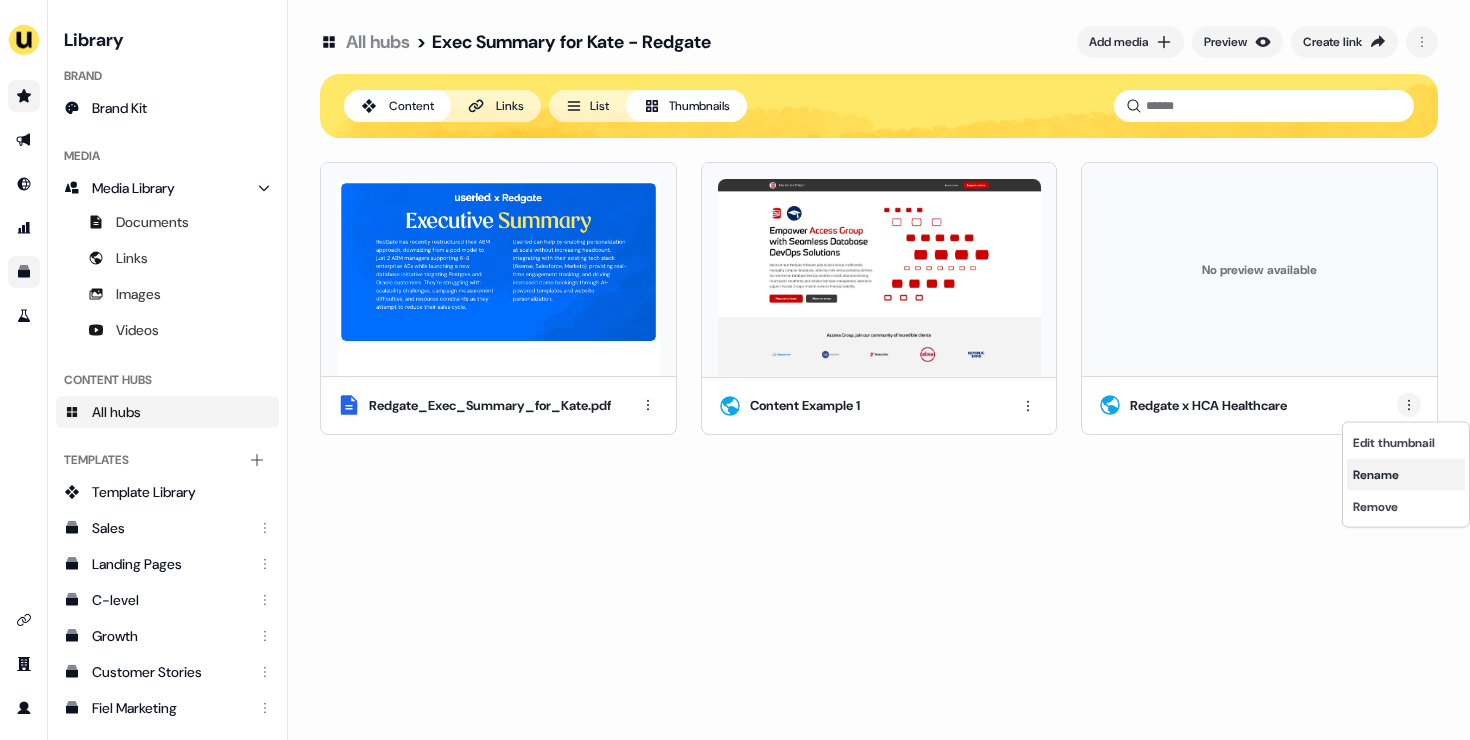 click on "Rename" at bounding box center (1406, 475) 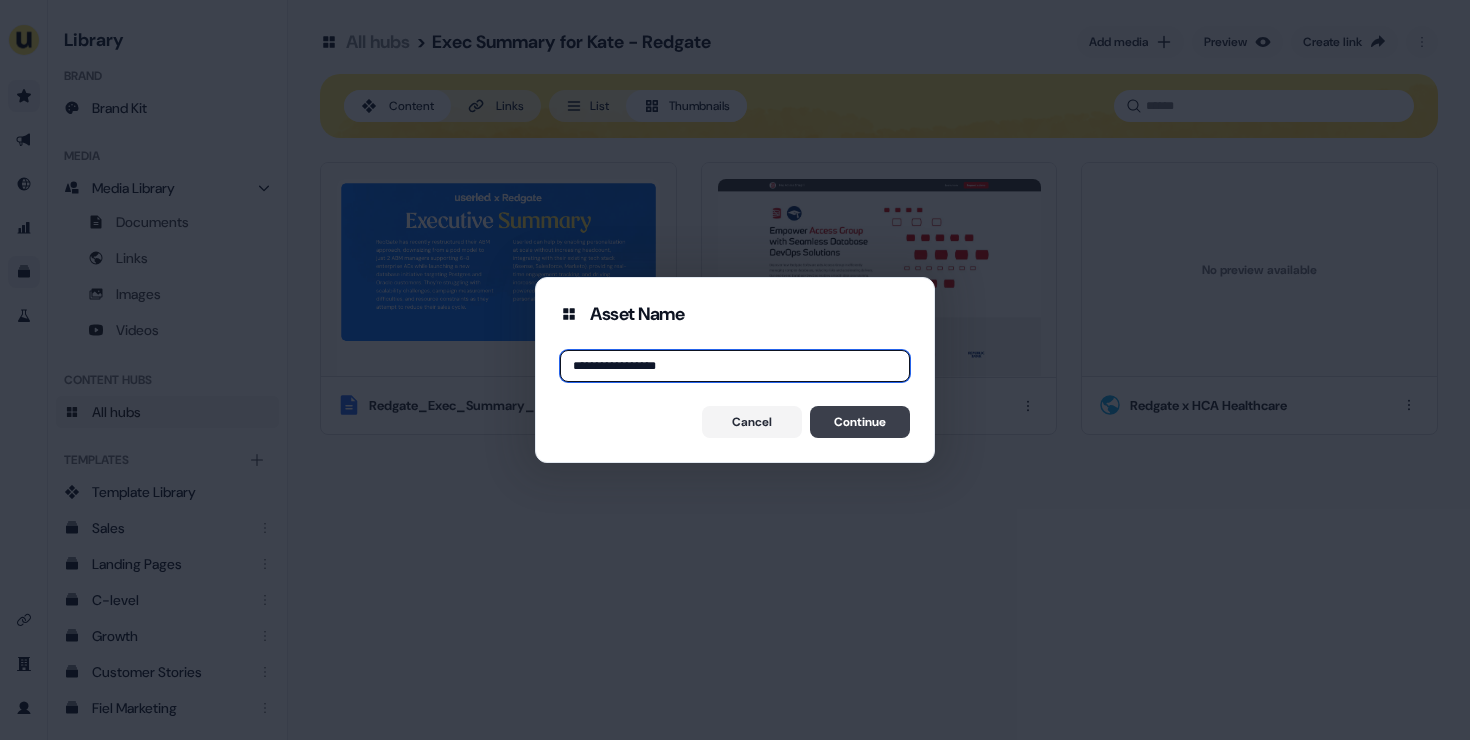 type on "**********" 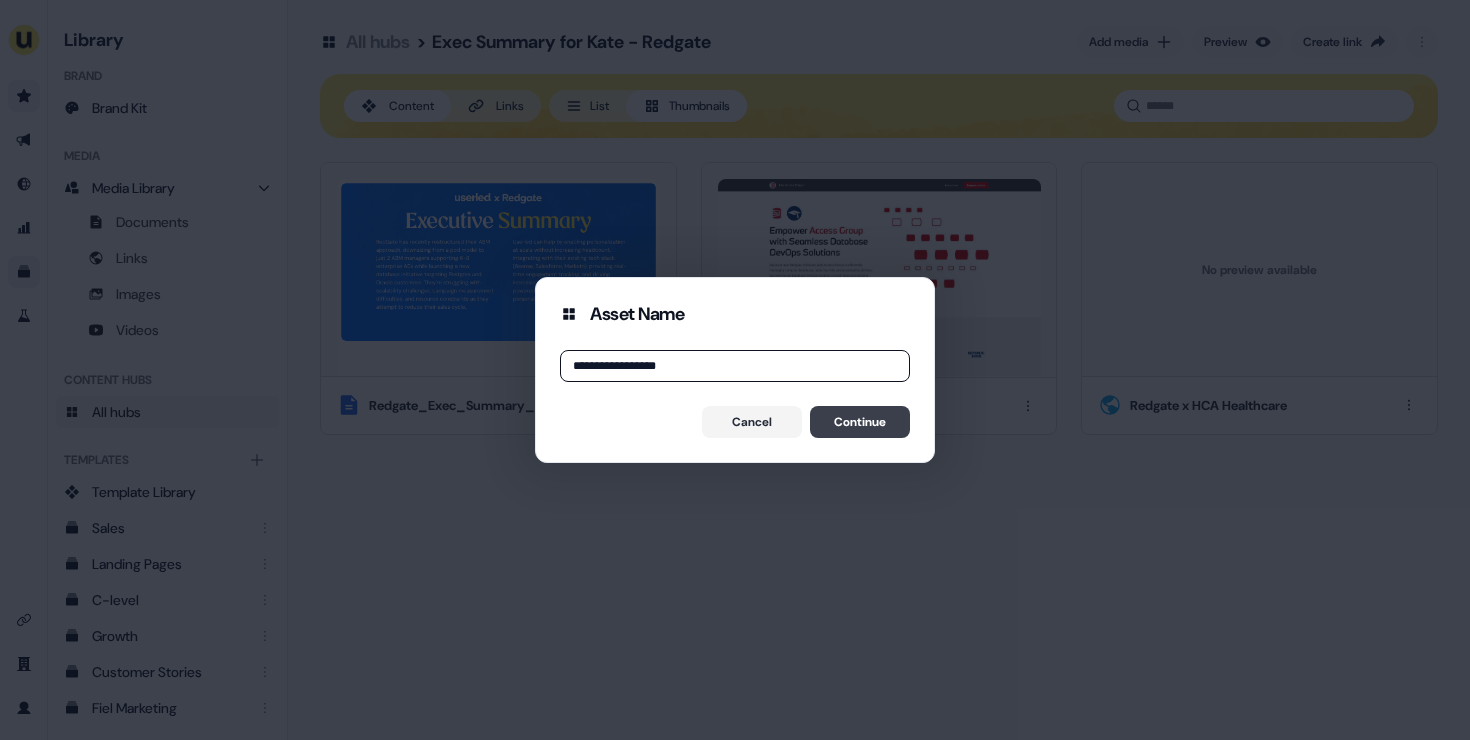 click on "Continue" at bounding box center (860, 422) 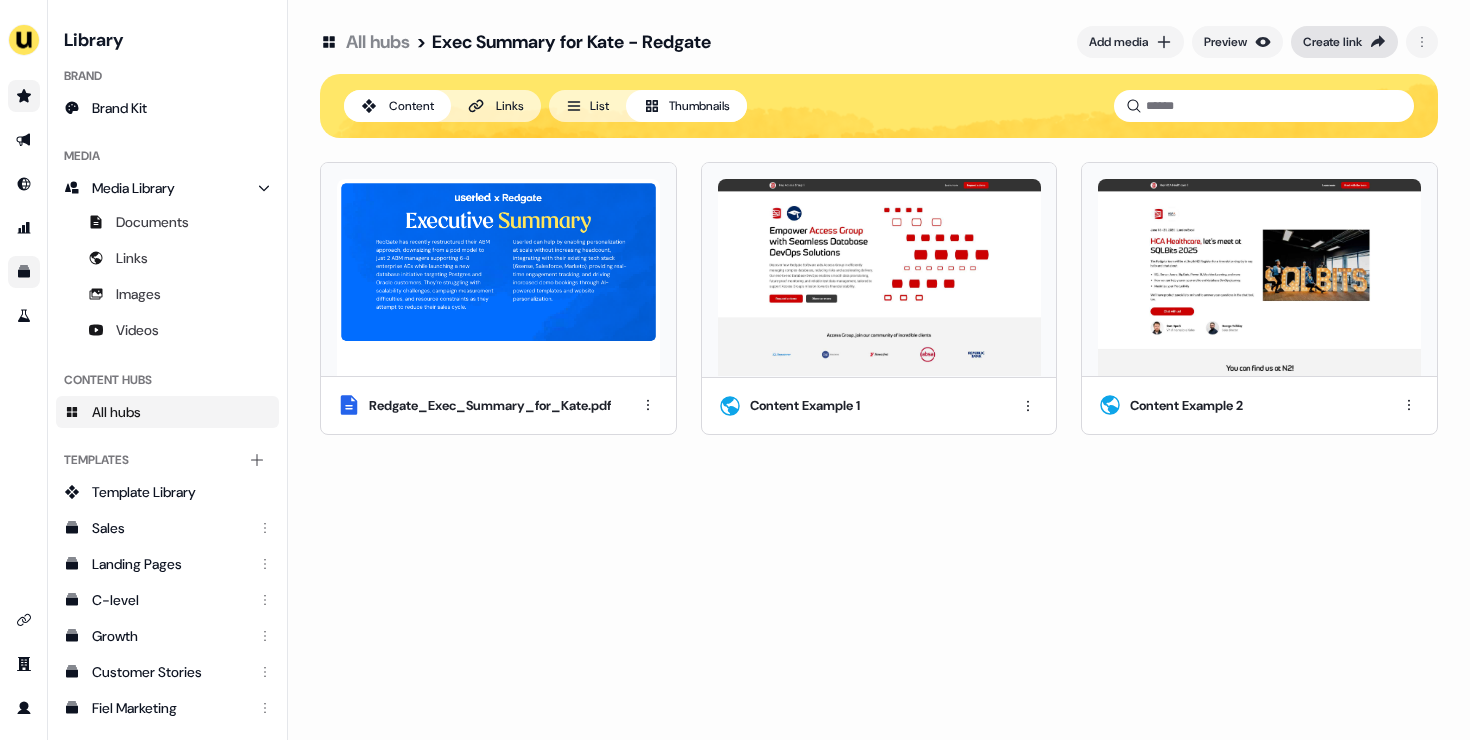 click on "Create link" at bounding box center (1332, 42) 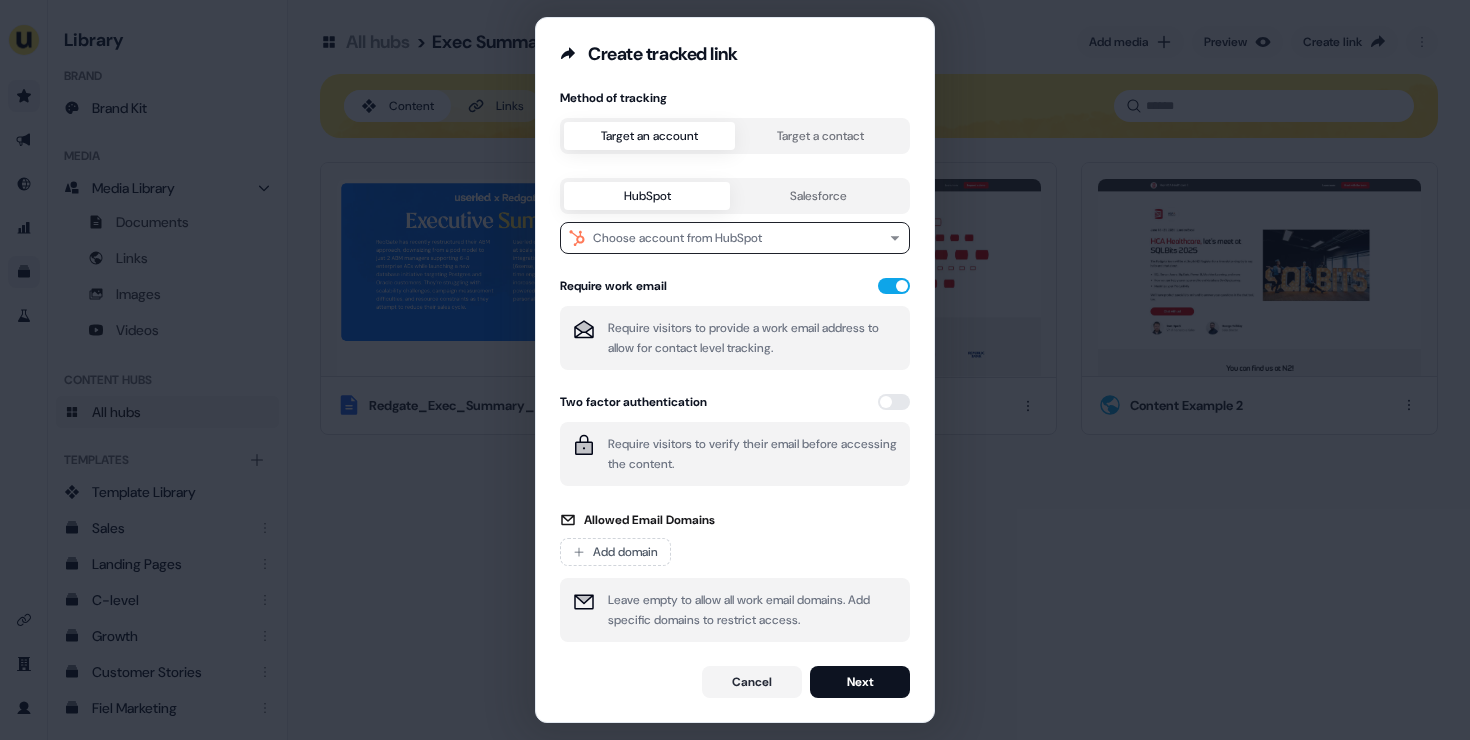 click on "Create tracked link Method of tracking Target an account Target a contact HubSpot Salesforce Choose account from HubSpot Require work email Require visitors to provide a work email address to allow for contact level tracking. Two factor authentication Require visitors to verify their email before accessing the content. Allowed Email Domains Add domain Leave empty to allow all work email domains. Add specific domains to restrict access. Cancel Next" at bounding box center [735, 370] 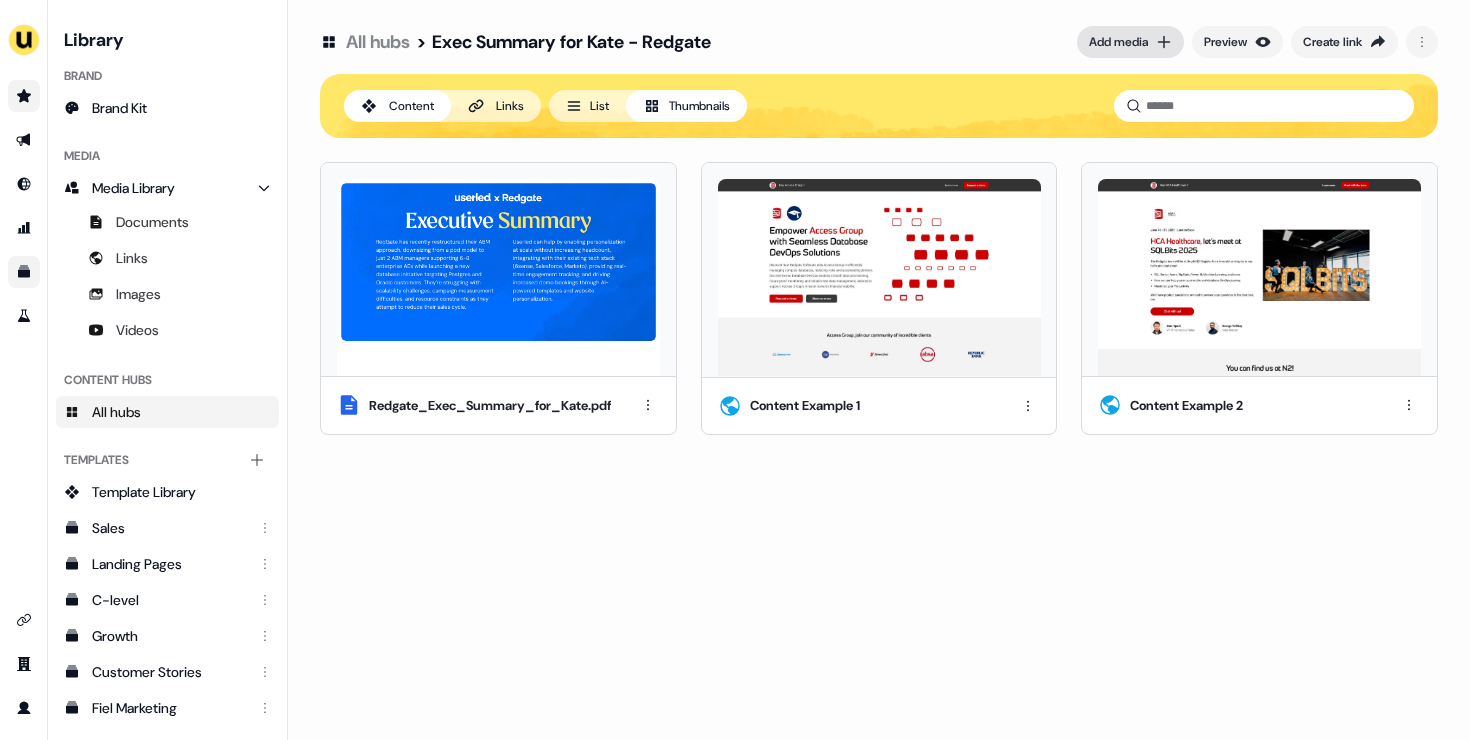 click on "Add media" at bounding box center (1118, 42) 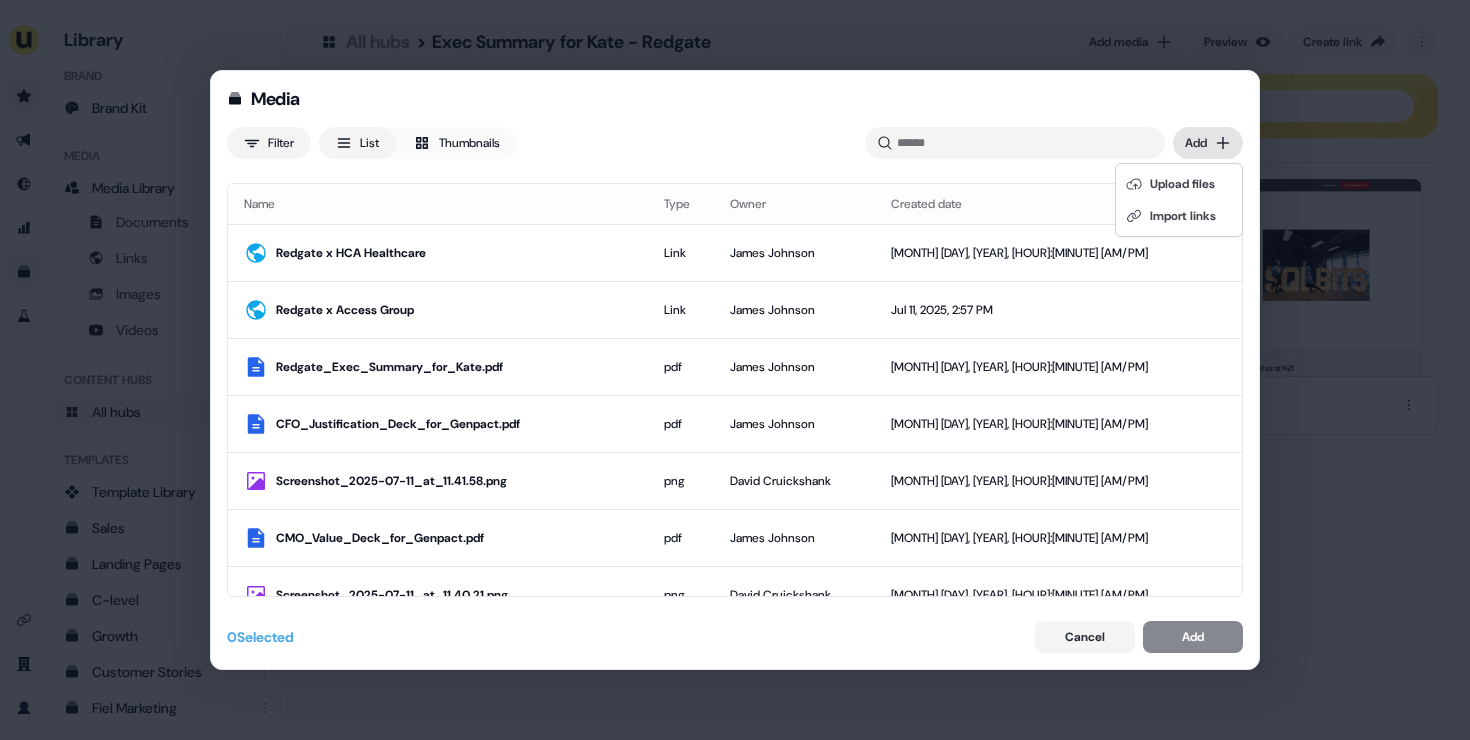 click on "Media Filter List Thumbnails Uploaded Add Name Type Owner Created date Redgate x HCA Healthcare Link James Johnson Jul 11, 2025, 2:58 PM Redgate x Access Group Link James Johnson Jul 11, 2025, 2:57 PM Redgate_Exec_Summary_for_Kate.pdf pdf James Johnson Jul 11, 2025, 2:55 PM CFO_Justification_Deck_for_Genpact.pdf pdf James Johnson Jul 11, 2025, 11:47 AM Screenshot_2025-07-11_at_11.41.58.png png David Cruickshank Jul 11, 2025, 11:42 AM CMO_Value_Deck_for_Genpact.pdf pdf James Johnson Jul 11, 2025, 11:41 AM Screenshot_2025-07-11_at_11.40.21.png png David Cruickshank Jul 11, 2025, 11:40 AM Screenshot_2025-07-11_at_11.39.37.png png David Cruickshank Jul 11, 2025, 11:39 AM Screenshot_2025-07-11_at_11.36.34.png png David Cruickshank Jul 11, 2025, 11:38 AM Screenshot_2025-06-24_at_12.20.22.png png Geneviève Ladouceur Jul 11, 2025, 11:33 AM Genpact x State Street Link James Johnson Jul 11, 2025, 11:32 AM Genpact x Aviva Link James Johnson Jul 11, 2025, 11:31 AM Genpact_Exec_Summary.pdf pdf James Johnson png png pdf 0" at bounding box center (735, 370) 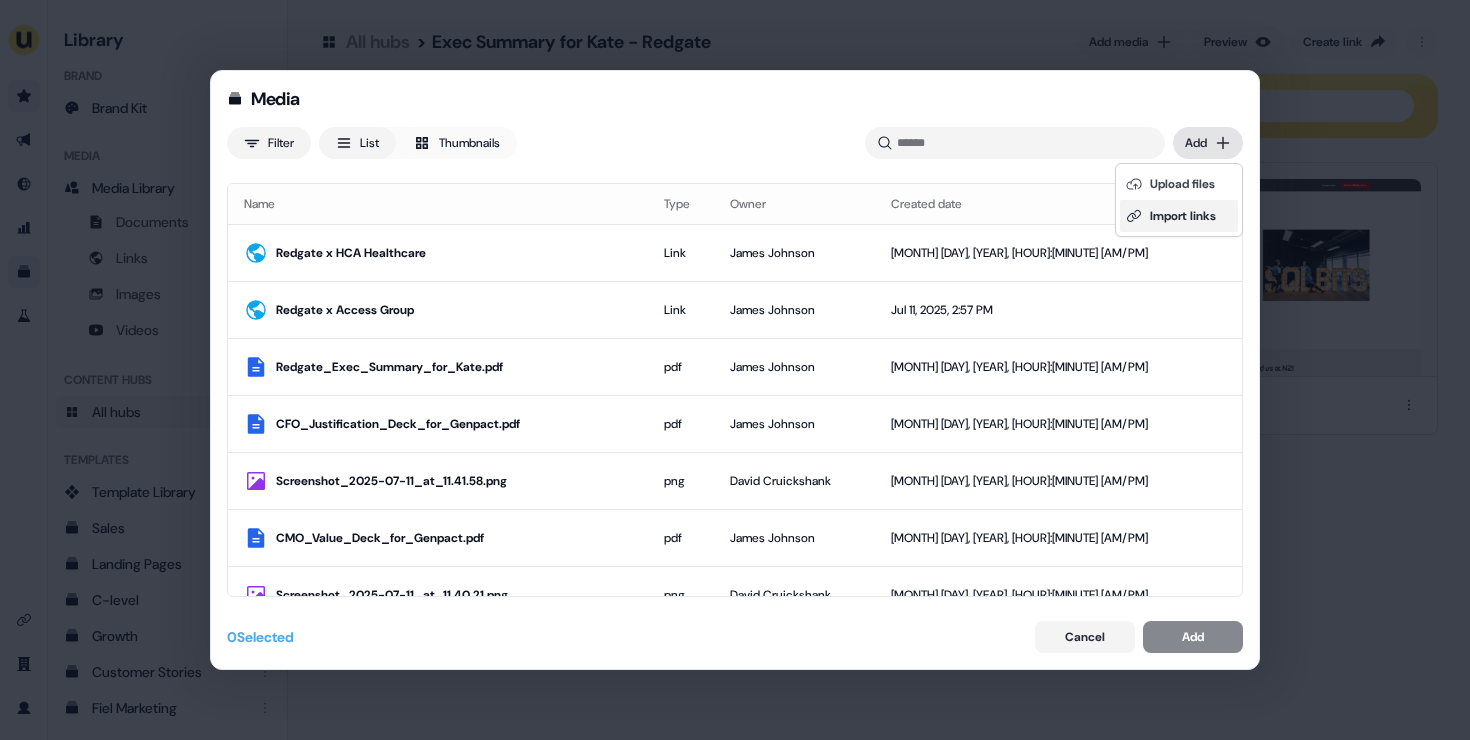 click on "Import links" at bounding box center (1179, 216) 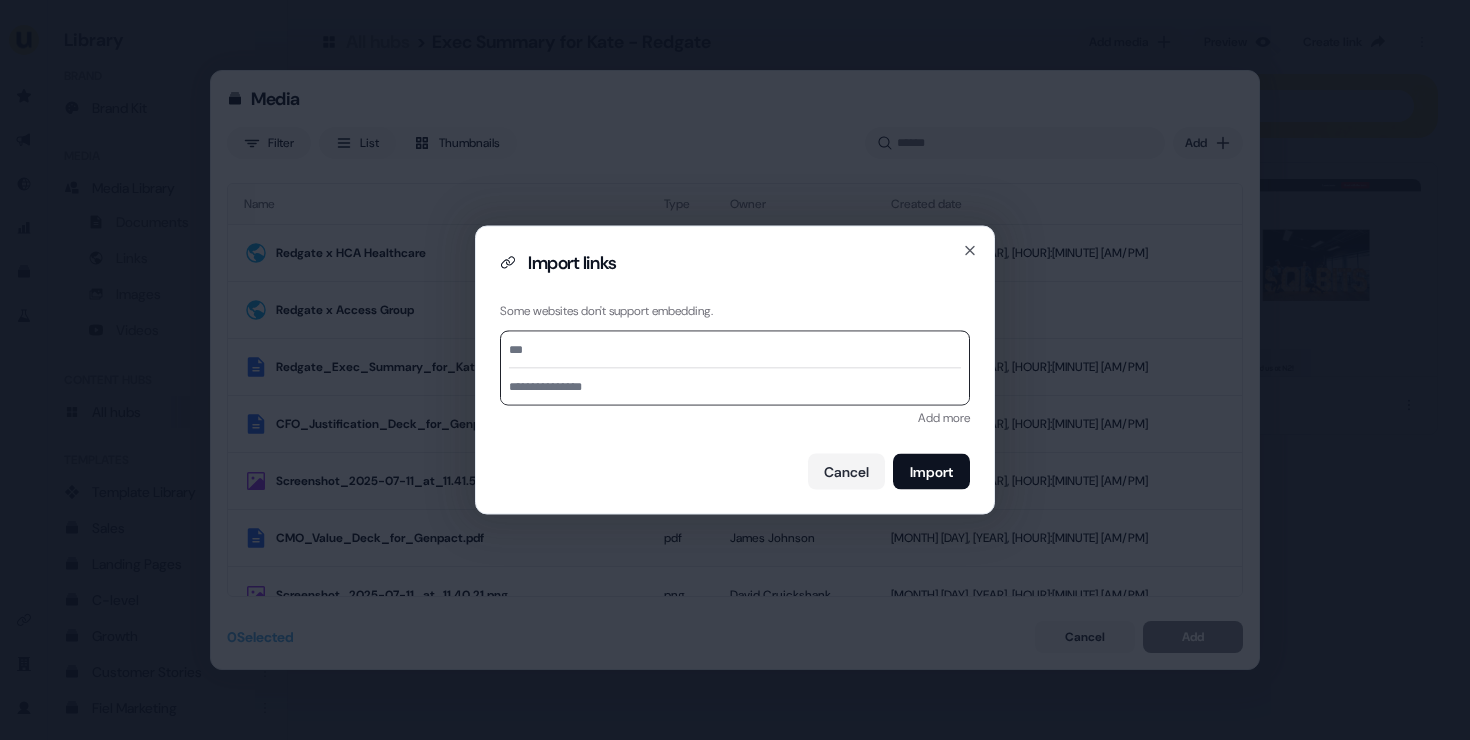 type on "**********" 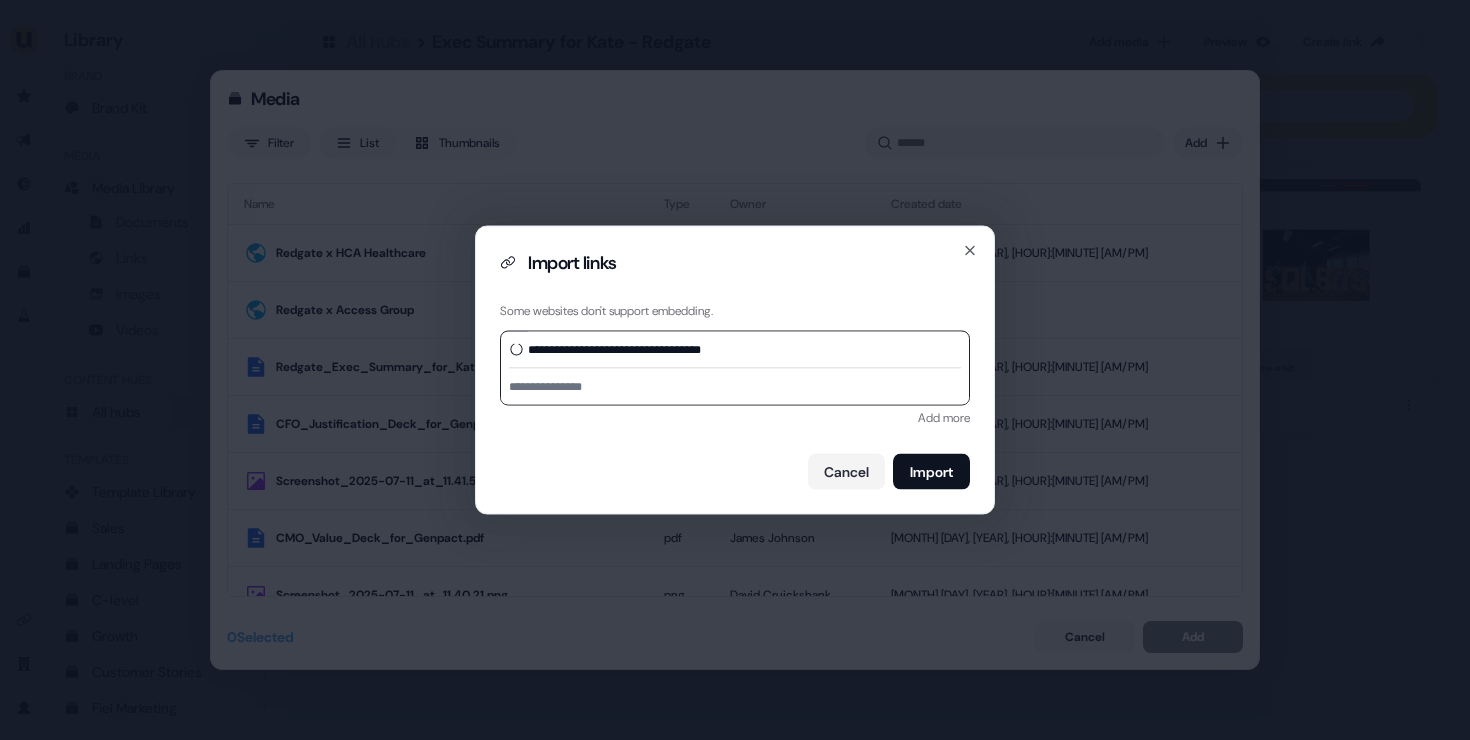 type on "**********" 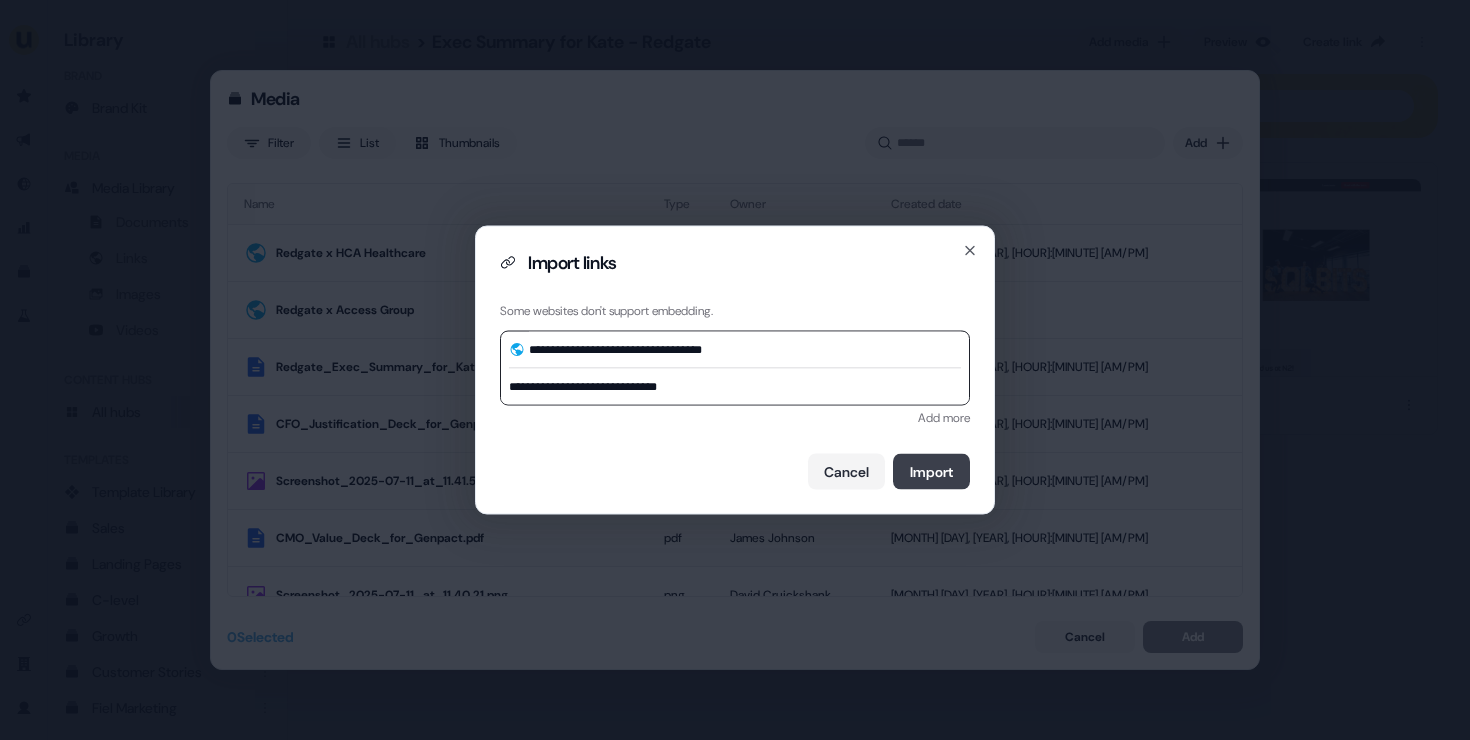 type on "**********" 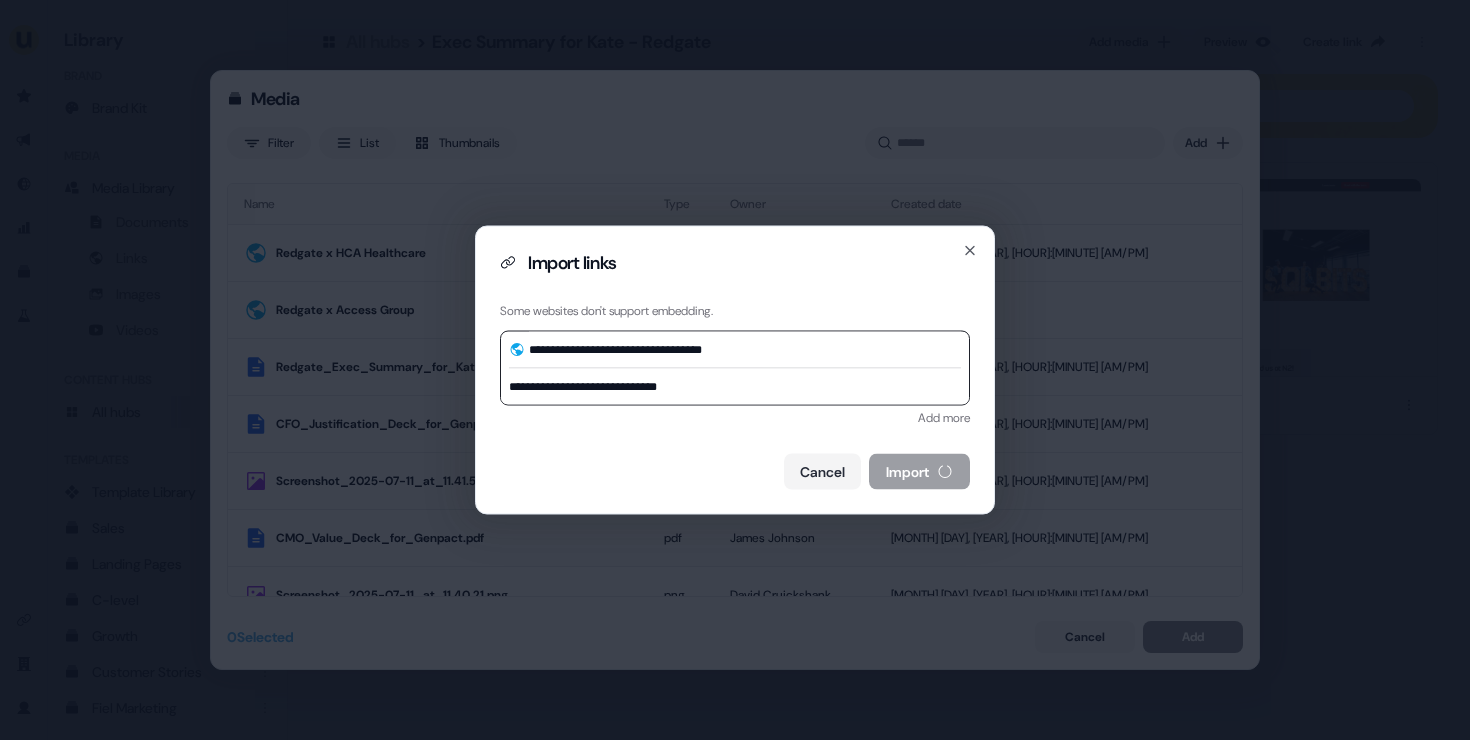 type 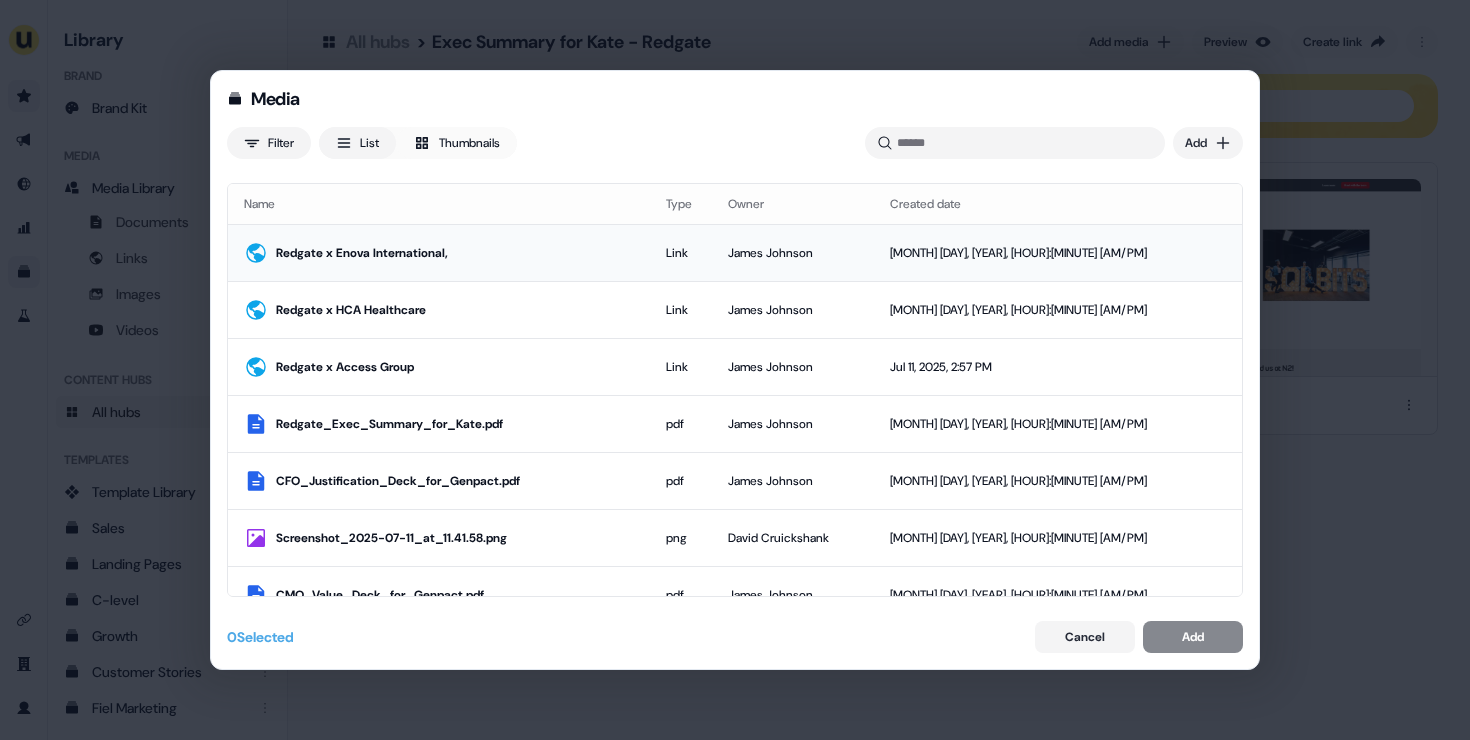 click on "Redgate x Enova International," at bounding box center [455, 253] 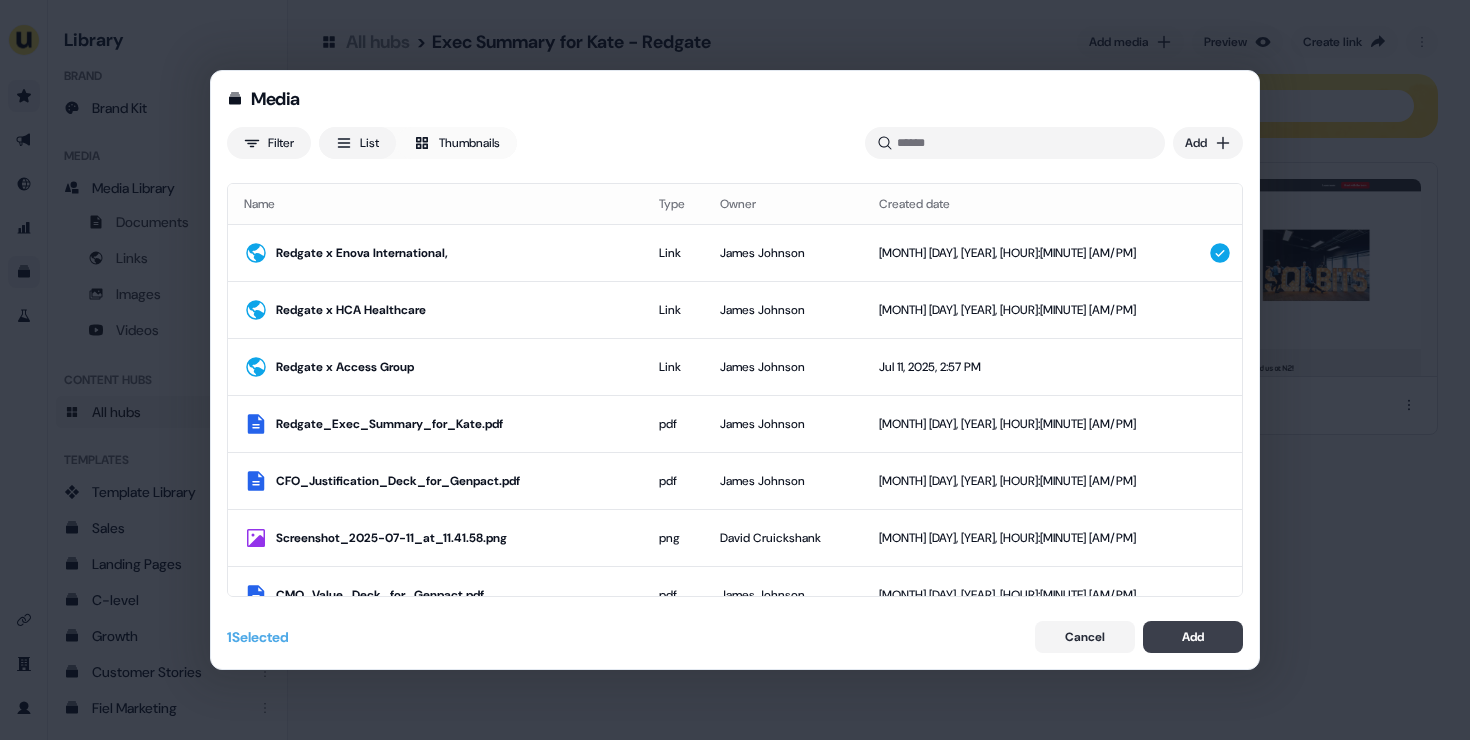 click on "Add" at bounding box center [1193, 637] 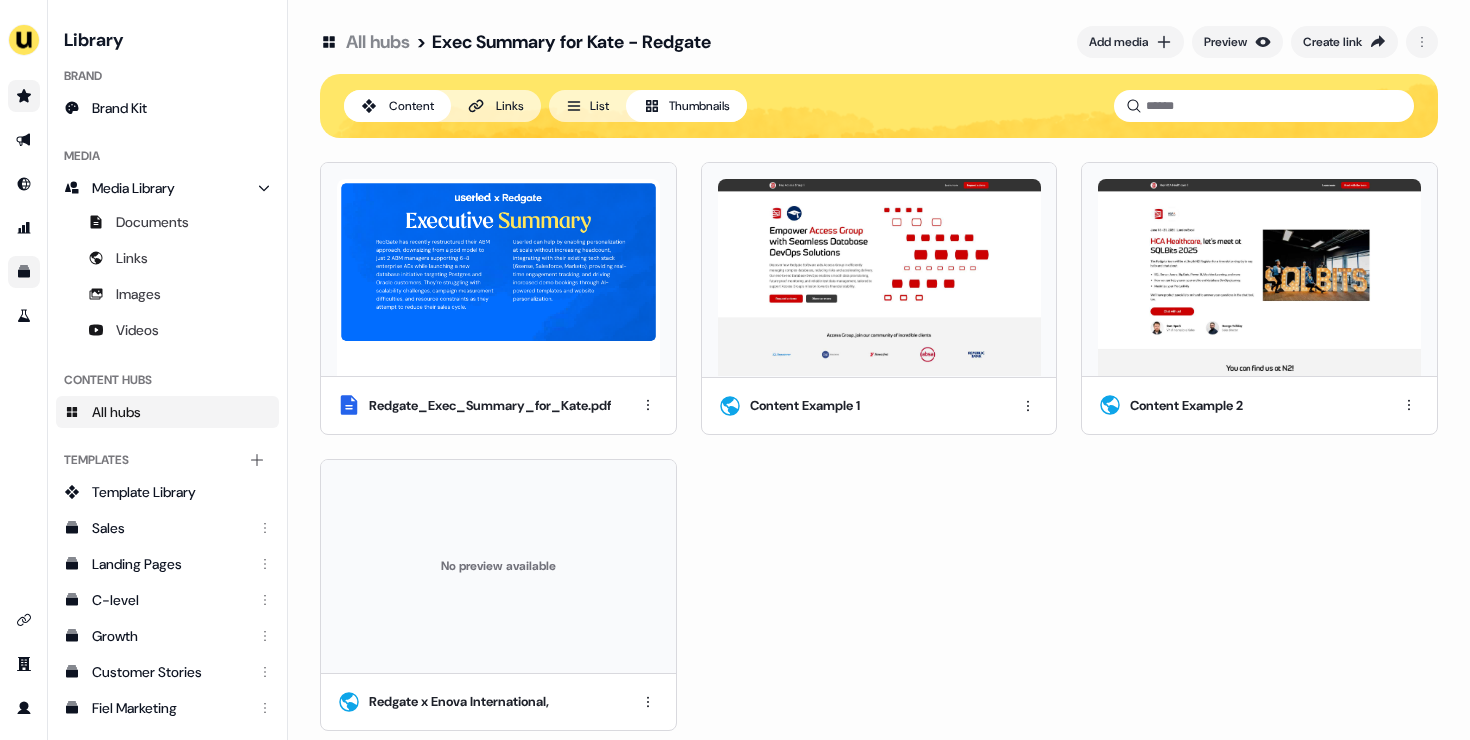scroll, scrollTop: 12, scrollLeft: 0, axis: vertical 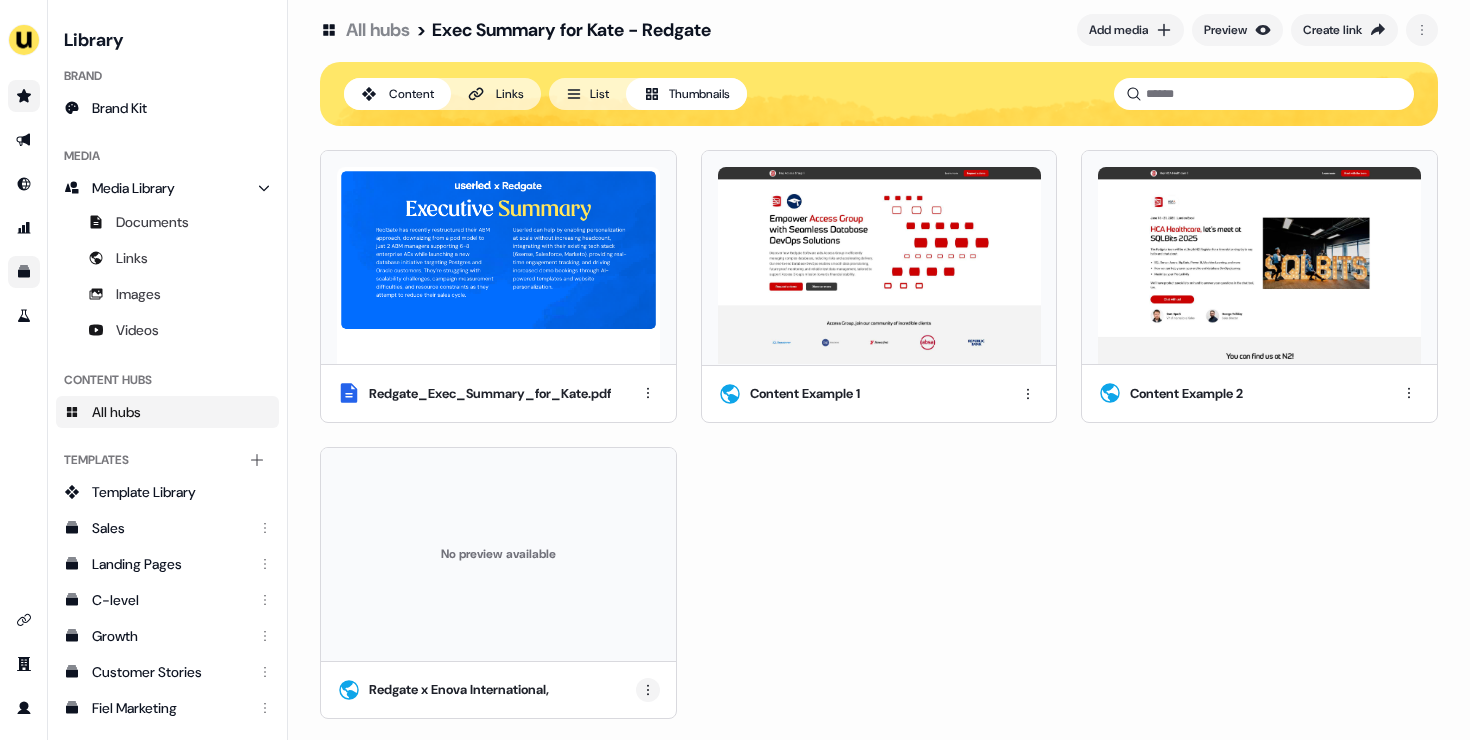 click on "For the best experience switch devices to a bigger screen. Go to Userled.io Library Brand Brand Kit Media Media Library Documents Links Images Videos Content Hubs All hubs Templates   Add collection Template Library Sales Landing Pages C-level Growth Customer Stories Fiel Marketing Linkedin Engagement Conversion Persona Gong Videos Francais Customer Success Sales Templates  ROI Templates Competitor Comparisons Outreach Templates Proposal Templates Capability Templates C-Suite Value Templates CS samples All hubs > Exec Summary for Kate - Redgate Add media Preview Create link Content Links List Thumbnails Redgate_Exec_Summary_for_Kate.pdf Content Example 1 Content Example 2 No preview available Redgate x Enova International," at bounding box center [735, 370] 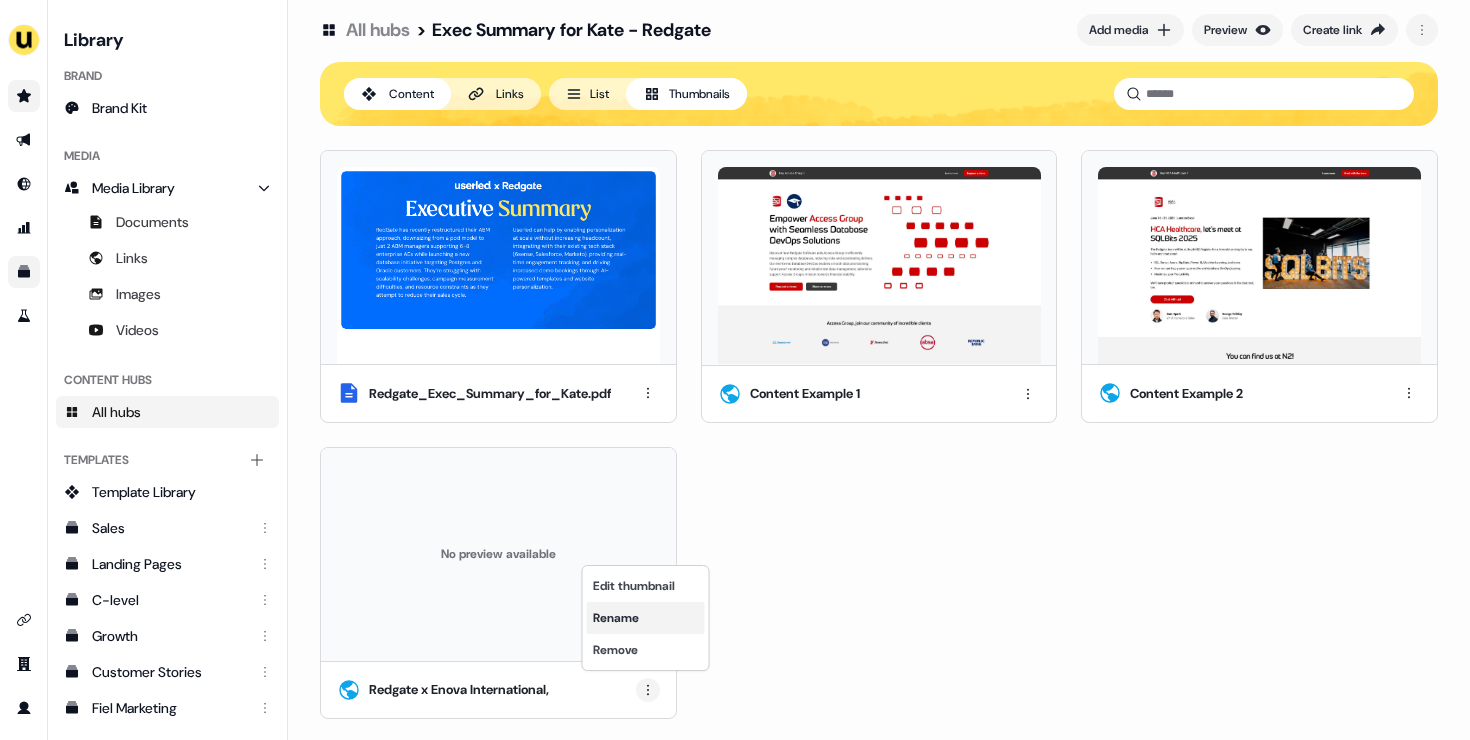 click on "Rename" at bounding box center (646, 618) 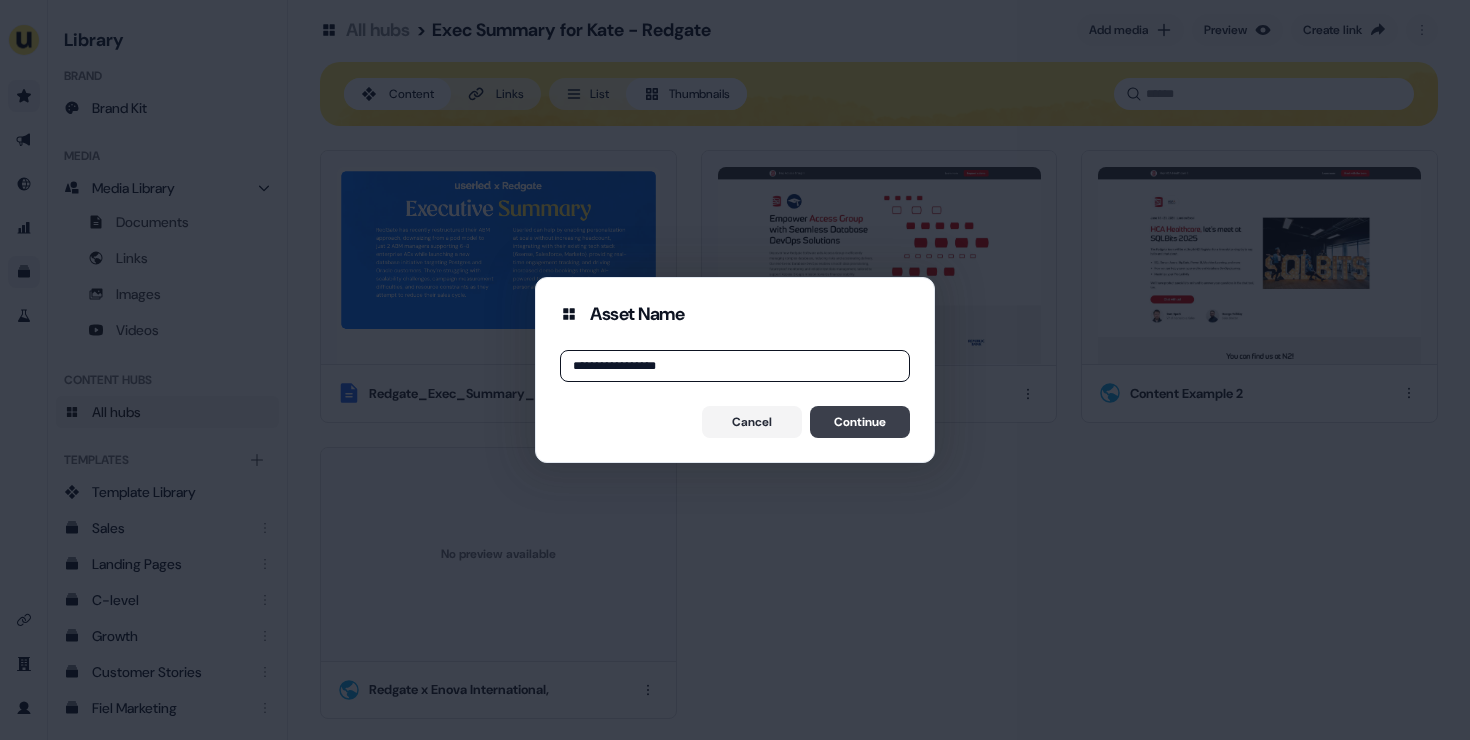 type on "**********" 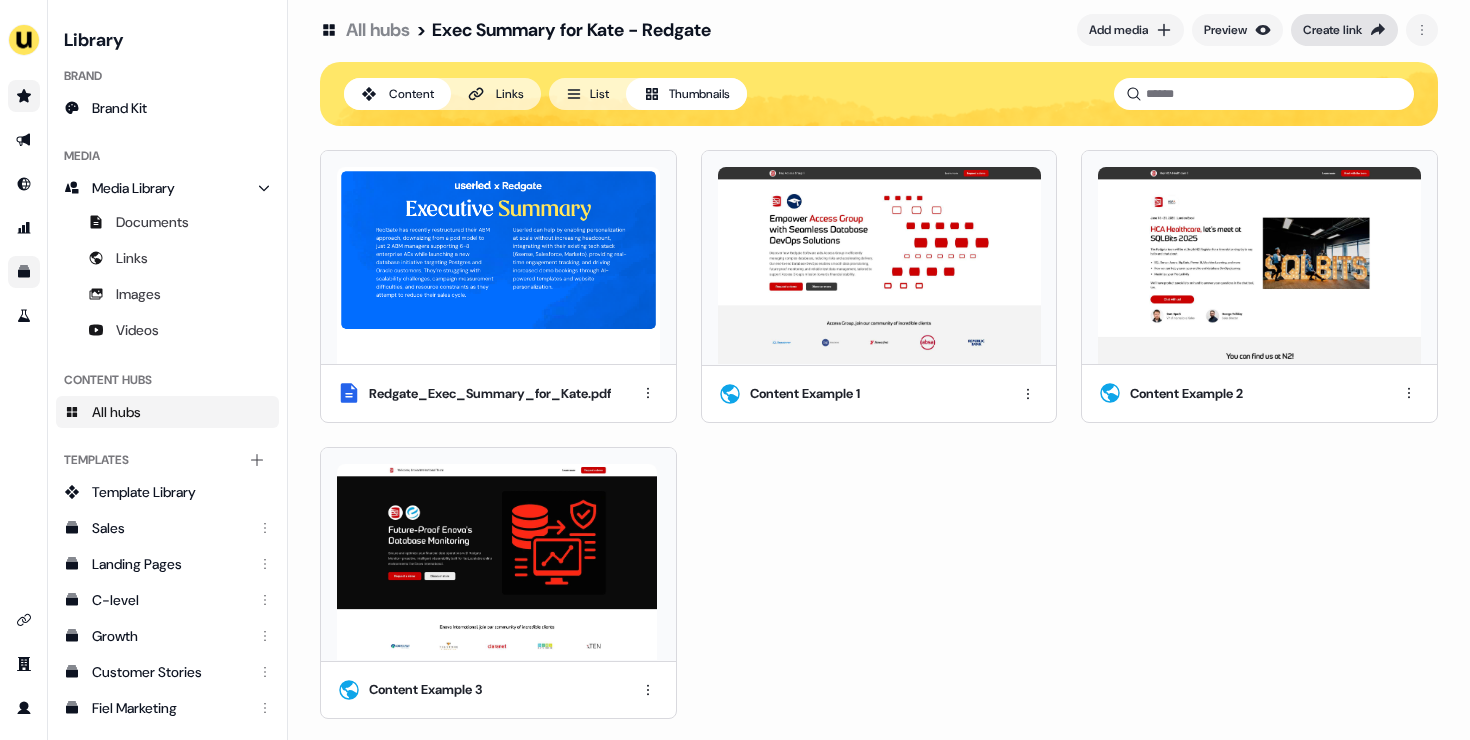 click on "Create link" at bounding box center (1332, 30) 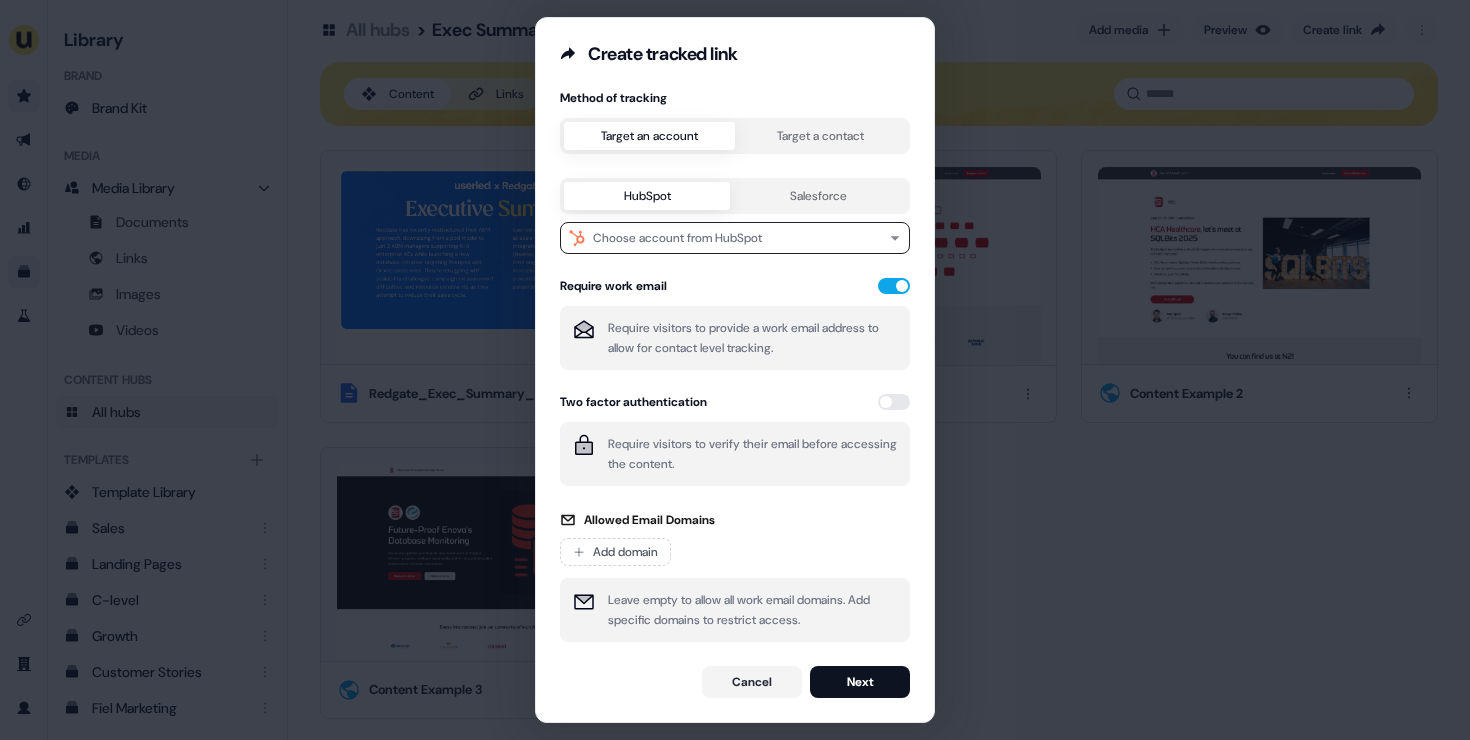 click on "Method of tracking Target an account Target a contact HubSpot Salesforce Choose account from HubSpot Require work email Require visitors to provide a work email address to allow for contact level tracking. Two factor authentication Require visitors to verify their email before accessing the content. Allowed Email Domains Add domain Leave empty to allow all work email domains. Add specific domains to restrict access." at bounding box center [735, 366] 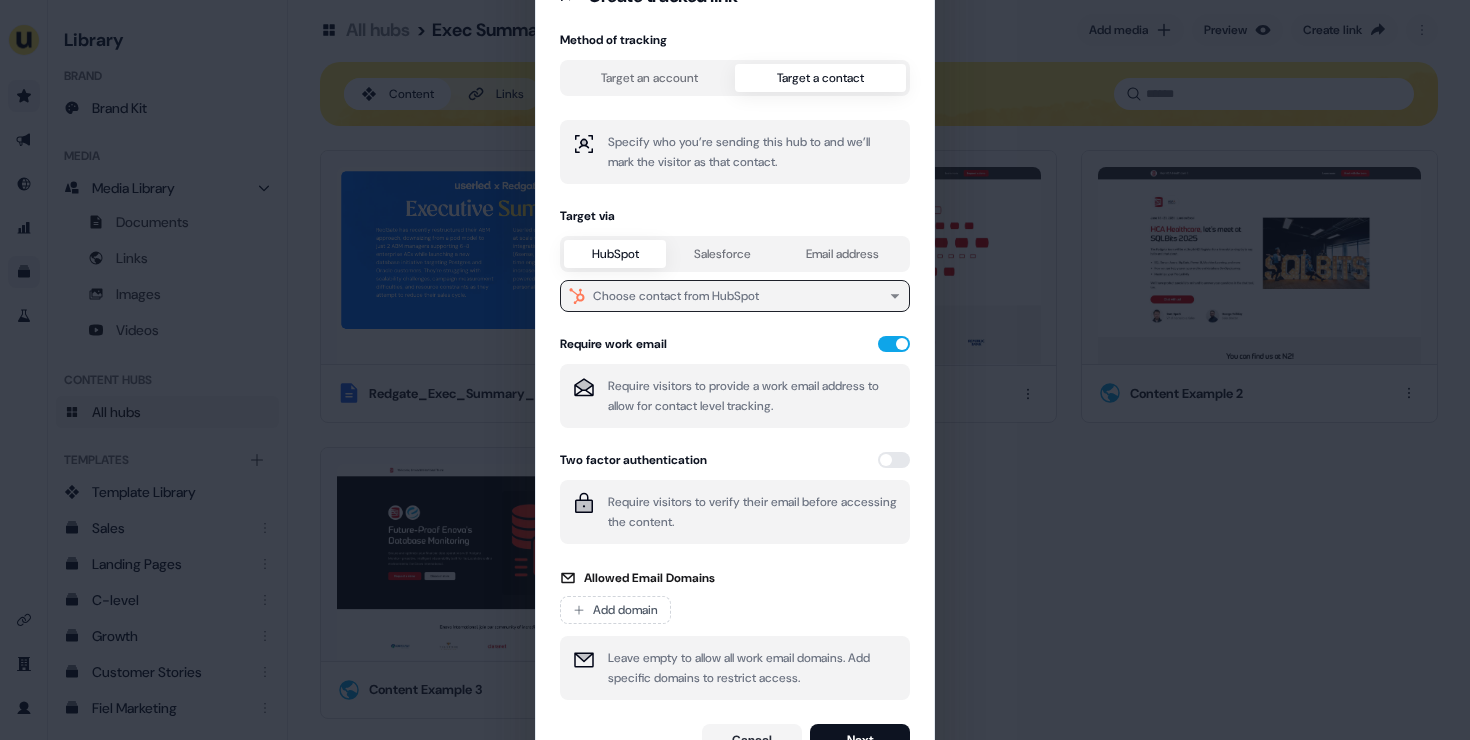 click on "Choose contact from HubSpot" at bounding box center (676, 296) 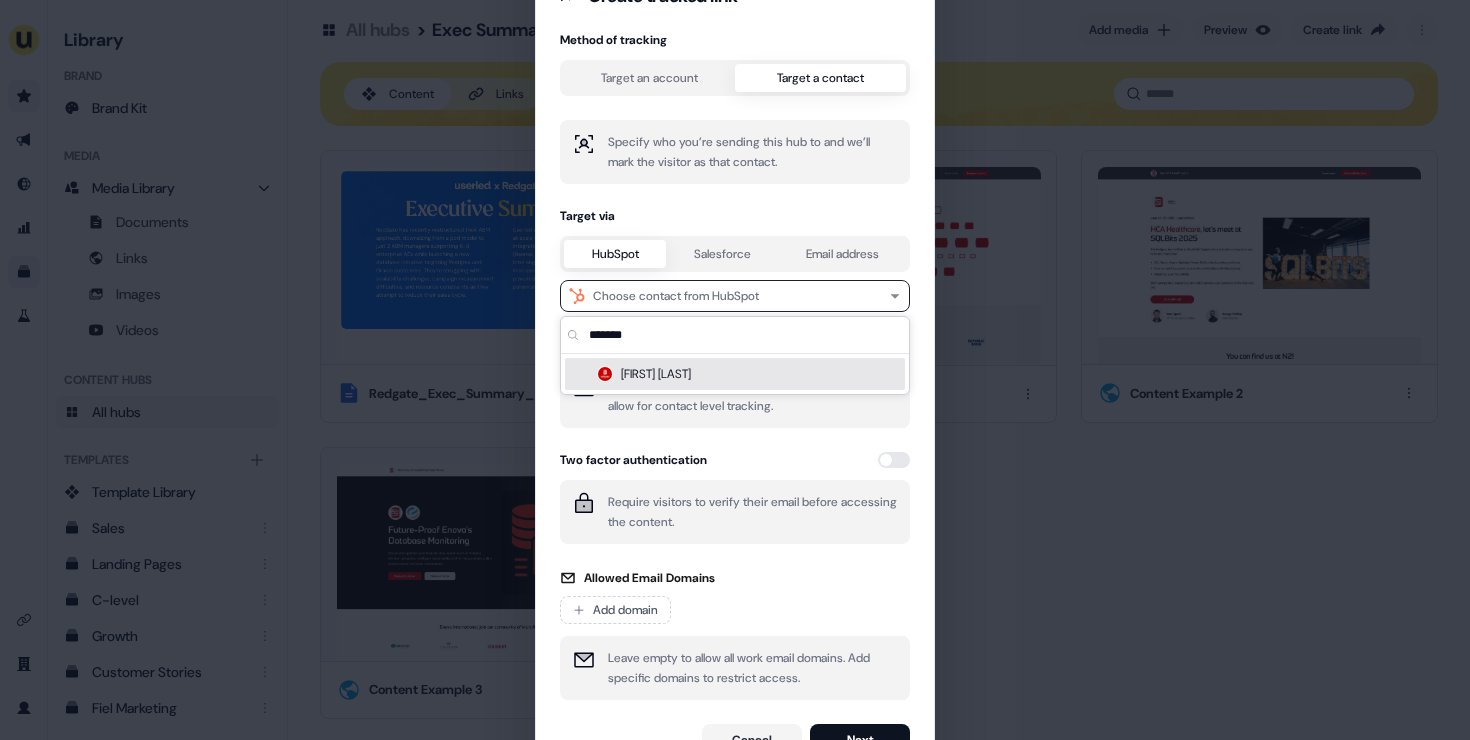 type on "*******" 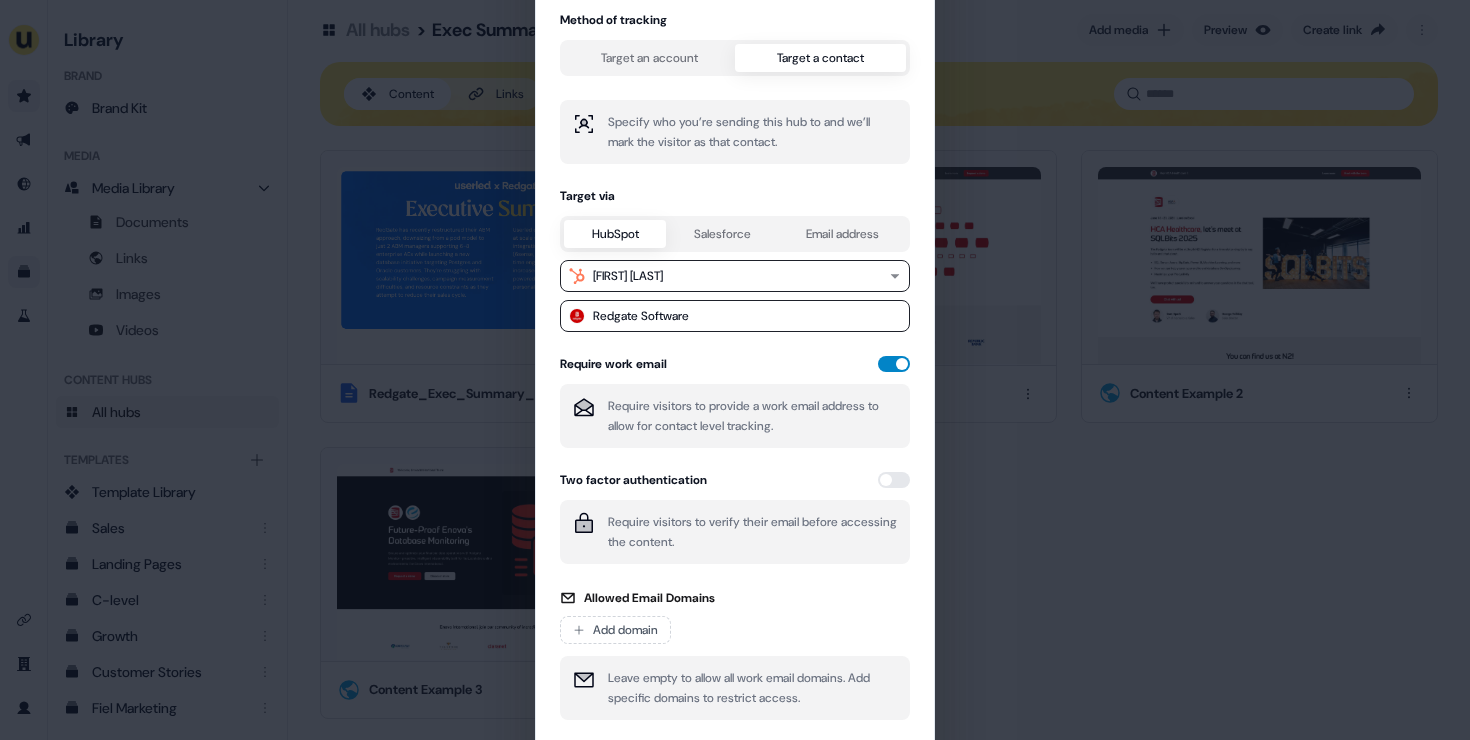 click at bounding box center [894, 364] 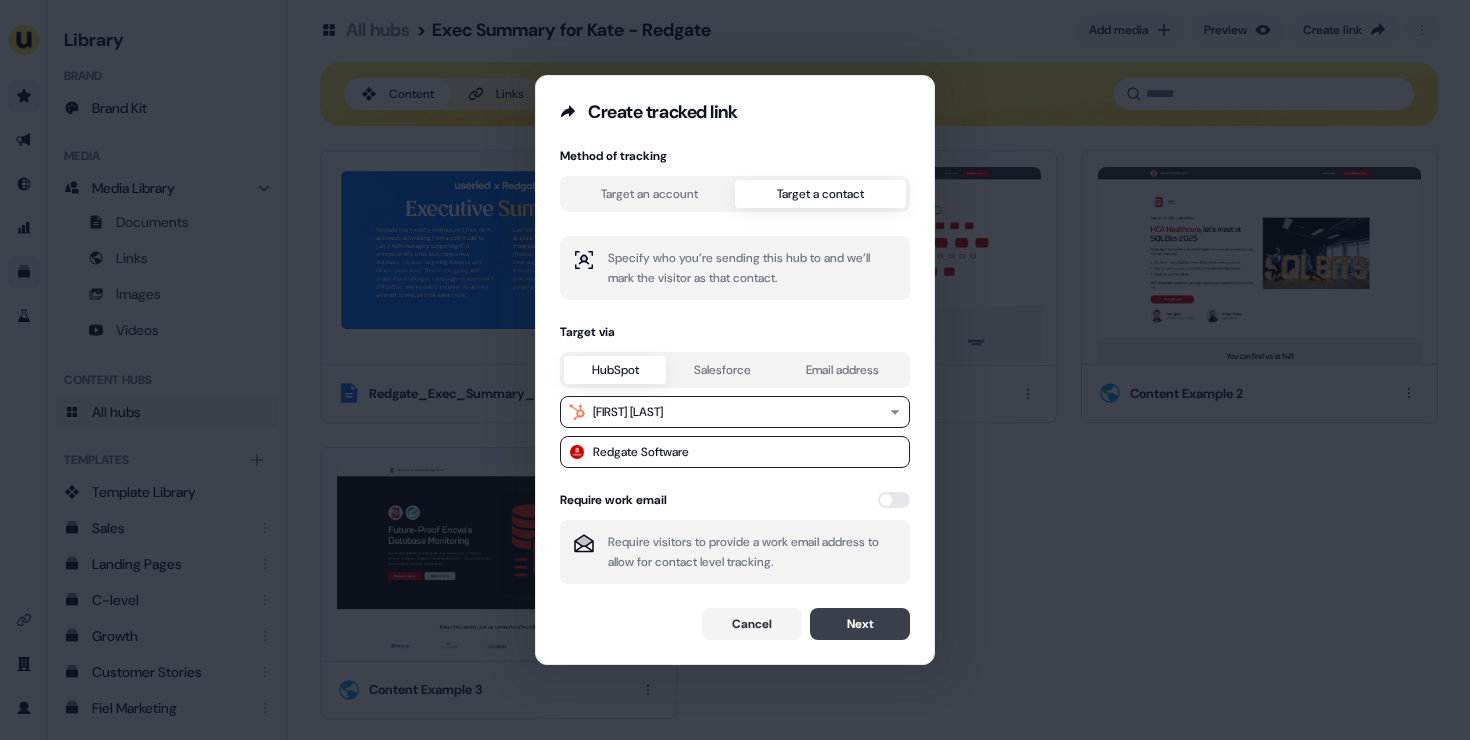 click on "Next" at bounding box center (860, 624) 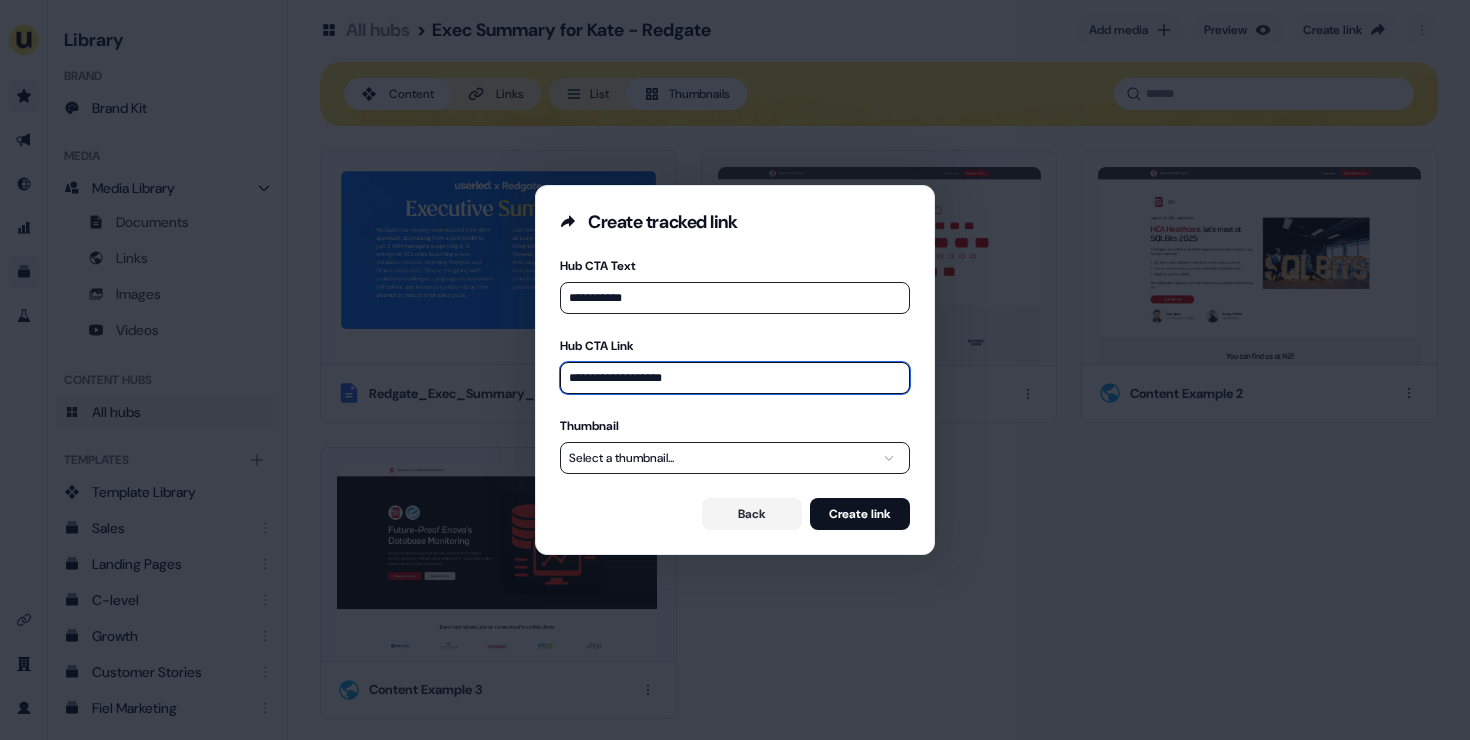 click on "**********" at bounding box center [735, 378] 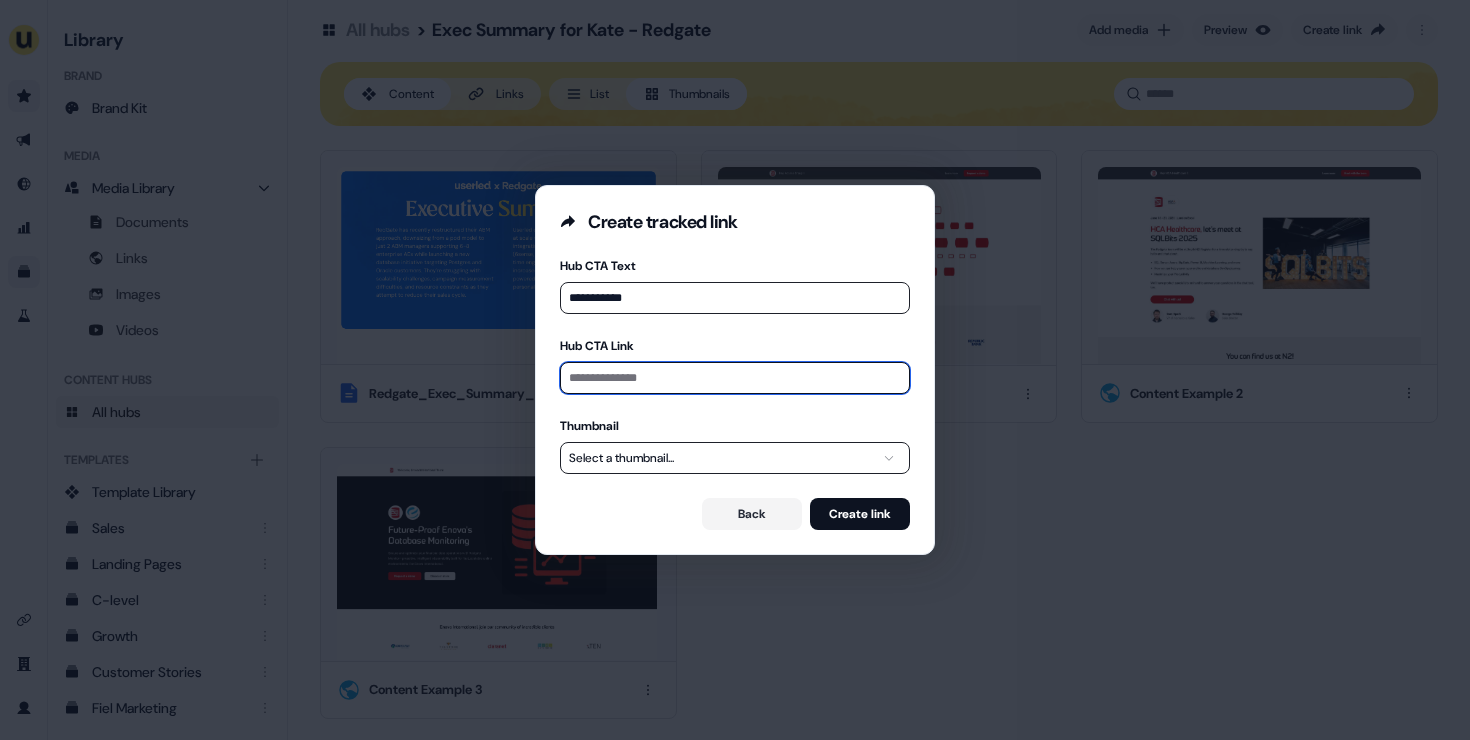 paste on "**********" 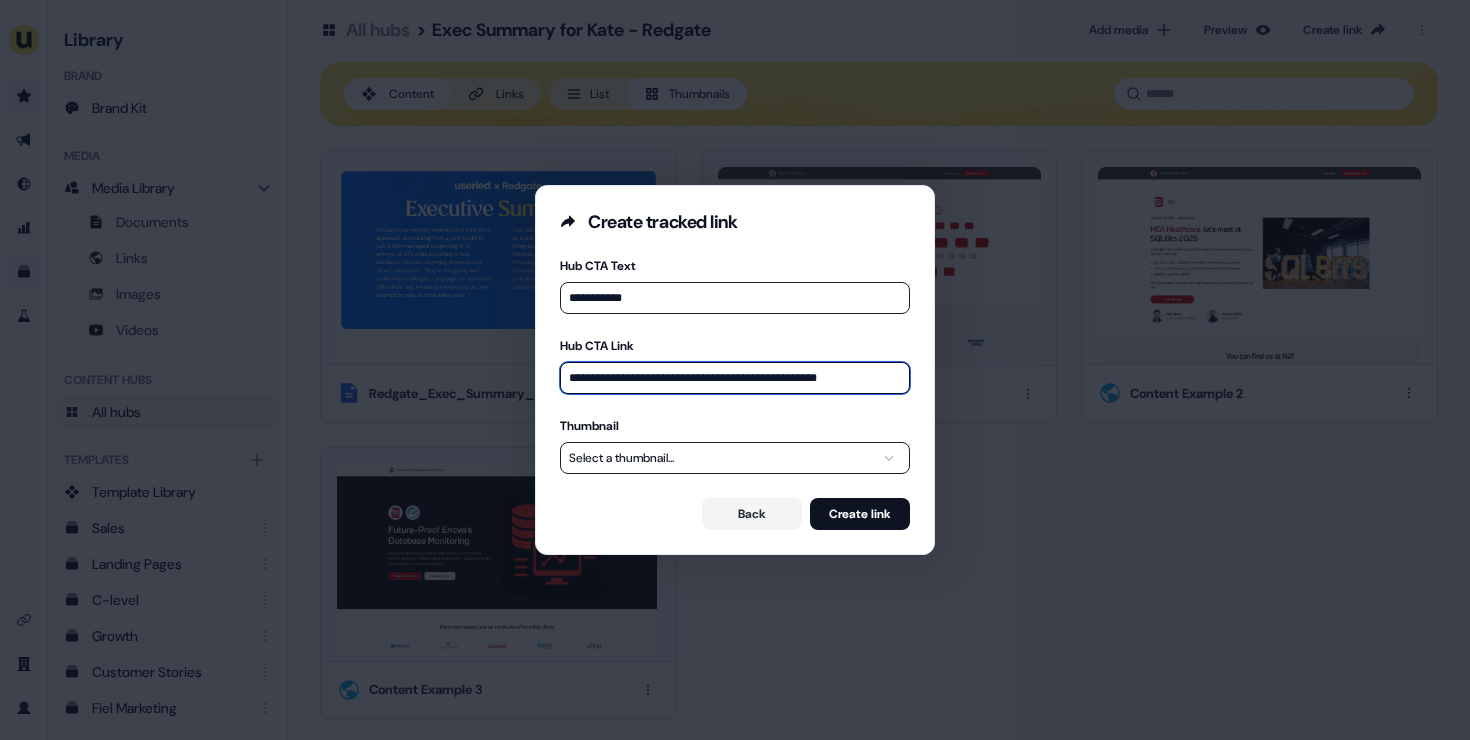 type on "**********" 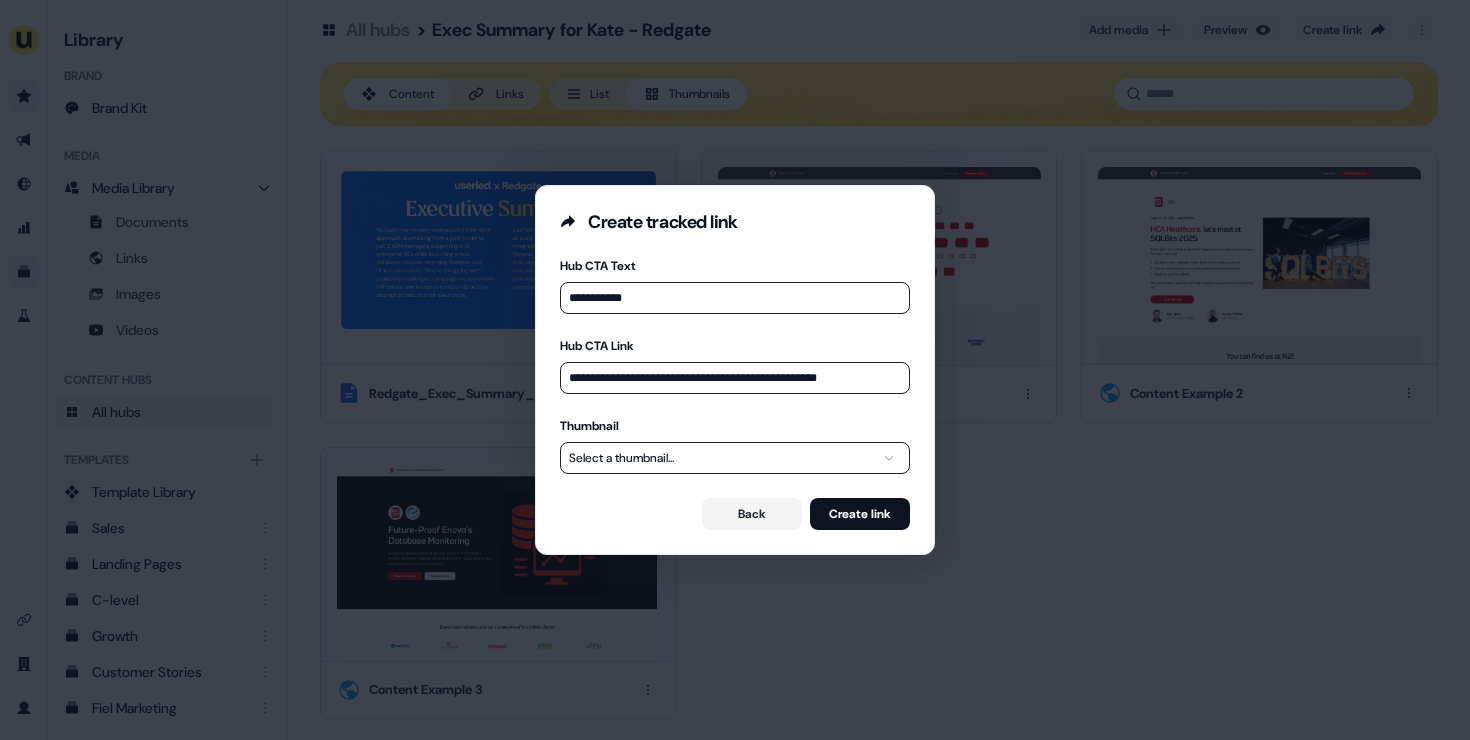 click on "**********" at bounding box center (735, 370) 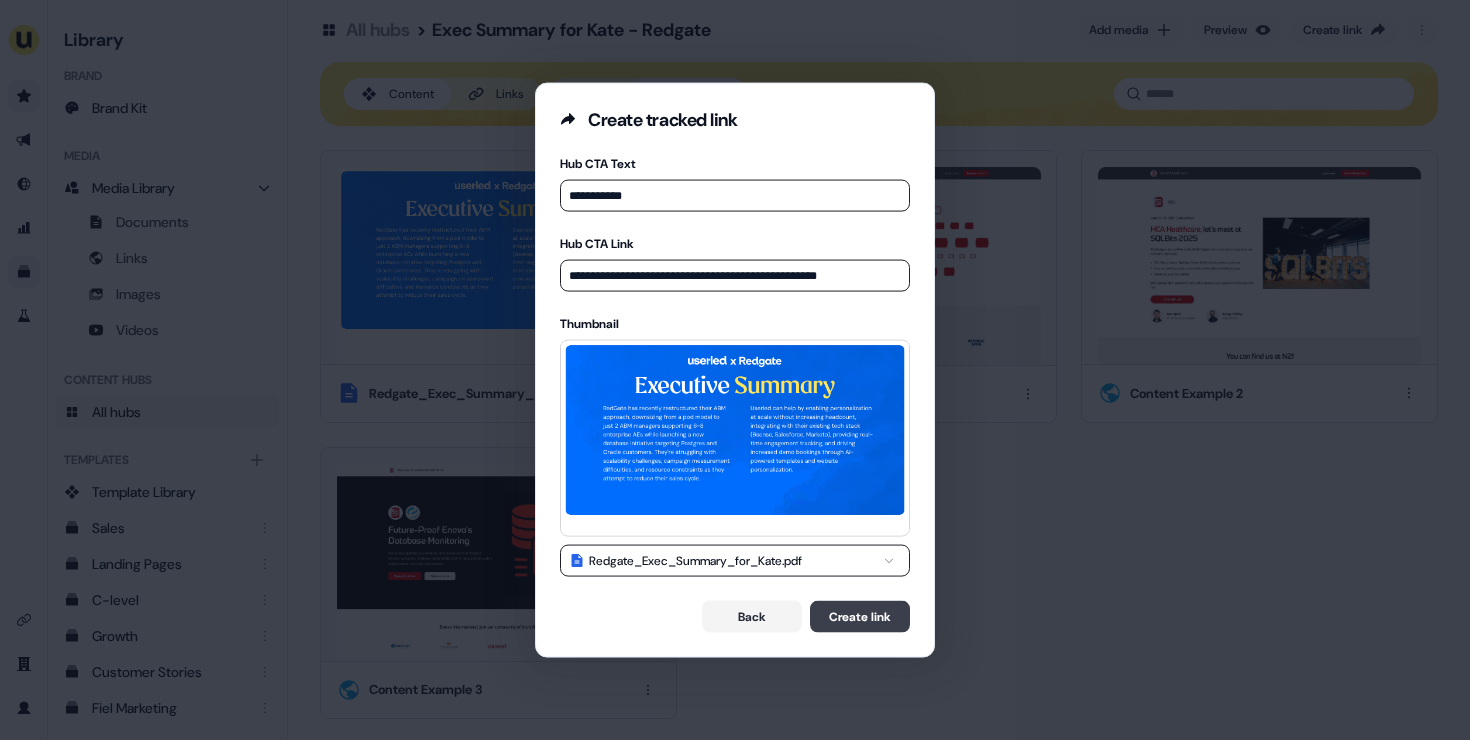 click on "Create link" at bounding box center [860, 616] 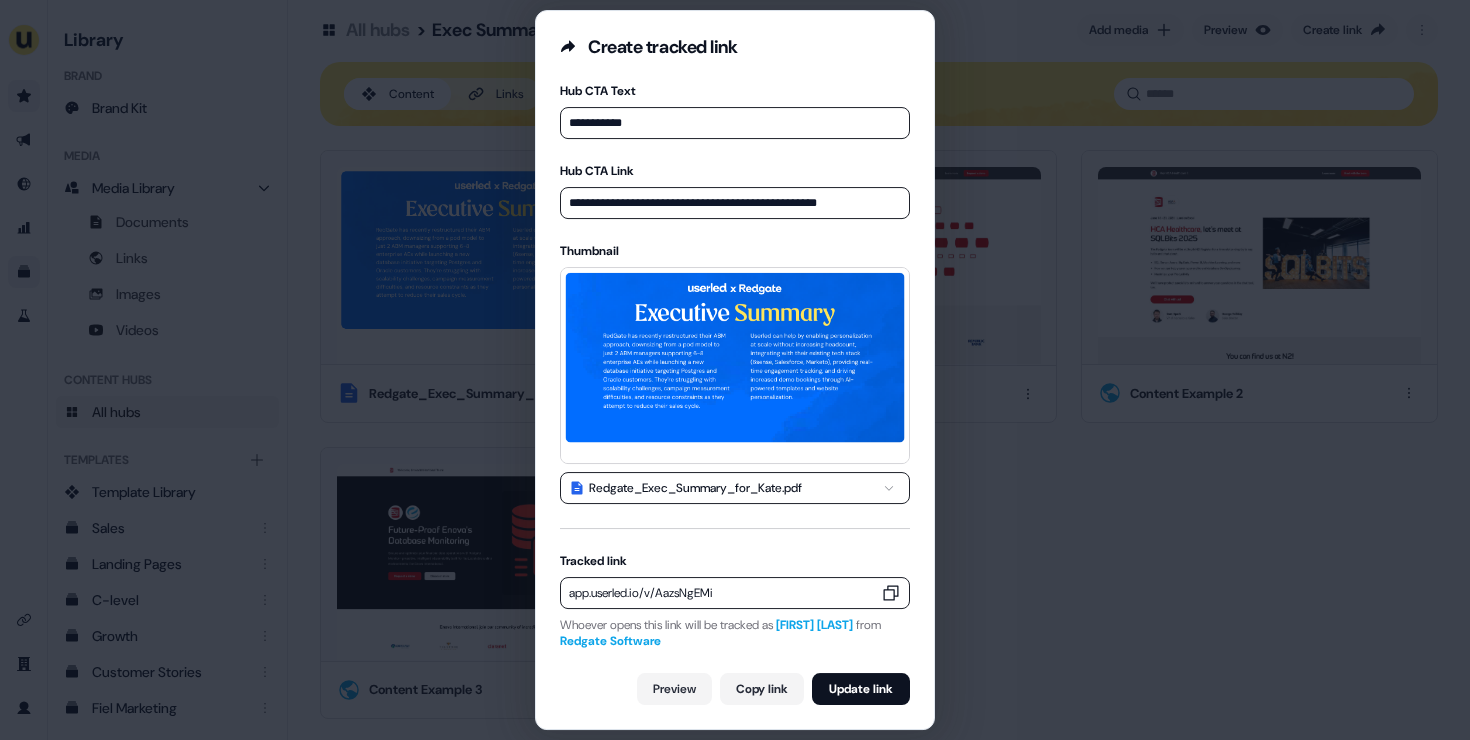 click 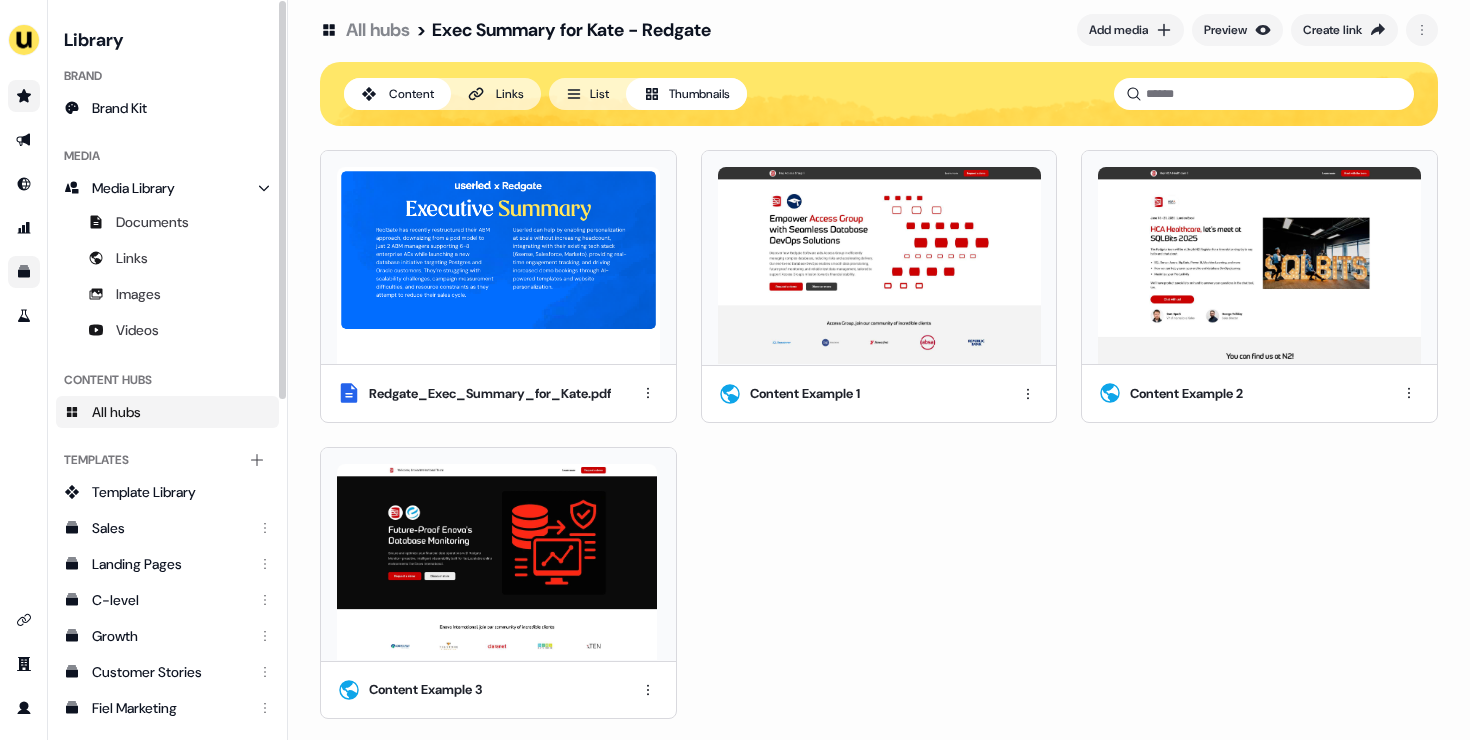 click 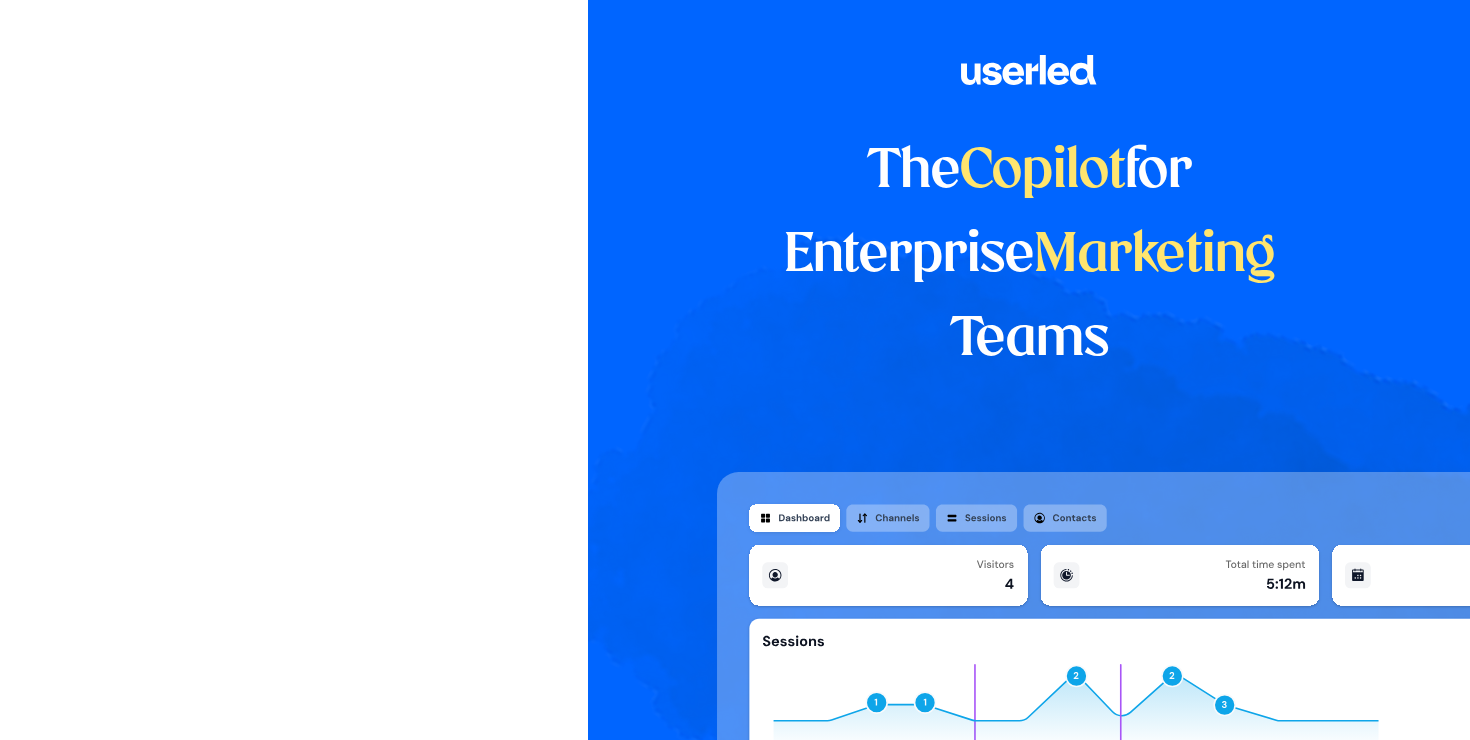 scroll, scrollTop: 0, scrollLeft: 0, axis: both 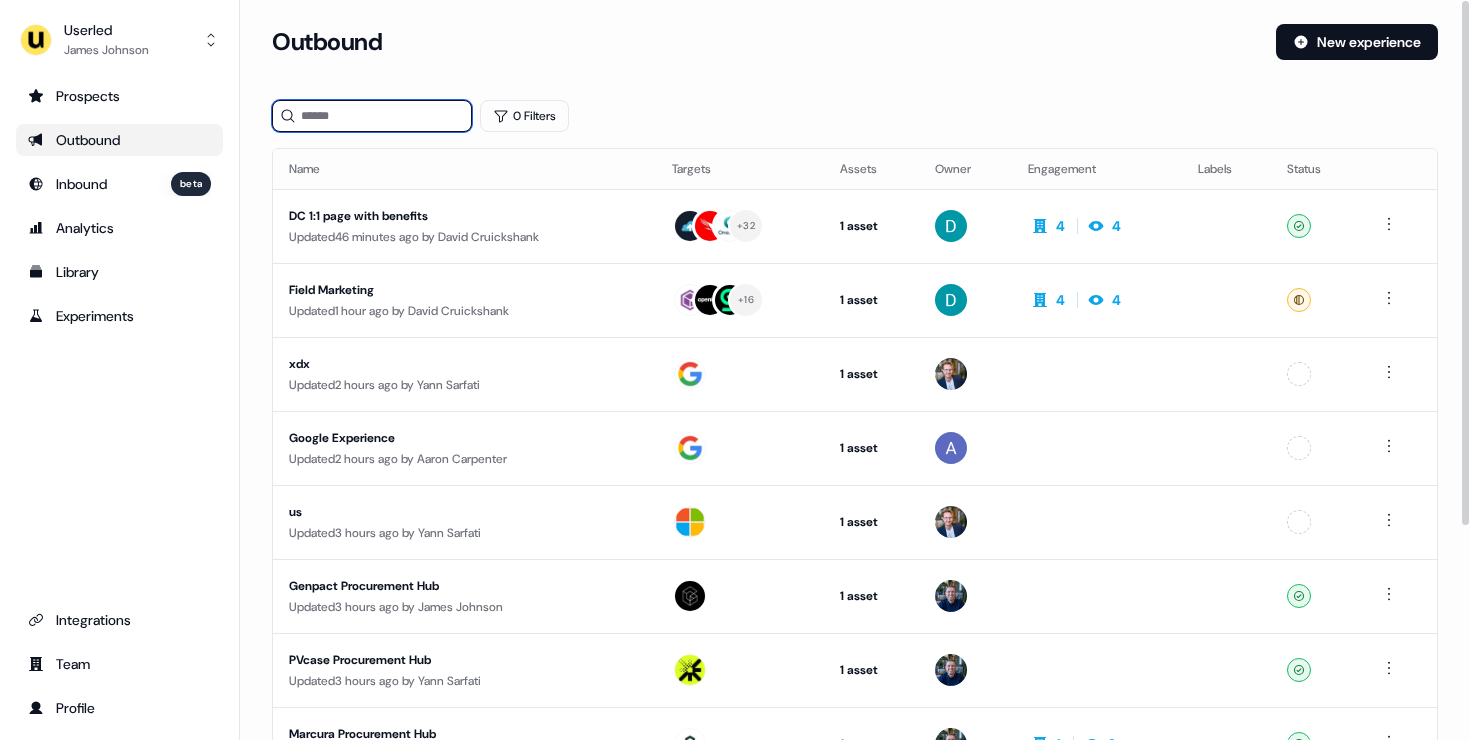 click at bounding box center [372, 116] 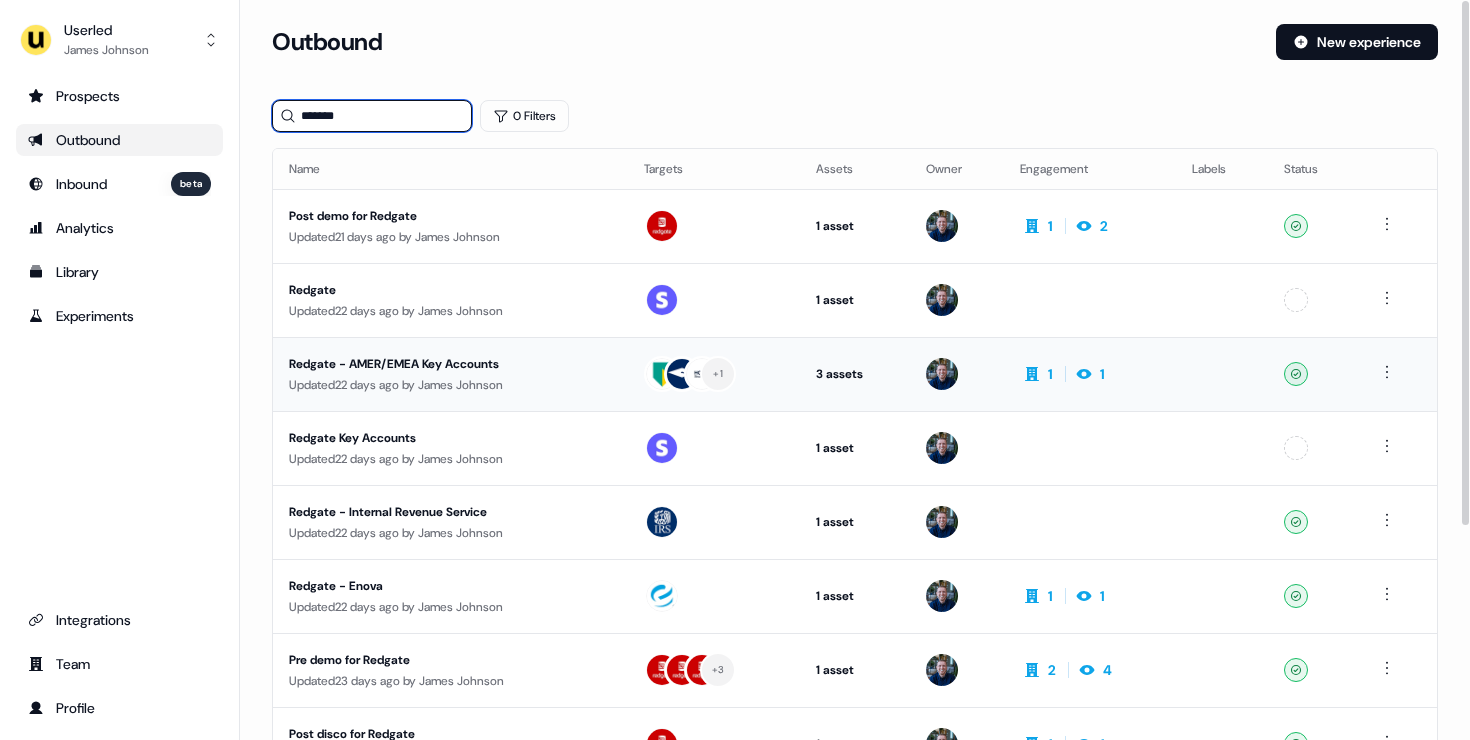 type on "*******" 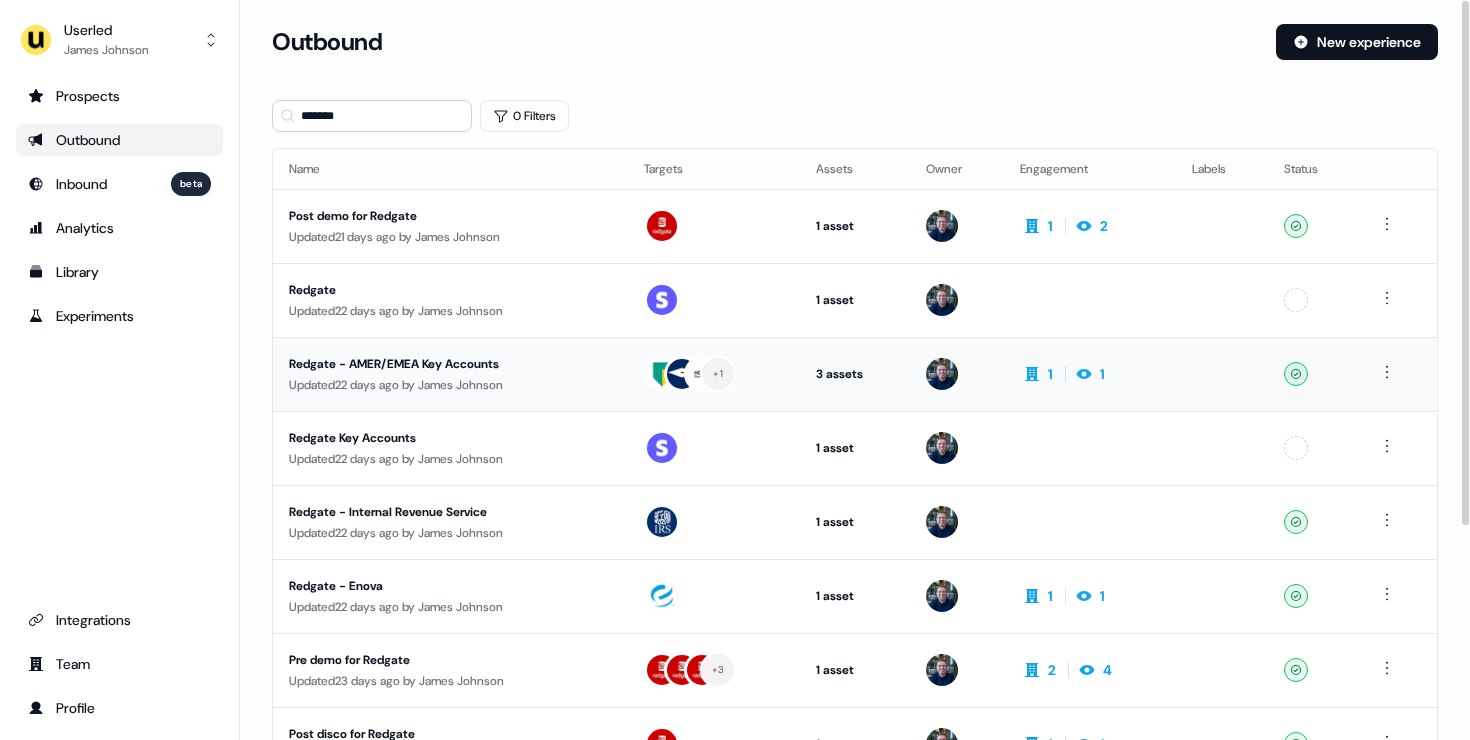 click on "Updated  22 days ago   by   James Johnson" at bounding box center (450, 385) 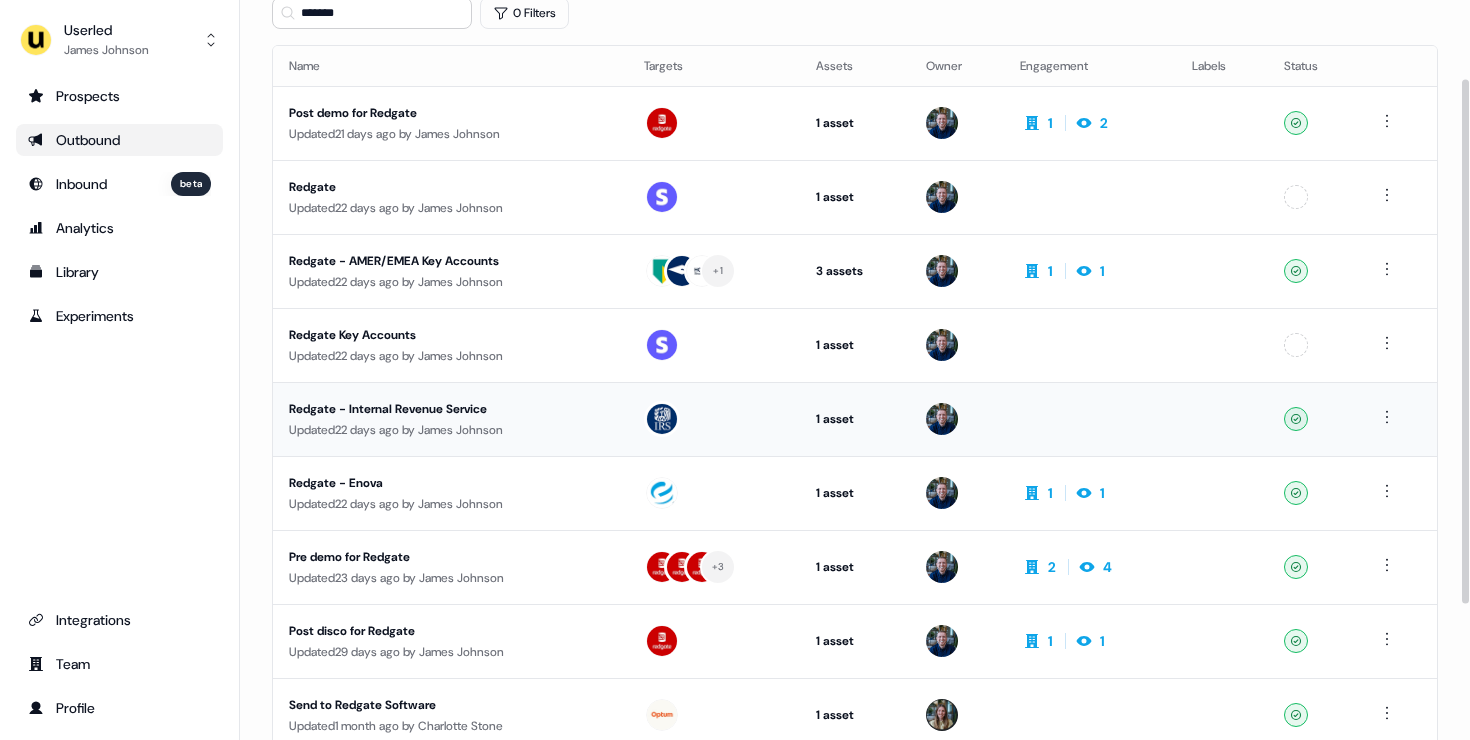 scroll, scrollTop: 133, scrollLeft: 0, axis: vertical 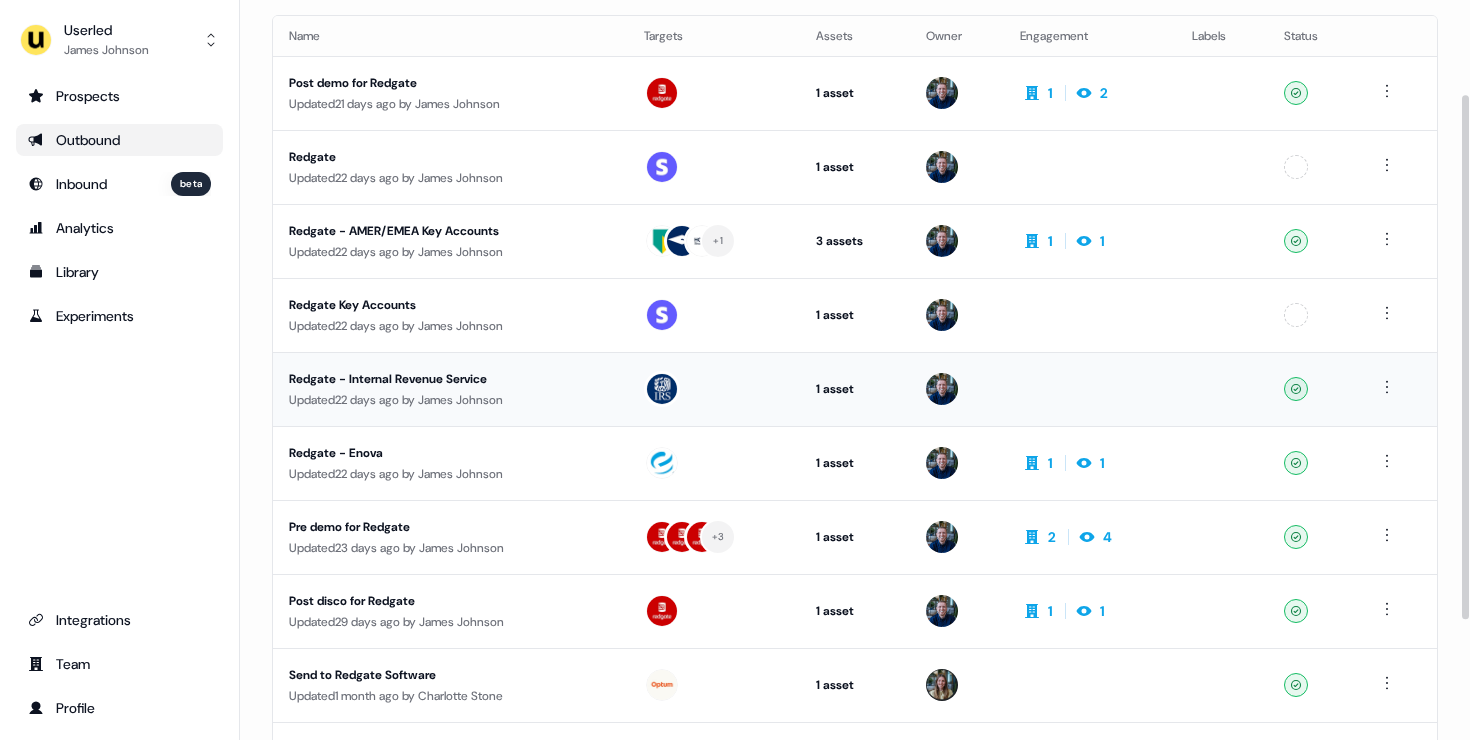 click on "Redgate - Internal Revenue Service" at bounding box center [450, 379] 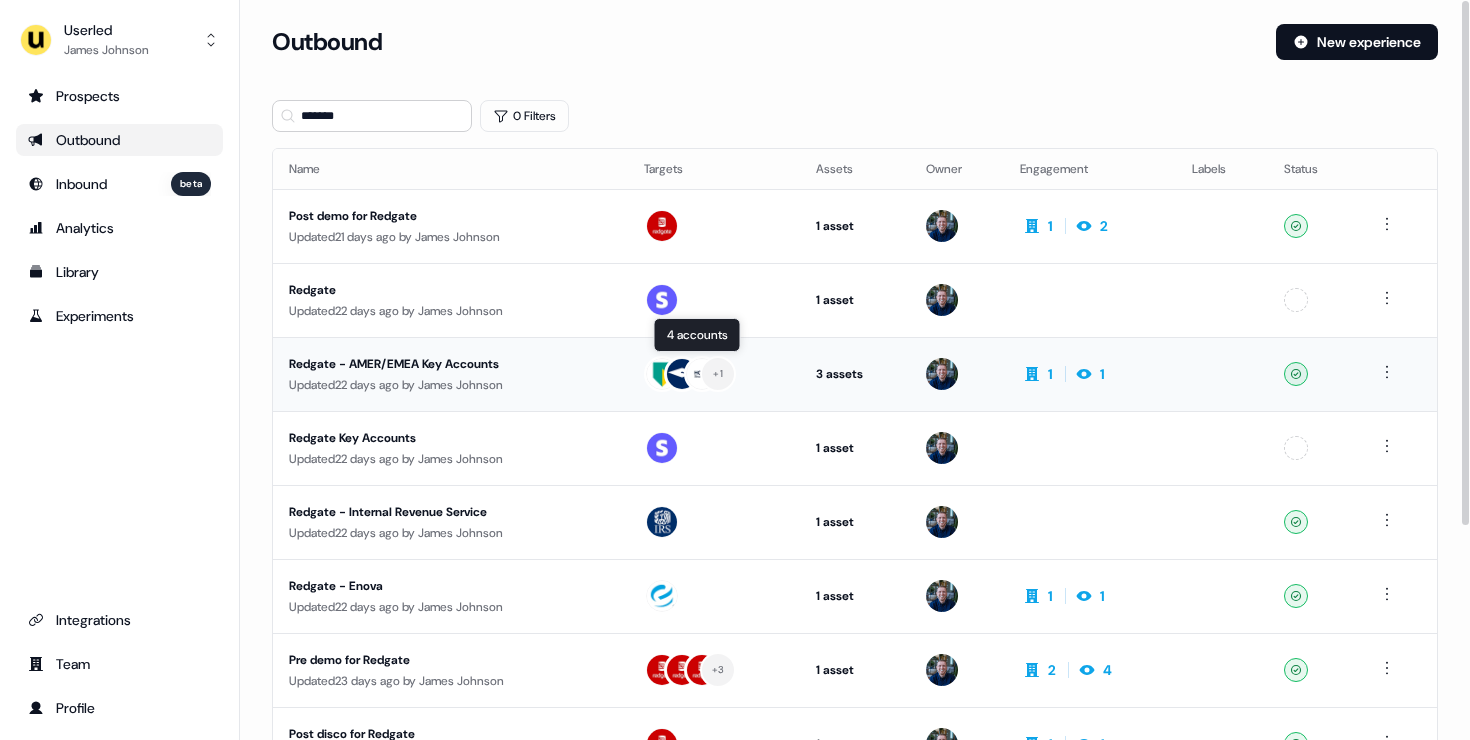 click on "+ 1" at bounding box center [714, 374] 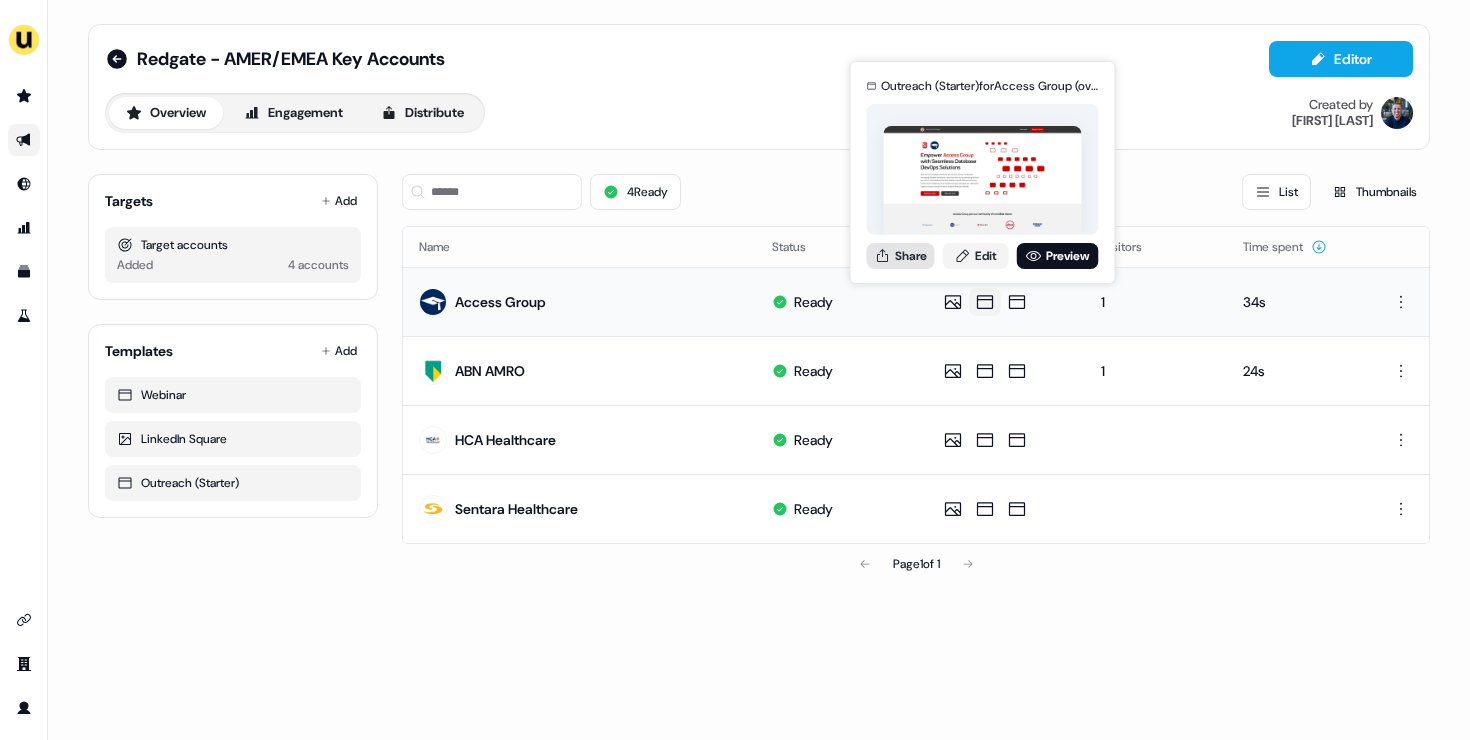 click on "Share" at bounding box center [901, 256] 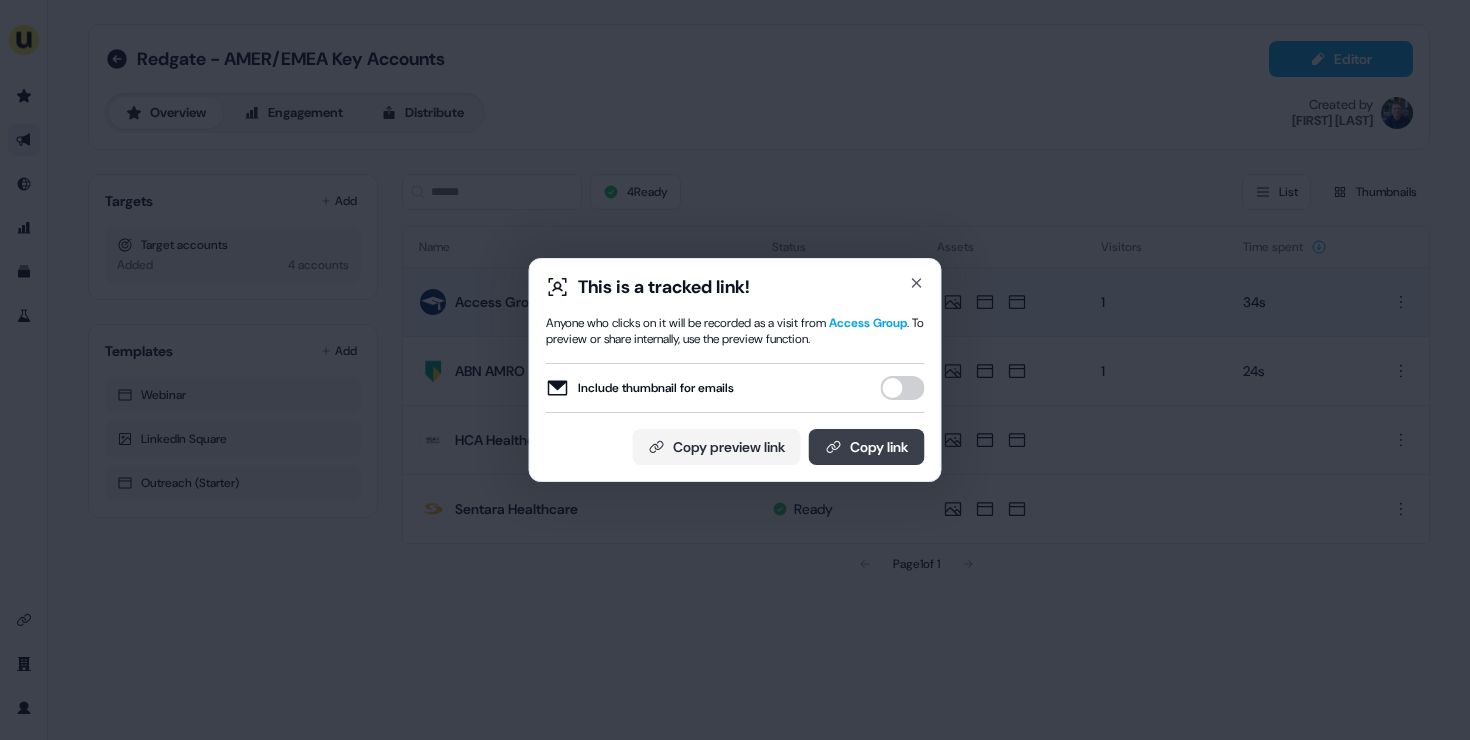 click on "Copy link" at bounding box center (867, 447) 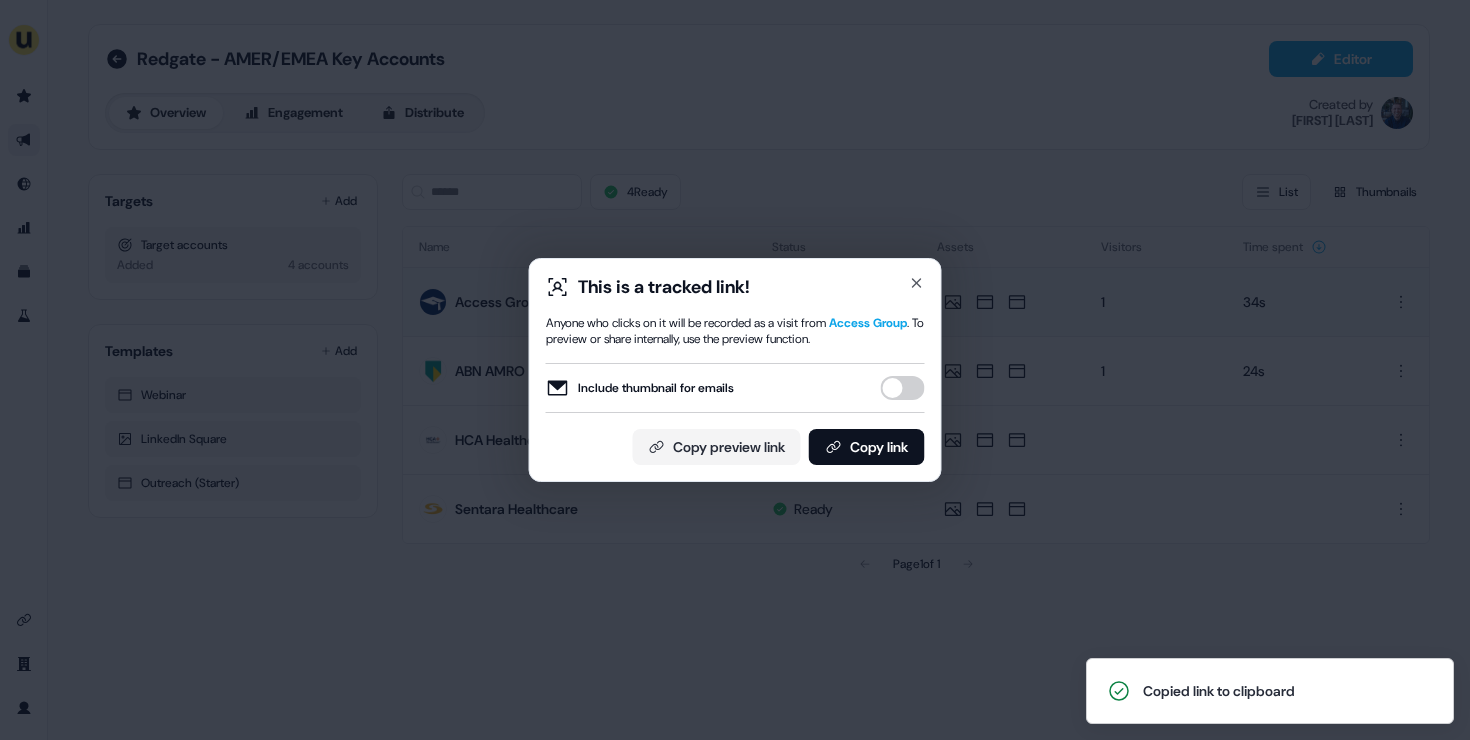 click on "This is a tracked link! Anyone who clicks on it will be recorded as a visit from   Access Group . To preview or share internally, use the preview function. Include thumbnail for emails Copy preview link Copy link Close" at bounding box center [735, 370] 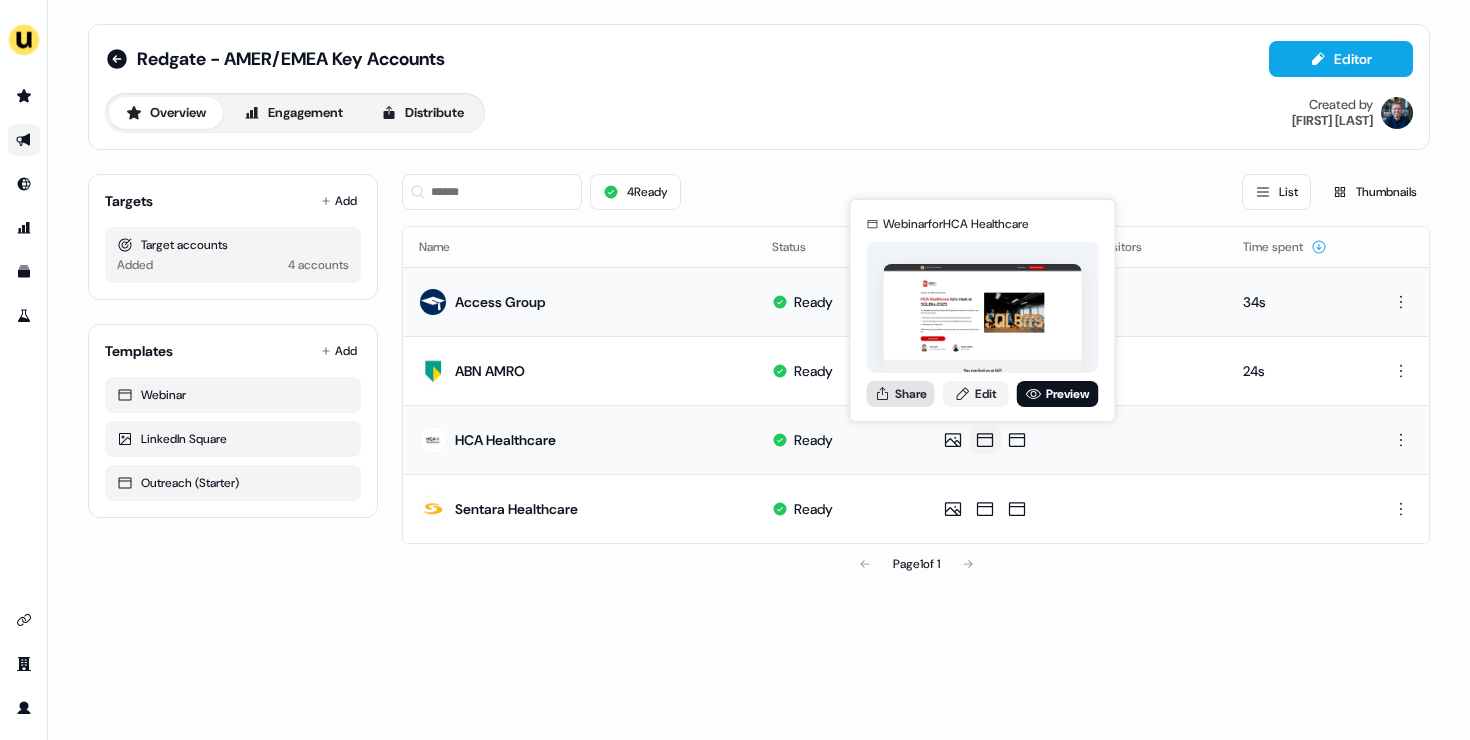 click on "Share" at bounding box center (901, 394) 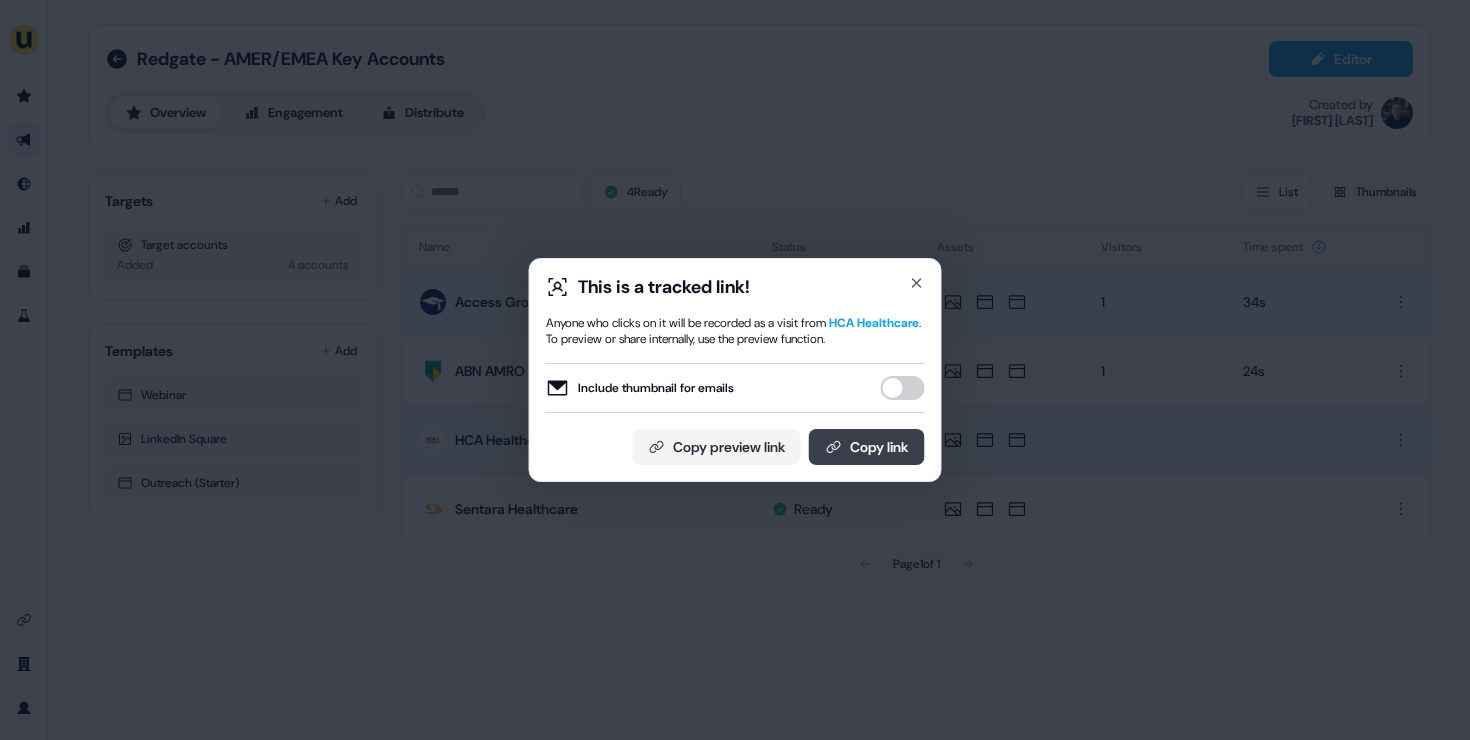 click on "Copy link" at bounding box center [867, 447] 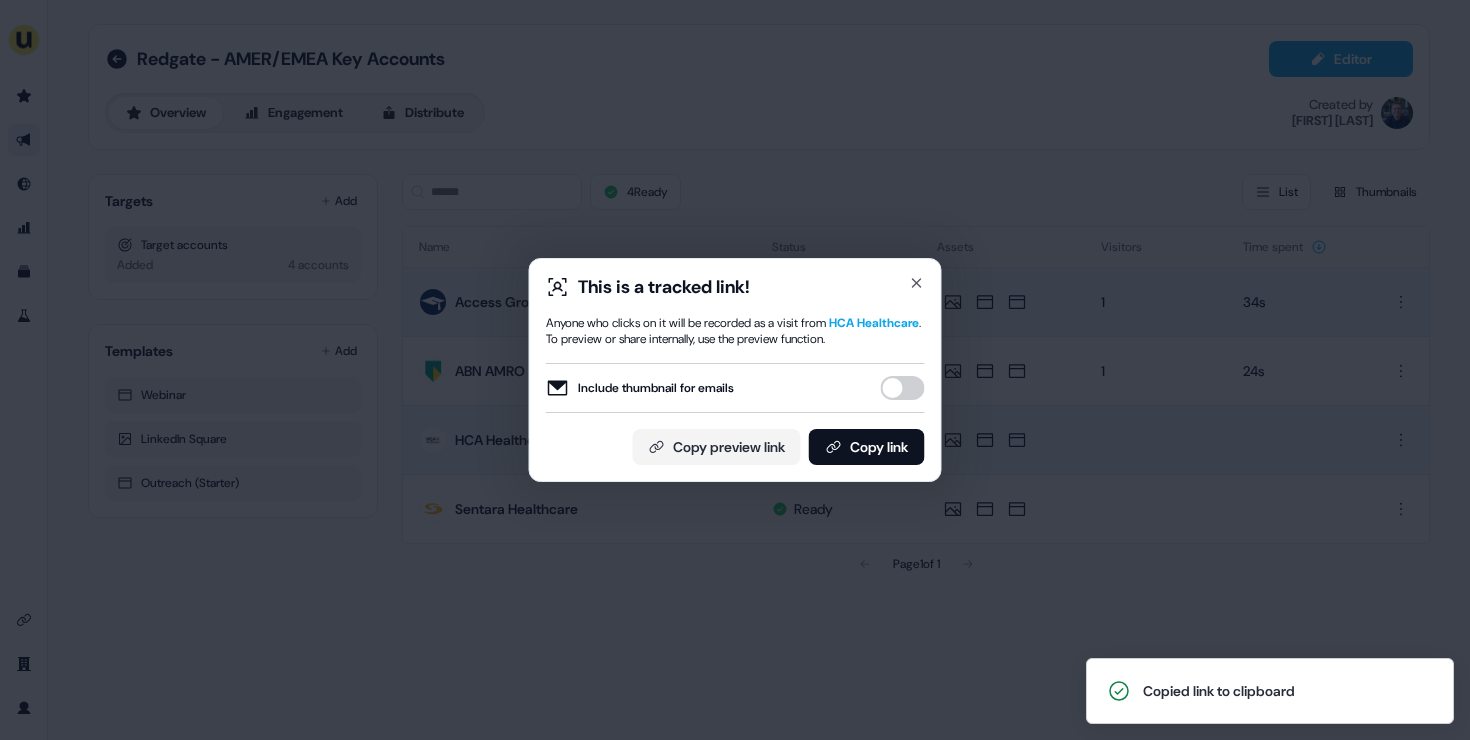click on "This is a tracked link! Anyone who clicks on it will be recorded as a visit from   HCA Healthcare . To preview or share internally, use the preview function. Include thumbnail for emails Copy preview link Copy link Close" at bounding box center [735, 370] 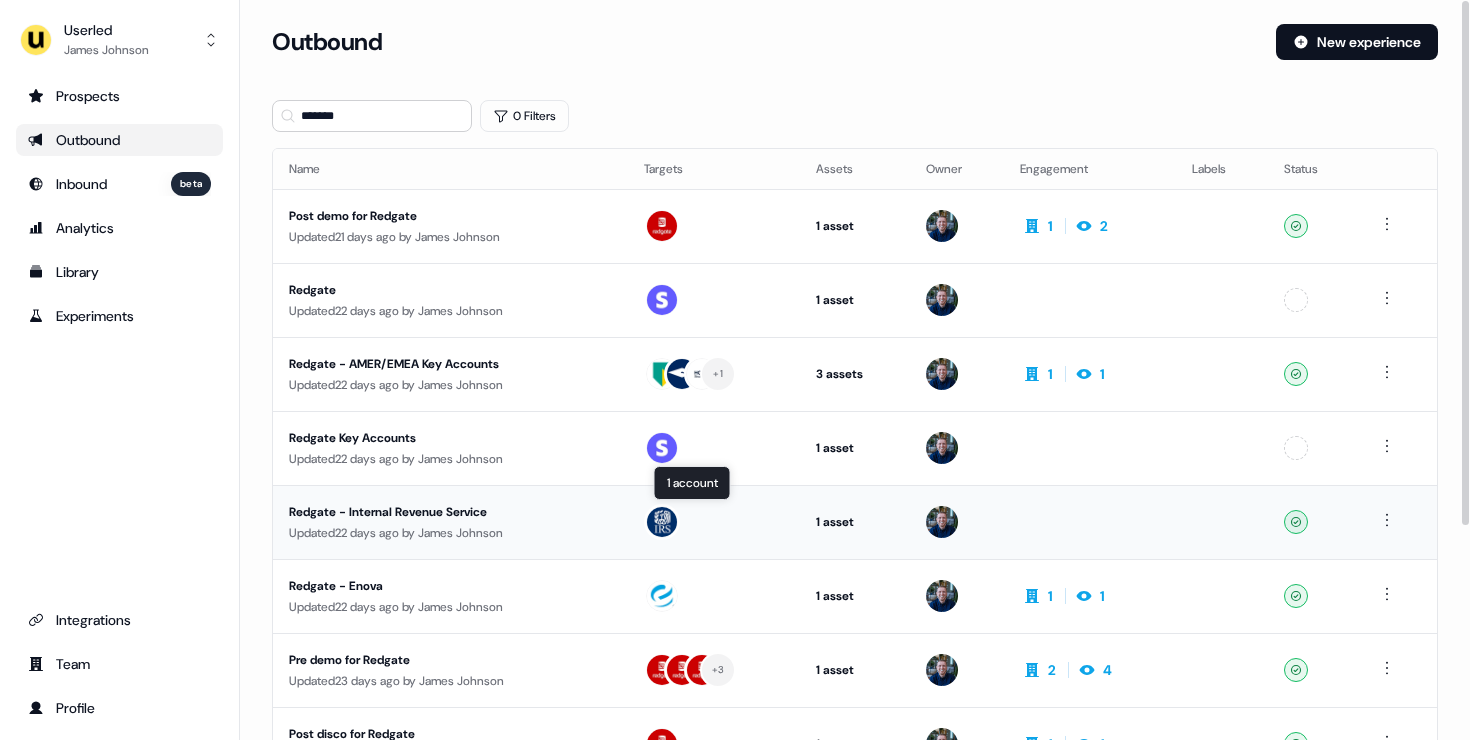 click at bounding box center (714, 522) 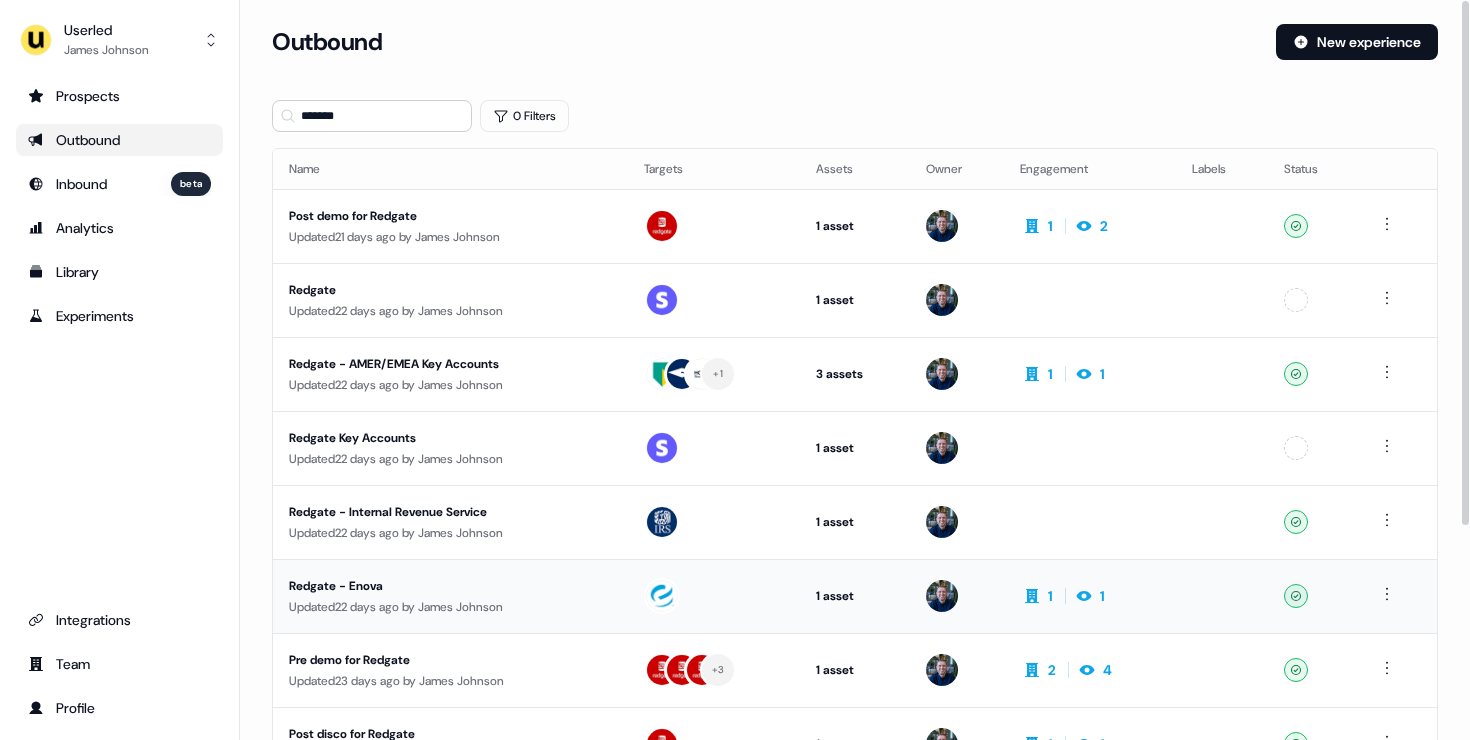 click on "Redgate - Enova" at bounding box center [450, 586] 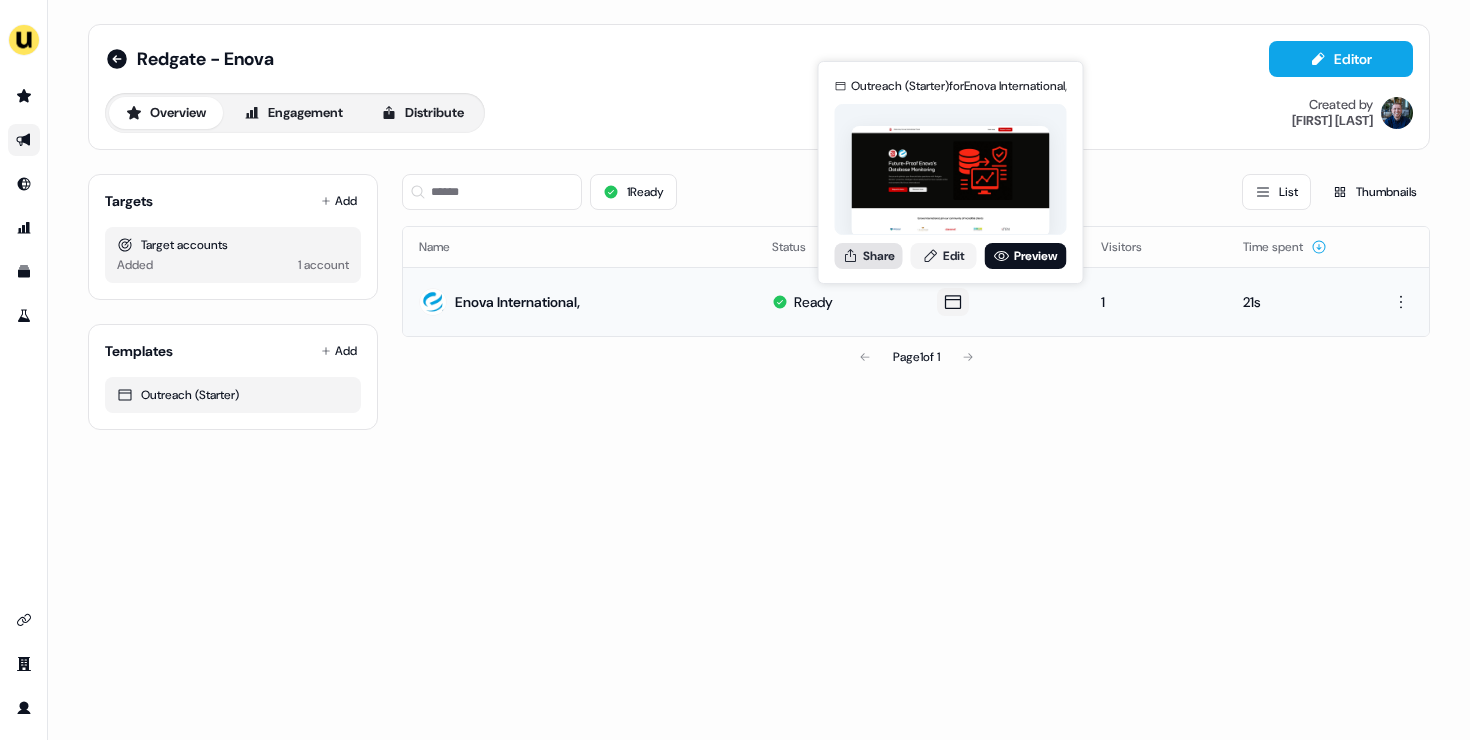 click on "Share" at bounding box center [869, 256] 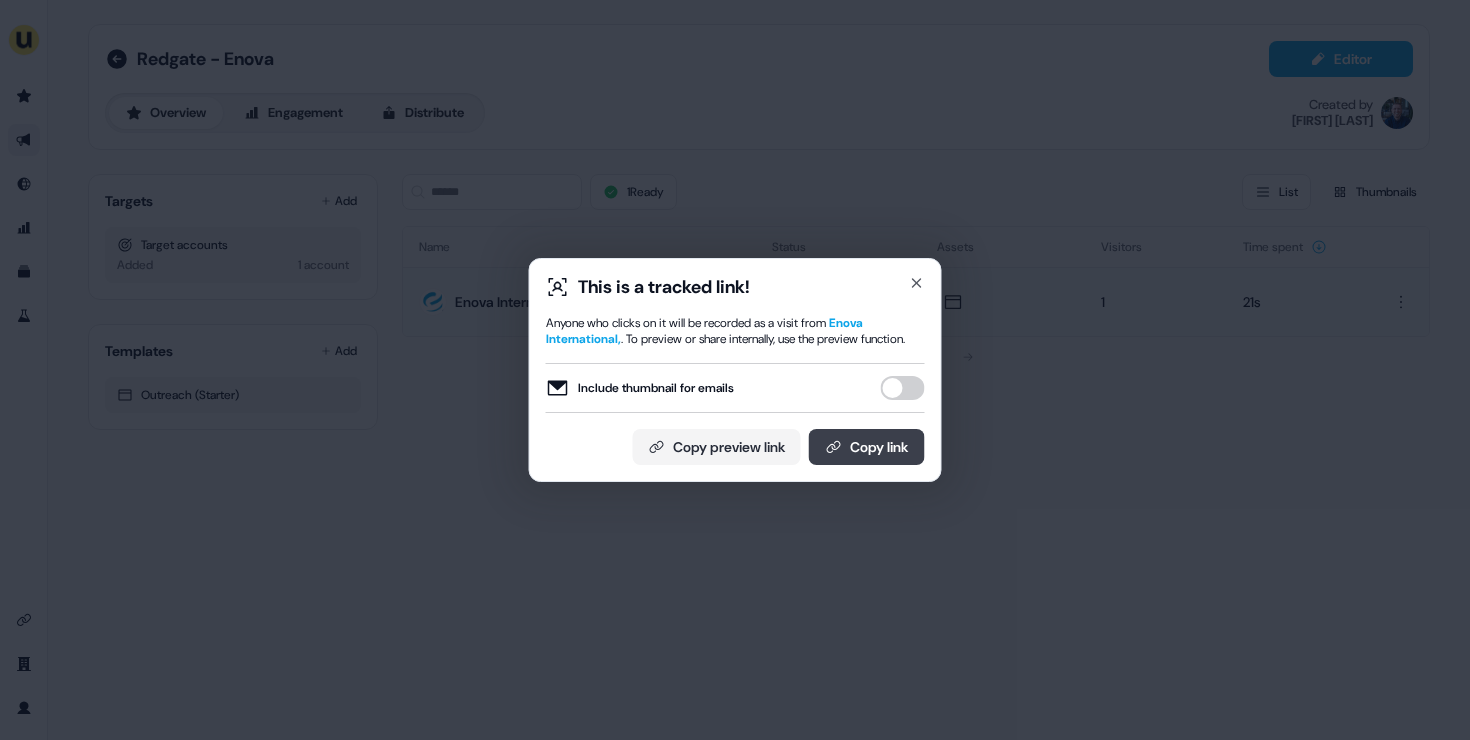 click on "Copy link" at bounding box center (867, 447) 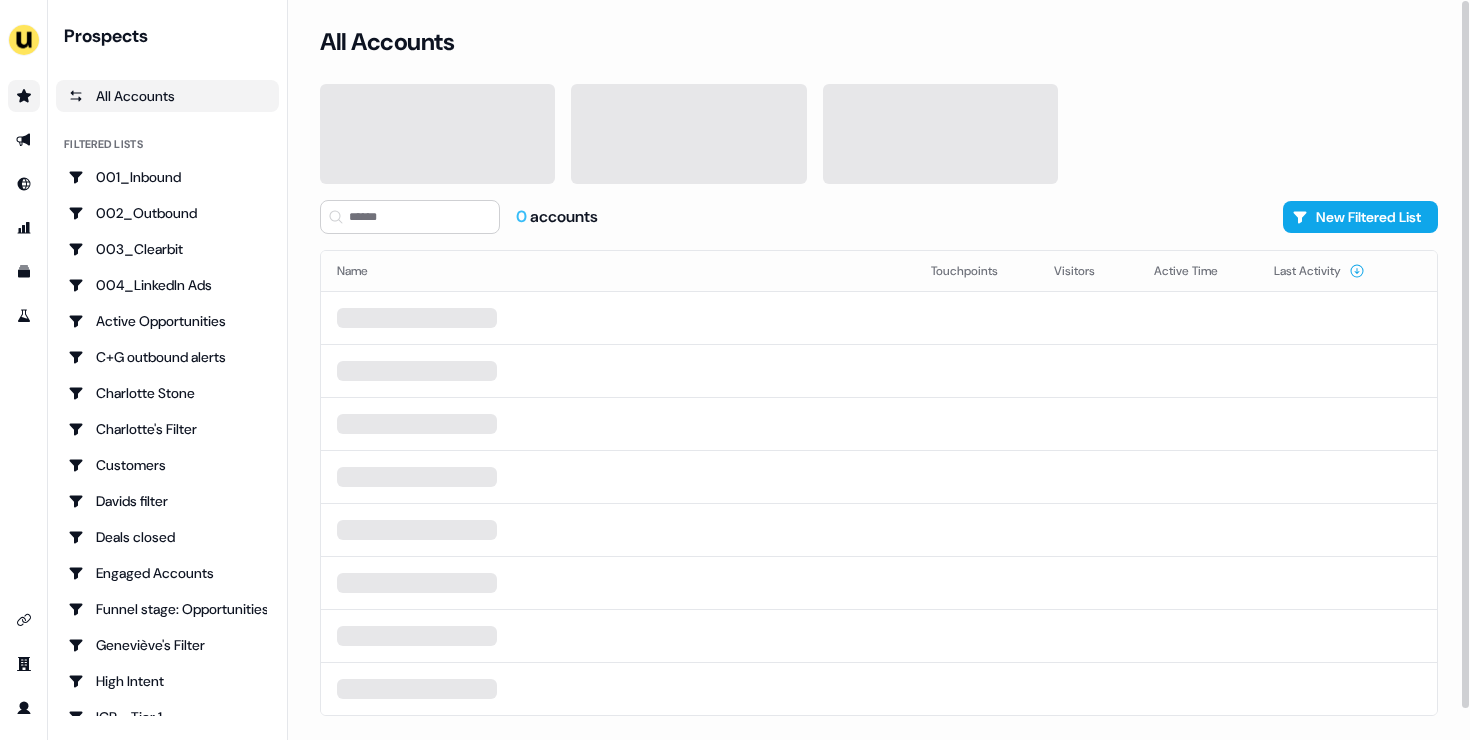 scroll, scrollTop: 0, scrollLeft: 0, axis: both 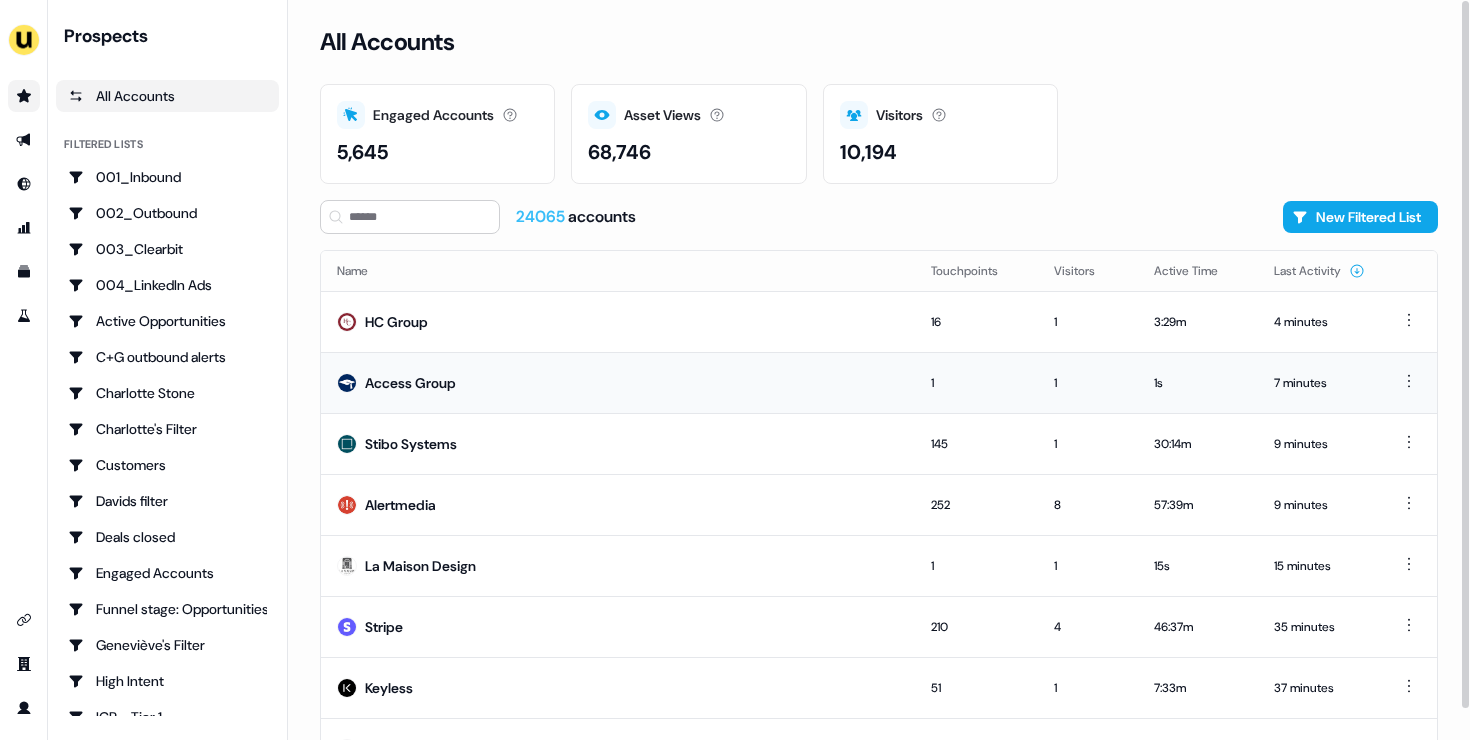 click on "Access Group" at bounding box center (618, 382) 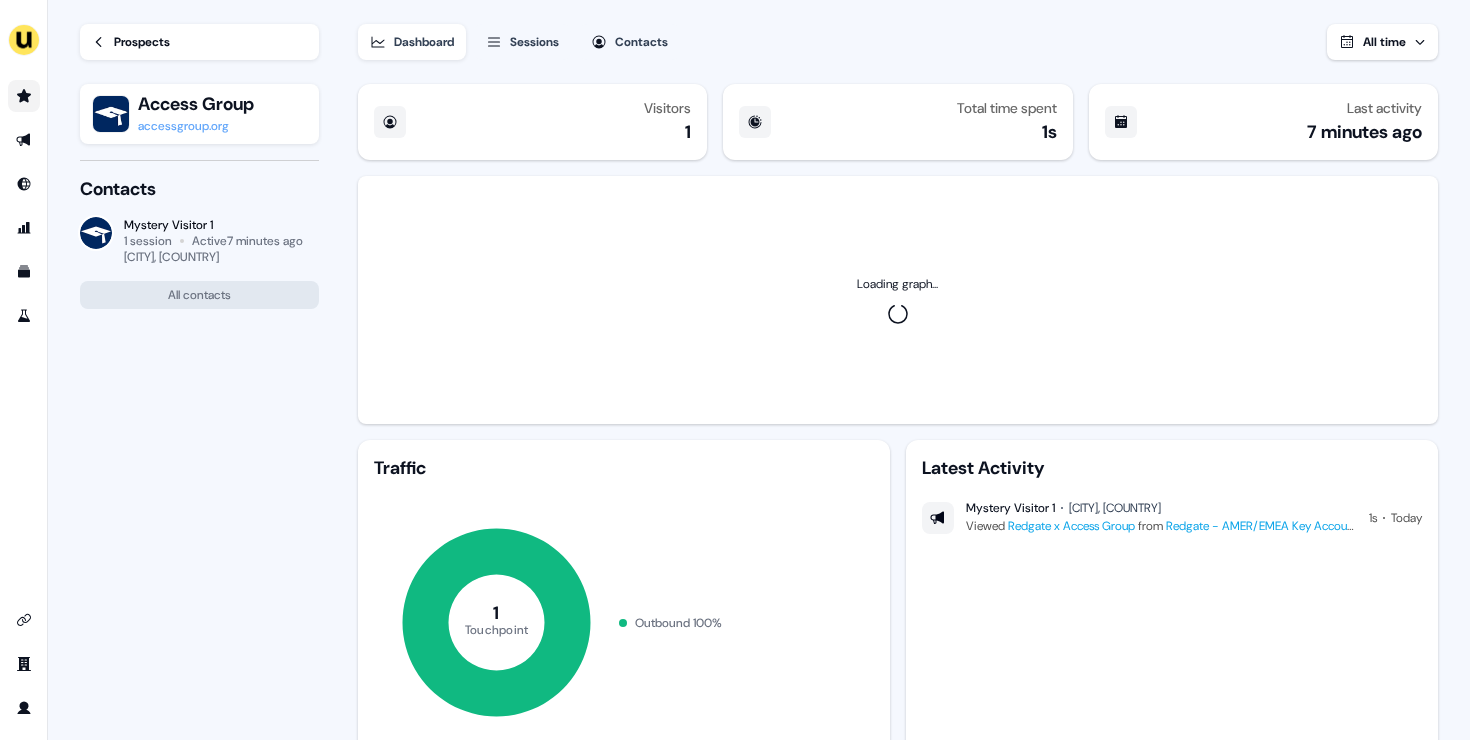 click 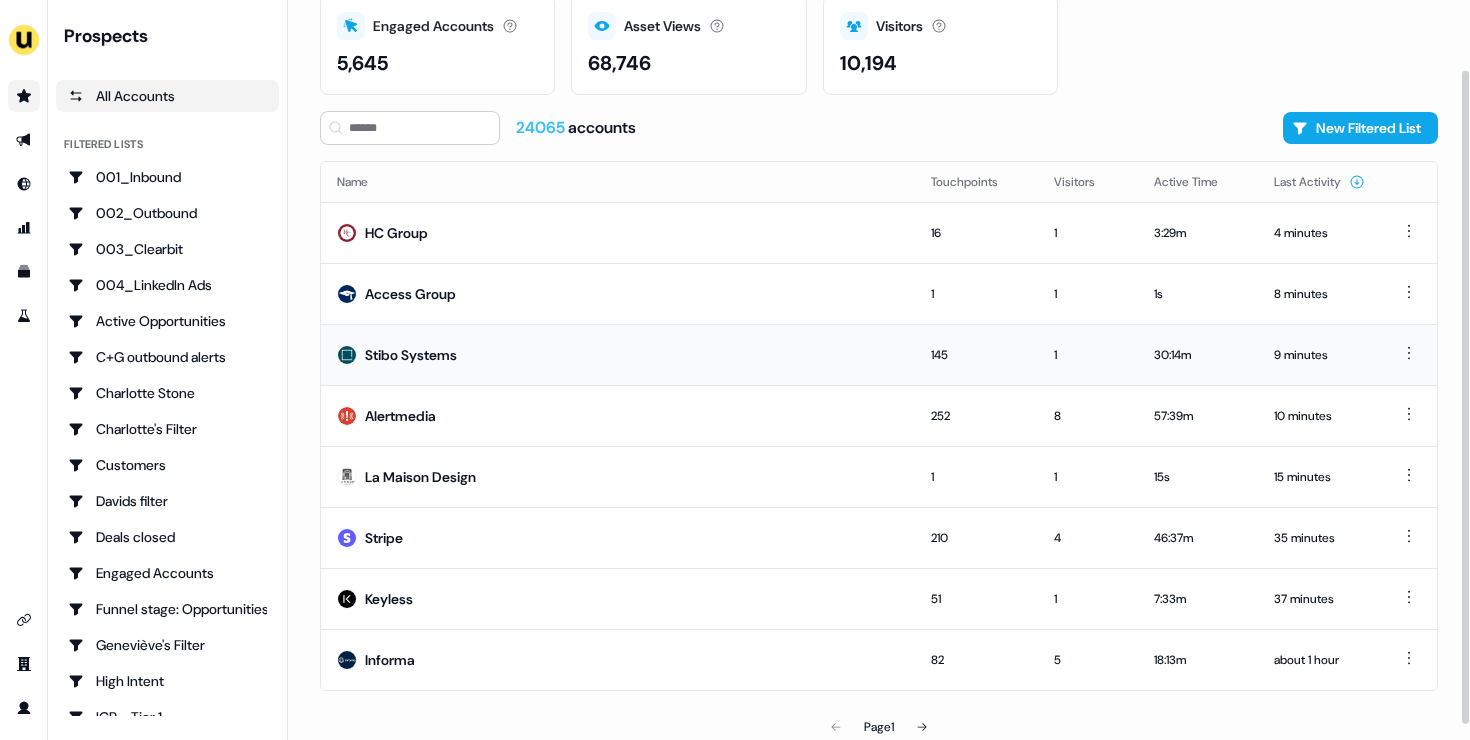 scroll, scrollTop: 95, scrollLeft: 0, axis: vertical 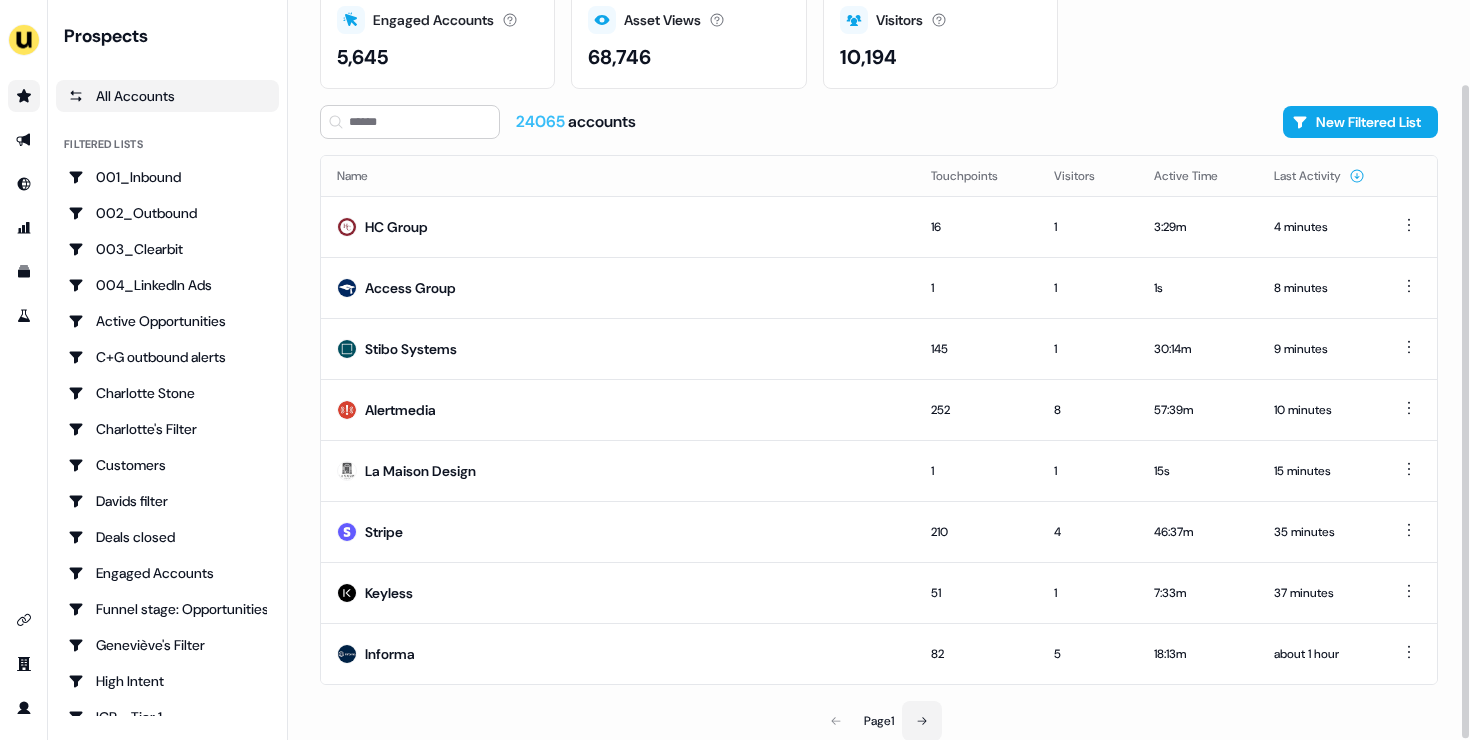 click 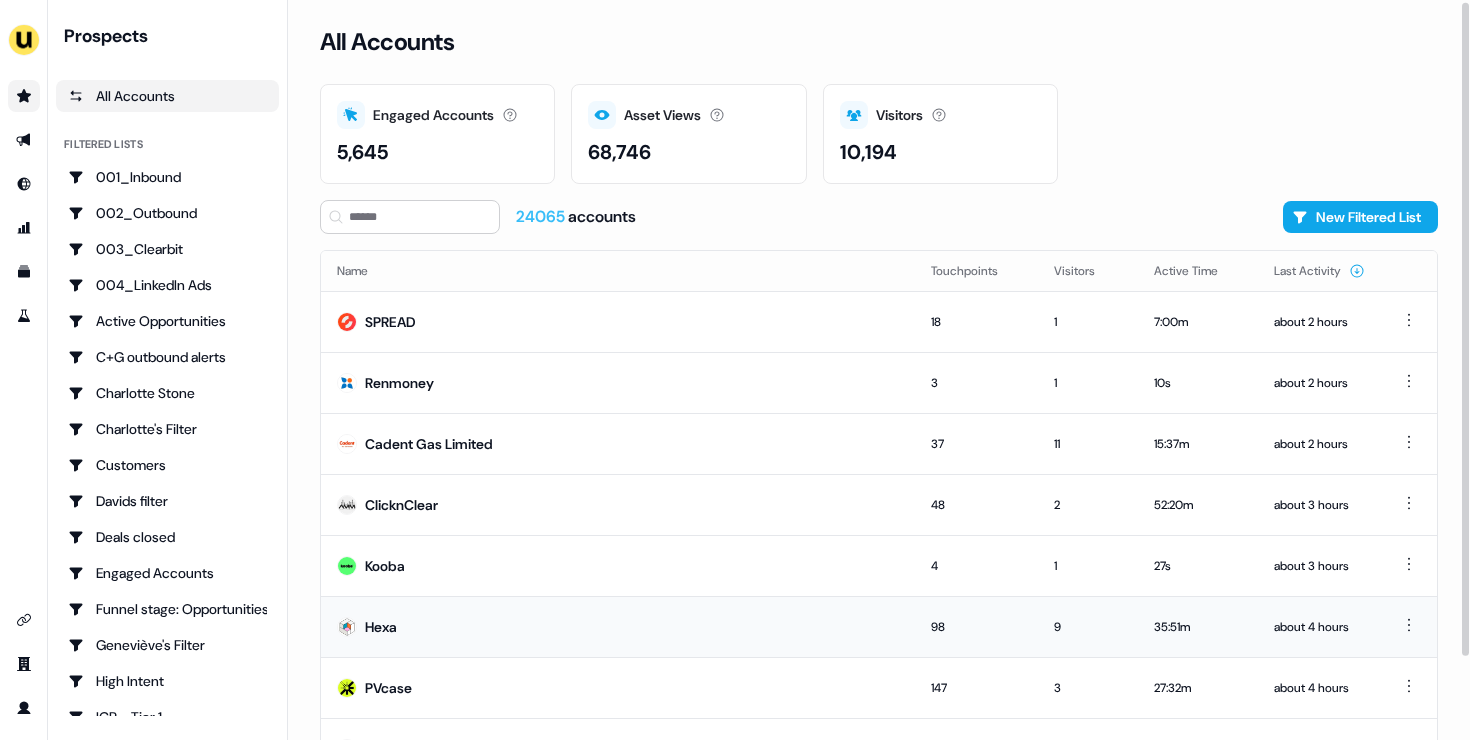 scroll, scrollTop: 95, scrollLeft: 0, axis: vertical 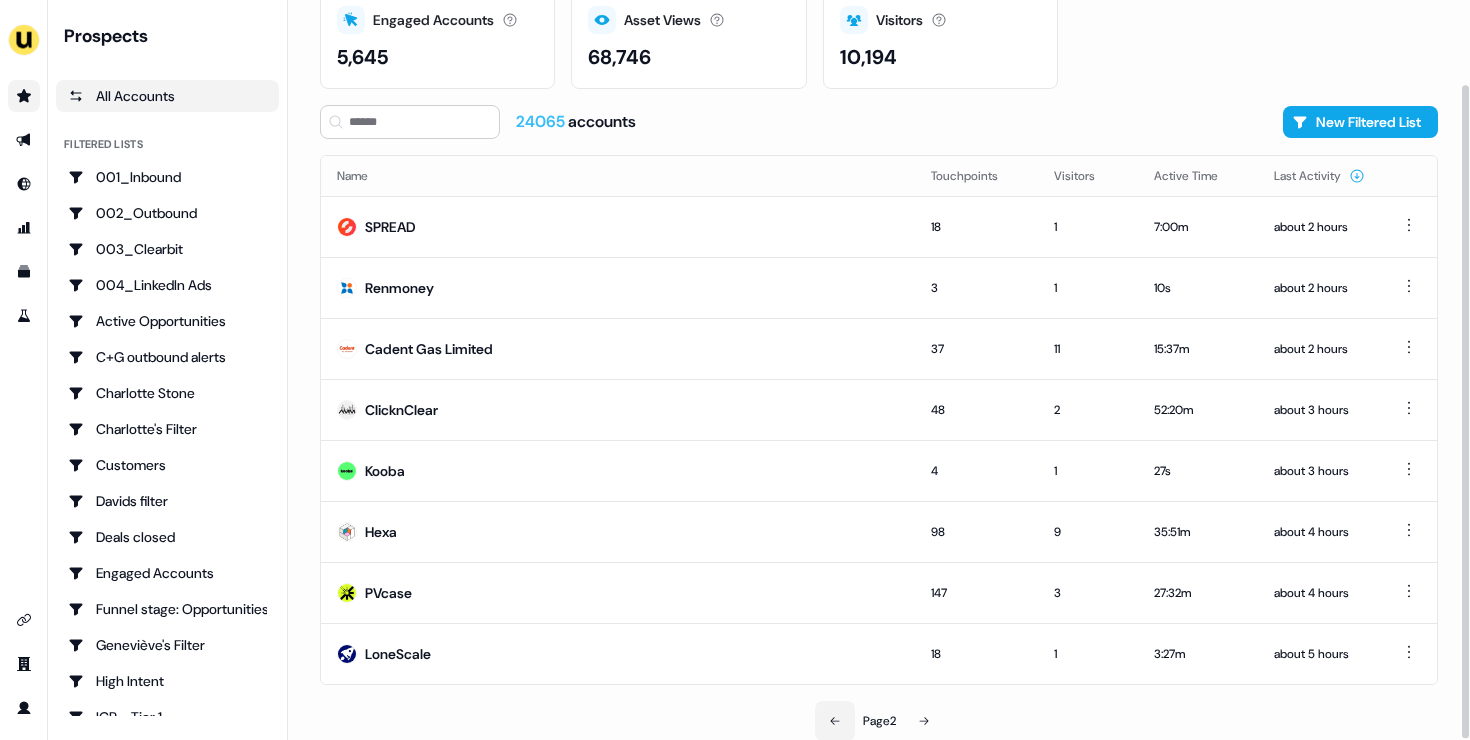 click at bounding box center [835, 721] 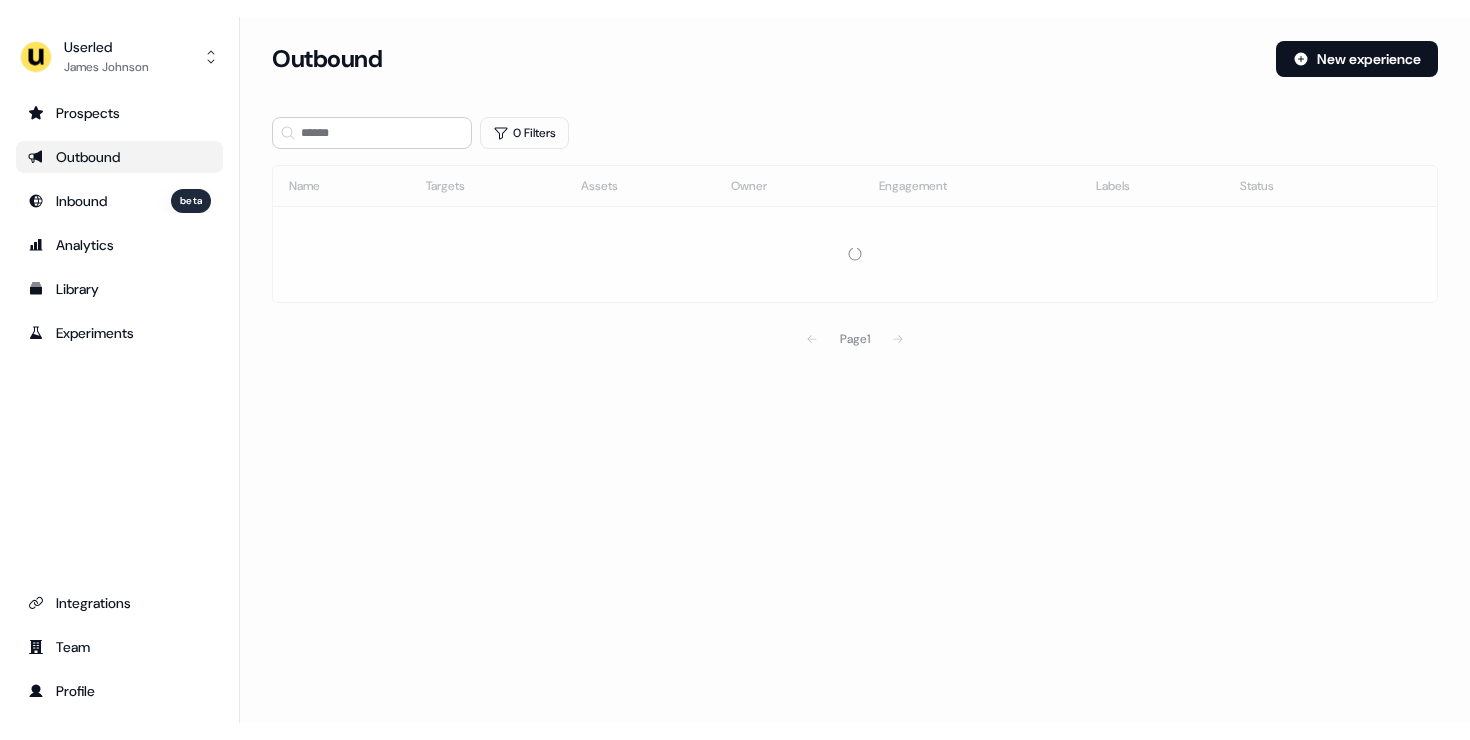 scroll, scrollTop: 0, scrollLeft: 0, axis: both 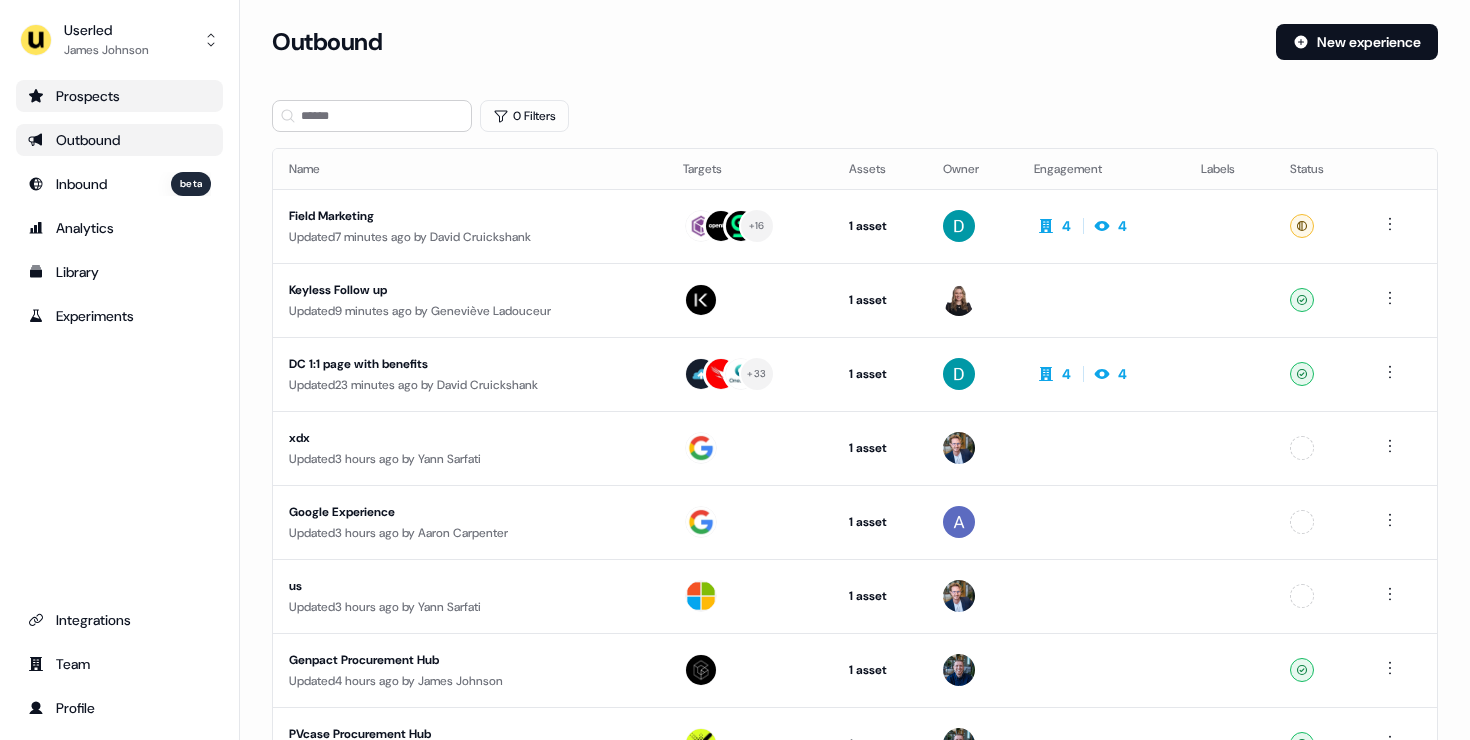 click on "Prospects" at bounding box center [119, 96] 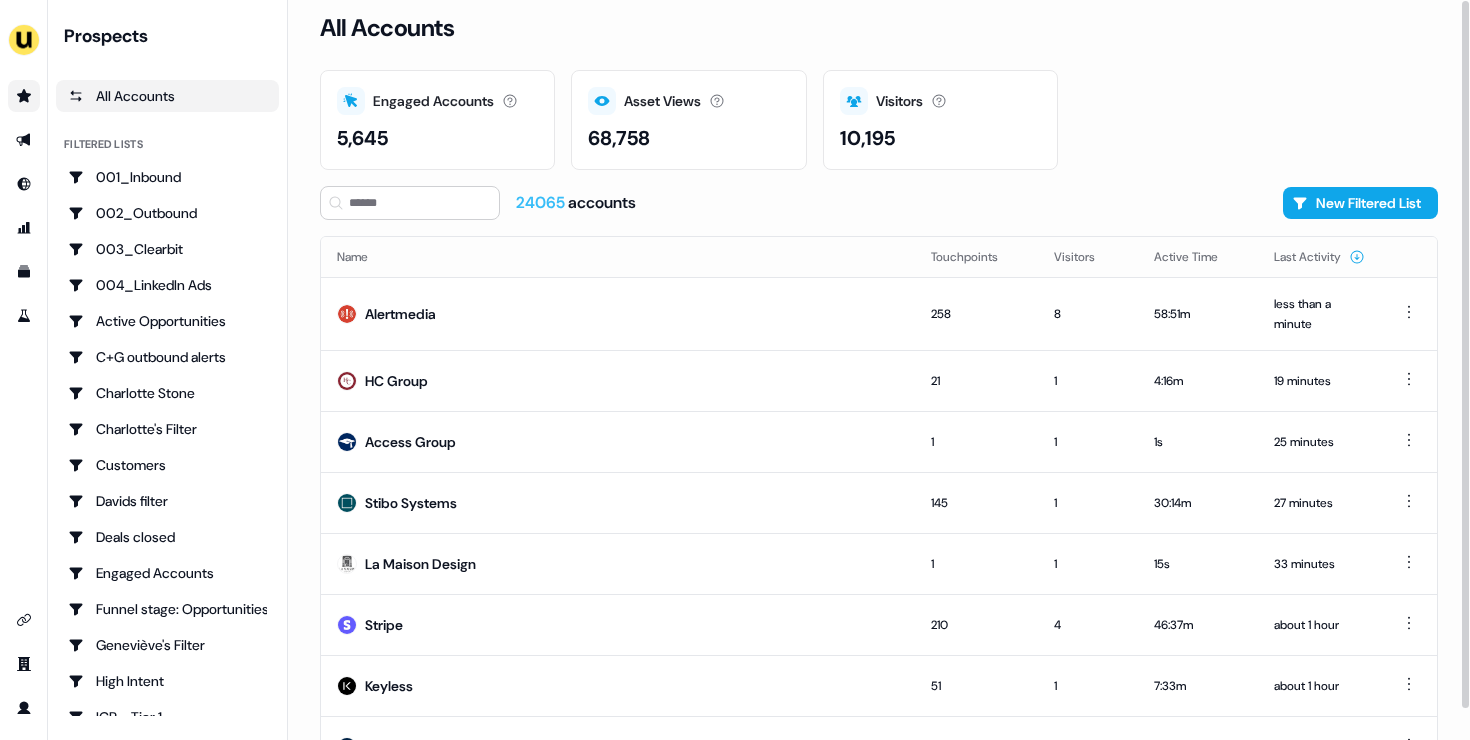 scroll, scrollTop: 0, scrollLeft: 0, axis: both 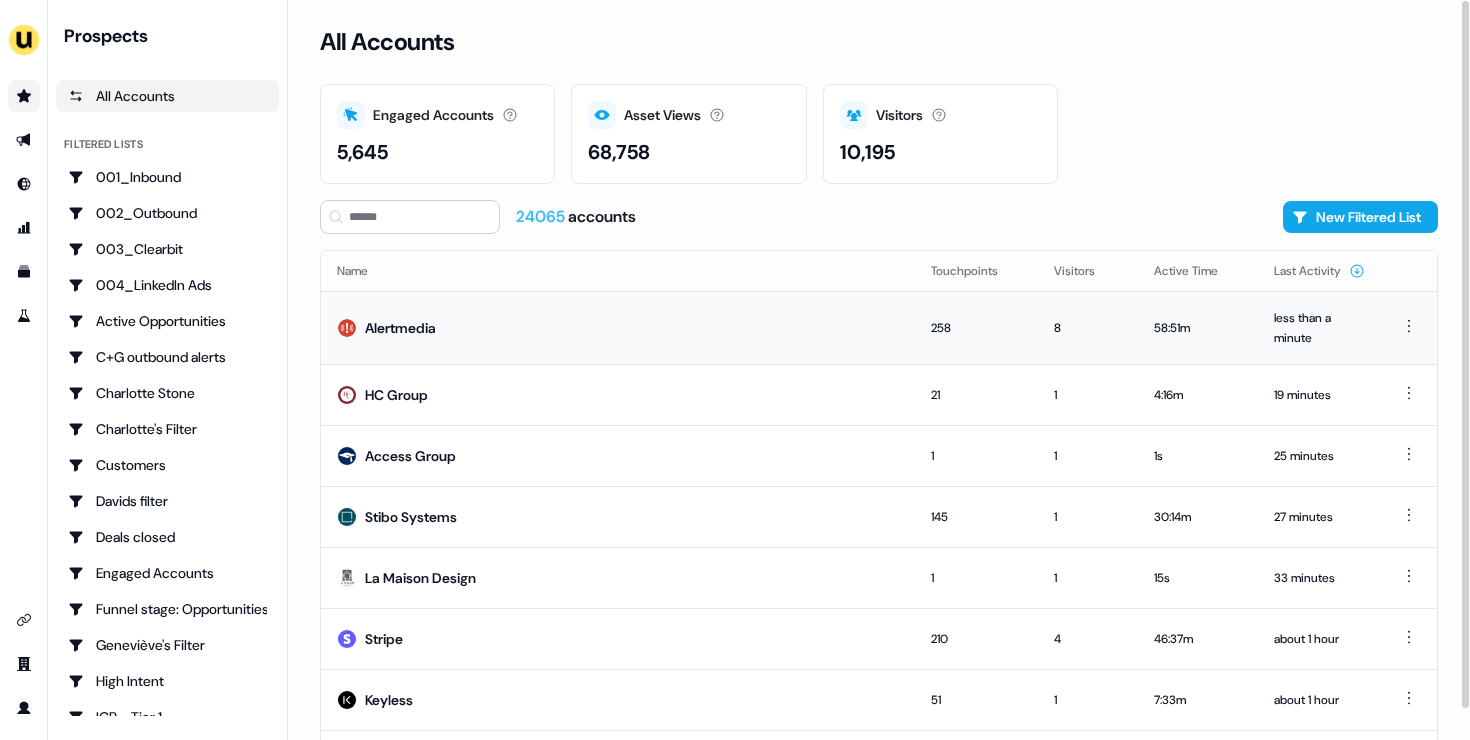 click on "Alertmedia" at bounding box center [618, 327] 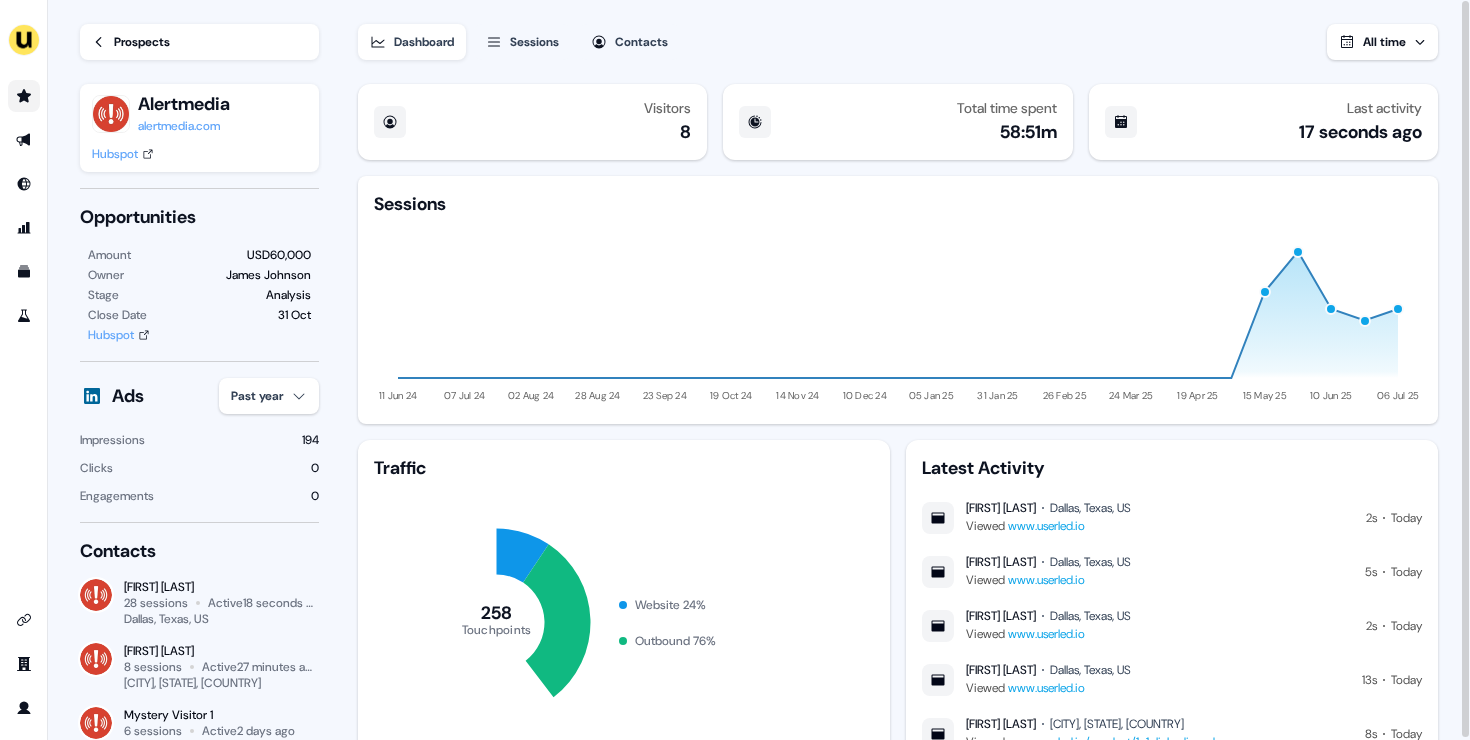 scroll, scrollTop: 82, scrollLeft: 0, axis: vertical 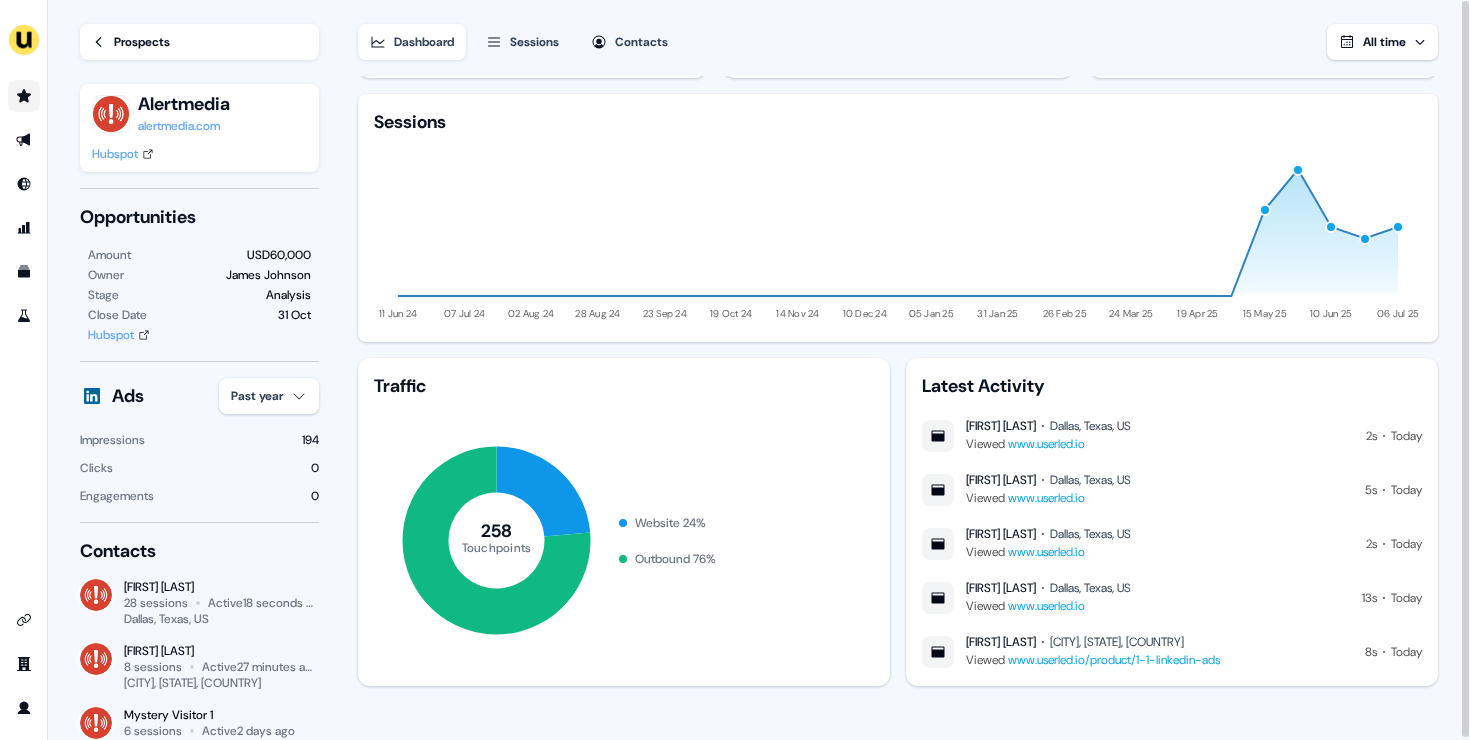 click on "Sessions" at bounding box center (534, 42) 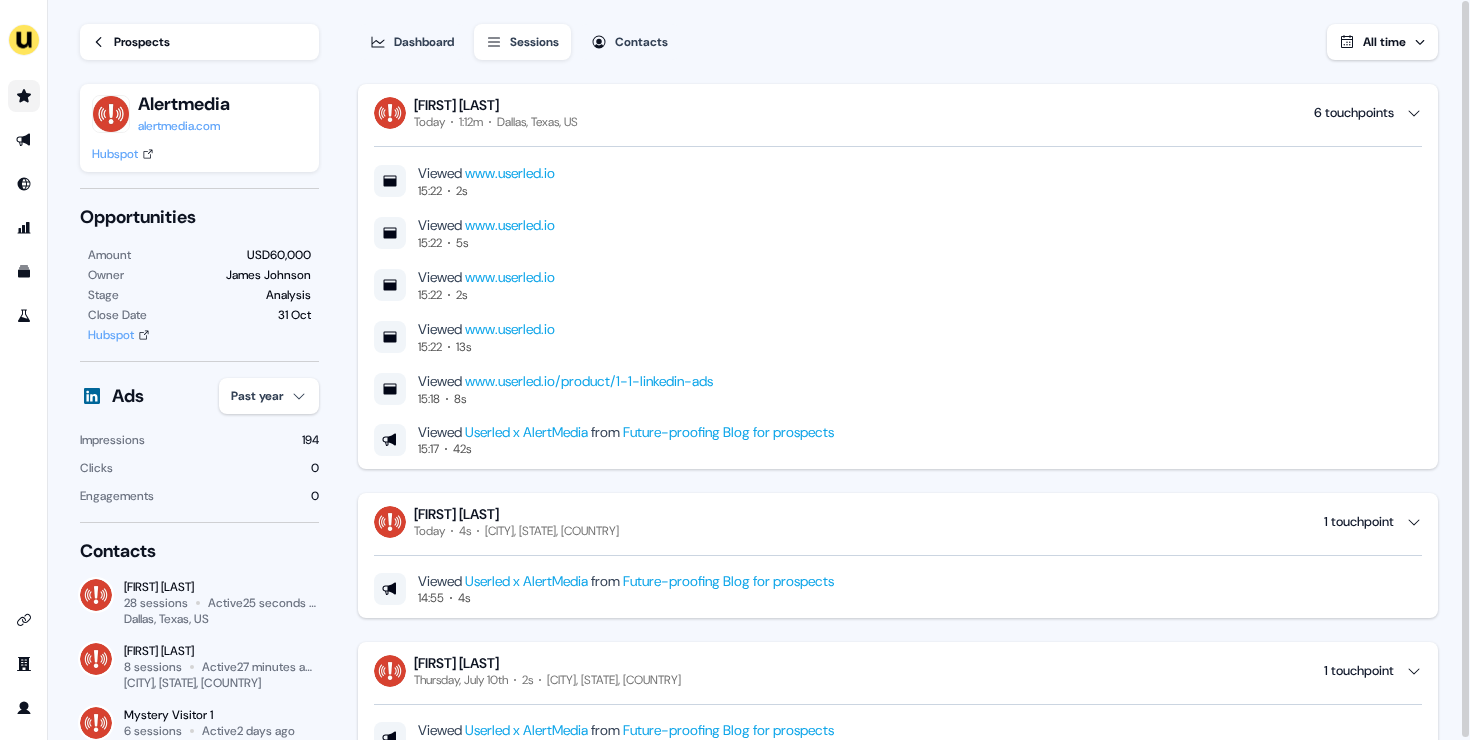 scroll, scrollTop: 2, scrollLeft: 0, axis: vertical 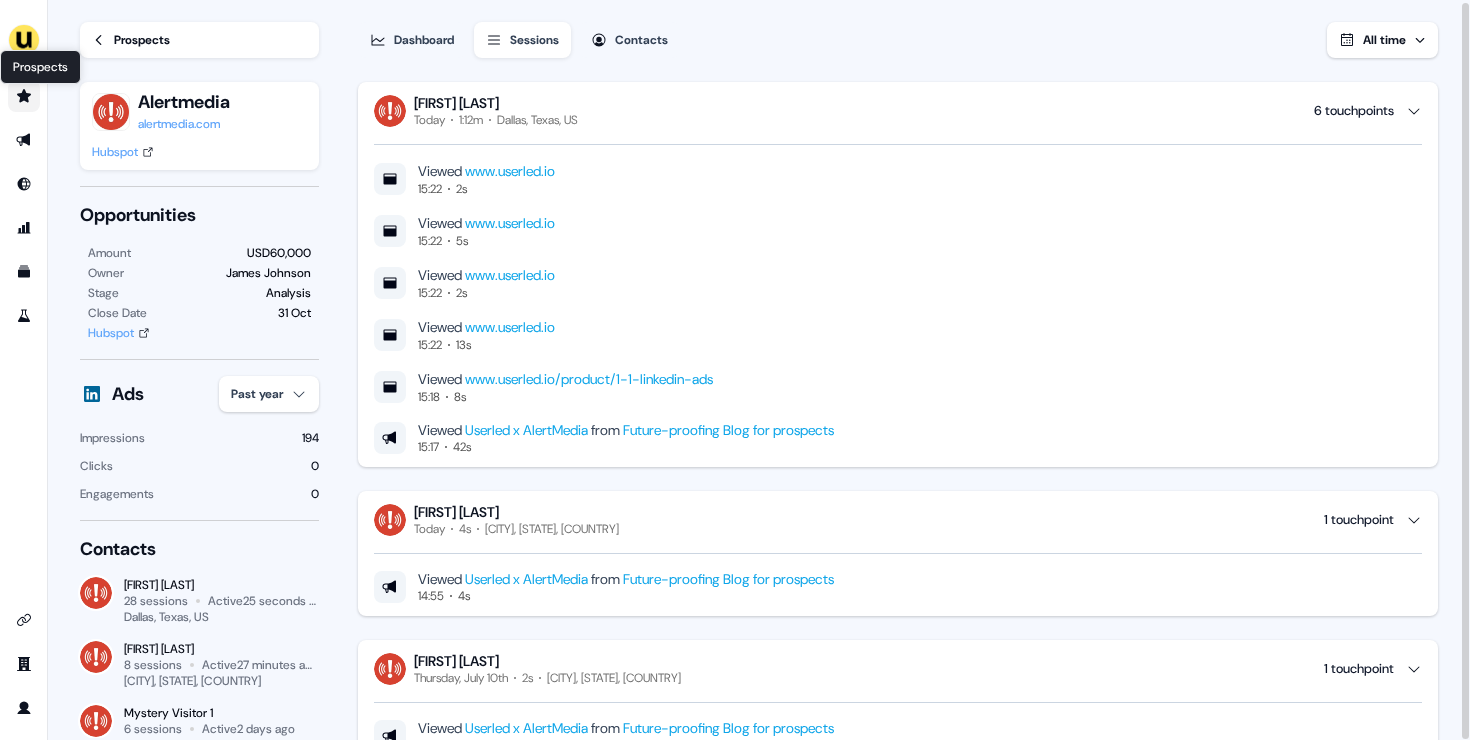 click 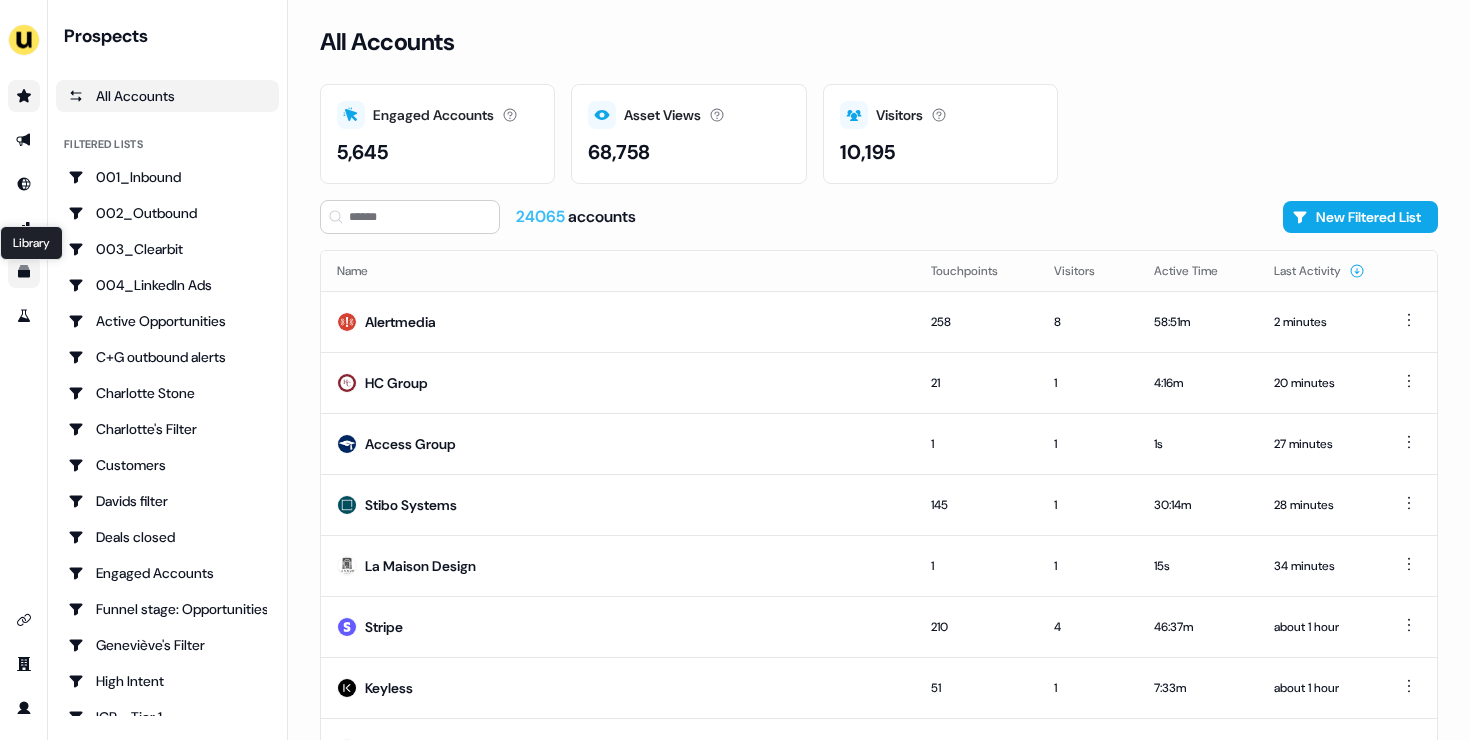 click 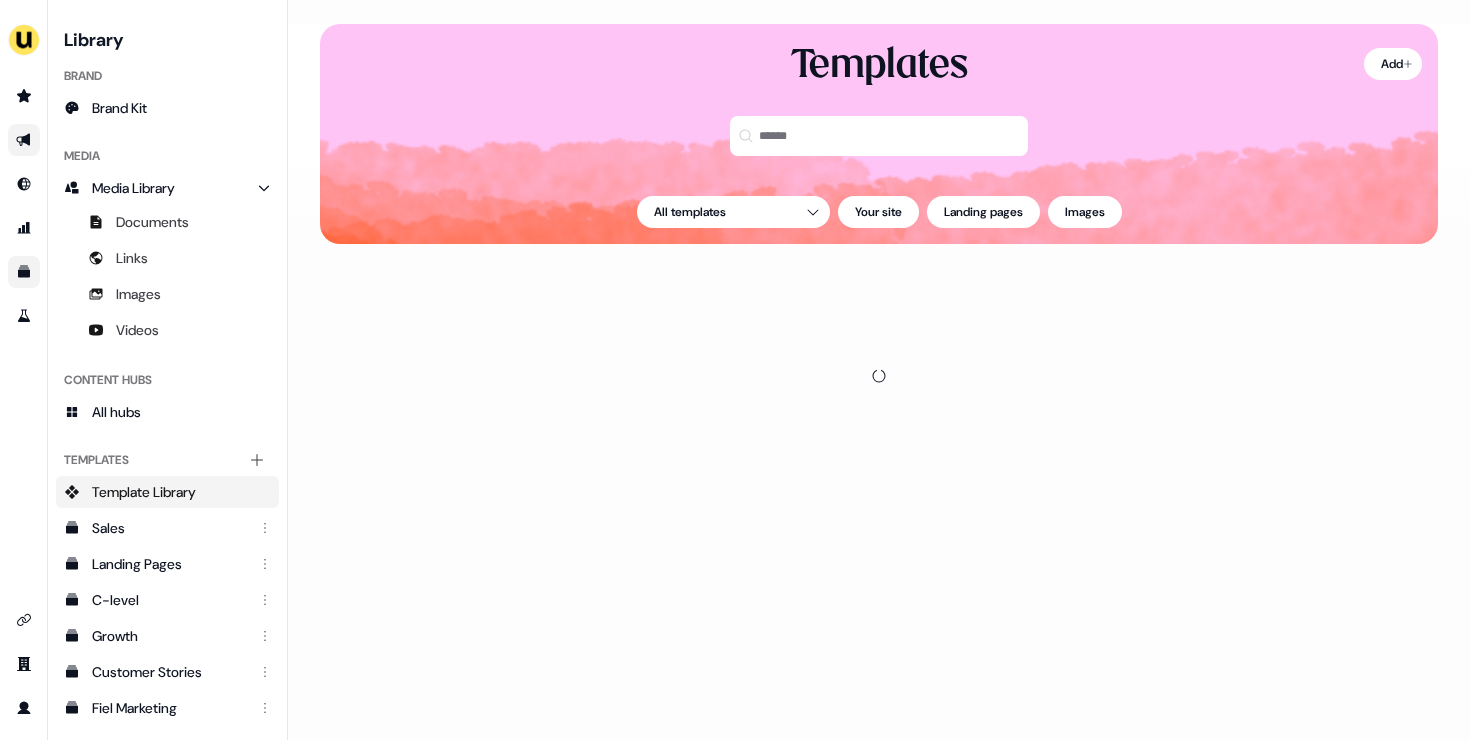 click 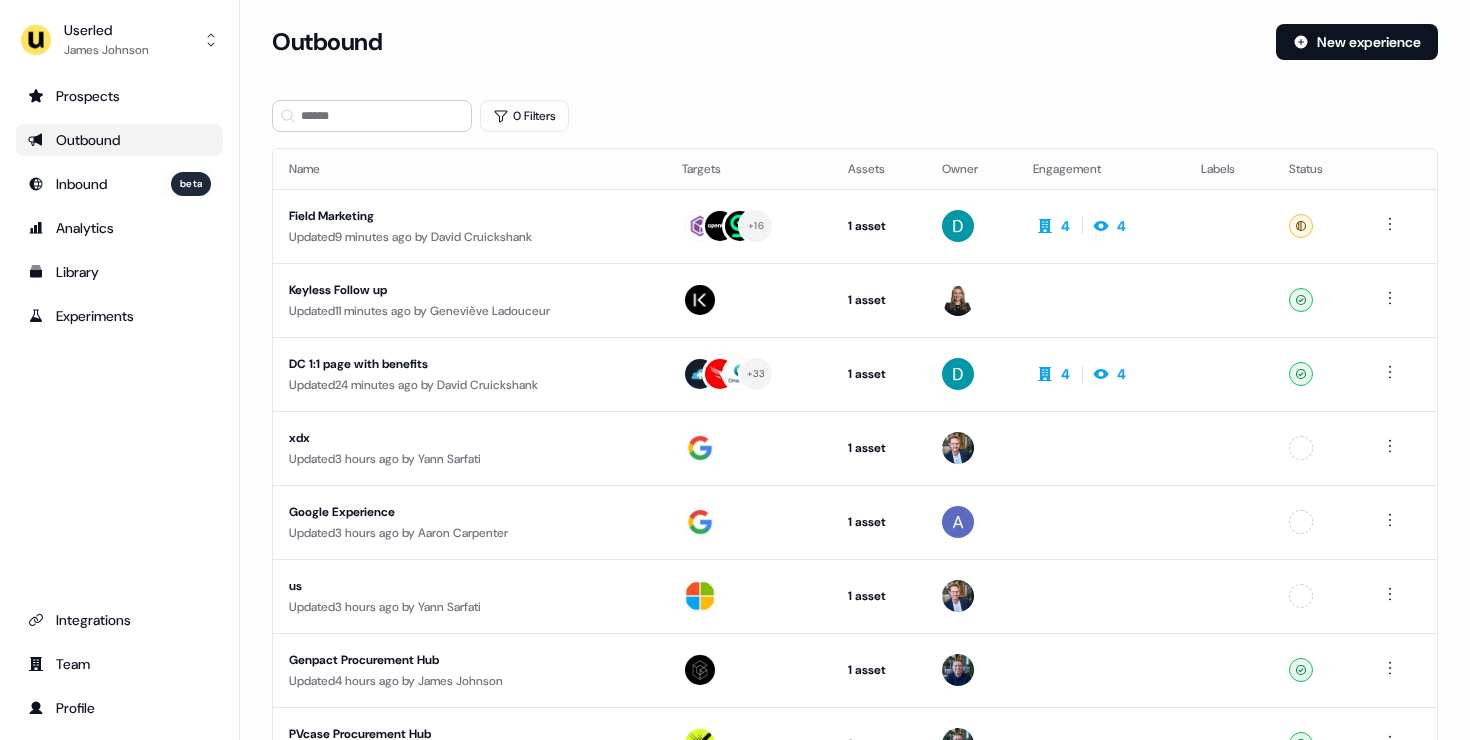 click on "Outbound" at bounding box center [119, 140] 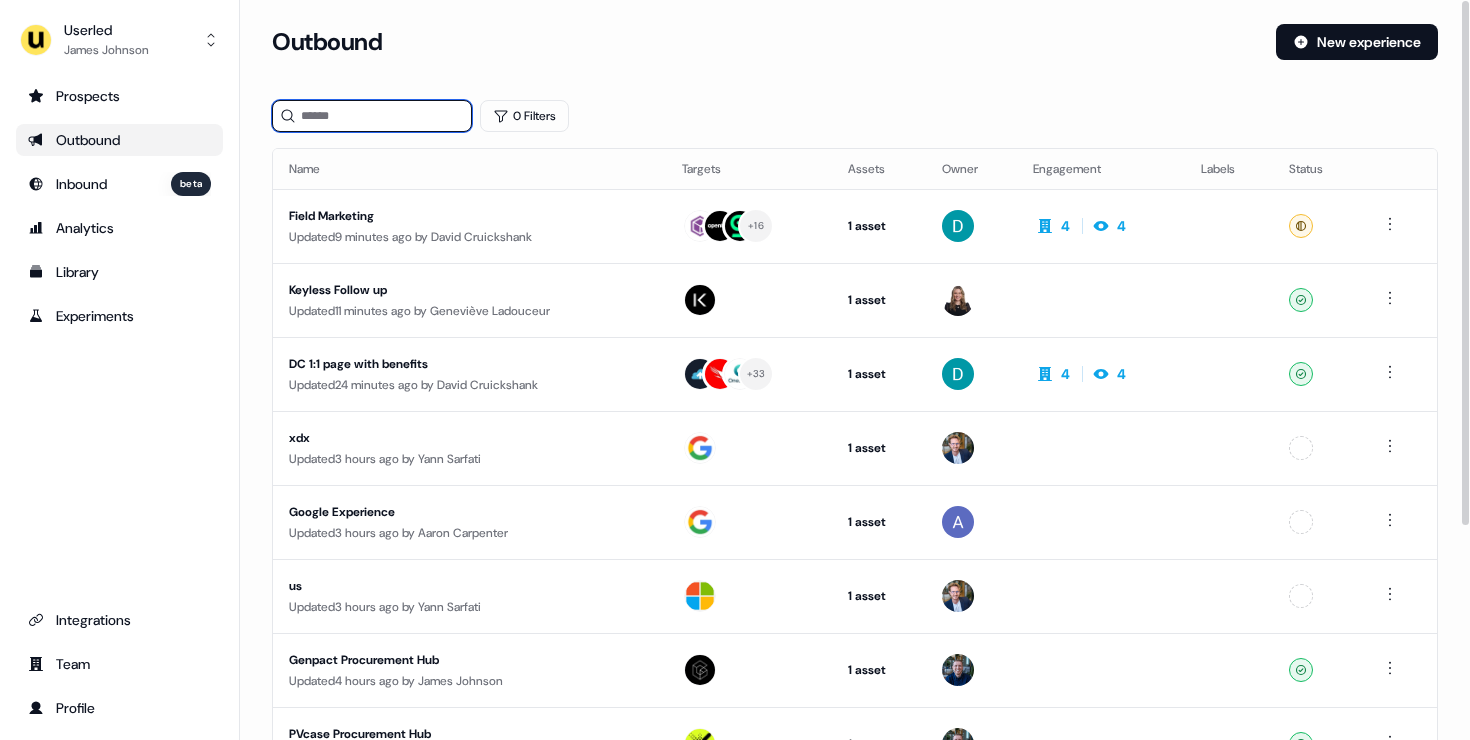 click at bounding box center (372, 116) 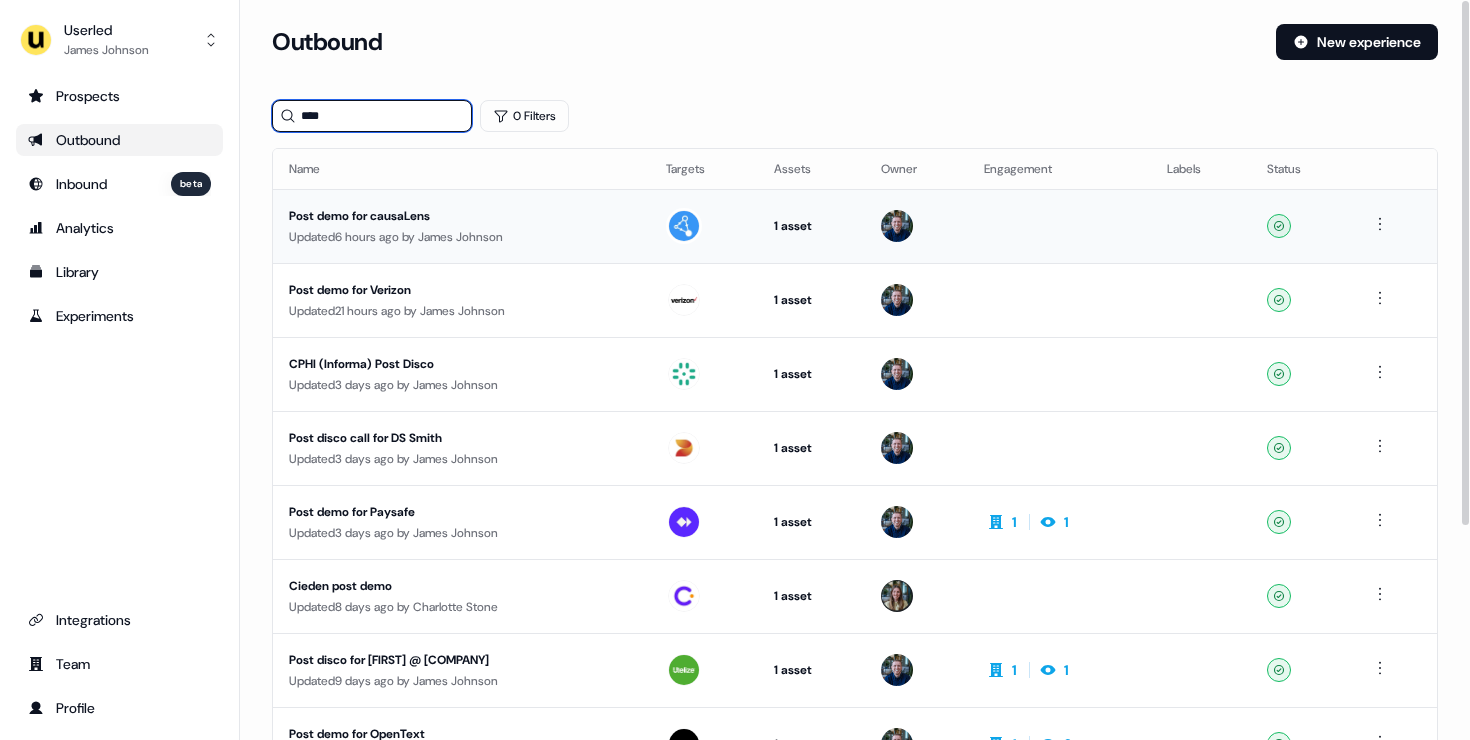 type on "****" 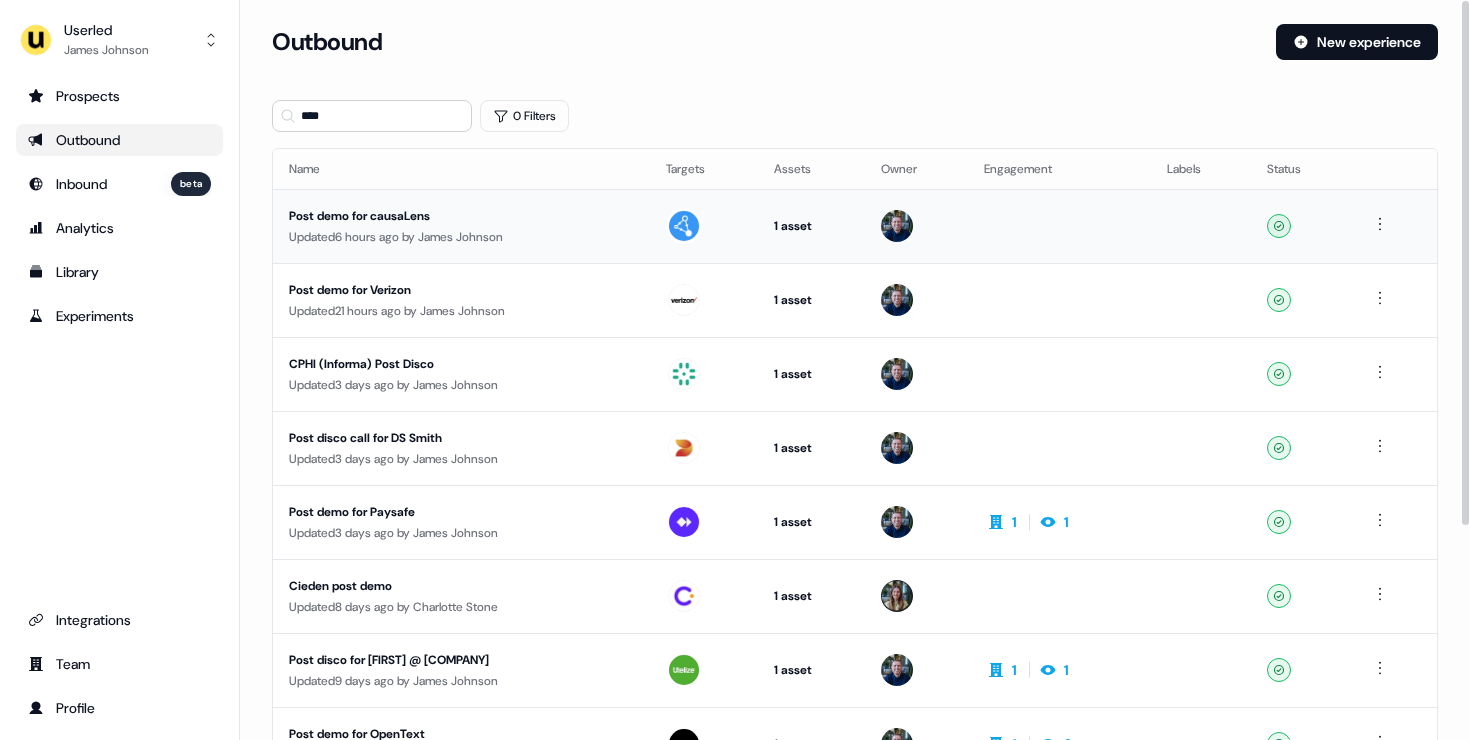 click on "Updated  6 hours ago   by   James Johnson" at bounding box center [461, 237] 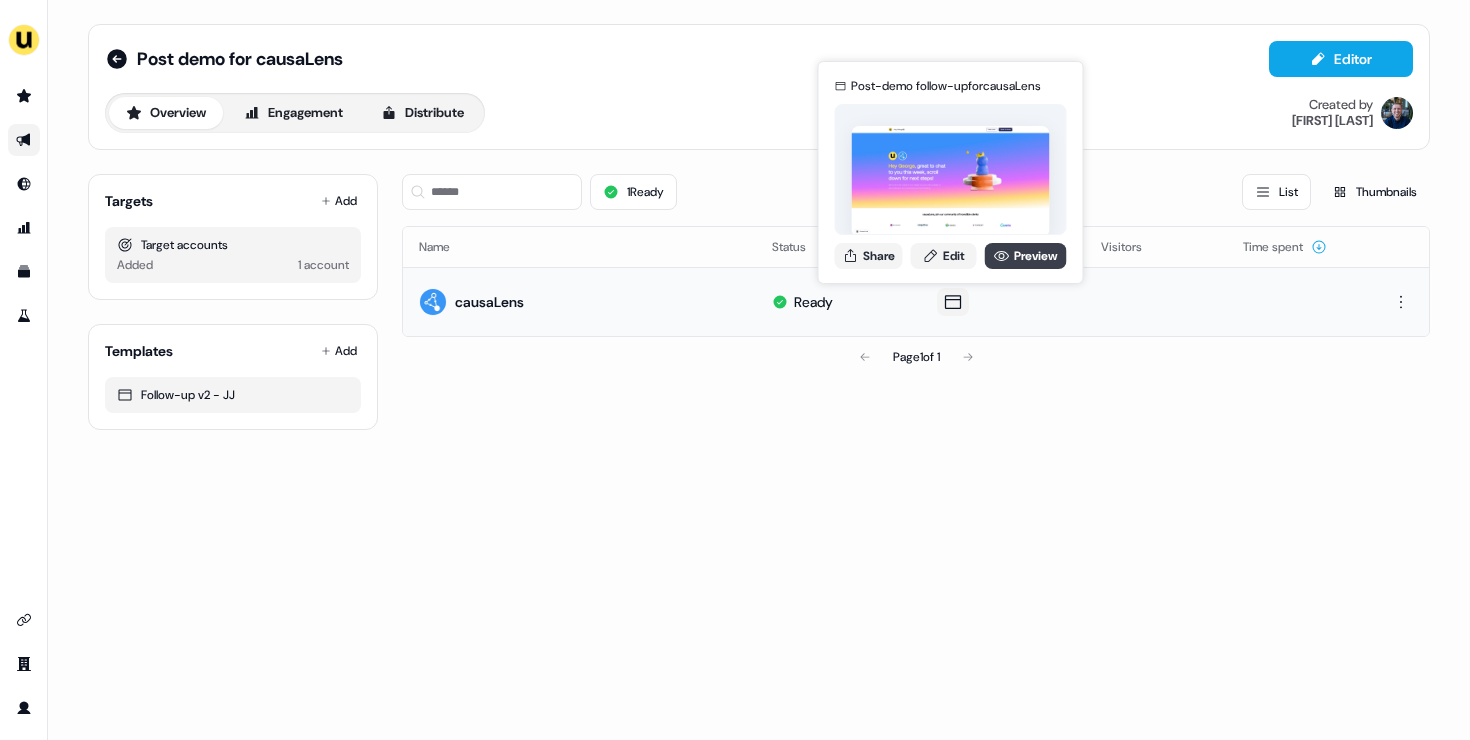 click on "Preview" at bounding box center (1026, 256) 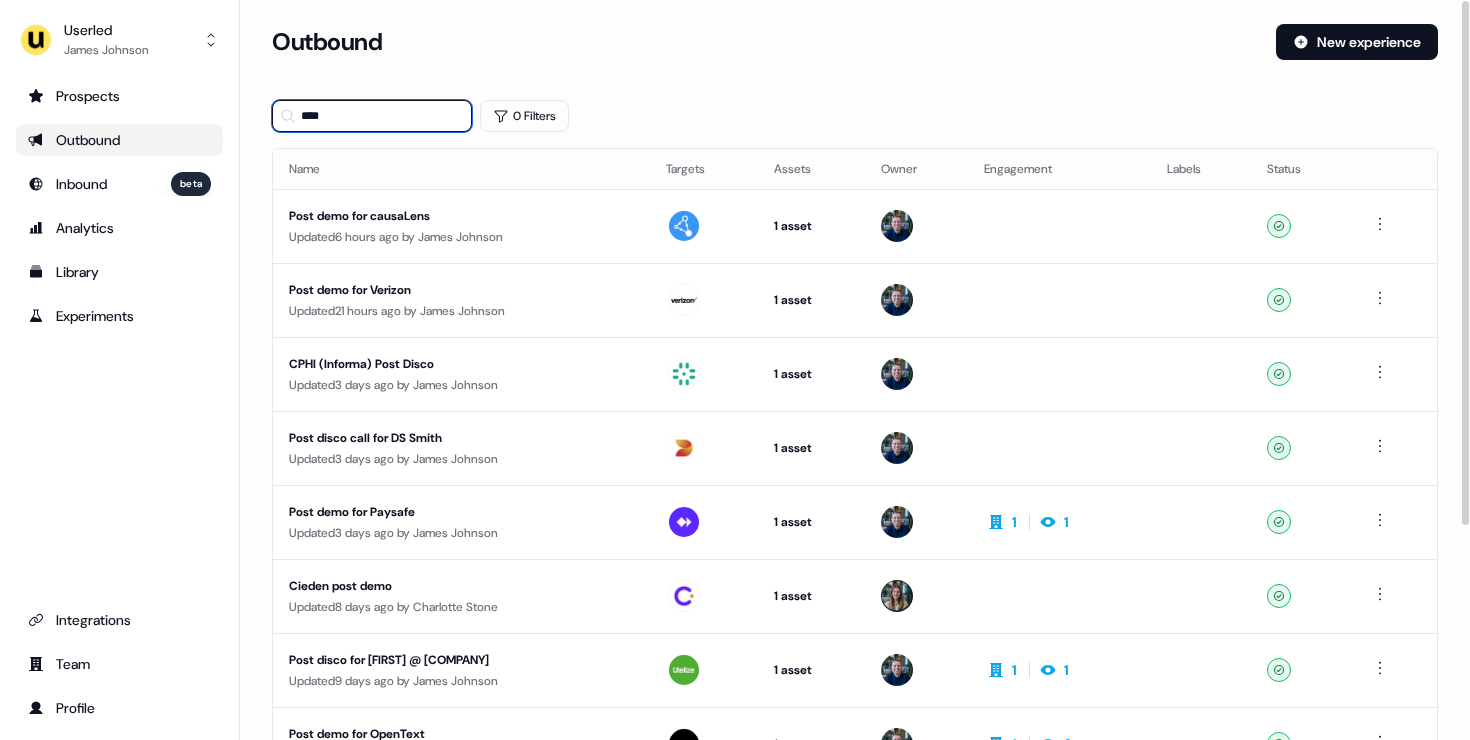 click on "****" at bounding box center [372, 116] 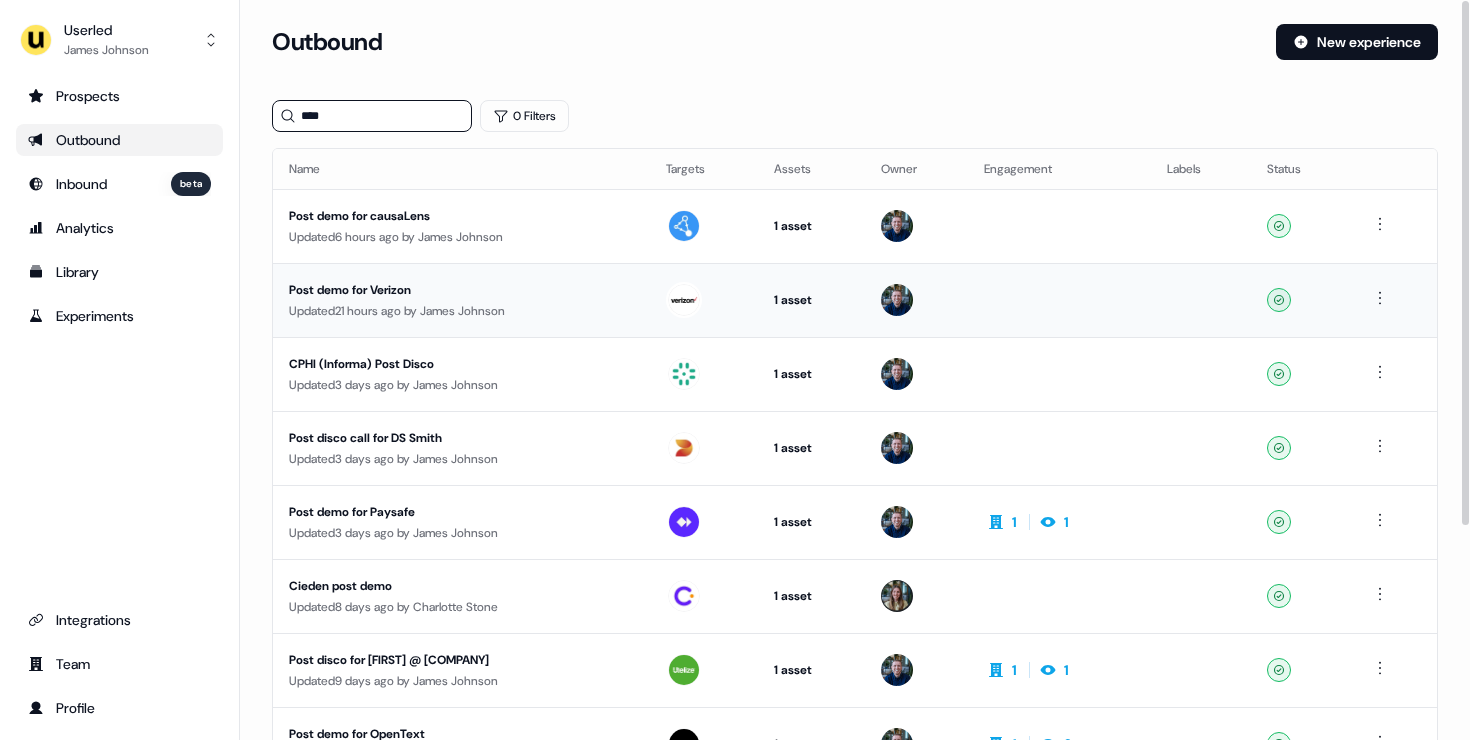 click on "Post demo for Verizon" at bounding box center [461, 290] 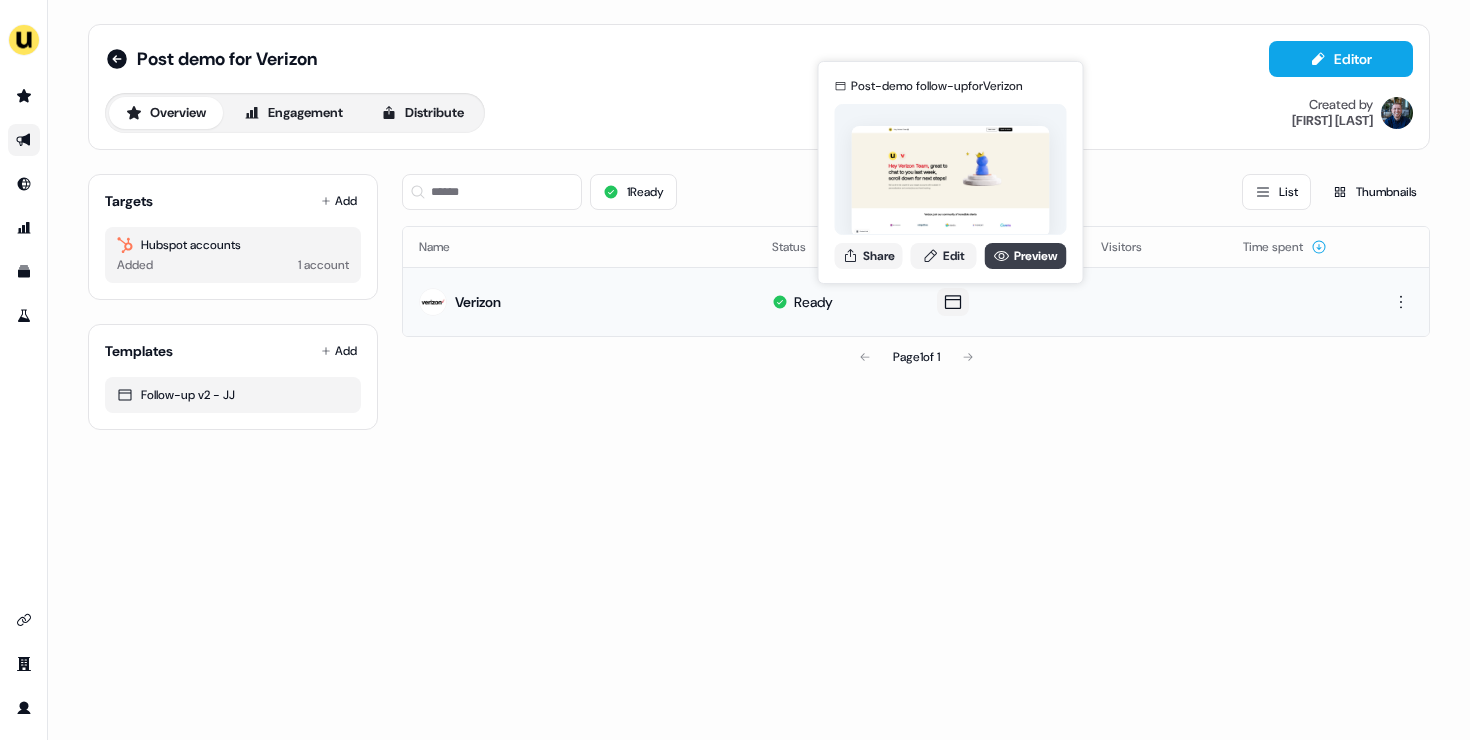 click on "Preview" at bounding box center [1026, 256] 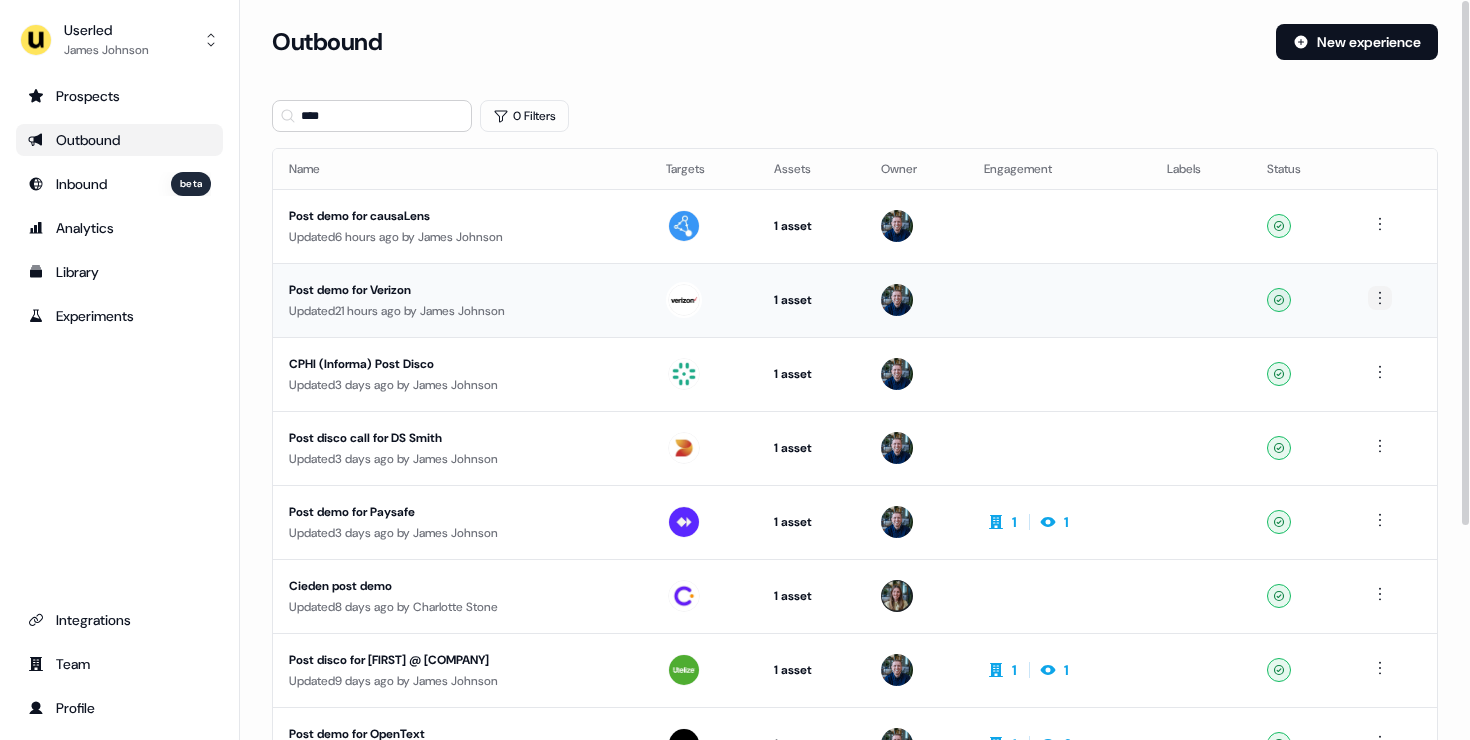 click on "For the best experience switch devices to a bigger screen. Go to Userled.io Userled James Johnson Prospects Outbound Inbound beta Analytics Library Experiments Integrations Team Profile Loading... Outbound New experience **** 0   Filters Name Targets Assets Owner Engagement Labels Status Post demo for causaLens  Updated  6 hours ago   by   James Johnson 1   asset Post-demo follow-up Ready Post demo for Verizon Updated  21 hours ago   by   James Johnson 1   asset Post-demo follow-up Ready CPHI (Informa) Post Disco Updated  3 days ago   by   James Johnson 1   asset Post-demo follow-up Ready Post disco call for DS Smith Updated  3 days ago   by   James Johnson 1   asset Post-demo follow-up Ready Post demo for Paysafe Updated  3 days ago   by   James Johnson 1   asset Post-demo follow-up 1 1 Ready Cieden post demo  Updated  8 days ago   by   Charlotte Stone 1   asset Post-demo follow-up Ready Post disco for Richard @ Utelize Updated  9 days ago   by   James Johnson 1   asset Outreach (Starter) 1 1 Ready" at bounding box center [735, 370] 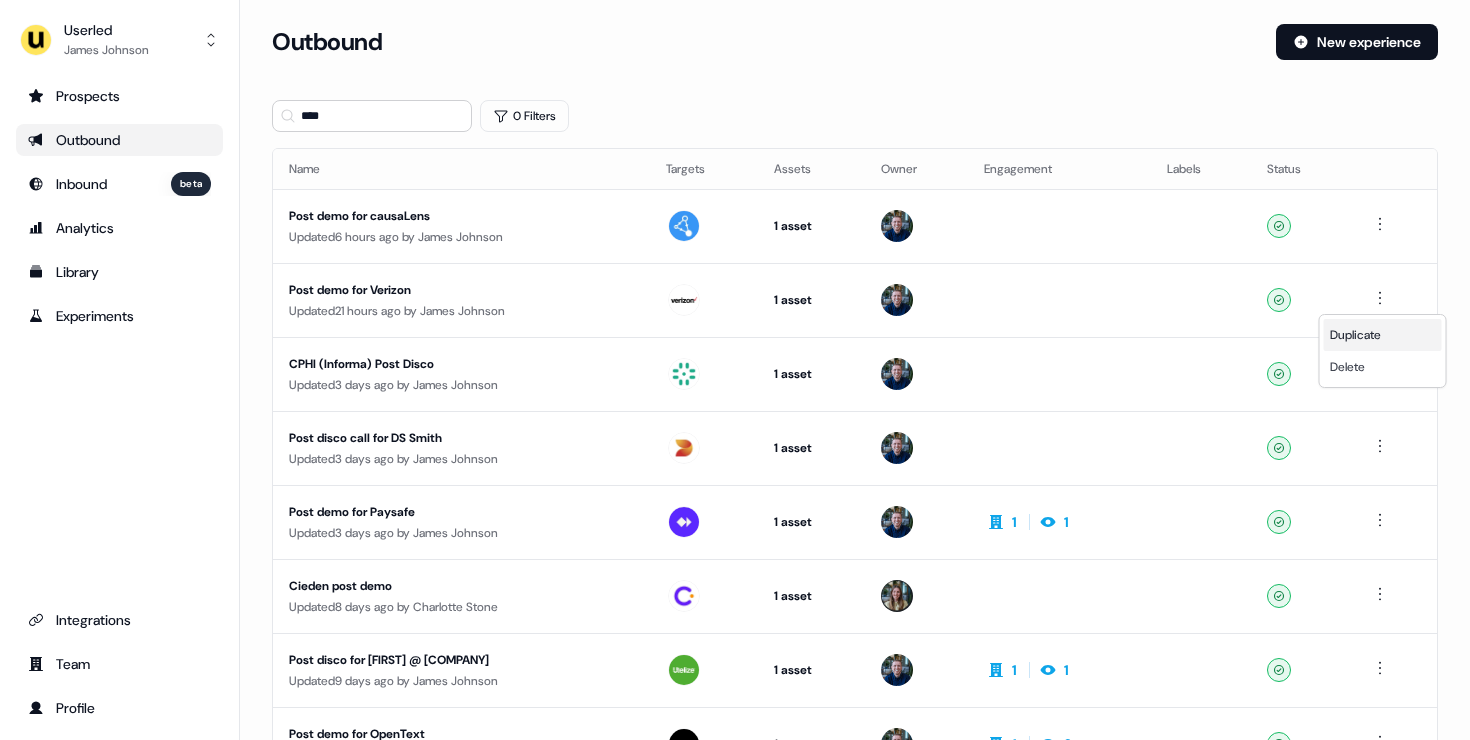 click on "Duplicate" at bounding box center (1355, 335) 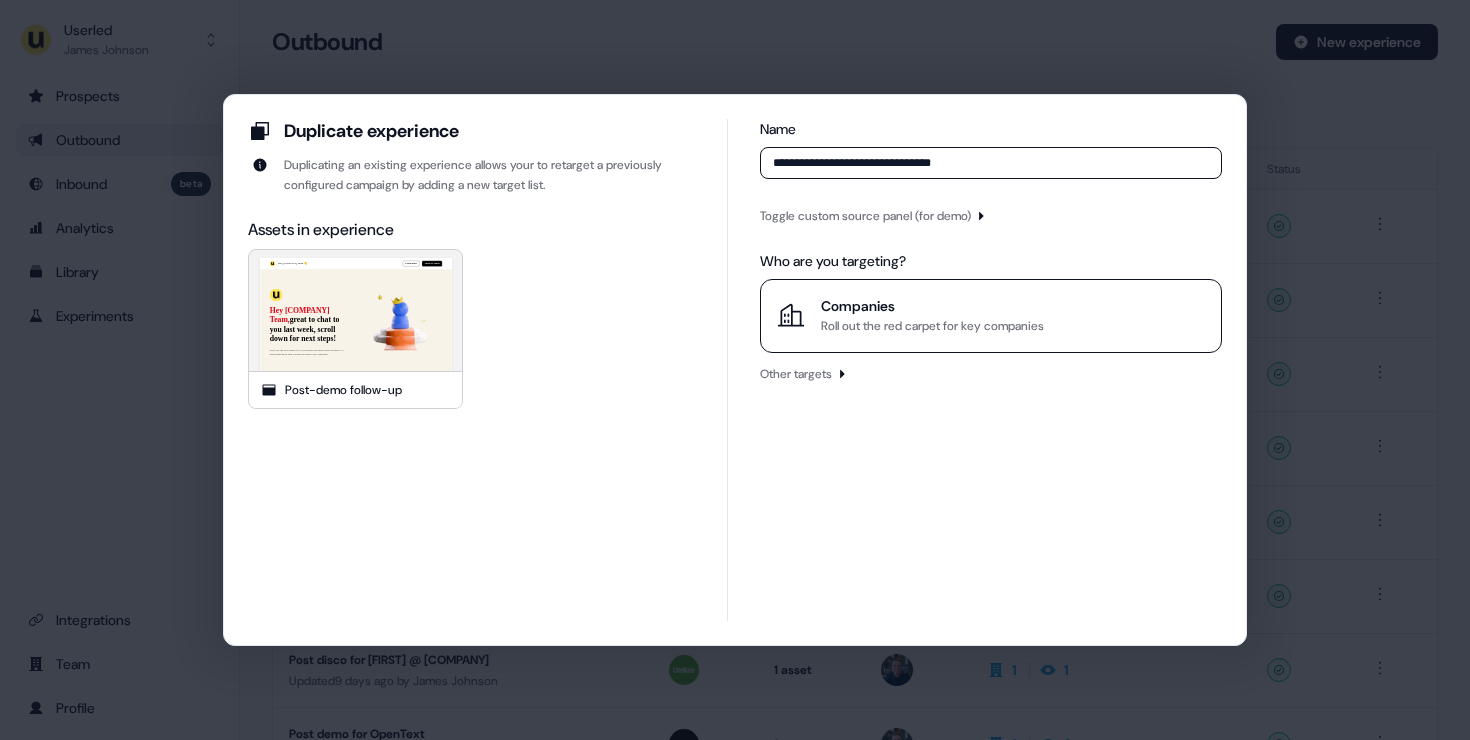 type on "**********" 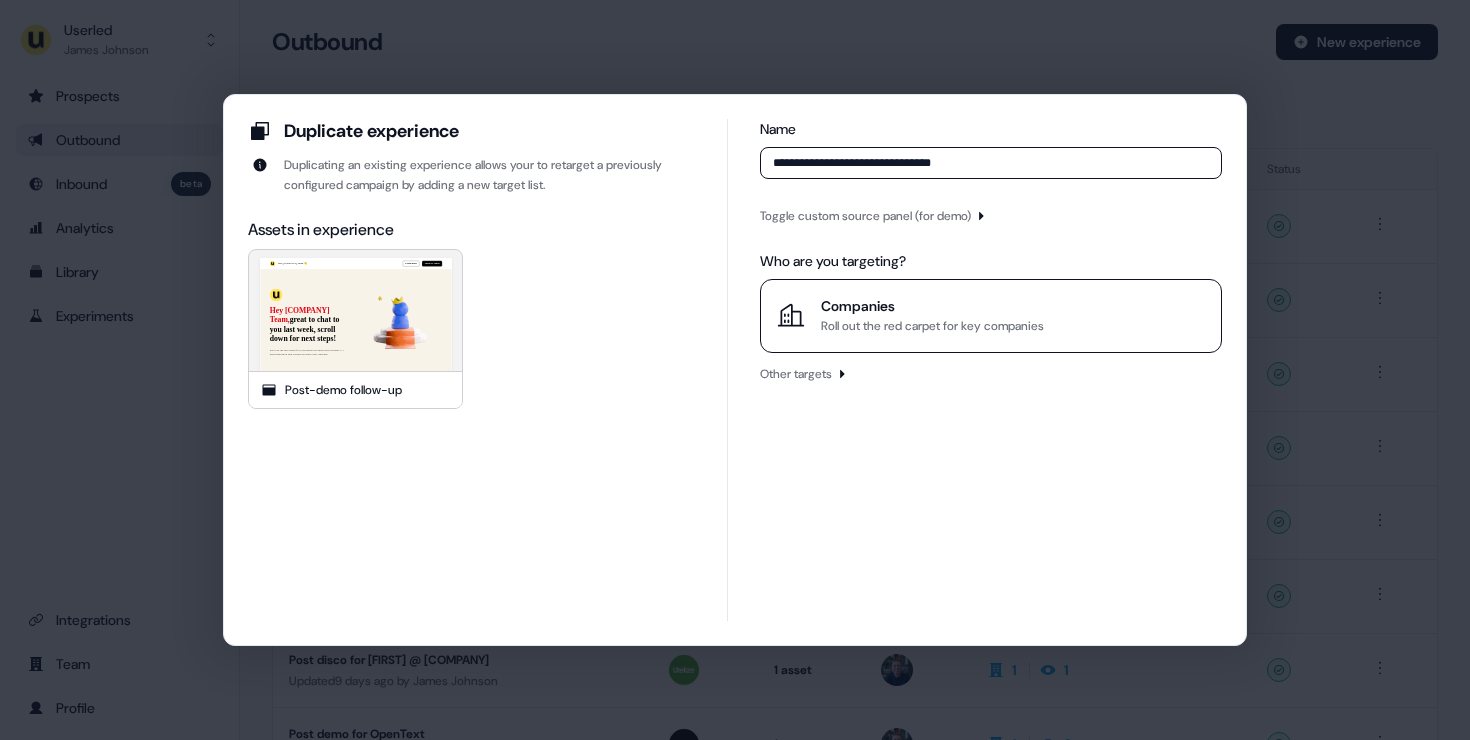 click on "Companies" at bounding box center (932, 306) 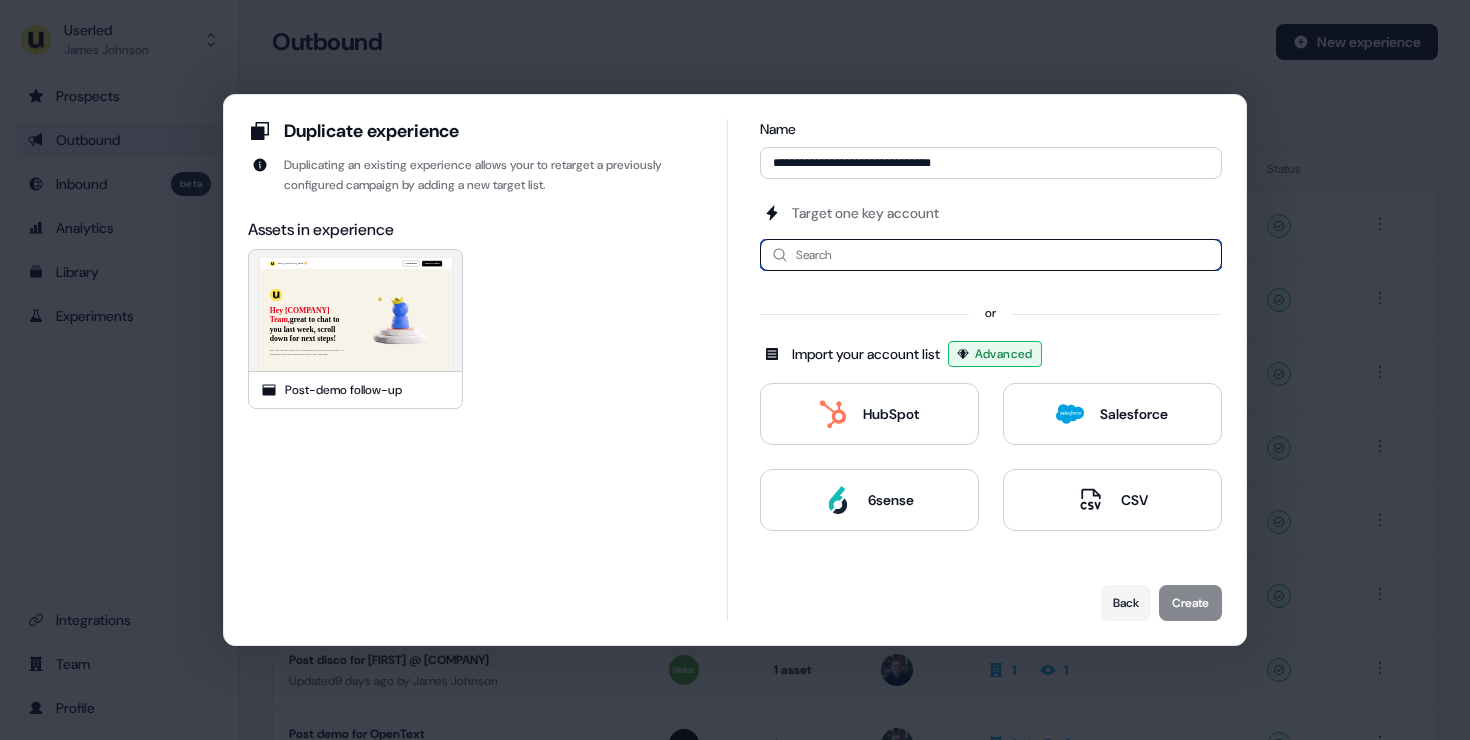 click at bounding box center [991, 255] 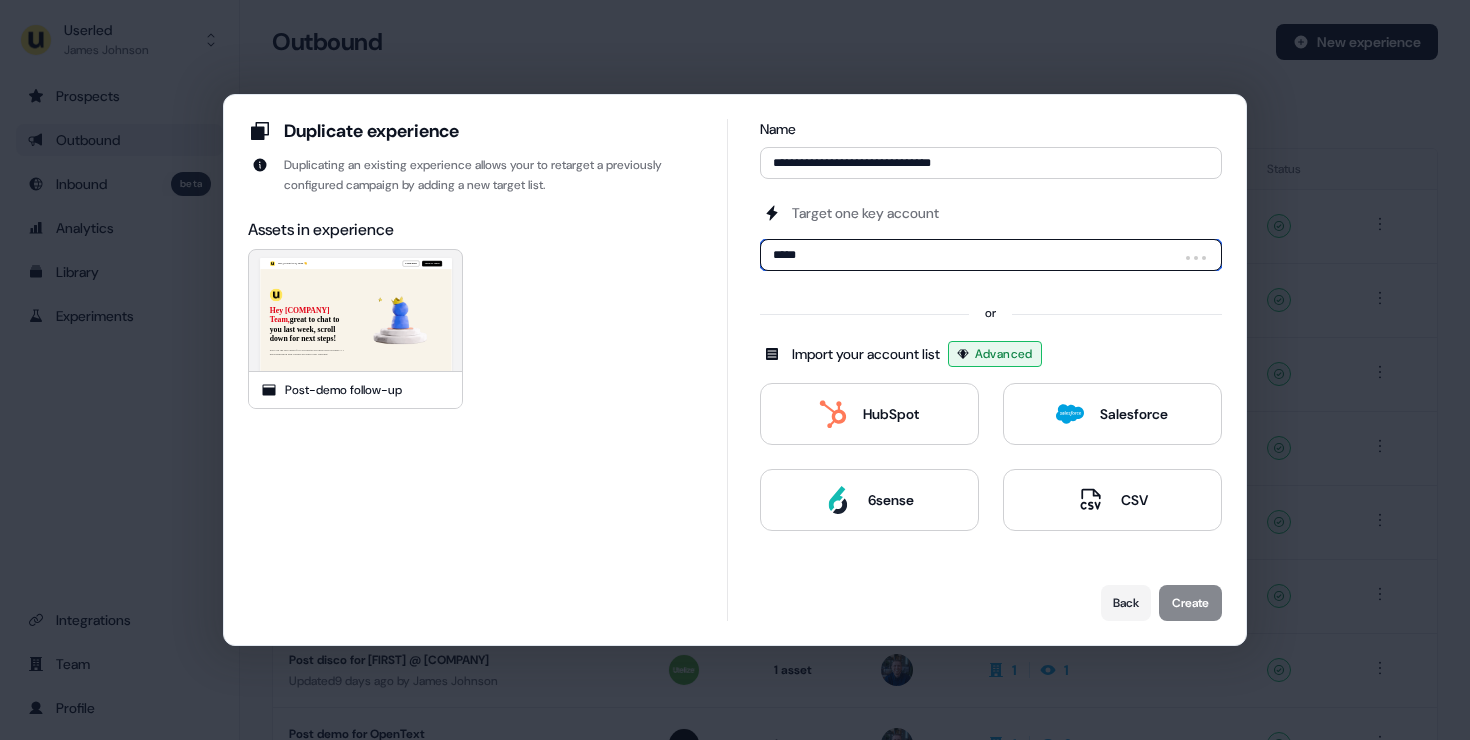 type on "******" 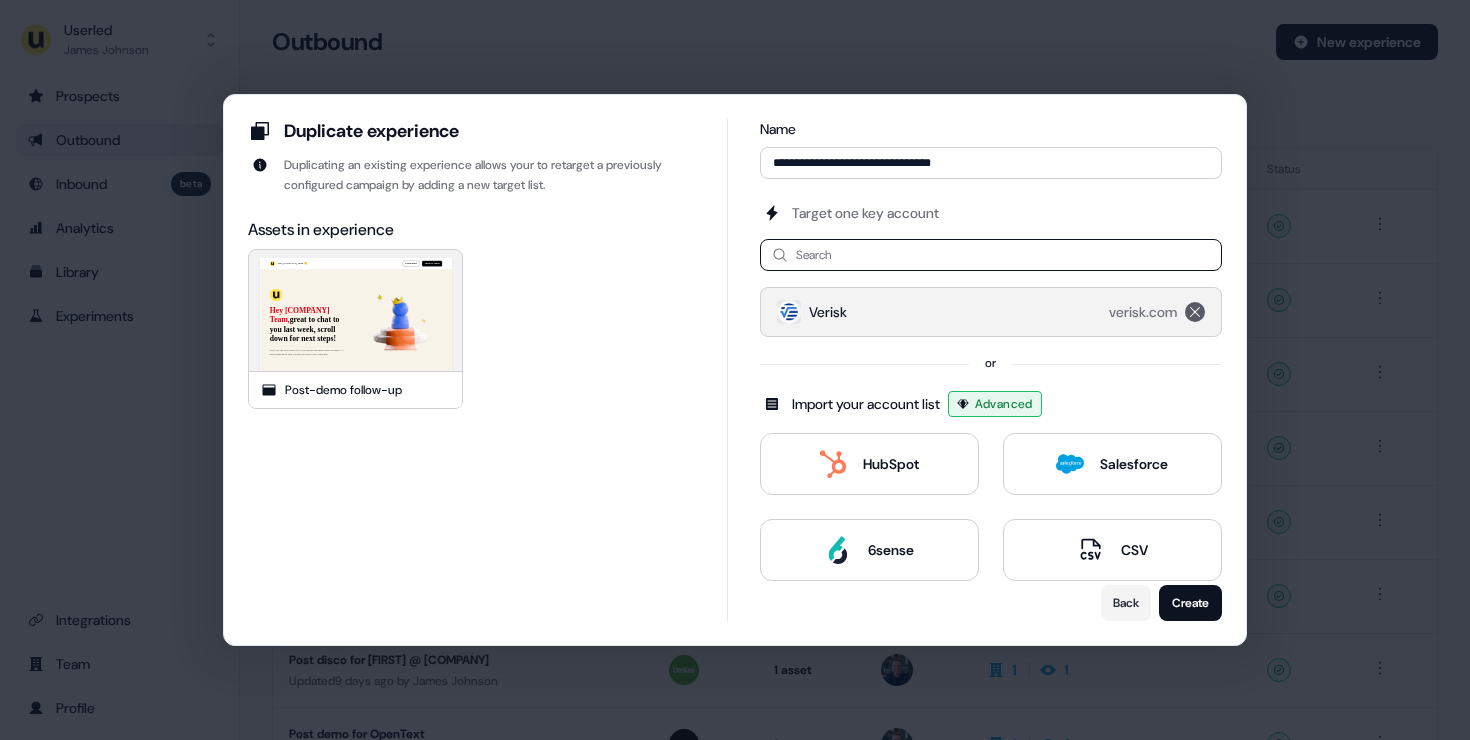 click 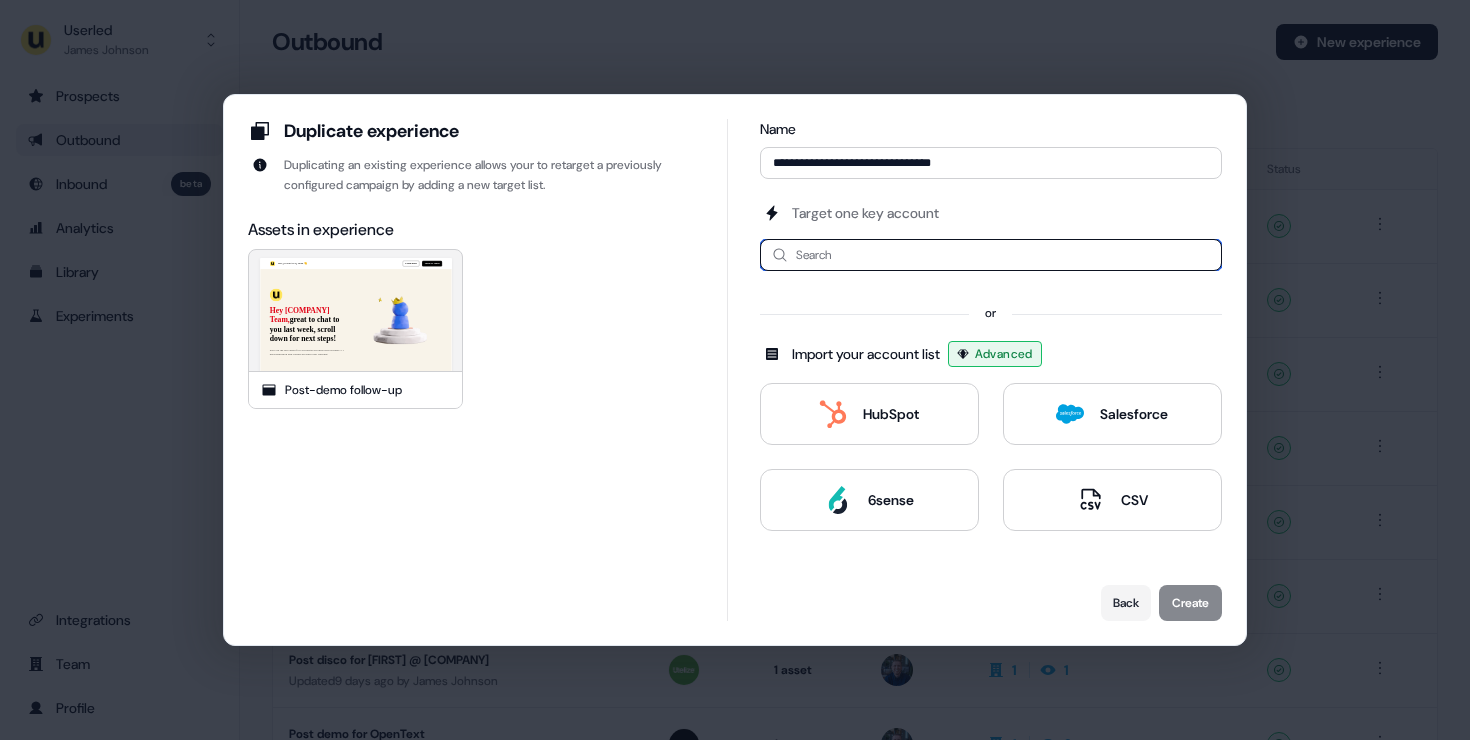 click at bounding box center [991, 255] 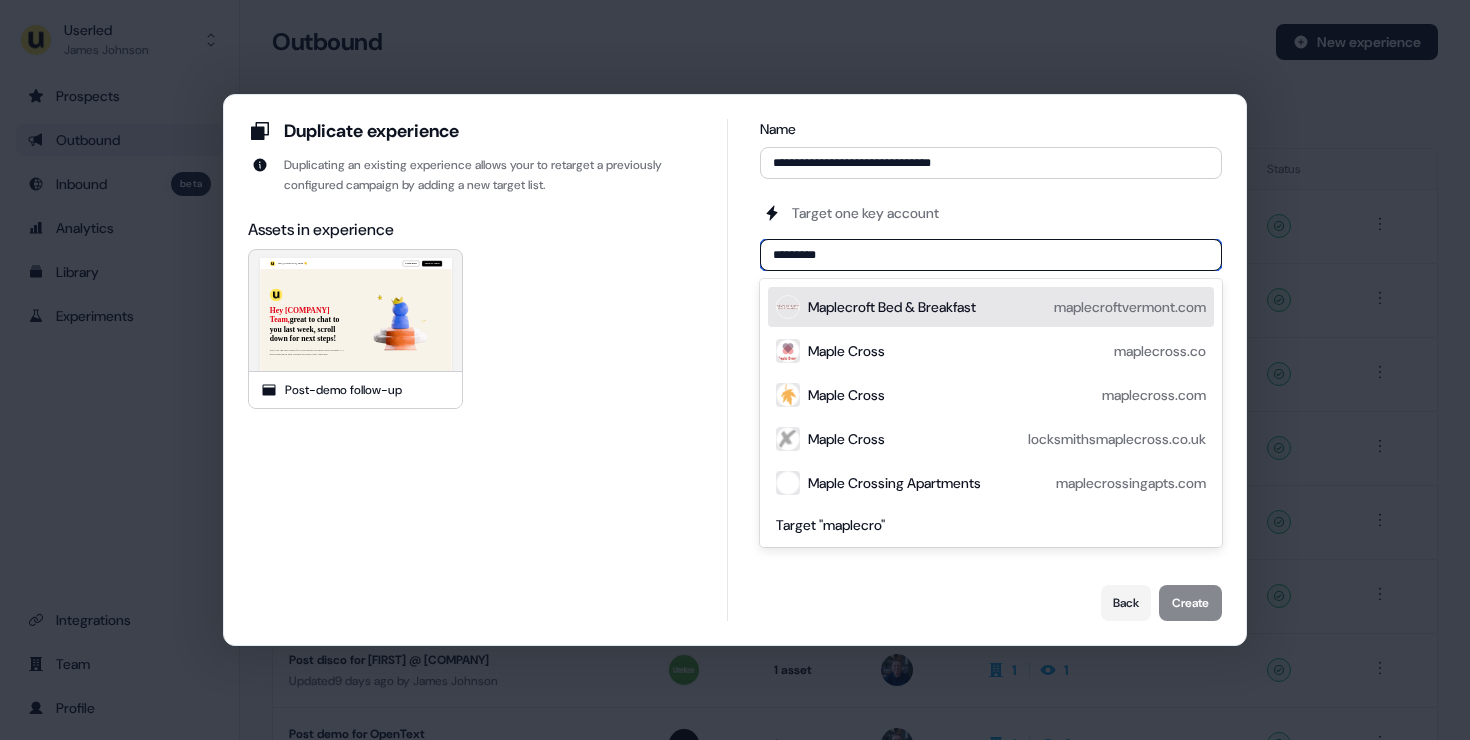 type on "**********" 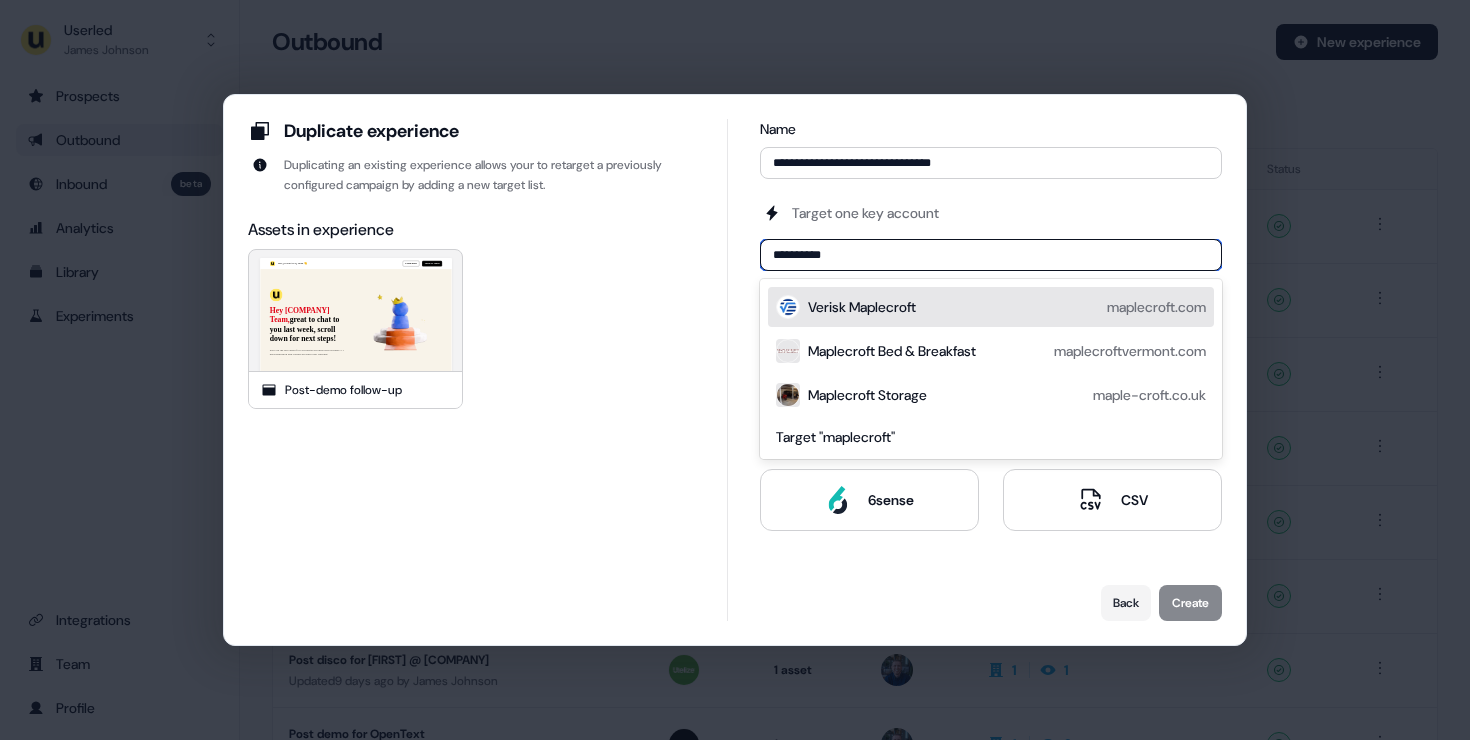 click on "Verisk Maplecroft maplecroft.com" at bounding box center [1007, 307] 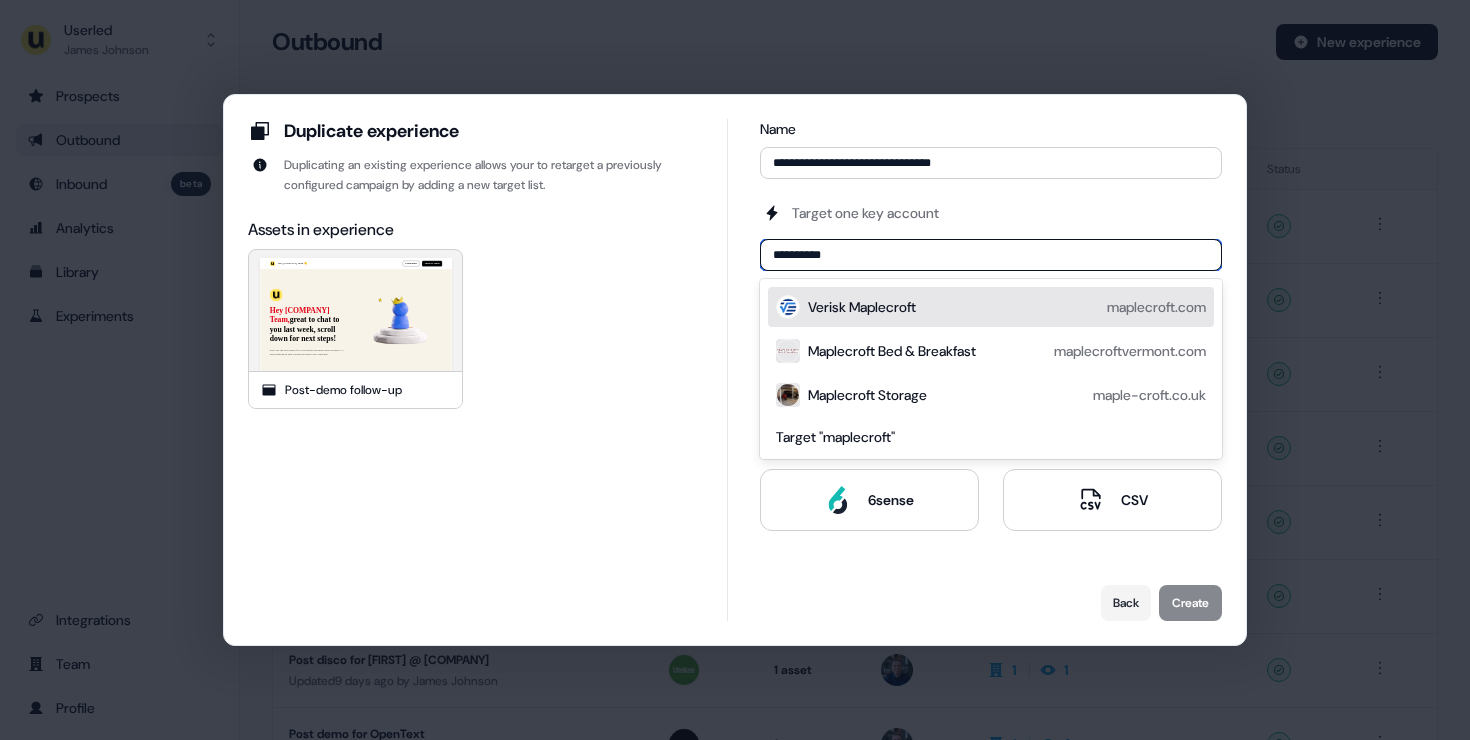 type 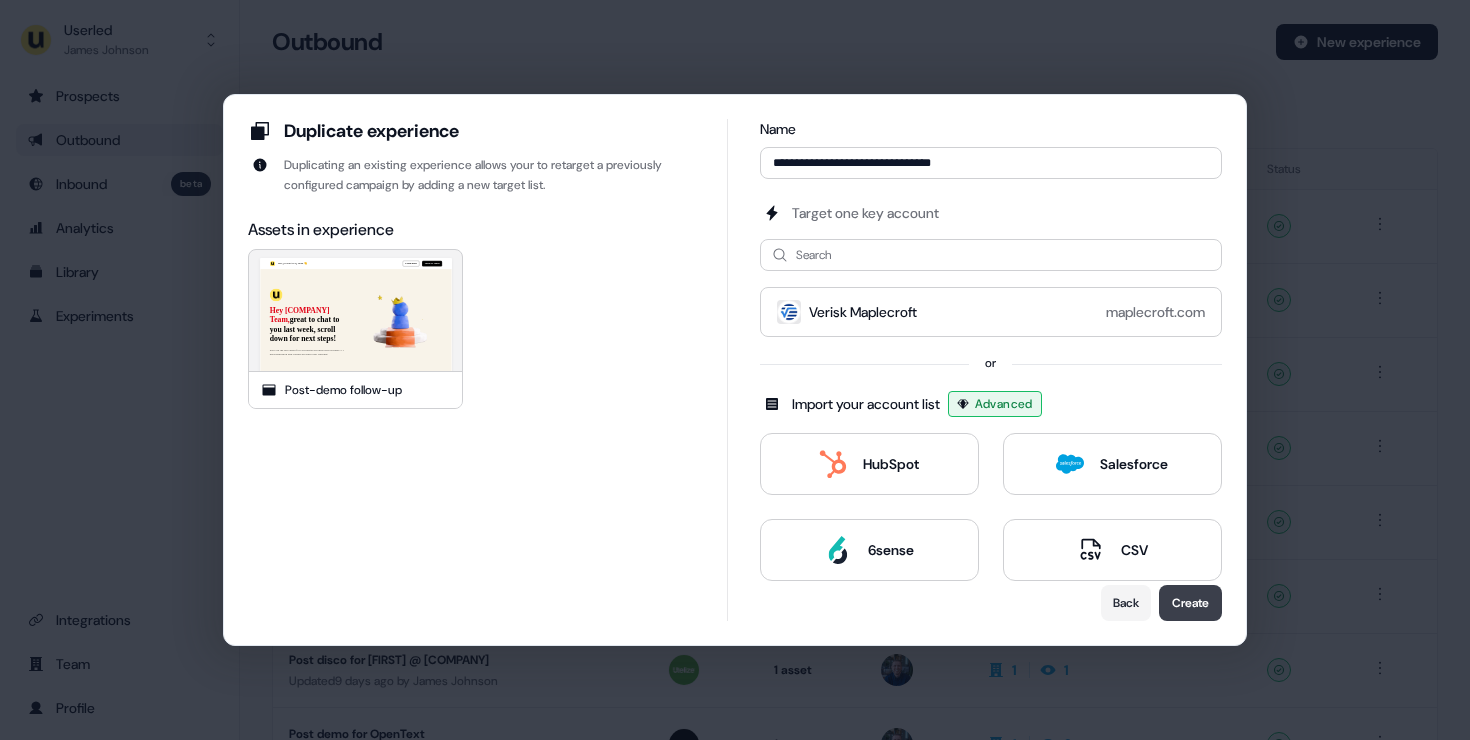 click on "Create" at bounding box center (1190, 603) 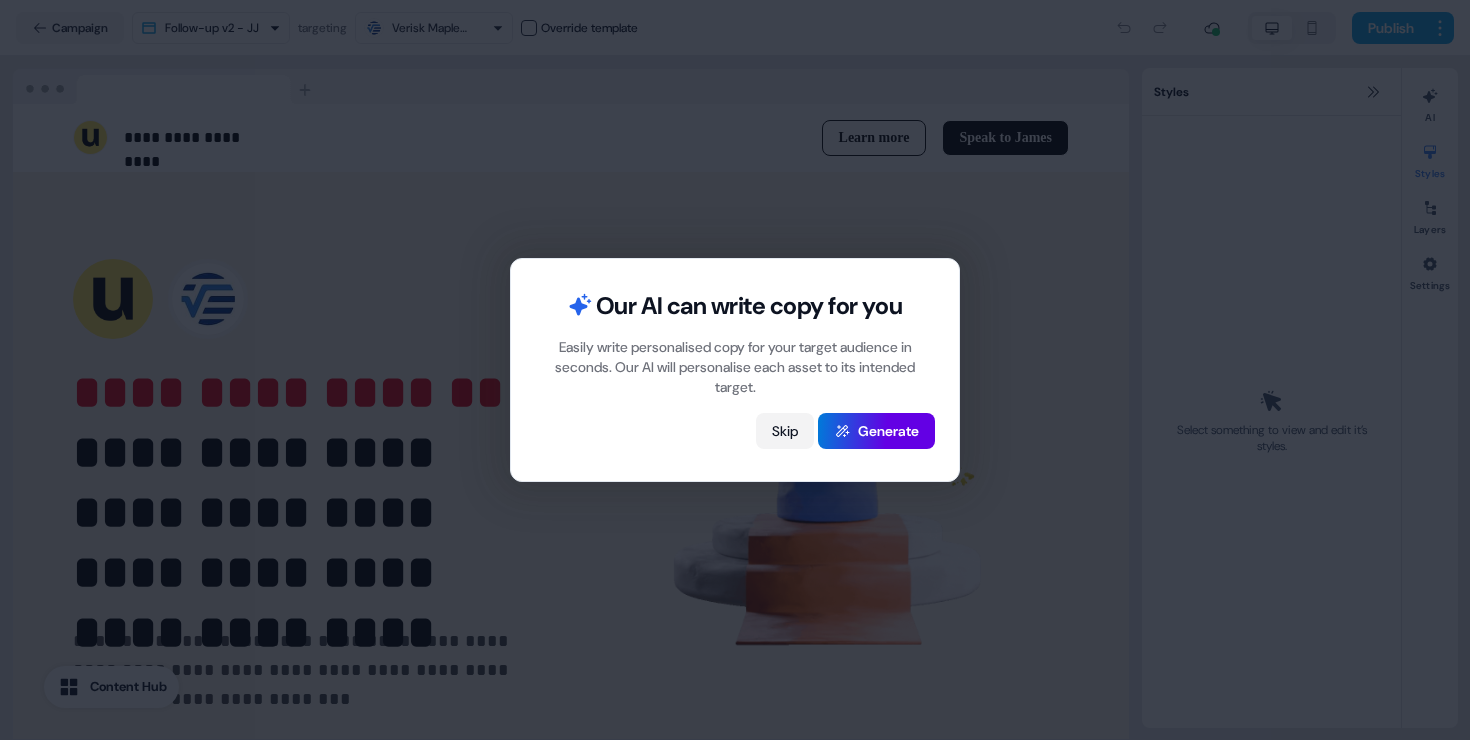 click on "Skip" at bounding box center (785, 431) 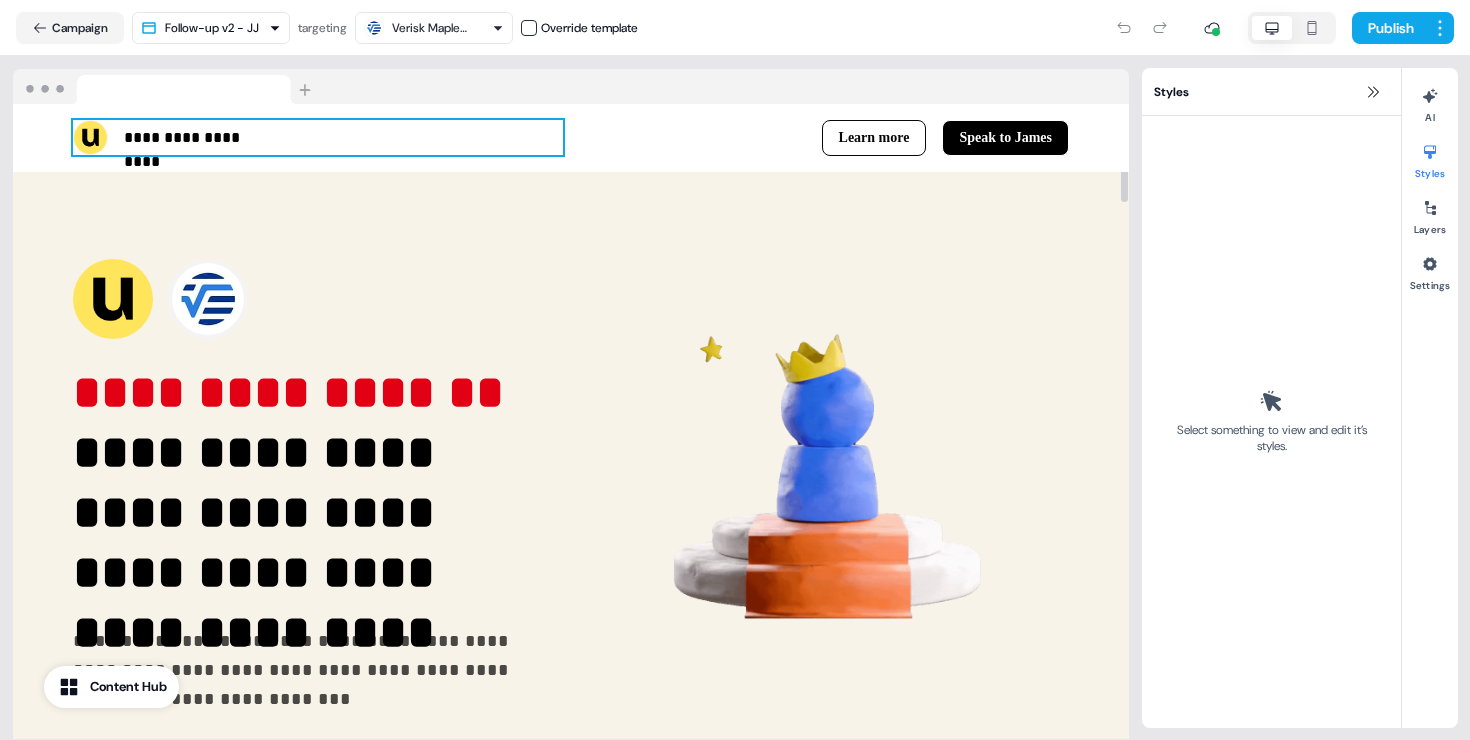 click on "**********" at bounding box center (197, 138) 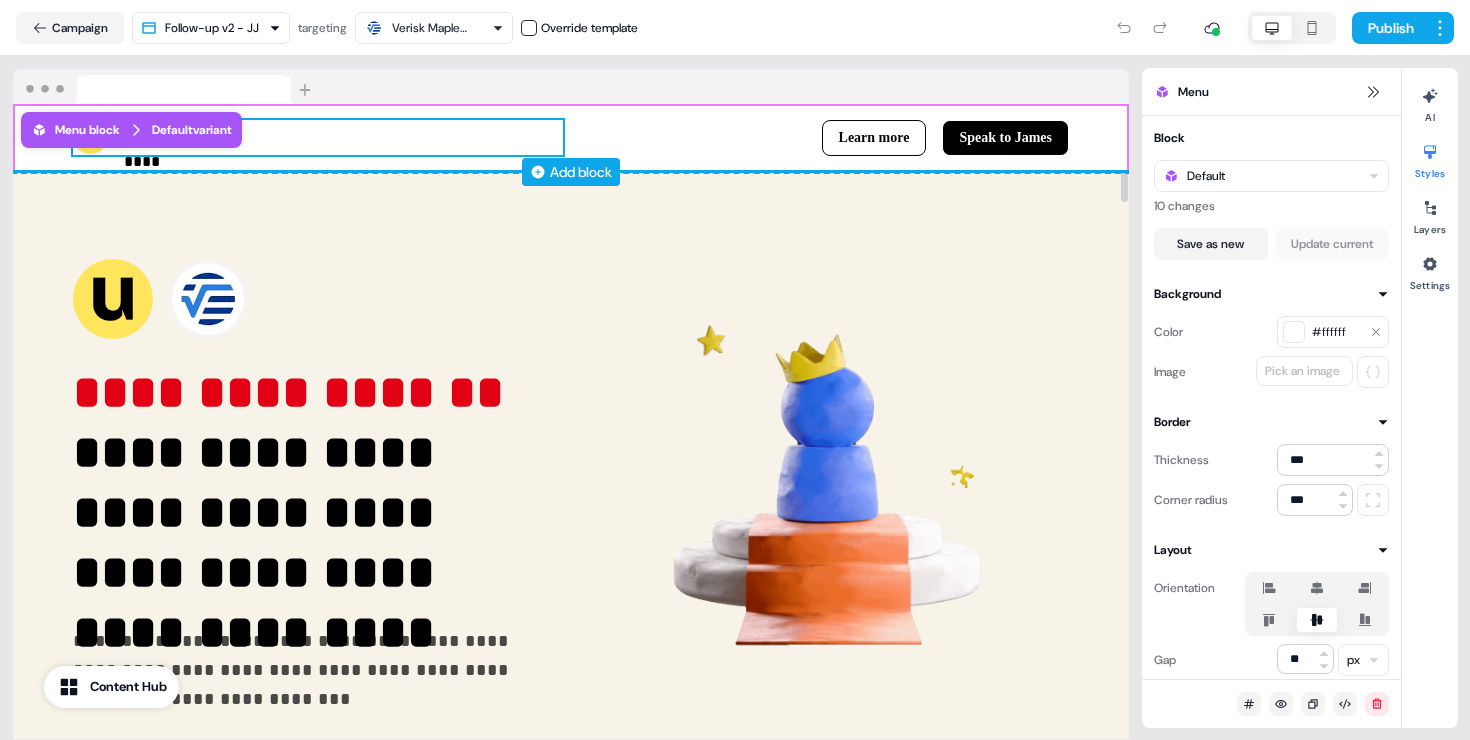click on "Add block" at bounding box center [571, 172] 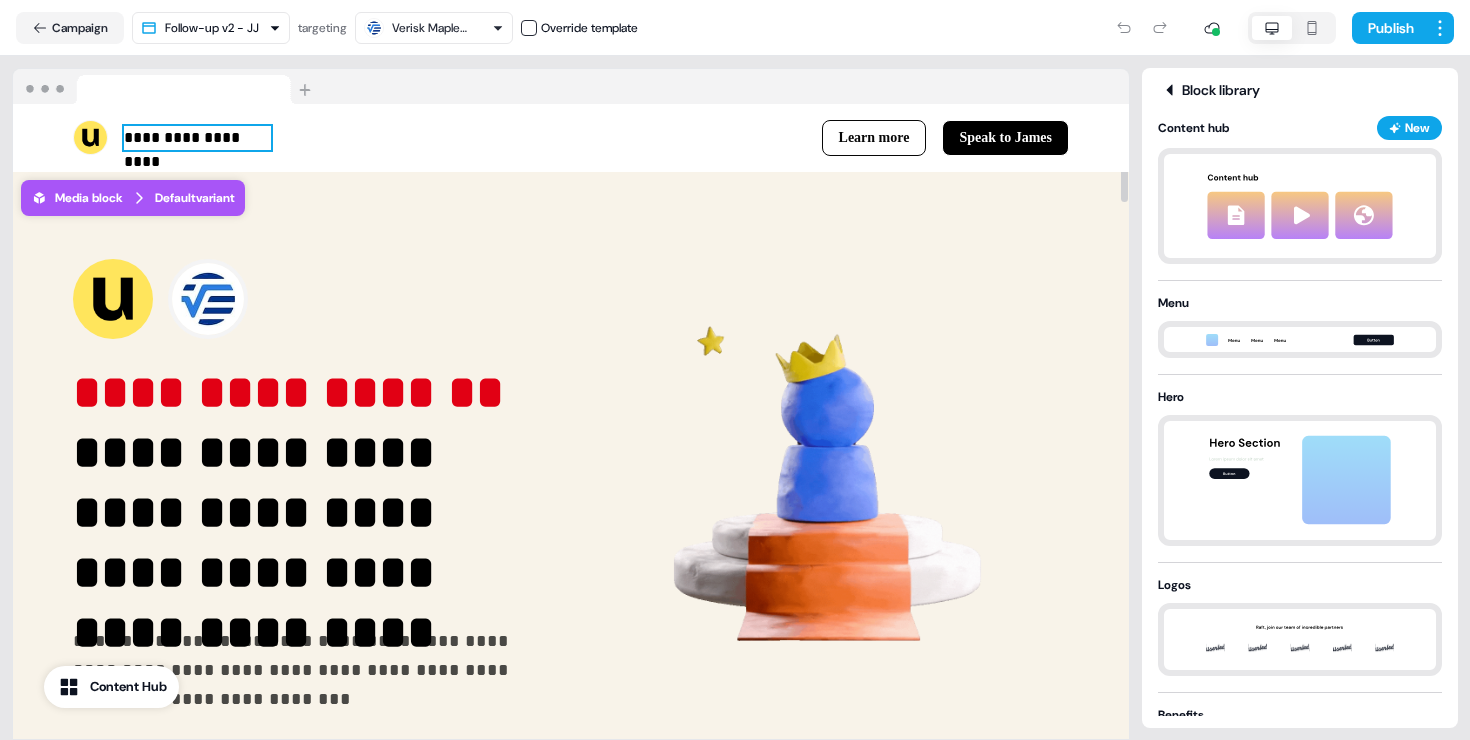 click on "**********" at bounding box center (197, 138) 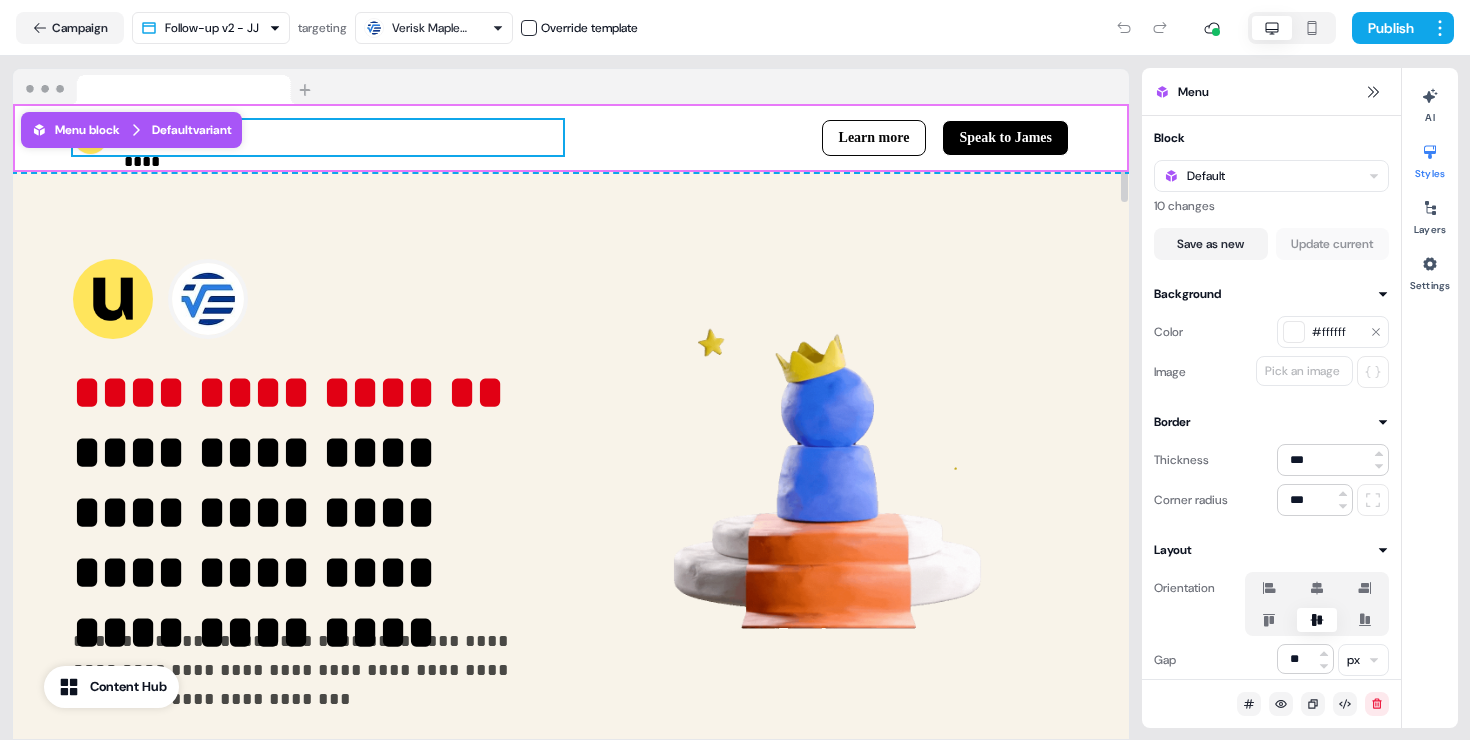click on "**********" at bounding box center (571, 138) 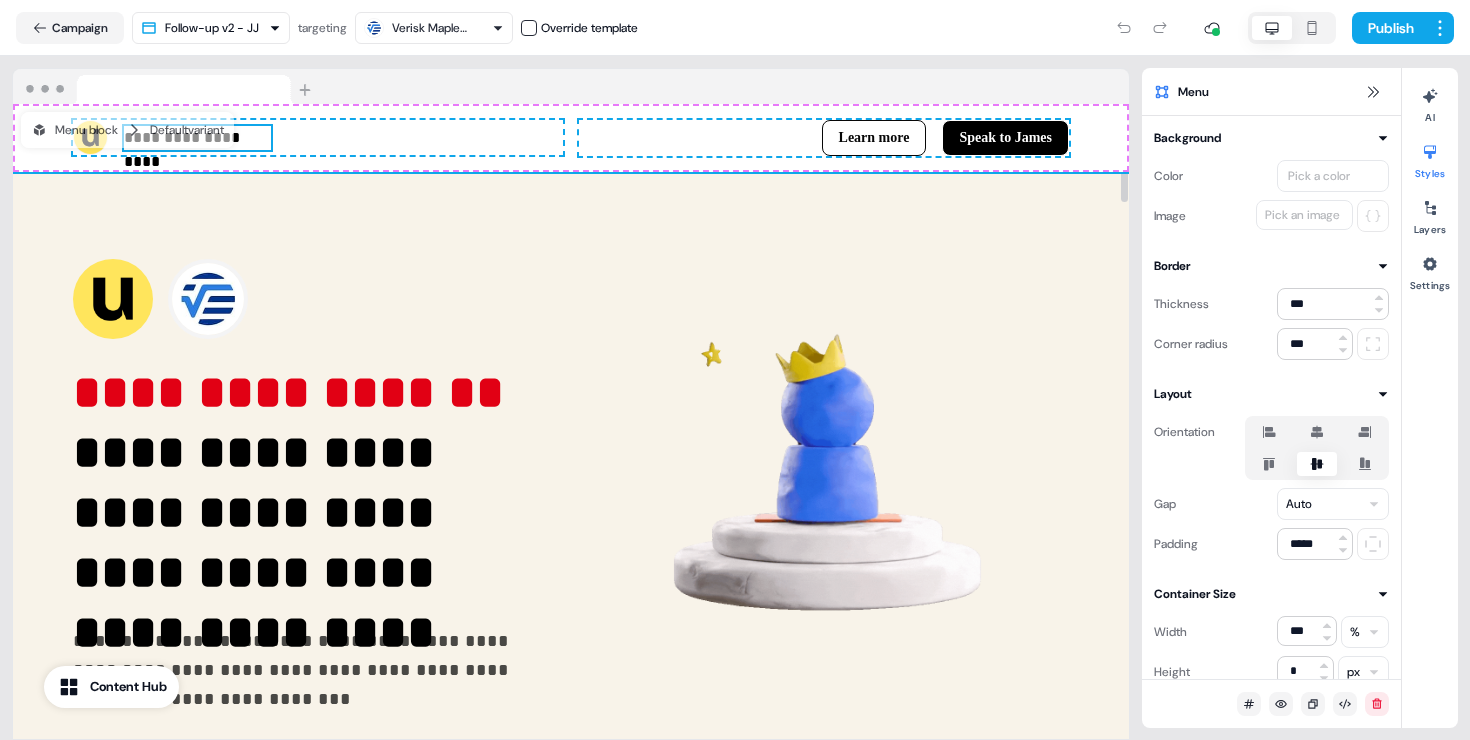 click on "**********" at bounding box center (197, 138) 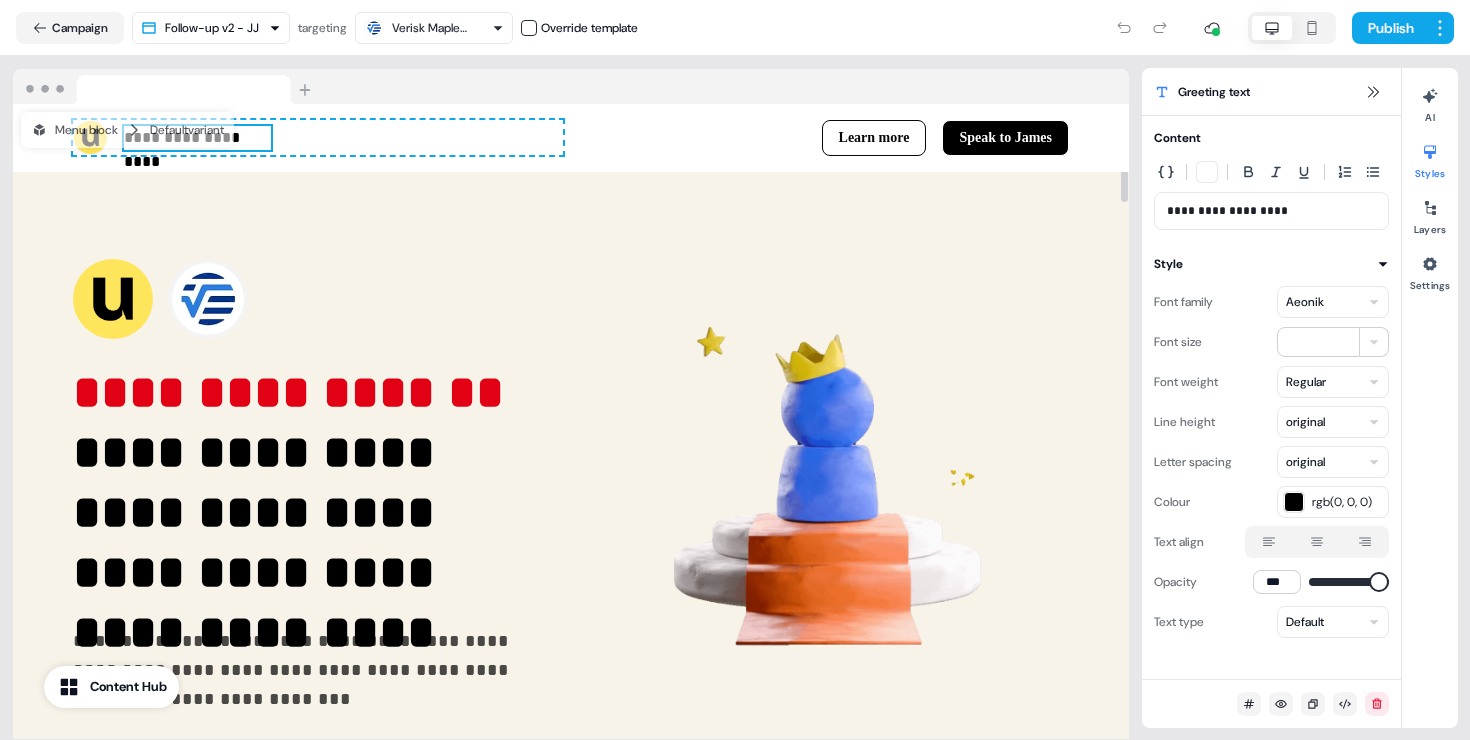 click on "**********" at bounding box center [1271, 211] 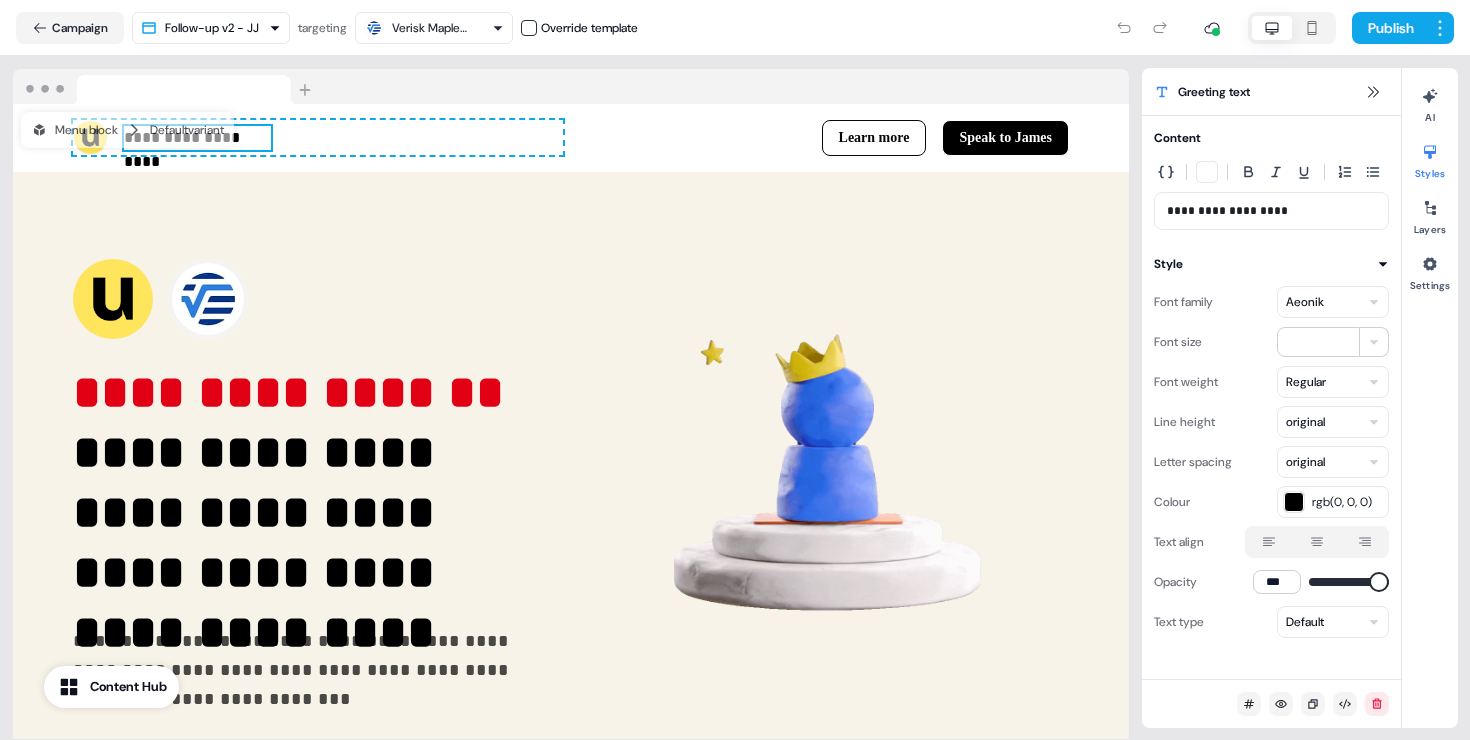 type 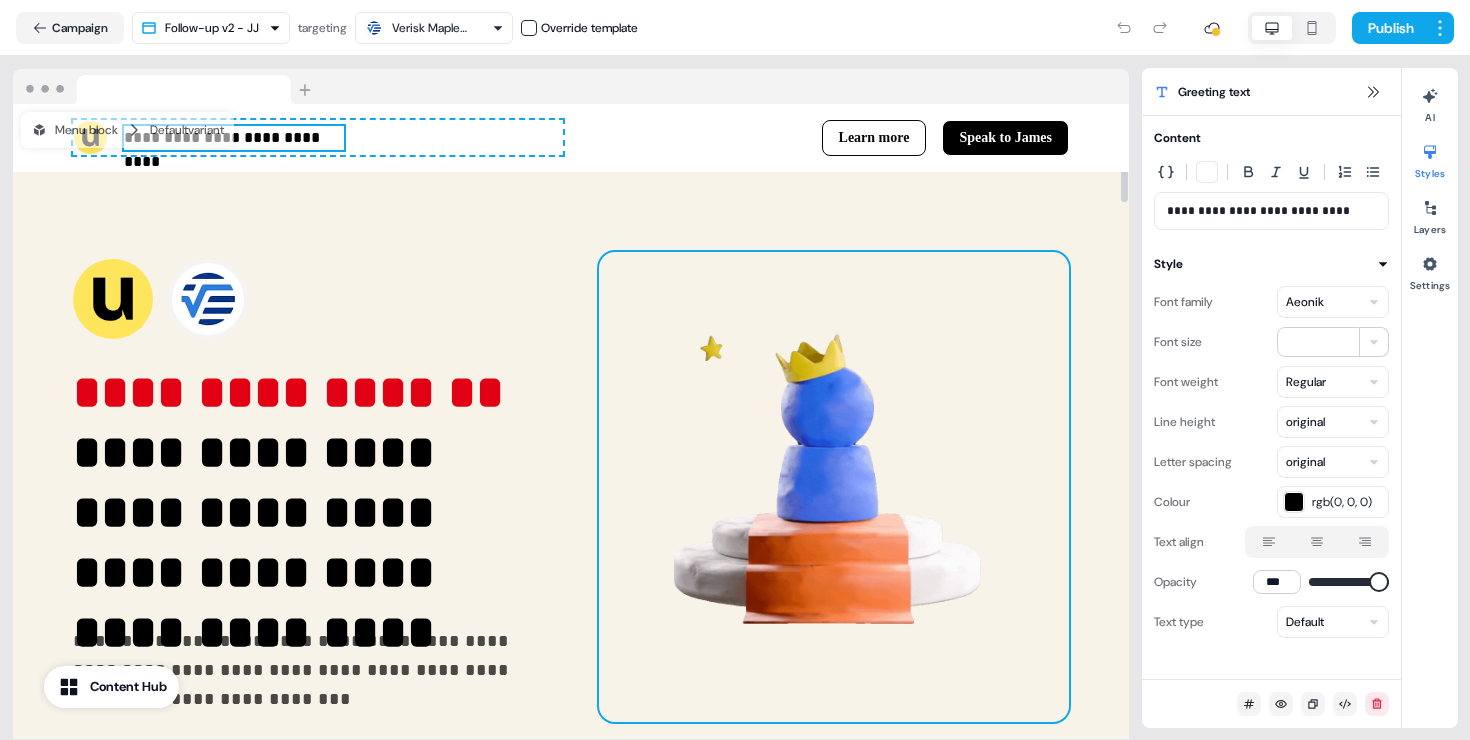 click at bounding box center [834, 487] 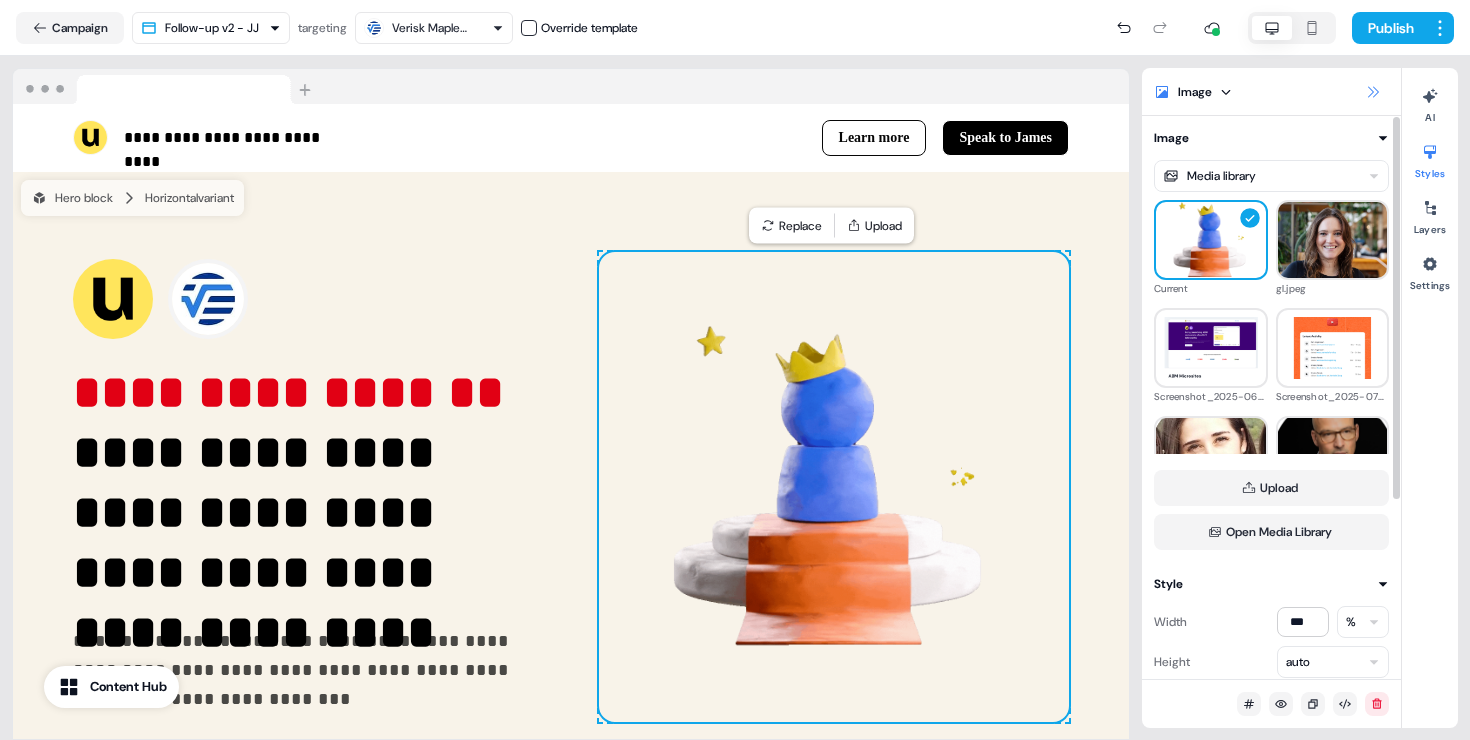 click 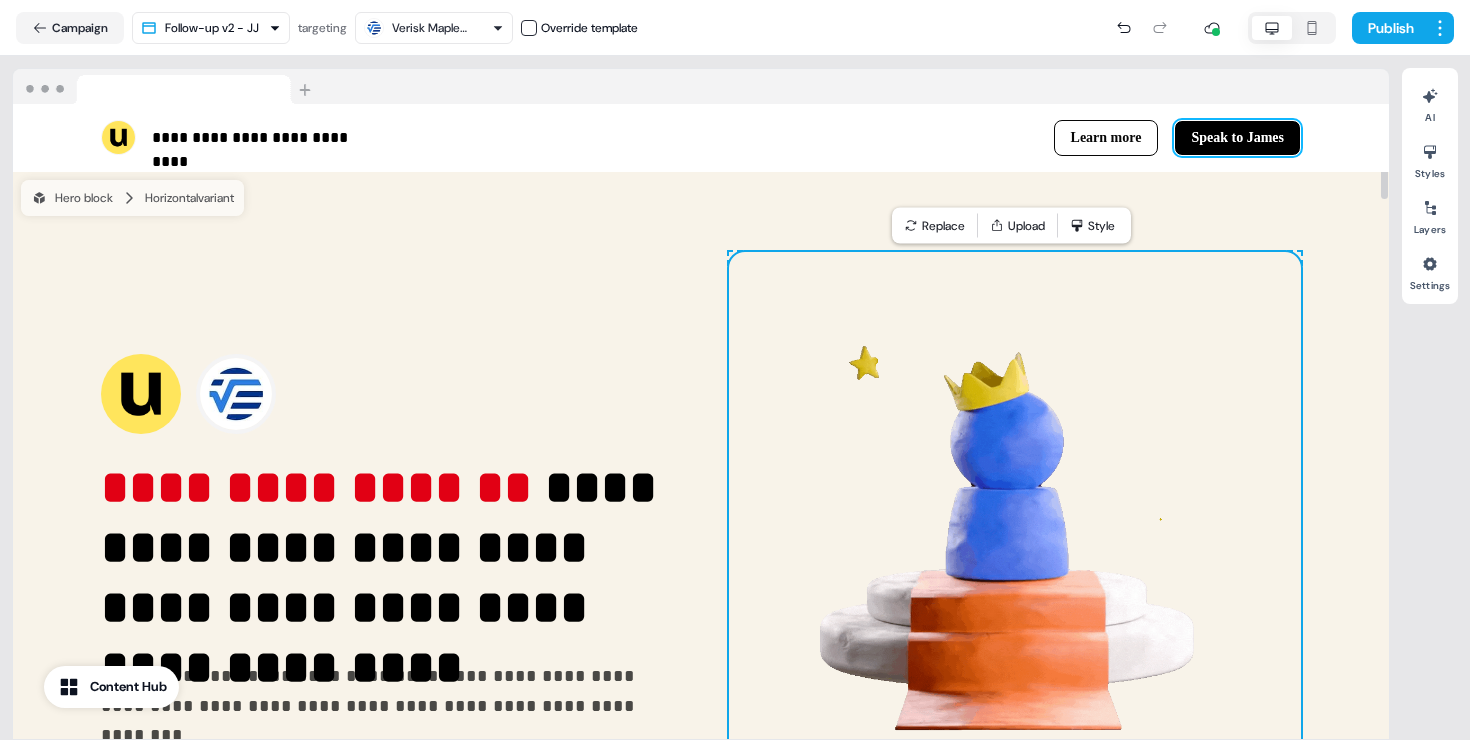 click on "Speak to James" at bounding box center (1237, 138) 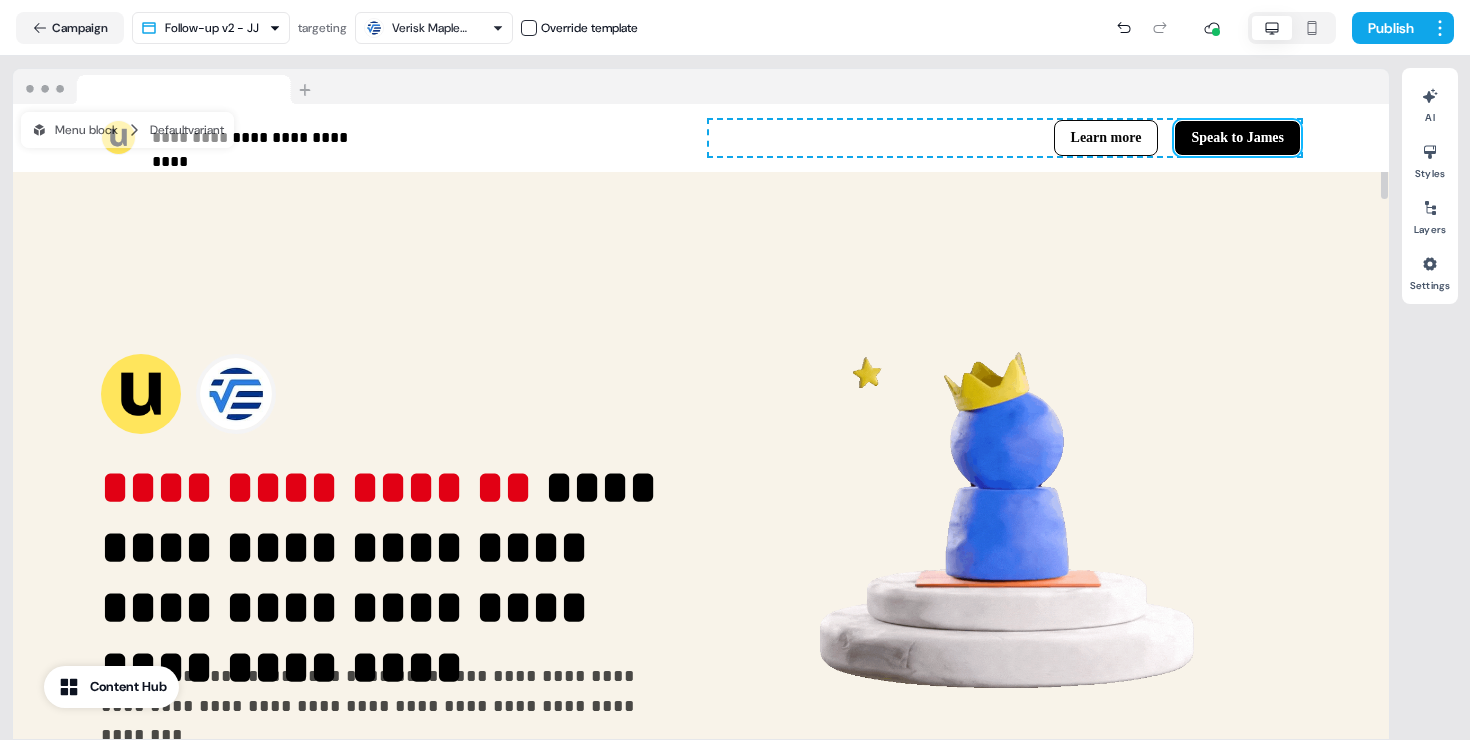 click on "Speak to James" at bounding box center (1237, 138) 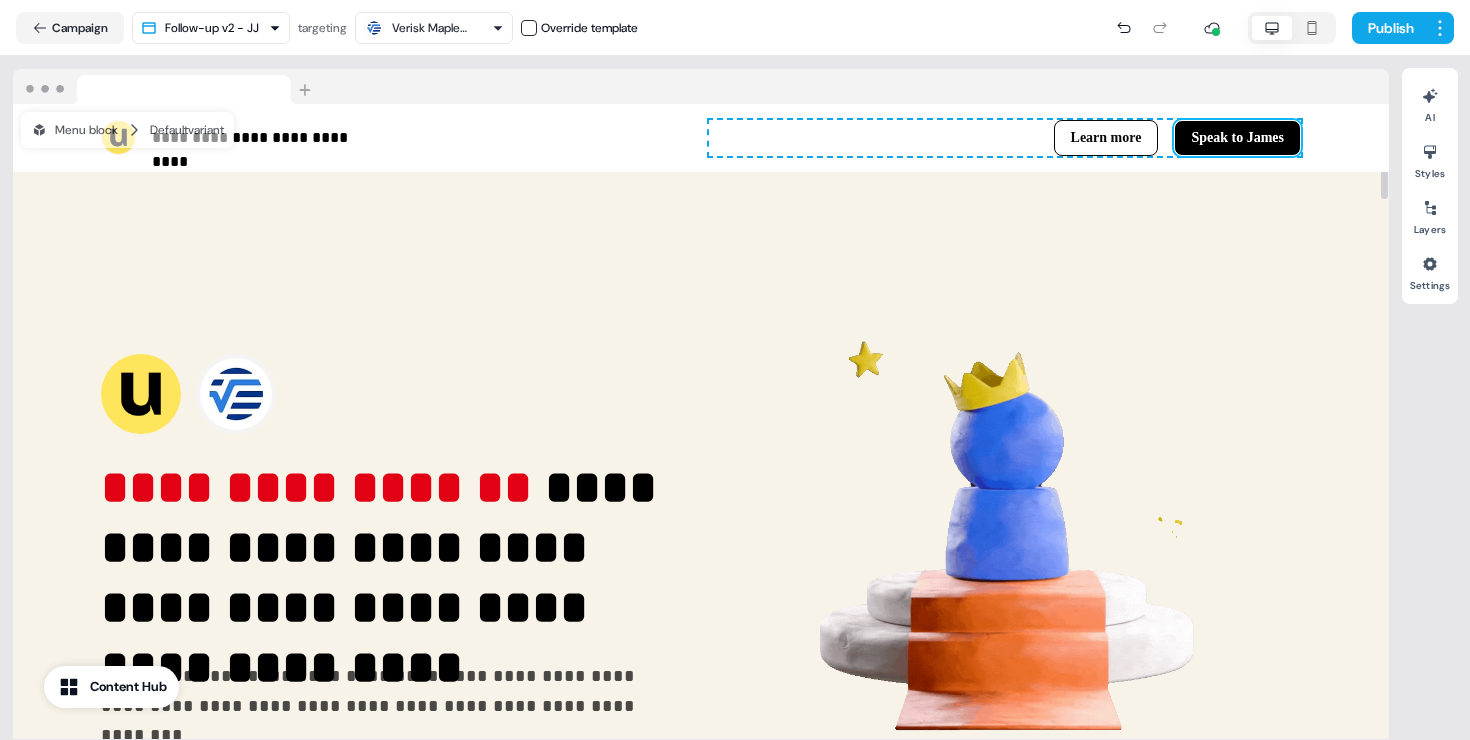 click on "Speak to James" at bounding box center (1237, 138) 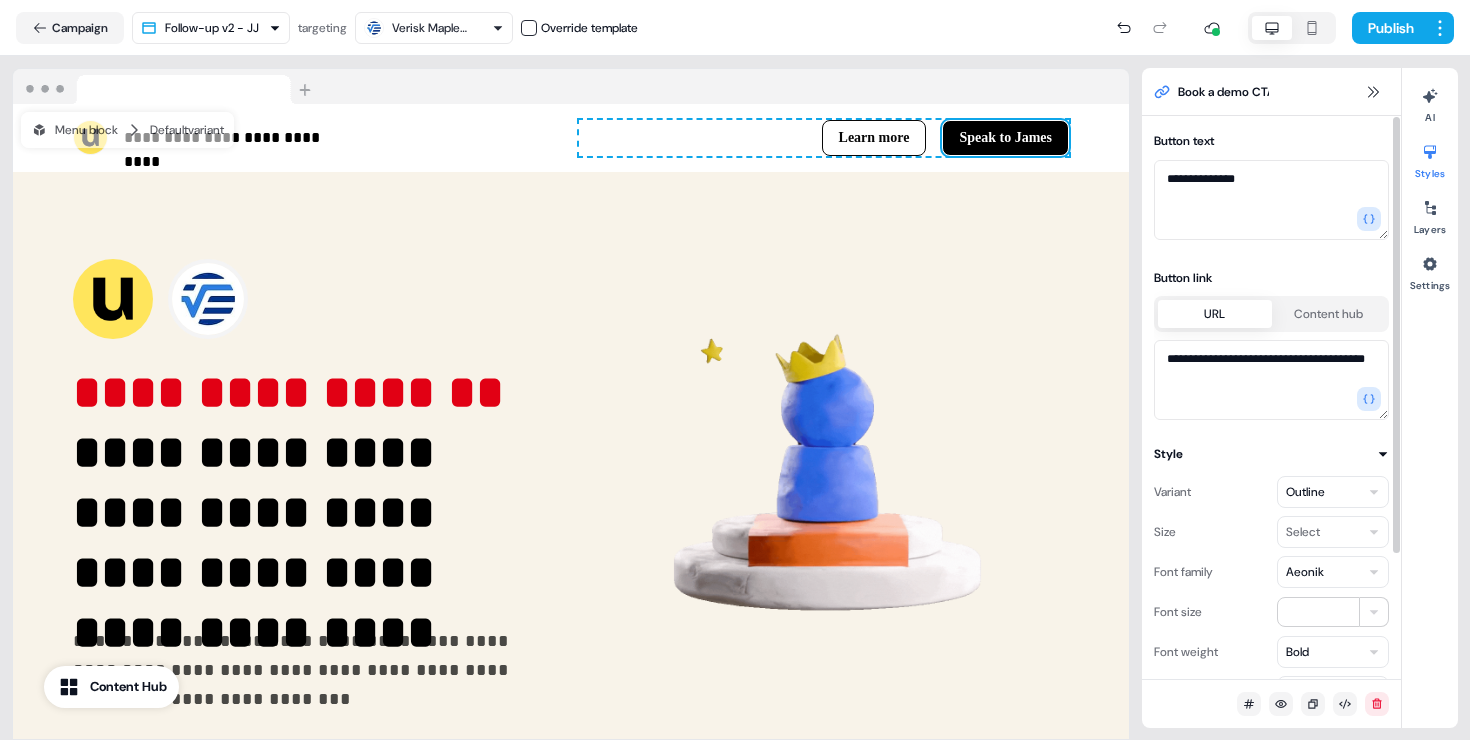 scroll, scrollTop: 161, scrollLeft: 0, axis: vertical 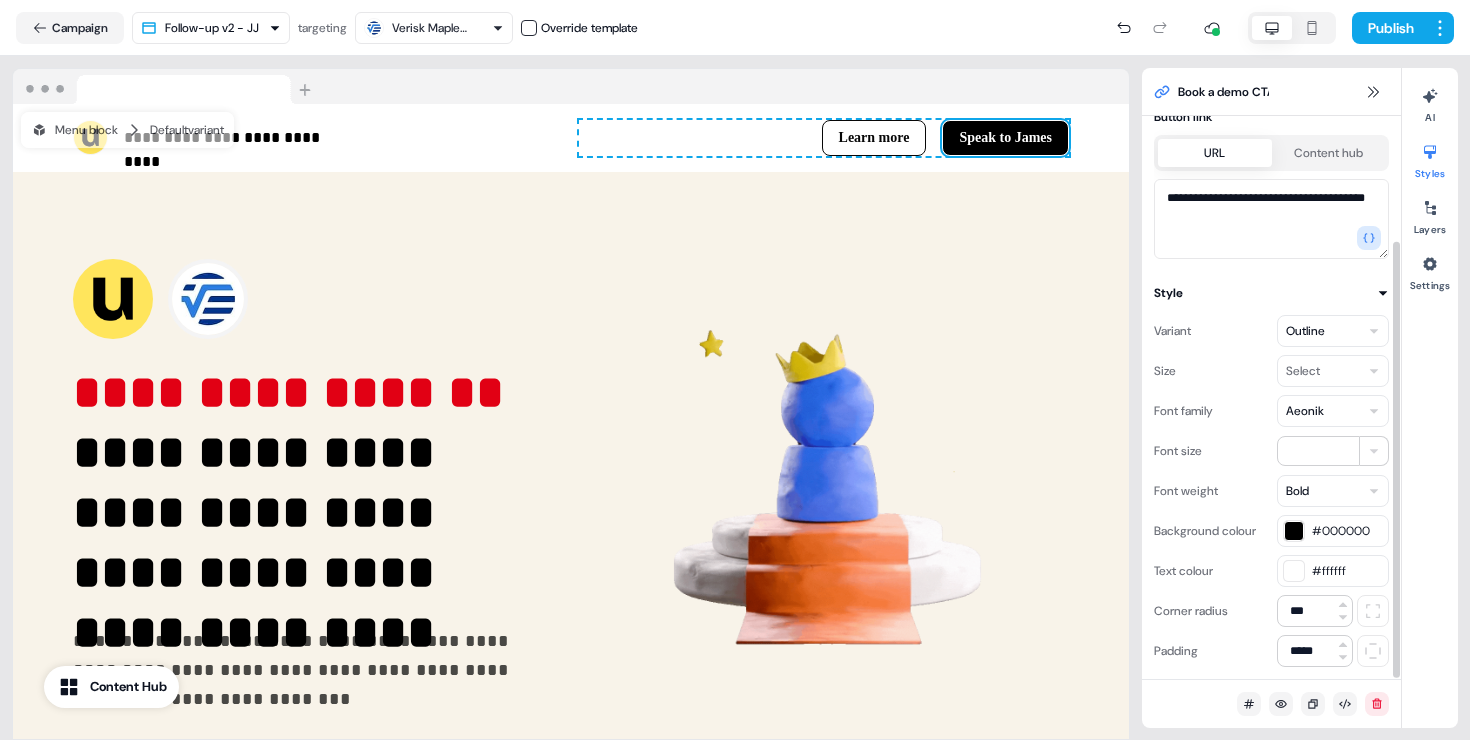 click at bounding box center [1294, 531] 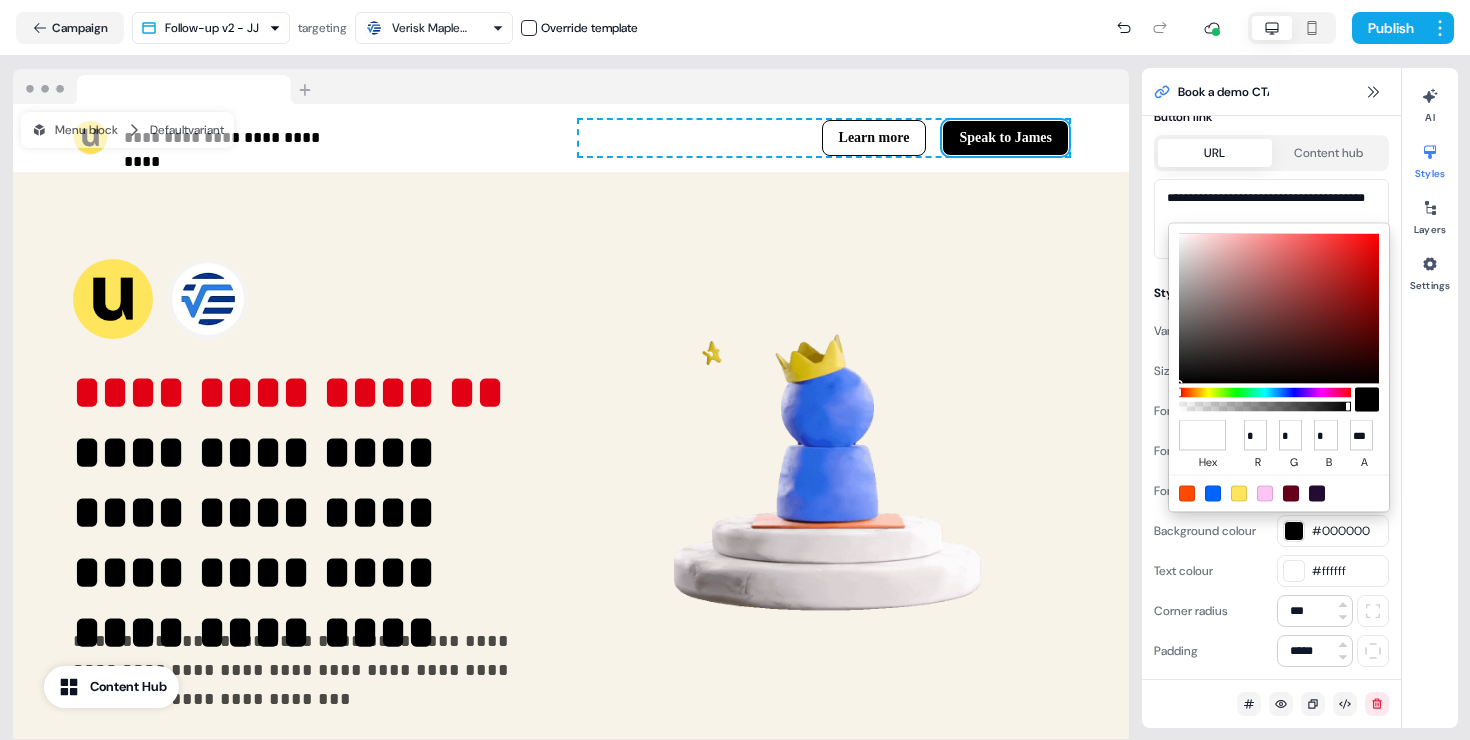 type on "*******" 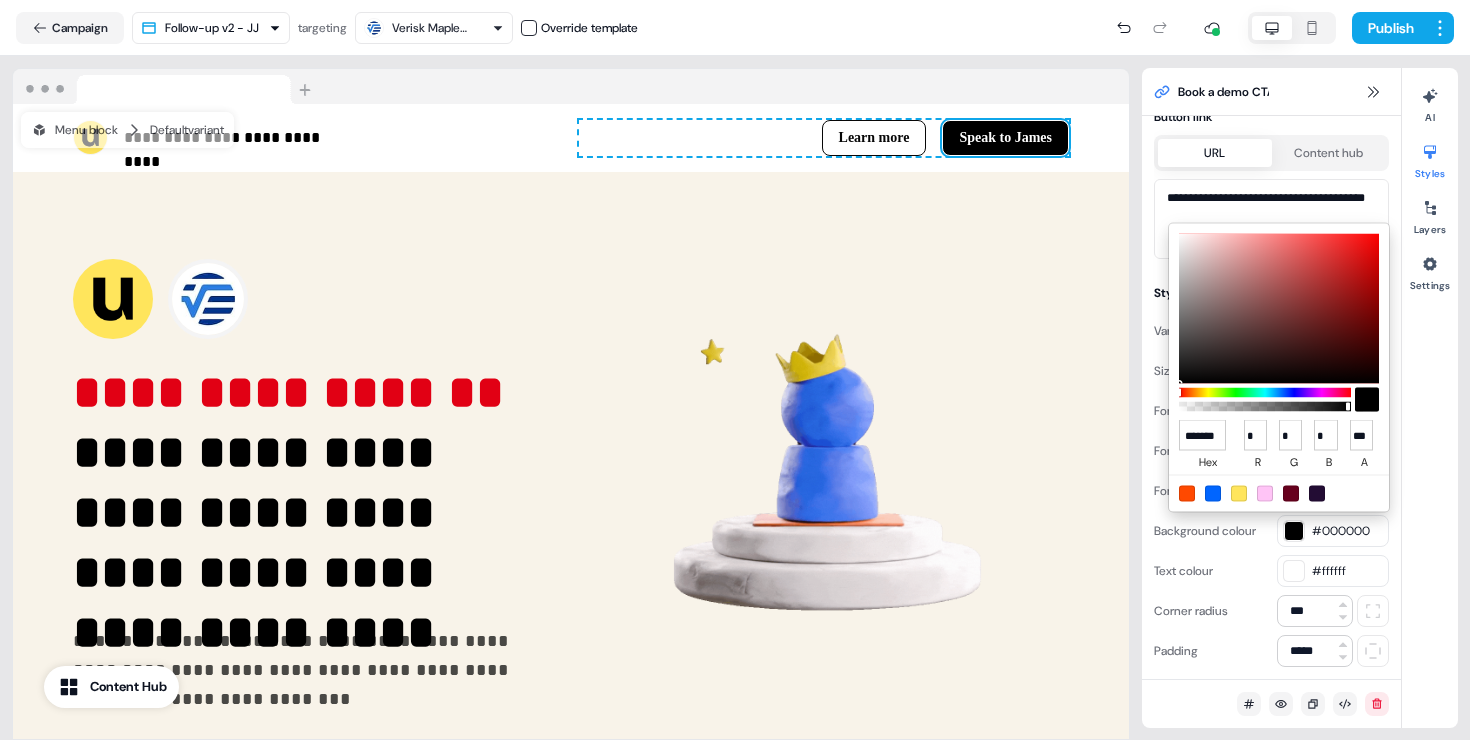 type on "**" 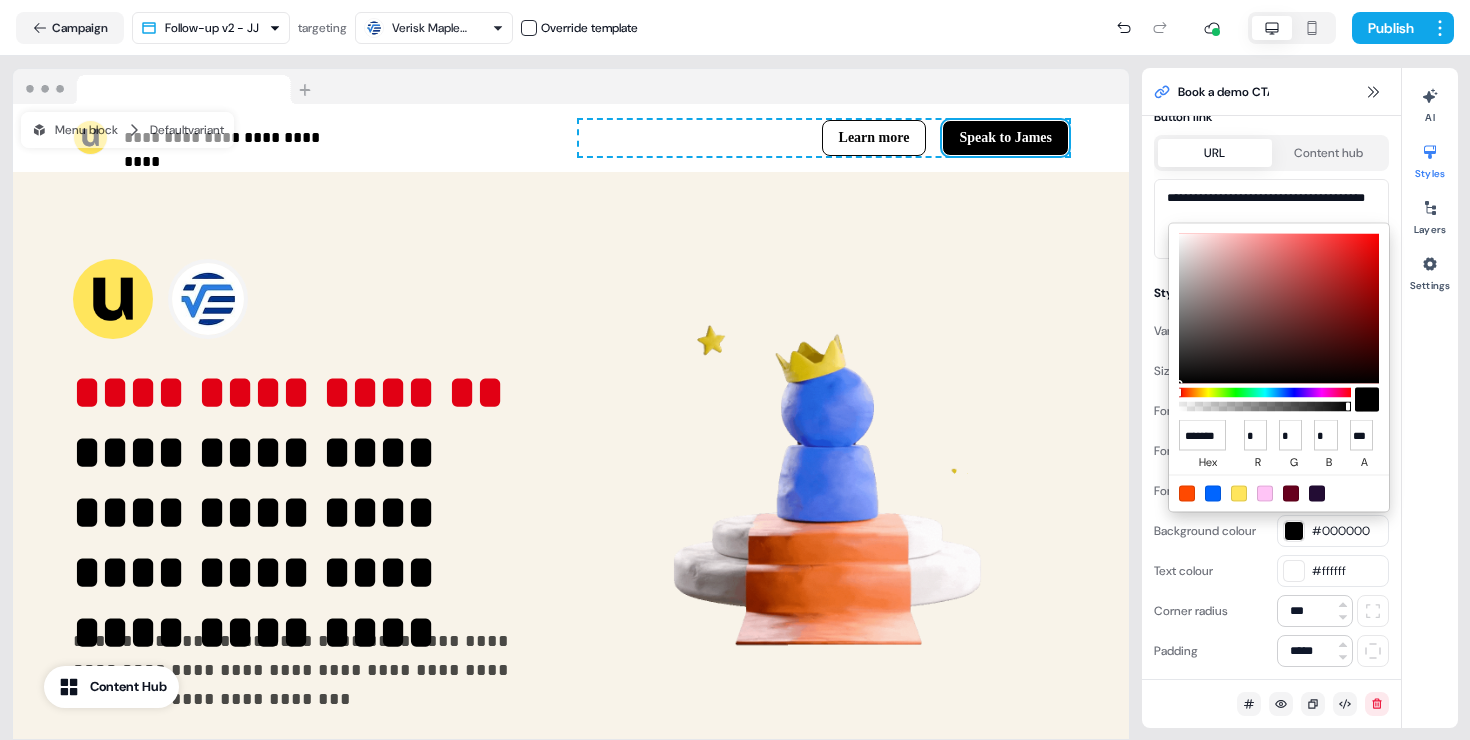 type on "***" 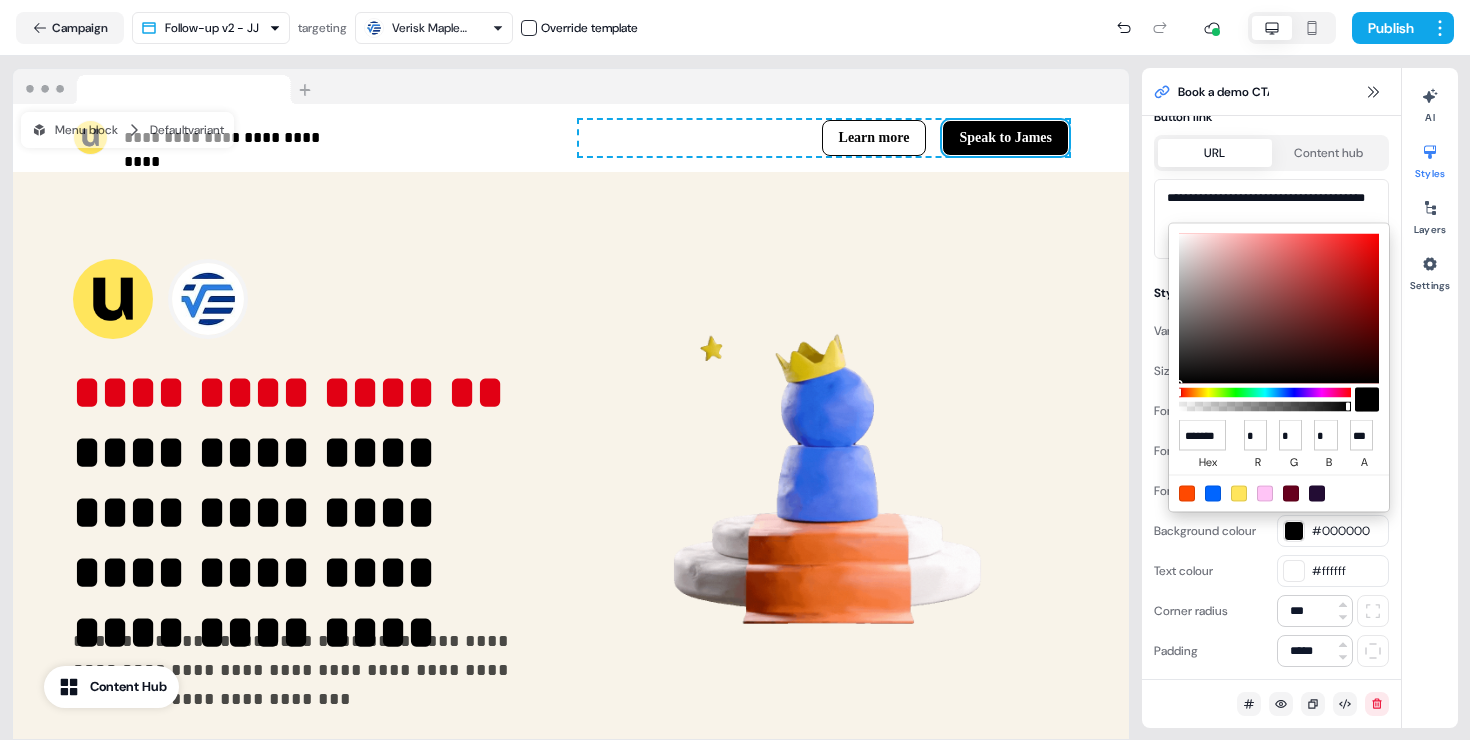 type on "***" 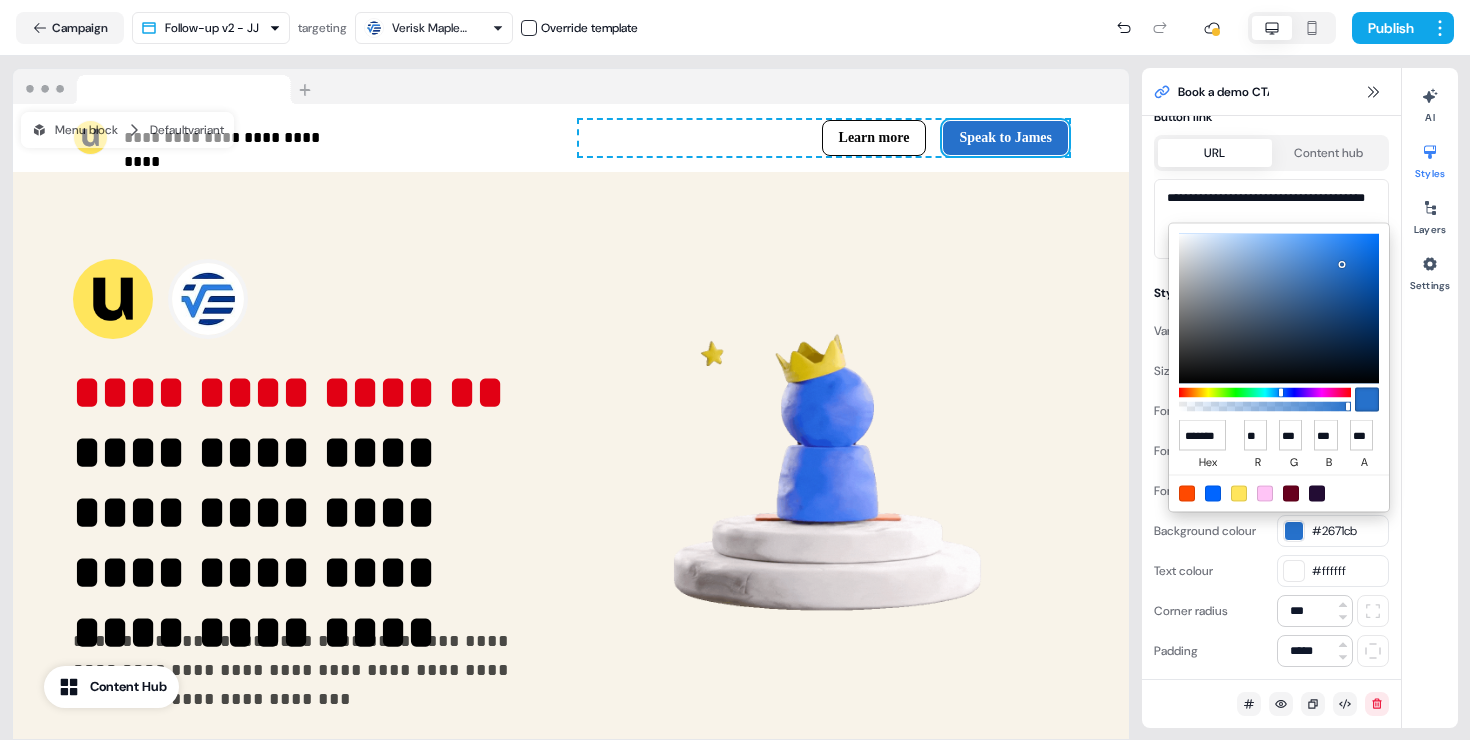 scroll, scrollTop: 0, scrollLeft: 9, axis: horizontal 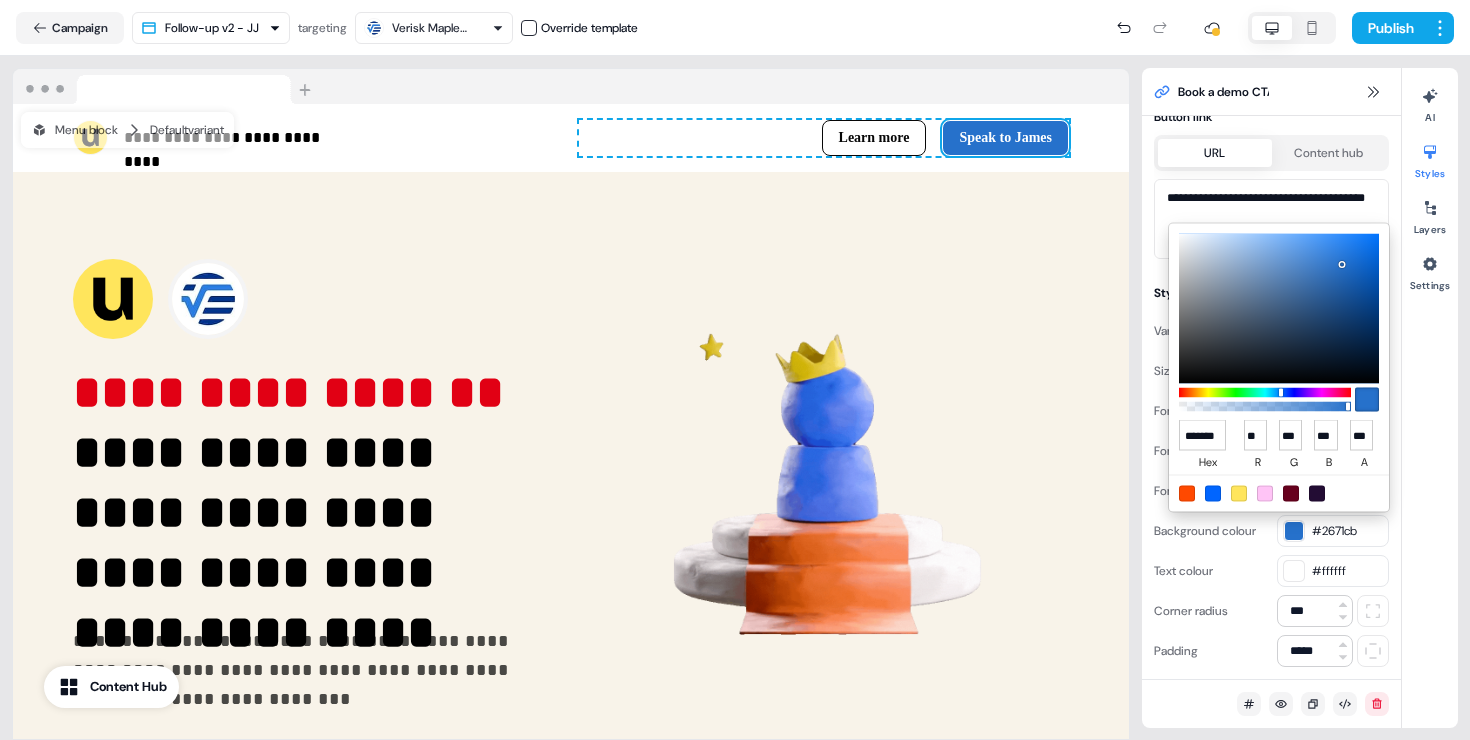 type on "******" 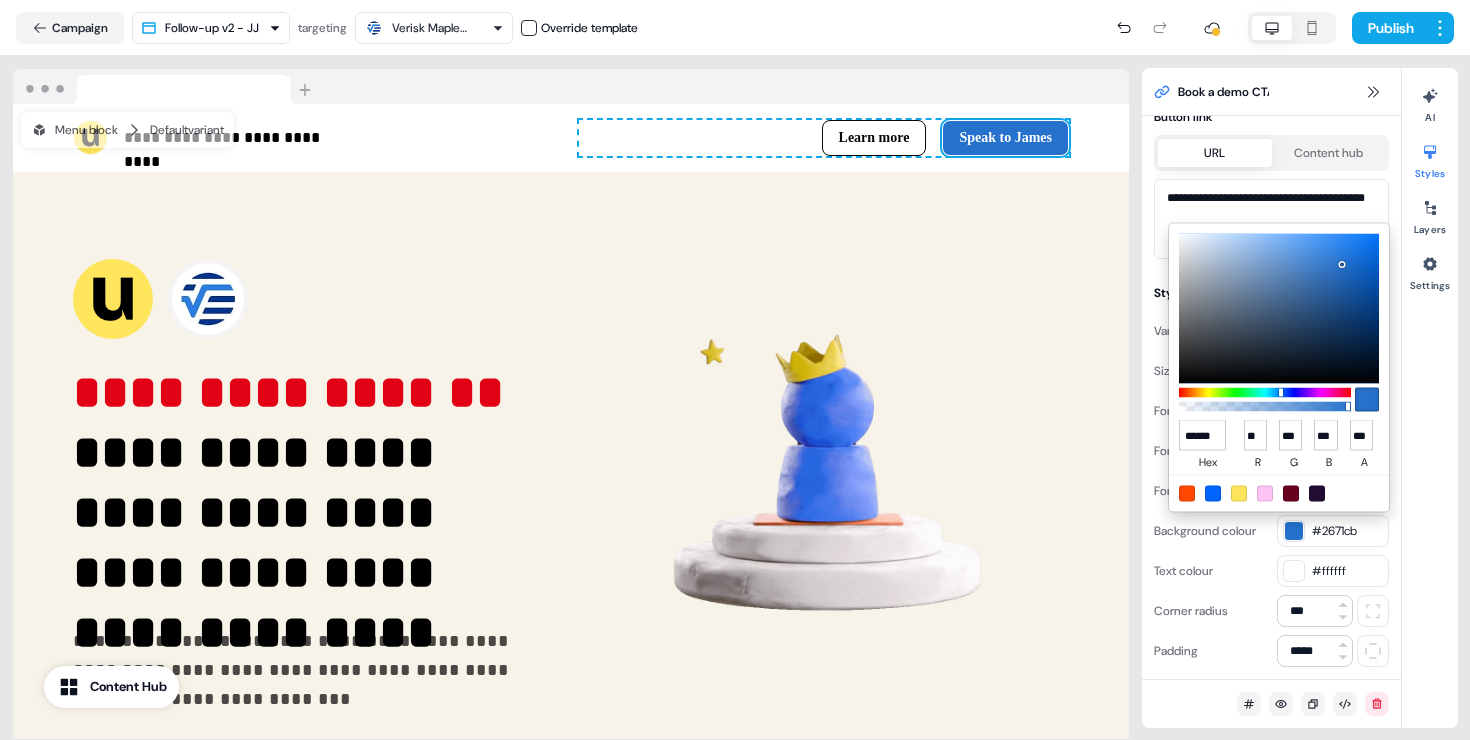 click on "**********" at bounding box center [735, 370] 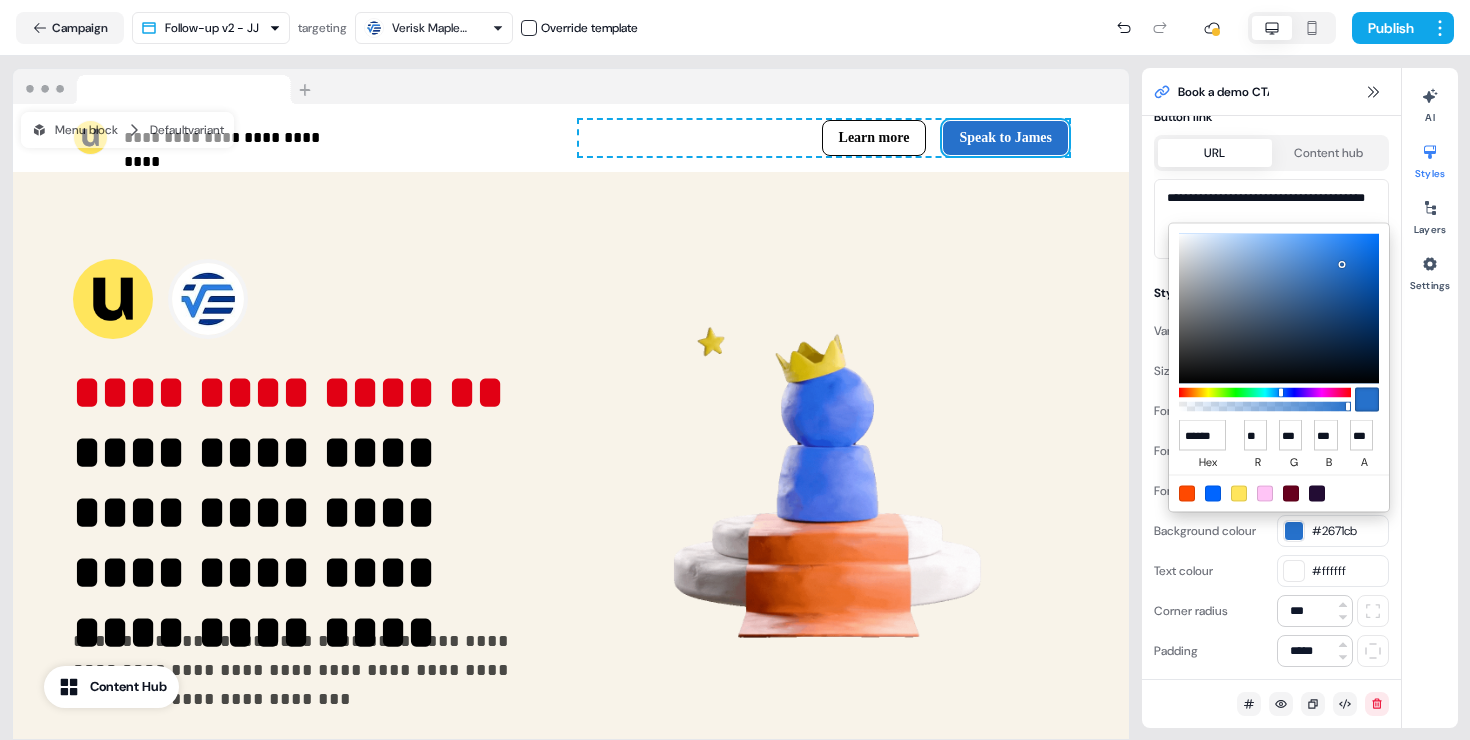 scroll, scrollTop: 0, scrollLeft: 0, axis: both 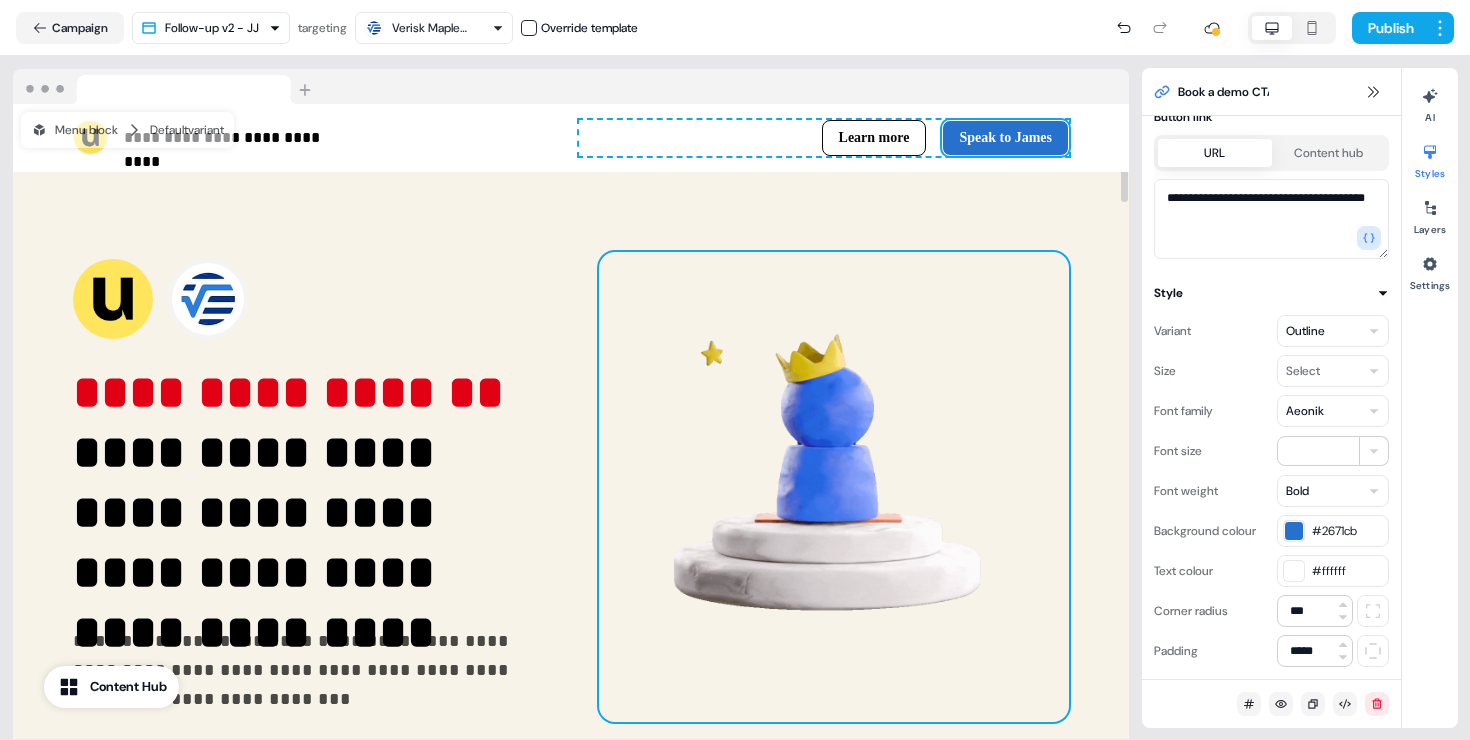 click at bounding box center [834, 487] 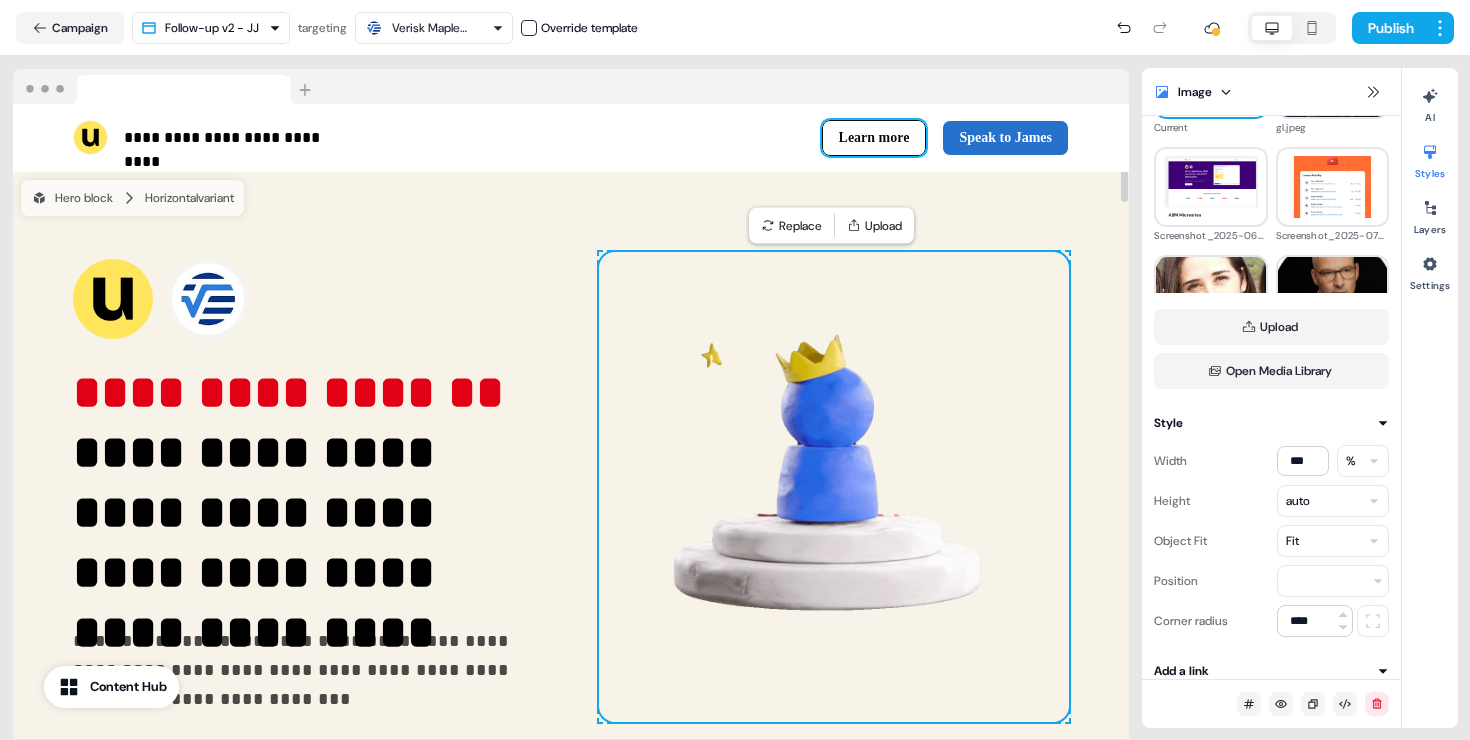 click on "Learn more" at bounding box center [874, 138] 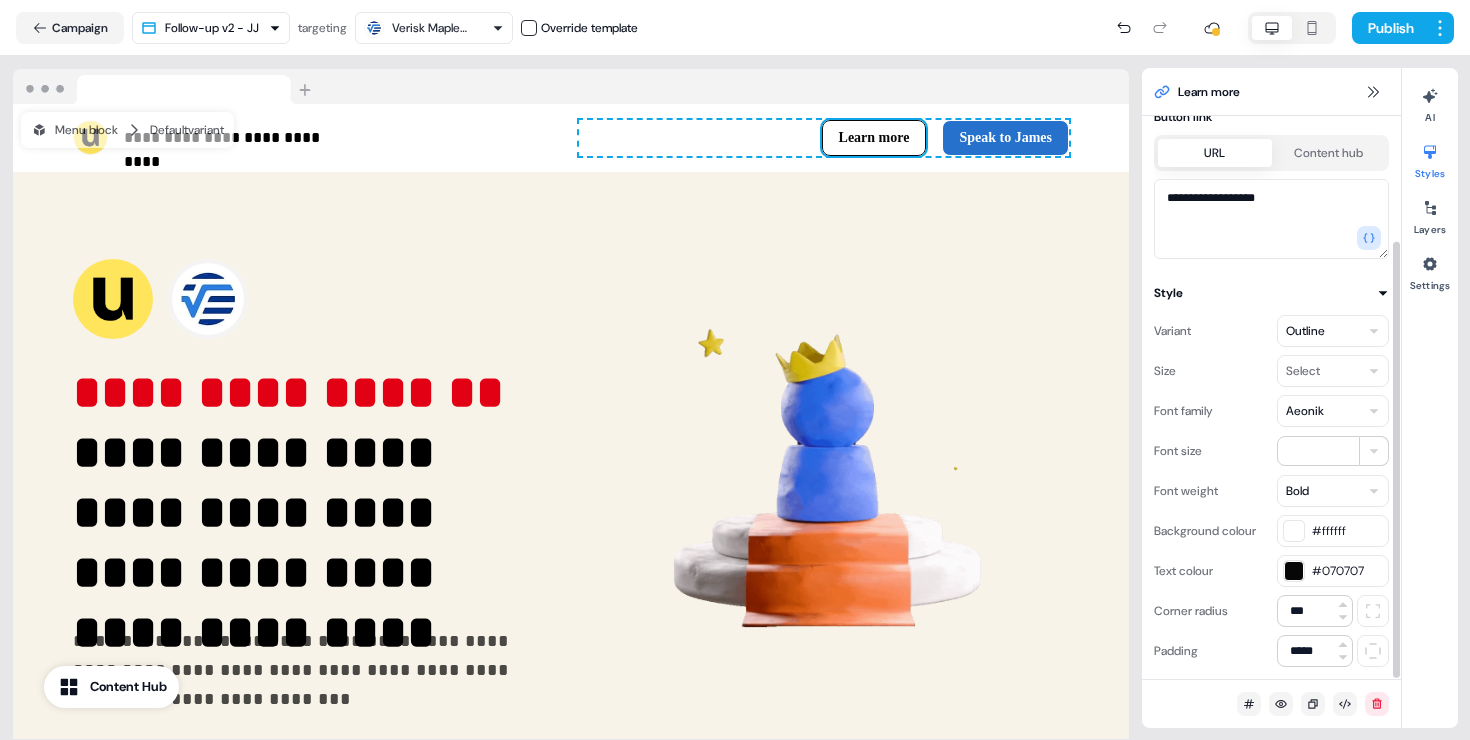 click at bounding box center (1294, 571) 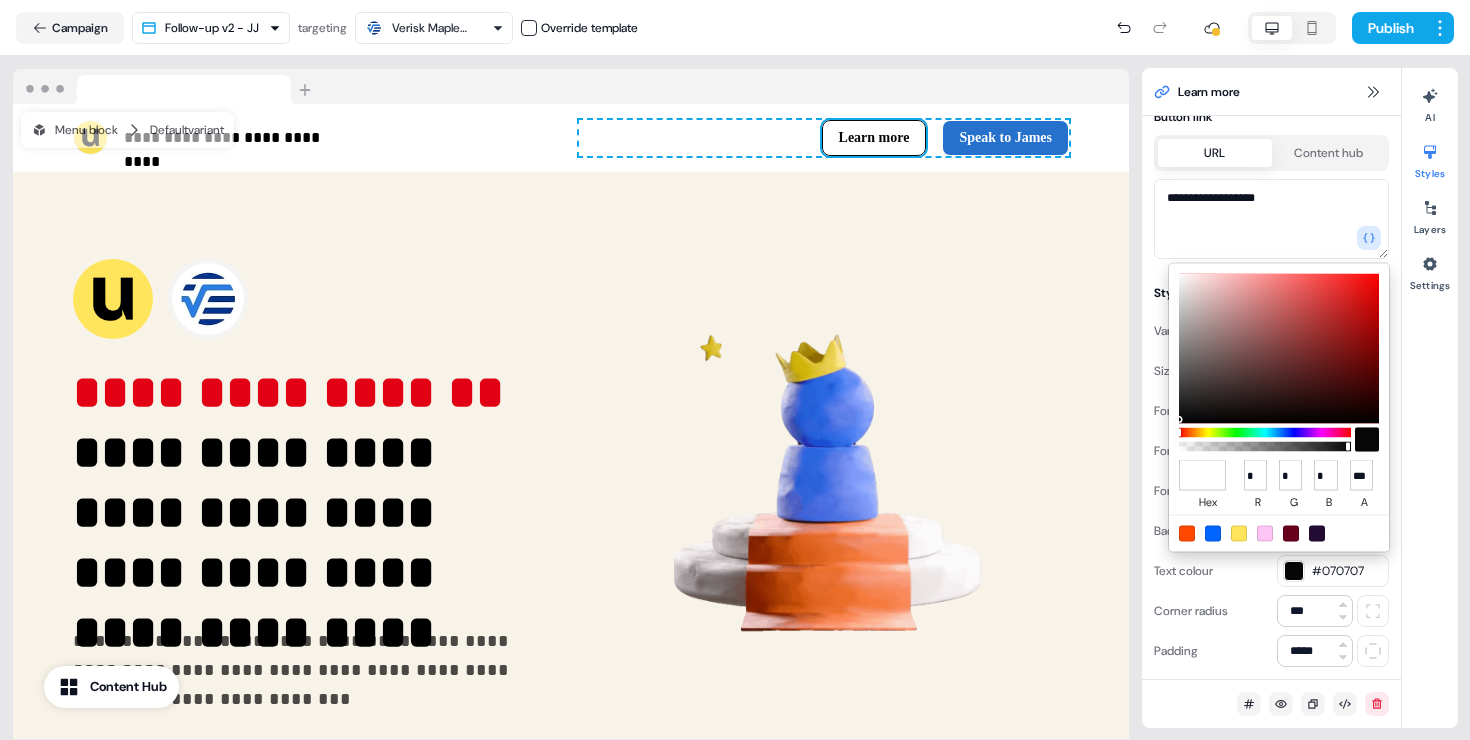 type on "*******" 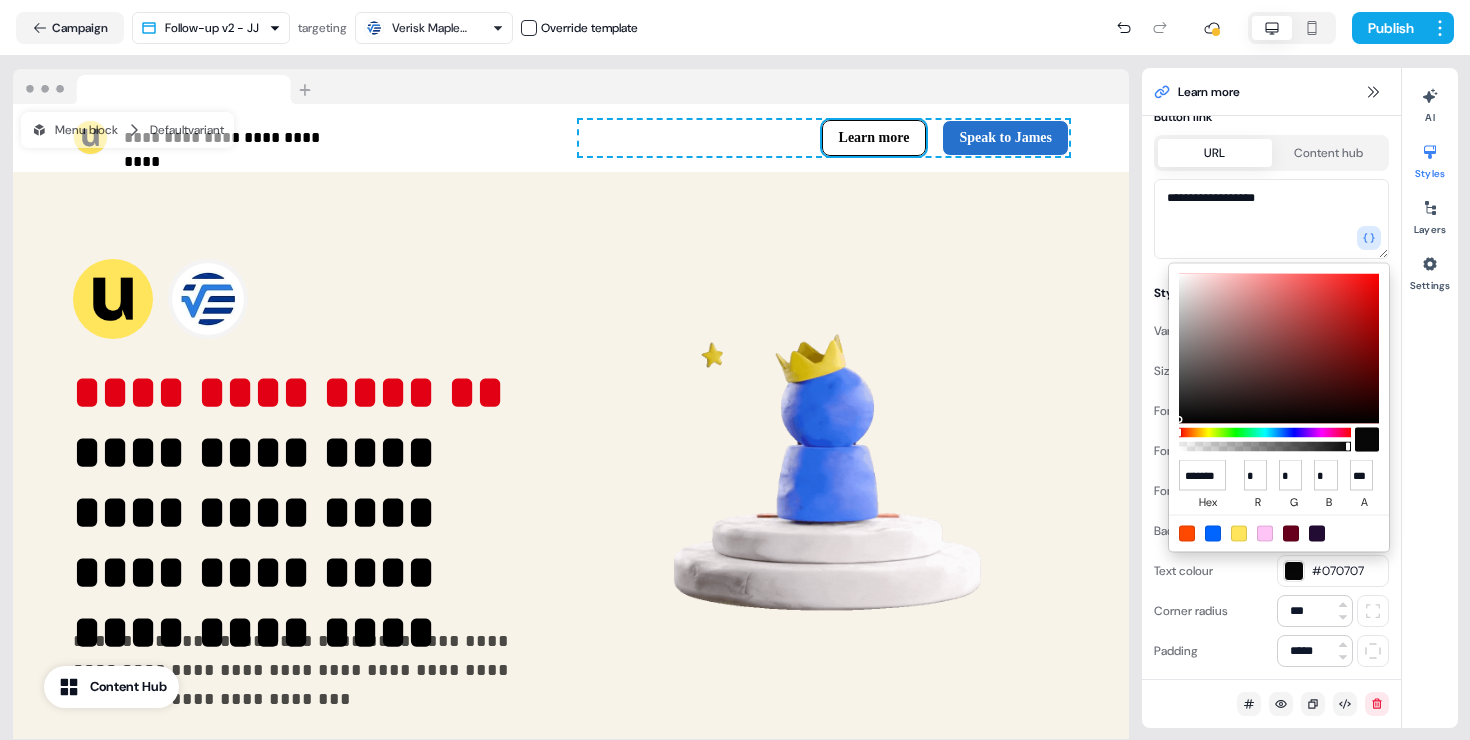 type on "**" 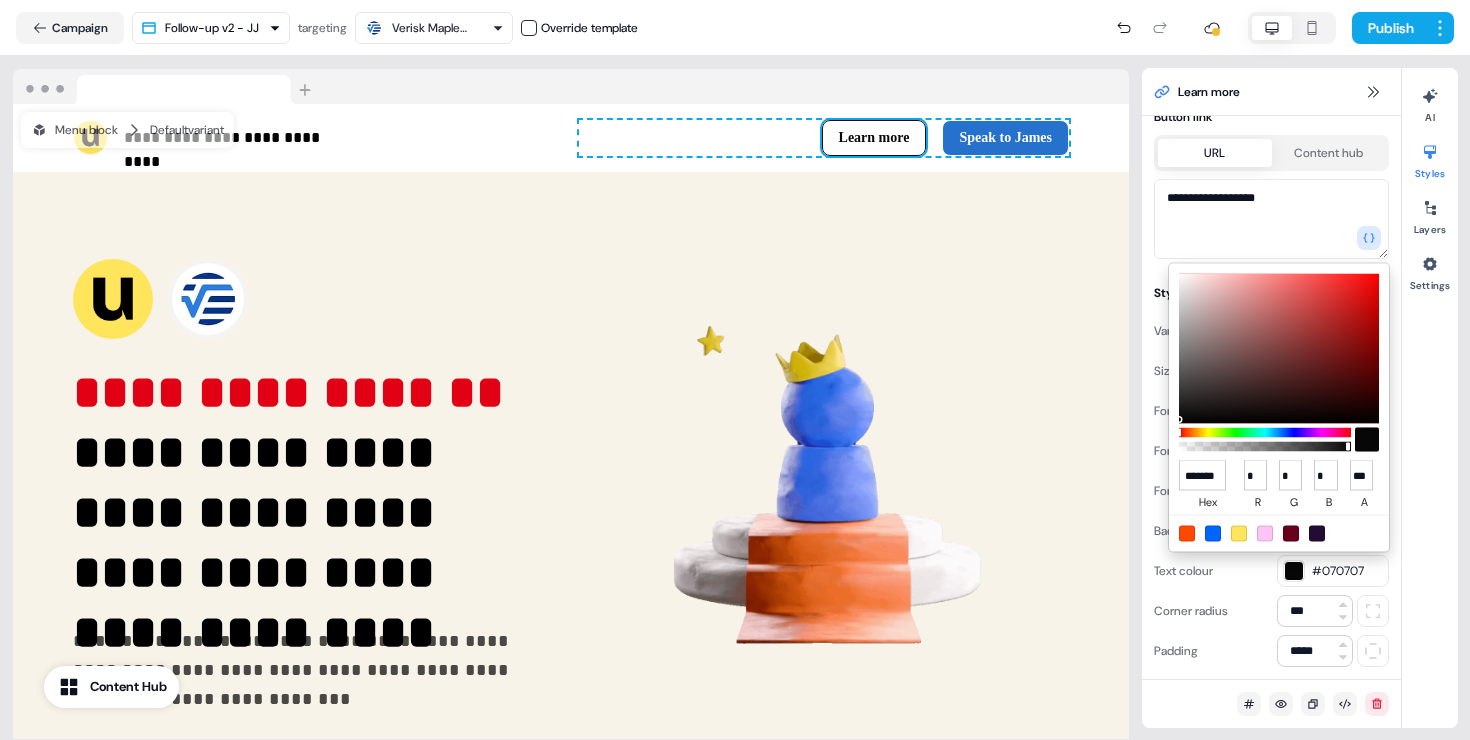 type on "***" 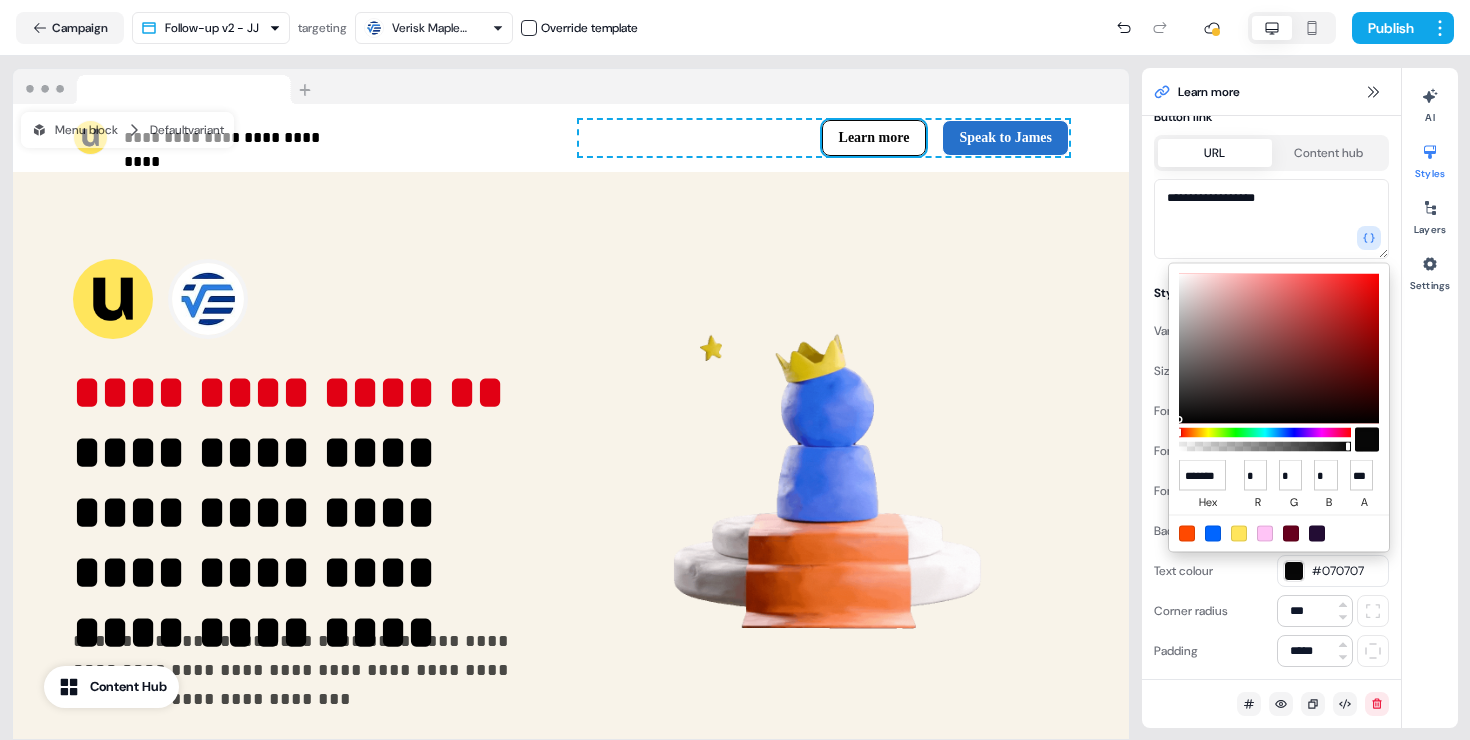 type on "***" 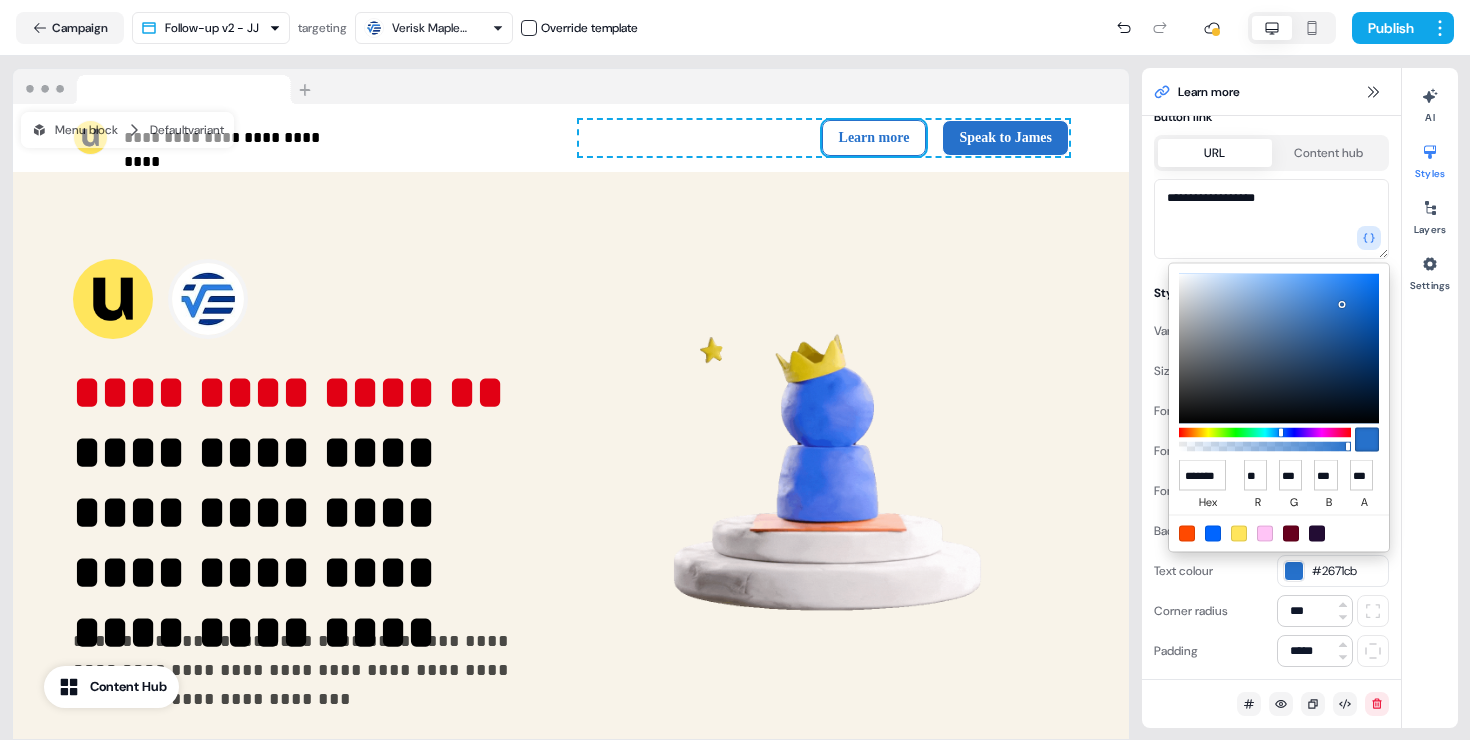 scroll, scrollTop: 0, scrollLeft: 9, axis: horizontal 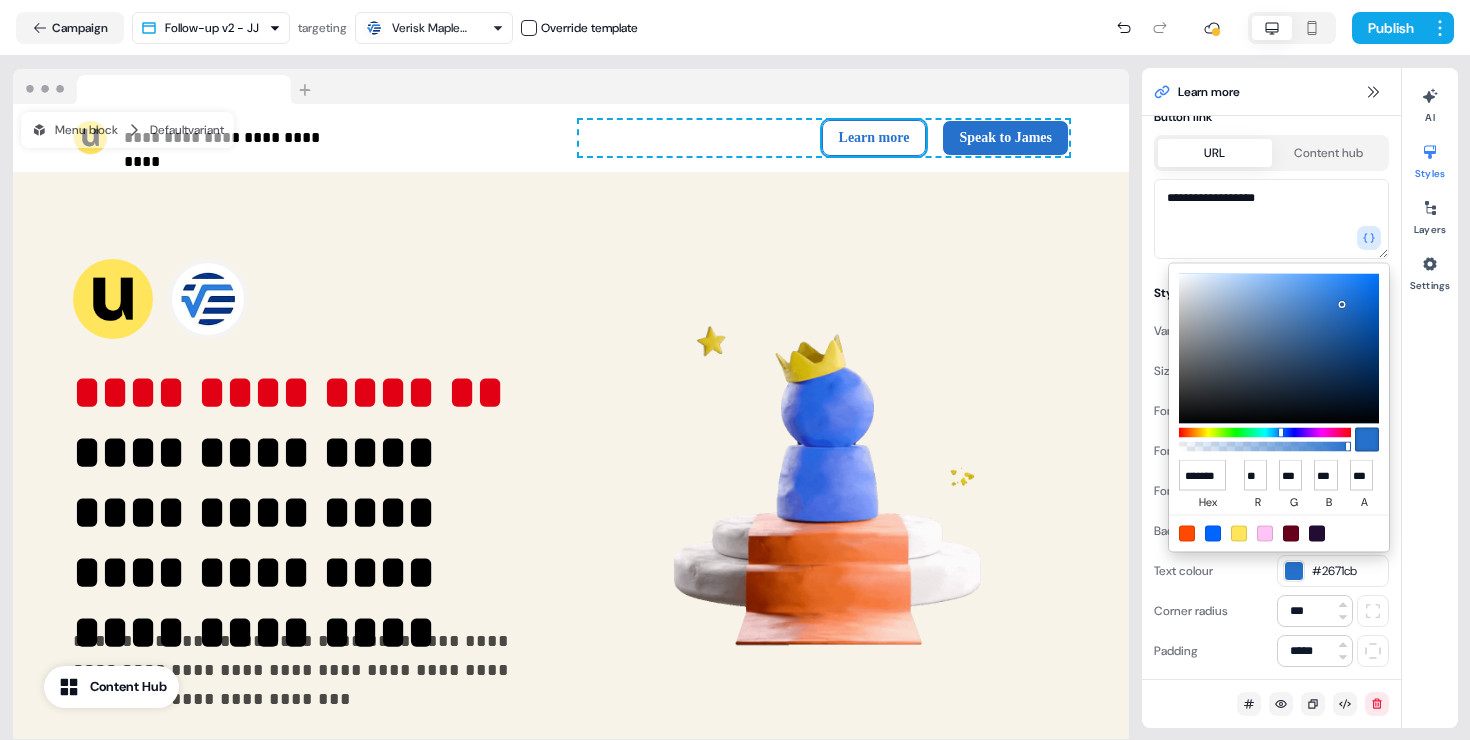 type on "******" 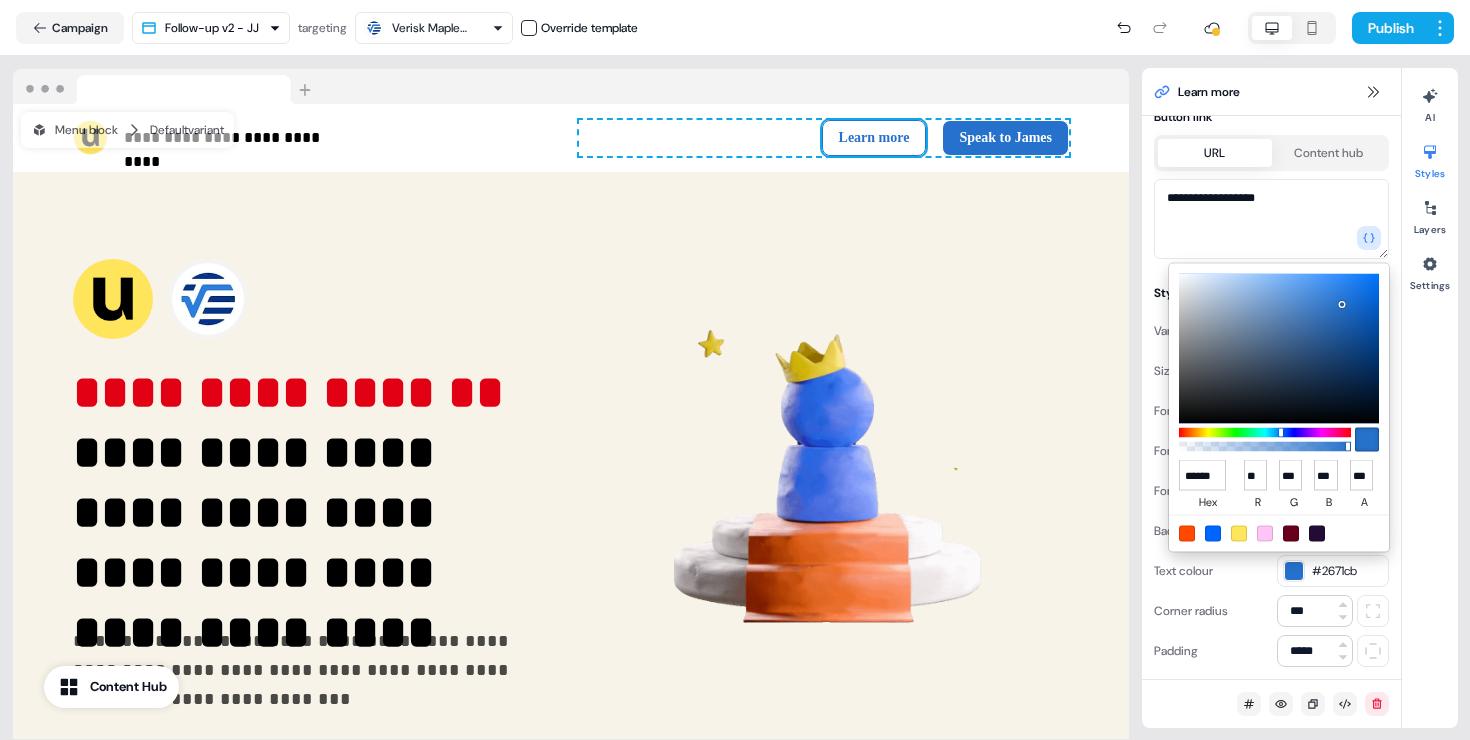 click on "**********" at bounding box center [735, 370] 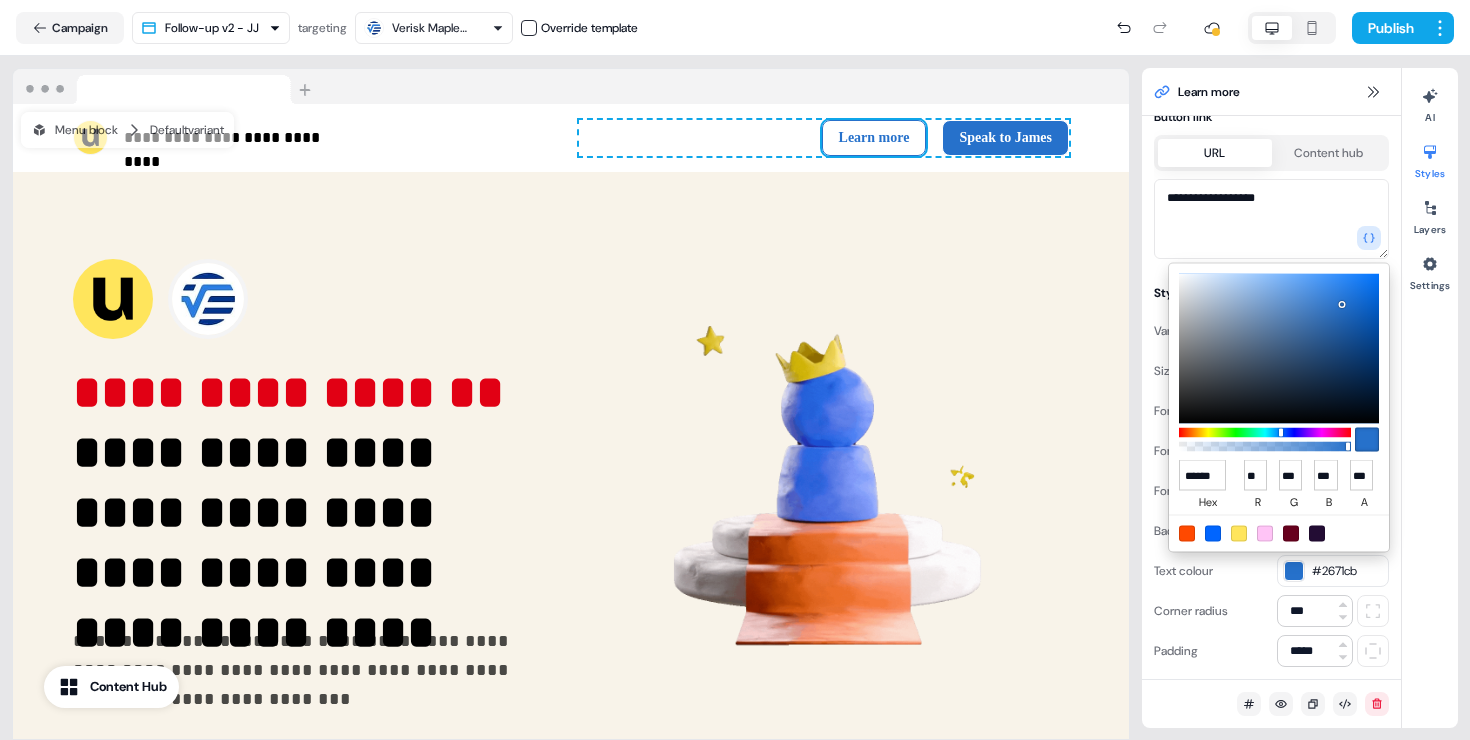 scroll, scrollTop: 0, scrollLeft: 0, axis: both 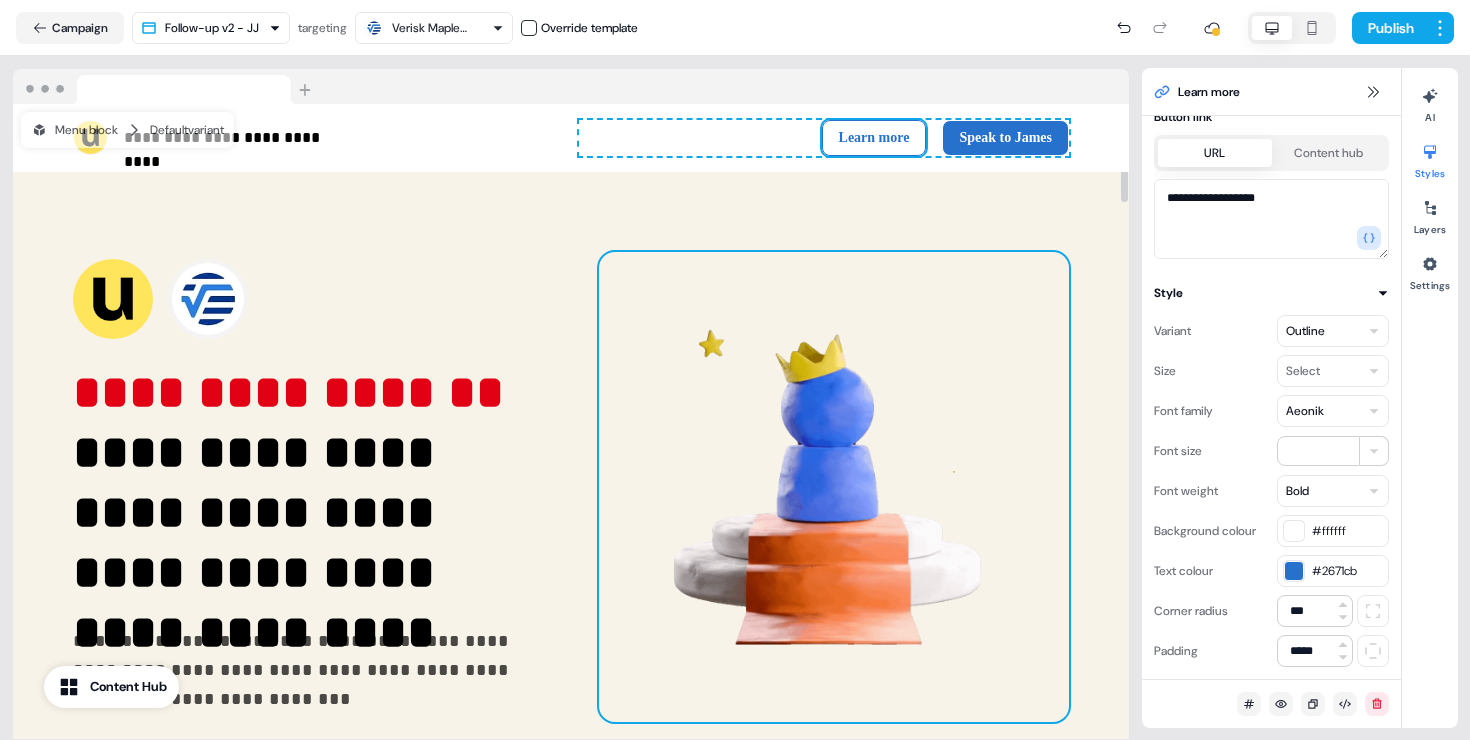 click at bounding box center (834, 487) 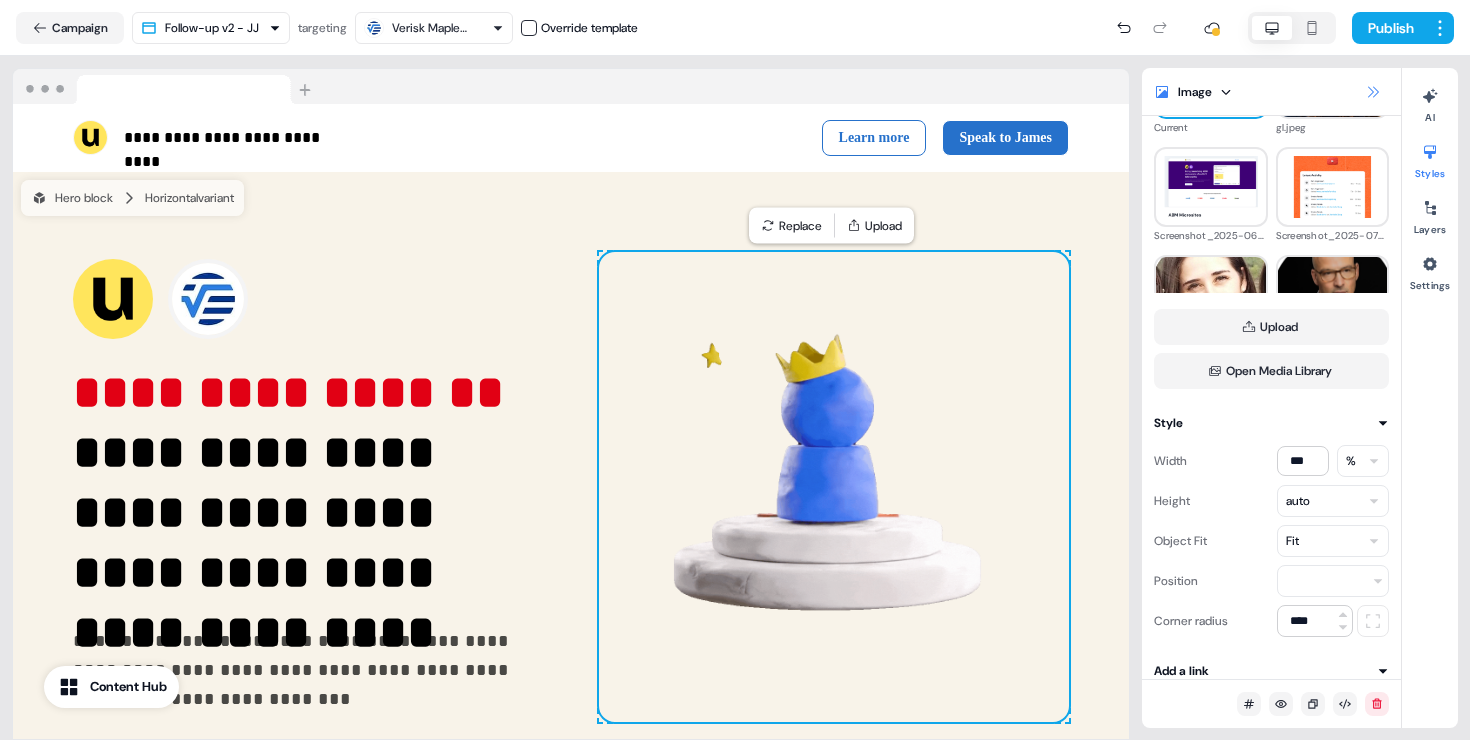 click 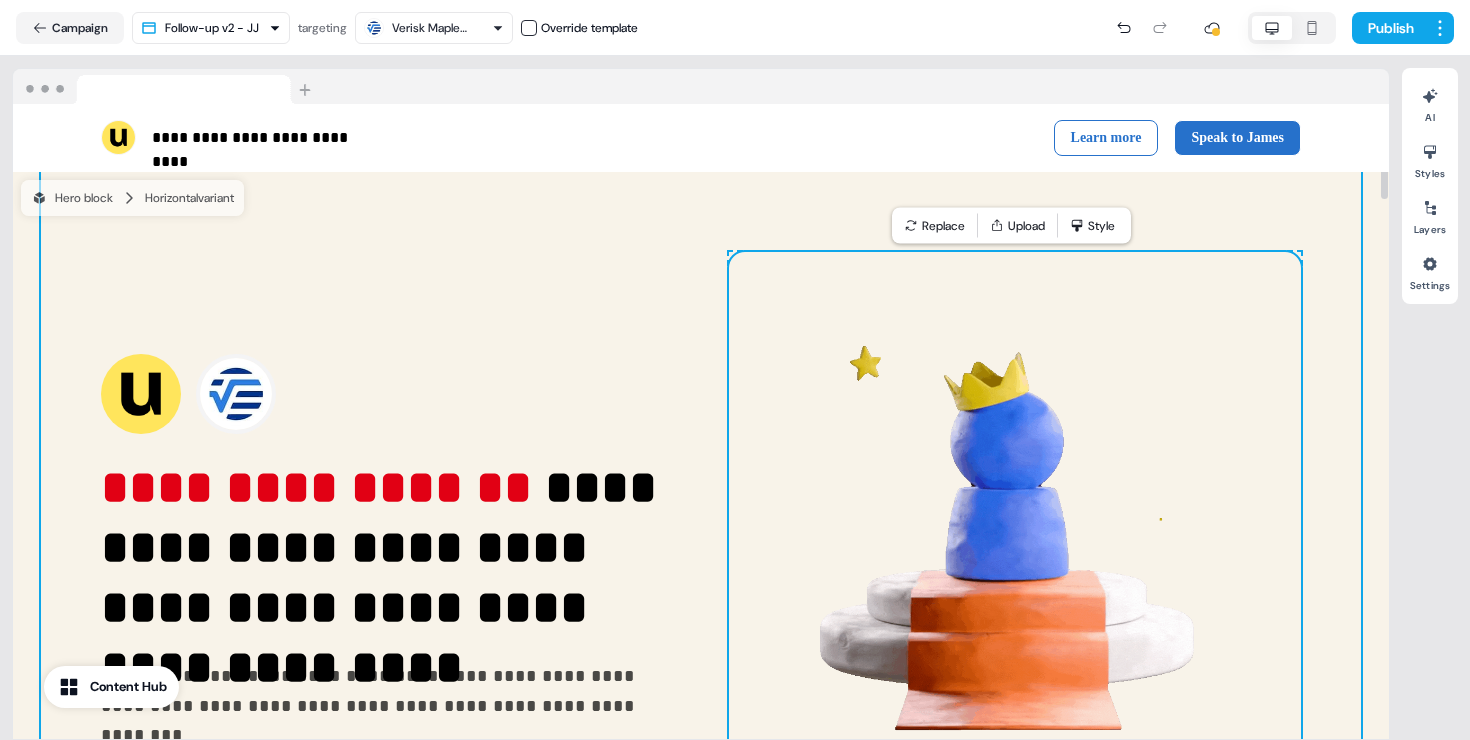 click on "**********" at bounding box center [701, 538] 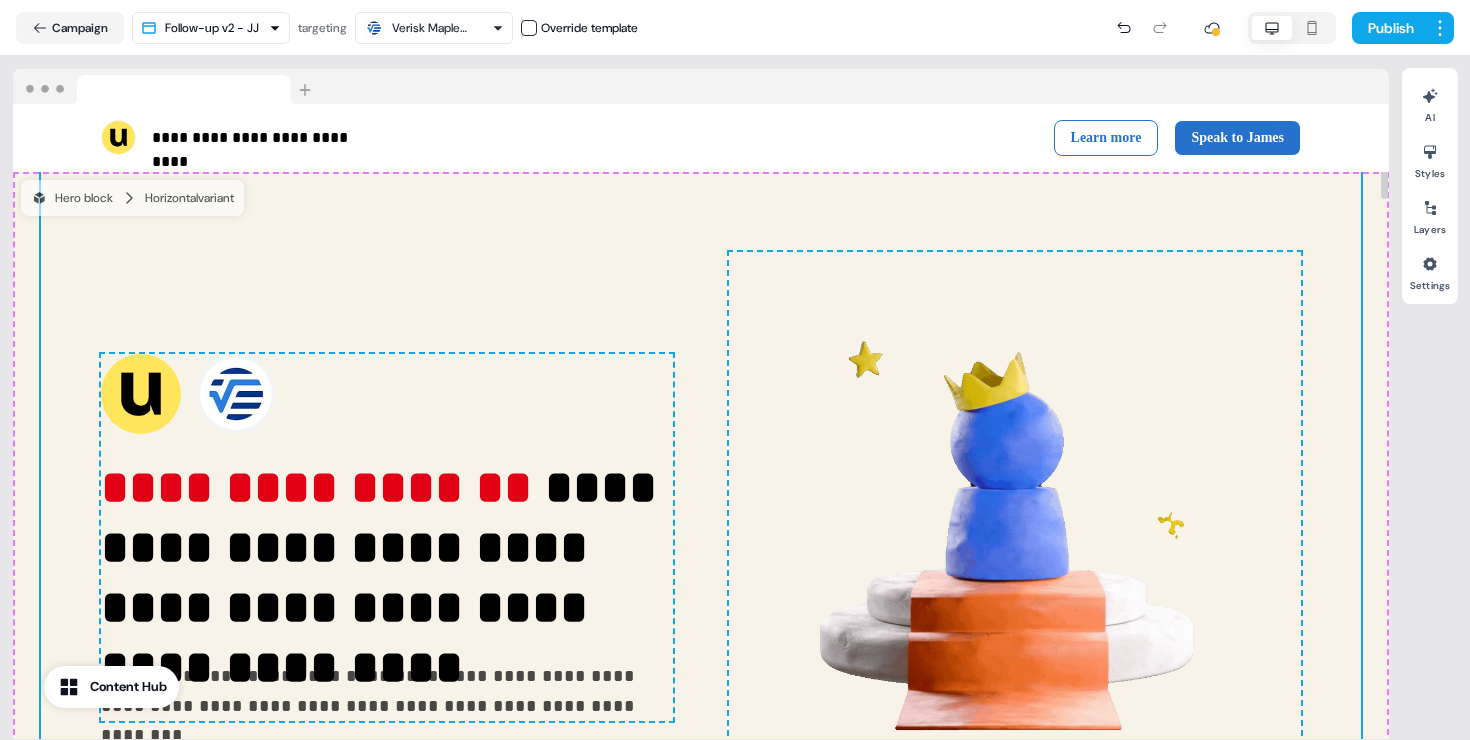 click on "**********" at bounding box center [701, 538] 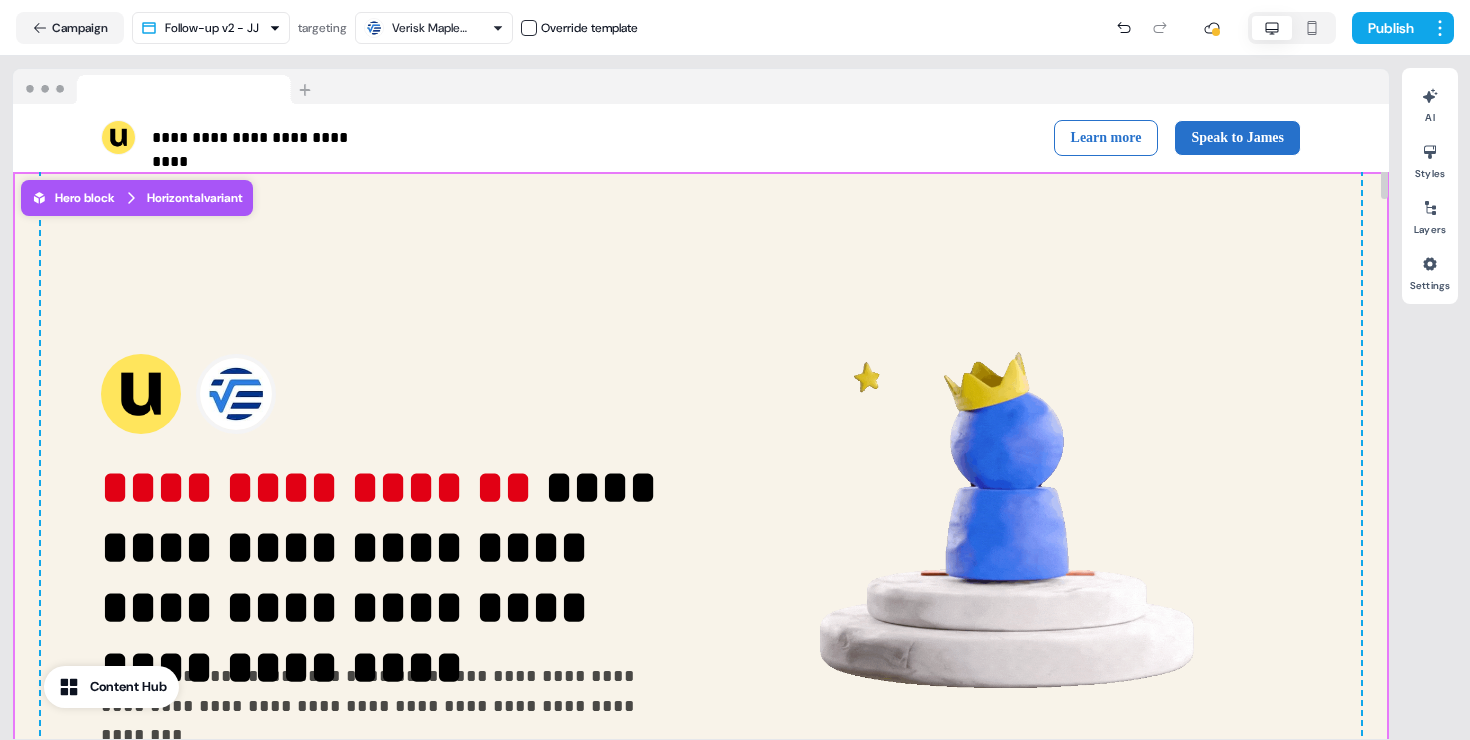 click on "**********" at bounding box center [701, 538] 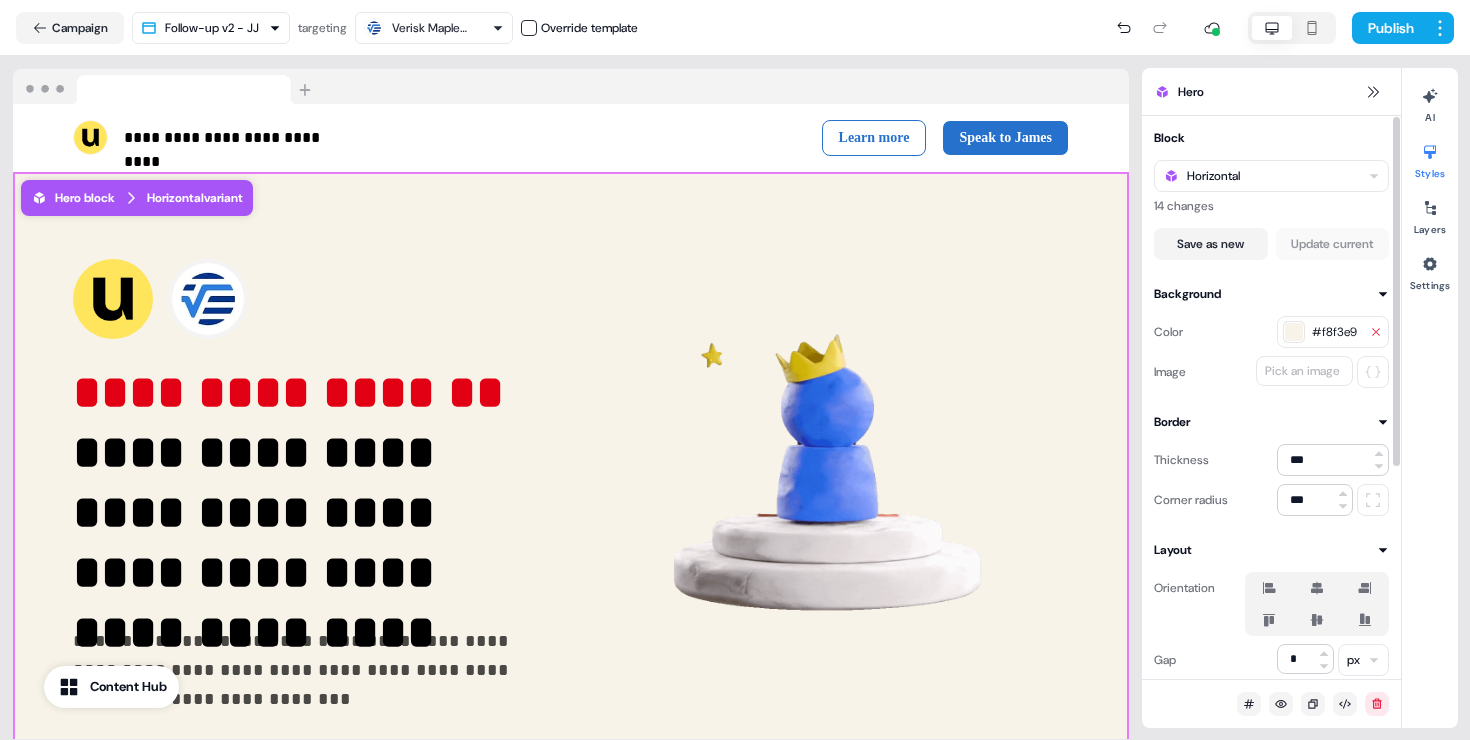 click 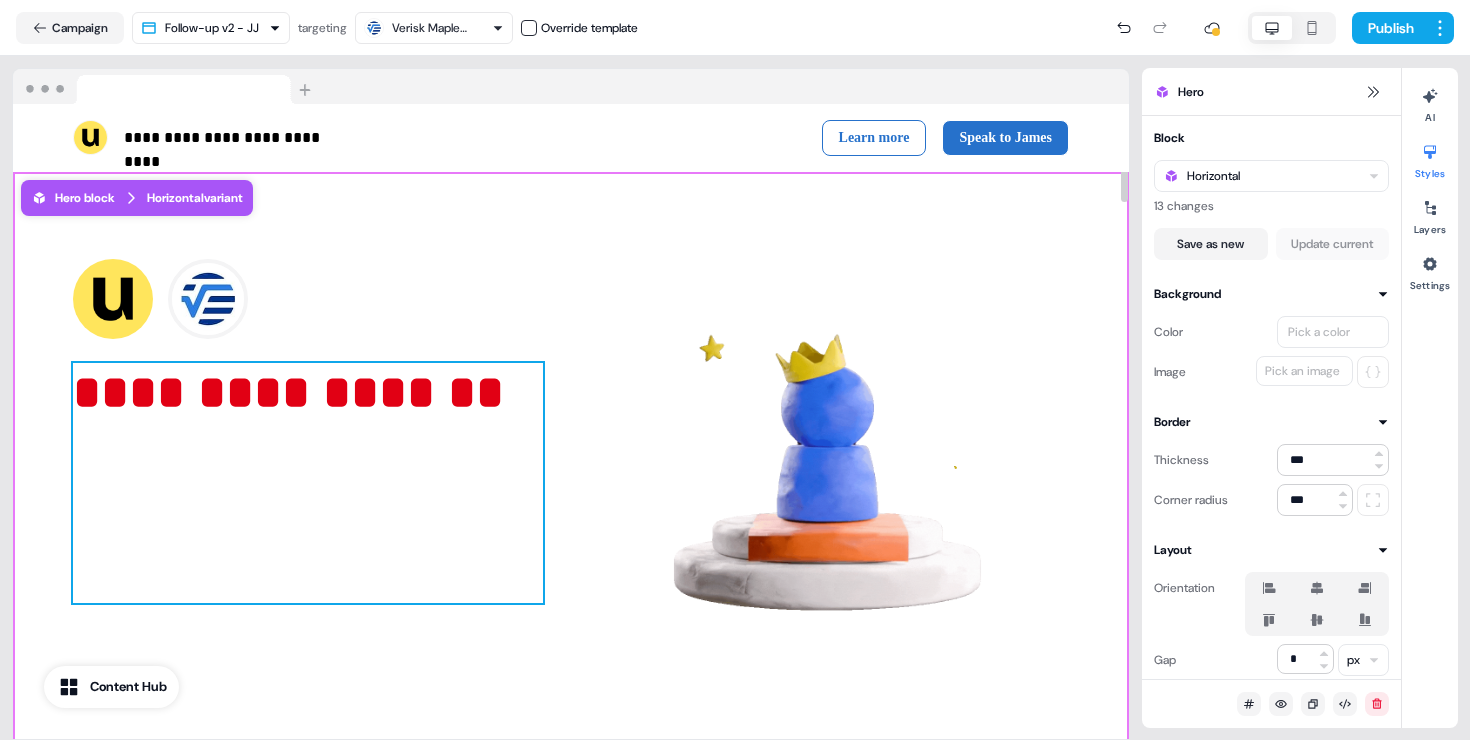 click on "**********" at bounding box center (308, 483) 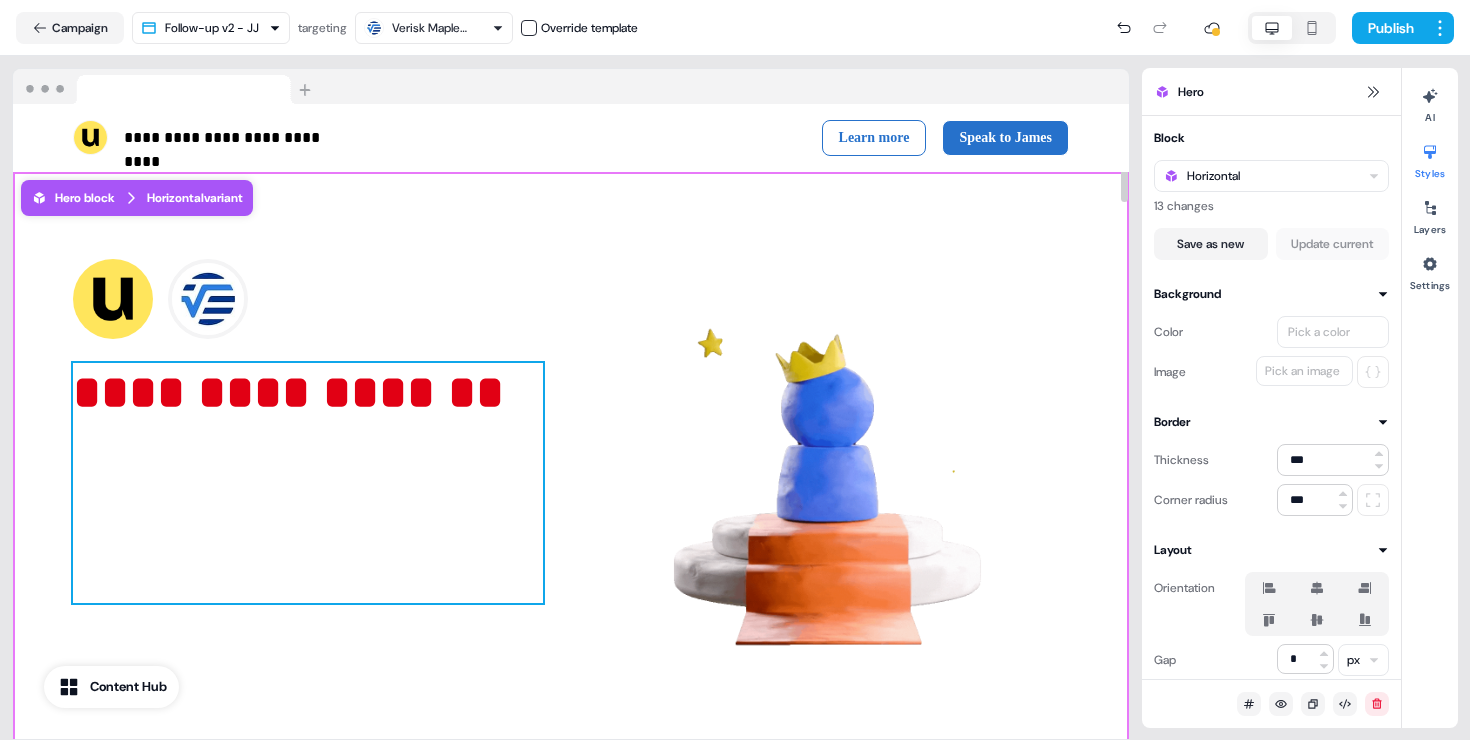 click on "**********" at bounding box center [308, 483] 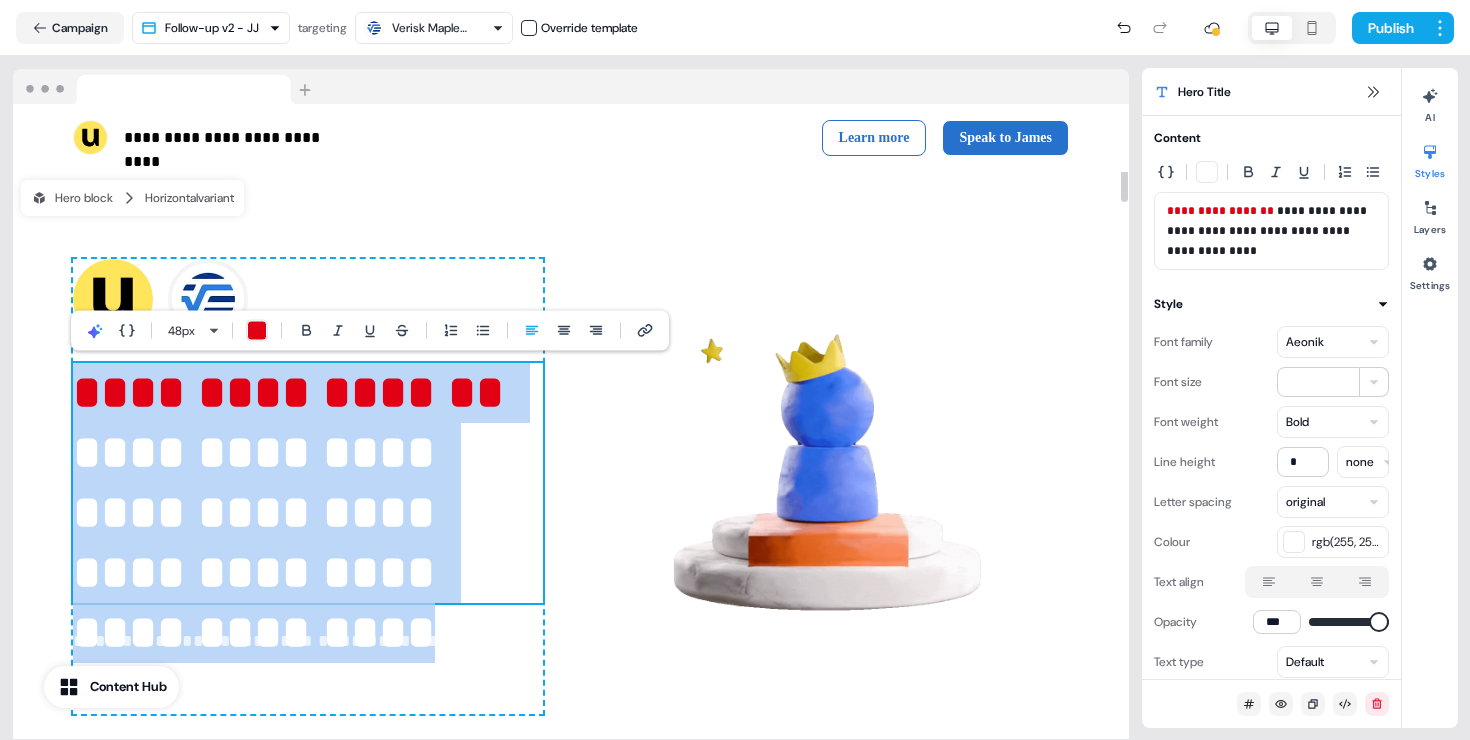 click at bounding box center (257, 331) 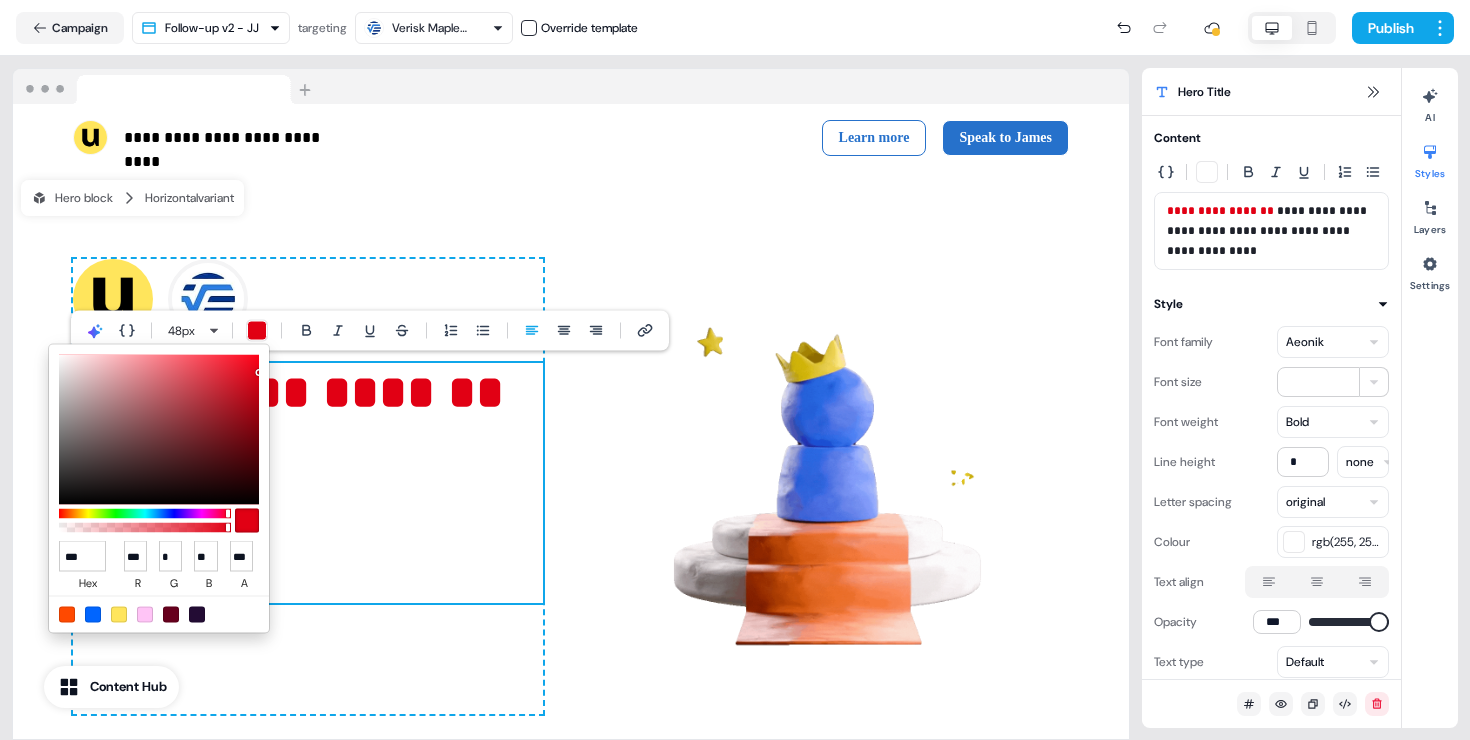 type on "******" 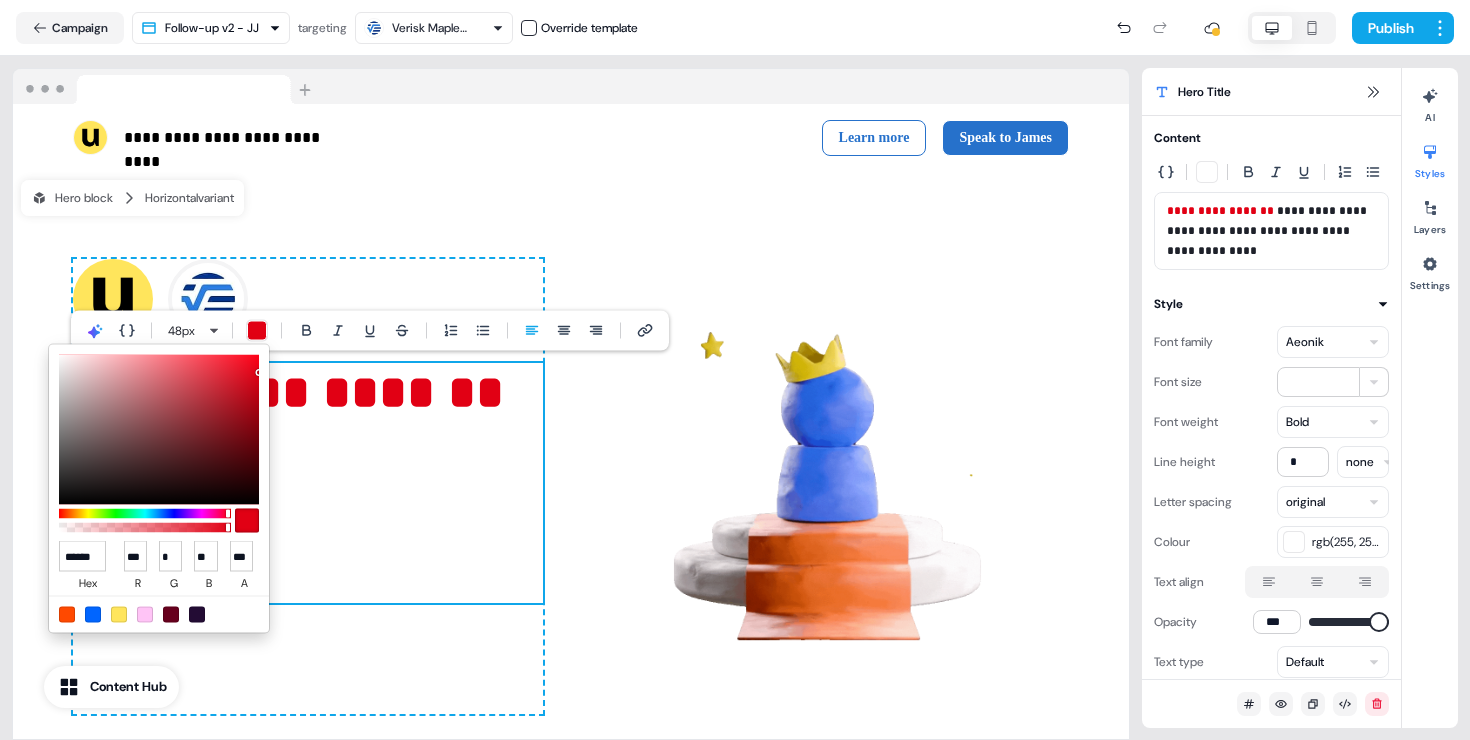 type on "*" 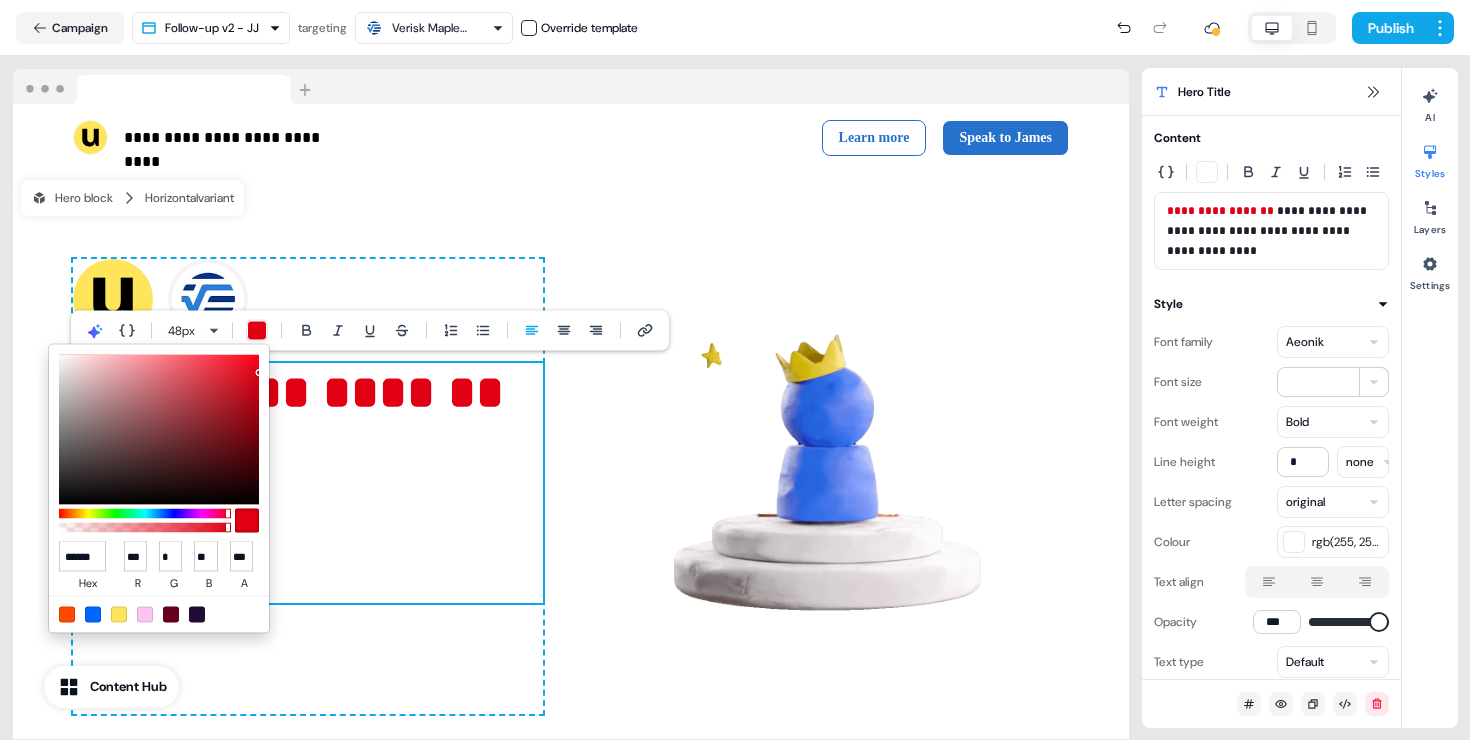 type on "*" 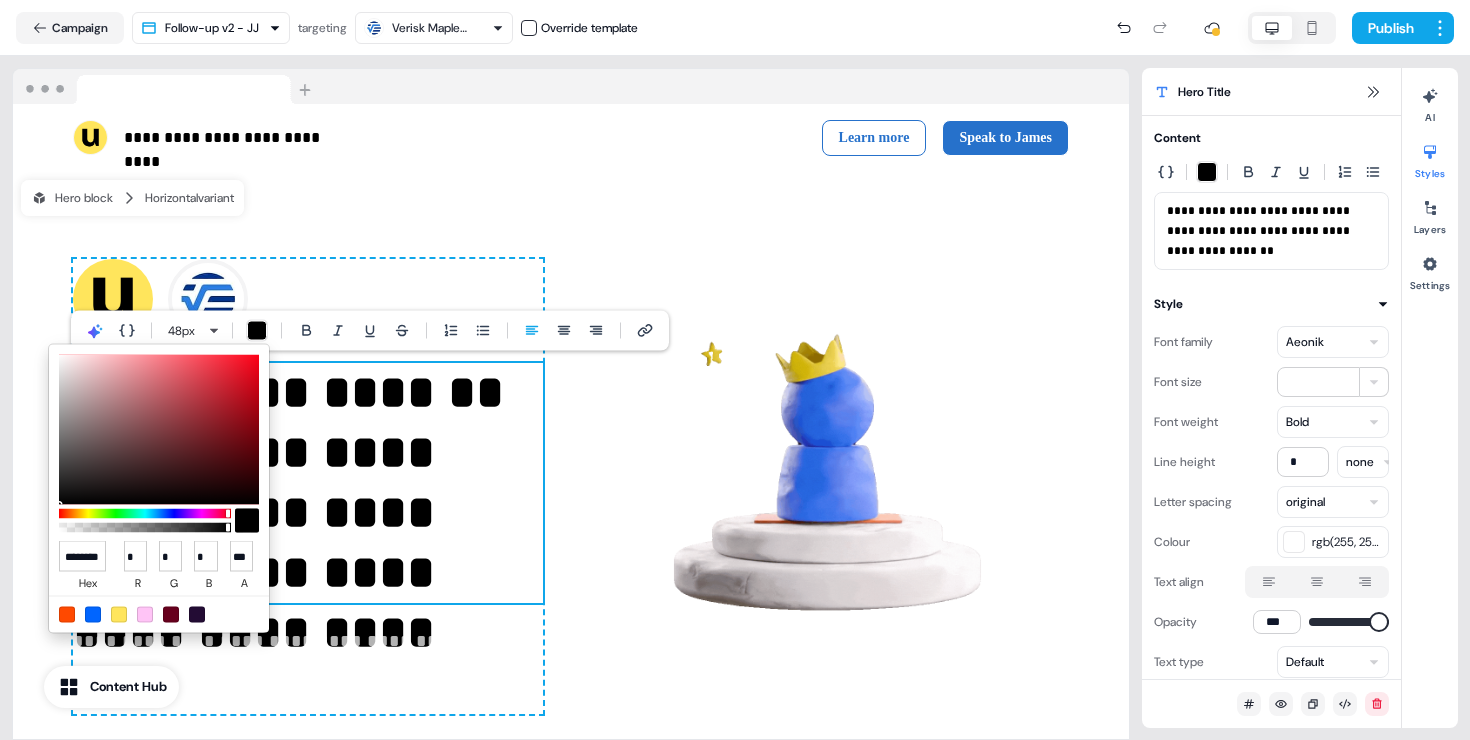 scroll, scrollTop: 0, scrollLeft: 14, axis: horizontal 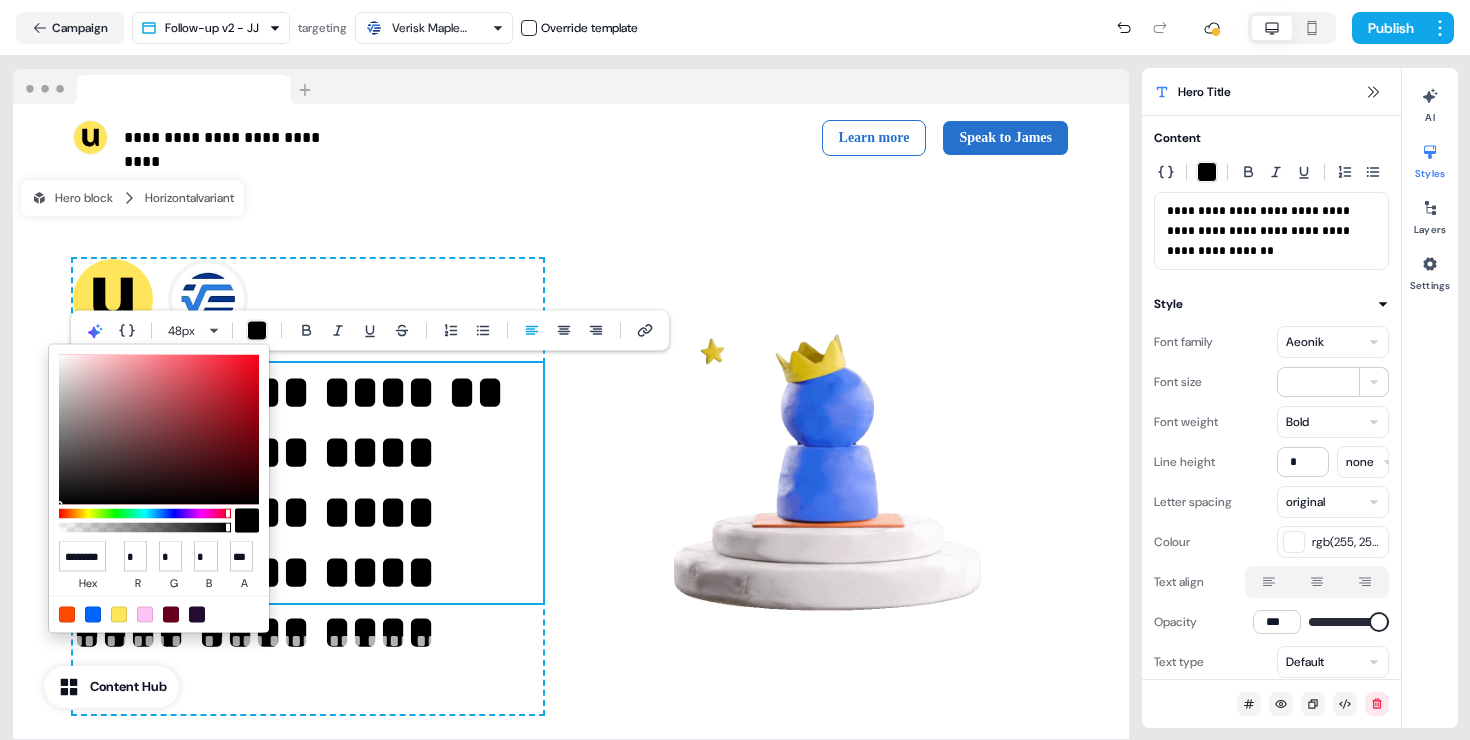 type on "******" 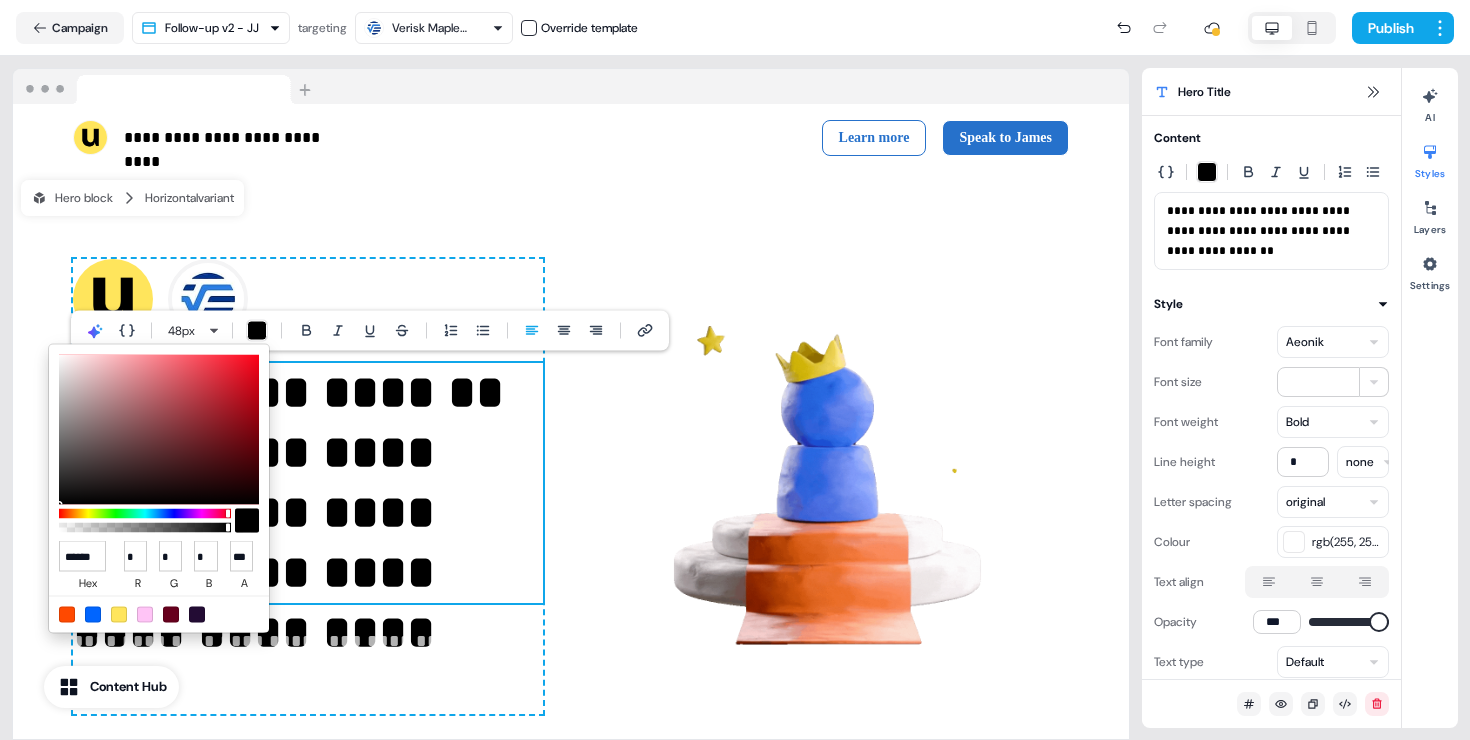 click on "**********" at bounding box center (735, 370) 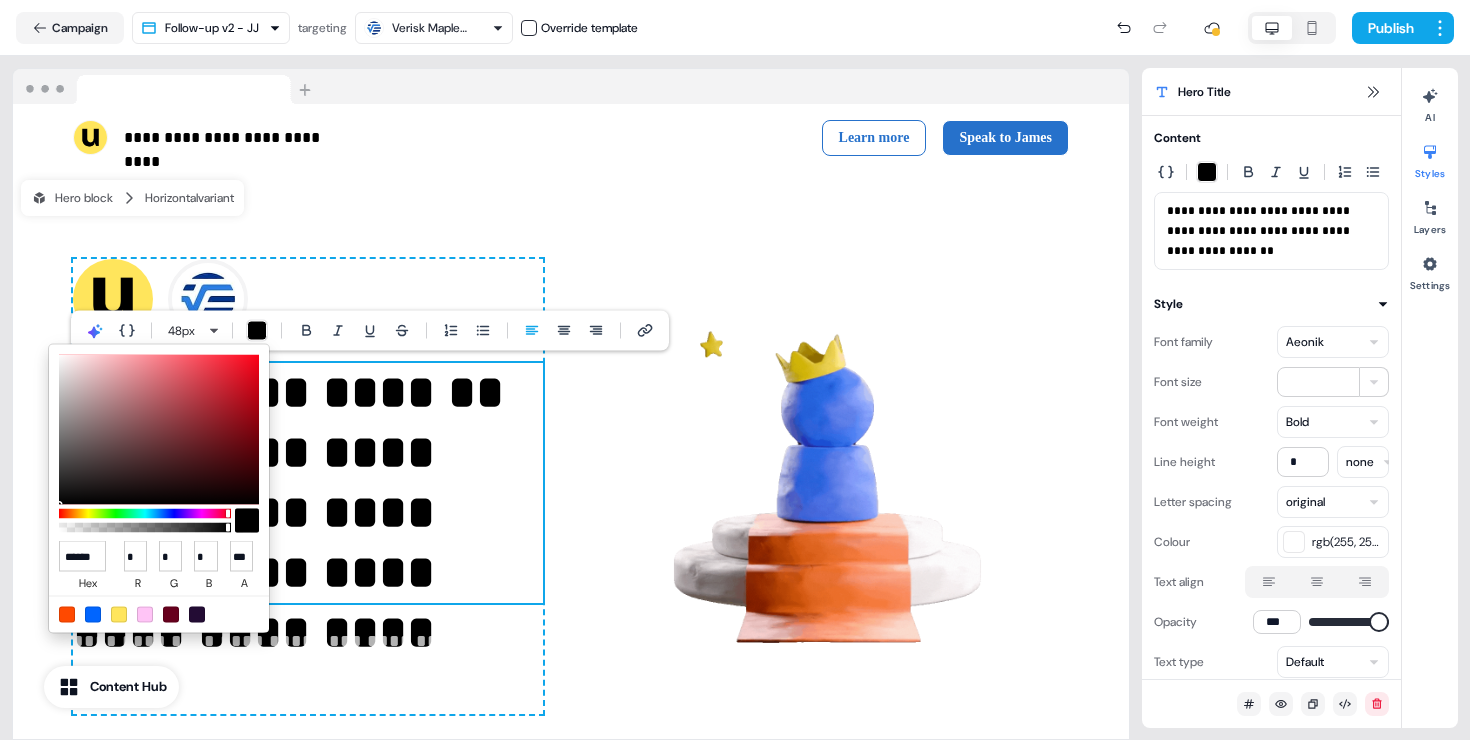 scroll, scrollTop: 0, scrollLeft: 0, axis: both 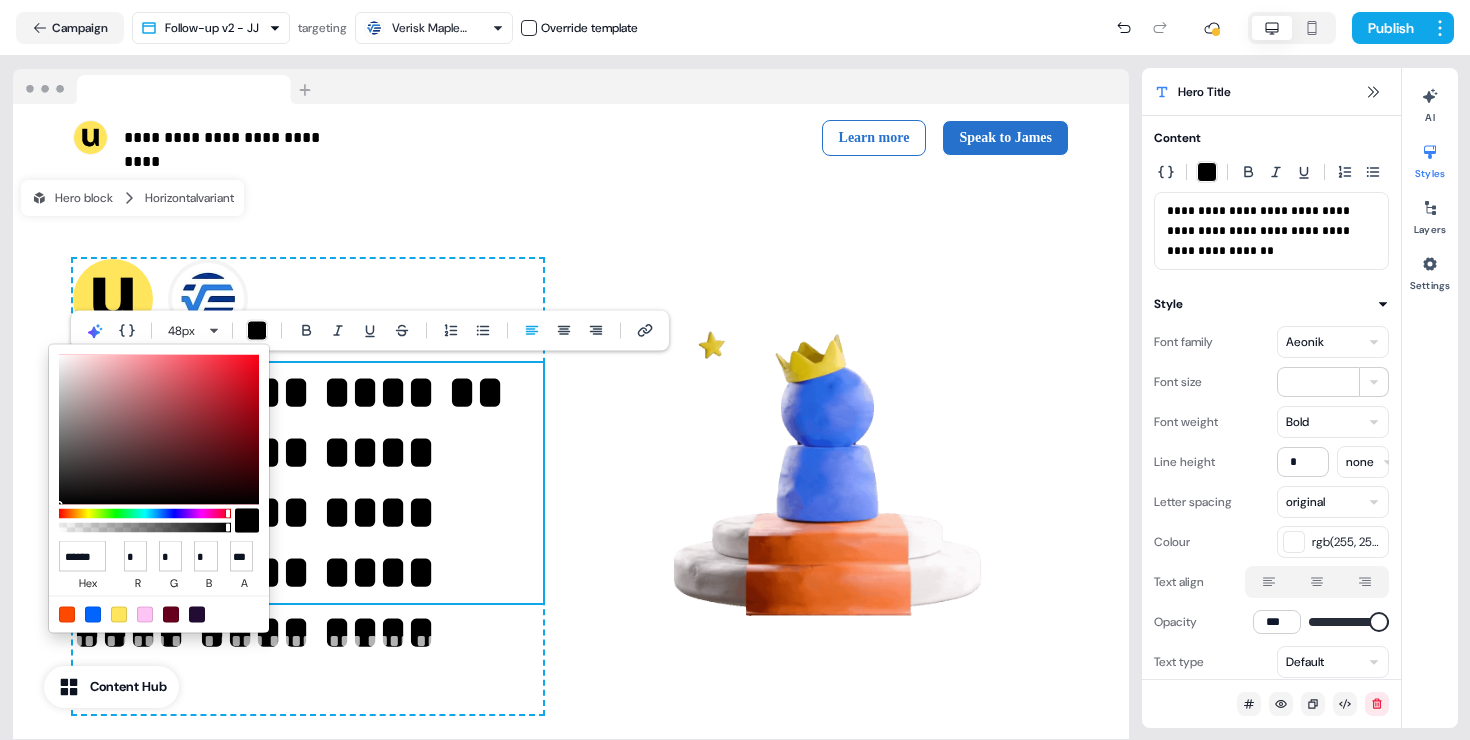 click on "**********" at bounding box center [735, 370] 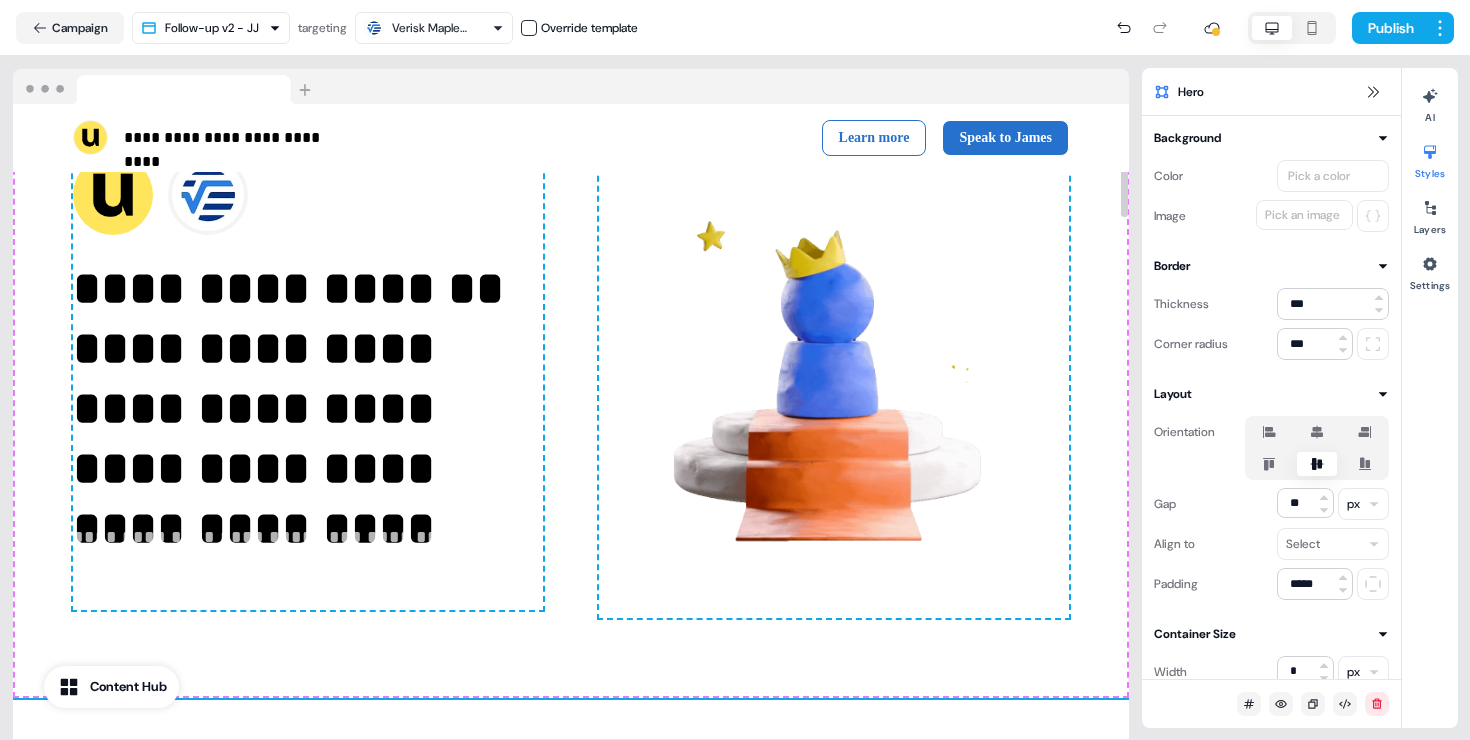 scroll, scrollTop: 110, scrollLeft: 0, axis: vertical 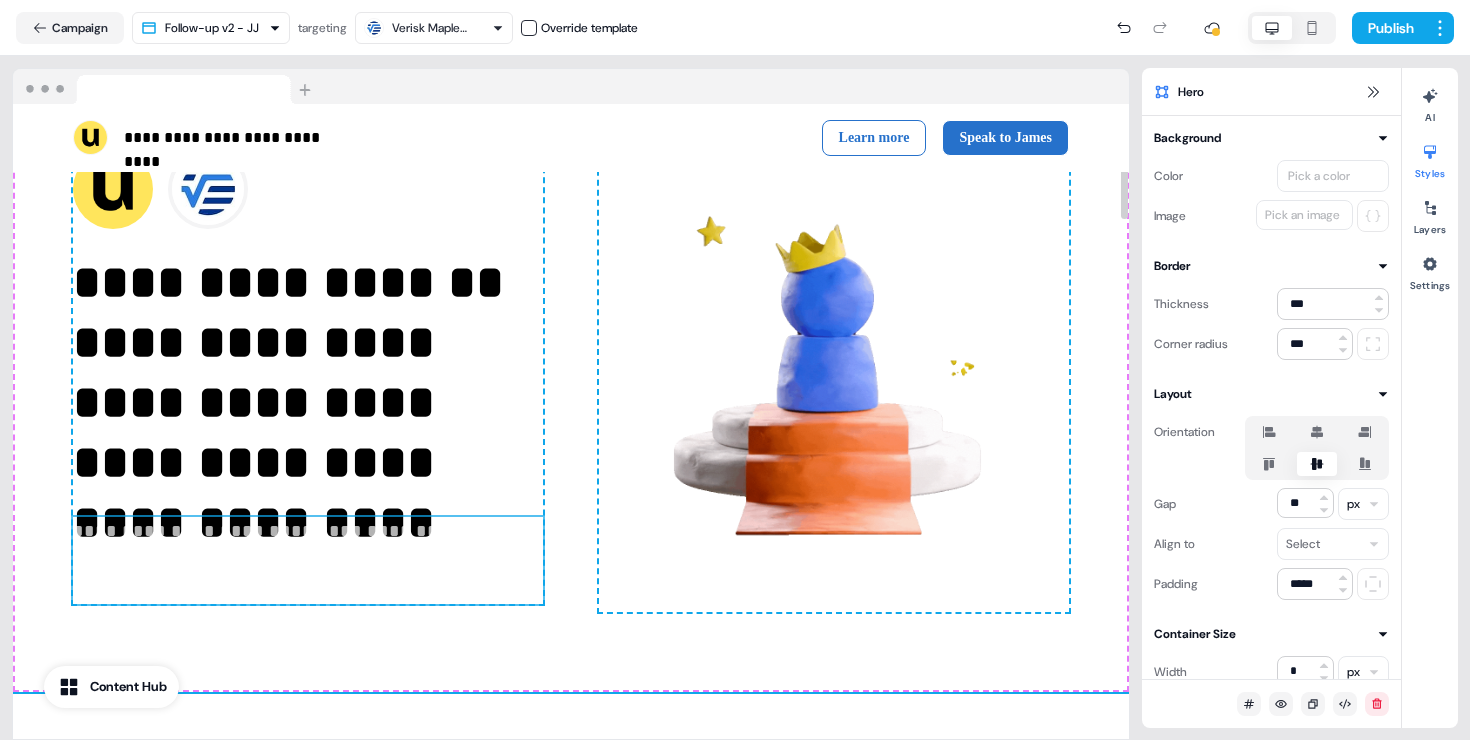 click on "**********" at bounding box center (308, 561) 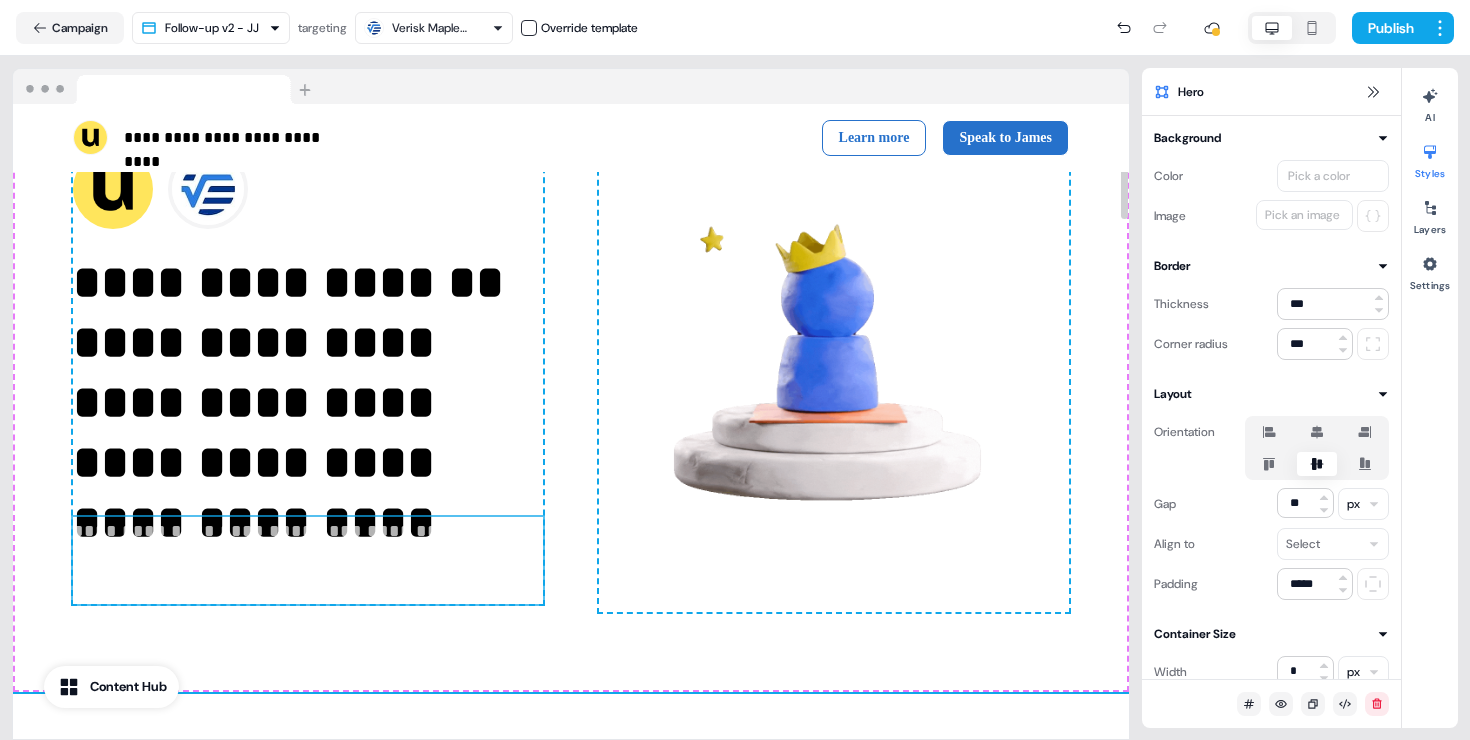 click on "**********" at bounding box center [308, 561] 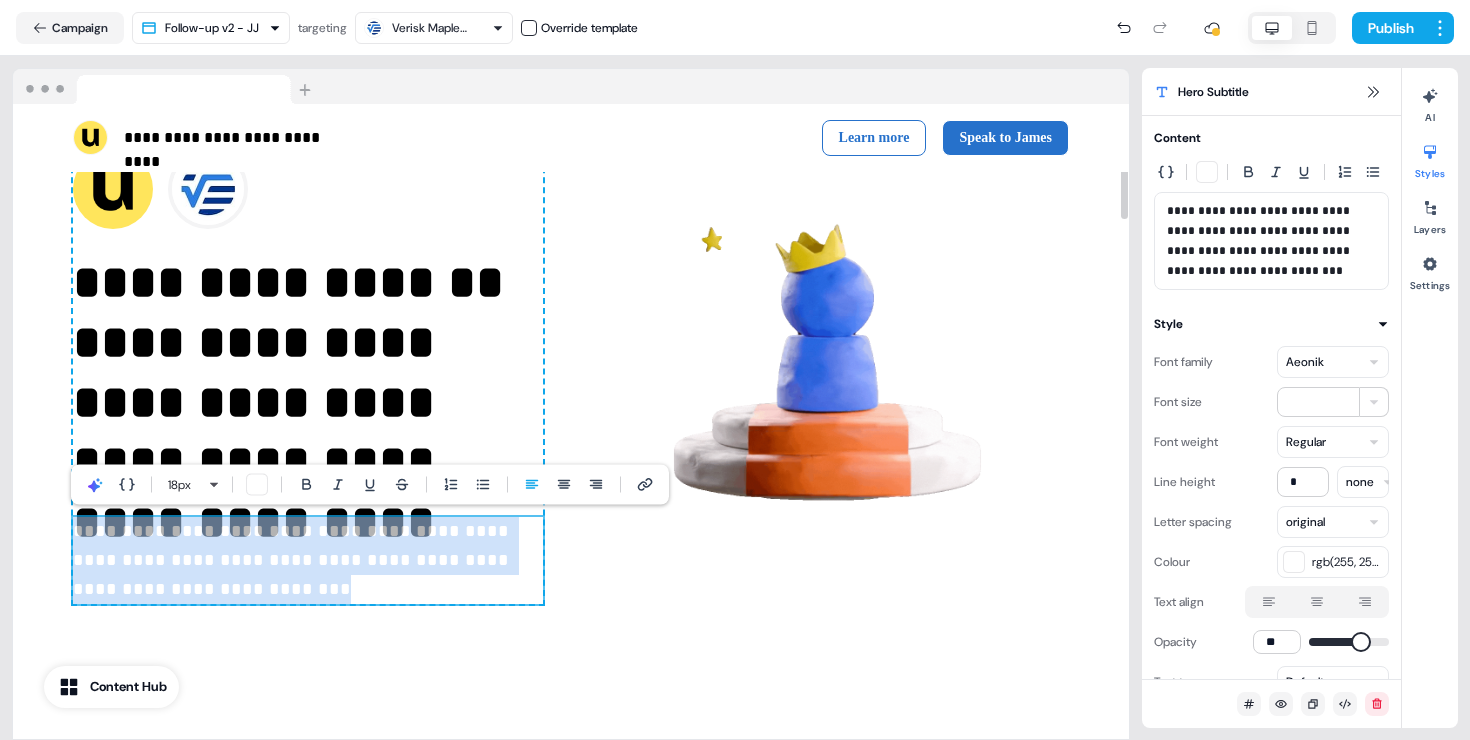 click at bounding box center [257, 485] 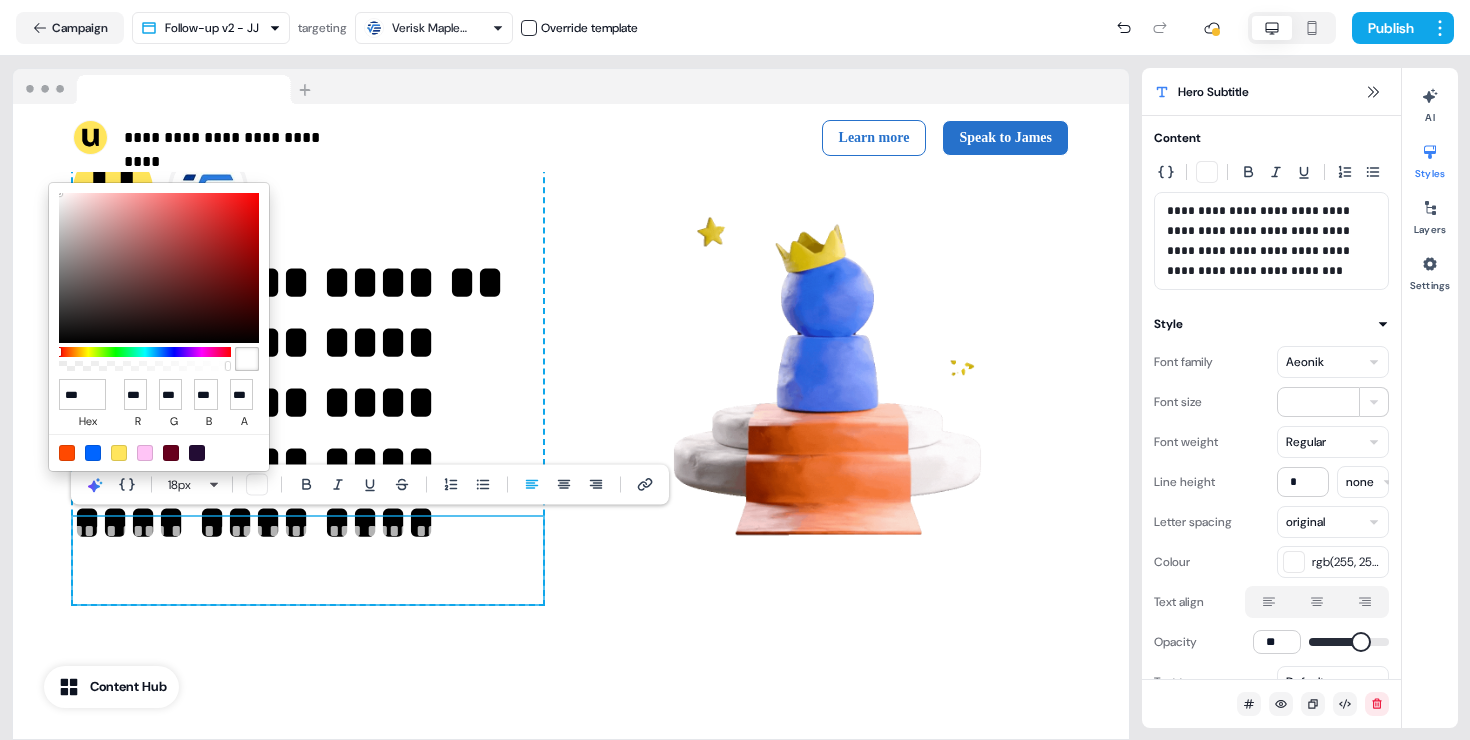 type on "******" 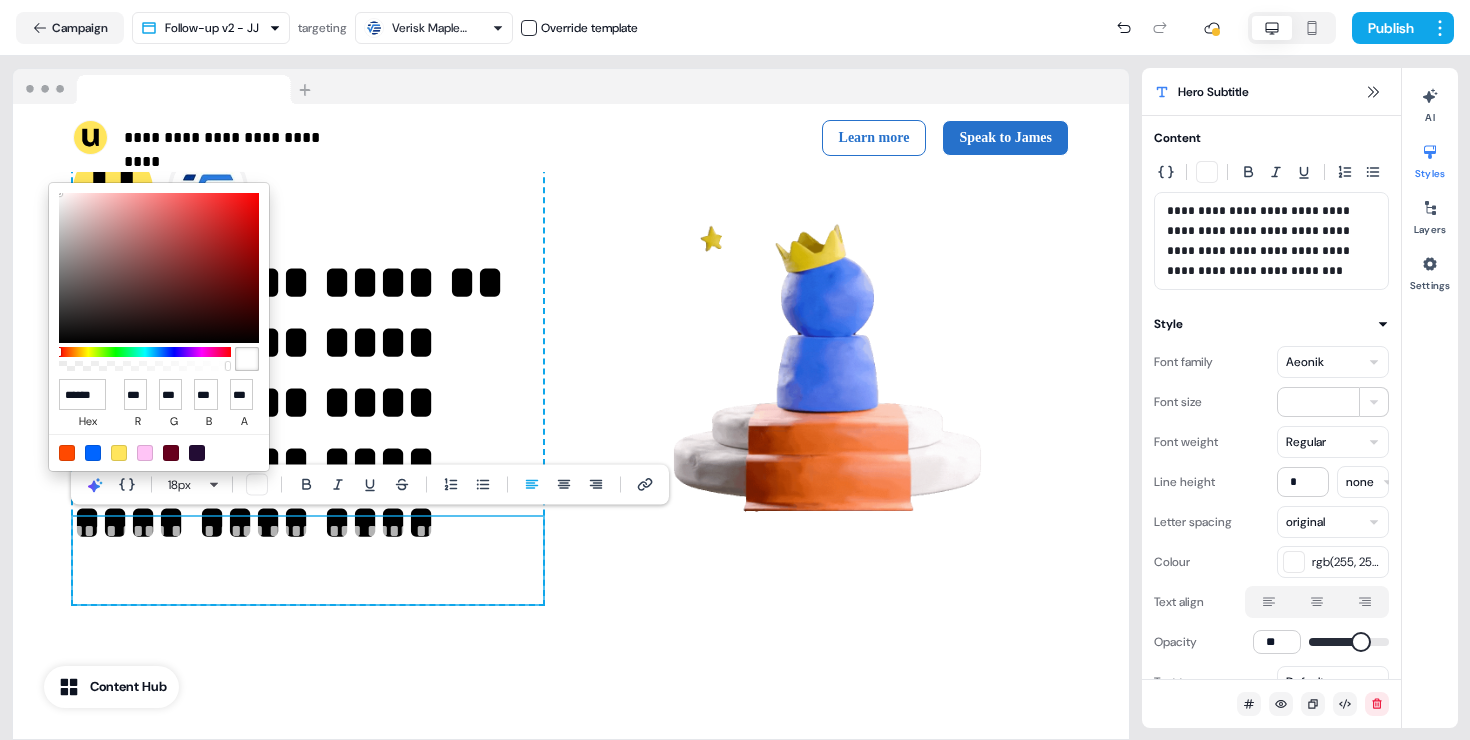 type on "*" 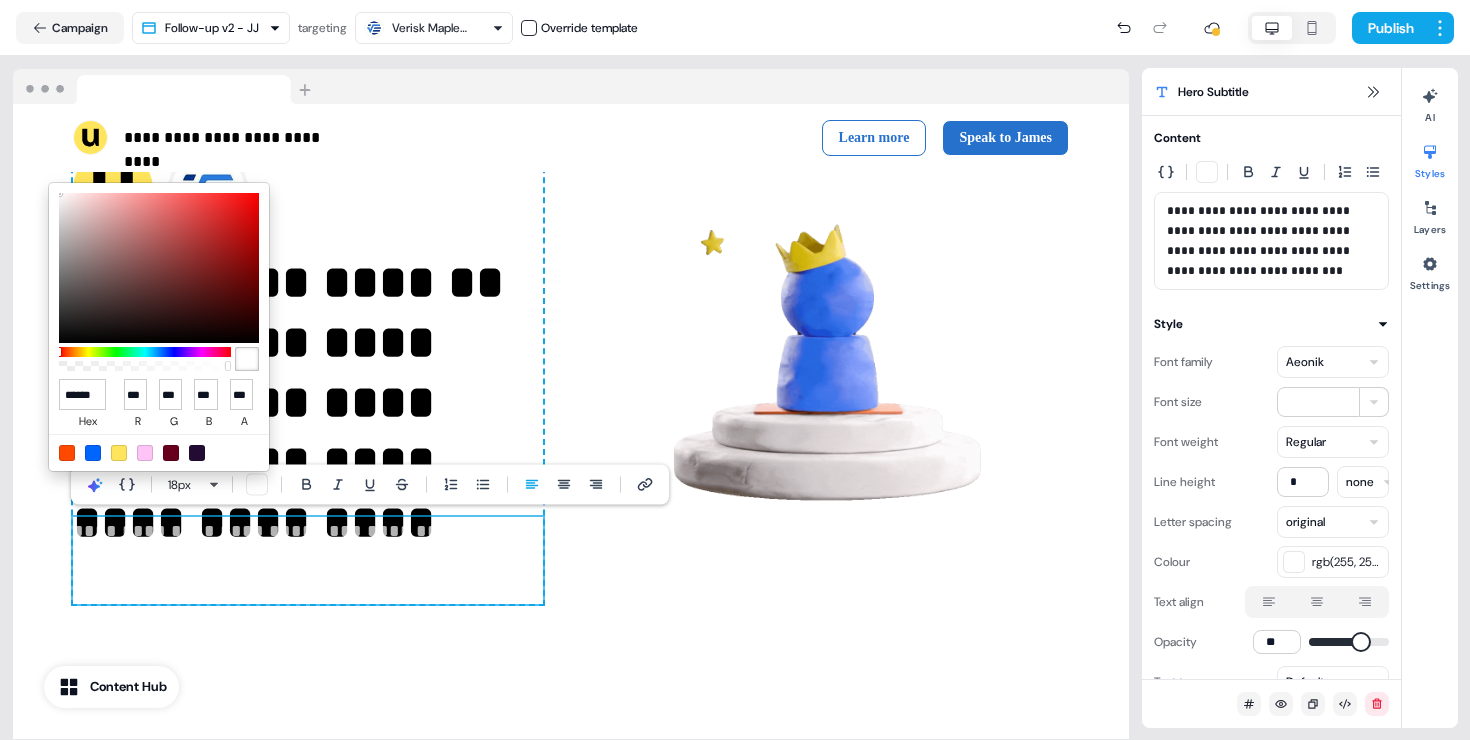 type on "*" 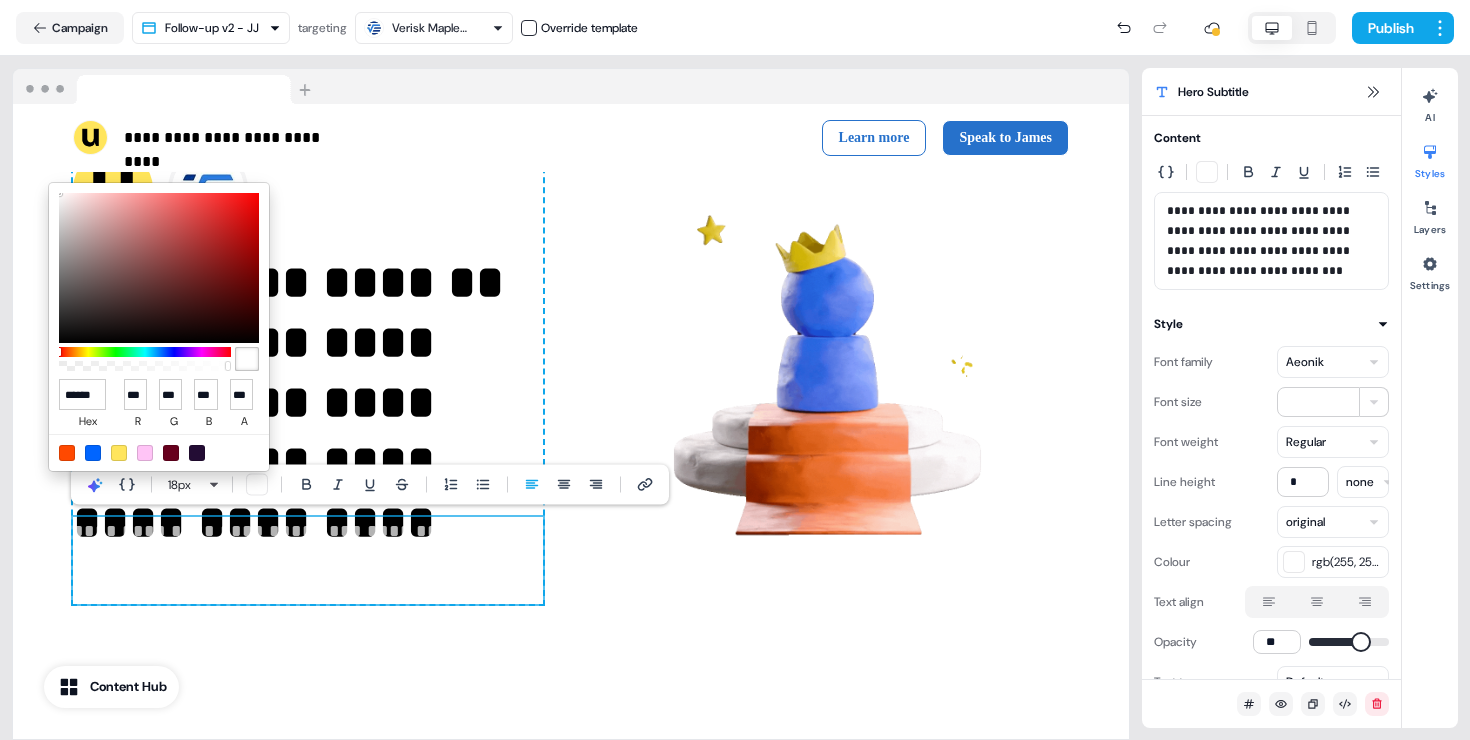type on "*" 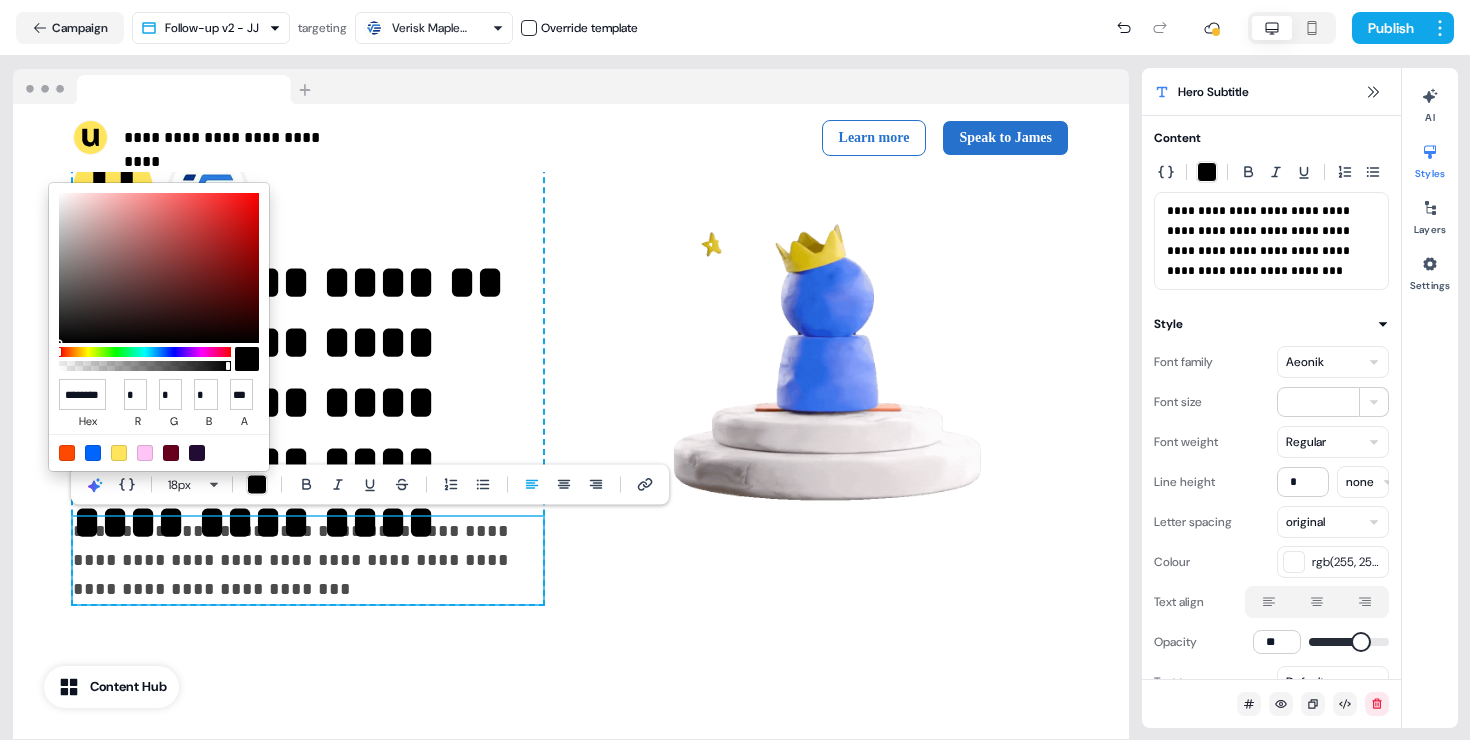 scroll, scrollTop: 0, scrollLeft: 15, axis: horizontal 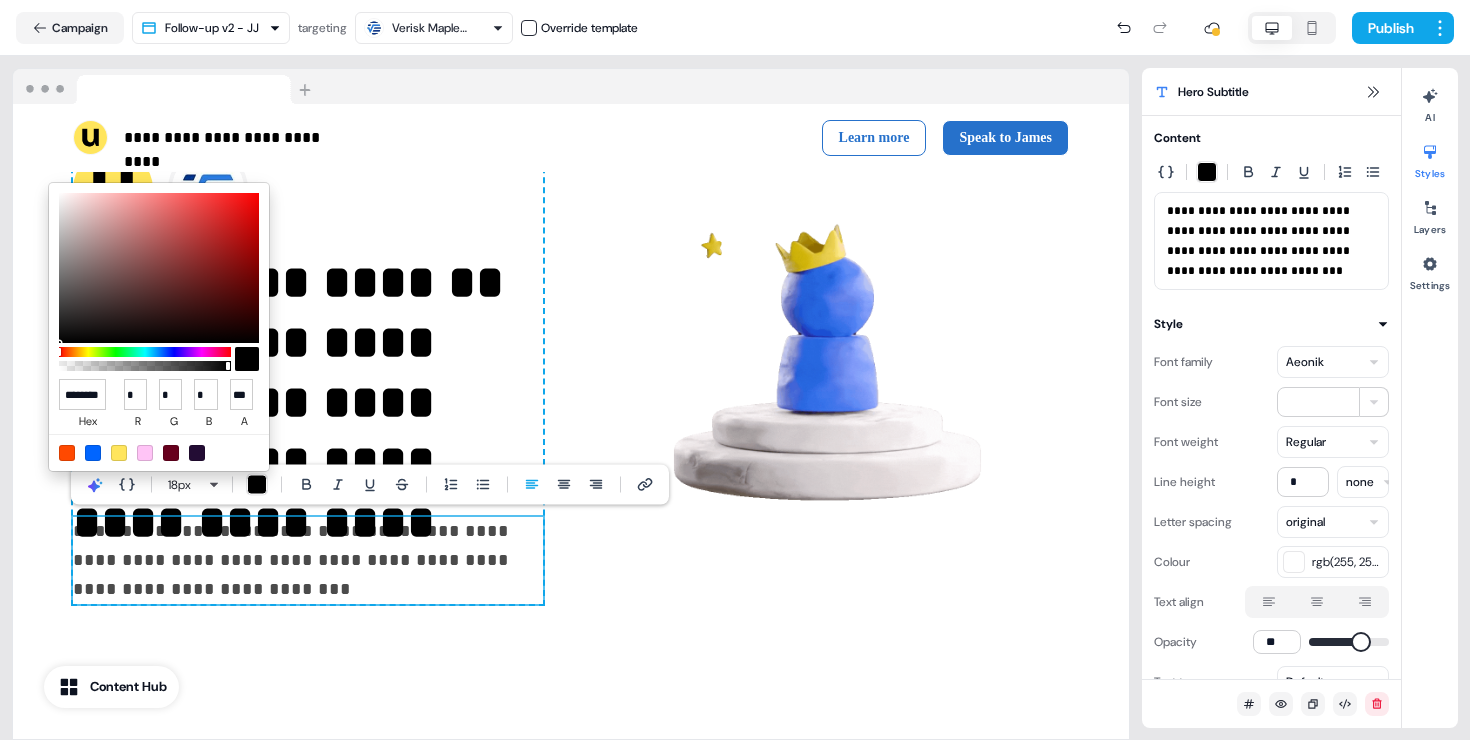 type on "******" 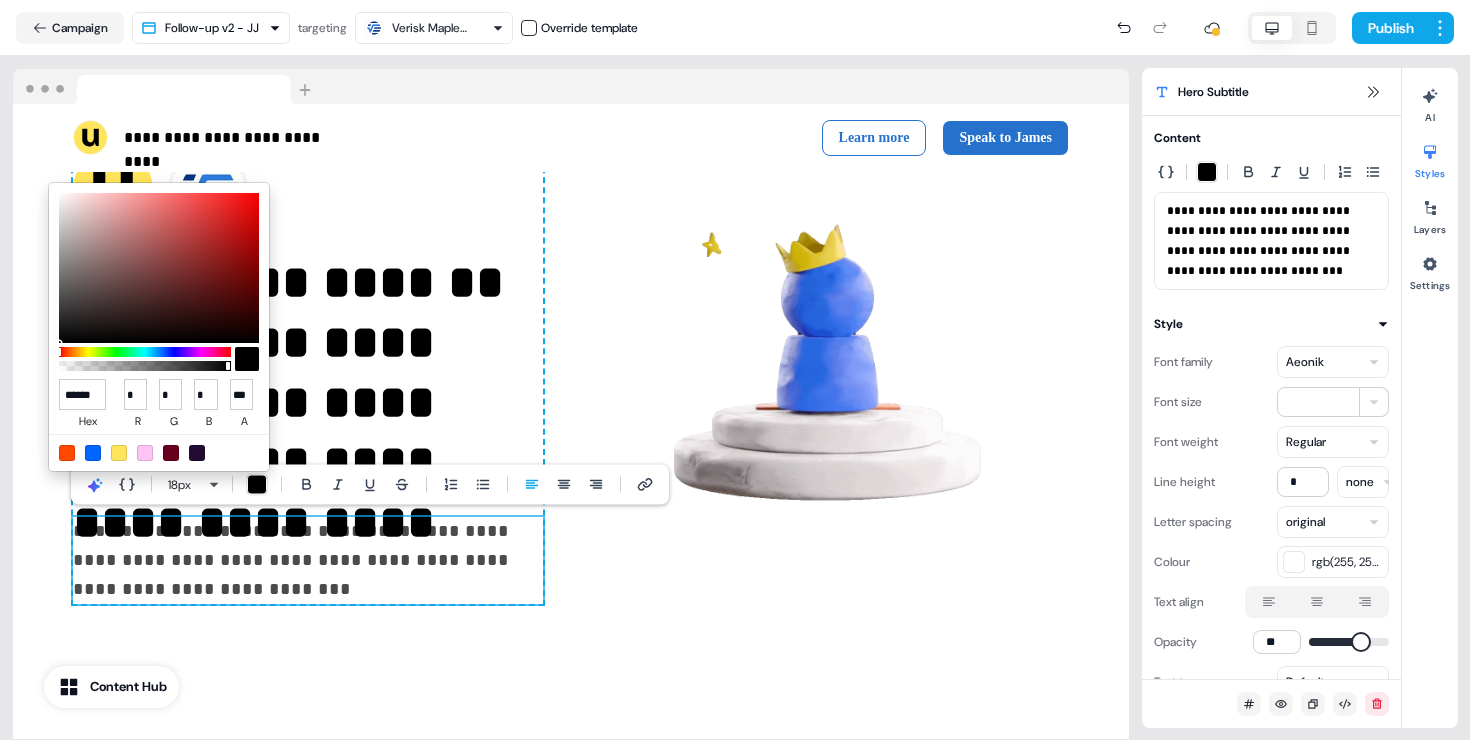 click on "**********" at bounding box center (735, 370) 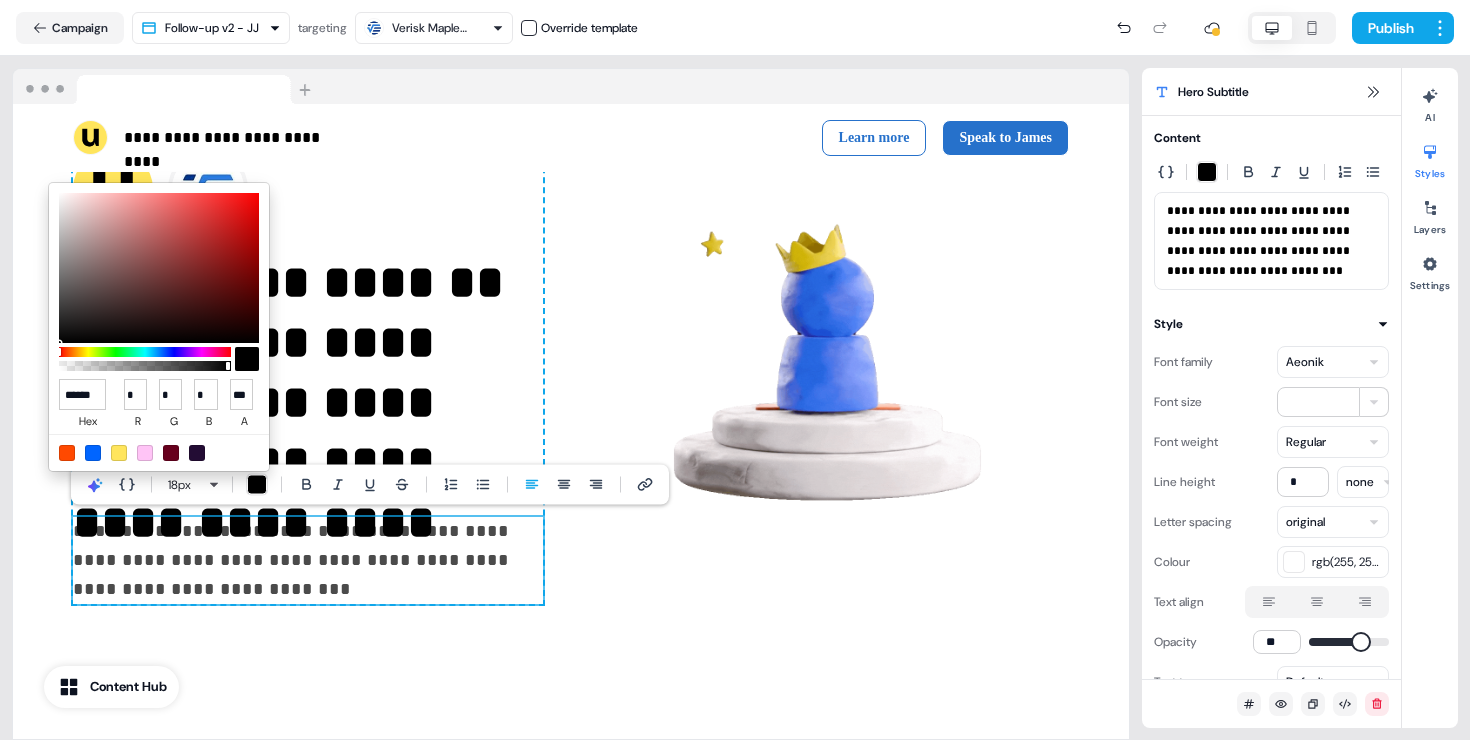 scroll, scrollTop: 0, scrollLeft: 0, axis: both 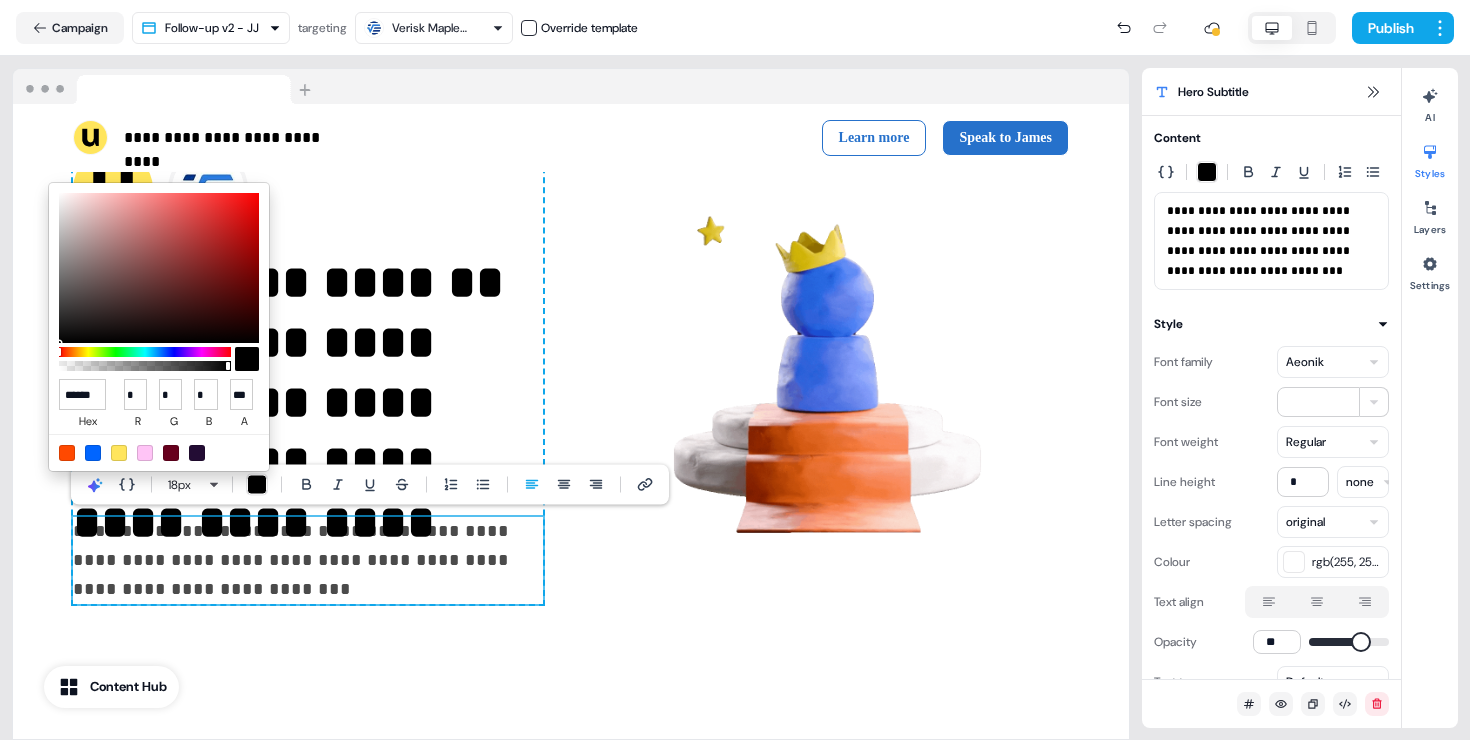 click on "**********" at bounding box center (735, 370) 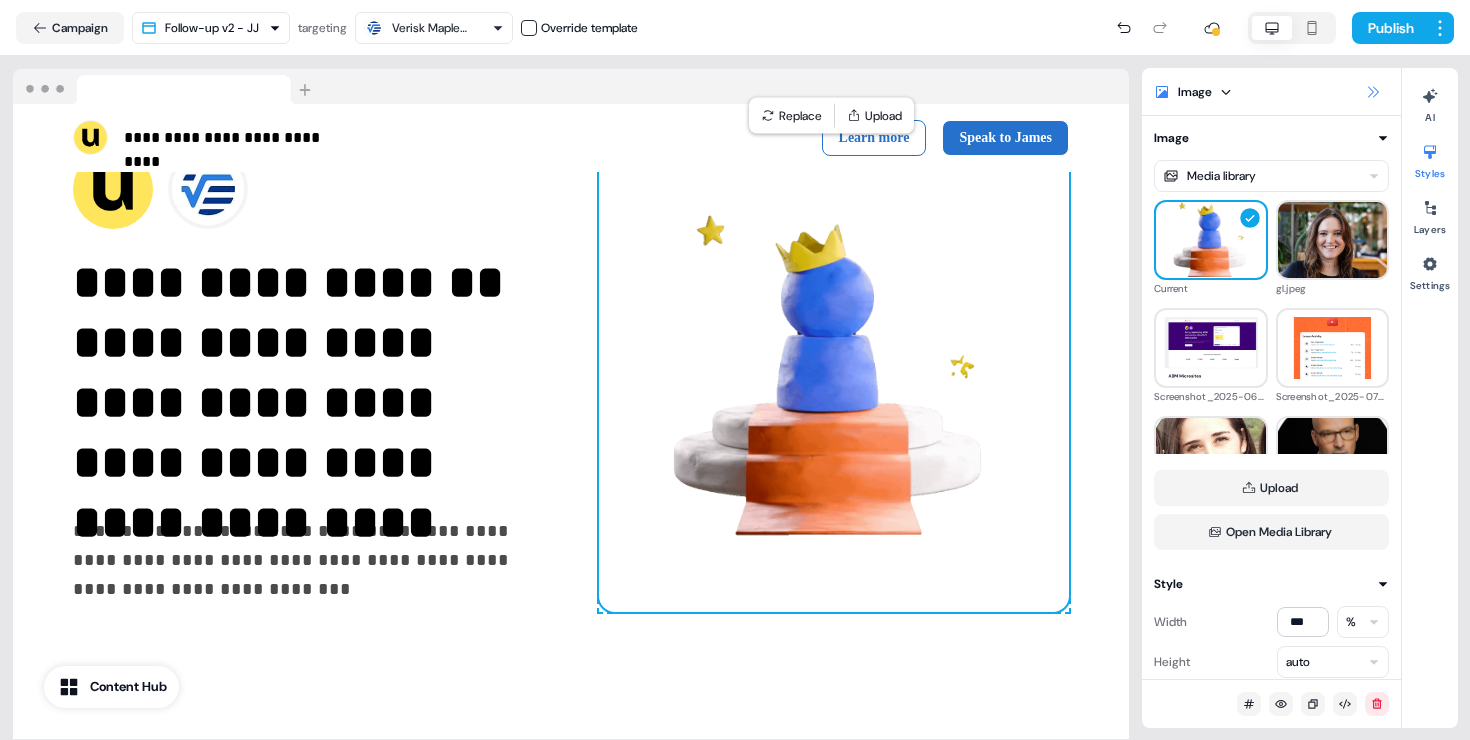 click 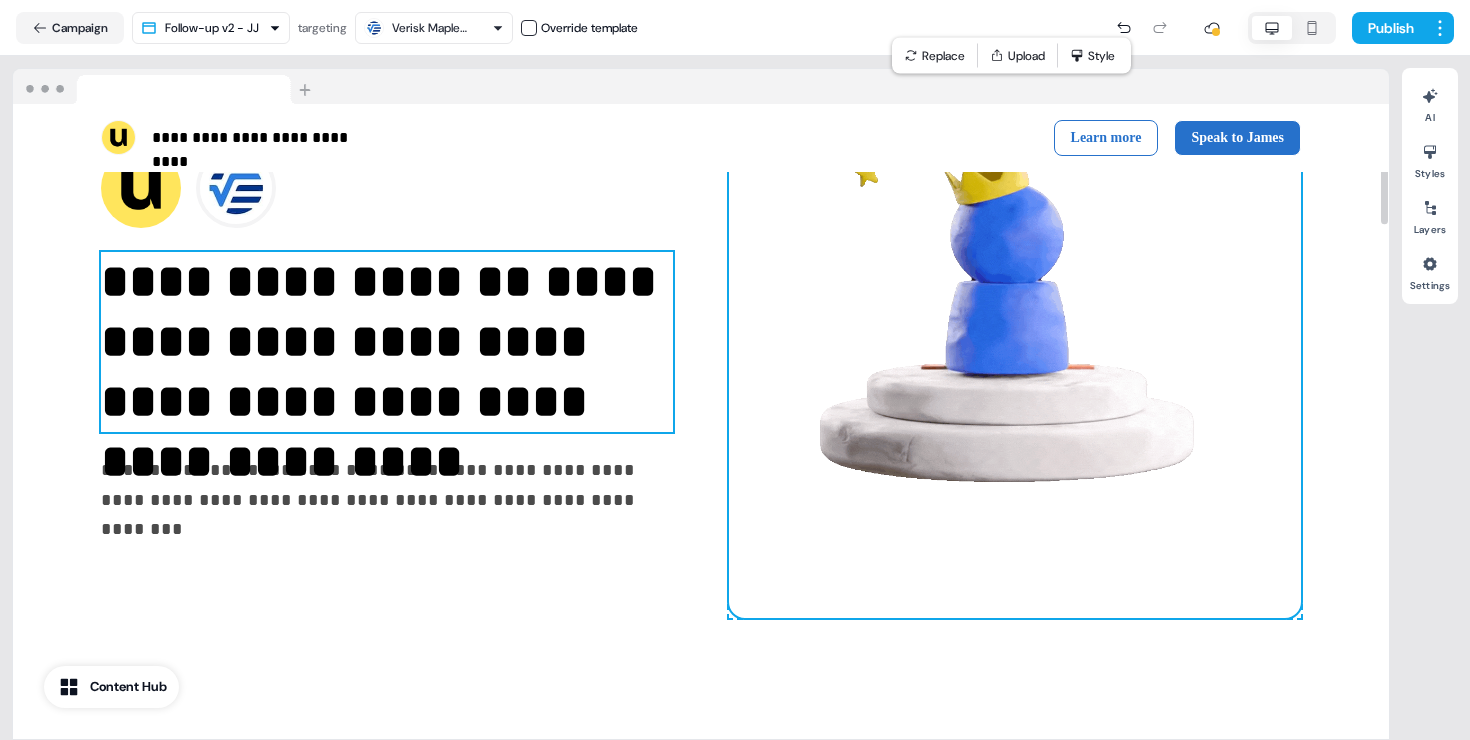 scroll, scrollTop: 122, scrollLeft: 0, axis: vertical 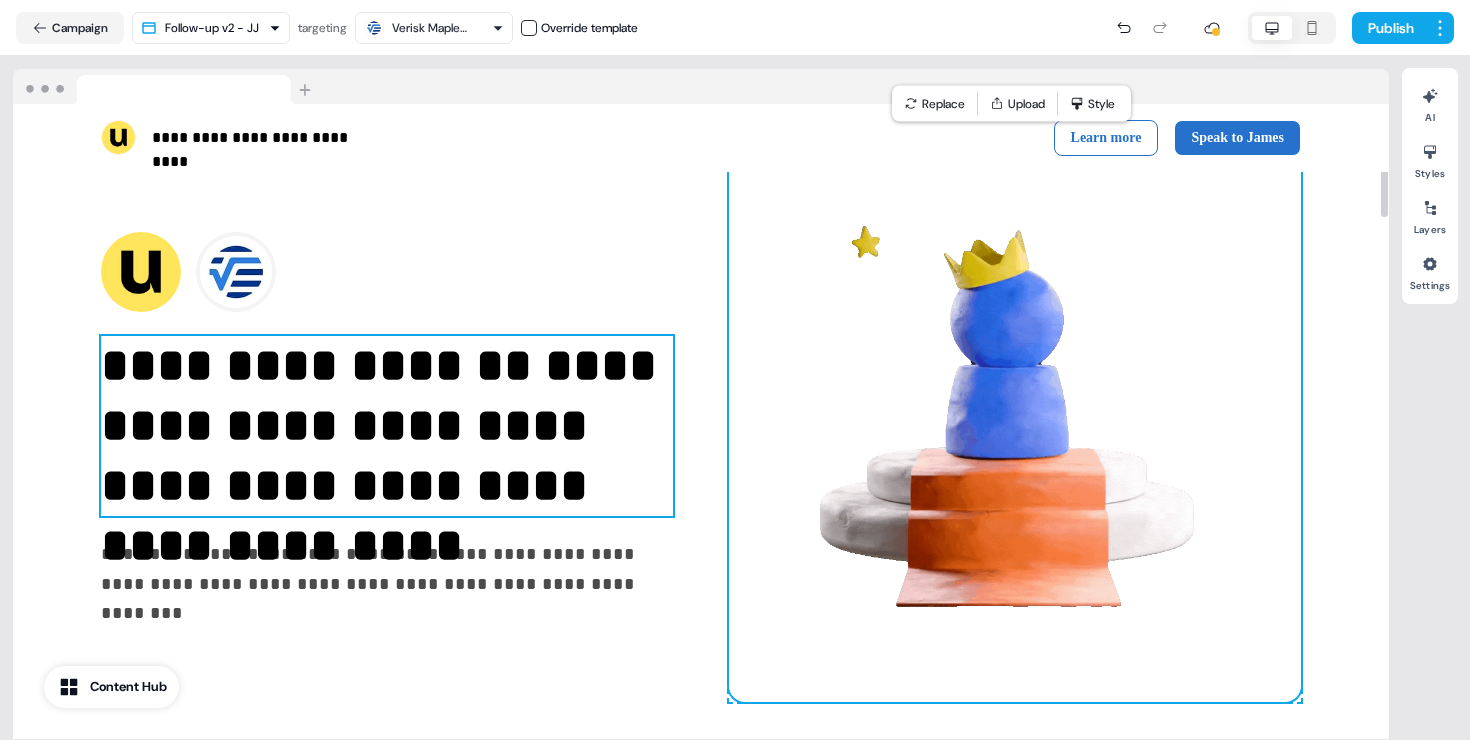 click on "**********" at bounding box center [316, 365] 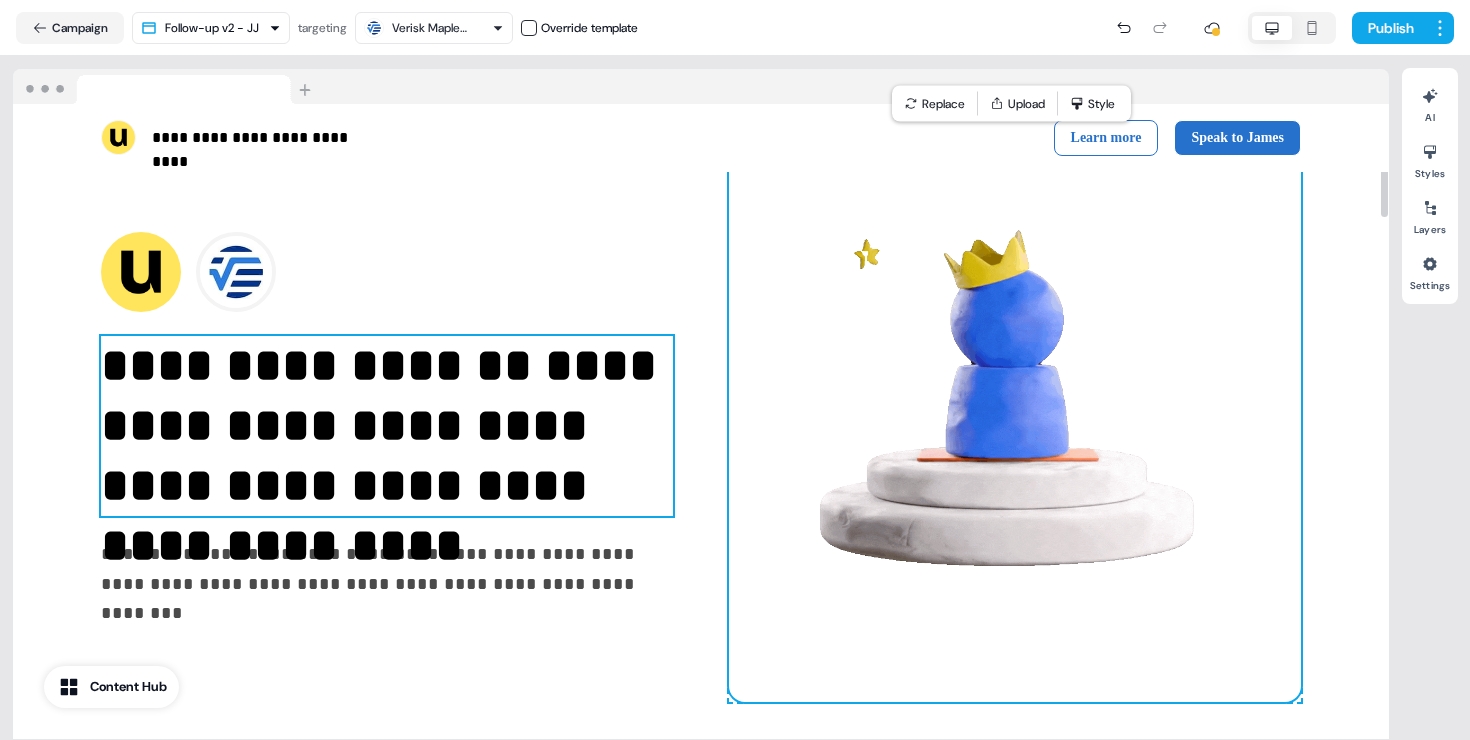 click on "**********" at bounding box center (316, 365) 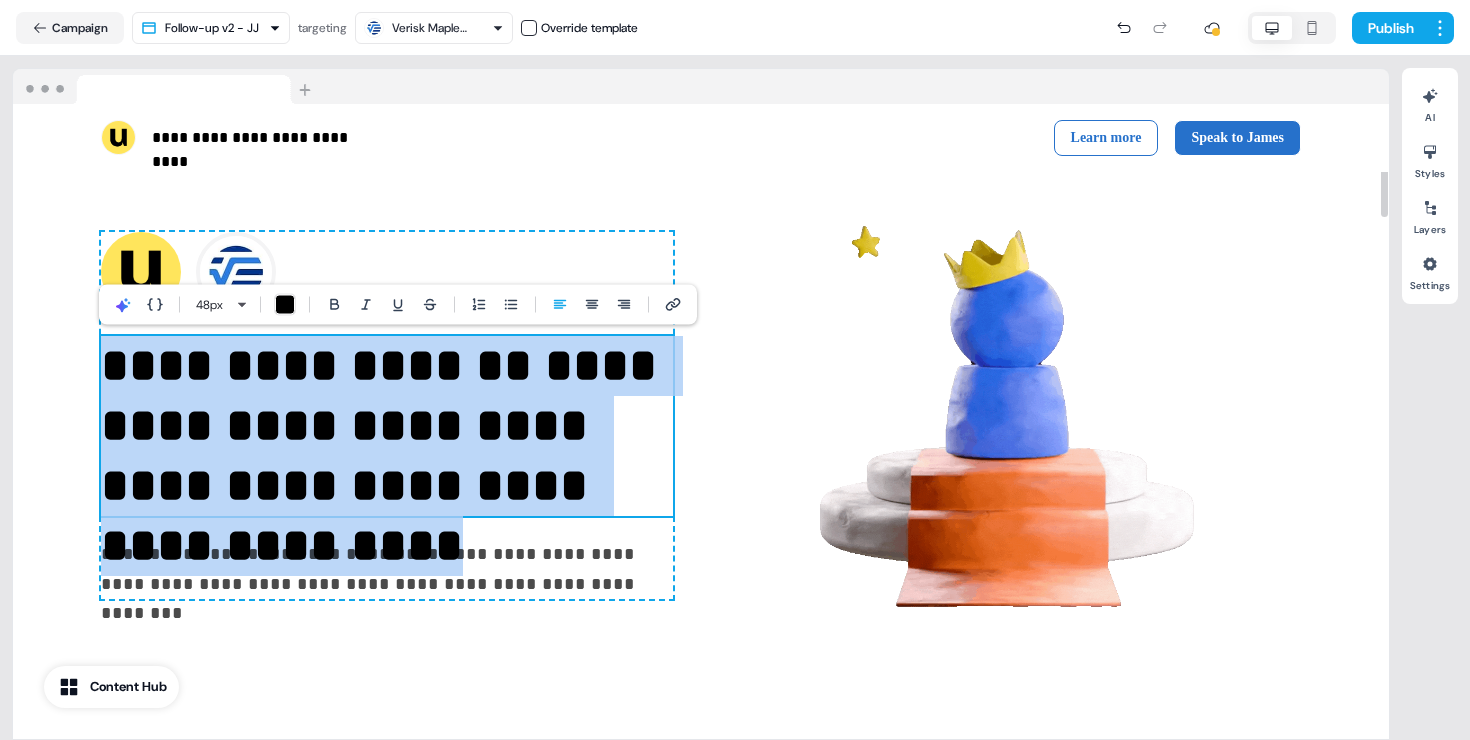 click on "**********" at bounding box center [316, 365] 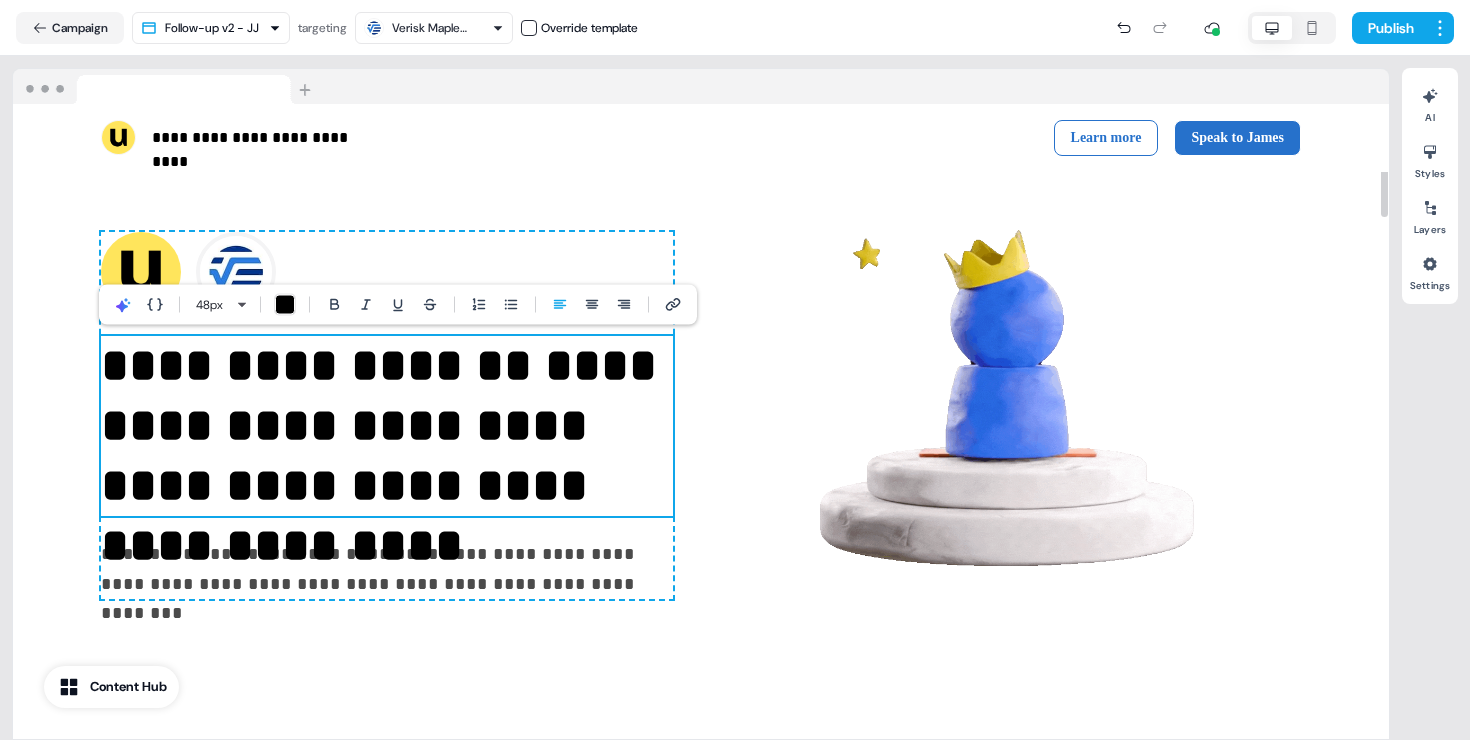 type 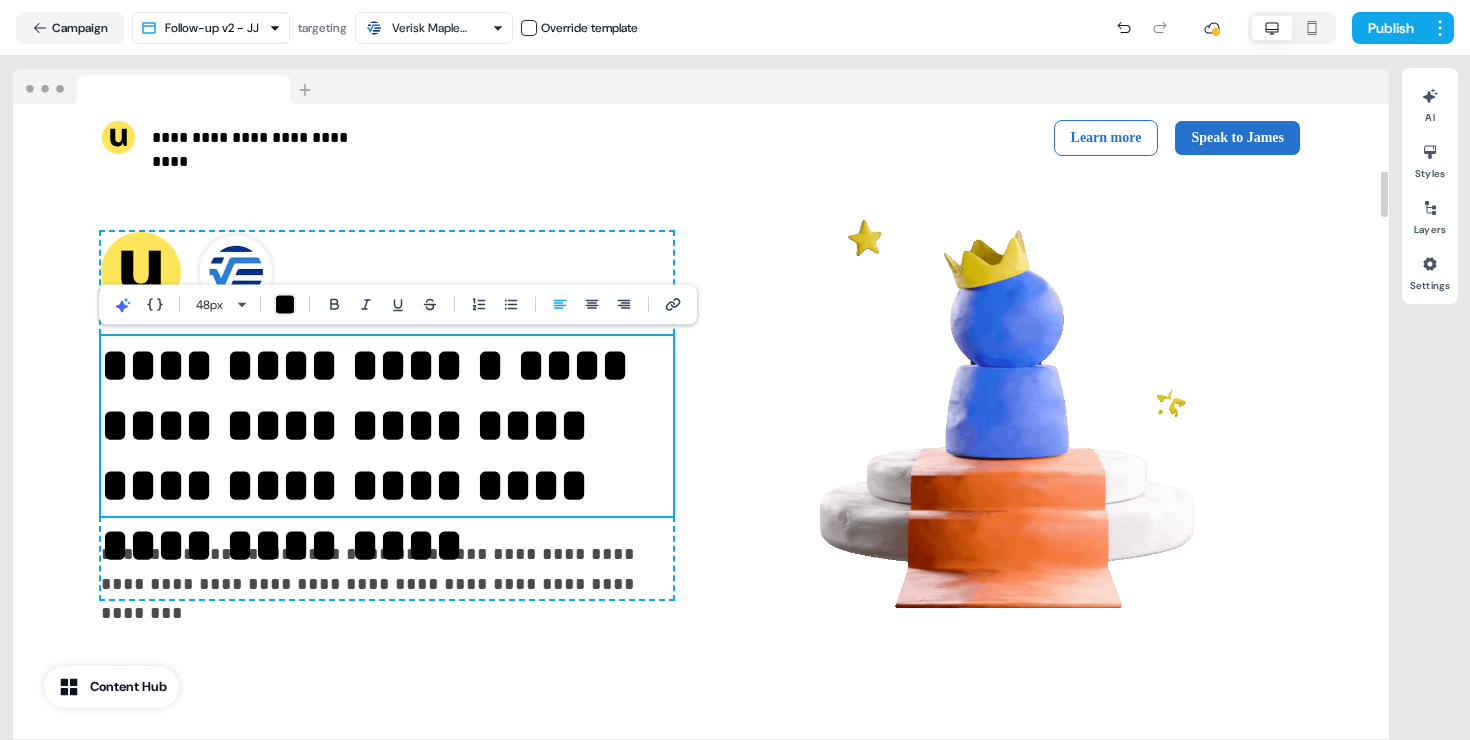 click on "**********" at bounding box center (371, 455) 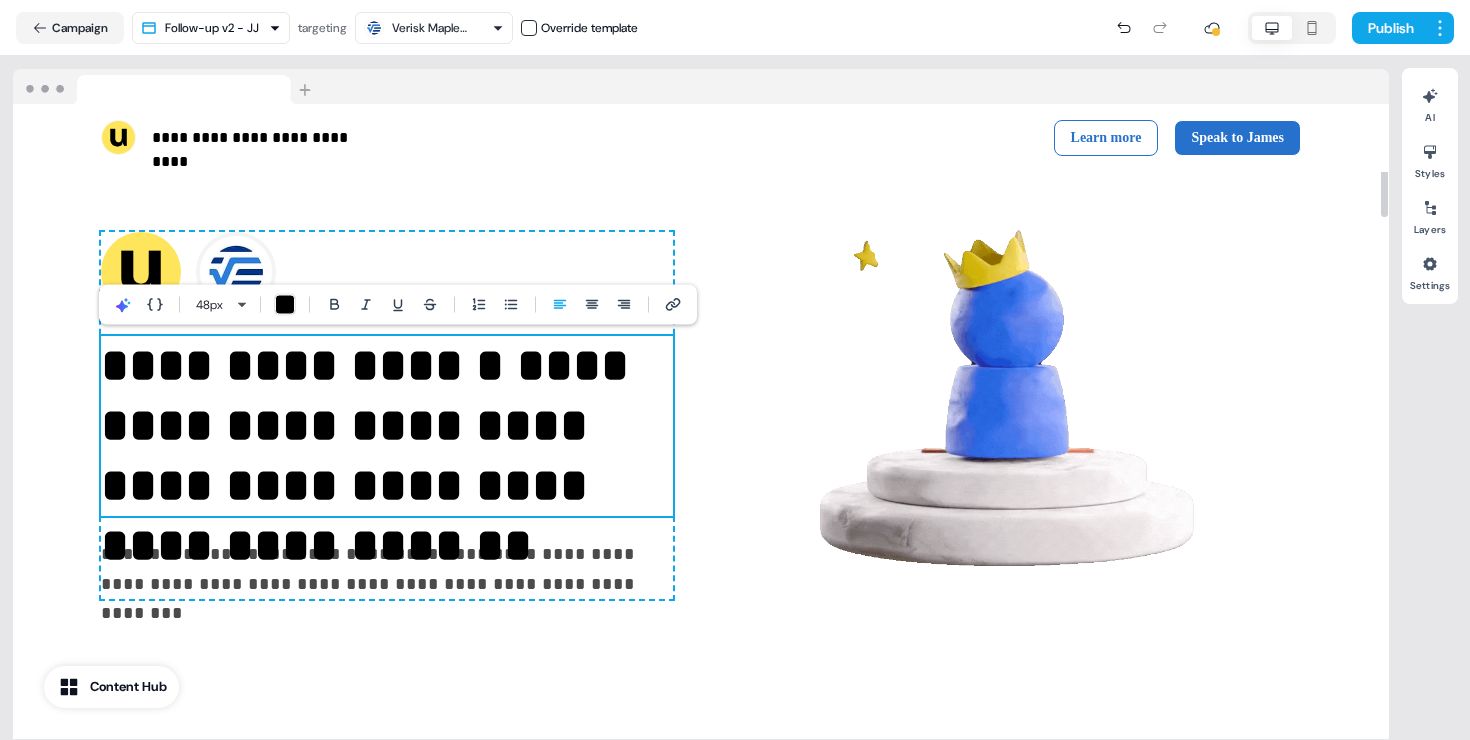scroll, scrollTop: 92, scrollLeft: 0, axis: vertical 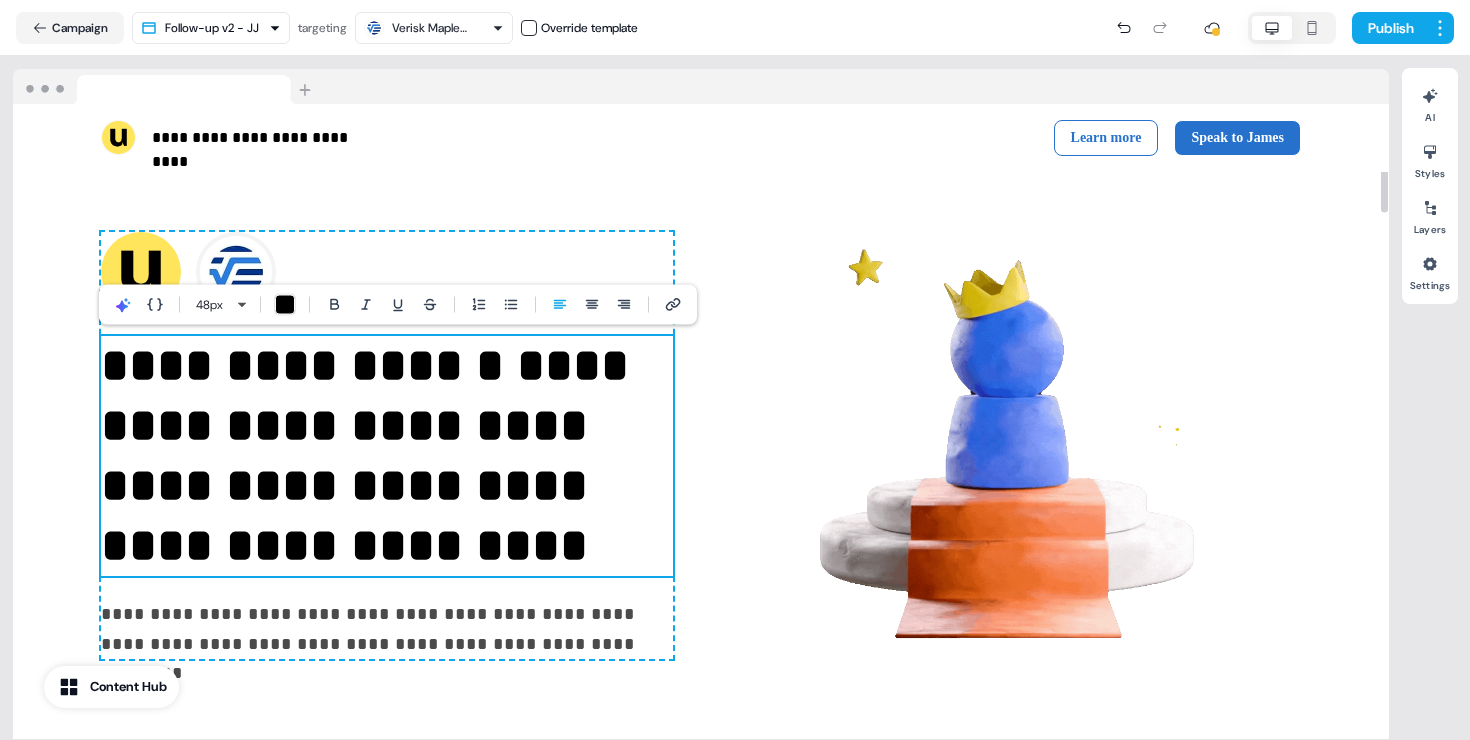 click on "**********" at bounding box center (371, 455) 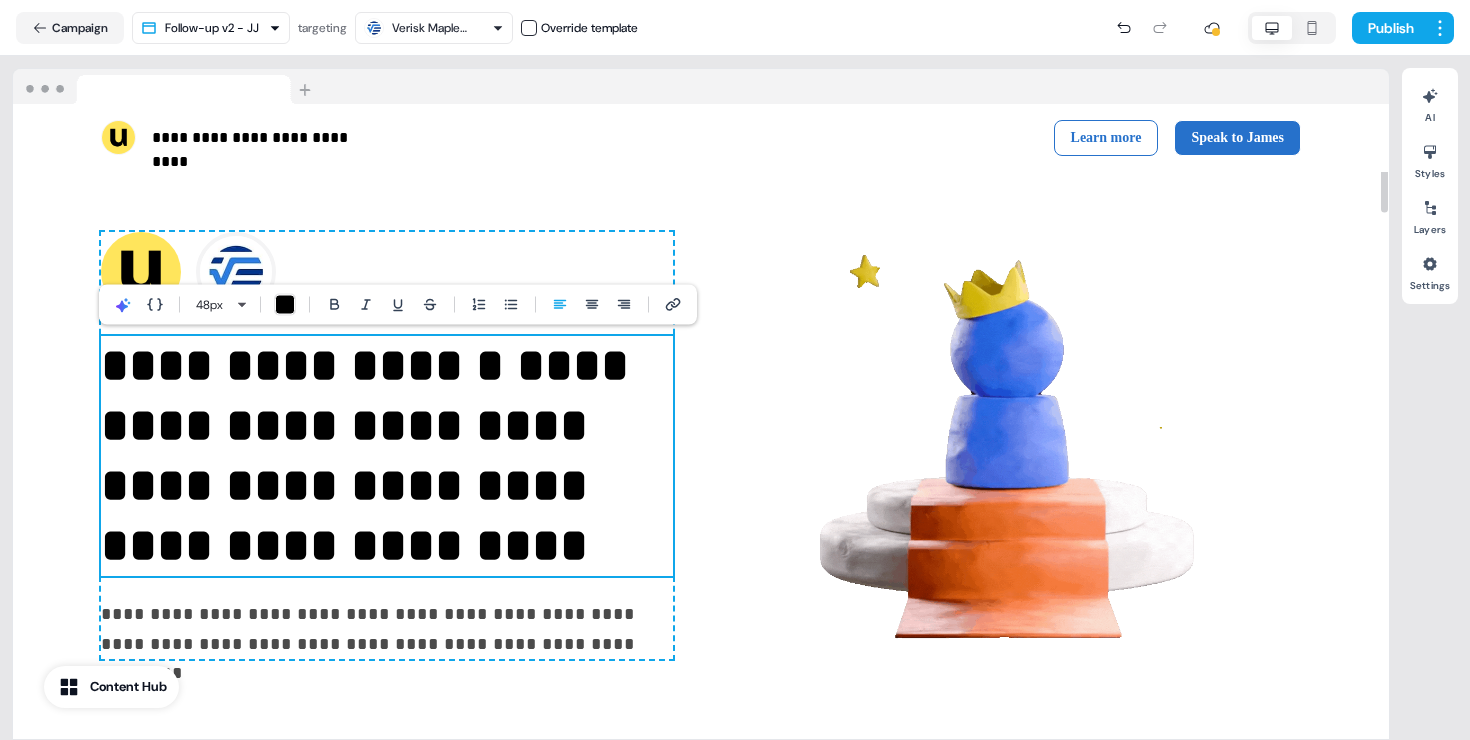 scroll, scrollTop: 122, scrollLeft: 0, axis: vertical 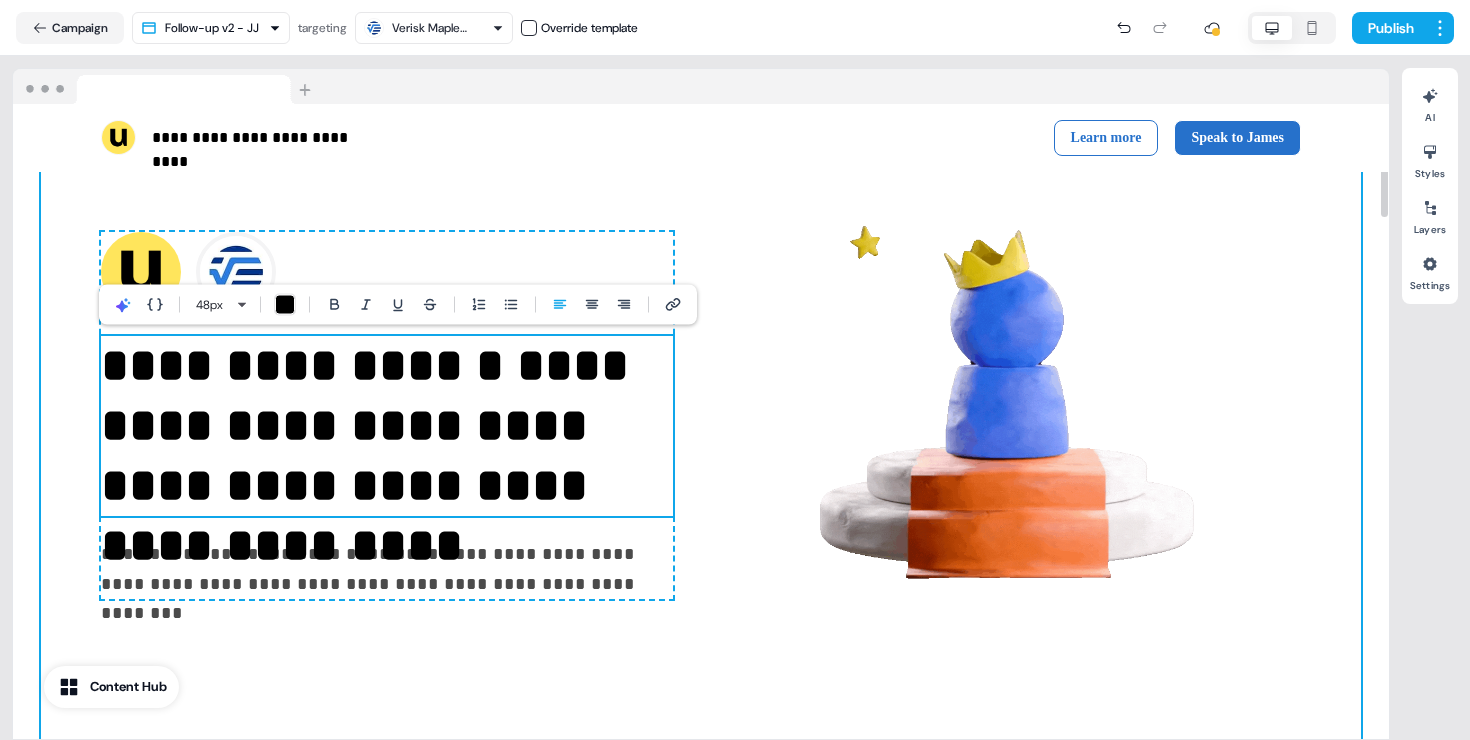 click on "**********" at bounding box center (701, 416) 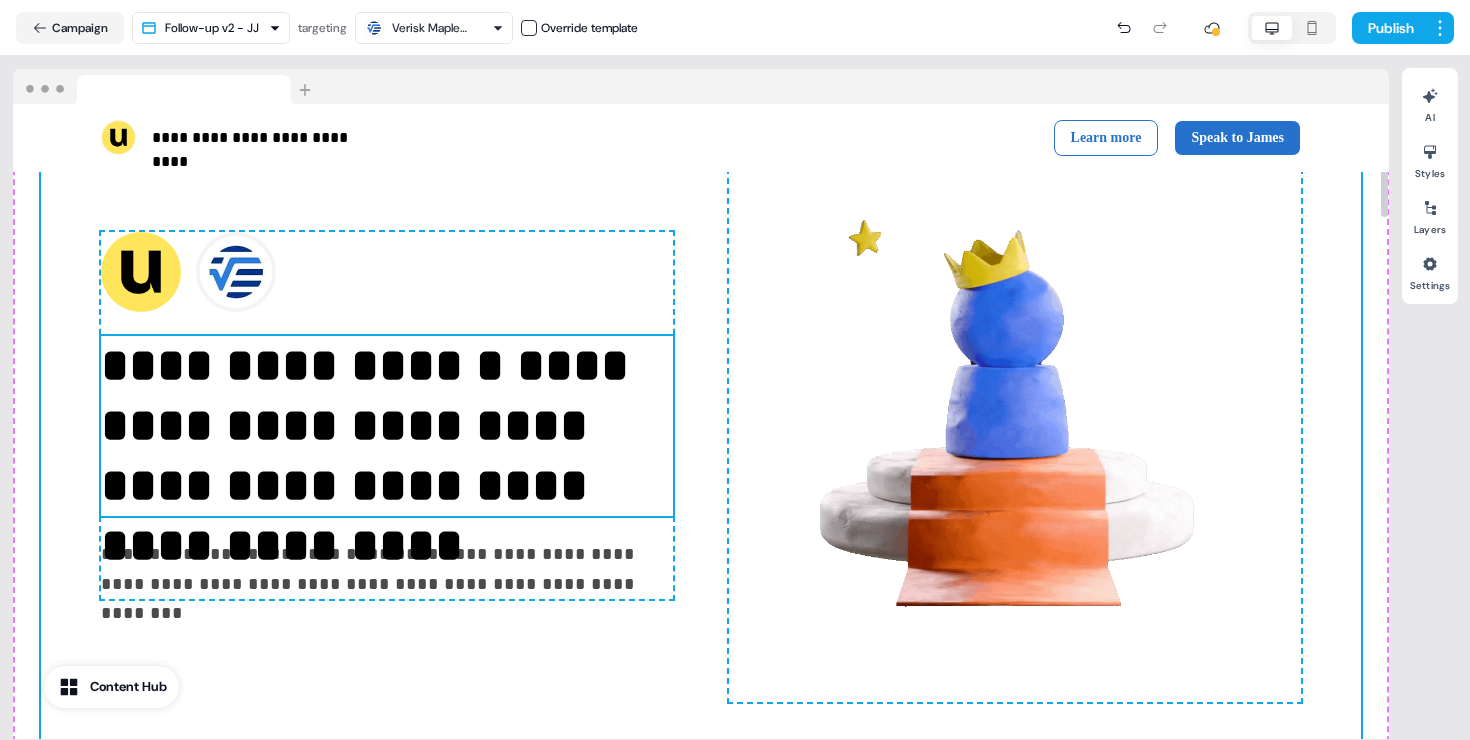 click on "**********" at bounding box center (302, 365) 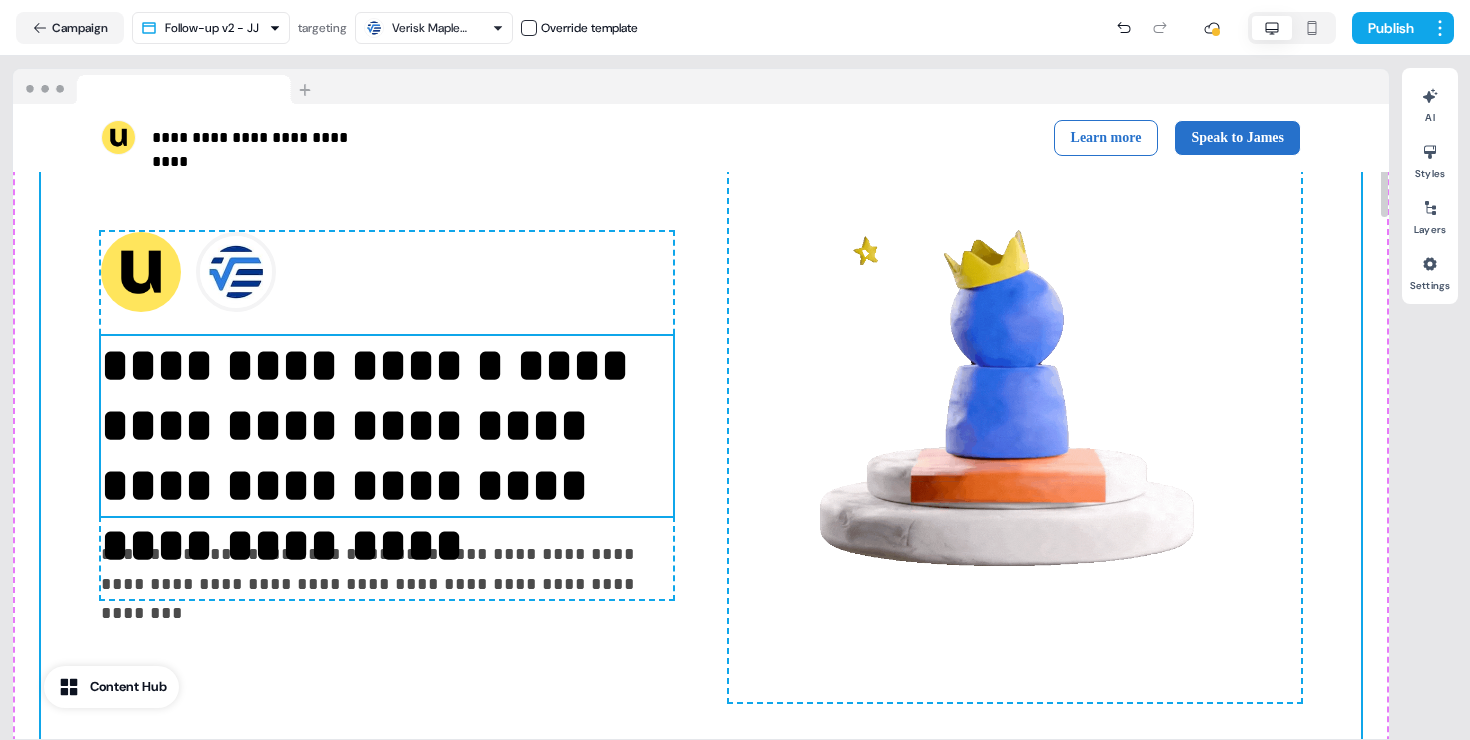 click on "**********" at bounding box center [302, 365] 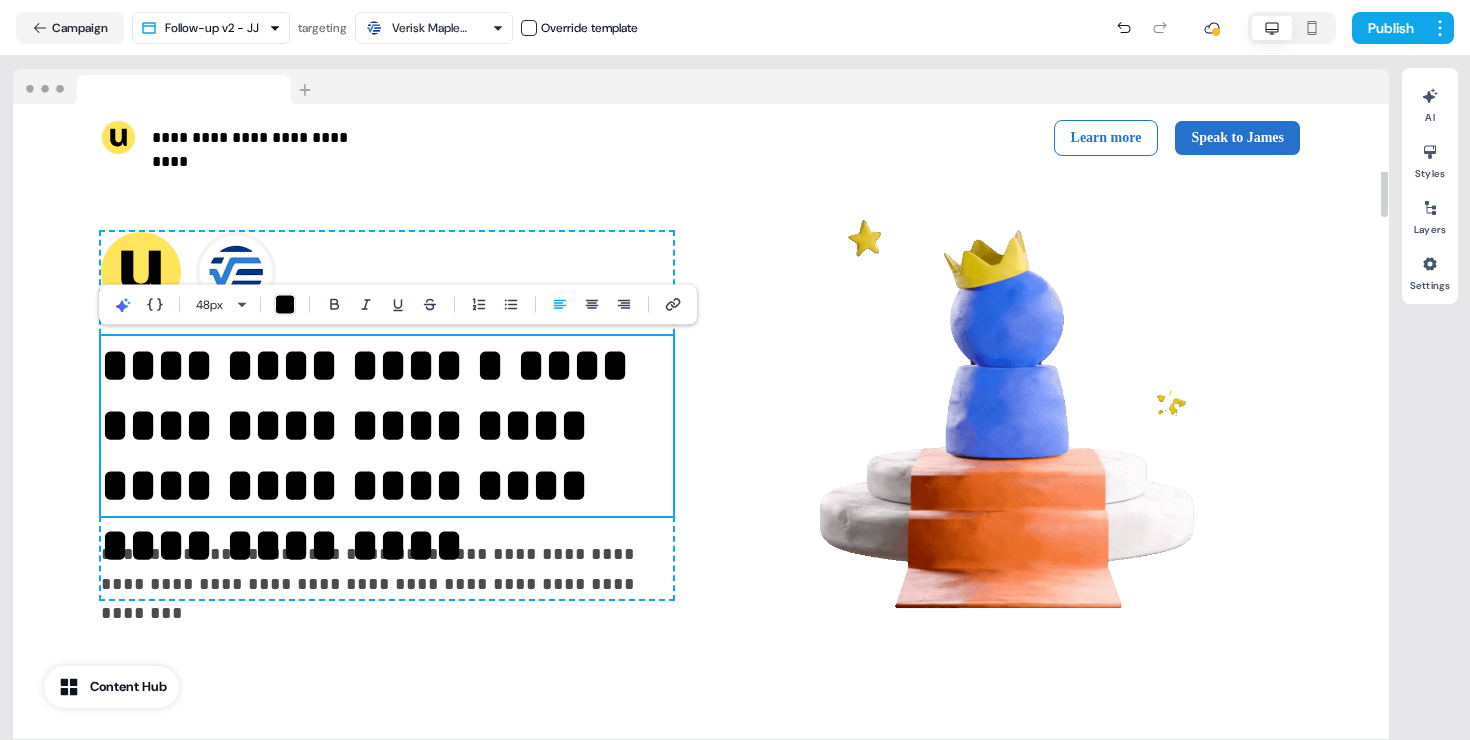 click on "**********" at bounding box center (302, 365) 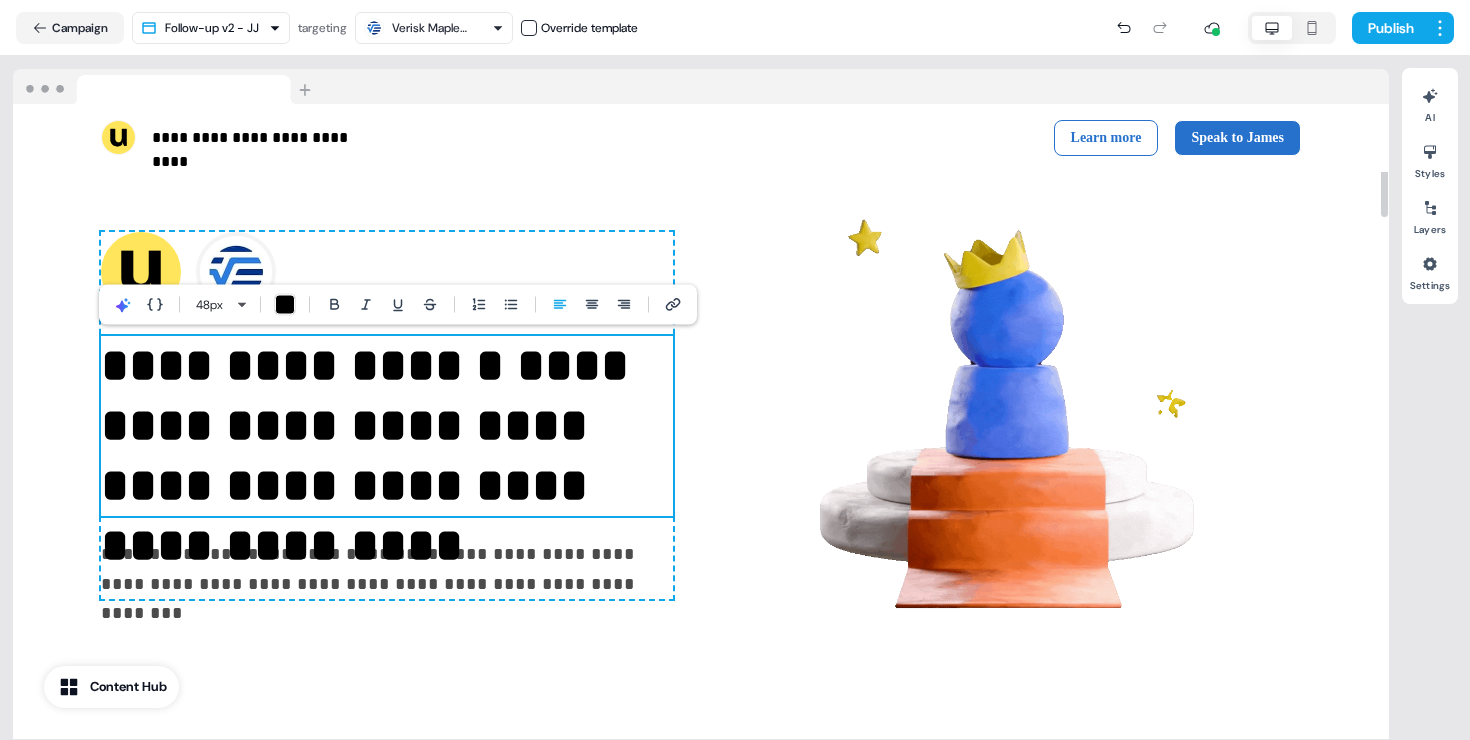 click on "**********" at bounding box center (302, 365) 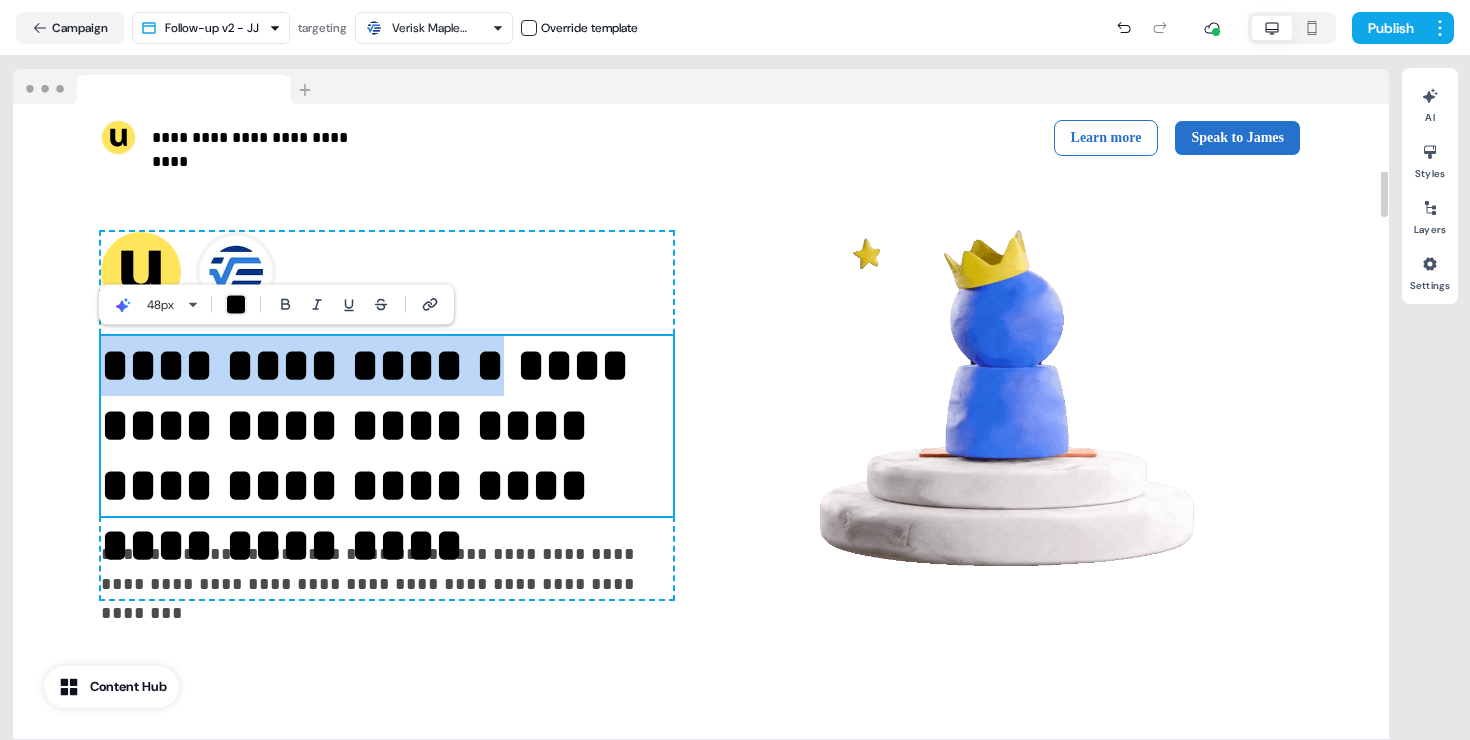 drag, startPoint x: 465, startPoint y: 373, endPoint x: 116, endPoint y: 385, distance: 349.20624 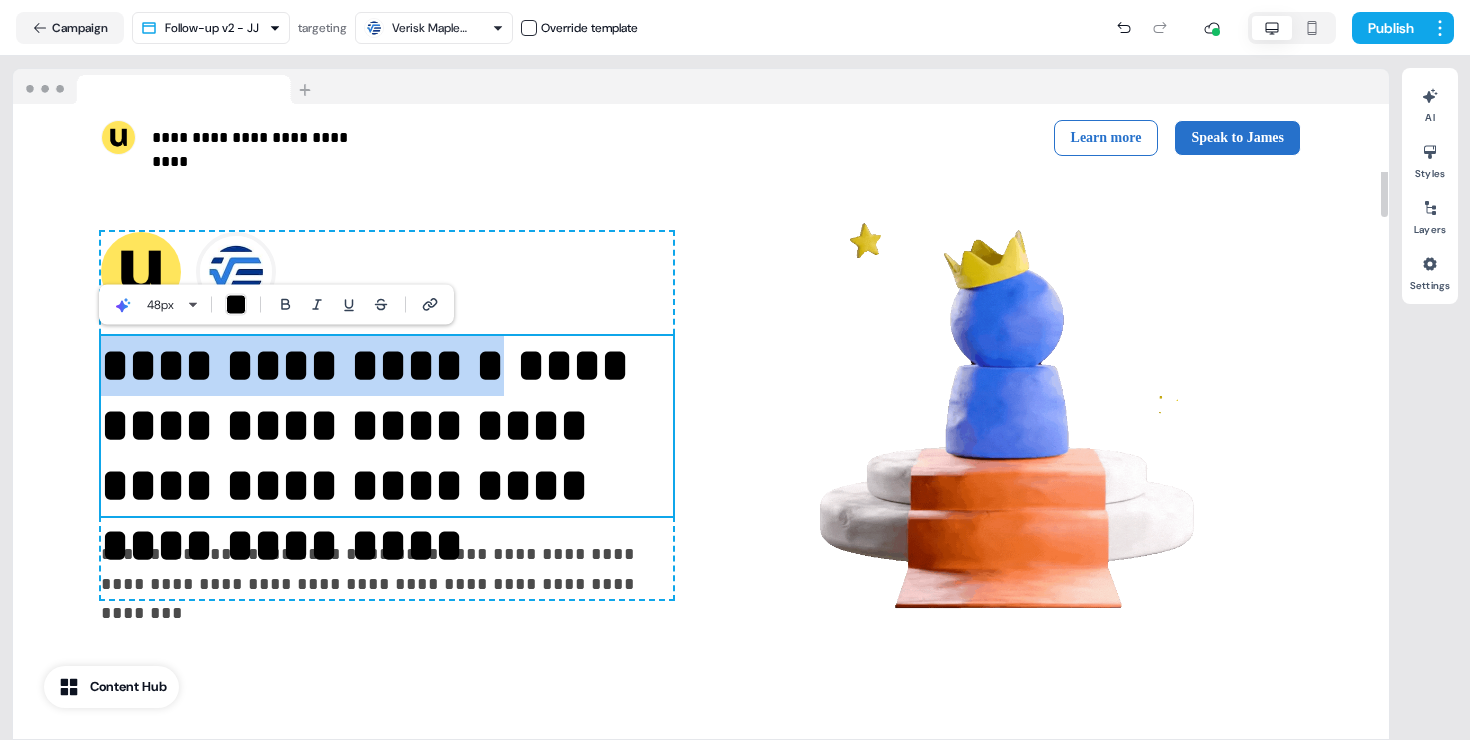 click on "**********" at bounding box center (387, 426) 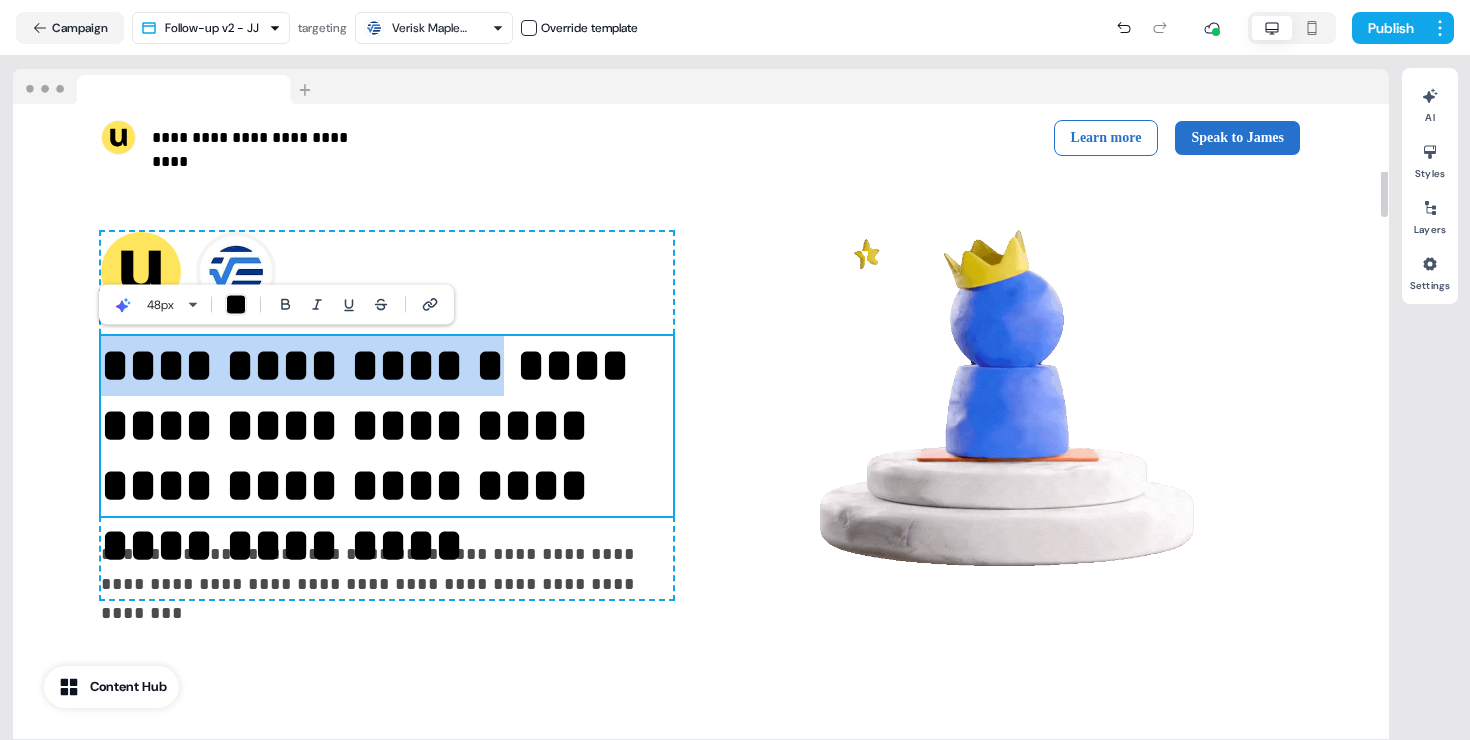 click at bounding box center [236, 305] 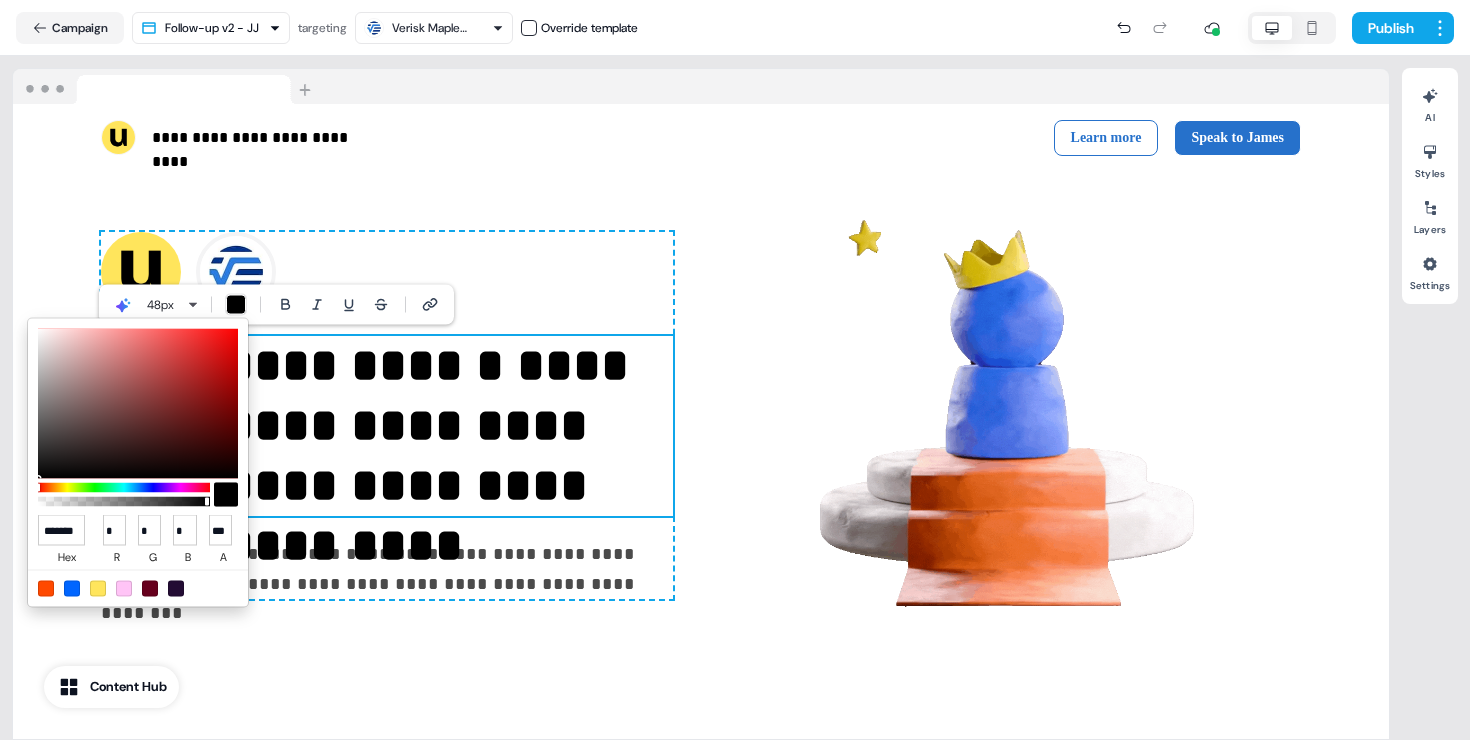type on "******" 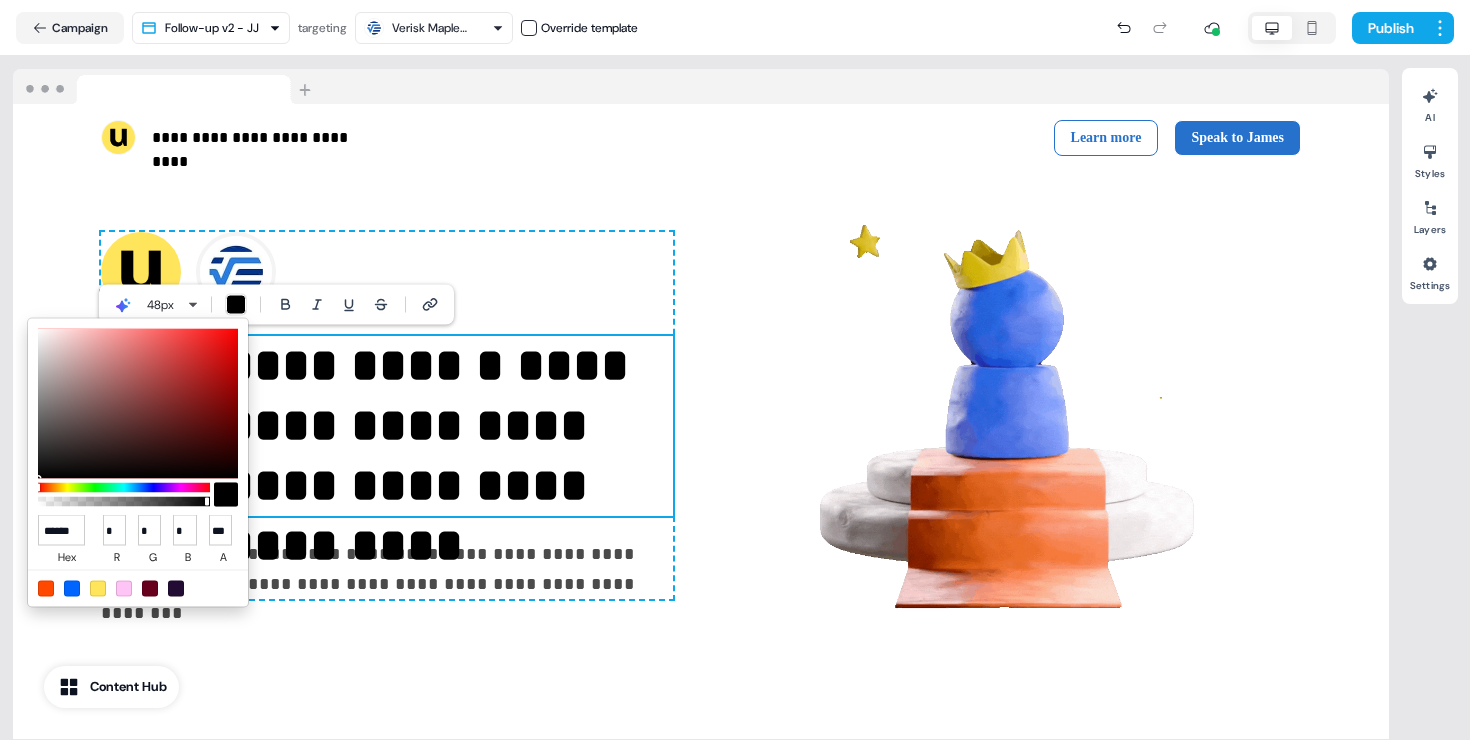 type on "*" 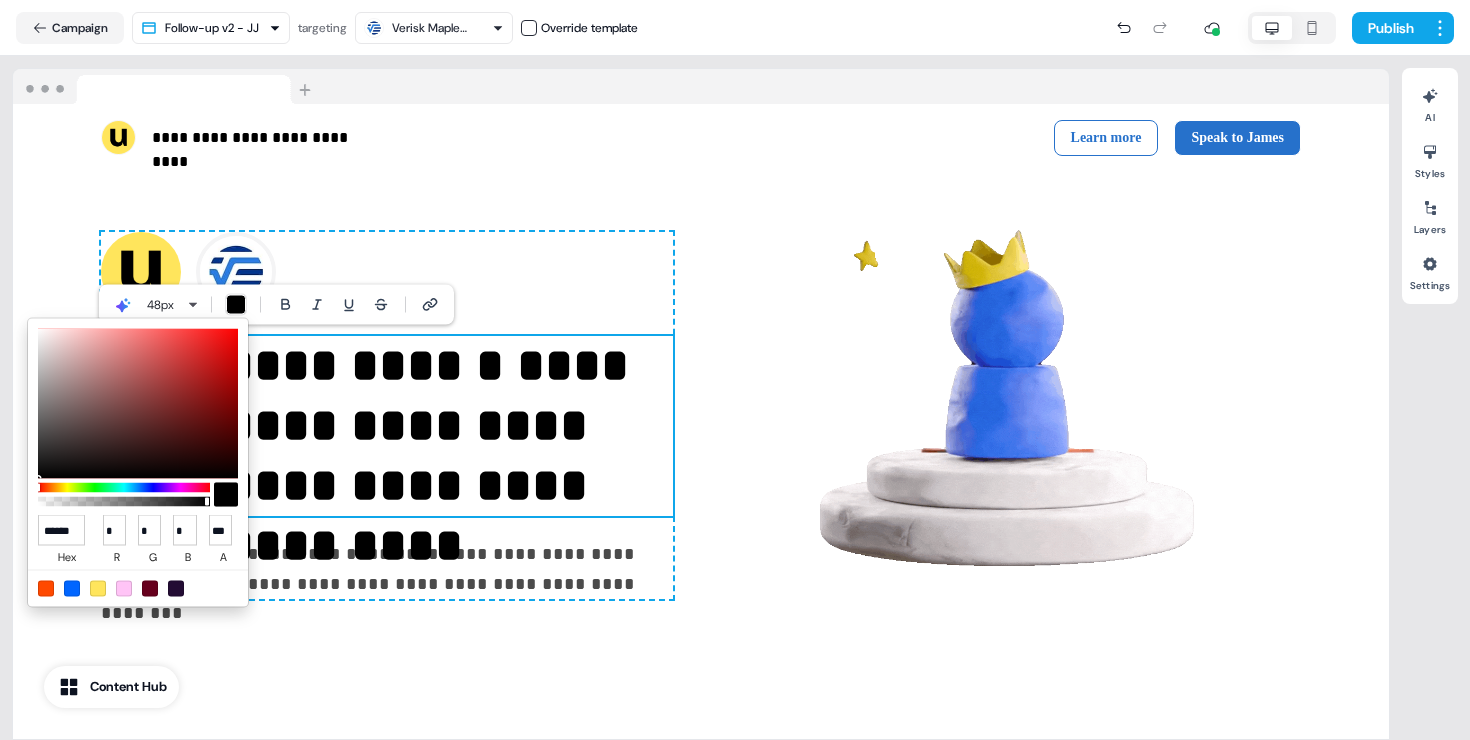 type on "**" 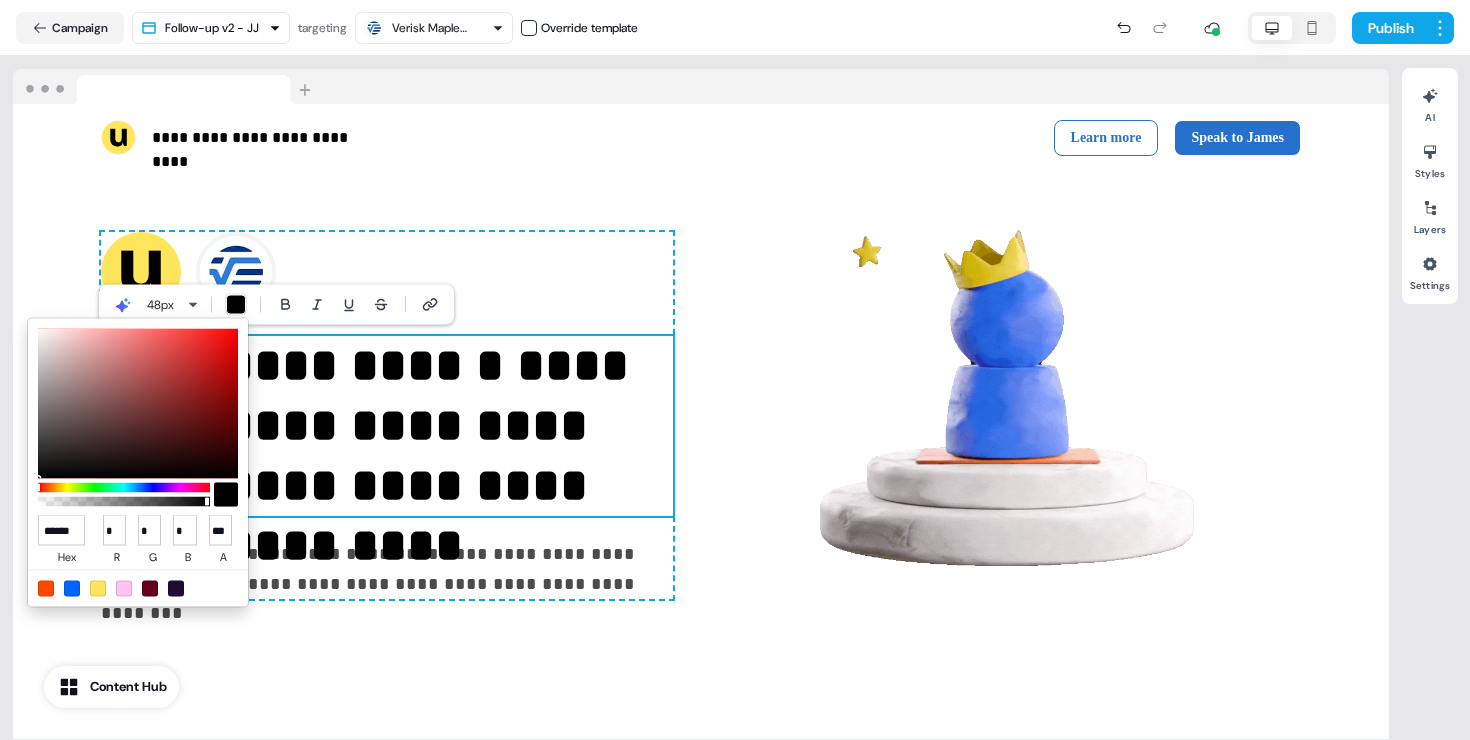 type on "***" 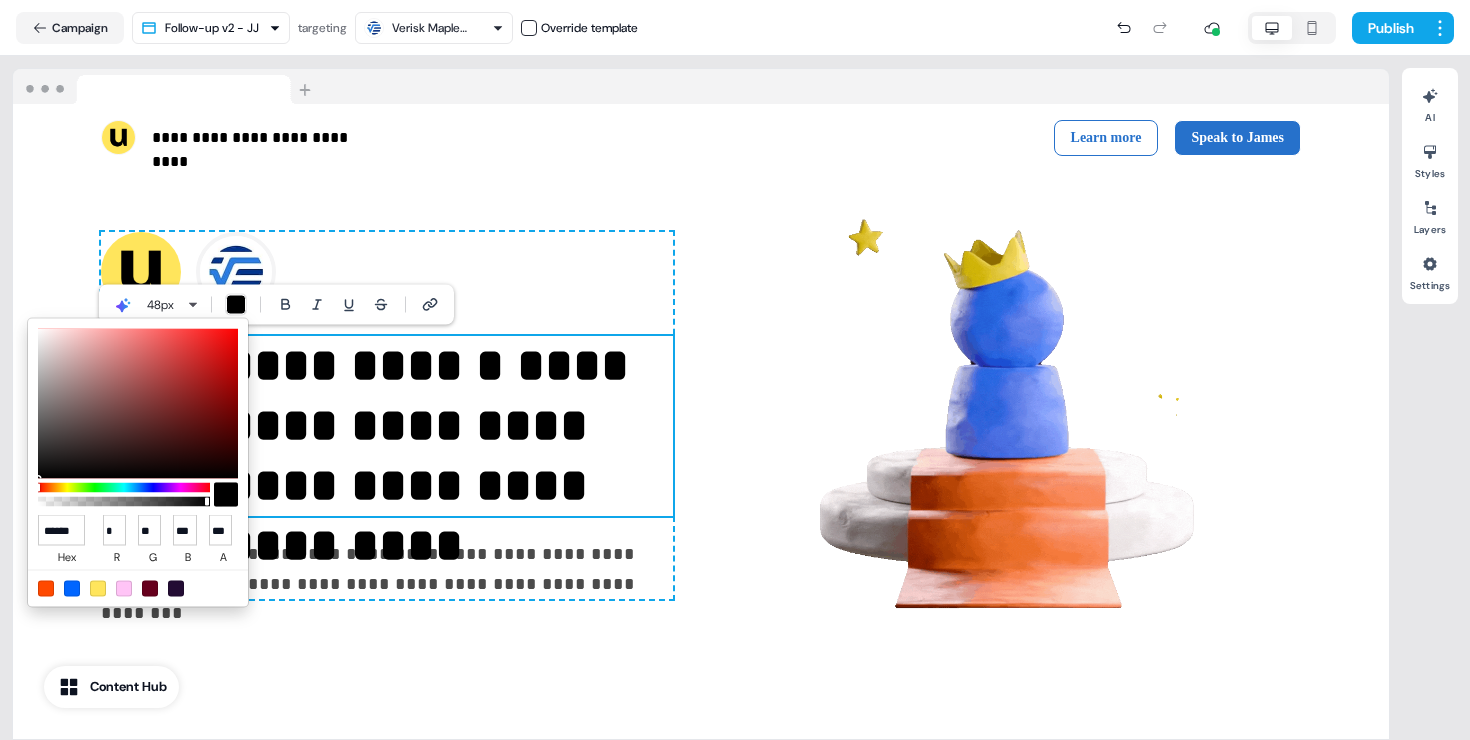 scroll, scrollTop: 0, scrollLeft: 0, axis: both 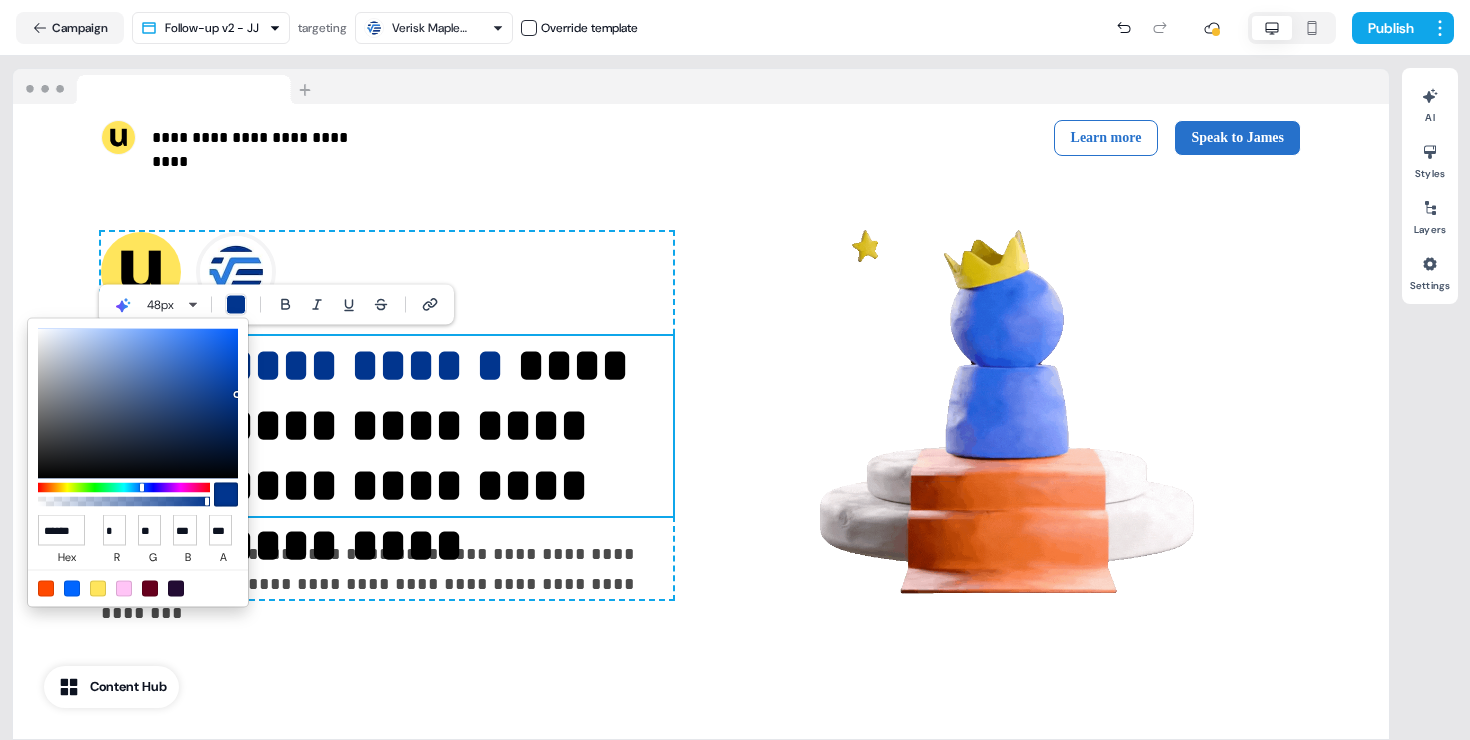 type on "******" 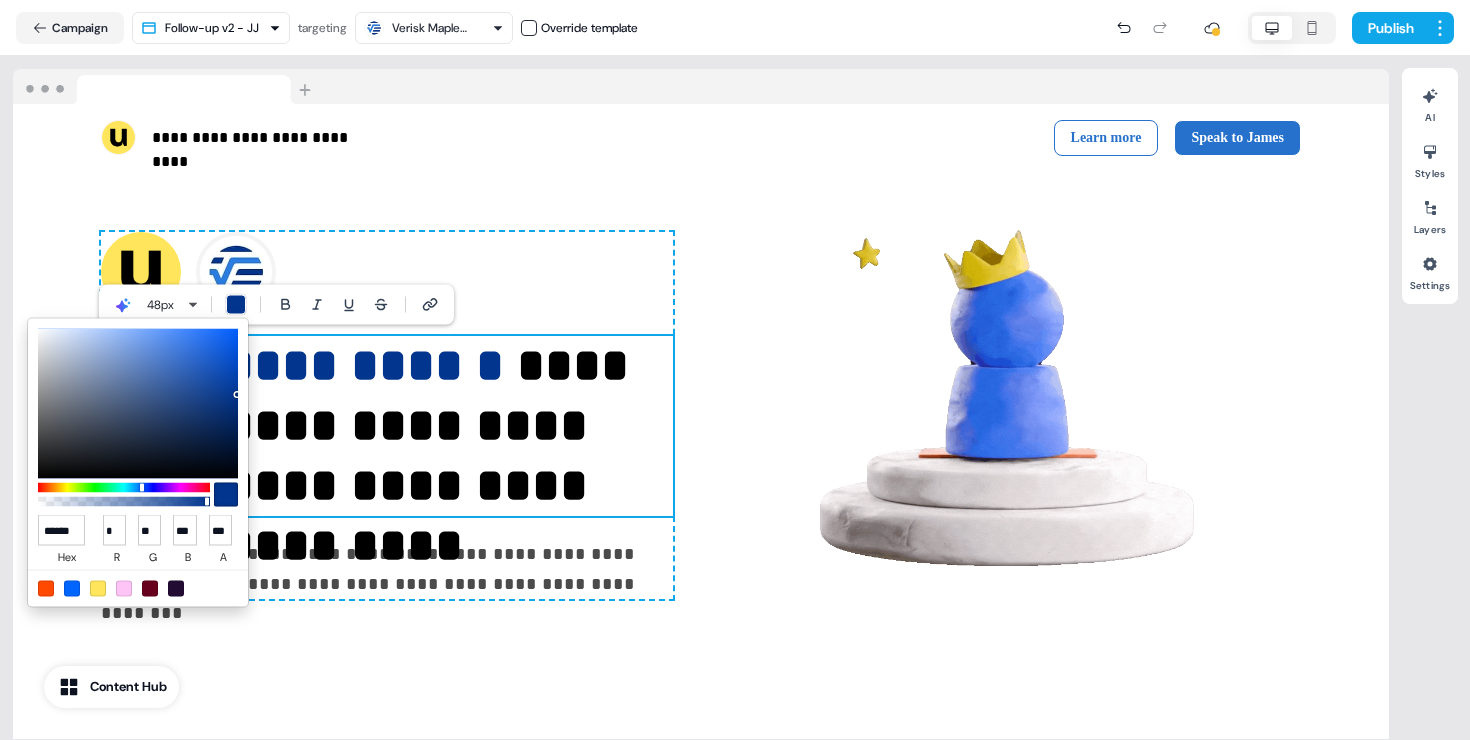 click on "**********" at bounding box center [735, 370] 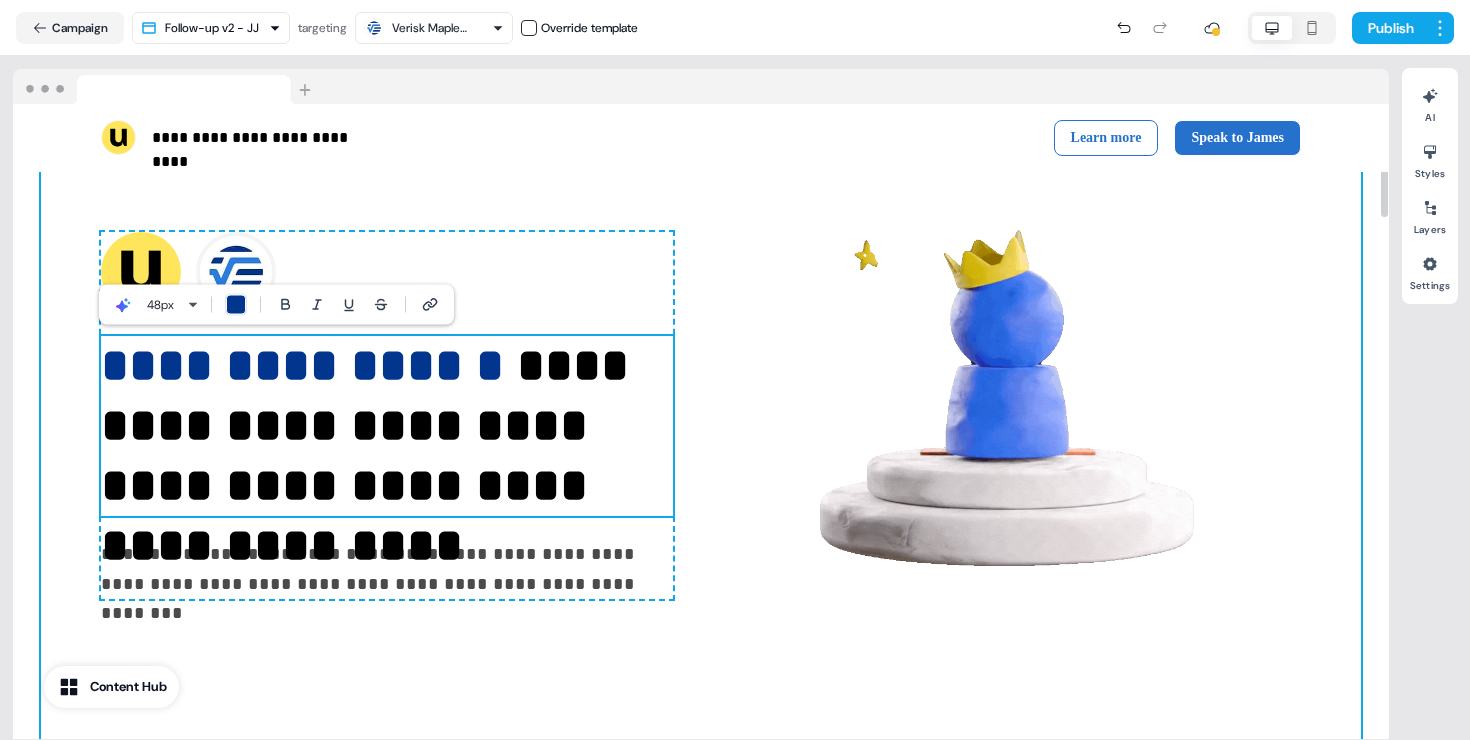 click on "**********" at bounding box center [701, 416] 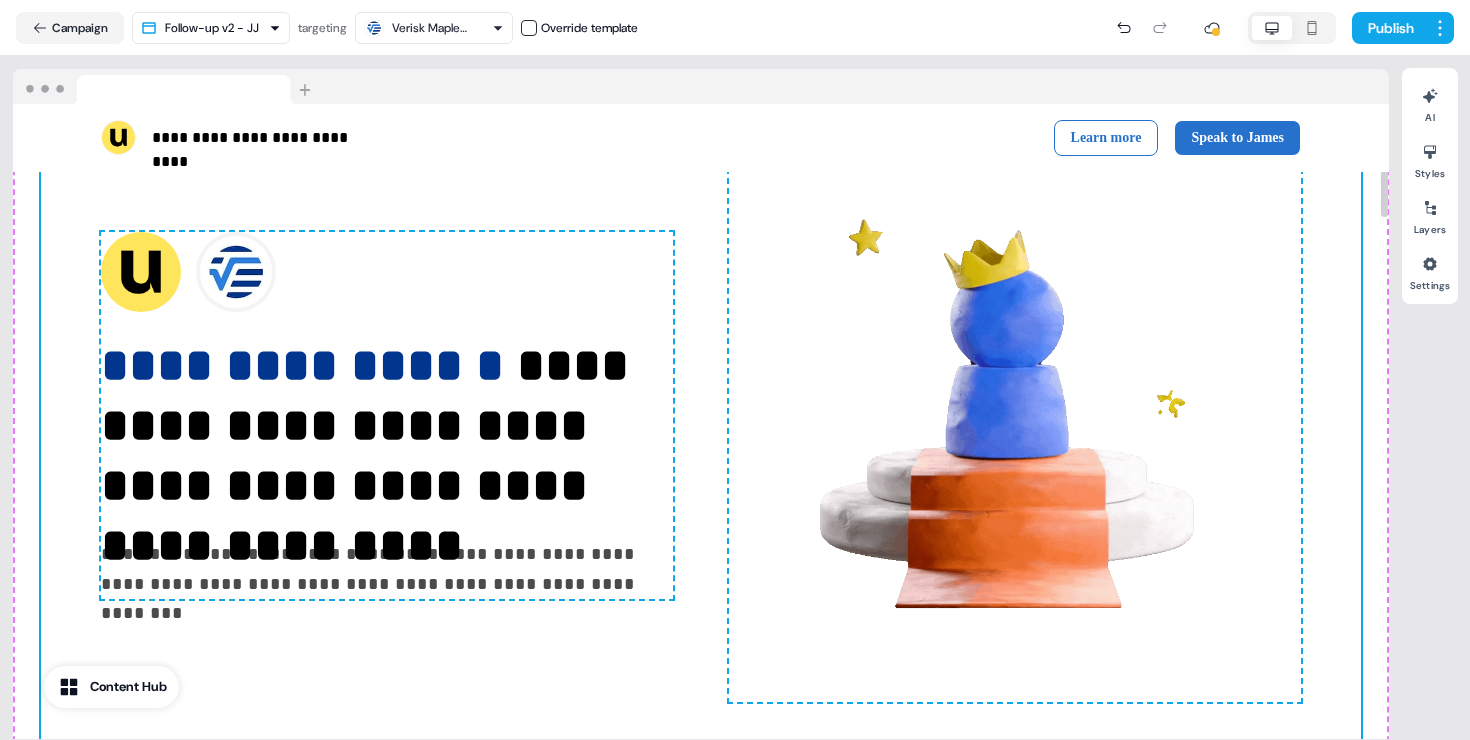 click on "**********" at bounding box center (701, 416) 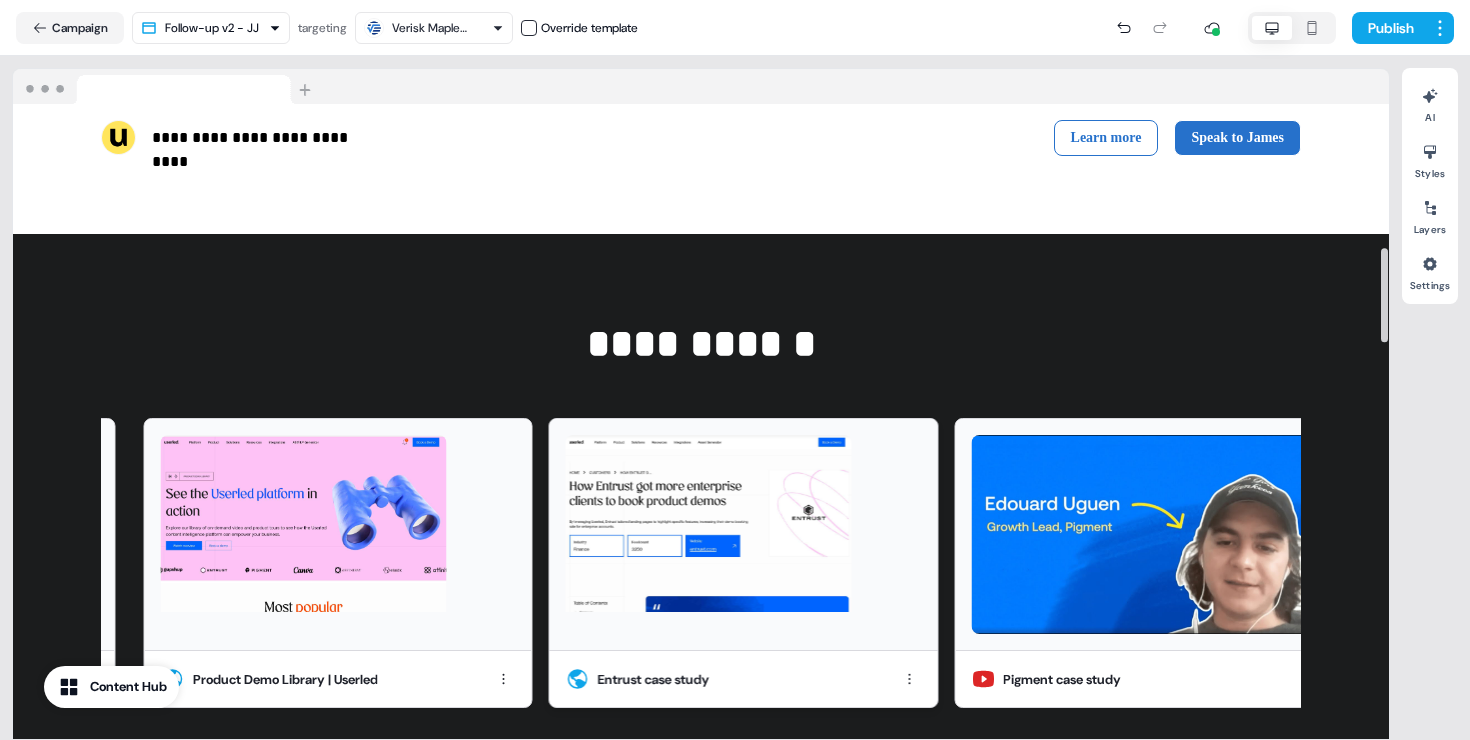 scroll, scrollTop: 982, scrollLeft: 0, axis: vertical 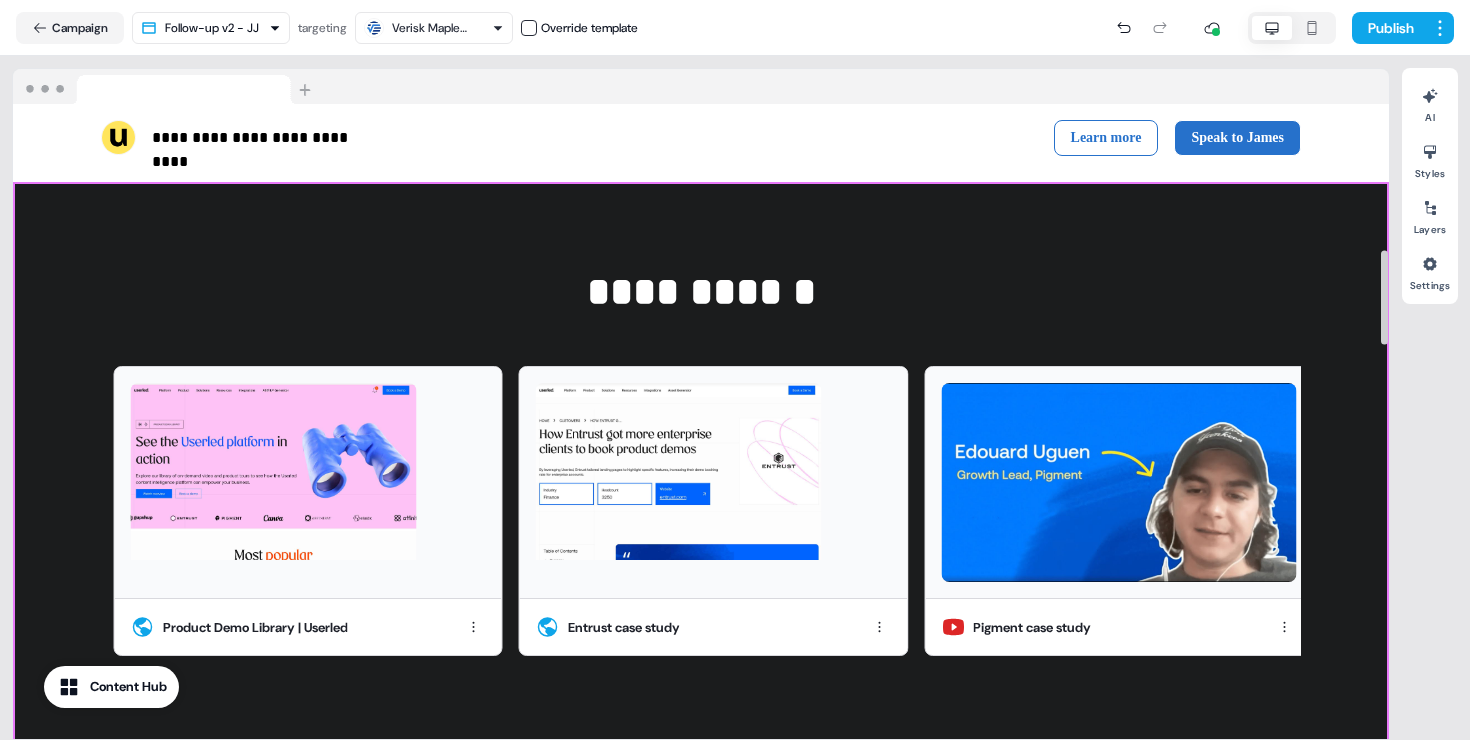 click on "**********" at bounding box center (701, 469) 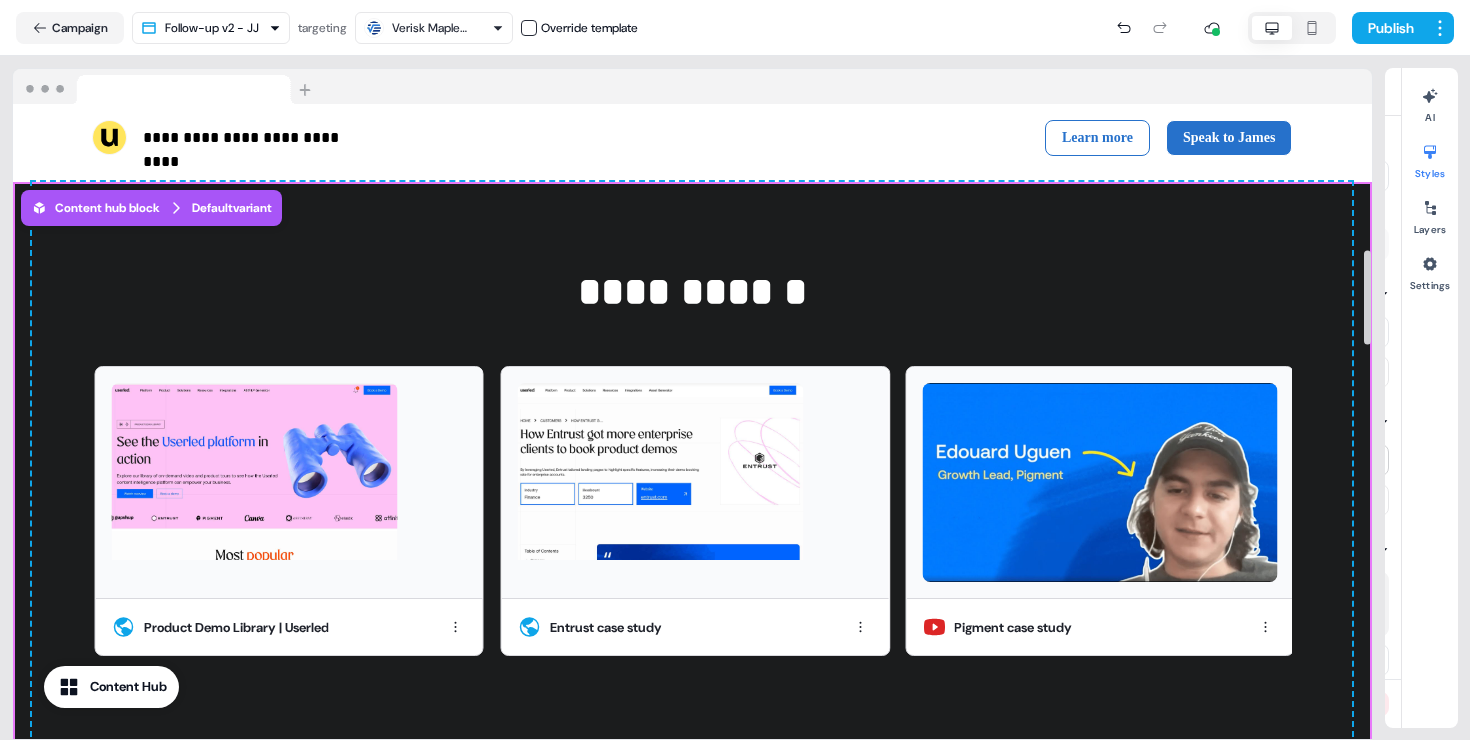 scroll, scrollTop: 880, scrollLeft: 0, axis: vertical 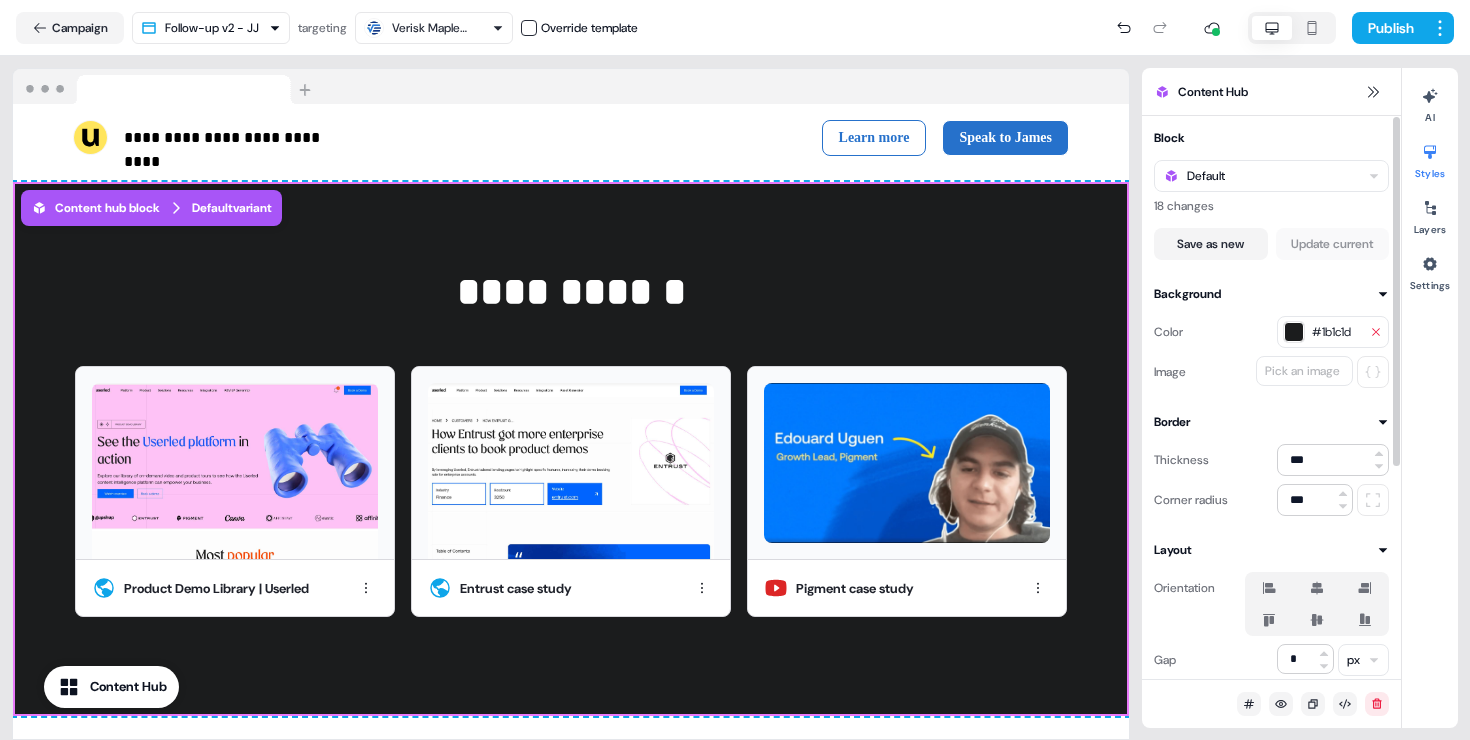 click 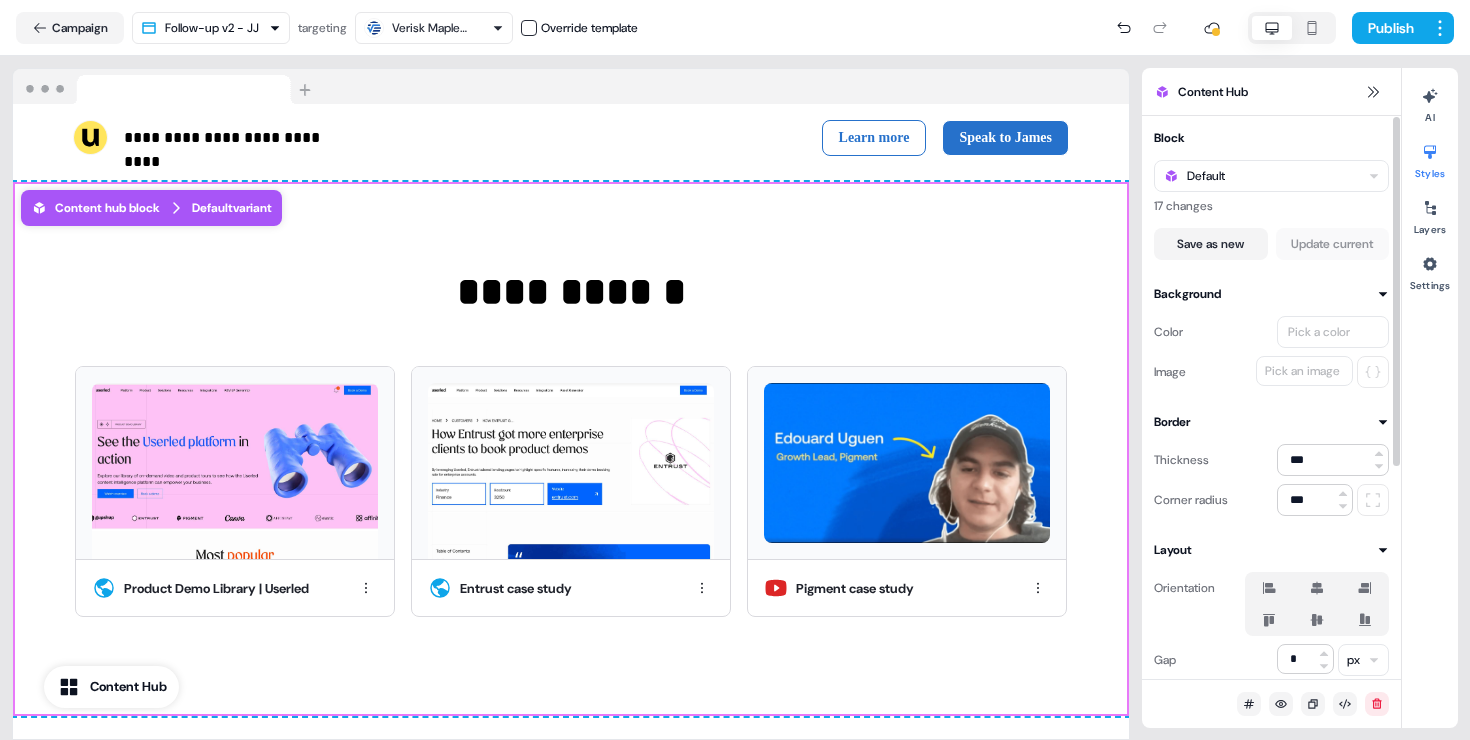 click on "Pick a color" at bounding box center (1319, 332) 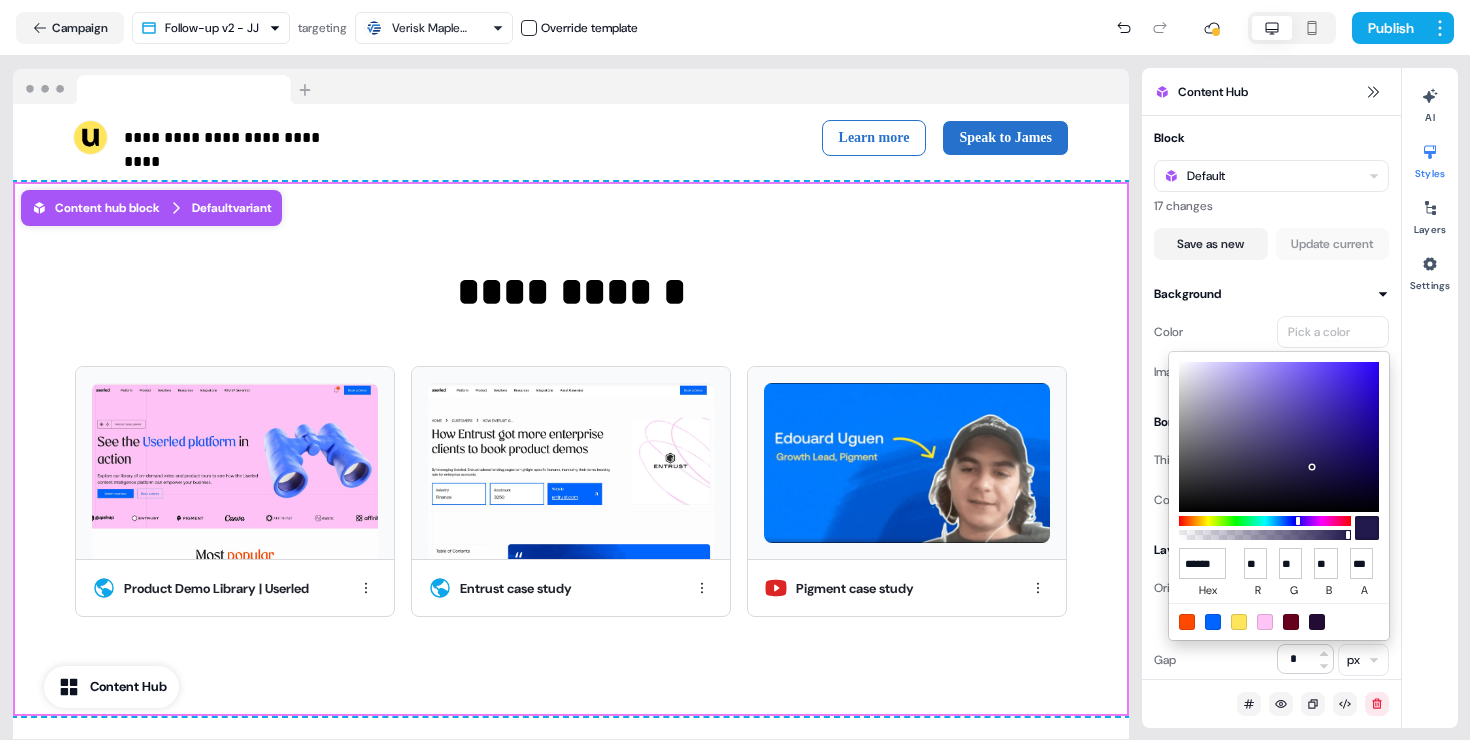 type 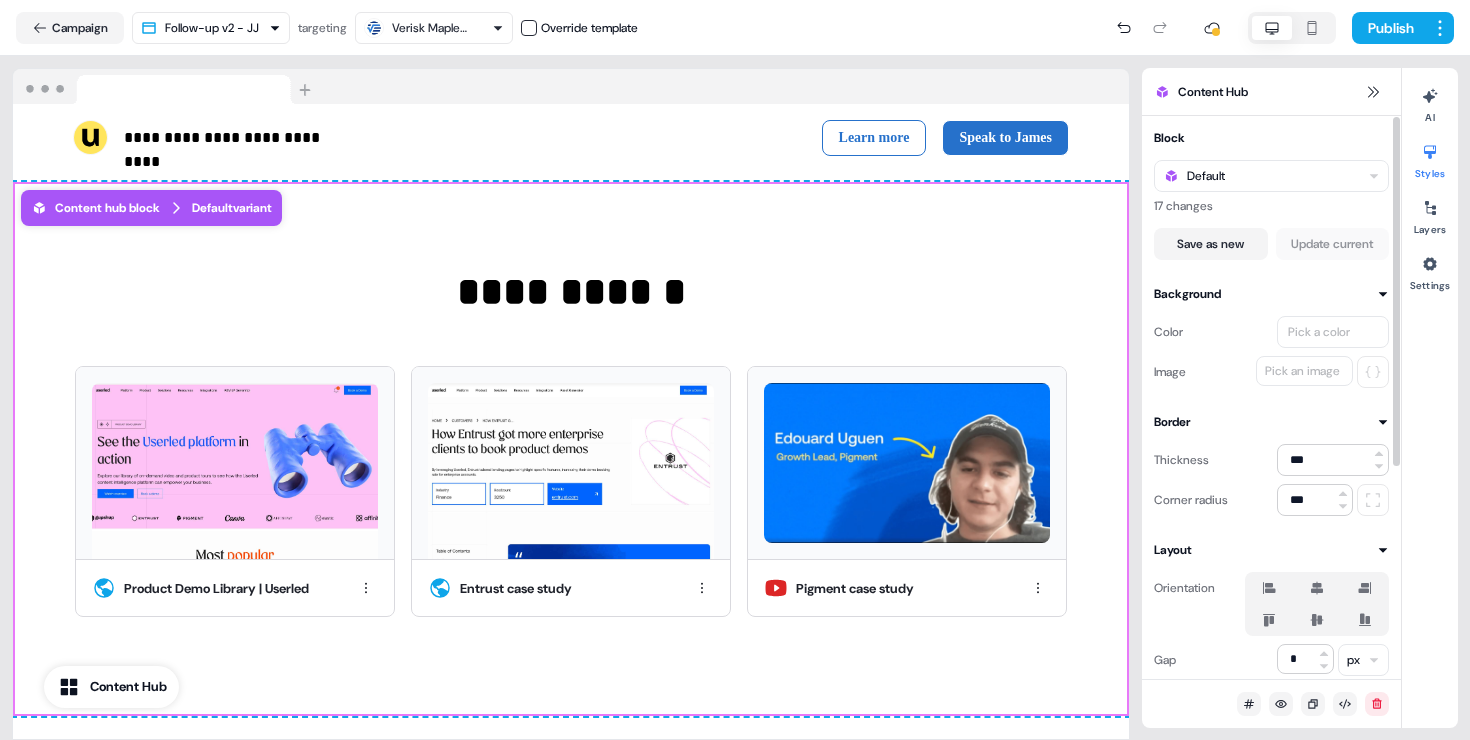 click on "Pick a color" at bounding box center [1319, 332] 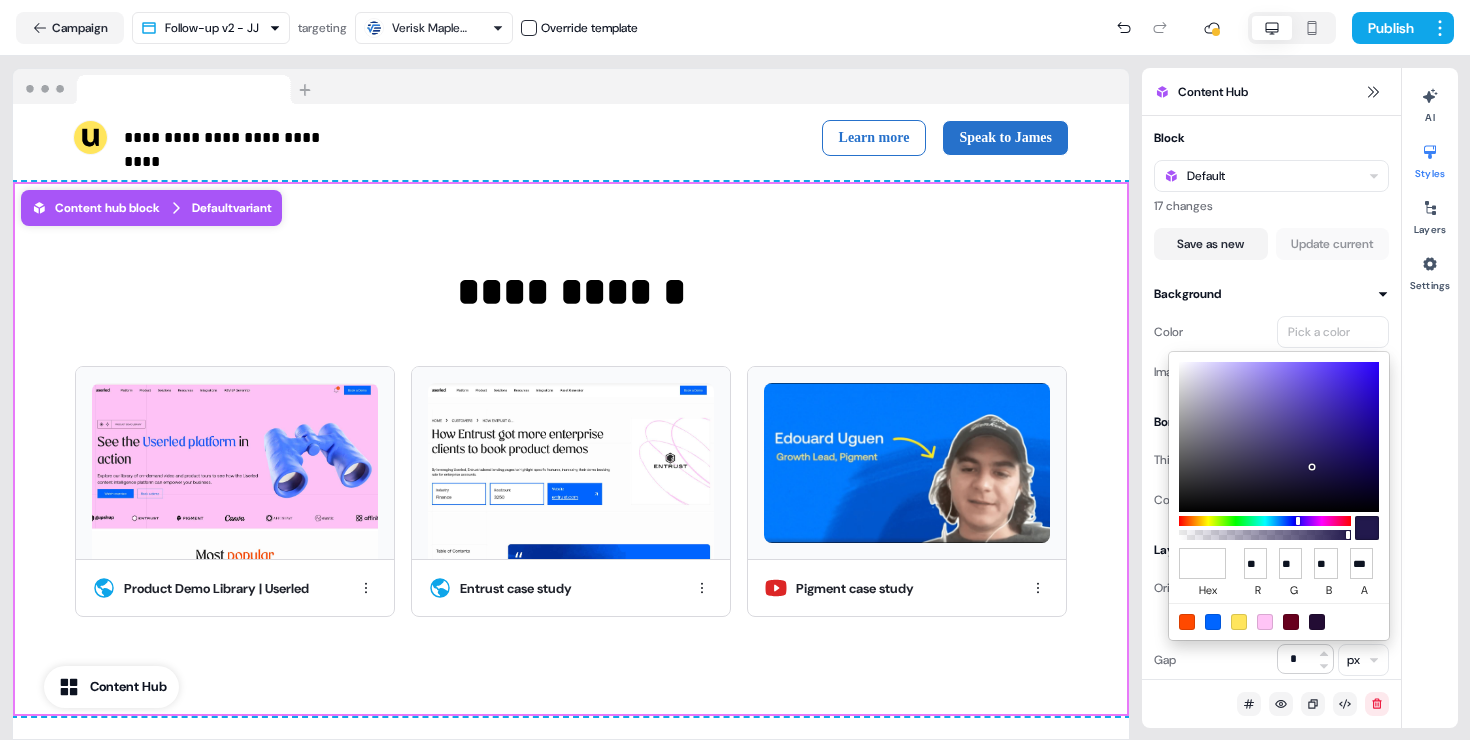 type on "*******" 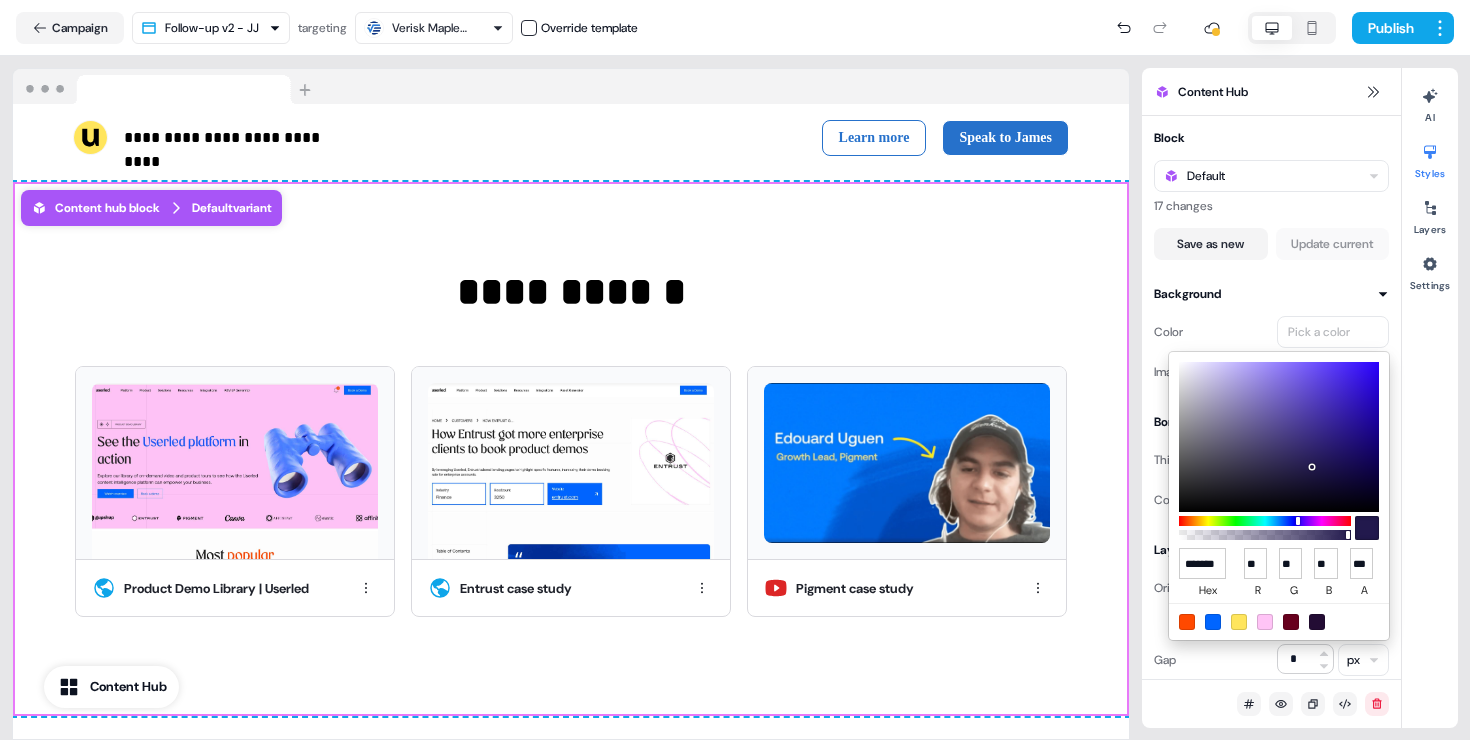 type on "*" 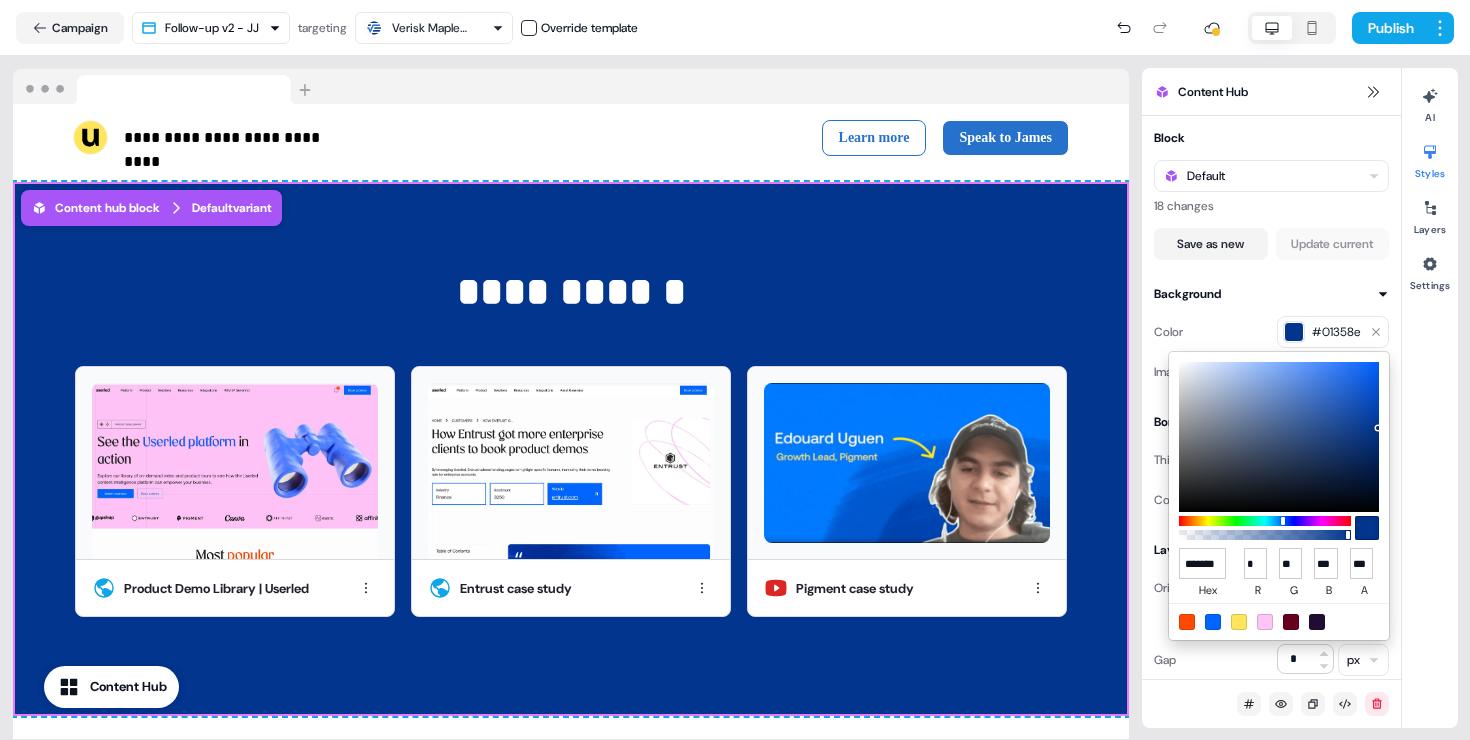 type on "******" 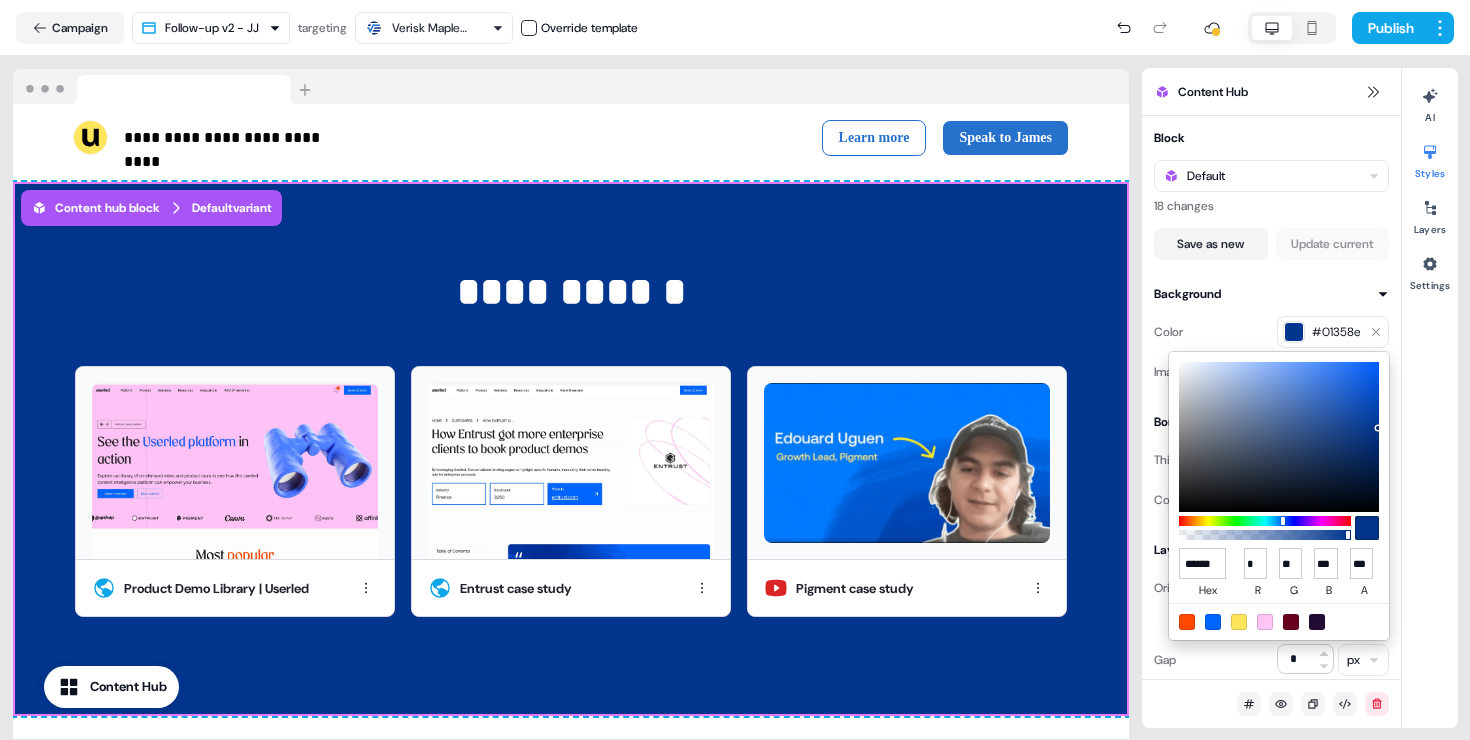 click on "**********" at bounding box center [735, 370] 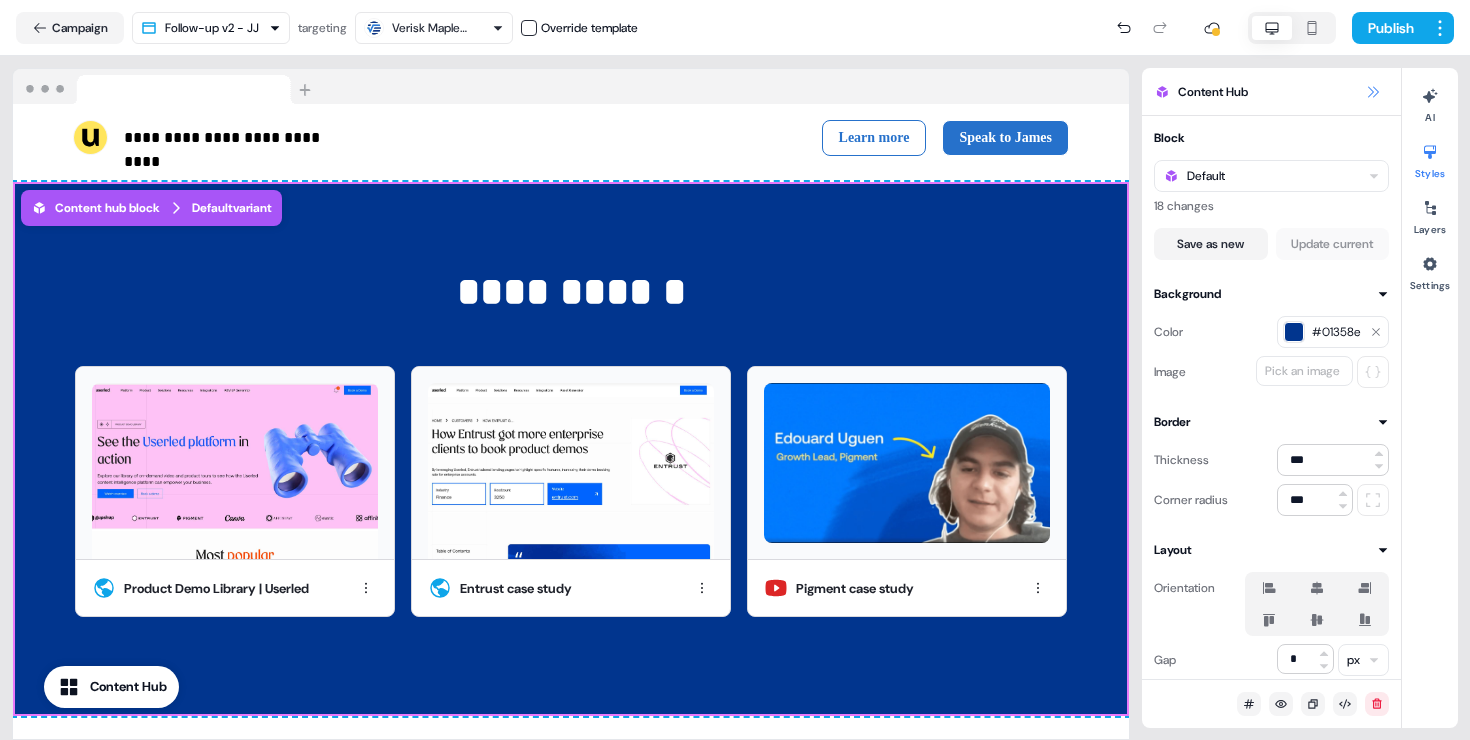 click 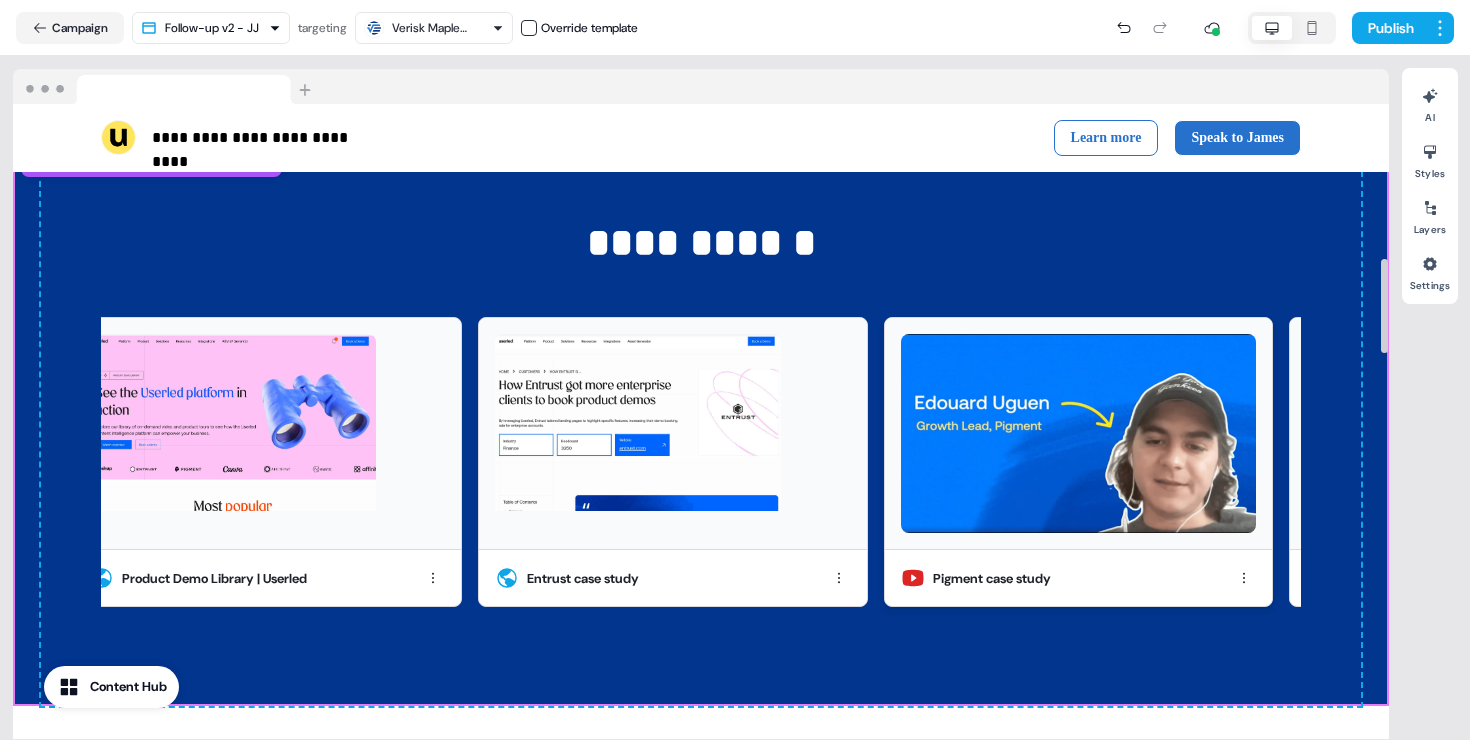 scroll, scrollTop: 1040, scrollLeft: 0, axis: vertical 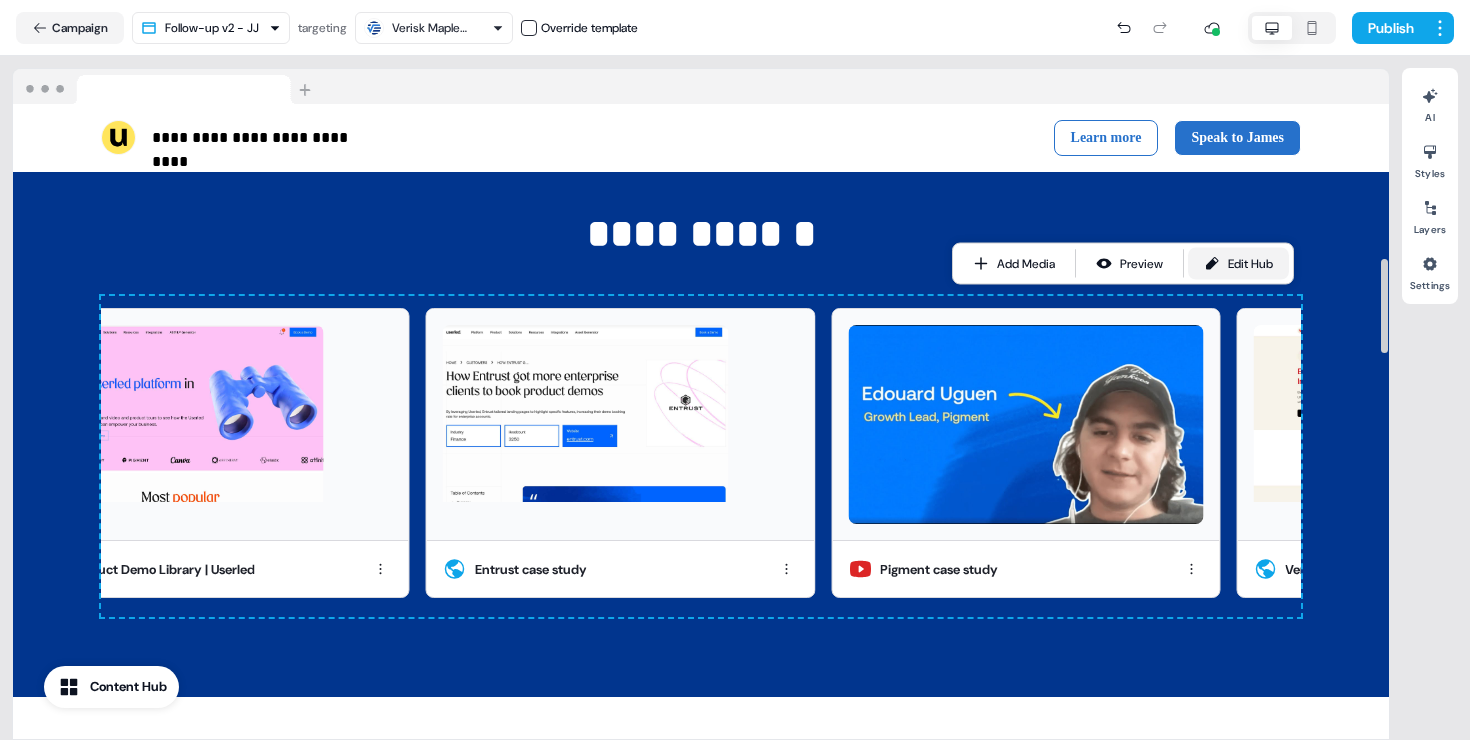 click on "Edit Hub" at bounding box center [1238, 264] 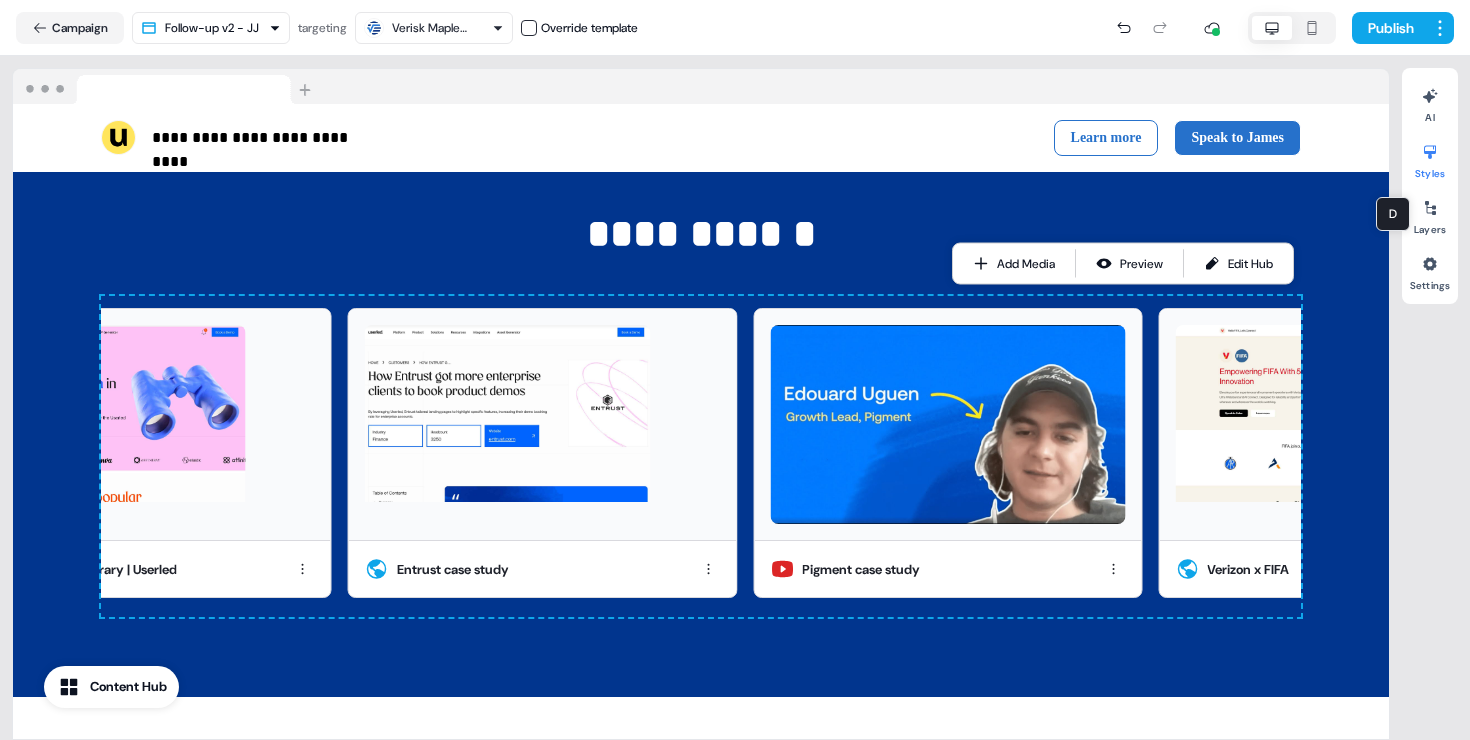 click at bounding box center [1430, 152] 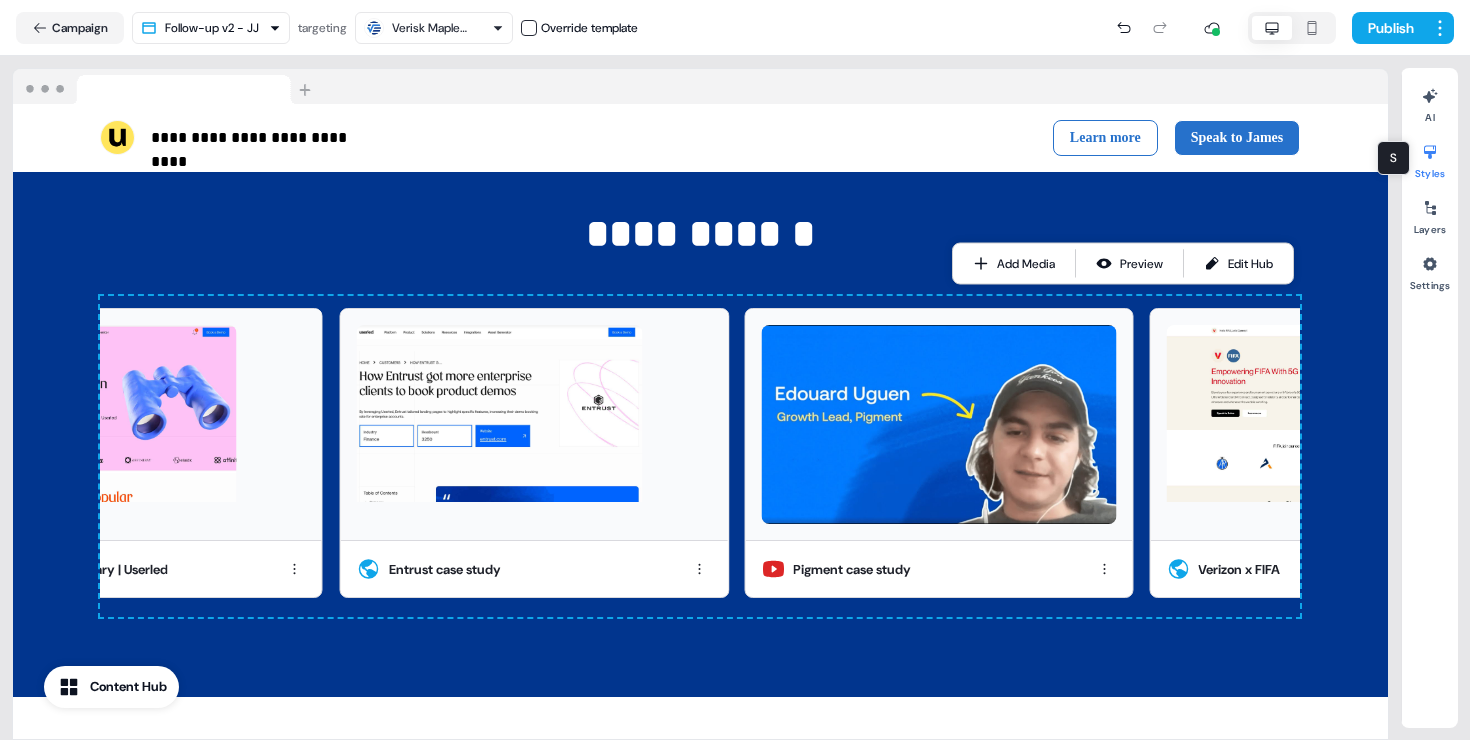 scroll, scrollTop: 938, scrollLeft: 0, axis: vertical 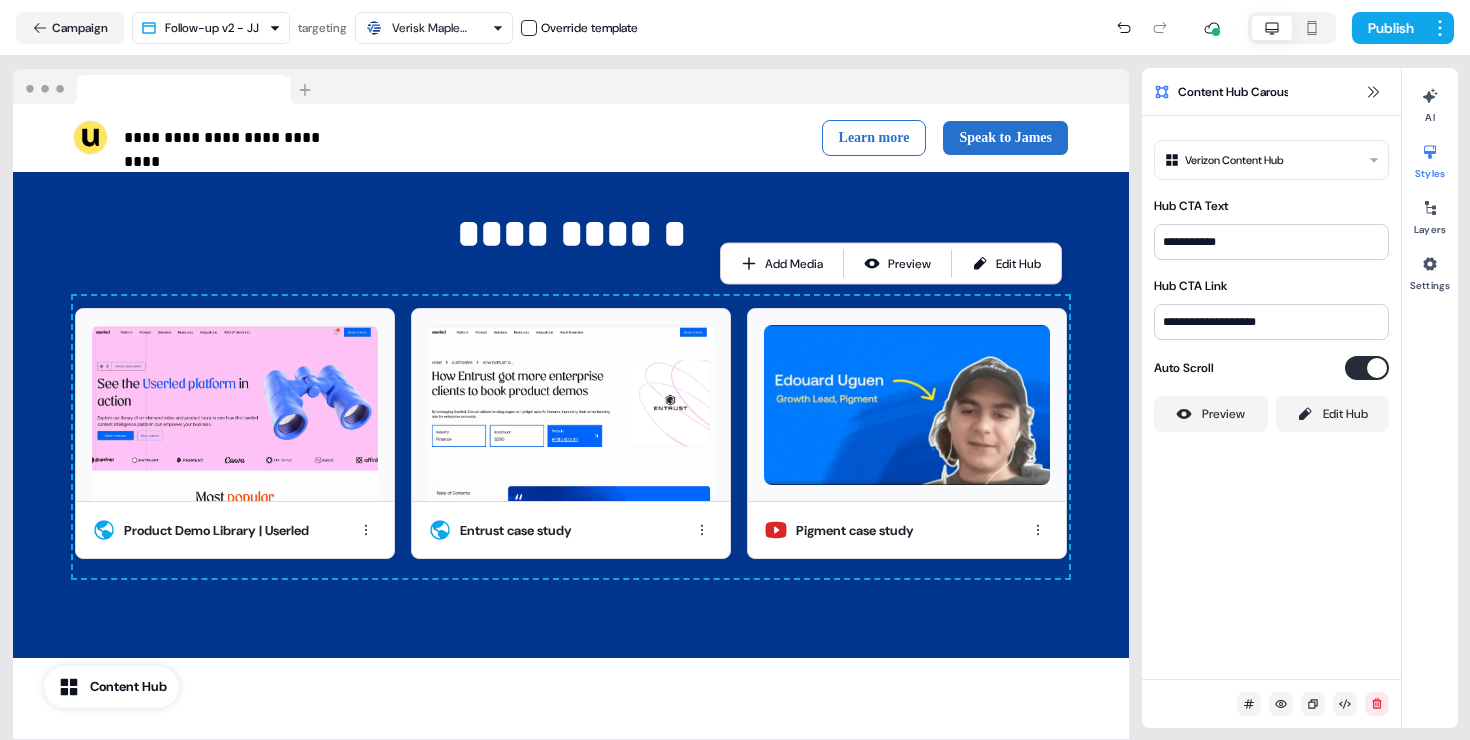 click on "**********" at bounding box center [735, 370] 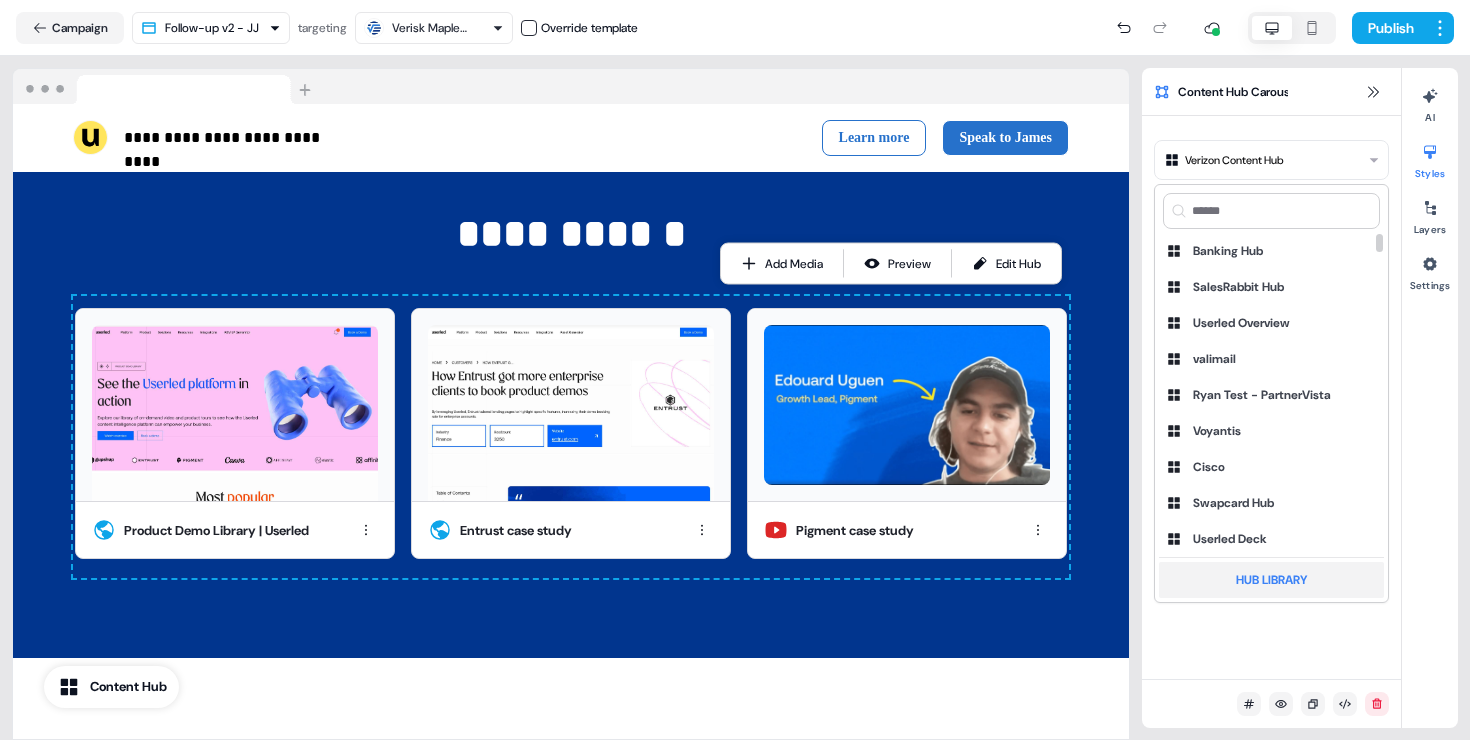 click on "Hub Library" at bounding box center [1271, 580] 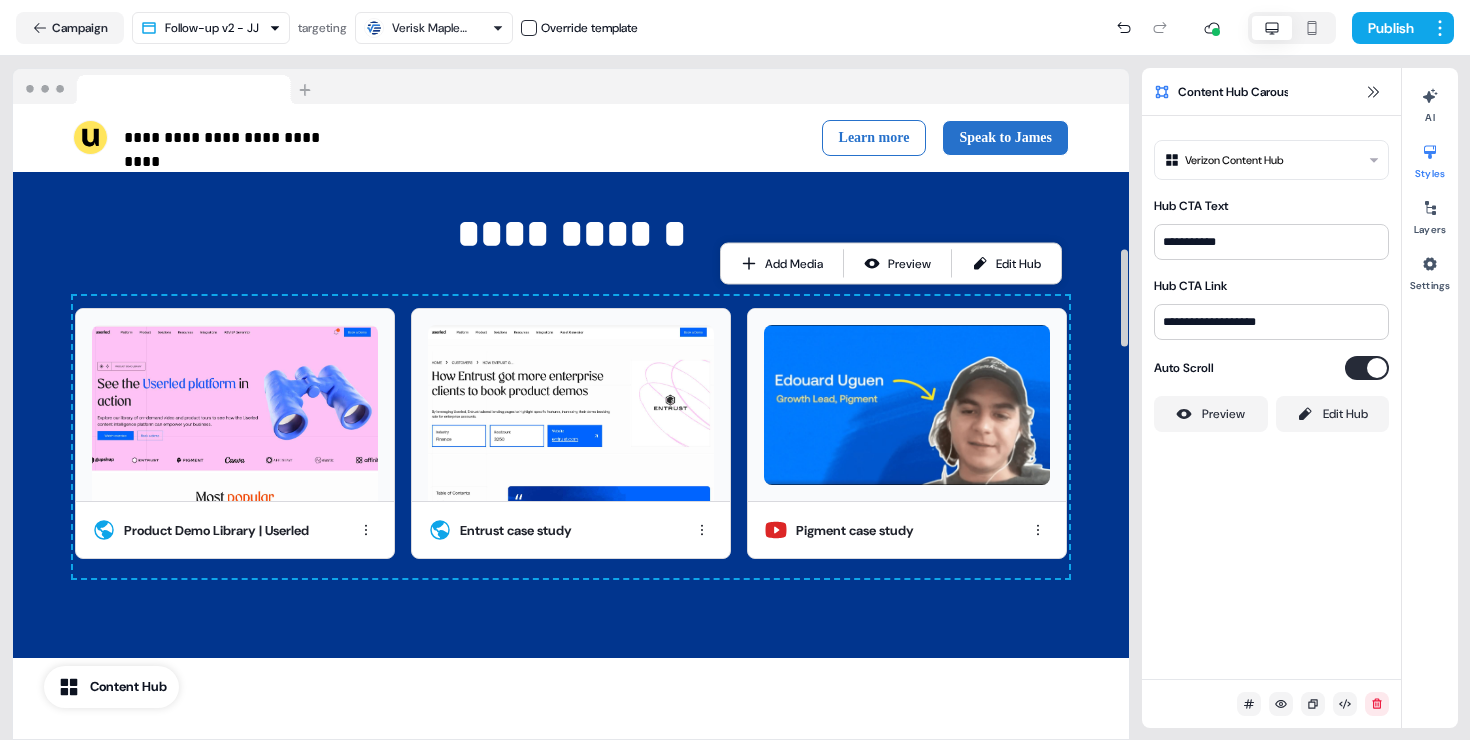 click on "**********" at bounding box center [735, 370] 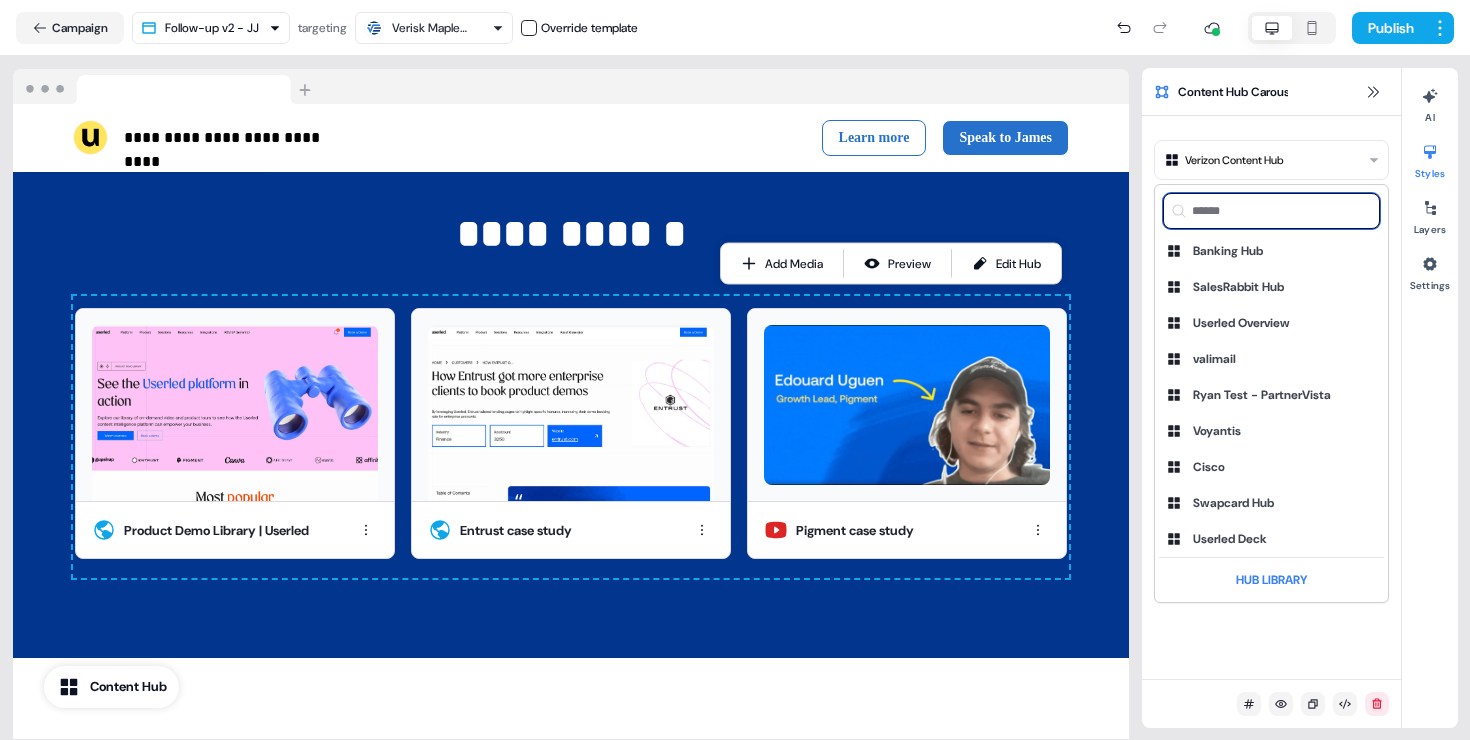 click at bounding box center (1271, 211) 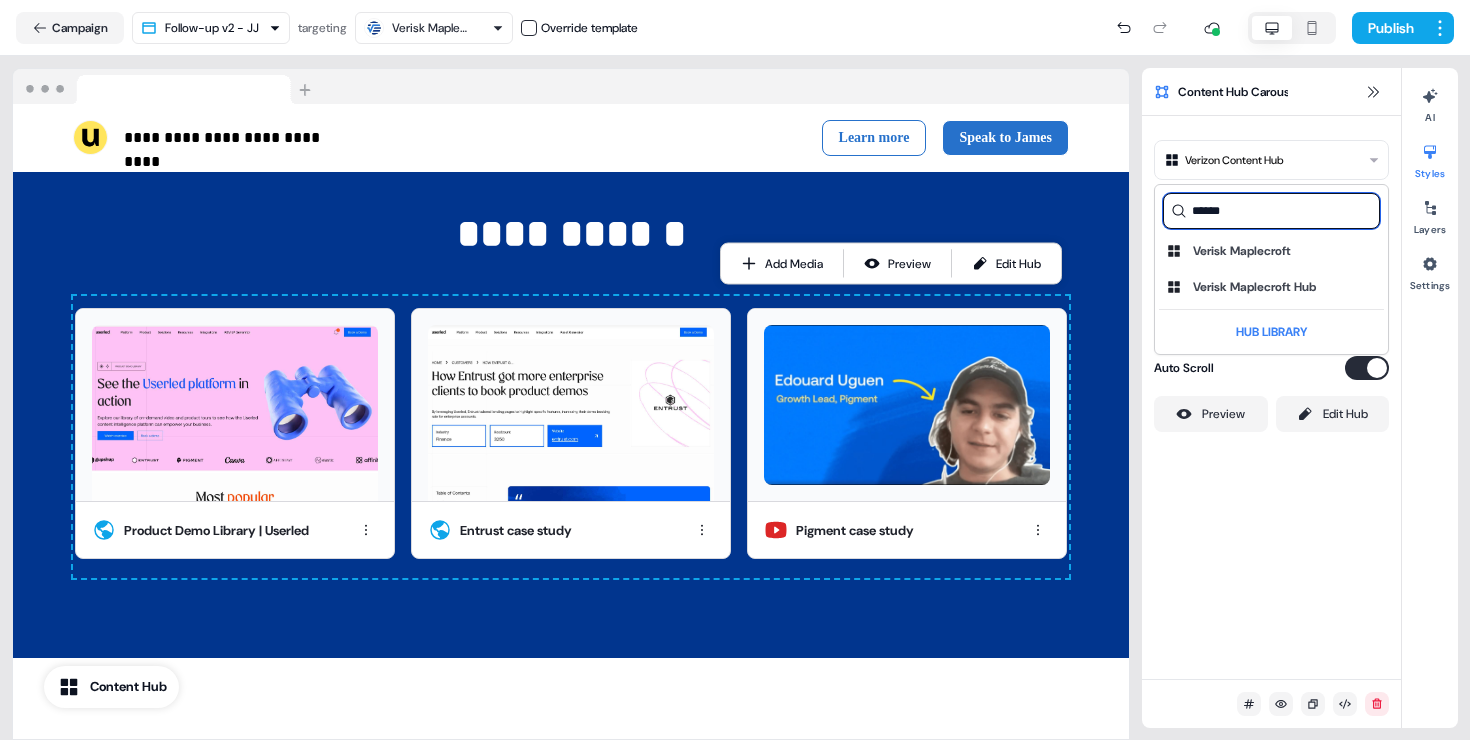 type on "******" 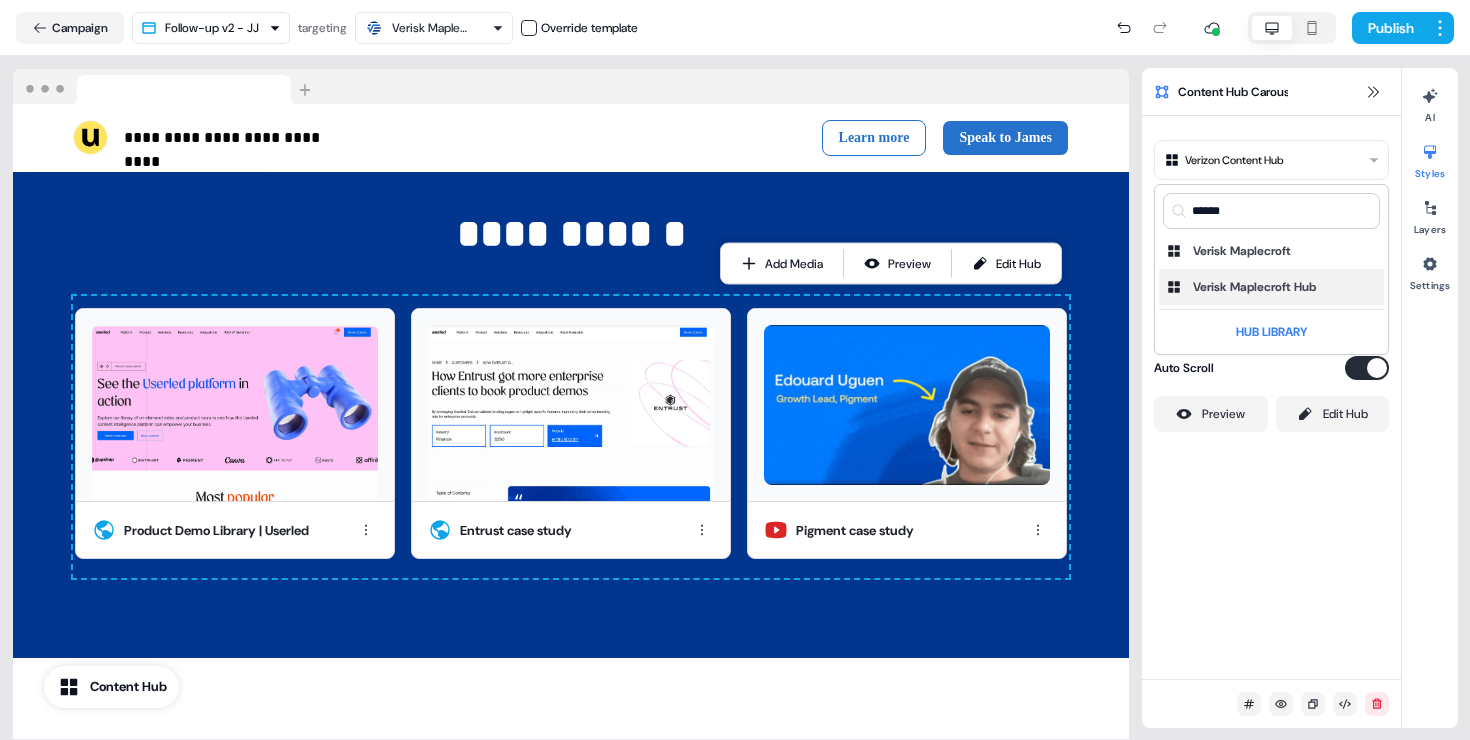 click on "Verisk Maplecroft Hub" at bounding box center [1254, 287] 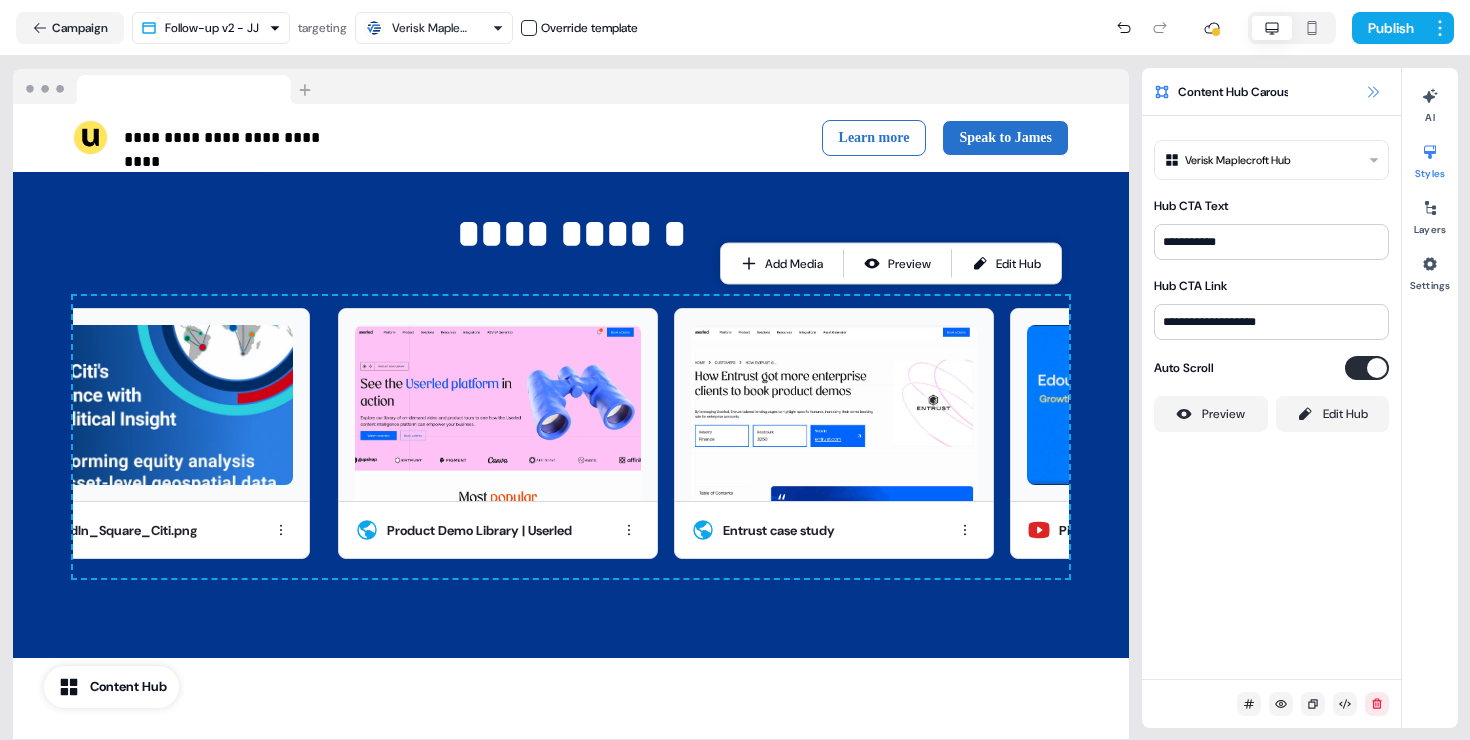 click 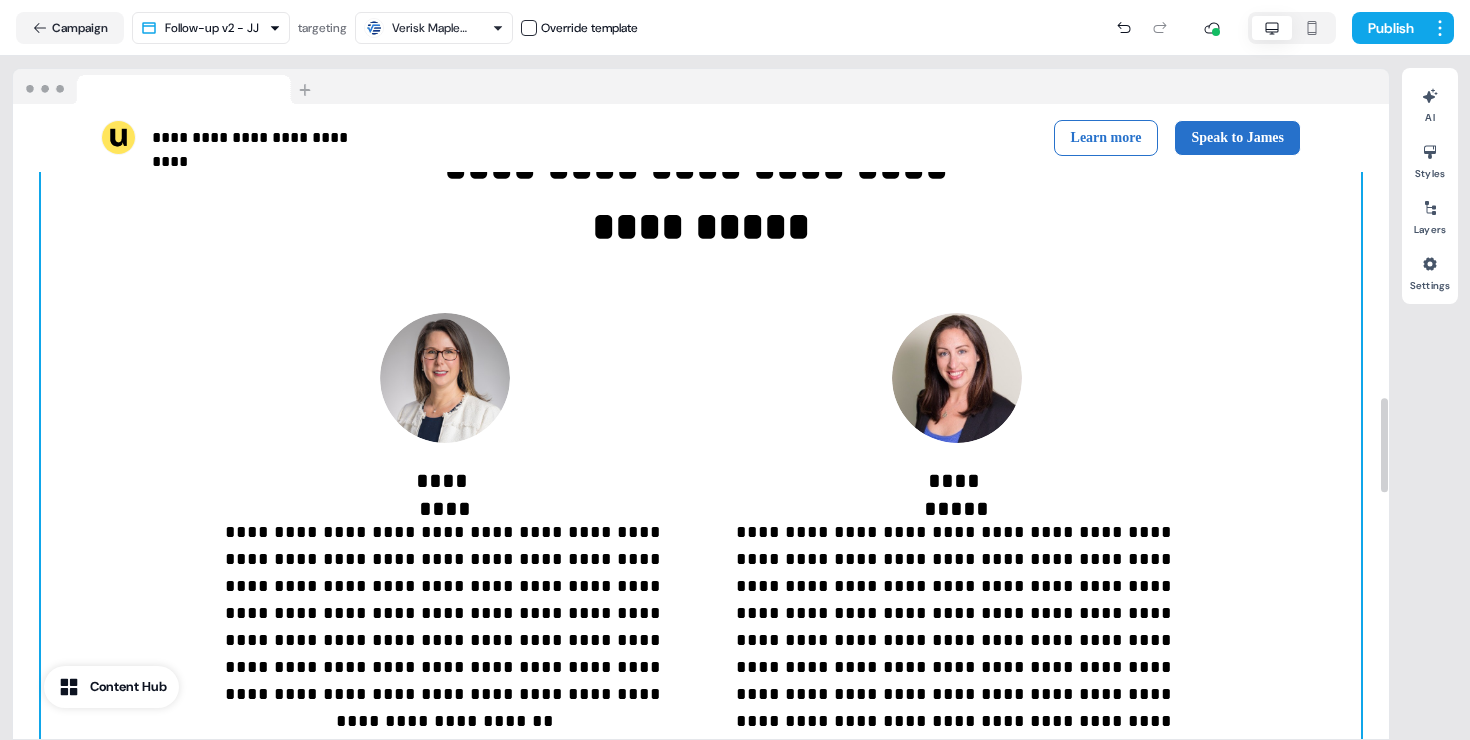 scroll, scrollTop: 1641, scrollLeft: 0, axis: vertical 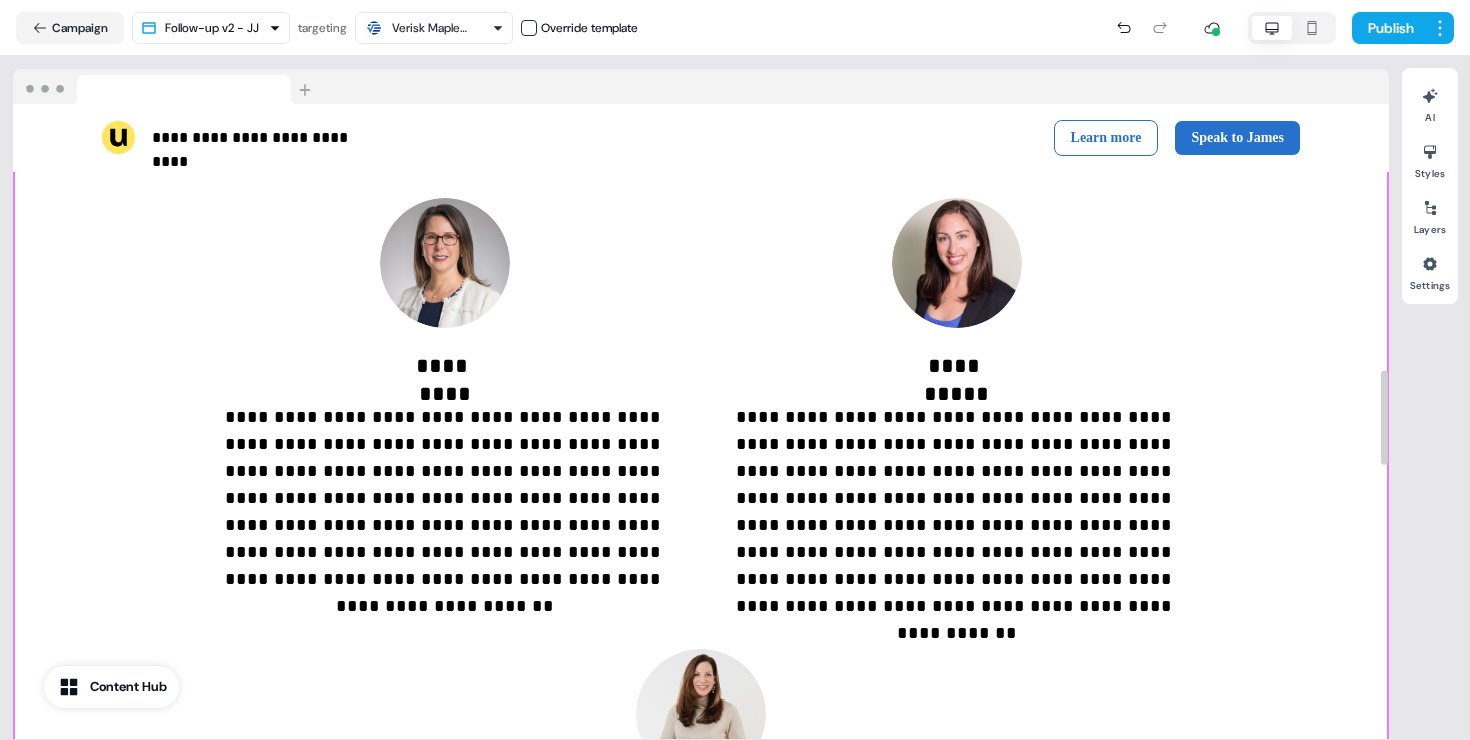click on "**********" at bounding box center [701, 465] 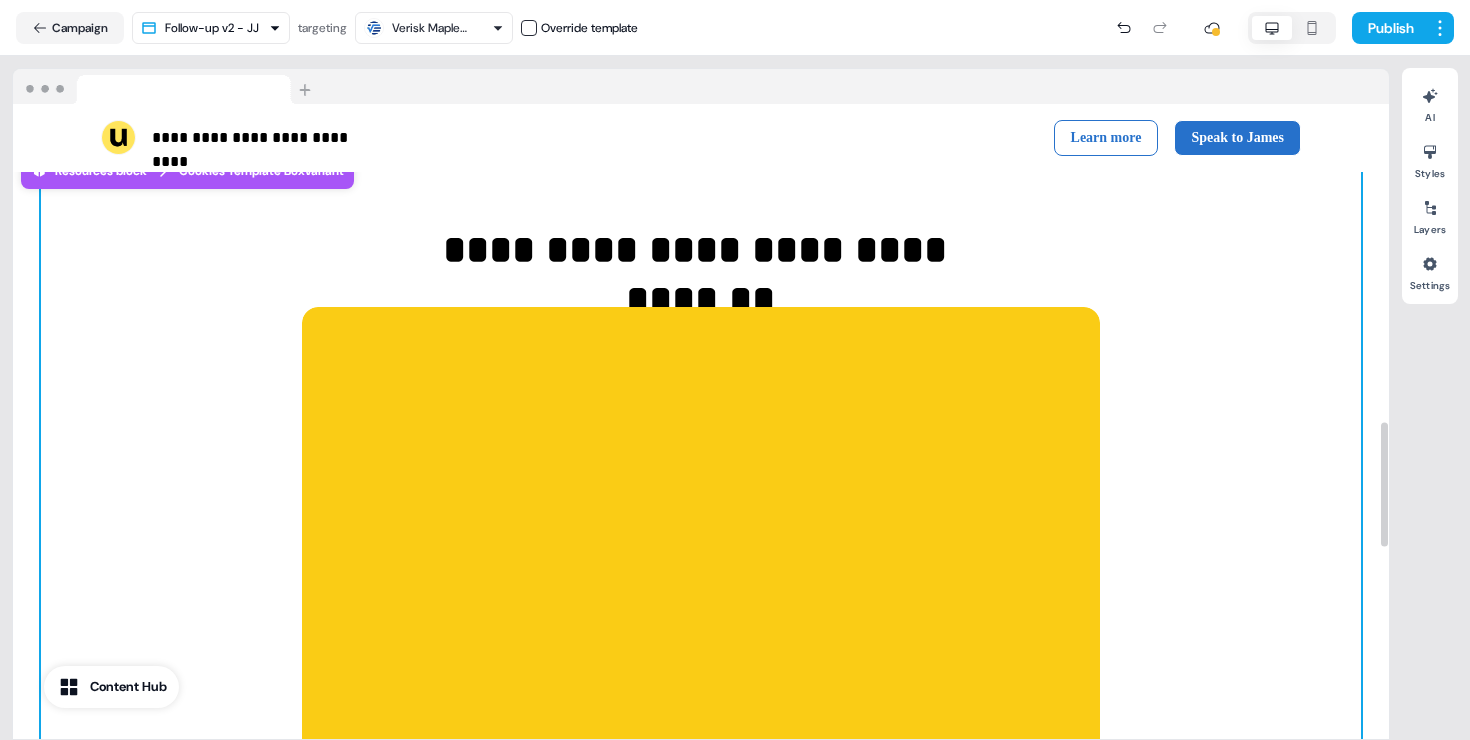 scroll, scrollTop: 1665, scrollLeft: 0, axis: vertical 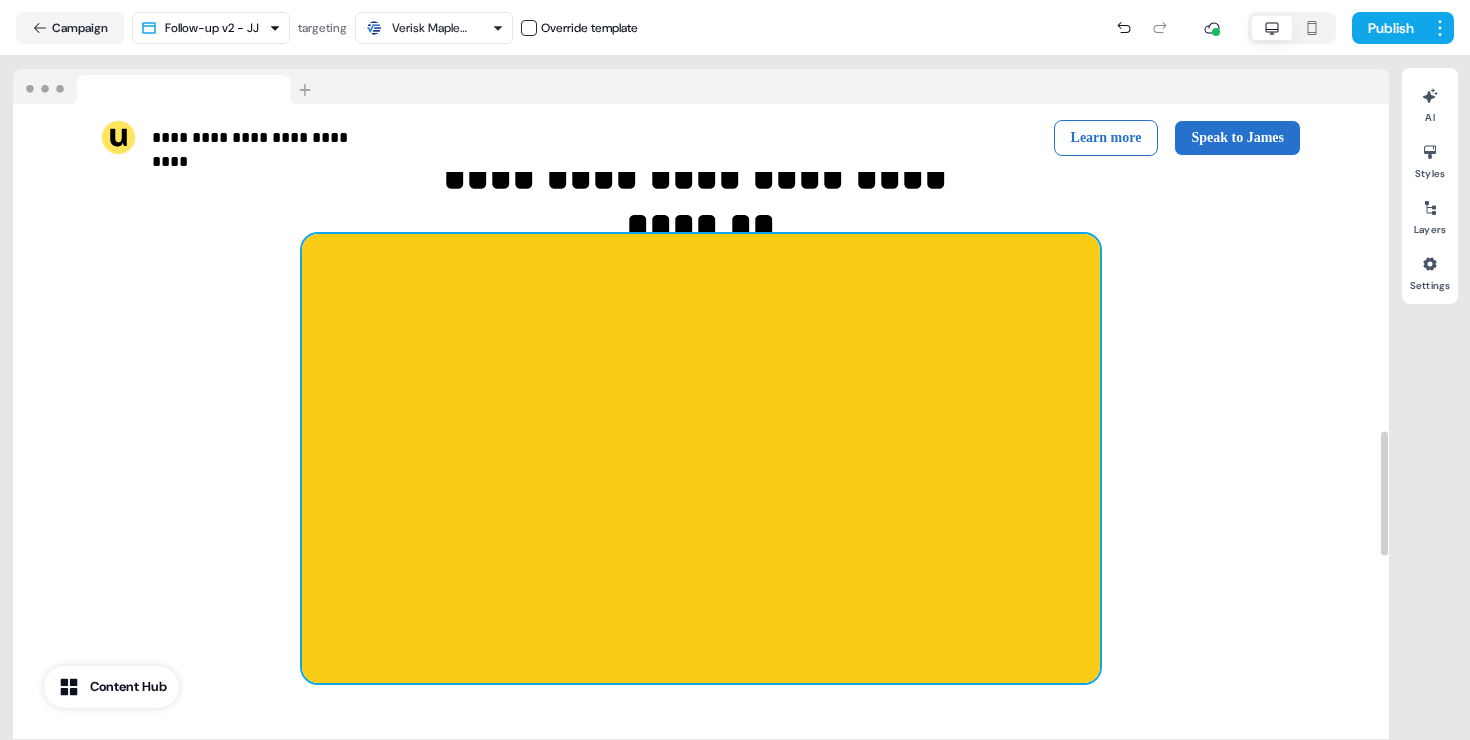 click at bounding box center (700, 458) 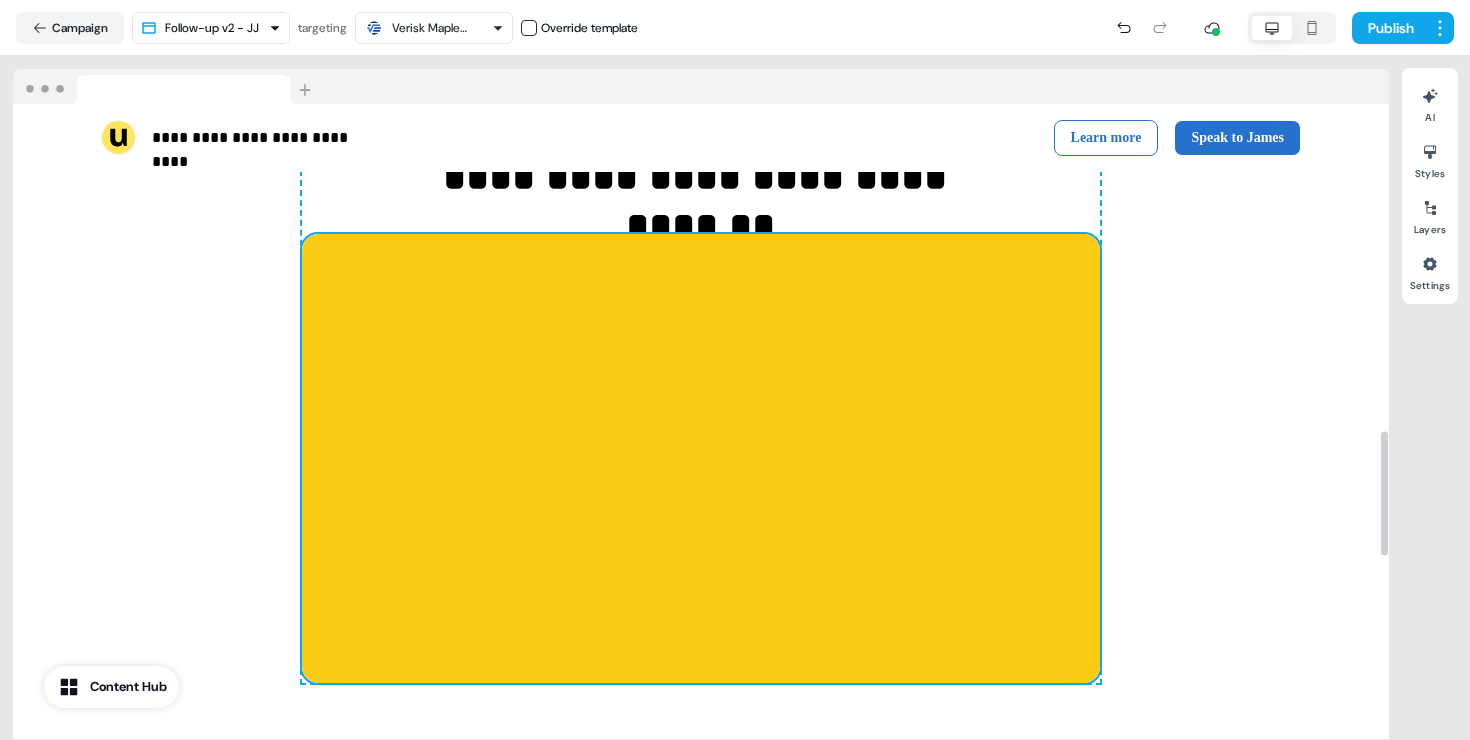 click at bounding box center (700, 458) 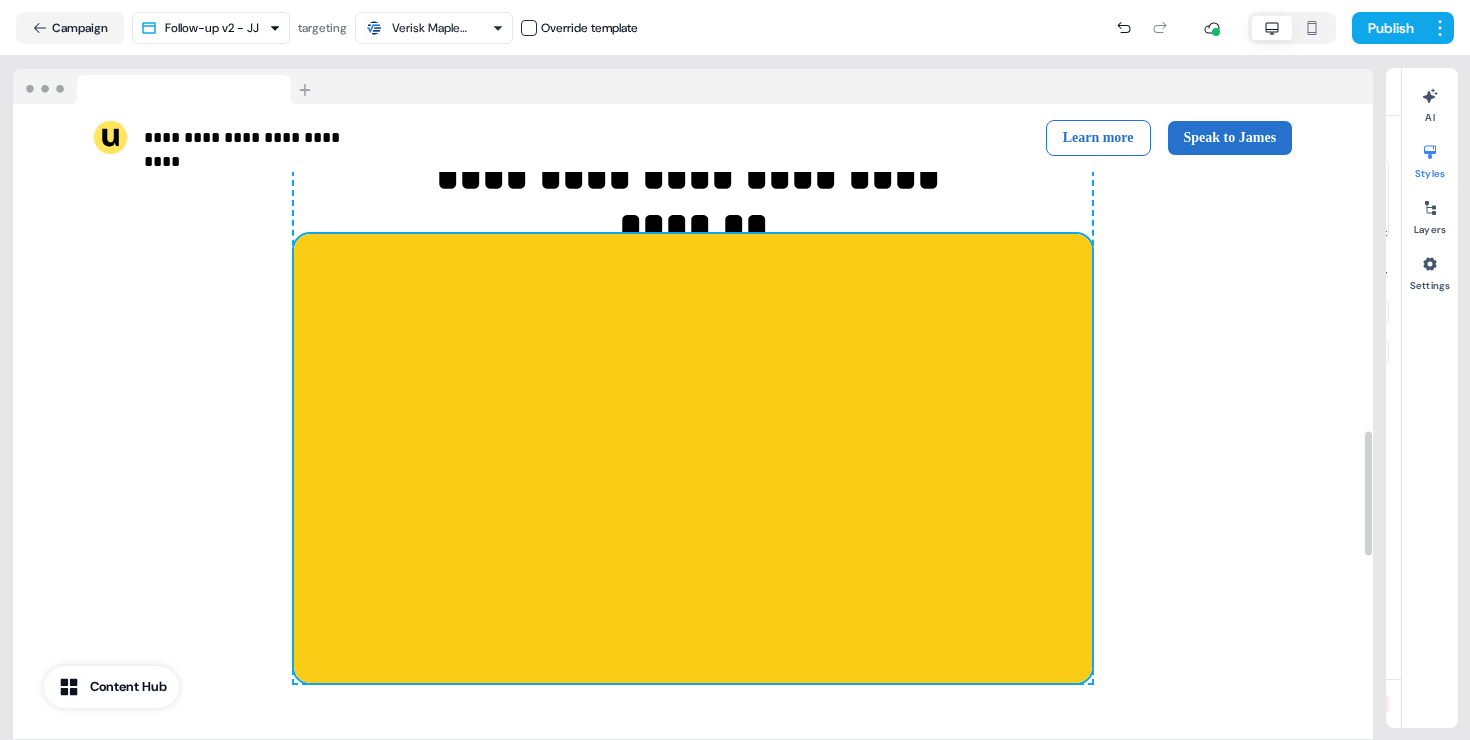 scroll, scrollTop: 1524, scrollLeft: 0, axis: vertical 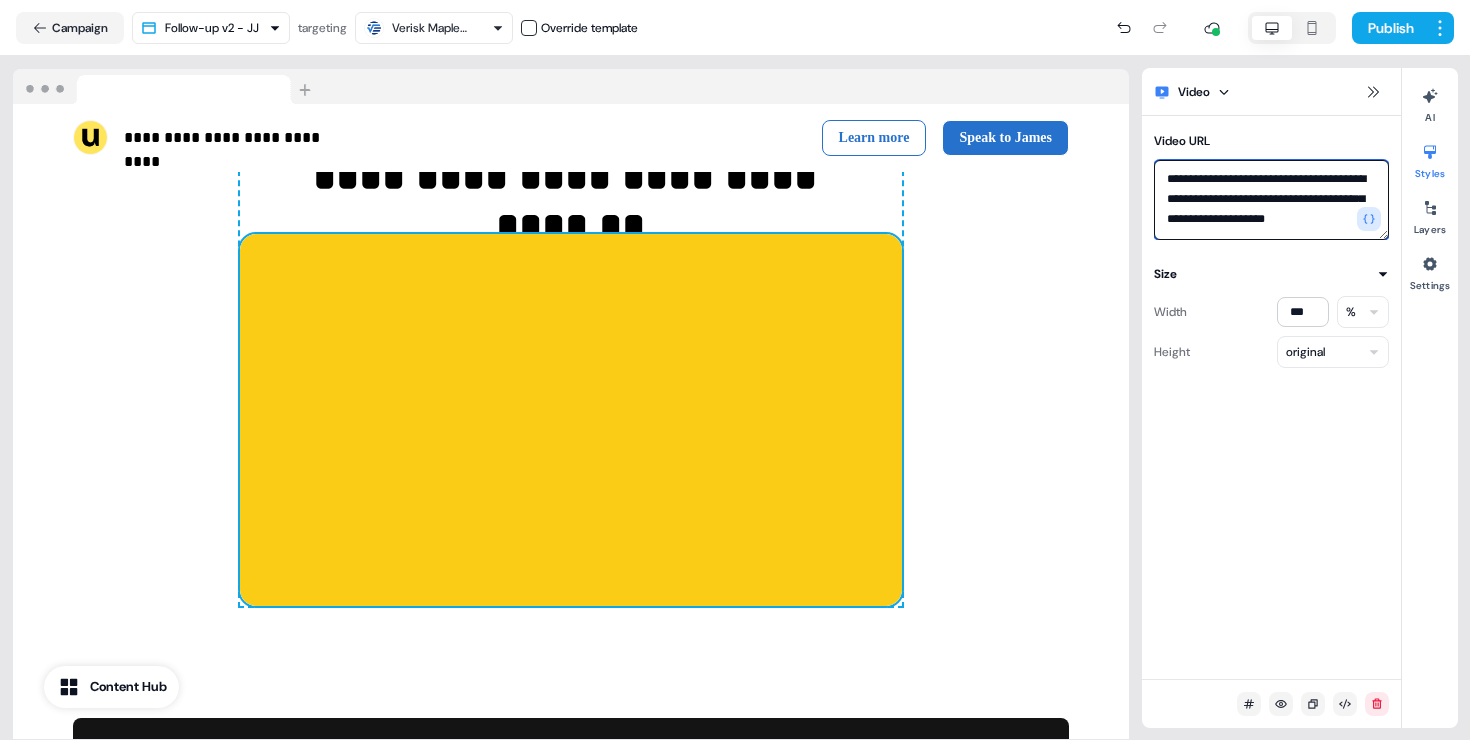 drag, startPoint x: 1276, startPoint y: 224, endPoint x: 1157, endPoint y: 158, distance: 136.07718 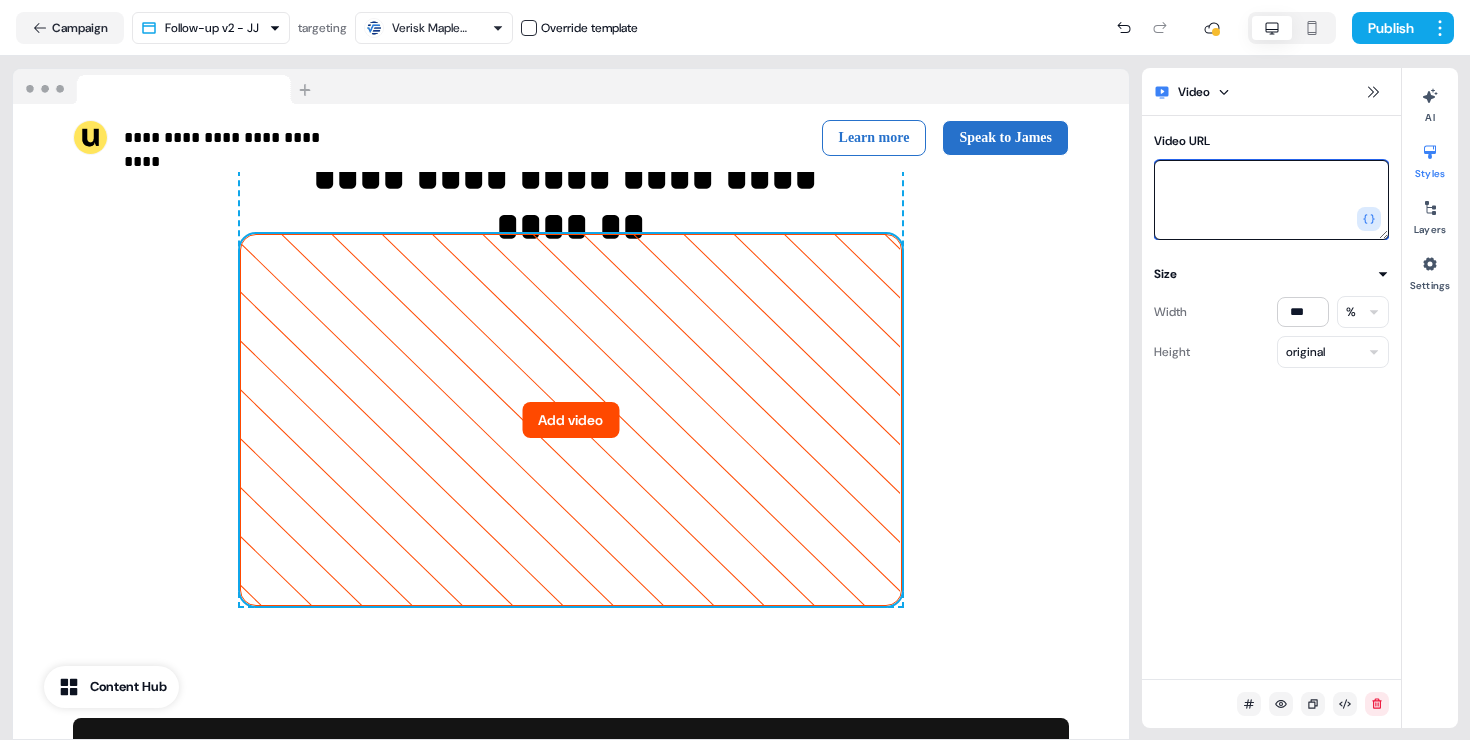 paste on "**********" 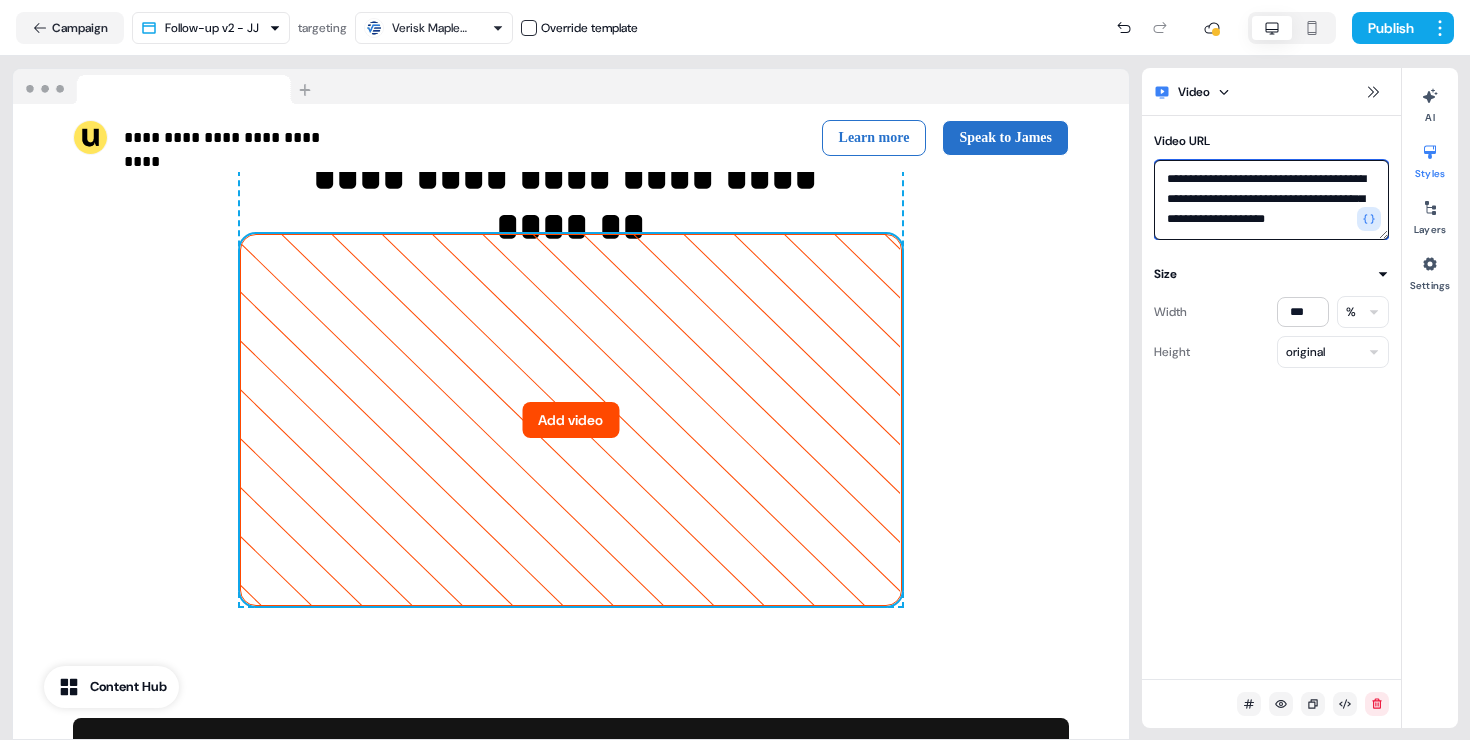 scroll, scrollTop: 7, scrollLeft: 0, axis: vertical 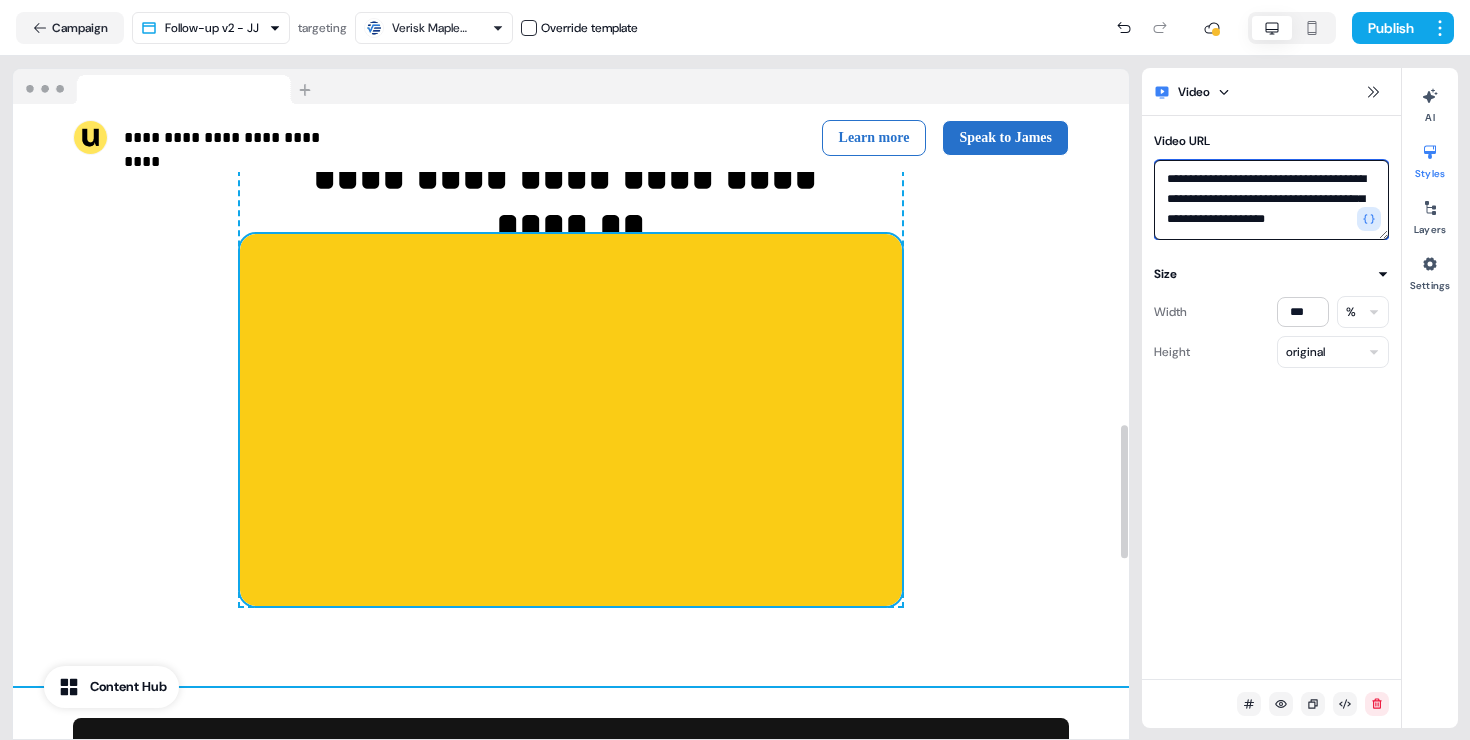 type on "**********" 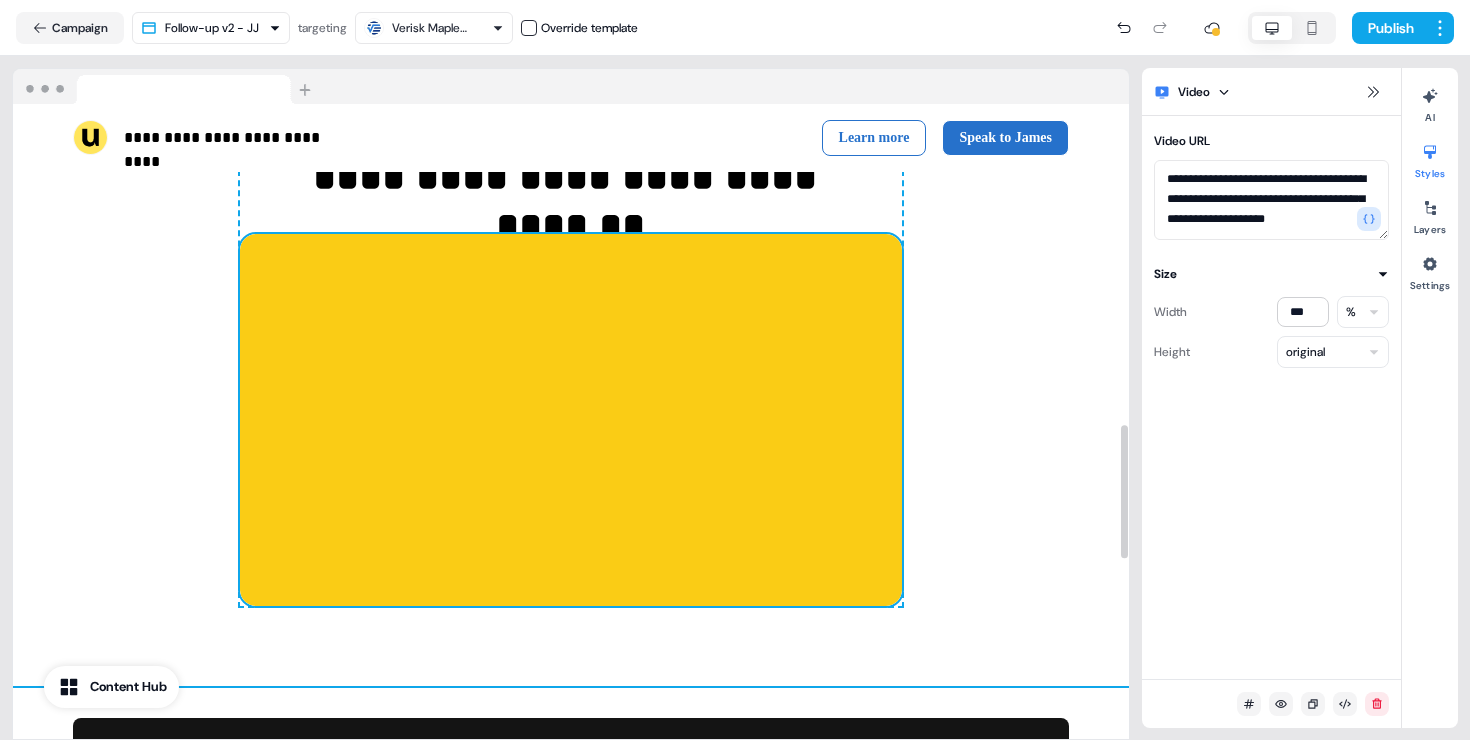 click on "**********" at bounding box center (571, 379) 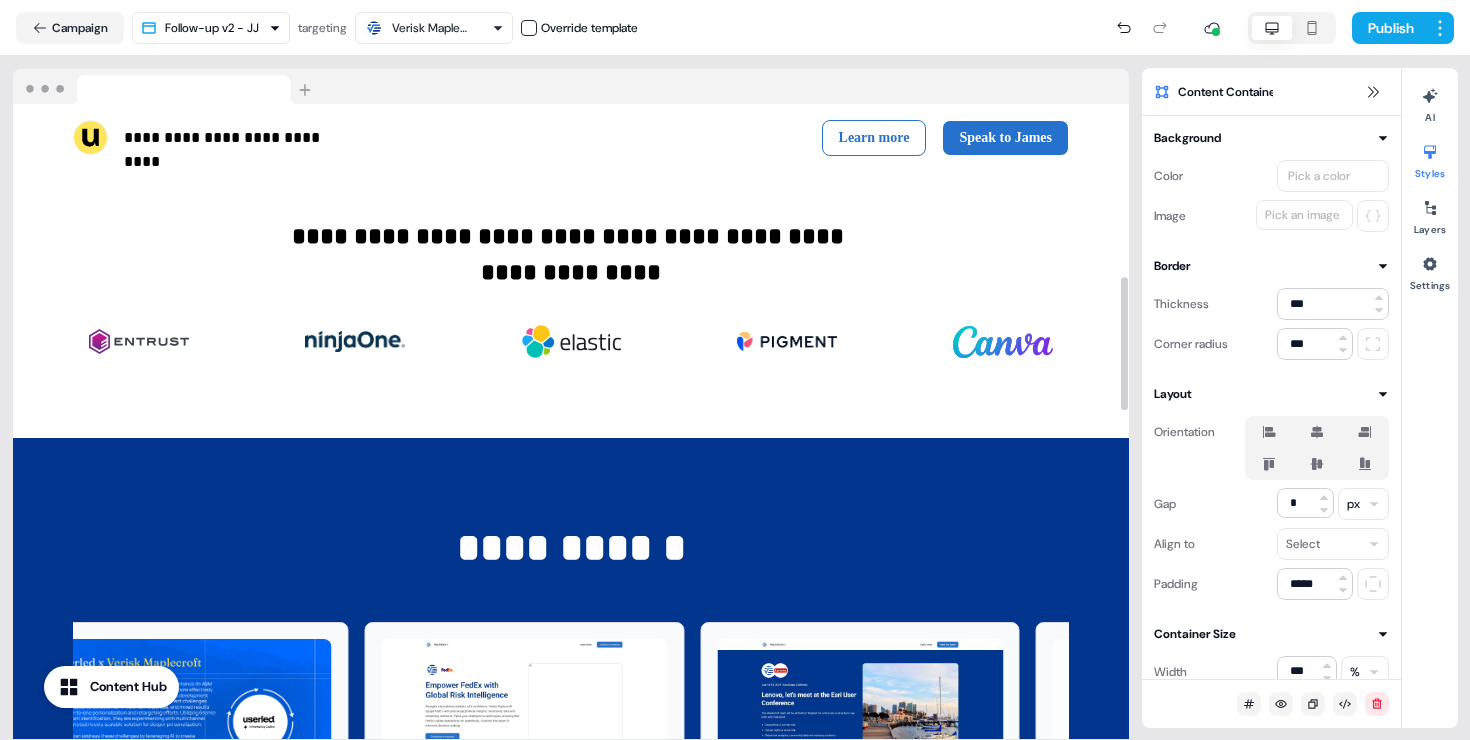 scroll, scrollTop: 878, scrollLeft: 0, axis: vertical 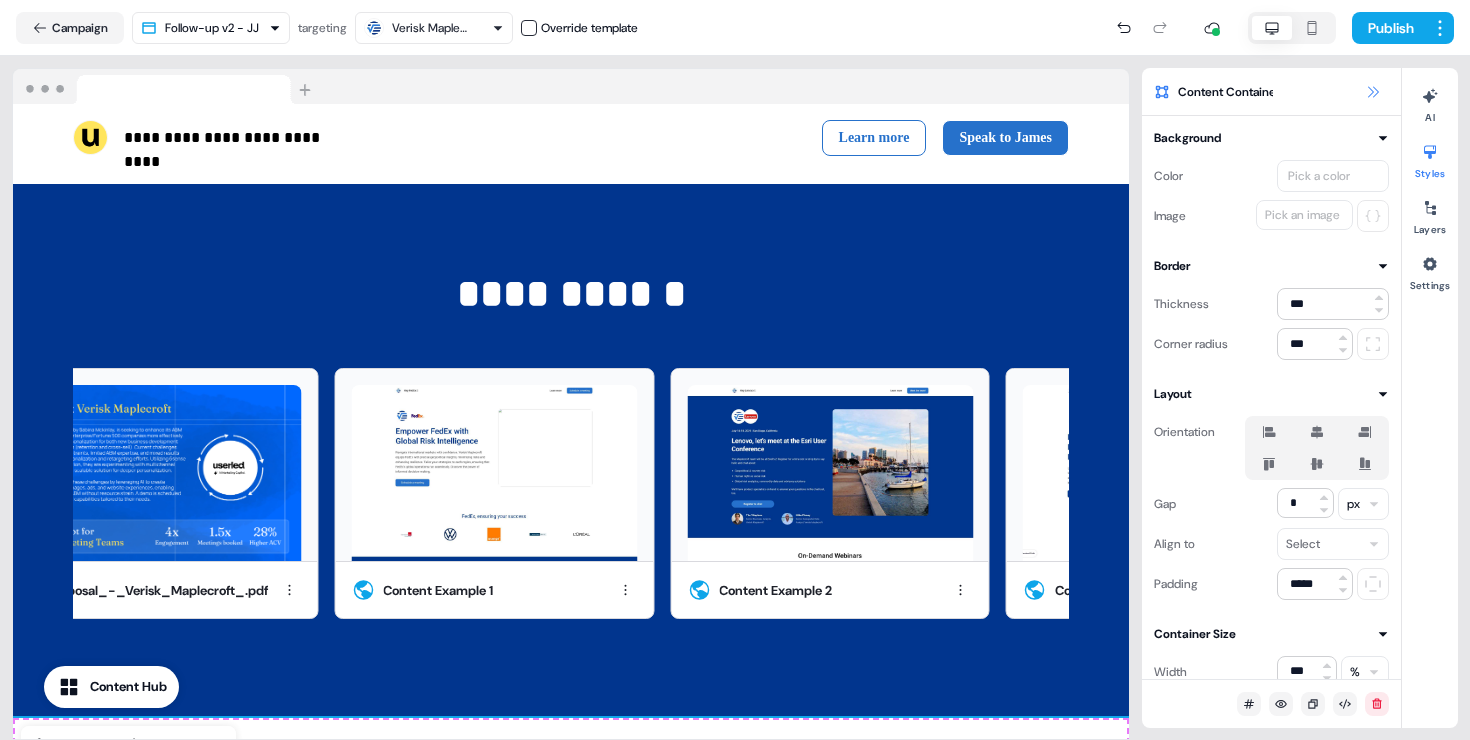 click 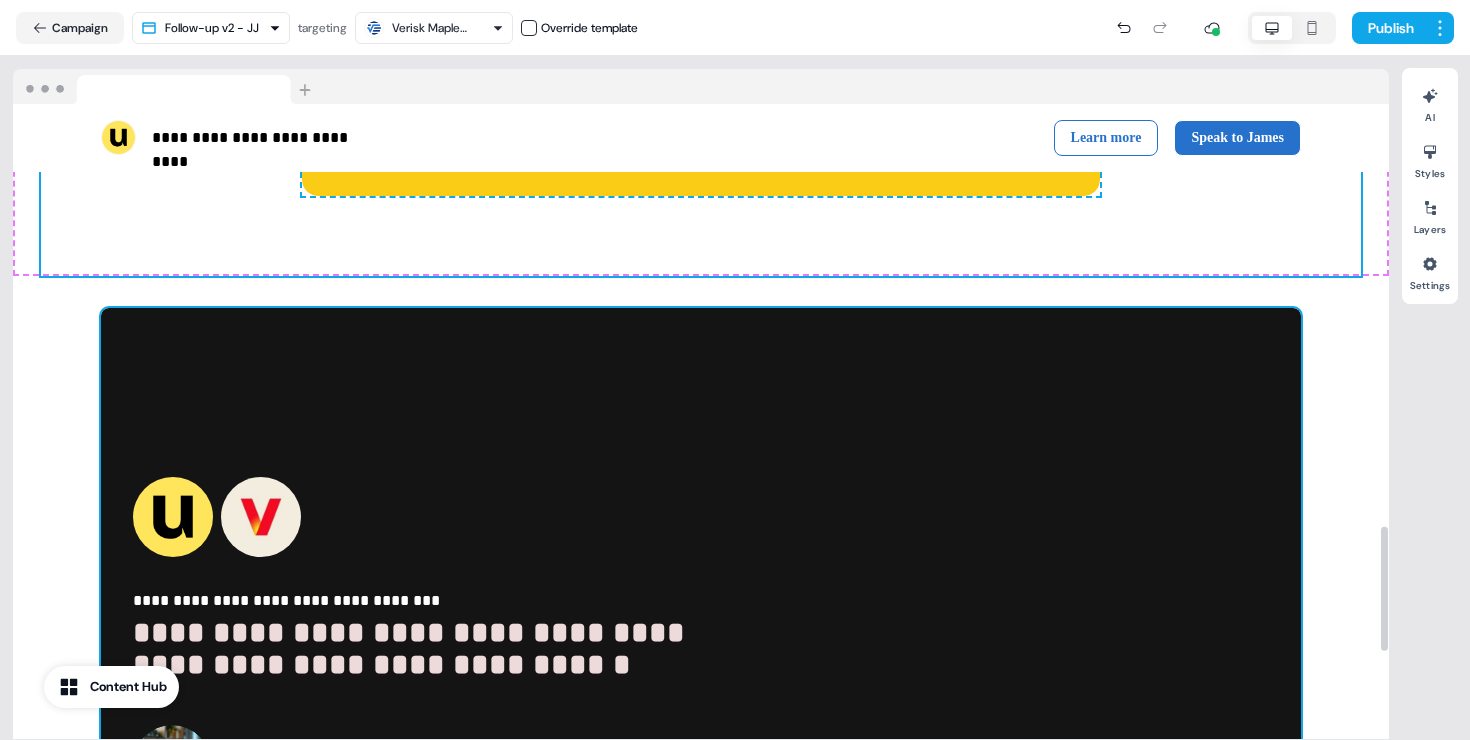 scroll, scrollTop: 2241, scrollLeft: 0, axis: vertical 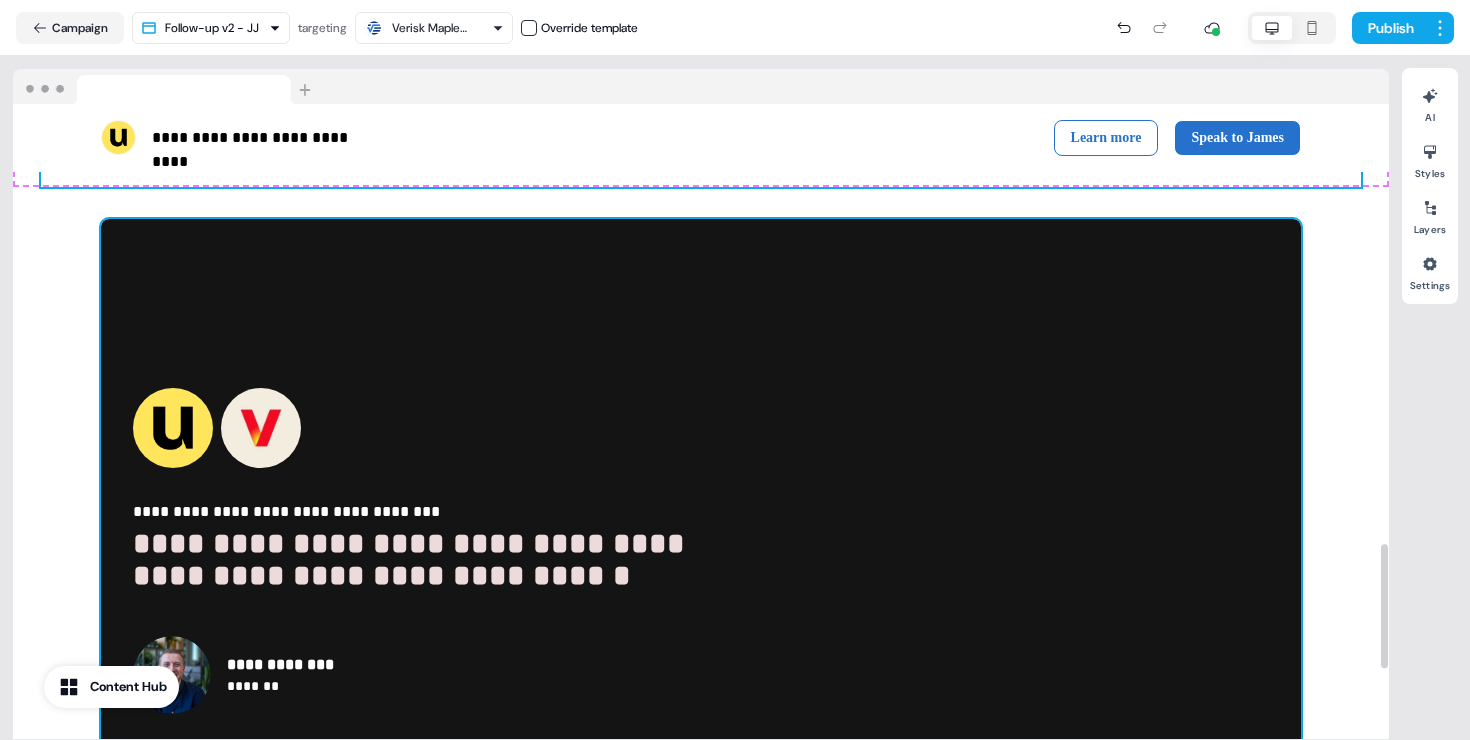 click on "**********" at bounding box center (701, 551) 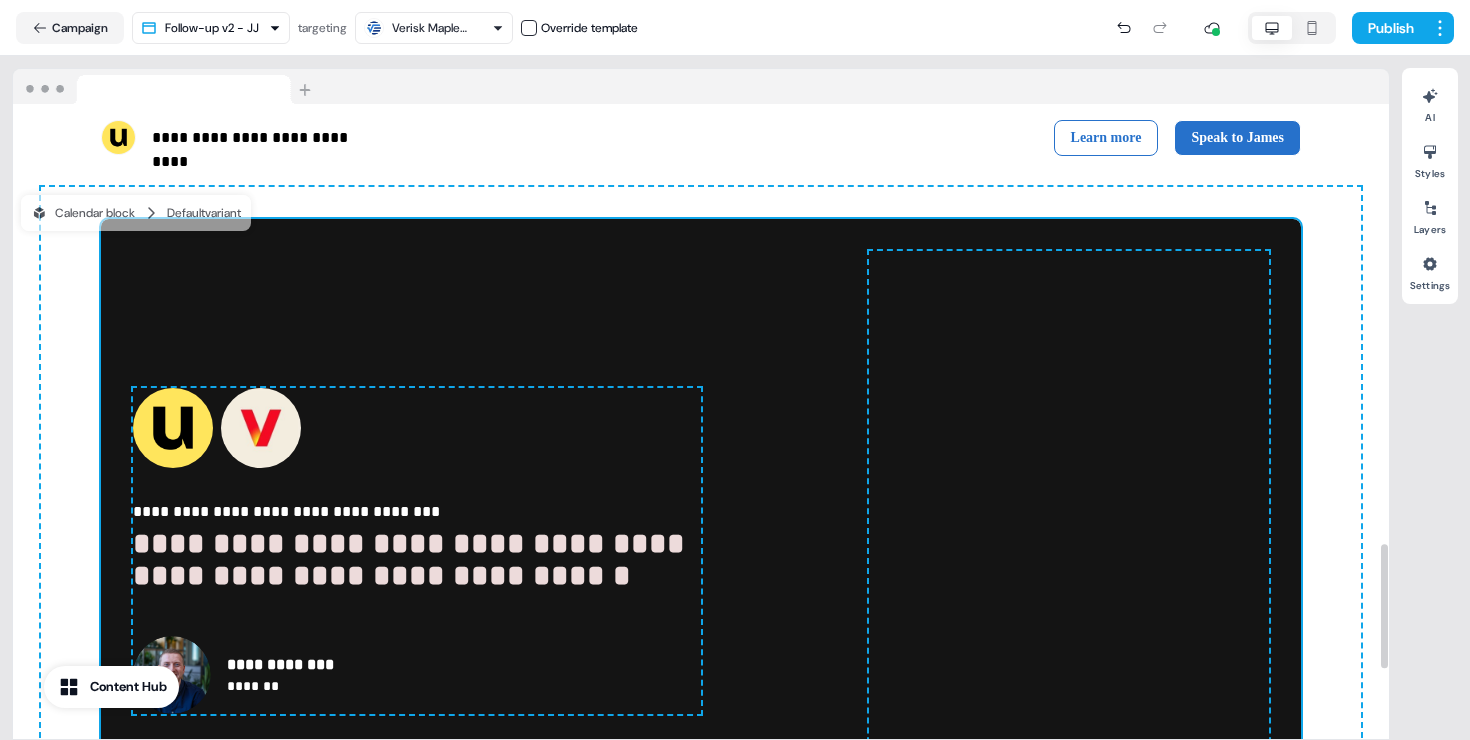 click on "**********" at bounding box center [701, 551] 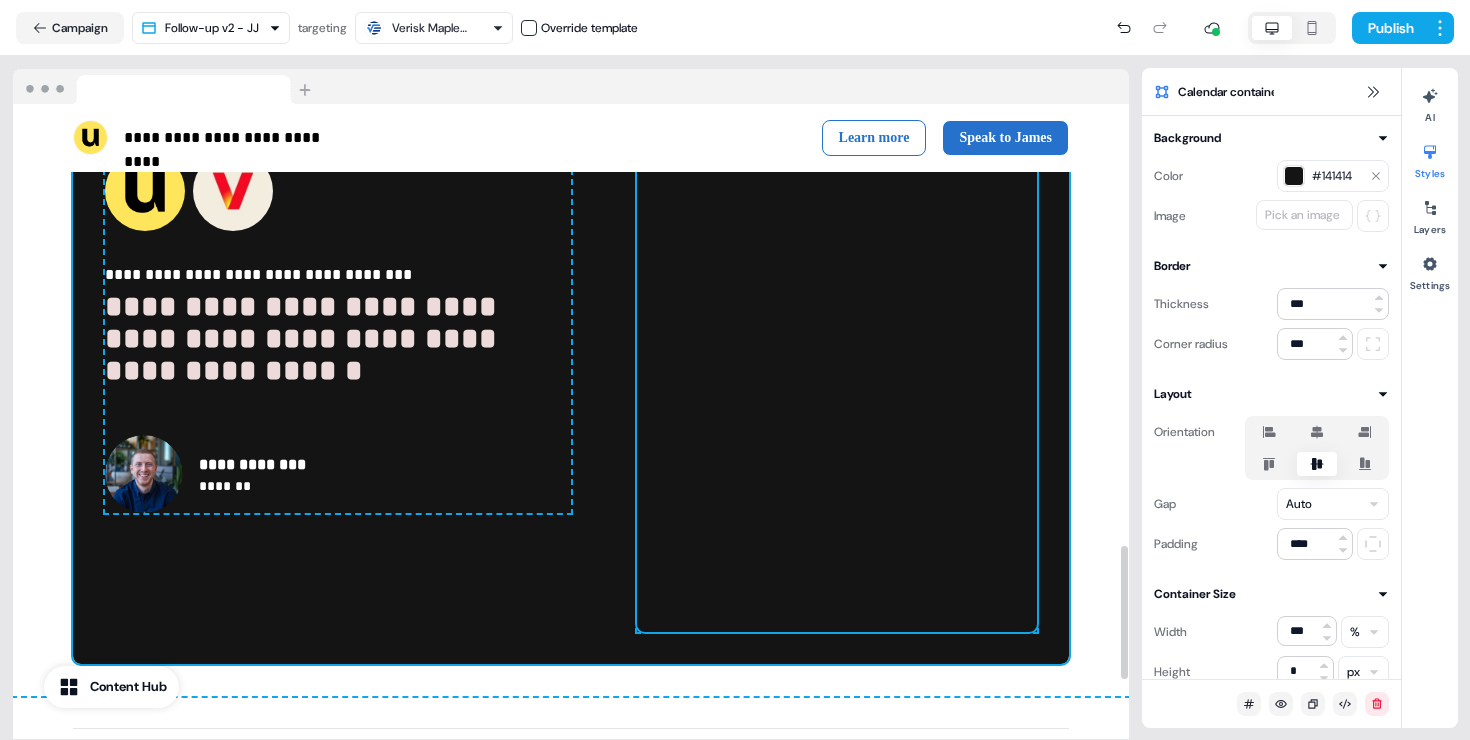 scroll, scrollTop: 2100, scrollLeft: 0, axis: vertical 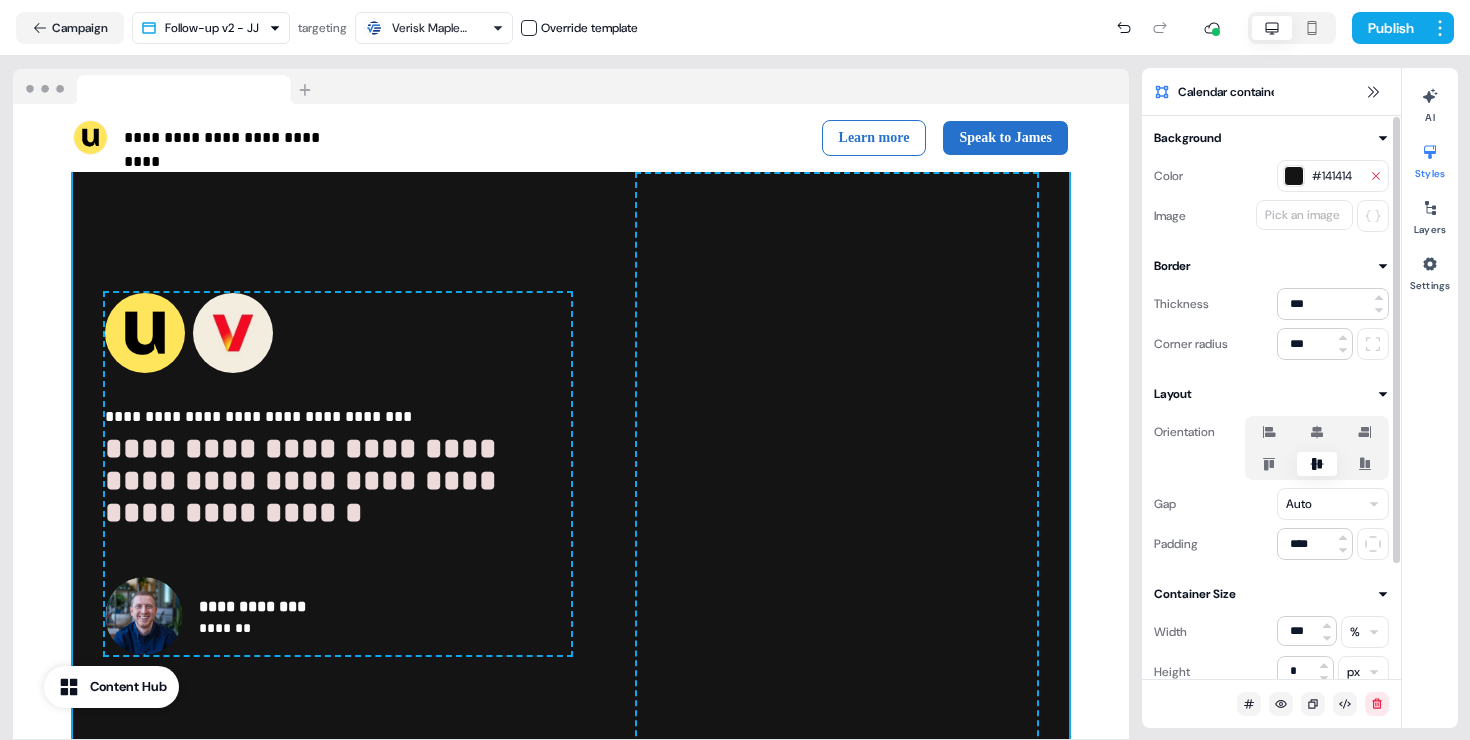 click 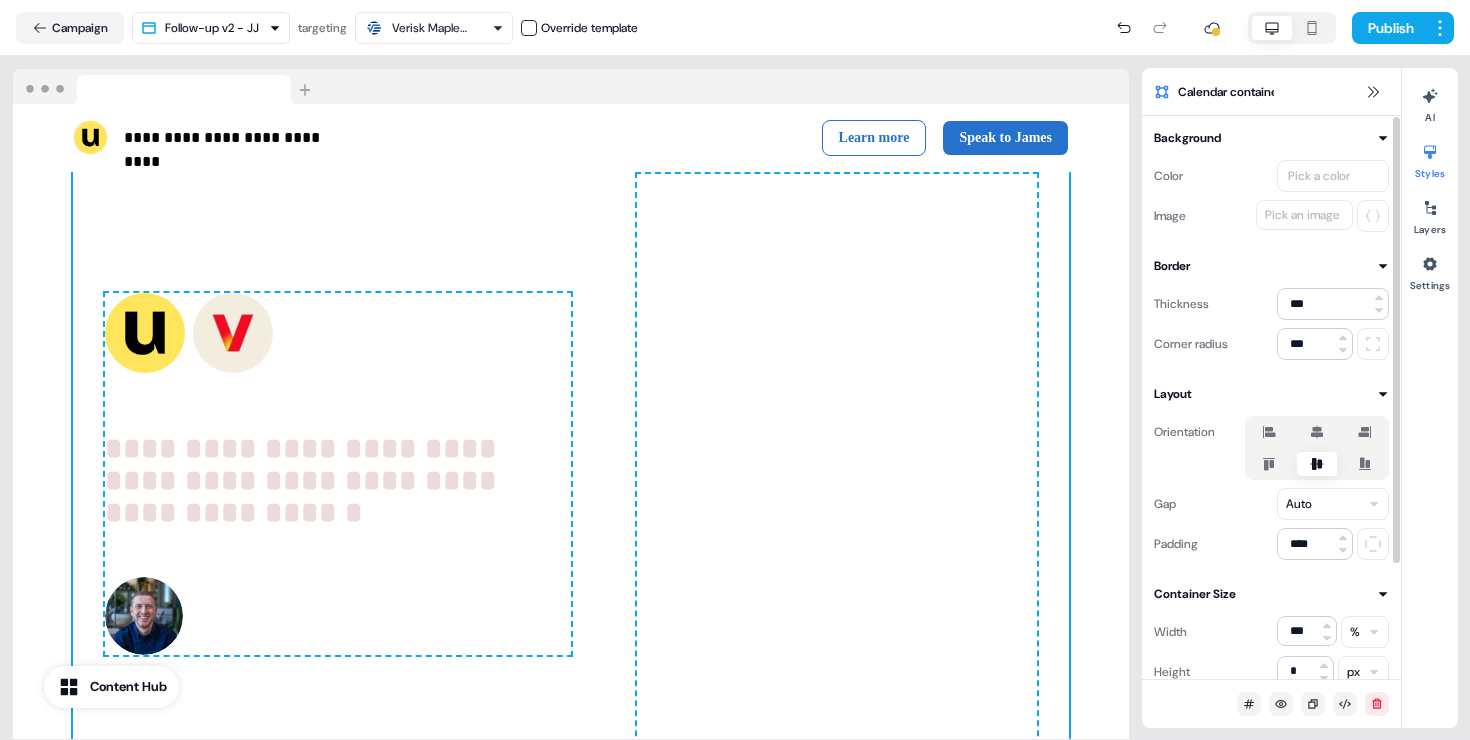 click on "Pick a color" at bounding box center [1319, 176] 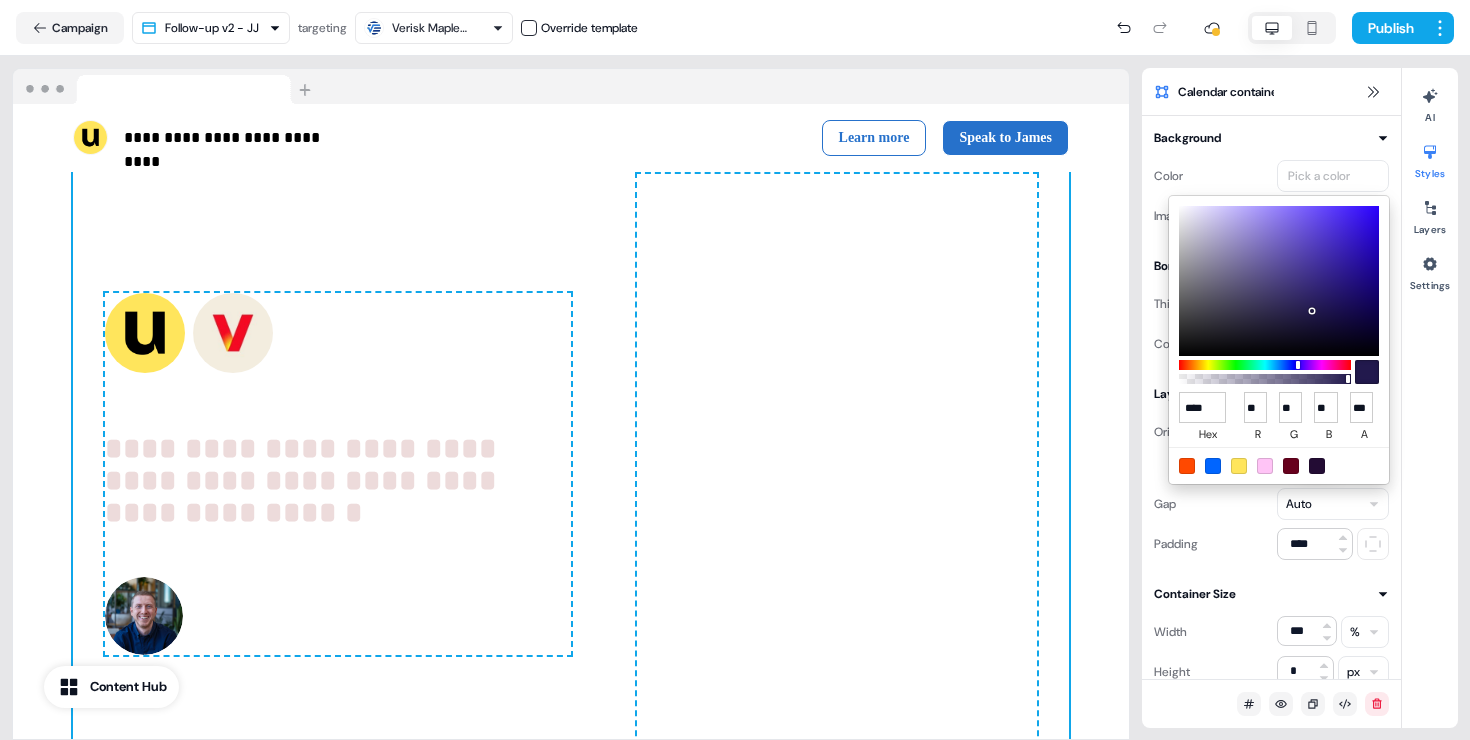 type on "*****" 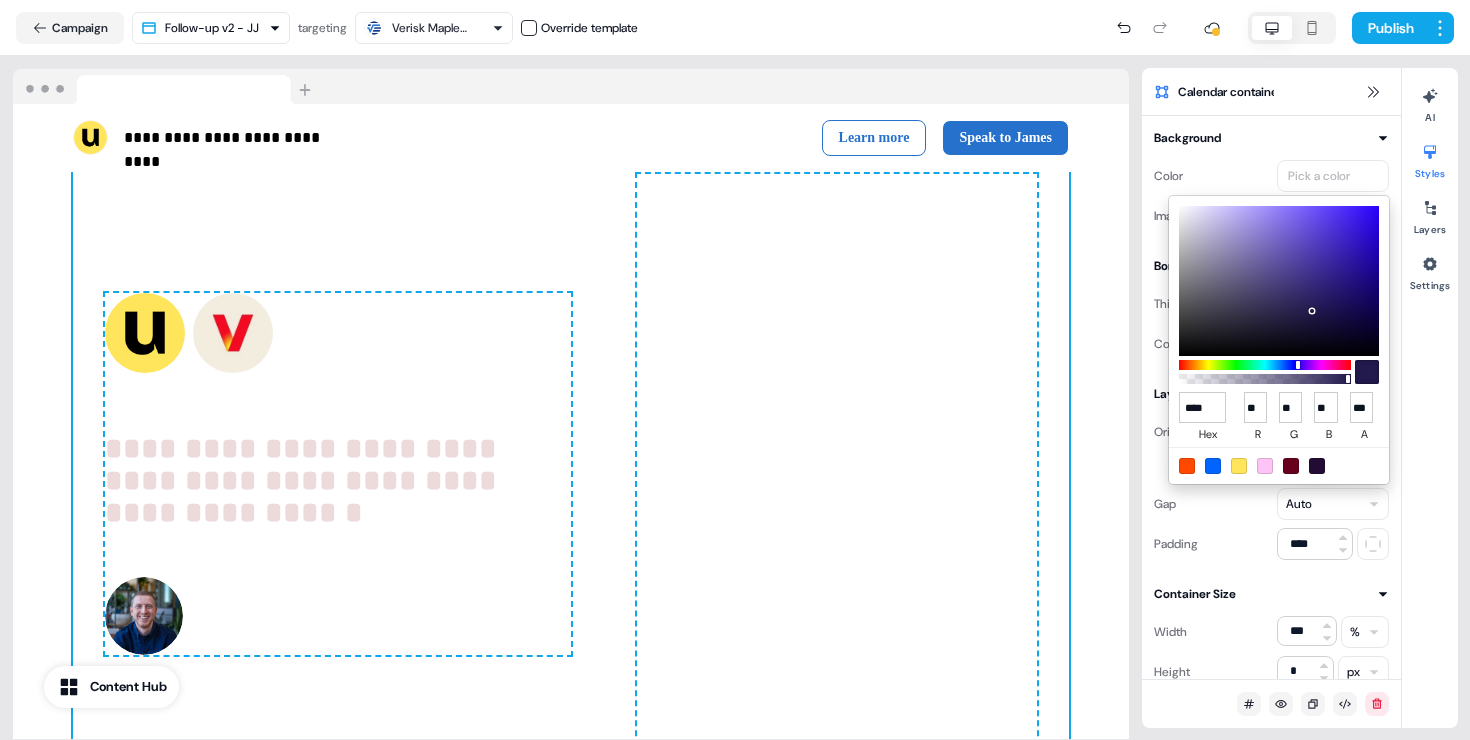 type on "*" 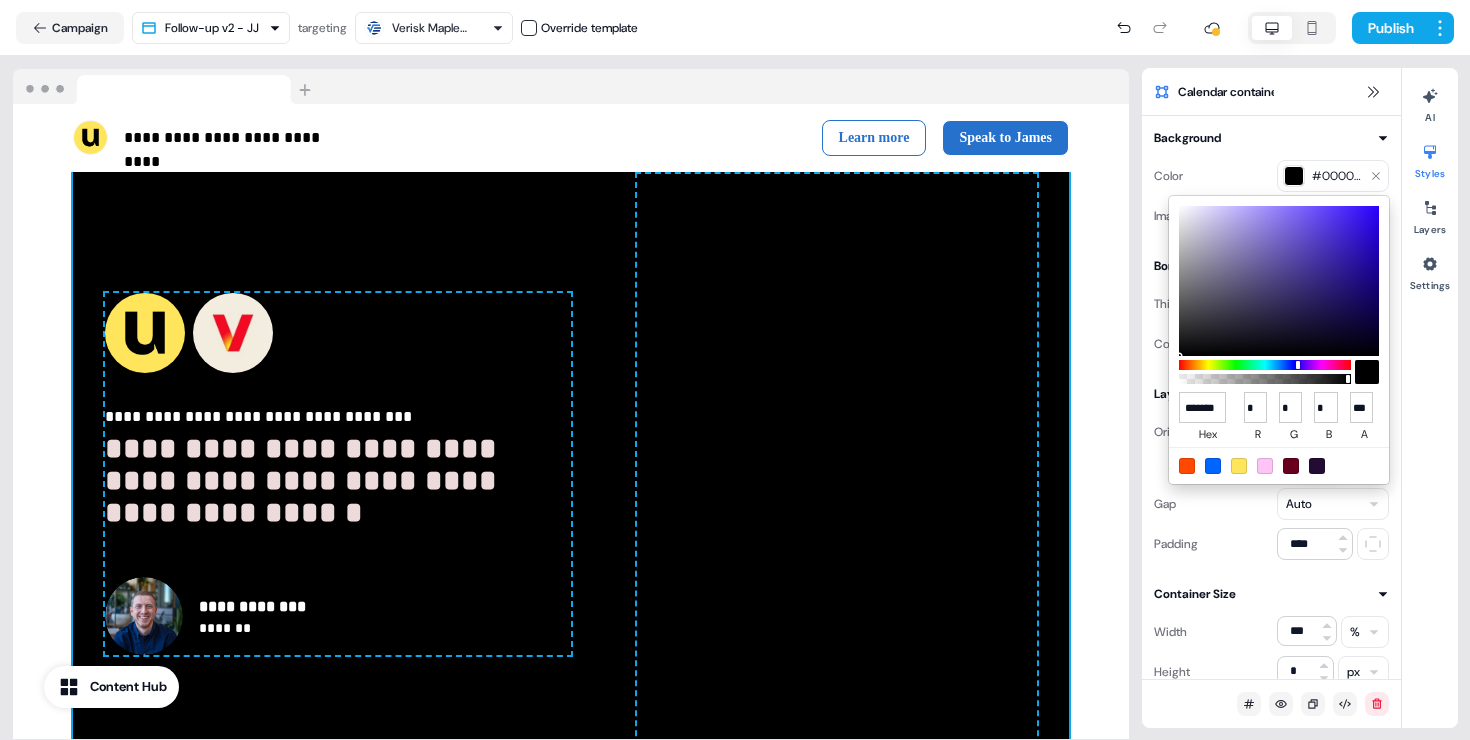 scroll, scrollTop: 0, scrollLeft: 16, axis: horizontal 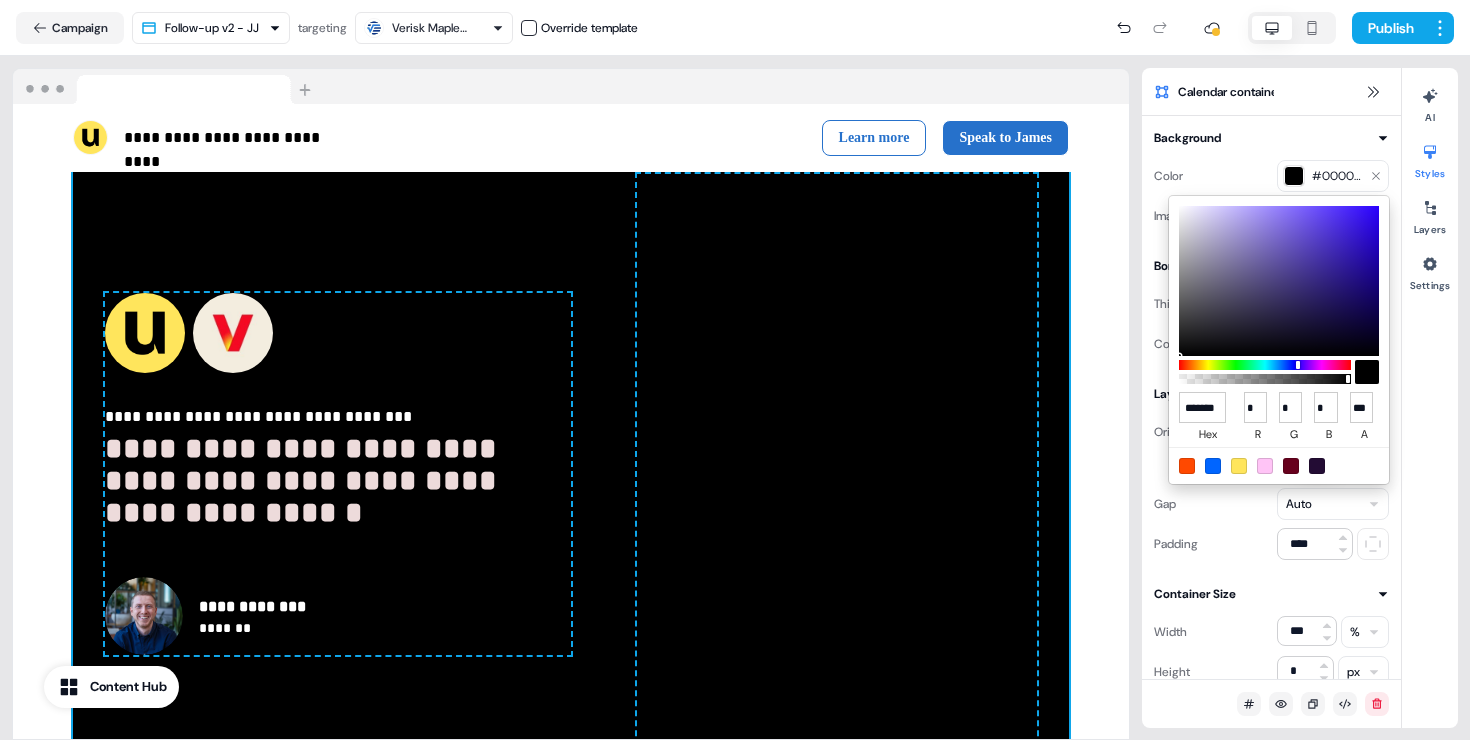 type on "******" 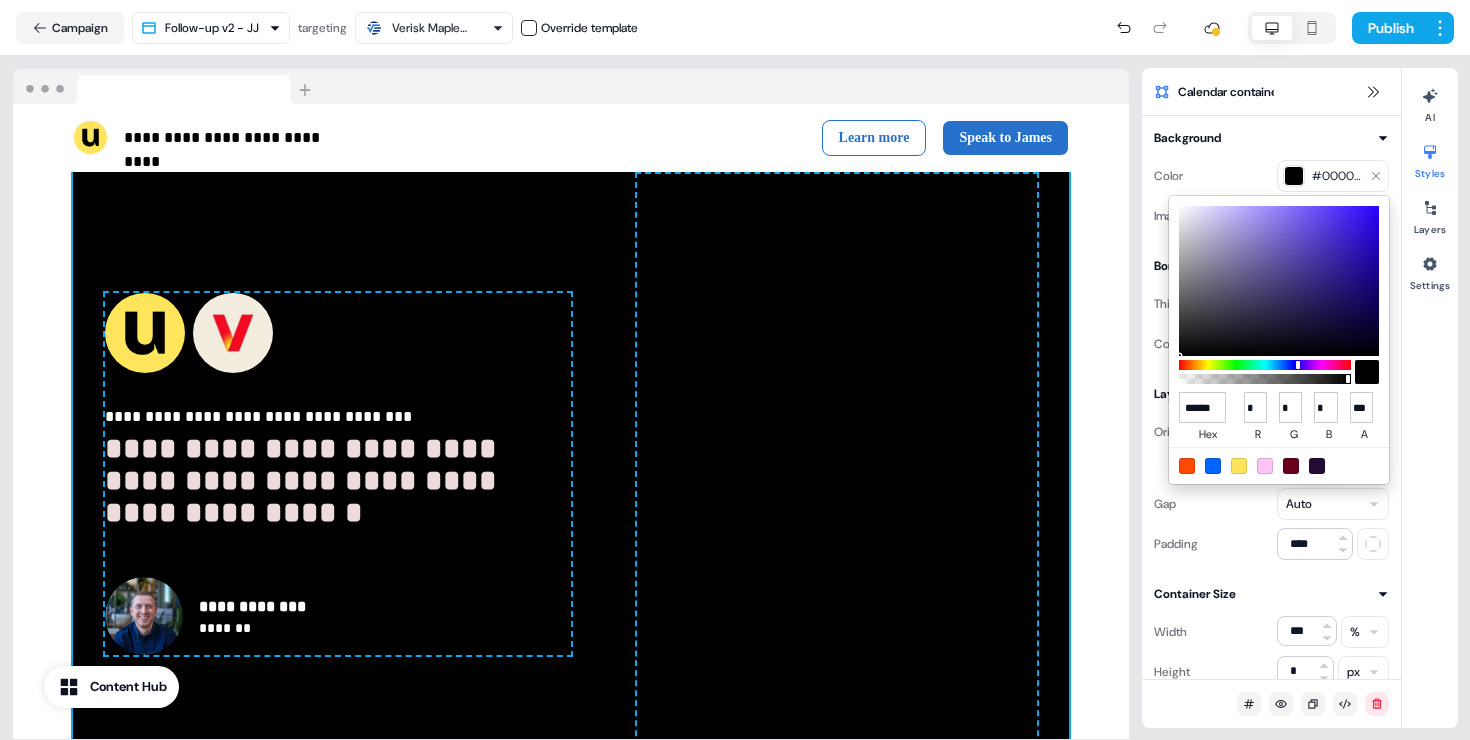 click on "**********" at bounding box center [735, 370] 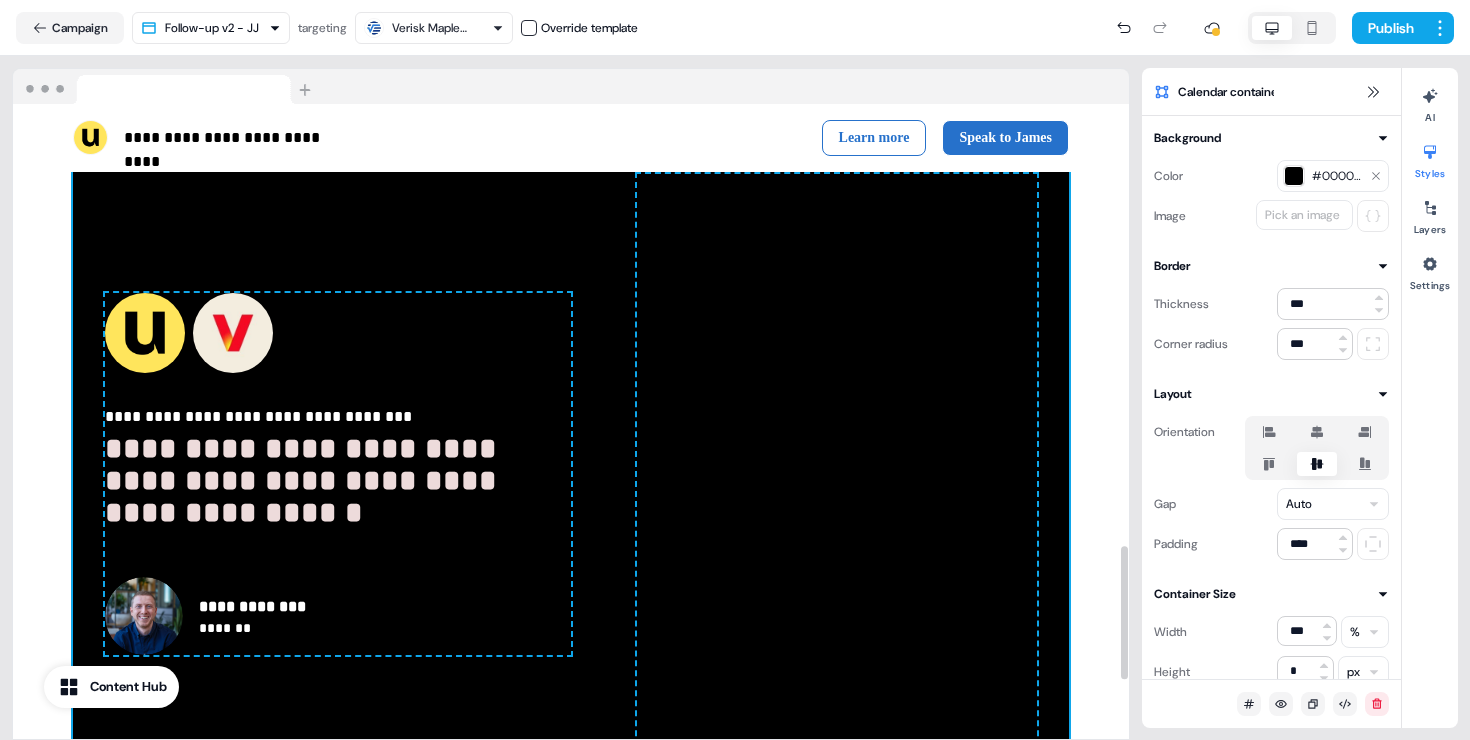 click on "**********" at bounding box center (571, 474) 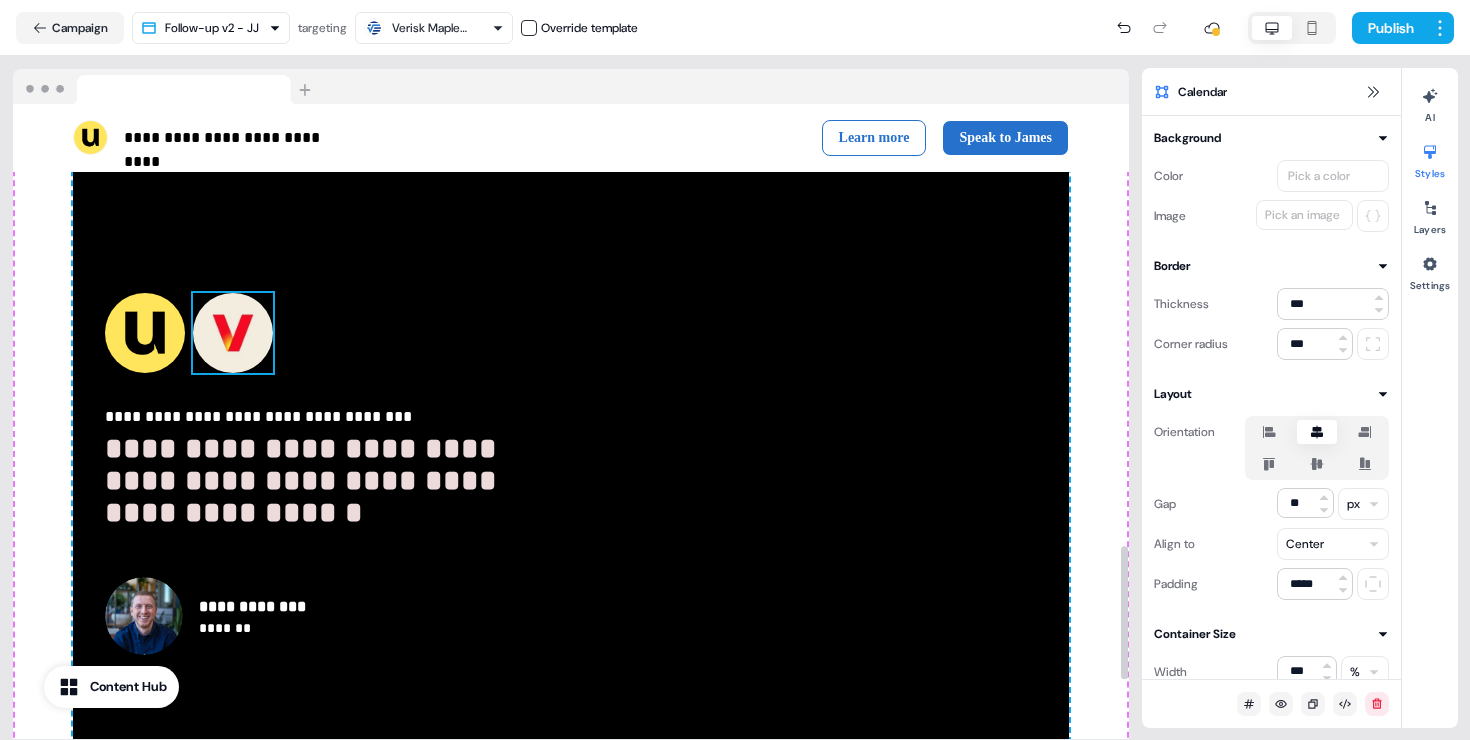 click at bounding box center [233, 333] 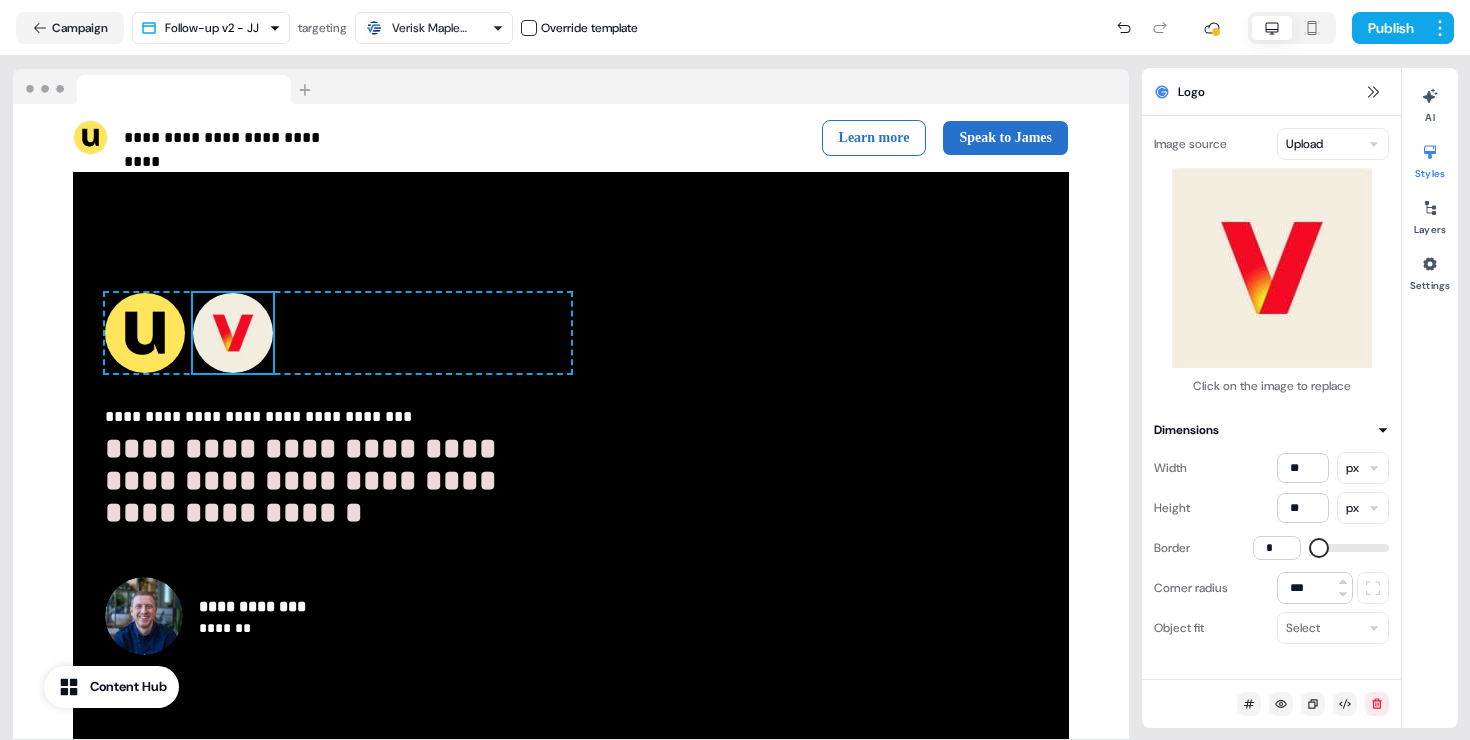 click on "**********" at bounding box center (735, 370) 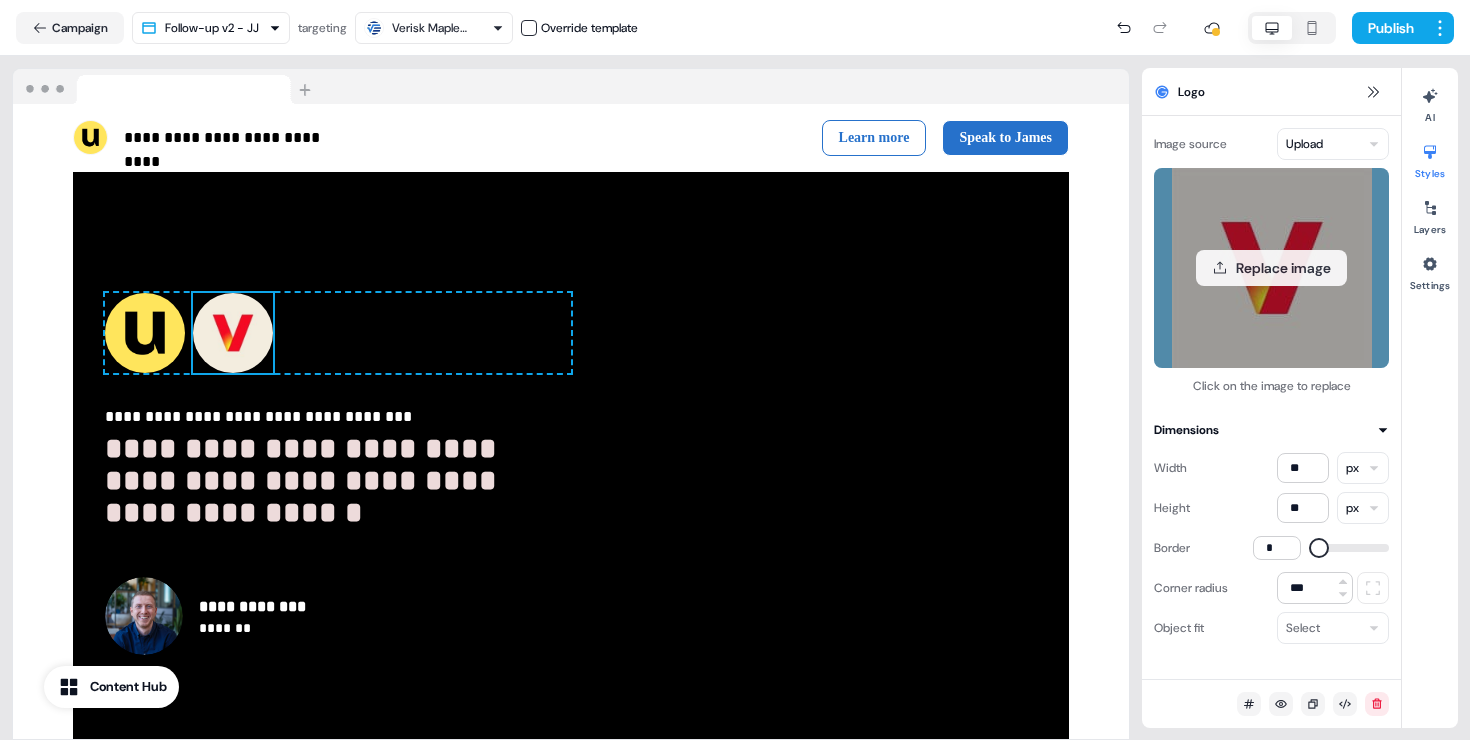 click on "Replace image" at bounding box center (1271, 268) 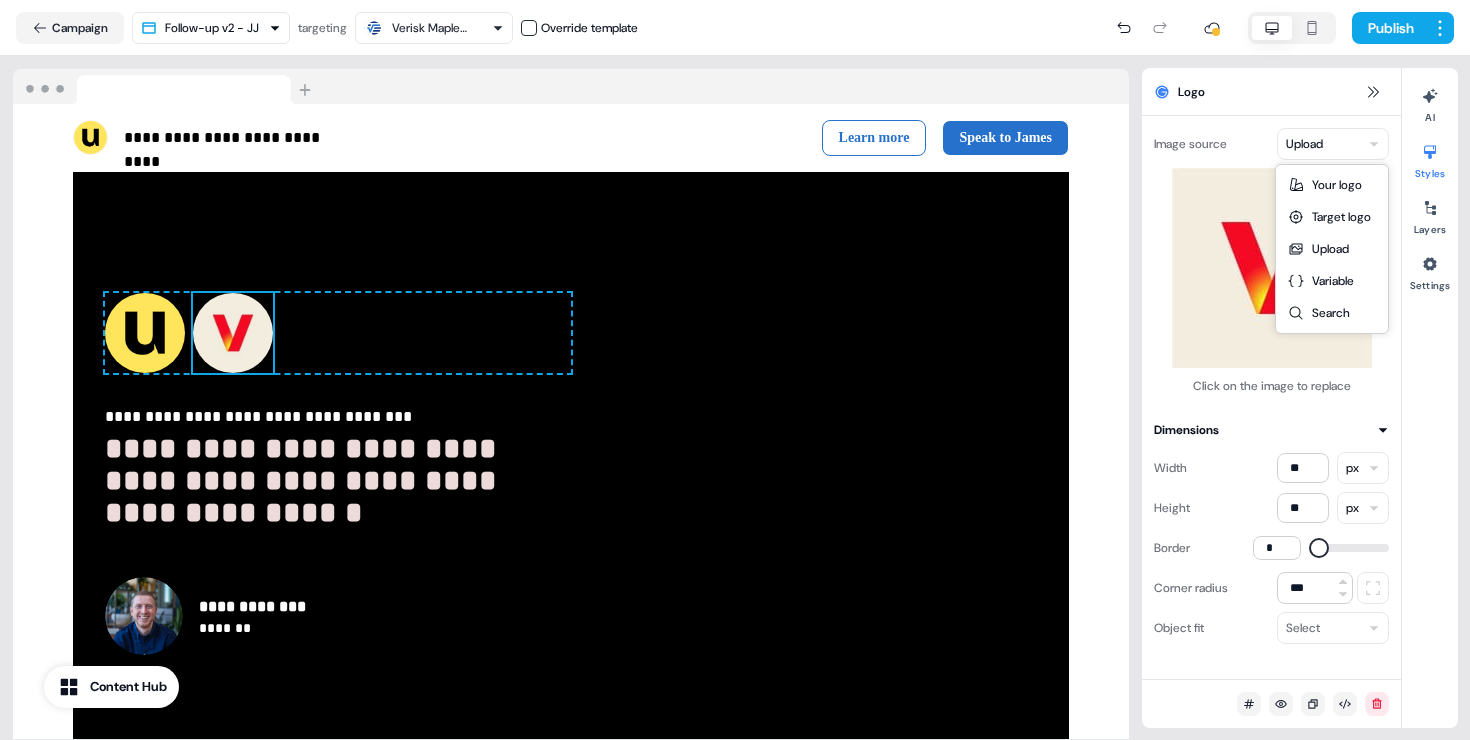 click on "**********" at bounding box center (735, 370) 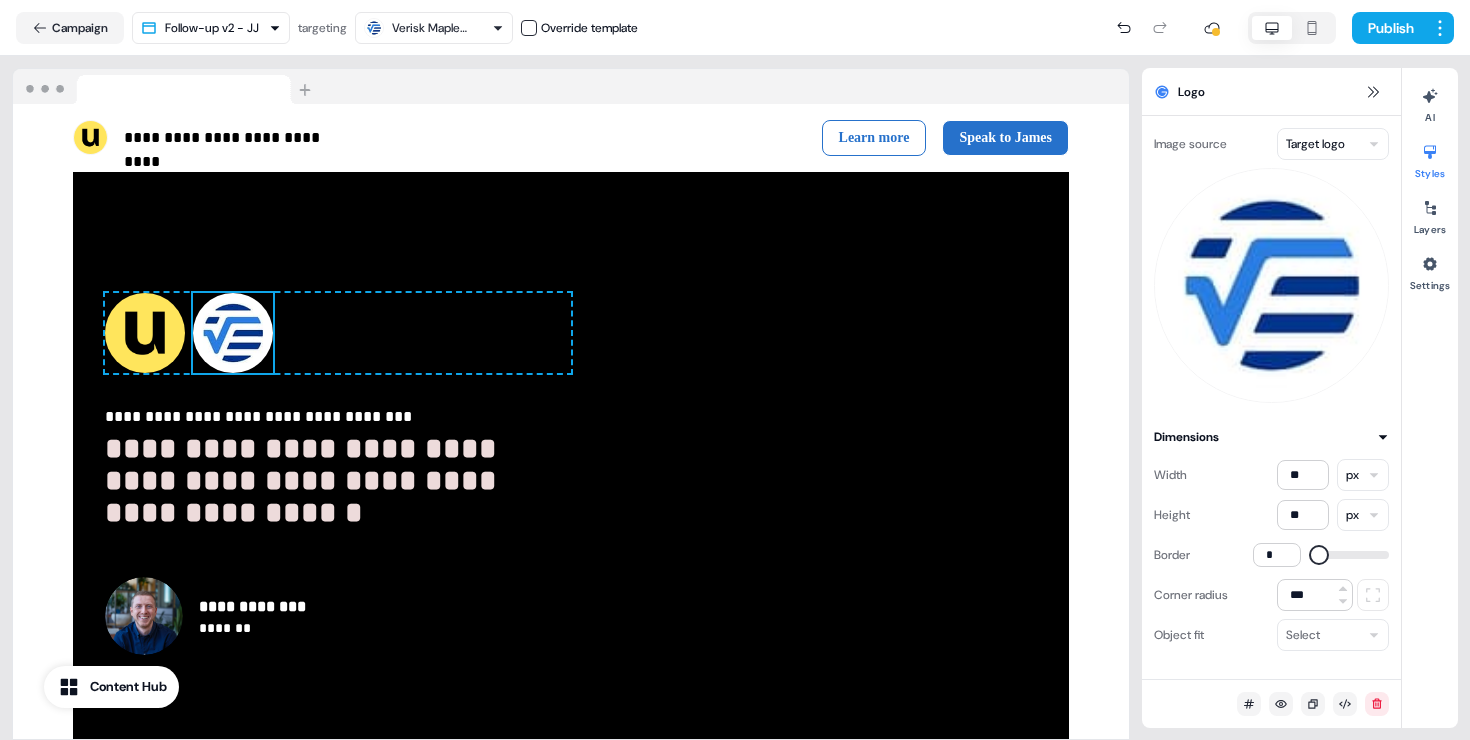 click on "**********" at bounding box center [571, 474] 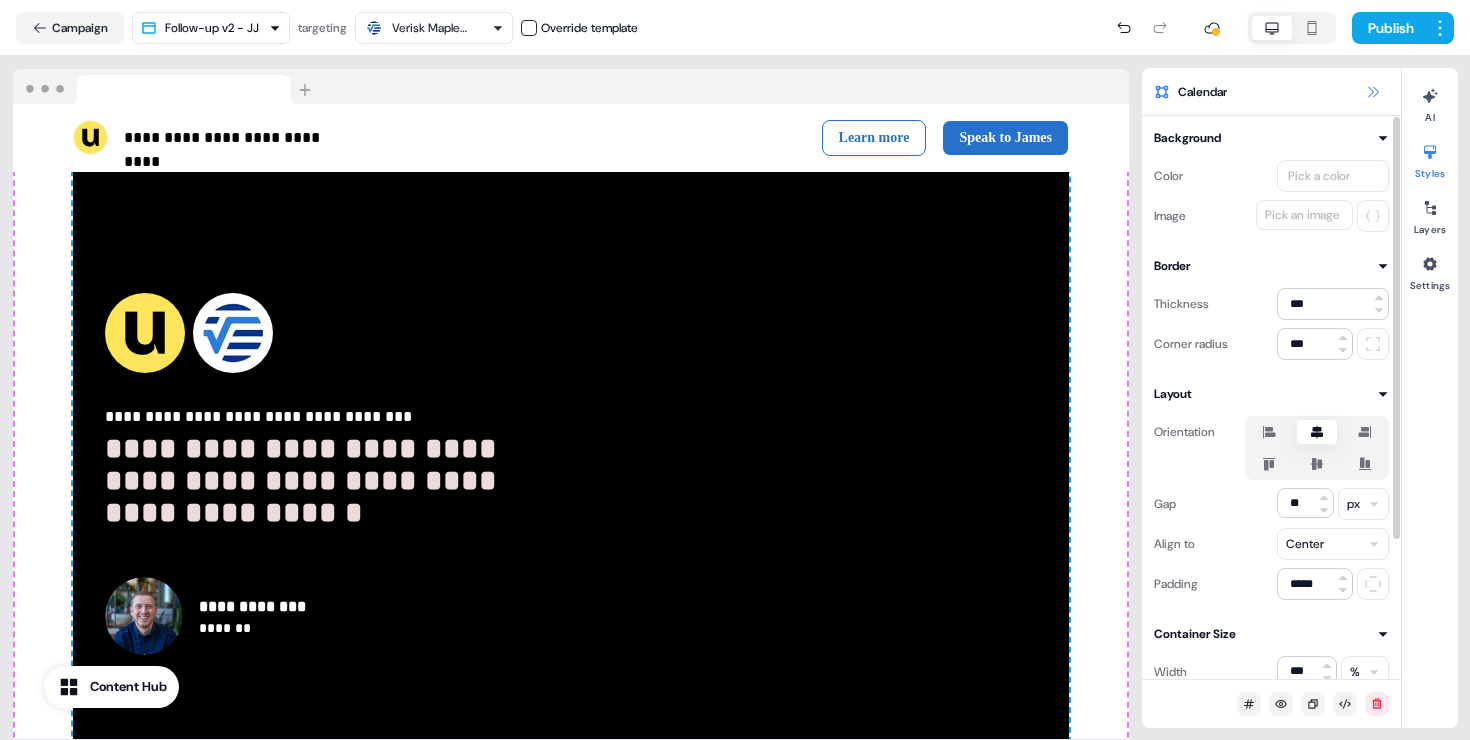 click 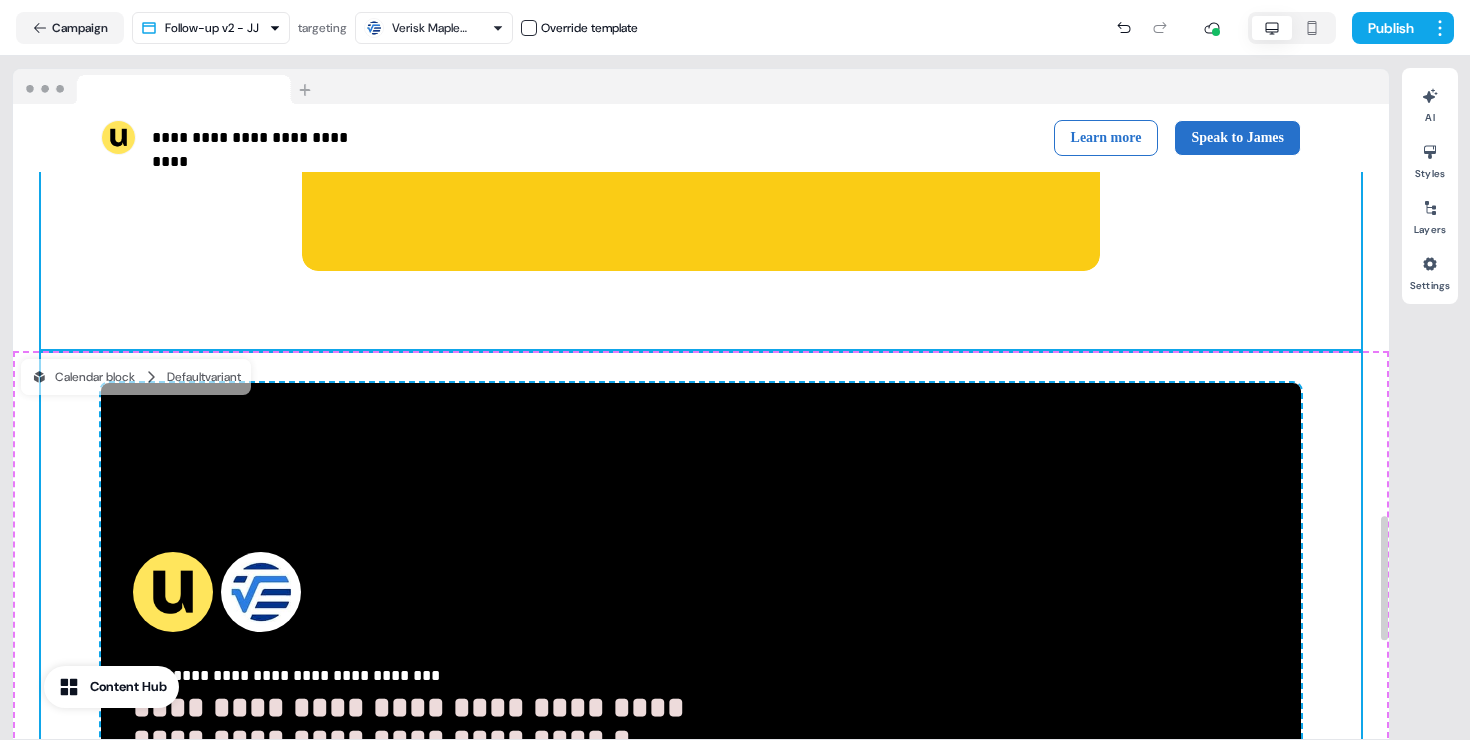 scroll, scrollTop: 2099, scrollLeft: 0, axis: vertical 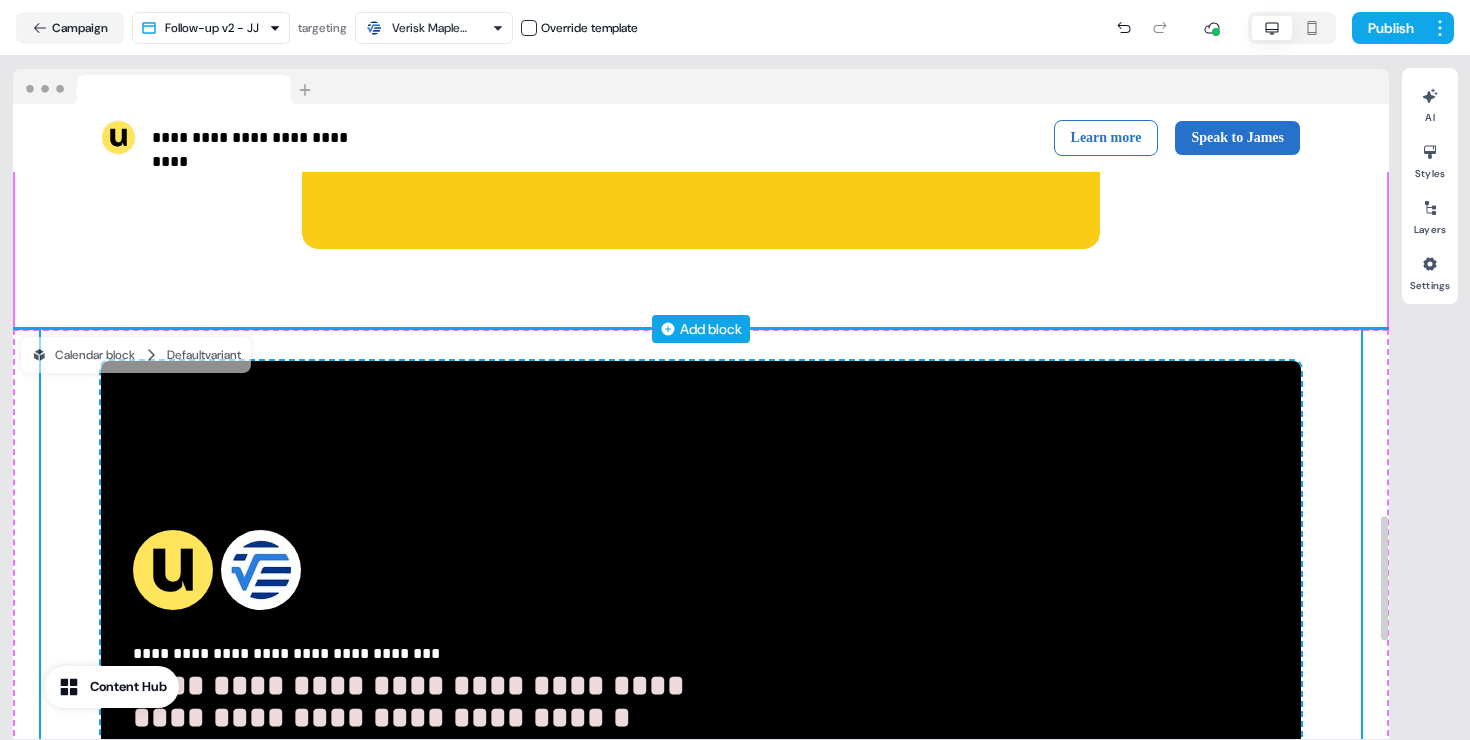 click on "Add block" at bounding box center (701, 329) 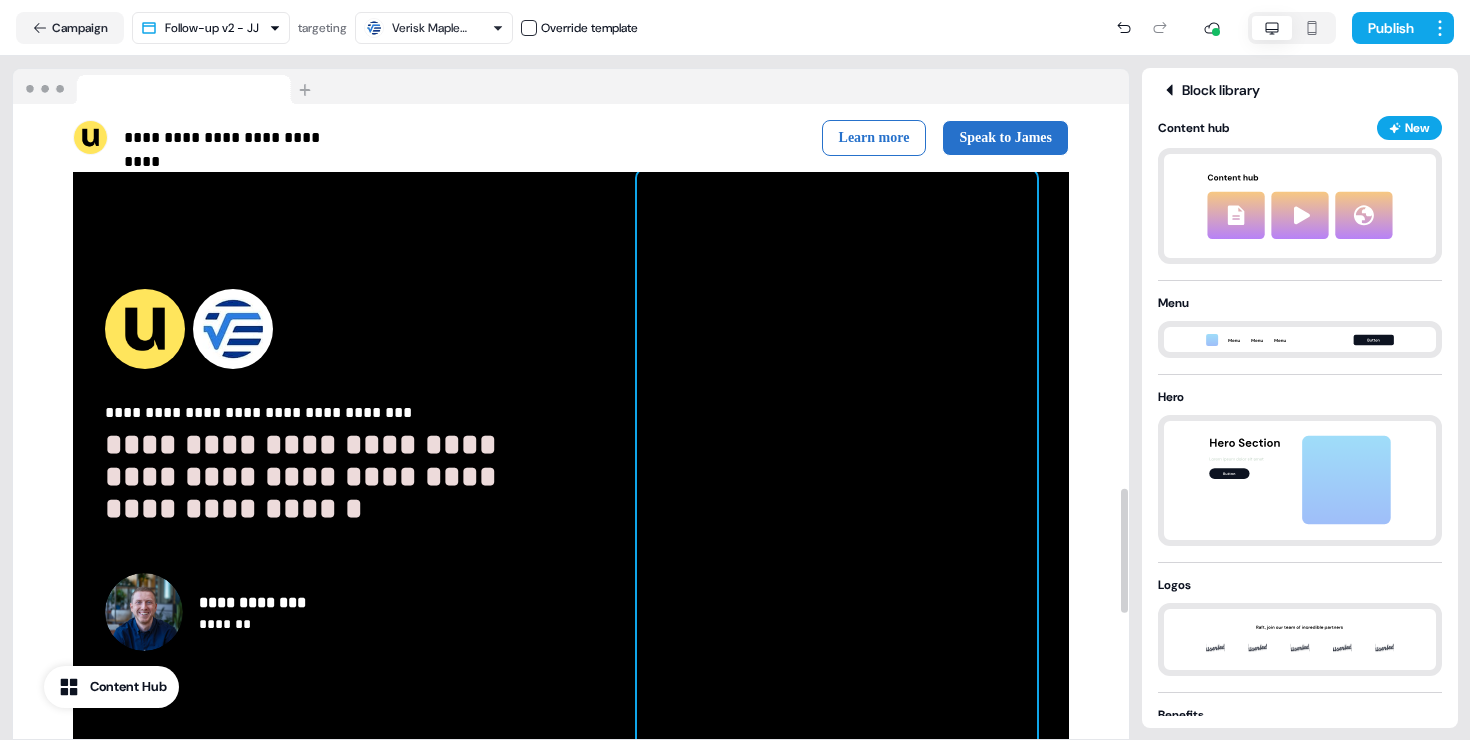 scroll, scrollTop: 1958, scrollLeft: 0, axis: vertical 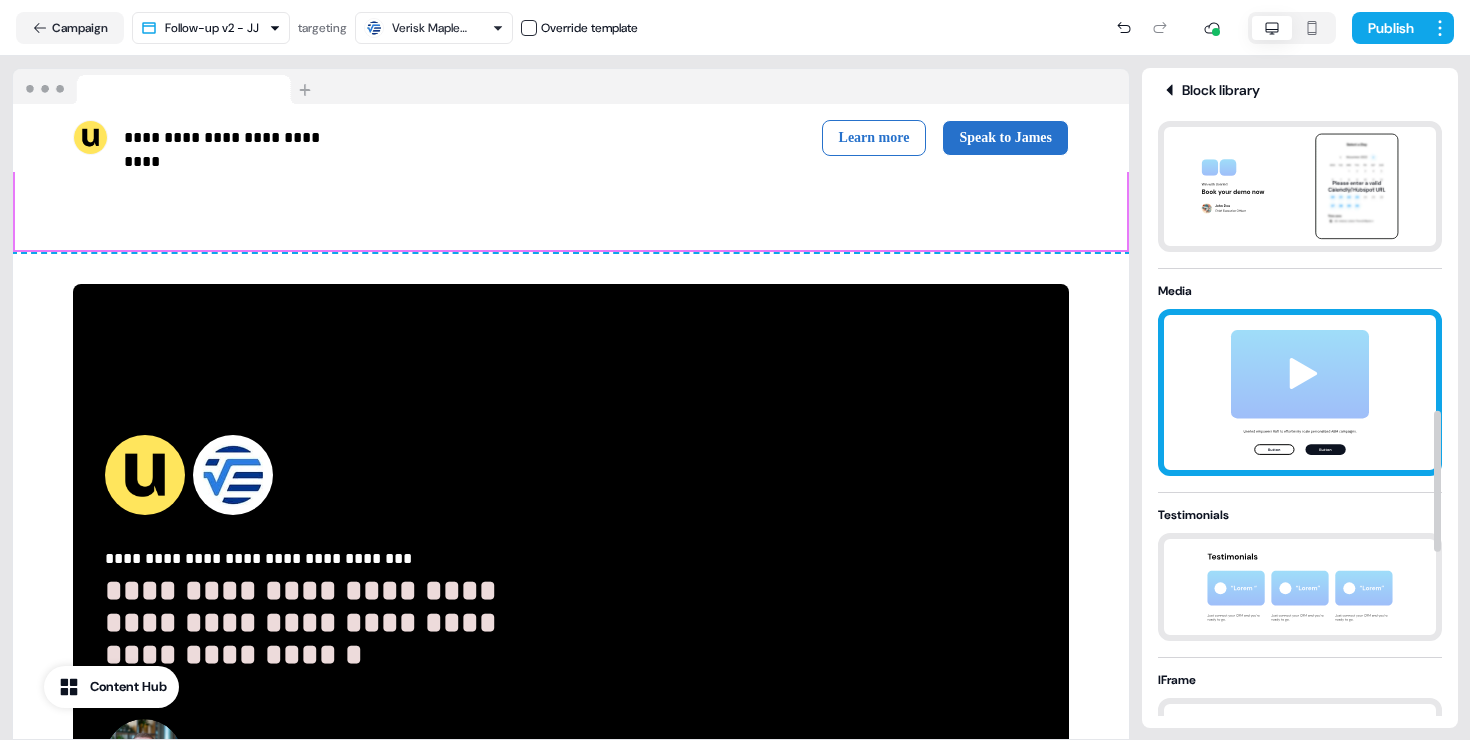 click at bounding box center [1300, 392] 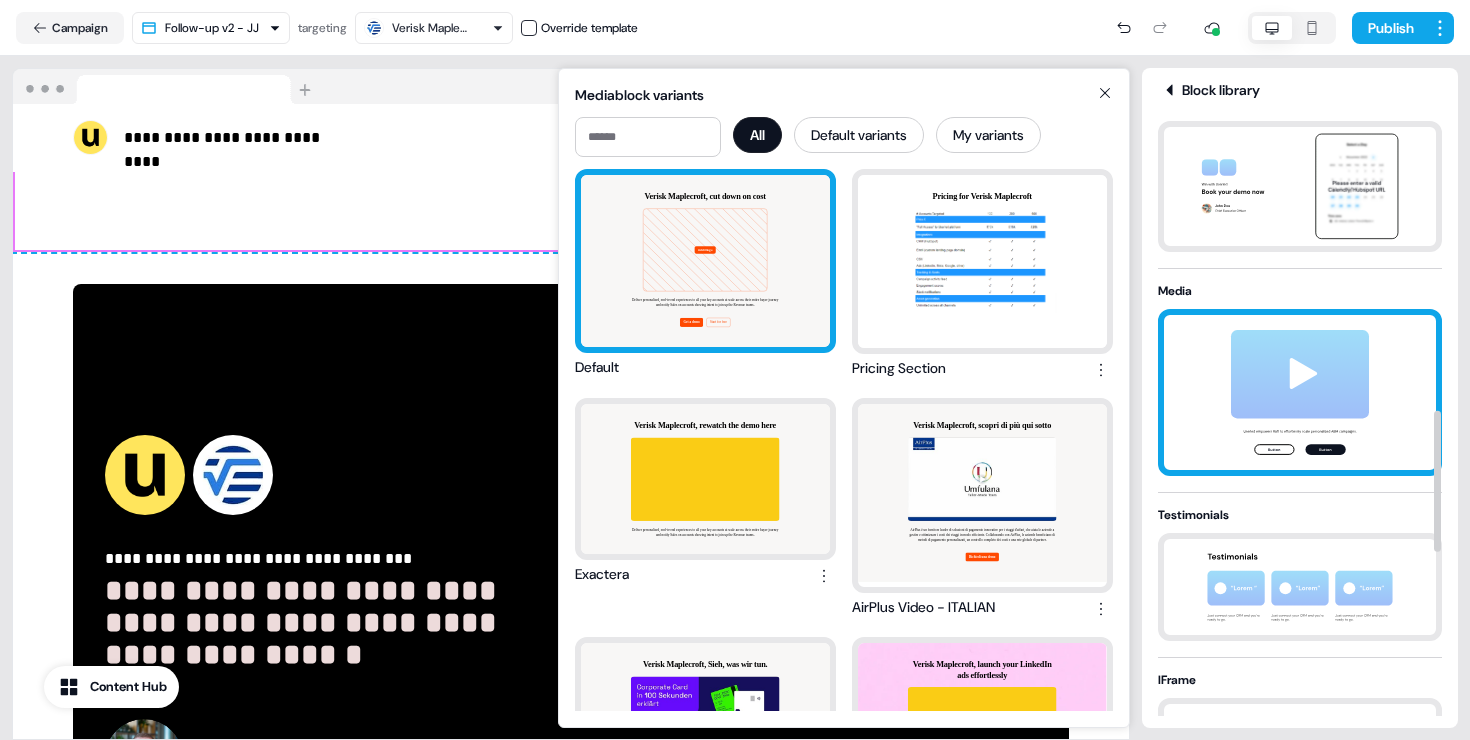 click on "Verisk Maplecroft, cut down on cost Add image Deliver personalised, end-to-end experiences to all your key accounts at scale across their entire buyer journey and notify Sales on accounts showing intent to join up the Revenue teams. Get a demo Start for free" at bounding box center (705, 261) 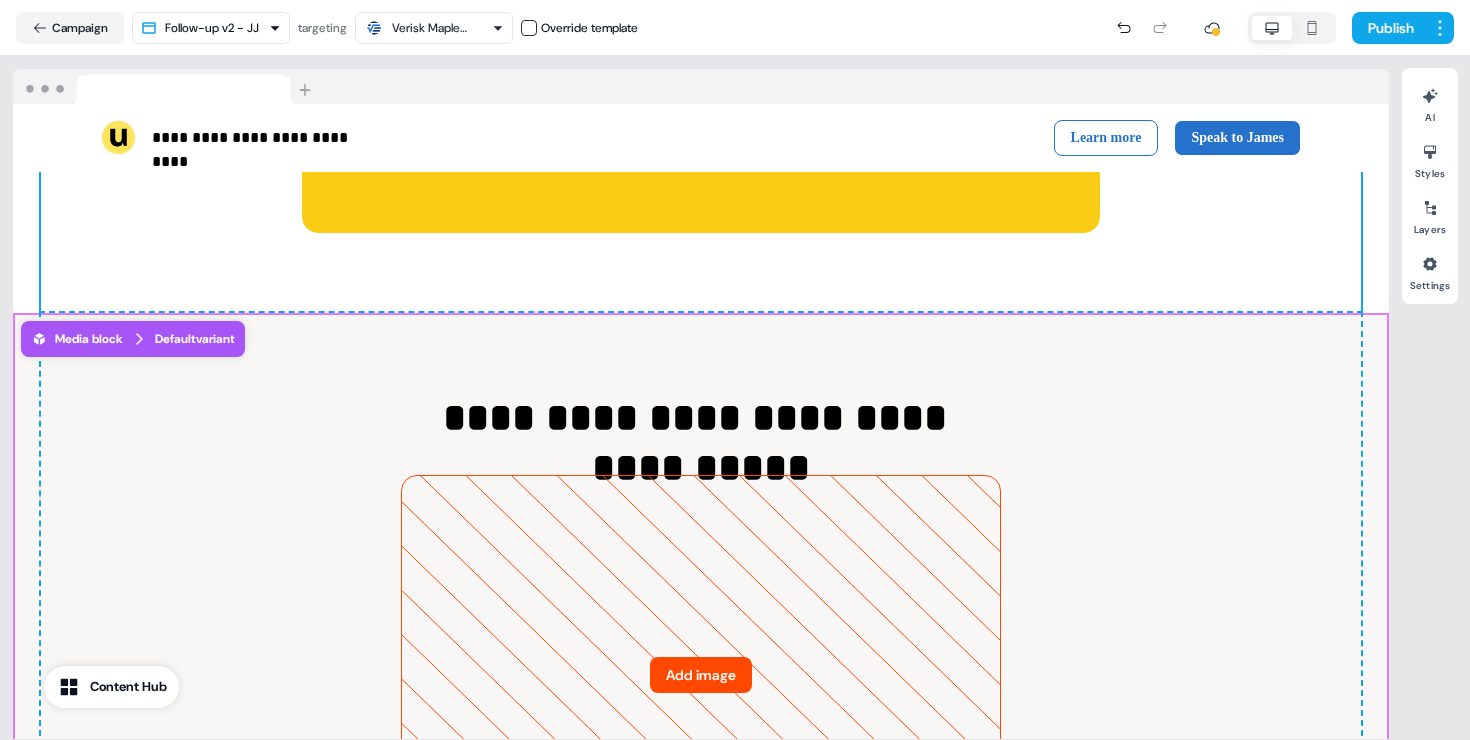 scroll, scrollTop: 2154, scrollLeft: 0, axis: vertical 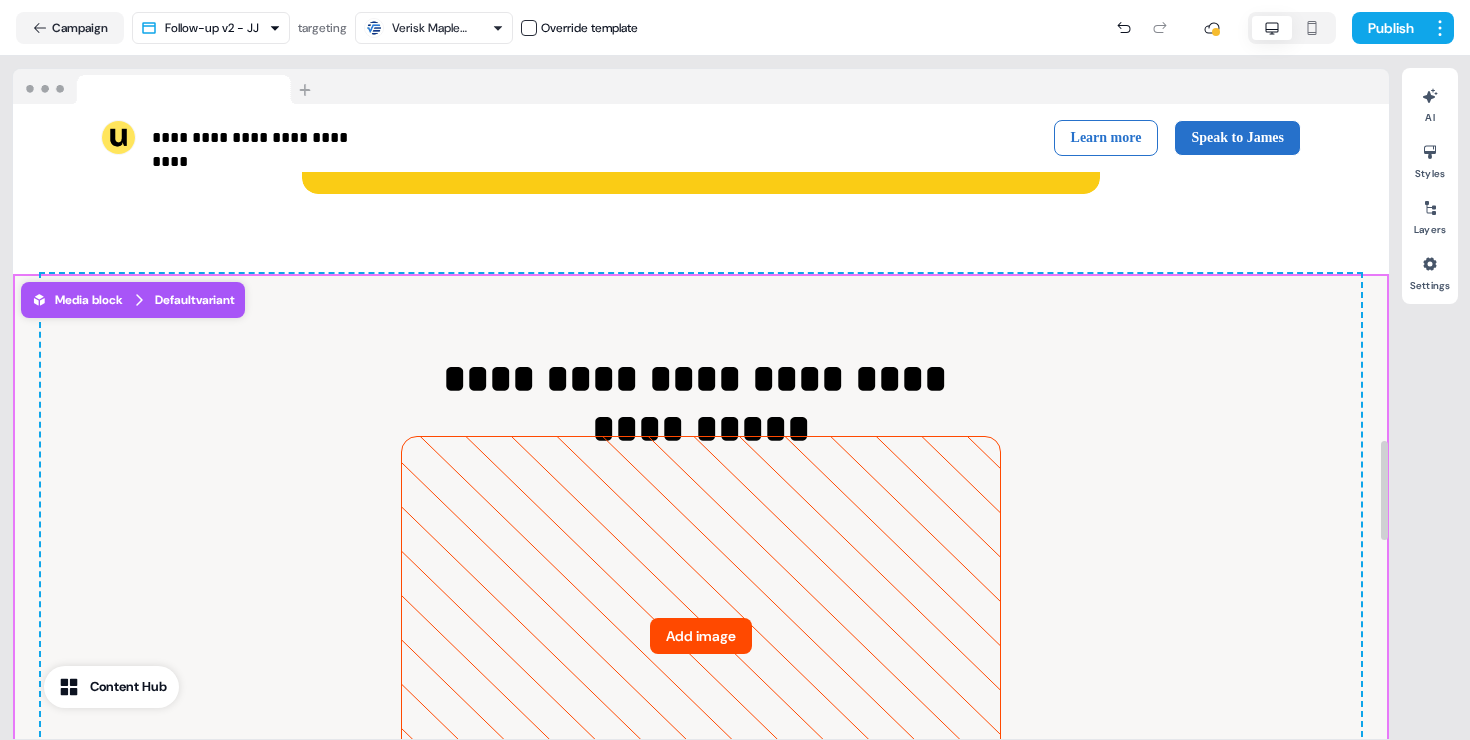 click on "**********" at bounding box center (701, 689) 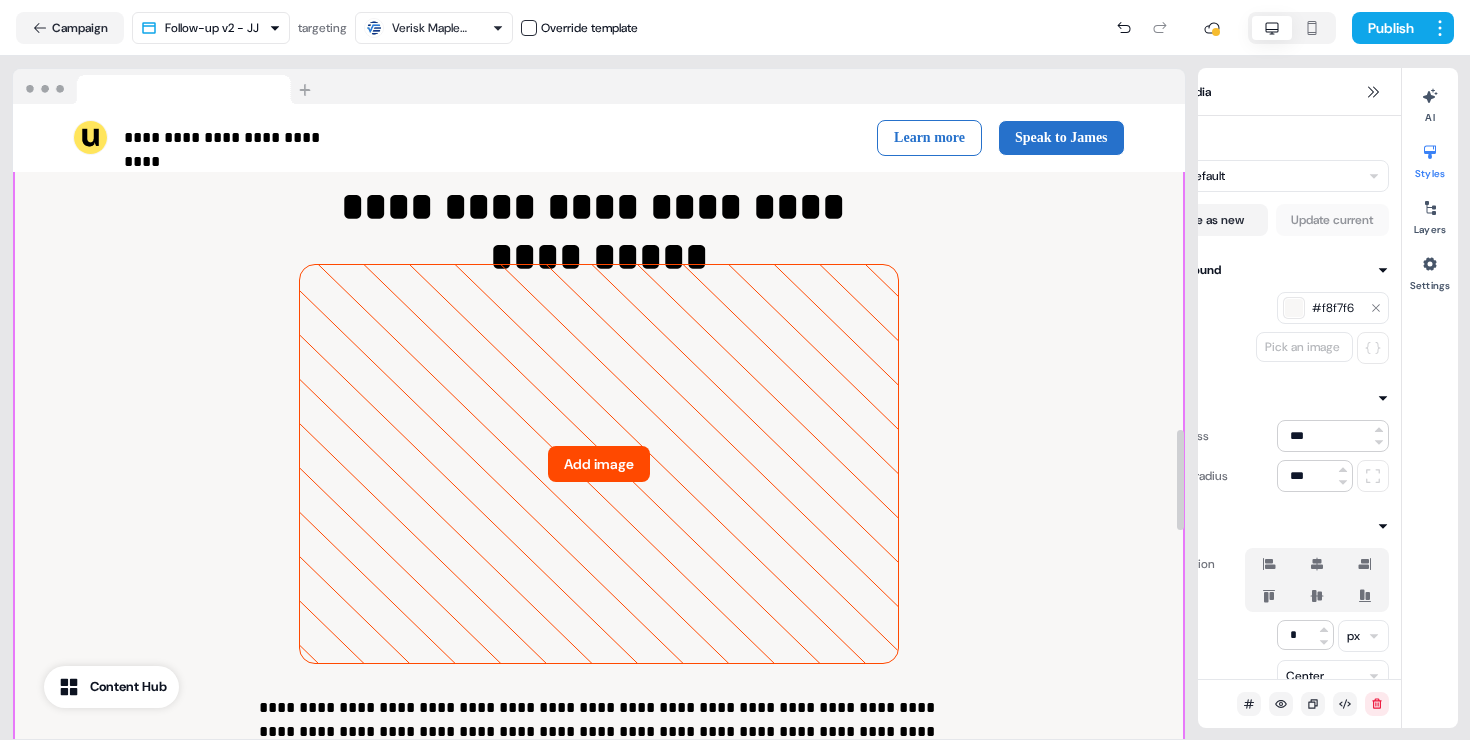 scroll, scrollTop: 2013, scrollLeft: 0, axis: vertical 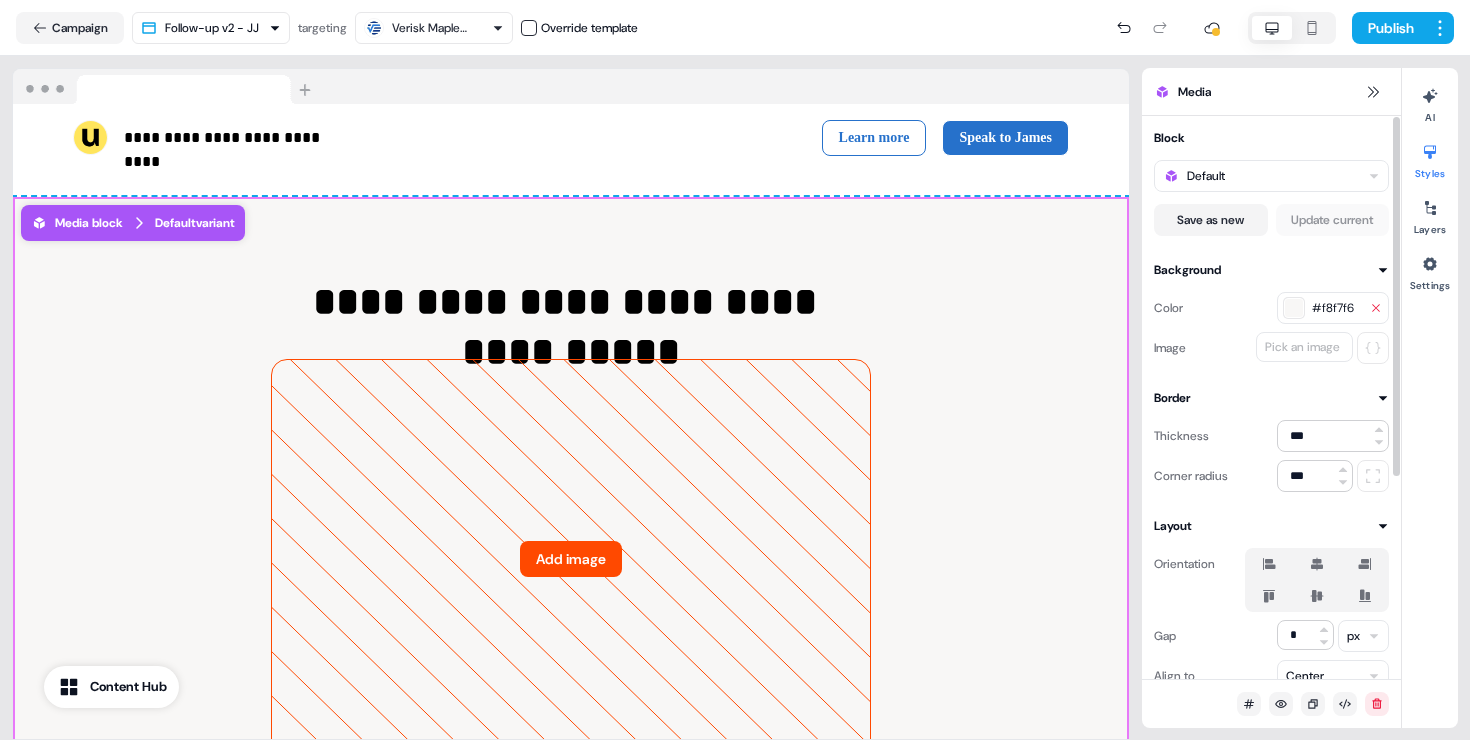 click 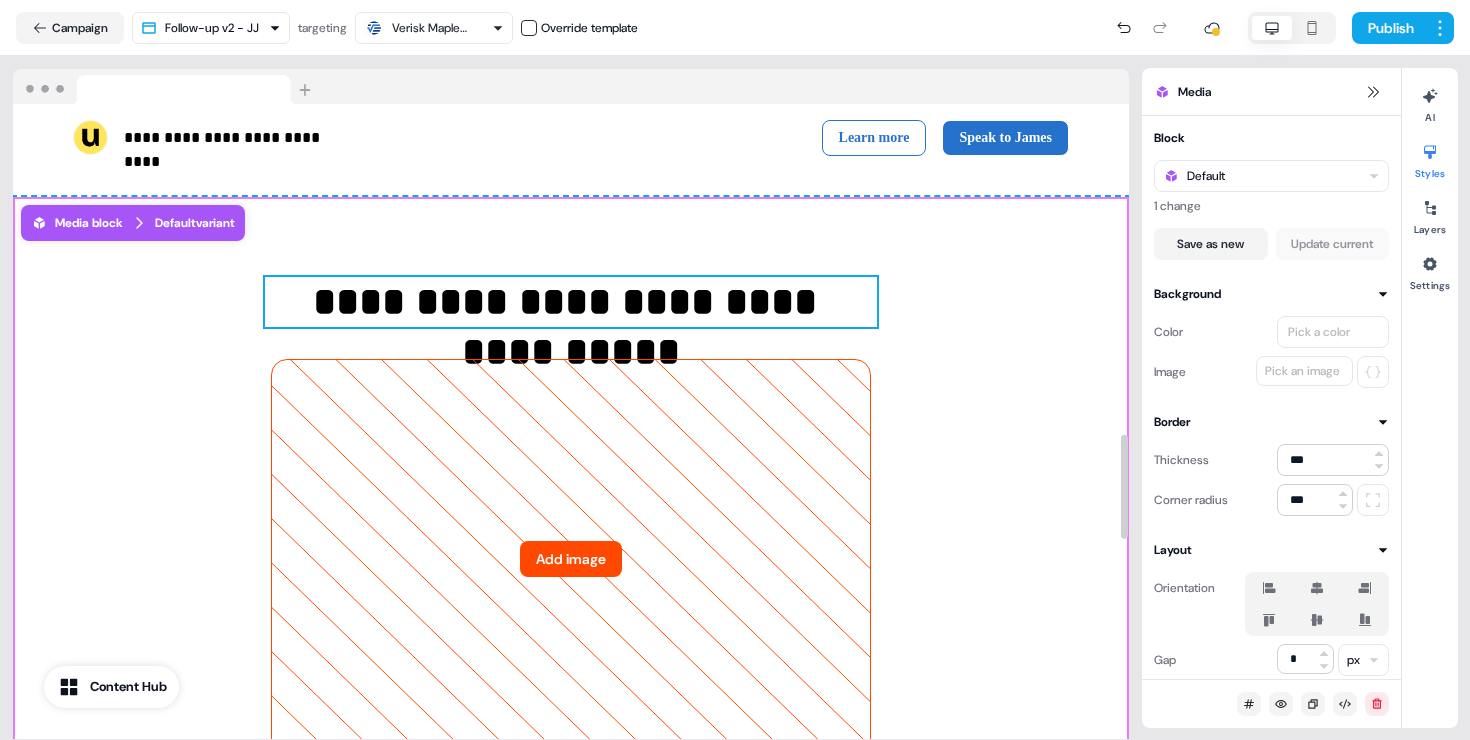click on "**********" at bounding box center (571, 302) 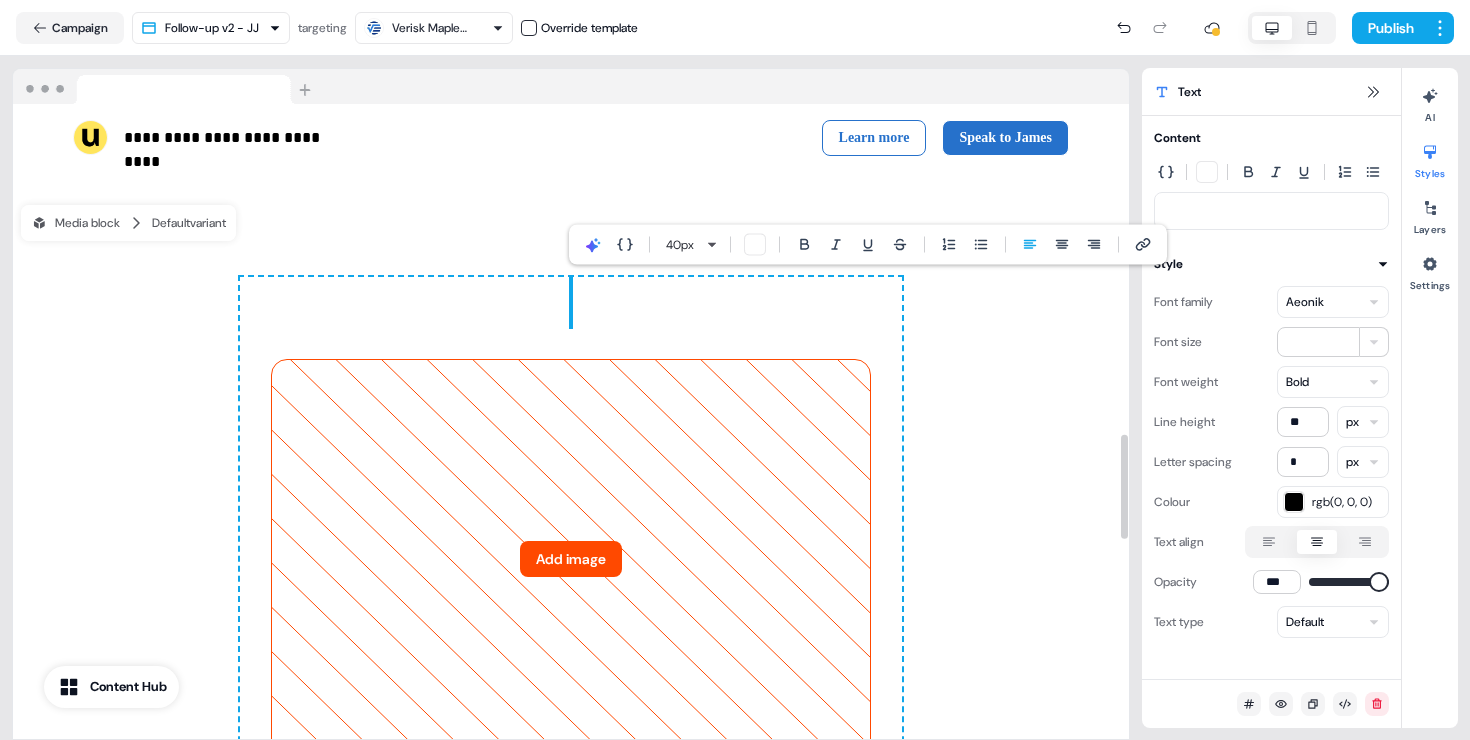 type 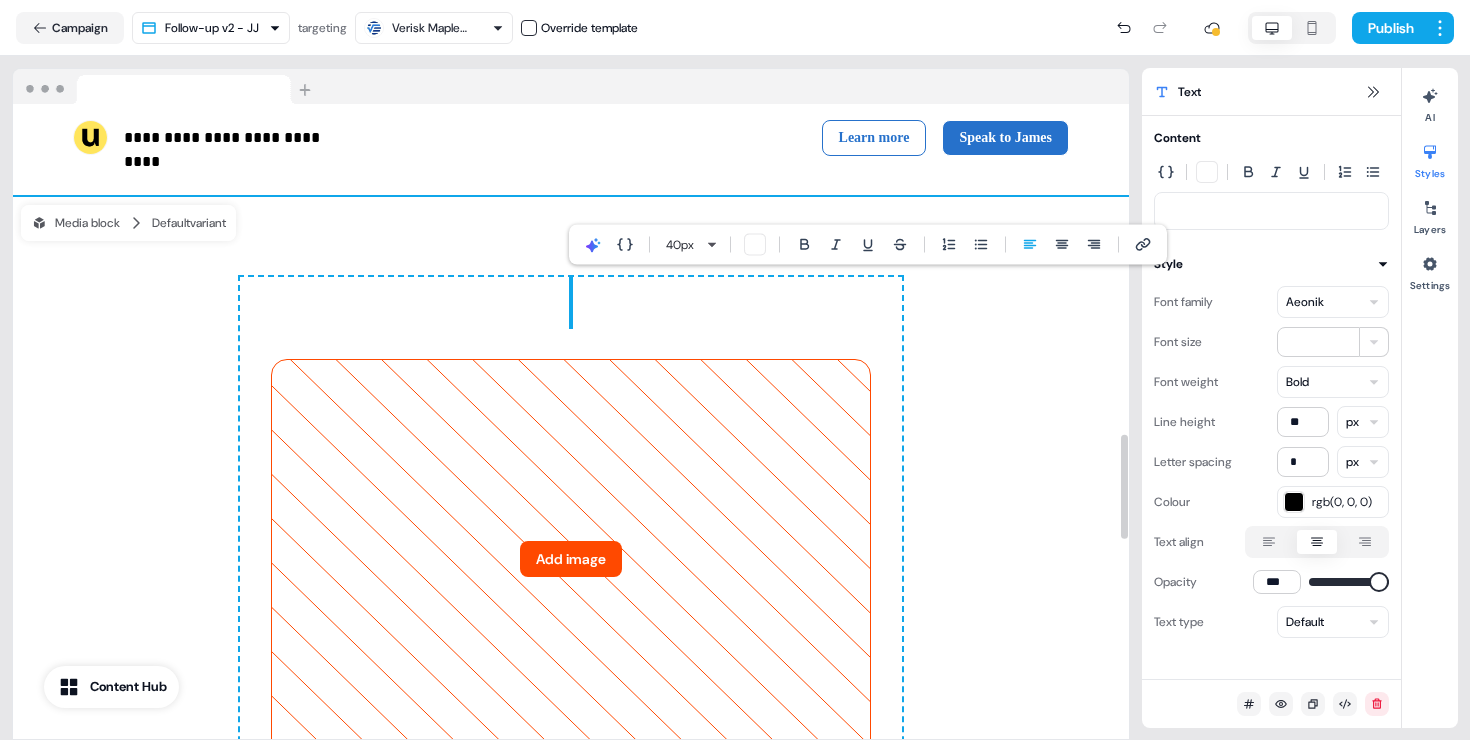click on "**********" at bounding box center [571, 624] 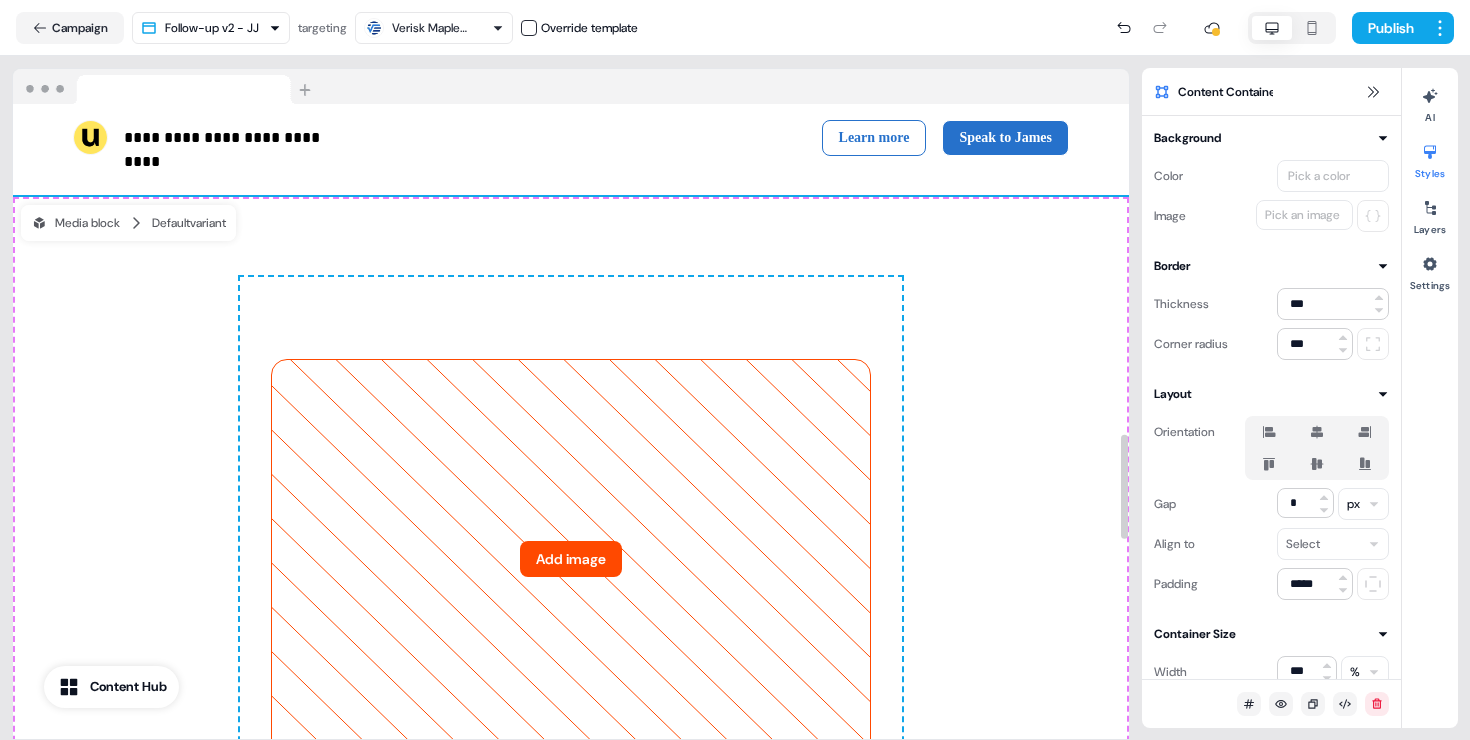 click on "**********" at bounding box center [570, 624] 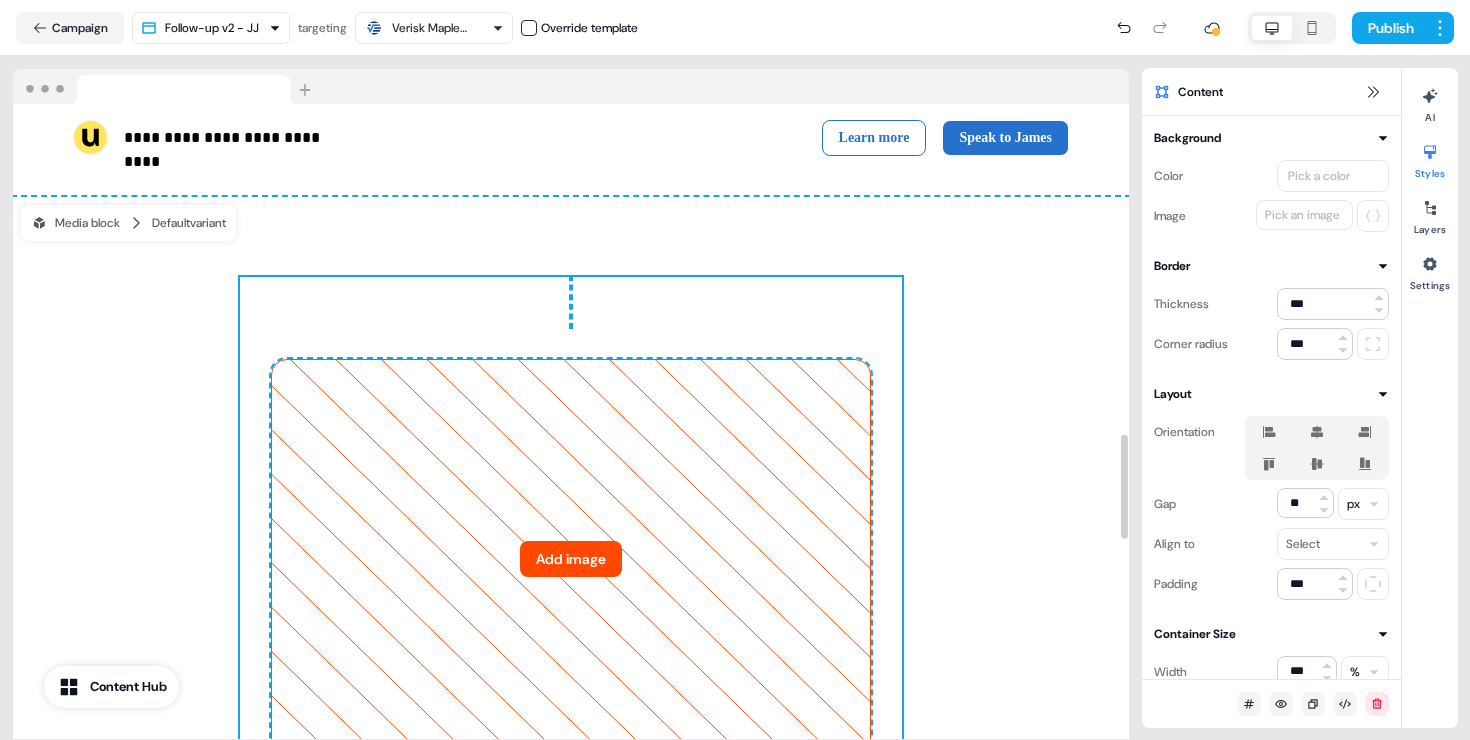 click on "**********" at bounding box center [570, 624] 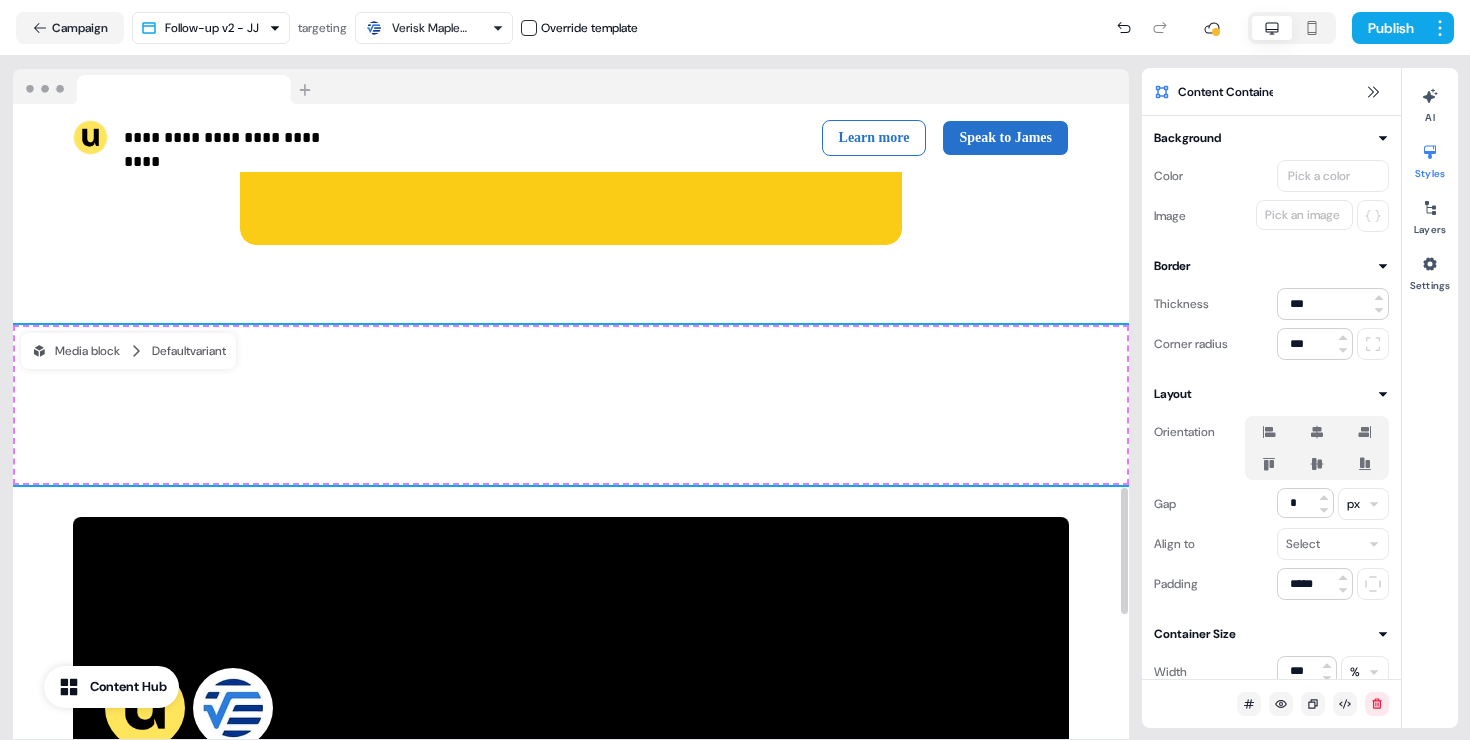 scroll, scrollTop: 1868, scrollLeft: 0, axis: vertical 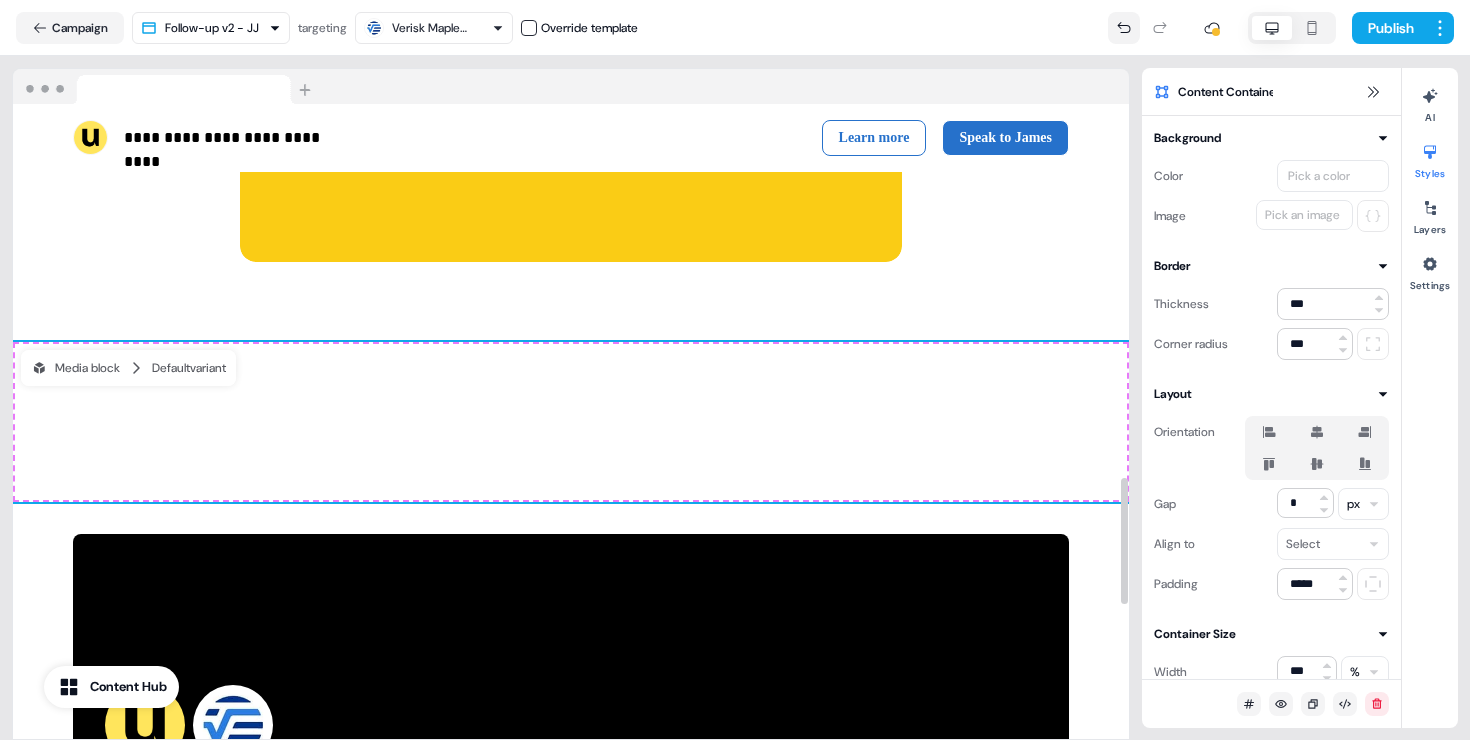 click at bounding box center (1124, 28) 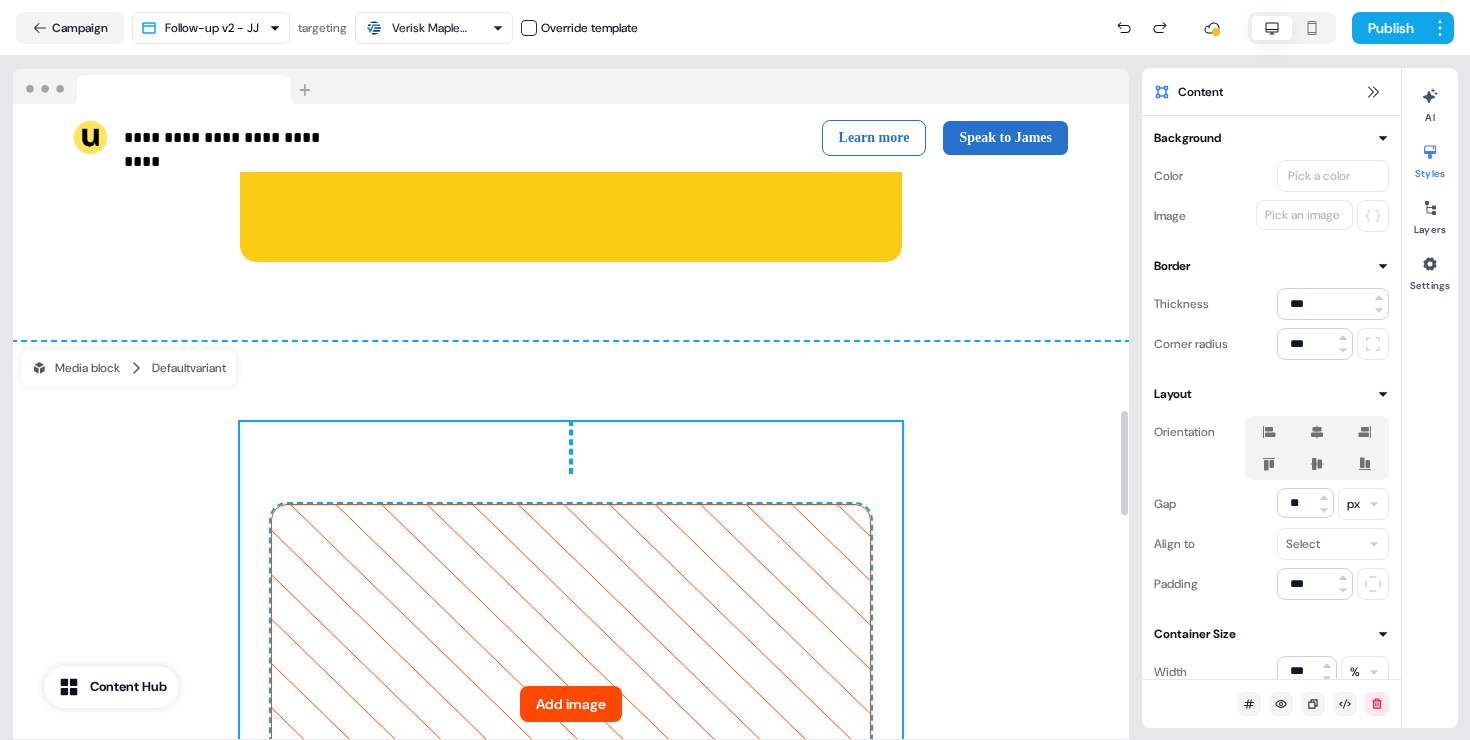 click on "**********" at bounding box center (570, 769) 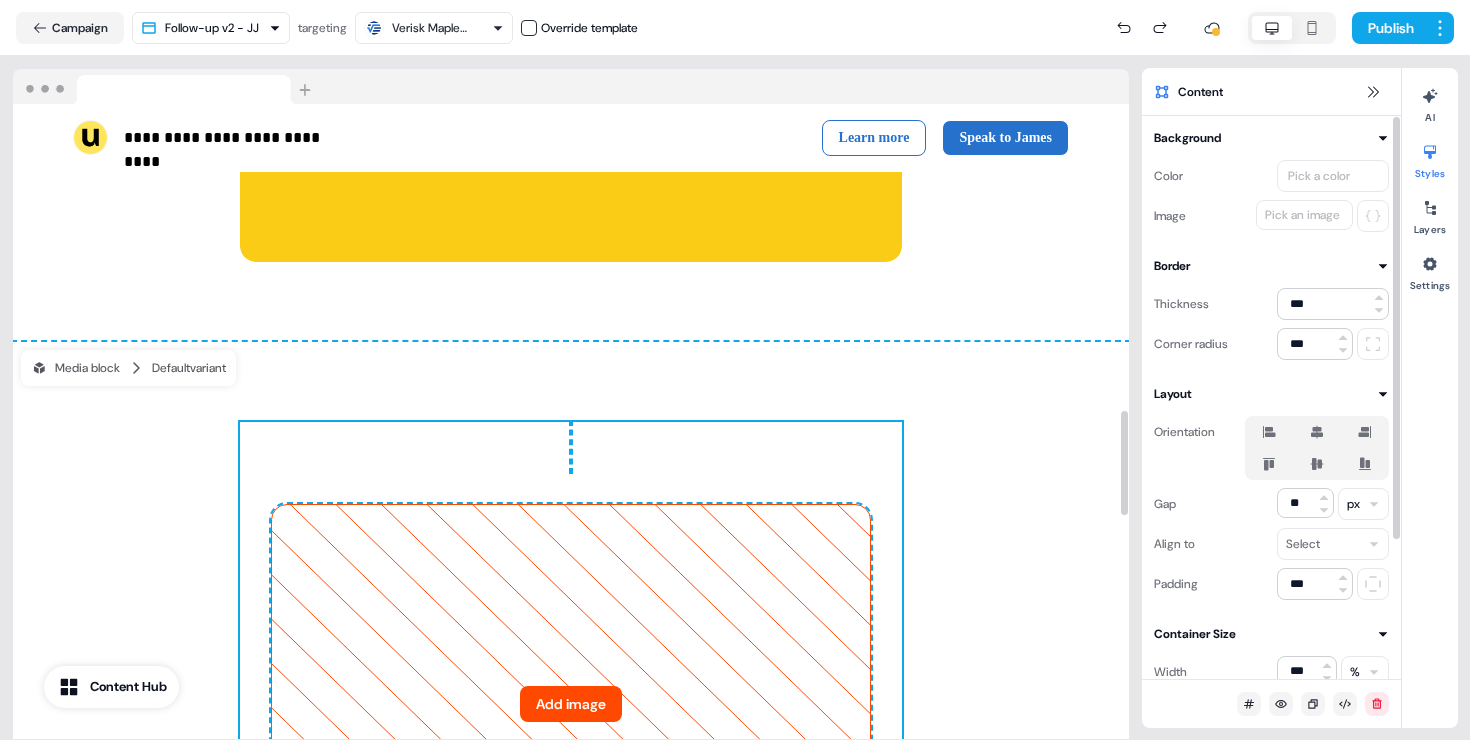 click on "**********" at bounding box center [571, 769] 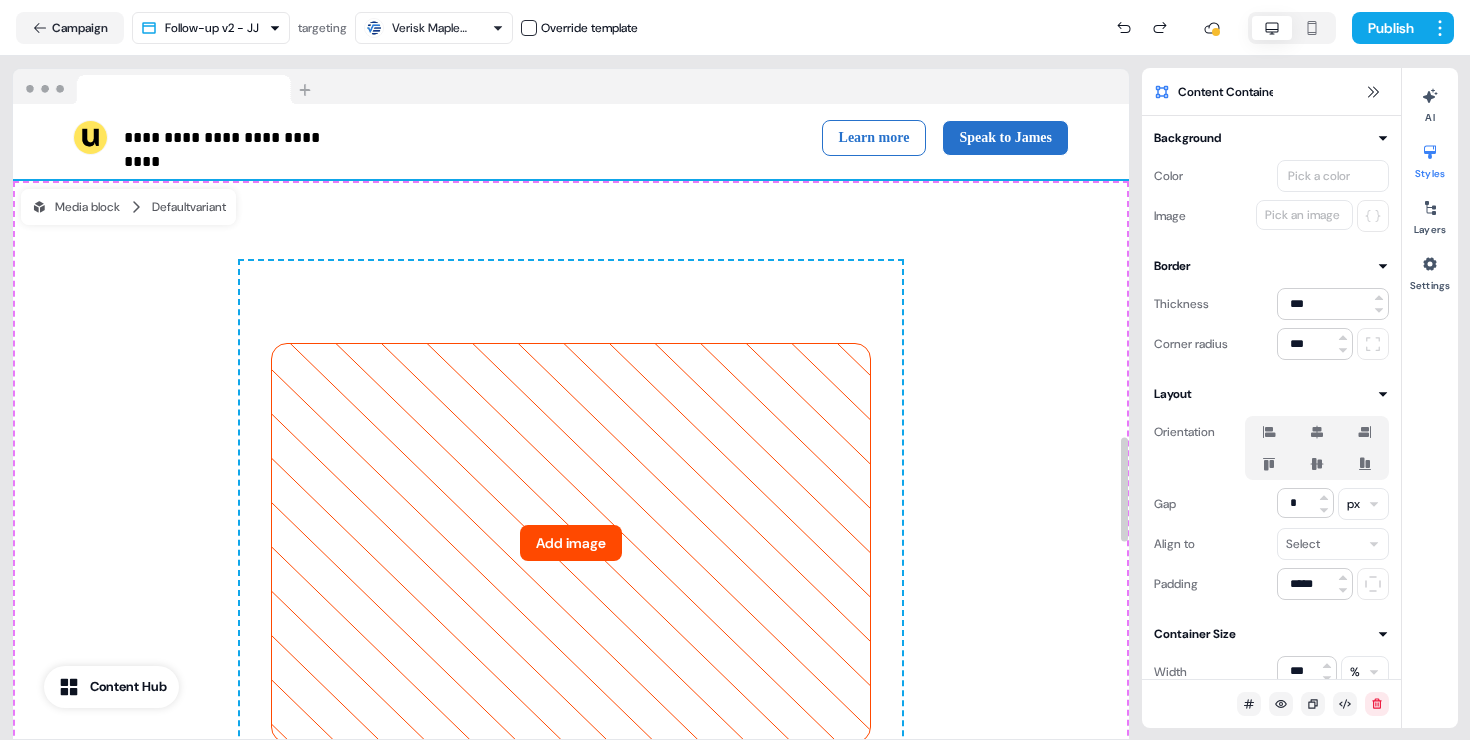 click on "**********" at bounding box center [571, 608] 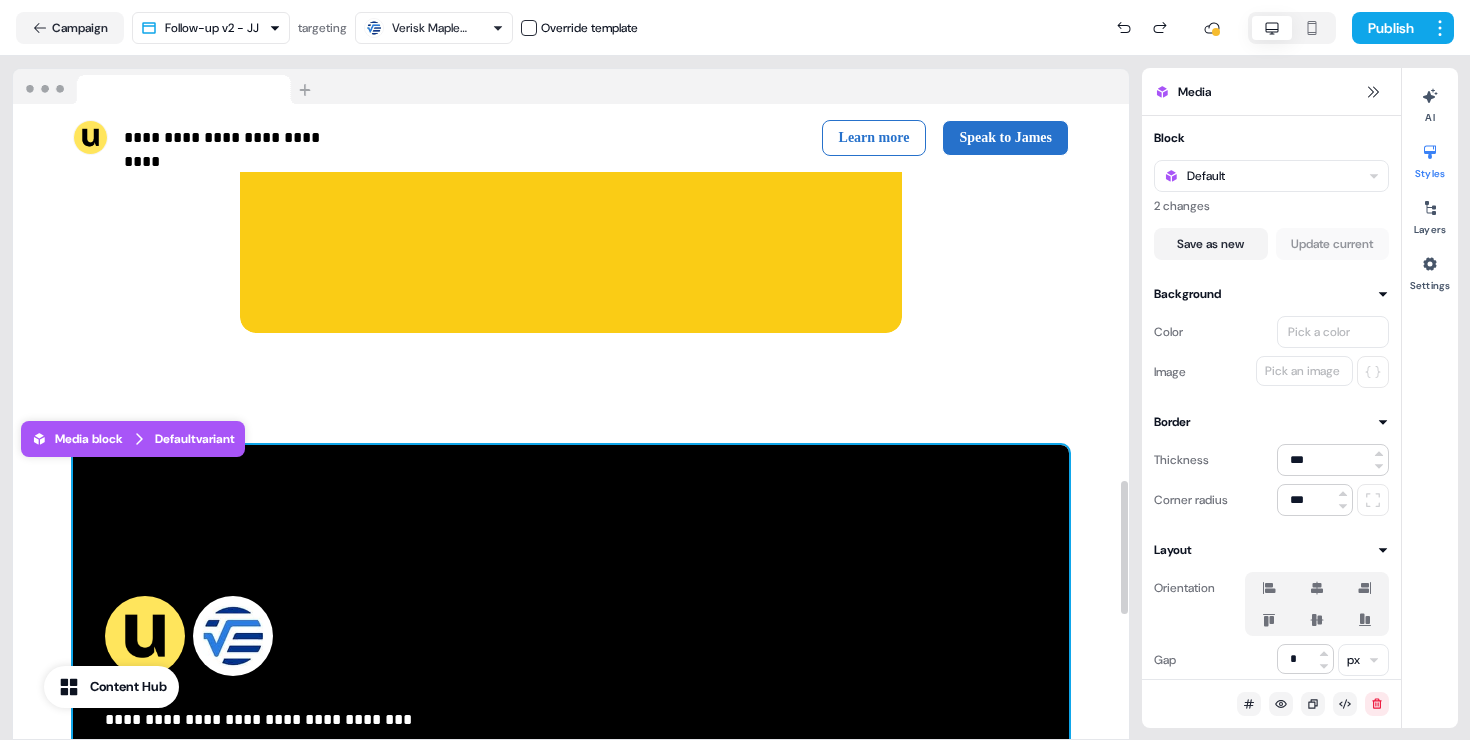 scroll, scrollTop: 1789, scrollLeft: 0, axis: vertical 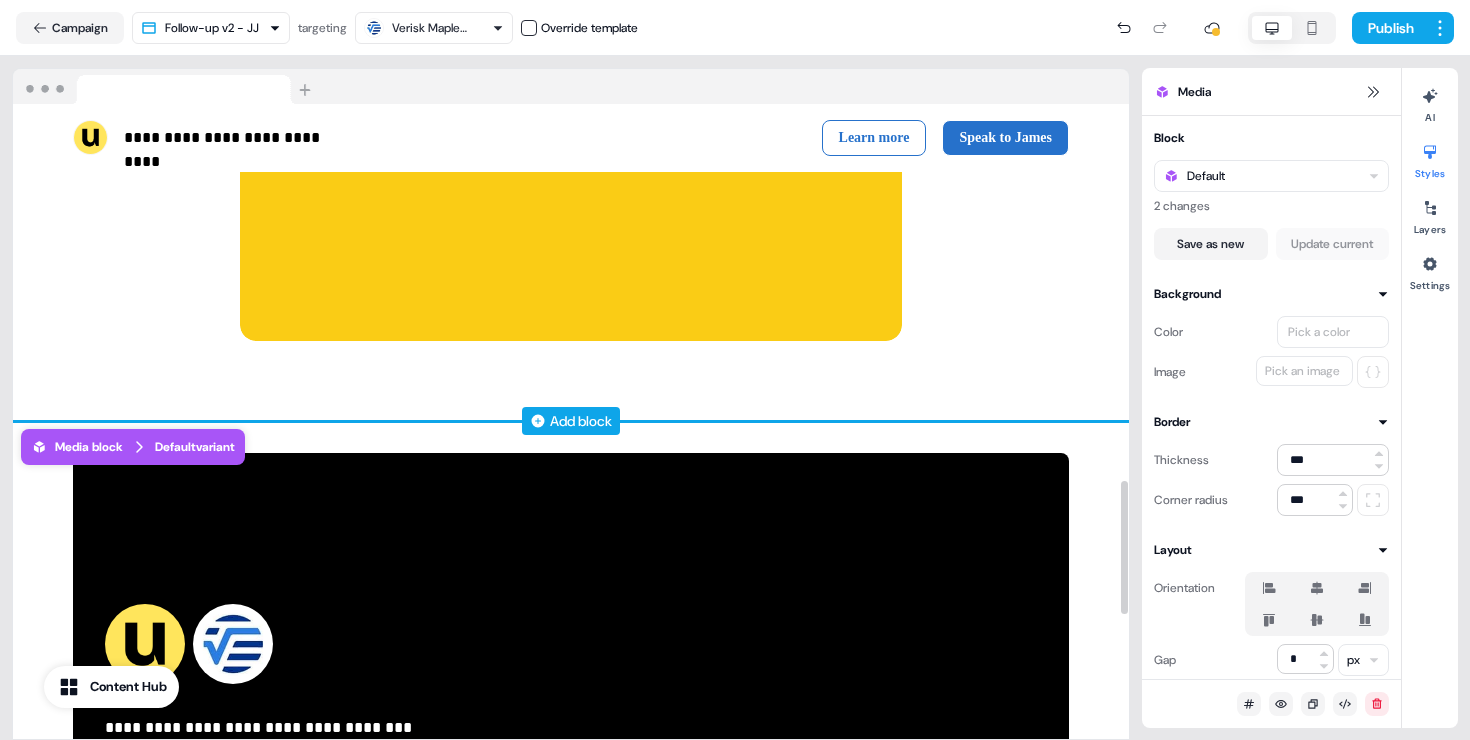 click on "Add block" at bounding box center (581, 421) 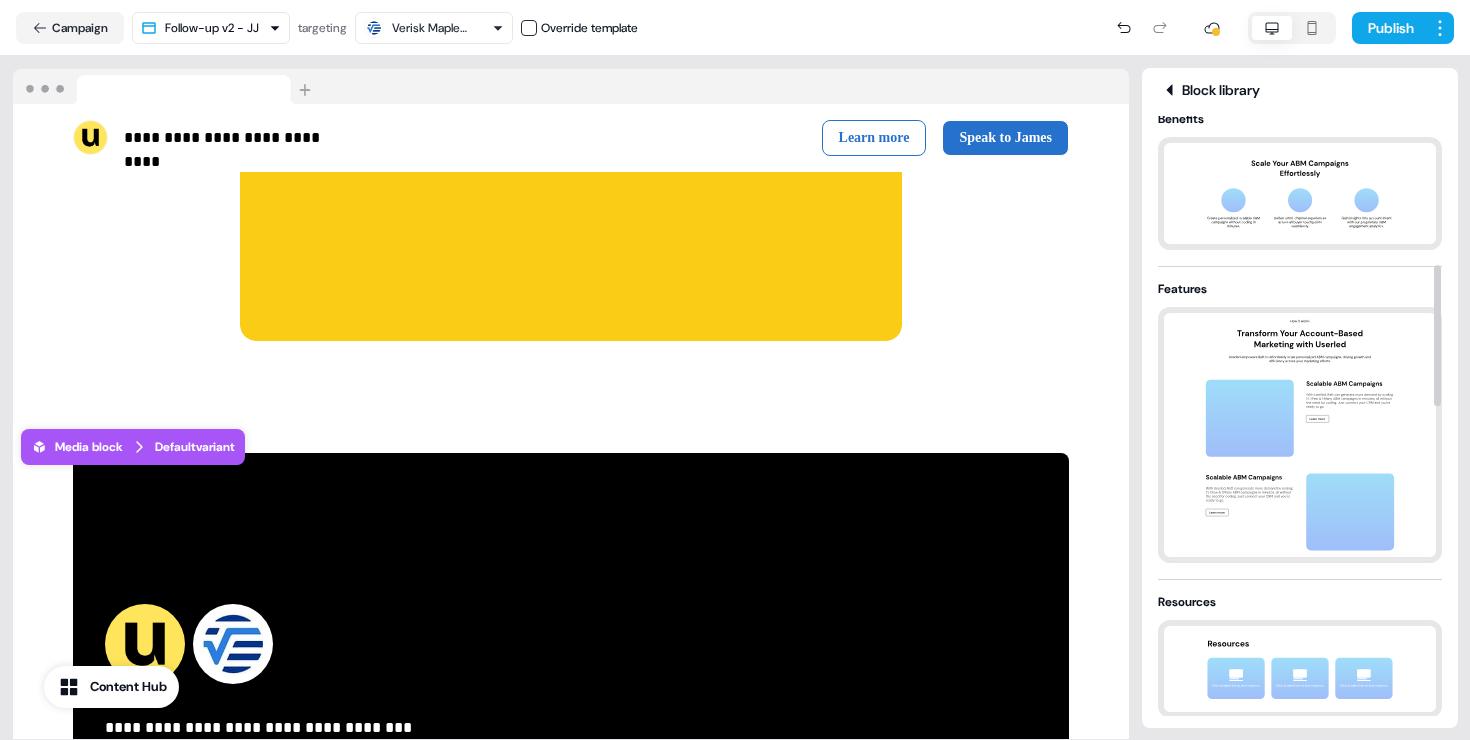 scroll, scrollTop: 941, scrollLeft: 0, axis: vertical 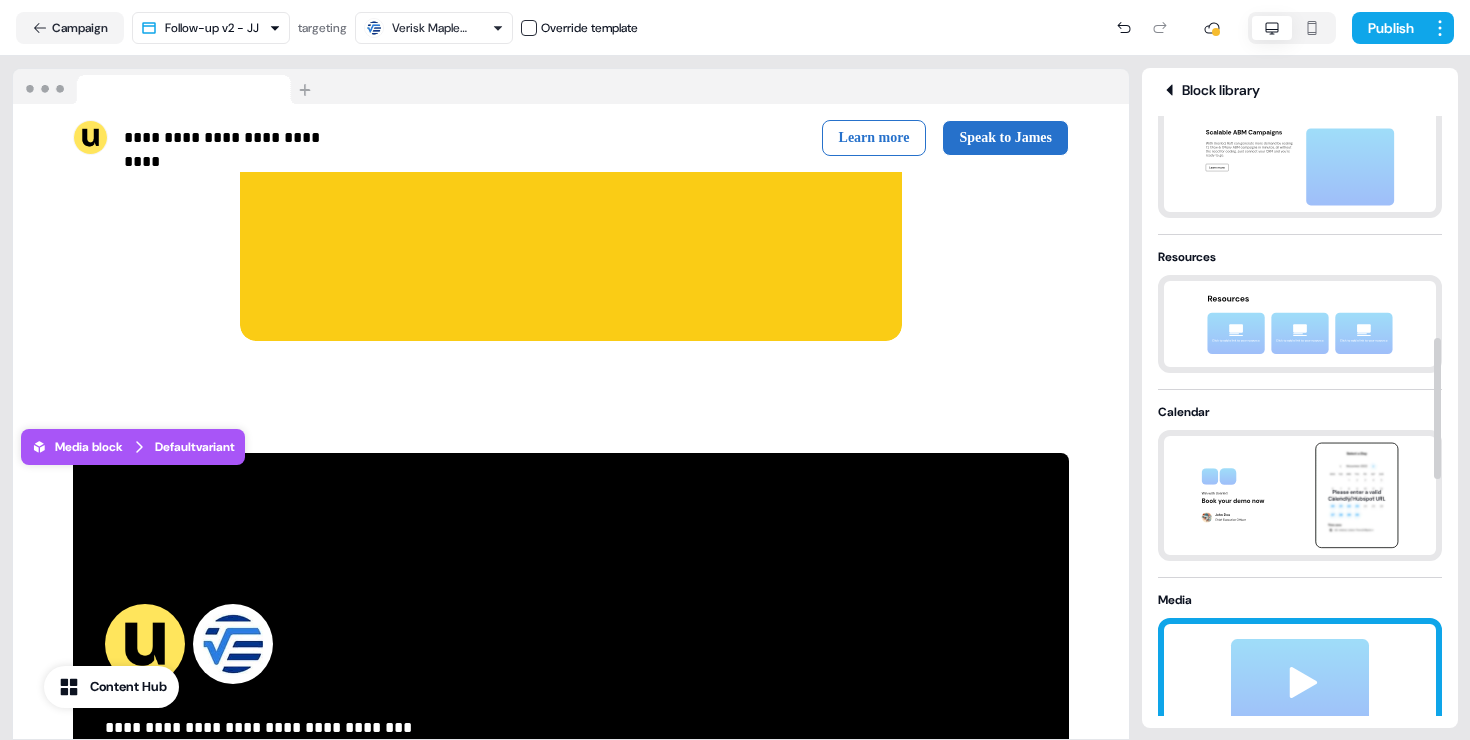click at bounding box center [1300, 701] 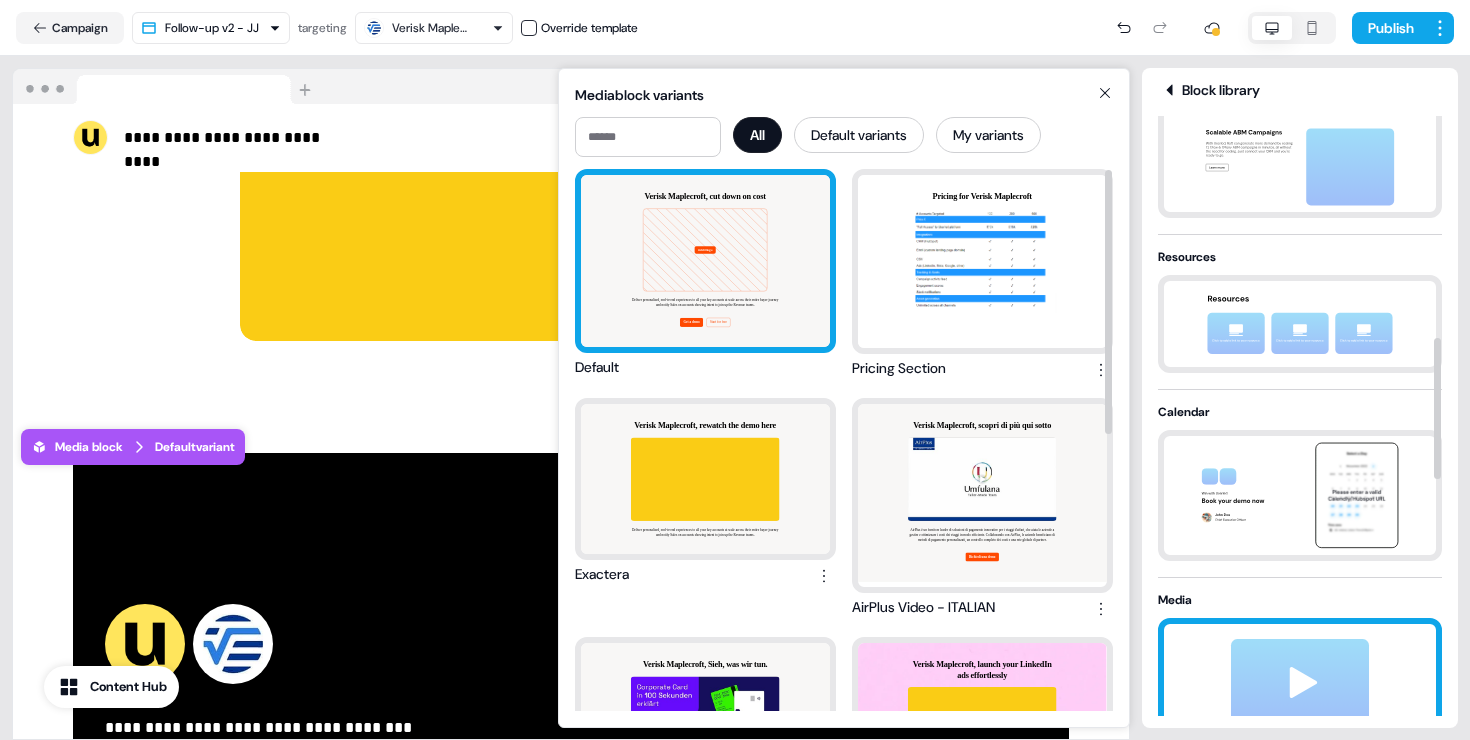 click on "Verisk Maplecroft, cut down on cost Add image Deliver personalised, end-to-end experiences to all your key accounts at scale across their entire buyer journey and notify Sales on accounts showing intent to join up the Revenue teams. Get a demo Start for free" at bounding box center [705, 261] 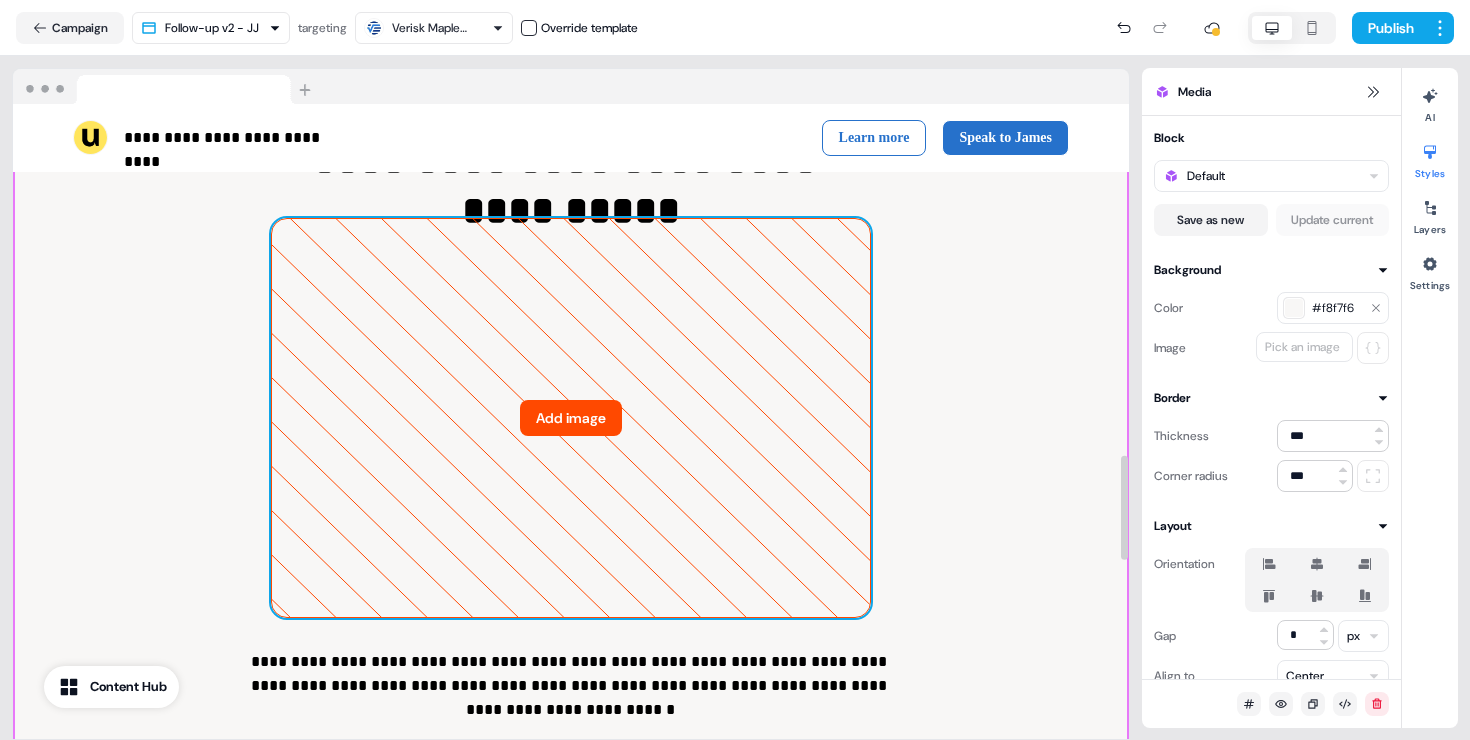 scroll, scrollTop: 1991, scrollLeft: 0, axis: vertical 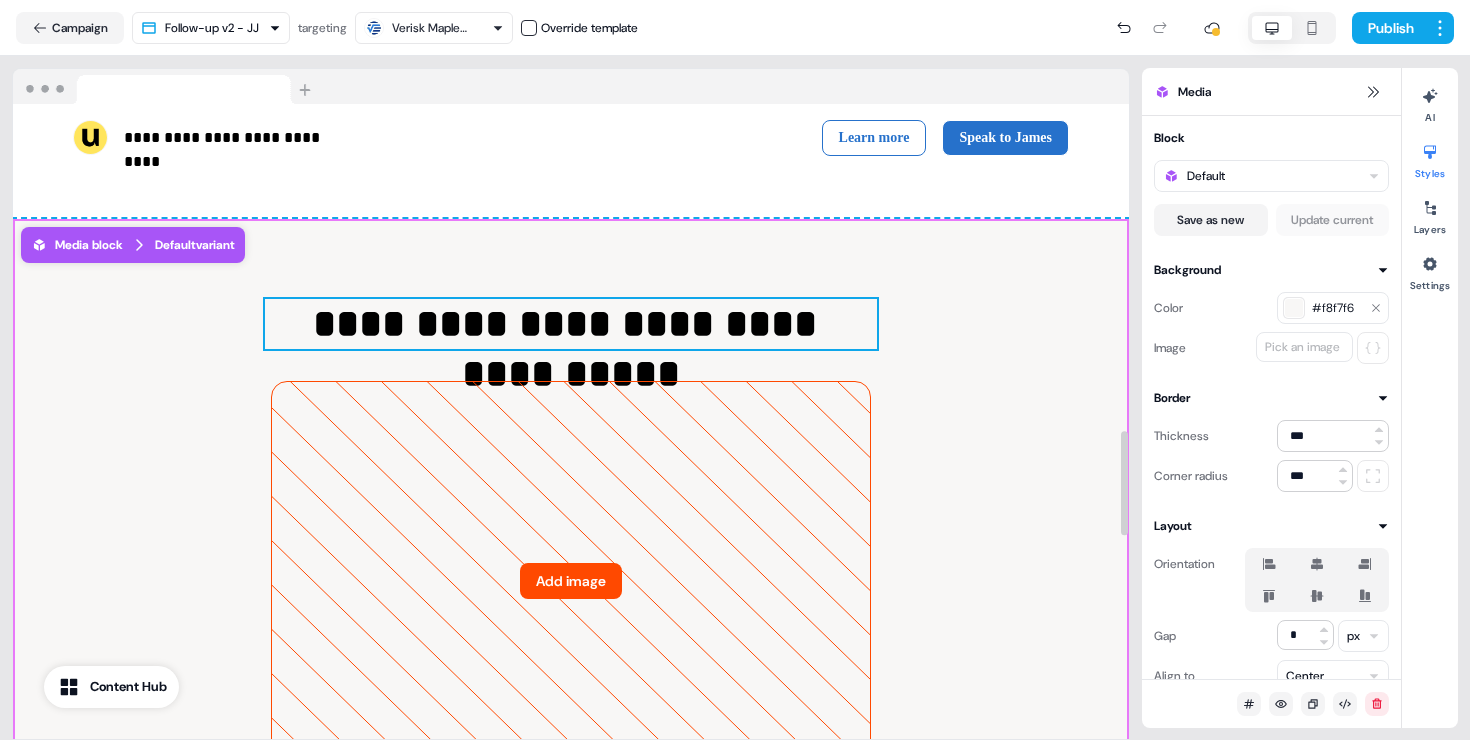 click on "**********" at bounding box center [571, 324] 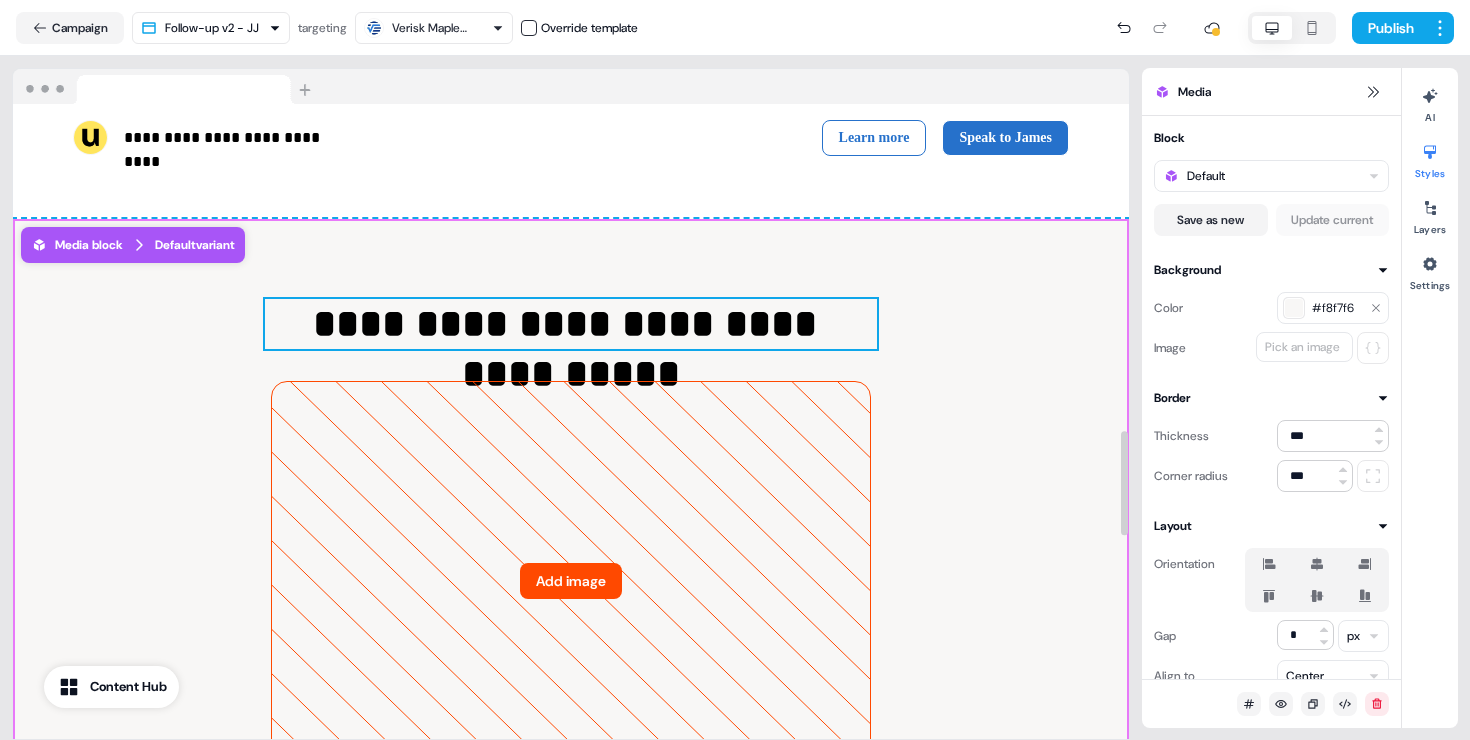 click on "**********" at bounding box center [571, 324] 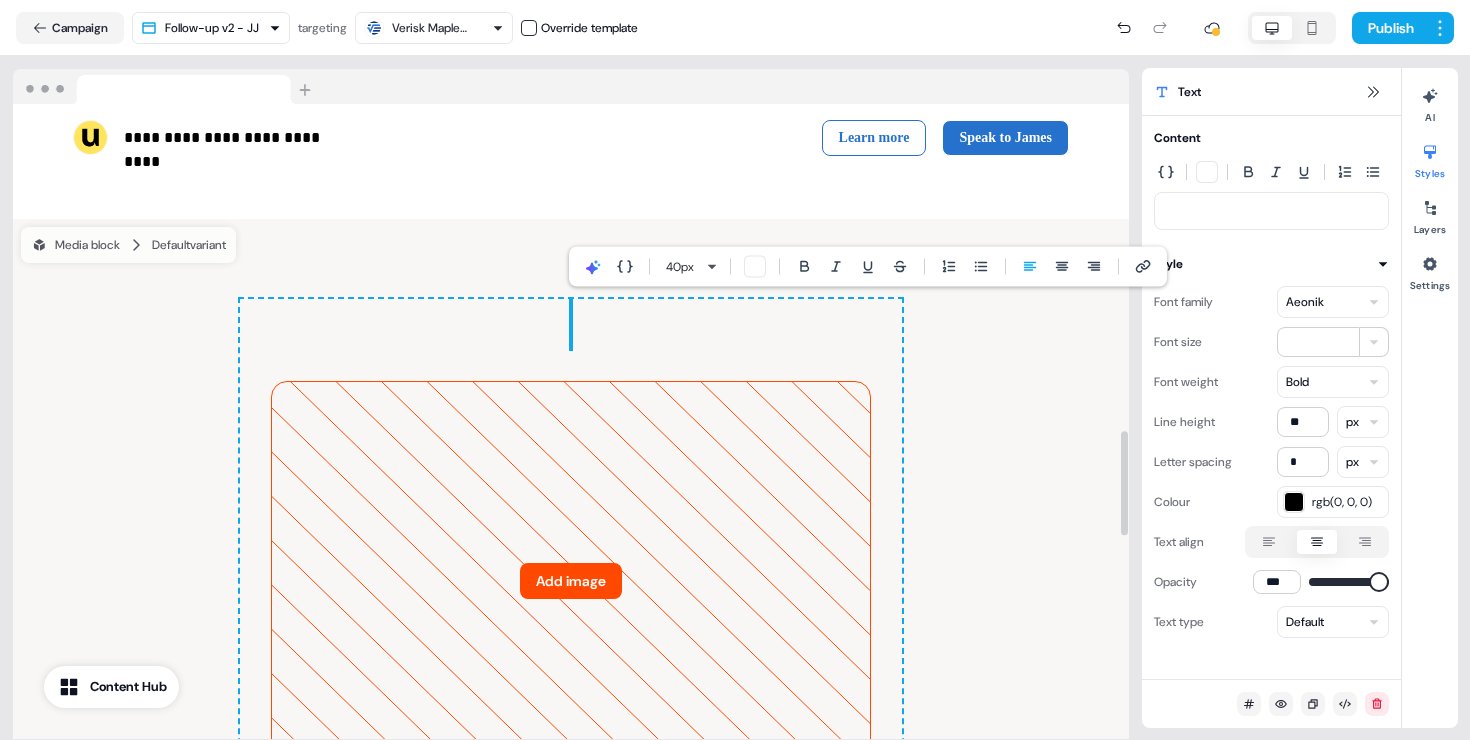 type 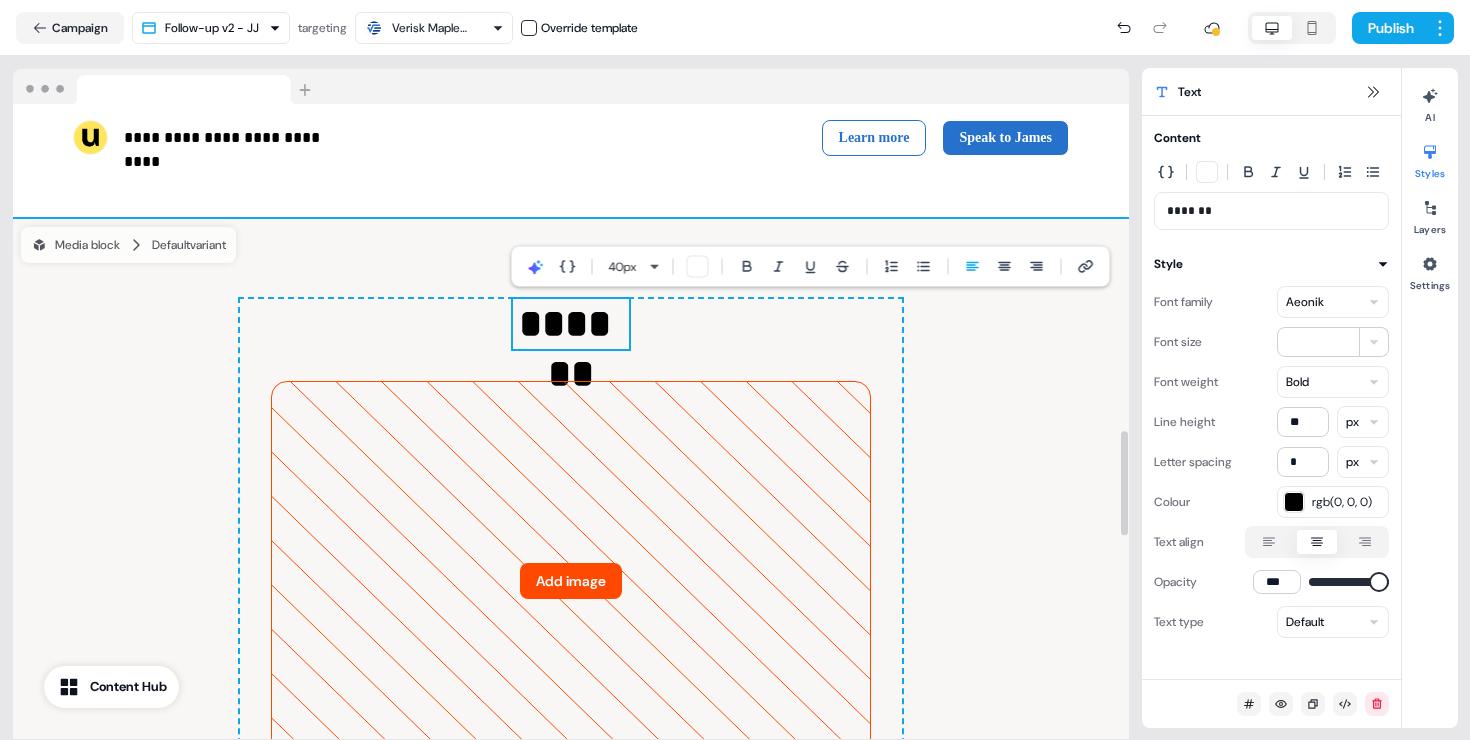 click on "**********" at bounding box center (571, 646) 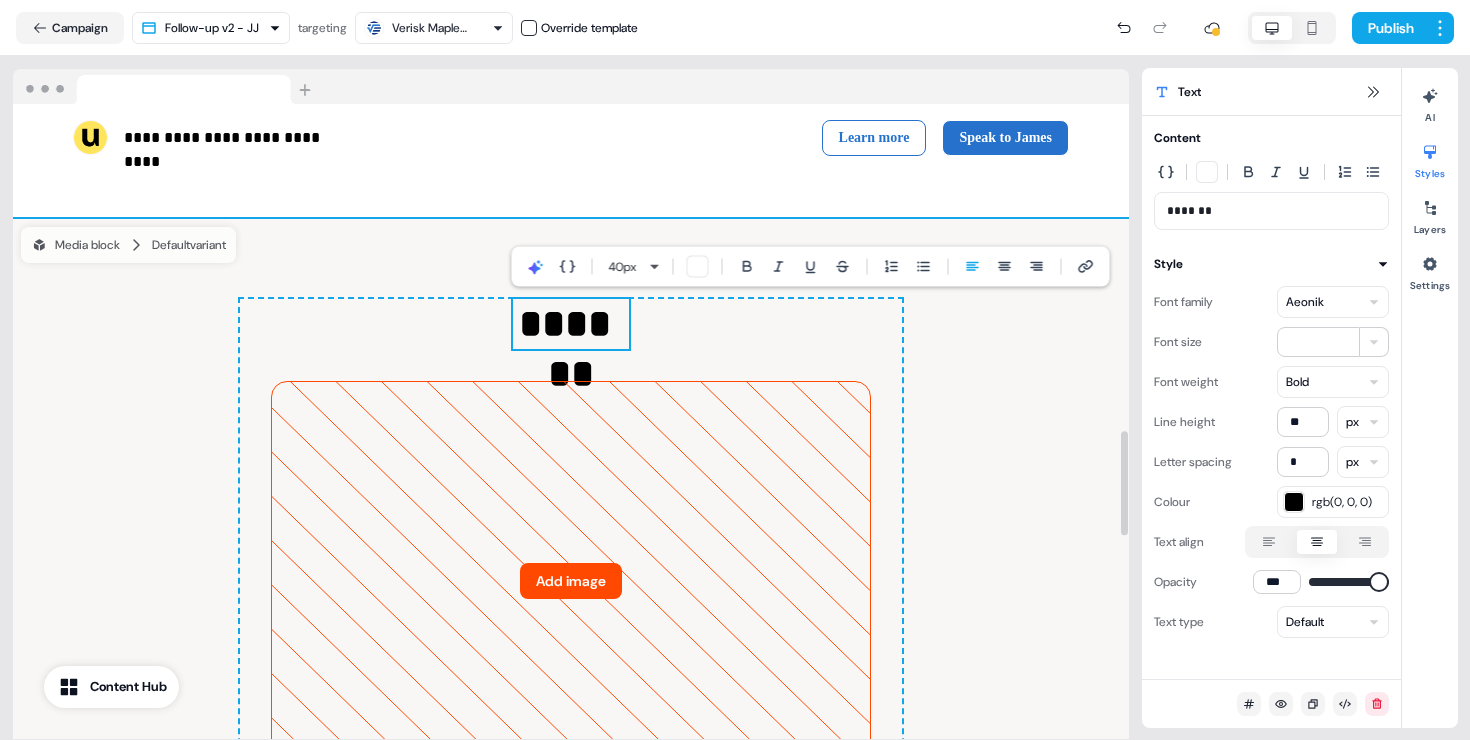 click on "**********" at bounding box center (571, 646) 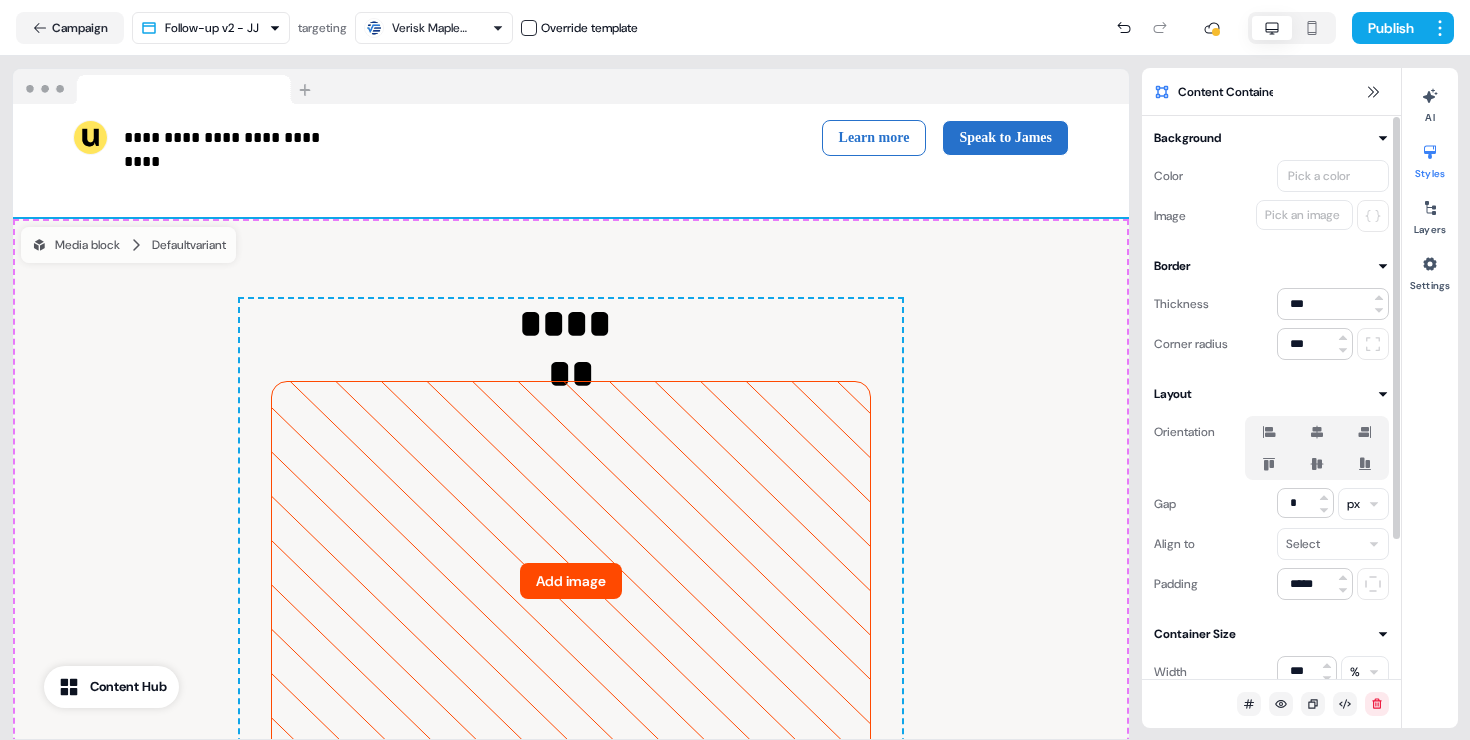 click on "Pick a color" at bounding box center (1333, 176) 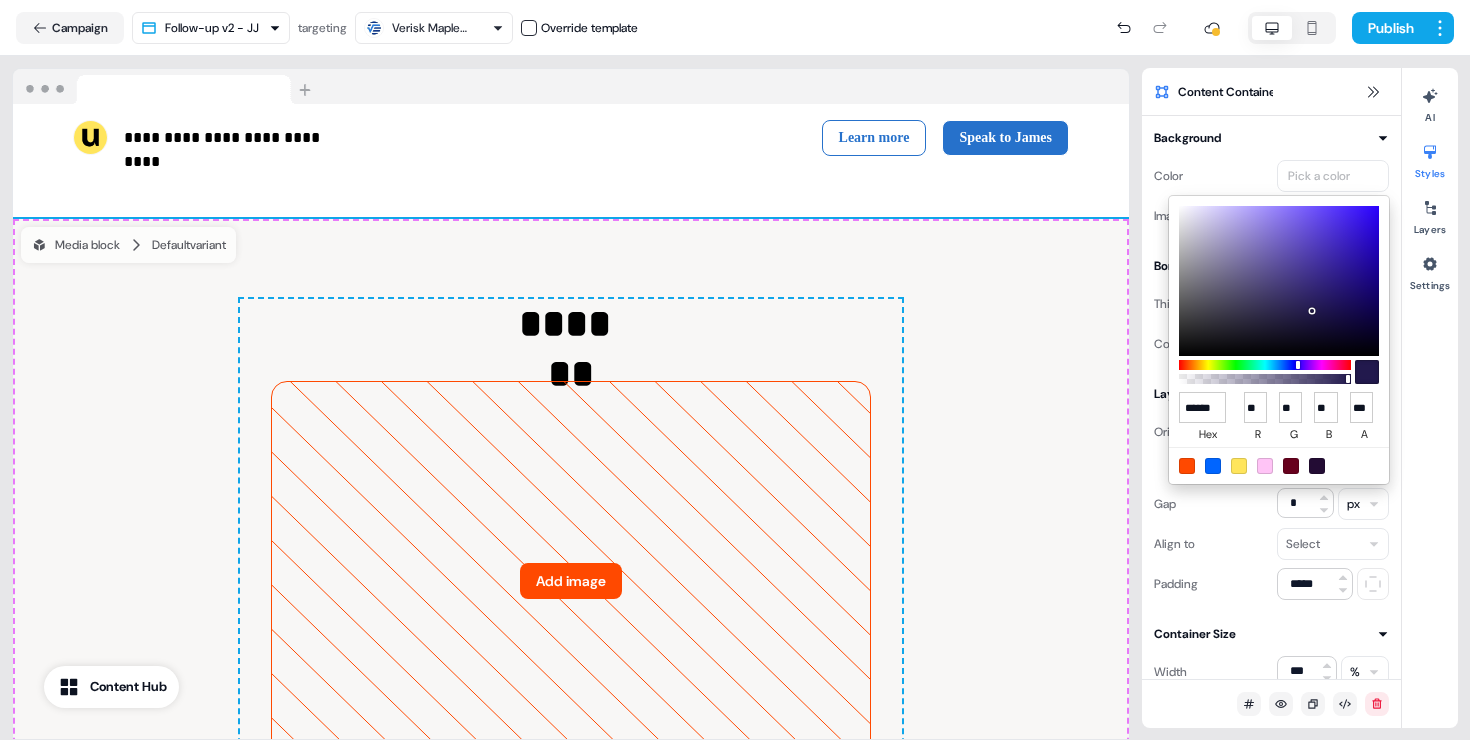 type on "*" 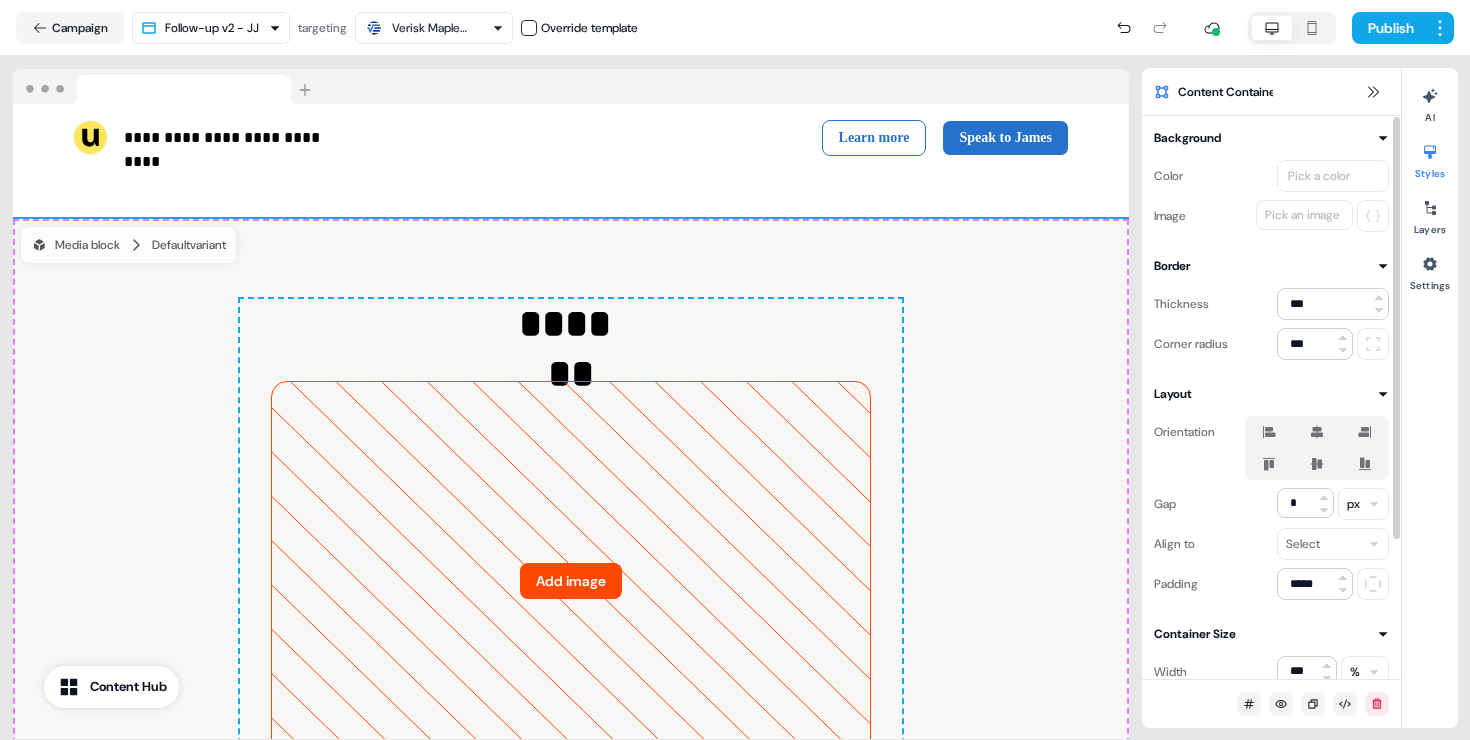 click on "Pick a color" at bounding box center (1333, 176) 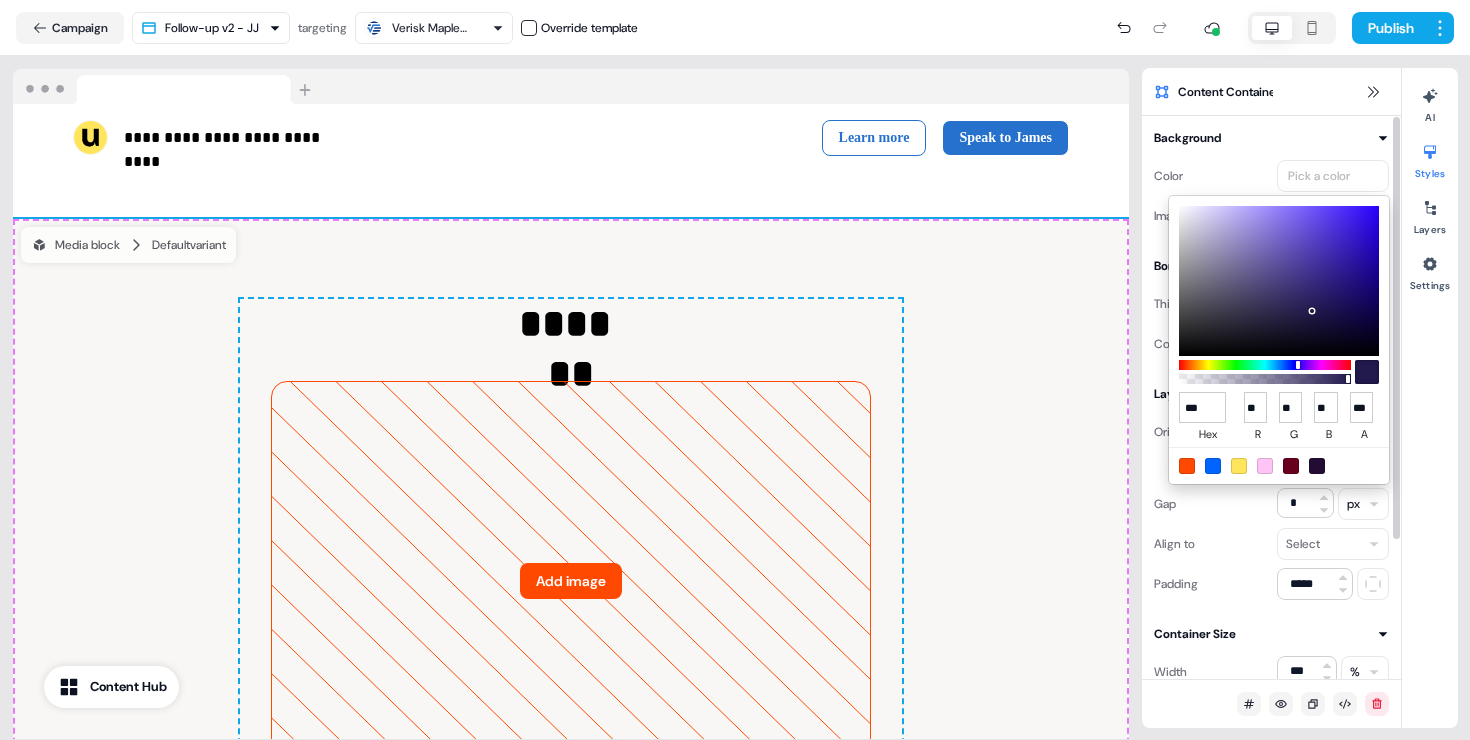 type on "****" 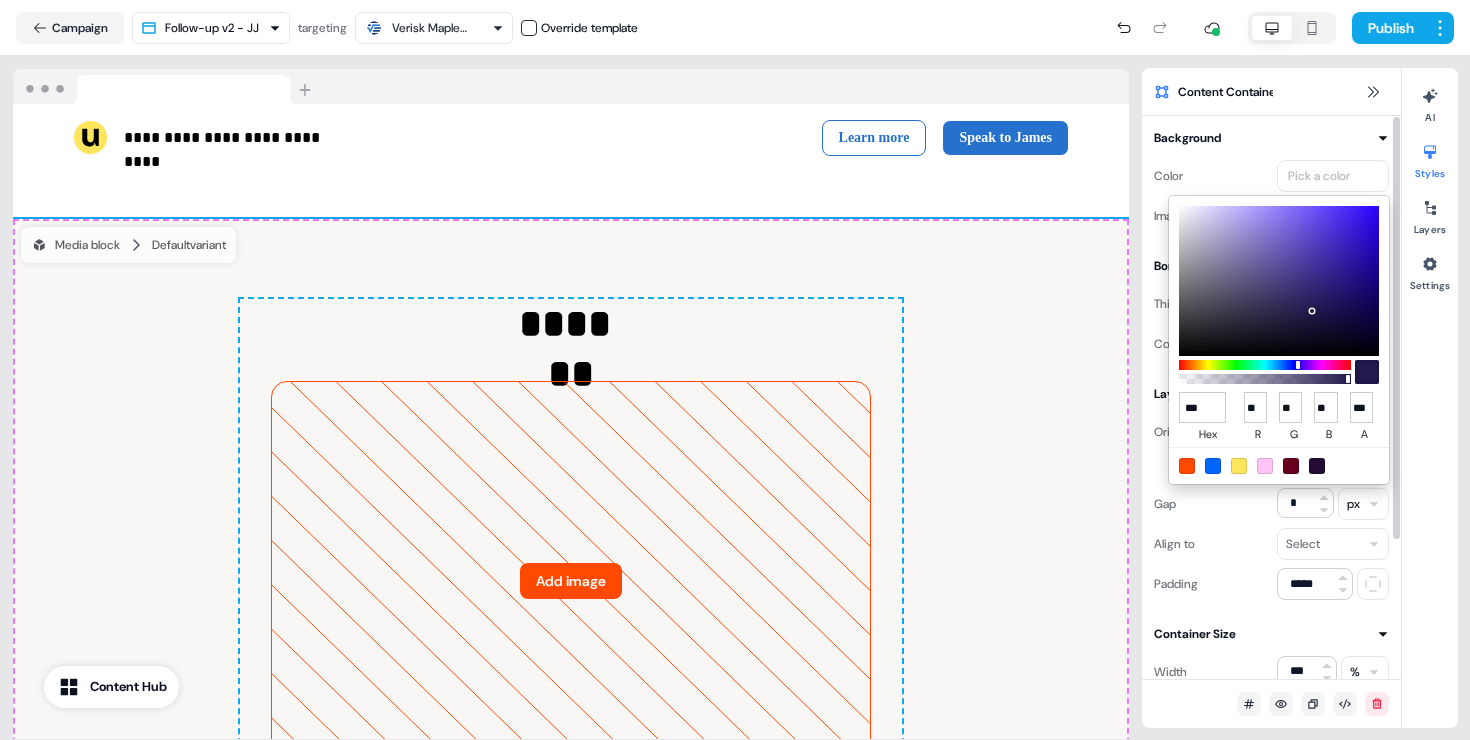 type on "***" 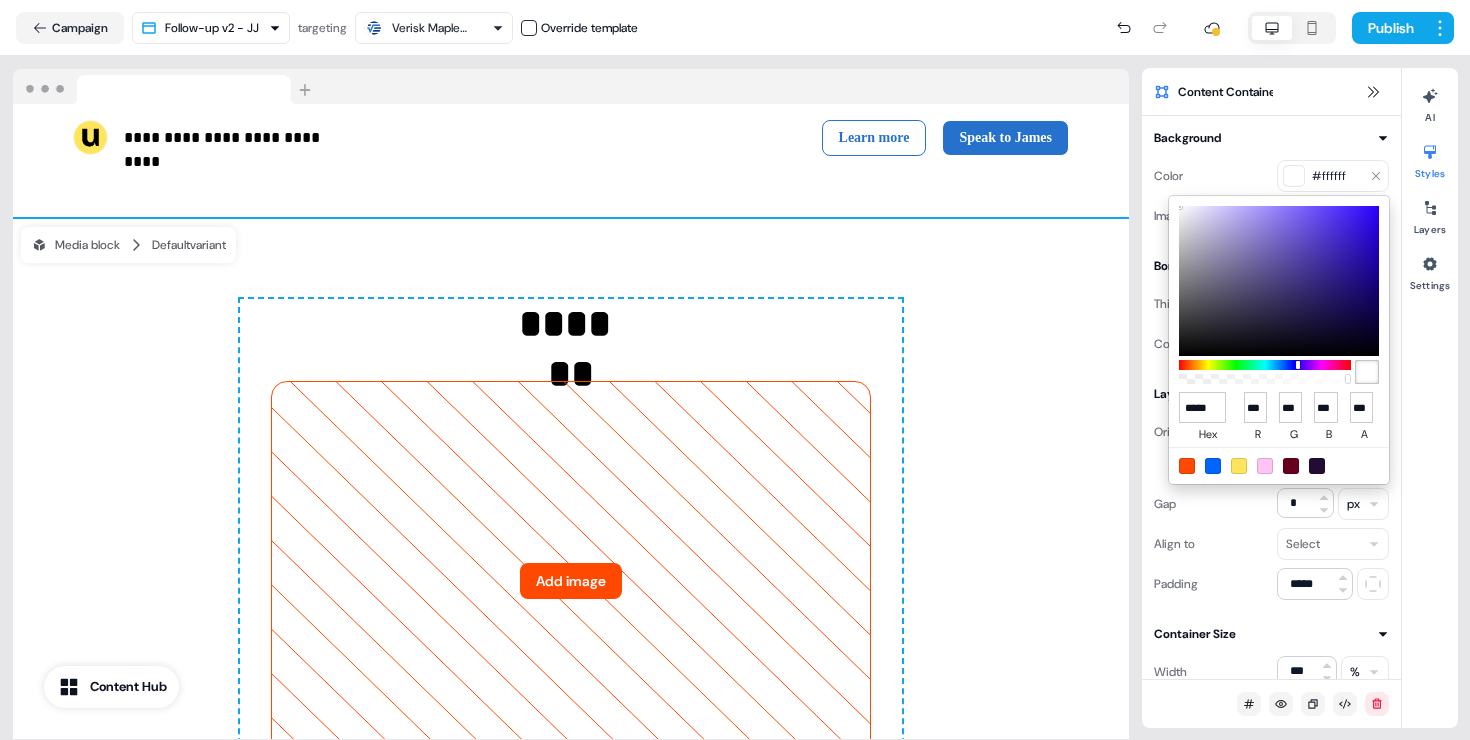 type on "******" 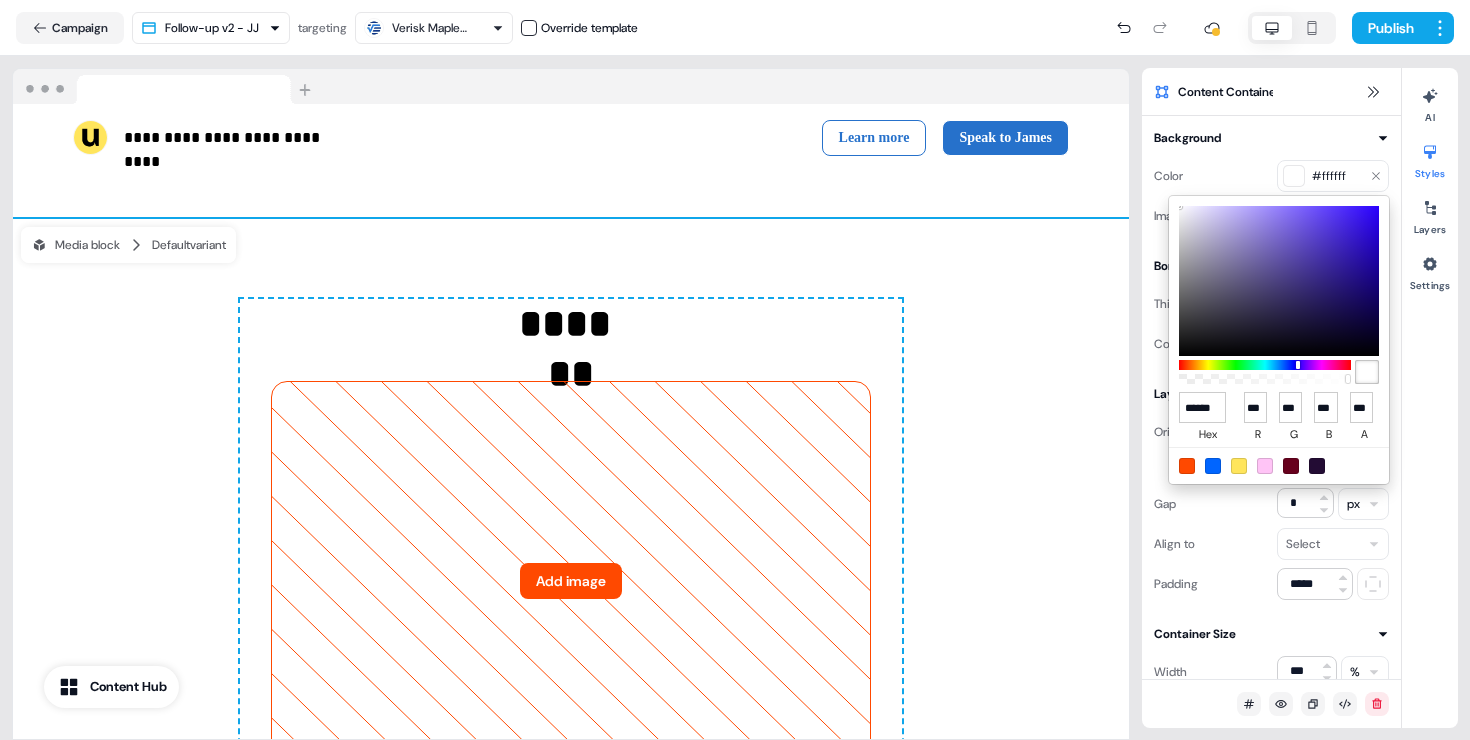 click on "**********" at bounding box center [735, 370] 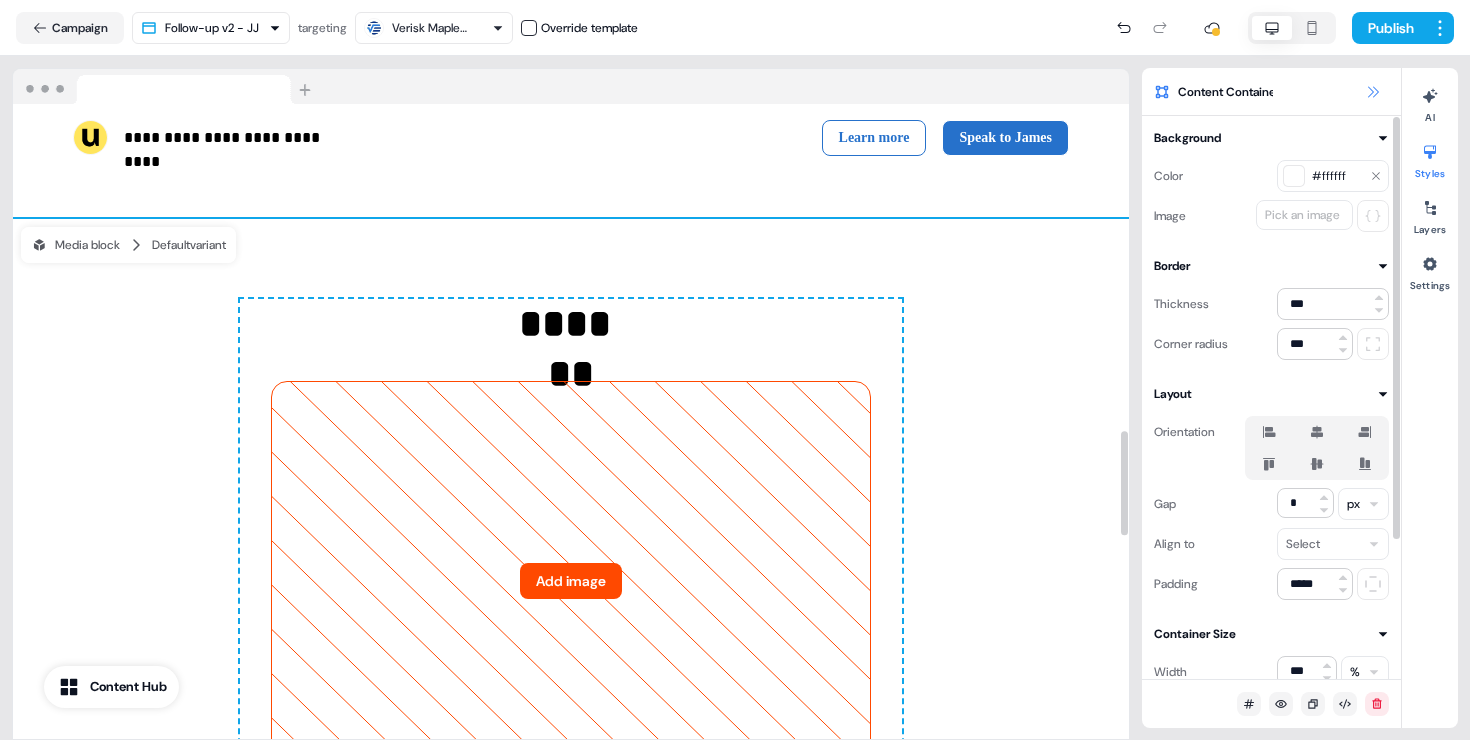 click 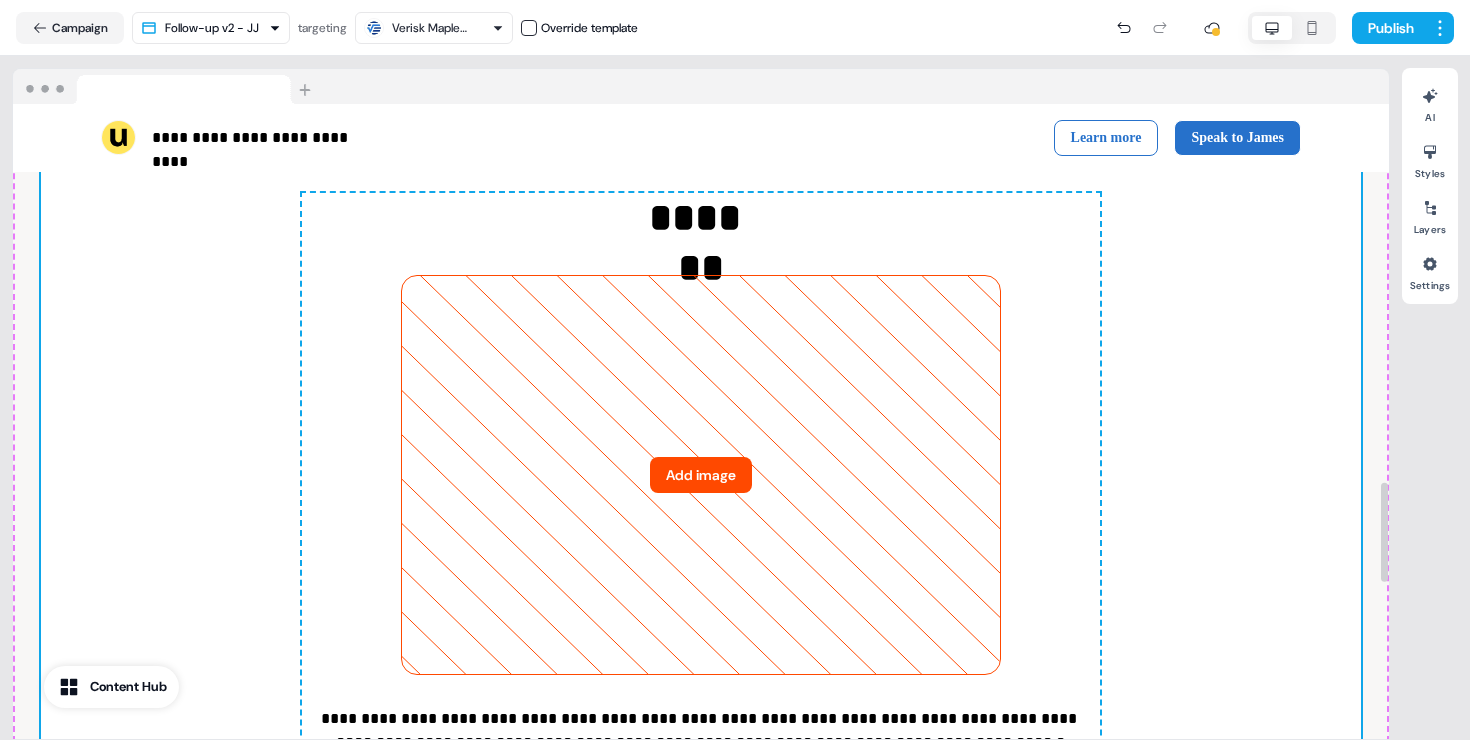 scroll, scrollTop: 2532, scrollLeft: 0, axis: vertical 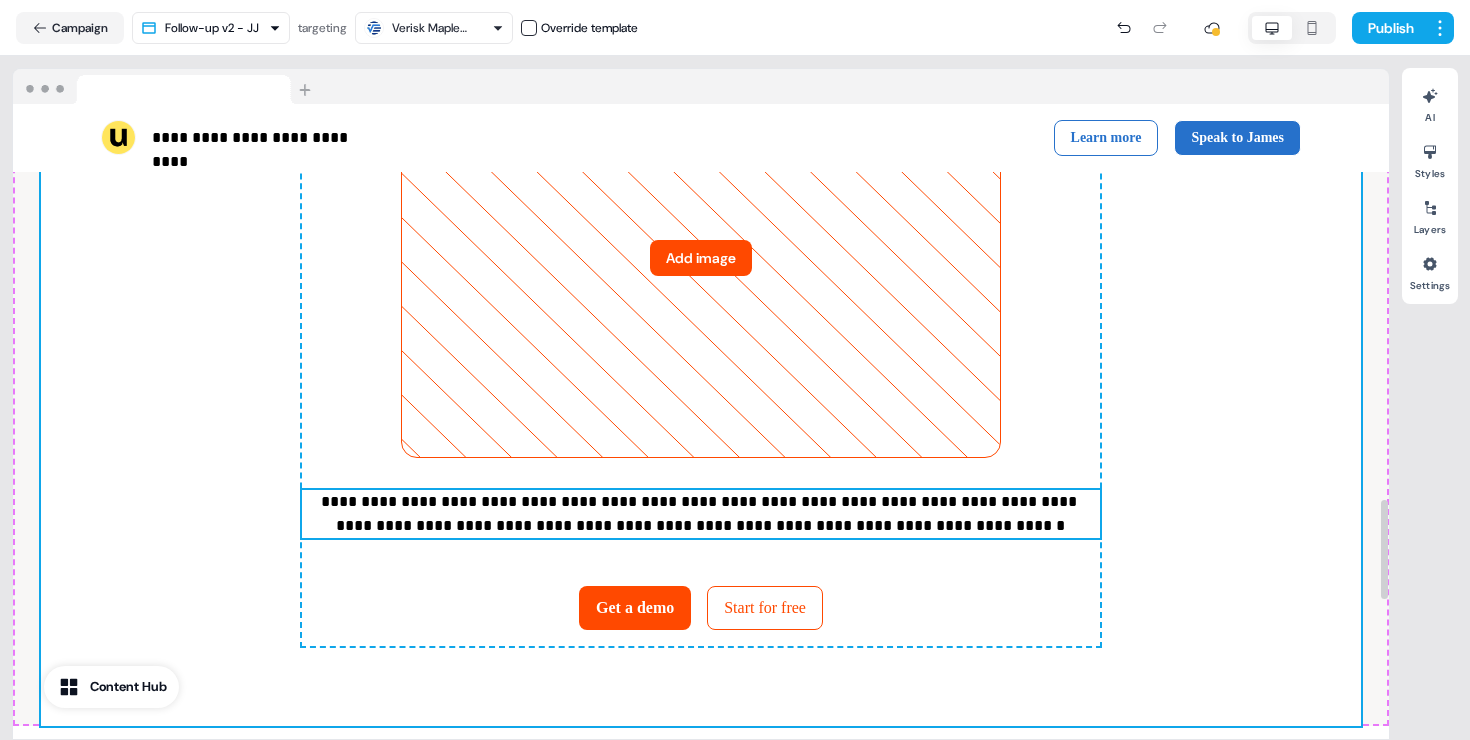 click on "**********" at bounding box center (700, 514) 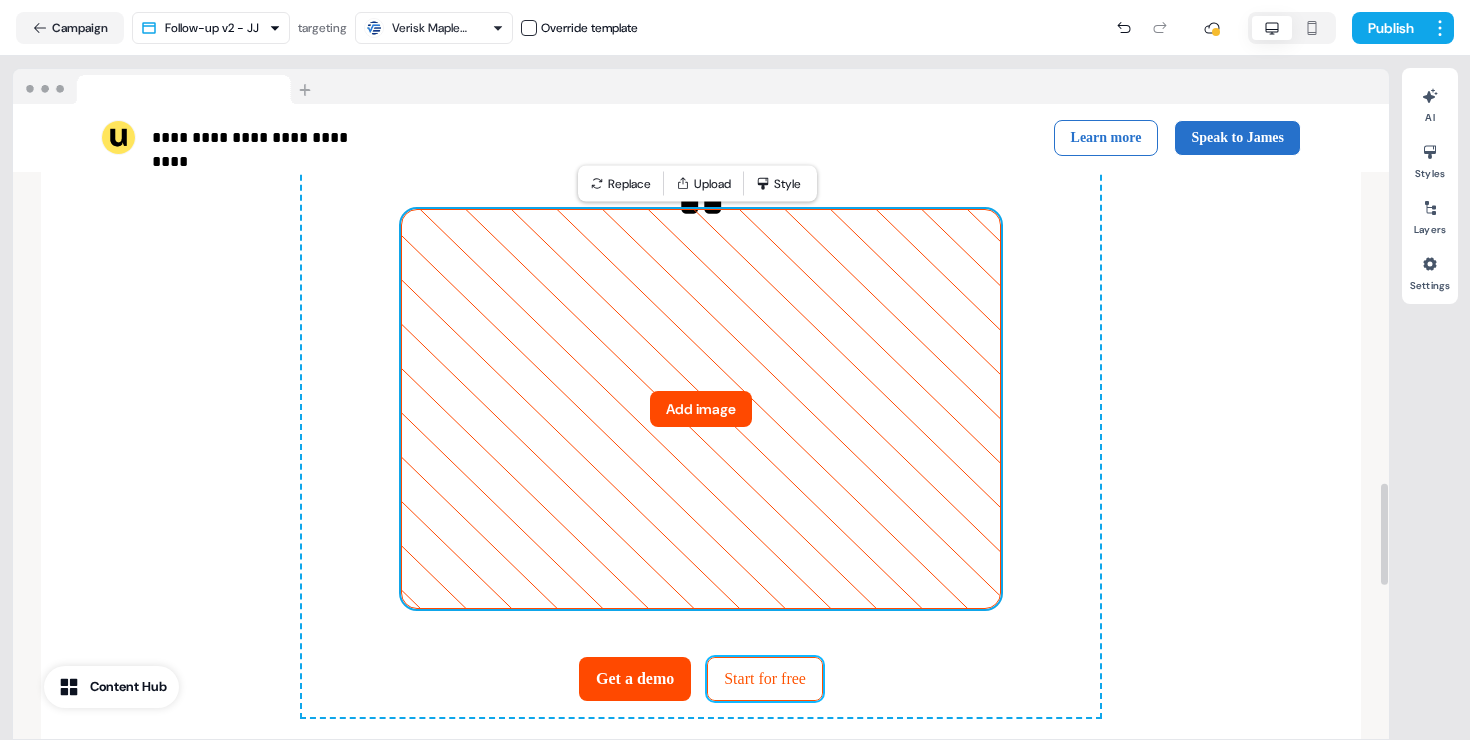 click on "Start for free" at bounding box center (765, 679) 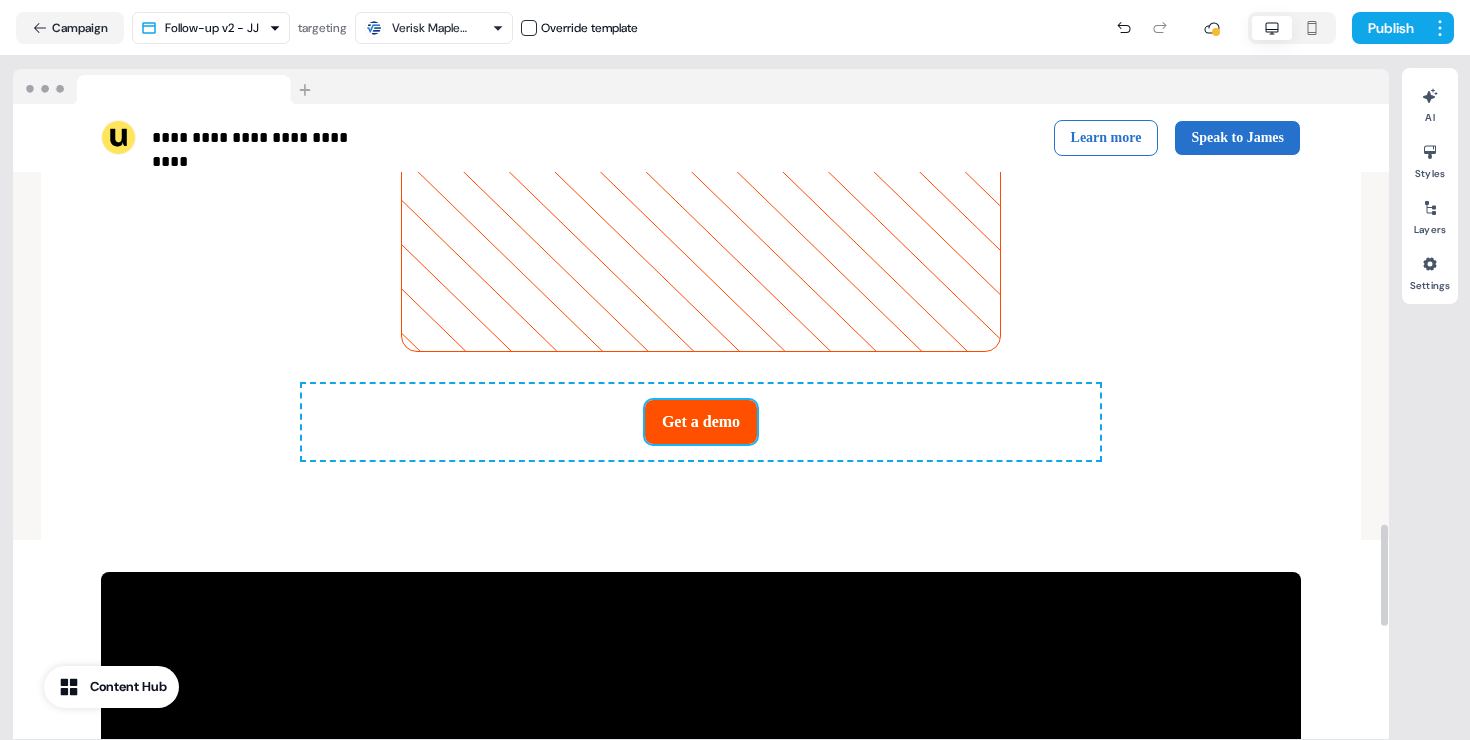 click on "Get a demo" at bounding box center [701, 422] 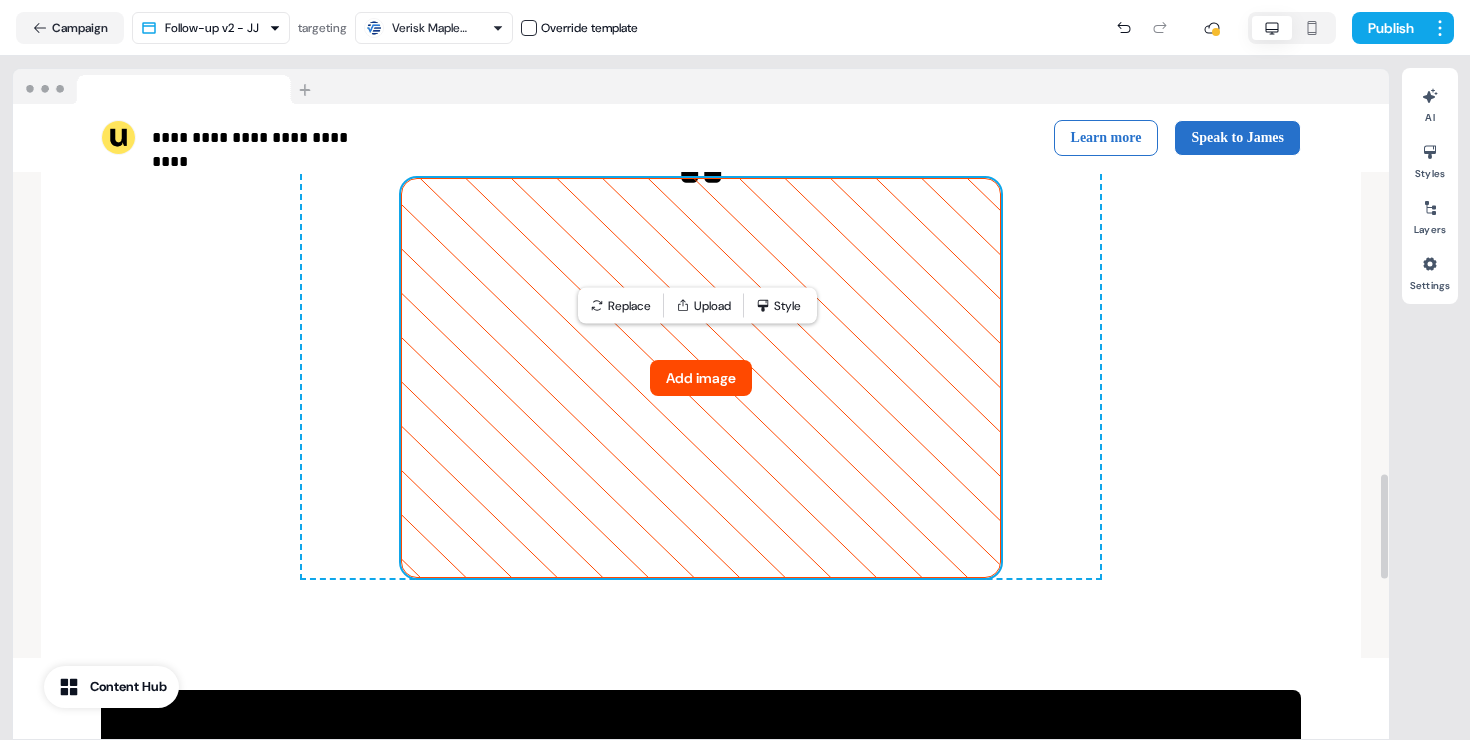 scroll, scrollTop: 2502, scrollLeft: 0, axis: vertical 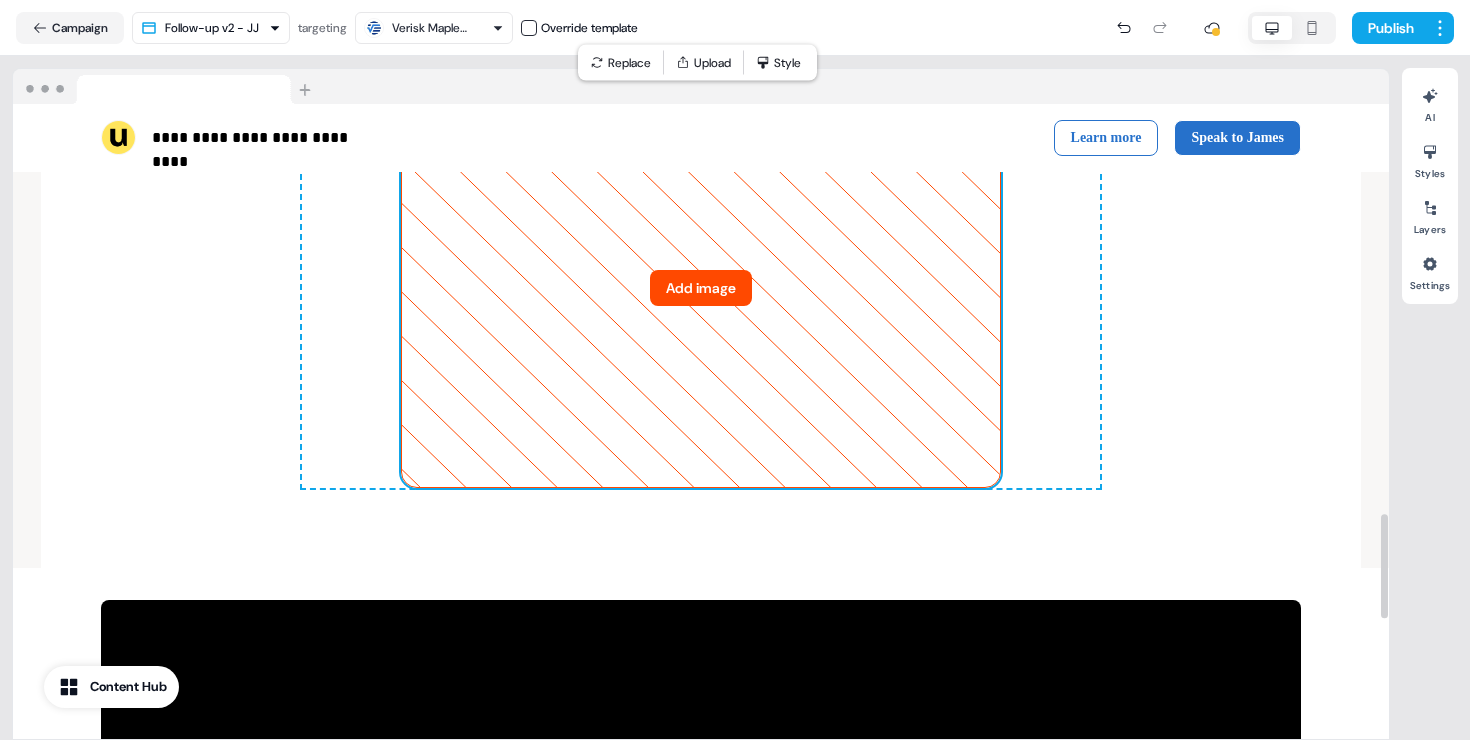click on "Add image" at bounding box center [701, 288] 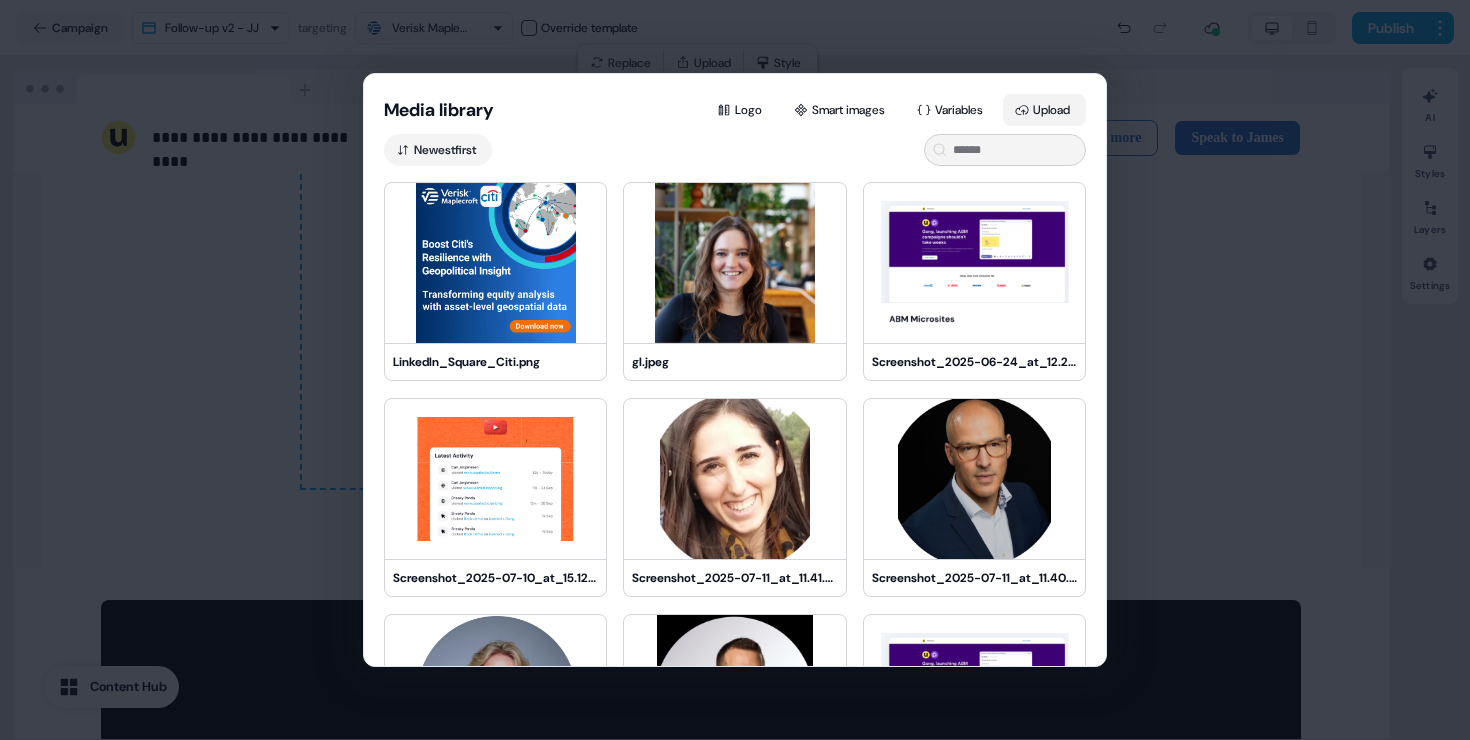 click on "Upload" at bounding box center (1044, 110) 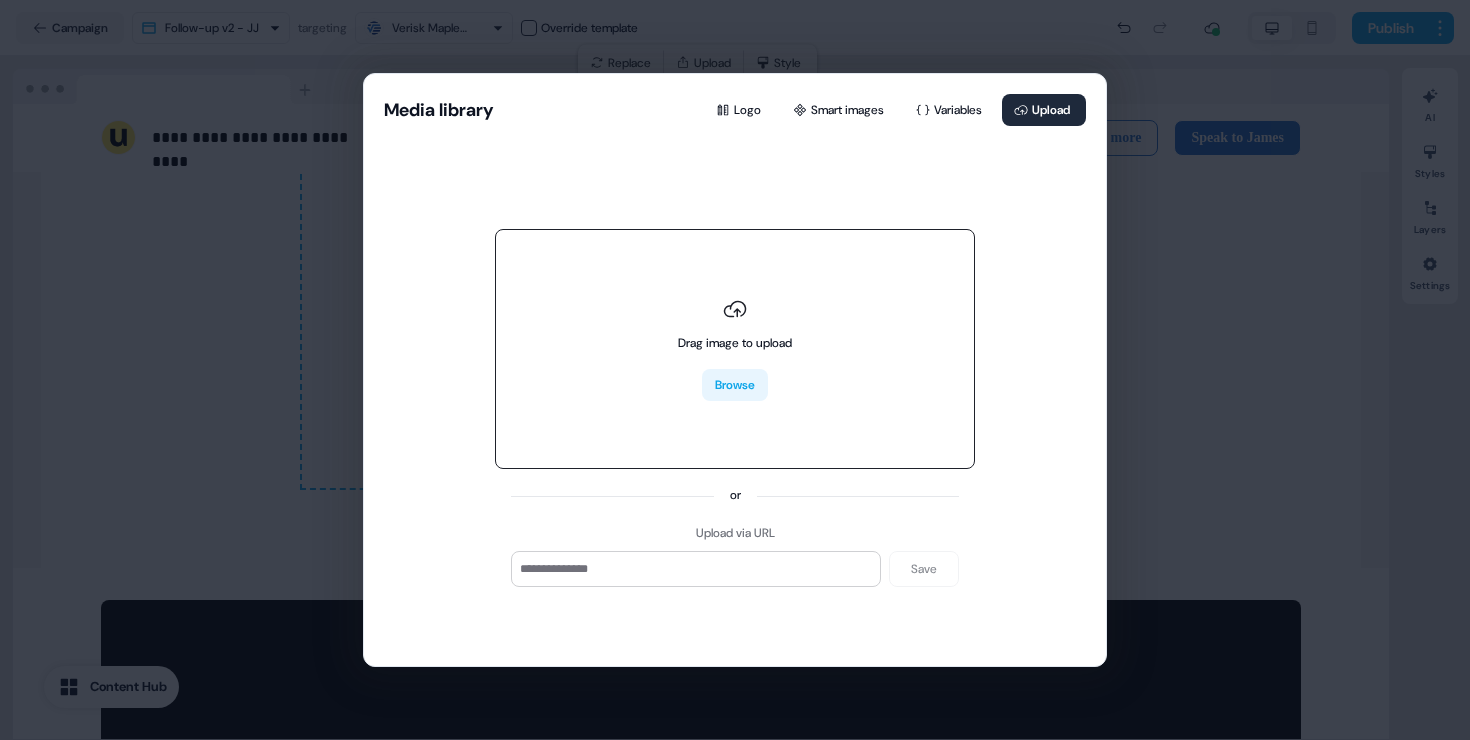 click on "Browse" at bounding box center (735, 385) 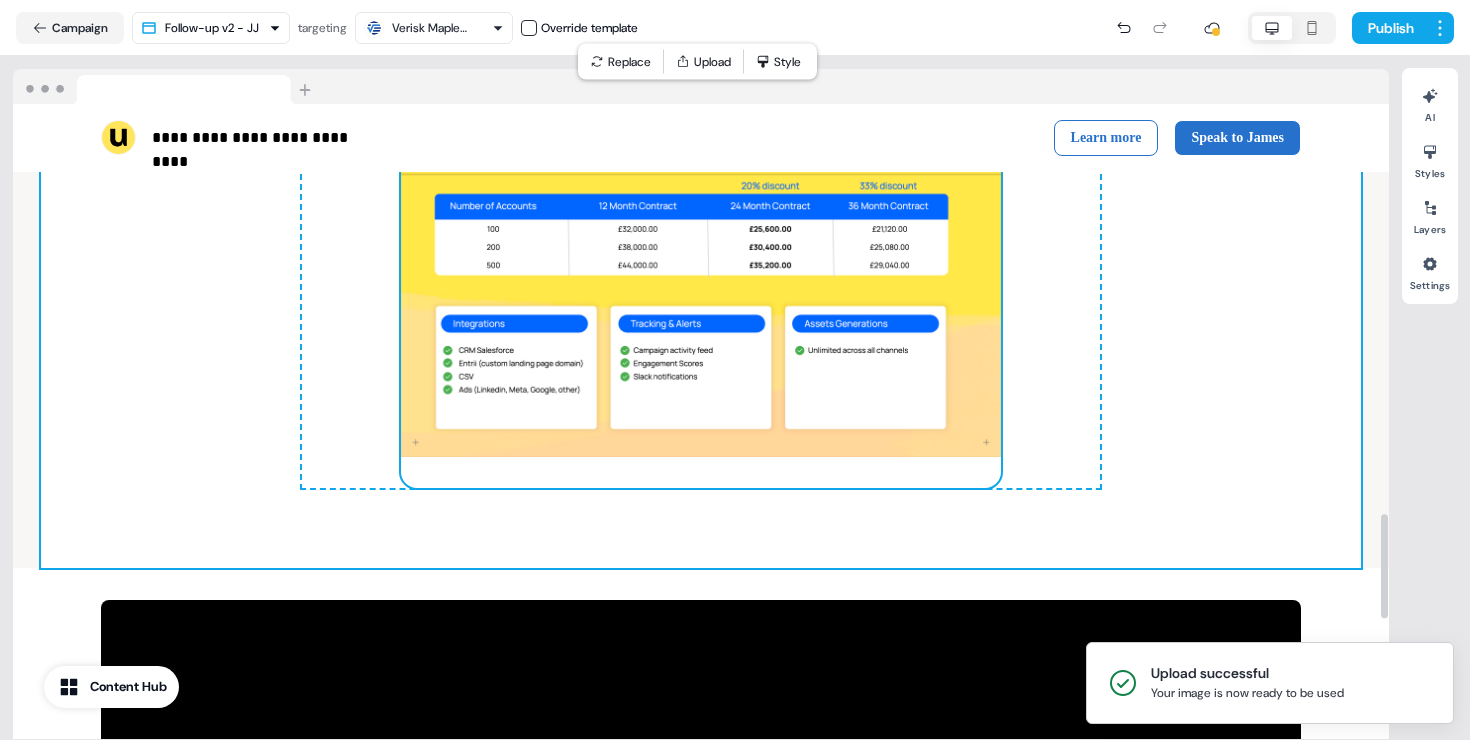 click on "*******
To pick up a draggable item, press the space bar.
While dragging, use the arrow keys to move the item.
Press space again to drop the item in its new position, or press escape to cancel.
To pick up a draggable item, press the space bar.
While dragging, use the arrow keys to move the item.
Press space again to drop the item in its new position, or press escape to cancel." at bounding box center [701, 247] 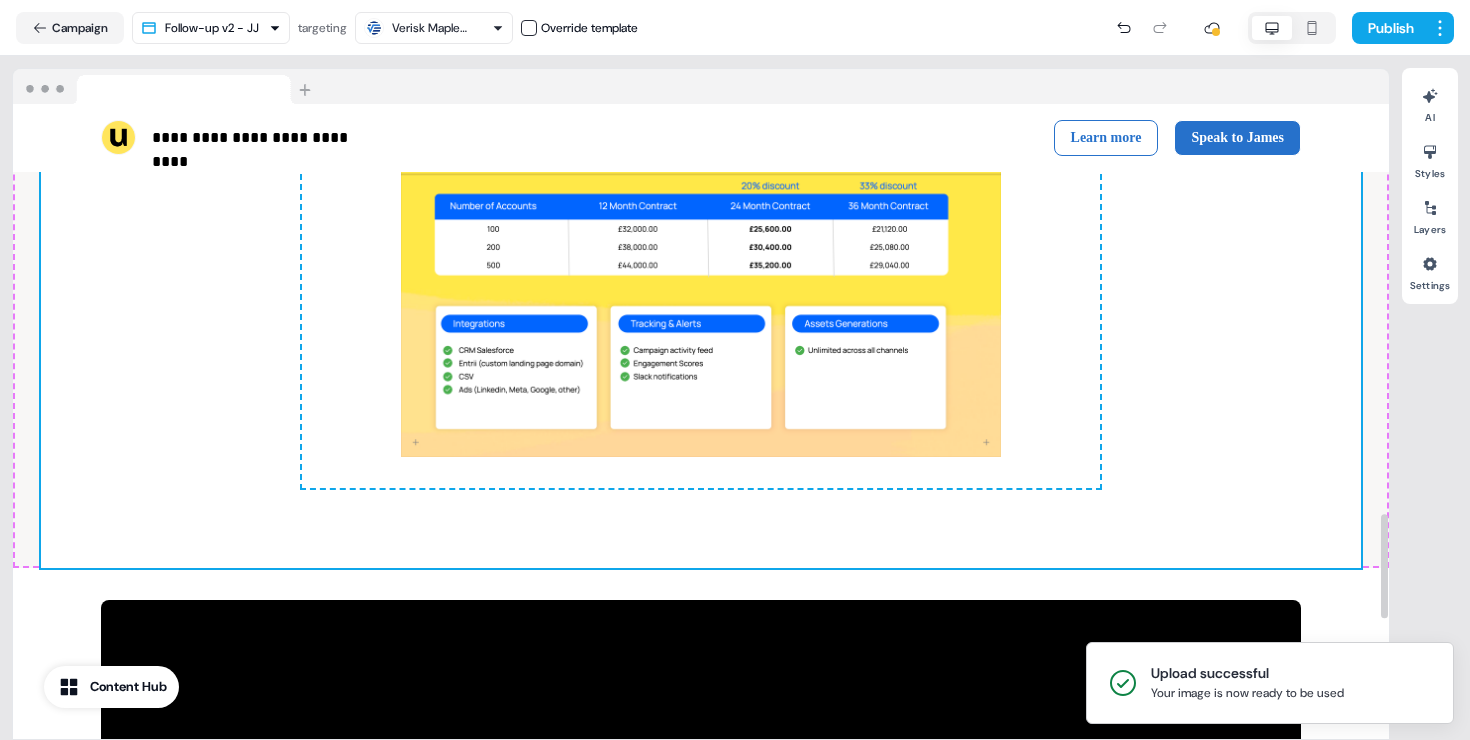 scroll, scrollTop: 2300, scrollLeft: 0, axis: vertical 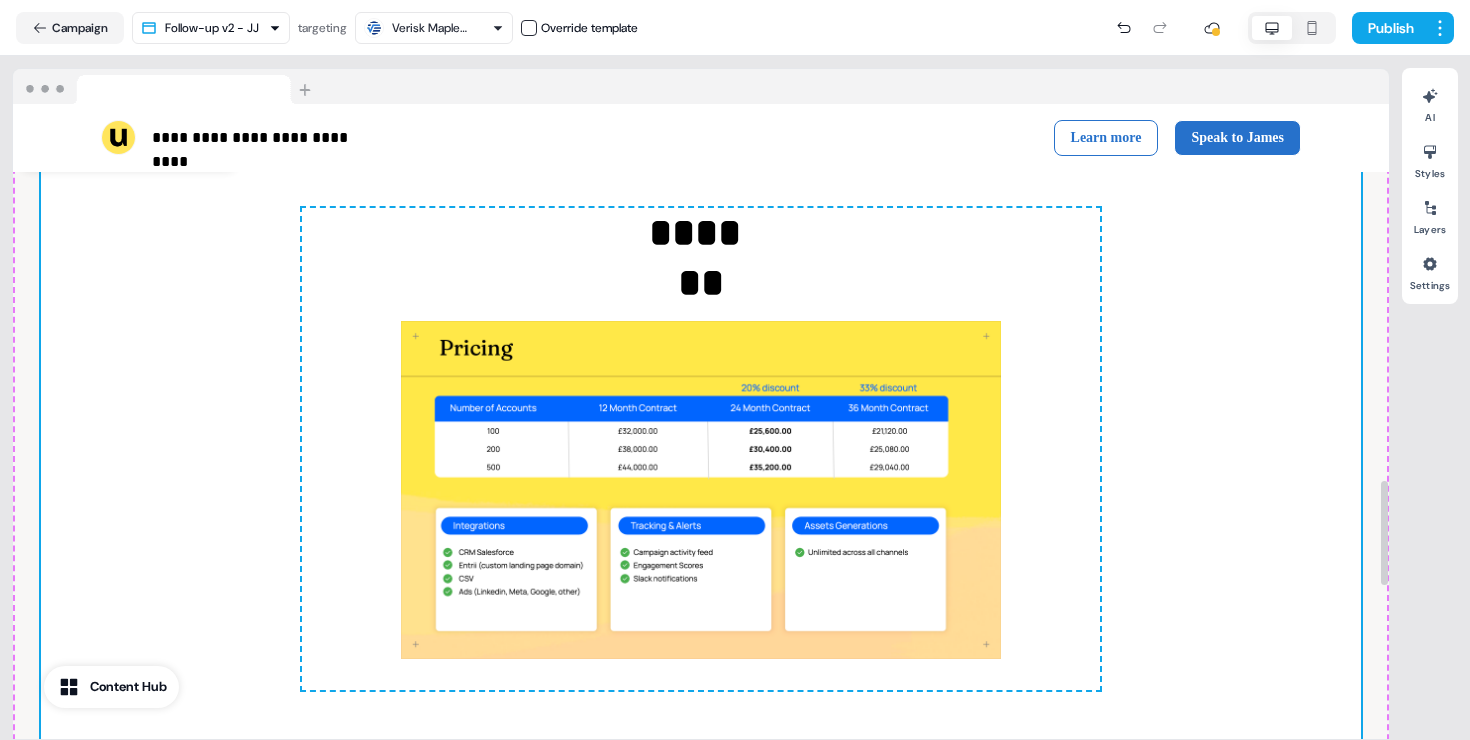 click on "*******
To pick up a draggable item, press the space bar.
While dragging, use the arrow keys to move the item.
Press space again to drop the item in its new position, or press escape to cancel." at bounding box center [700, 449] 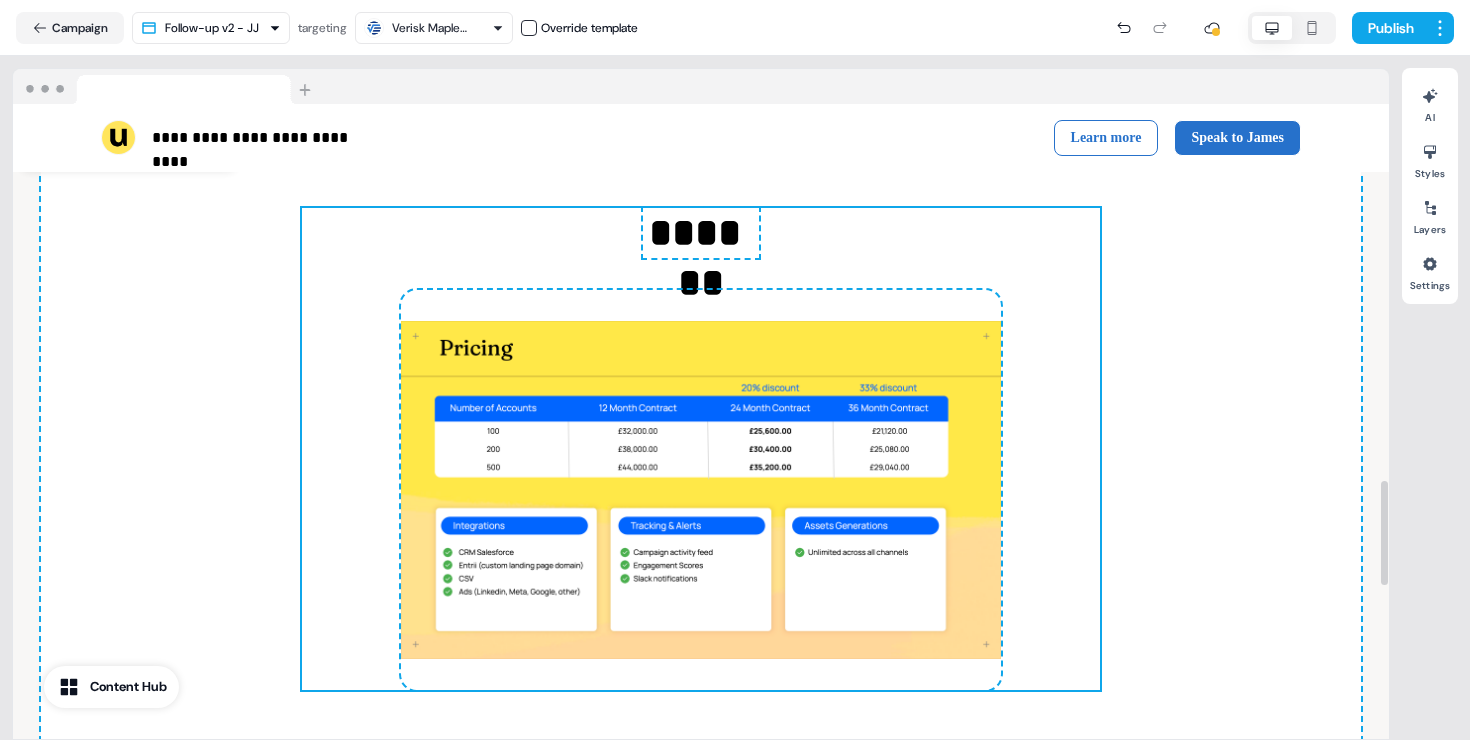 click on "*******
To pick up a draggable item, press the space bar.
While dragging, use the arrow keys to move the item.
Press space again to drop the item in its new position, or press escape to cancel." at bounding box center (700, 449) 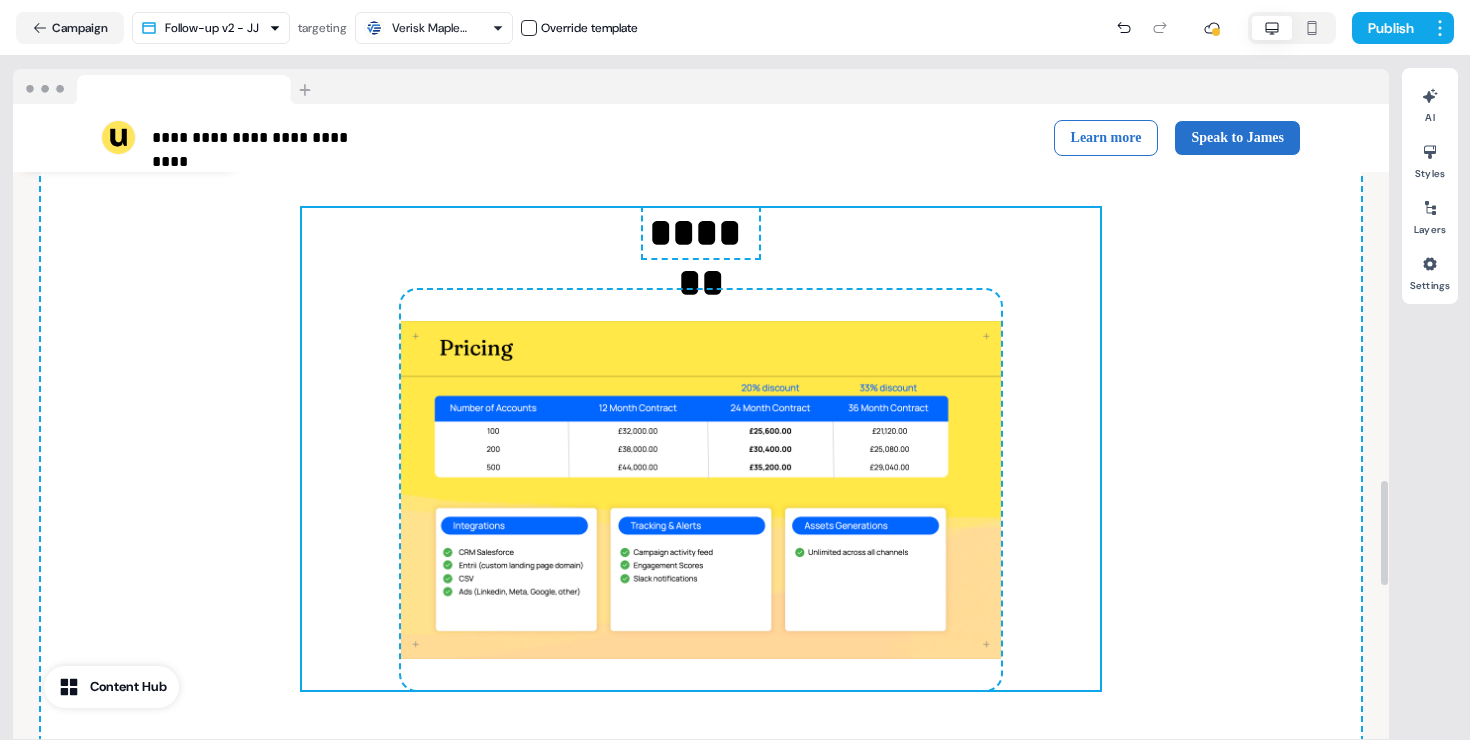 click on "*******
To pick up a draggable item, press the space bar.
While dragging, use the arrow keys to move the item.
Press space again to drop the item in its new position, or press escape to cancel." at bounding box center [700, 449] 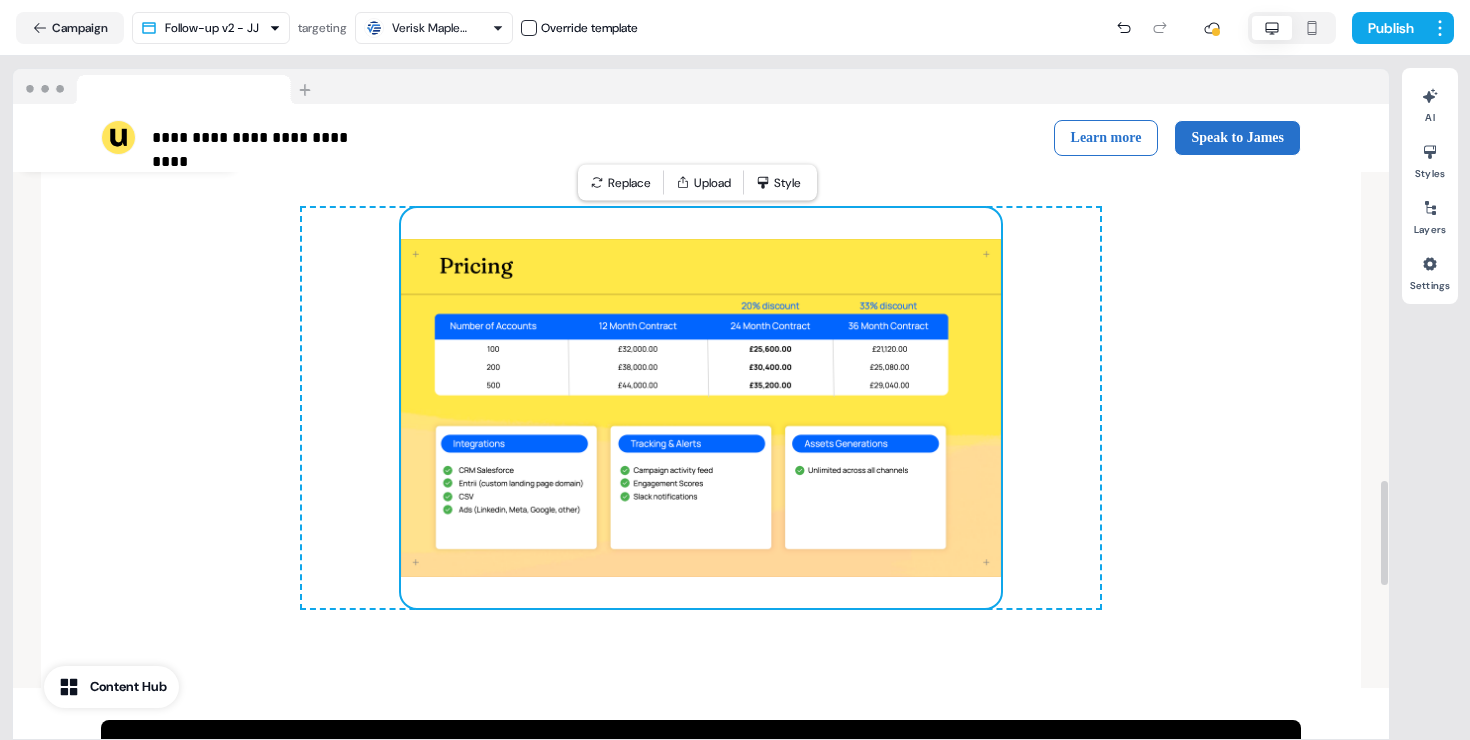type 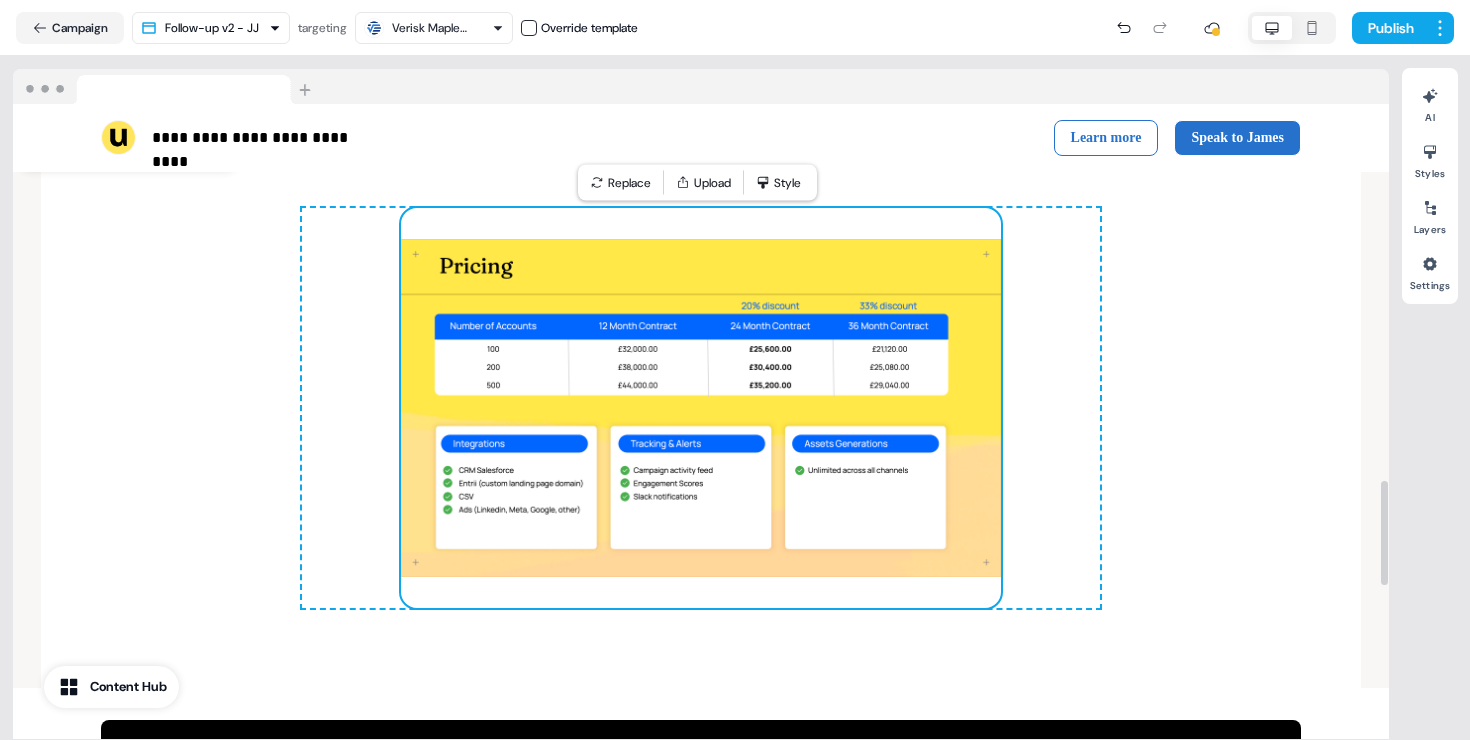 scroll, scrollTop: 2286, scrollLeft: 0, axis: vertical 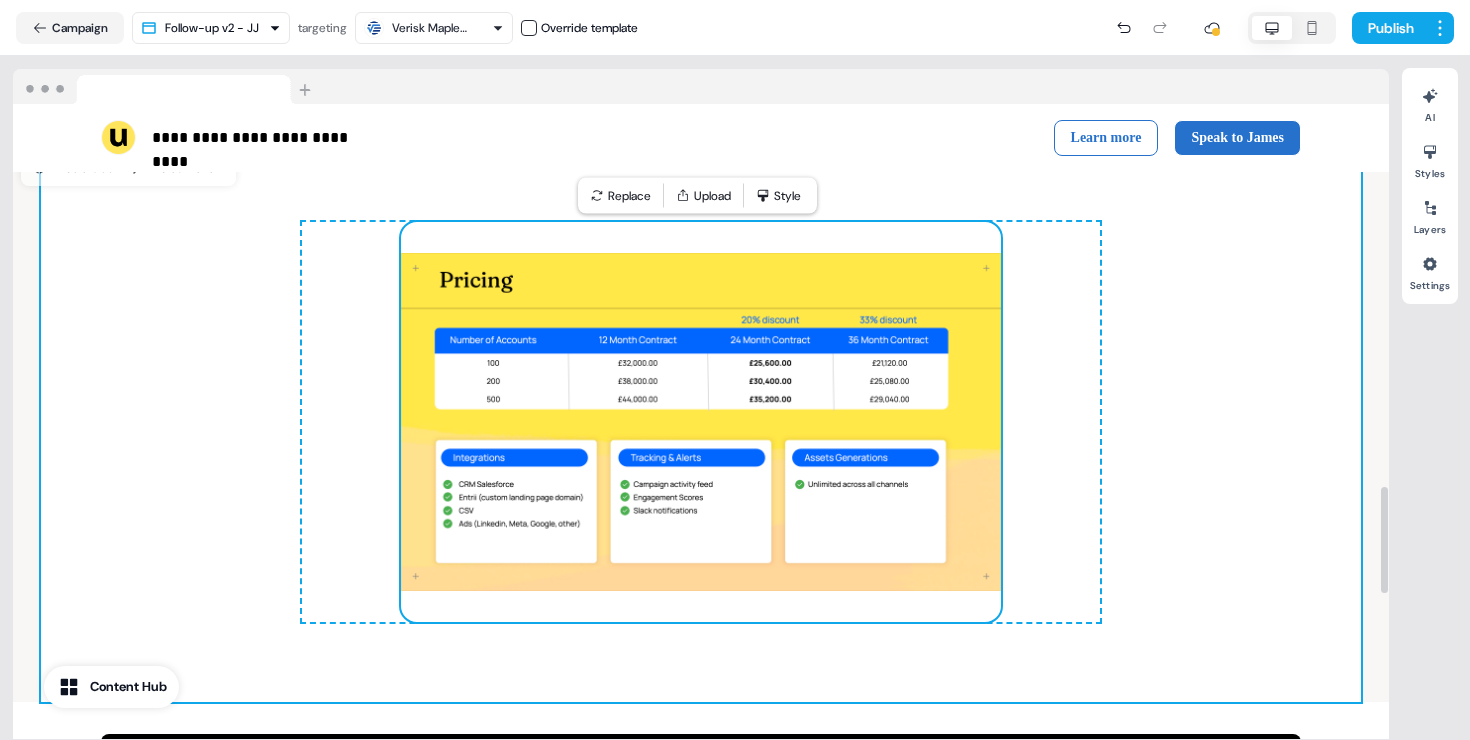 click on "To pick up a draggable item, press the space bar.
While dragging, use the arrow keys to move the item.
Press space again to drop the item in its new position, or press escape to cancel.
To pick up a draggable item, press the space bar.
While dragging, use the arrow keys to move the item.
Press space again to drop the item in its new position, or press escape to cancel." at bounding box center (701, 422) 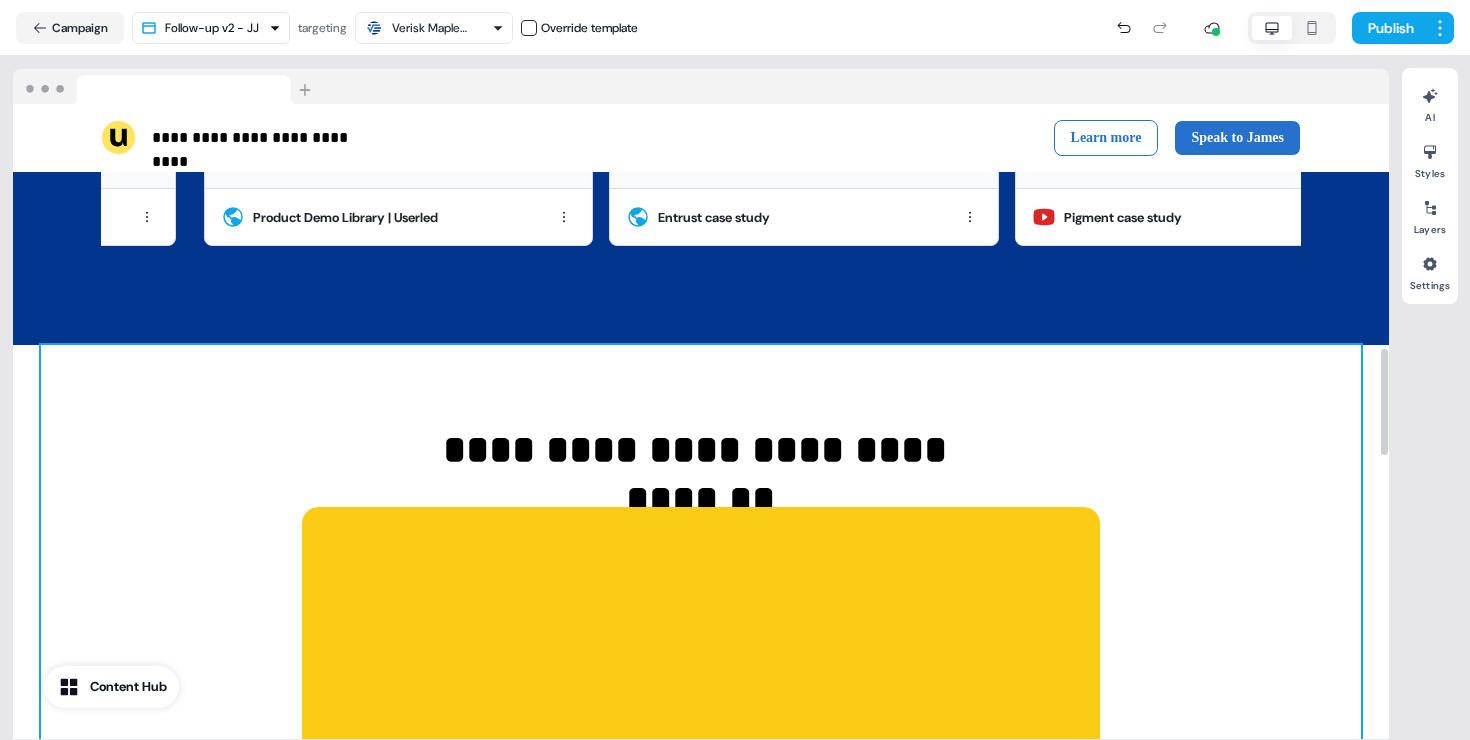 scroll, scrollTop: 1462, scrollLeft: 0, axis: vertical 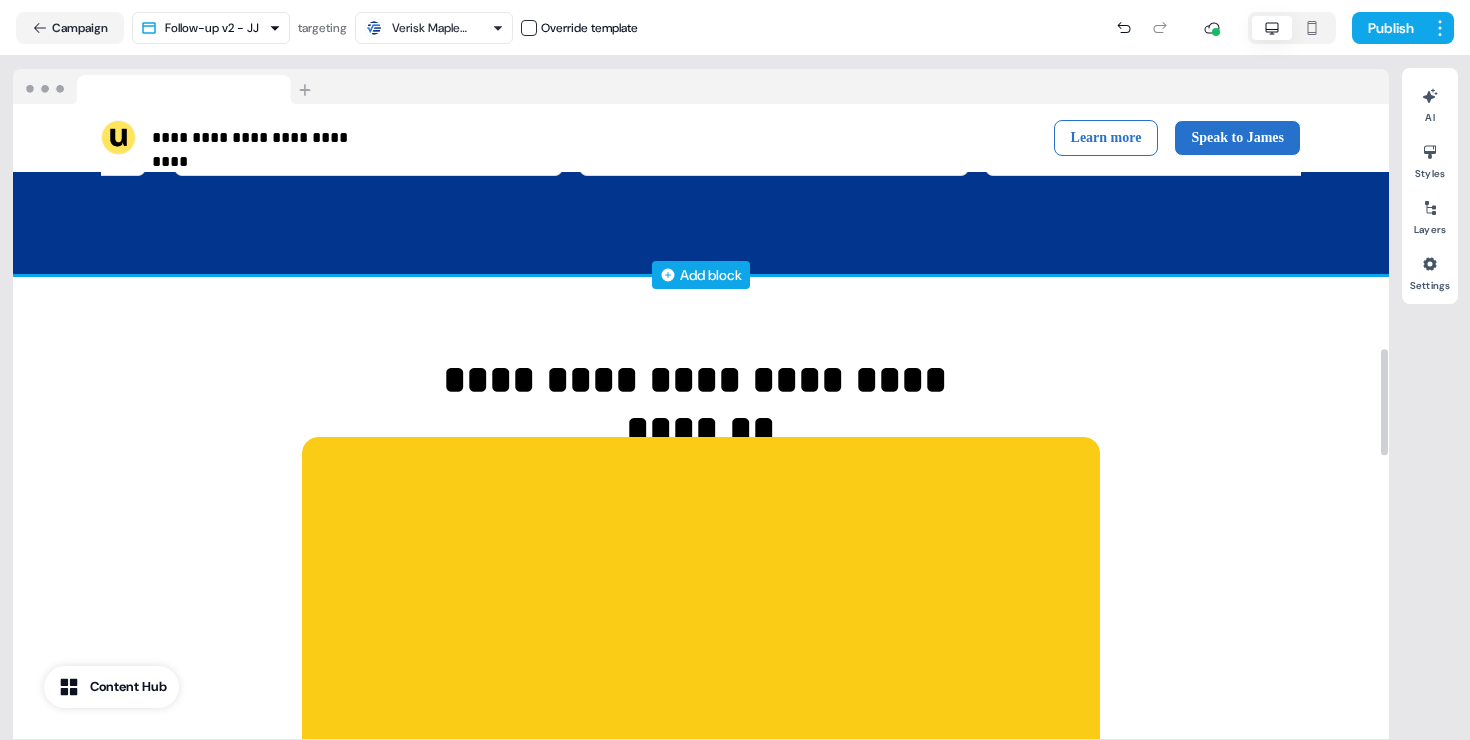 click on "Add block" at bounding box center [711, 275] 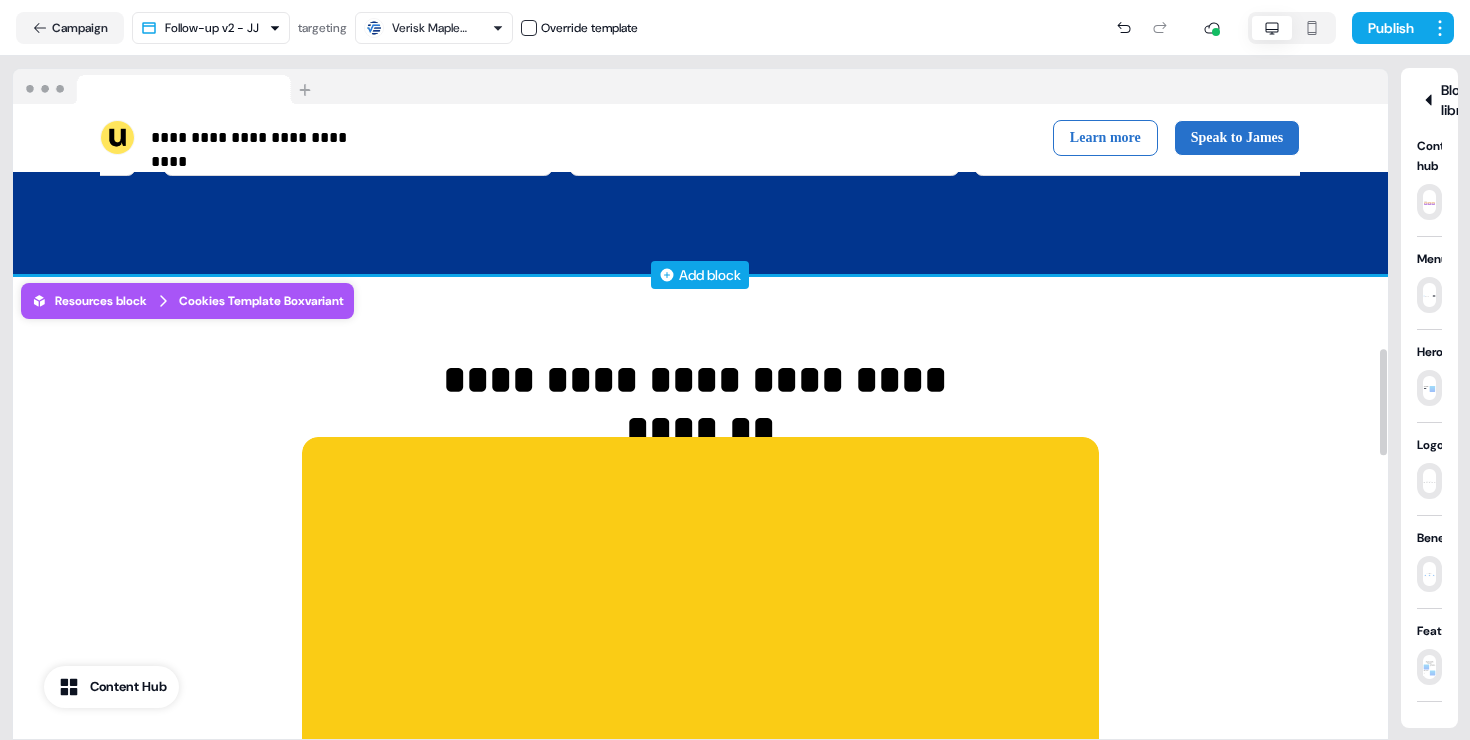 scroll, scrollTop: 1354, scrollLeft: 0, axis: vertical 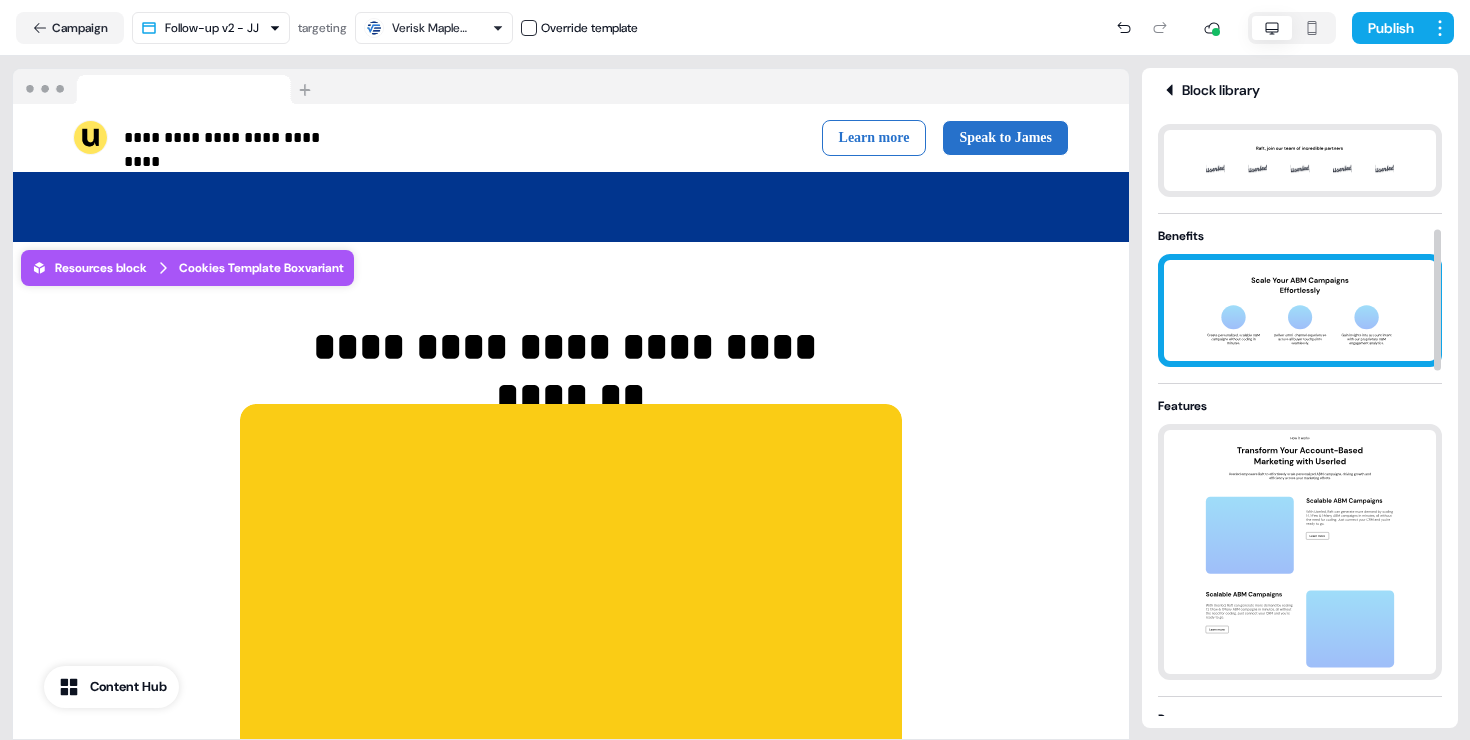 click at bounding box center [1300, 310] 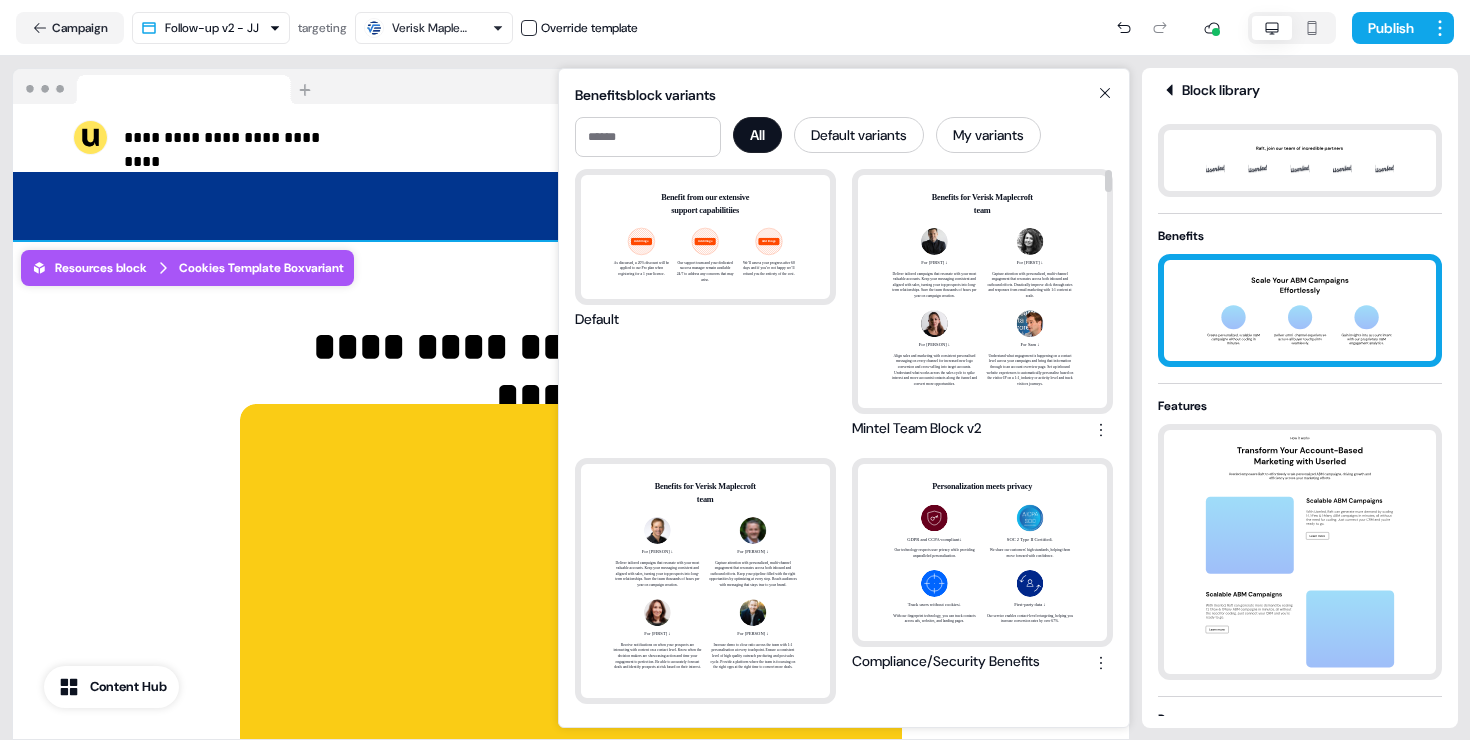 click on "**********" at bounding box center (571, 549) 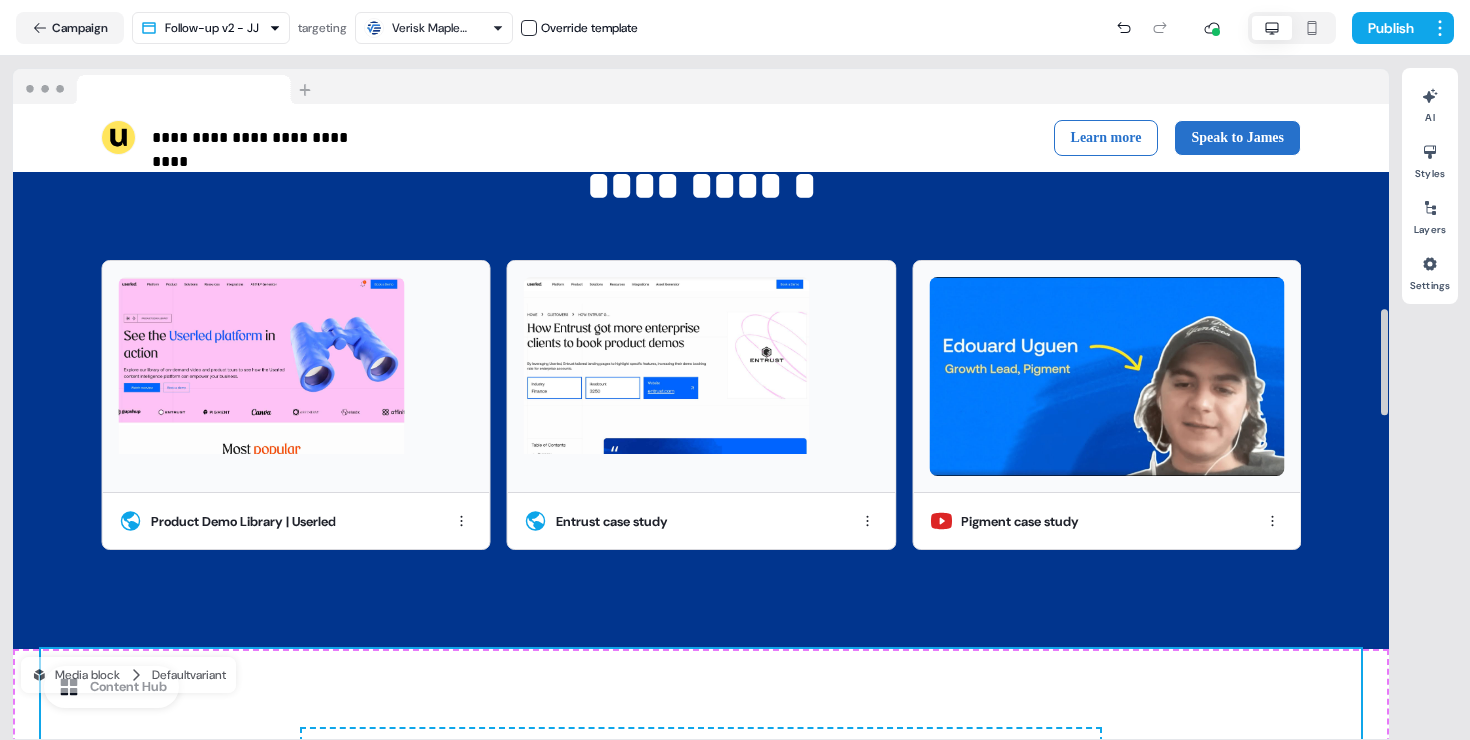 scroll, scrollTop: 1384, scrollLeft: 0, axis: vertical 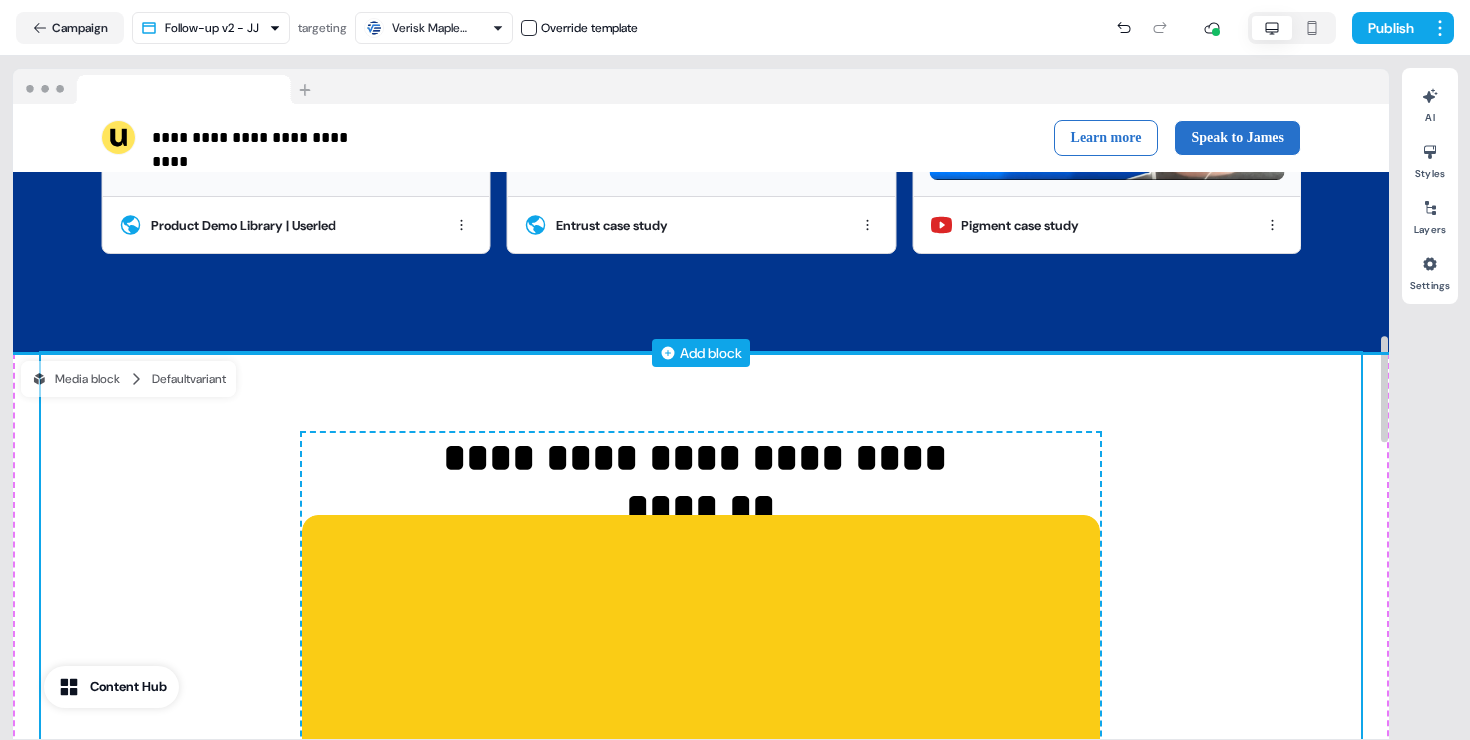 click on "Add block" at bounding box center [711, 353] 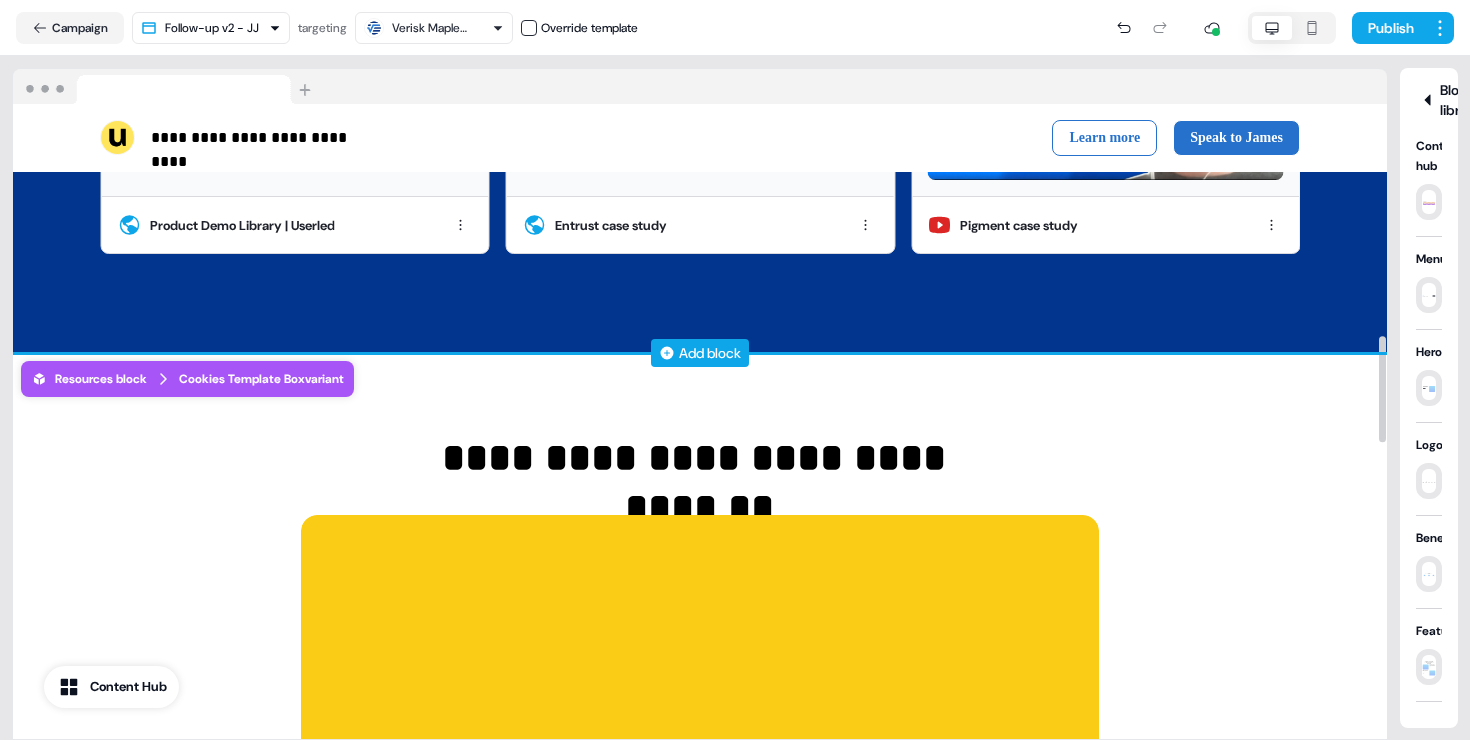 scroll, scrollTop: 1282, scrollLeft: 0, axis: vertical 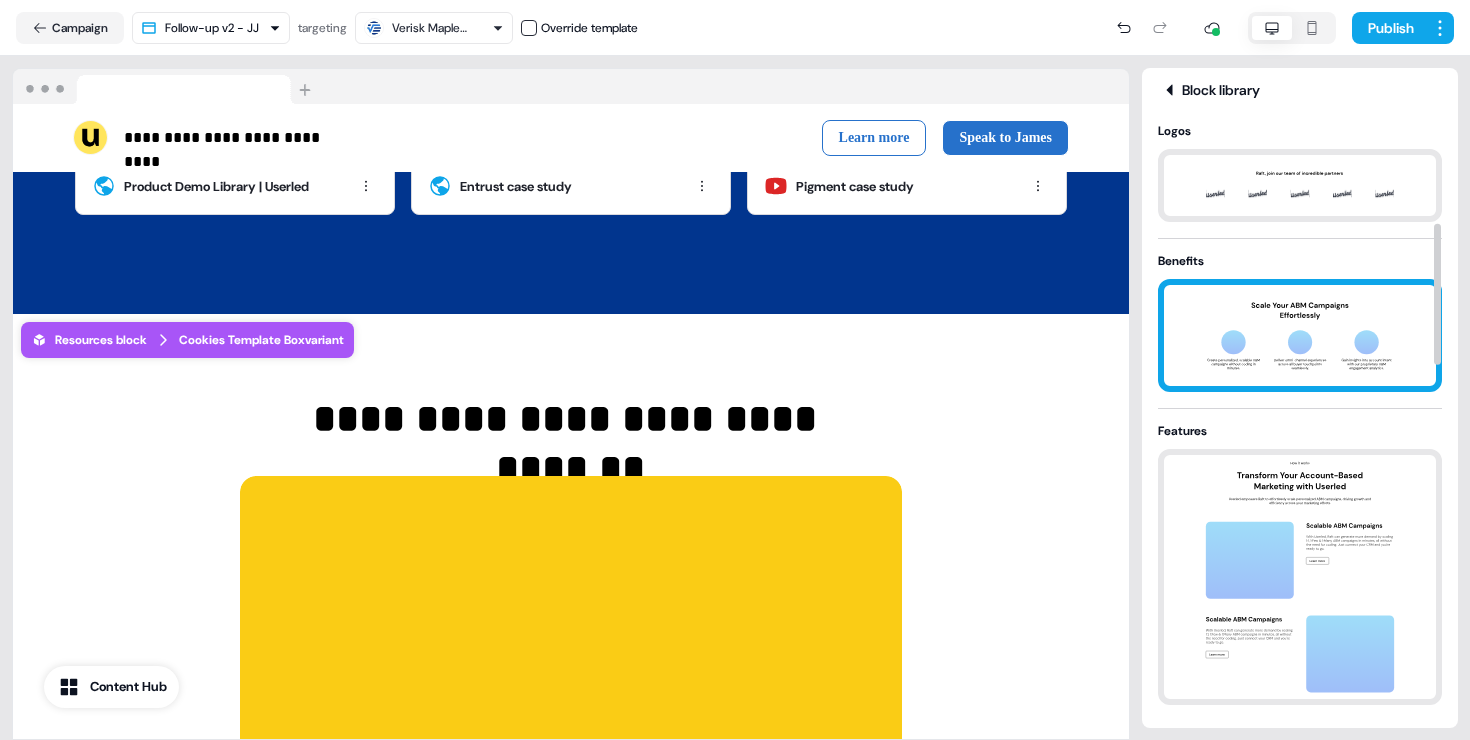 click at bounding box center [1300, 335] 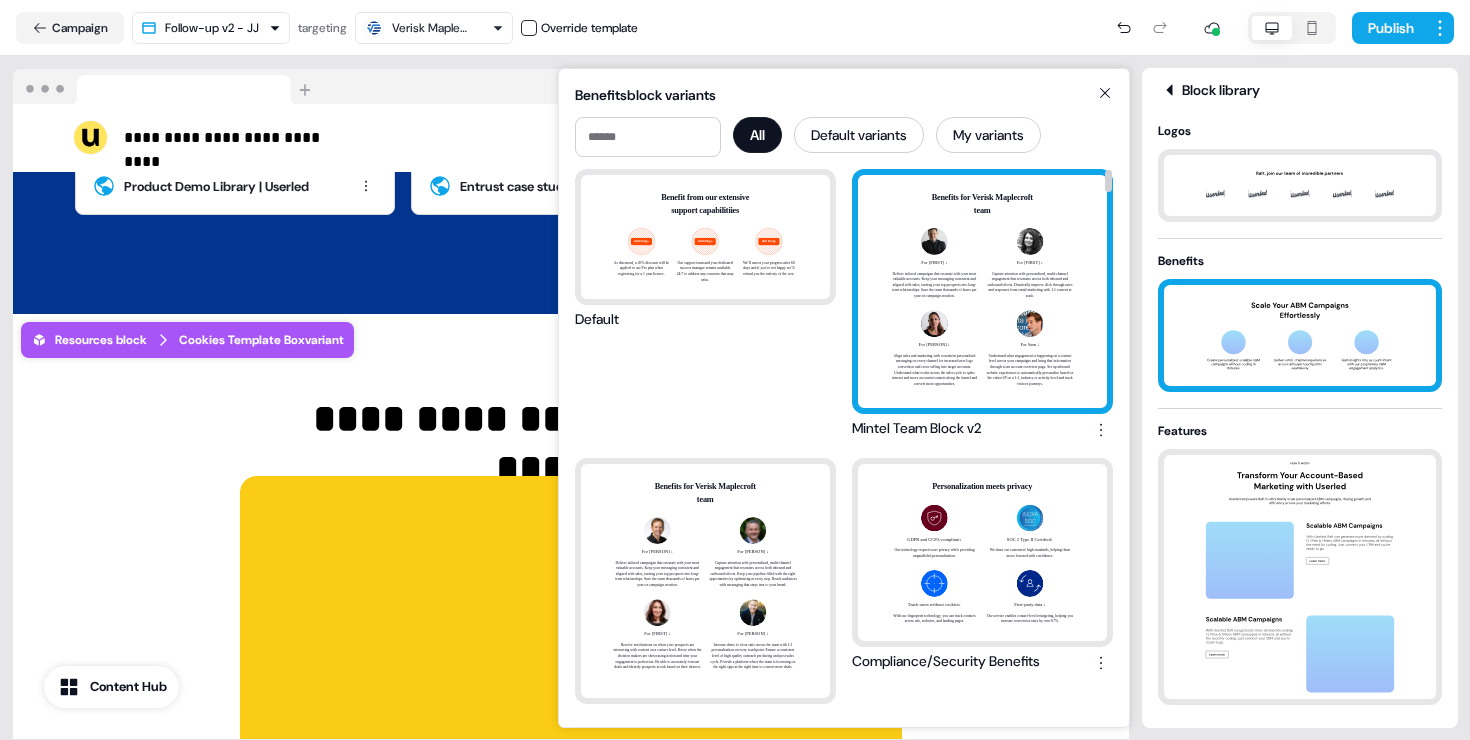 click on "Benefits for Verisk Maplecroft team For Grant ↓ Deliver tailored campaigns that resonate with your most valuable accounts. Keep your messaging consistent and aligned with sales, turning your top prospects into long-term relationships. Save the team thousands of hours per year on campaign creation. For Sarah ↓ Capture attention with personalized, multi-channel engagement that resonates across both inbound and outbound efforts. Drastically improve click through rates and responses from email marketing with 1:1 content at scale. For Tash ↓ Align sales and marketing with consistent personalised messaging on every channel for increased new logo conversion and cross-selling into target accounts. Understand what works across the sales cycle to spike interest and move accounts/contacts along the funnel and convert more opportunities. For Sam ↓" at bounding box center (982, 291) 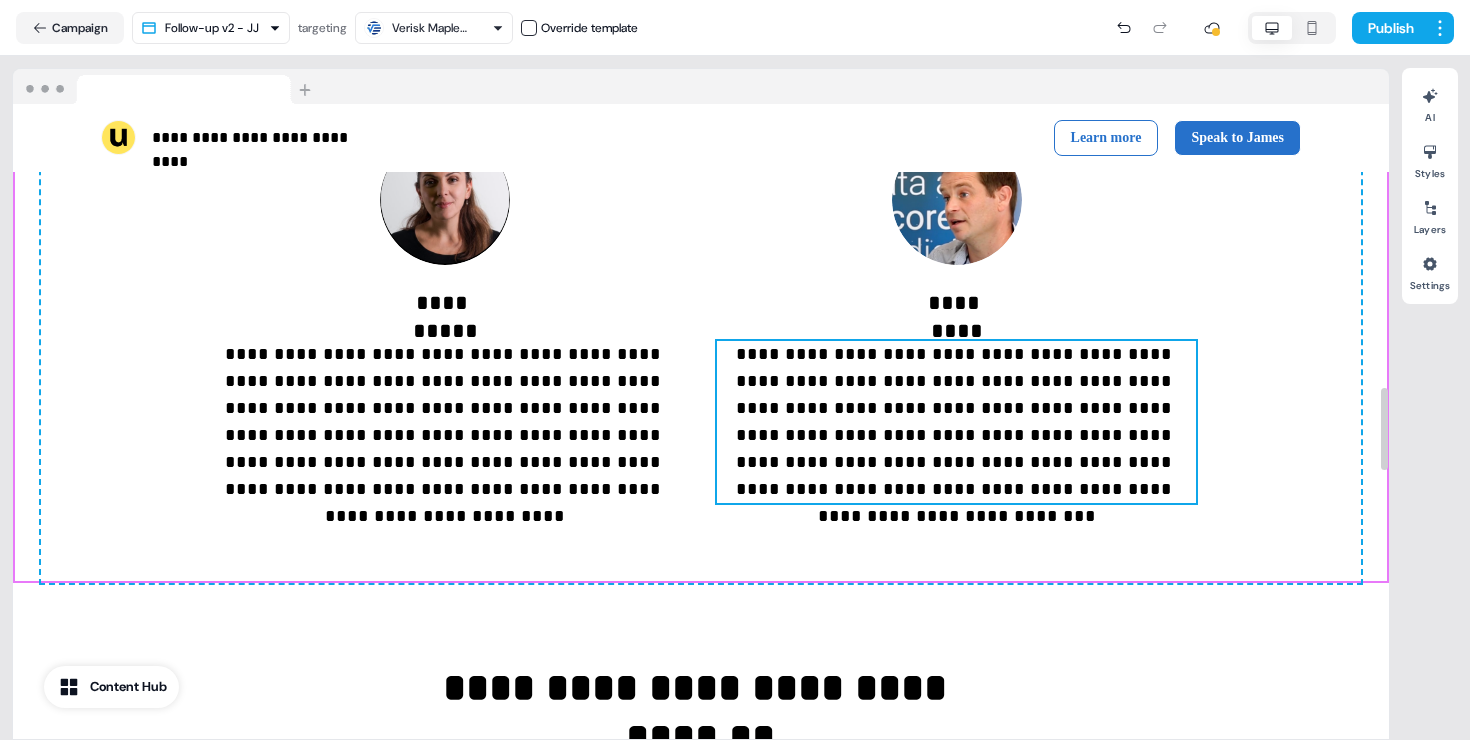 scroll, scrollTop: 2185, scrollLeft: 0, axis: vertical 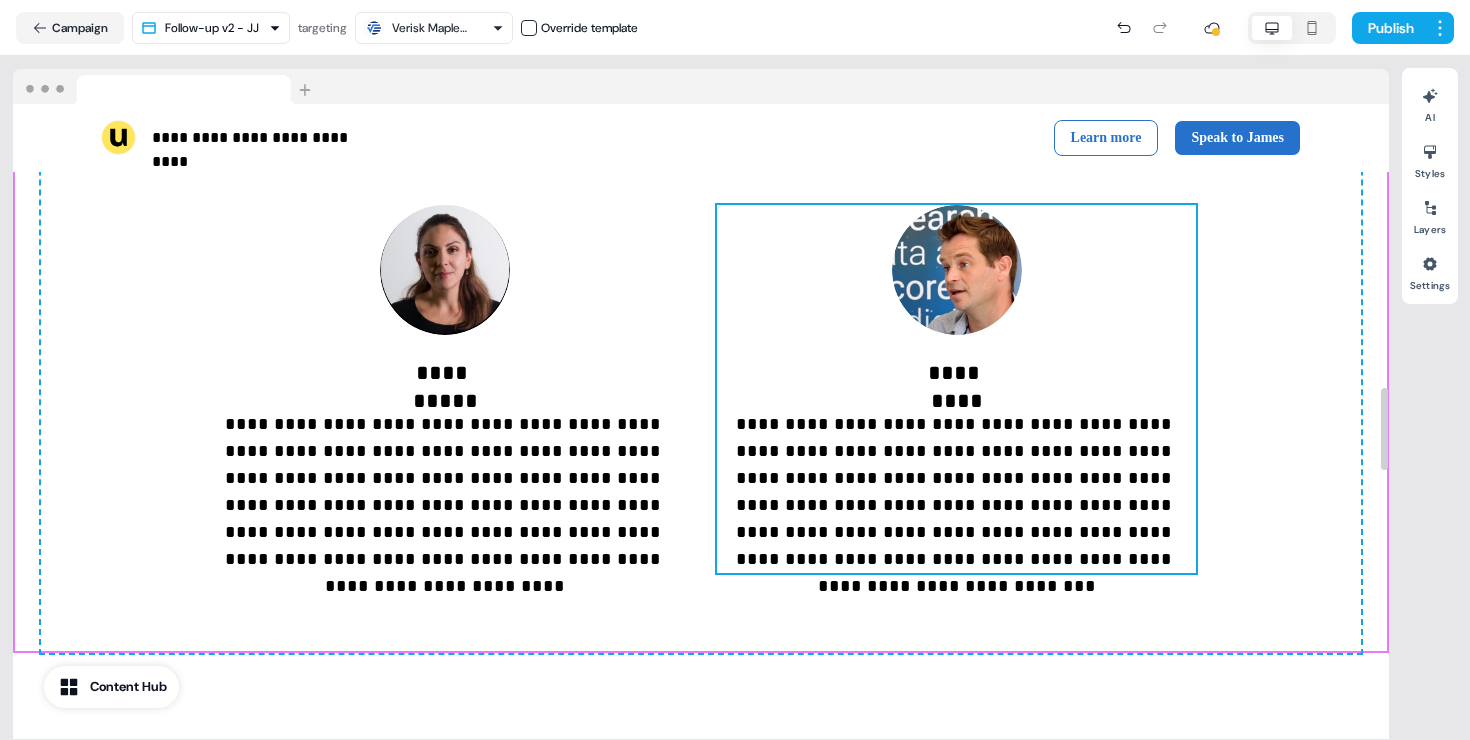 click on "**********" at bounding box center [956, 389] 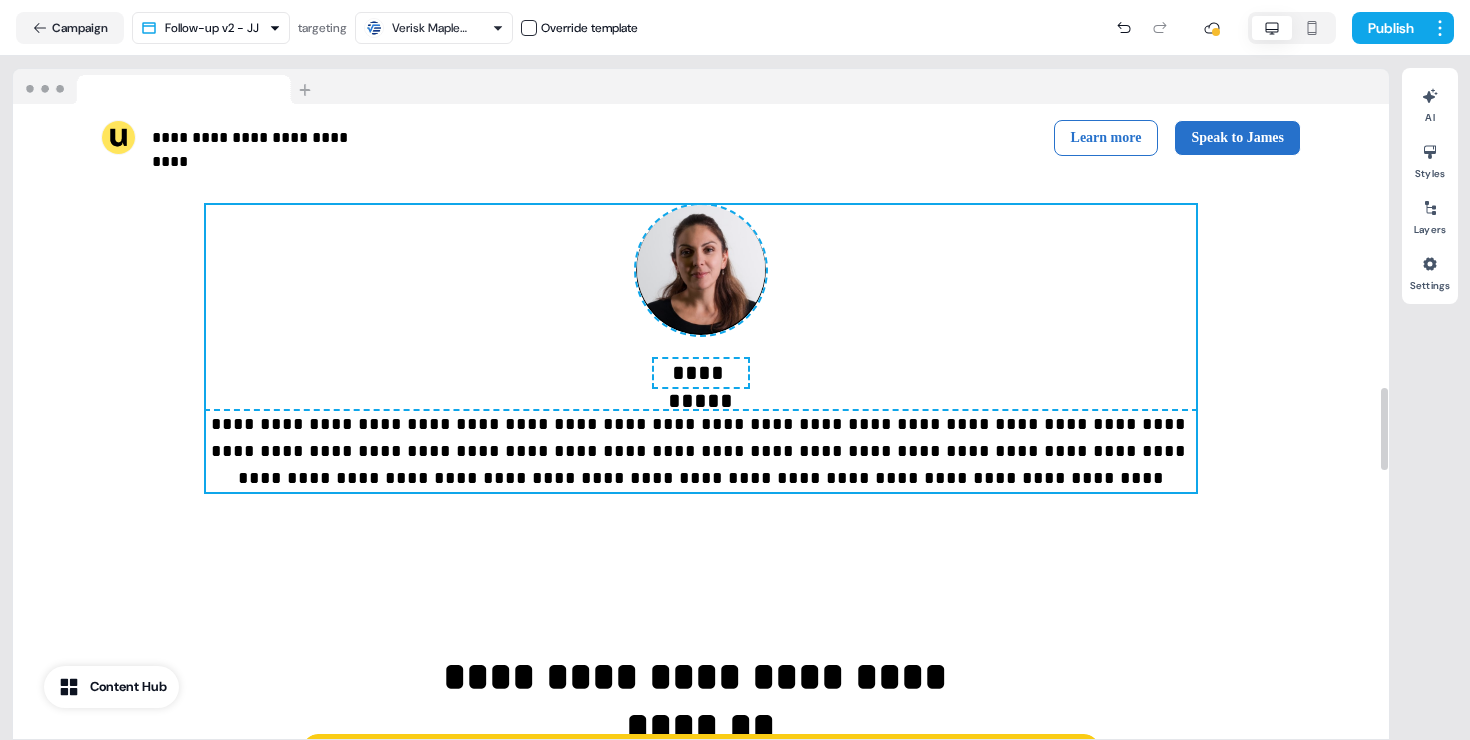 scroll, scrollTop: 2112, scrollLeft: 0, axis: vertical 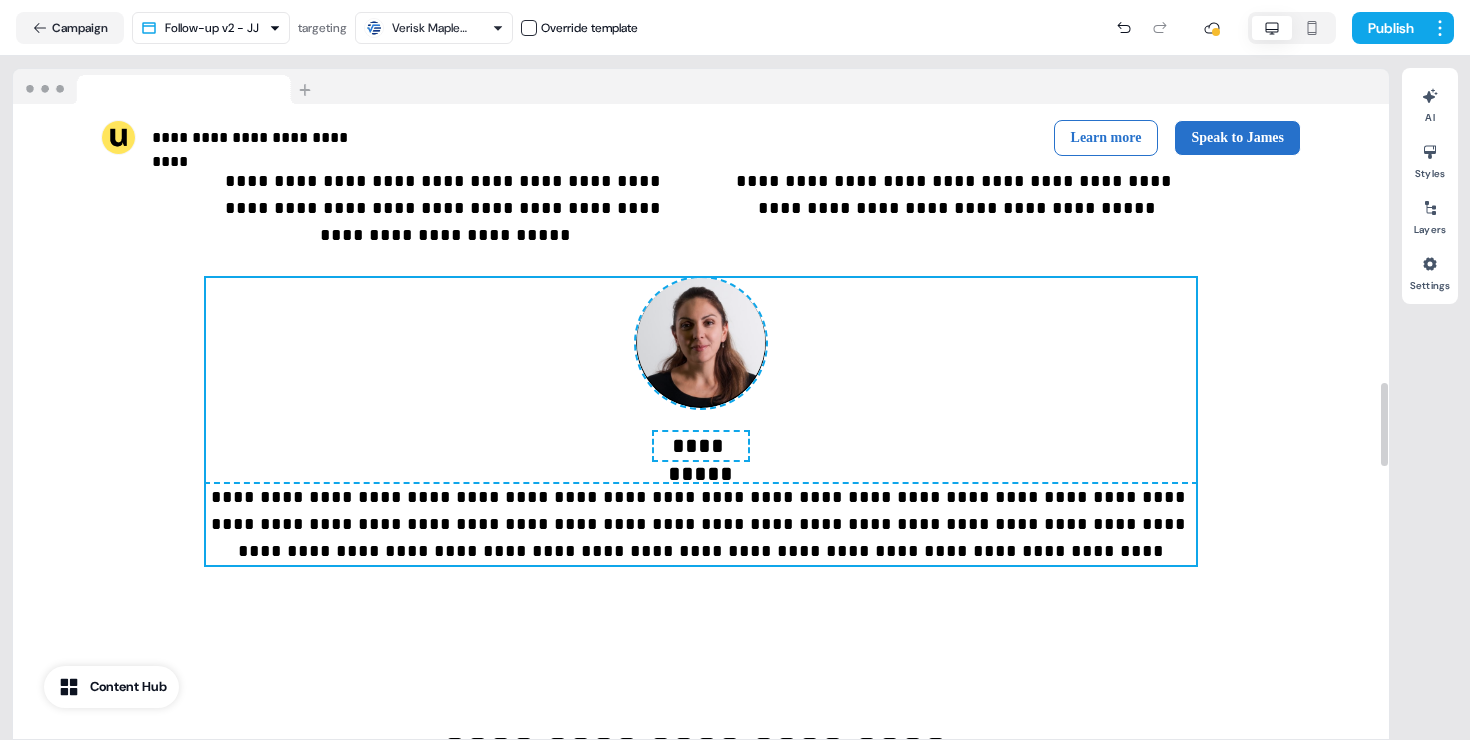 click on "**********" at bounding box center [701, 421] 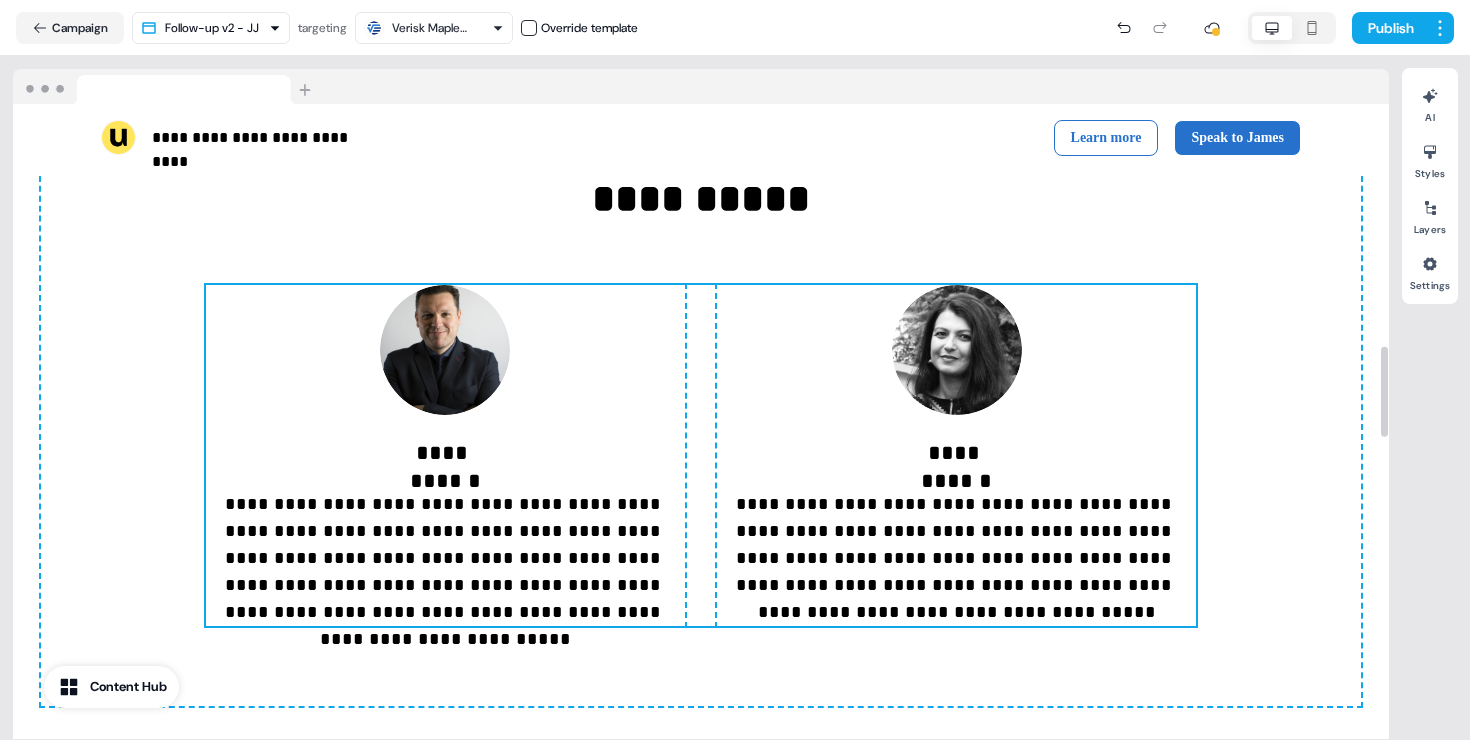 scroll, scrollTop: 1701, scrollLeft: 0, axis: vertical 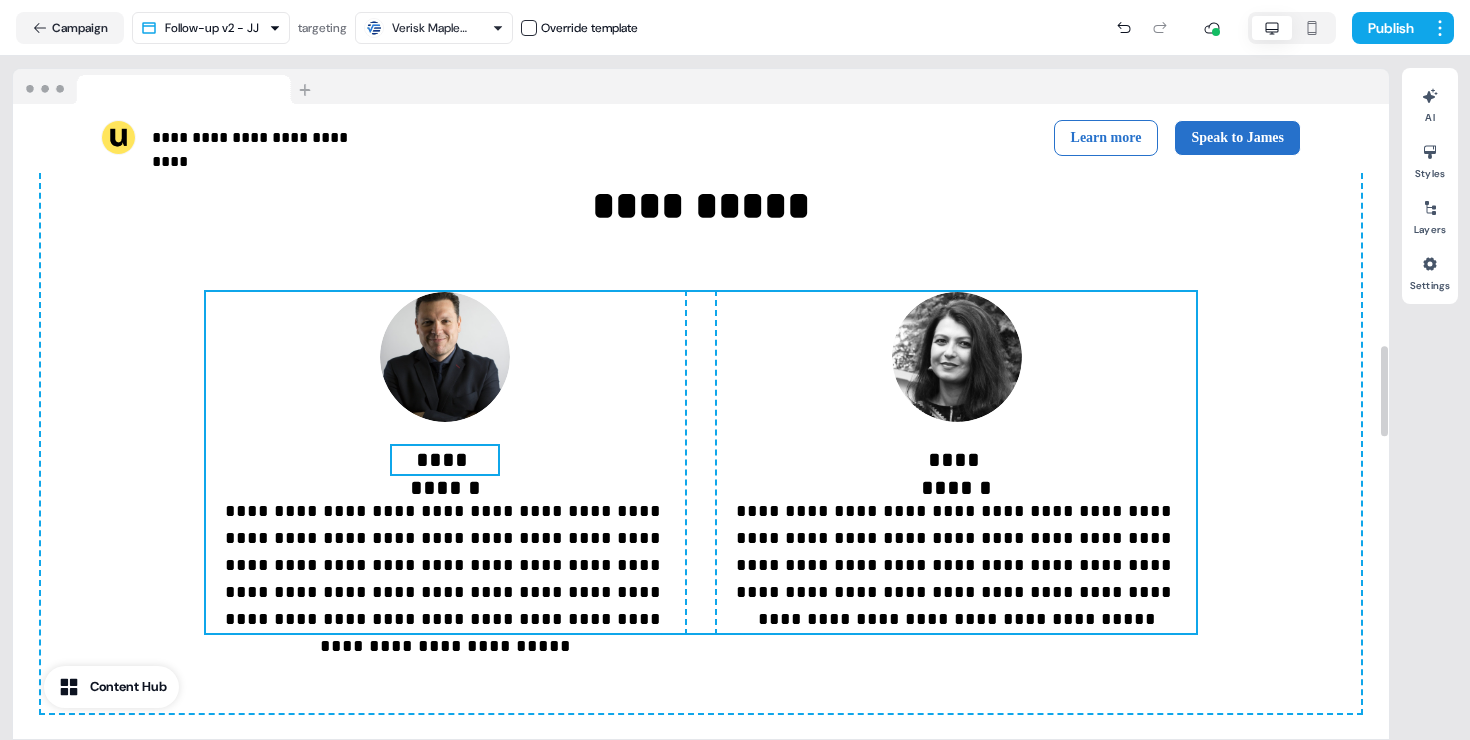 click on "**********" at bounding box center [445, 460] 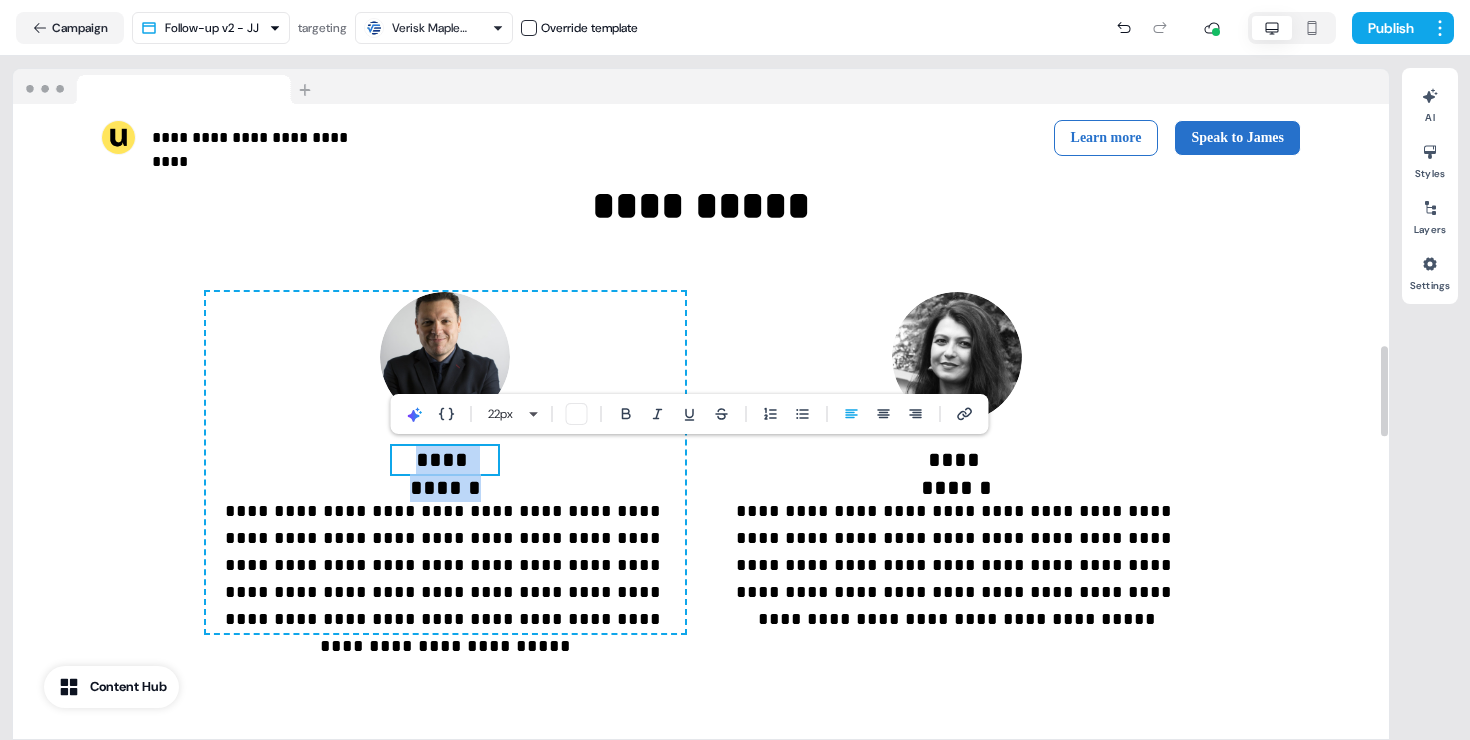 click on "**********" at bounding box center (445, 460) 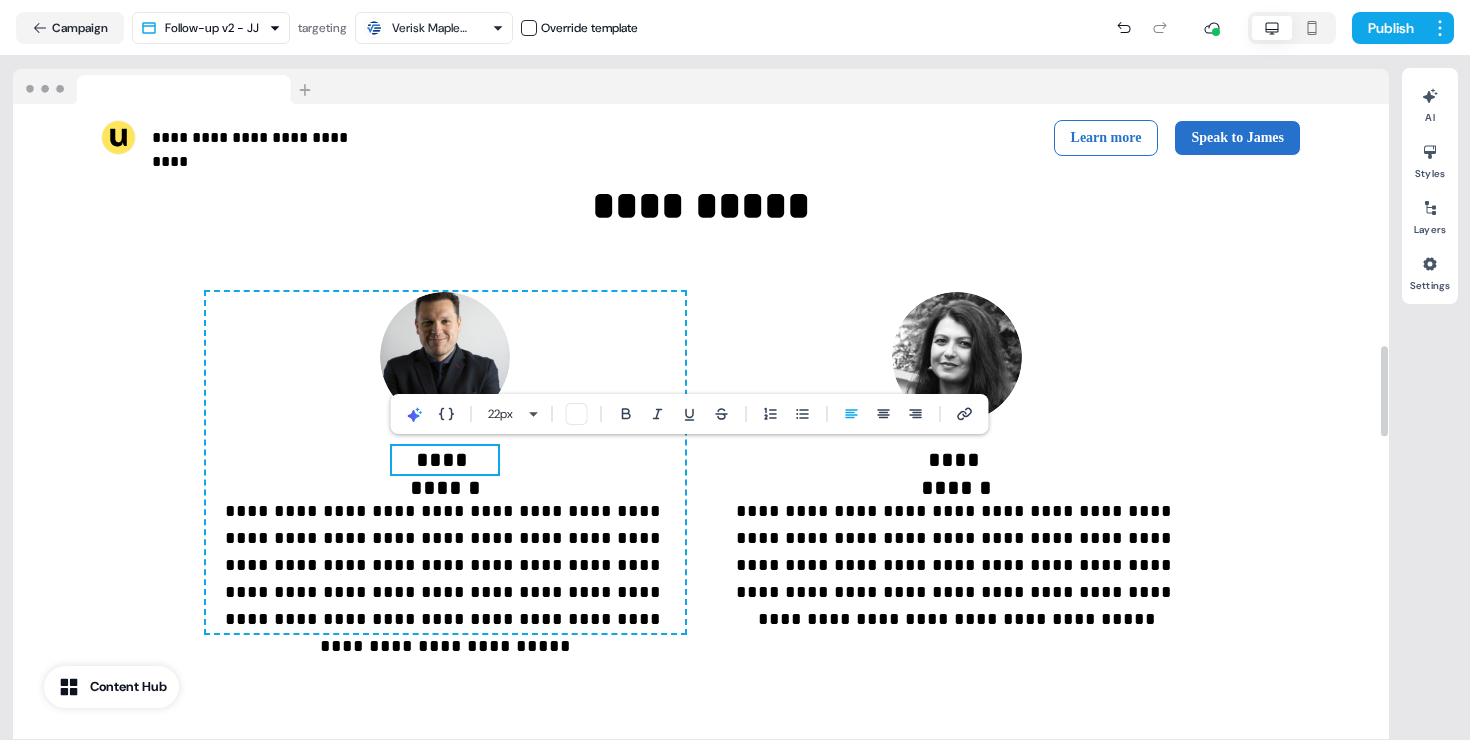type 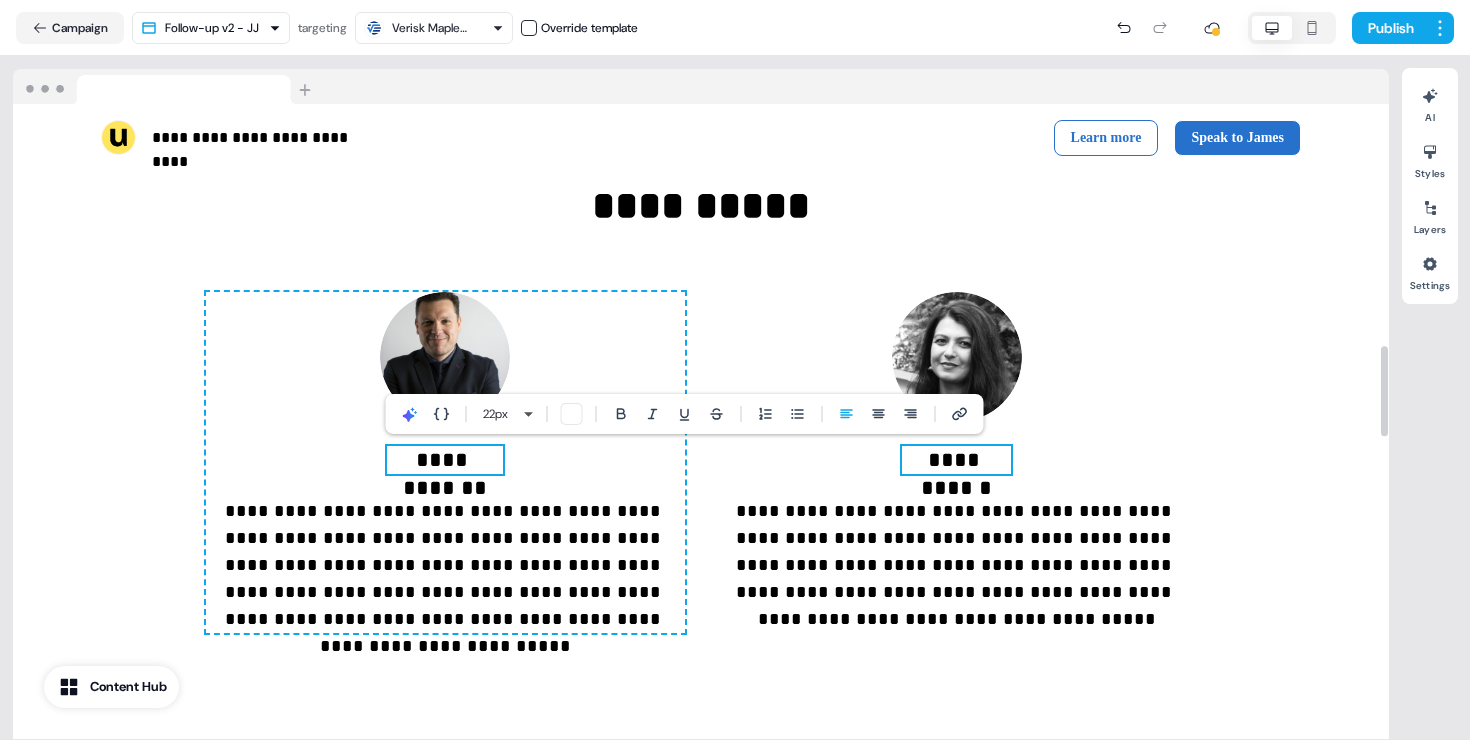 click on "**********" at bounding box center [956, 460] 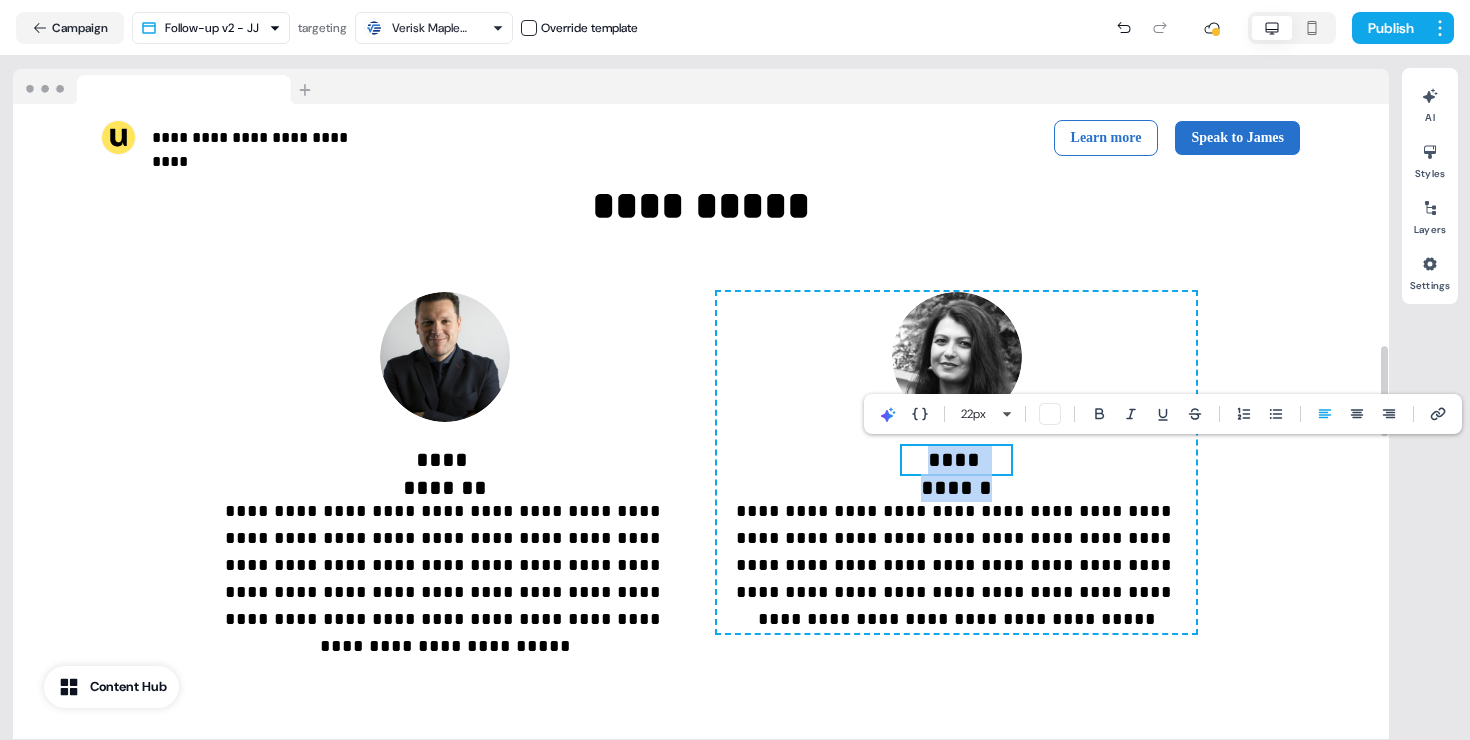 click on "**********" at bounding box center [956, 460] 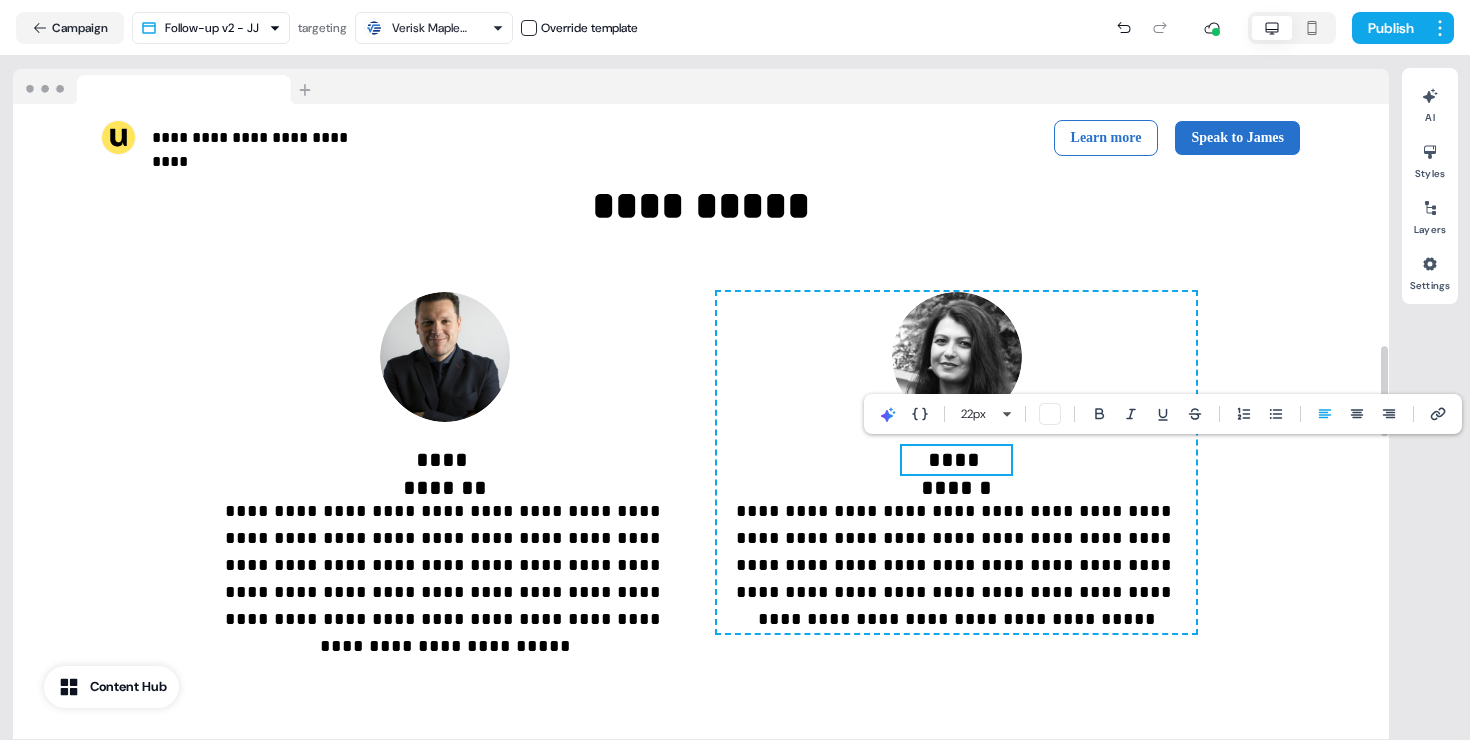 type 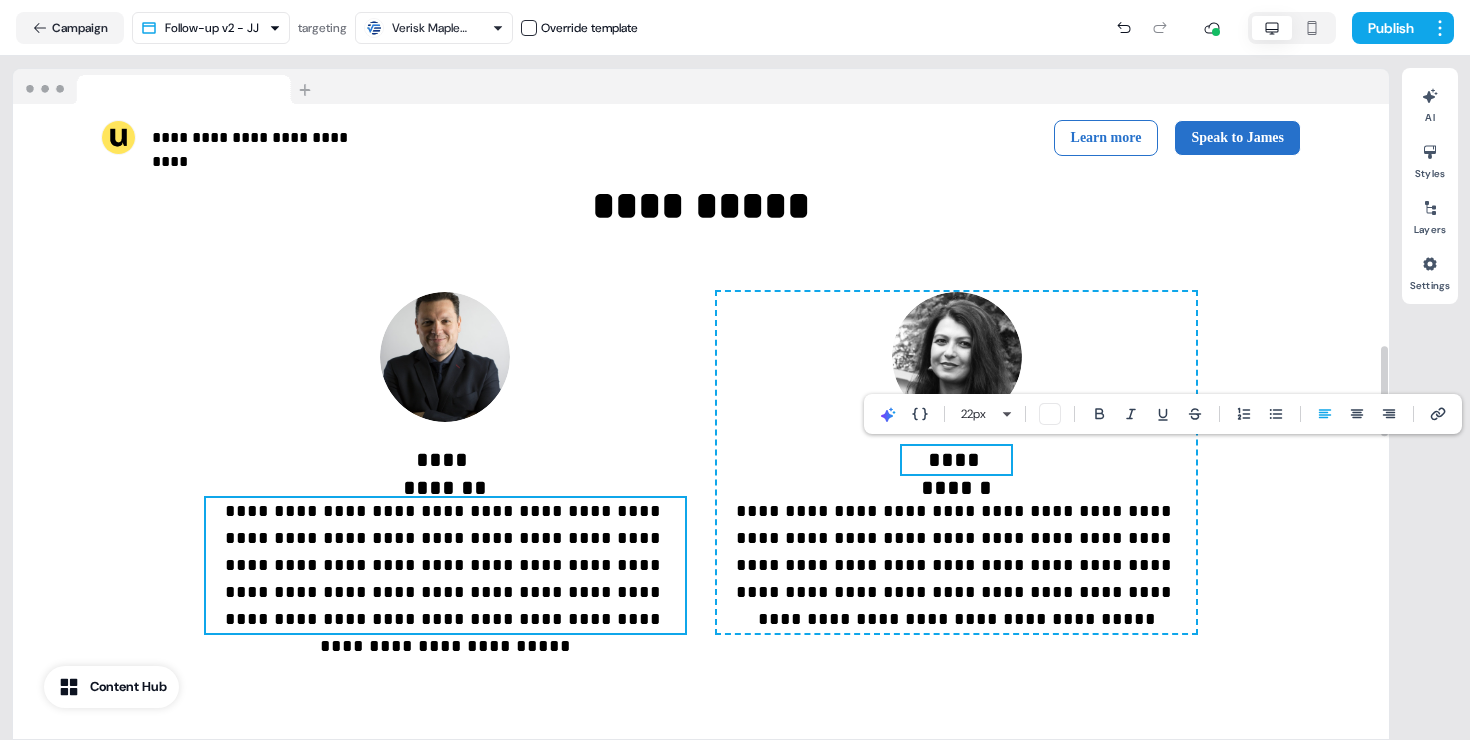 click on "**********" at bounding box center [445, 565] 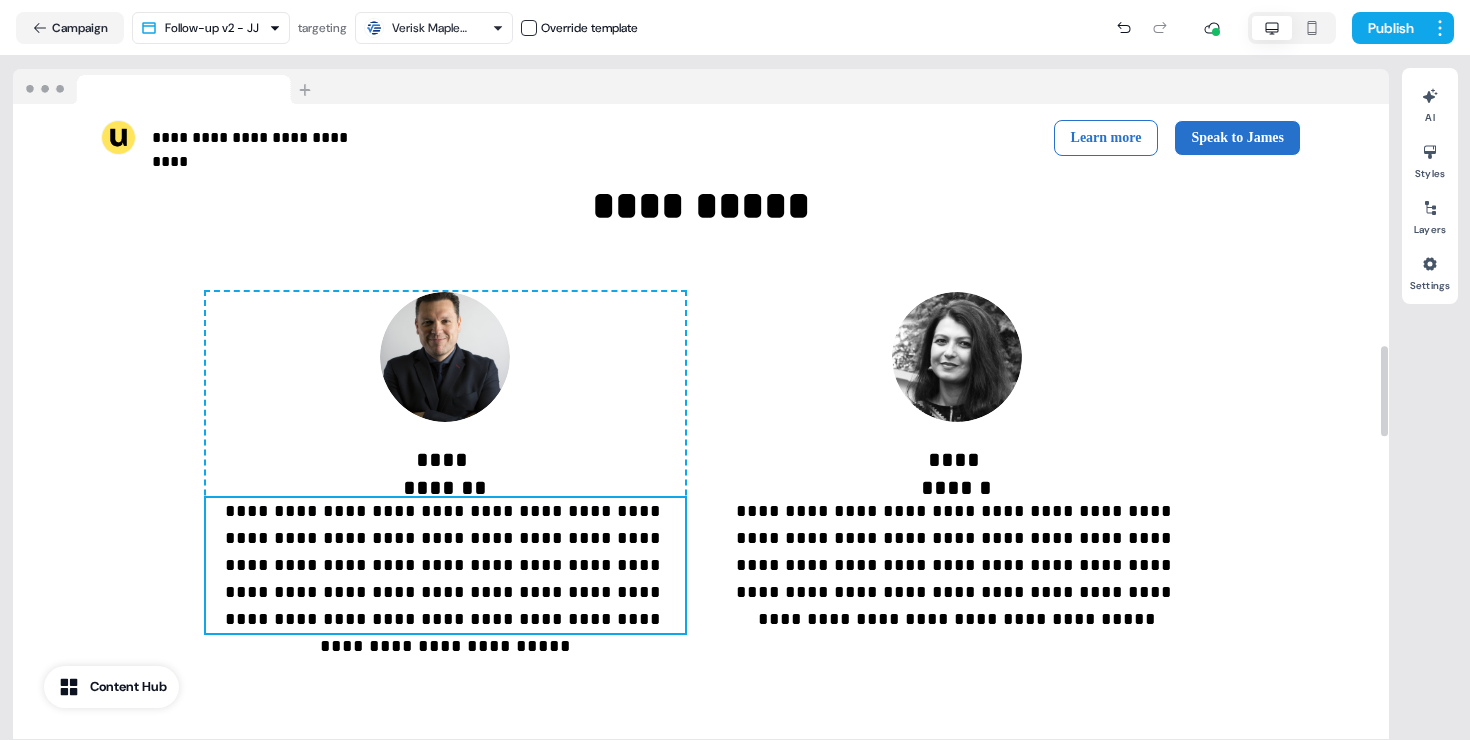 click on "**********" at bounding box center [445, 565] 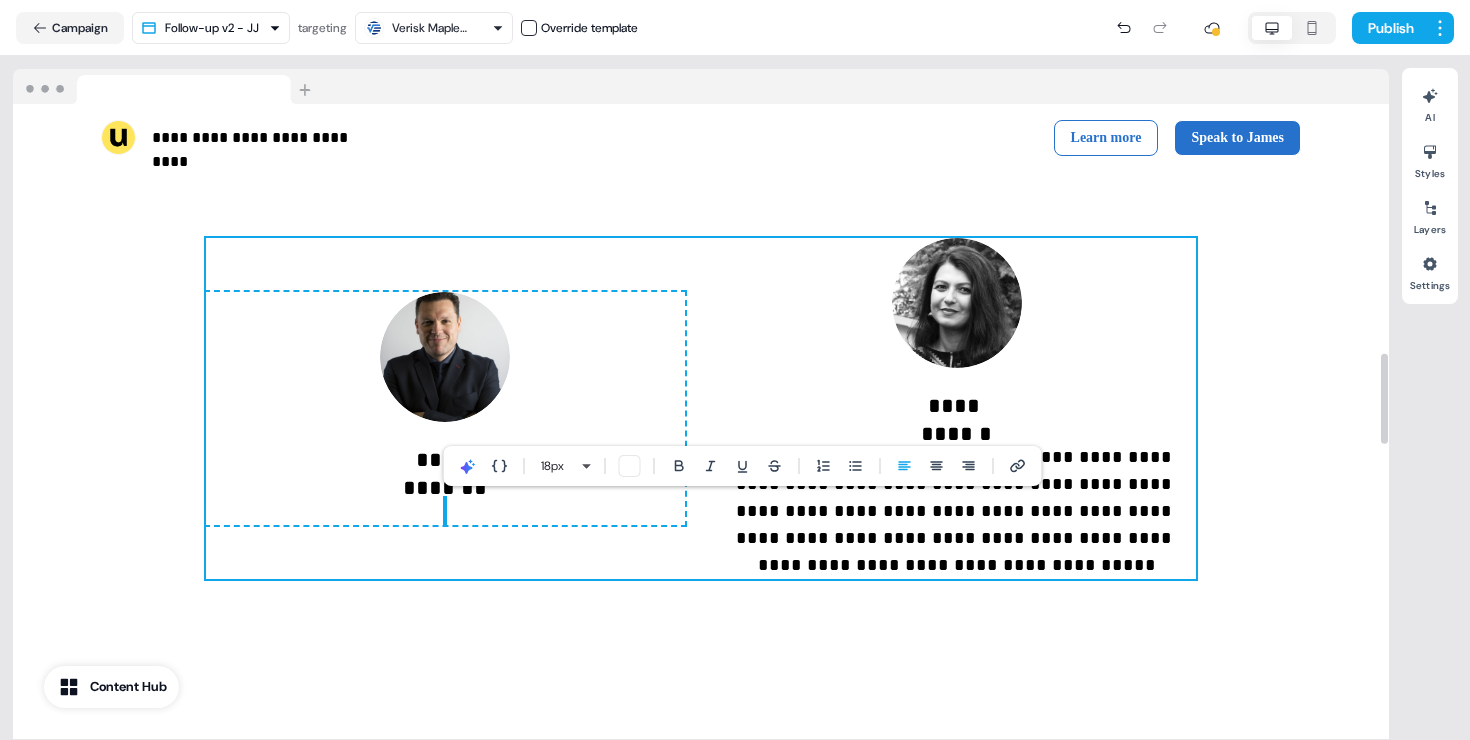 scroll, scrollTop: 1714, scrollLeft: 0, axis: vertical 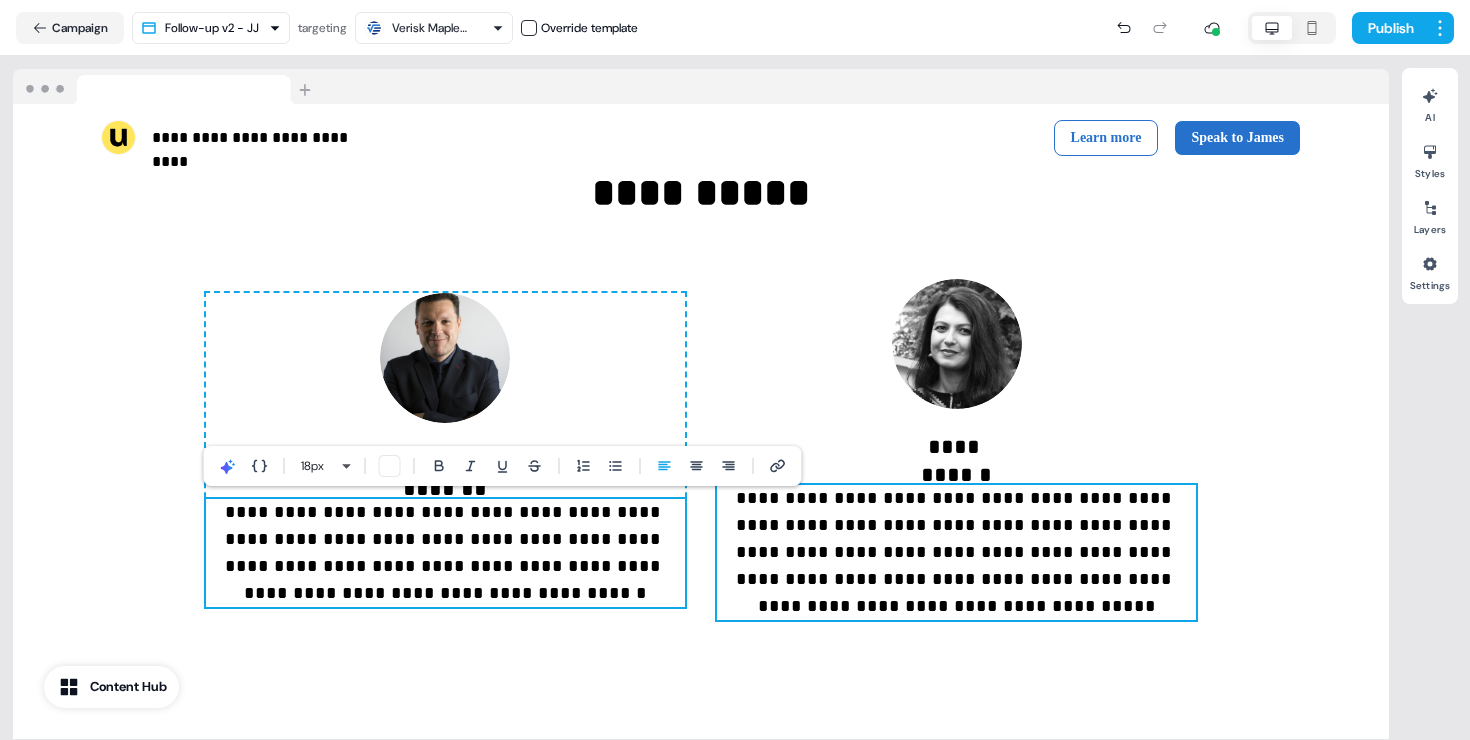 click on "**********" at bounding box center [956, 552] 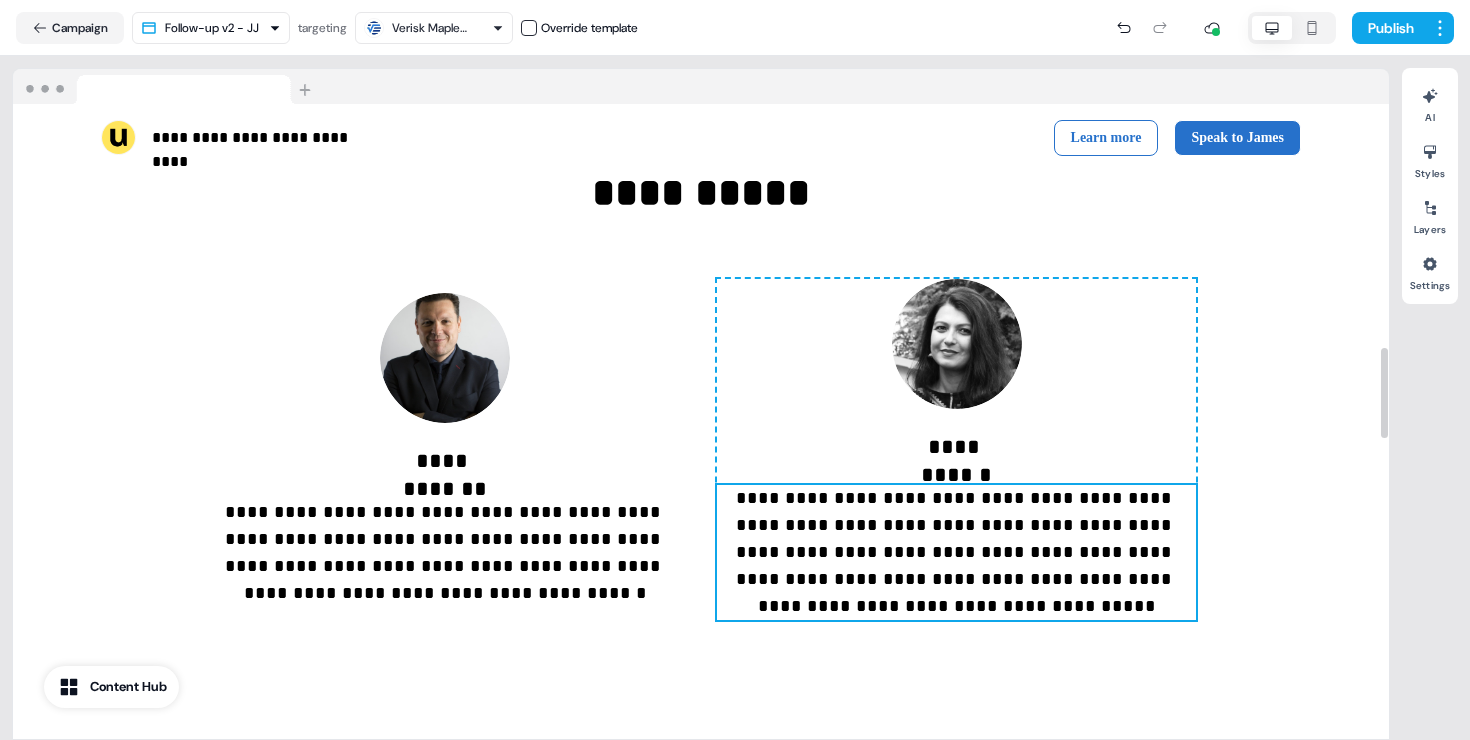 click on "**********" at bounding box center (956, 552) 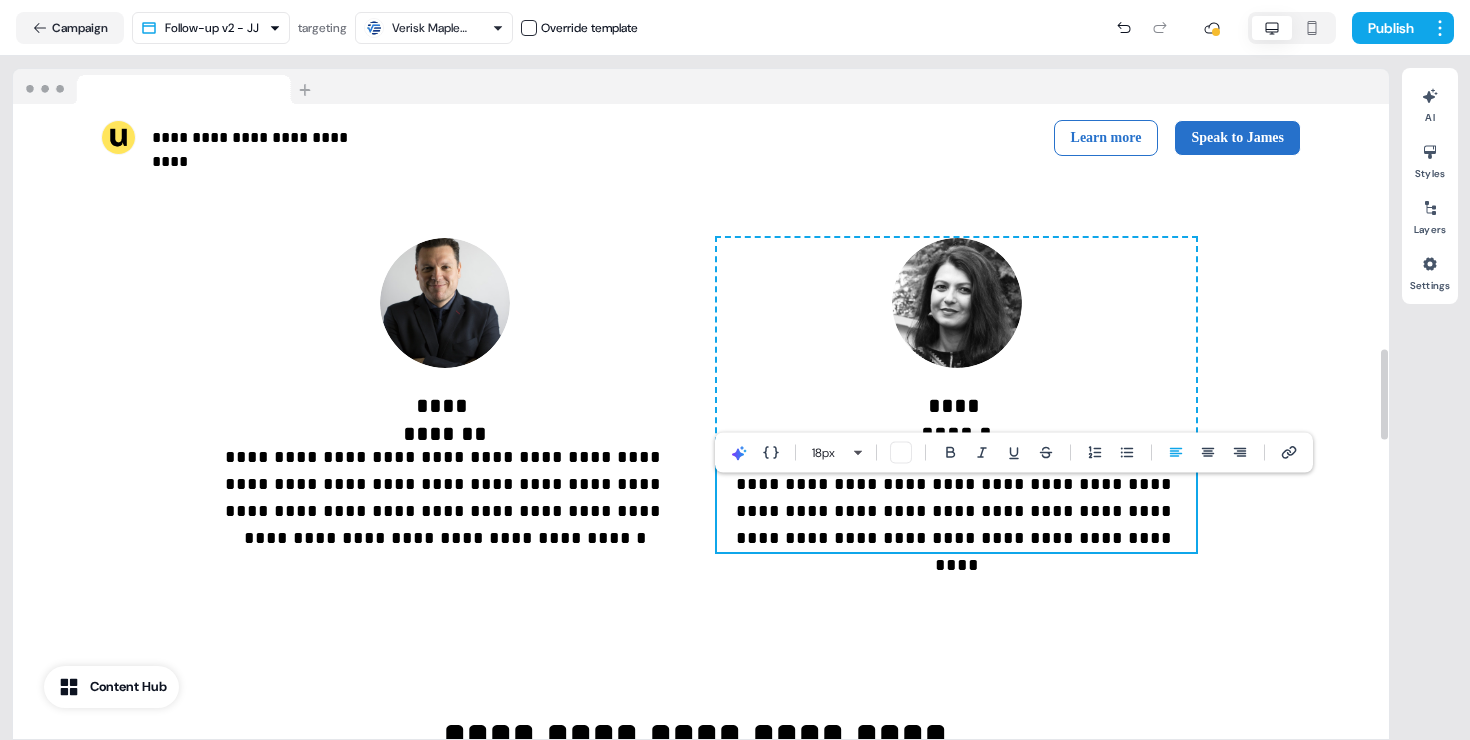 scroll, scrollTop: 1714, scrollLeft: 0, axis: vertical 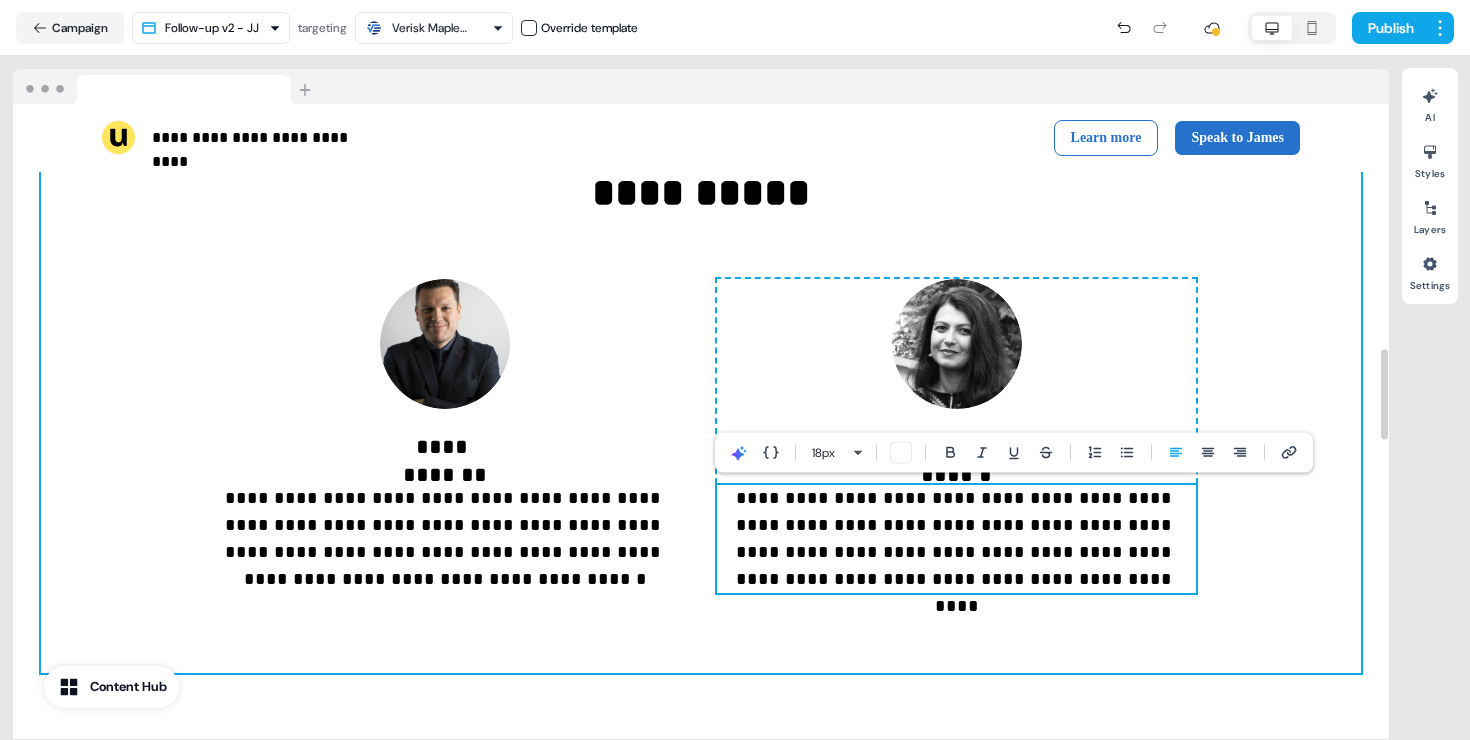 click on "**********" at bounding box center (701, 348) 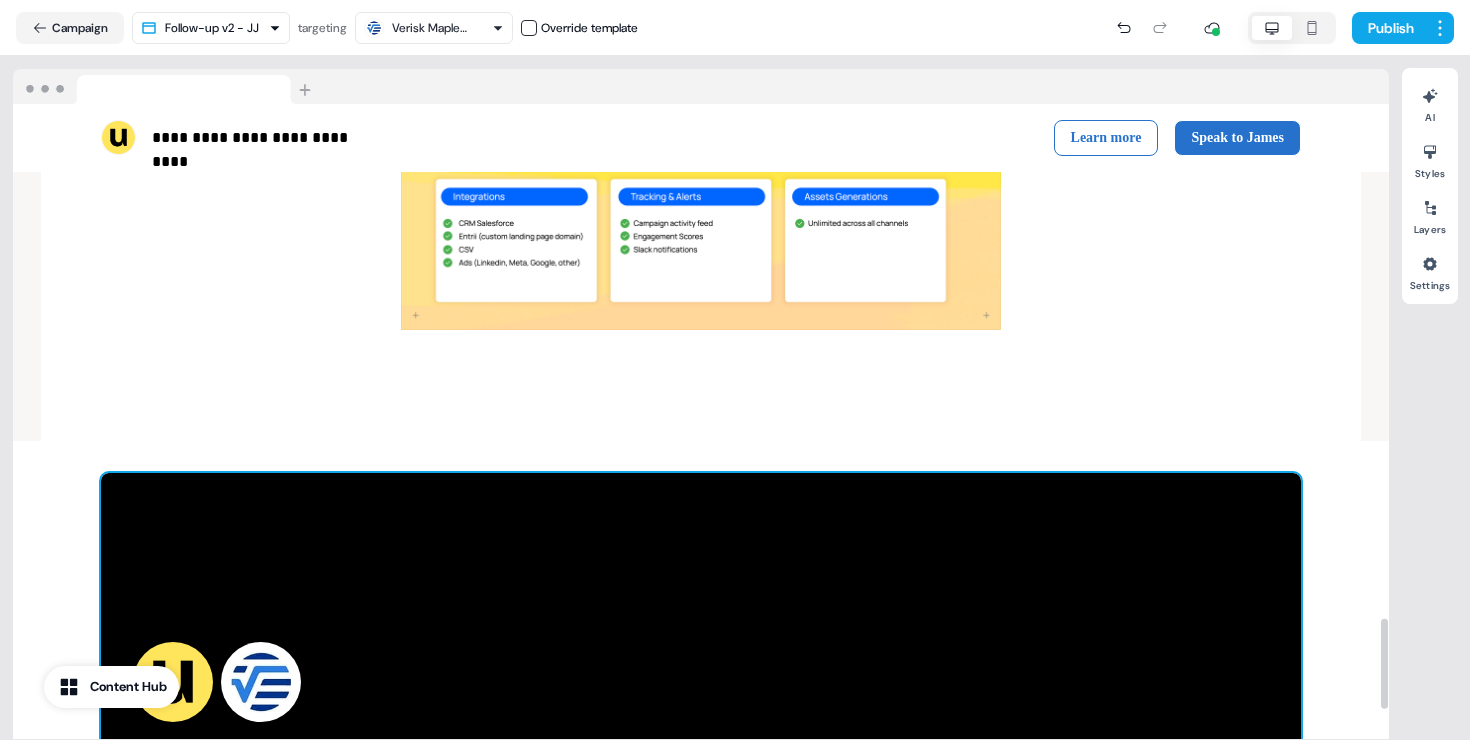scroll, scrollTop: 2673, scrollLeft: 0, axis: vertical 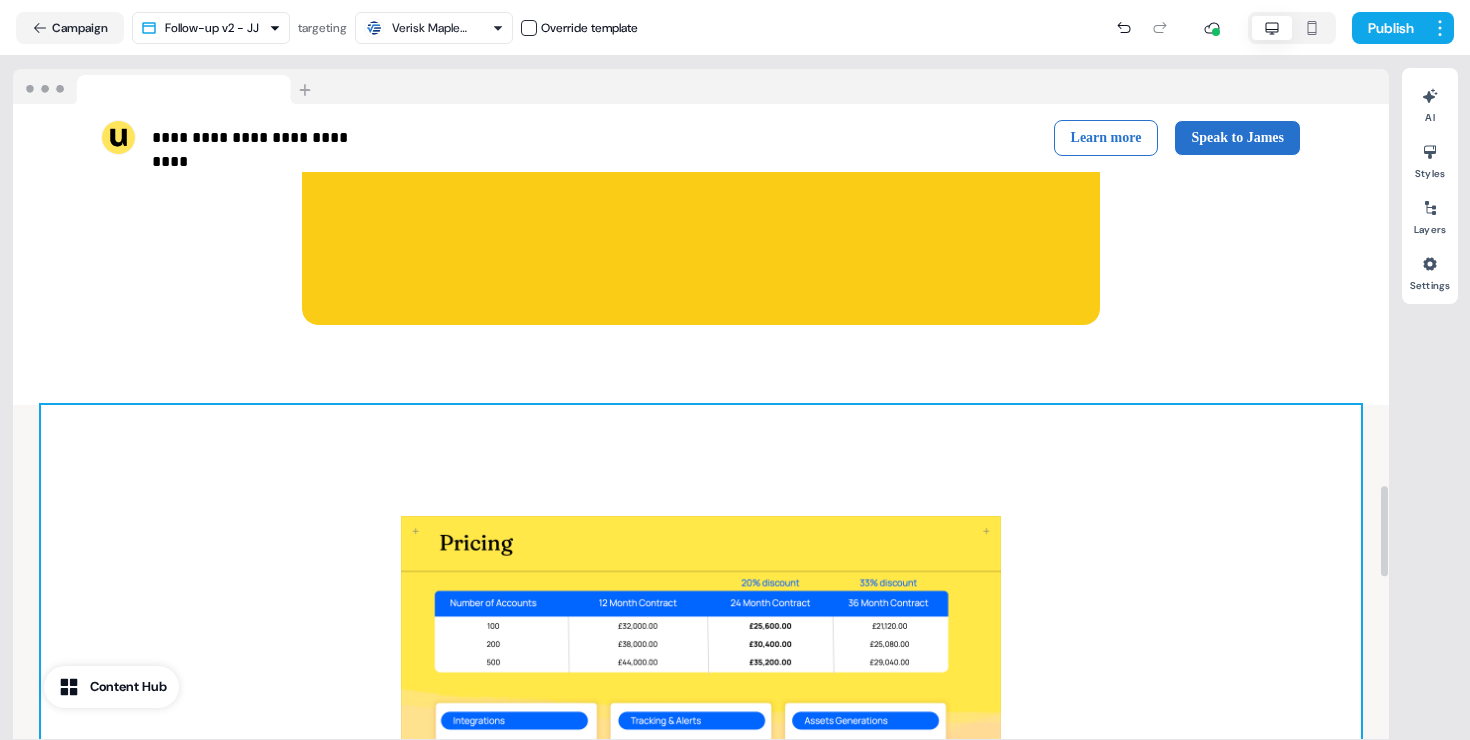 click on "To pick up a draggable item, press the space bar.
While dragging, use the arrow keys to move the item.
Press space again to drop the item in its new position, or press escape to cancel.
To pick up a draggable item, press the space bar.
While dragging, use the arrow keys to move the item.
Press space again to drop the item in its new position, or press escape to cancel." at bounding box center [701, 685] 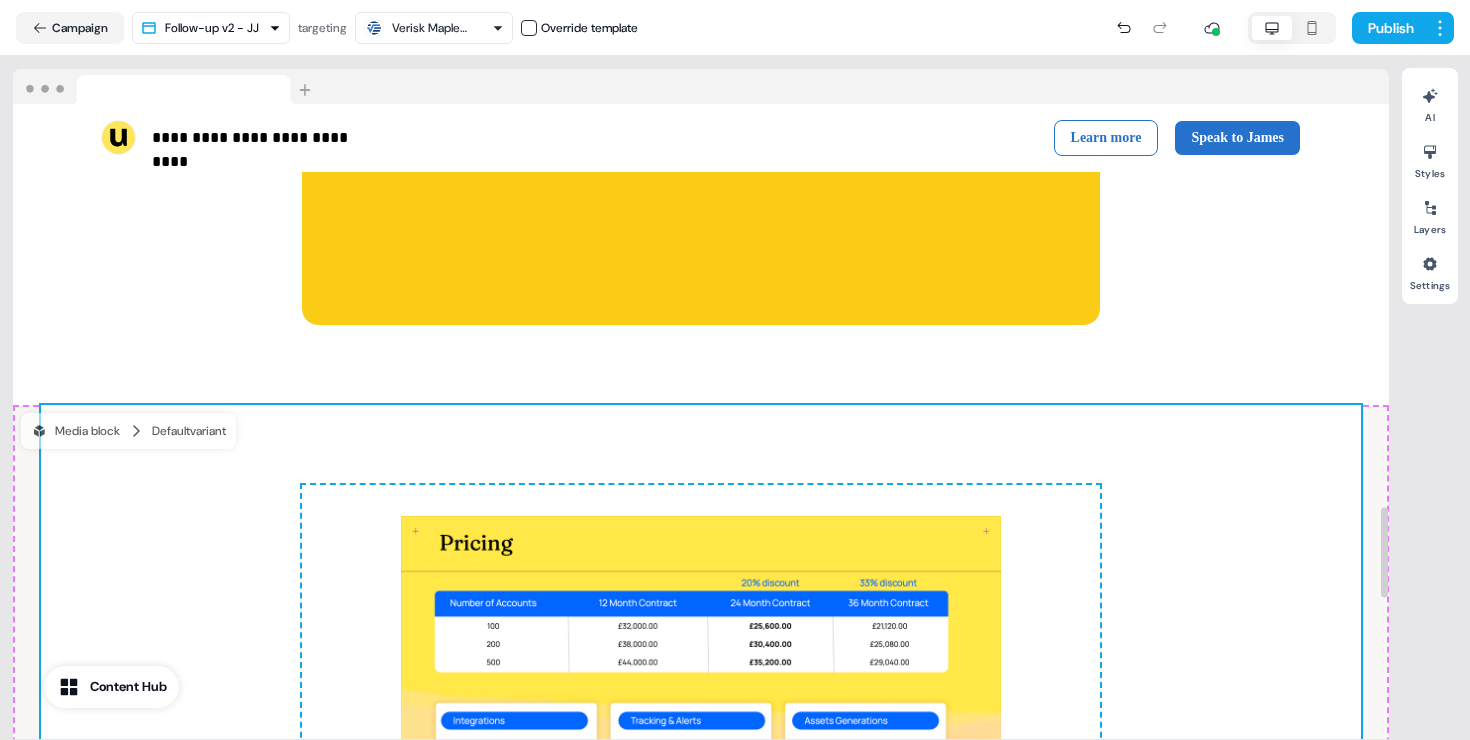 scroll, scrollTop: 2881, scrollLeft: 0, axis: vertical 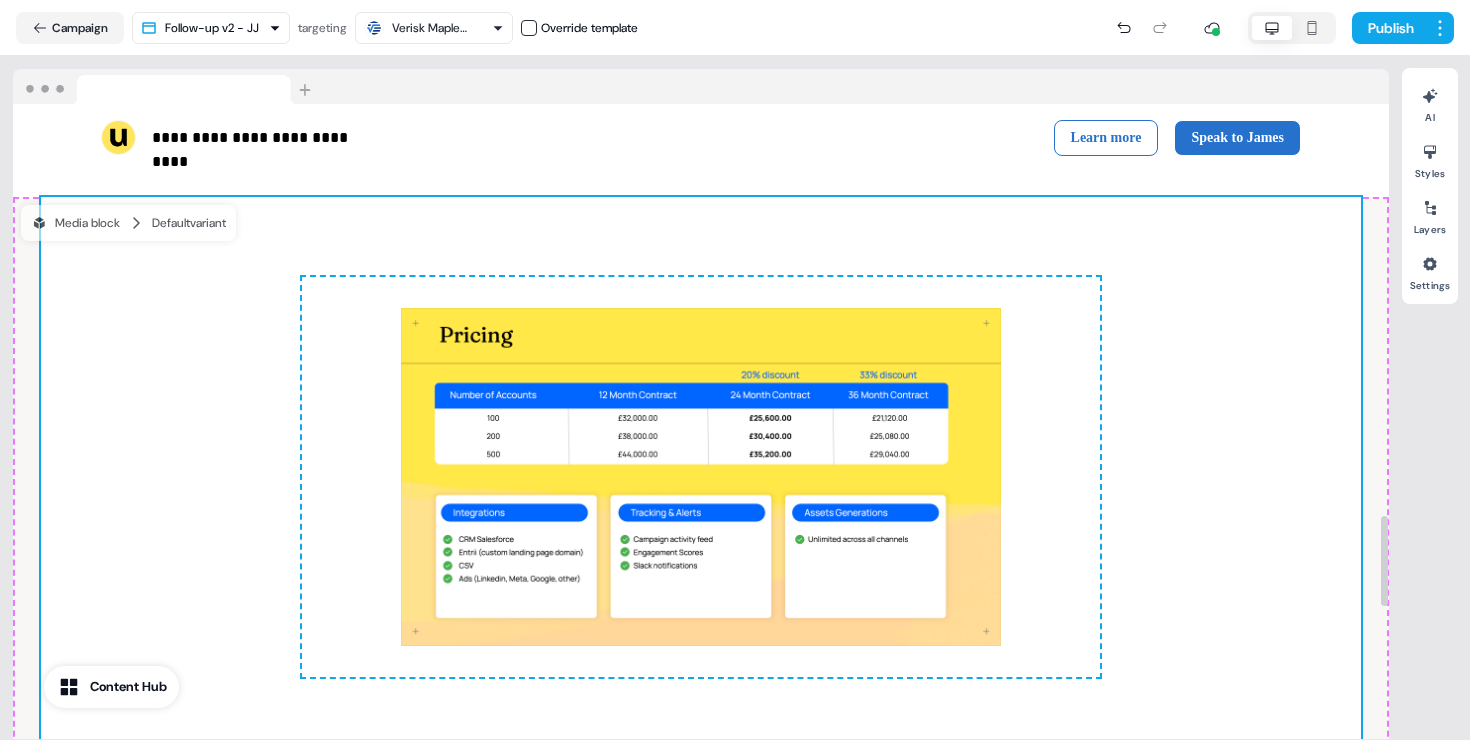 click on "To pick up a draggable item, press the space bar.
While dragging, use the arrow keys to move the item.
Press space again to drop the item in its new position, or press escape to cancel.
To pick up a draggable item, press the space bar.
While dragging, use the arrow keys to move the item.
Press space again to drop the item in its new position, or press escape to cancel." at bounding box center [701, 477] 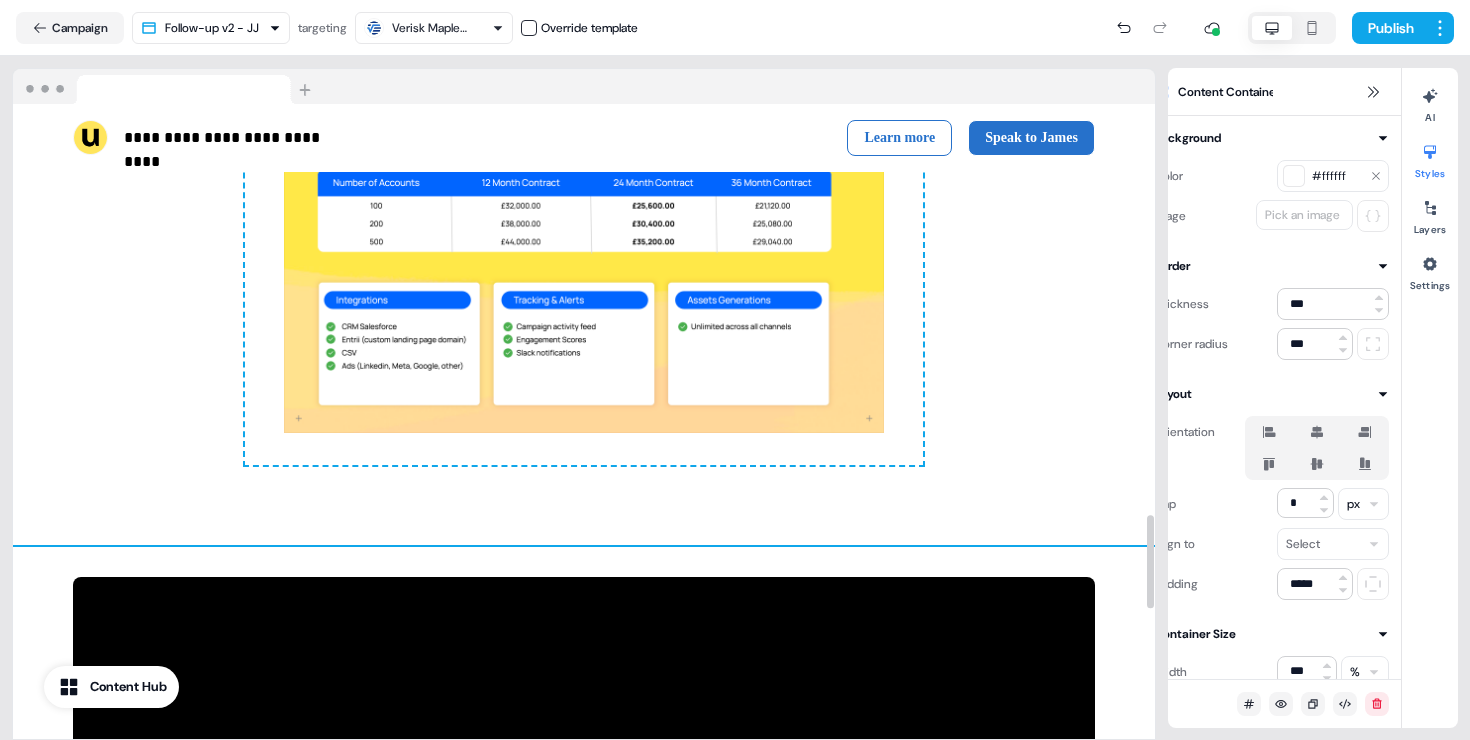 scroll, scrollTop: 2767, scrollLeft: 0, axis: vertical 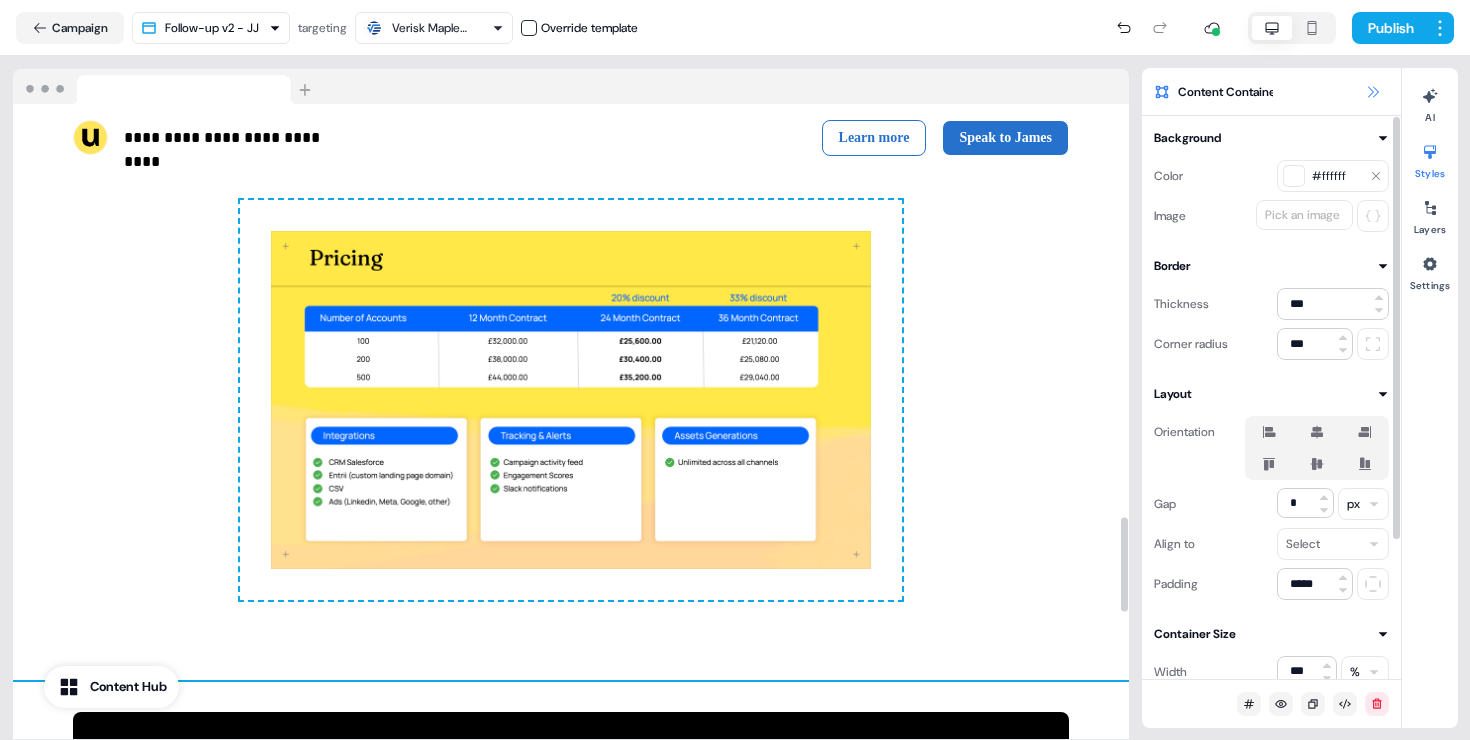 click 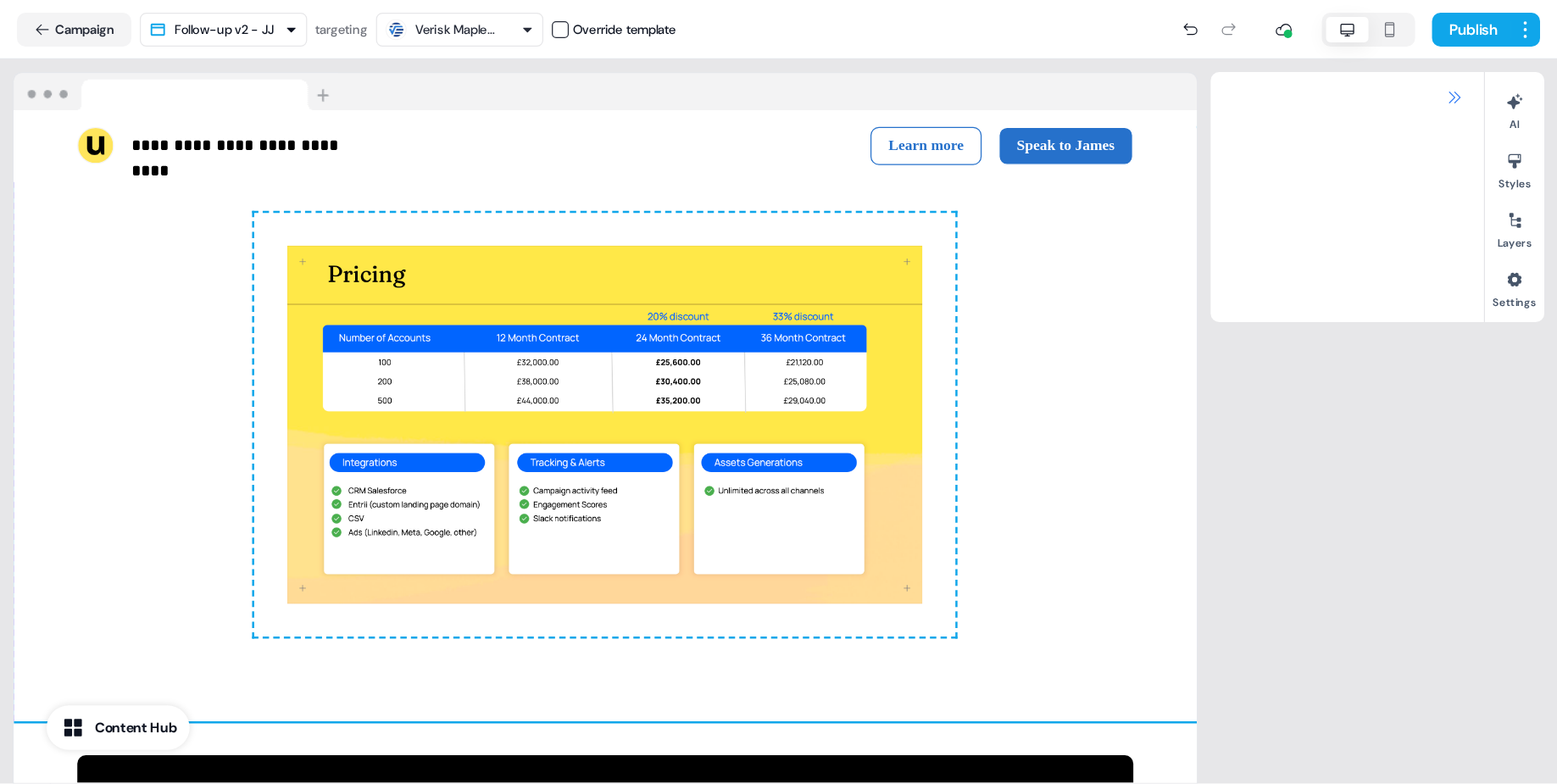 scroll, scrollTop: 2442, scrollLeft: 0, axis: vertical 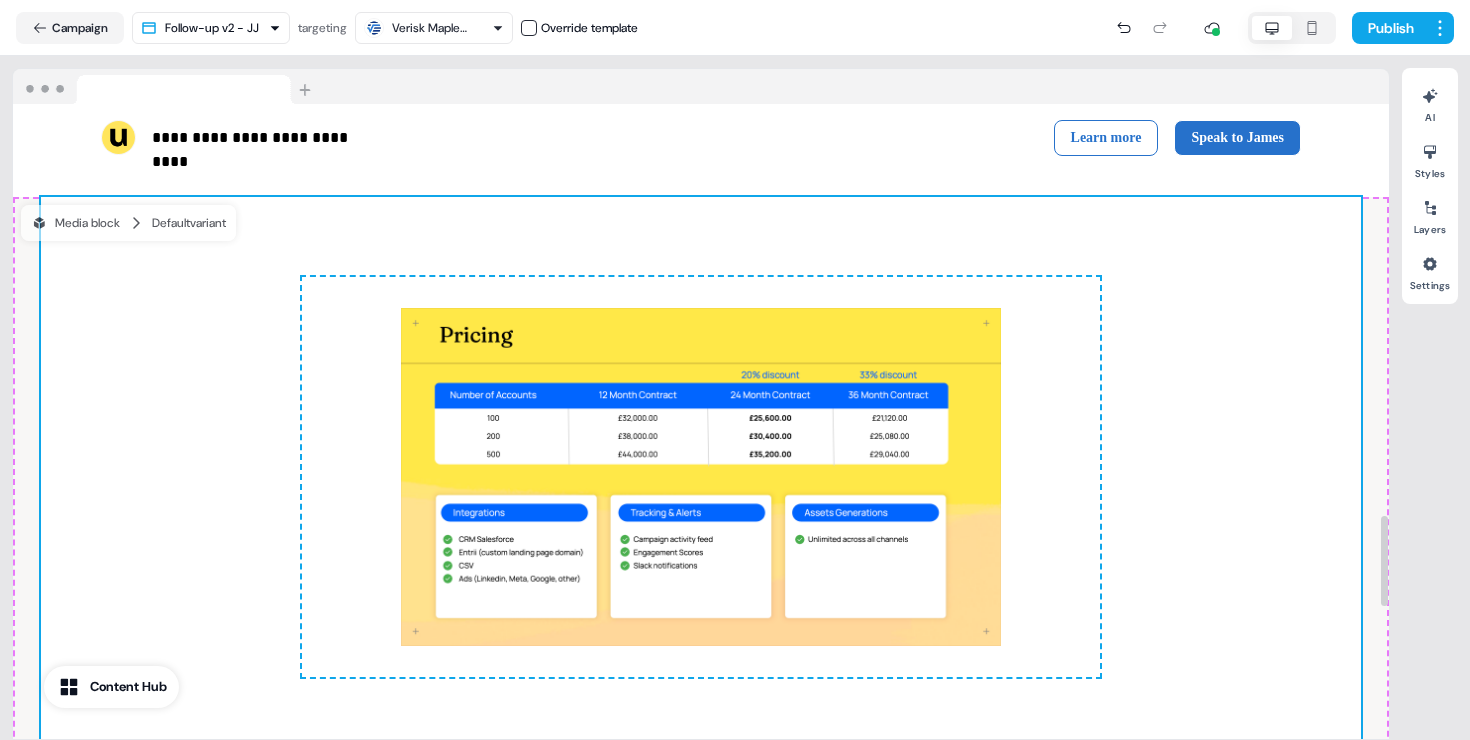 type 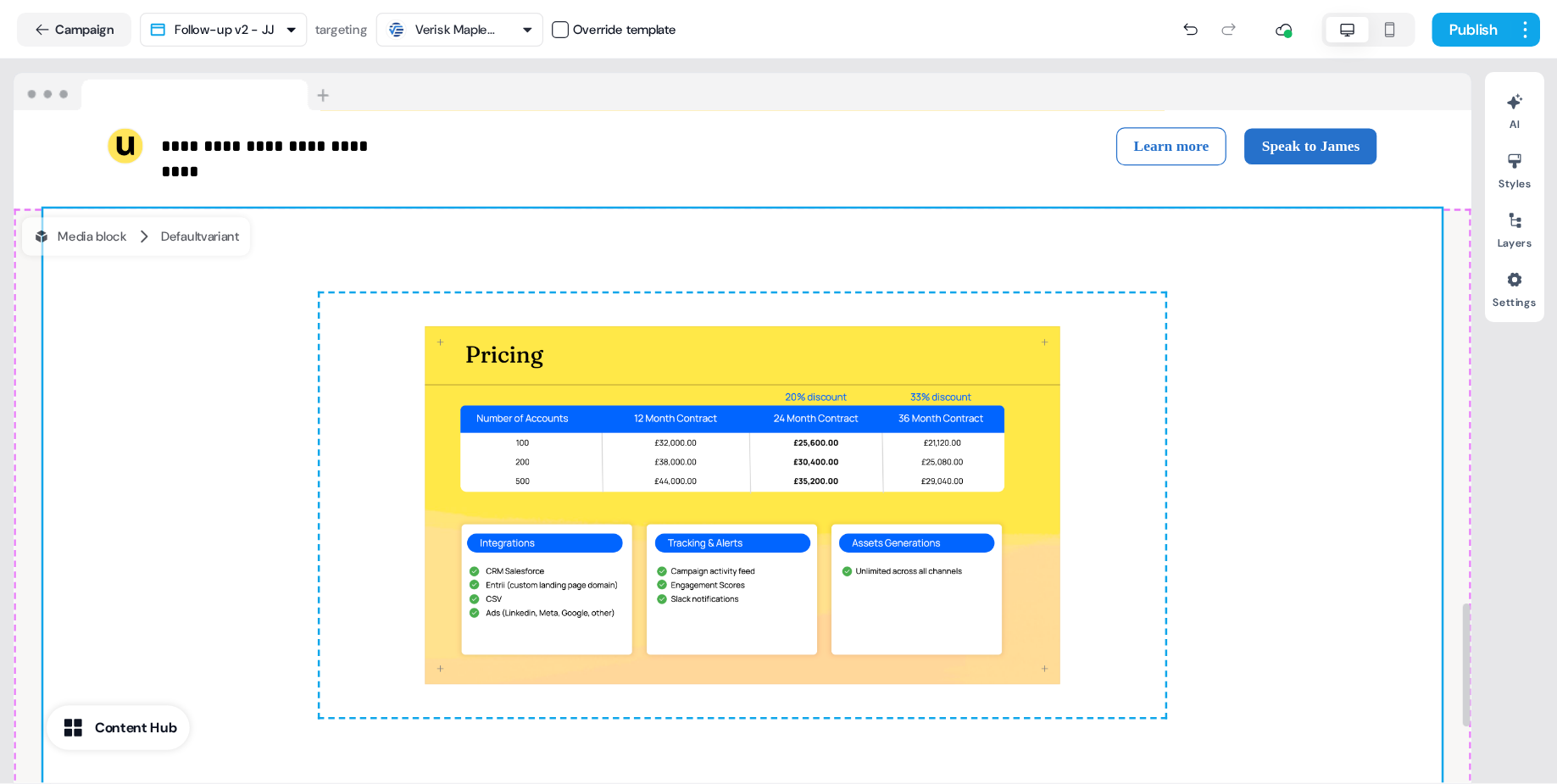scroll, scrollTop: 2442, scrollLeft: 0, axis: vertical 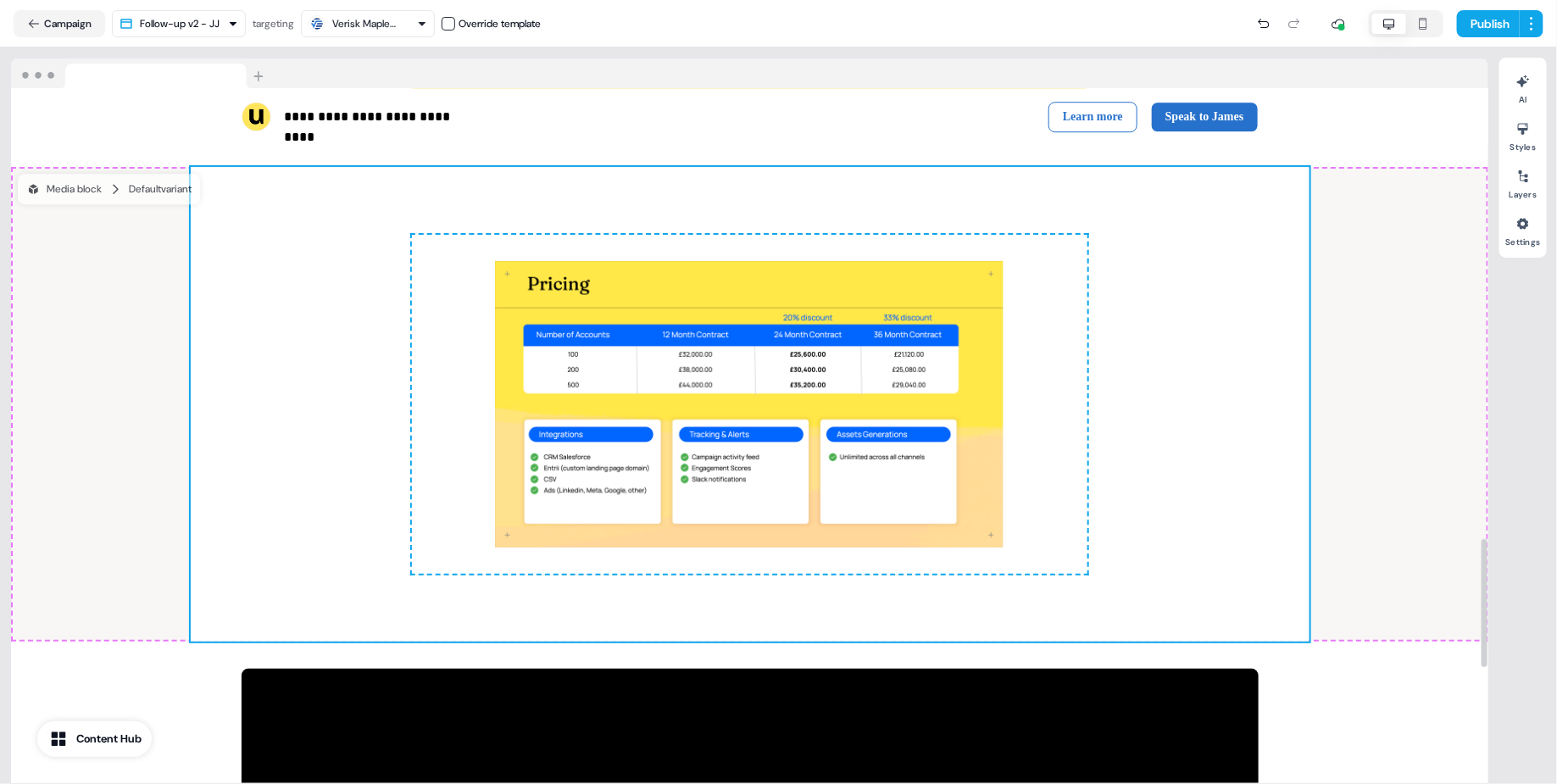 click on "To pick up a draggable item, press the space bar.
While dragging, use the arrow keys to move the item.
Press space again to drop the item in its new position, or press escape to cancel.
To pick up a draggable item, press the space bar.
While dragging, use the arrow keys to move the item.
Press space again to drop the item in its new position, or press escape to cancel.
Media   block Default  variant Add block
To pick up a draggable item, press the space bar.
While dragging, use the arrow keys to move the item.
Press space again to drop the item in its new position, or press escape to cancel." at bounding box center (749, 404) 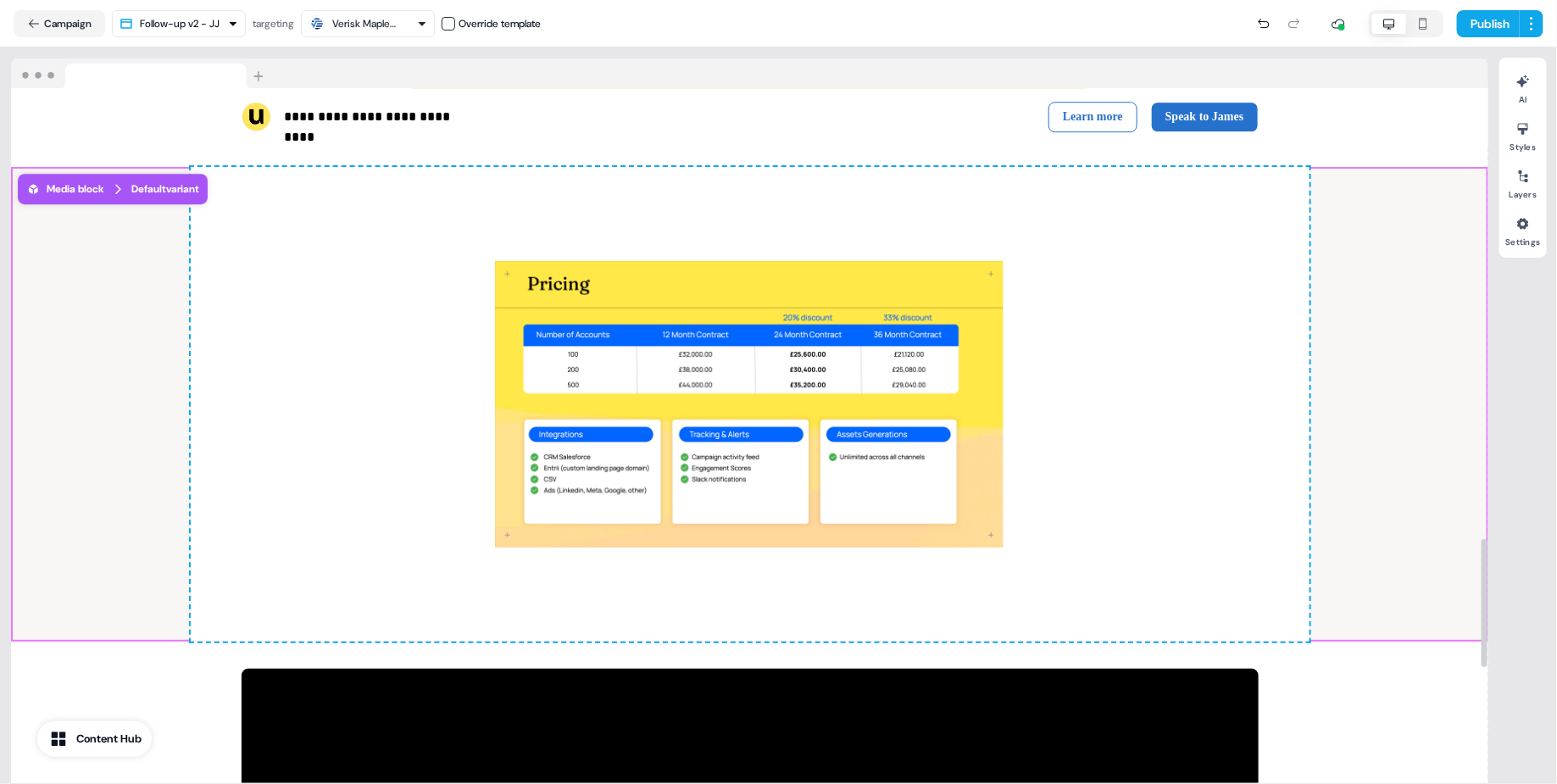 click on "To pick up a draggable item, press the space bar.
While dragging, use the arrow keys to move the item.
Press space again to drop the item in its new position, or press escape to cancel.
To pick up a draggable item, press the space bar.
While dragging, use the arrow keys to move the item.
Press space again to drop the item in its new position, or press escape to cancel.
Media   block Default  variant Add block
To pick up a draggable item, press the space bar.
While dragging, use the arrow keys to move the item.
Press space again to drop the item in its new position, or press escape to cancel." at bounding box center [749, 404] 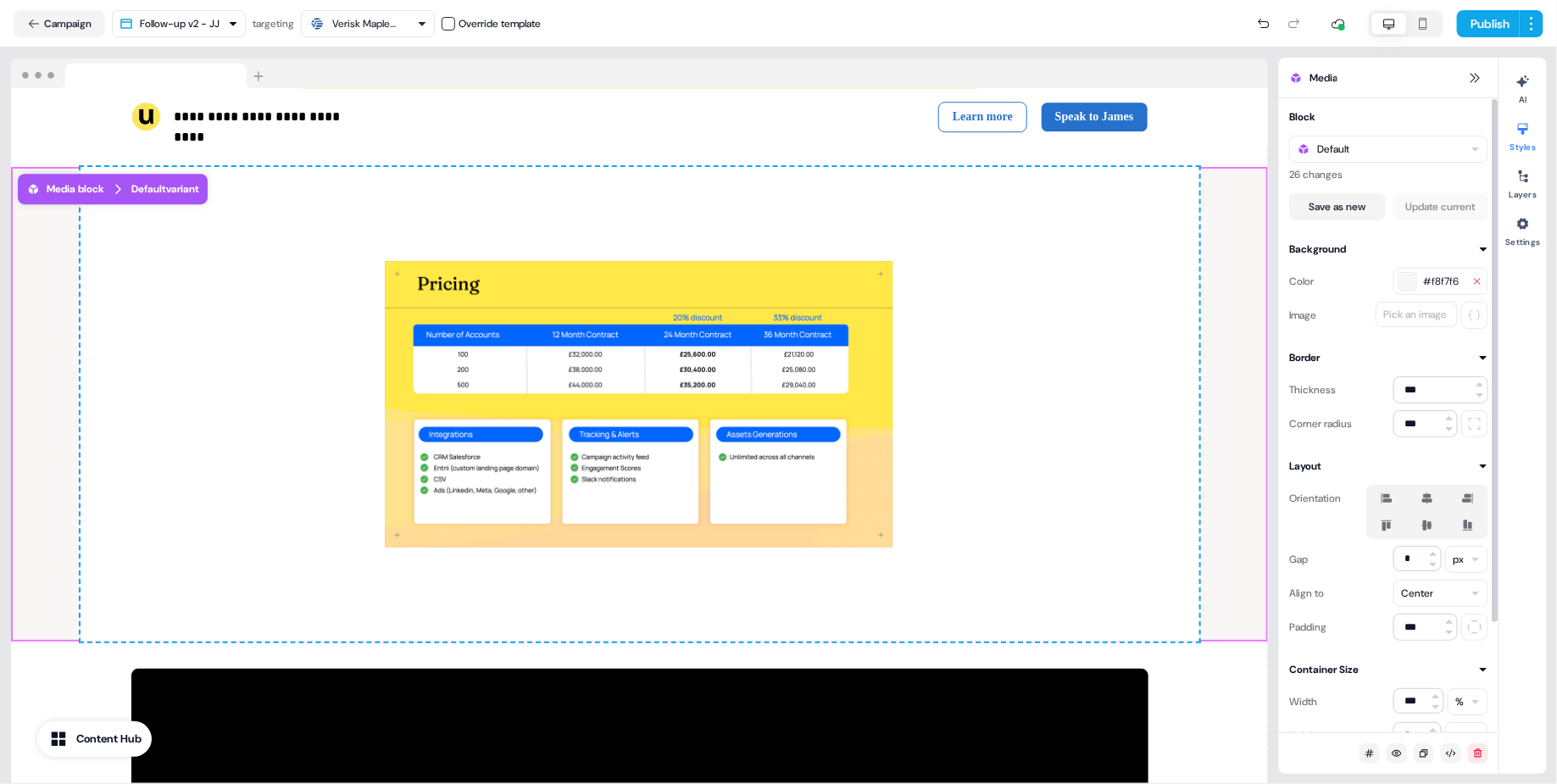 click 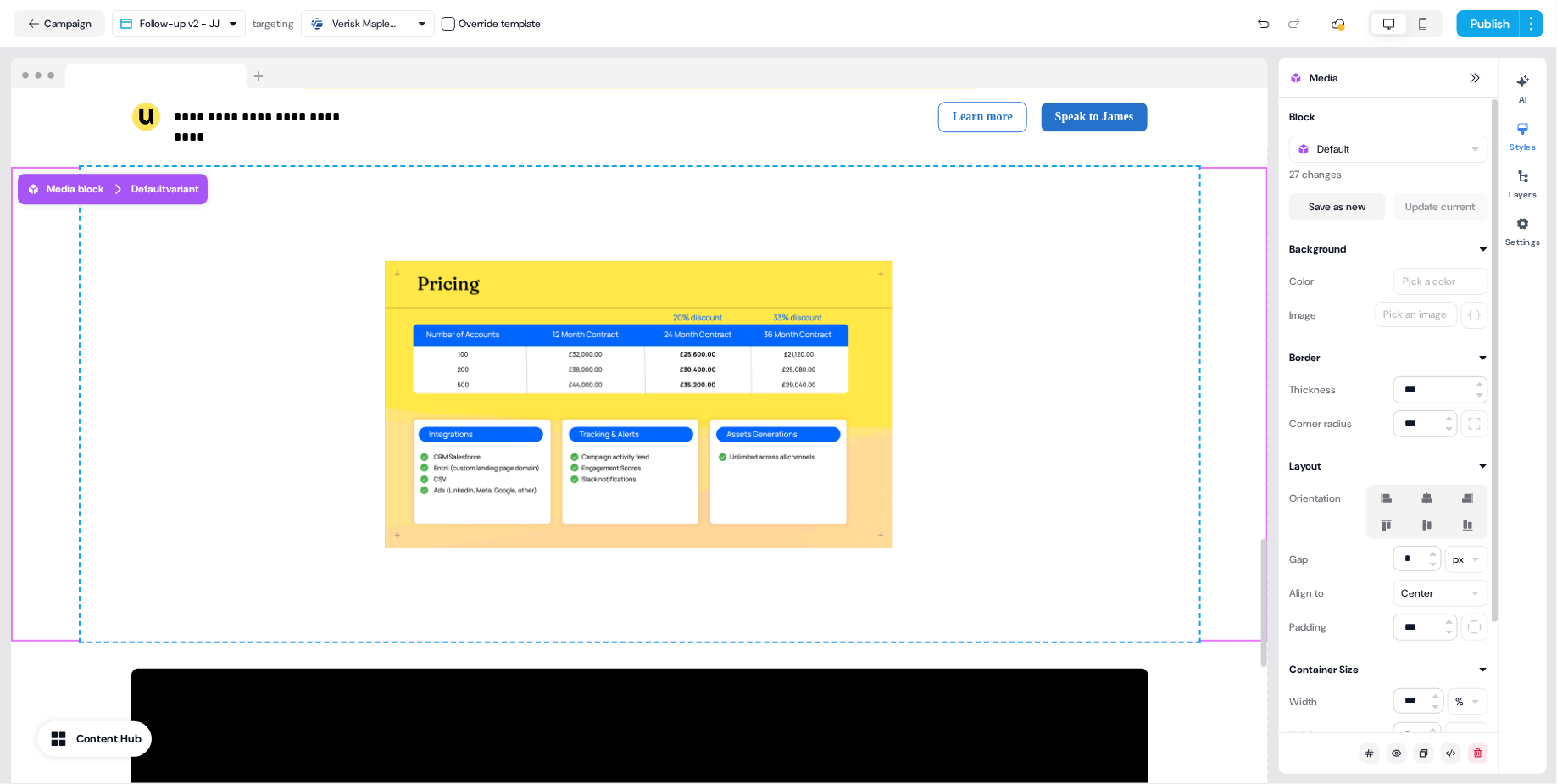 click on "To pick up a draggable item, press the space bar.
While dragging, use the arrow keys to move the item.
Press space again to drop the item in its new position, or press escape to cancel.
To pick up a draggable item, press the space bar.
While dragging, use the arrow keys to move the item.
Press space again to drop the item in its new position, or press escape to cancel." at bounding box center [640, 404] 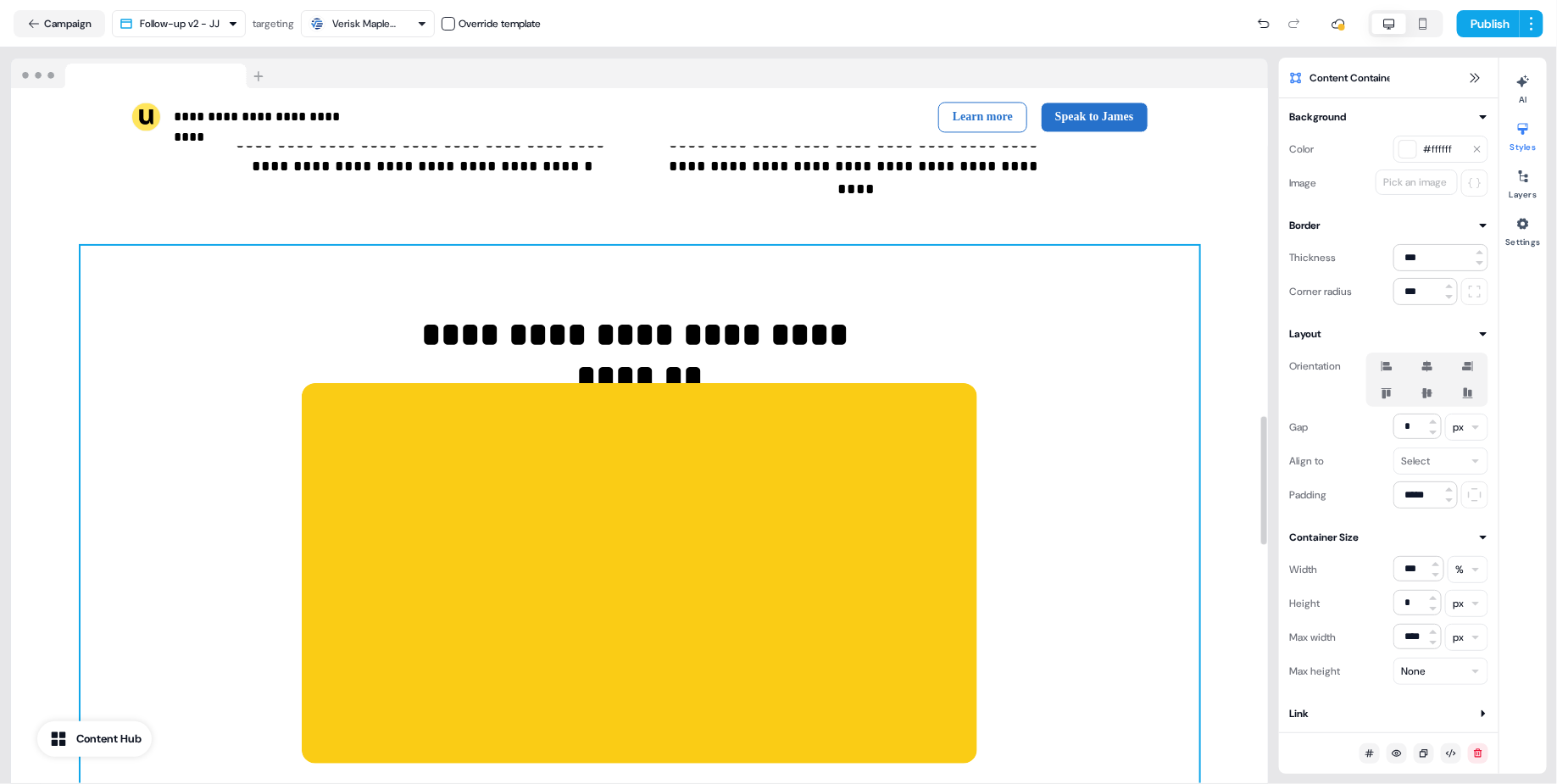 scroll, scrollTop: 2236, scrollLeft: 0, axis: vertical 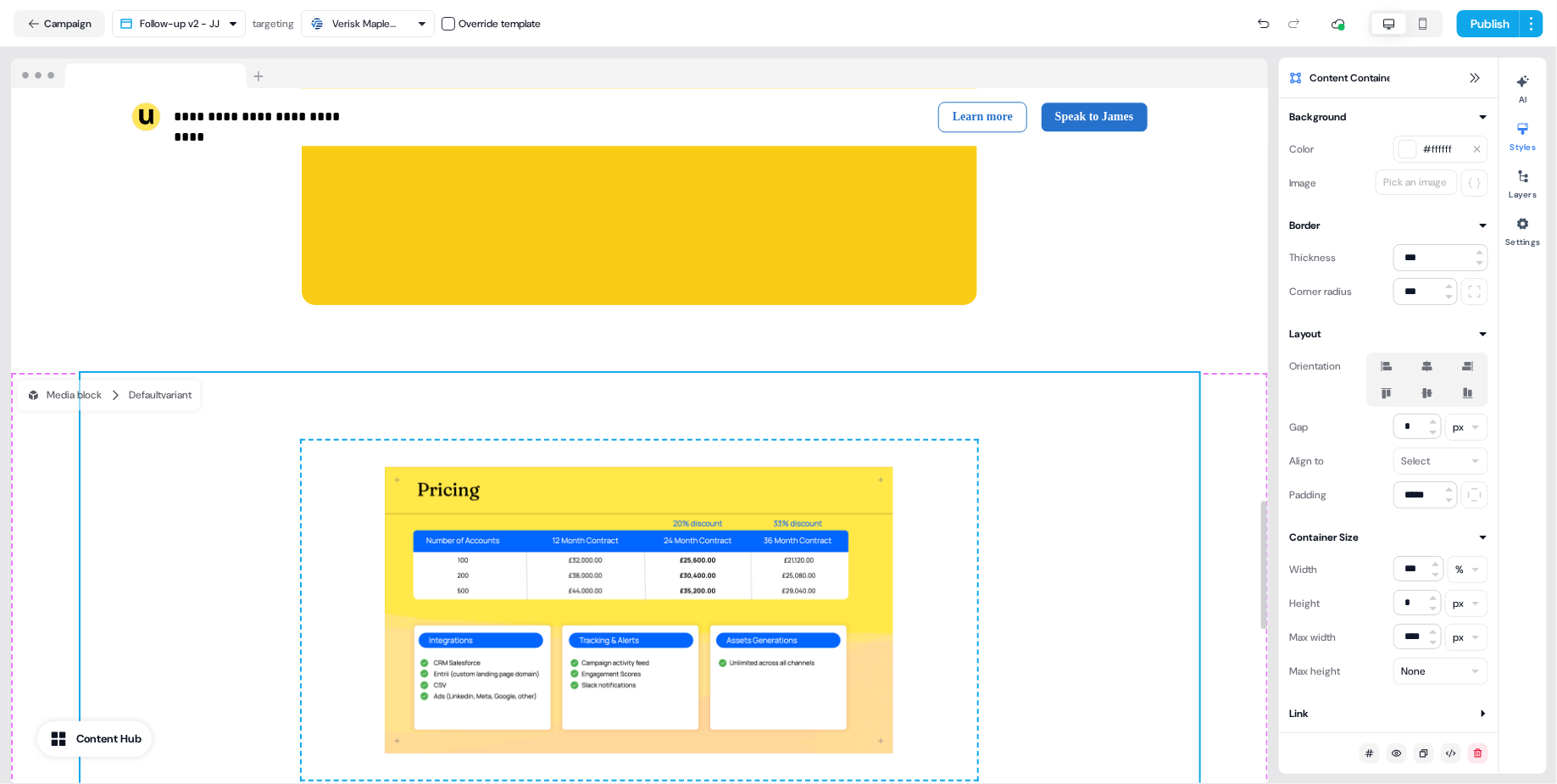 click on "To pick up a draggable item, press the space bar.
While dragging, use the arrow keys to move the item.
Press space again to drop the item in its new position, or press escape to cancel.
To pick up a draggable item, press the space bar.
While dragging, use the arrow keys to move the item.
Press space again to drop the item in its new position, or press escape to cancel.
Media   block Default  variant Add block
To pick up a draggable item, press the space bar.
While dragging, use the arrow keys to move the item.
Press space again to drop the item in its new position, or press escape to cancel." at bounding box center (639, 610) 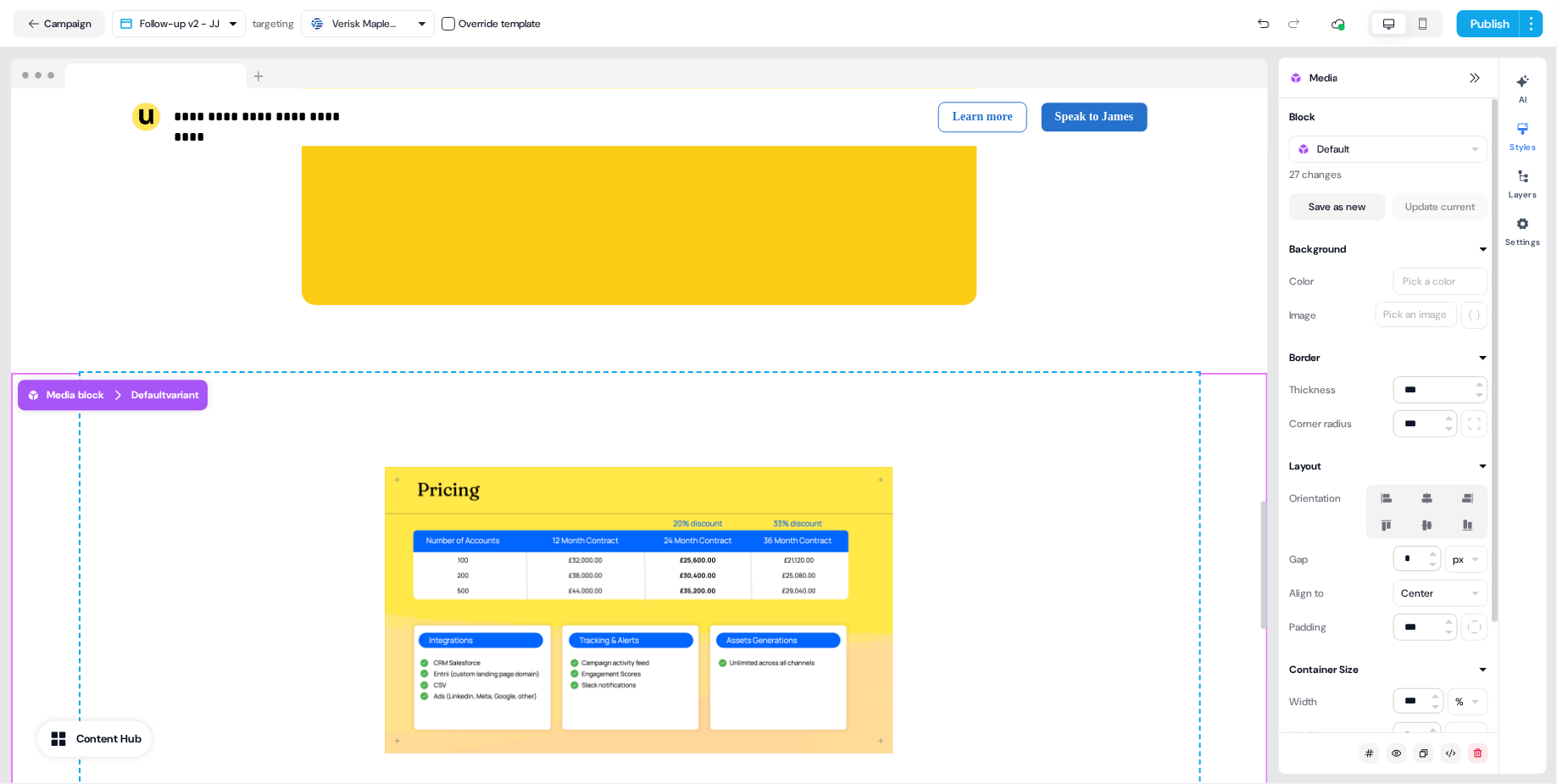 click on "To pick up a draggable item, press the space bar.
While dragging, use the arrow keys to move the item.
Press space again to drop the item in its new position, or press escape to cancel.
To pick up a draggable item, press the space bar.
While dragging, use the arrow keys to move the item.
Press space again to drop the item in its new position, or press escape to cancel.
Media   block Default  variant Add block
To pick up a draggable item, press the space bar.
While dragging, use the arrow keys to move the item.
Press space again to drop the item in its new position, or press escape to cancel." at bounding box center [639, 610] 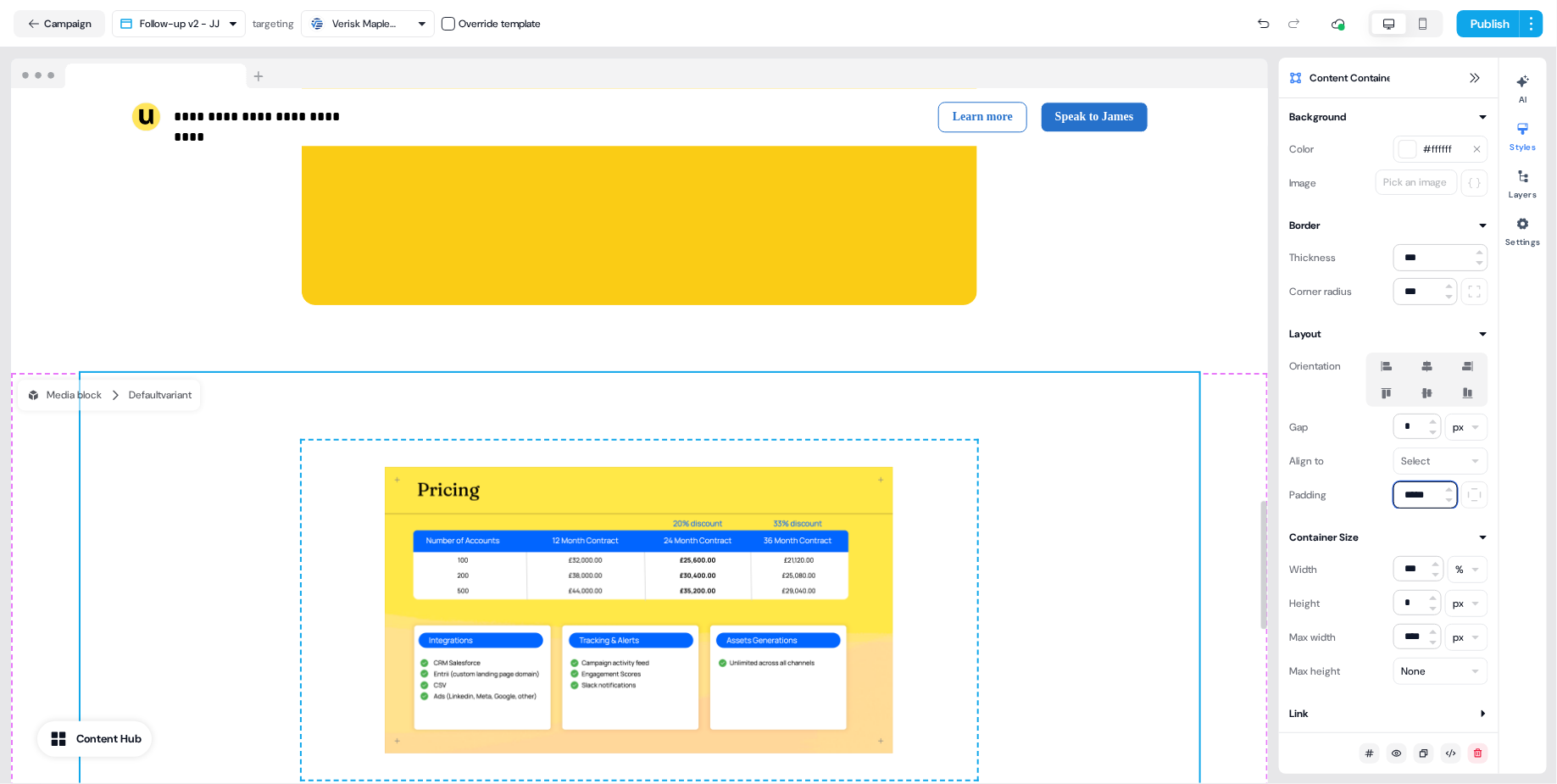 click on "*****" at bounding box center [1426, 495] 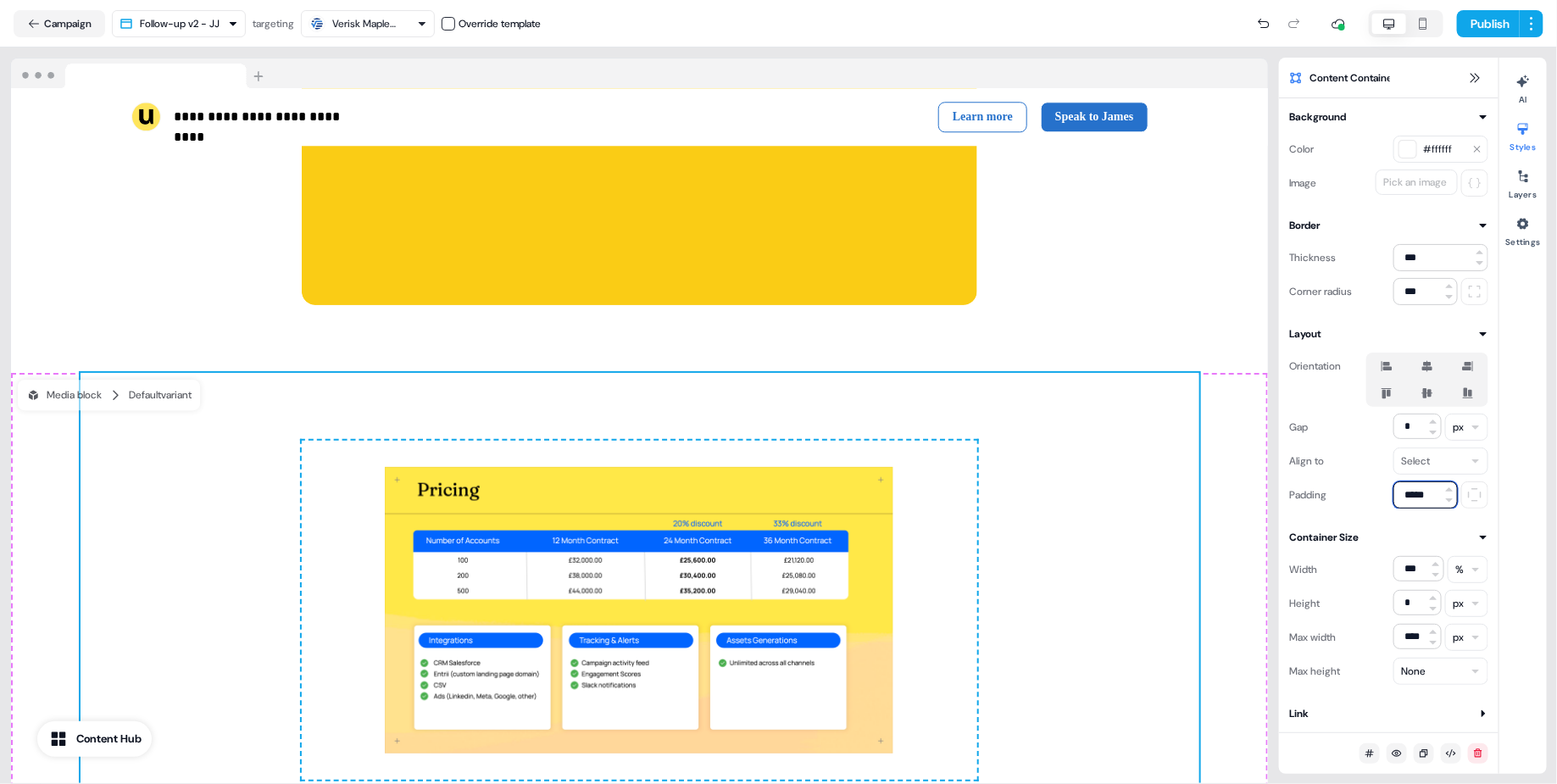 type on "*****" 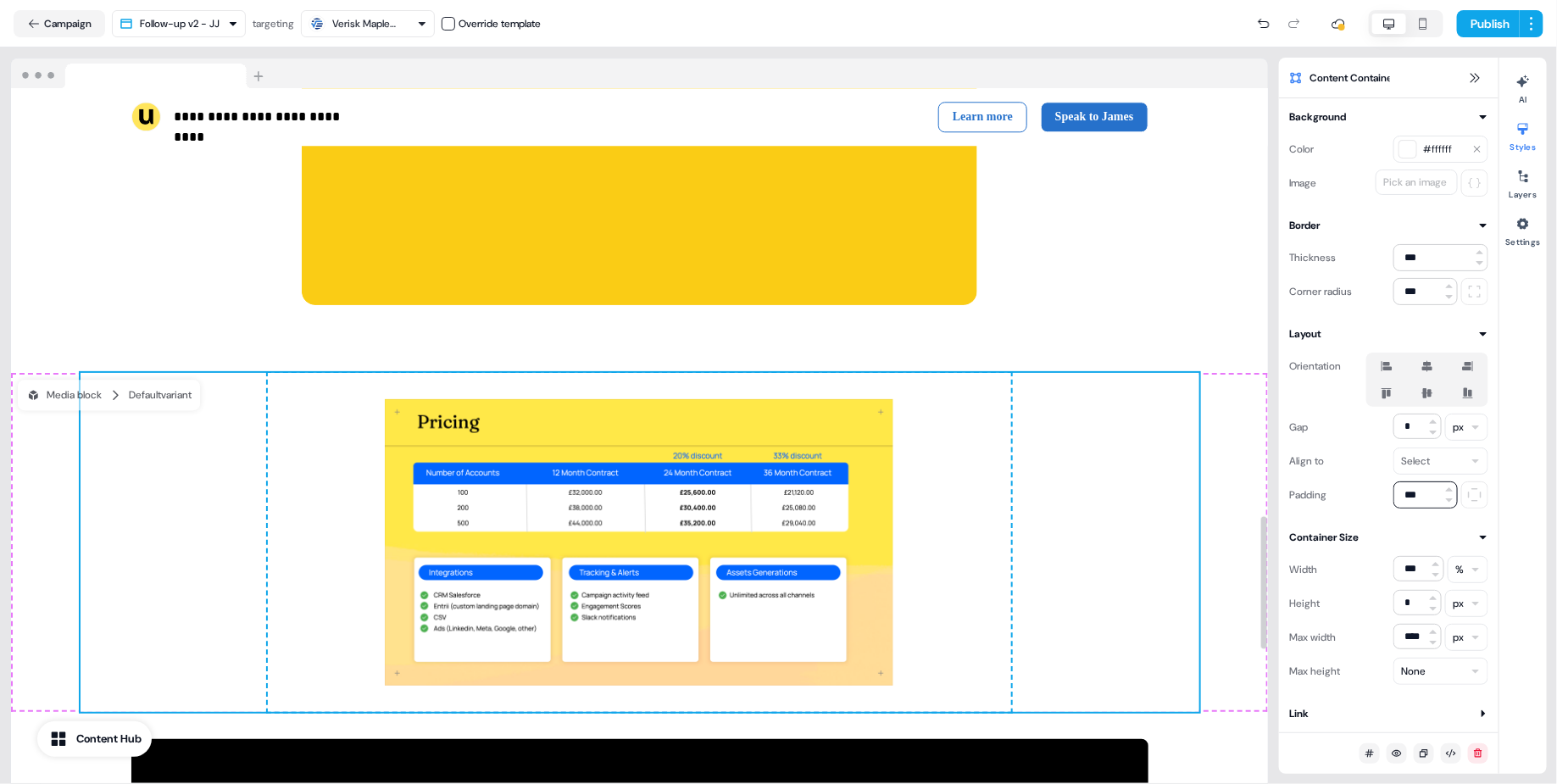 click on "**********" at bounding box center [639, 80] 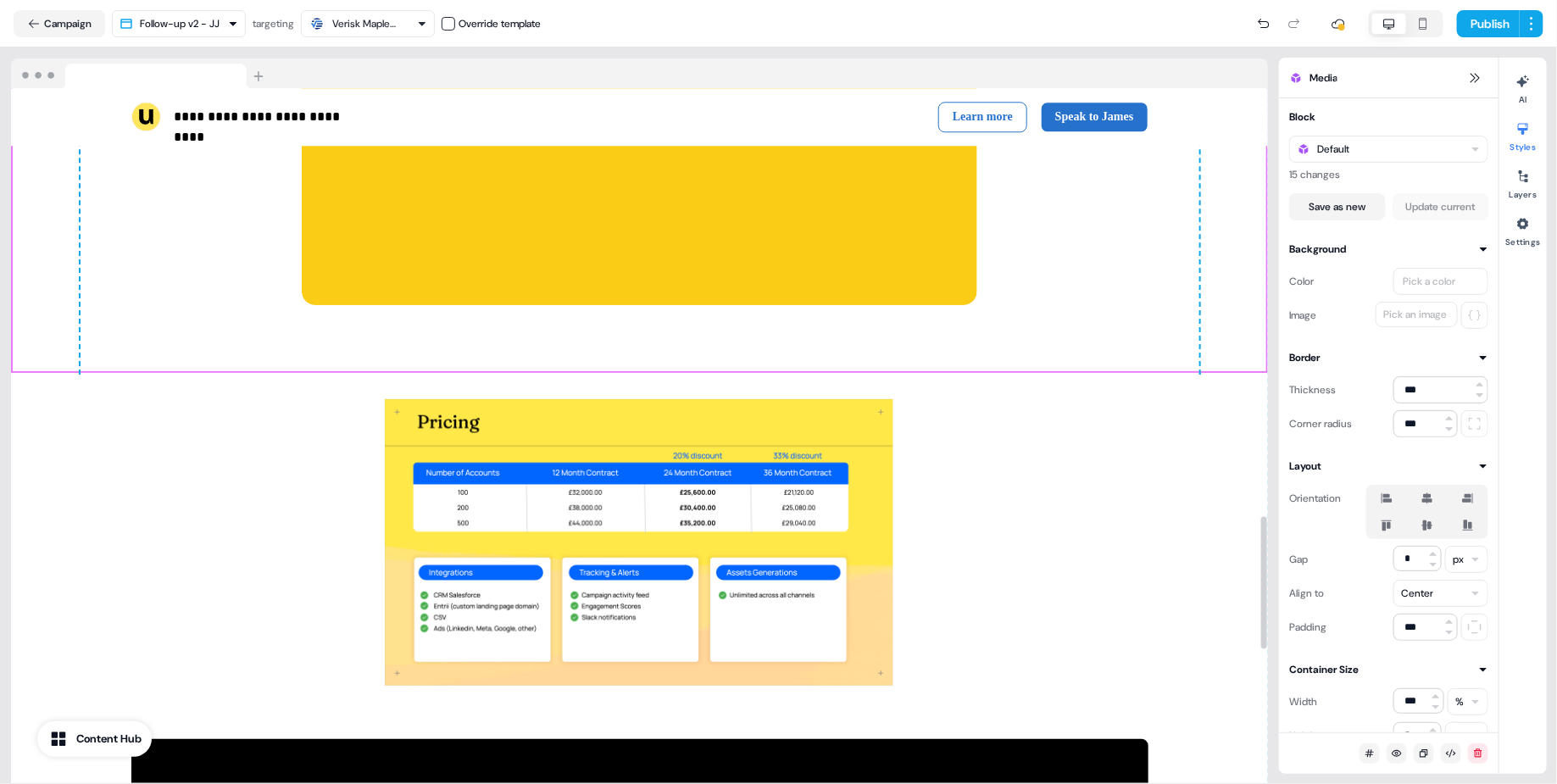 click on "**********" at bounding box center (639, 80) 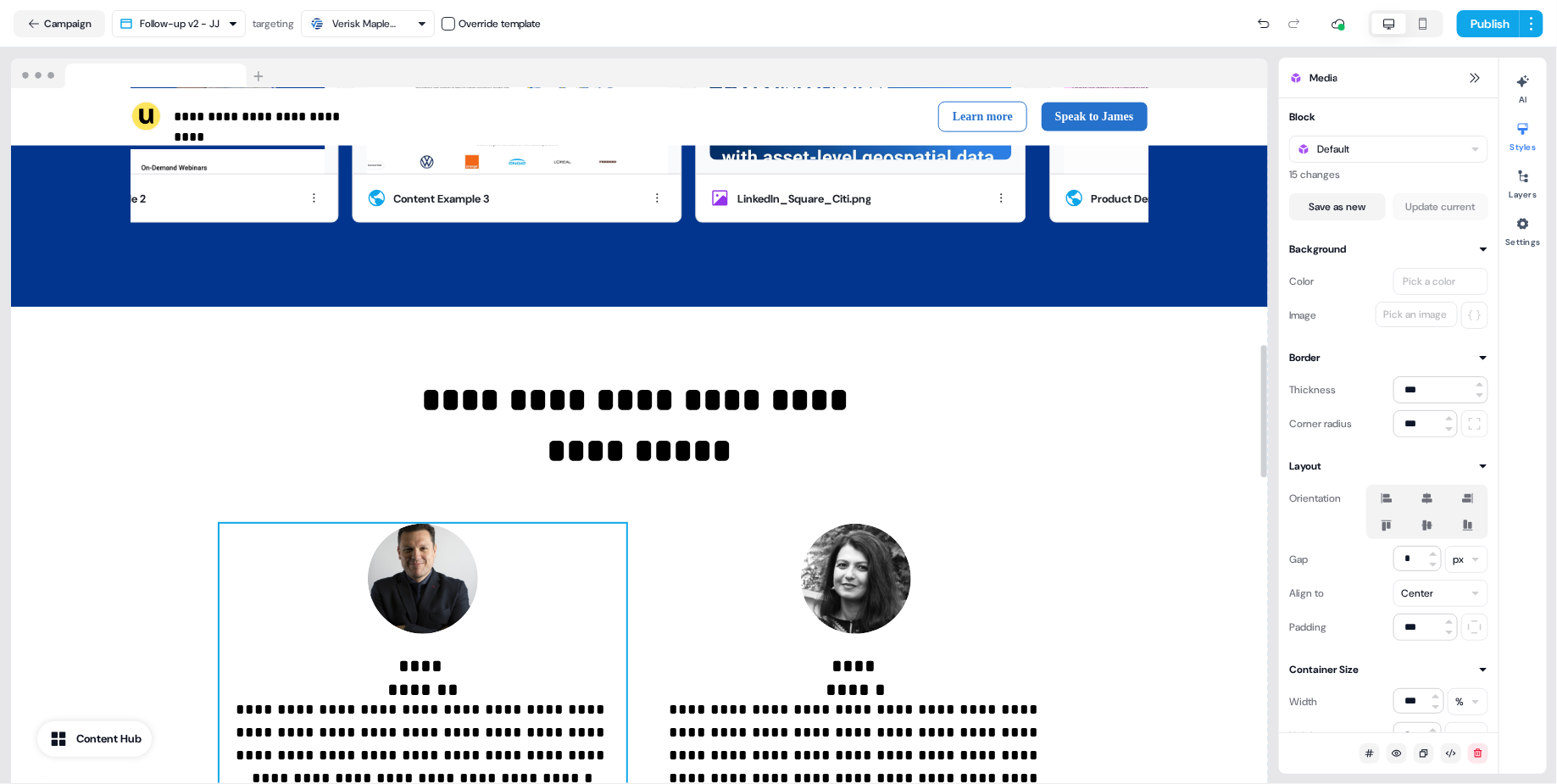 scroll, scrollTop: 1360, scrollLeft: 0, axis: vertical 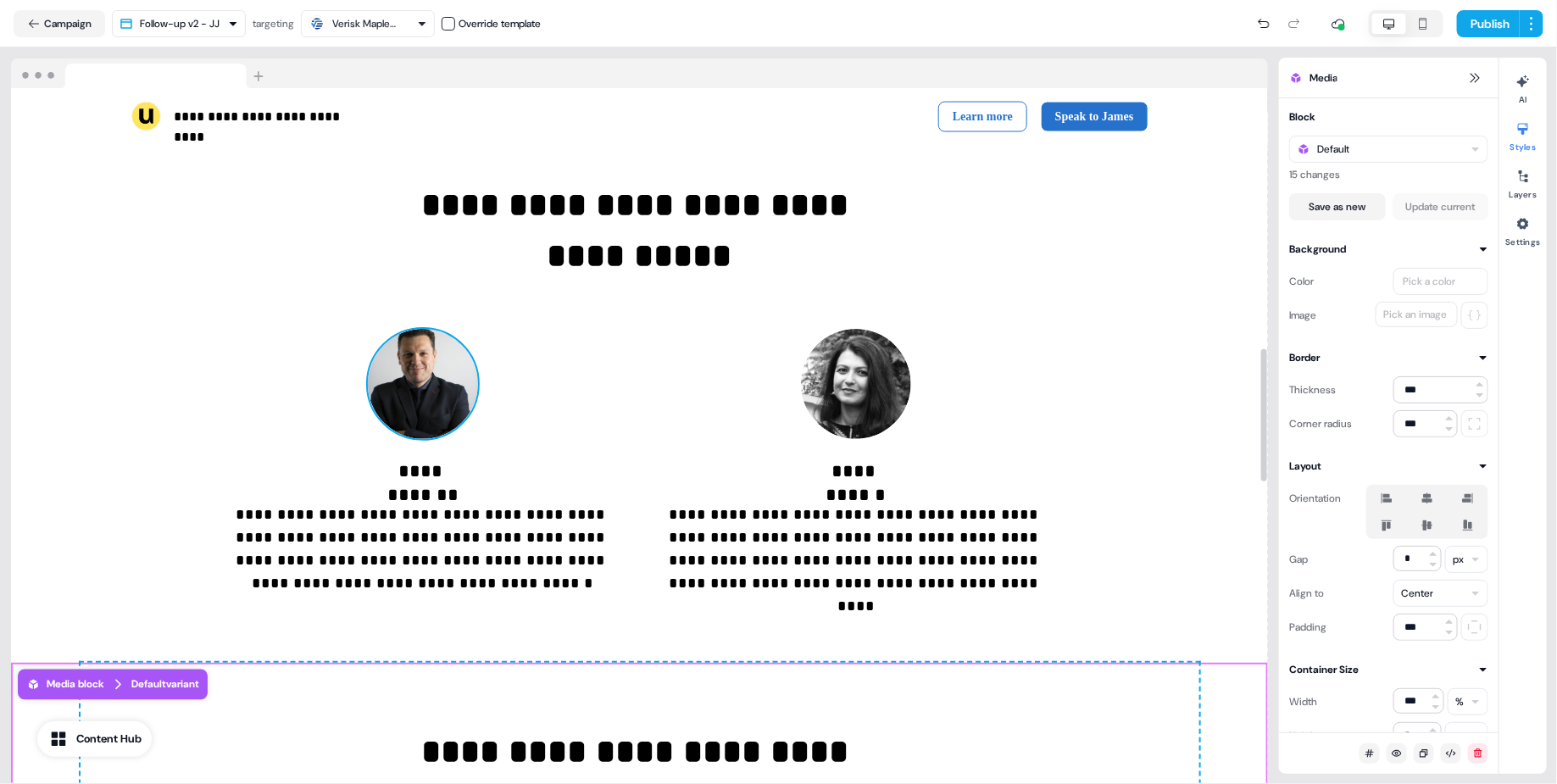 click at bounding box center (423, 384) 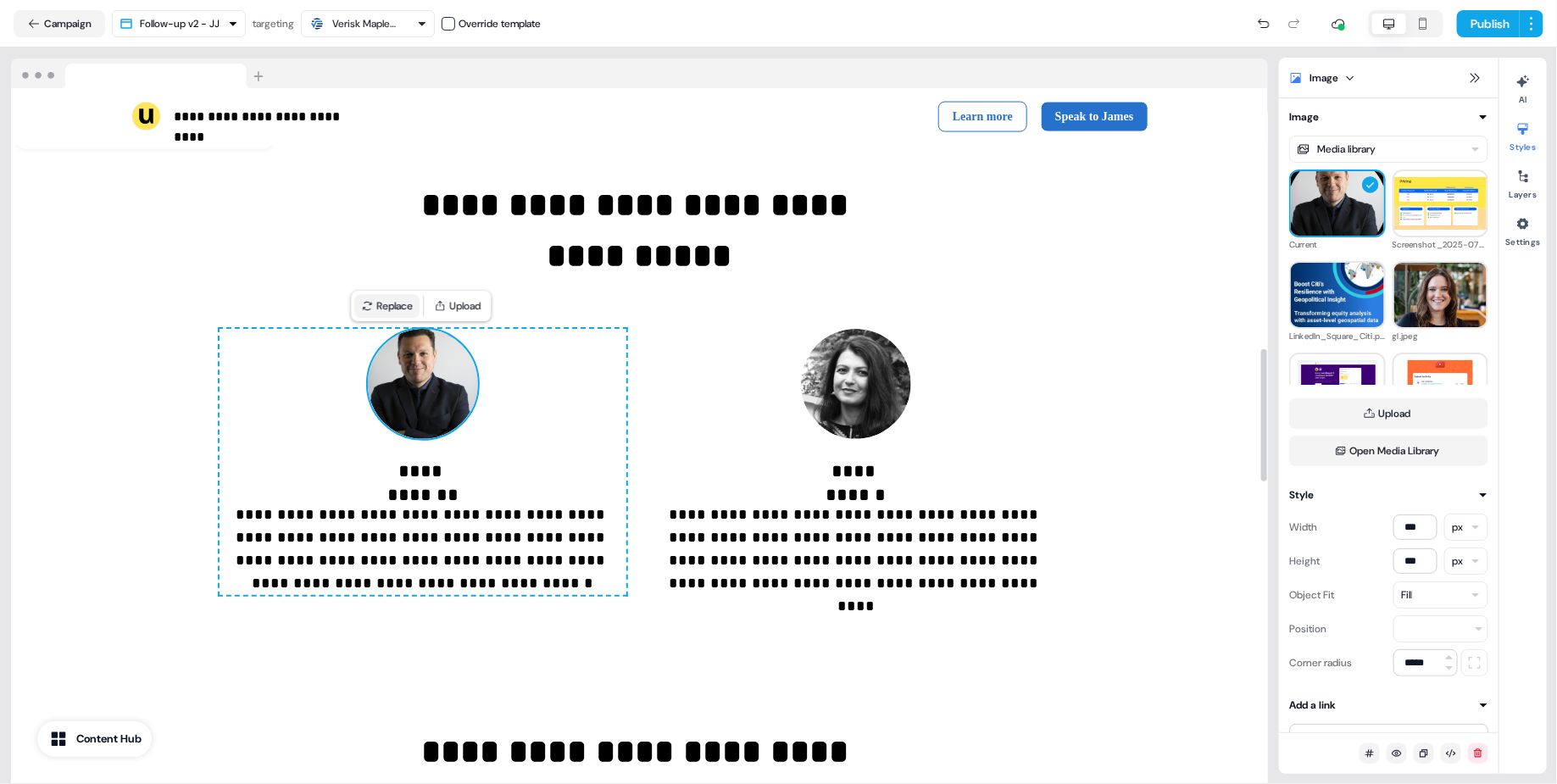 click on "Replace" at bounding box center (386, 306) 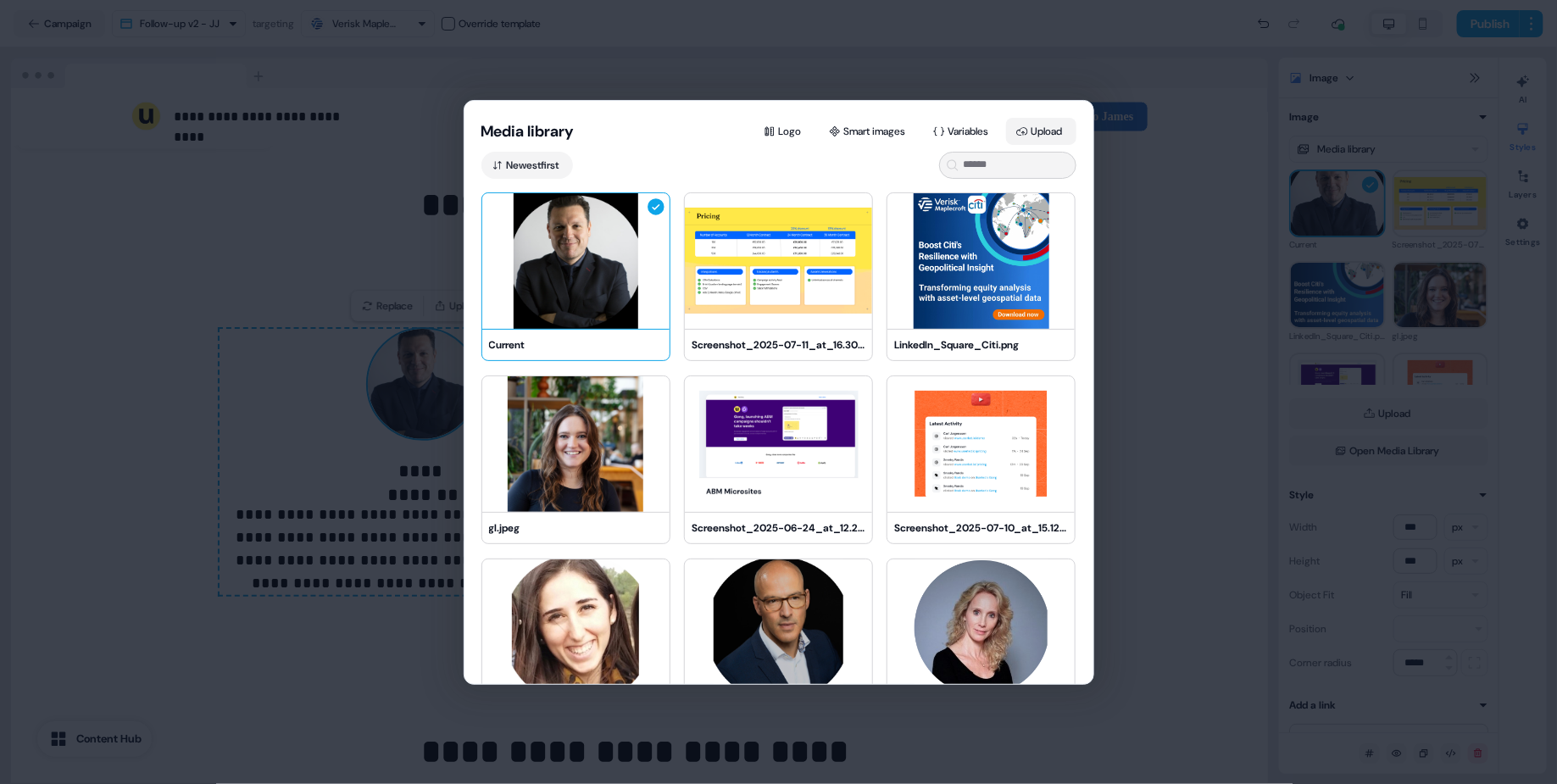 click on "Upload" at bounding box center (1041, 131) 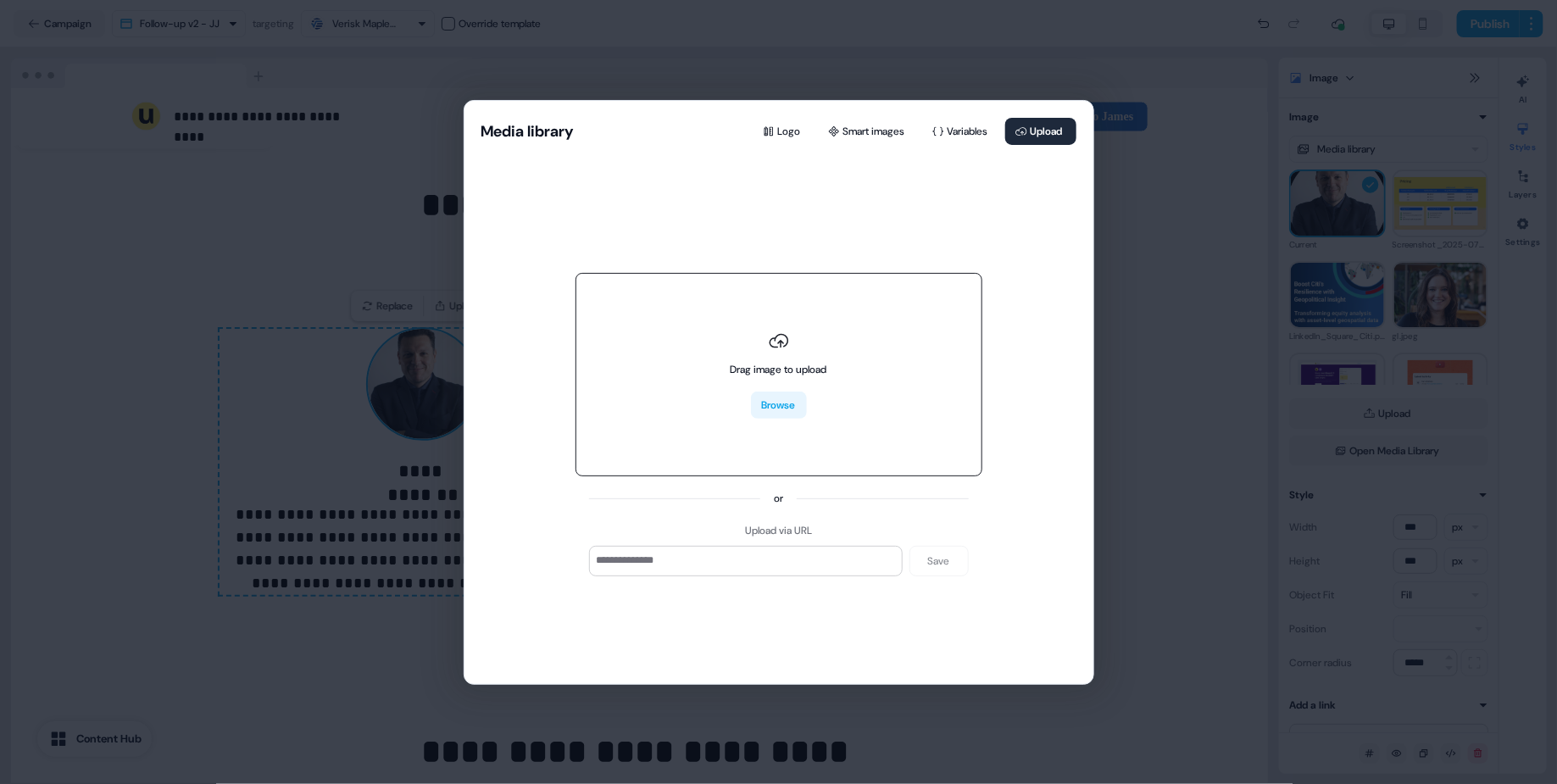 click on "Browse" at bounding box center [779, 405] 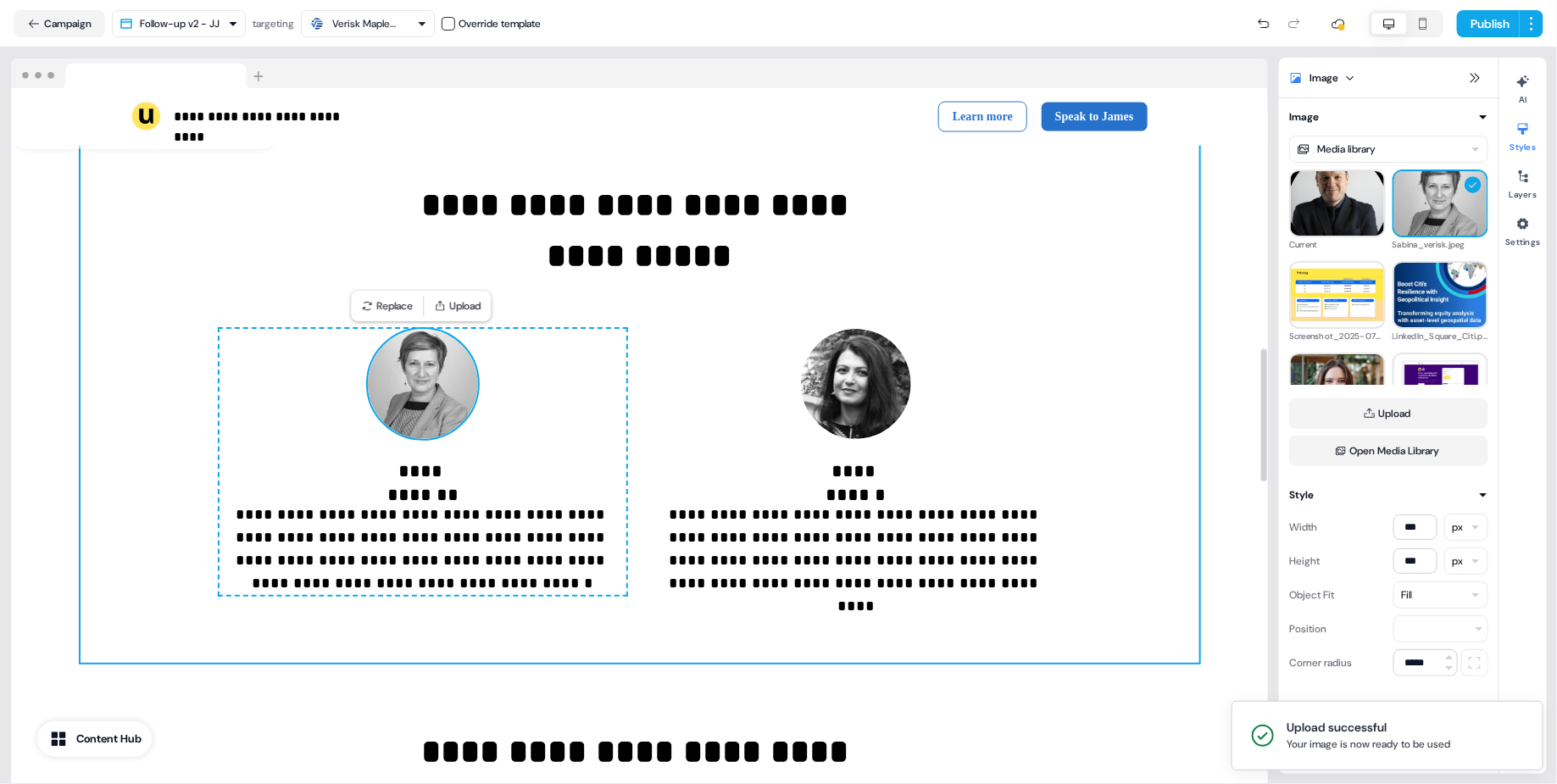 click on "**********" at bounding box center (640, 387) 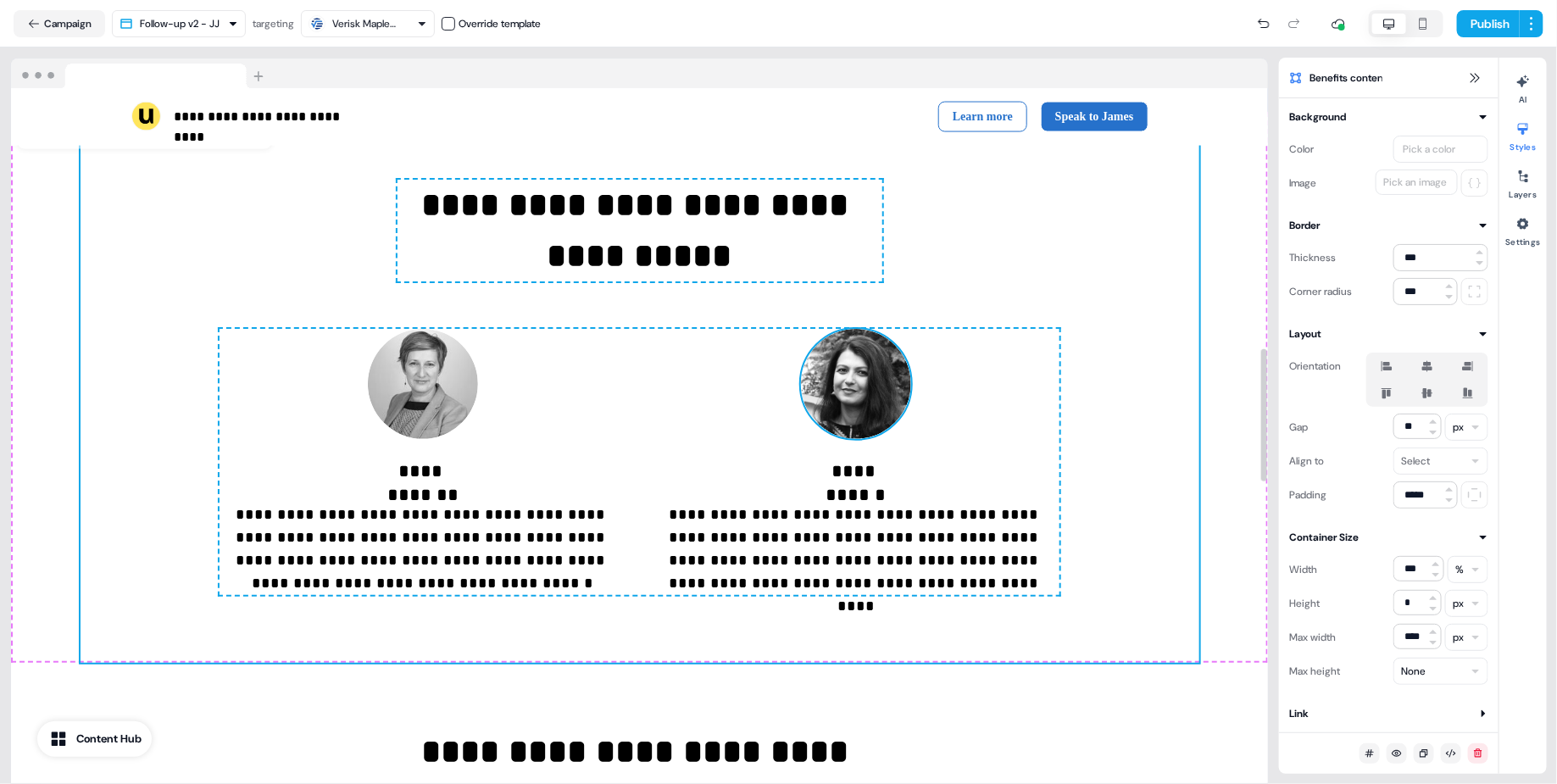 click at bounding box center (856, 384) 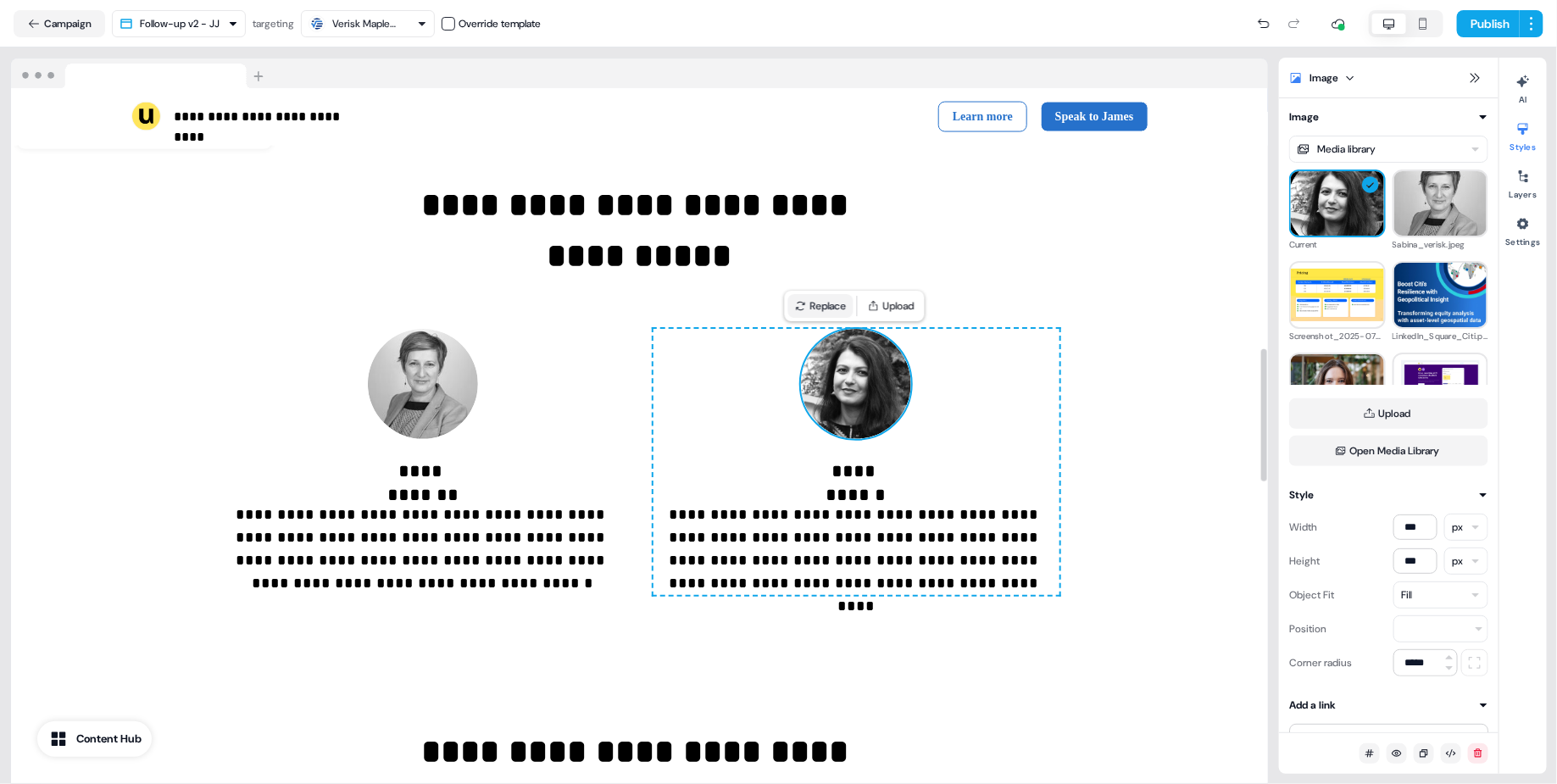 click on "Replace" at bounding box center [820, 306] 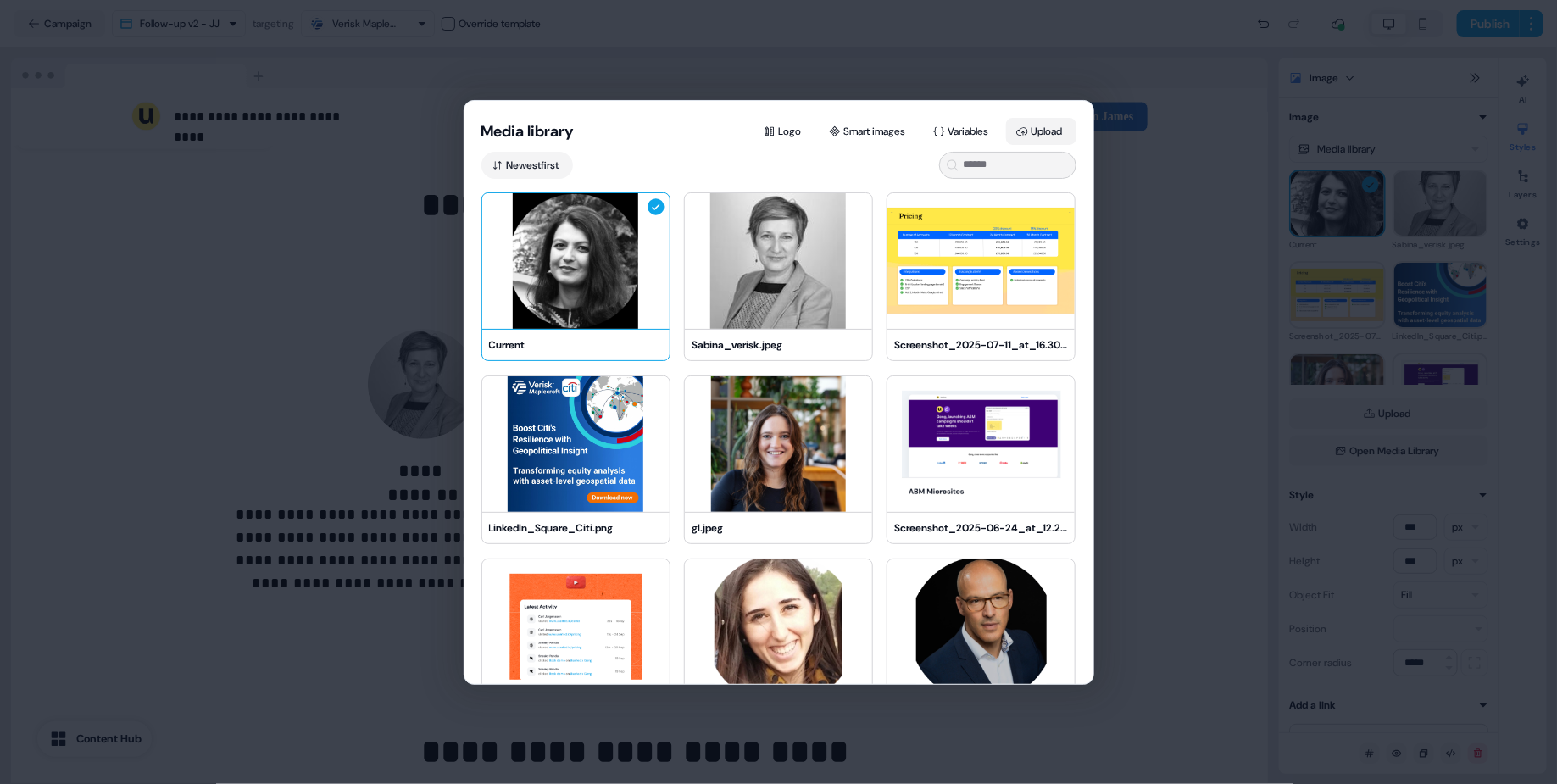 click on "Upload" at bounding box center [1041, 131] 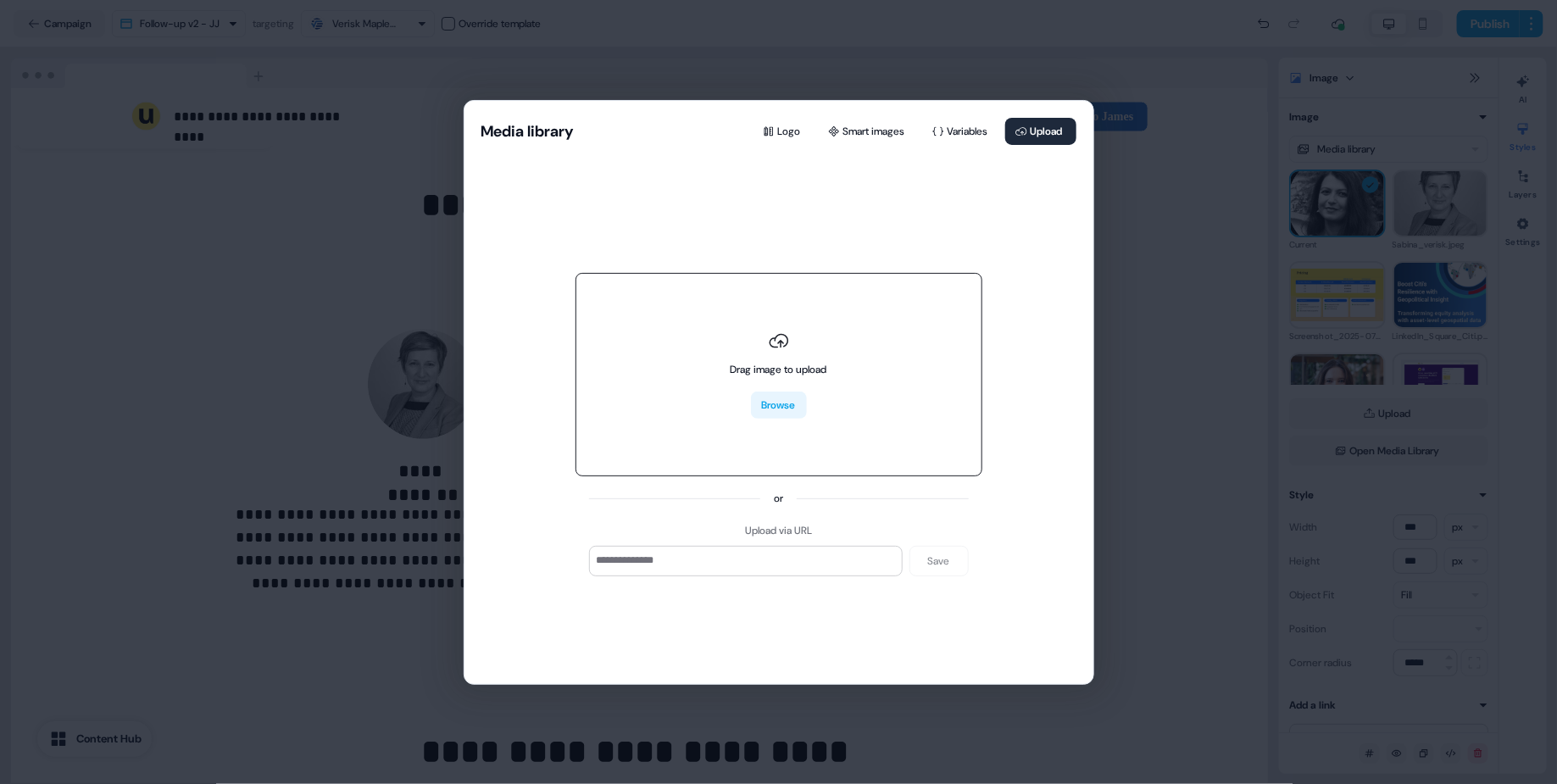 click on "Browse" at bounding box center [779, 405] 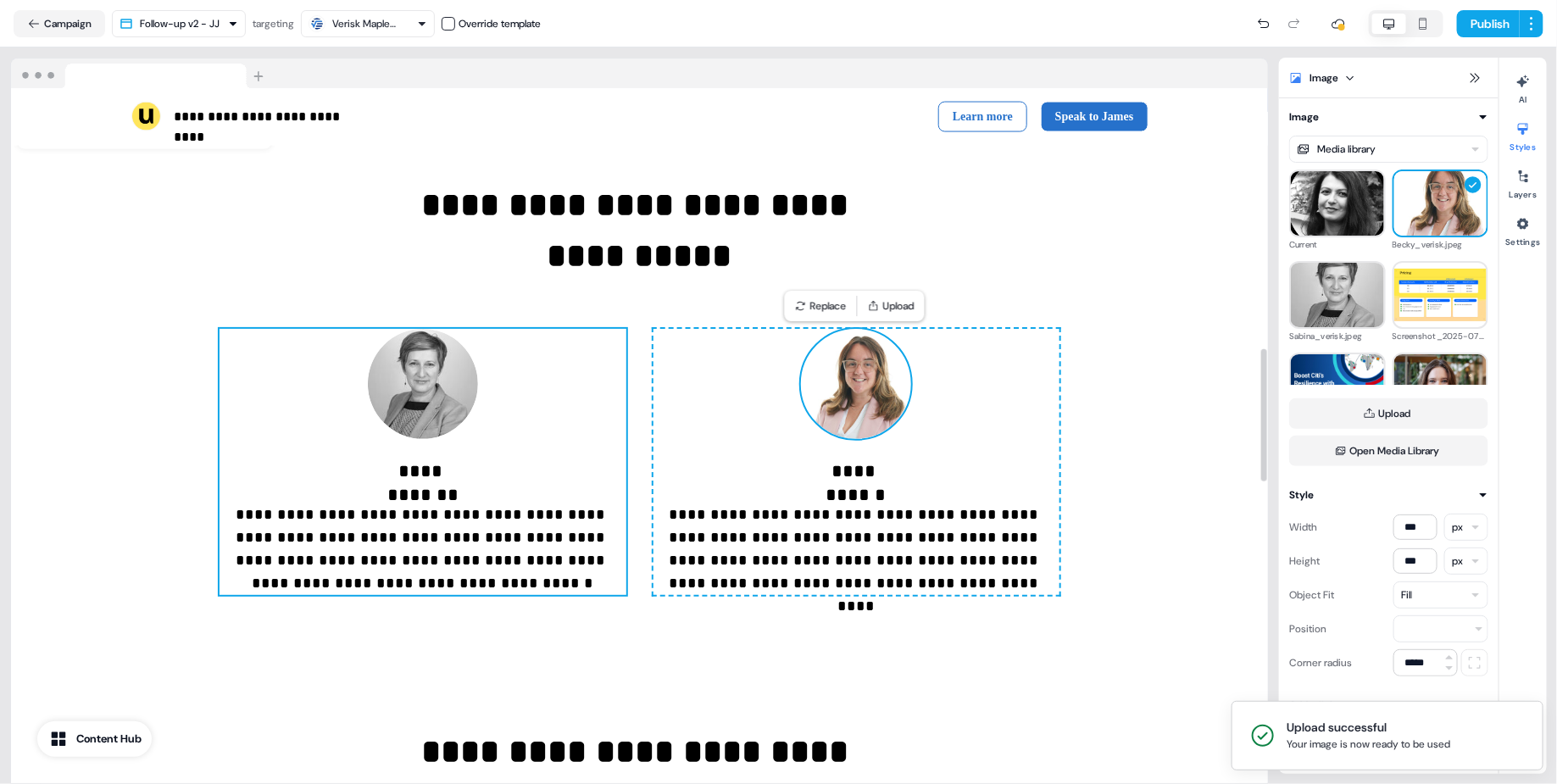 click on "**********" at bounding box center [422, 462] 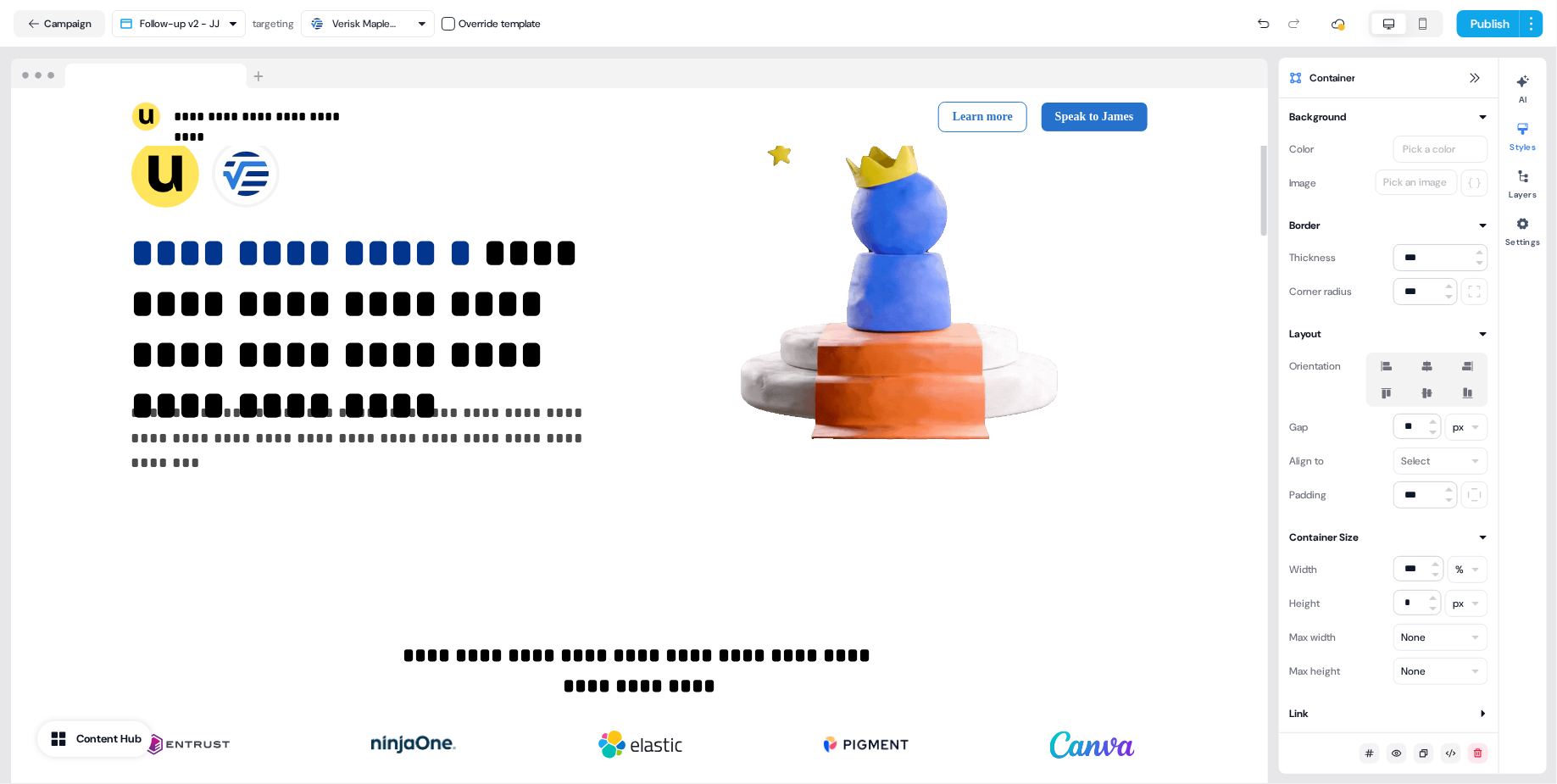 scroll, scrollTop: 0, scrollLeft: 0, axis: both 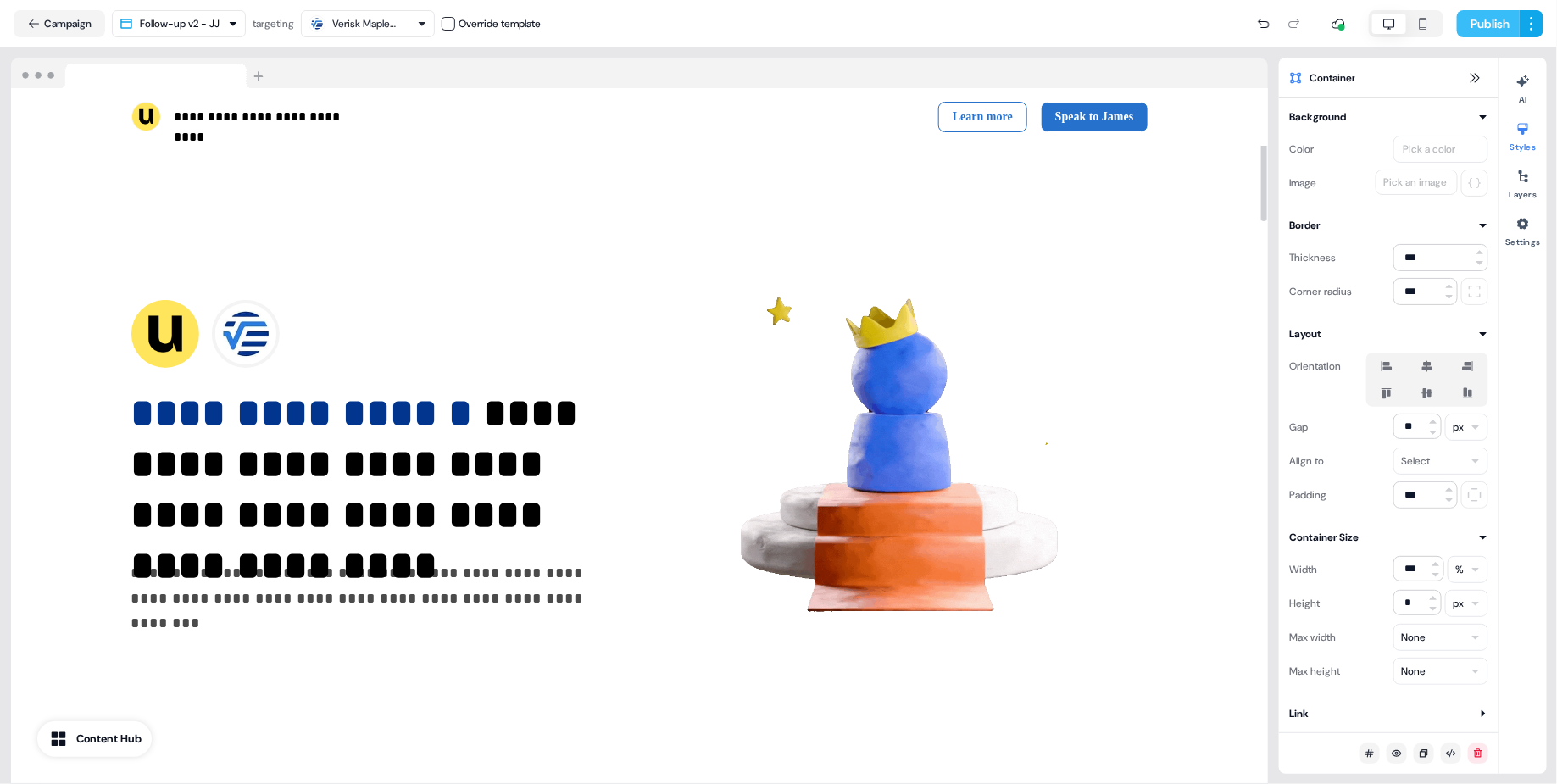 click on "Publish" at bounding box center (1488, 24) 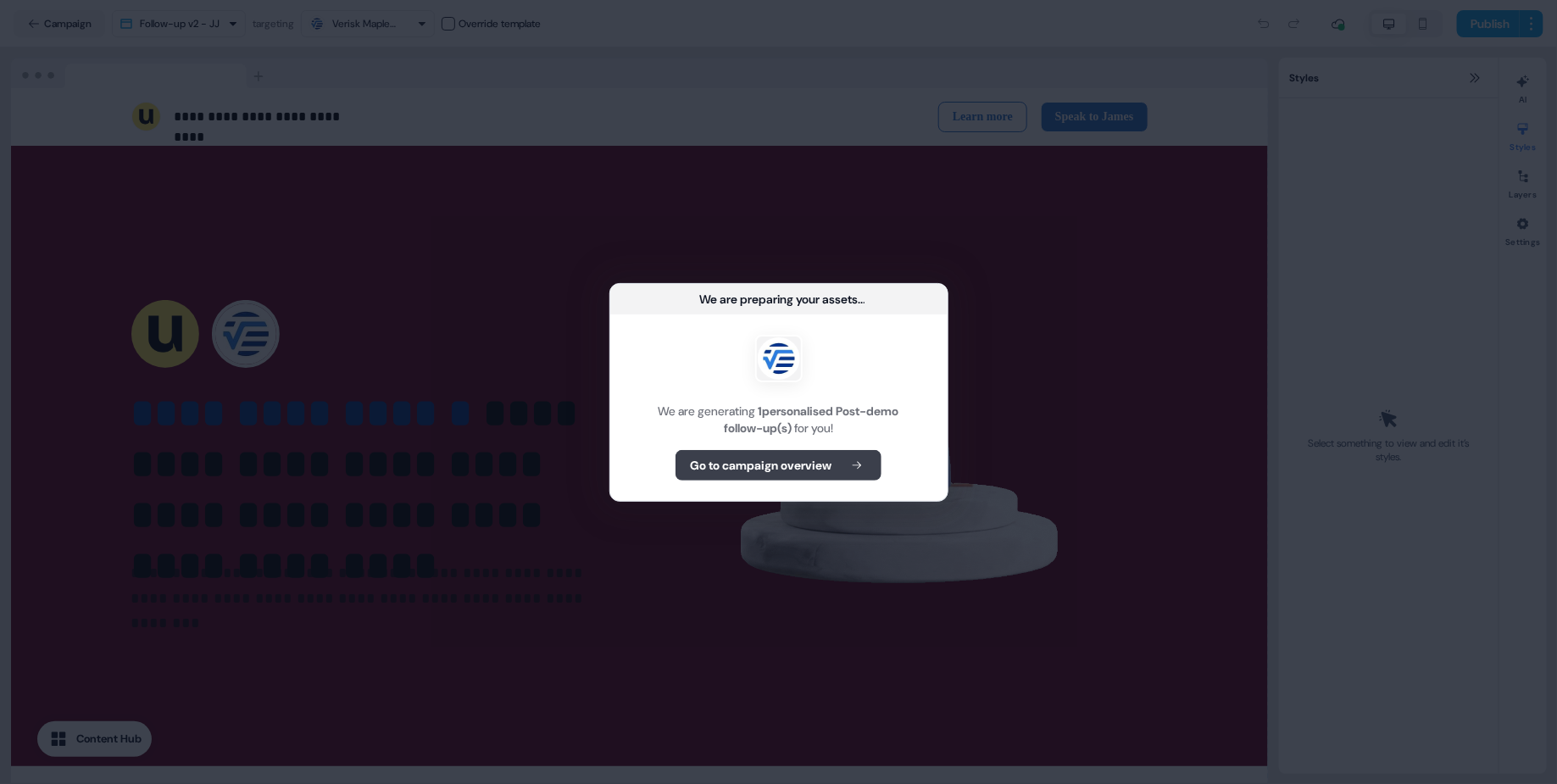 click on "Go to campaign overview" at bounding box center [760, 465] 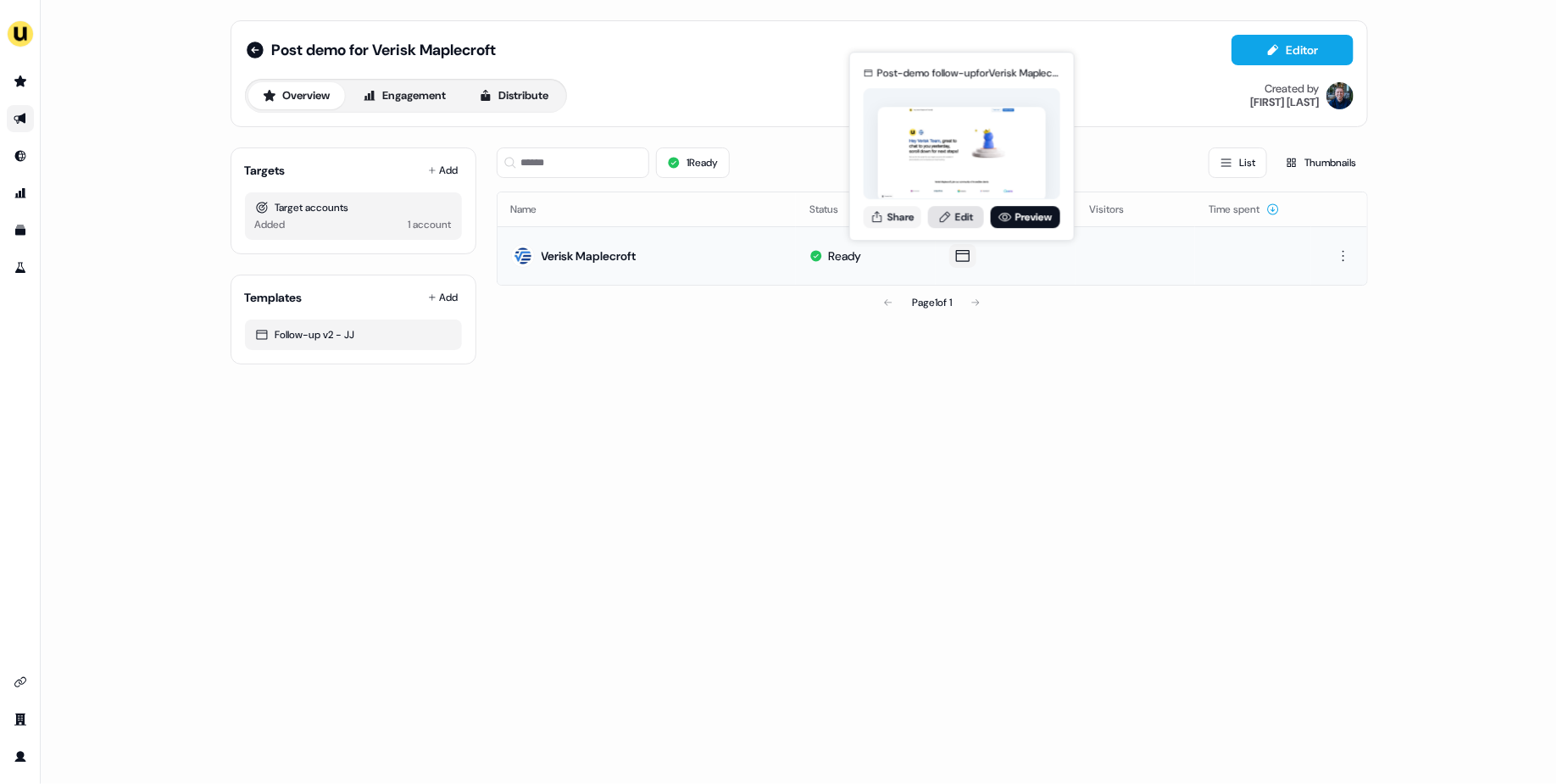 click on "Edit" at bounding box center [956, 217] 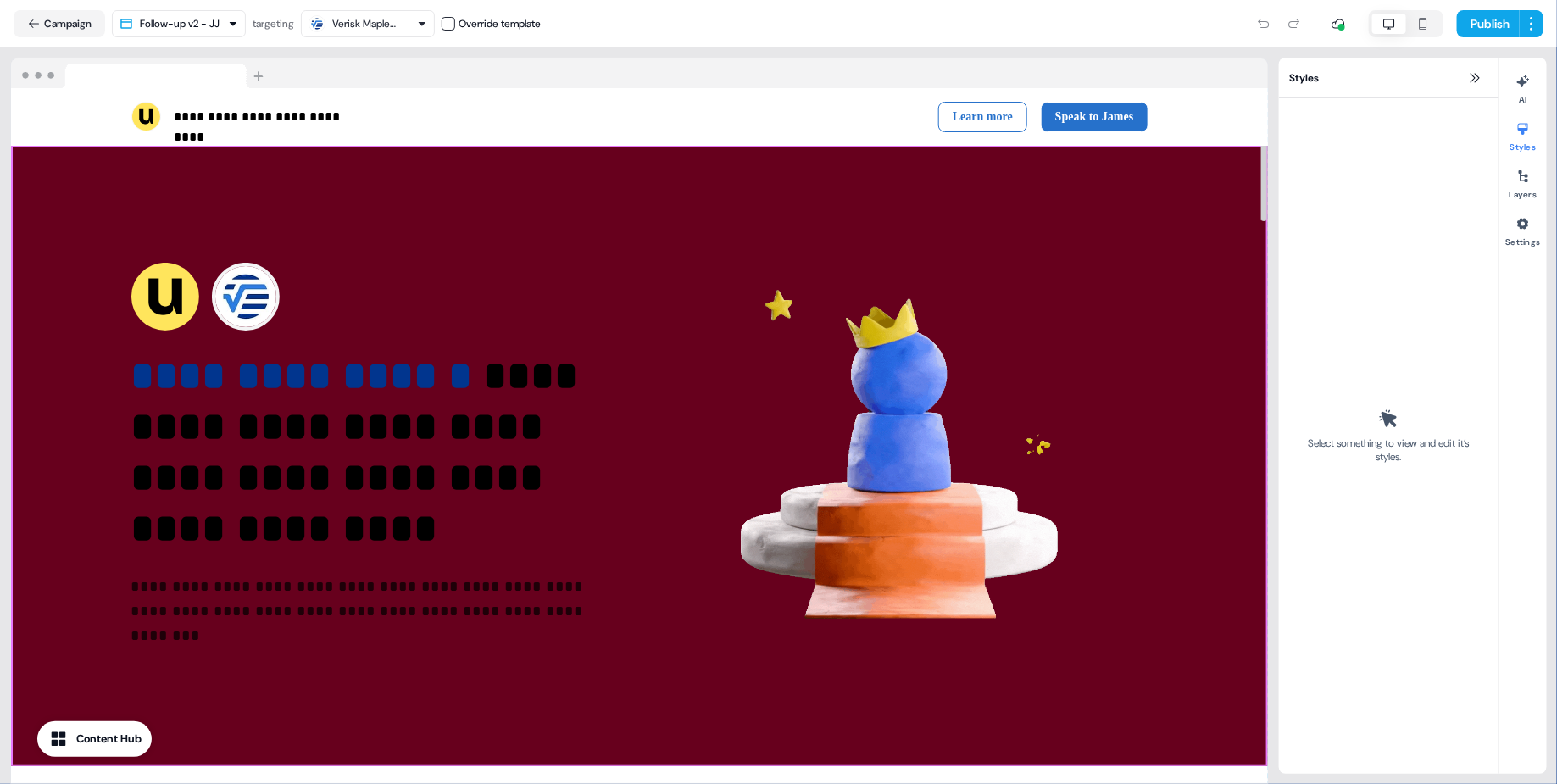 click on "**********" at bounding box center (639, 456) 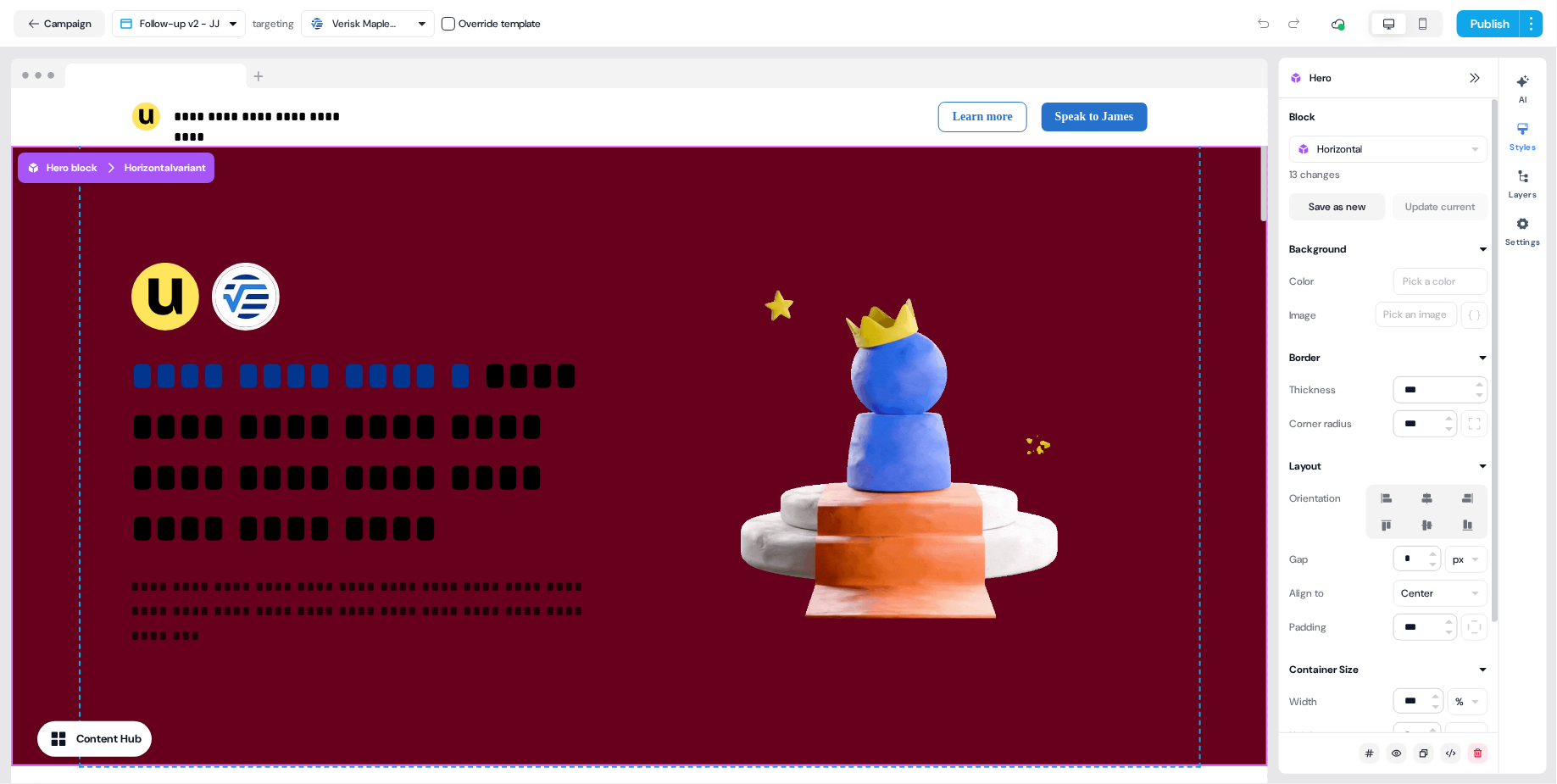 click on "Pick a color" at bounding box center [1429, 281] 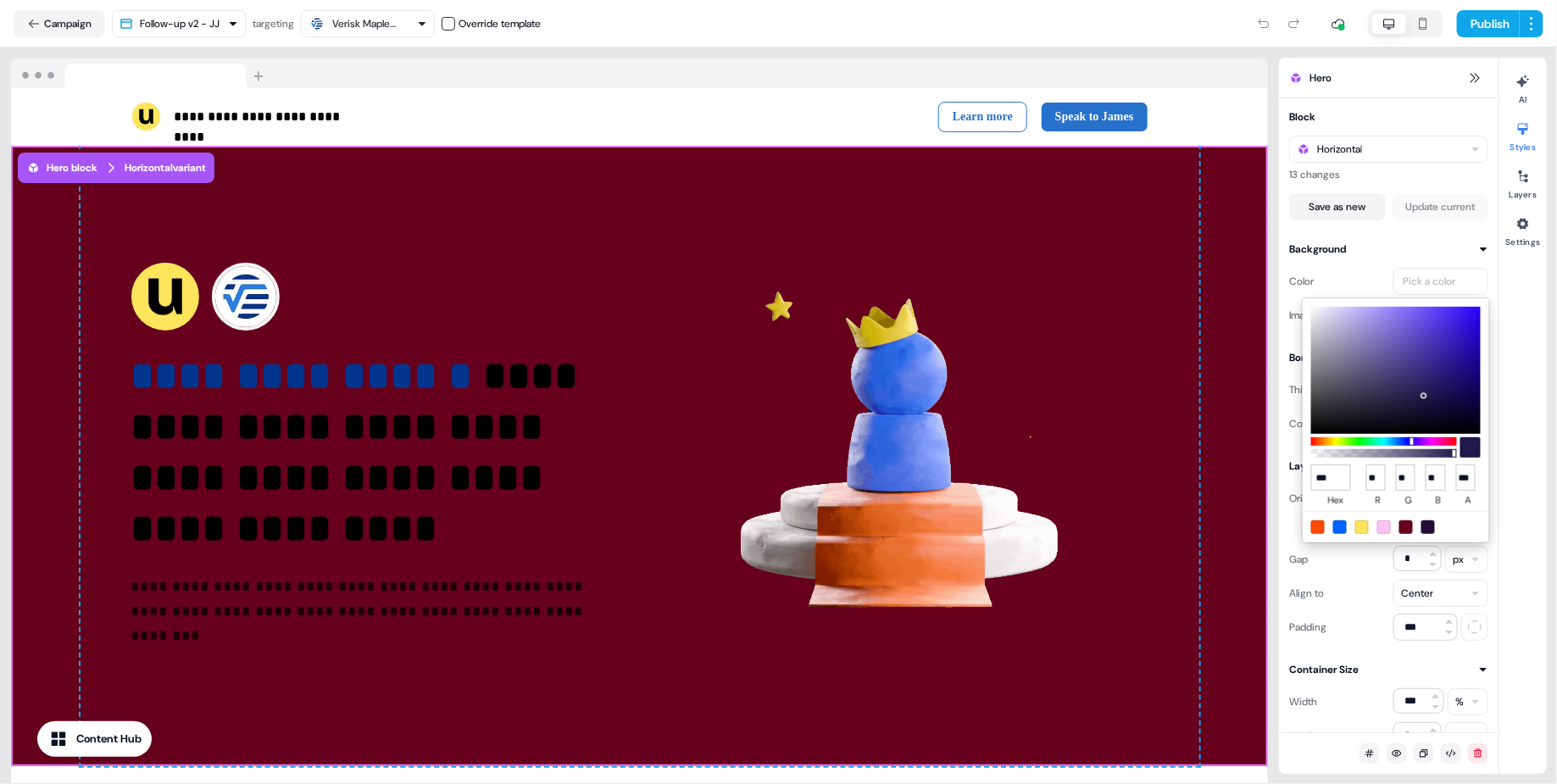 type on "****" 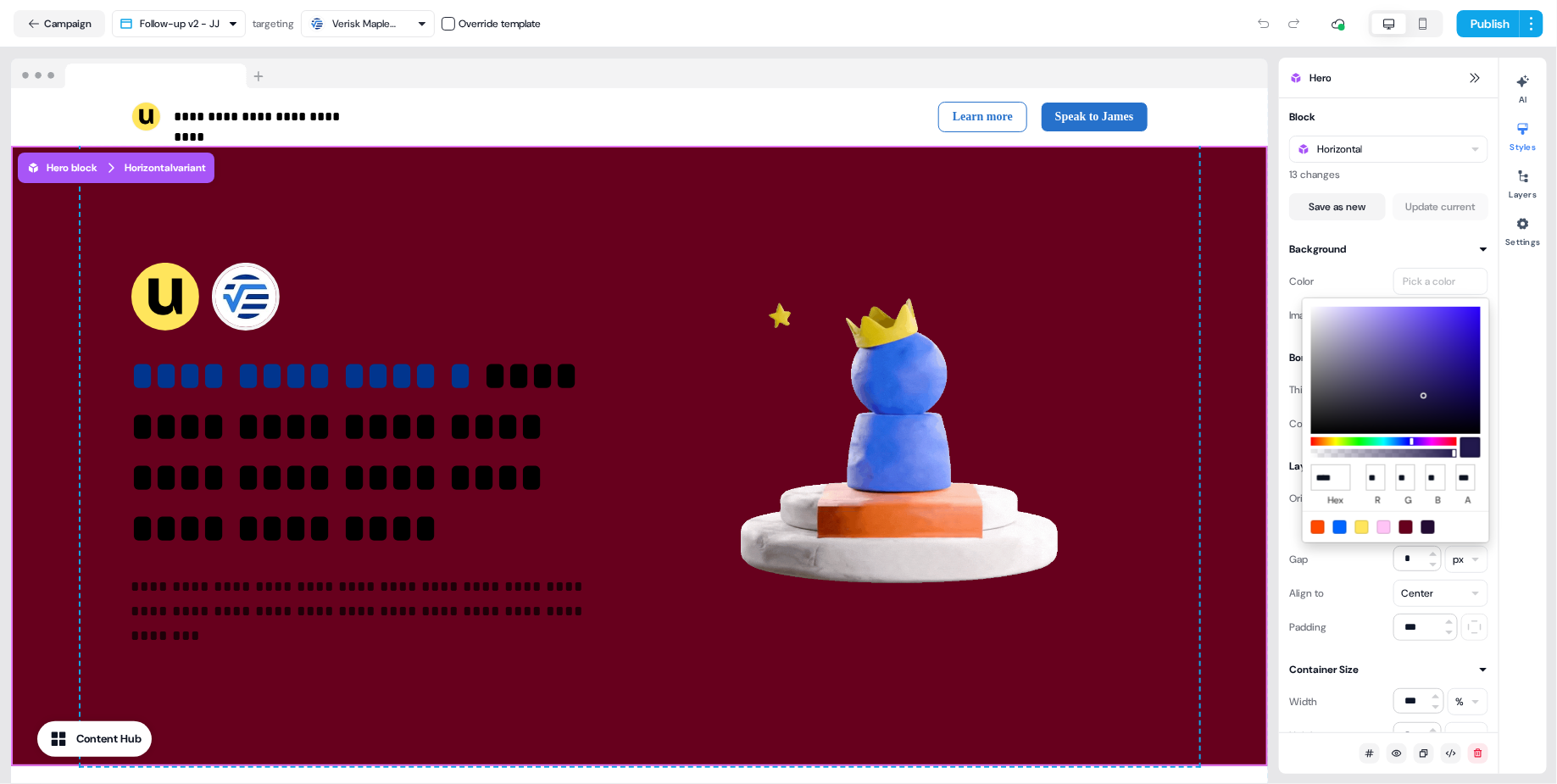 type on "***" 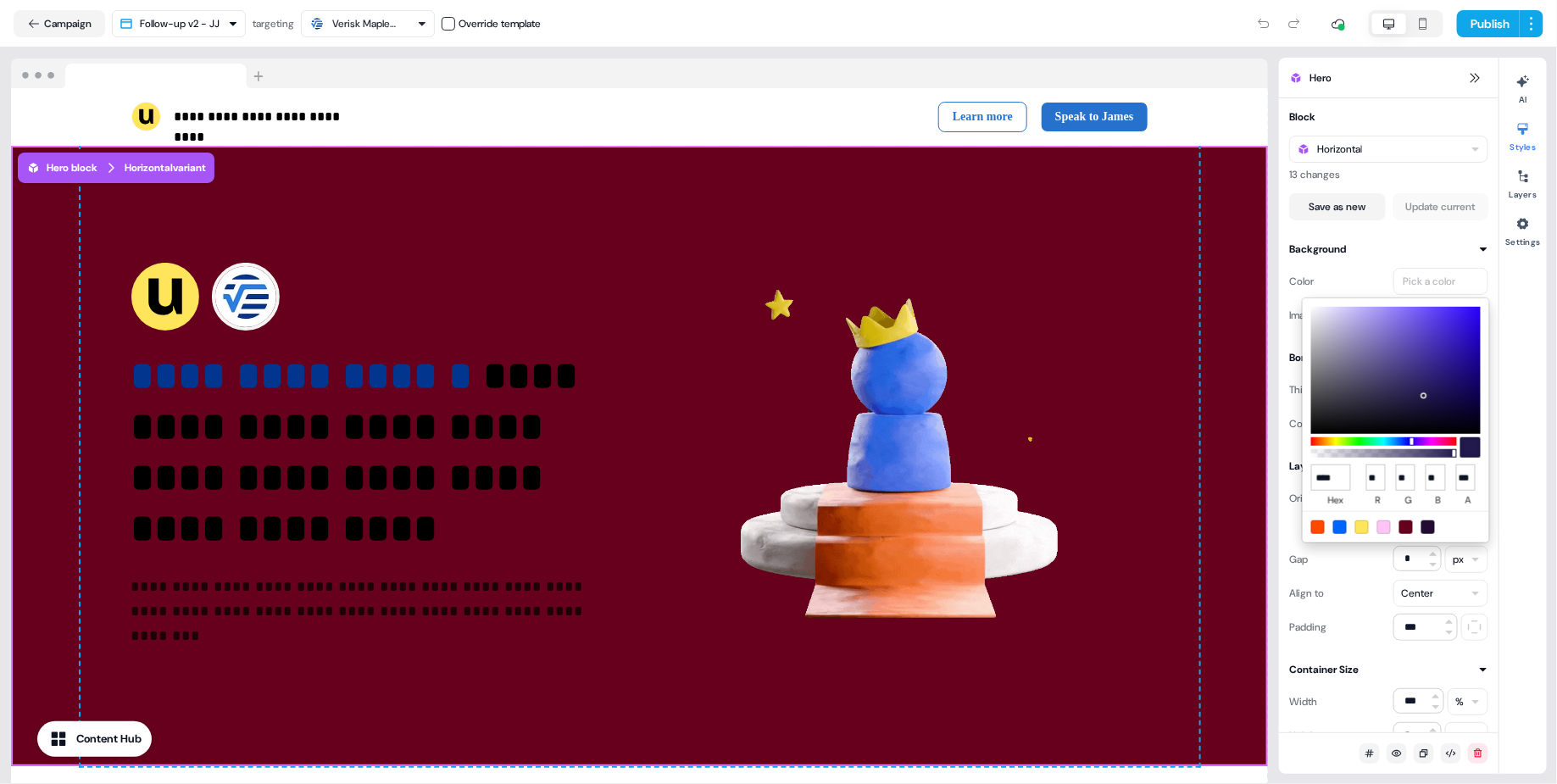 type on "***" 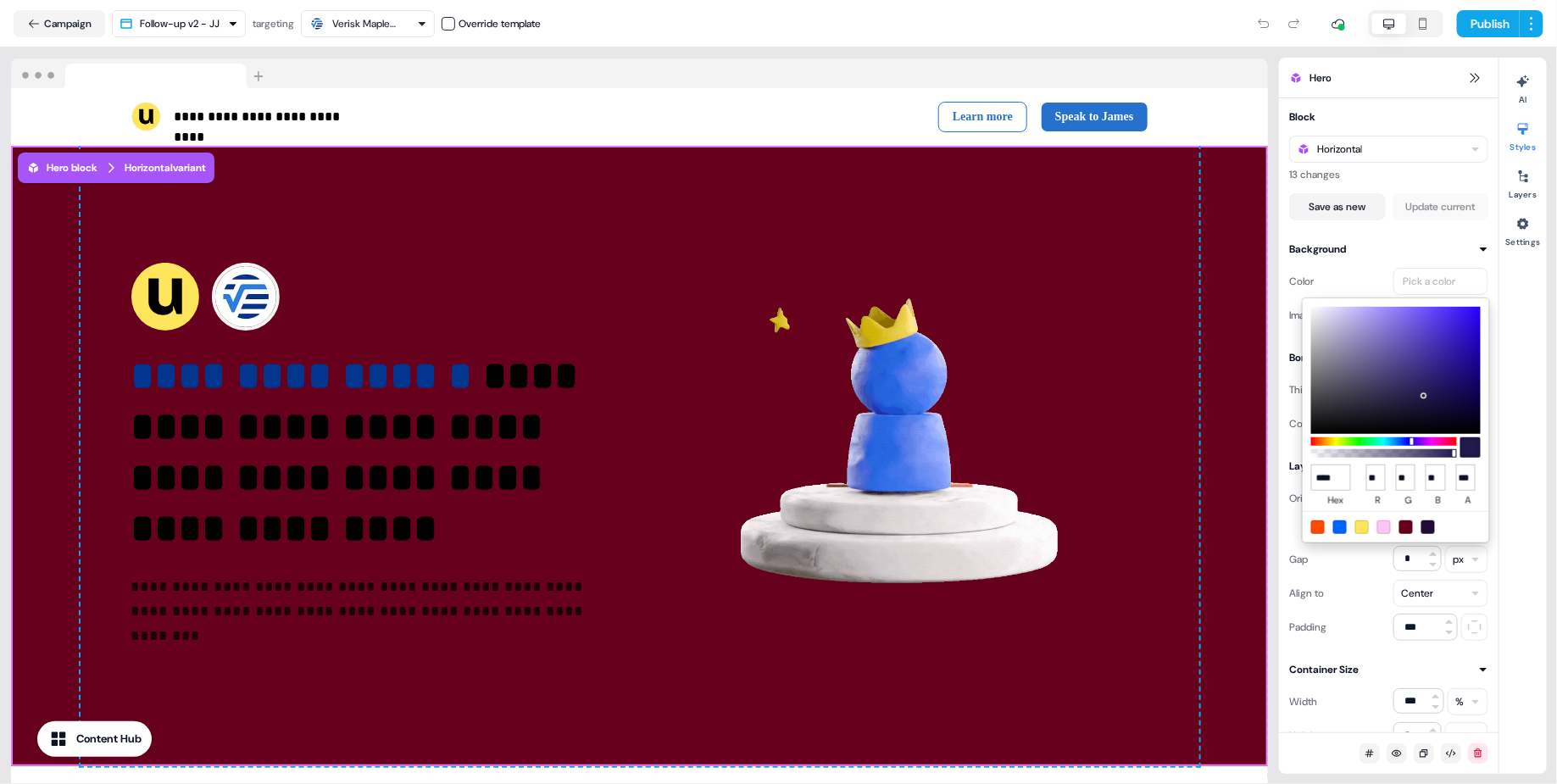 type on "***" 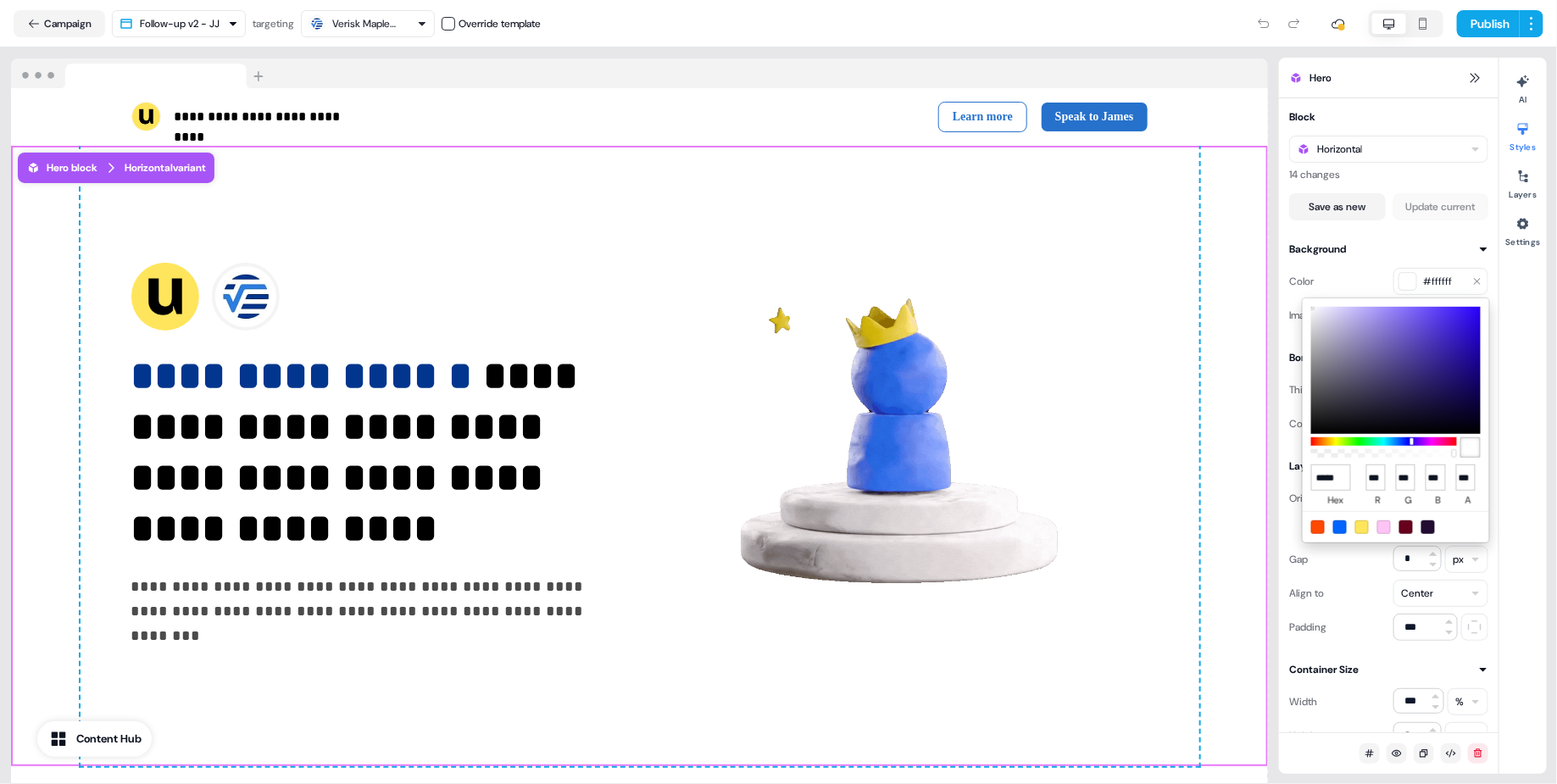 type on "******" 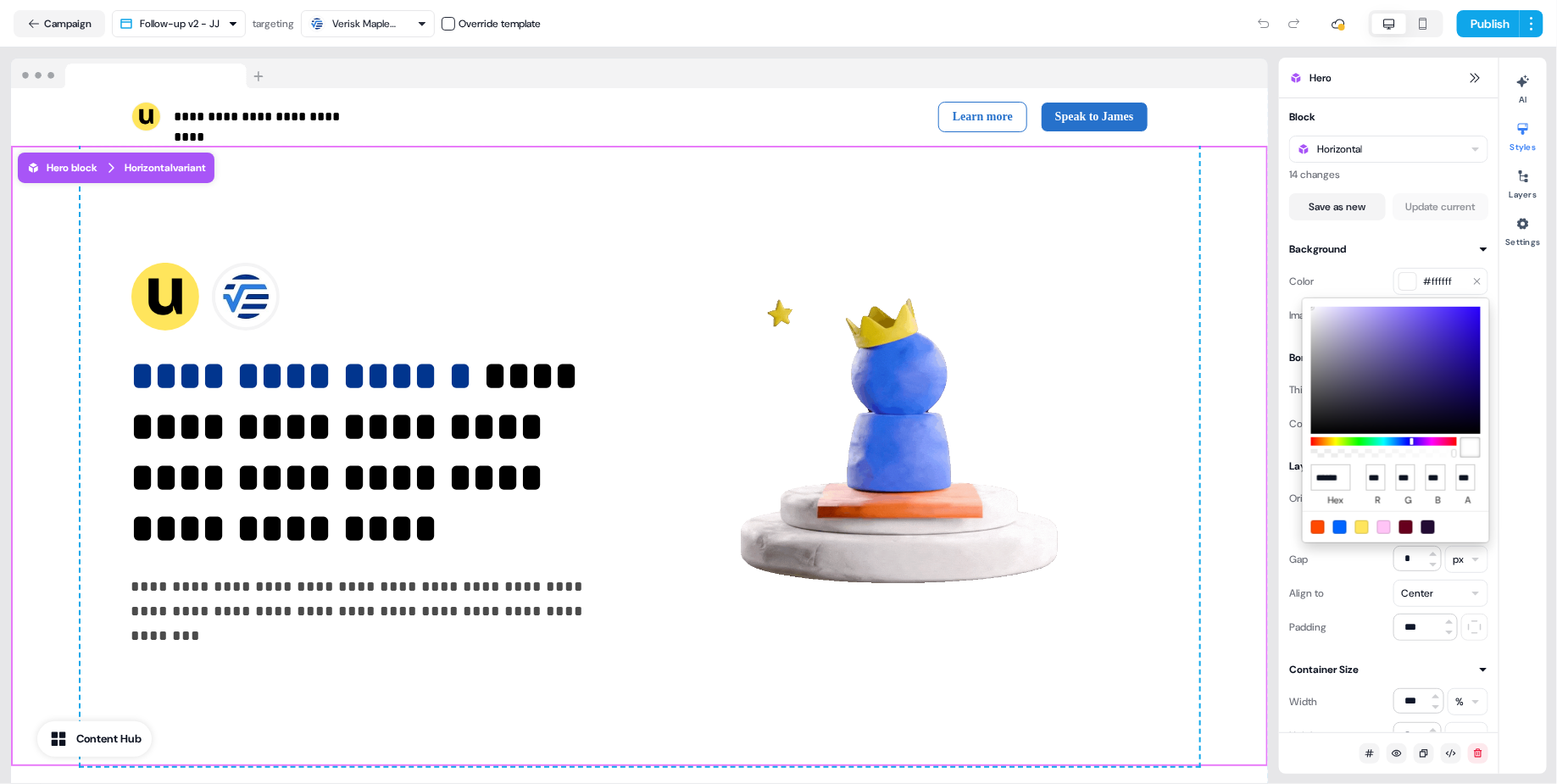 click on "**********" at bounding box center [778, 392] 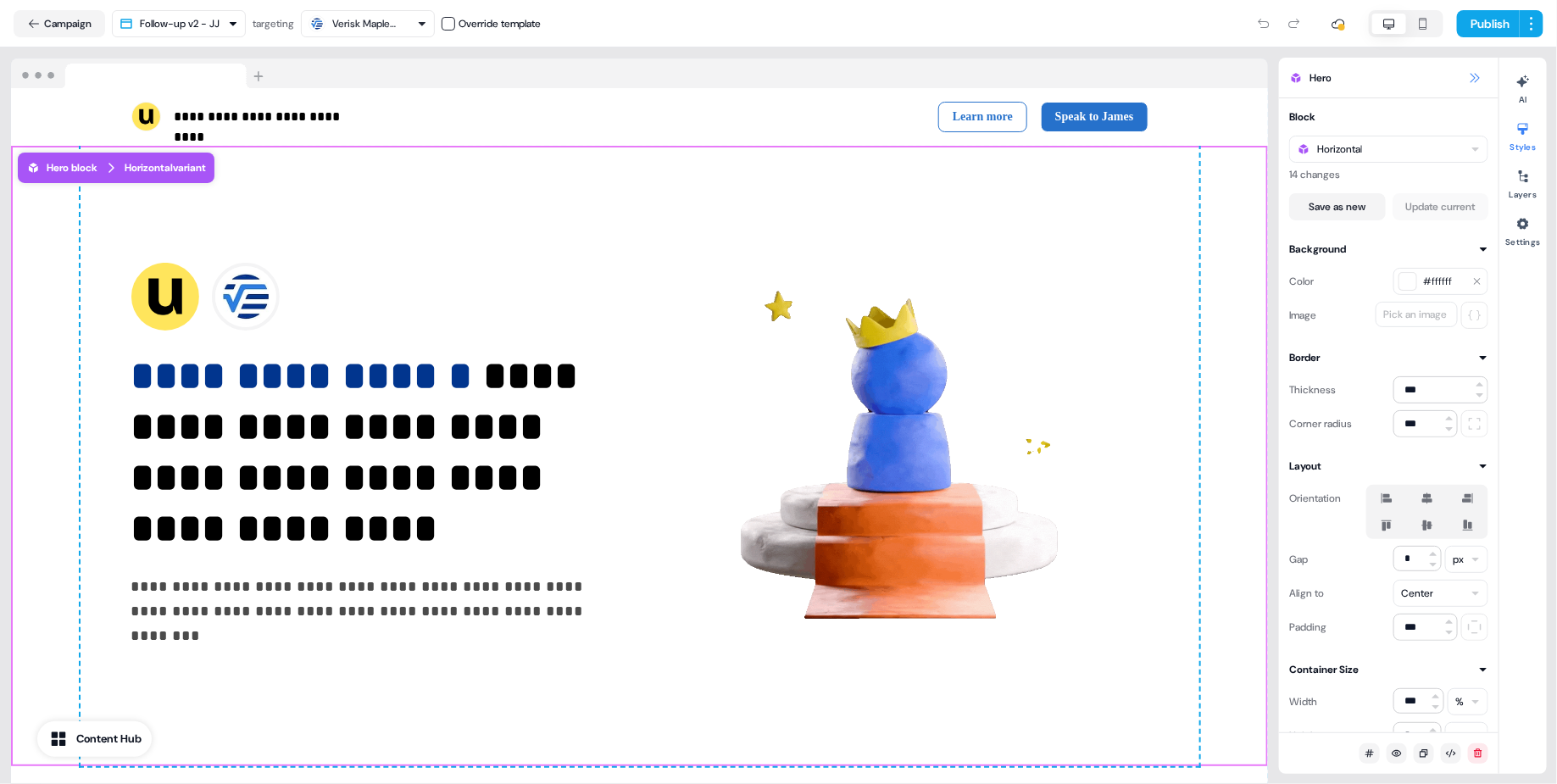 click 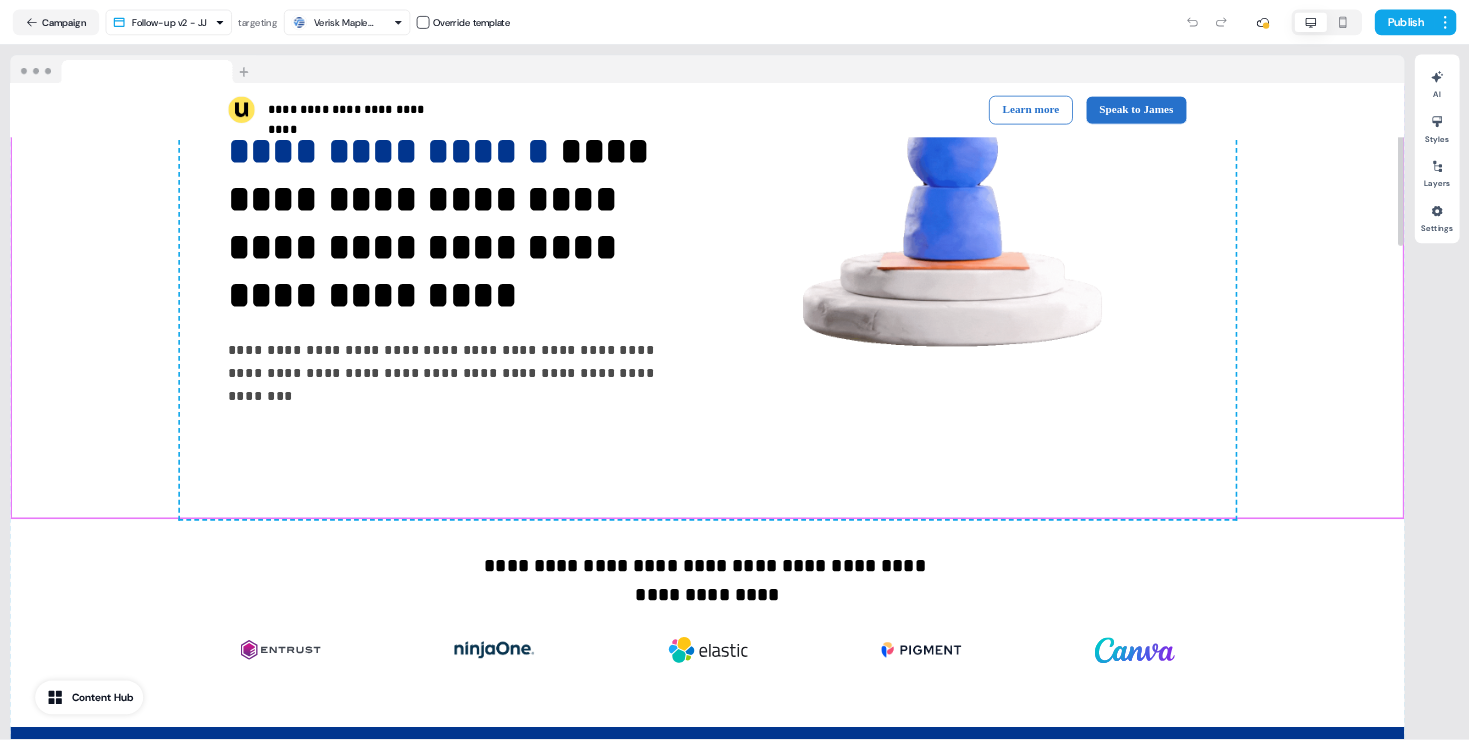 scroll, scrollTop: 0, scrollLeft: 0, axis: both 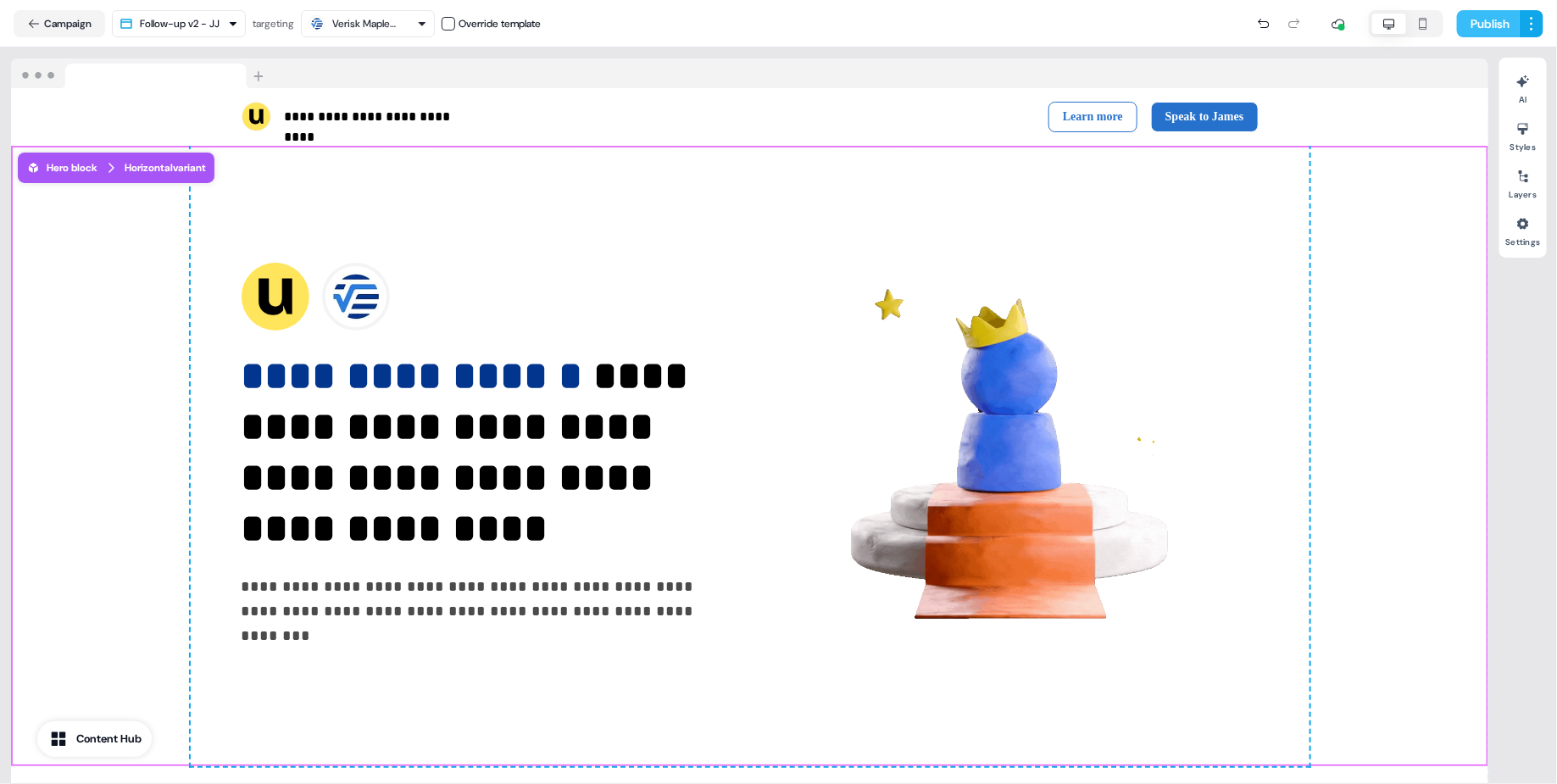 click on "Publish" at bounding box center (1488, 24) 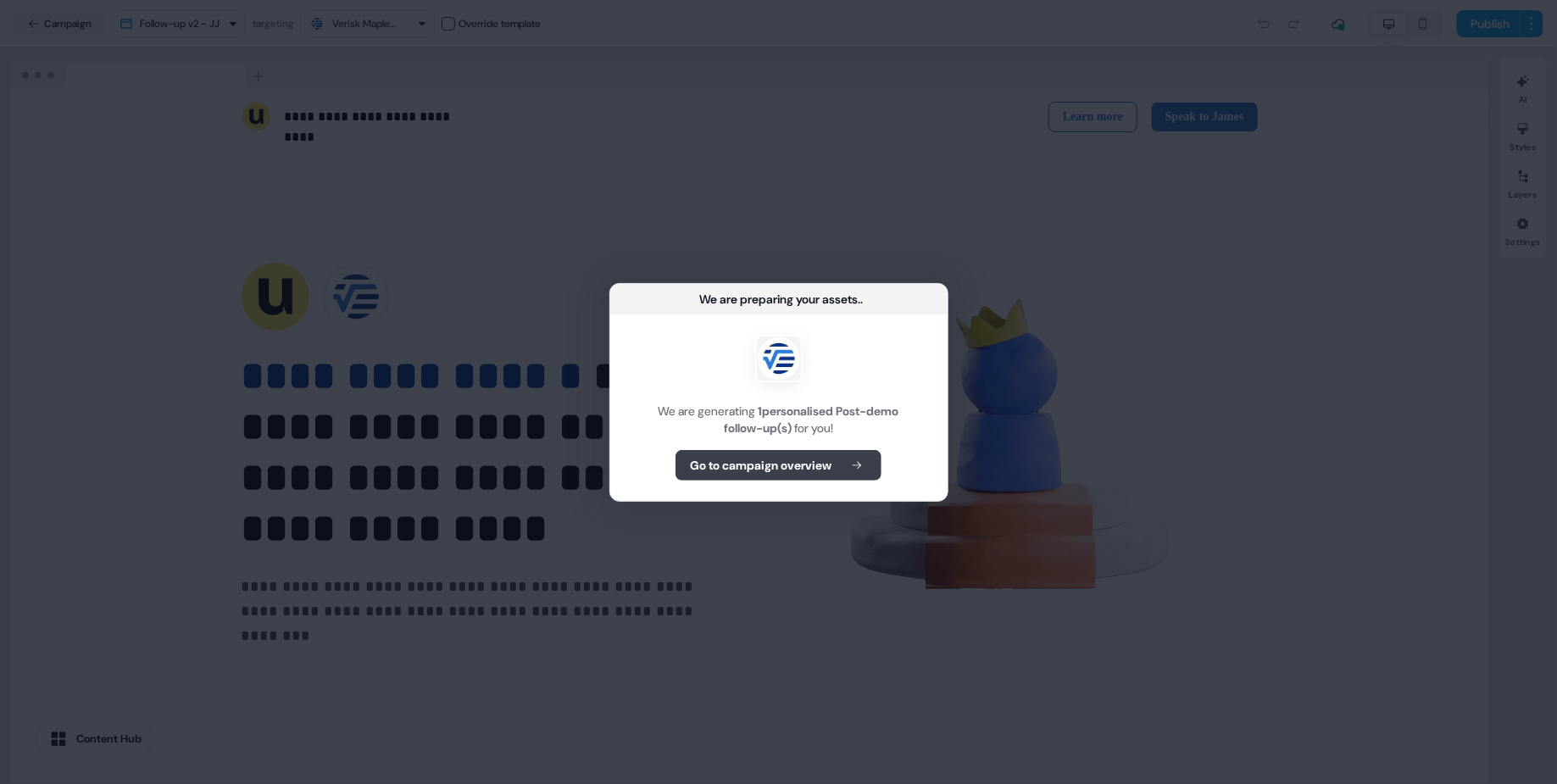click on "Go to campaign overview" at bounding box center [760, 465] 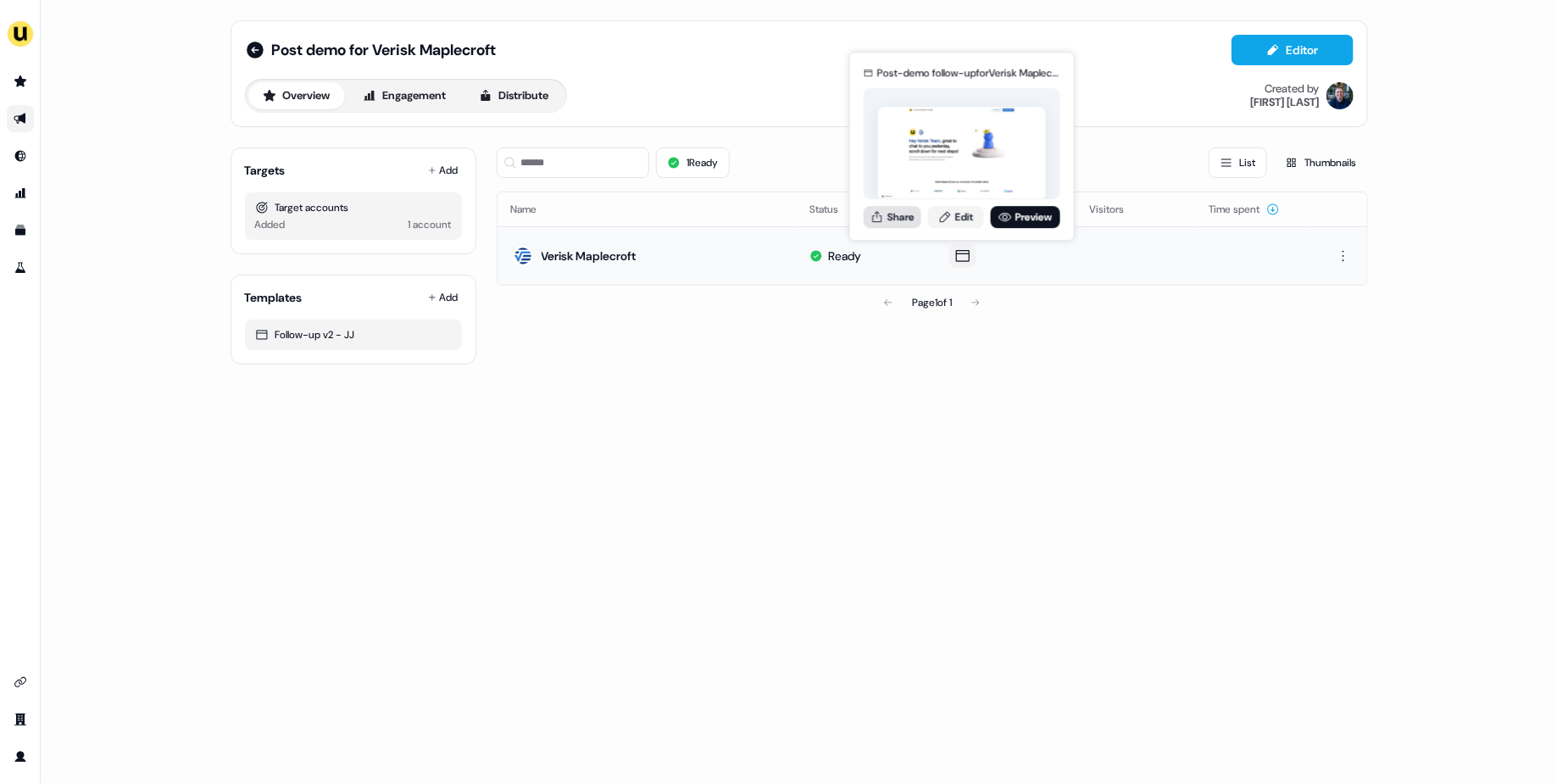 click on "Share" at bounding box center (892, 217) 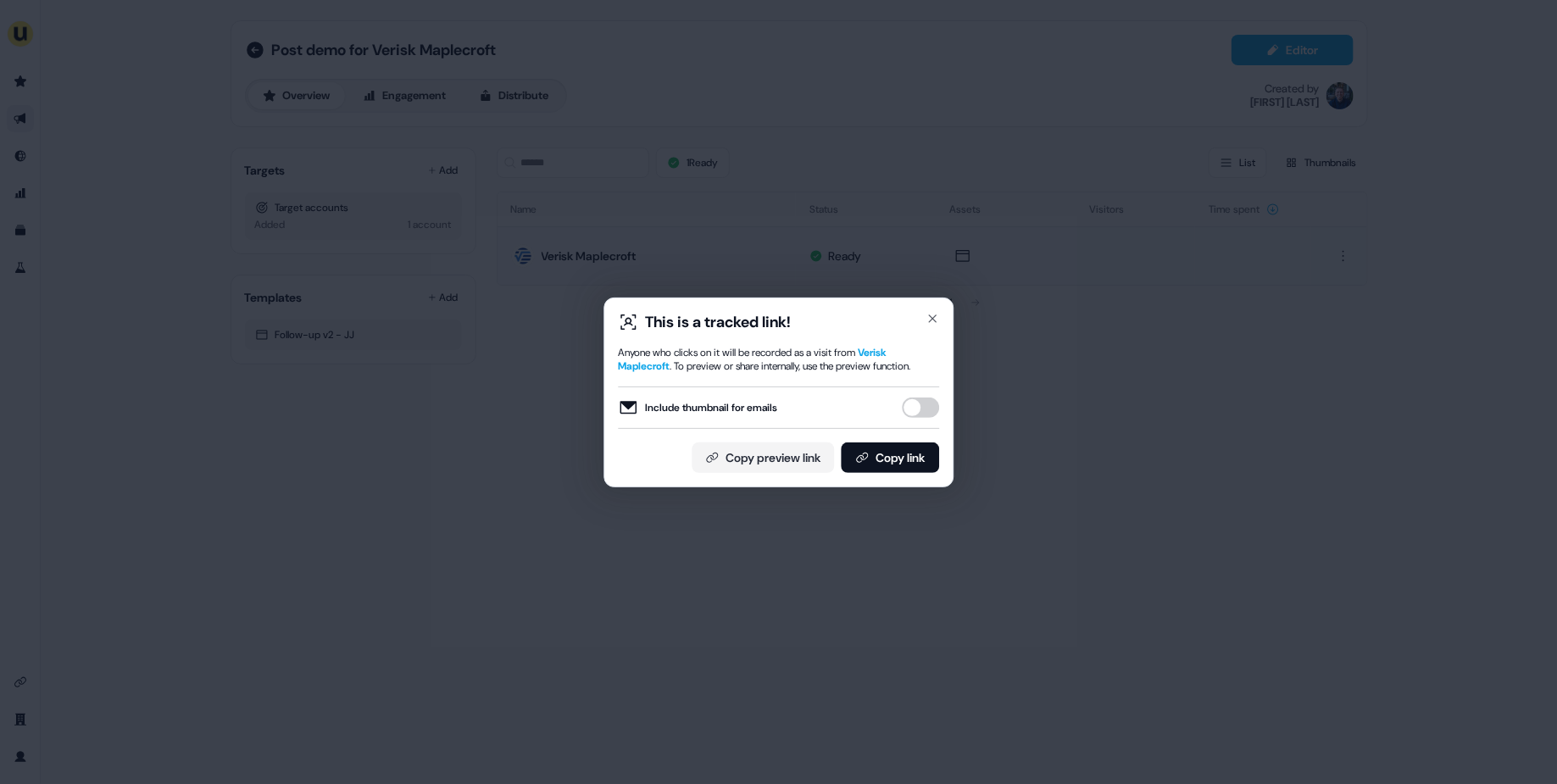 click on "Include thumbnail for emails" at bounding box center [920, 408] 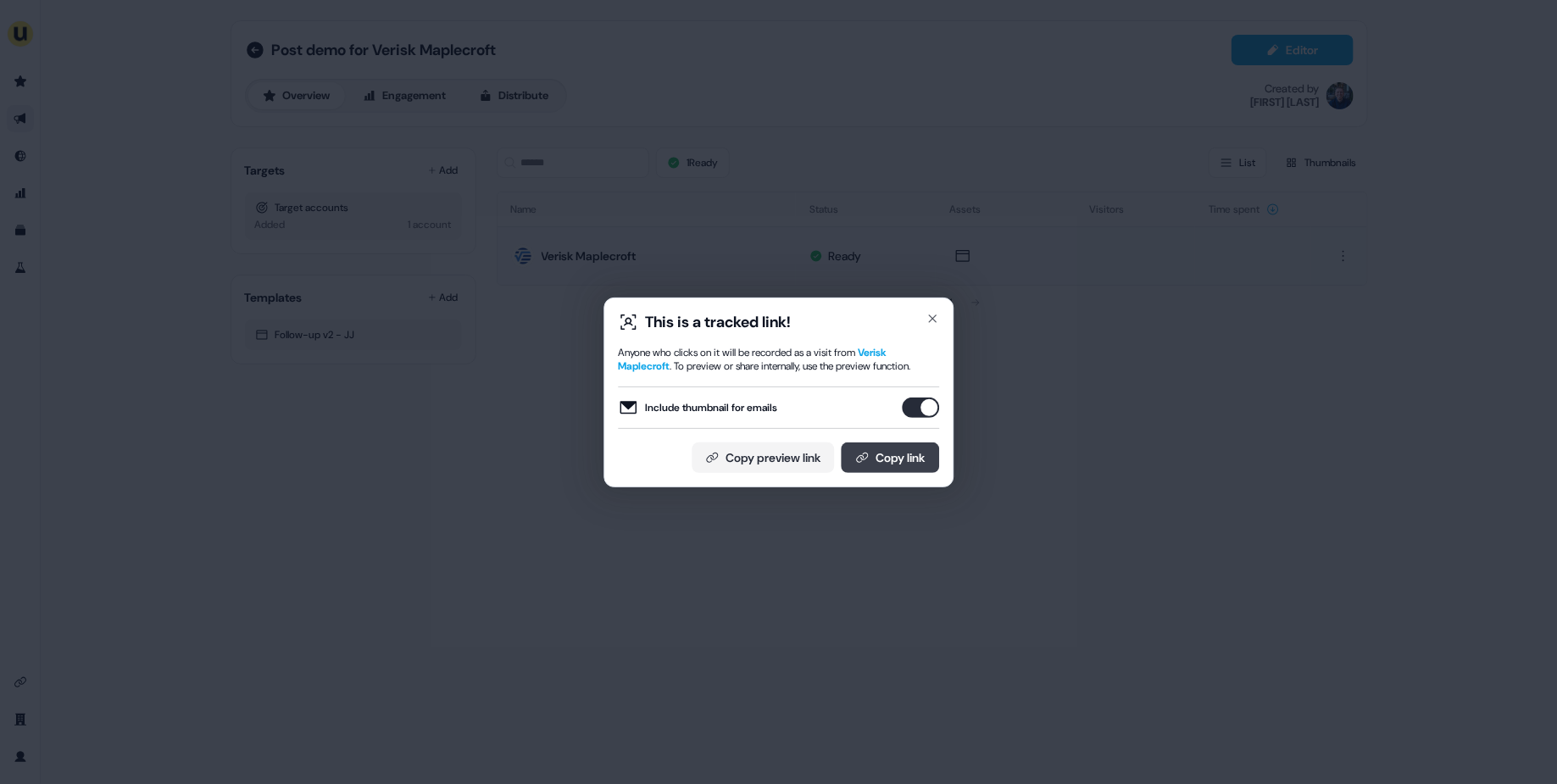 click on "Copy link" at bounding box center [890, 458] 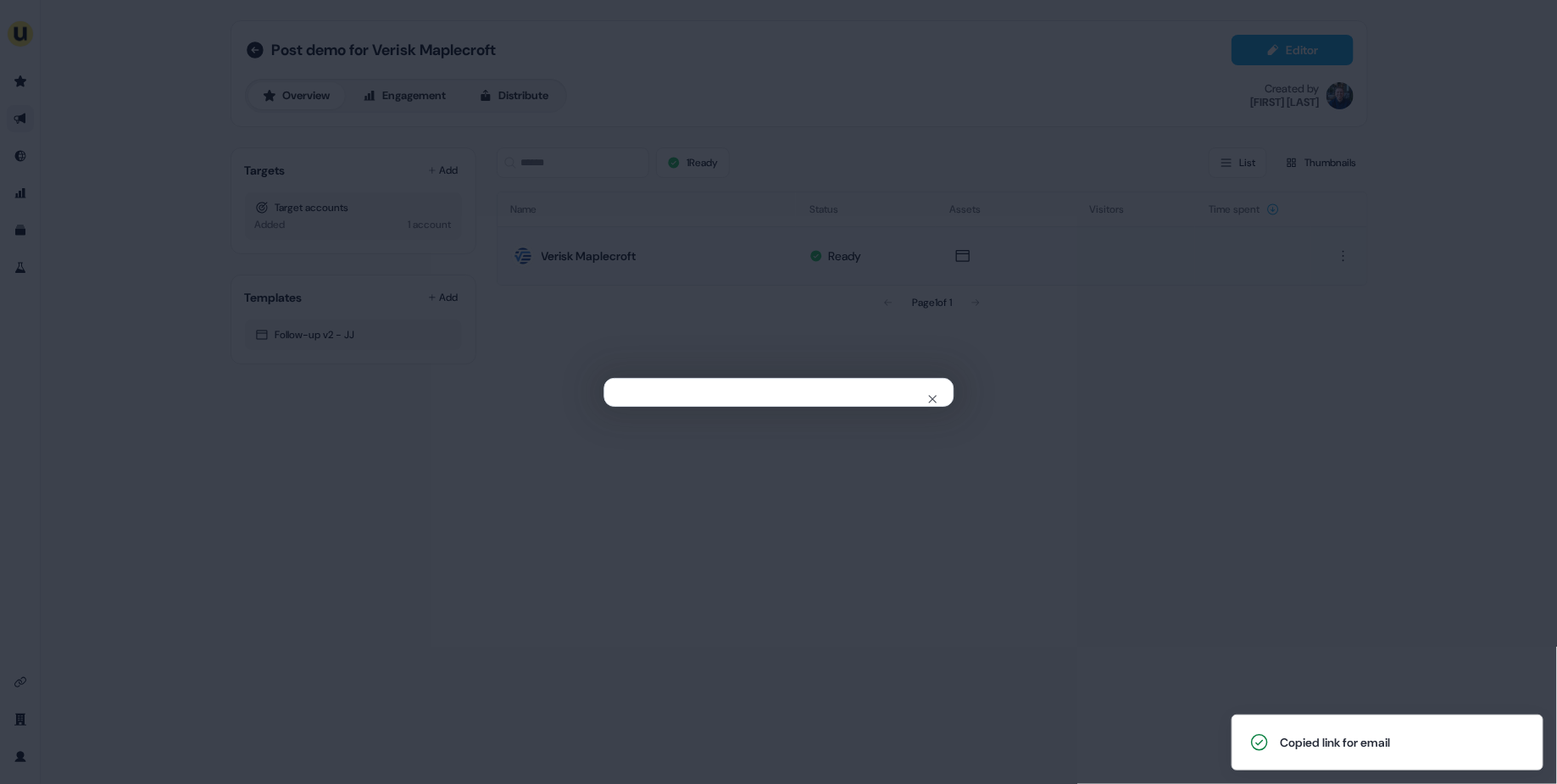 click on "Close" at bounding box center (778, 392) 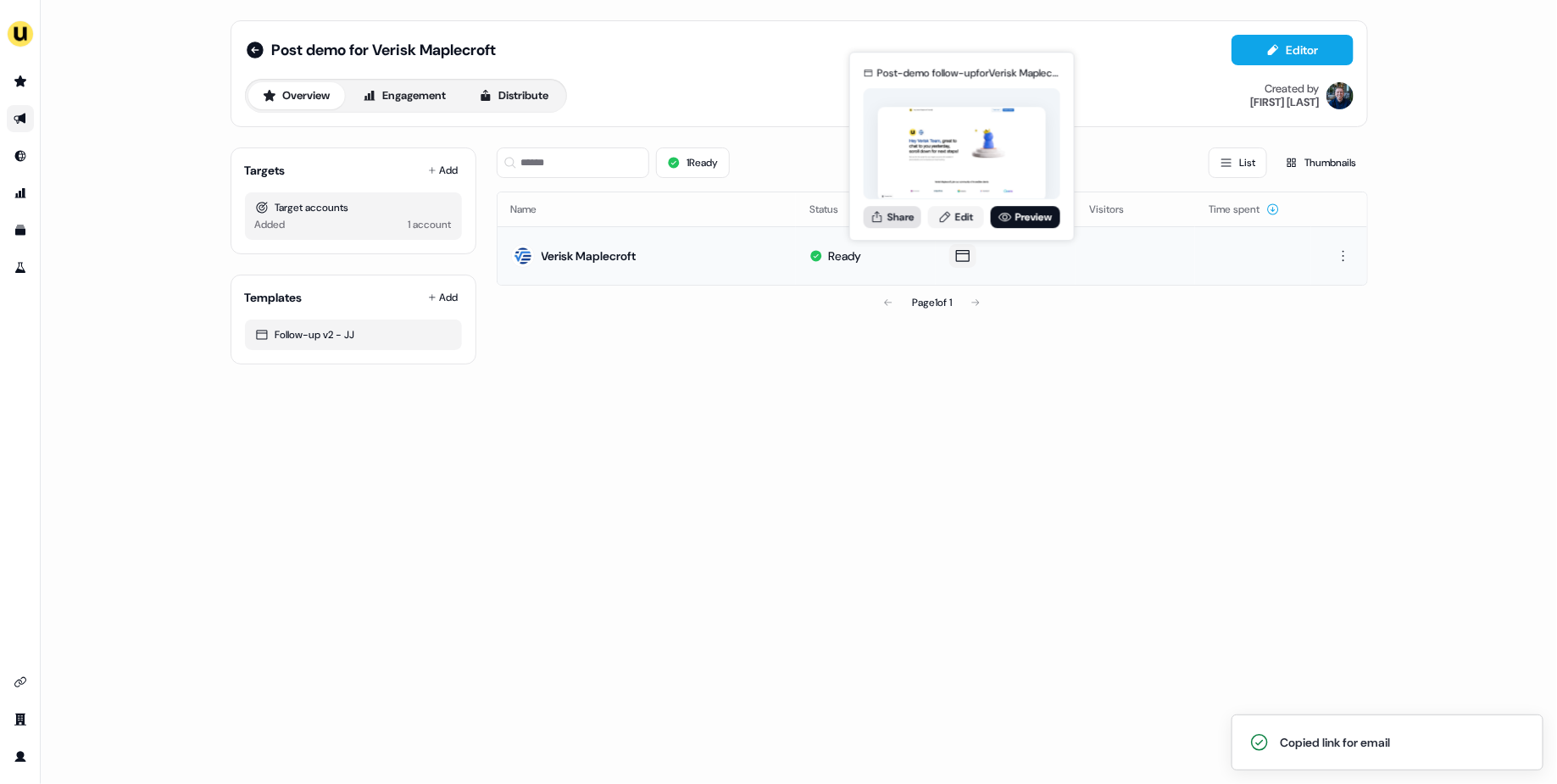 click on "Share" at bounding box center [892, 217] 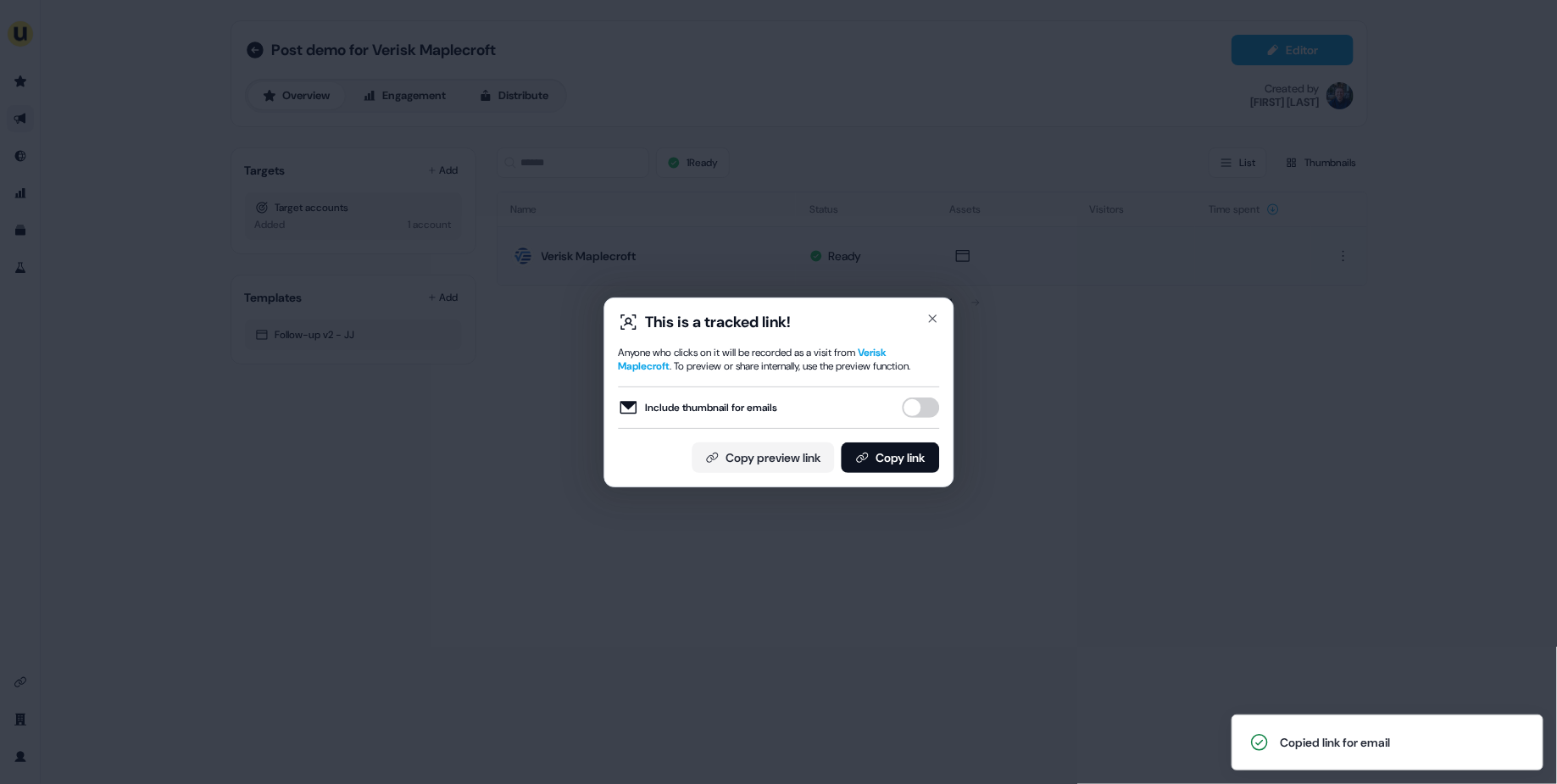 click on "Include thumbnail for emails" at bounding box center [920, 408] 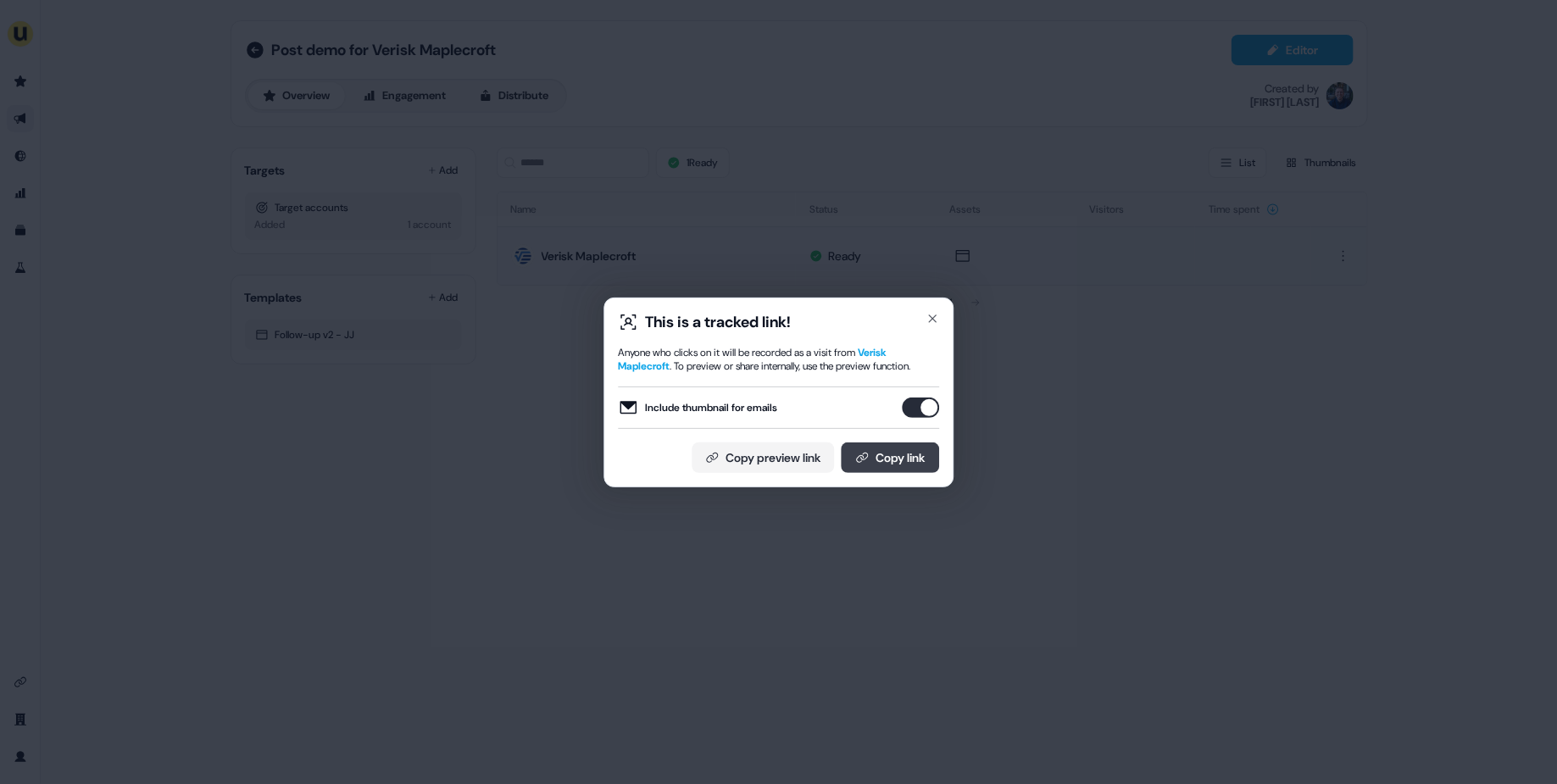 click on "Copy link" at bounding box center (890, 458) 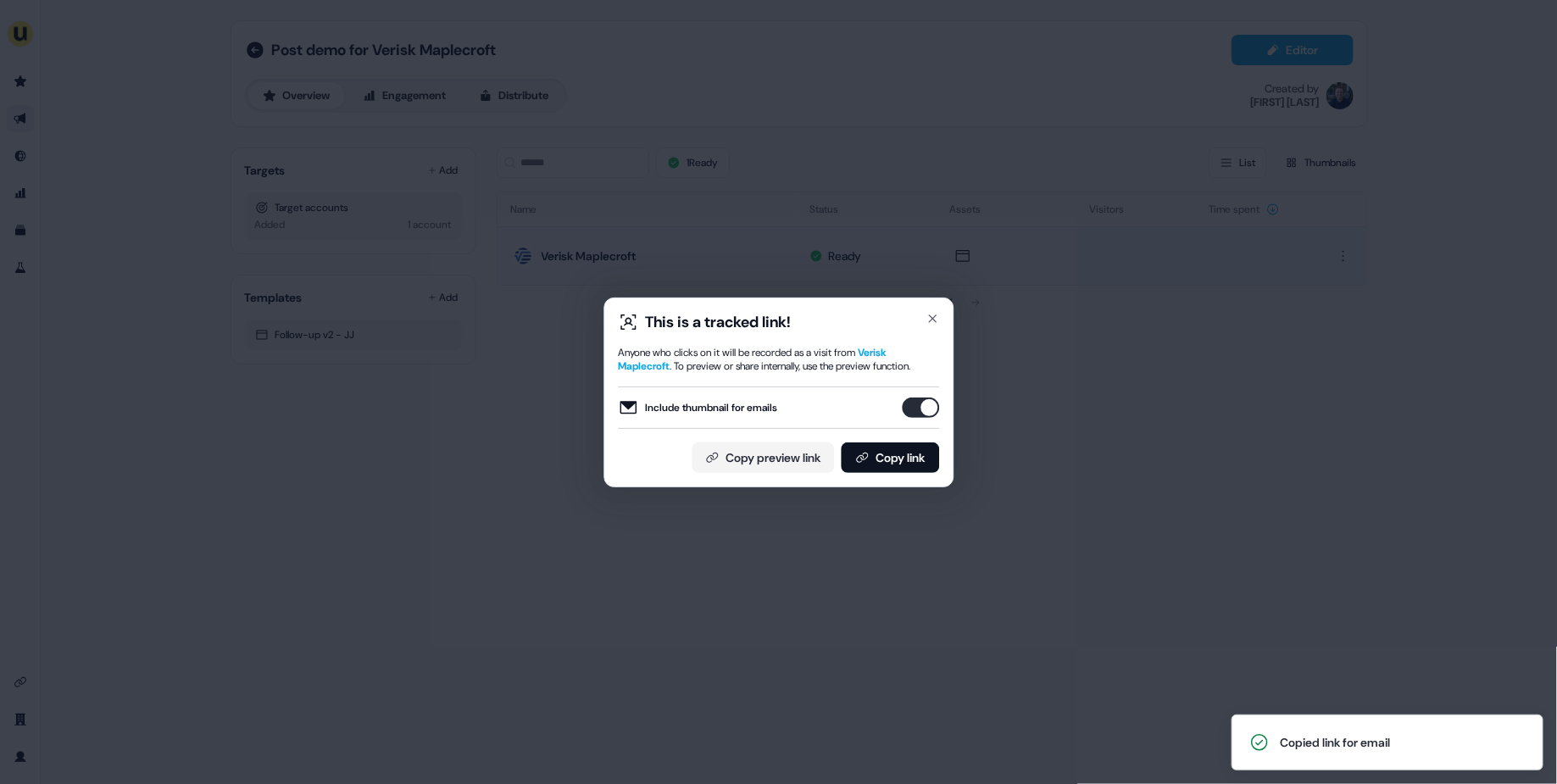 click on "This is a tracked link! Anyone who clicks on it will be recorded as a visit from   Verisk Maplecroft . To preview or share internally, use the preview function. Include thumbnail for emails Copy preview link Copy link Close" at bounding box center [778, 392] 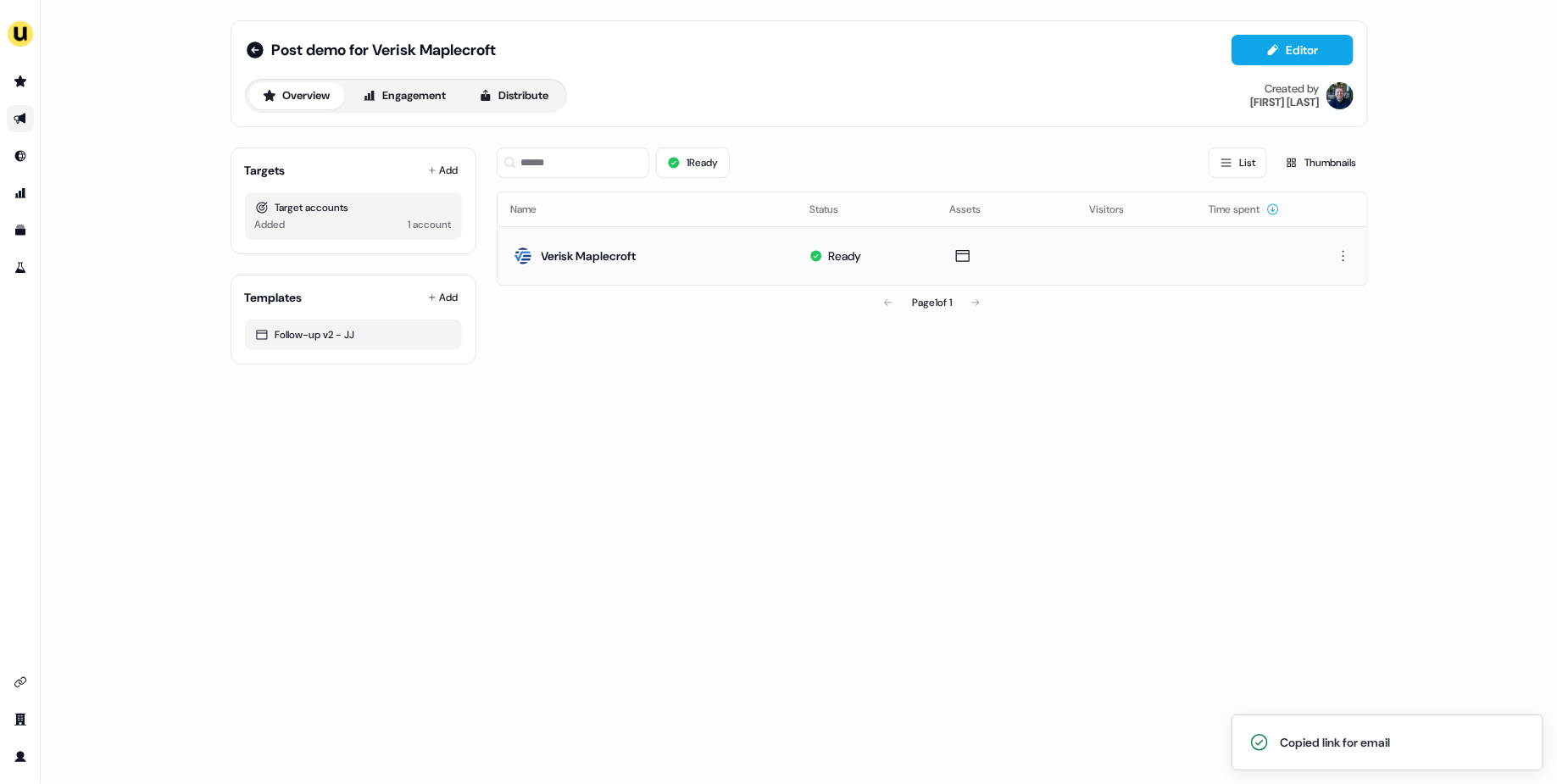 click 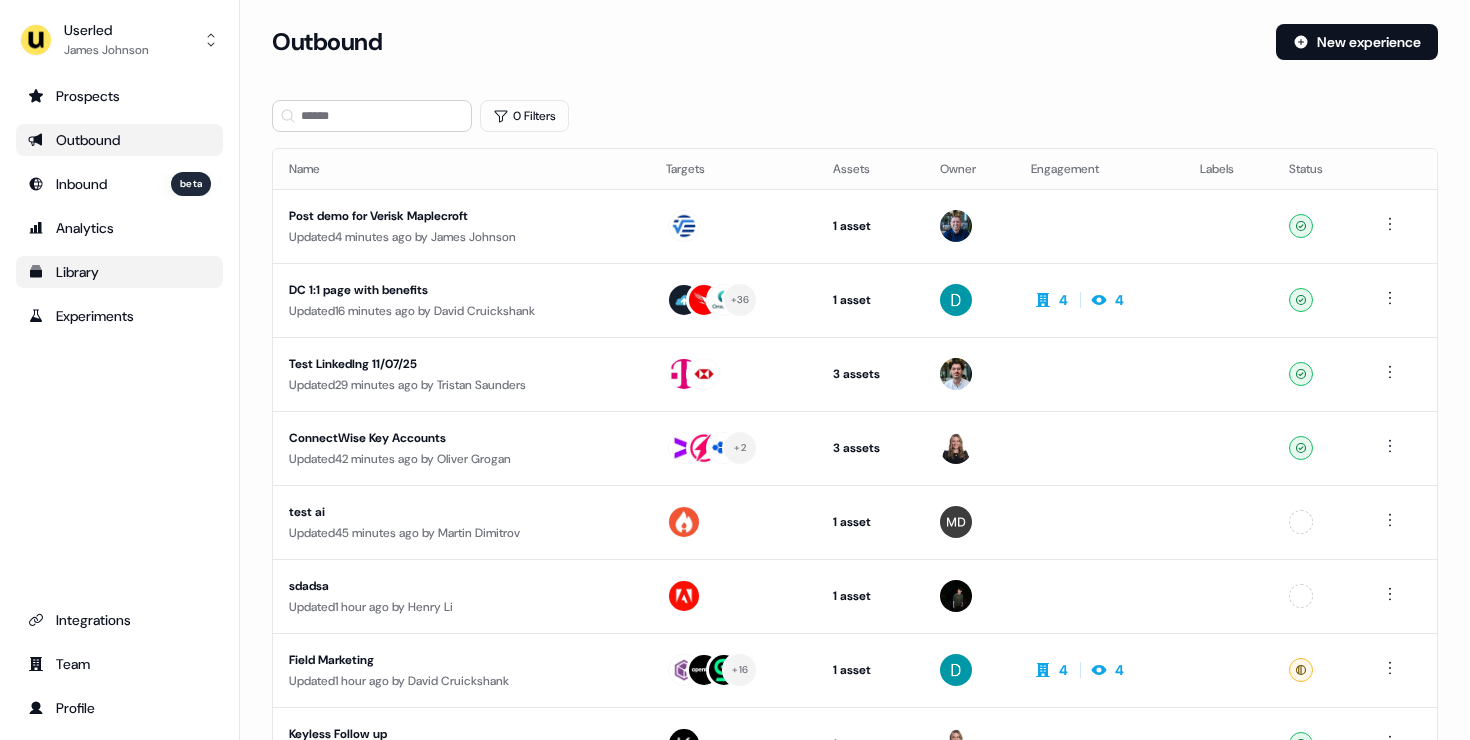 click on "Library" at bounding box center (119, 272) 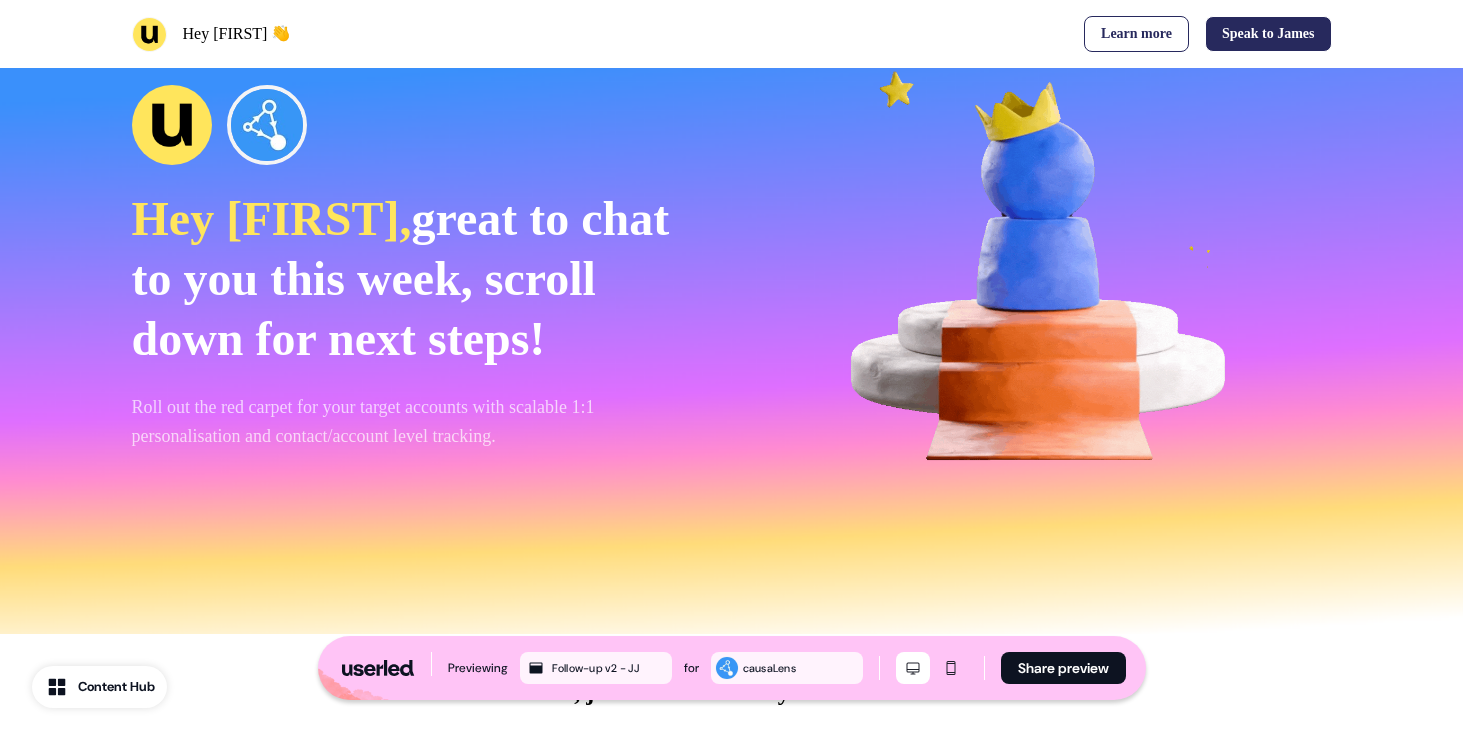 scroll, scrollTop: 0, scrollLeft: 0, axis: both 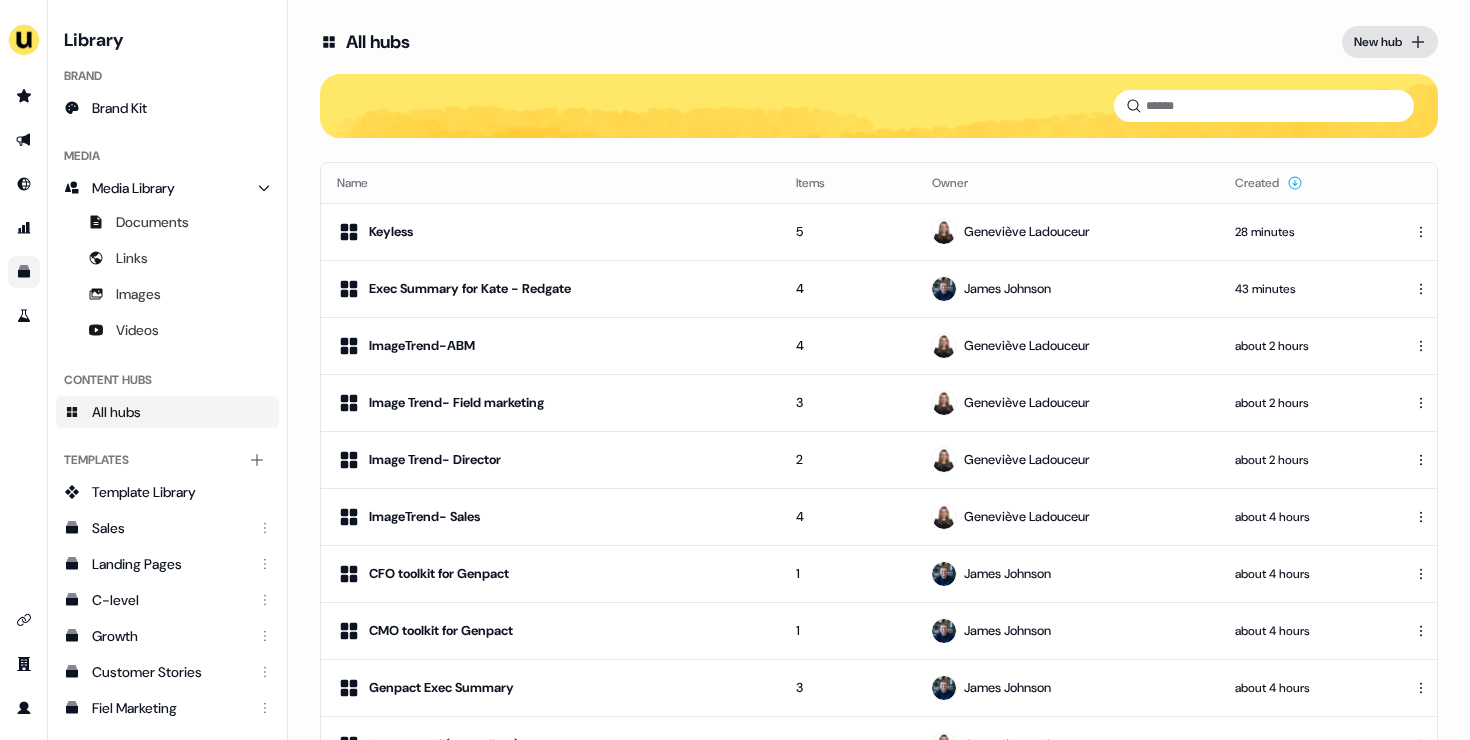 click on "New hub" at bounding box center (1390, 42) 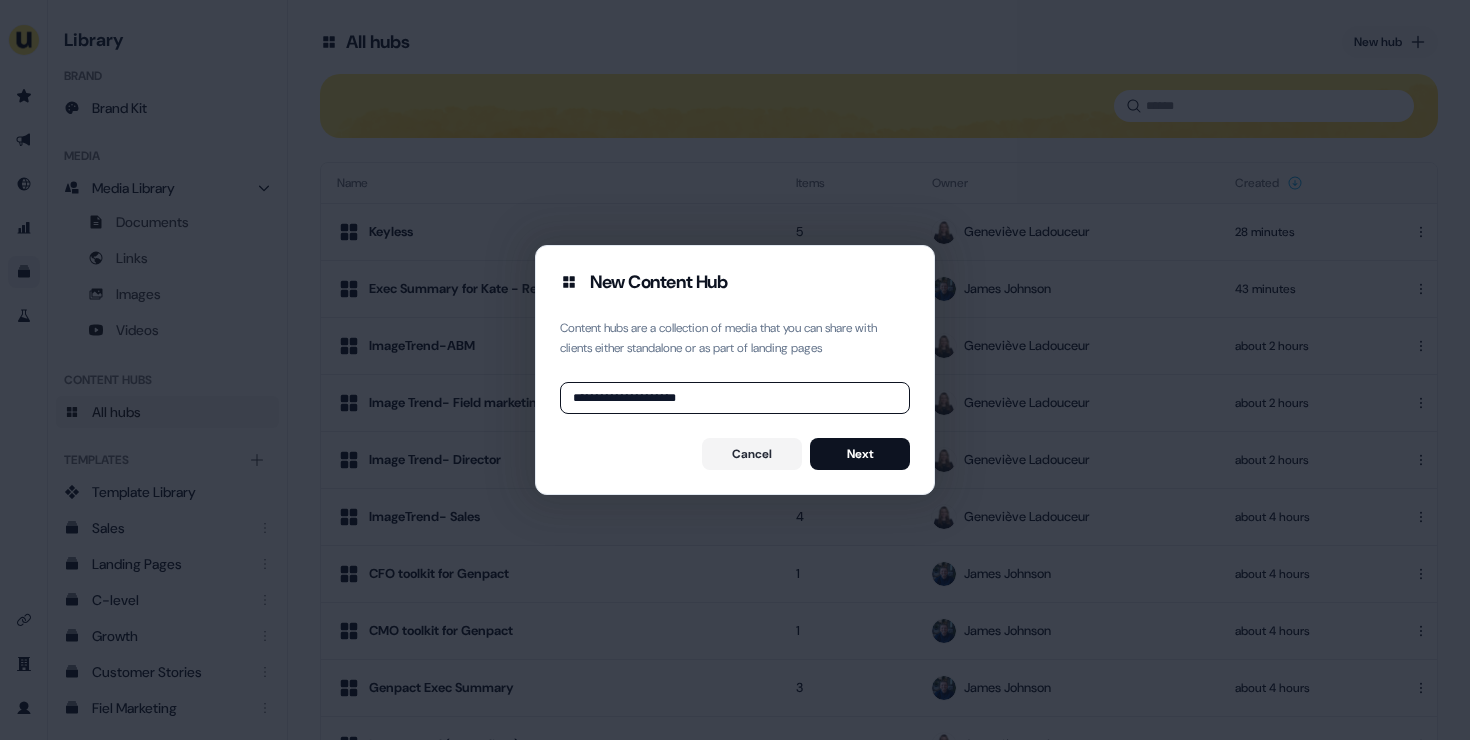 type on "**********" 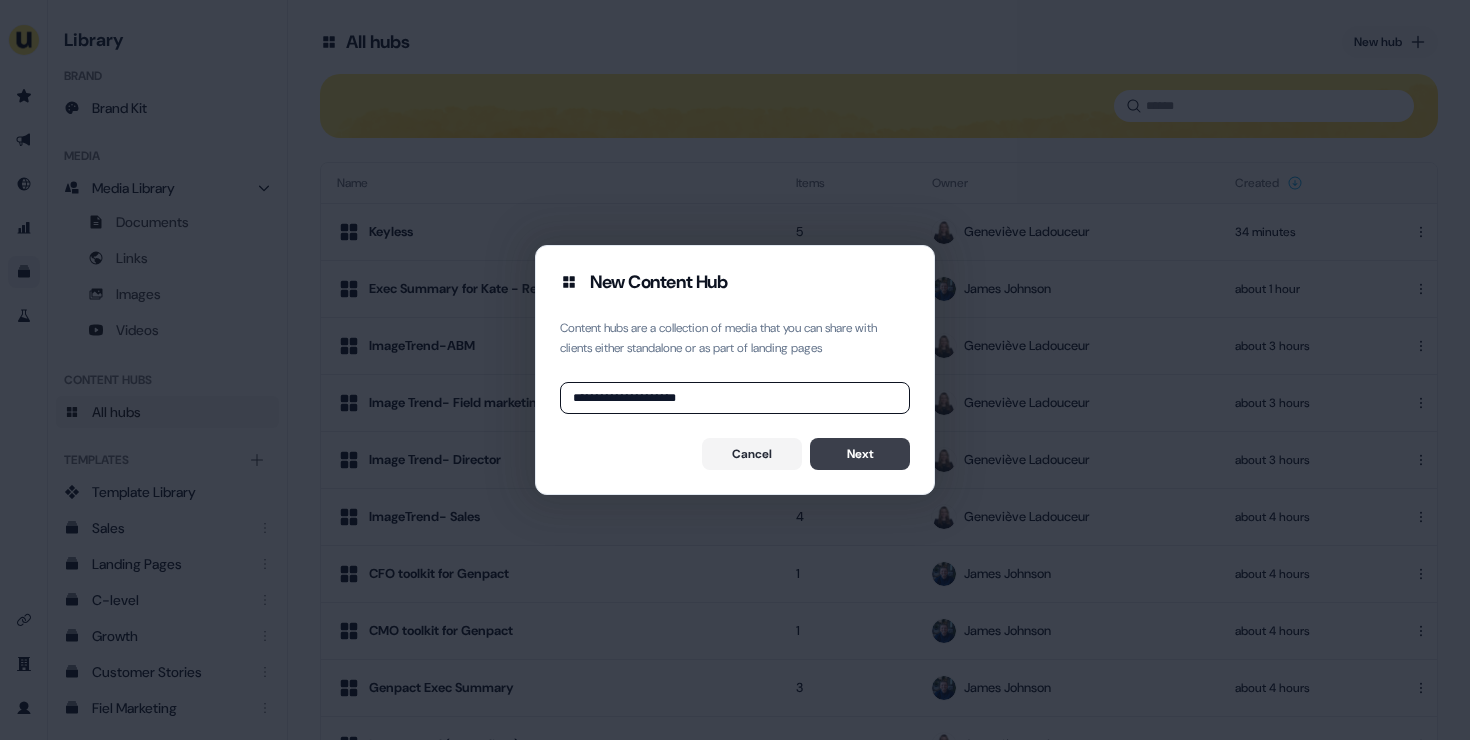 click on "Next" at bounding box center (860, 454) 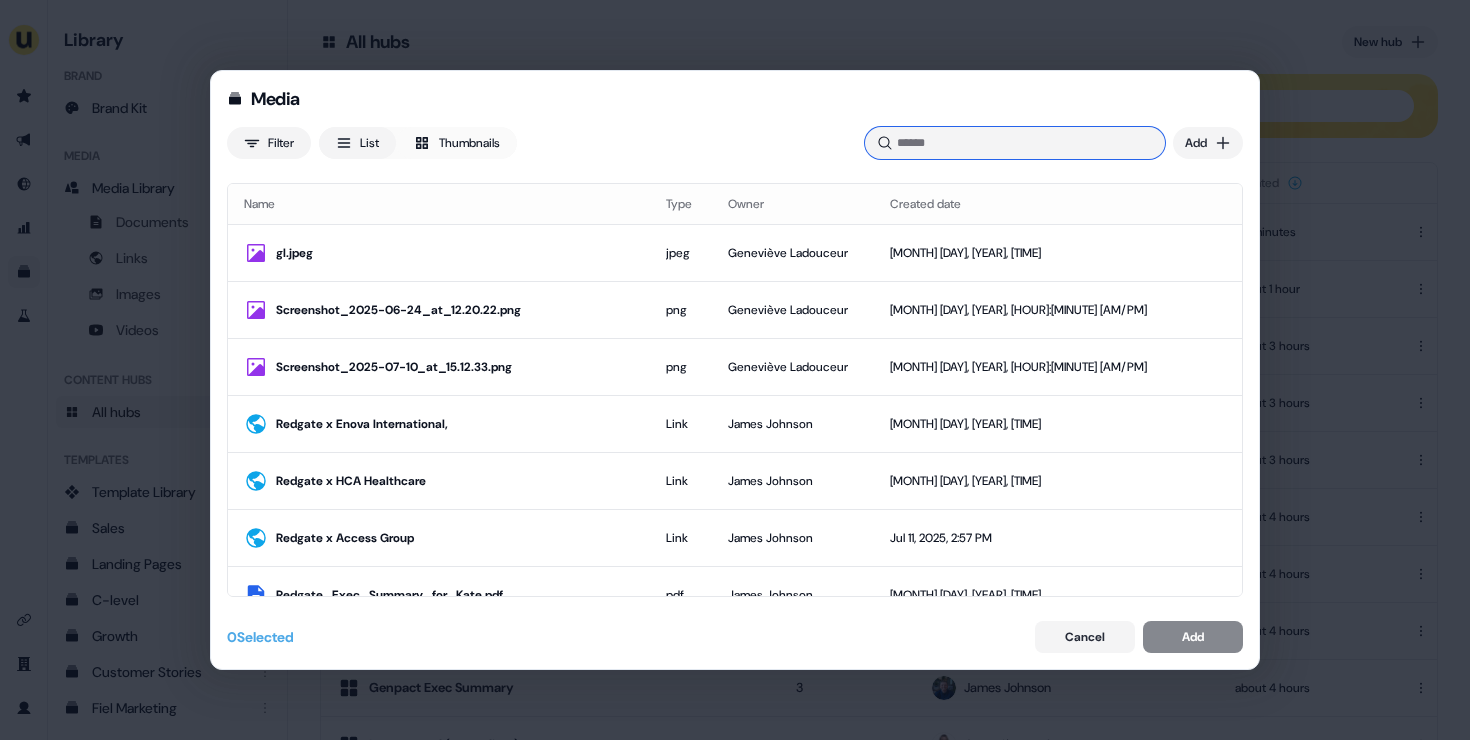 click at bounding box center [1015, 143] 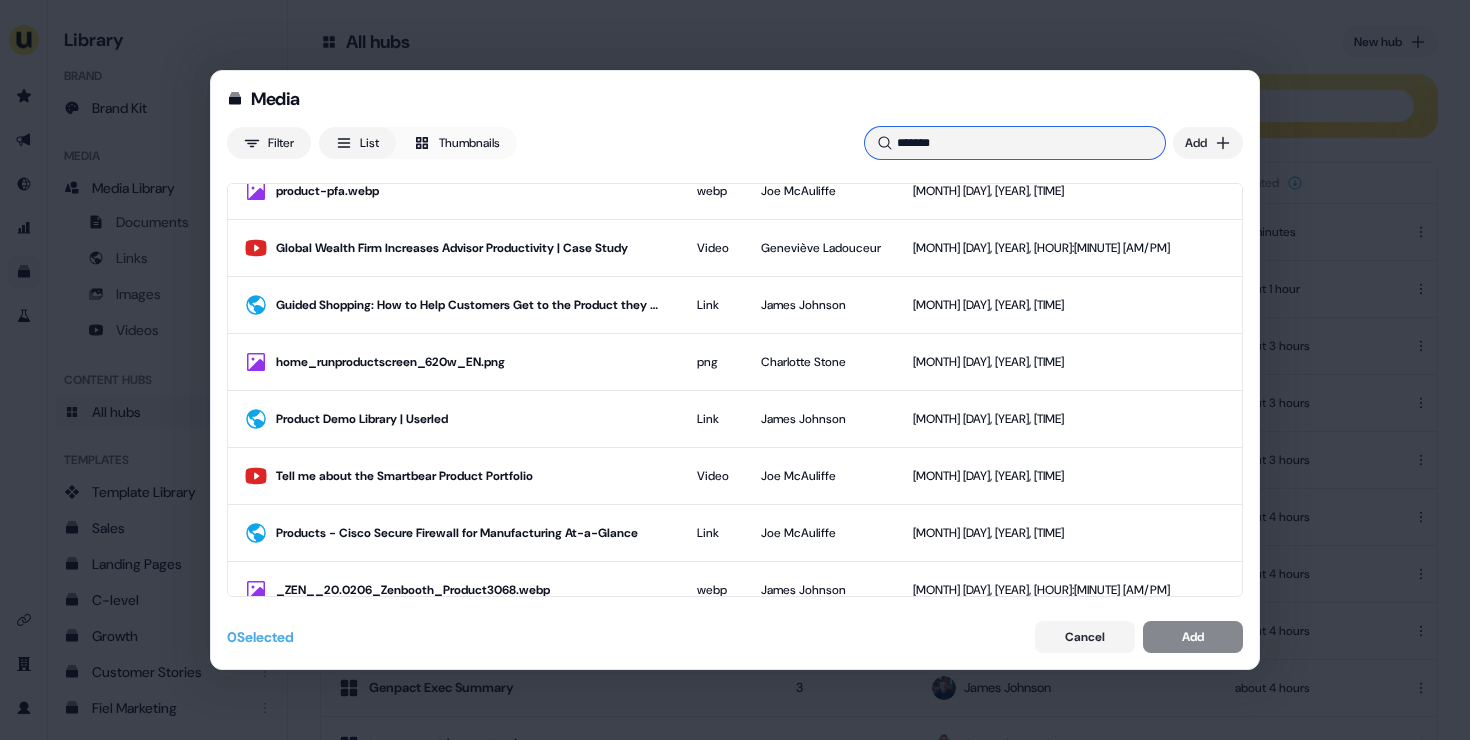 scroll, scrollTop: 571, scrollLeft: 0, axis: vertical 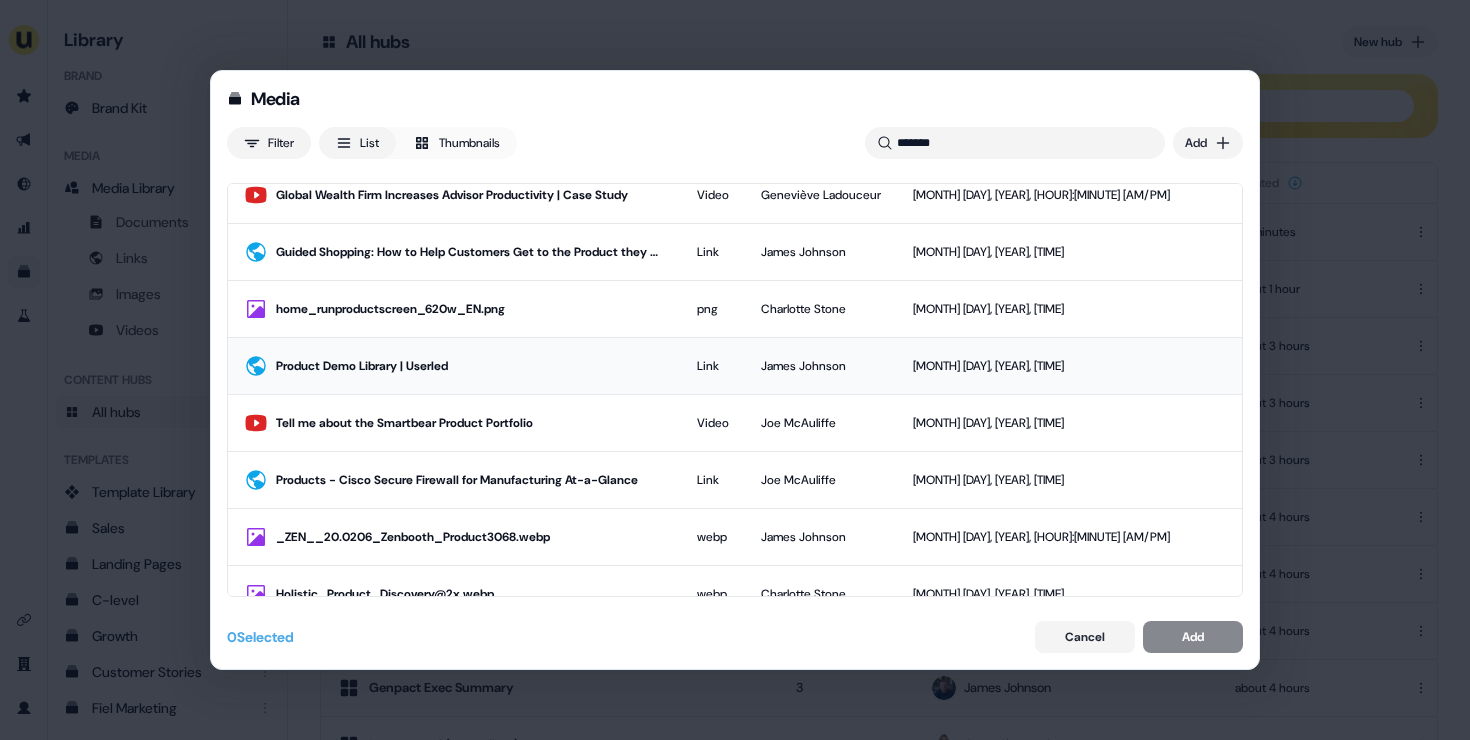 click on "Product Demo Library | Userled" at bounding box center (454, 365) 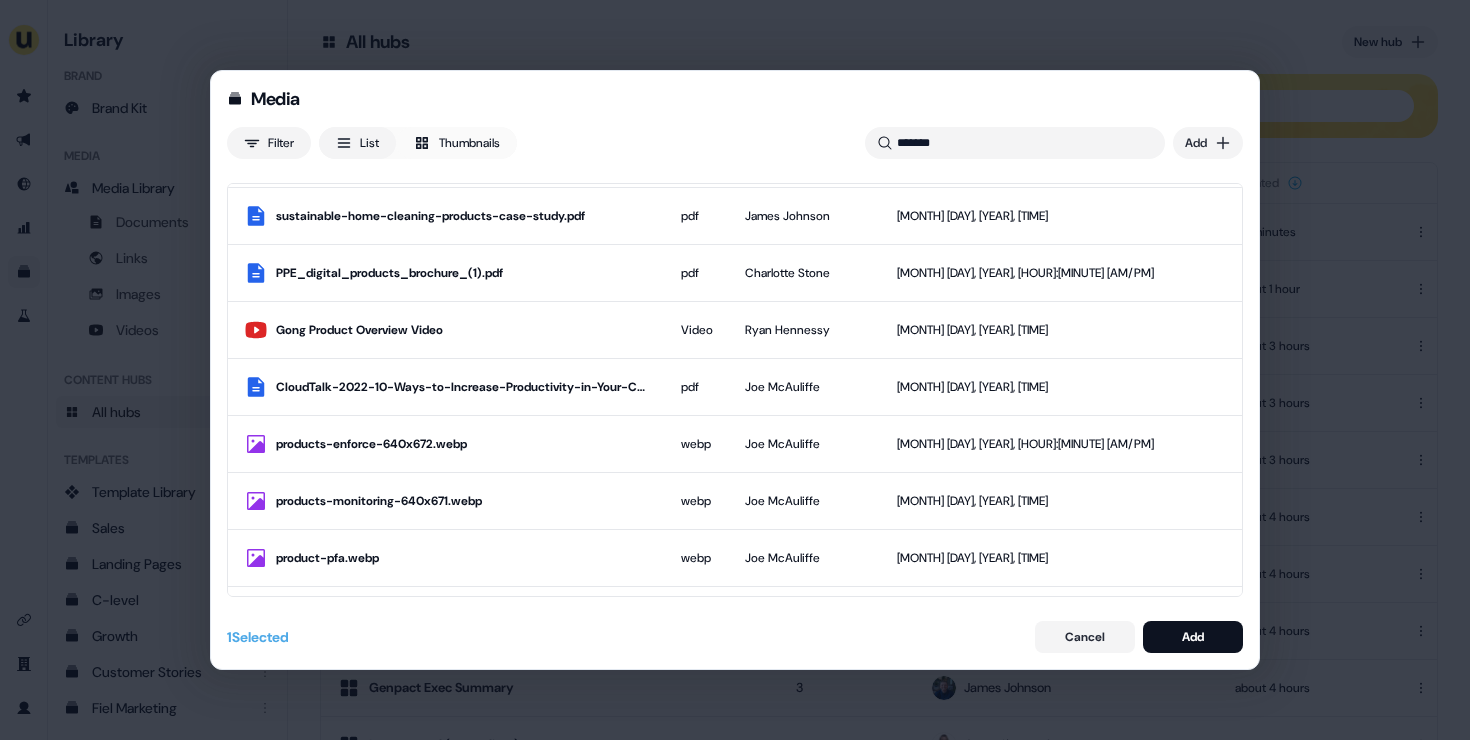 scroll, scrollTop: 0, scrollLeft: 0, axis: both 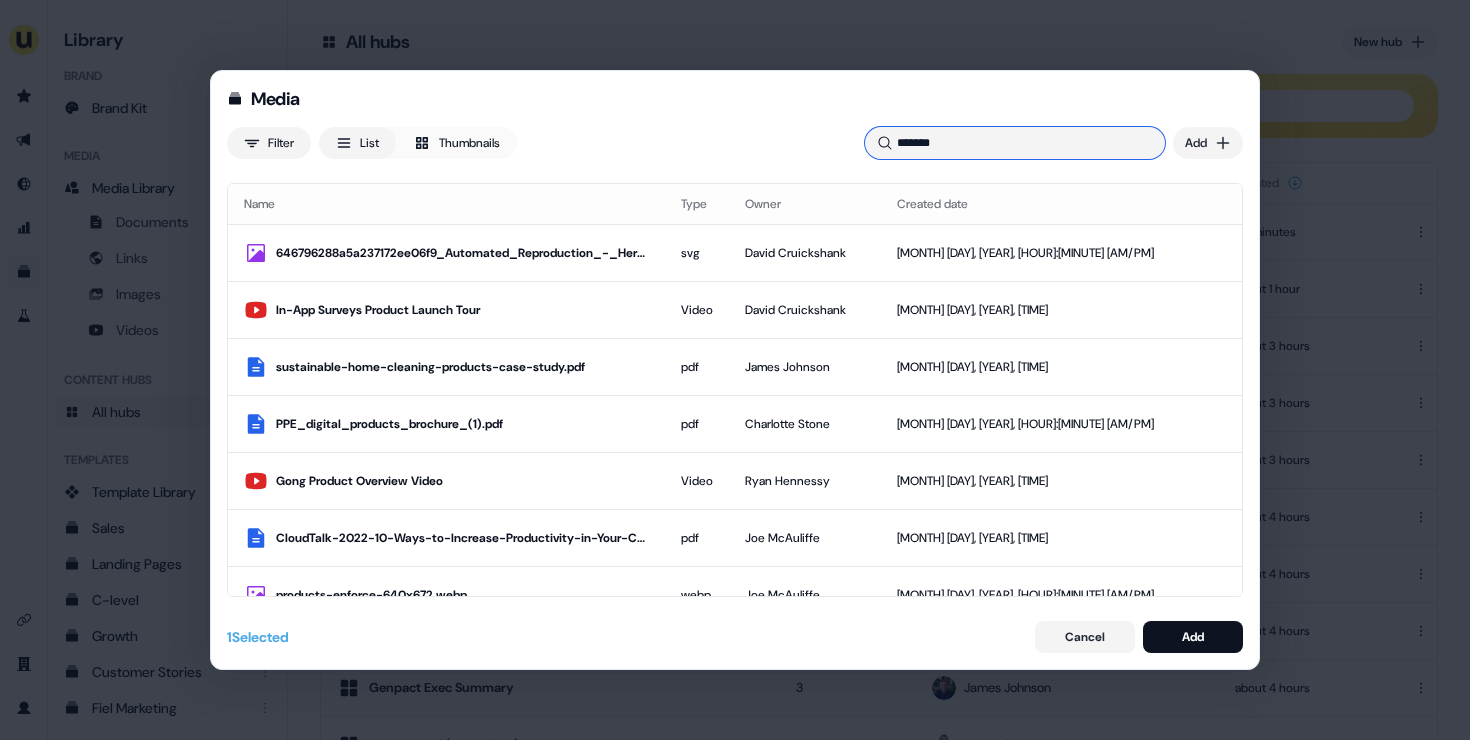 drag, startPoint x: 964, startPoint y: 143, endPoint x: 904, endPoint y: 140, distance: 60.074955 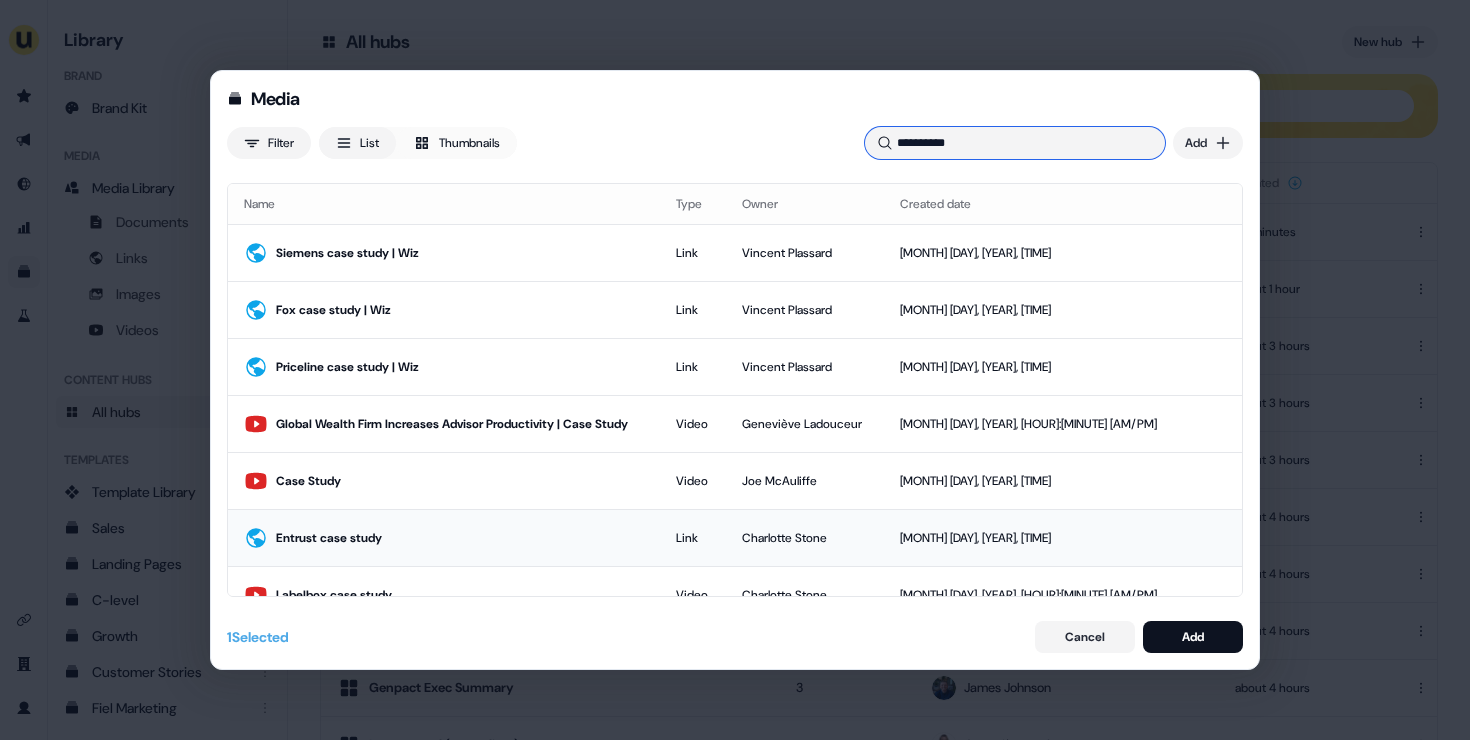 scroll, scrollTop: 140, scrollLeft: 0, axis: vertical 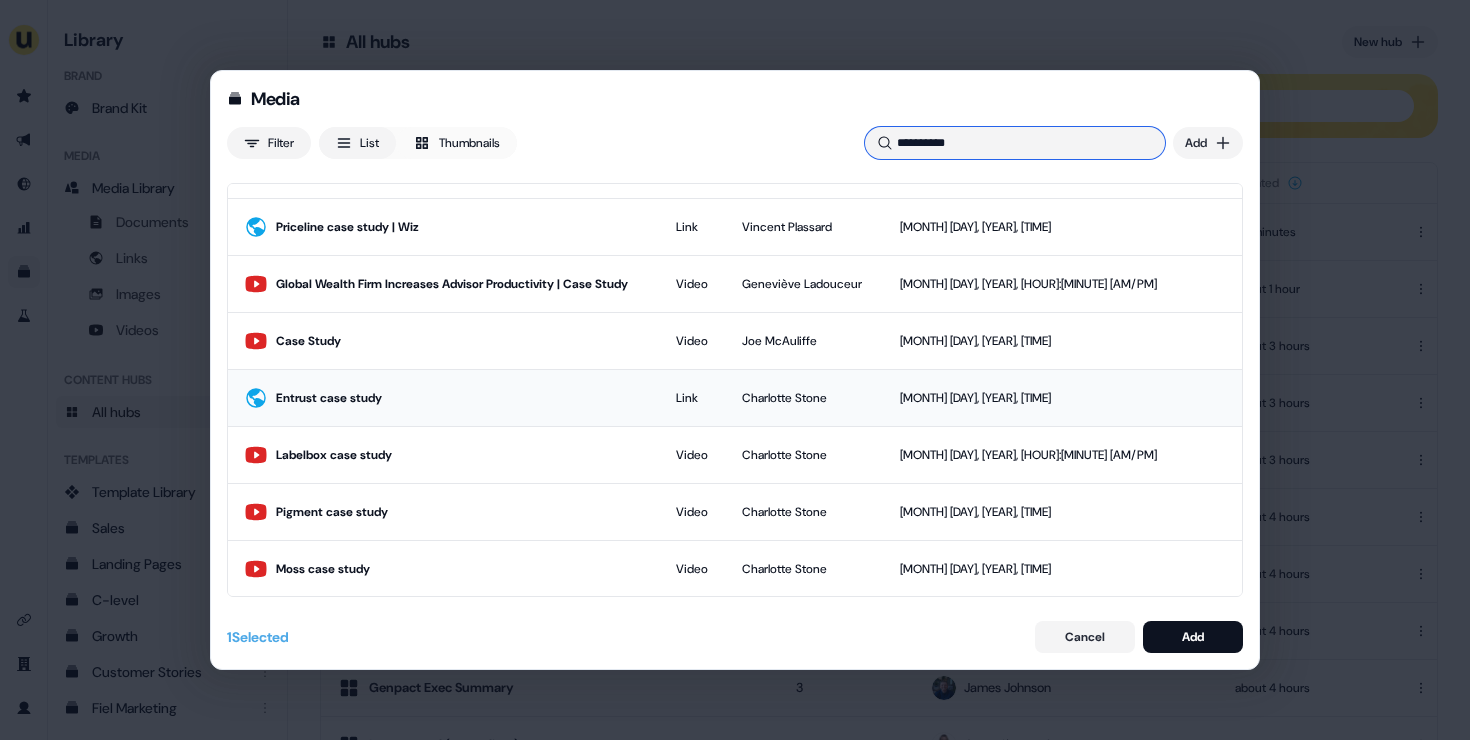 type on "**********" 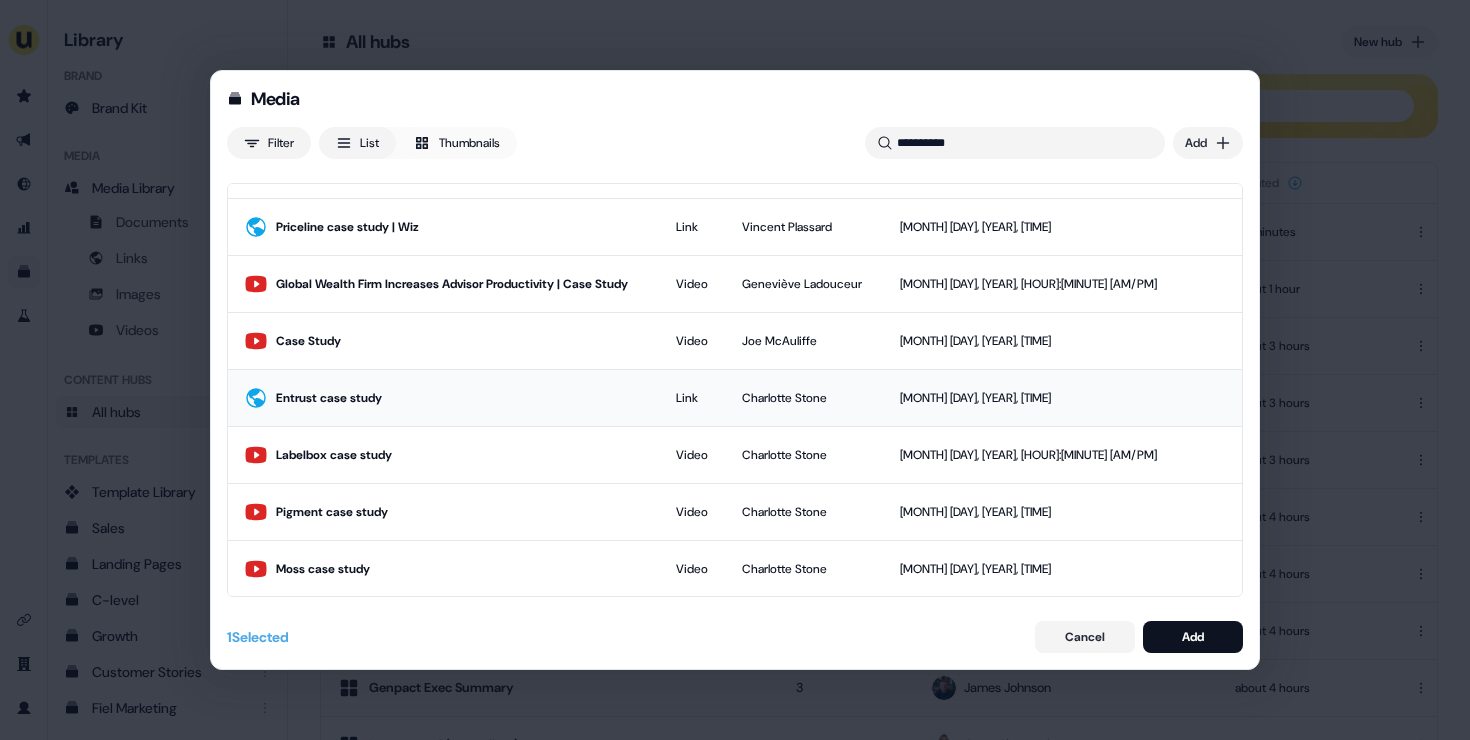 click on "Entrust case study" at bounding box center [444, 397] 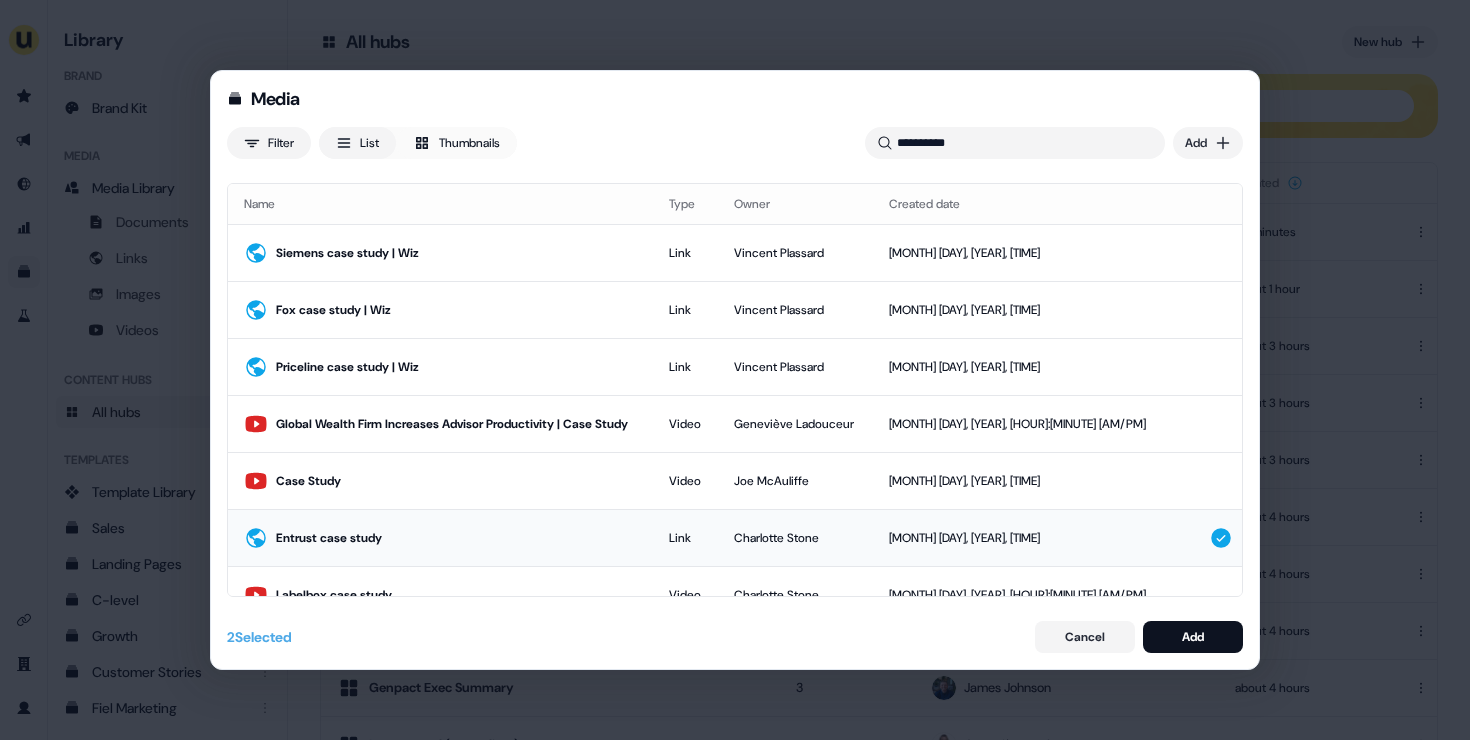scroll, scrollTop: 140, scrollLeft: 0, axis: vertical 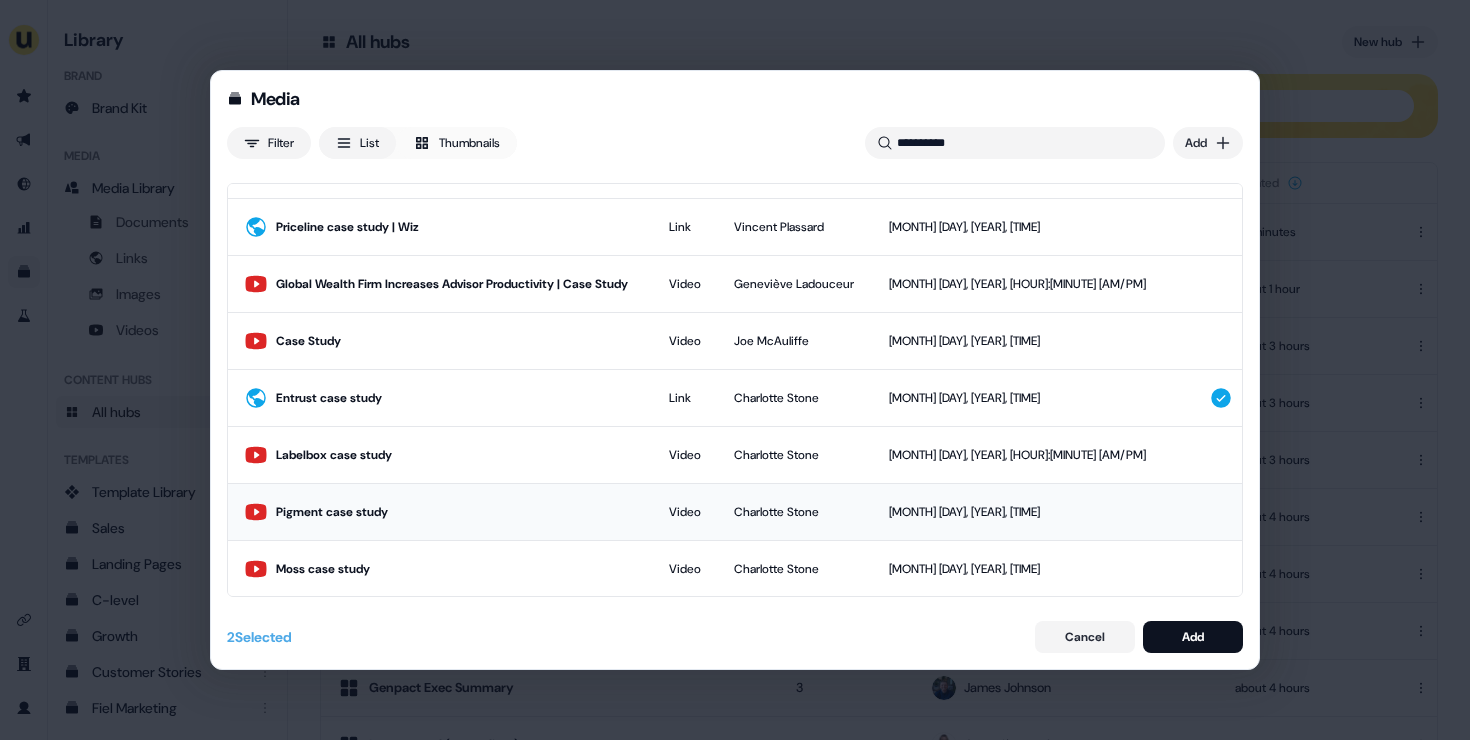 click on "Pigment case study" at bounding box center (456, 512) 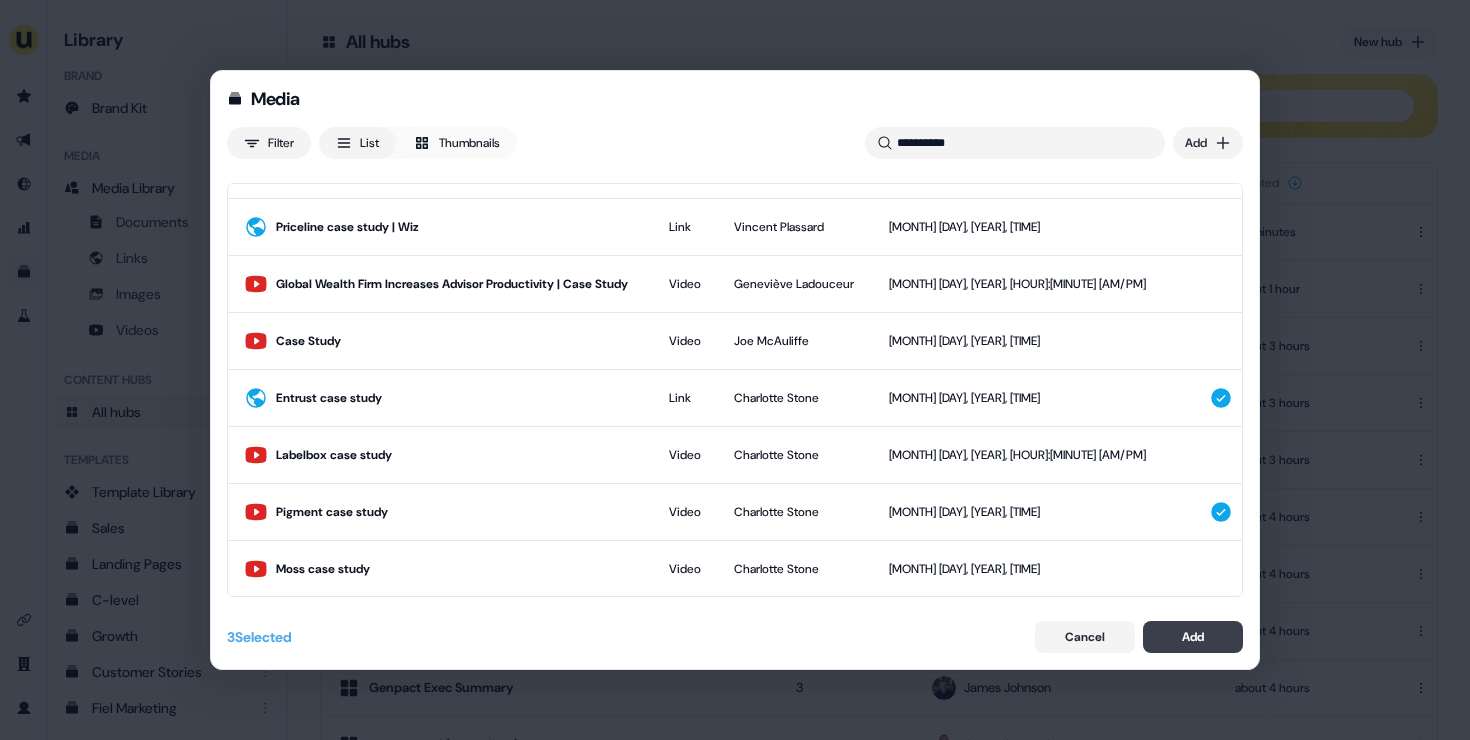 click on "Add" at bounding box center (1193, 637) 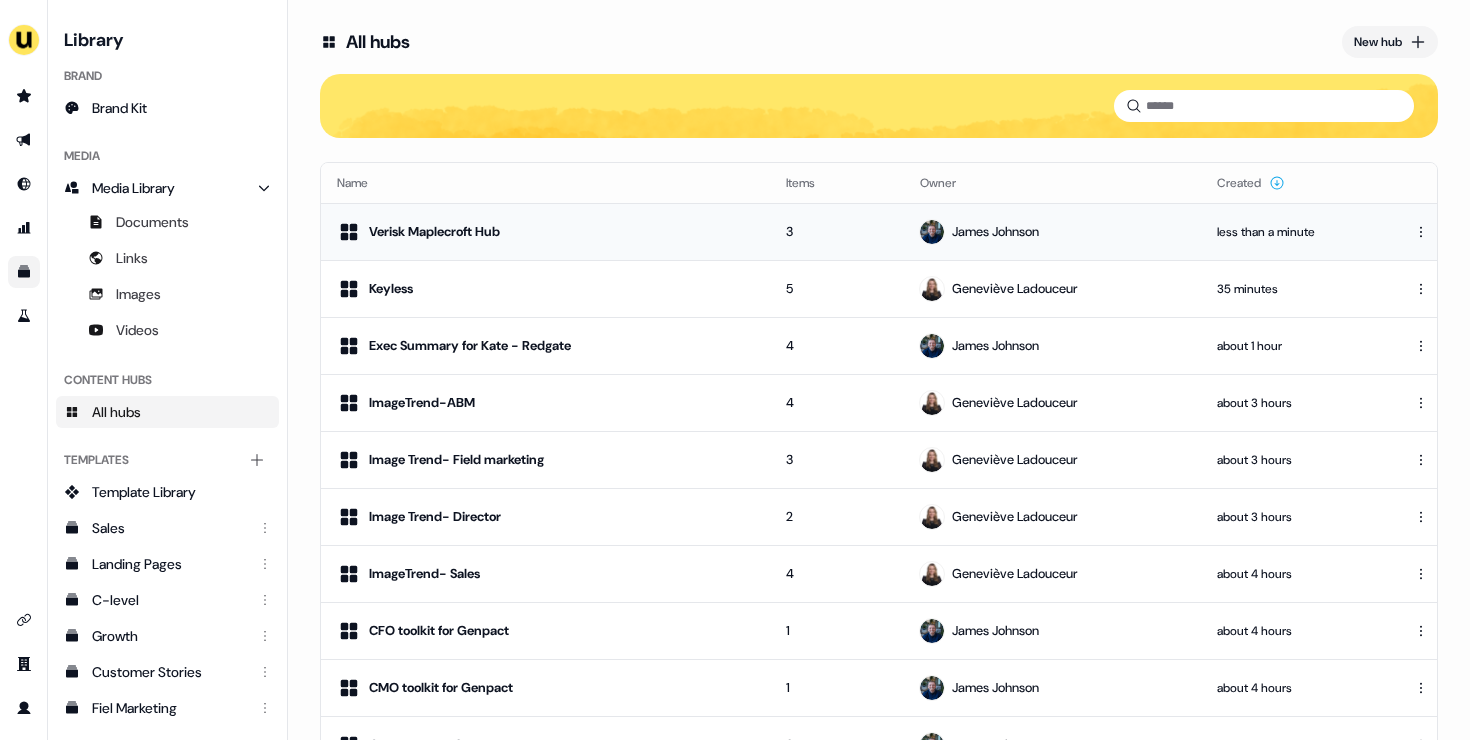 click on "Verisk Maplecroft Hub" at bounding box center [545, 232] 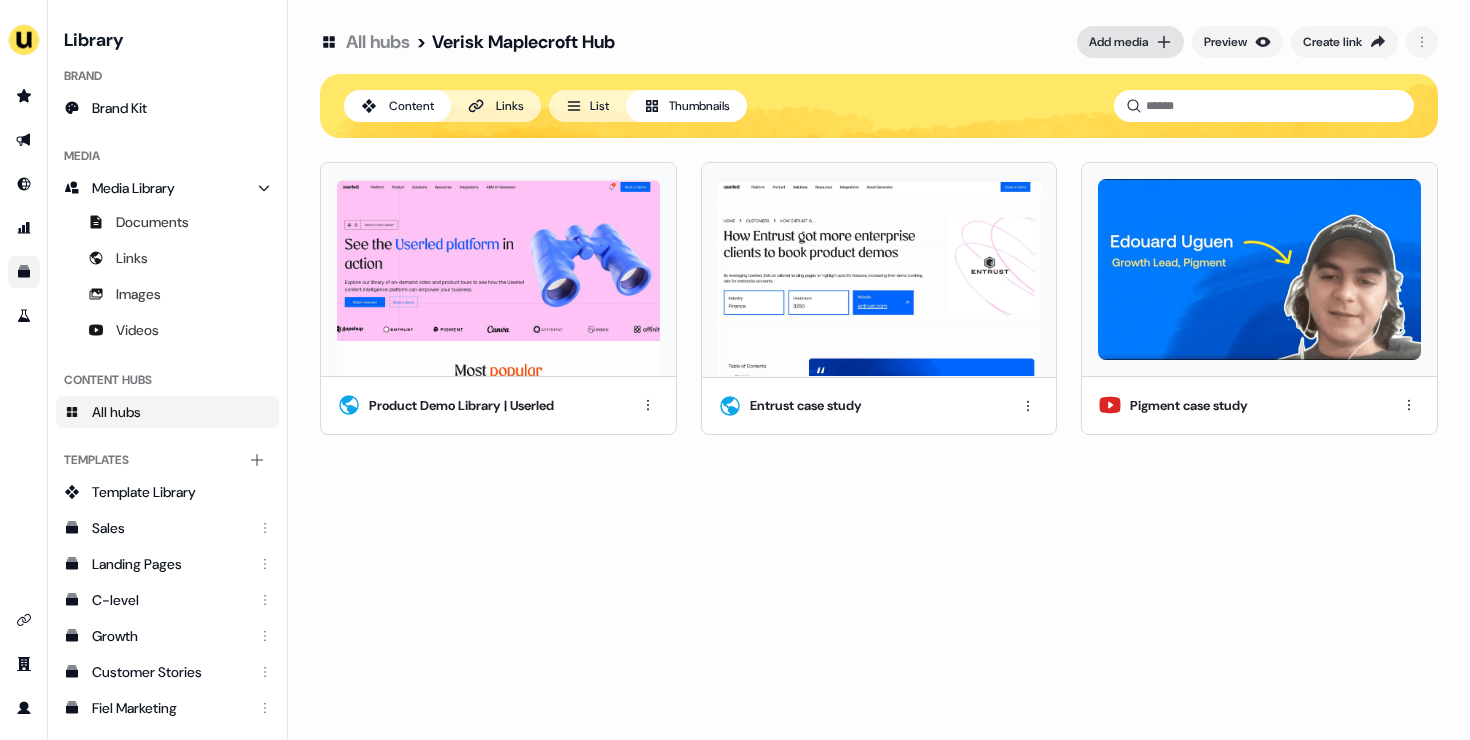 click on "Add media" at bounding box center [1118, 42] 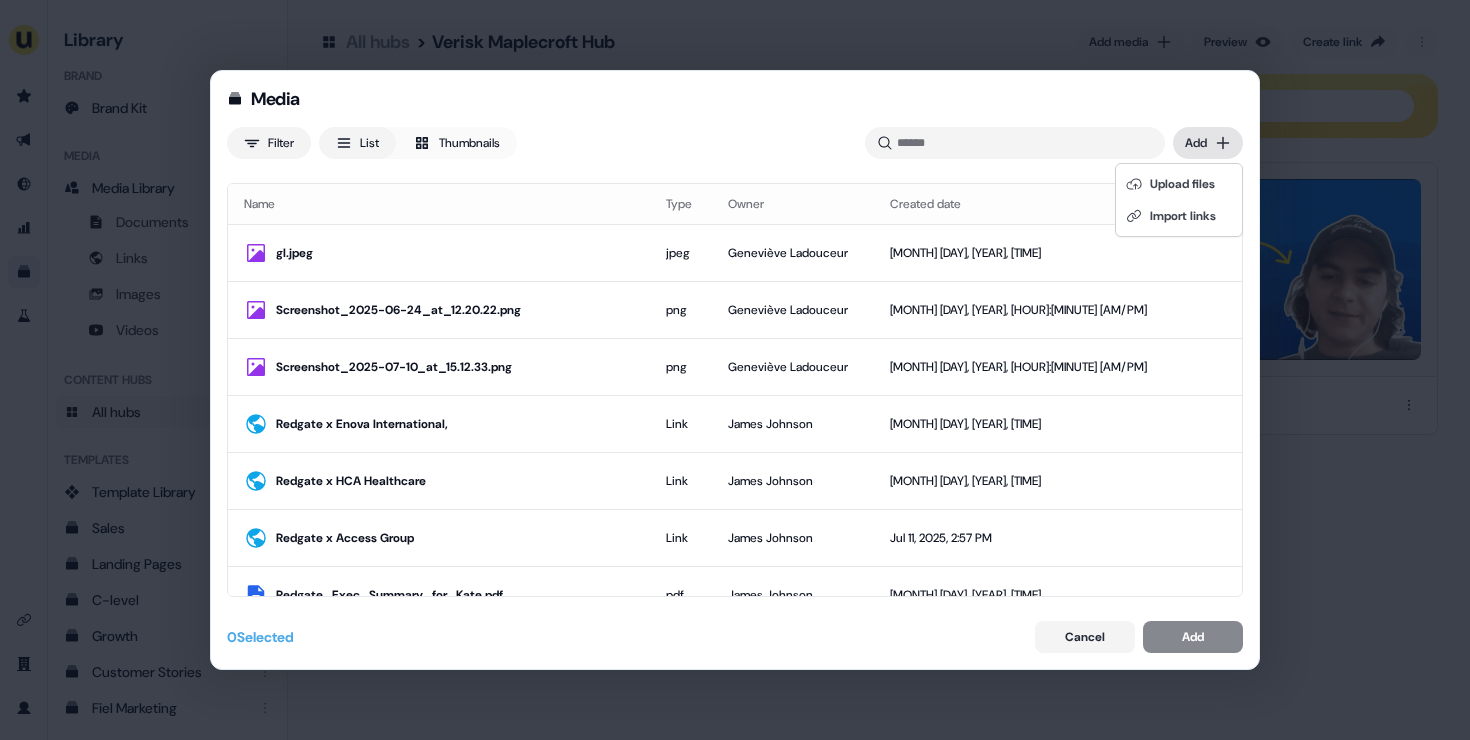 click on "Media Filter List Thumbnails Uploaded Add Name Type Owner Created date gl.jpeg jpeg Geneviève Ladouceur Jul 11, 2025, 3:12 PM Screenshot_2025-06-24_at_12.20.22.png png Geneviève Ladouceur Jul 11, 2025, 3:11 PM Screenshot_2025-07-10_at_15.12.33.png png Geneviève Ladouceur Jul 11, 2025, 3:10 PM Redgate x Enova International, Link James Johnson Jul 11, 2025, 2:58 PM Redgate x HCA Healthcare Link James Johnson Jul 11, 2025, 2:58 PM Redgate x Access Group Link James Johnson Jul 11, 2025, 2:57 PM Redgate_Exec_Summary_for_Kate.pdf pdf James Johnson Jul 11, 2025, 2:55 PM CFO_Justification_Deck_for_Genpact.pdf pdf James Johnson Jul 11, 2025, 11:47 AM Screenshot_2025-07-11_at_11.41.58.png png David Cruickshank Jul 11, 2025, 11:42 AM CMO_Value_Deck_for_Genpact.pdf pdf James Johnson Jul 11, 2025, 11:41 AM Screenshot_2025-07-11_at_11.40.21.png png David Cruickshank Jul 11, 2025, 11:40 AM Screenshot_2025-07-11_at_11.39.37.png png David Cruickshank Jul 11, 2025, 11:39 AM Screenshot_2025-07-11_at_11.36.34.png png png Link" at bounding box center [735, 370] 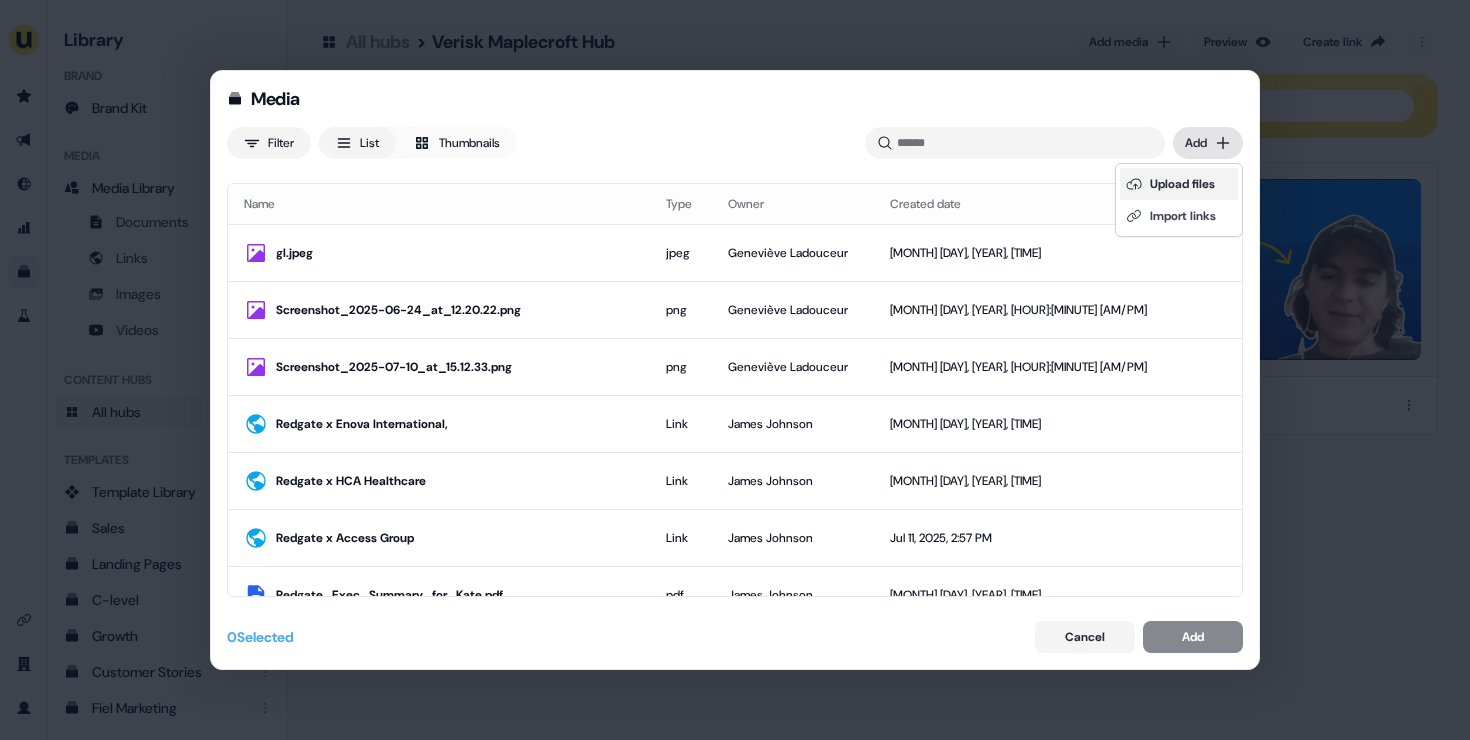 click on "Upload files" at bounding box center (1179, 184) 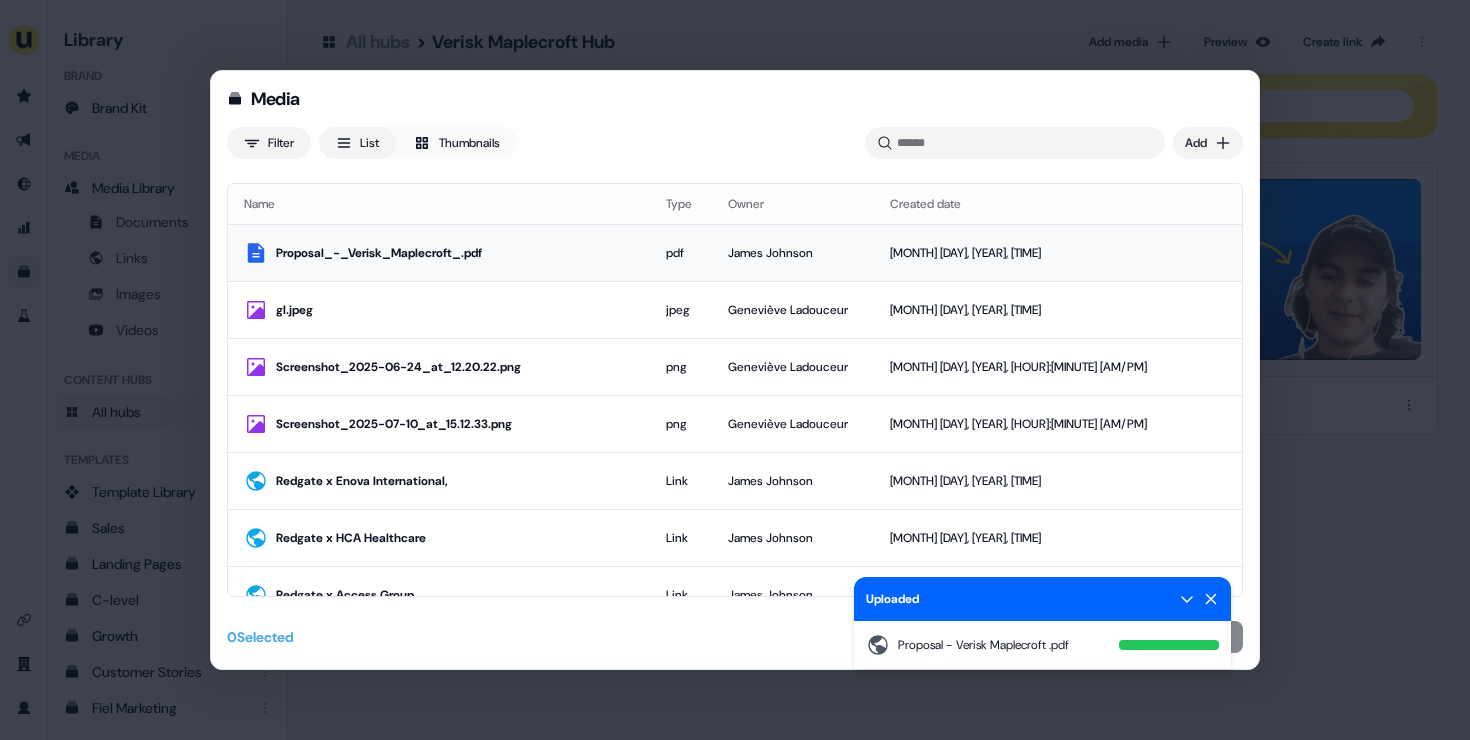 click on "Proposal_-_Verisk_Maplecroft_.pdf" at bounding box center (455, 253) 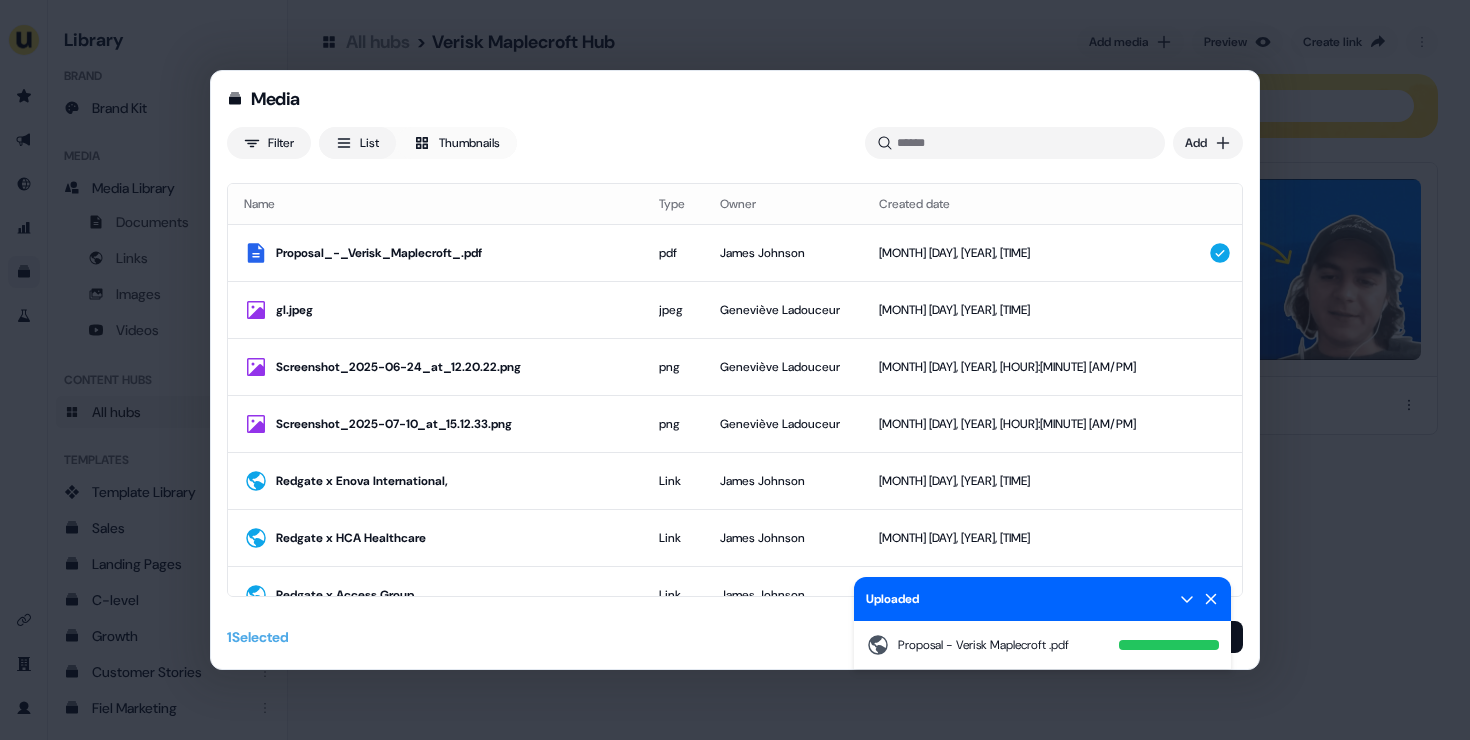 click 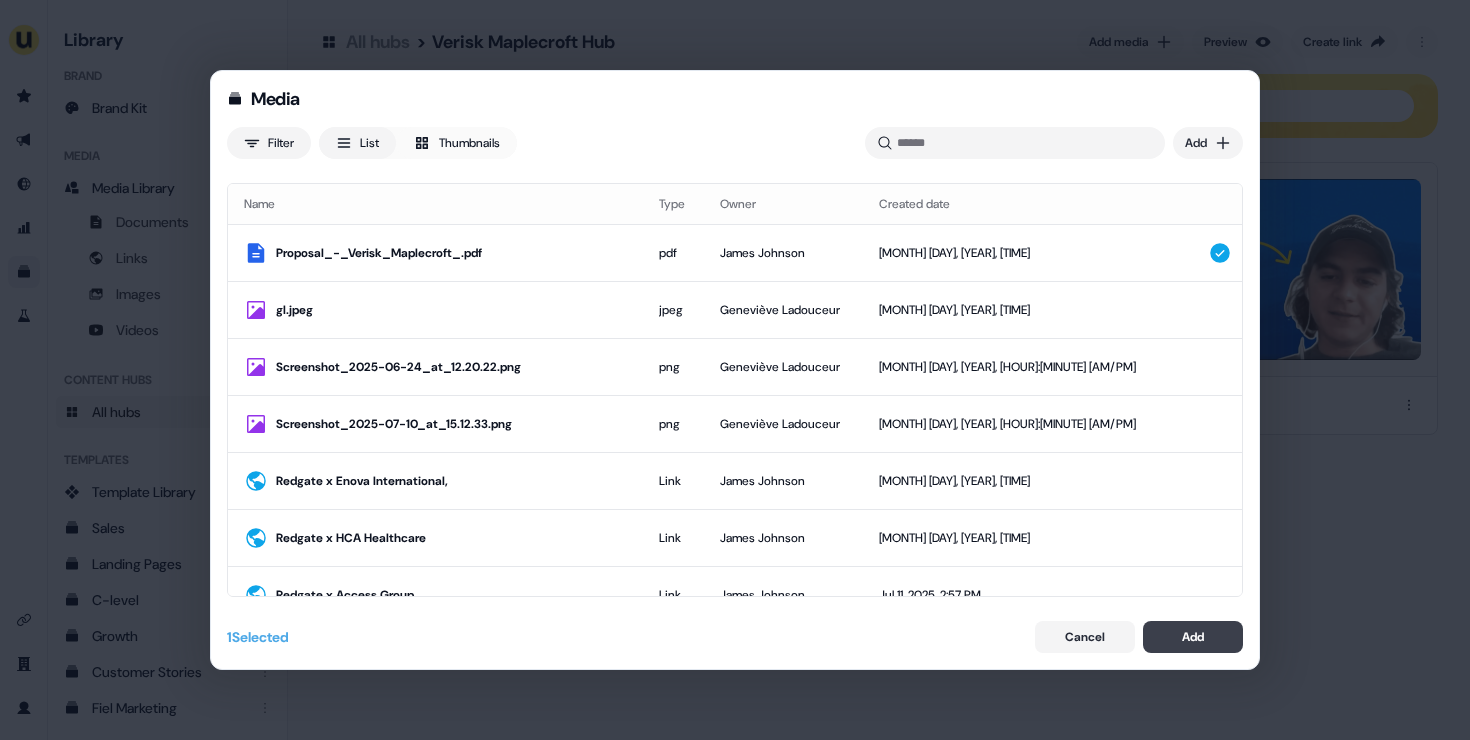 click on "Add" at bounding box center [1193, 637] 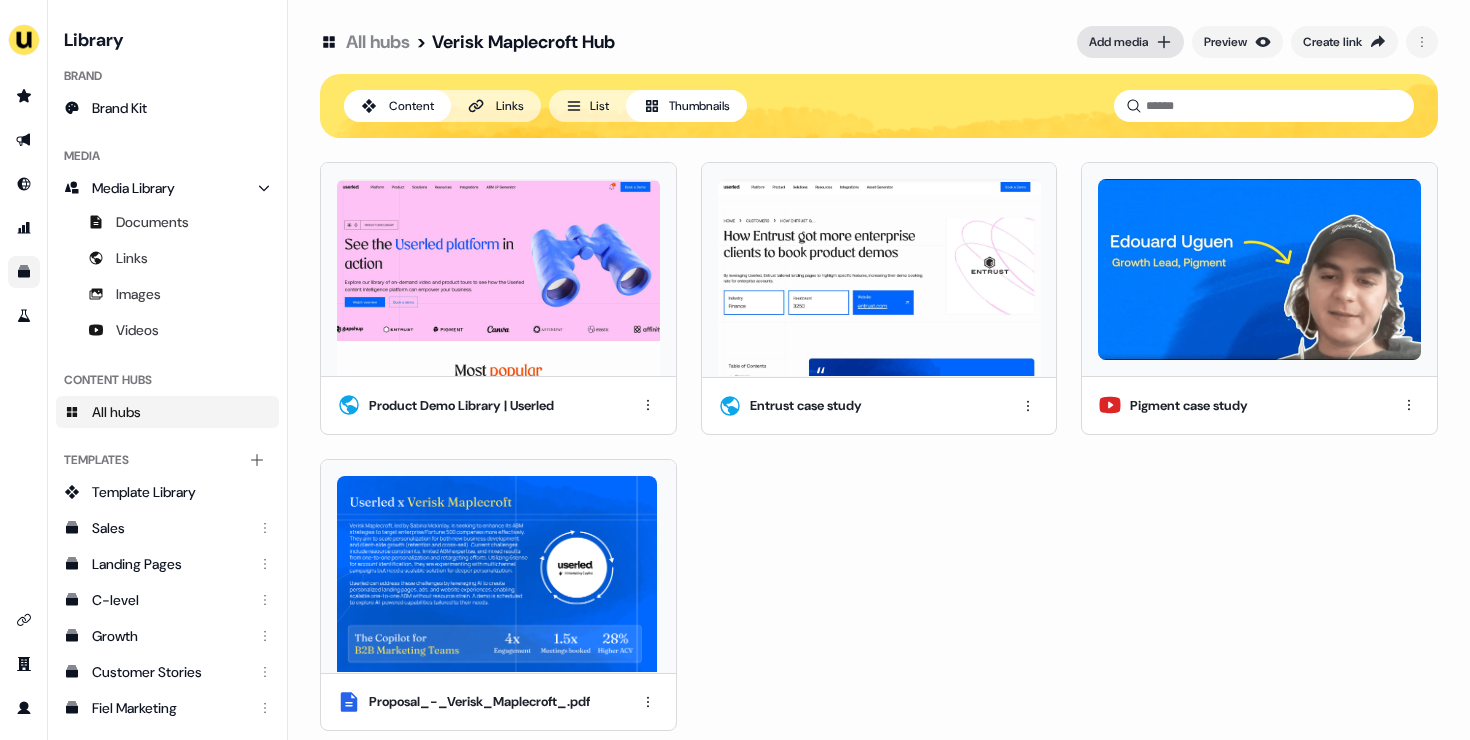 click on "Add media" at bounding box center (1118, 42) 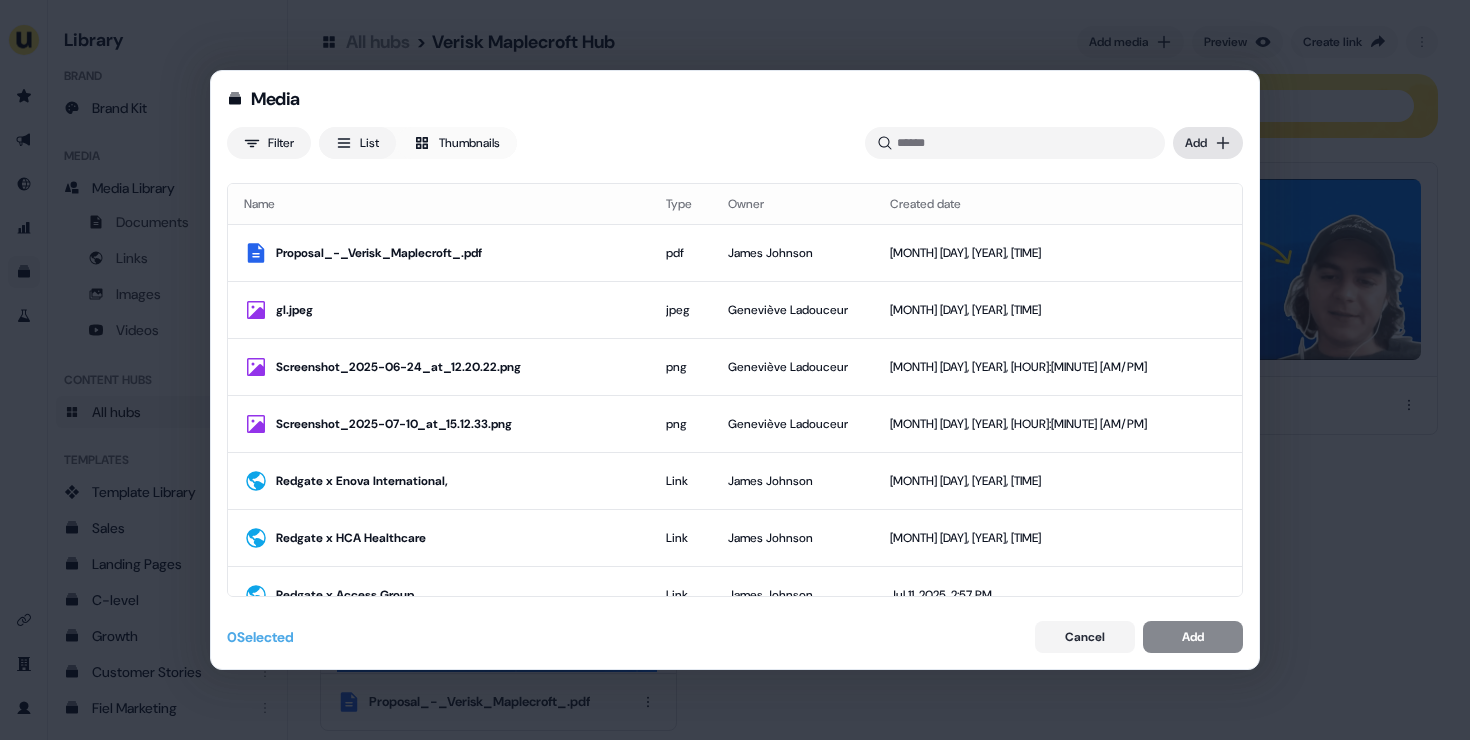 click on "Media Filter List Thumbnails Uploaded Add Name Type Owner Created date Proposal_-_Verisk_Maplecroft_.pdf pdf James Johnson Jul 11, 2025, 3:45 PM gl.jpeg jpeg Geneviève Ladouceur Jul 11, 2025, 3:12 PM Screenshot_2025-06-24_at_12.20.22.png png Geneviève Ladouceur Jul 11, 2025, 3:11 PM Screenshot_2025-07-10_at_15.12.33.png png Geneviève Ladouceur Jul 11, 2025, 3:10 PM Redgate x Enova International, Link James Johnson Jul 11, 2025, 2:58 PM Redgate x HCA Healthcare Link James Johnson Jul 11, 2025, 2:58 PM Redgate x Access Group Link James Johnson Jul 11, 2025, 2:57 PM Redgate_Exec_Summary_for_Kate.pdf pdf James Johnson Jul 11, 2025, 2:55 PM CFO_Justification_Deck_for_Genpact.pdf pdf James Johnson Jul 11, 2025, 11:47 AM Screenshot_2025-07-11_at_11.41.58.png png David Cruickshank Jul 11, 2025, 11:42 AM CMO_Value_Deck_for_Genpact.pdf pdf James Johnson Jul 11, 2025, 11:41 AM Screenshot_2025-07-11_at_11.40.21.png png David Cruickshank Jul 11, 2025, 11:40 AM Screenshot_2025-07-11_at_11.39.37.png png David Cruickshank" at bounding box center [735, 370] 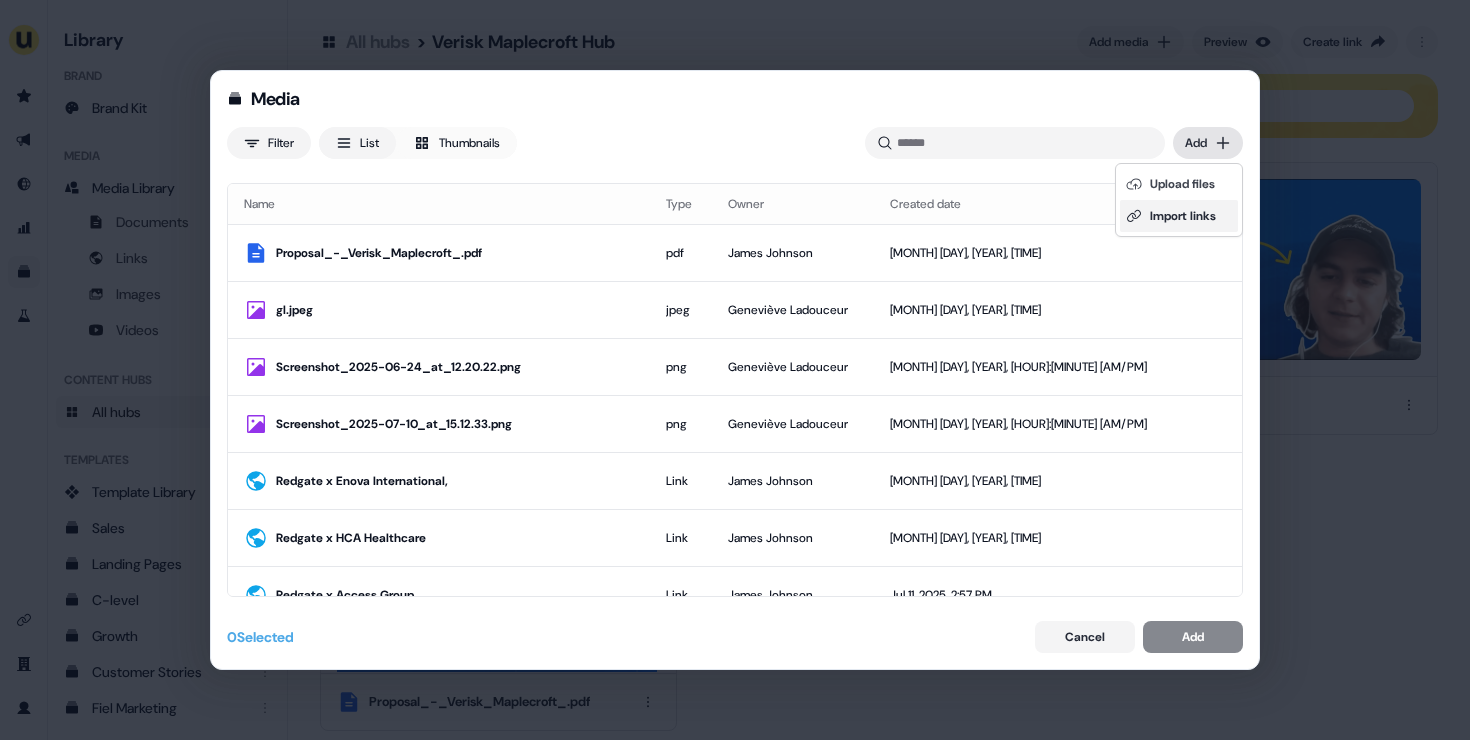 click on "Import links" at bounding box center (1179, 216) 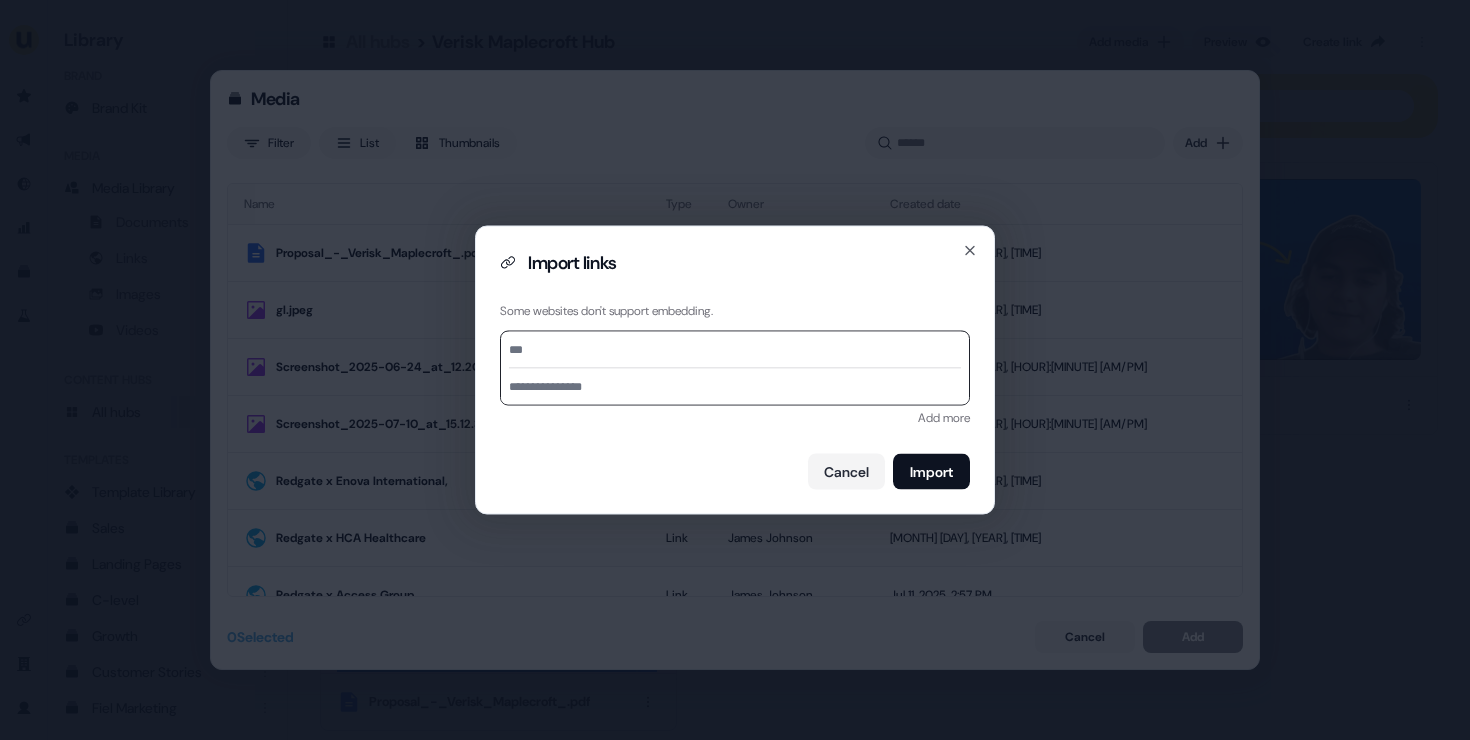 paste on "**********" 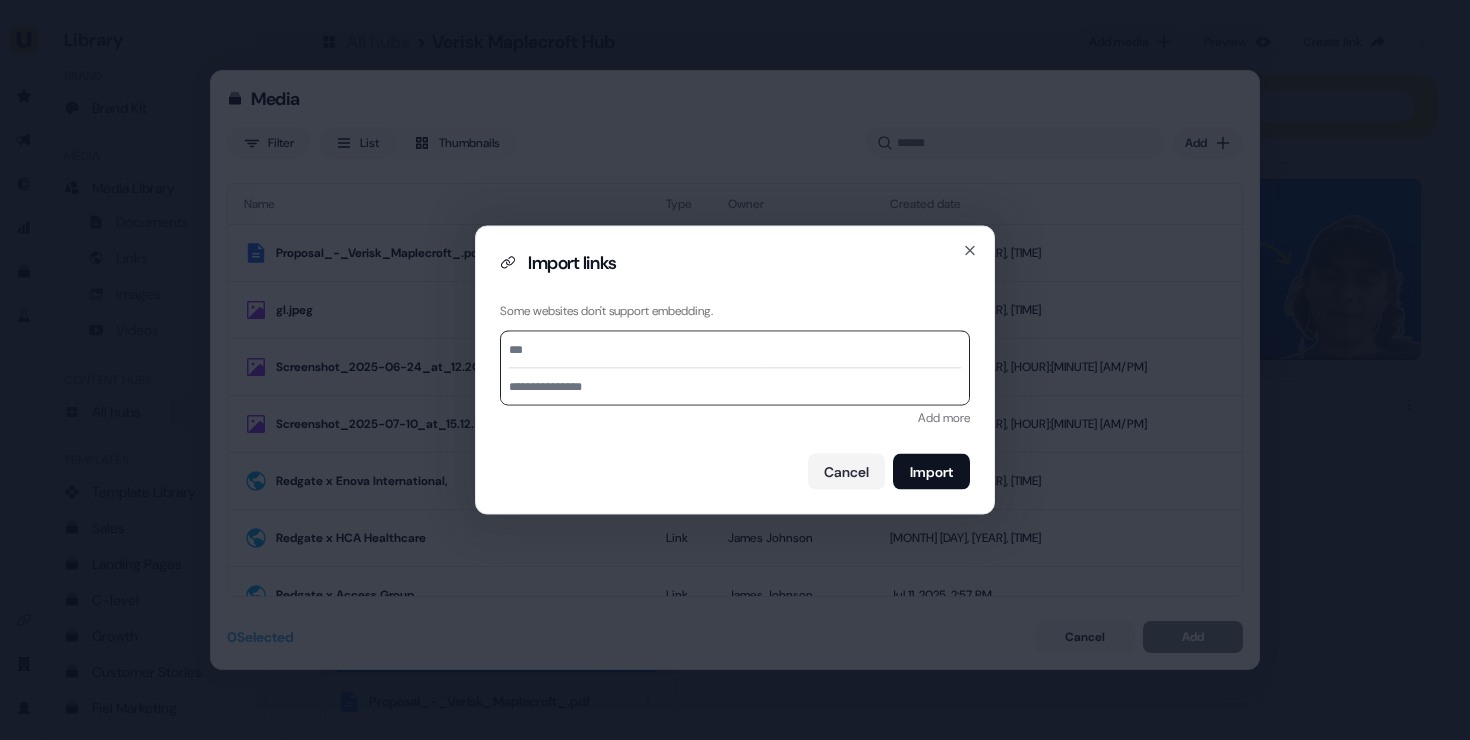 type on "**********" 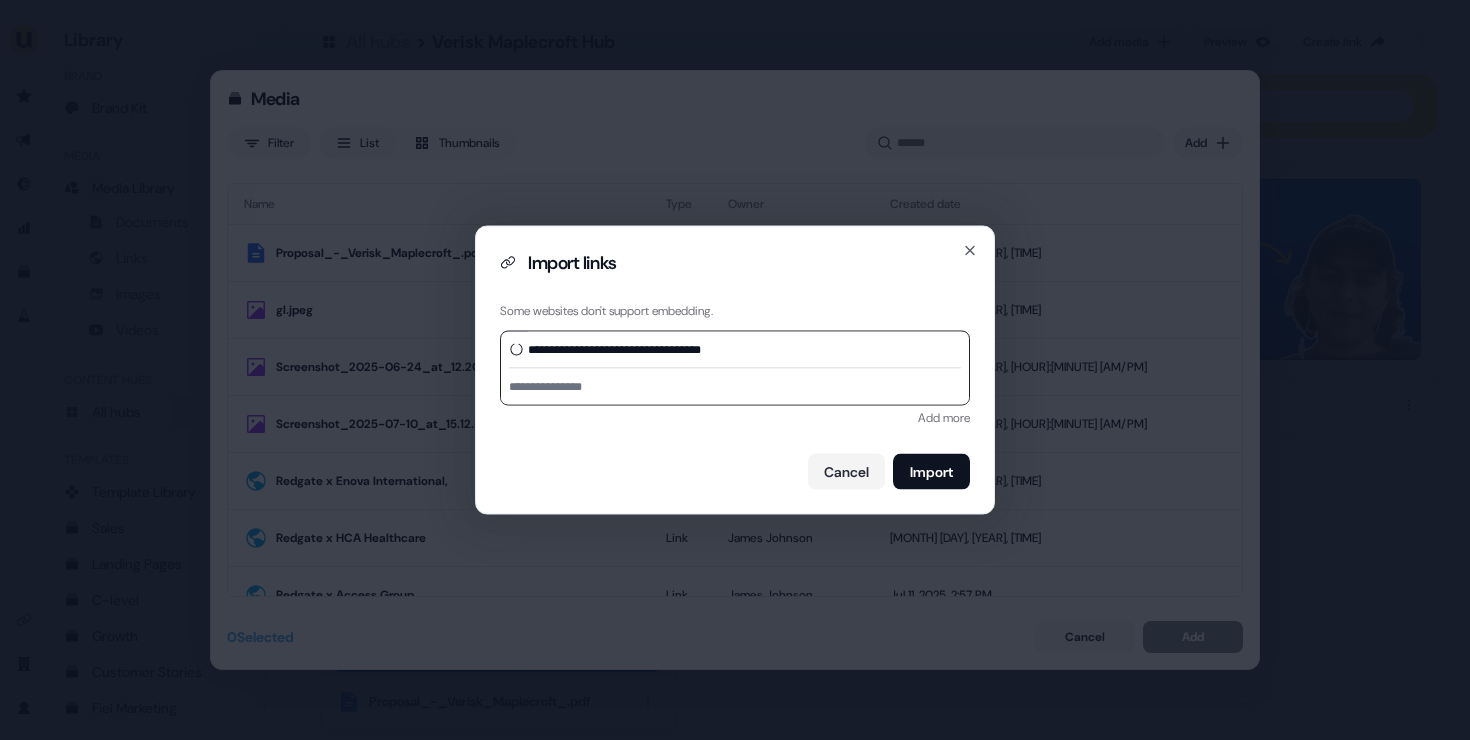 type on "**********" 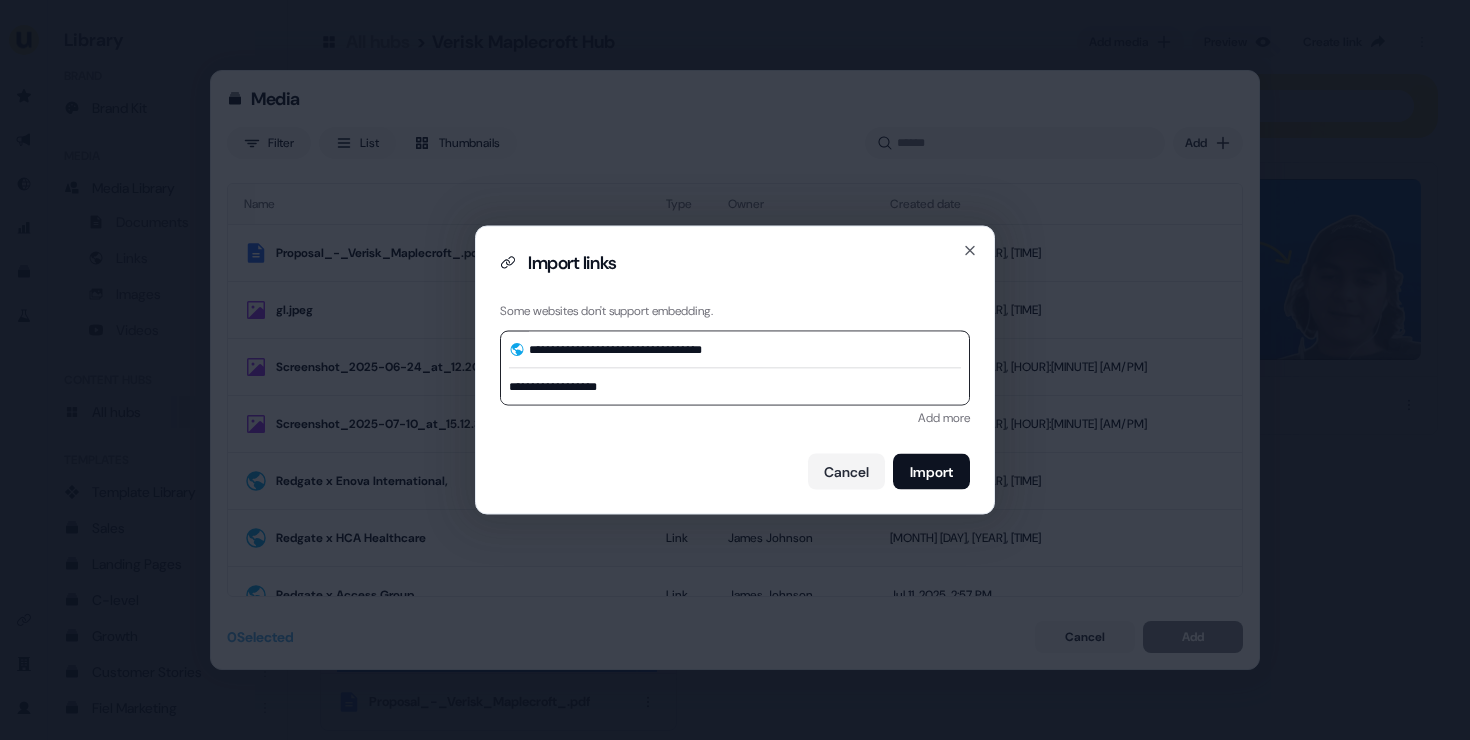 type on "**********" 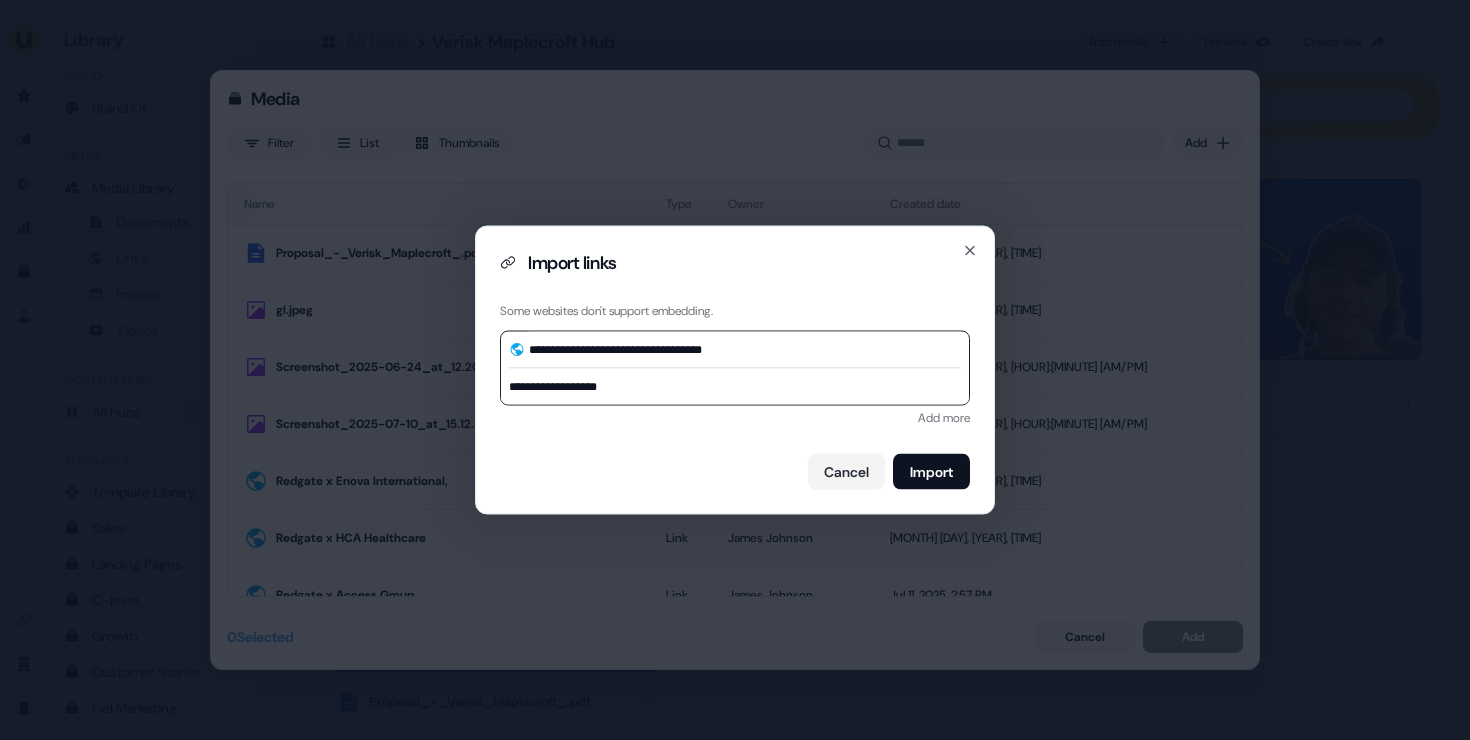 drag, startPoint x: 633, startPoint y: 378, endPoint x: 504, endPoint y: 379, distance: 129.00388 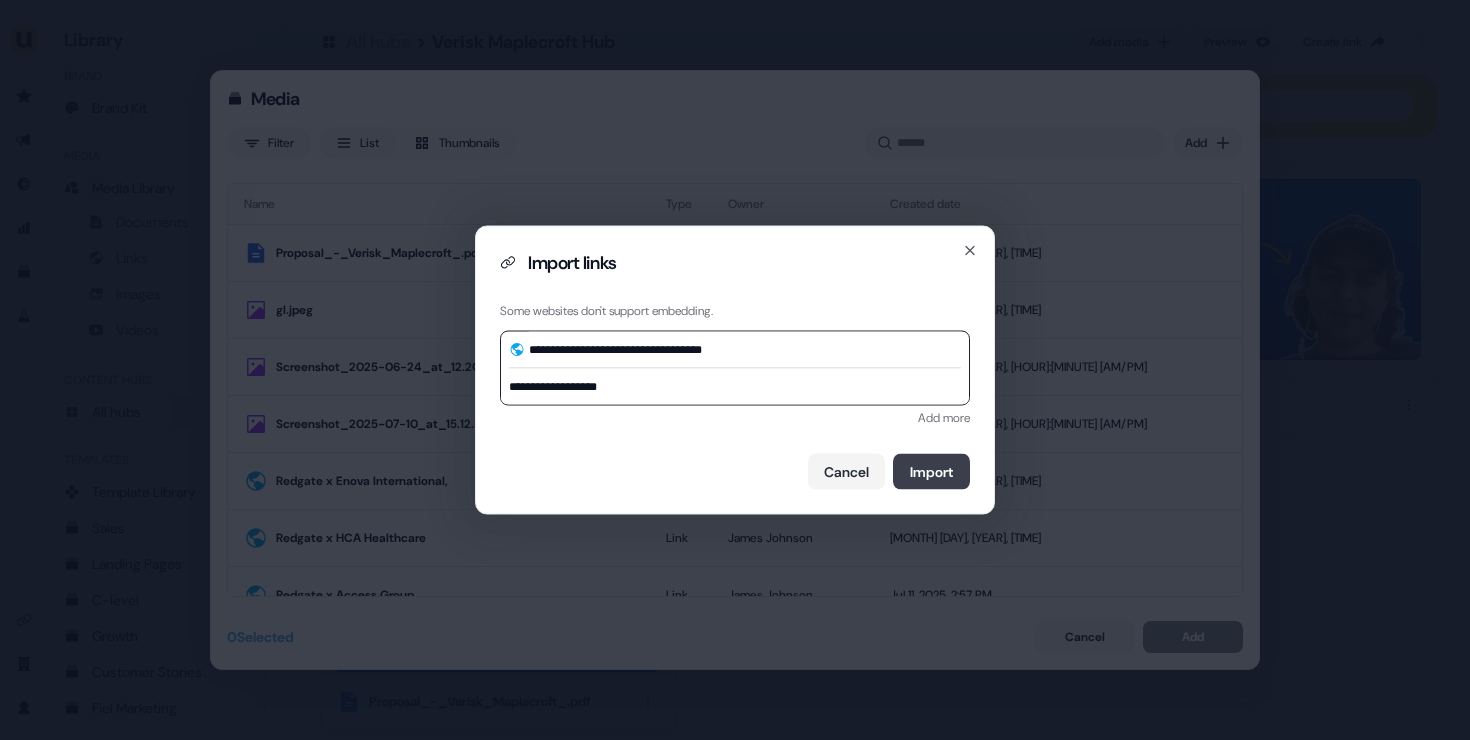 click on "Import" at bounding box center [931, 472] 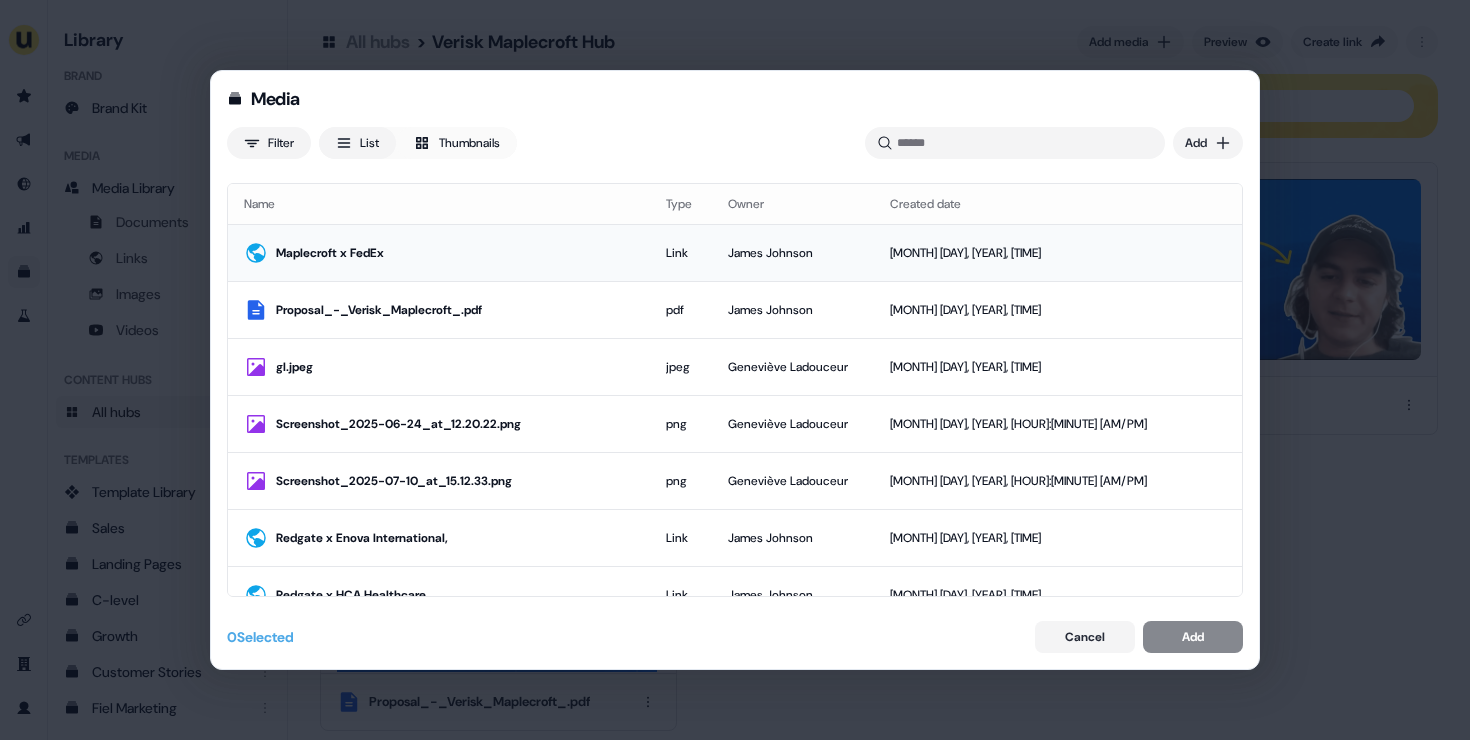 click on "Maplecroft x FedEx" at bounding box center [439, 252] 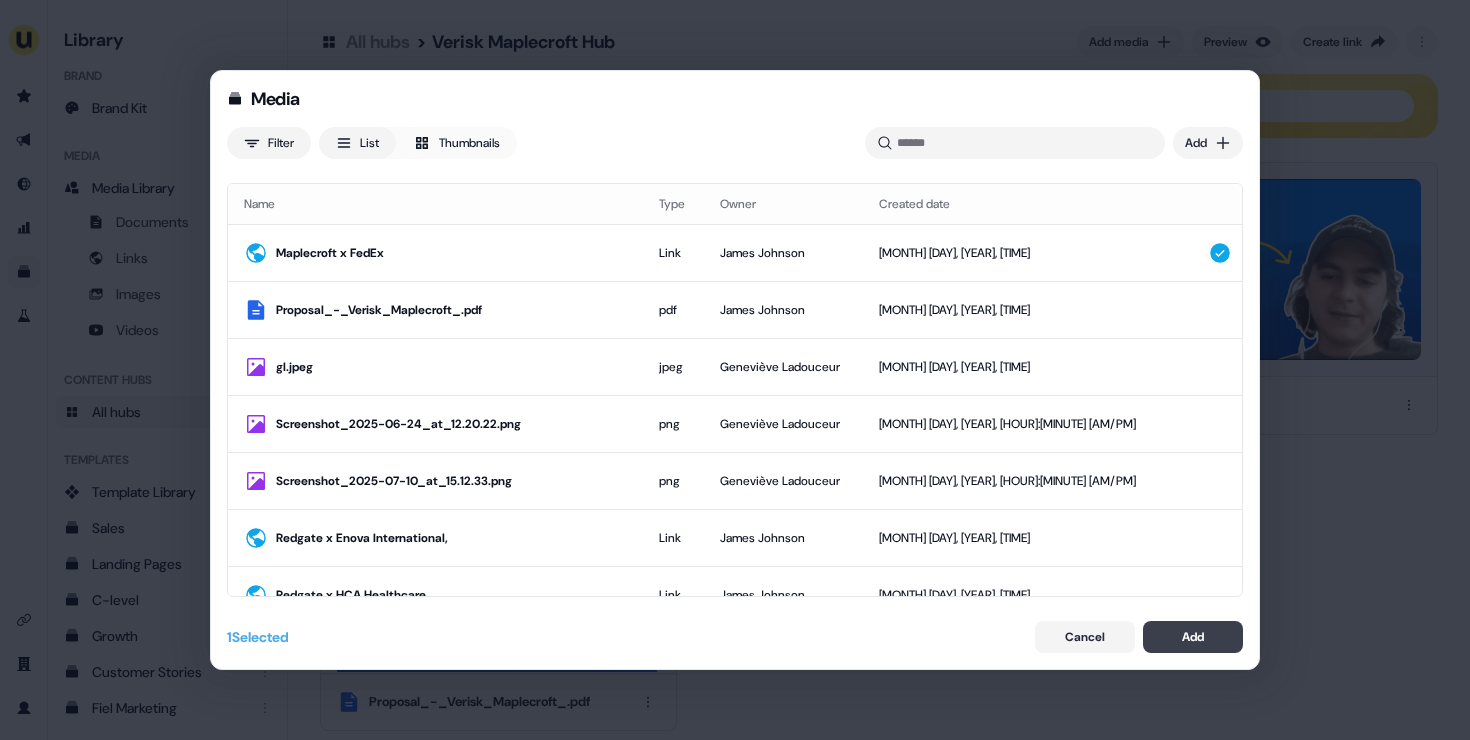 click on "Add" at bounding box center (1193, 637) 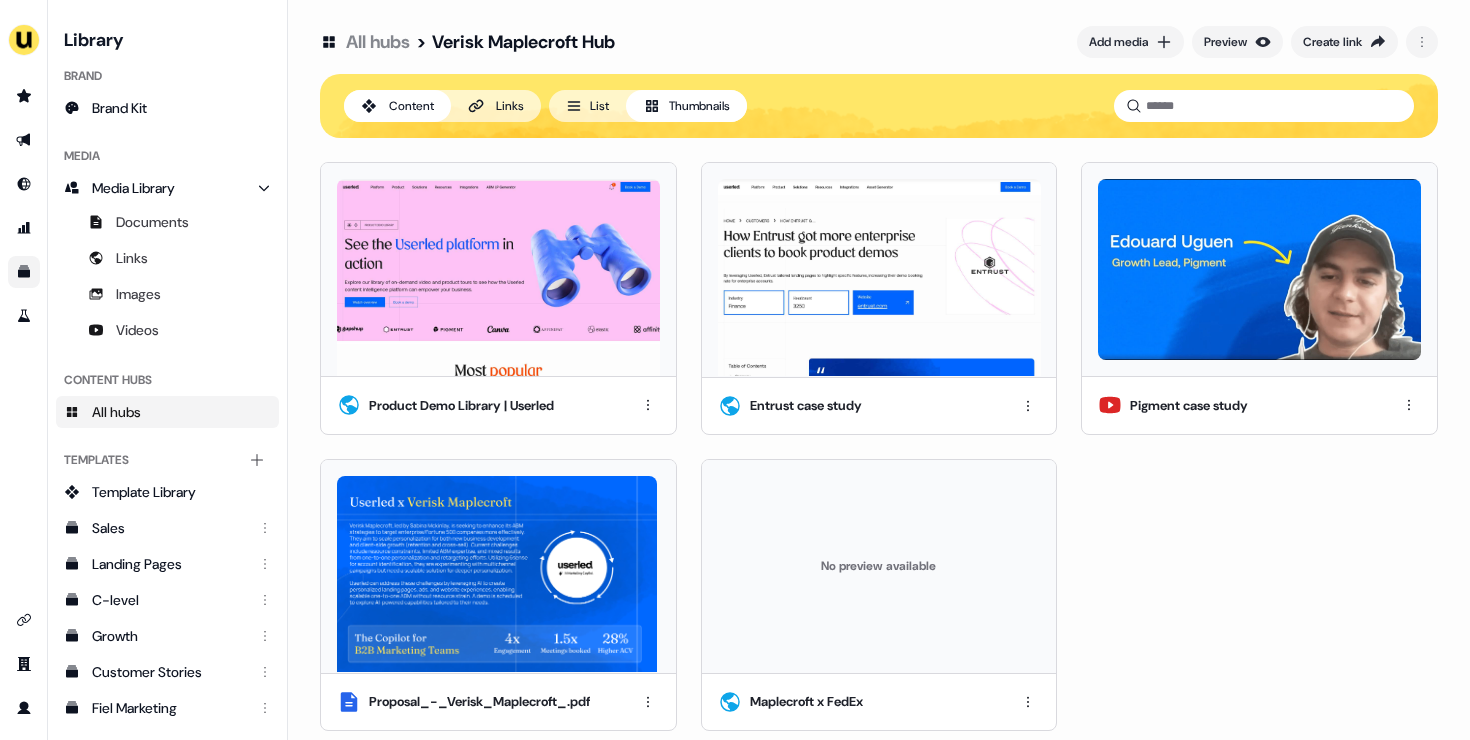 scroll, scrollTop: 12, scrollLeft: 0, axis: vertical 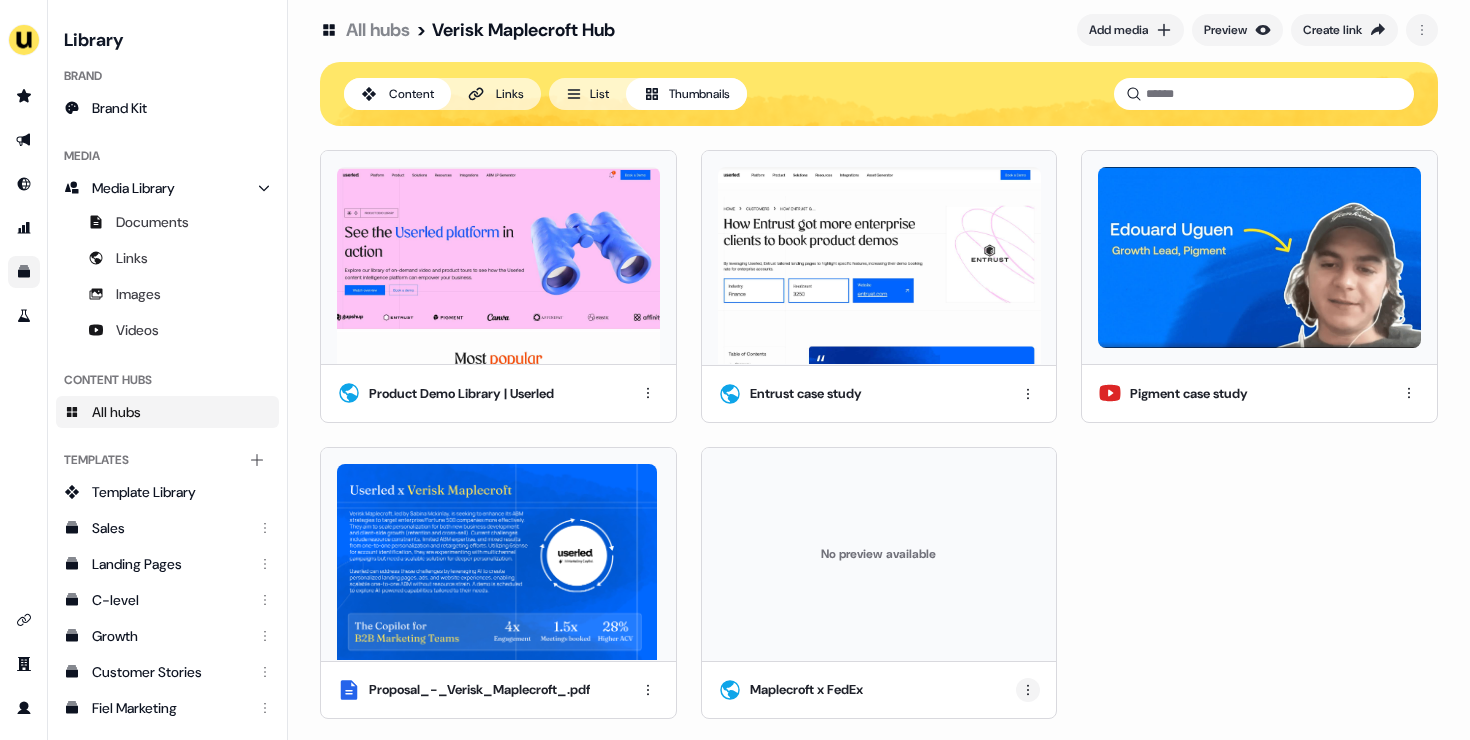 click on "For the best experience switch devices to a bigger screen. Go to Userled.io Library Brand Brand Kit Media Media Library Documents Links Images Videos Content Hubs All hubs Templates   Add collection Template Library Sales Landing Pages C-level Growth Customer Stories Fiel Marketing Linkedin Engagement Conversion Persona Gong Videos Francais Customer Success Sales Templates  ROI Templates Competitor Comparisons Outreach Templates Proposal Templates Capability Templates C-Suite Value Templates CS samples All hubs > Verisk Maplecroft Hub Add media Preview Create link Content Links List Thumbnails Product Demo Library | Userled Entrust case study  Pigment case study Proposal_-_Verisk_Maplecroft_.pdf No preview available Maplecroft x FedEx" at bounding box center [735, 370] 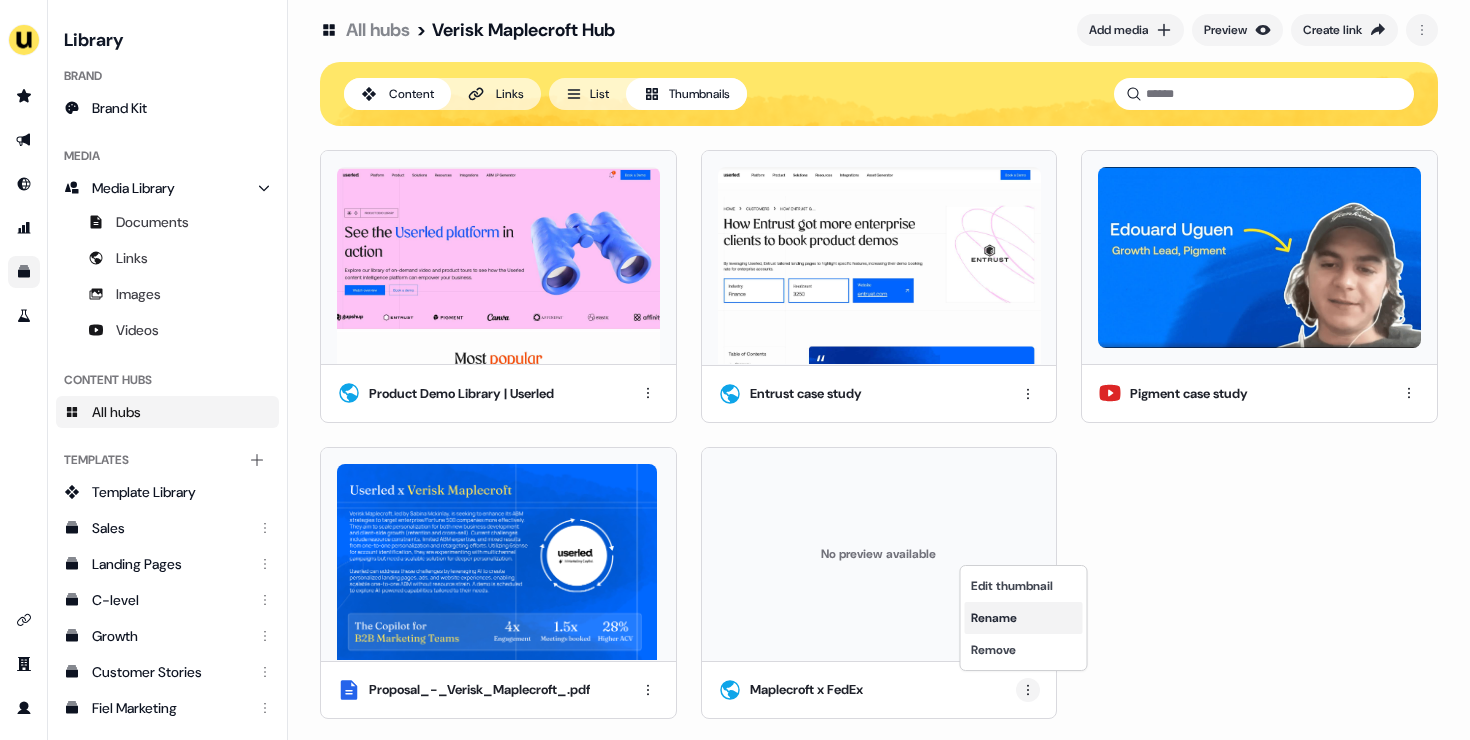 click on "Rename" at bounding box center [1024, 618] 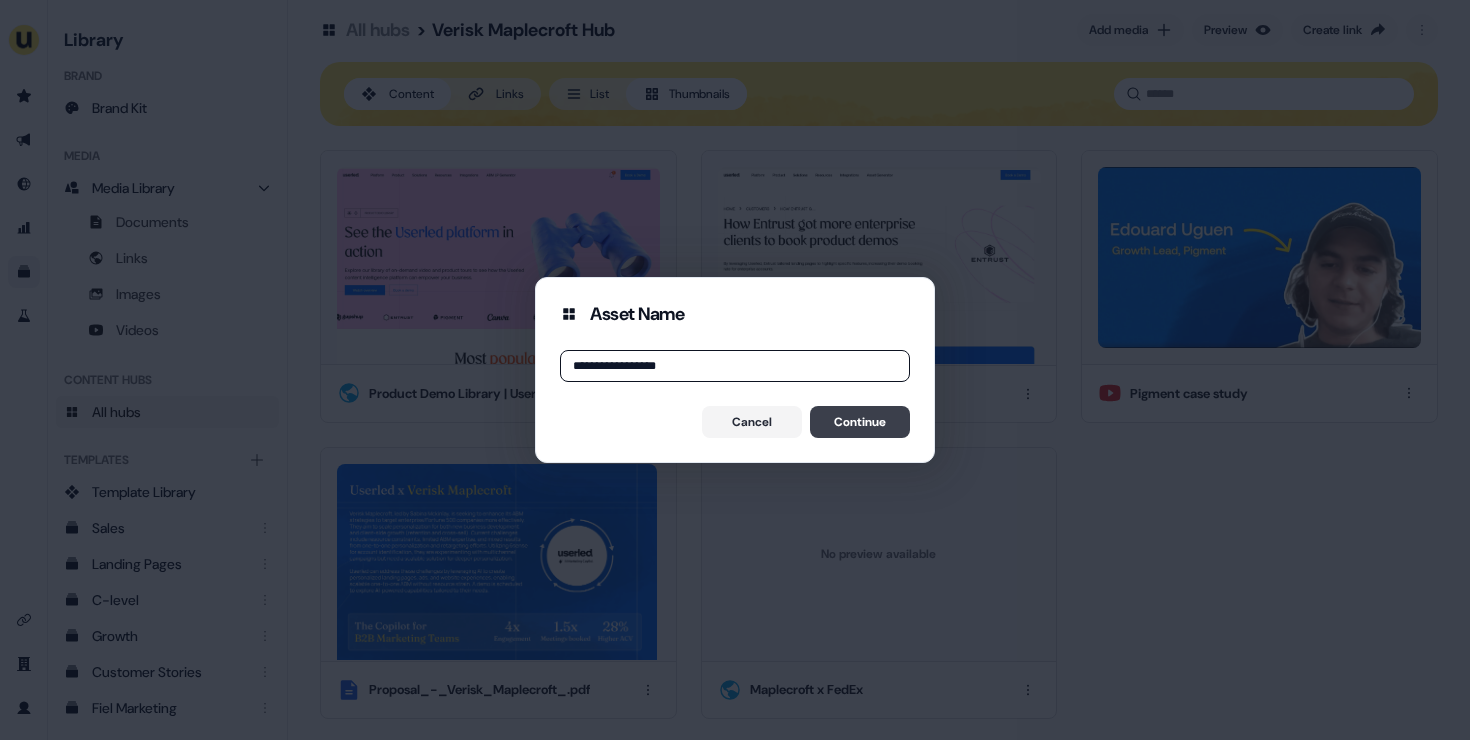 type on "**********" 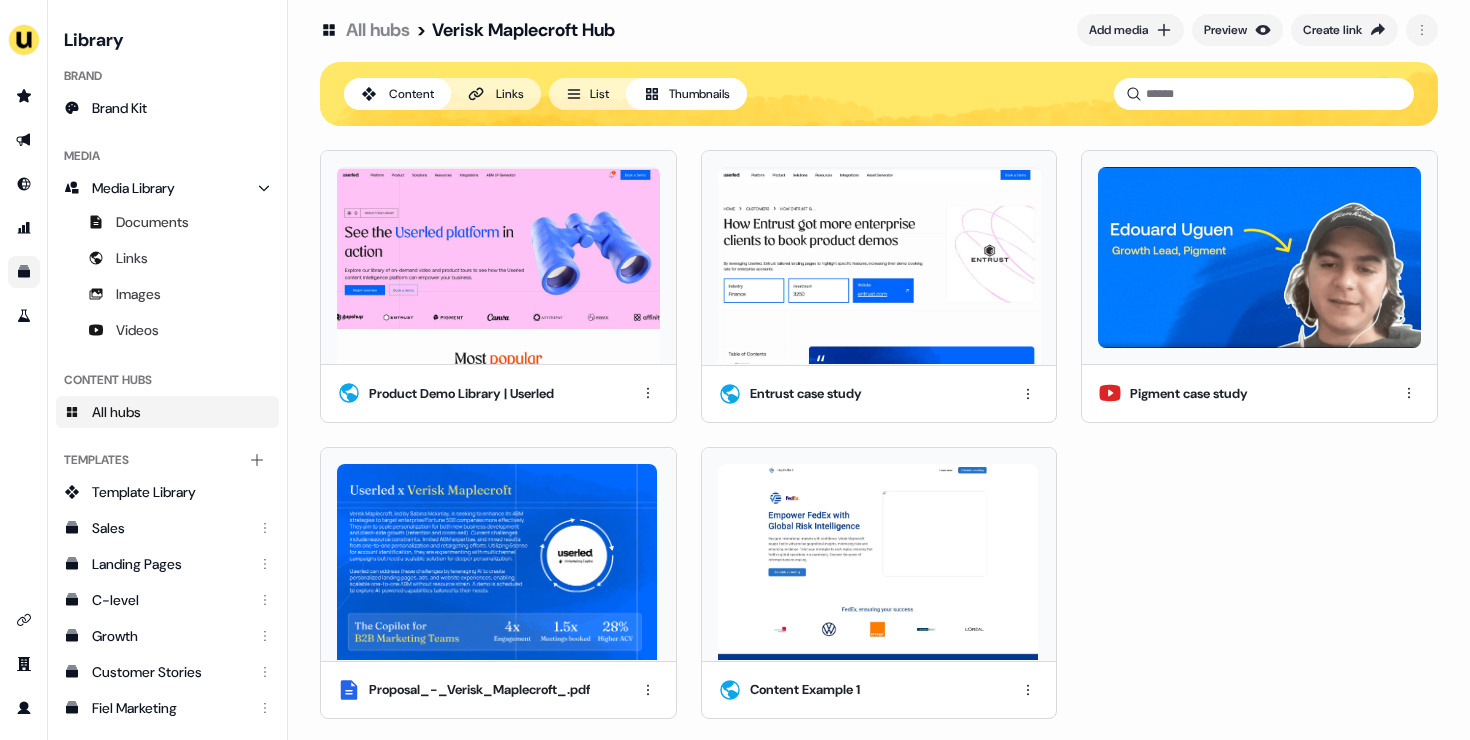 click at bounding box center [878, 562] 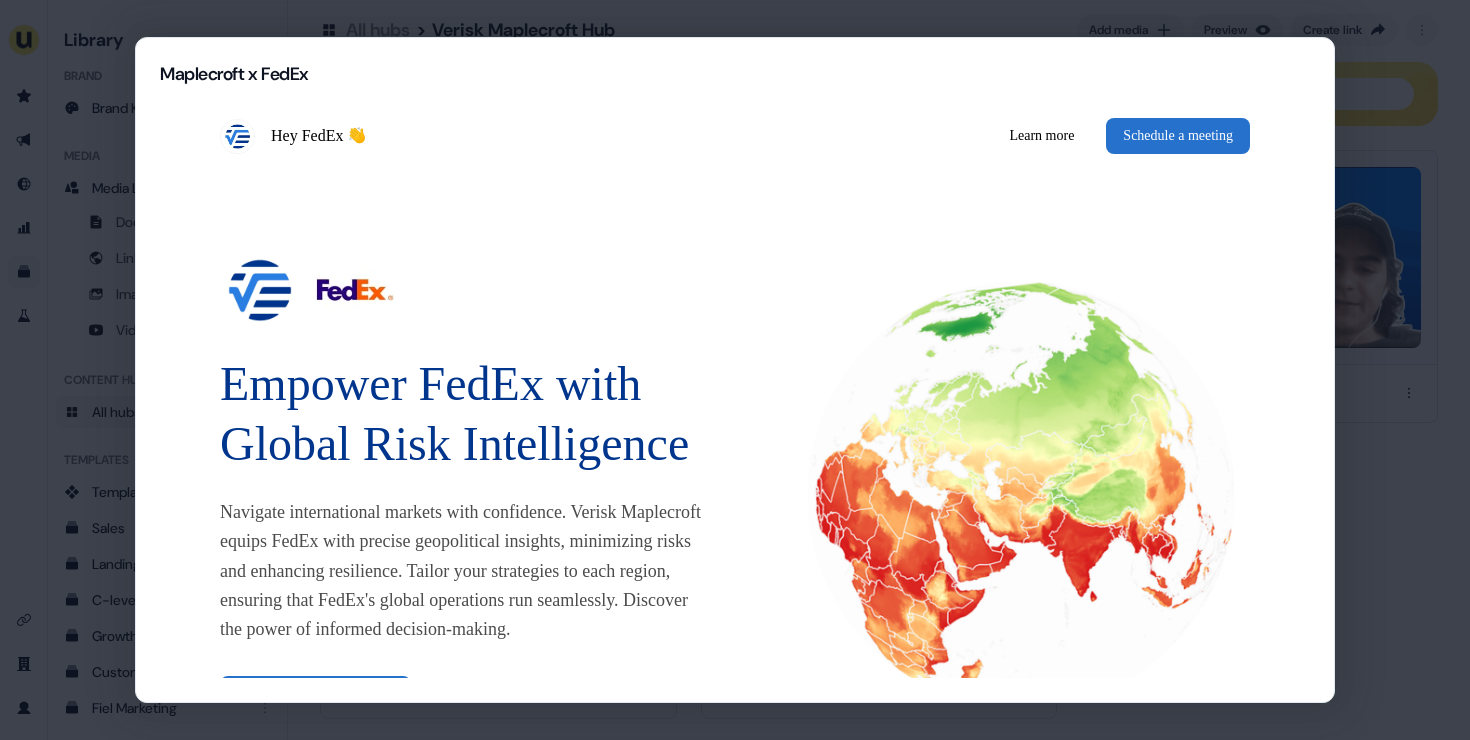 scroll, scrollTop: 0, scrollLeft: 0, axis: both 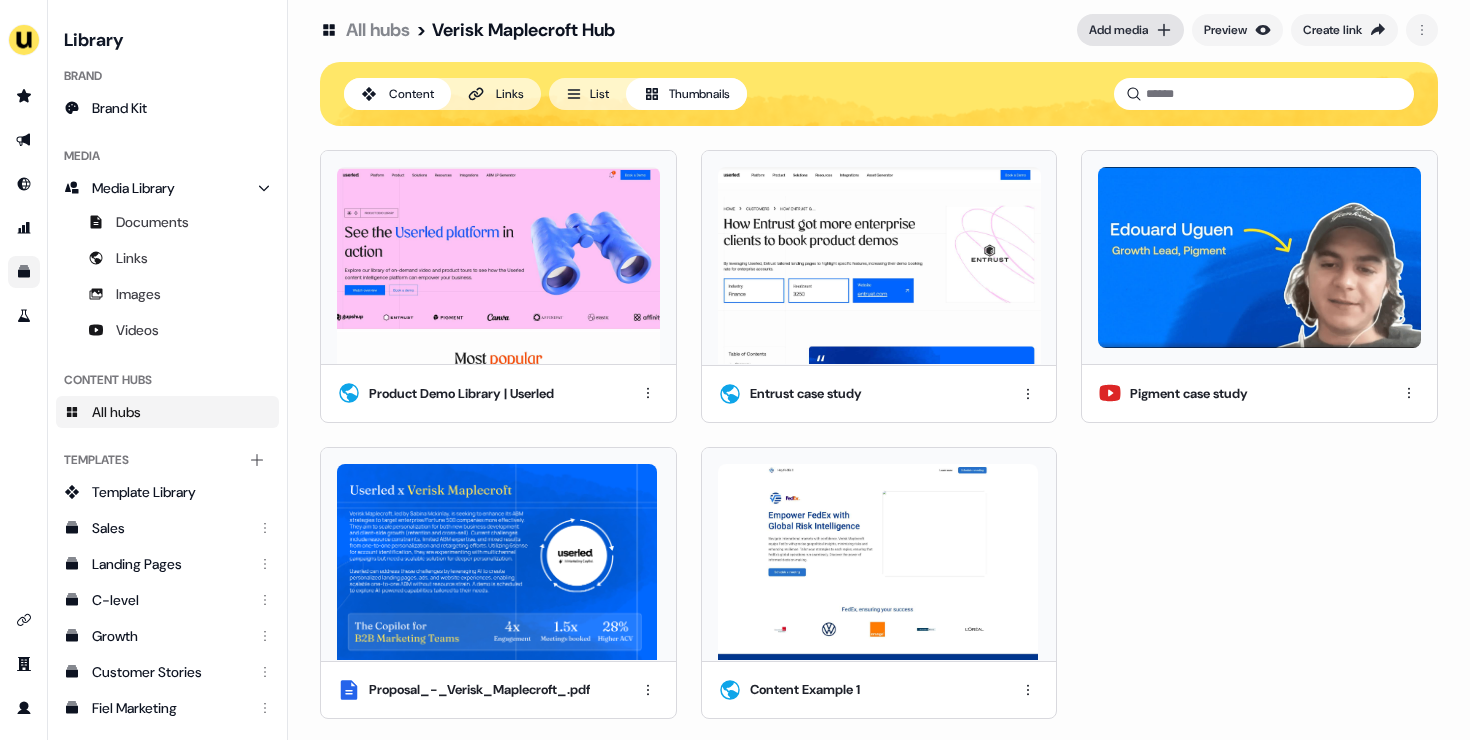 click on "Add media" at bounding box center (1118, 30) 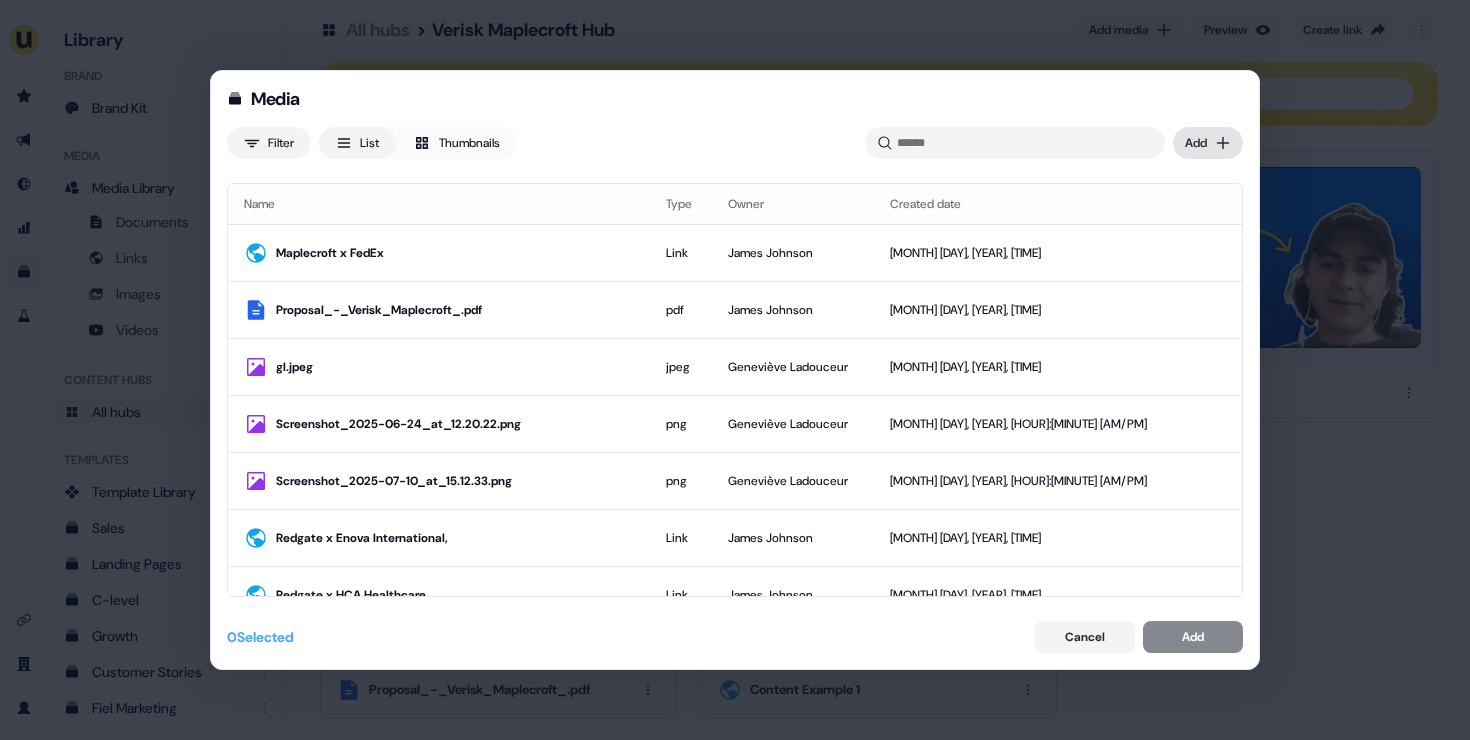 click on "Media Filter List Thumbnails Uploaded Add Name Type Owner Created date Maplecroft x FedEx Link James Johnson Jul 11, 2025, 3:49 PM Proposal_-_Verisk_Maplecroft_.pdf pdf James Johnson Jul 11, 2025, 3:45 PM gl.jpeg jpeg Geneviève Ladouceur Jul 11, 2025, 3:12 PM Screenshot_2025-06-24_at_12.20.22.png png Geneviève Ladouceur Jul 11, 2025, 3:11 PM Screenshot_2025-07-10_at_15.12.33.png png Geneviève Ladouceur Jul 11, 2025, 3:10 PM Redgate x Enova International, Link James Johnson Jul 11, 2025, 2:58 PM Redgate x HCA Healthcare Link James Johnson Jul 11, 2025, 2:58 PM Redgate x Access Group Link James Johnson Jul 11, 2025, 2:57 PM Redgate_Exec_Summary_for_Kate.pdf pdf James Johnson Jul 11, 2025, 2:55 PM CFO_Justification_Deck_for_Genpact.pdf pdf James Johnson Jul 11, 2025, 11:47 AM Screenshot_2025-07-11_at_11.41.58.png png David Cruickshank Jul 11, 2025, 11:42 AM CMO_Value_Deck_for_Genpact.pdf pdf James Johnson Jul 11, 2025, 11:41 AM Screenshot_2025-07-11_at_11.40.21.png png David Cruickshank Jul 11, 2025, 11:40 AM" at bounding box center (735, 370) 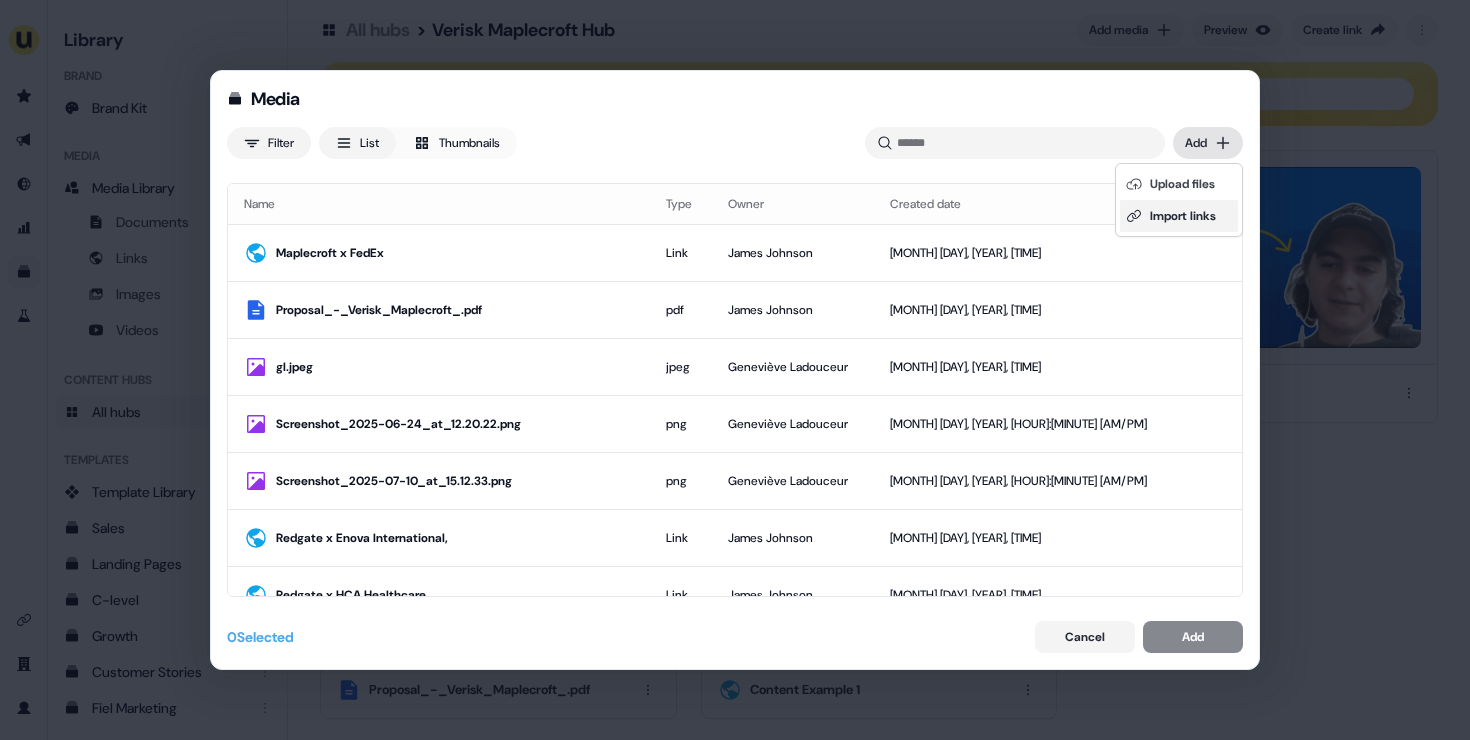 click on "Import links" at bounding box center [1179, 216] 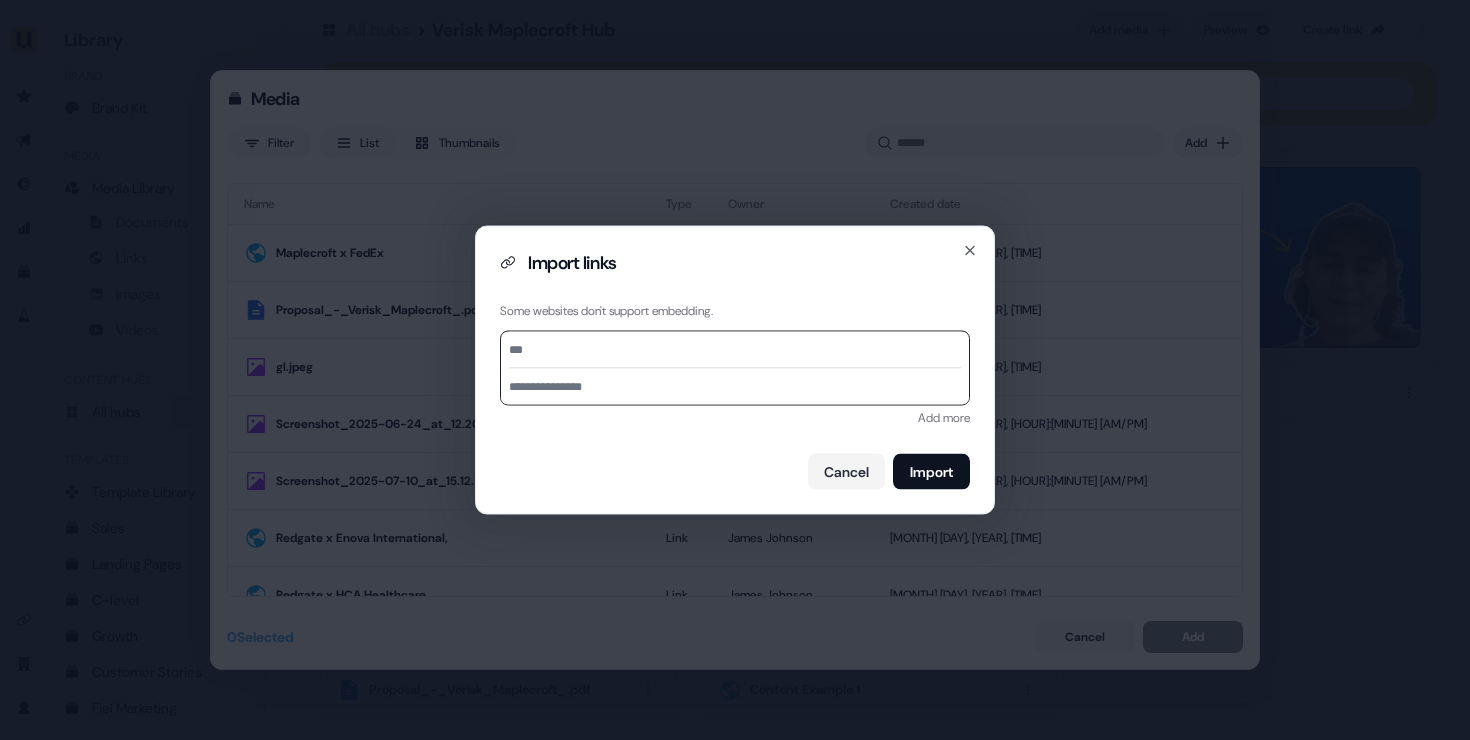 paste on "**********" 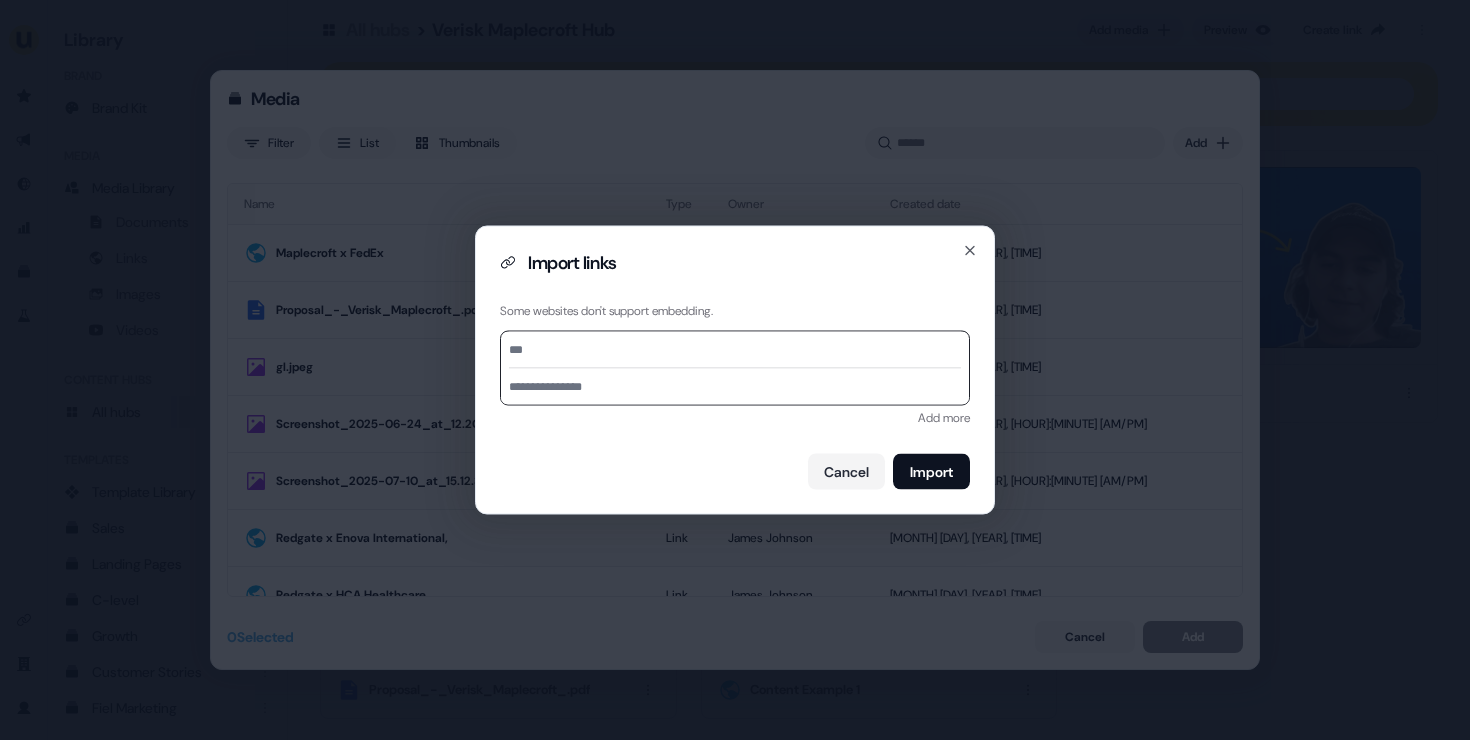 type on "**********" 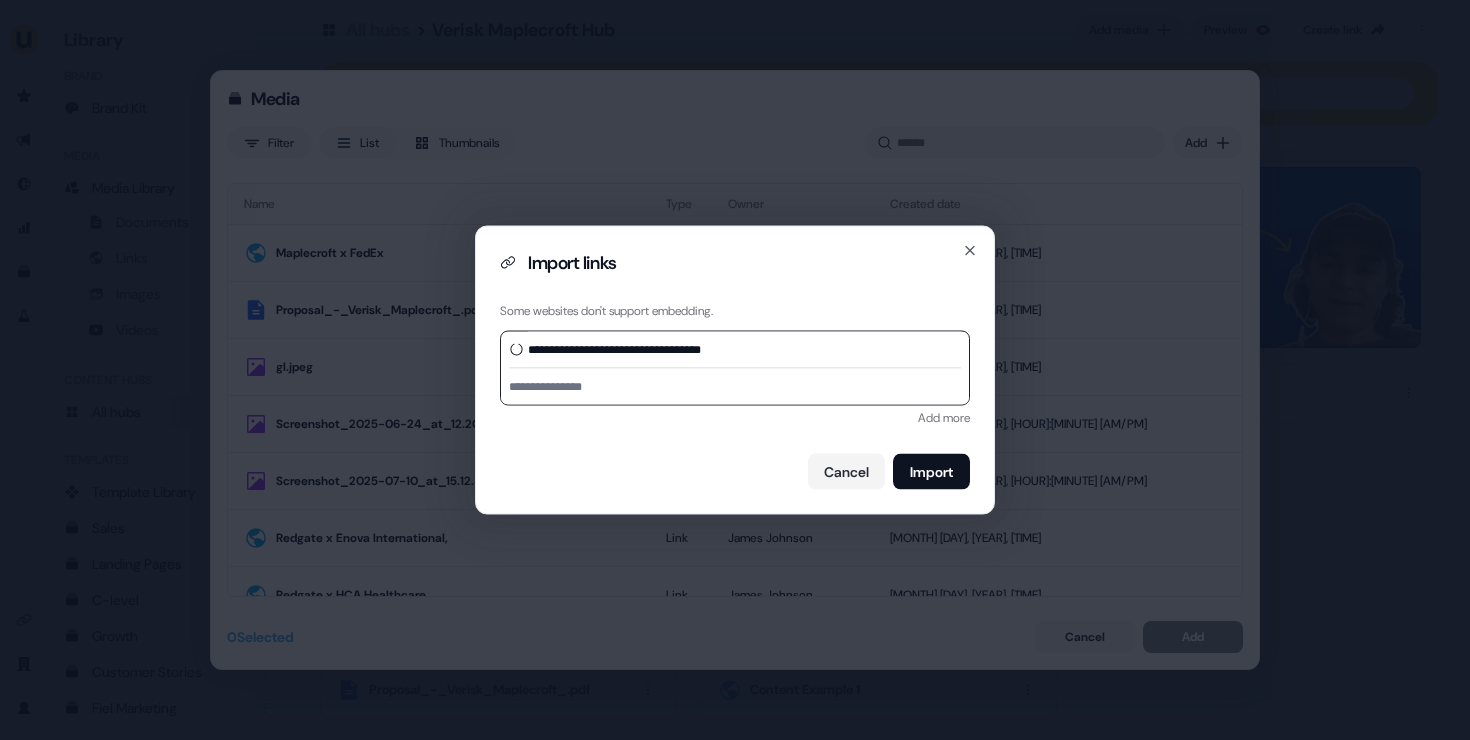 type on "**********" 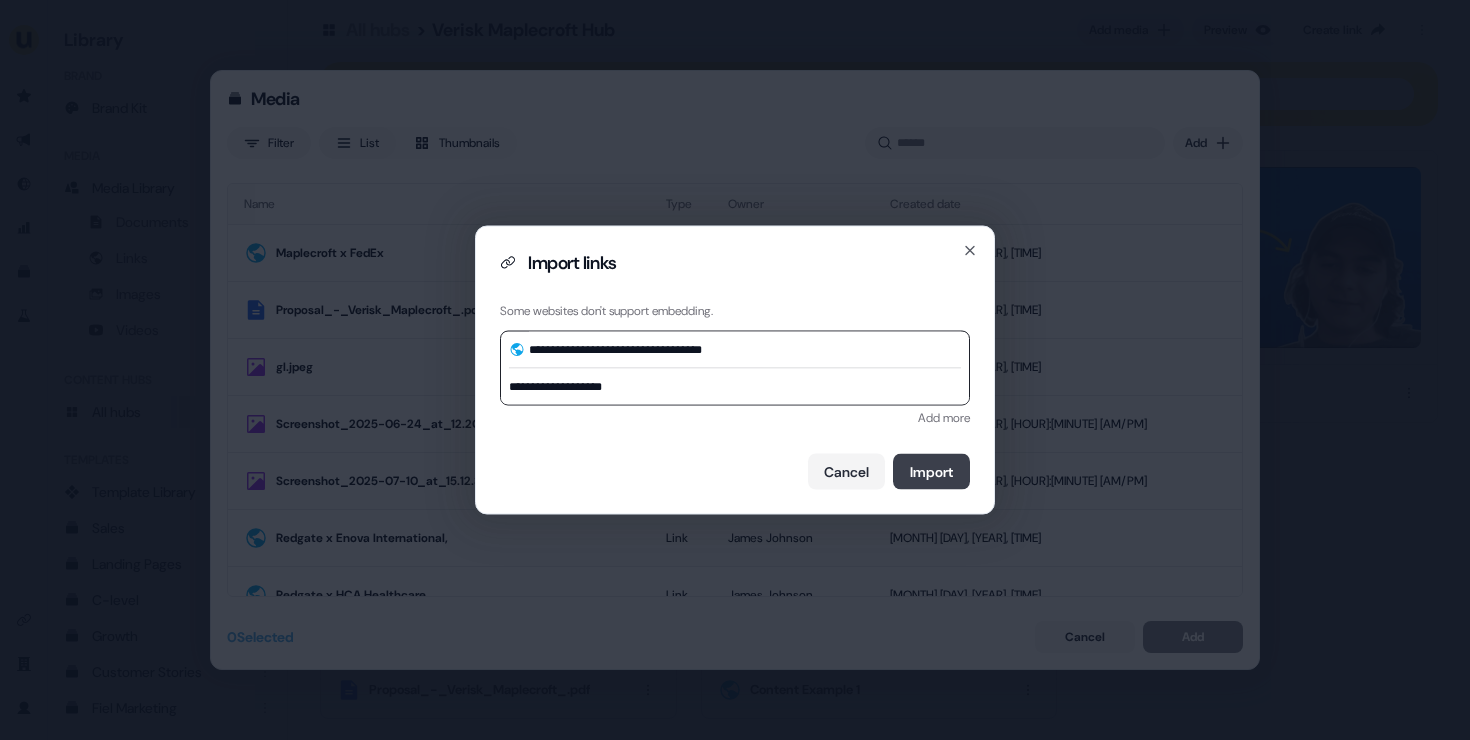 type on "**********" 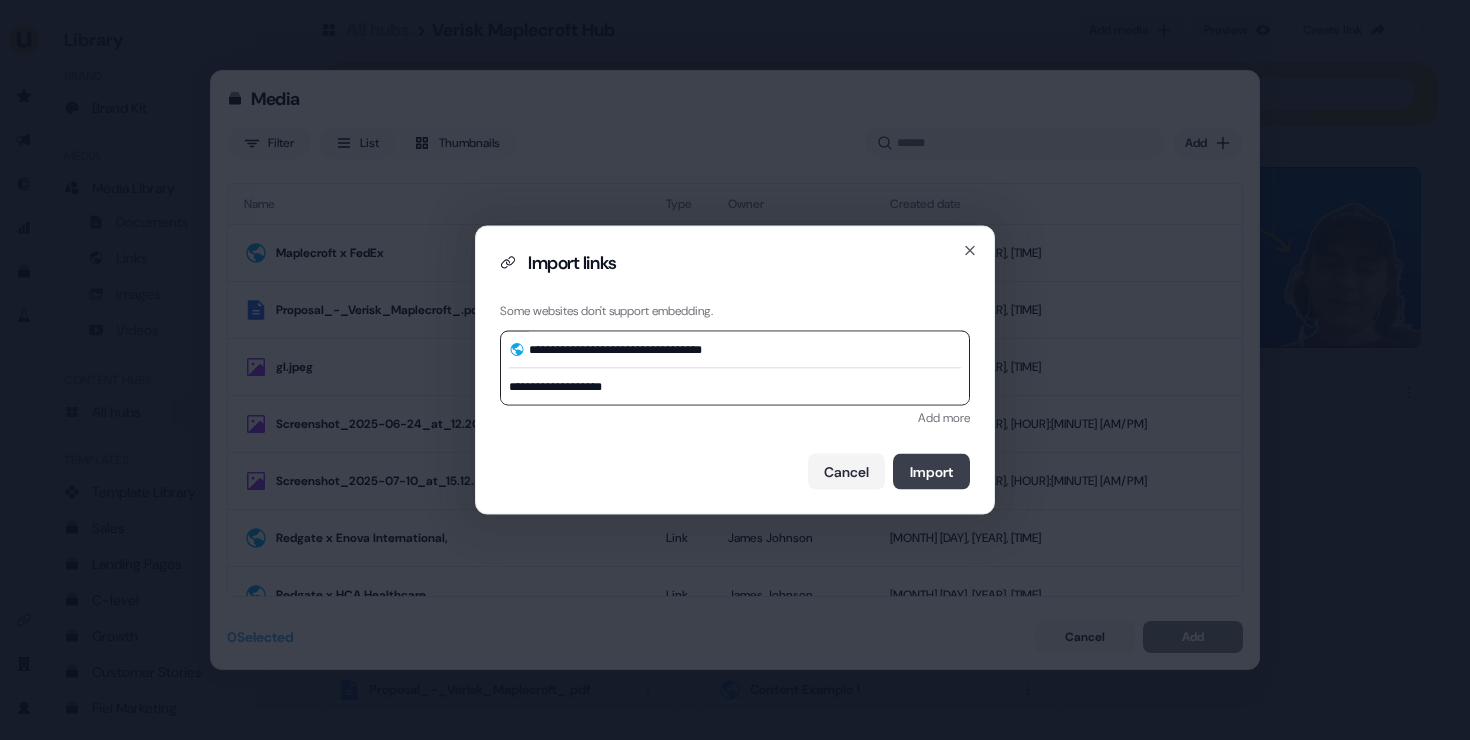 click on "Import" at bounding box center (931, 472) 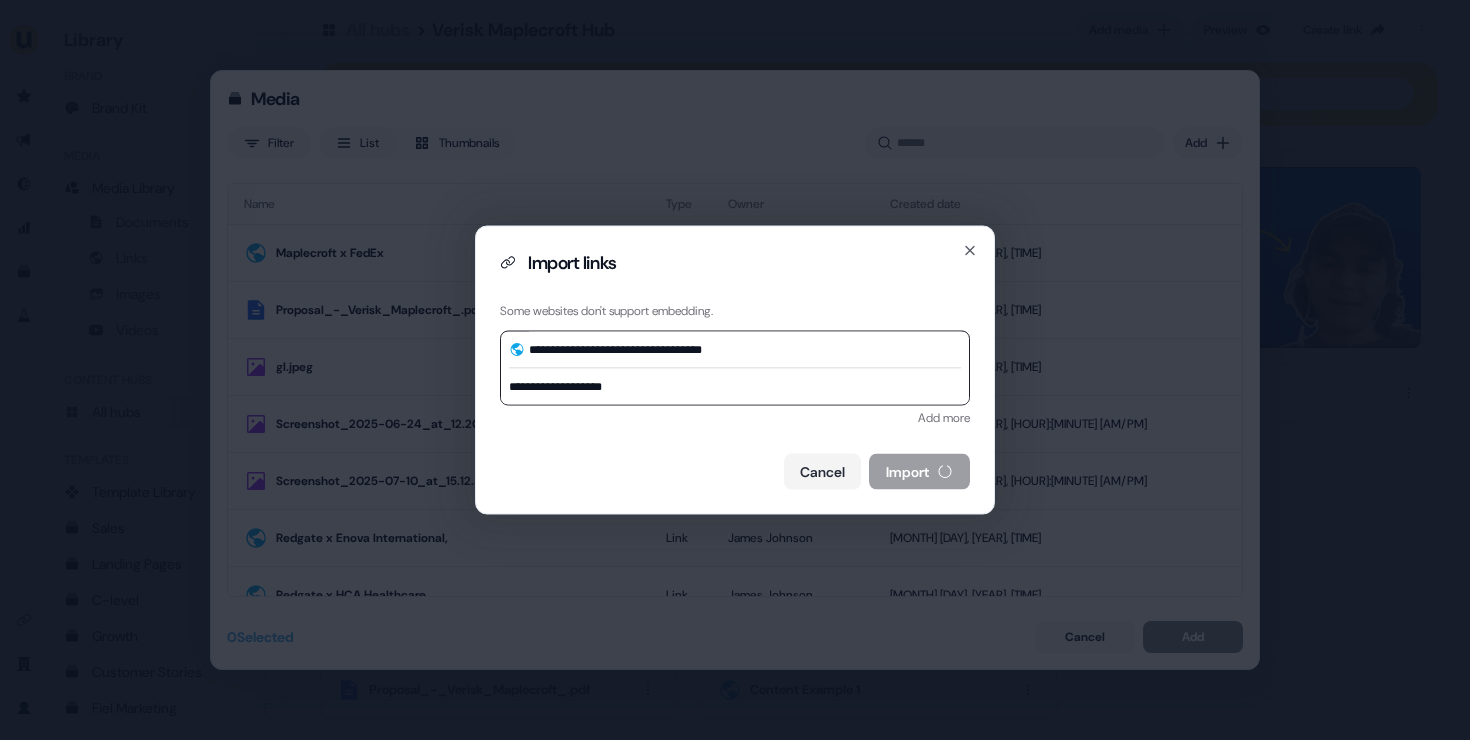 type 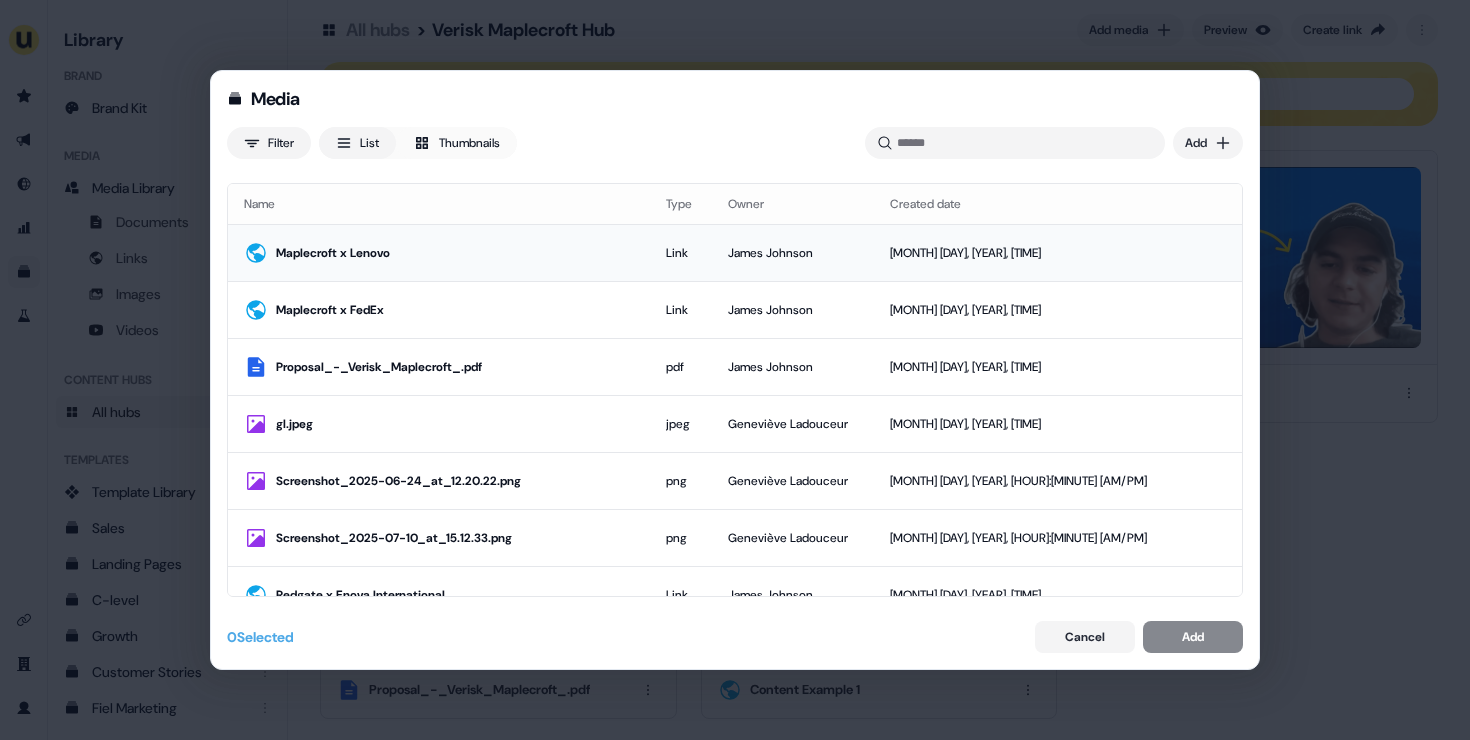 click on "Maplecroft x Lenovo" at bounding box center [455, 253] 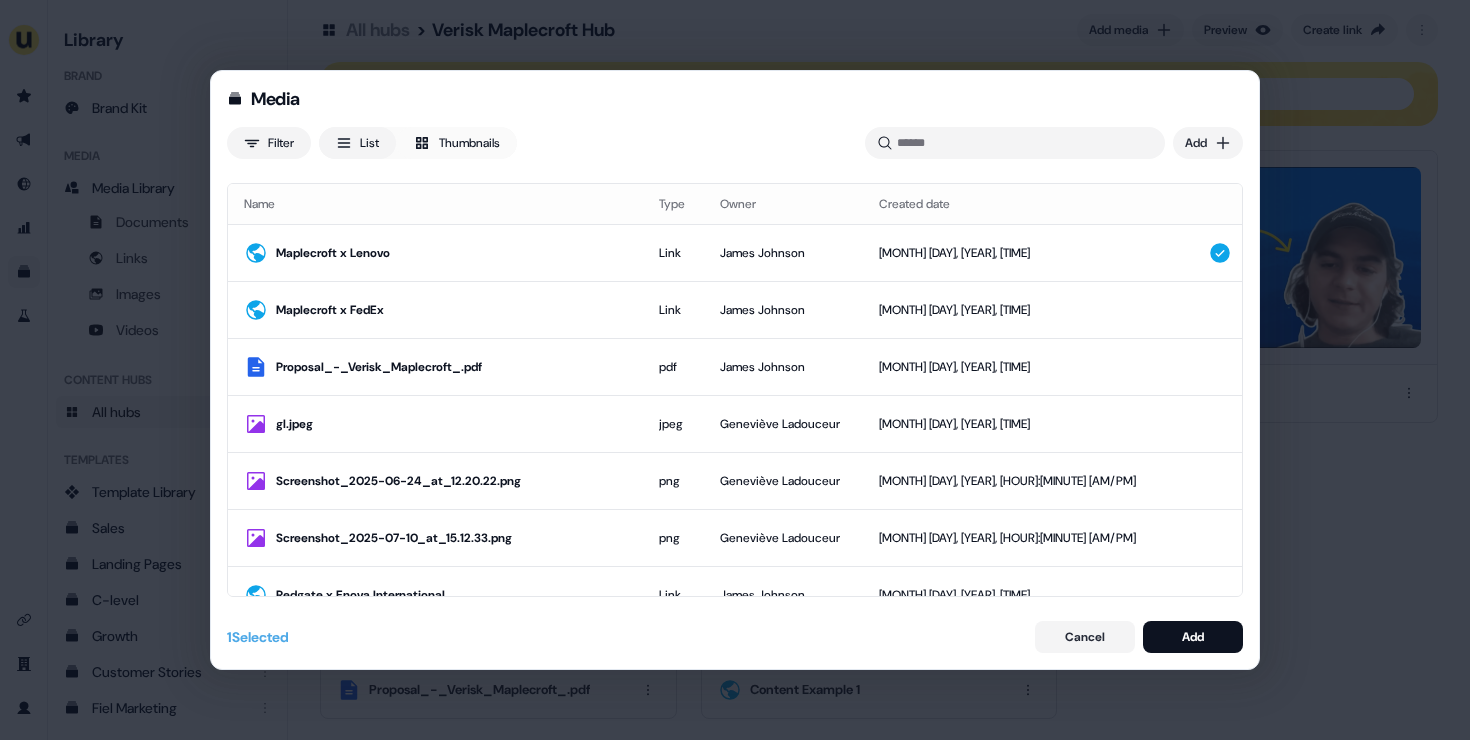 click on "Media Filter List Thumbnails Uploaded Add Name Type Owner Created date Maplecroft x Lenovo Link James Johnson Jul 11, 2025, 3:50 PM Maplecroft x FedEx Link James Johnson Jul 11, 2025, 3:49 PM Proposal_-_Verisk_Maplecroft_.pdf pdf James Johnson Jul 11, 2025, 3:45 PM gl.jpeg jpeg Geneviève Ladouceur Jul 11, 2025, 3:12 PM Screenshot_2025-06-24_at_12.20.22.png png Geneviève Ladouceur Jul 11, 2025, 3:11 PM Screenshot_2025-07-10_at_15.12.33.png png Geneviève Ladouceur Jul 11, 2025, 3:10 PM Redgate x Enova International, Link James Johnson Jul 11, 2025, 2:58 PM Redgate x HCA Healthcare Link James Johnson Jul 11, 2025, 2:58 PM Redgate x Access Group Link James Johnson Jul 11, 2025, 2:57 PM Redgate_Exec_Summary_for_Kate.pdf pdf James Johnson Jul 11, 2025, 2:55 PM CFO_Justification_Deck_for_Genpact.pdf pdf James Johnson Jul 11, 2025, 11:47 AM Screenshot_2025-07-11_at_11.41.58.png png David Cruickshank Jul 11, 2025, 11:42 AM CMO_Value_Deck_for_Genpact.pdf pdf James Johnson Jul 11, 2025, 11:41 AM png David Cruickshank" at bounding box center [735, 370] 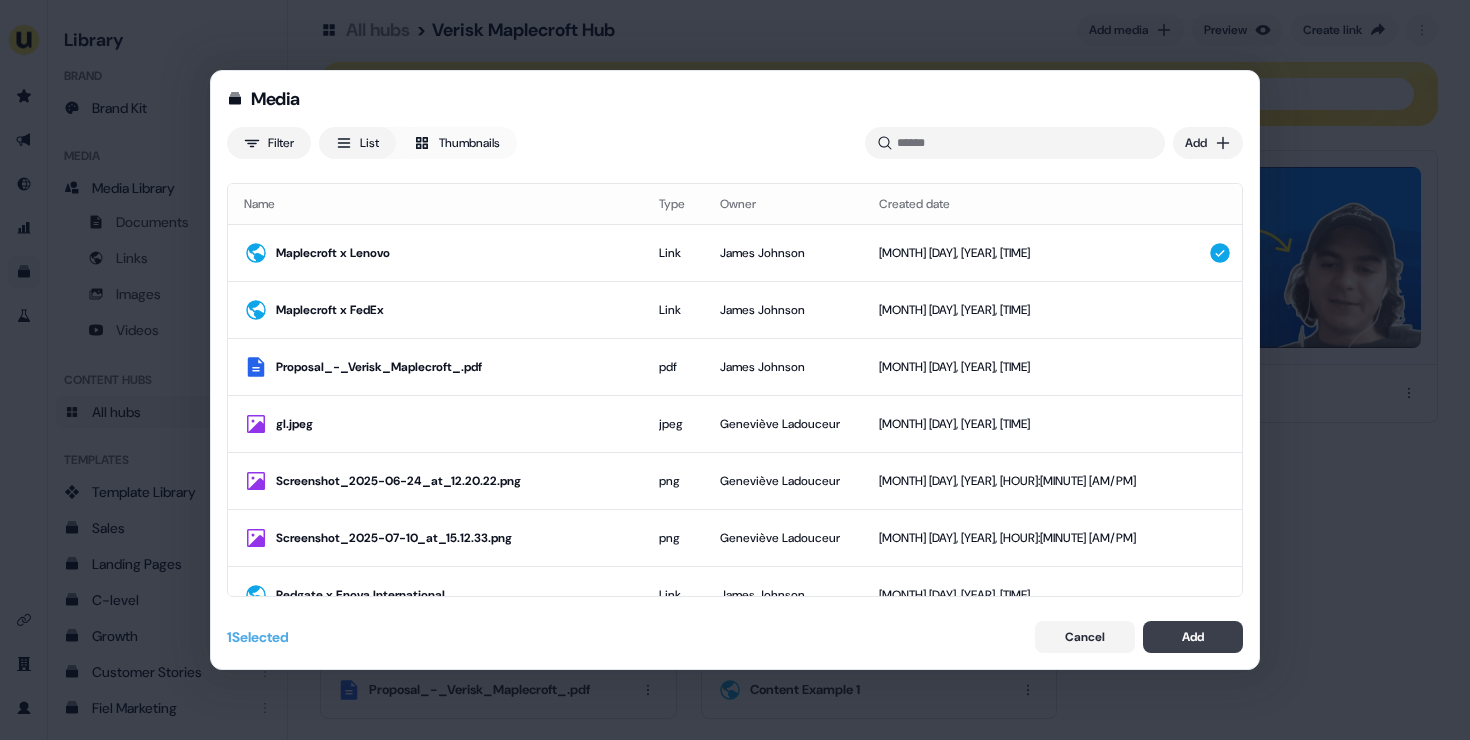 click on "Add" at bounding box center [1193, 637] 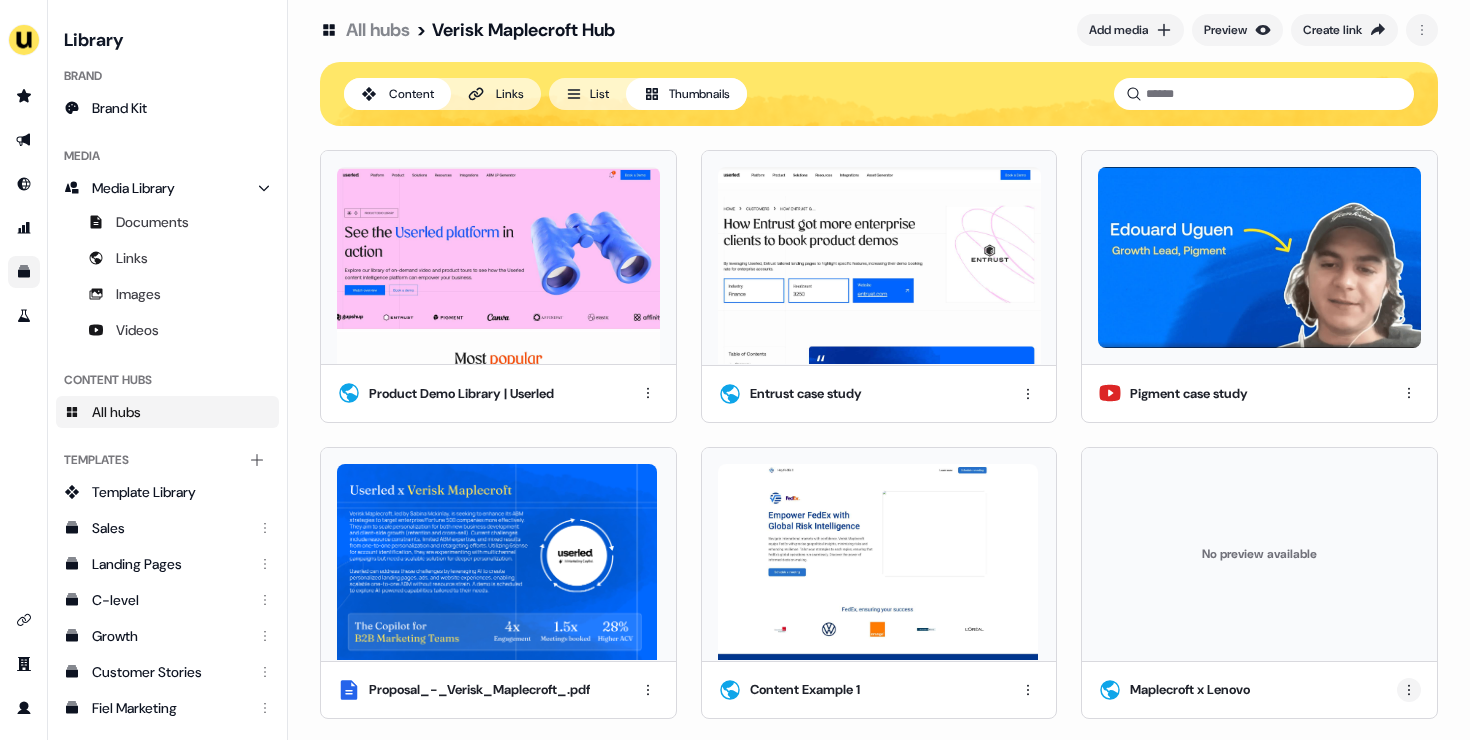 click on "For the best experience switch devices to a bigger screen. Go to Userled.io Library Brand Brand Kit Media Media Library Documents Links Images Videos Content Hubs All hubs Templates   Add collection Template Library Sales Landing Pages C-level Growth Customer Stories Fiel Marketing Linkedin Engagement Conversion Persona Gong Videos Francais Customer Success Sales Templates  ROI Templates Competitor Comparisons Outreach Templates Proposal Templates Capability Templates C-Suite Value Templates CS samples All hubs > Verisk Maplecroft Hub Add media Preview Create link Content Links List Thumbnails Product Demo Library | Userled Entrust case study  Pigment case study Proposal_-_Verisk_Maplecroft_.pdf Content Example 1 No preview available Maplecroft x Lenovo" at bounding box center [735, 370] 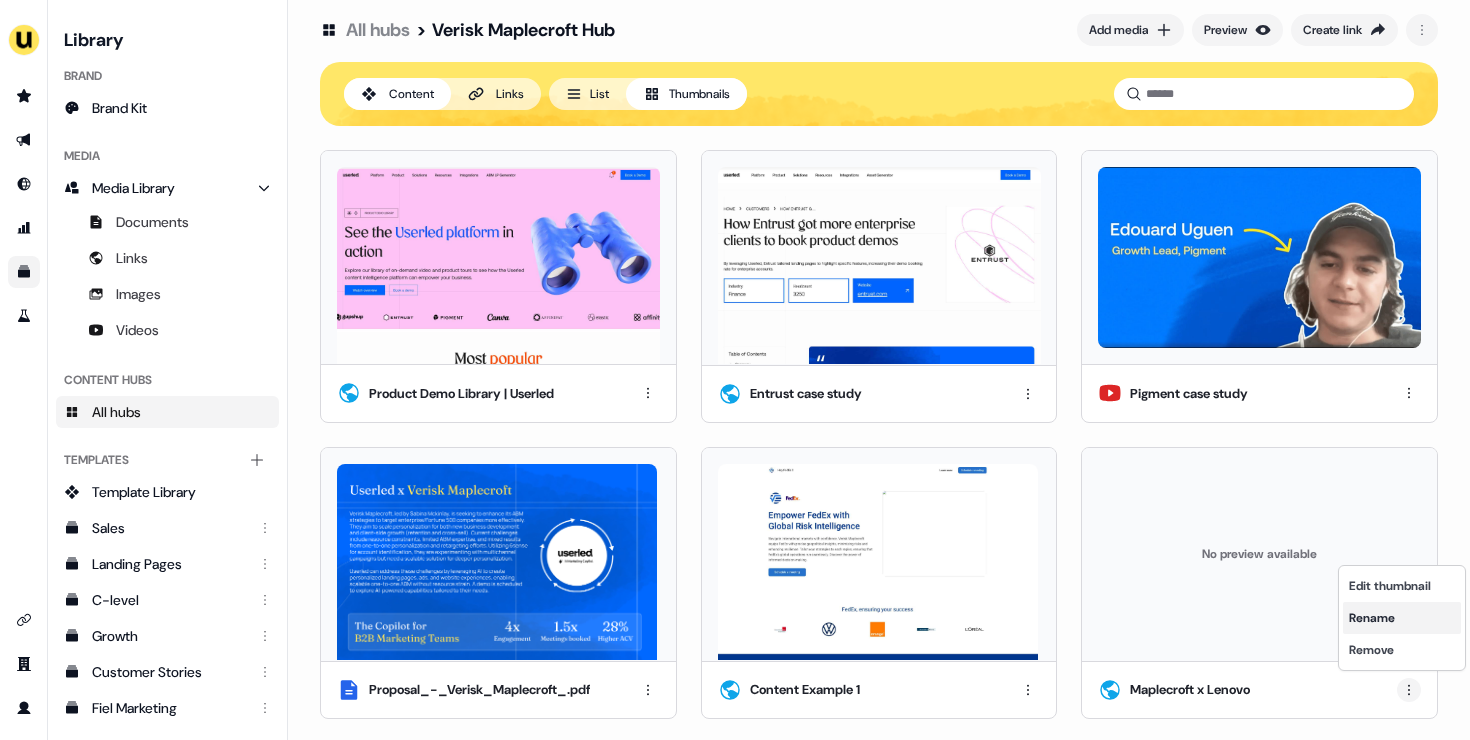 click on "Rename" at bounding box center [1402, 618] 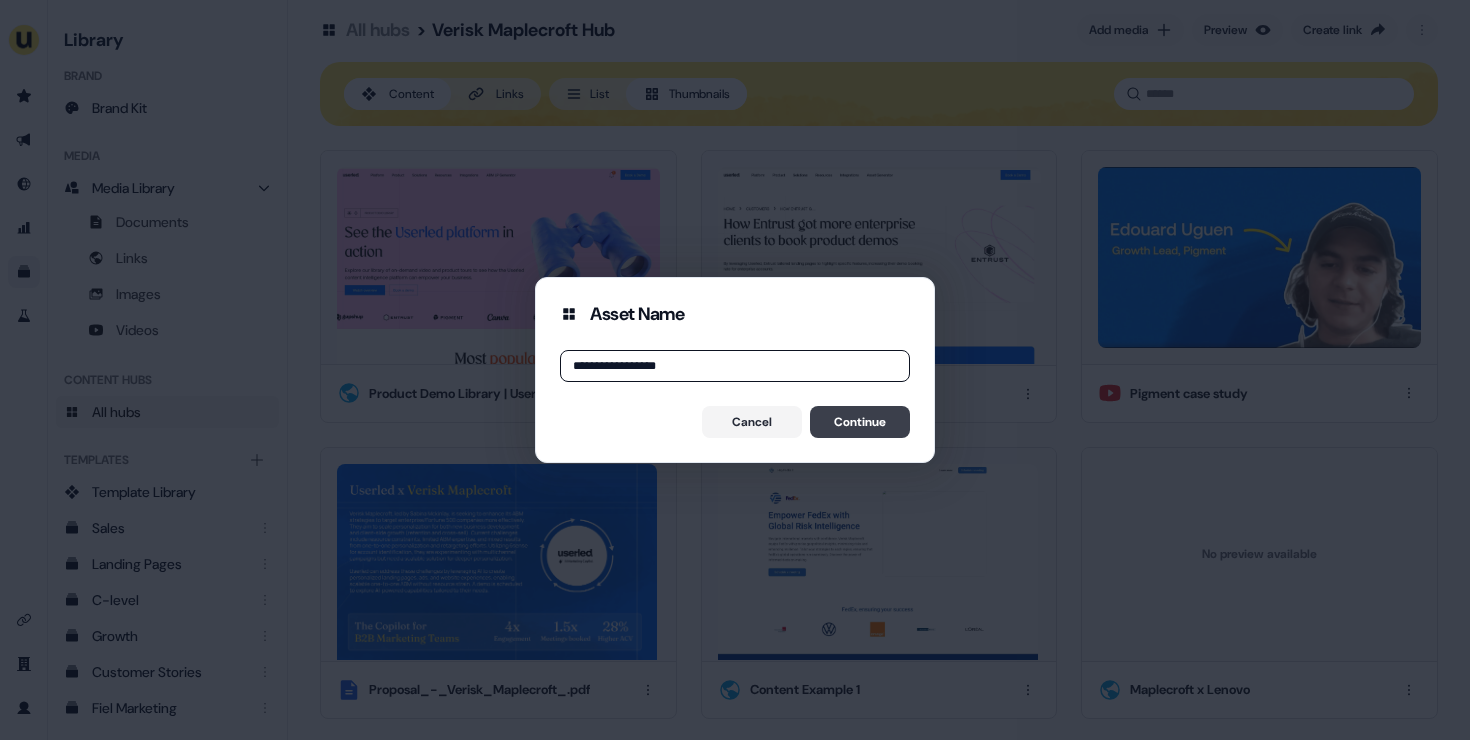 type on "**********" 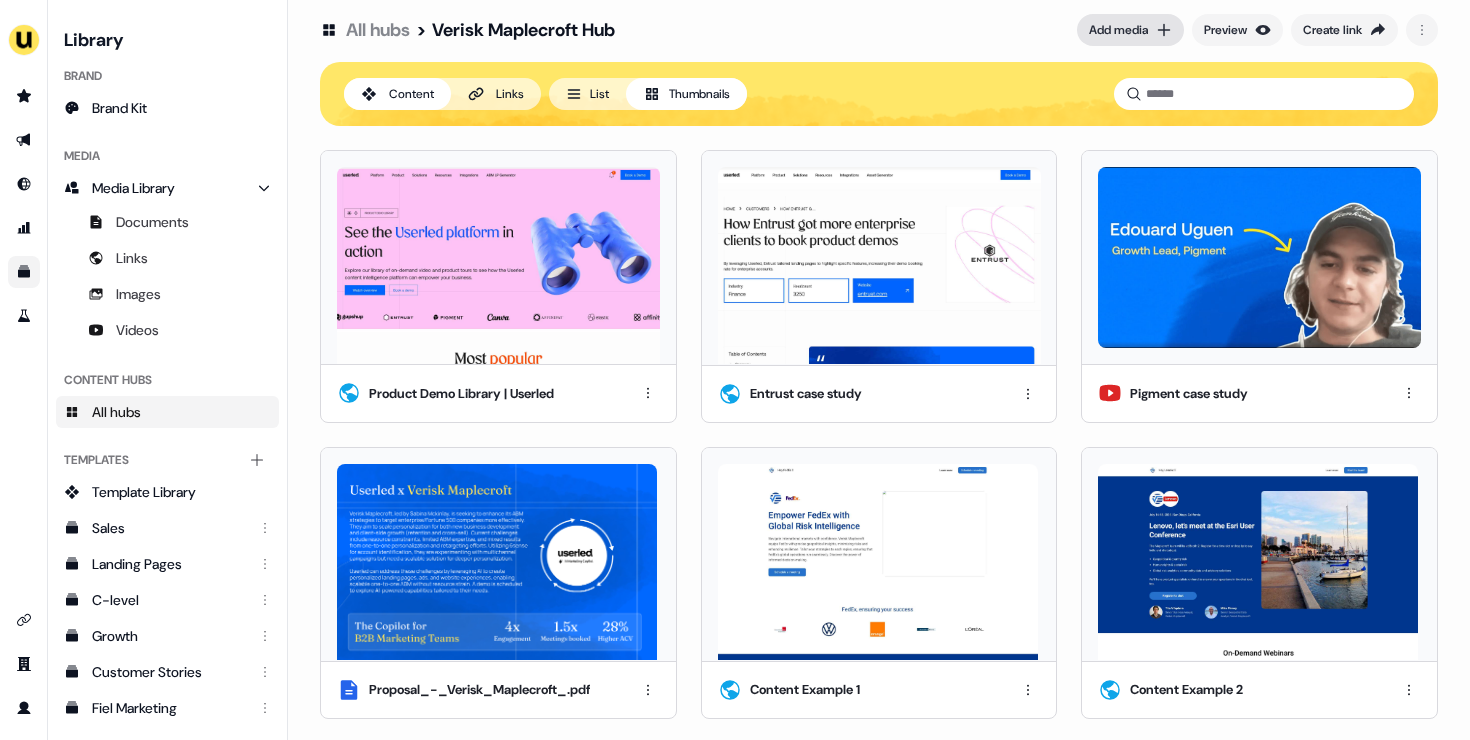 click on "Add media" at bounding box center (1118, 30) 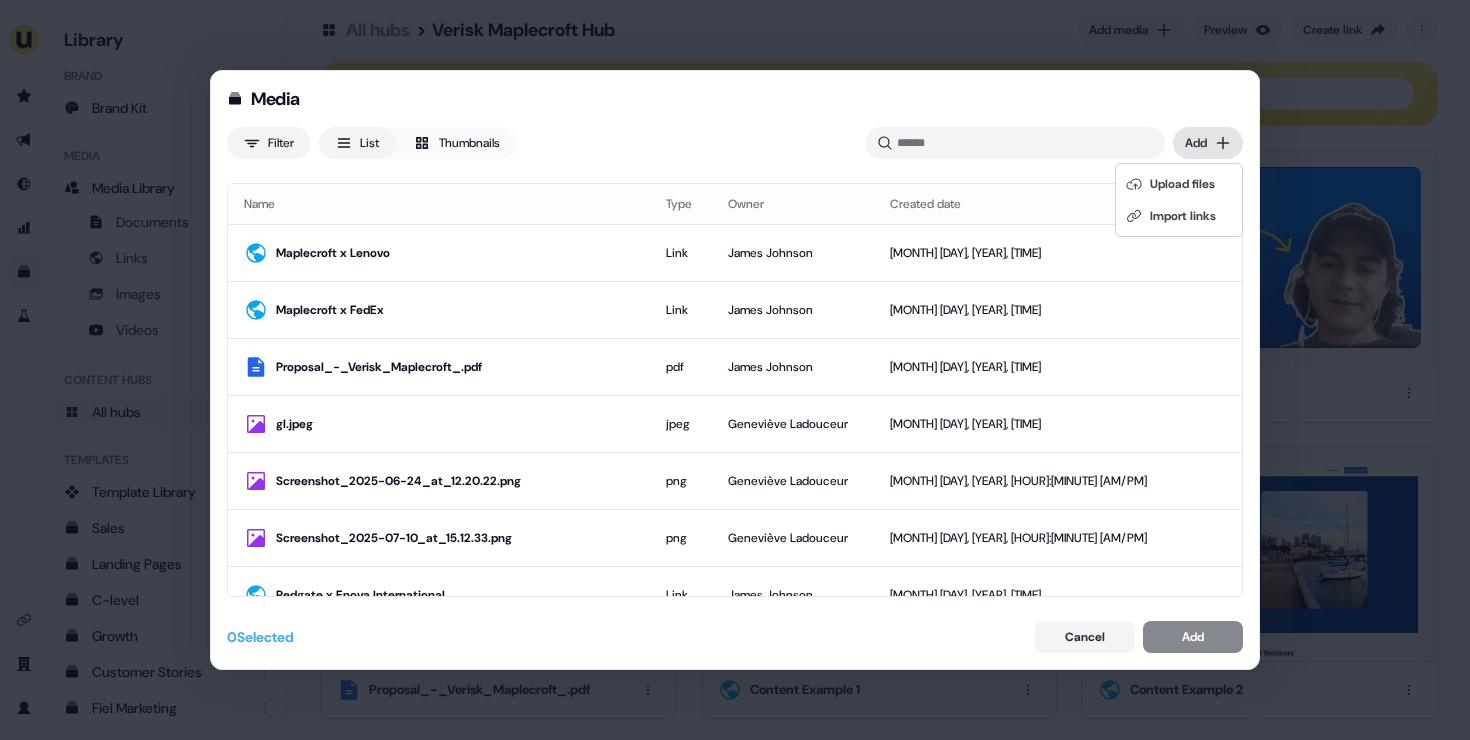 click on "Media Filter List Thumbnails Uploaded Add Name Type Owner Created date Maplecroft x Lenovo Link James Johnson Jul 11, 2025, 3:50 PM Maplecroft x FedEx Link James Johnson Jul 11, 2025, 3:49 PM Proposal_-_Verisk_Maplecroft_.pdf pdf James Johnson Jul 11, 2025, 3:45 PM gl.jpeg jpeg Geneviève Ladouceur Jul 11, 2025, 3:12 PM Screenshot_2025-06-24_at_12.20.22.png png Geneviève Ladouceur Jul 11, 2025, 3:11 PM Screenshot_2025-07-10_at_15.12.33.png png Geneviève Ladouceur Jul 11, 2025, 3:10 PM Redgate x Enova International, Link James Johnson Jul 11, 2025, 2:58 PM Redgate x HCA Healthcare Link James Johnson Jul 11, 2025, 2:58 PM Redgate x Access Group Link James Johnson Jul 11, 2025, 2:57 PM Redgate_Exec_Summary_for_Kate.pdf pdf James Johnson Jul 11, 2025, 2:55 PM CFO_Justification_Deck_for_Genpact.pdf pdf James Johnson Jul 11, 2025, 11:47 AM Screenshot_2025-07-11_at_11.41.58.png png David Cruickshank Jul 11, 2025, 11:42 AM CMO_Value_Deck_for_Genpact.pdf pdf James Johnson Jul 11, 2025, 11:41 AM png David Cruickshank" at bounding box center [735, 370] 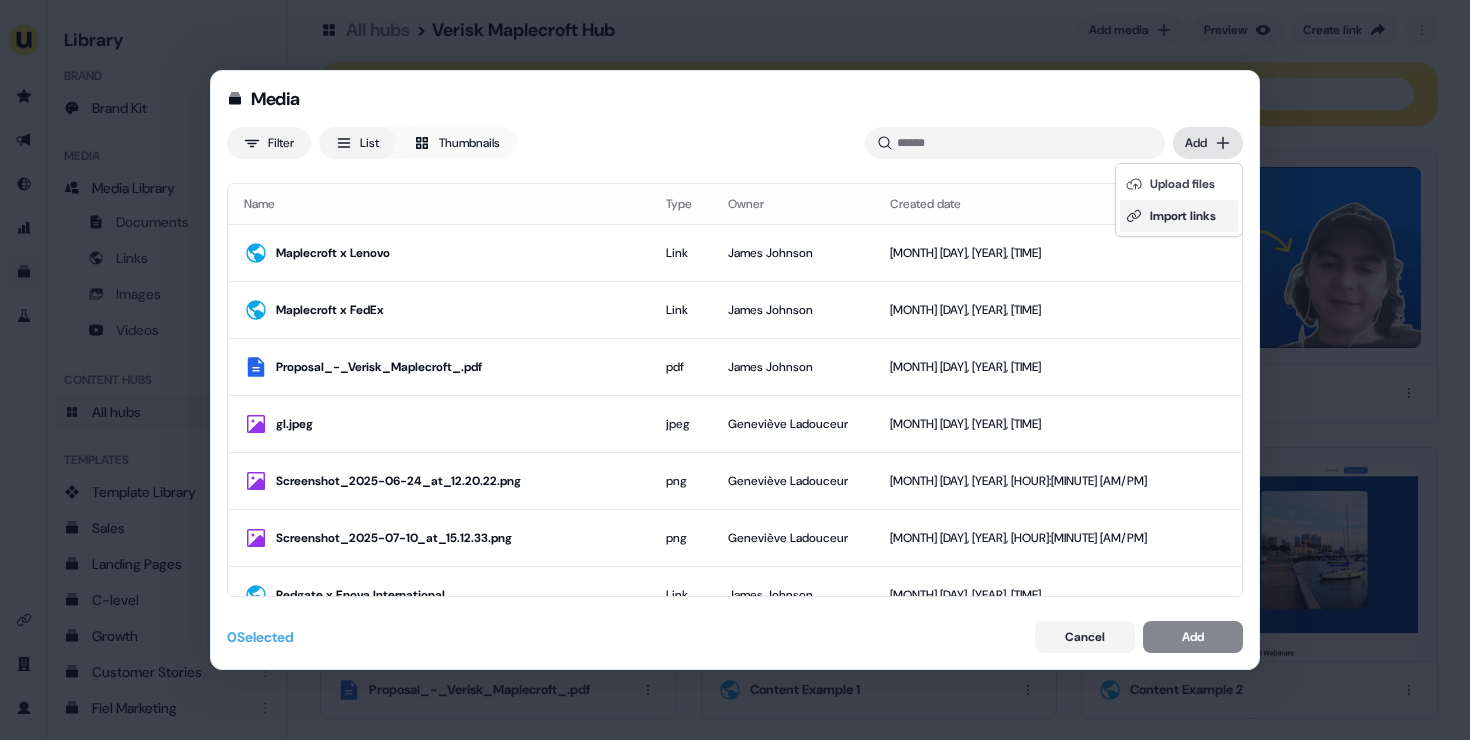 click on "Import links" at bounding box center (1179, 216) 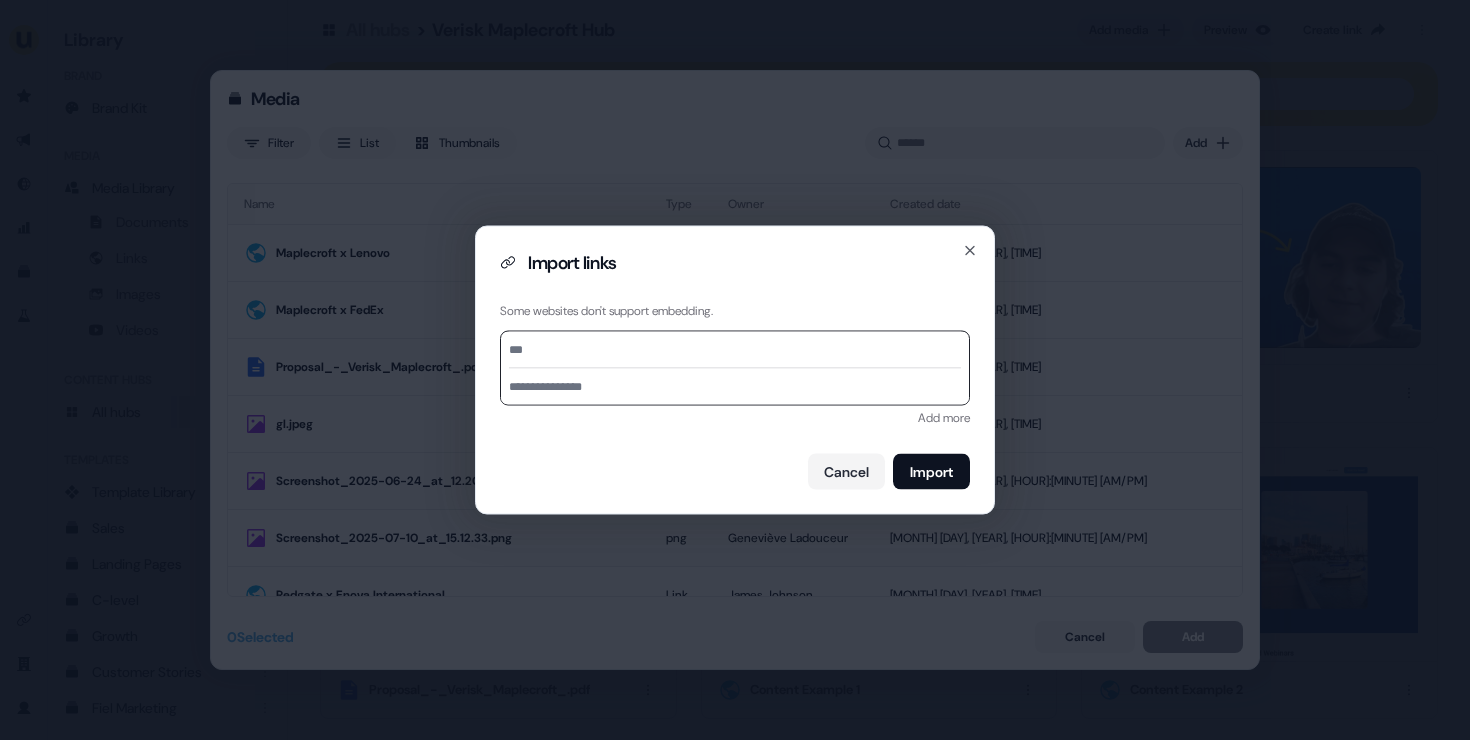 paste on "**********" 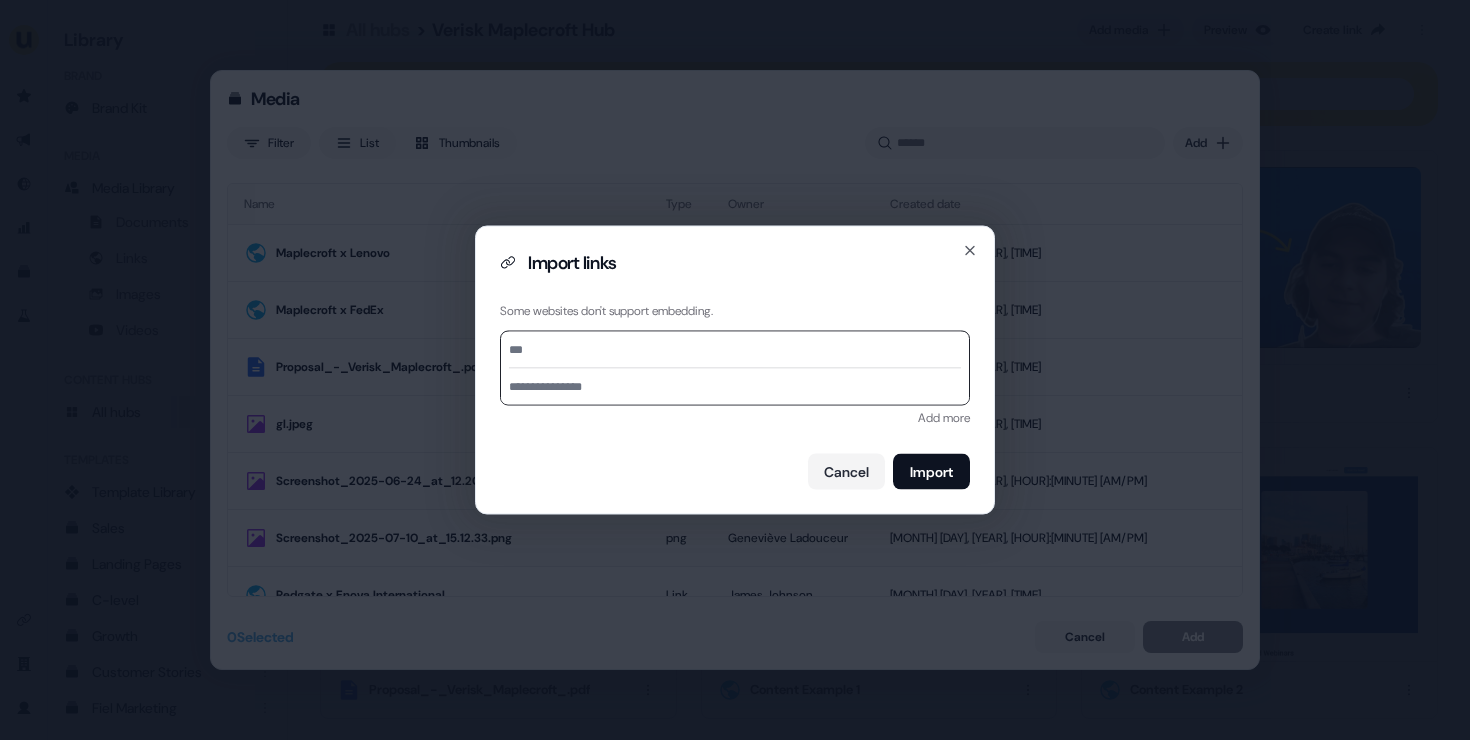 type on "**********" 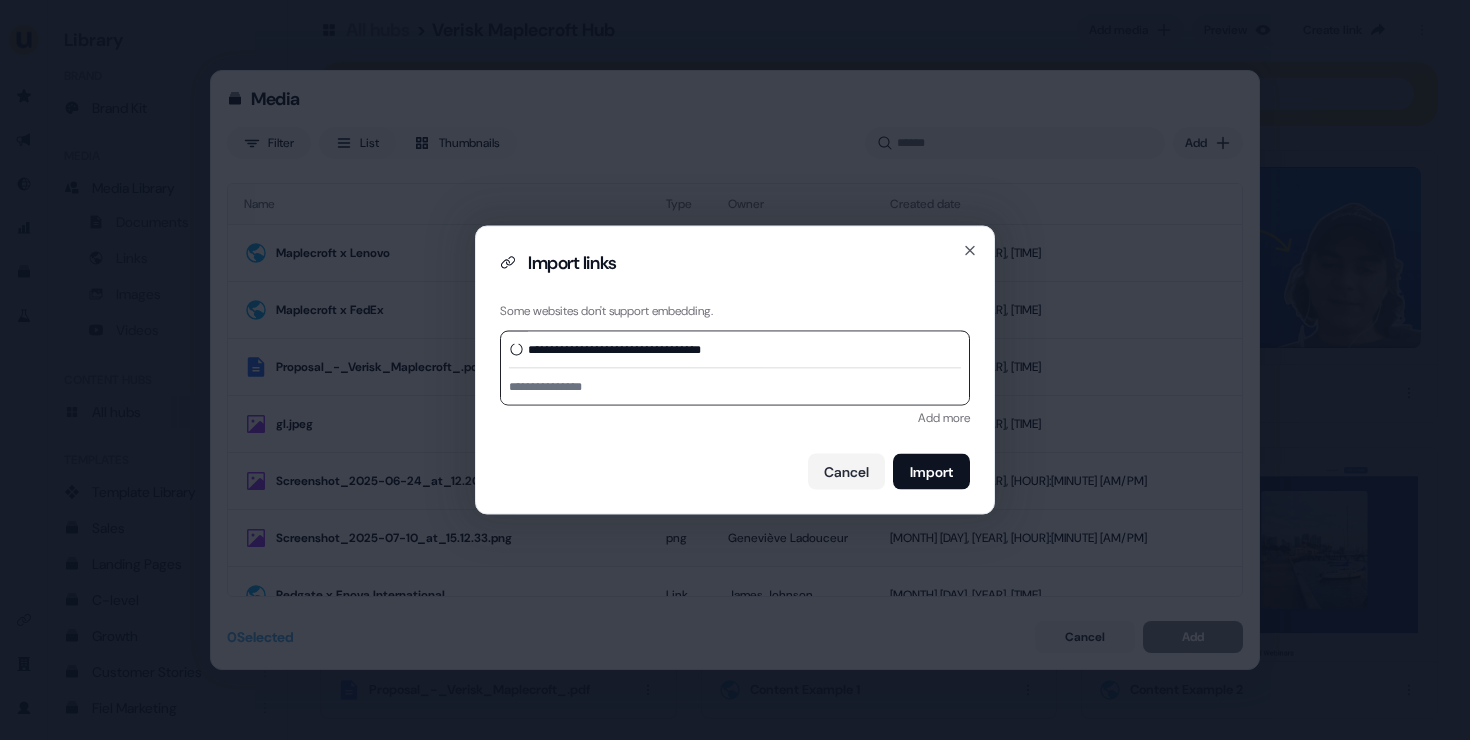 type on "**********" 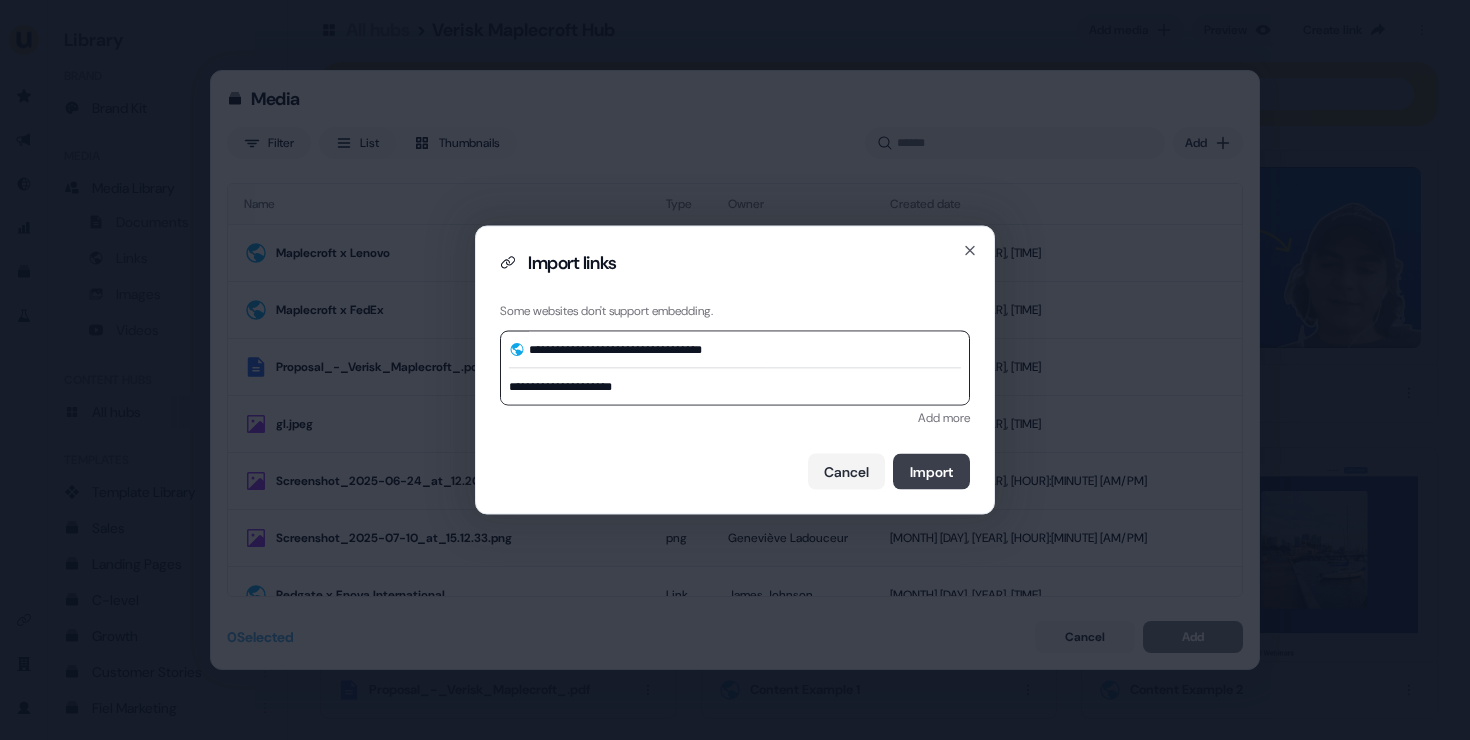 type on "**********" 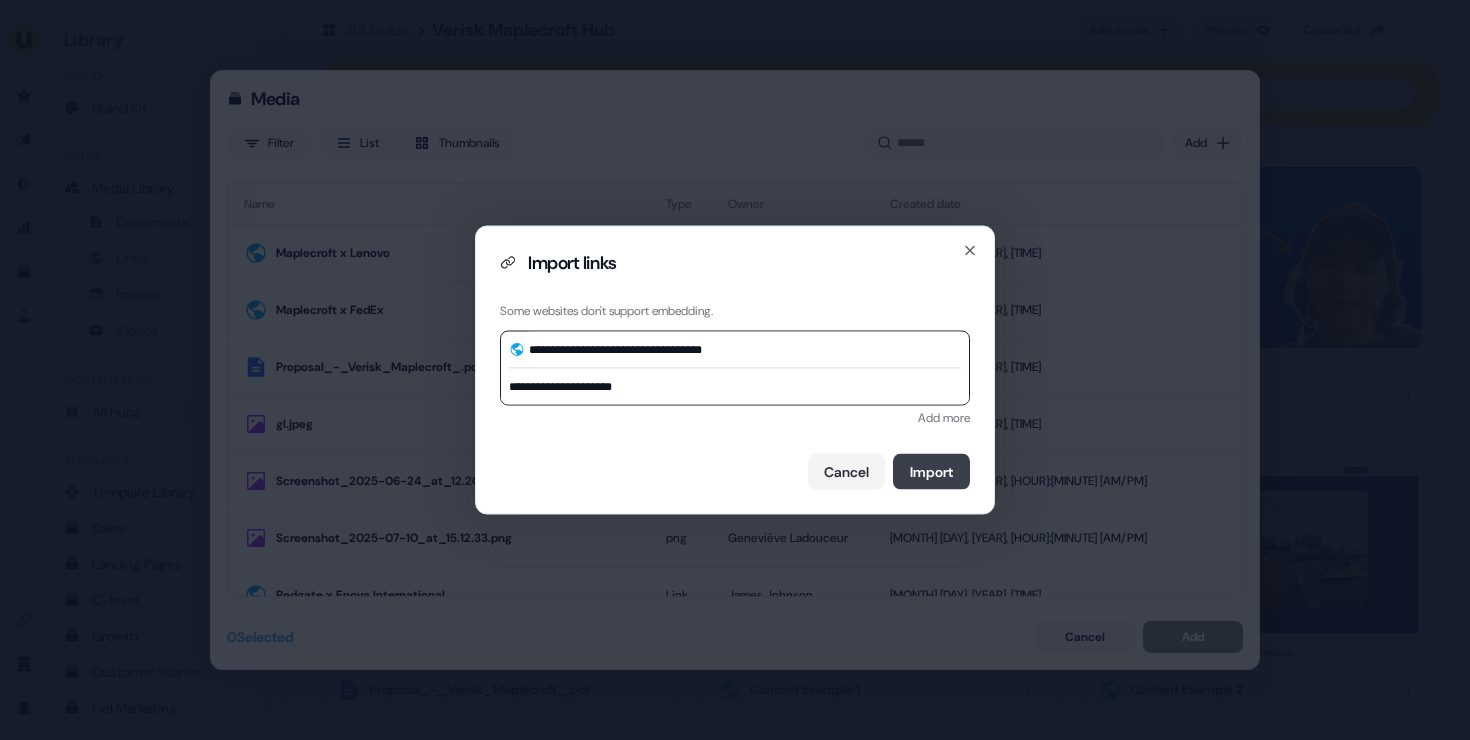 click on "Import" at bounding box center (931, 472) 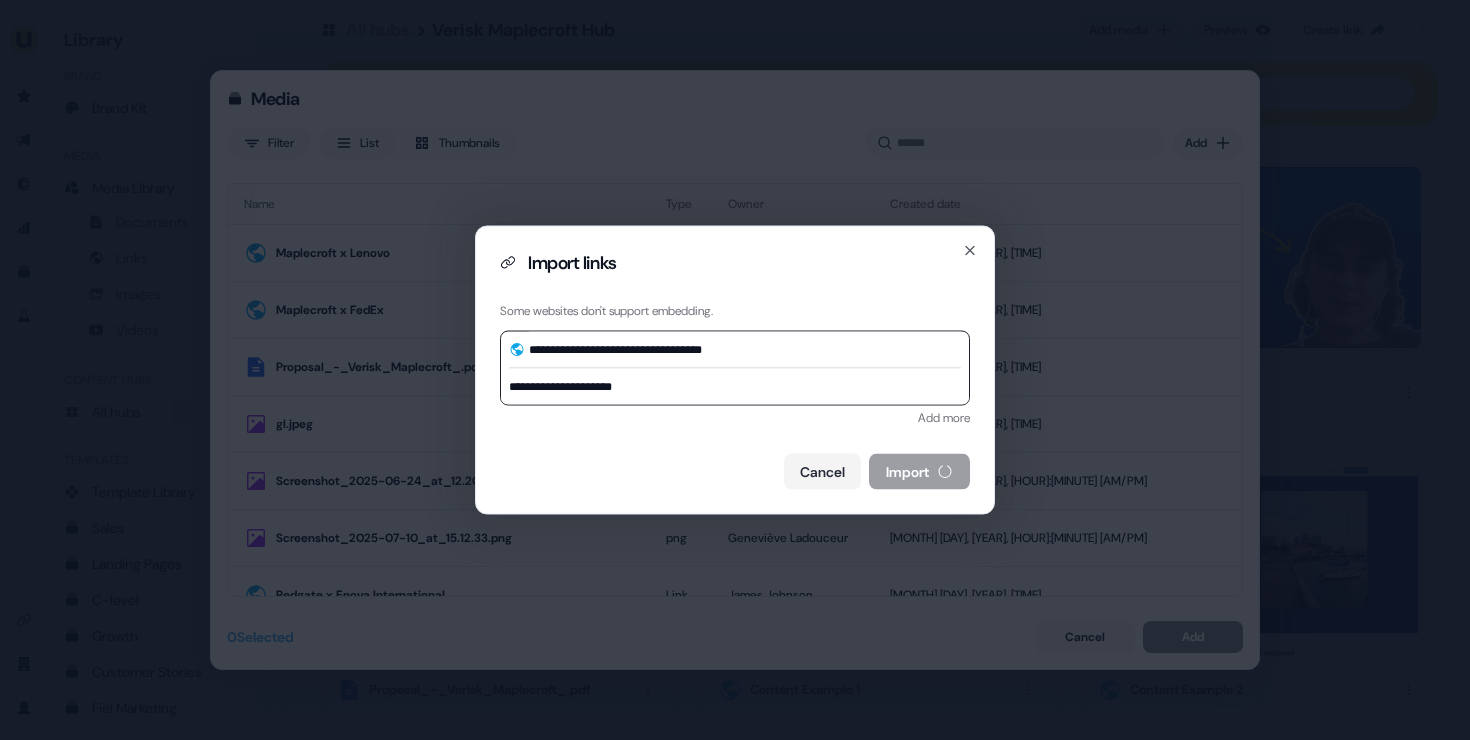 type 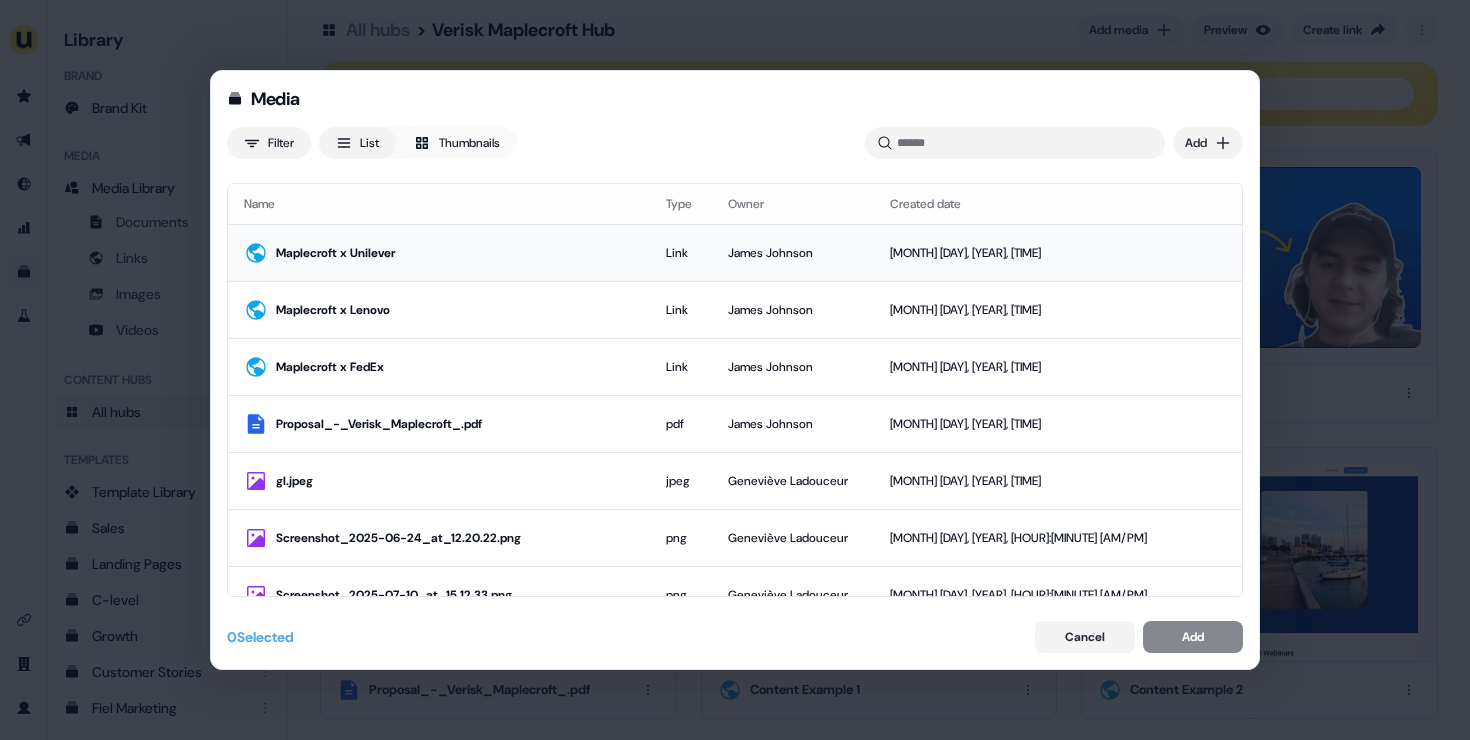 click on "Maplecroft x Unilever" at bounding box center [439, 252] 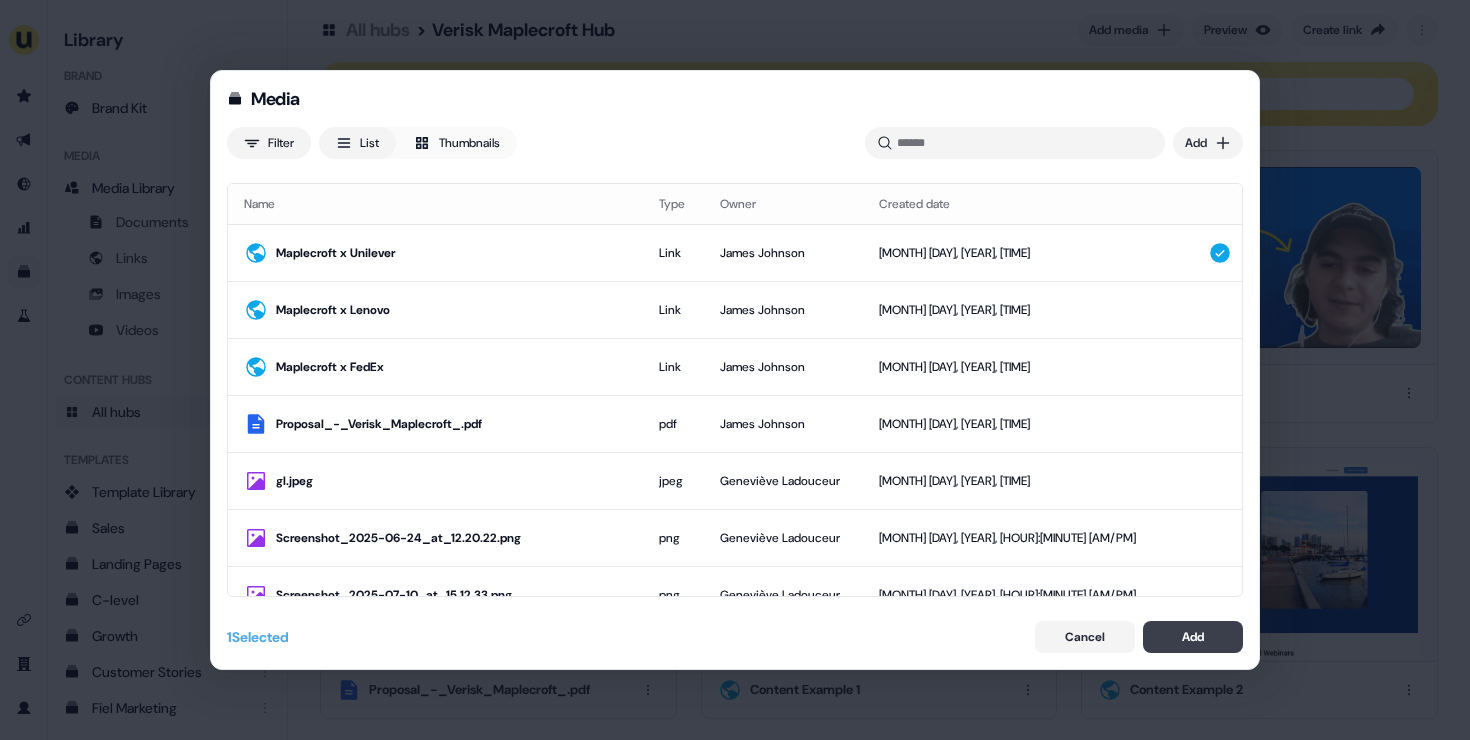 click on "Add" at bounding box center [1193, 637] 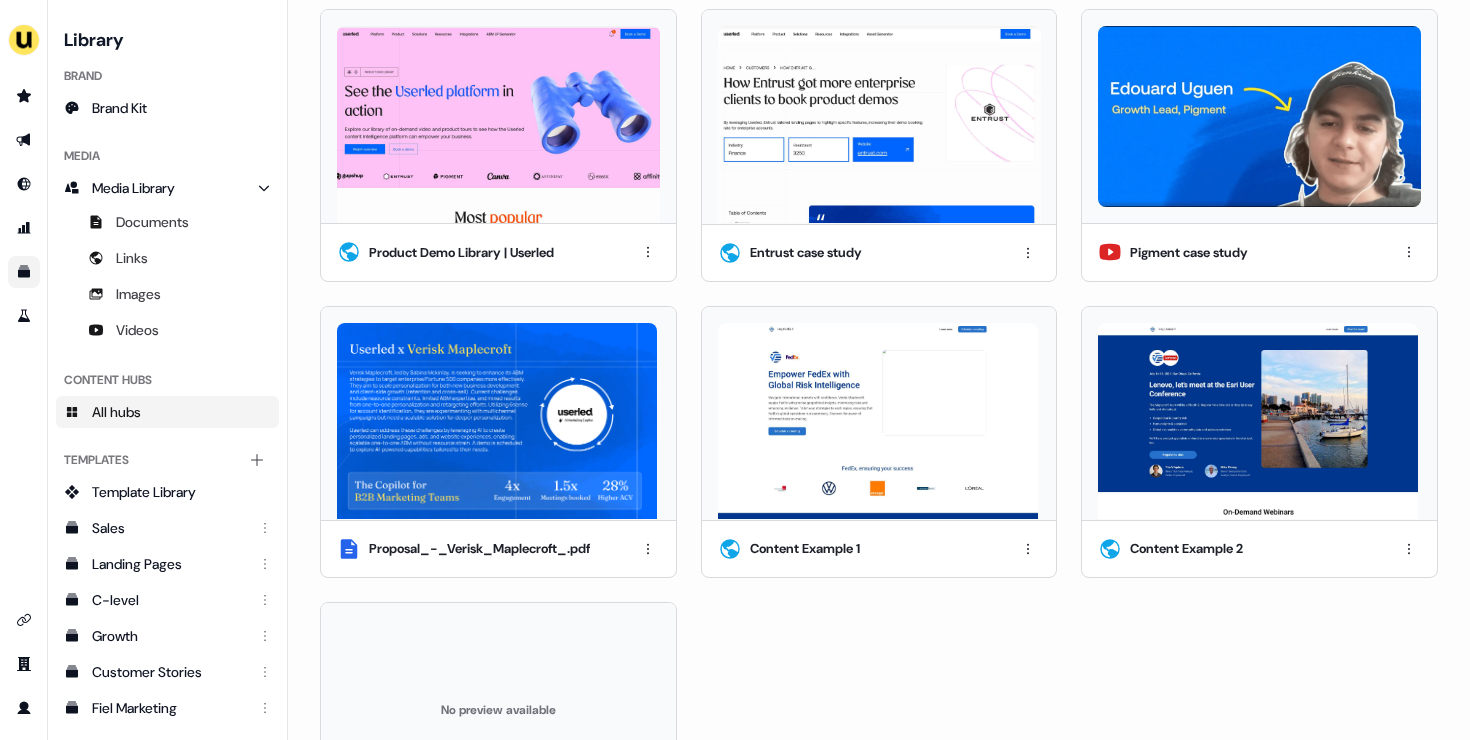 scroll, scrollTop: 307, scrollLeft: 0, axis: vertical 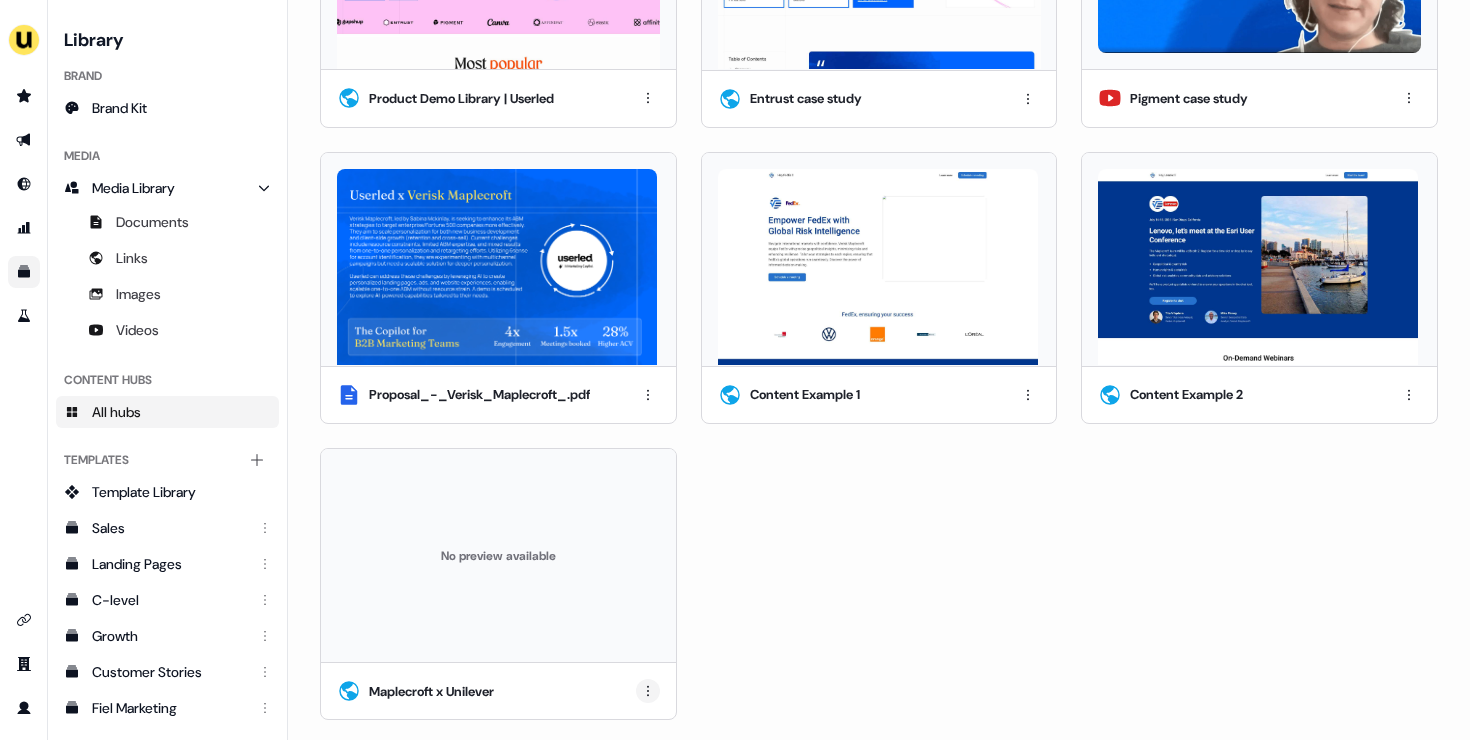 click on "For the best experience switch devices to a bigger screen. Go to Userled.io Library Brand Brand Kit Media Media Library Documents Links Images Videos Content Hubs All hubs Templates   Add collection Template Library Sales Landing Pages C-level Growth Customer Stories Fiel Marketing Linkedin Engagement Conversion Persona Gong Videos Francais Customer Success Sales Templates  ROI Templates Competitor Comparisons Outreach Templates Proposal Templates Capability Templates C-Suite Value Templates CS samples All hubs > Verisk Maplecroft Hub Add media Preview Create link Content Links List Thumbnails Product Demo Library | Userled Entrust case study  Pigment case study Proposal_-_Verisk_Maplecroft_.pdf Content Example 1 Content Example 2 No preview available Maplecroft x Unilever" at bounding box center [735, 370] 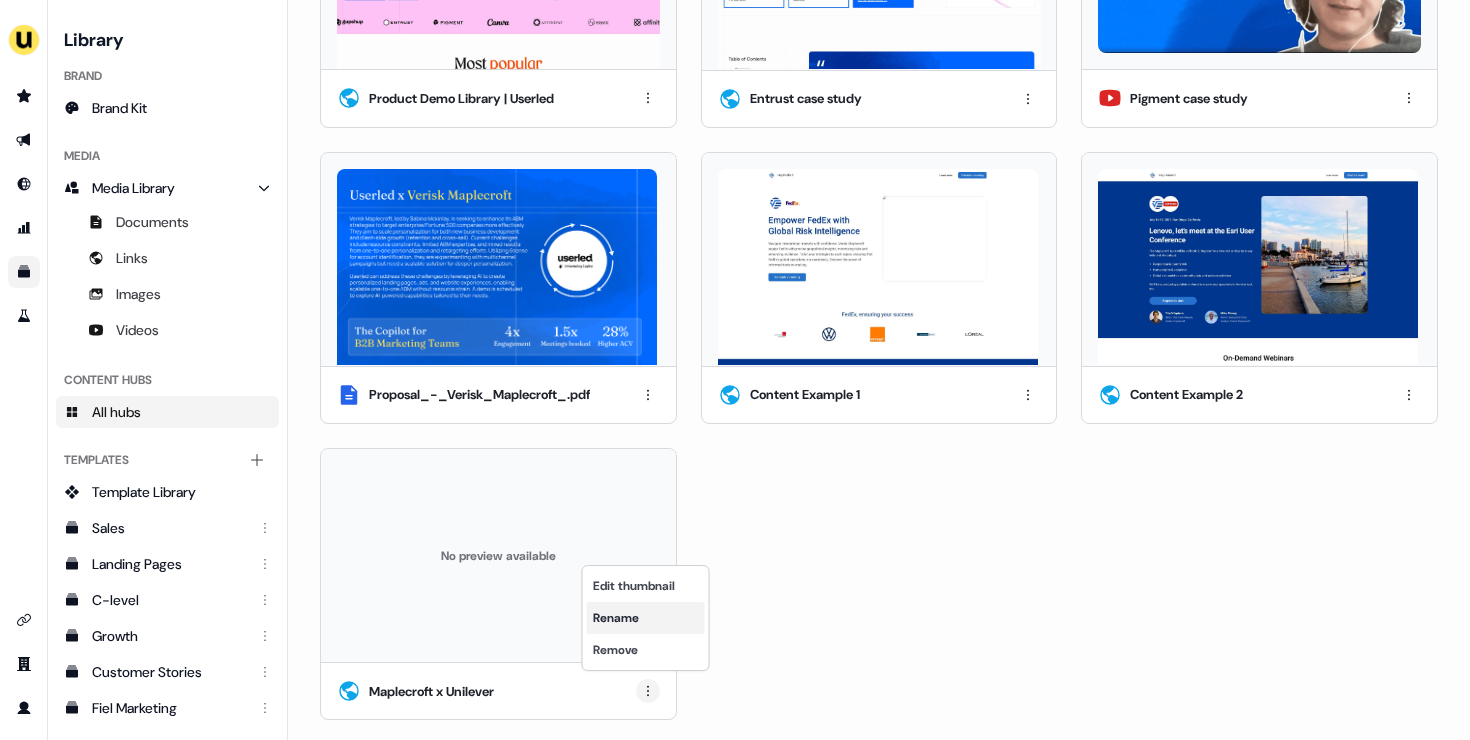 click on "Rename" at bounding box center (646, 618) 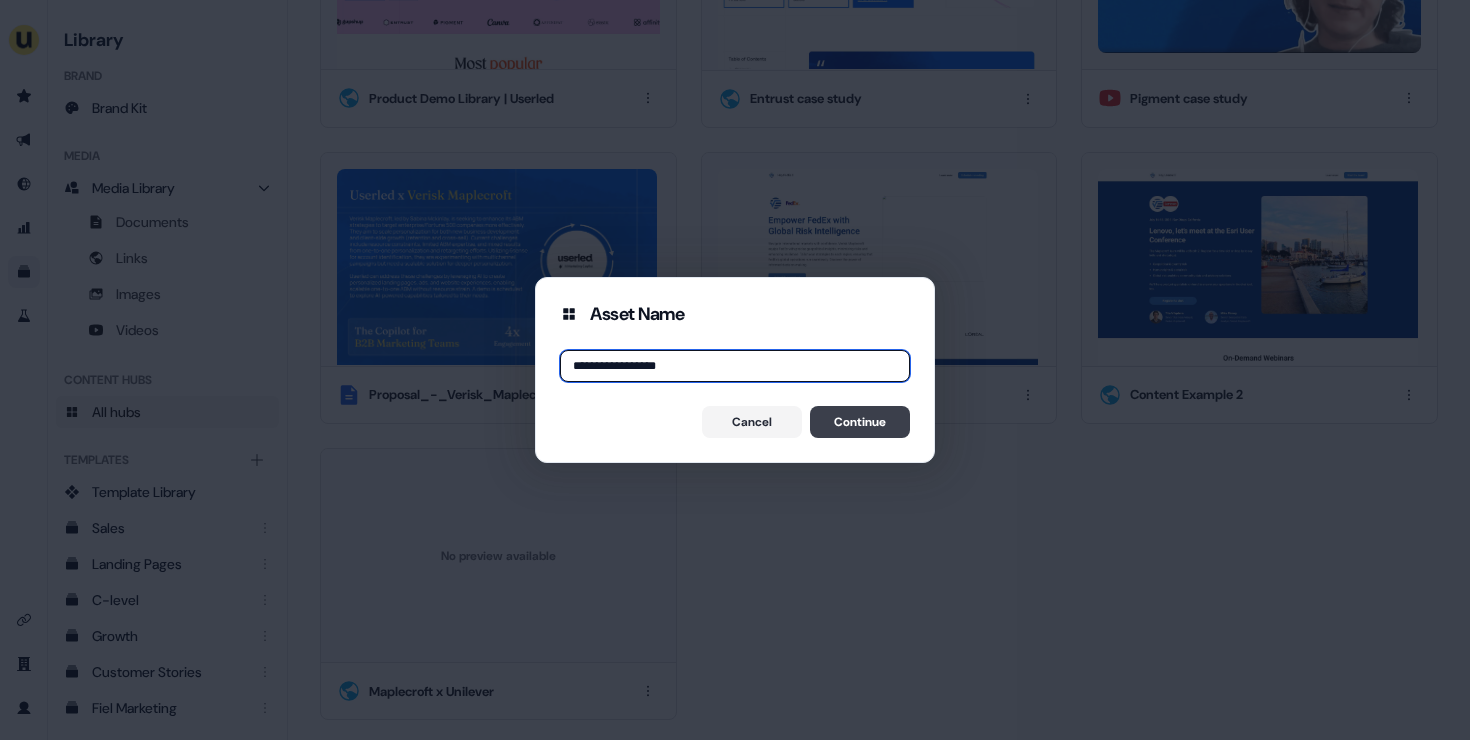type on "**********" 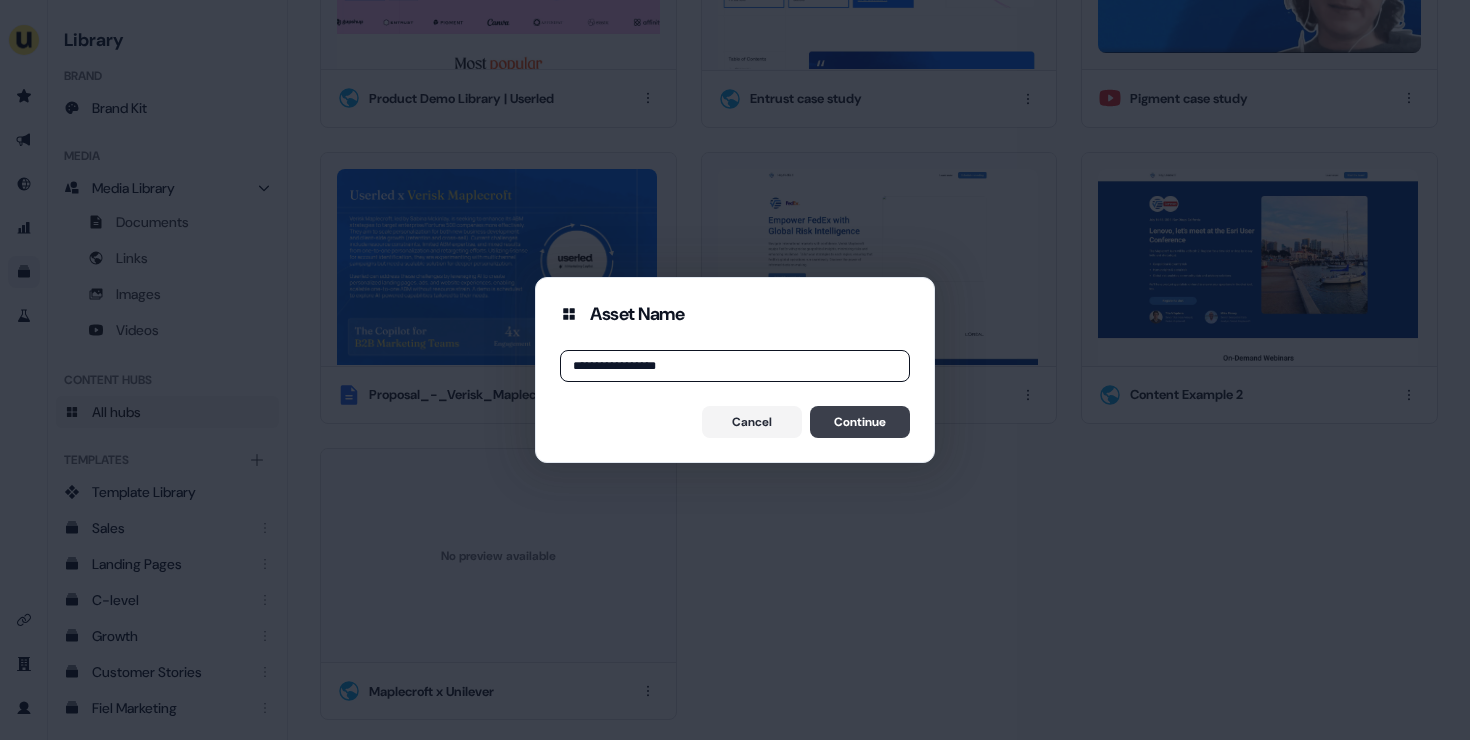 click on "Continue" at bounding box center (860, 422) 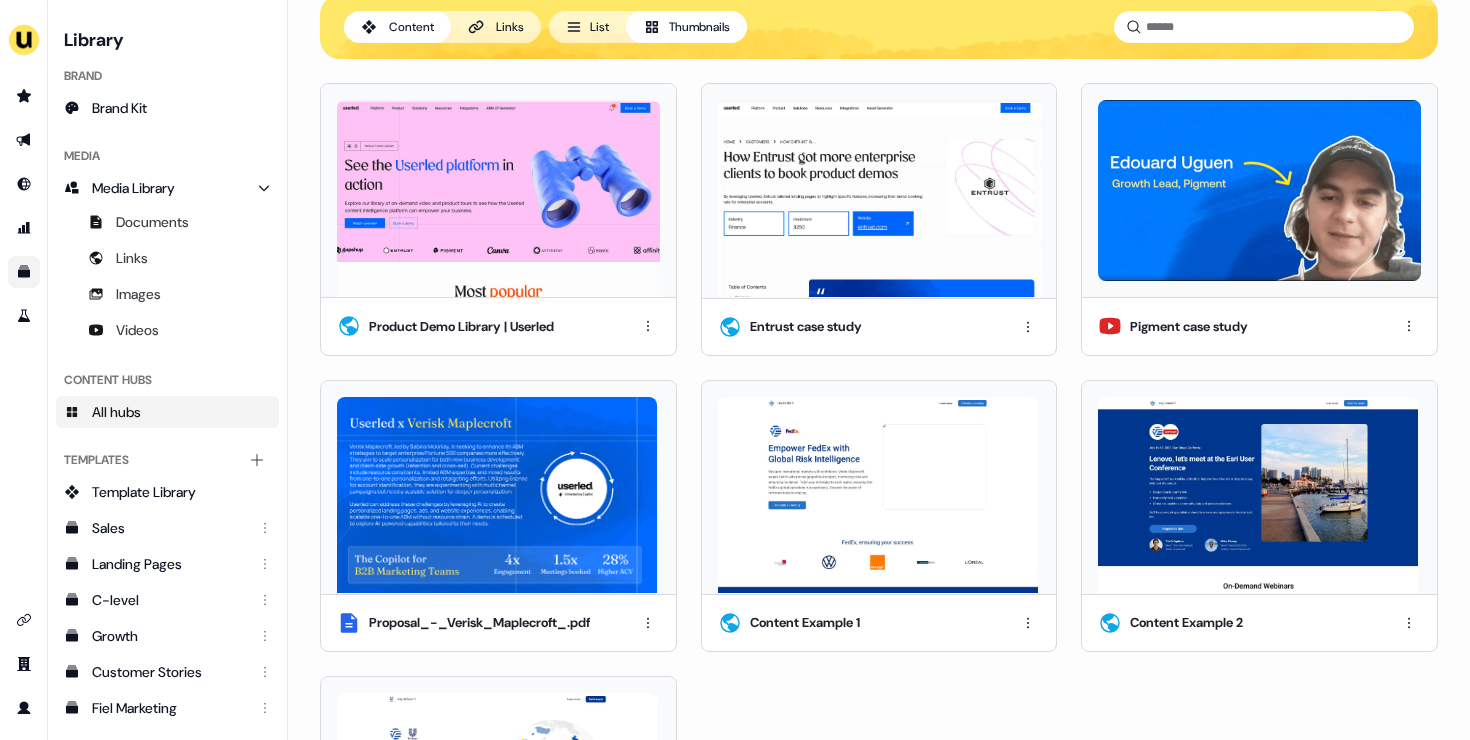 scroll, scrollTop: 0, scrollLeft: 0, axis: both 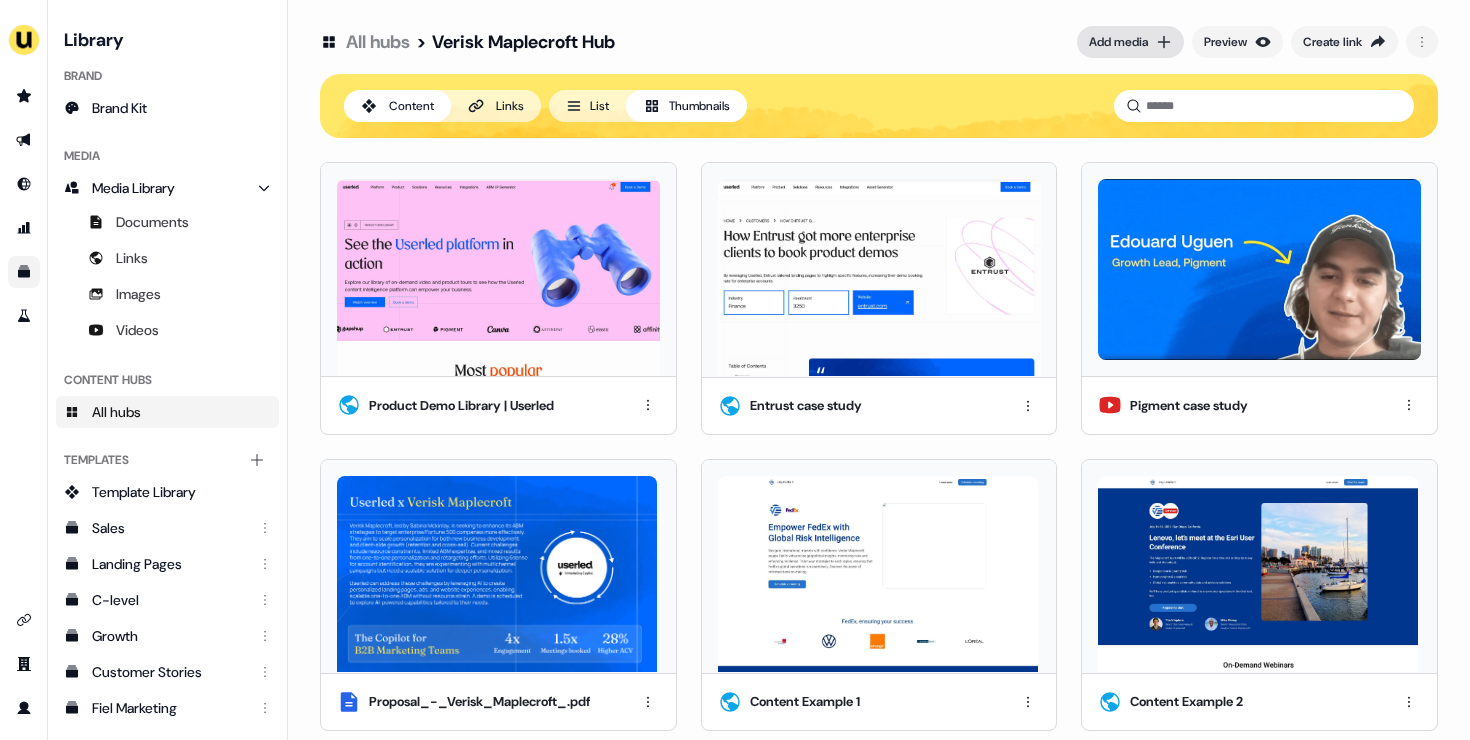 click on "Add media" at bounding box center [1118, 42] 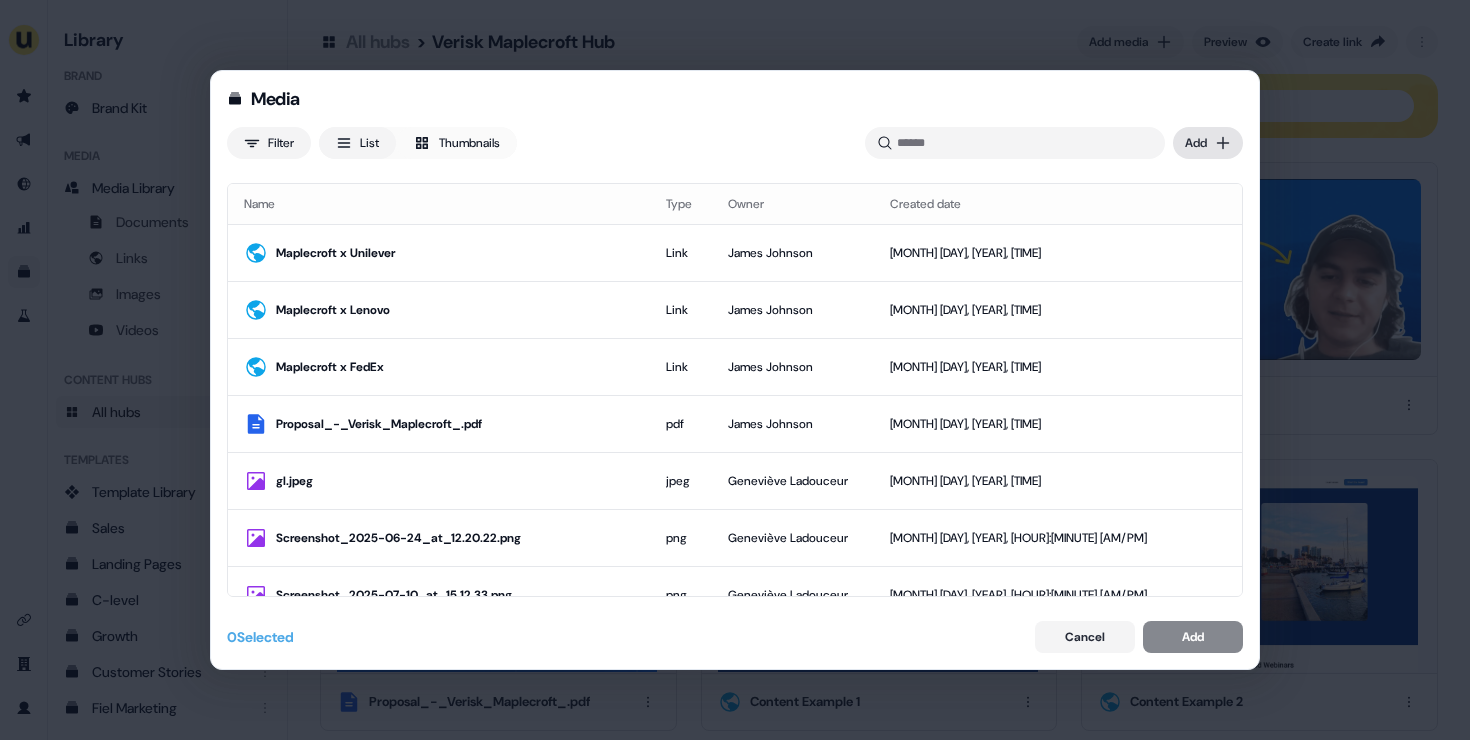 click on "Media Filter List Thumbnails Uploaded Add Name Type Owner Created date Maplecroft x Unilever Link James Johnson Jul 11, 2025, 3:50 PM Maplecroft x Lenovo Link James Johnson Jul 11, 2025, 3:50 PM Maplecroft x FedEx Link James Johnson Jul 11, 2025, 3:49 PM Proposal_-_Verisk_Maplecroft_.pdf pdf James Johnson Jul 11, 2025, 3:45 PM gl.jpeg jpeg Geneviève Ladouceur Jul 11, 2025, 3:12 PM Screenshot_2025-06-24_at_12.20.22.png png Geneviève Ladouceur Jul 11, 2025, 3:11 PM Screenshot_2025-07-10_at_15.12.33.png png Geneviève Ladouceur Jul 11, 2025, 3:10 PM Redgate x Enova International, Link James Johnson Jul 11, 2025, 2:58 PM Redgate x HCA Healthcare Link James Johnson Jul 11, 2025, 2:58 PM Redgate x Access Group Link James Johnson Jul 11, 2025, 2:57 PM Redgate_Exec_Summary_for_Kate.pdf pdf James Johnson Jul 11, 2025, 2:55 PM CFO_Justification_Deck_for_Genpact.pdf pdf James Johnson Jul 11, 2025, 11:47 AM Screenshot_2025-07-11_at_11.41.58.png png David Cruickshank Jul 11, 2025, 11:42 AM CMO_Value_Deck_for_Genpact.pdf" at bounding box center [735, 370] 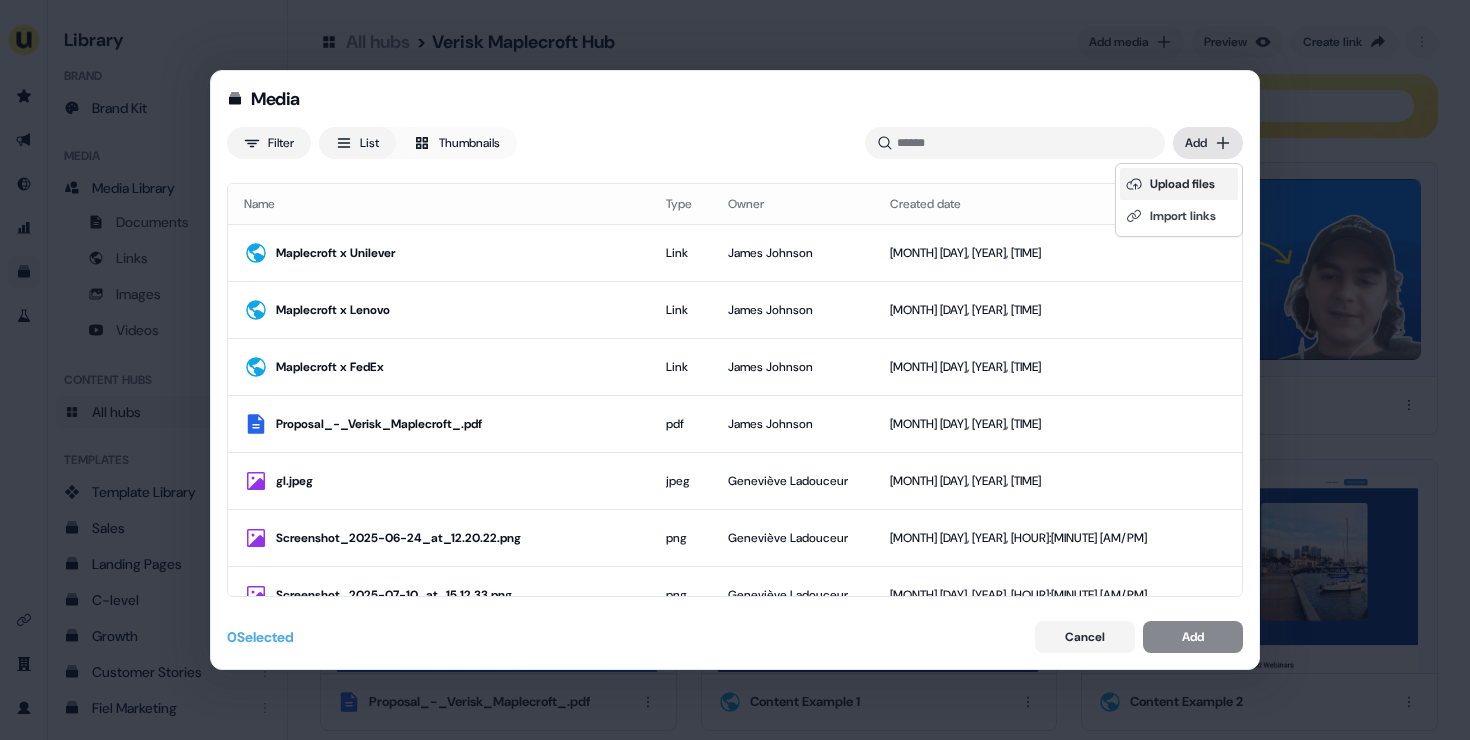 click on "Upload files" at bounding box center [1179, 184] 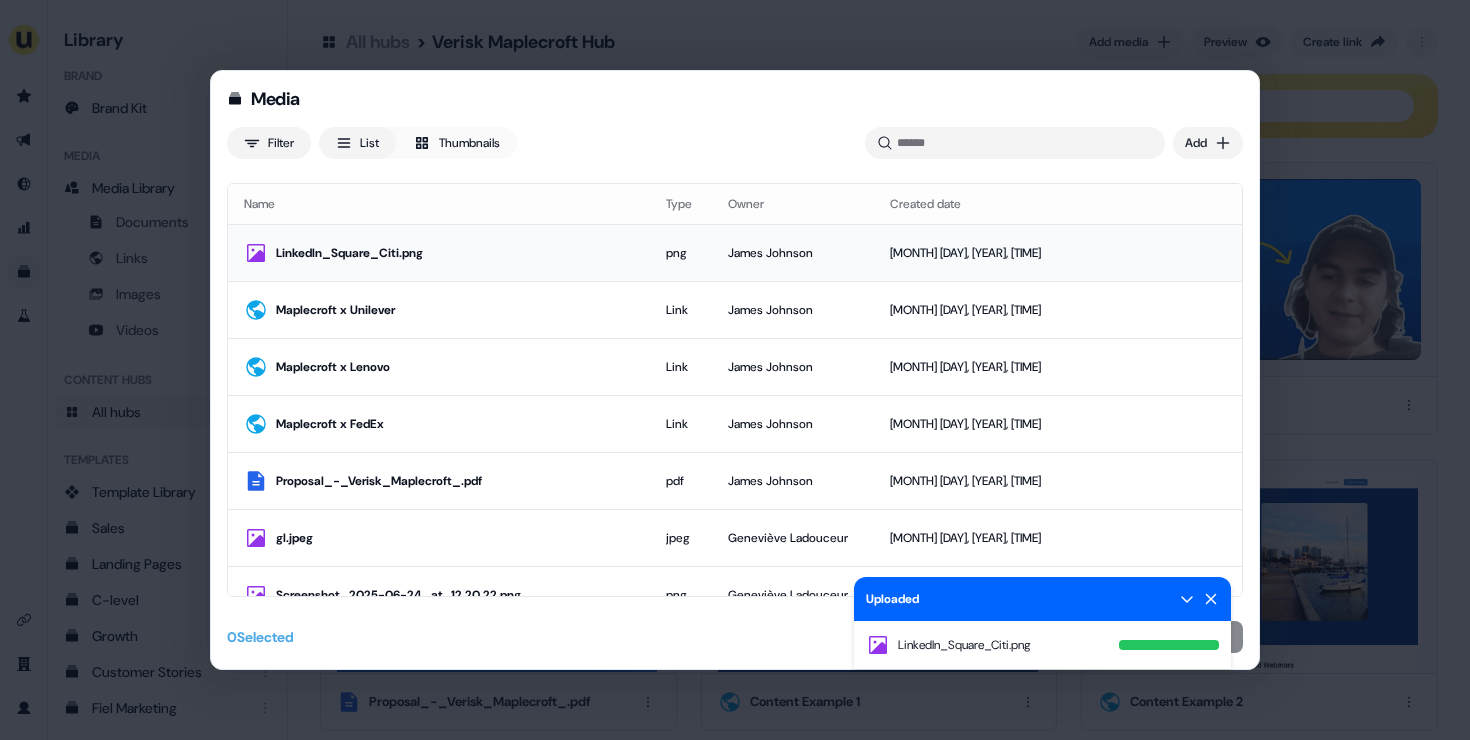 click on "LinkedIn_Square_Citi.png" at bounding box center (455, 253) 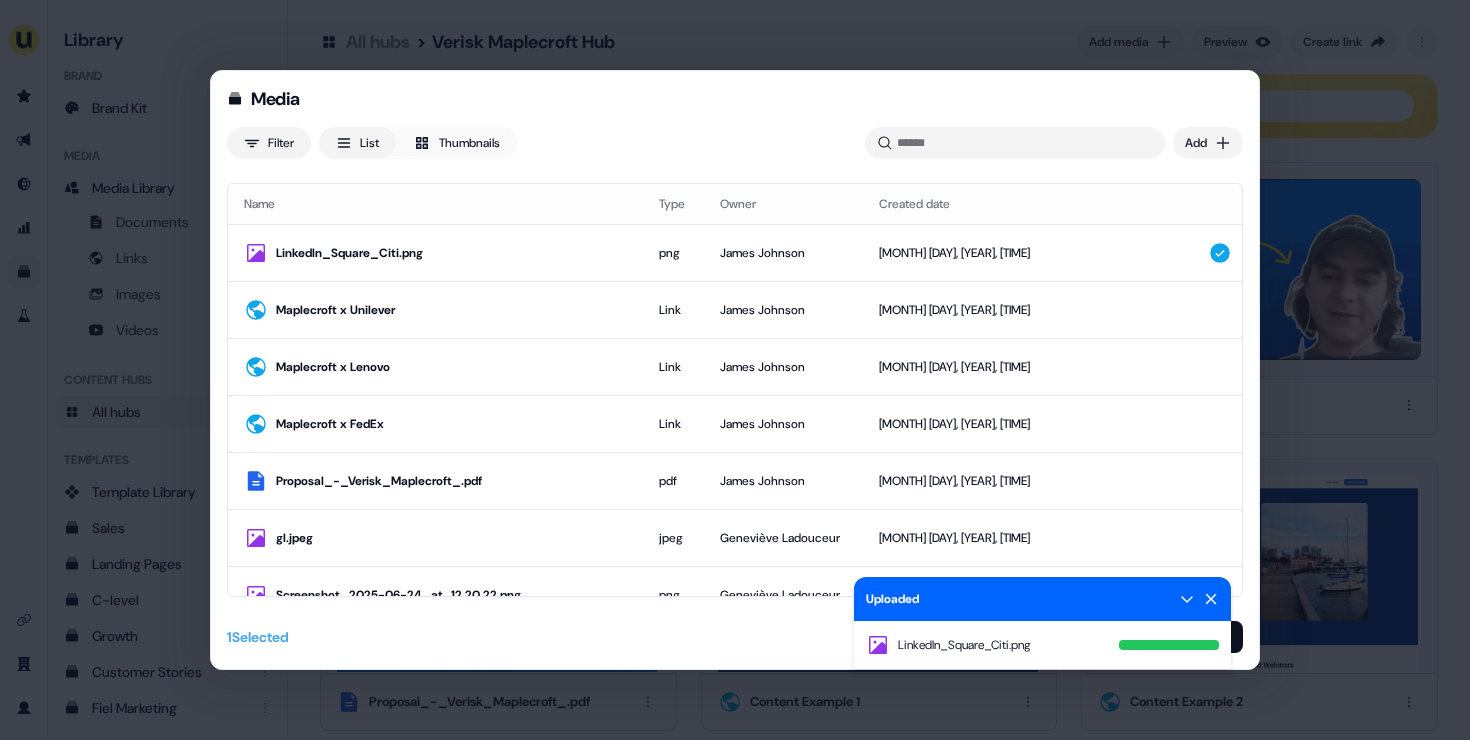click 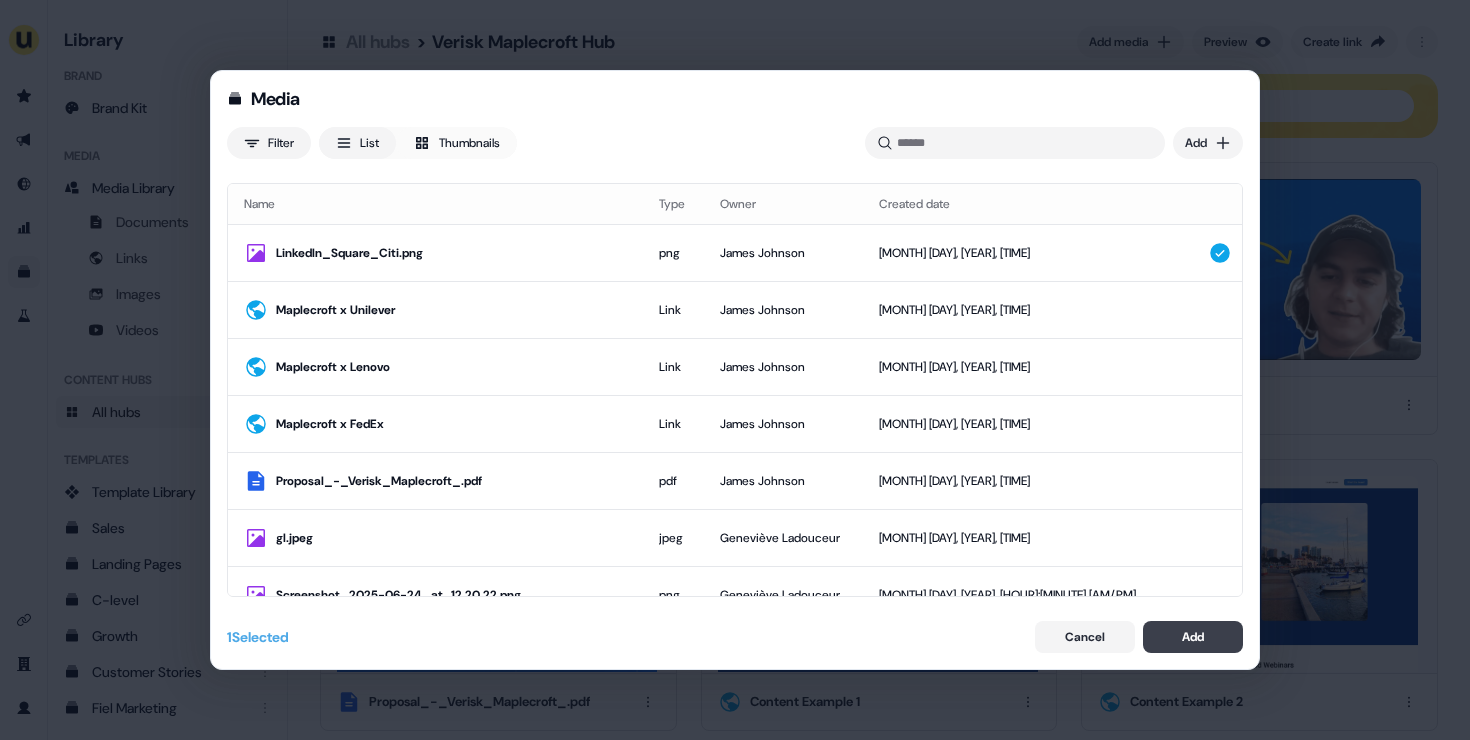 click on "Add" at bounding box center [1193, 637] 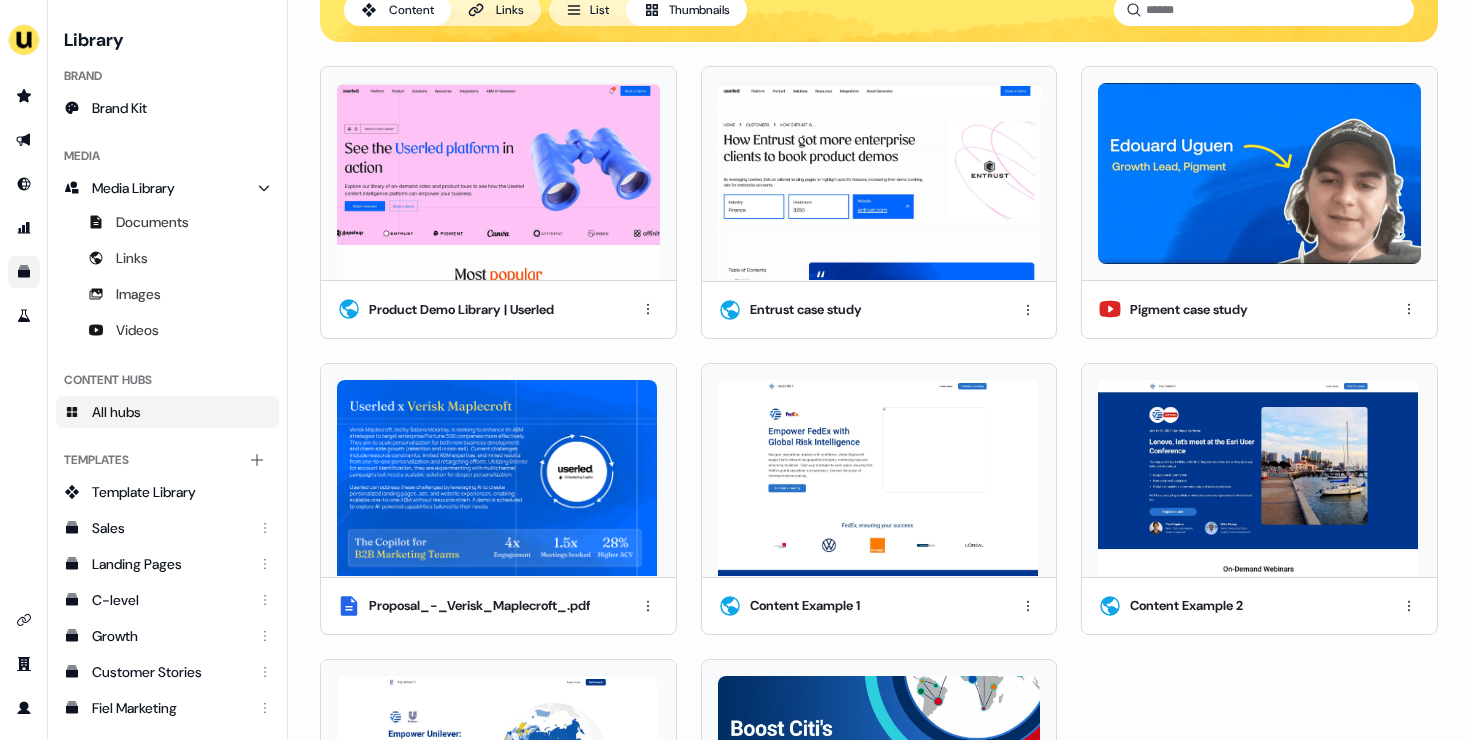scroll, scrollTop: 0, scrollLeft: 0, axis: both 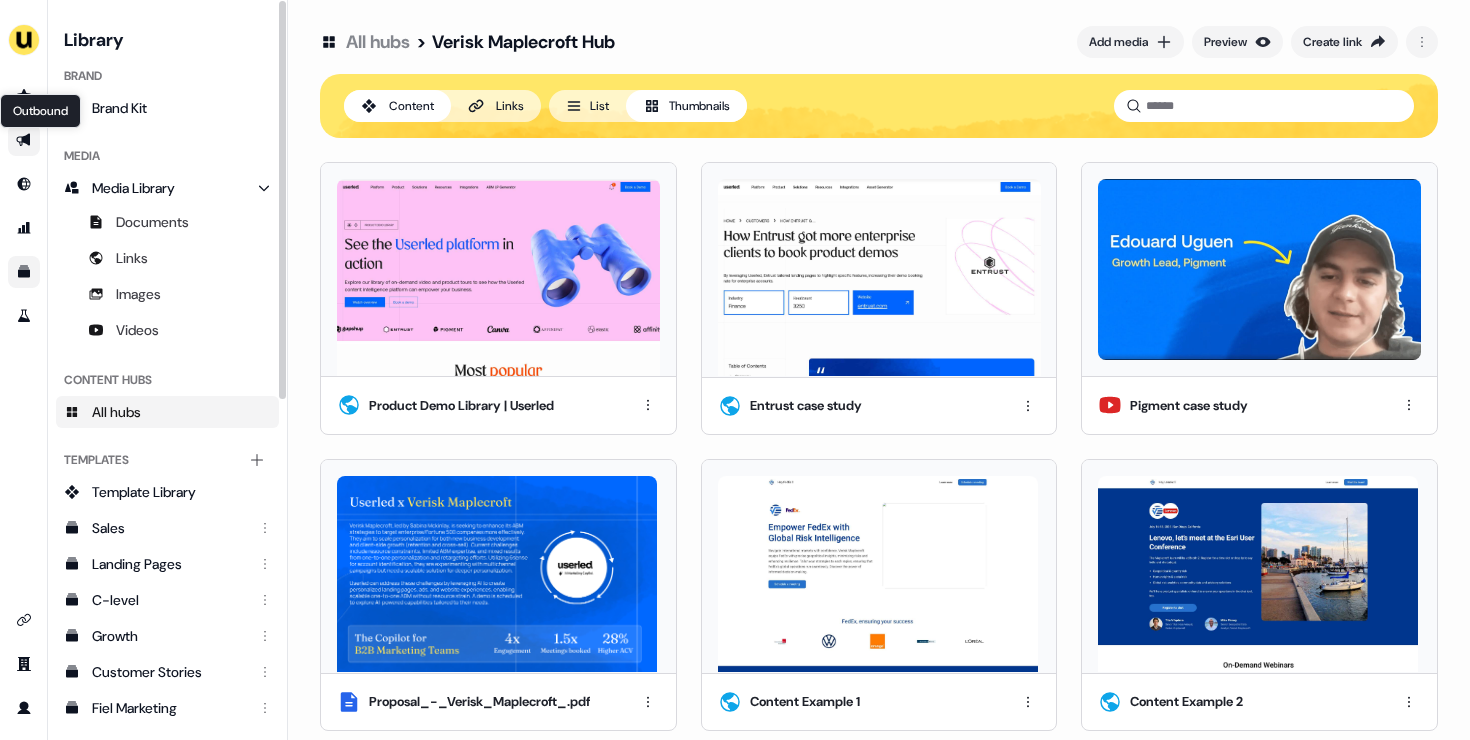 click on "Outbound Outbound" at bounding box center [24, 140] 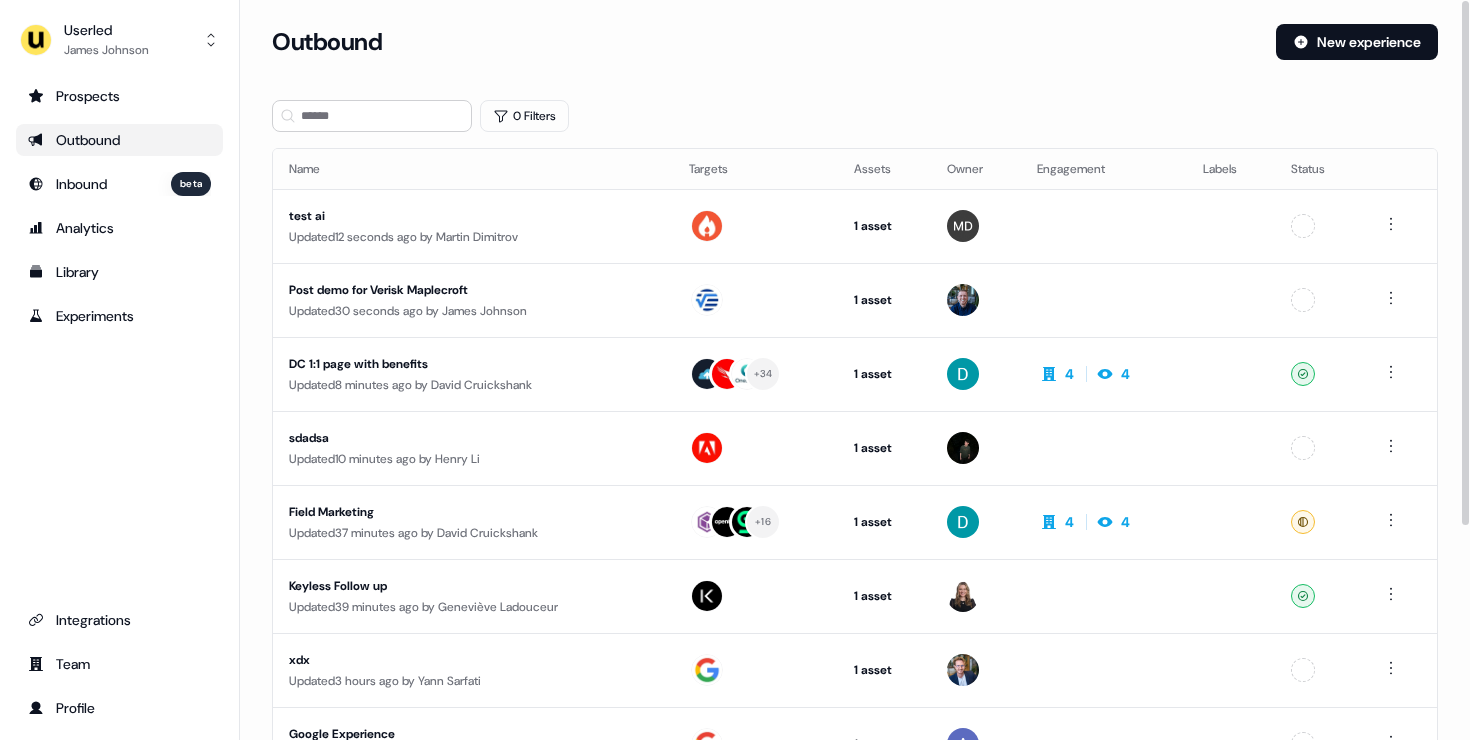 click on "Loading... Outbound New experience 0   Filters Name Targets Assets Owner Engagement Labels Status test ai Updated  12 seconds ago   by   Martin Dimitrov 1   asset Outreach (Starter) Unconfigured Post demo for Verisk Maplecroft  Updated  30 seconds ago   by   James Johnson 1   asset Post-demo follow-up Unconfigured DC 1:1 page with benefits Updated  8 minutes ago   by   David Cruickshank + 34 1   asset Outreach (Starter) 4 4 Ready sdadsa Updated  10 minutes ago   by   Henry Li 1   asset Outreach (Starter) Unconfigured Field Marketing Updated  37 minutes ago   by   David Cruickshank + 16 1   asset Outreach (Starter) 4 4 Ready Keyless Follow up Updated  39 minutes ago   by   Geneviève Ladouceur 1   asset Post-demo follow-up Ready xdx Updated  3 hours ago   by   Yann Sarfati 1   asset Outreach (Starter) Unconfigured Google Experience Updated  3 hours ago   by   Aaron Carpenter 1   asset Outreach (Starter) Unconfigured us Updated  4 hours ago   by   Yann Sarfati 1   asset Outreach (Starter) Unconfigured" at bounding box center [855, 533] 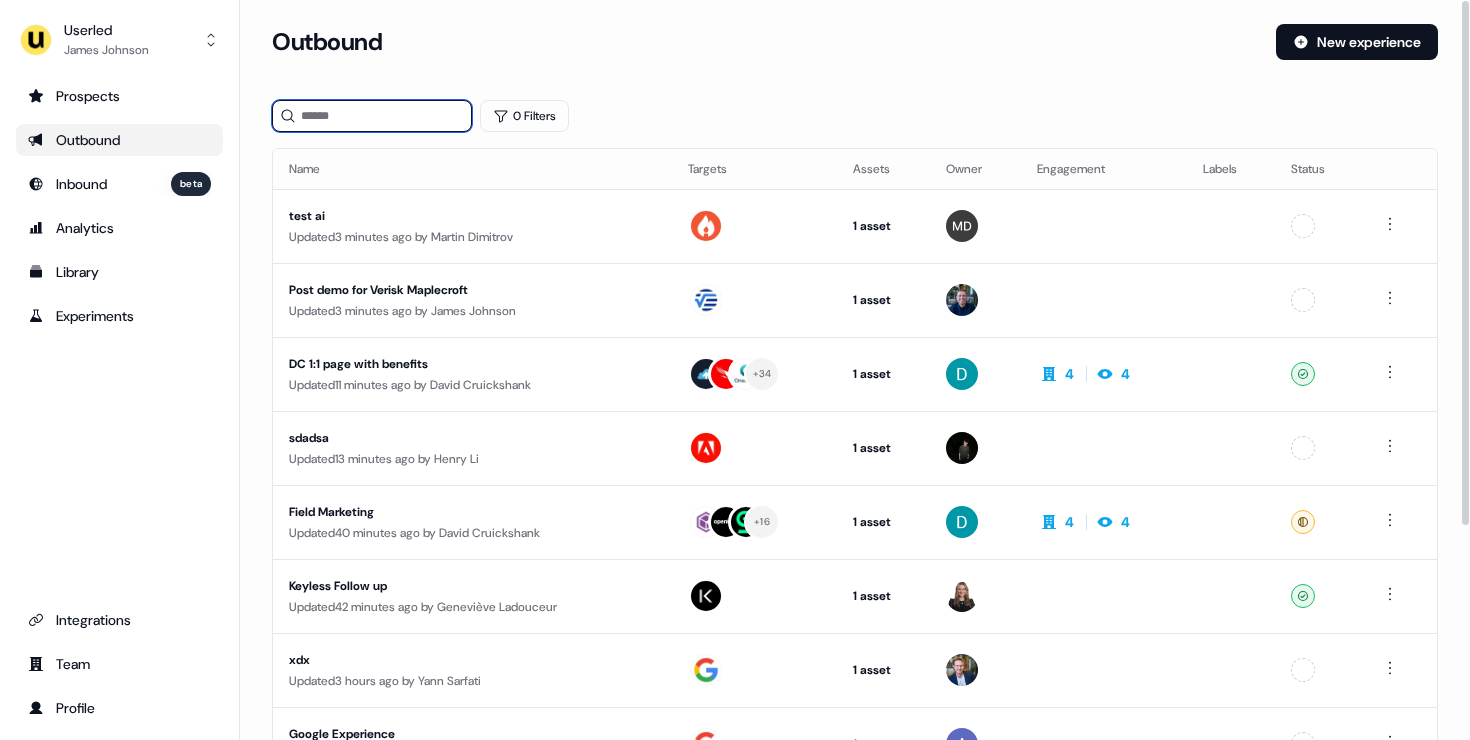 click at bounding box center (372, 116) 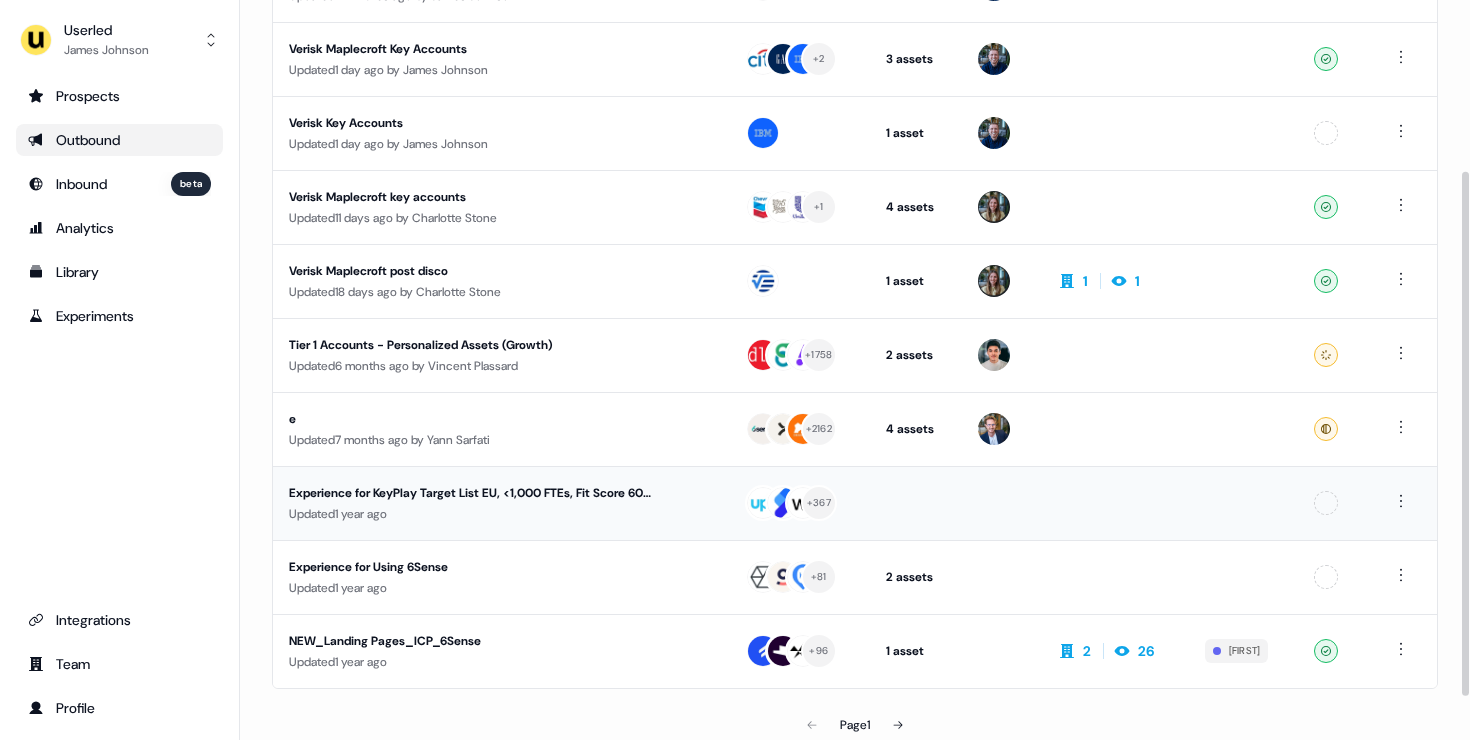 scroll, scrollTop: 301, scrollLeft: 0, axis: vertical 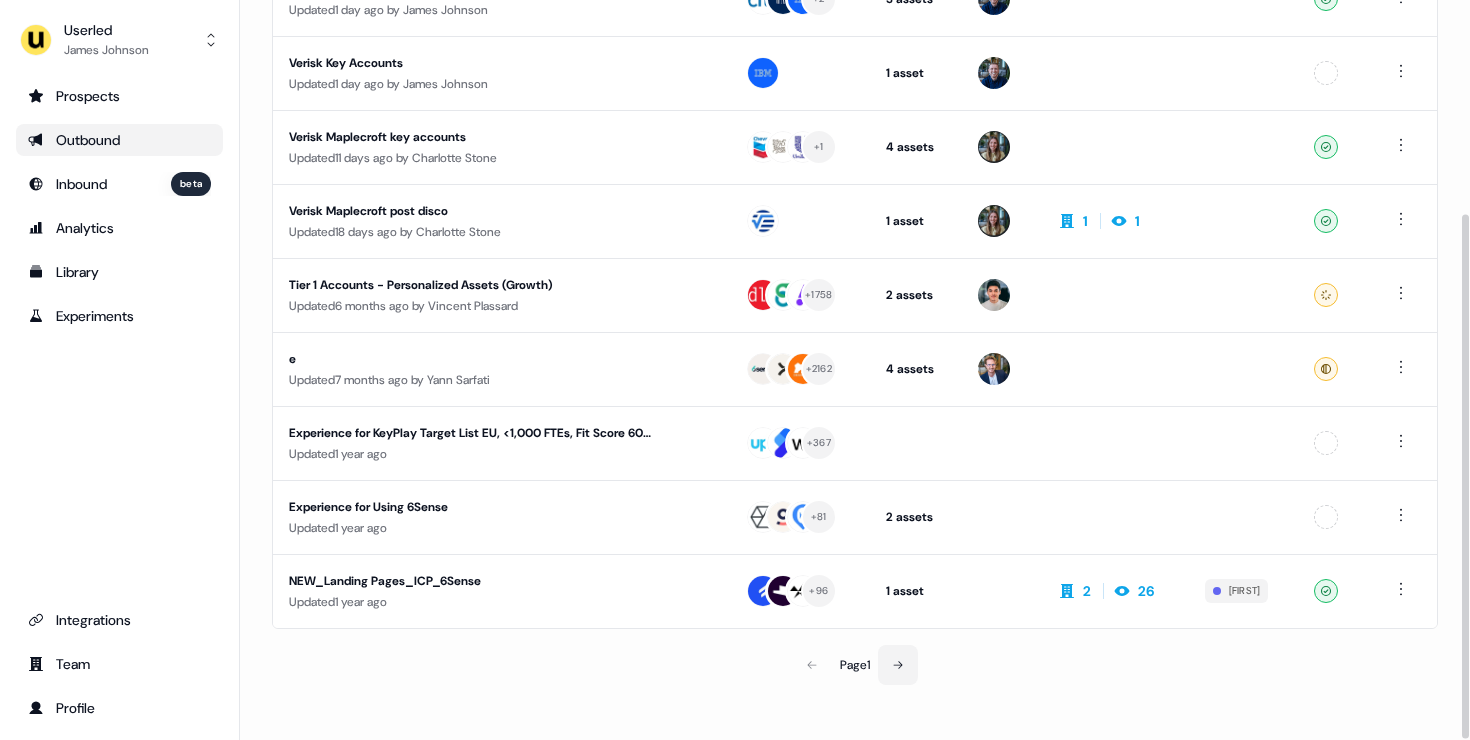 type on "******" 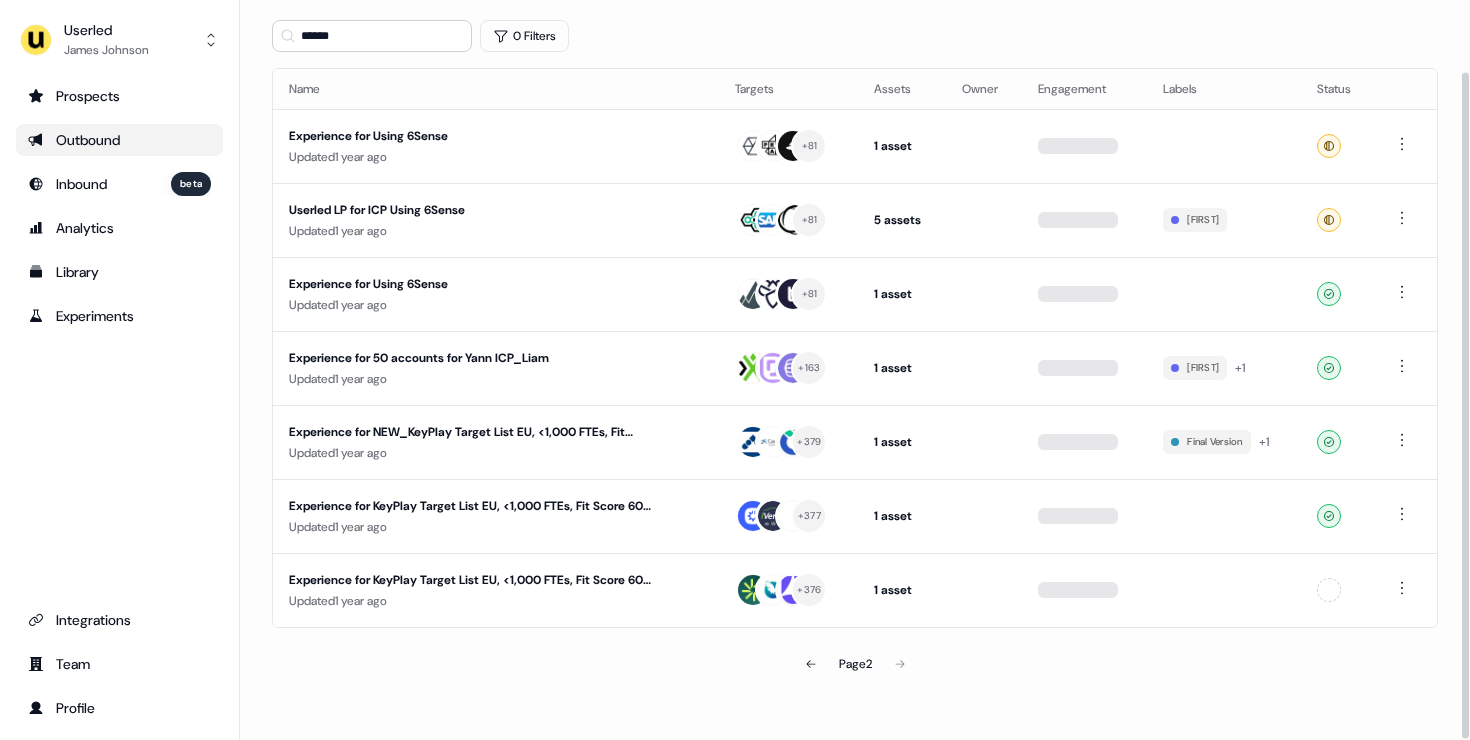 scroll, scrollTop: 79, scrollLeft: 0, axis: vertical 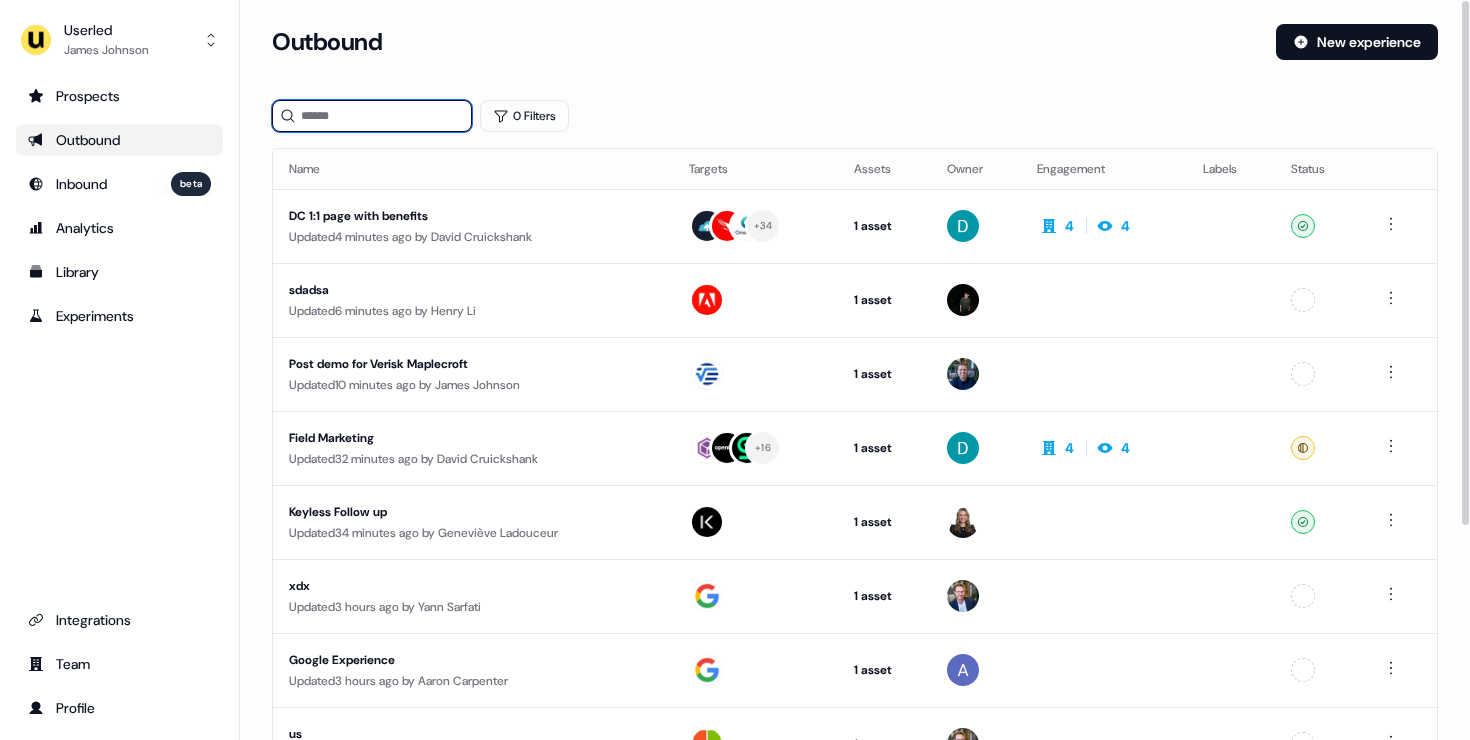 click at bounding box center (372, 116) 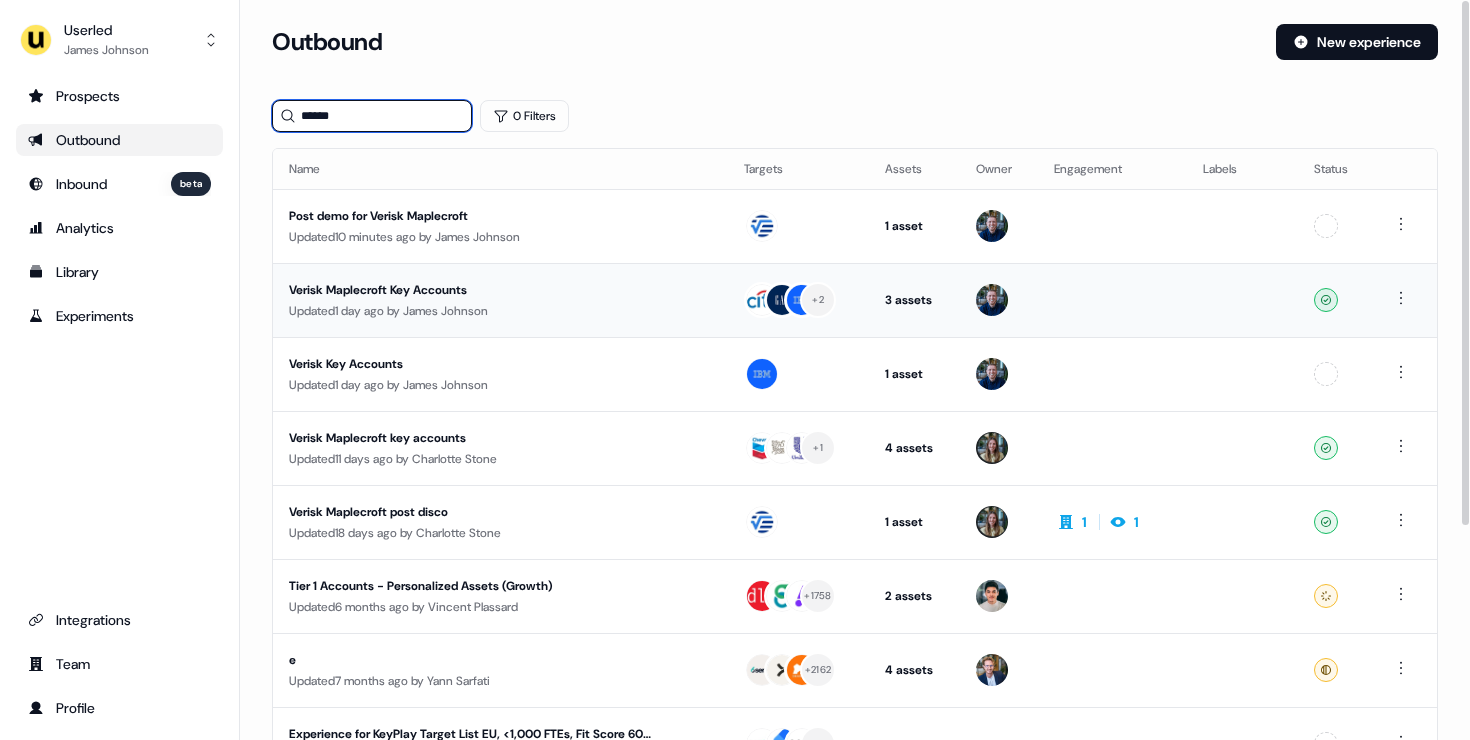 type on "******" 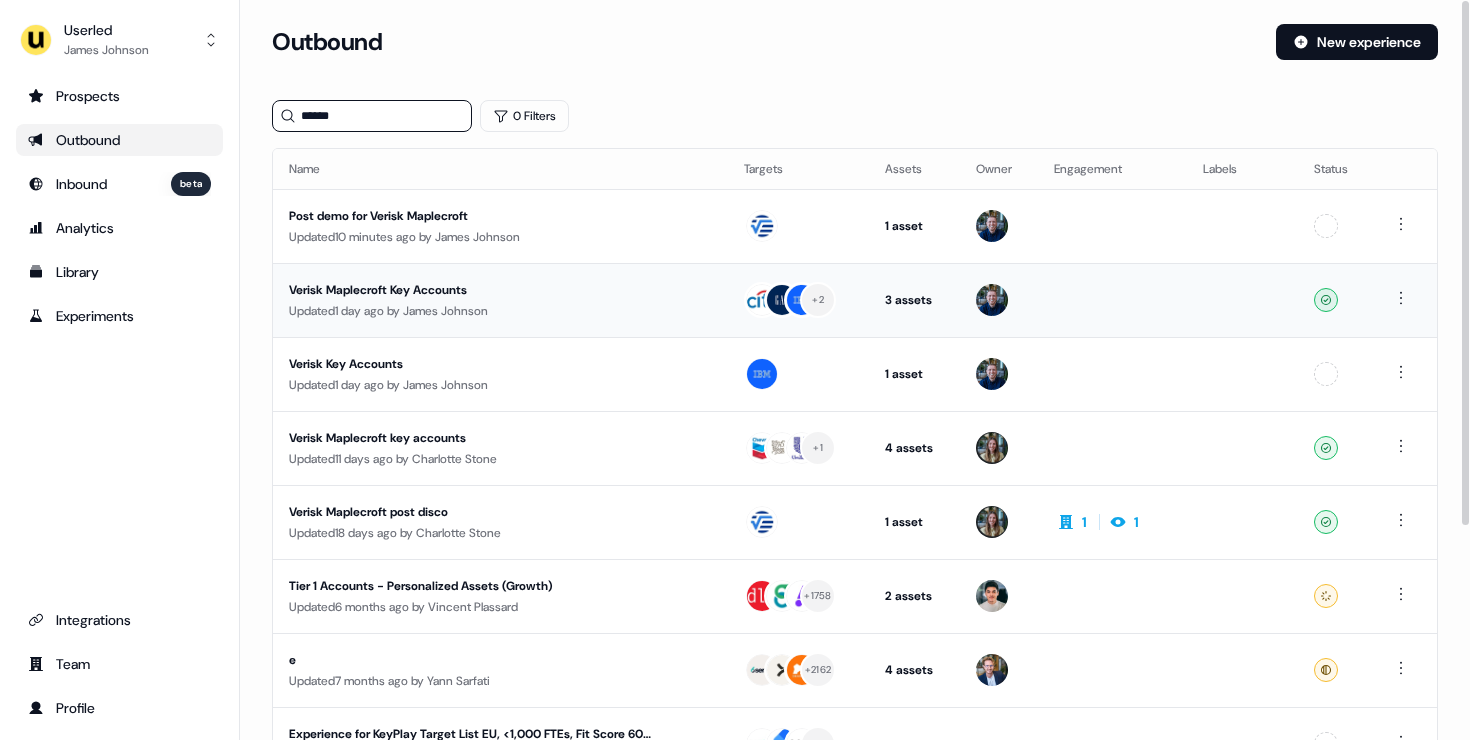 click on "Verisk Maplecroft Key Accounts" at bounding box center [473, 290] 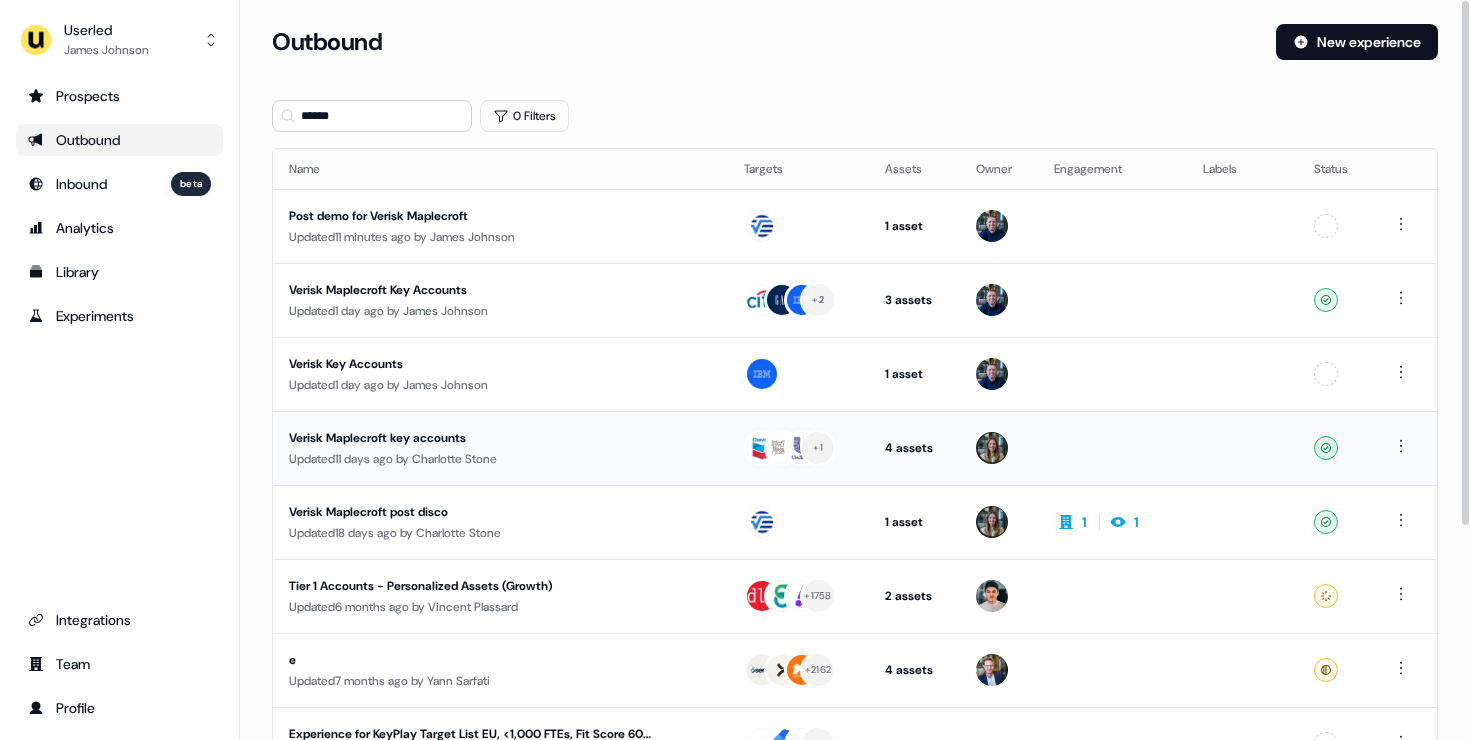 click on "Verisk Maplecroft key accounts" at bounding box center [473, 438] 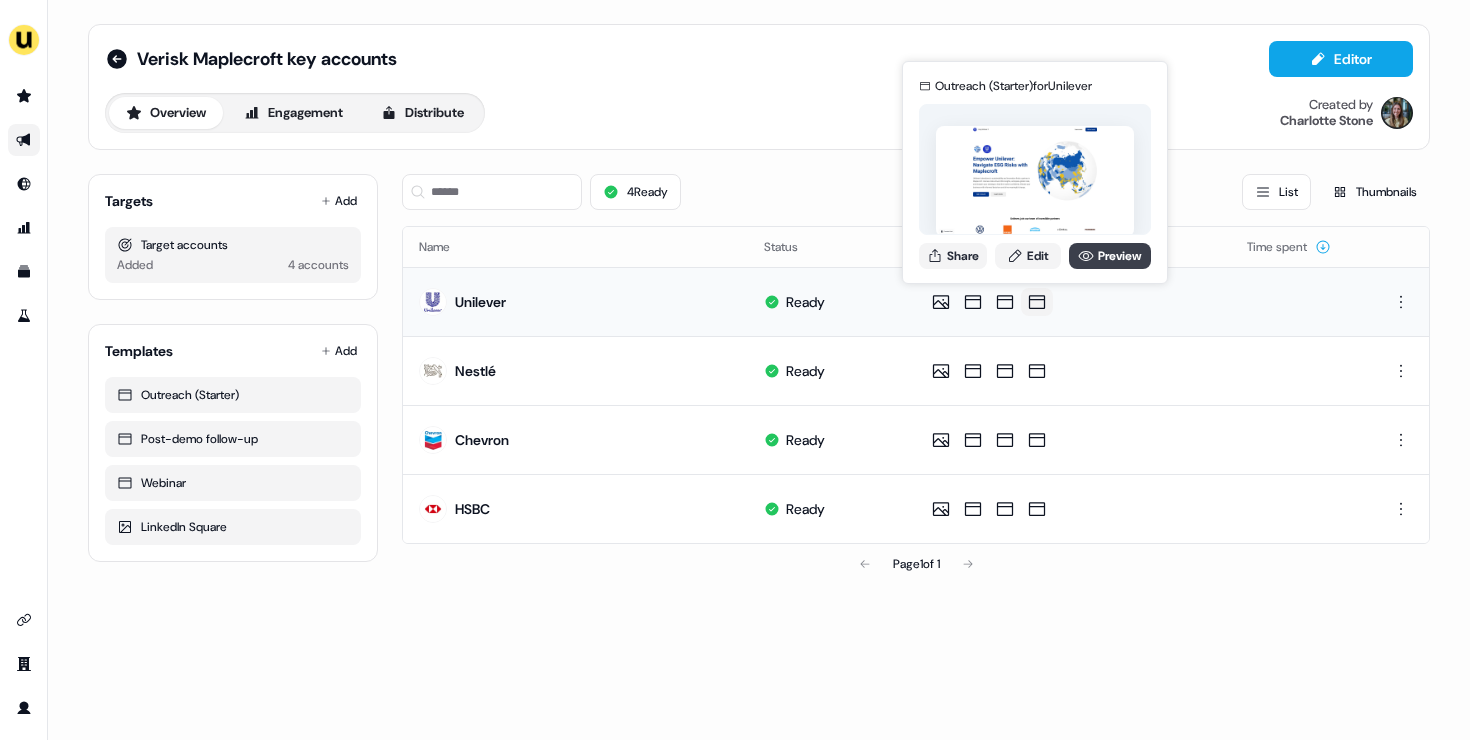 click on "Preview" at bounding box center (1110, 256) 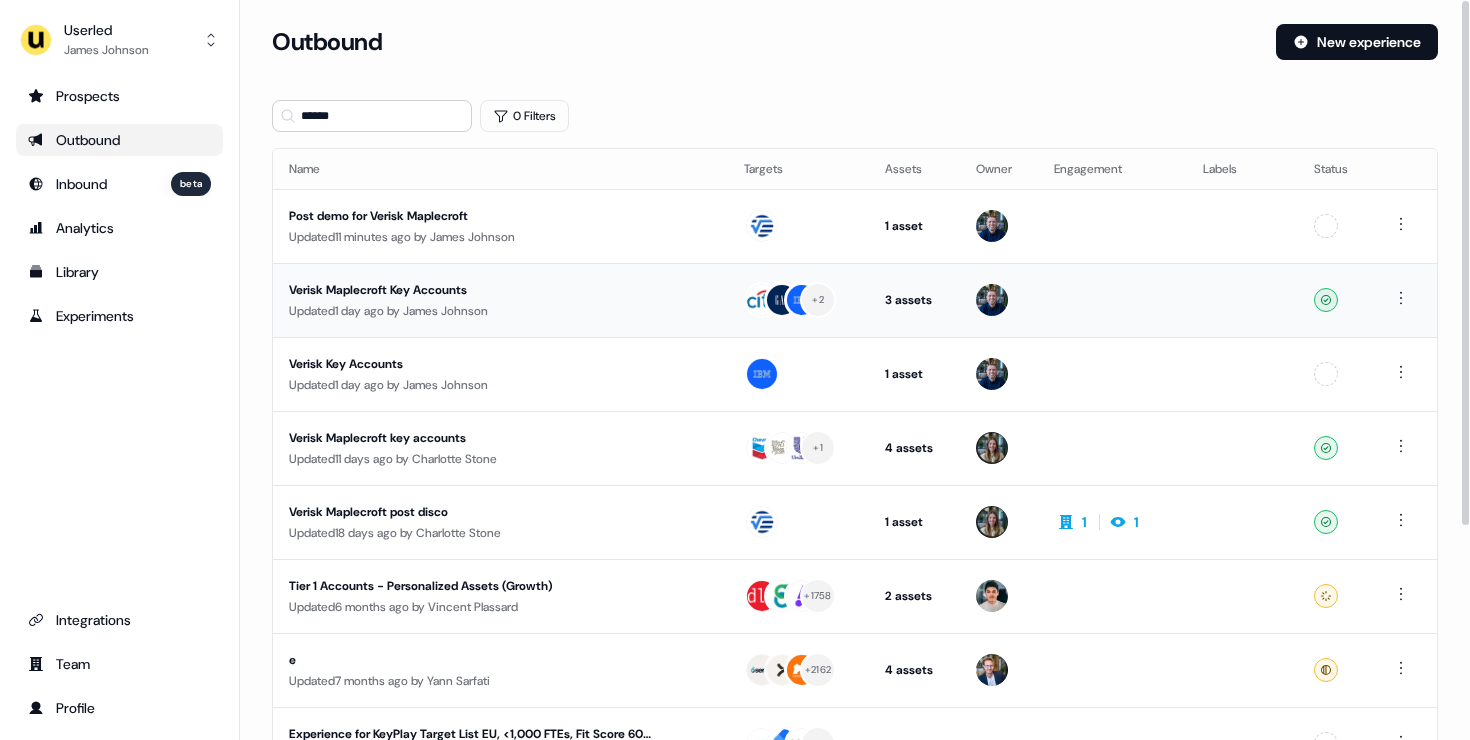 click on "Verisk Maplecroft Key Accounts" at bounding box center [473, 290] 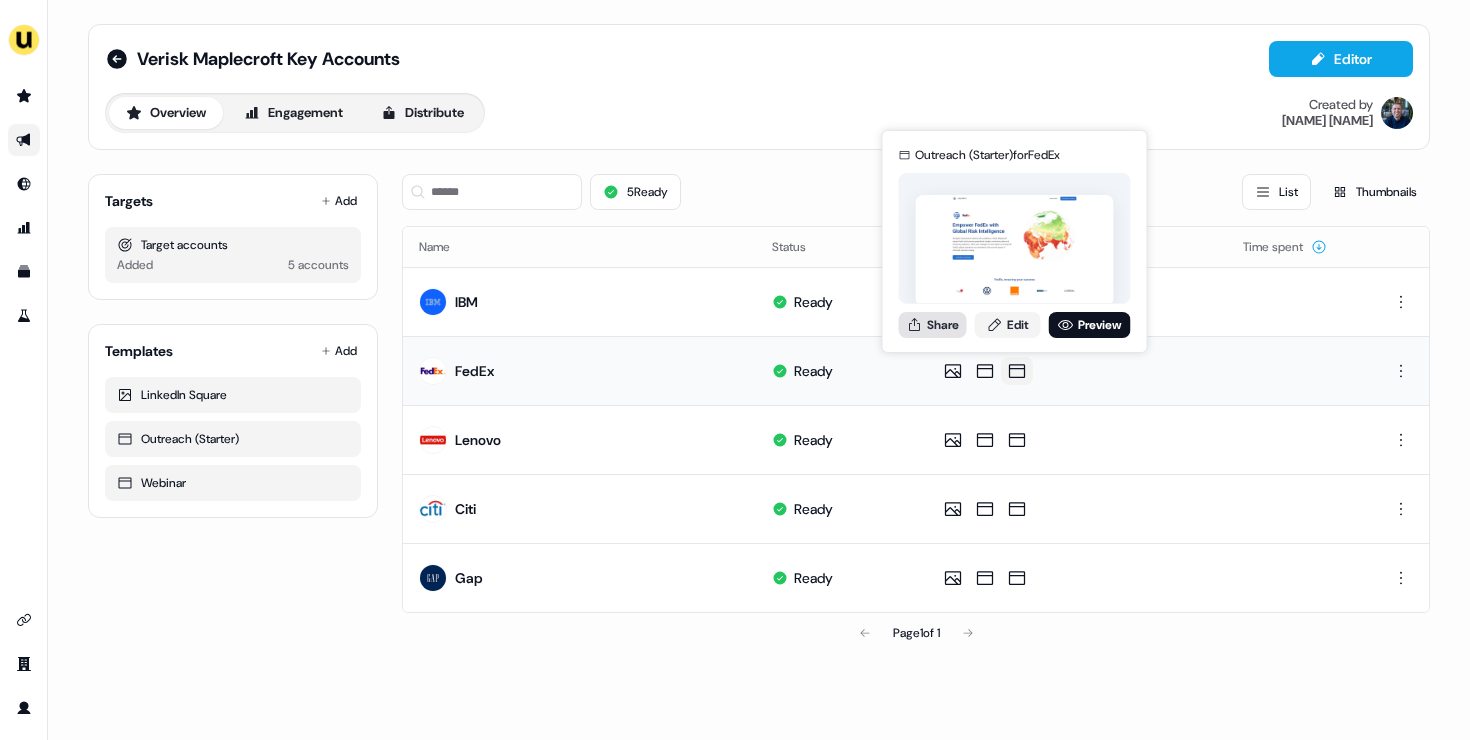 click on "Share" at bounding box center [933, 325] 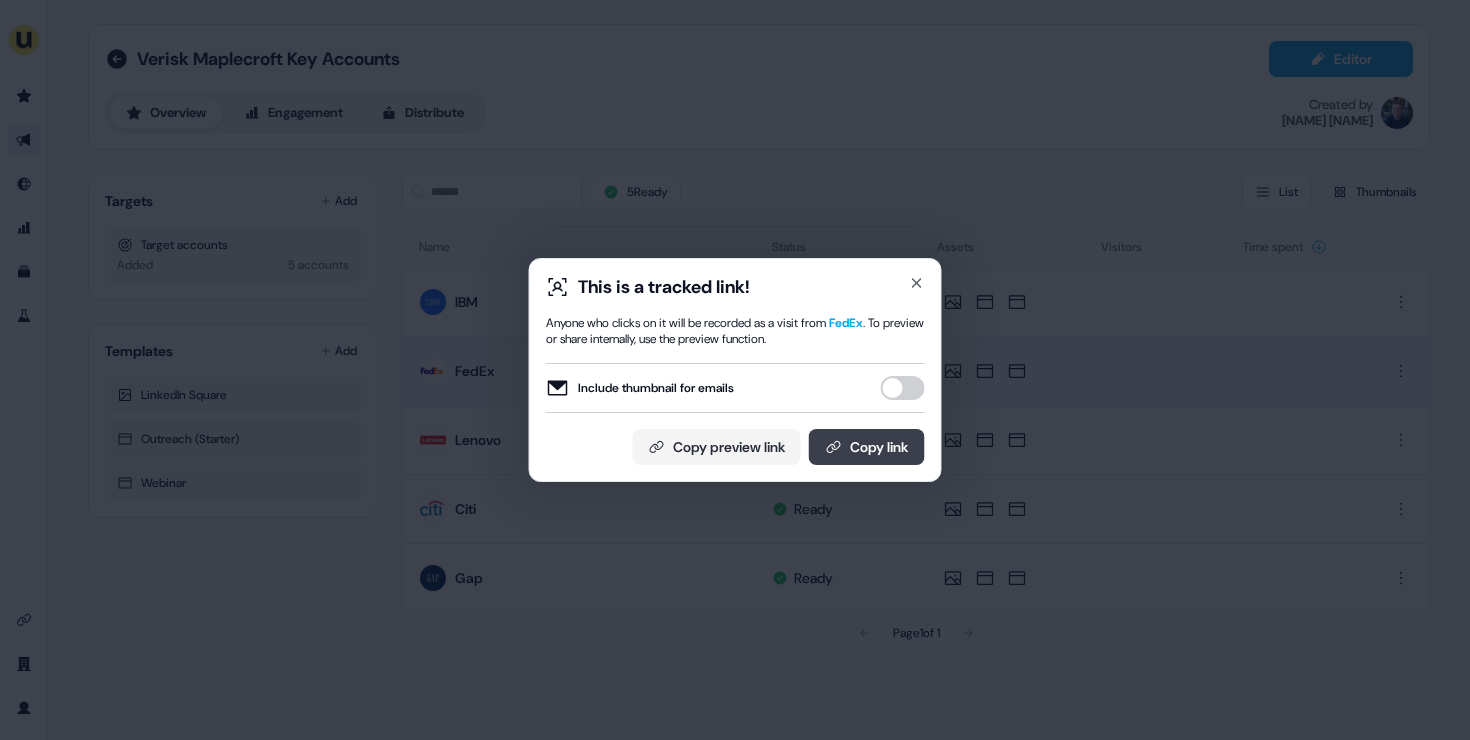 click on "Copy link" at bounding box center (867, 447) 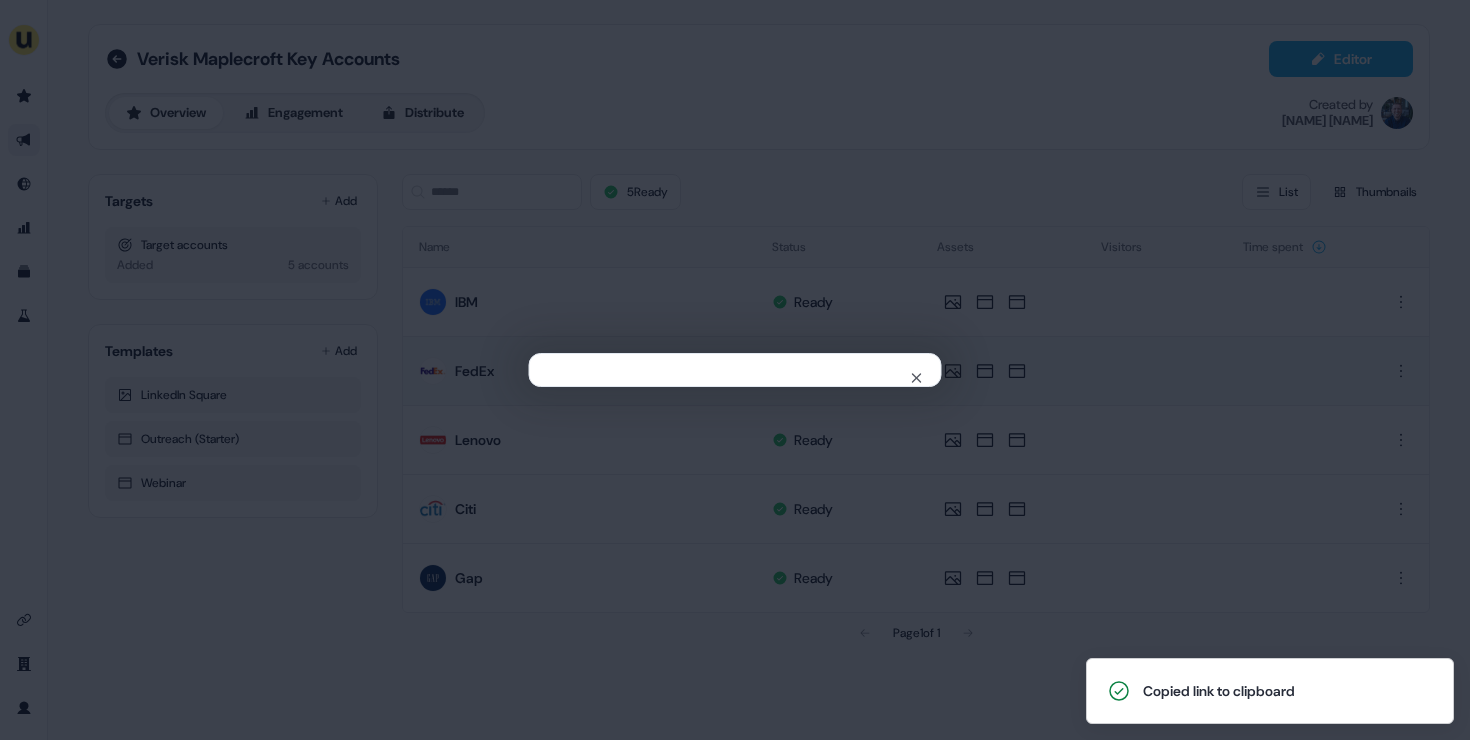 click on "Close" at bounding box center [735, 370] 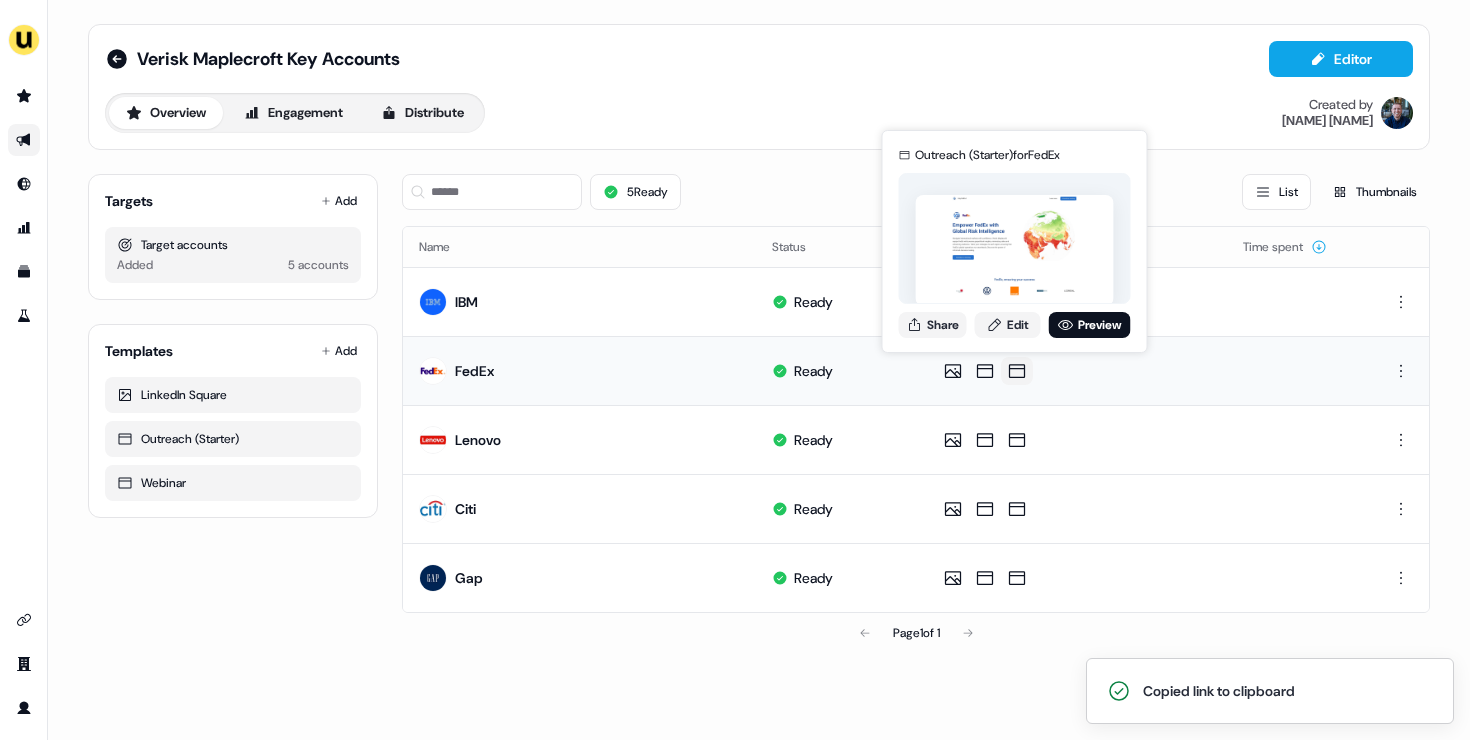 click on "Outreach (Starter)  for  FedEx   Share Edit Preview" at bounding box center (1015, 241) 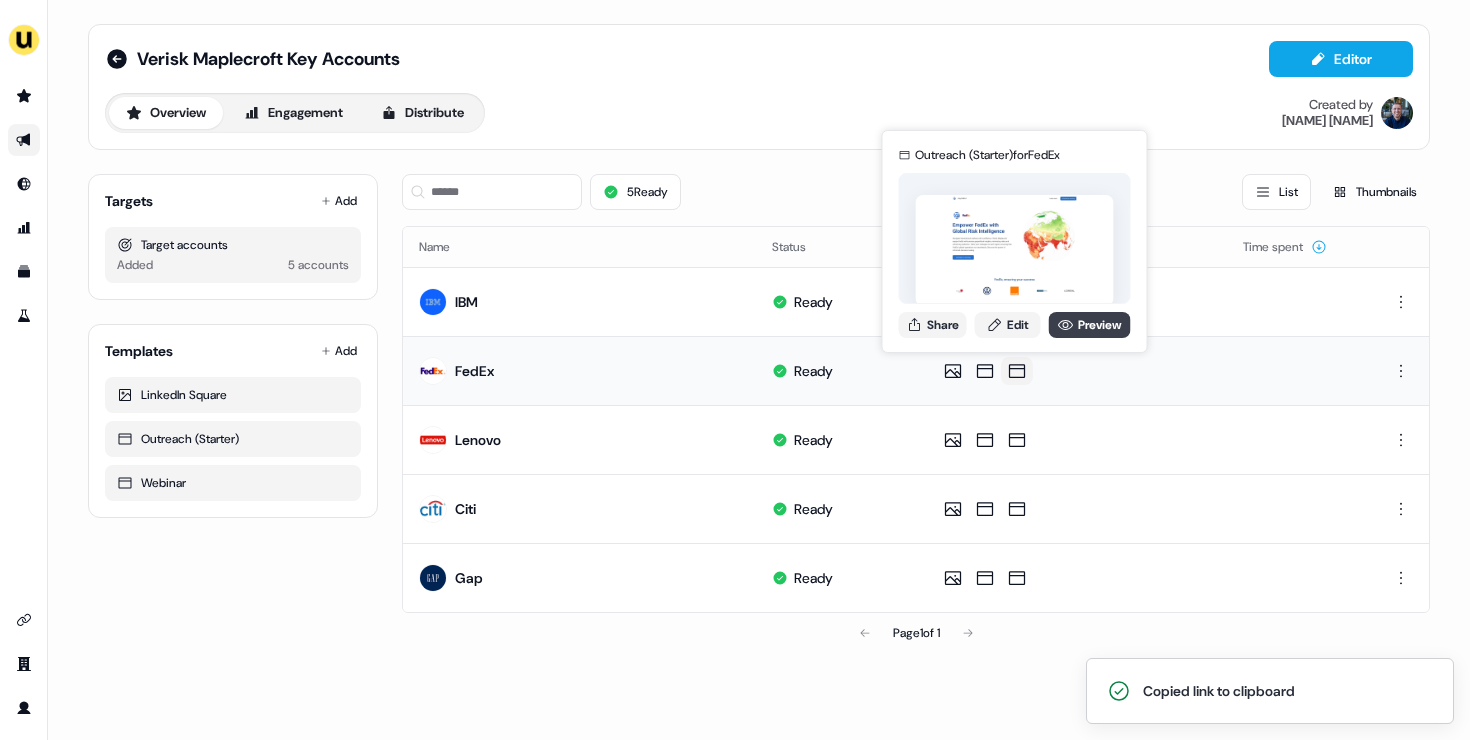 click on "Preview" at bounding box center (1090, 325) 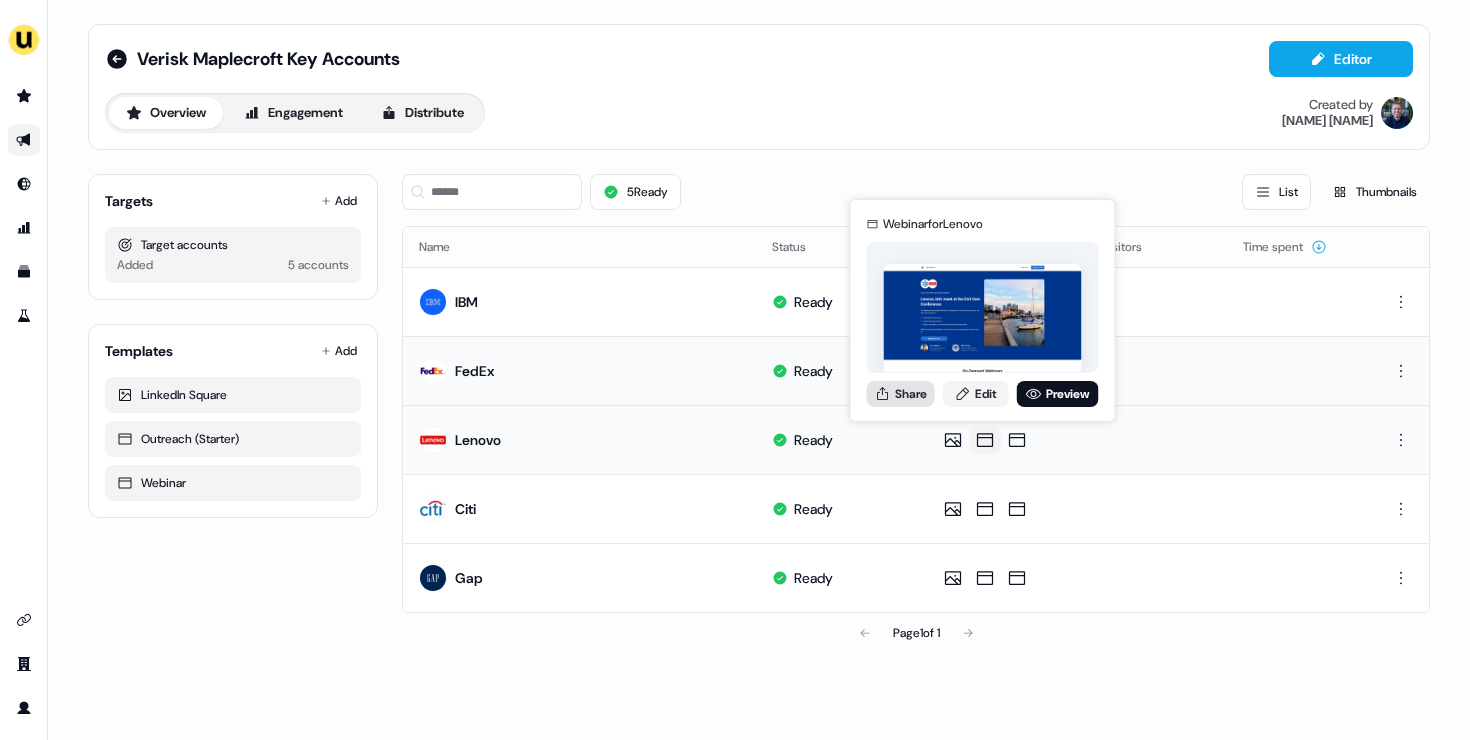 click on "Share" at bounding box center (901, 394) 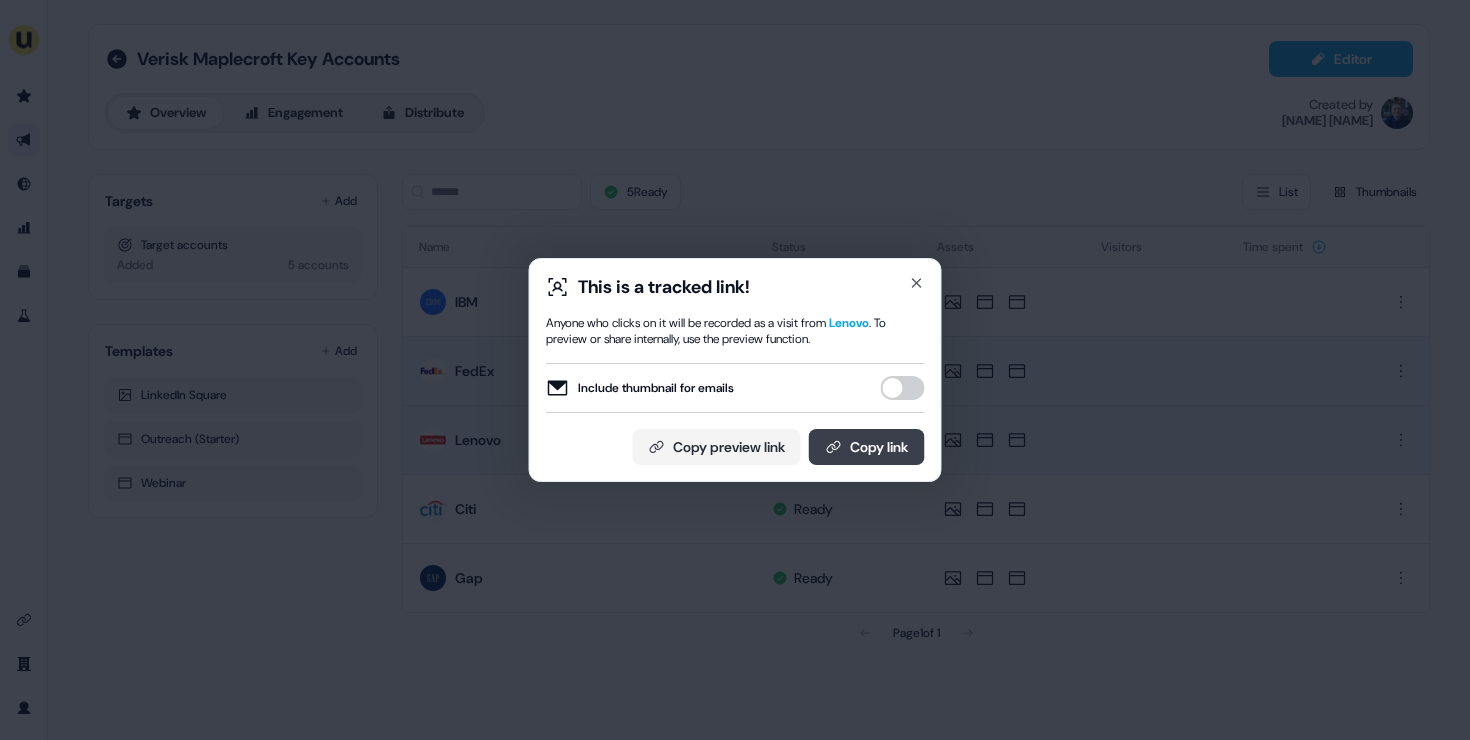 click on "Copy link" at bounding box center [867, 447] 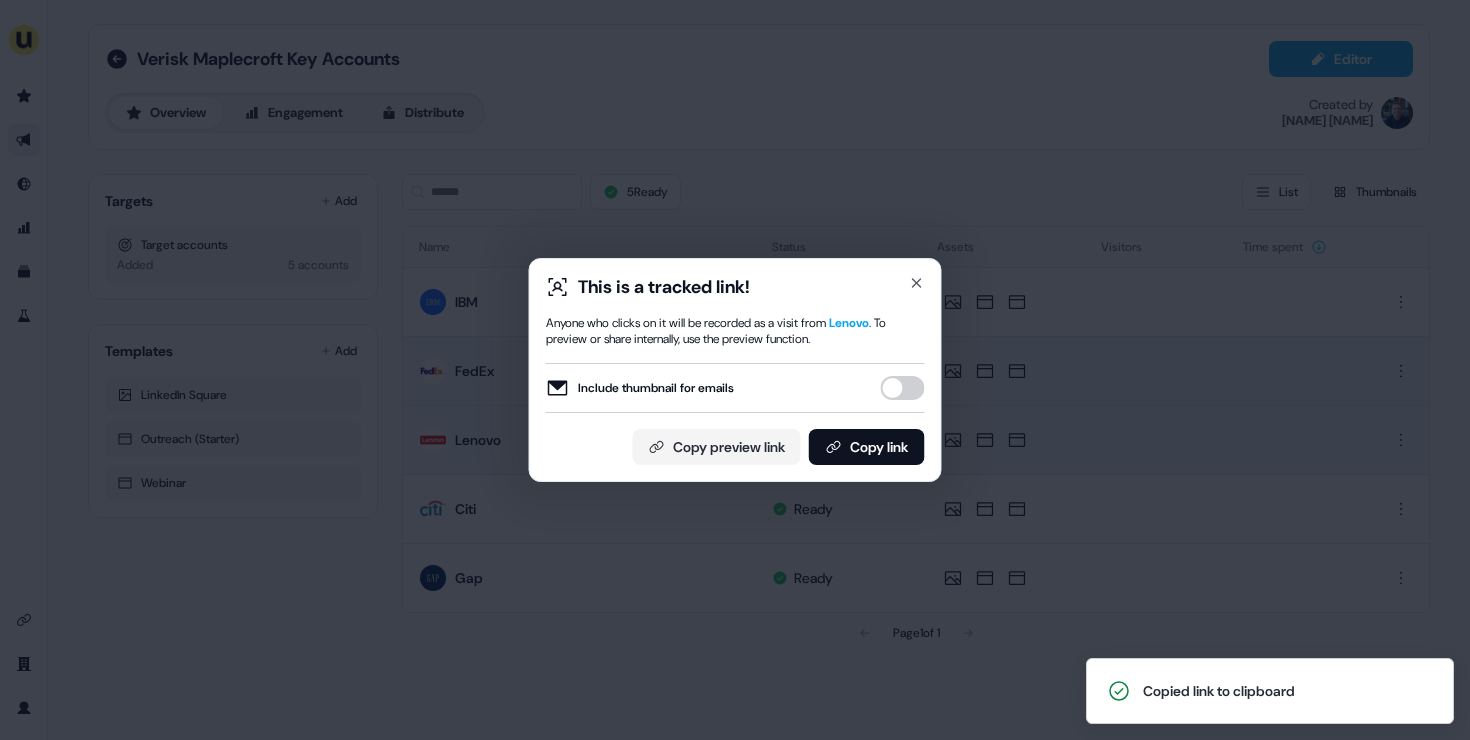 click on "This is a tracked link! Anyone who clicks on it will be recorded as a visit from   Lenovo . To preview or share internally, use the preview function. Include thumbnail for emails Copy preview link Copy link Close" at bounding box center (735, 370) 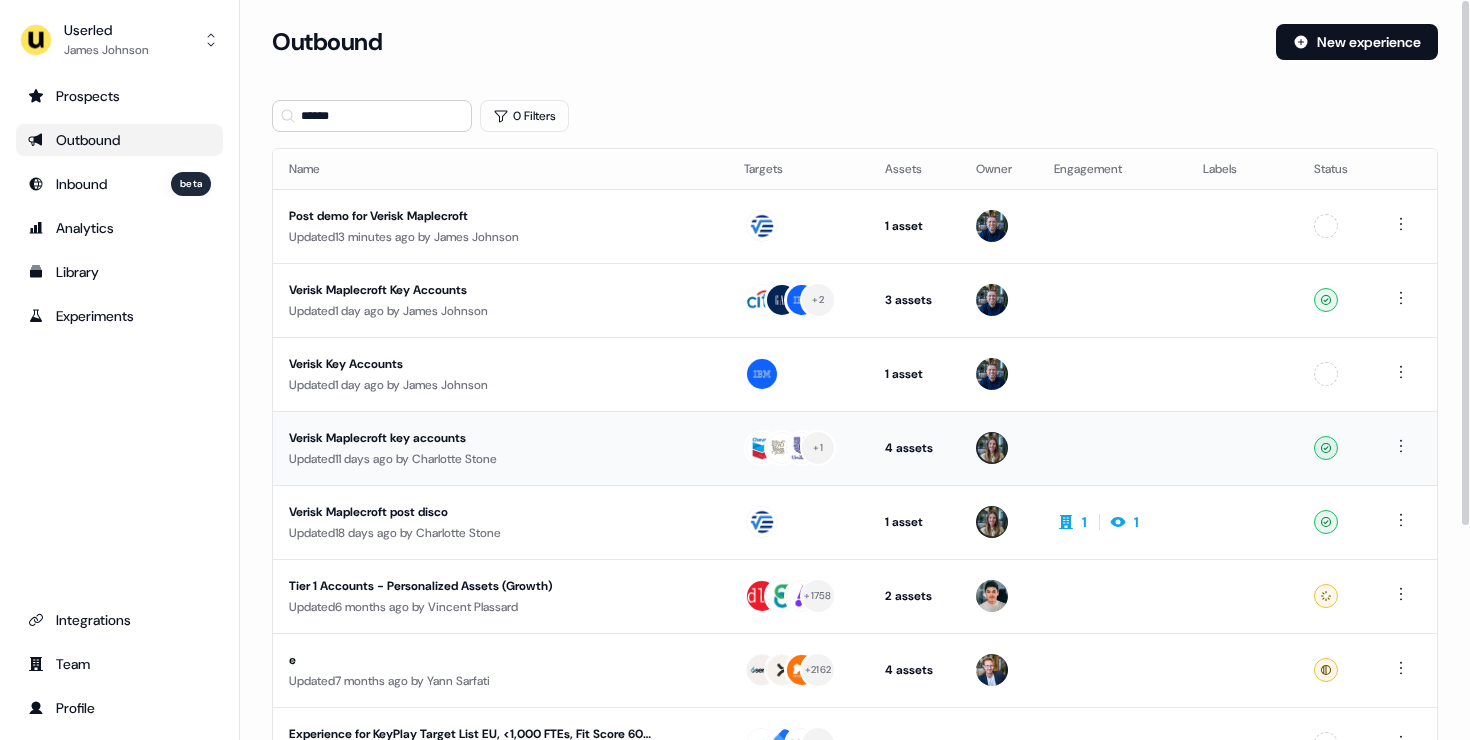 click on "Updated  11 days ago   by   Charlotte Stone" at bounding box center [500, 459] 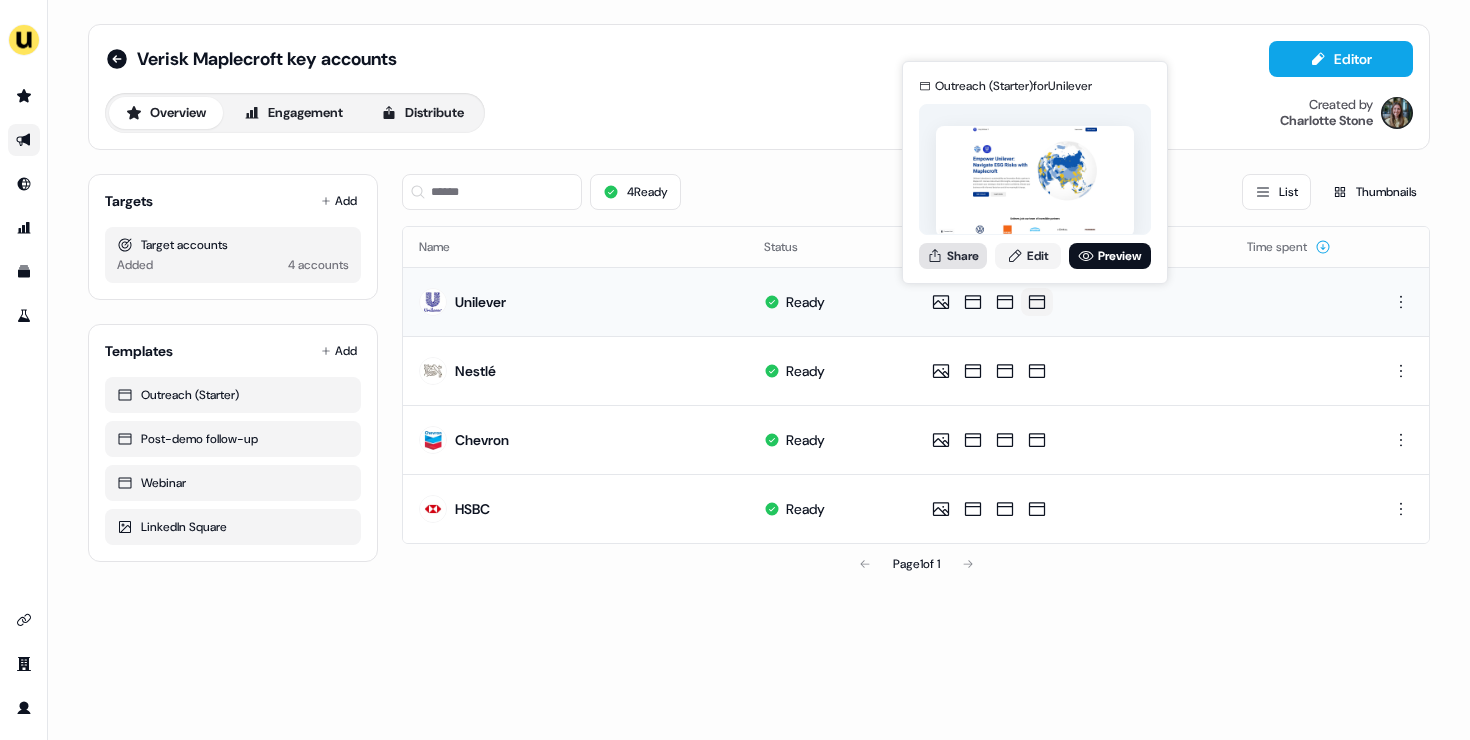 click on "Share" at bounding box center [953, 256] 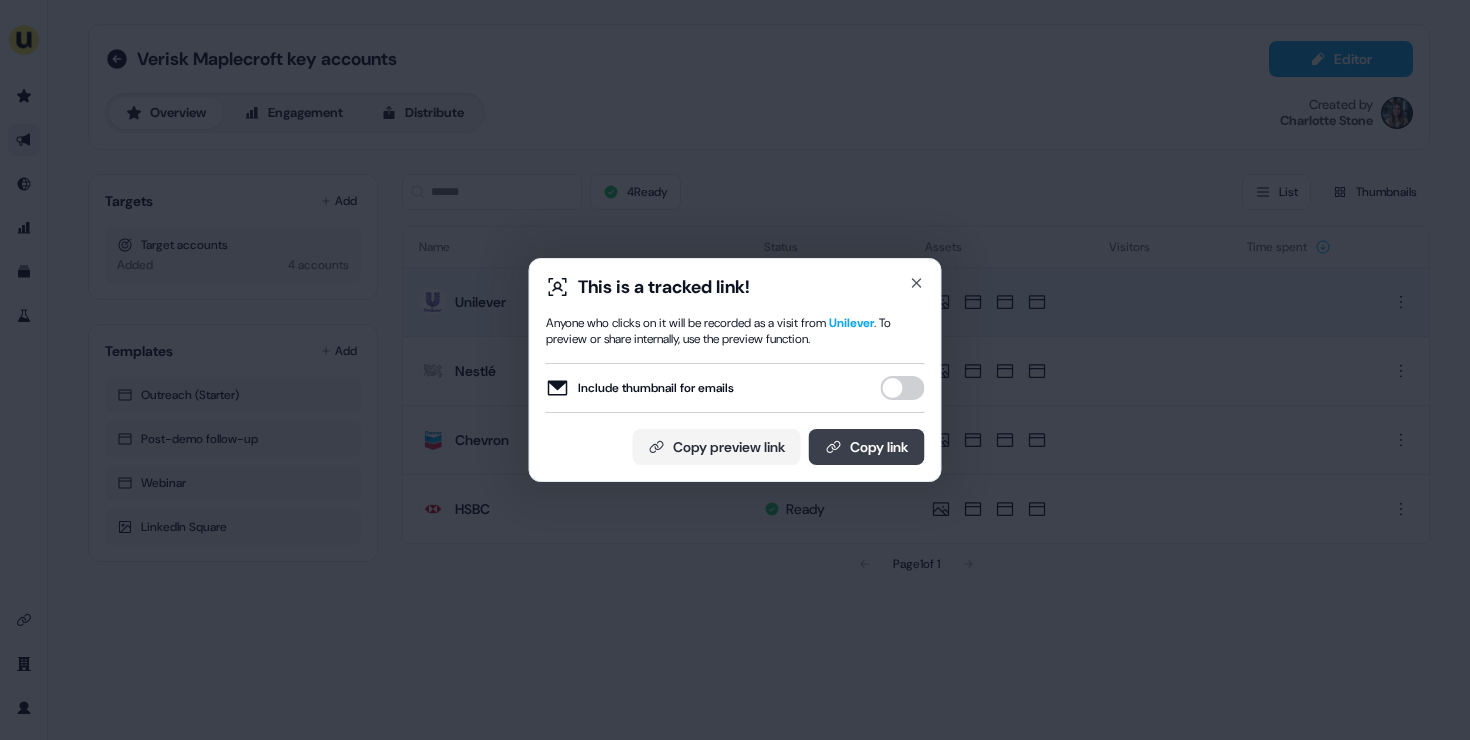click on "Copy link" at bounding box center [867, 447] 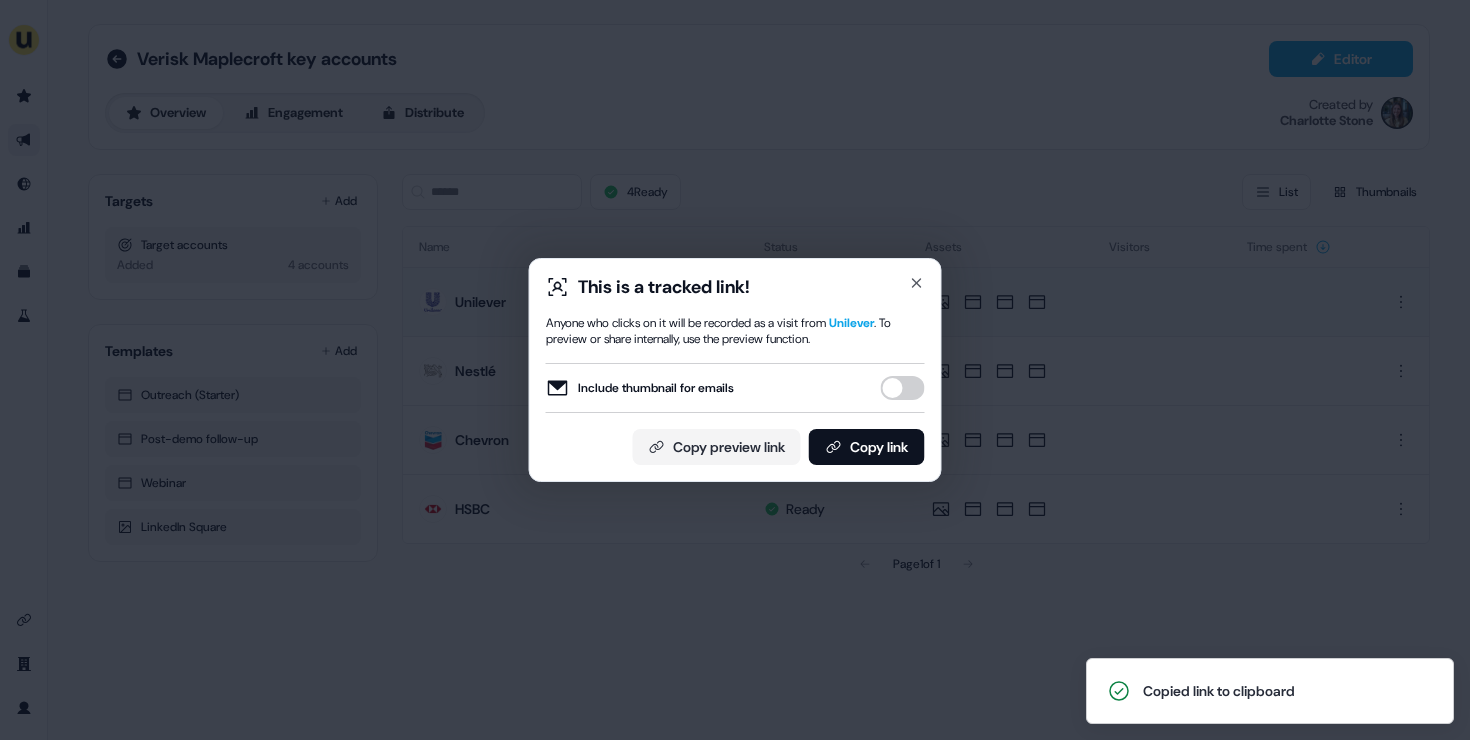 click on "This is a tracked link! Anyone who clicks on it will be recorded as a visit from   Unilever . To preview or share internally, use the preview function. Include thumbnail for emails Copy preview link Copy link Close" at bounding box center (735, 370) 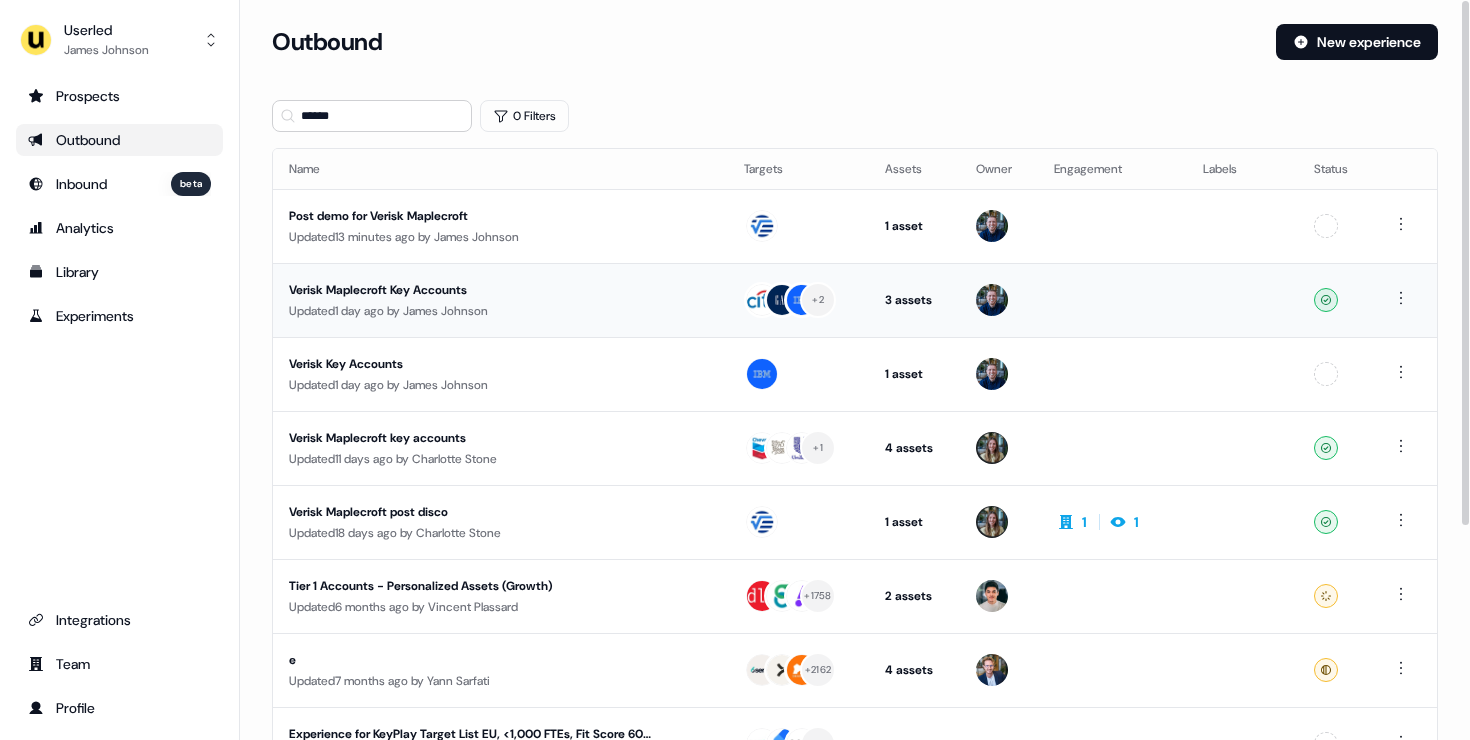 click on "Updated  1 day ago   by   James Johnson" at bounding box center (500, 311) 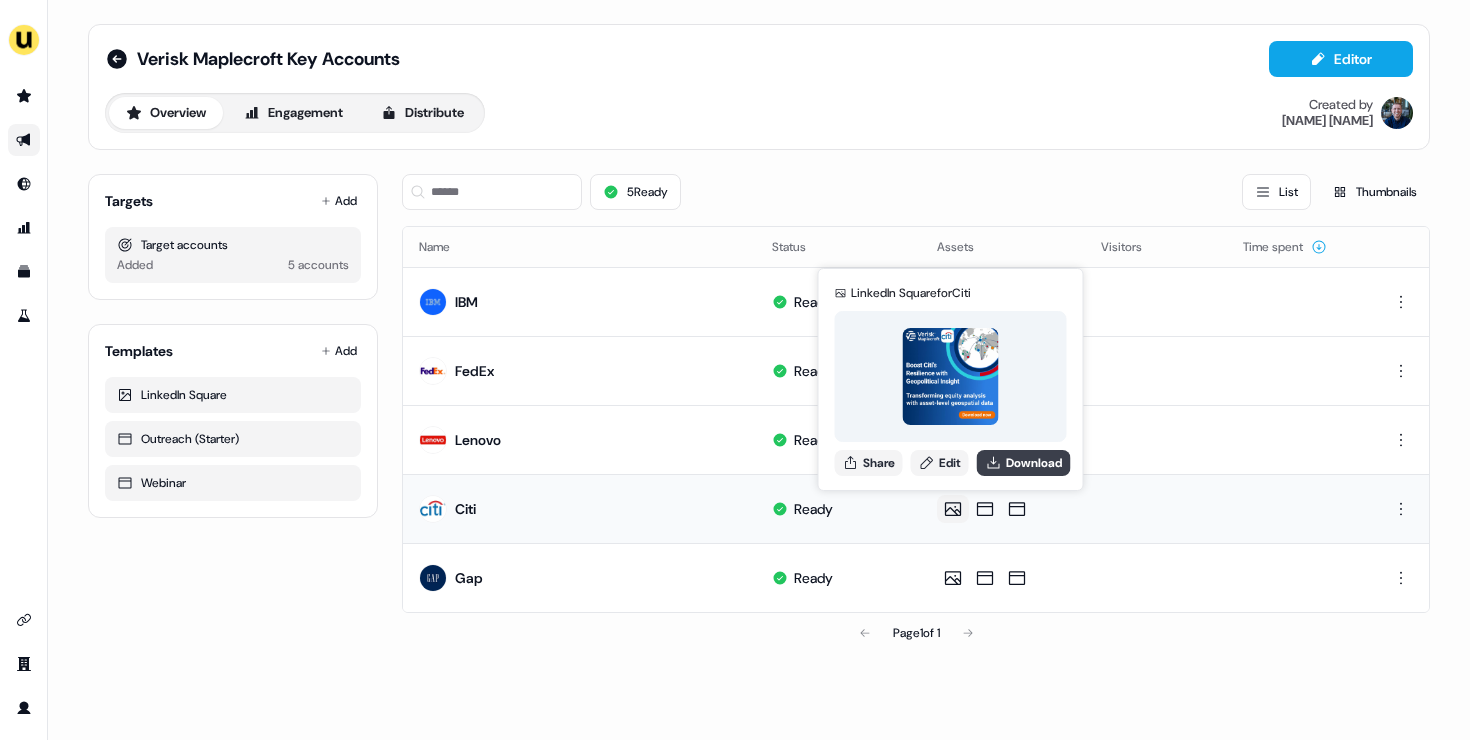 click on "Download" at bounding box center [1024, 463] 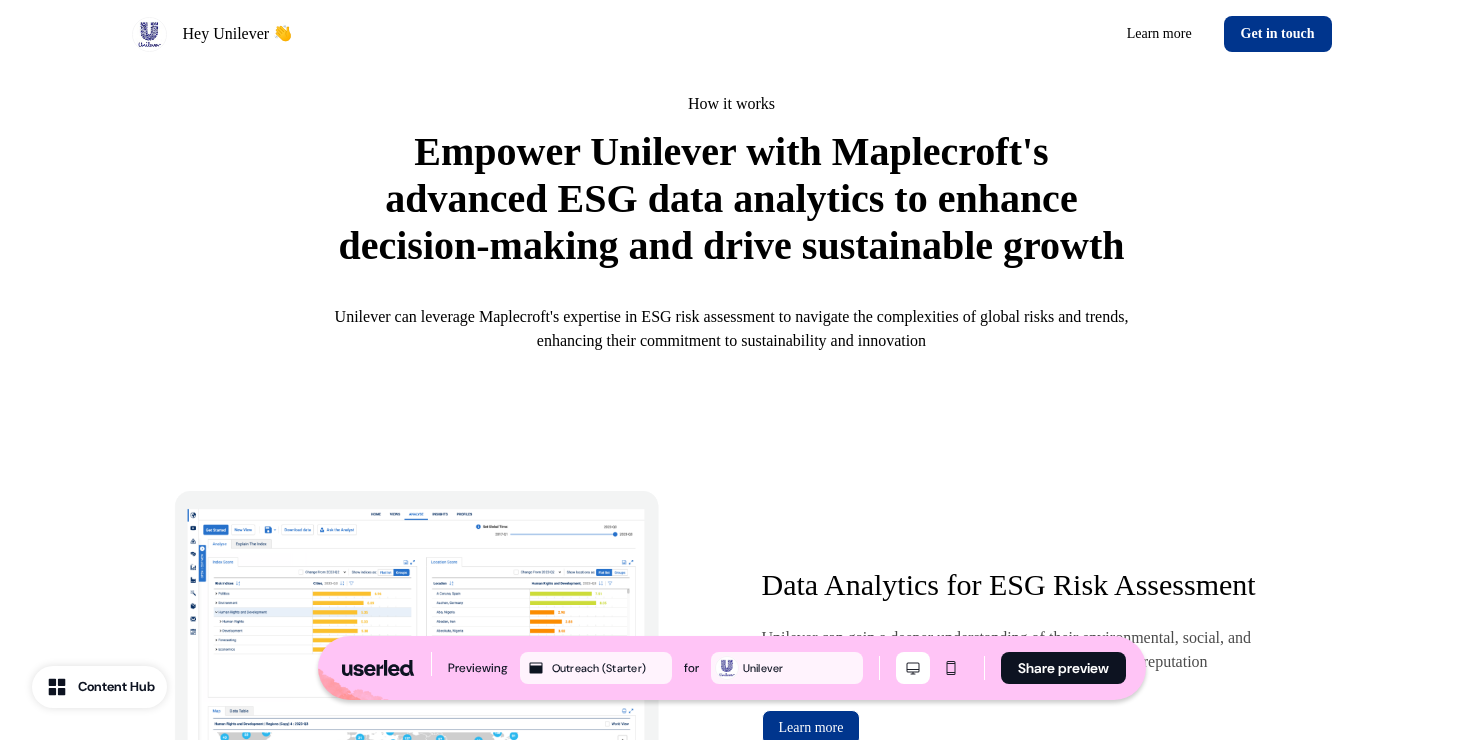 scroll, scrollTop: 0, scrollLeft: 0, axis: both 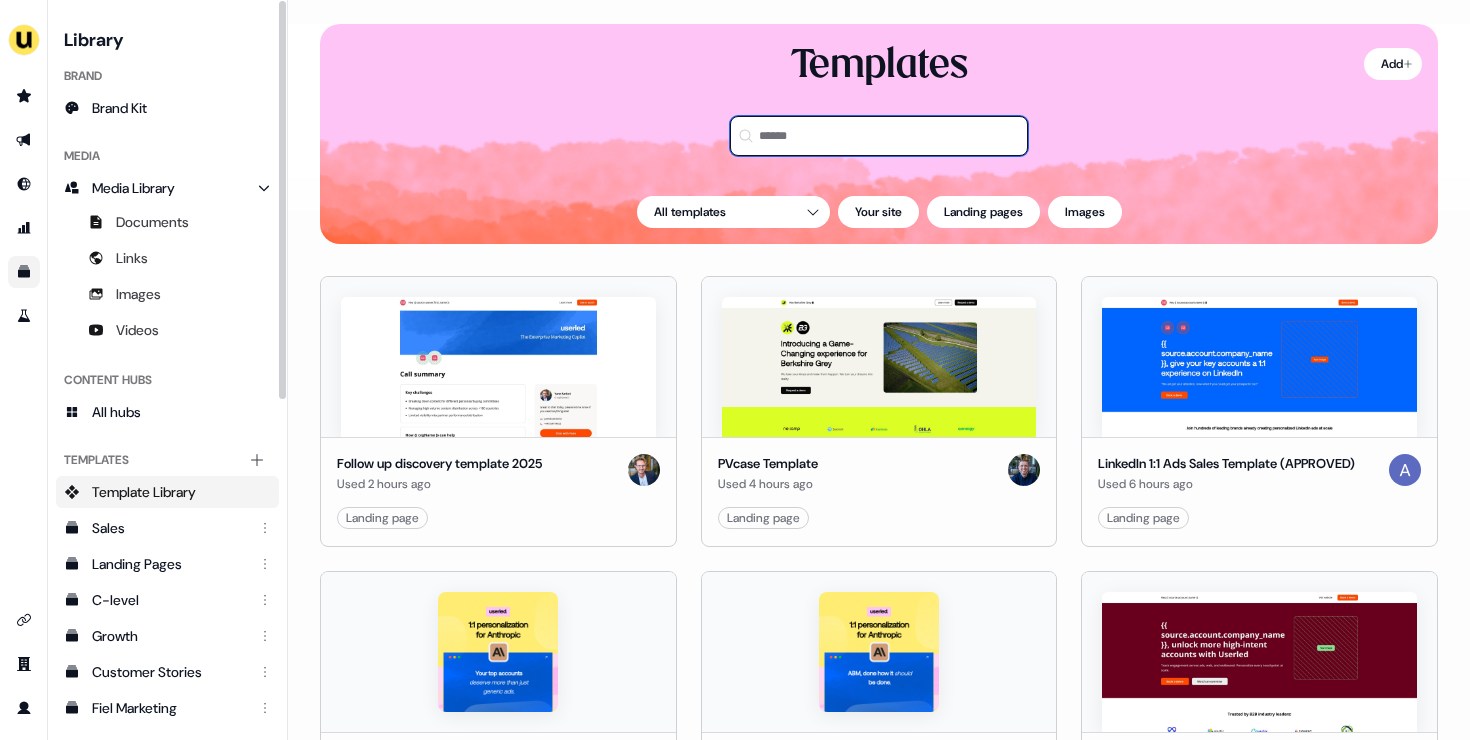 click at bounding box center [879, 136] 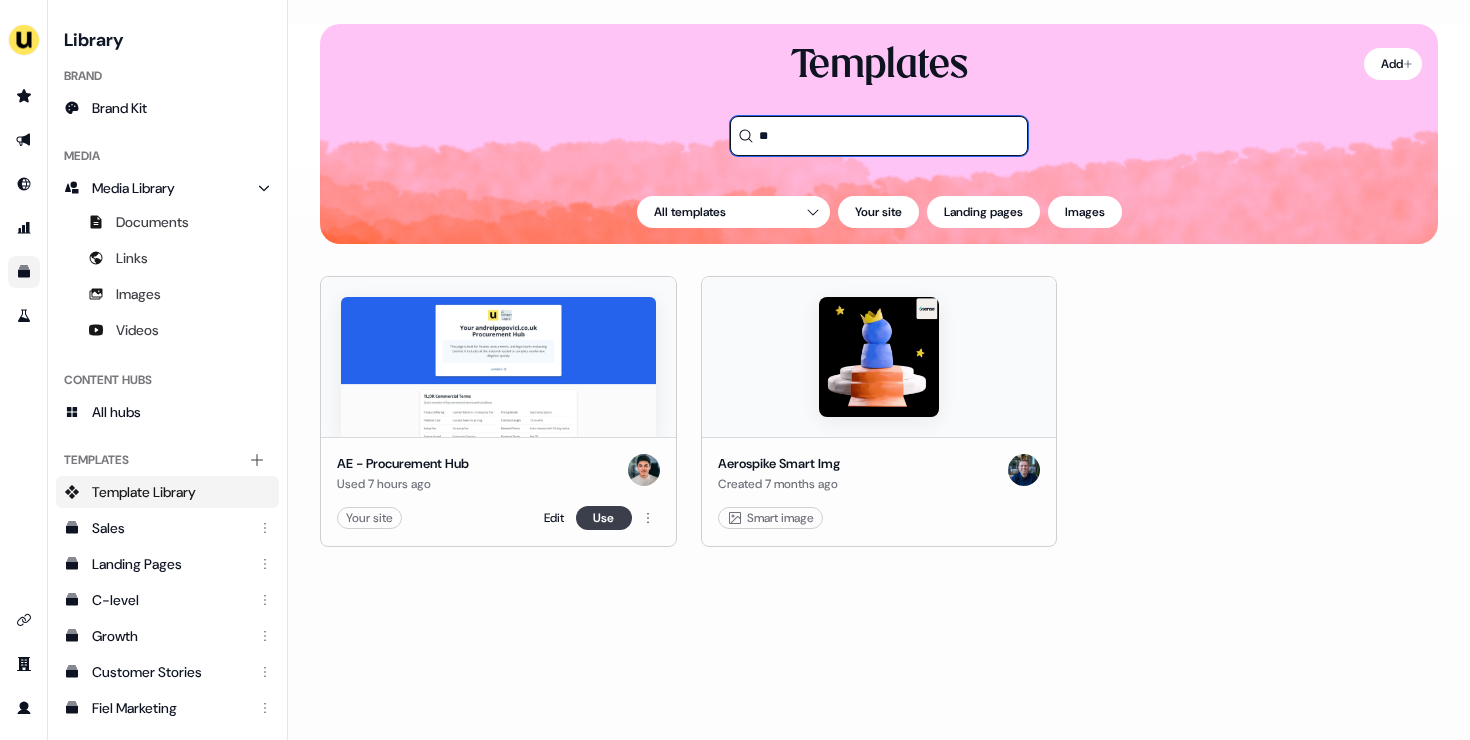 type on "**" 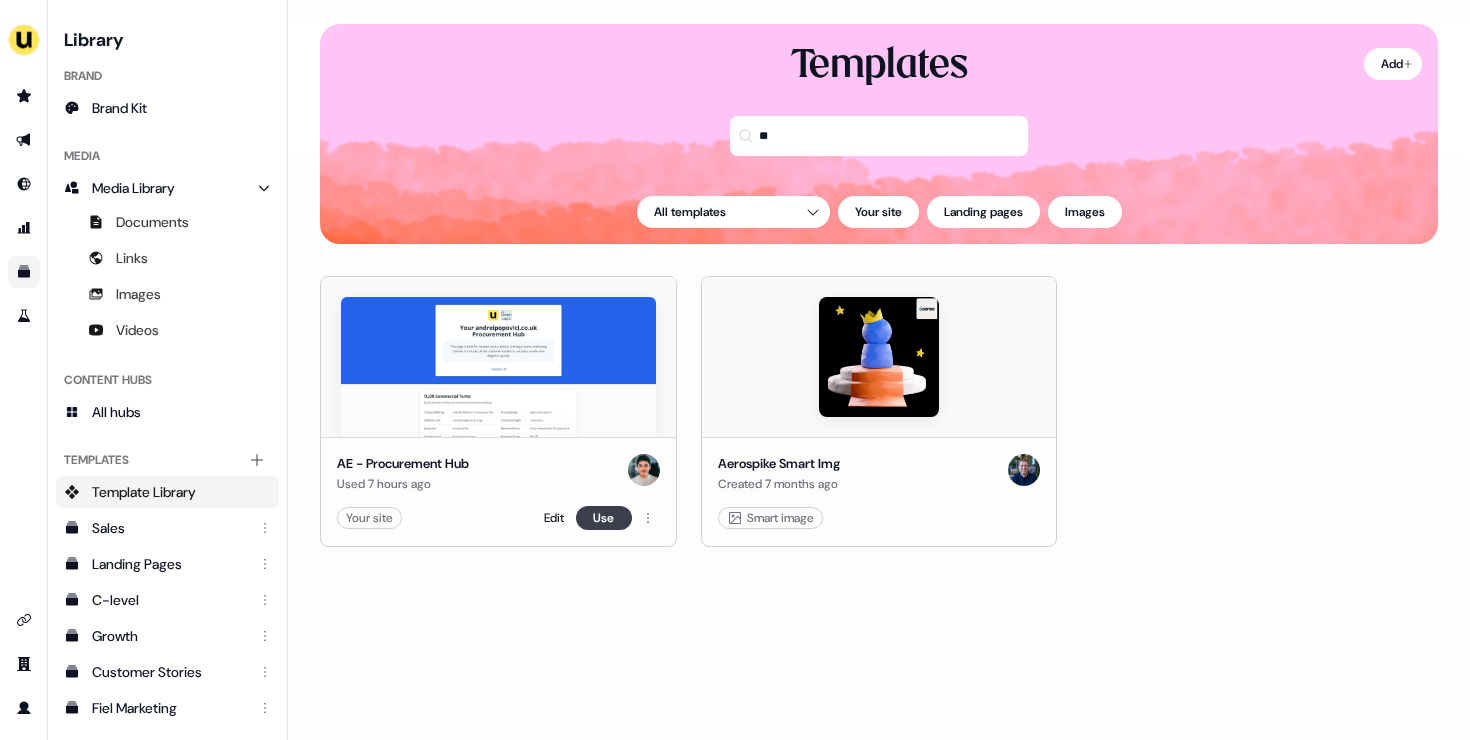 click on "Use" at bounding box center [604, 518] 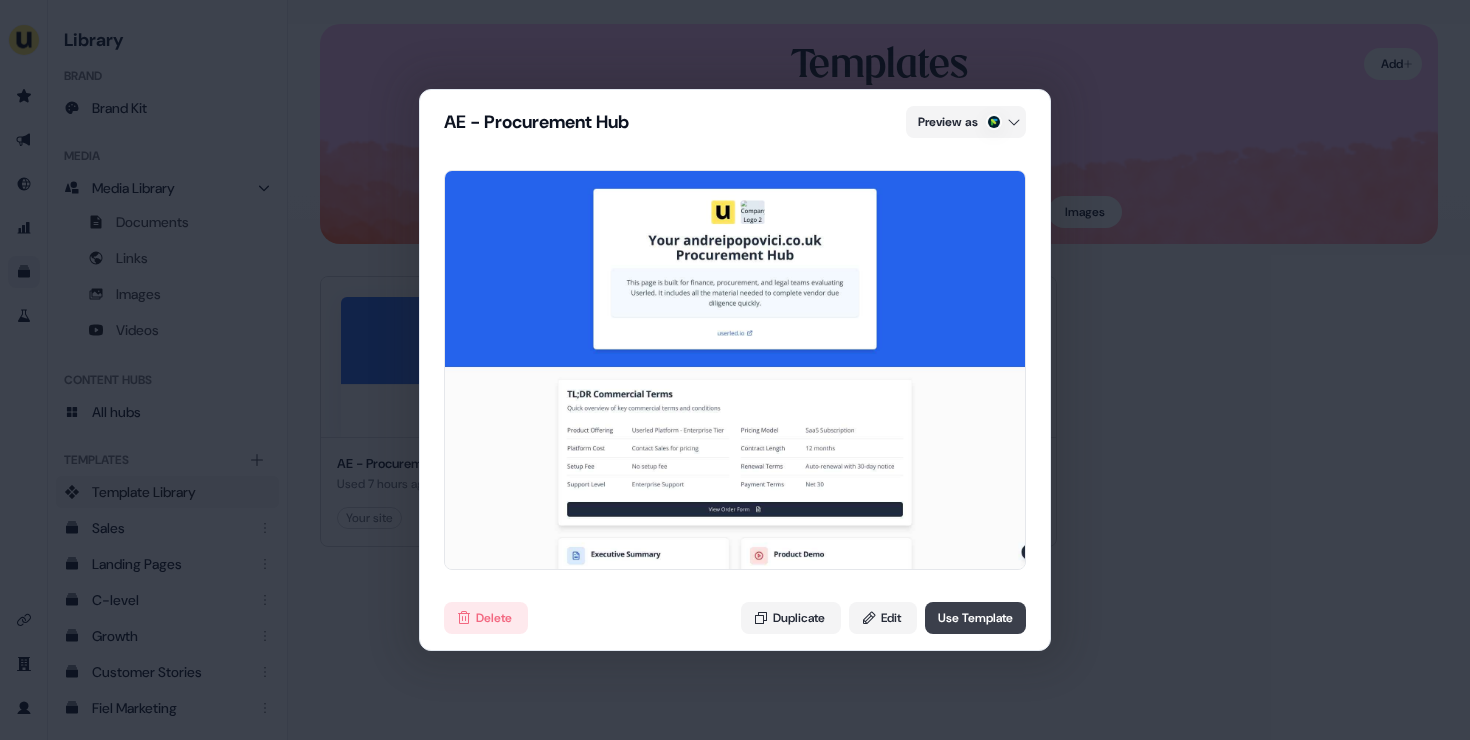 click on "Use Template" at bounding box center [975, 618] 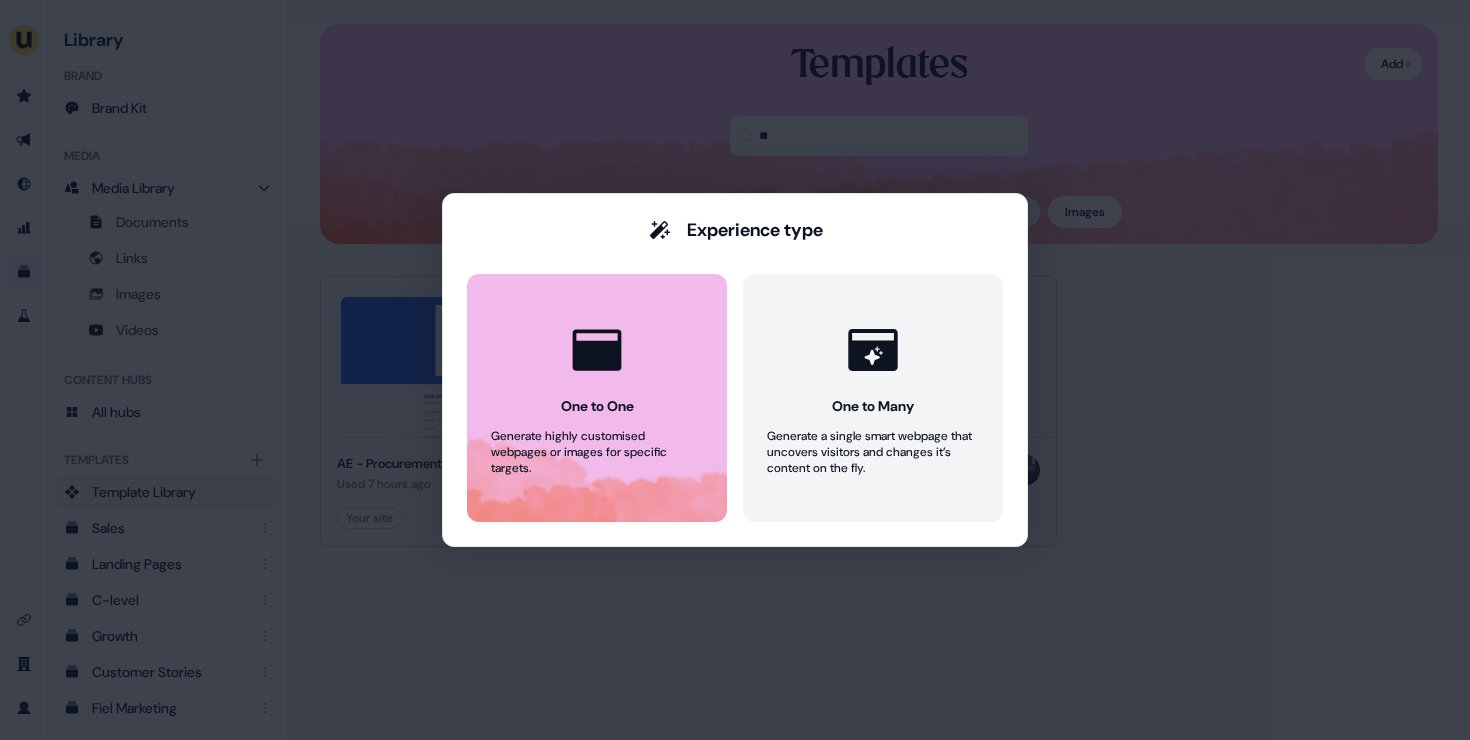 click on "One to One Generate highly customised webpages or images for specific targets." at bounding box center (597, 398) 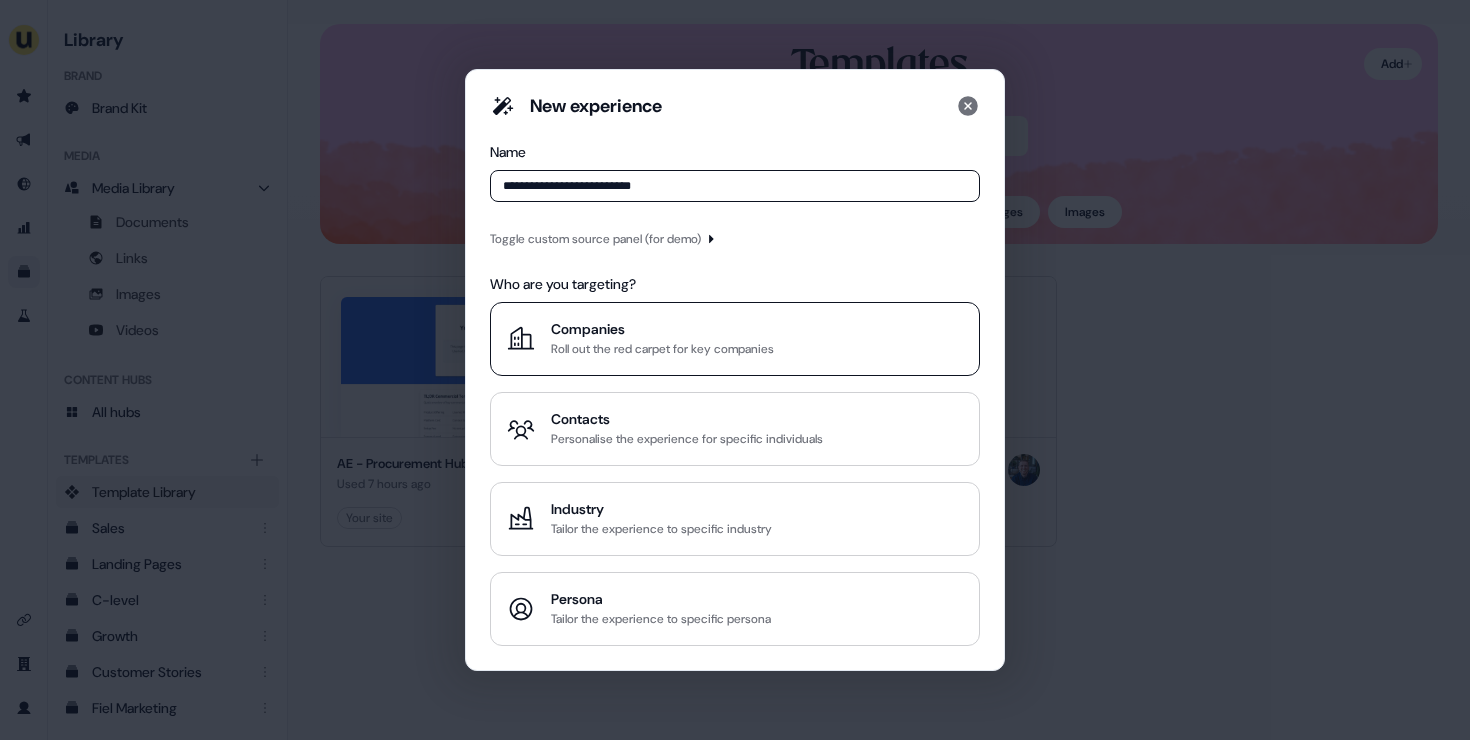 type on "**********" 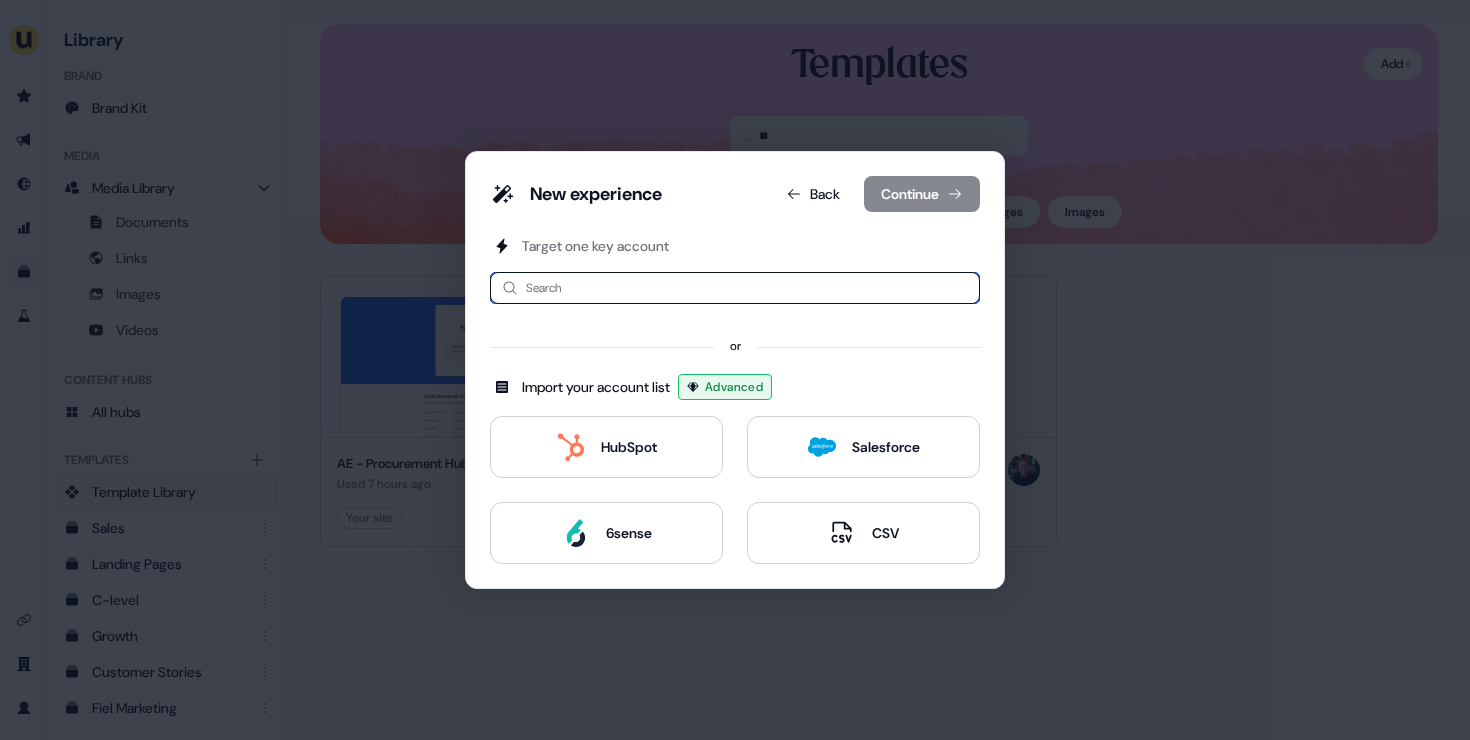 click at bounding box center [735, 288] 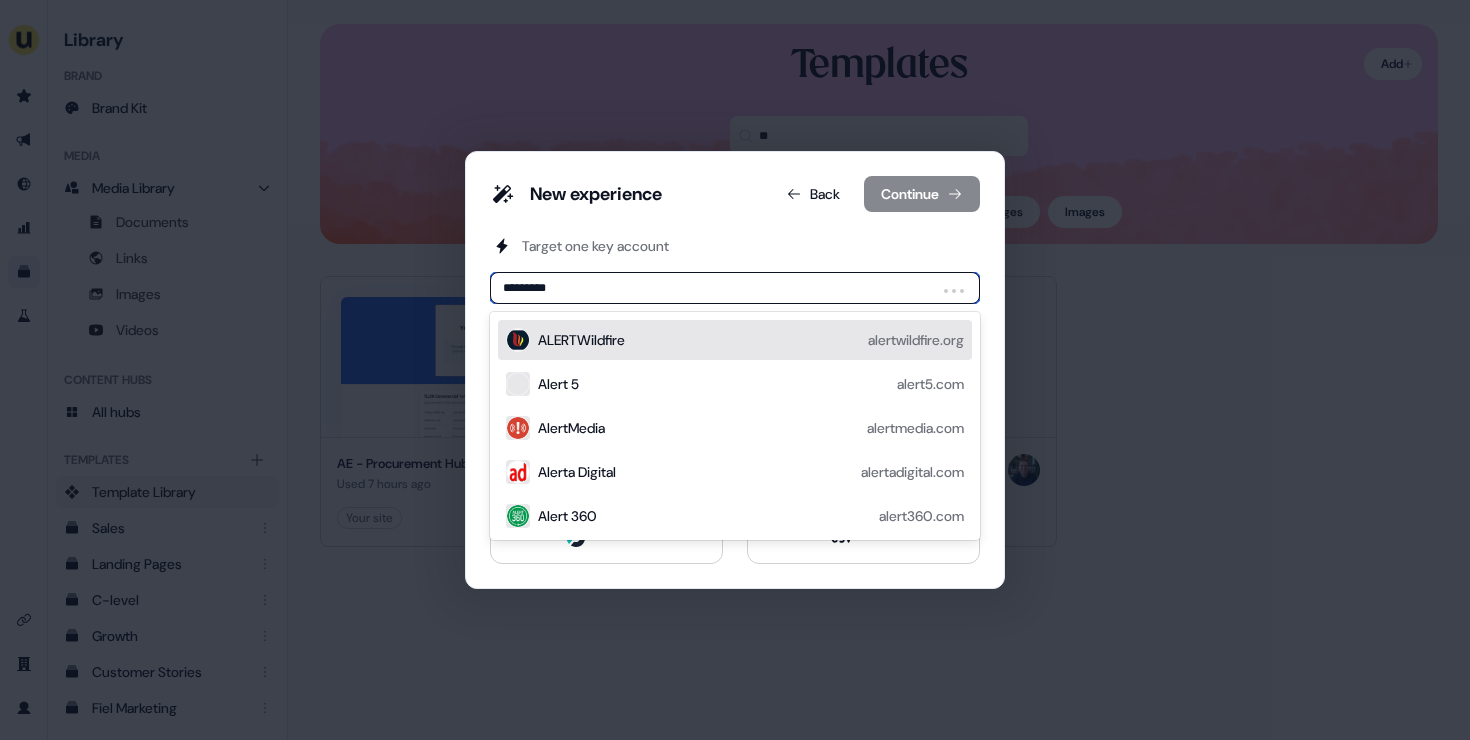 type on "**********" 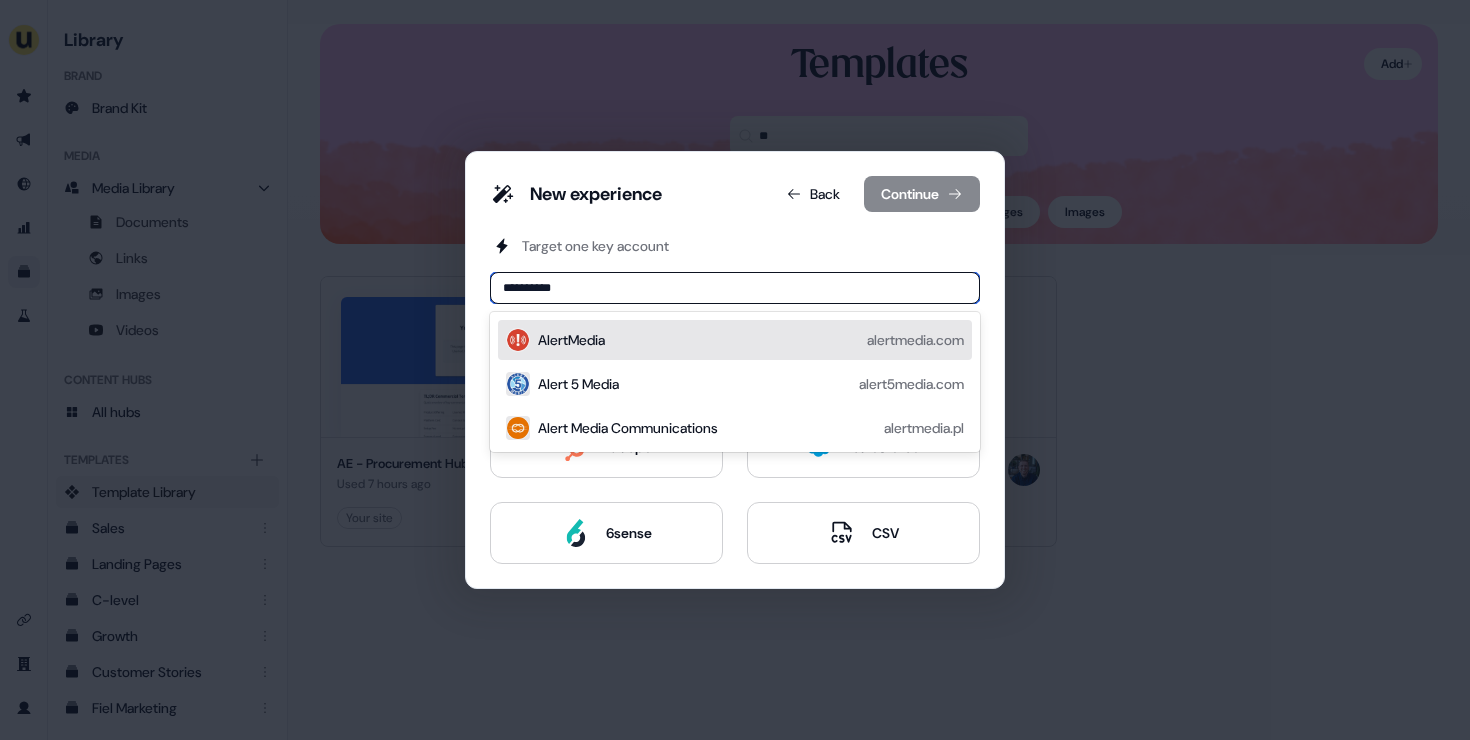 click on "AlertMedia alertmedia.com" at bounding box center (751, 340) 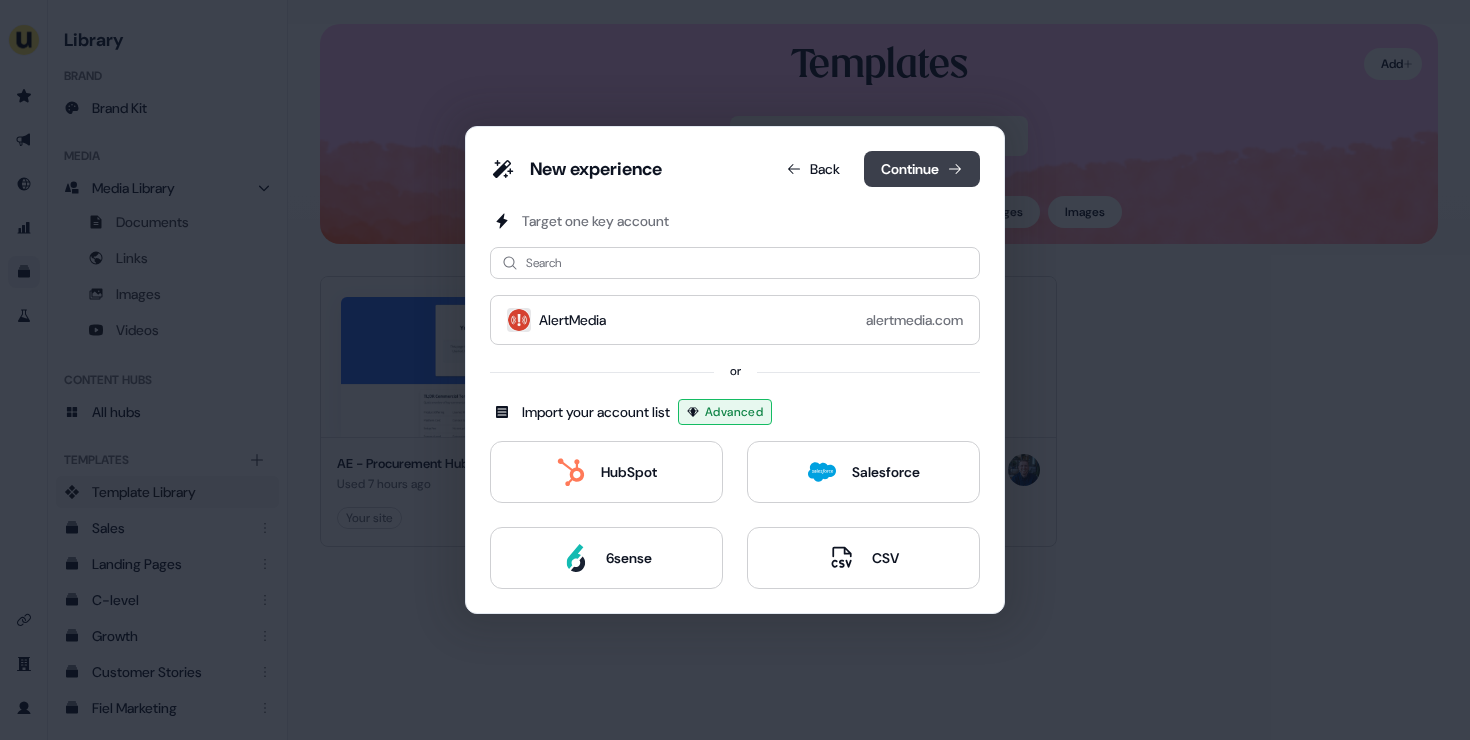 click on "Continue" at bounding box center (922, 169) 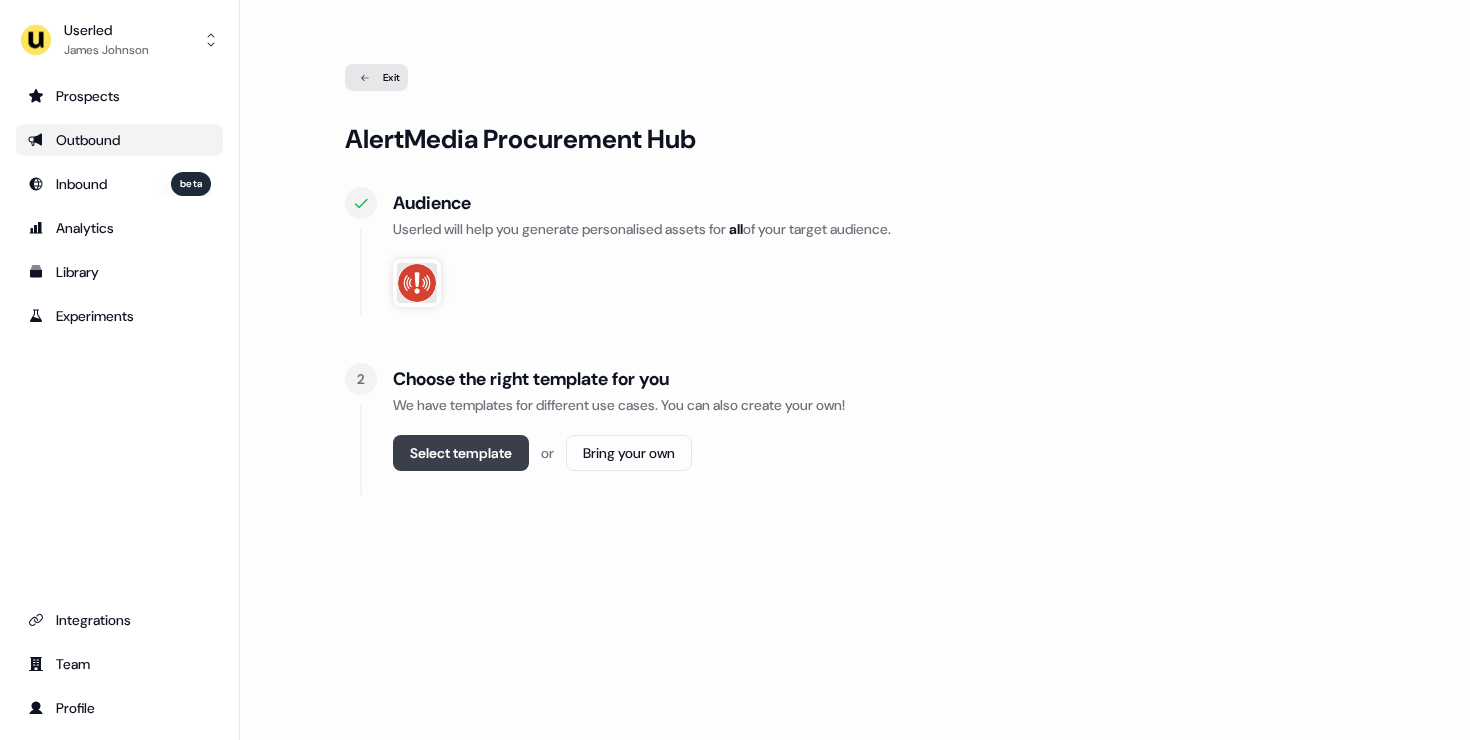 click on "Select template" at bounding box center (461, 453) 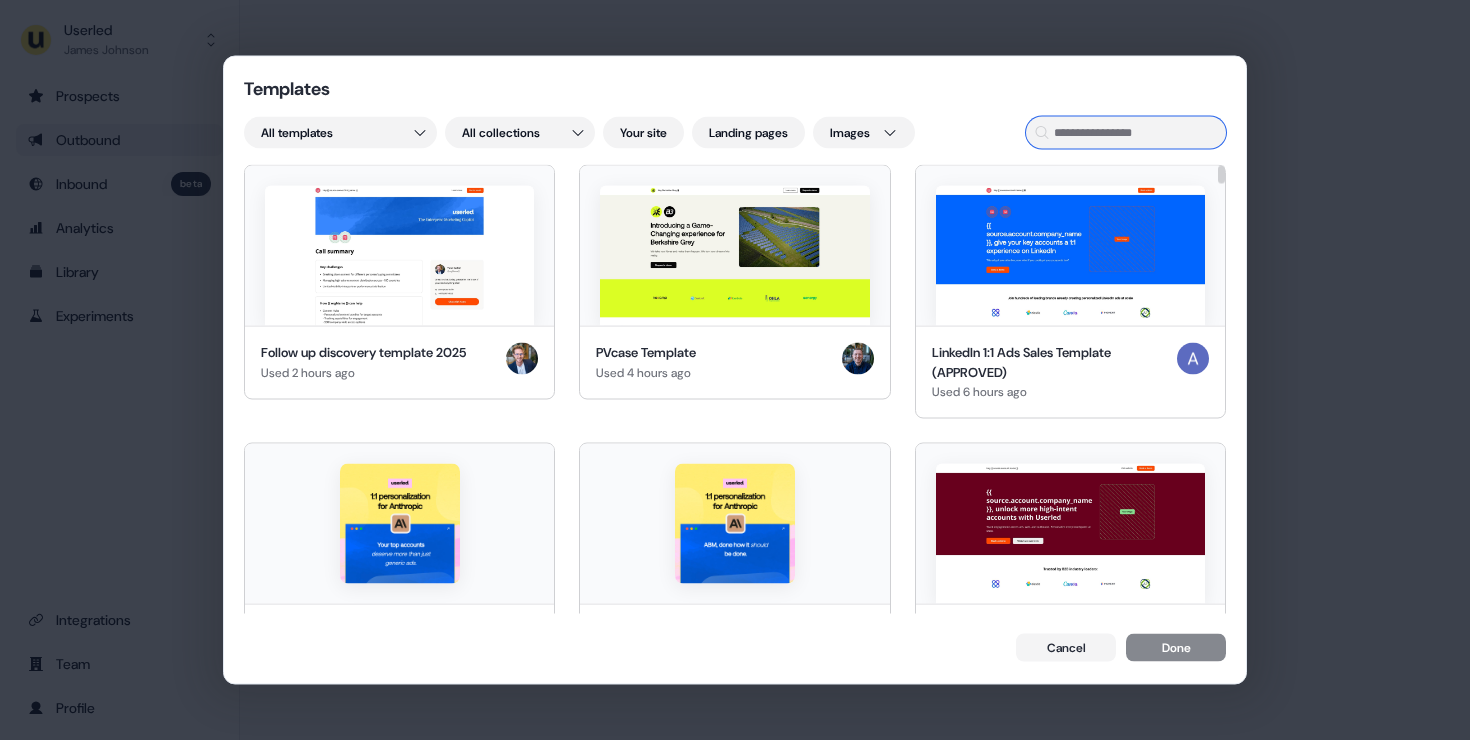 click at bounding box center (1126, 133) 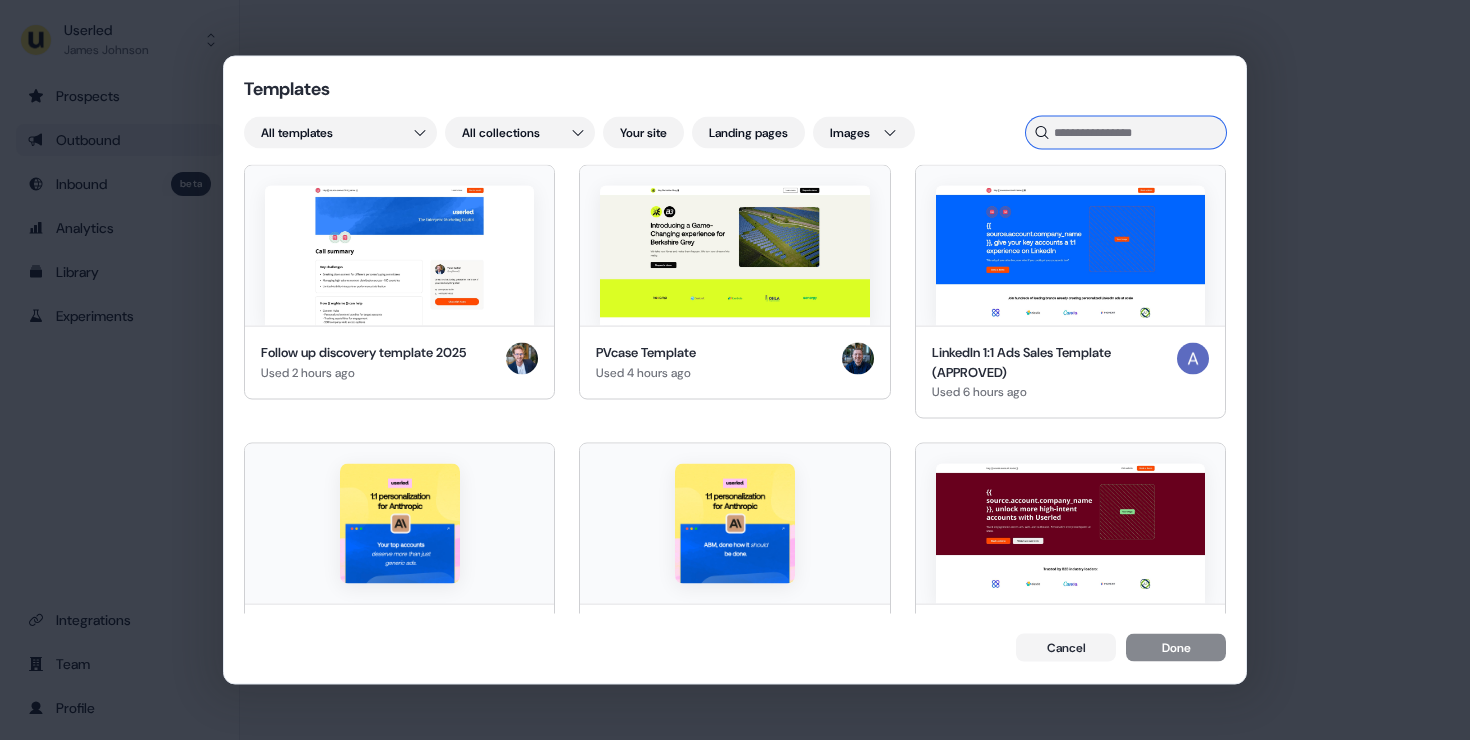 click at bounding box center [1126, 133] 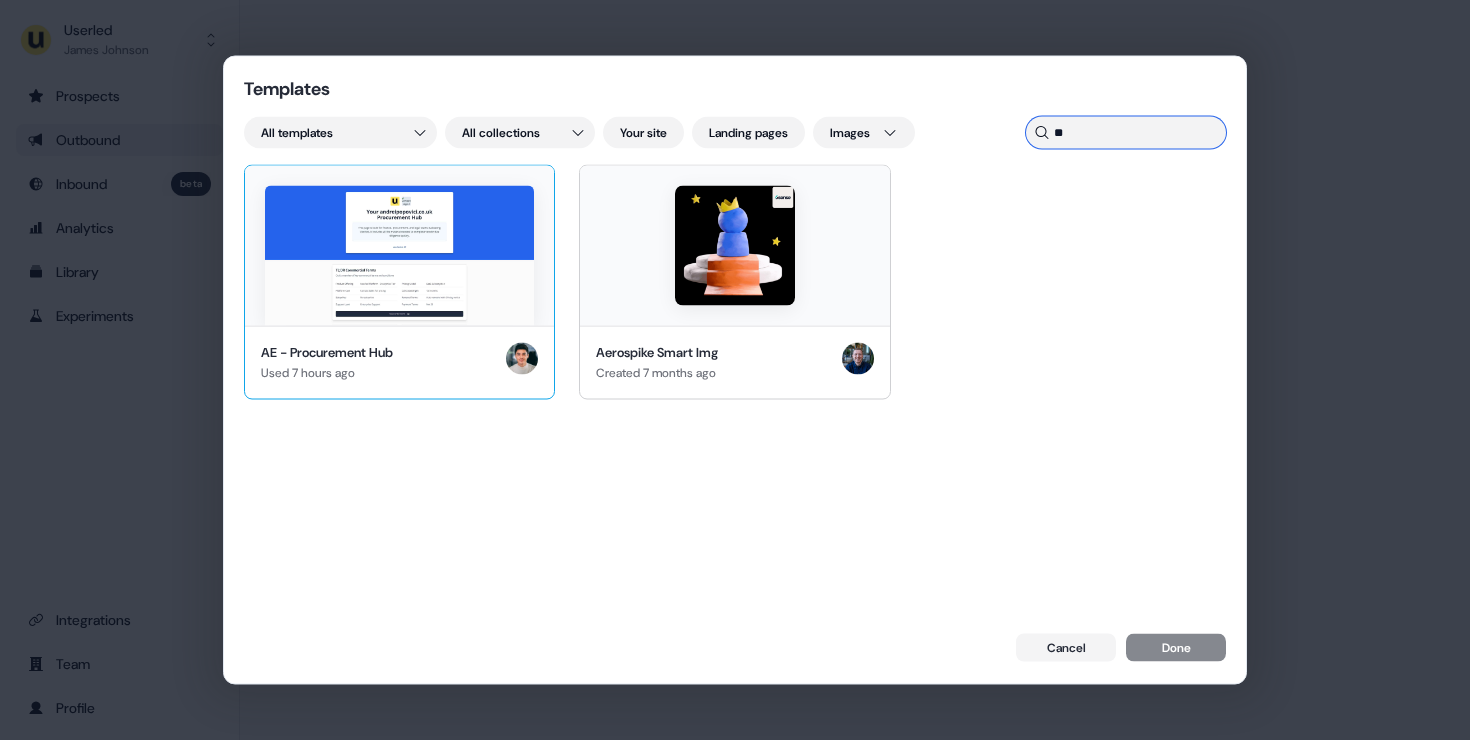 type on "**" 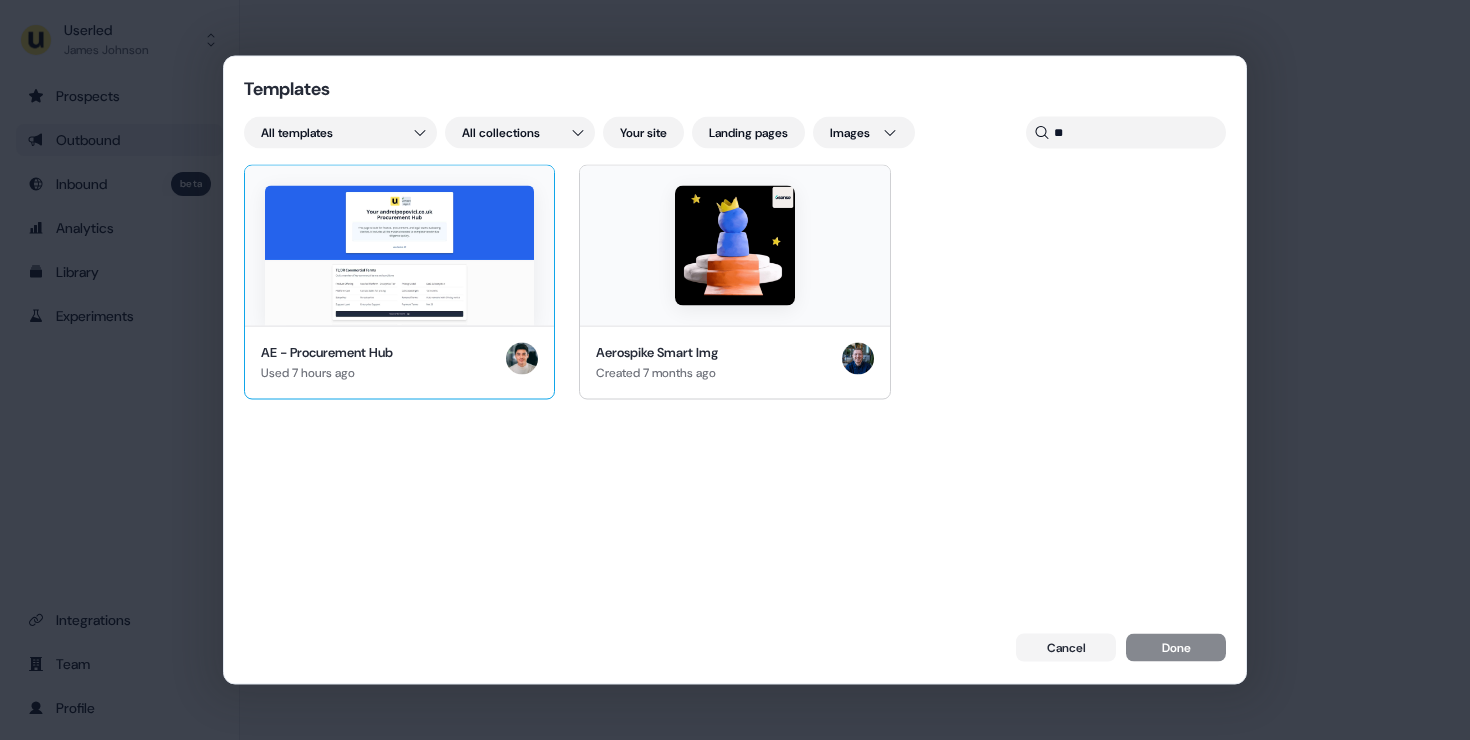 click at bounding box center [399, 256] 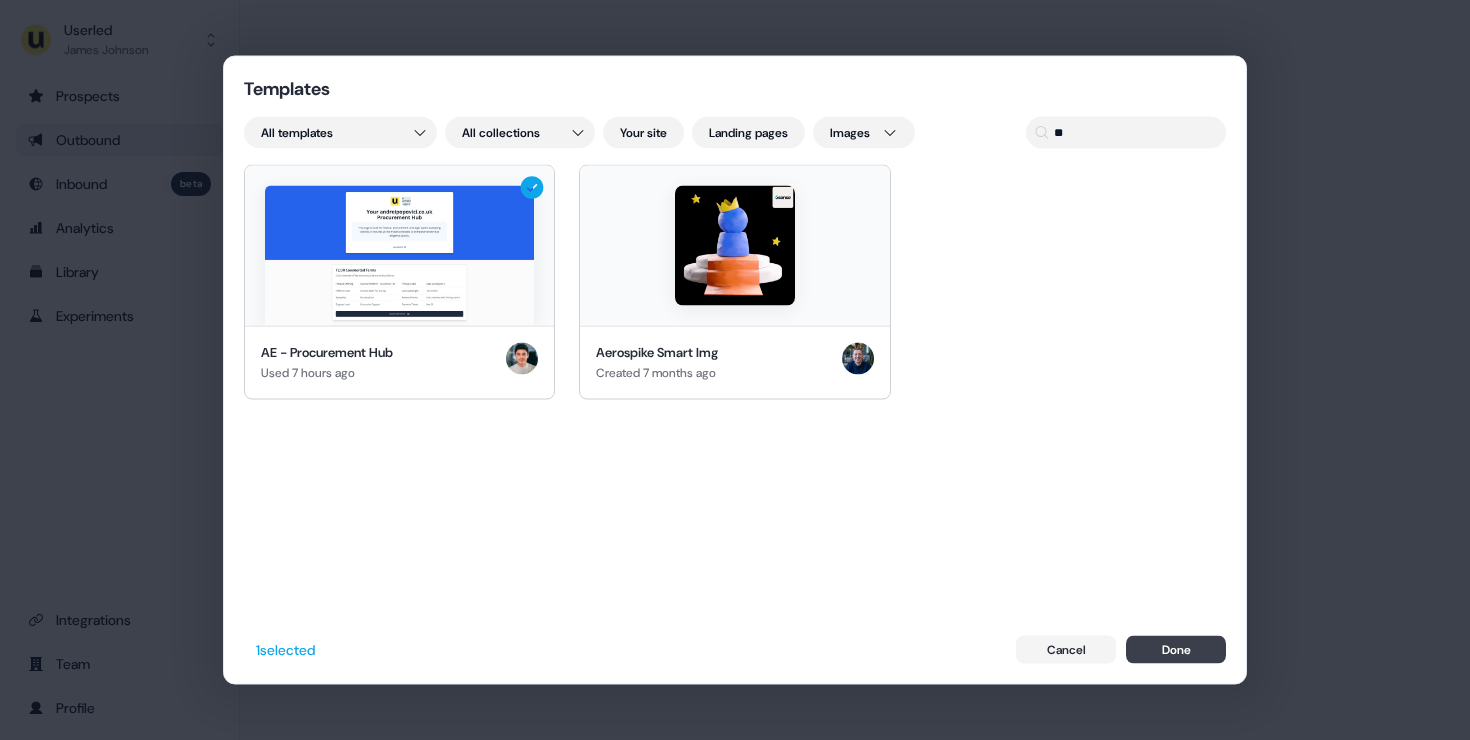 click on "Done" at bounding box center [1176, 650] 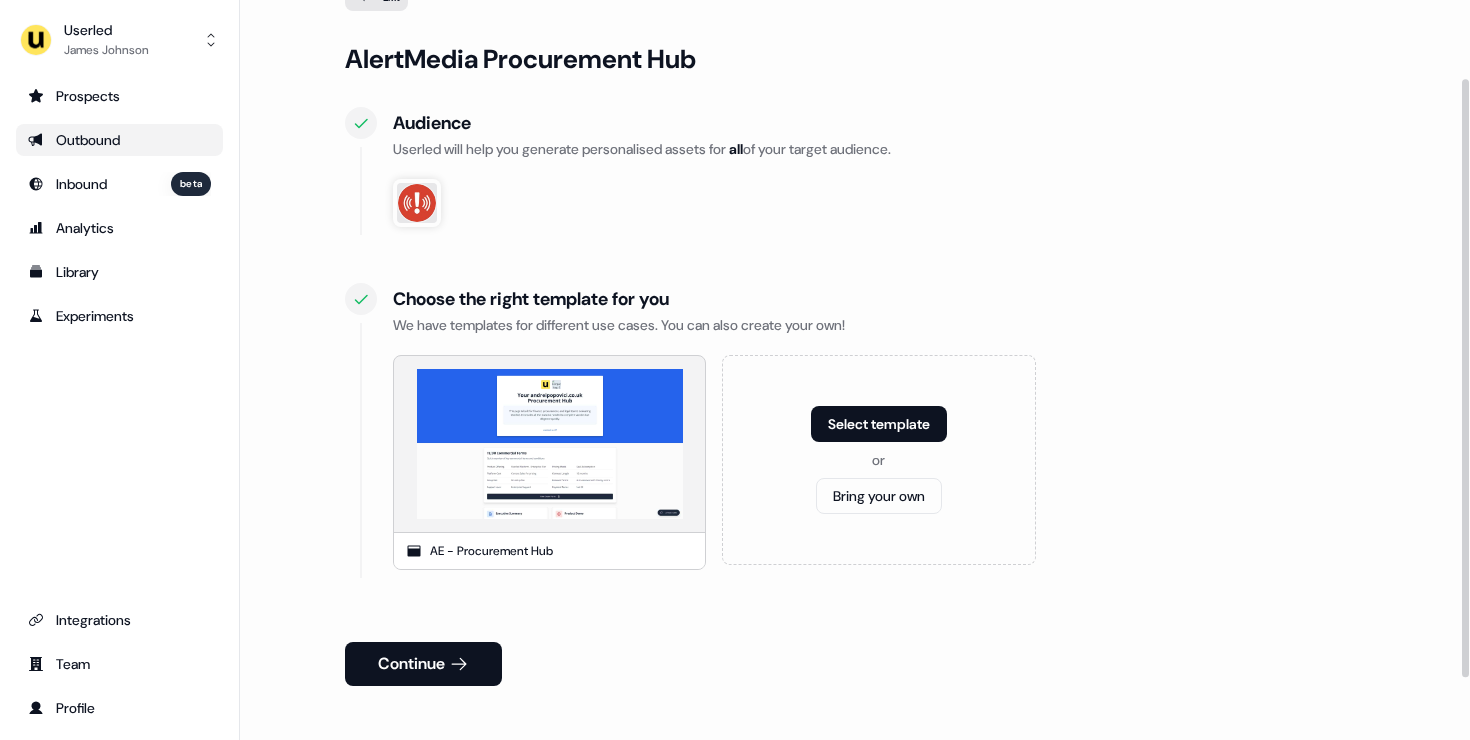 scroll, scrollTop: 98, scrollLeft: 0, axis: vertical 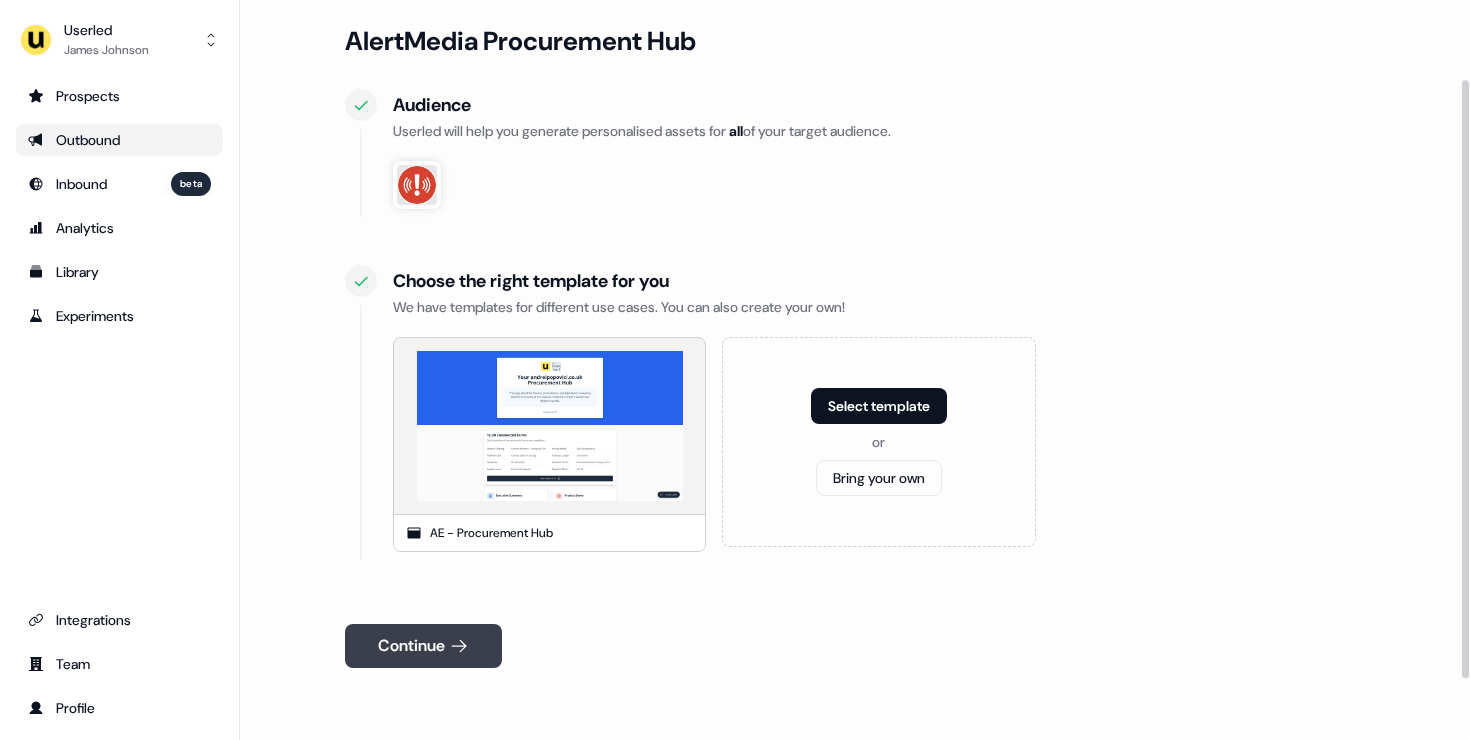 click on "Continue" at bounding box center (423, 646) 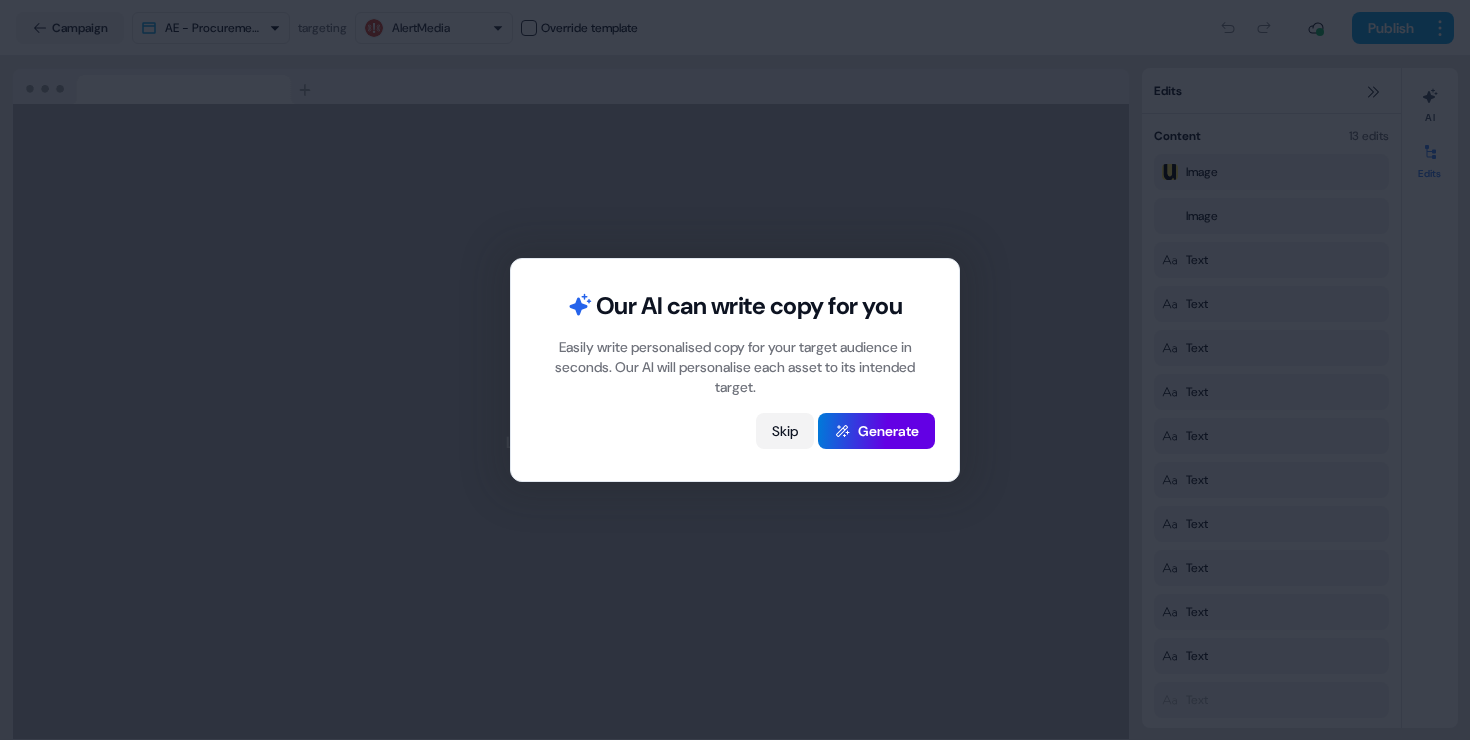 click on "Skip" at bounding box center [785, 431] 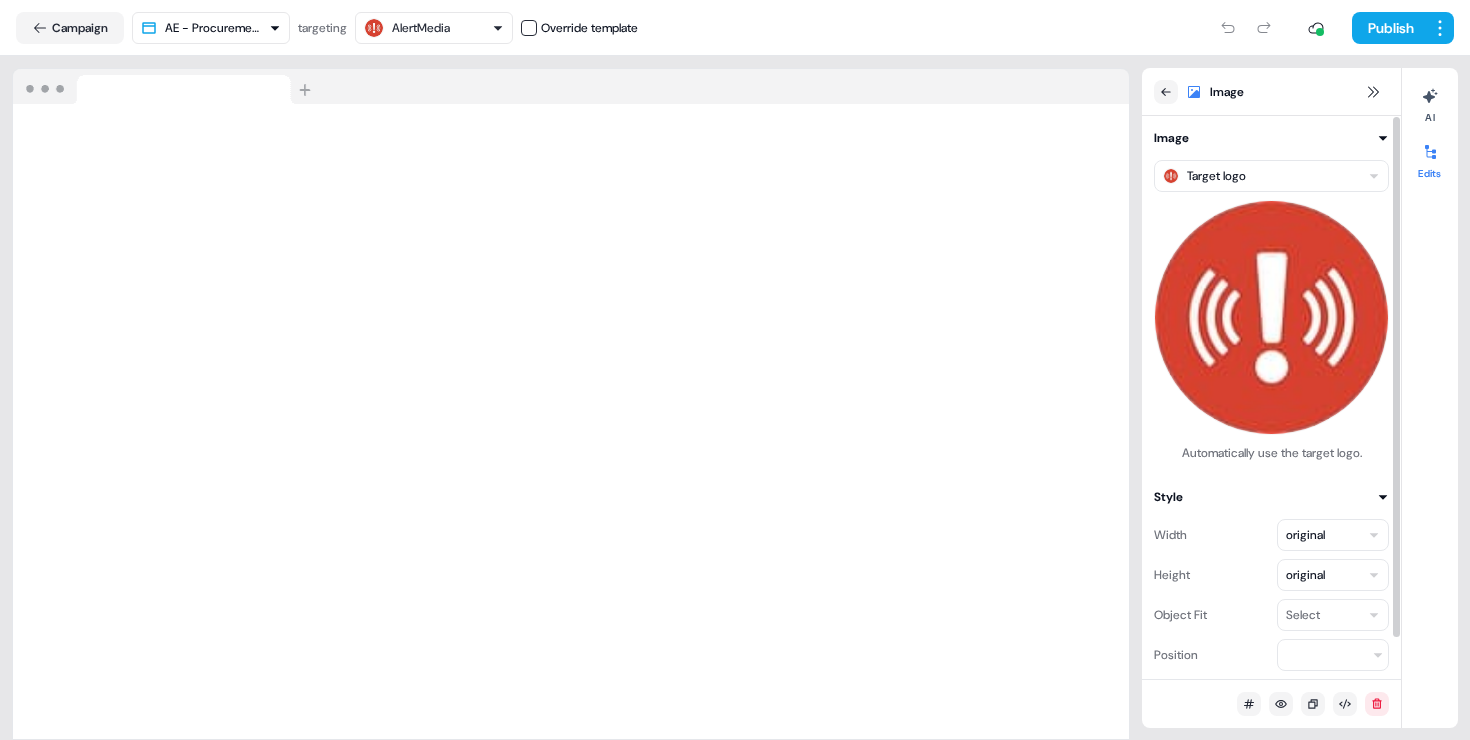 click on "For the best experience switch devices to a bigger screen. Go to Userled.io AlertMedia Procurement Hub Editor Overview Engagement Distribute Created by James   Johnson Loading... Campaign AE - Procurement Hub targeting AlertMedia Override template Publish Loading your site.. Image Image Target logo Automatically use the target logo. Style Width original Height original Object Fit Select Position Corner radius *** AI Edits 06" at bounding box center (735, 370) 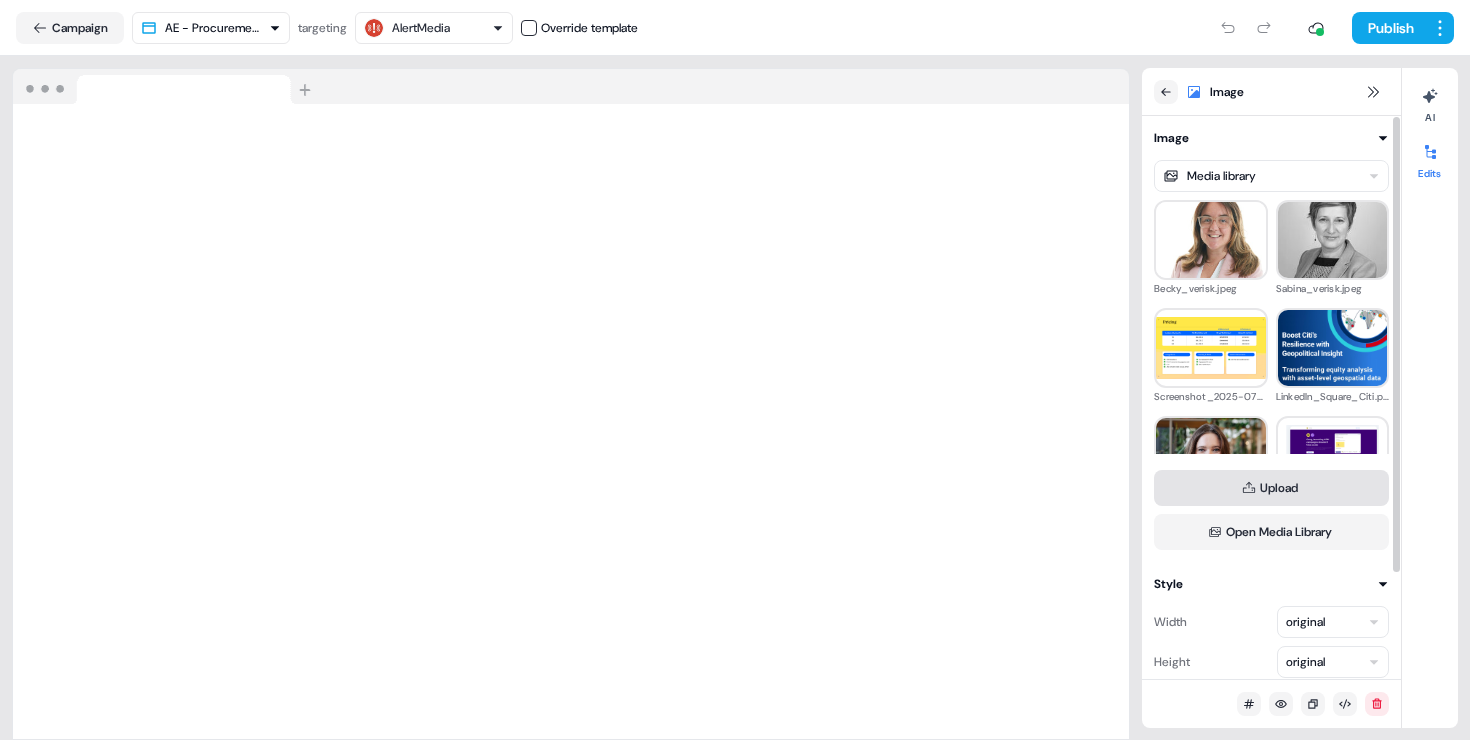 click on "Upload" at bounding box center (1271, 488) 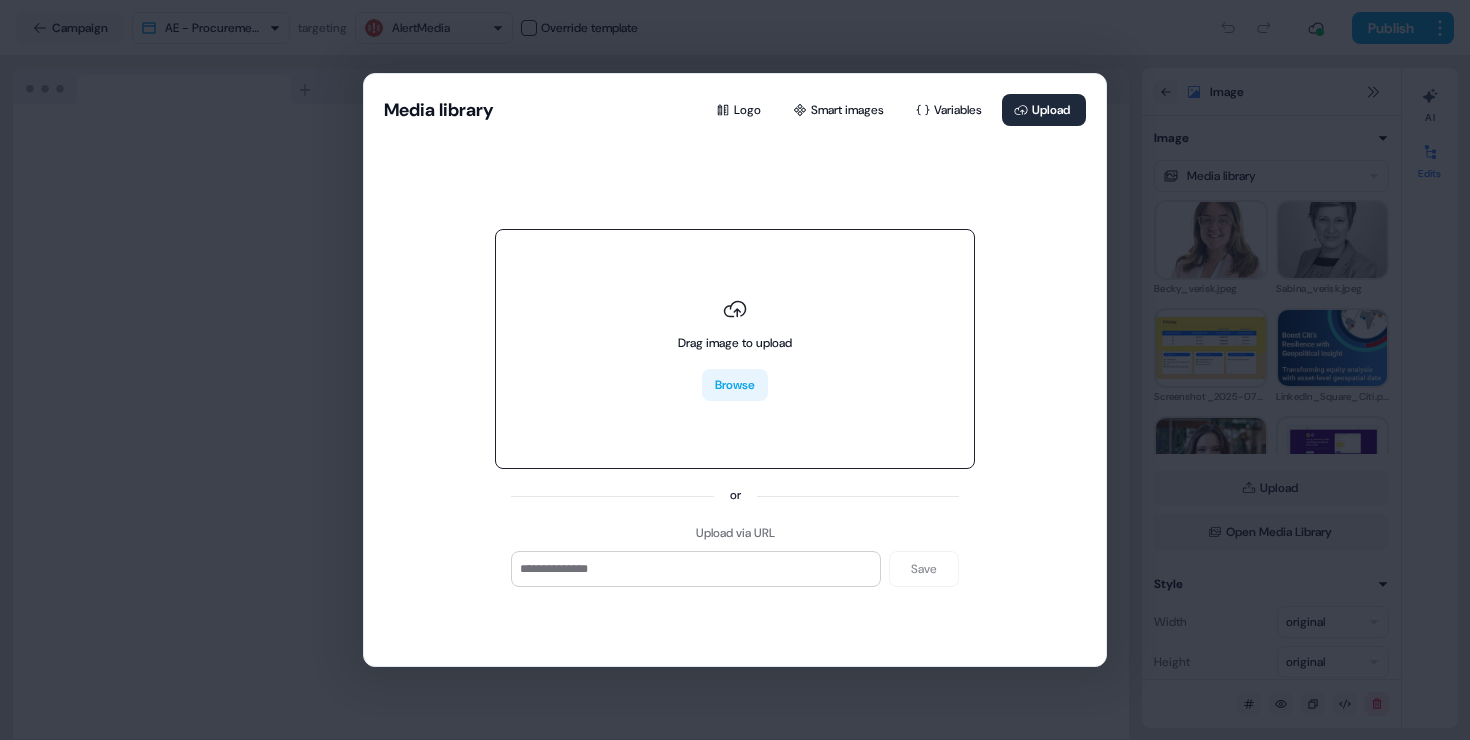 click on "Browse" at bounding box center (735, 385) 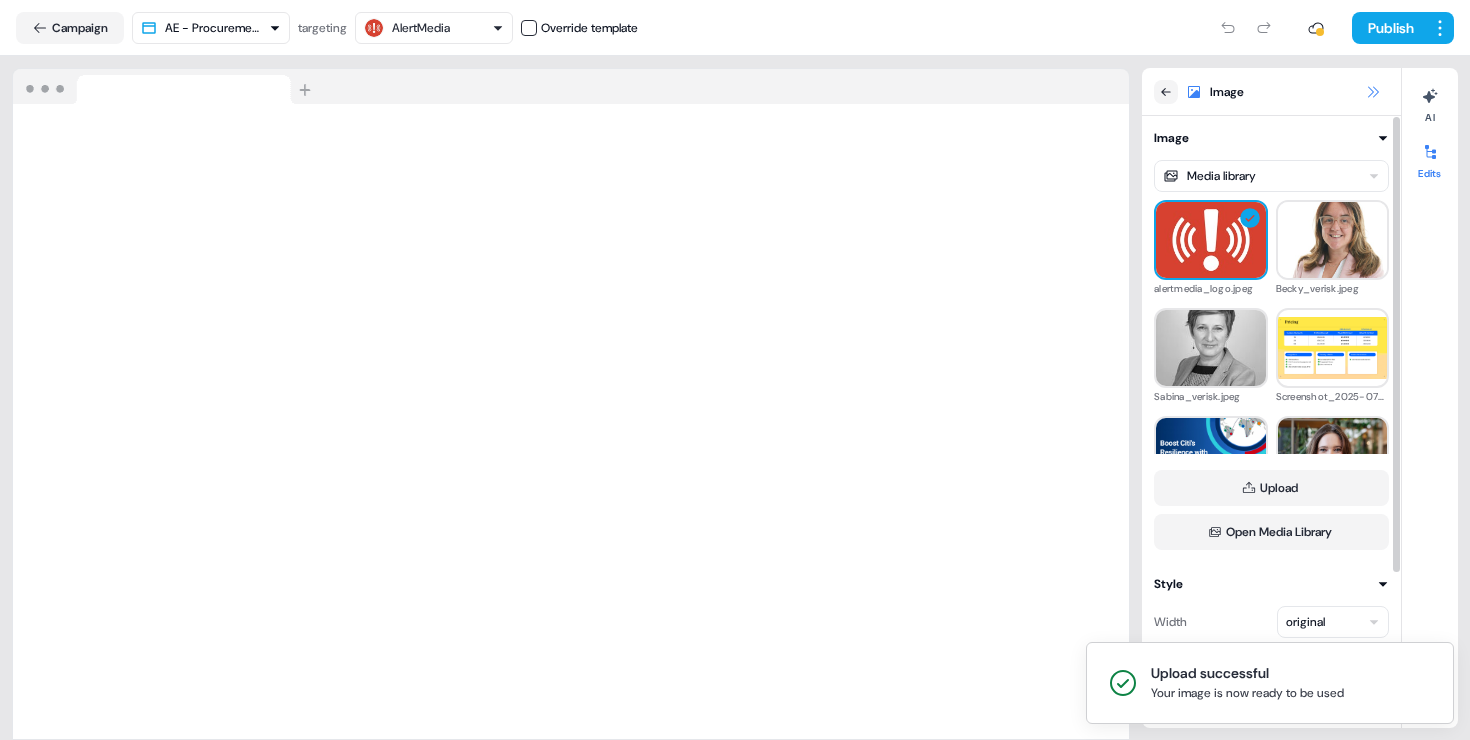 click 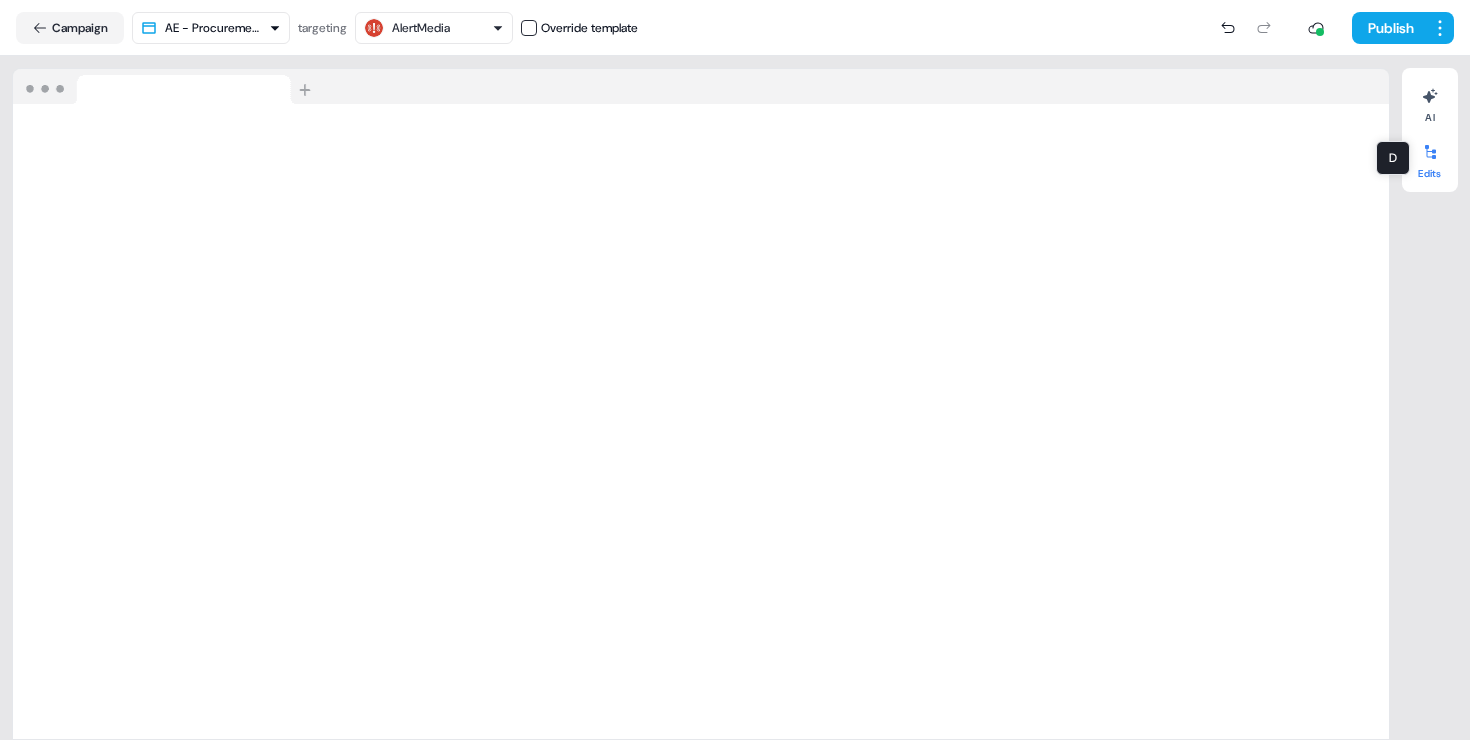 click 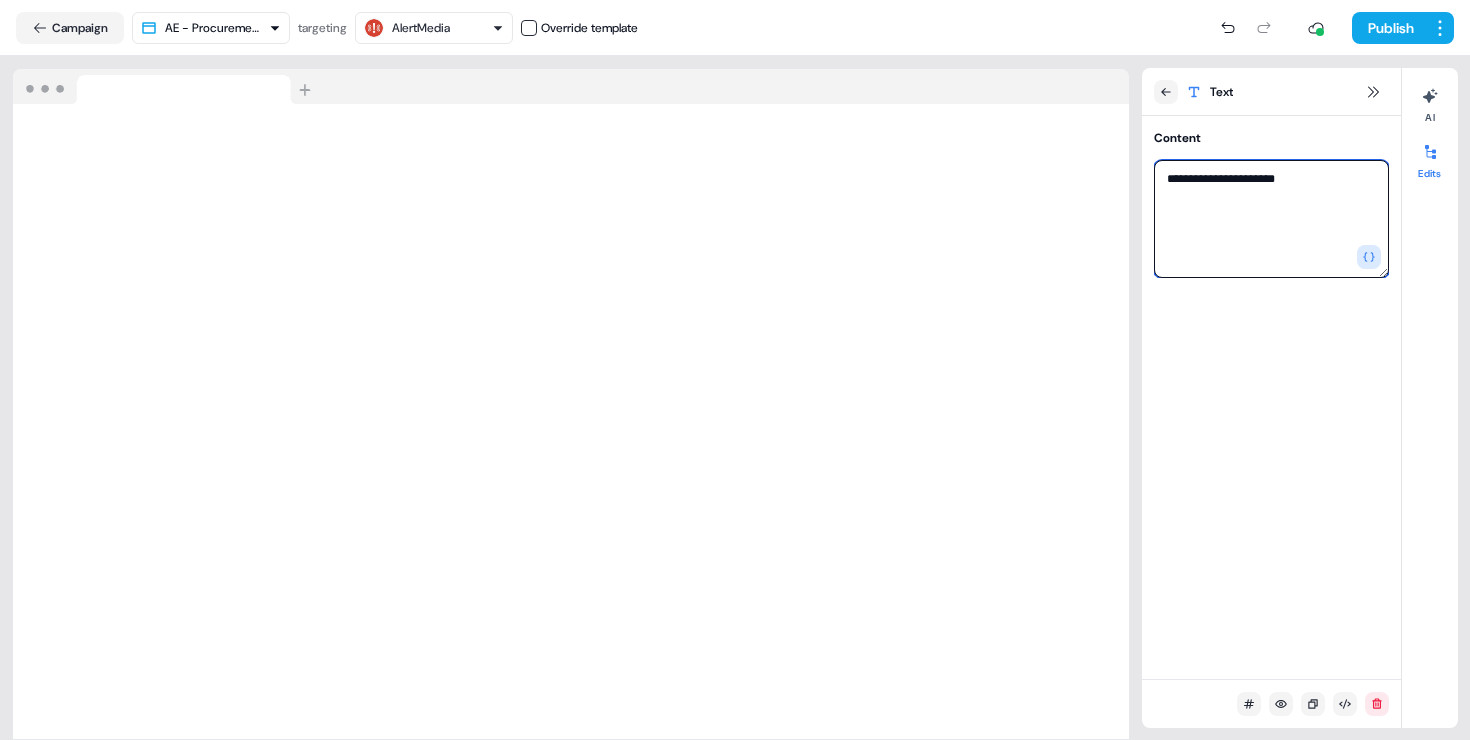click on "**********" at bounding box center (1271, 219) 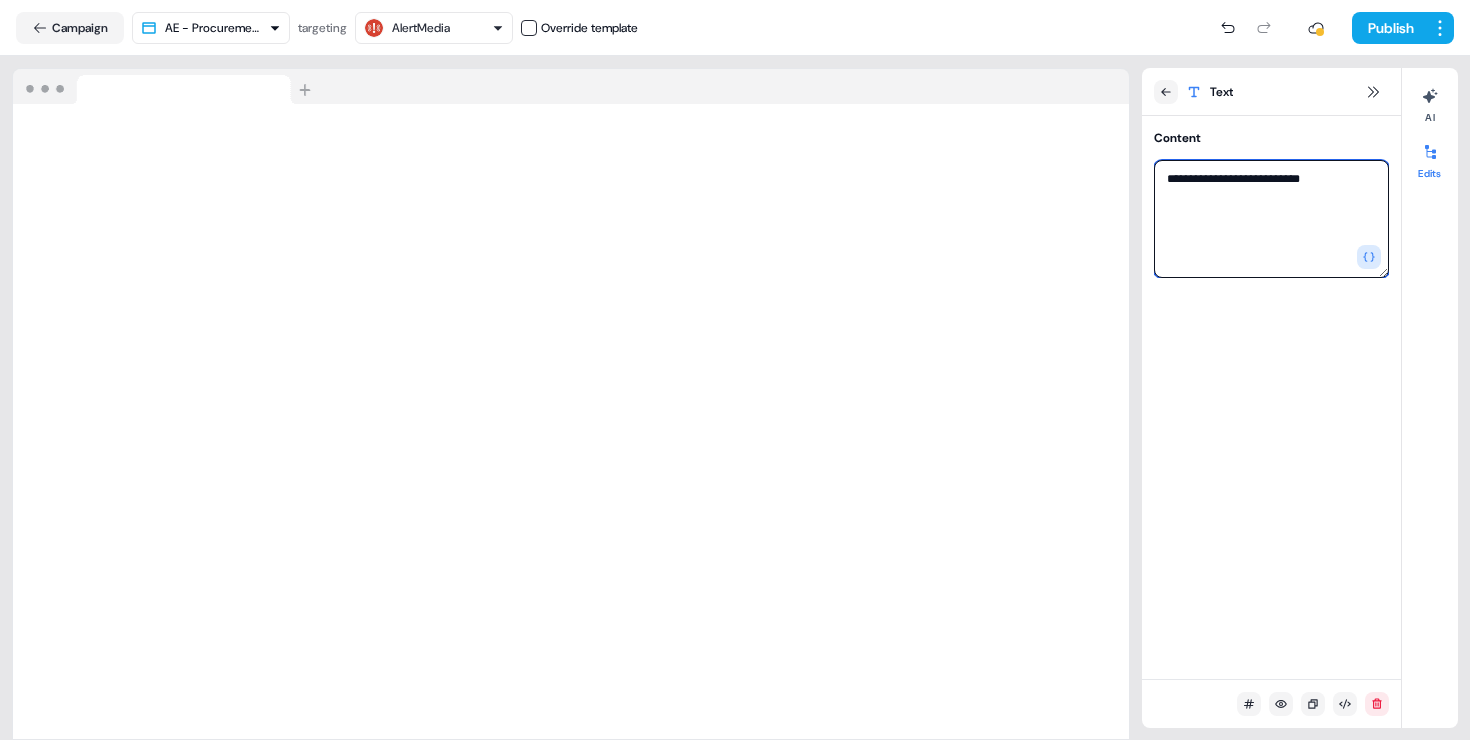 type on "**********" 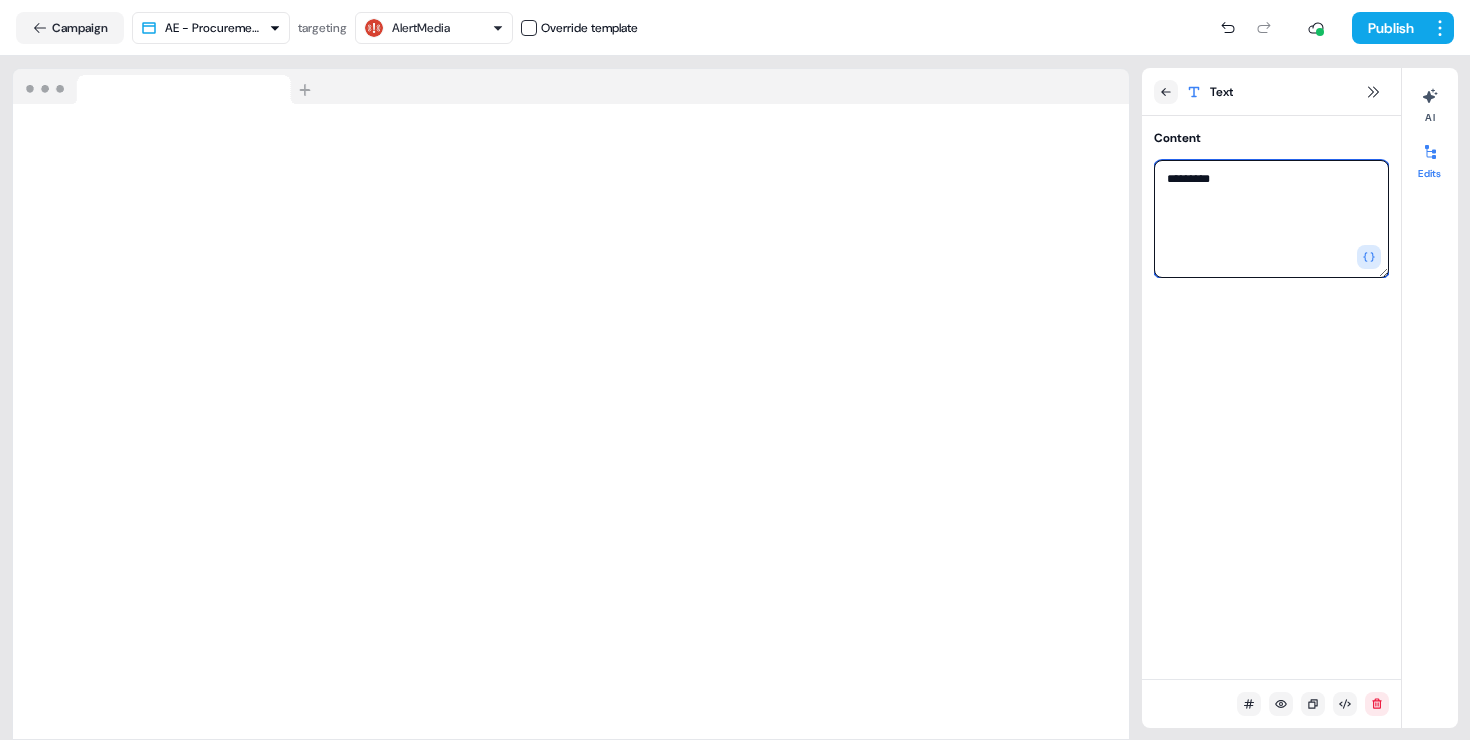 click on "*********" at bounding box center (1271, 219) 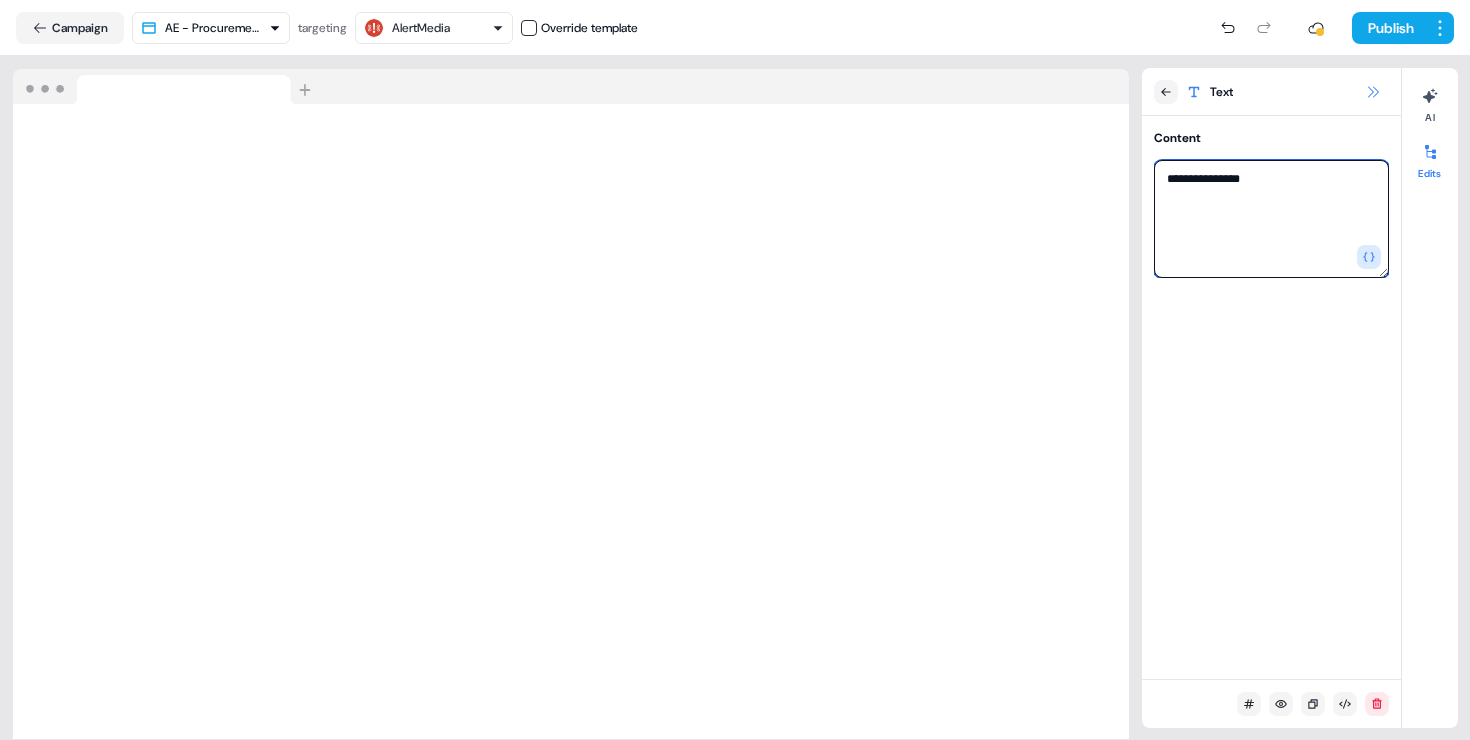 type on "**********" 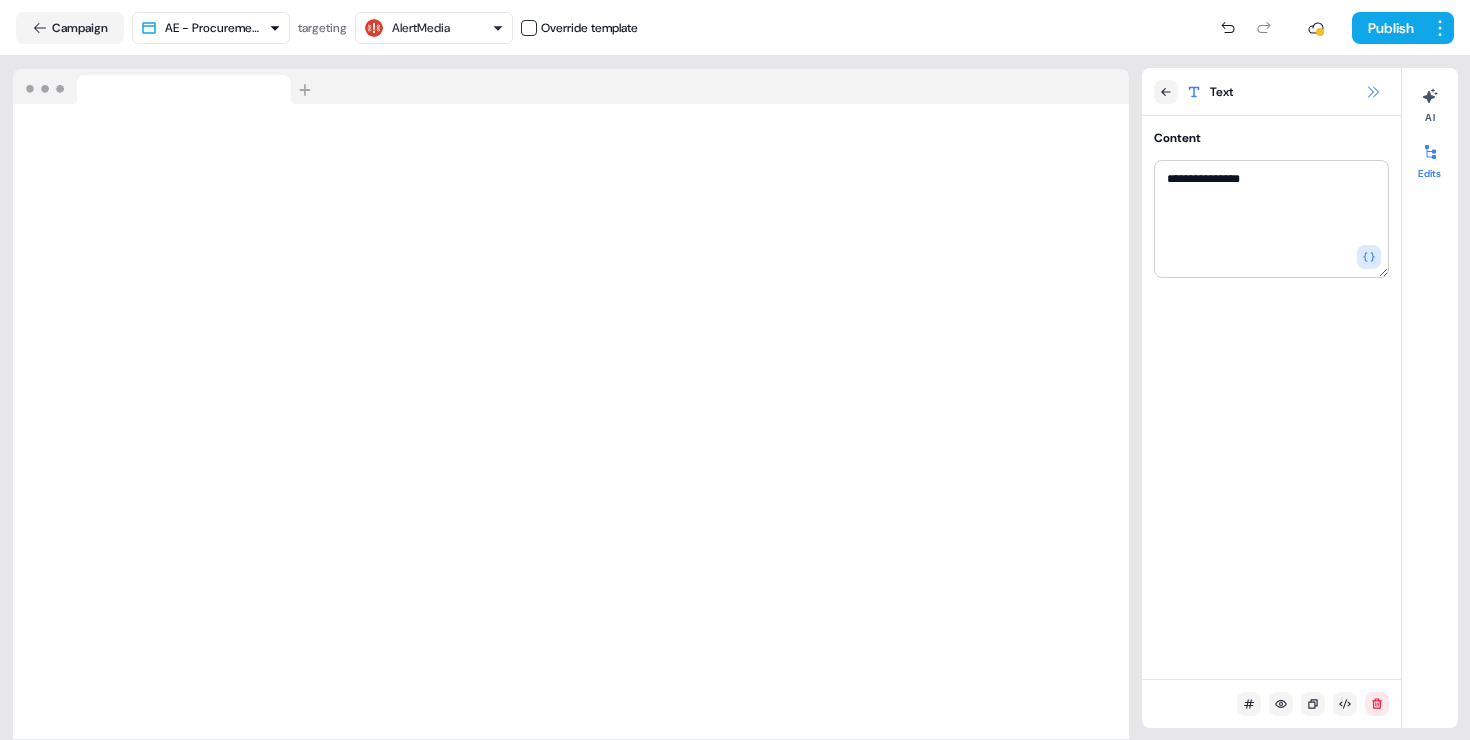 click 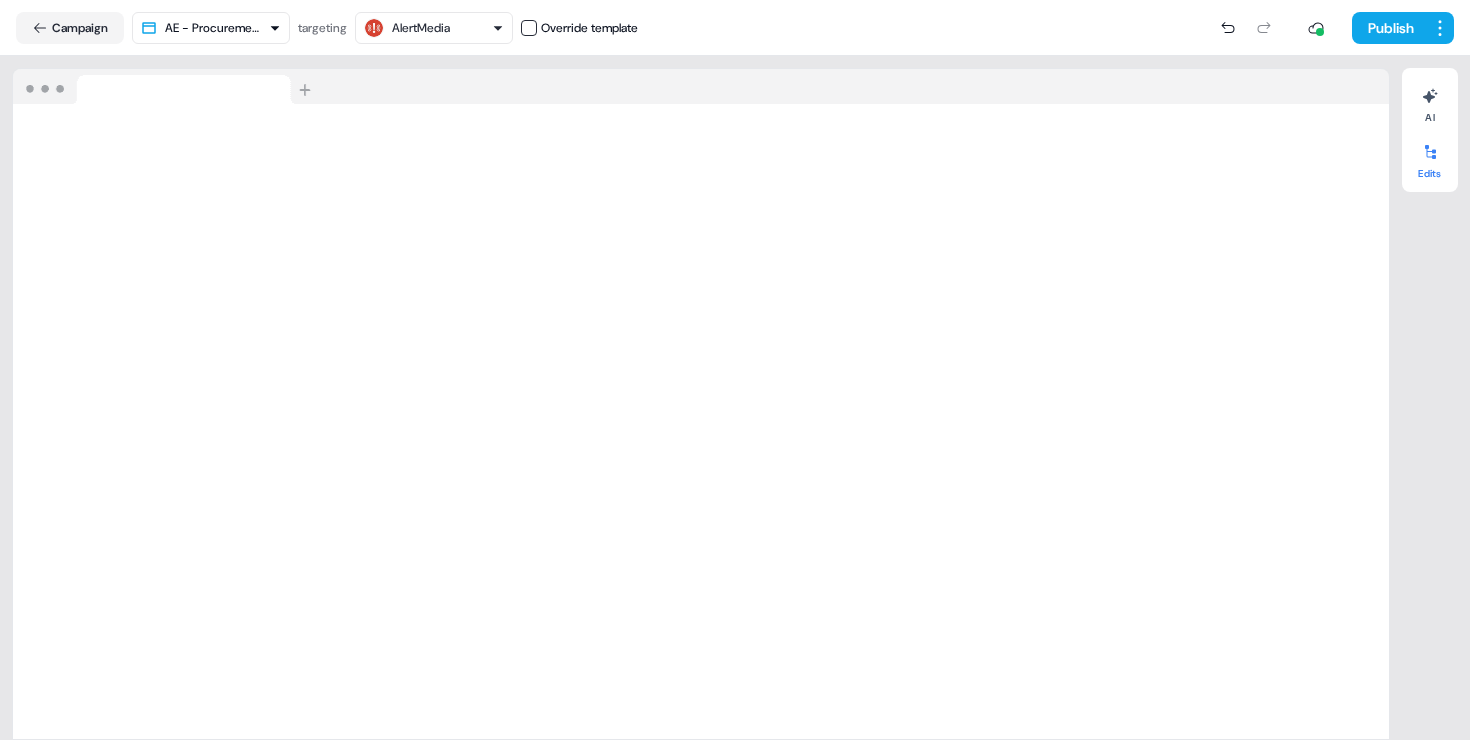 click on "Edits" at bounding box center (1430, 158) 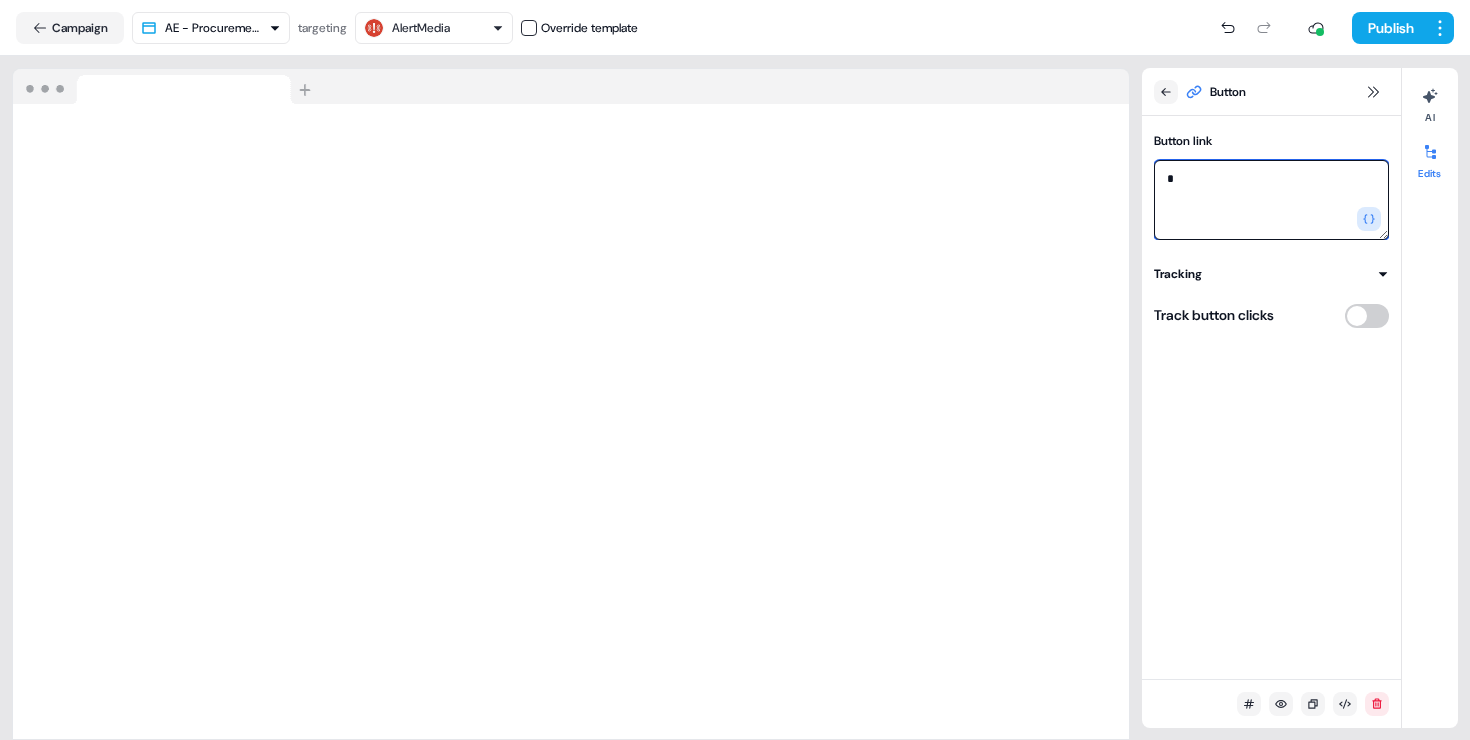 click on "*" at bounding box center [1271, 200] 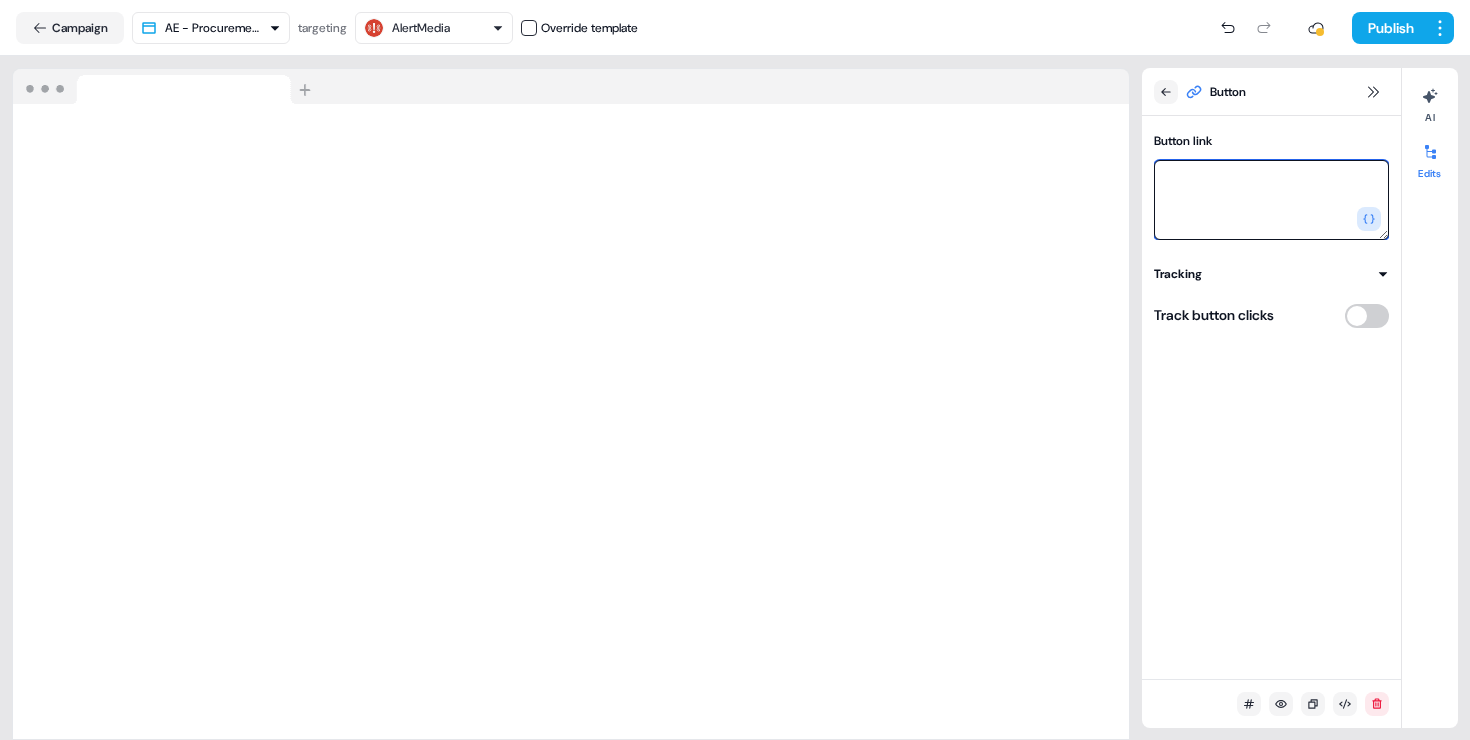paste on "**********" 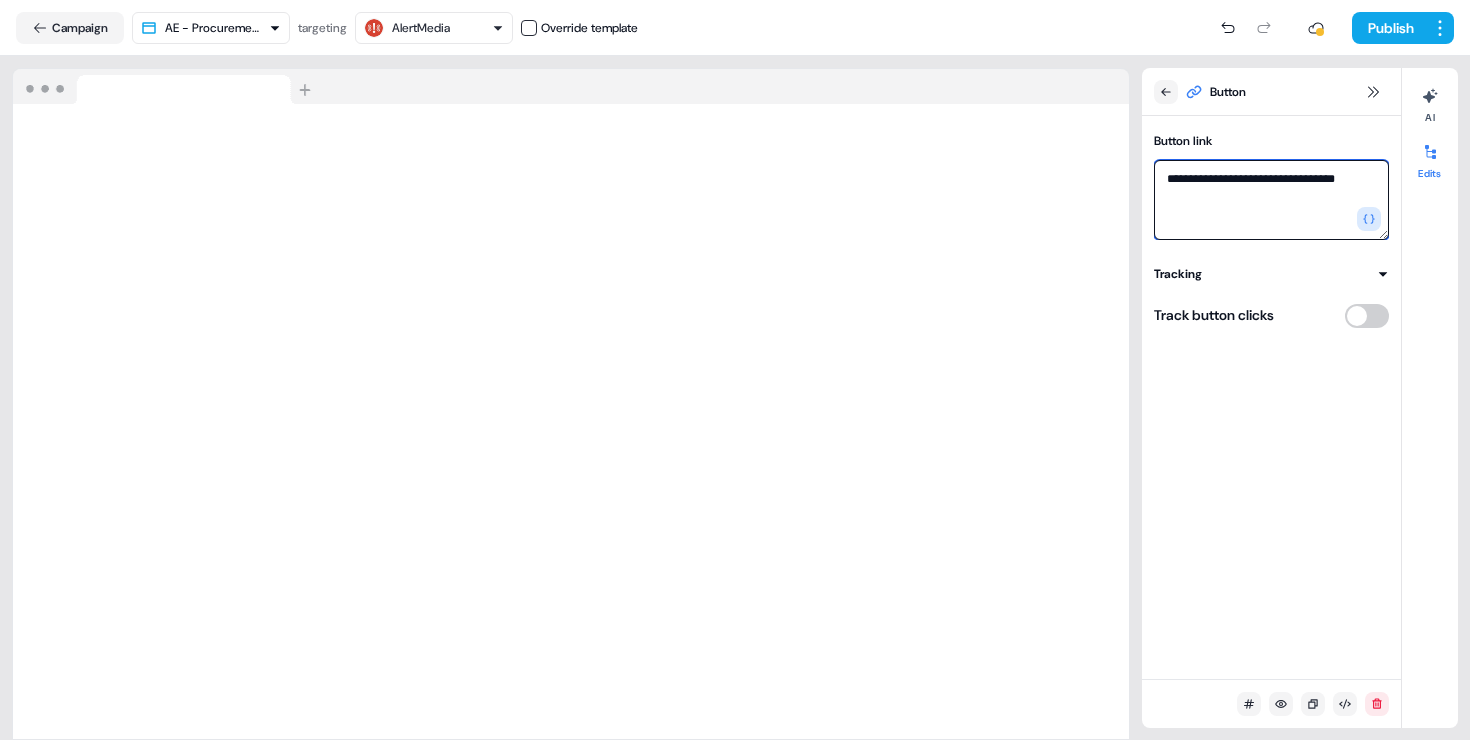 type on "**********" 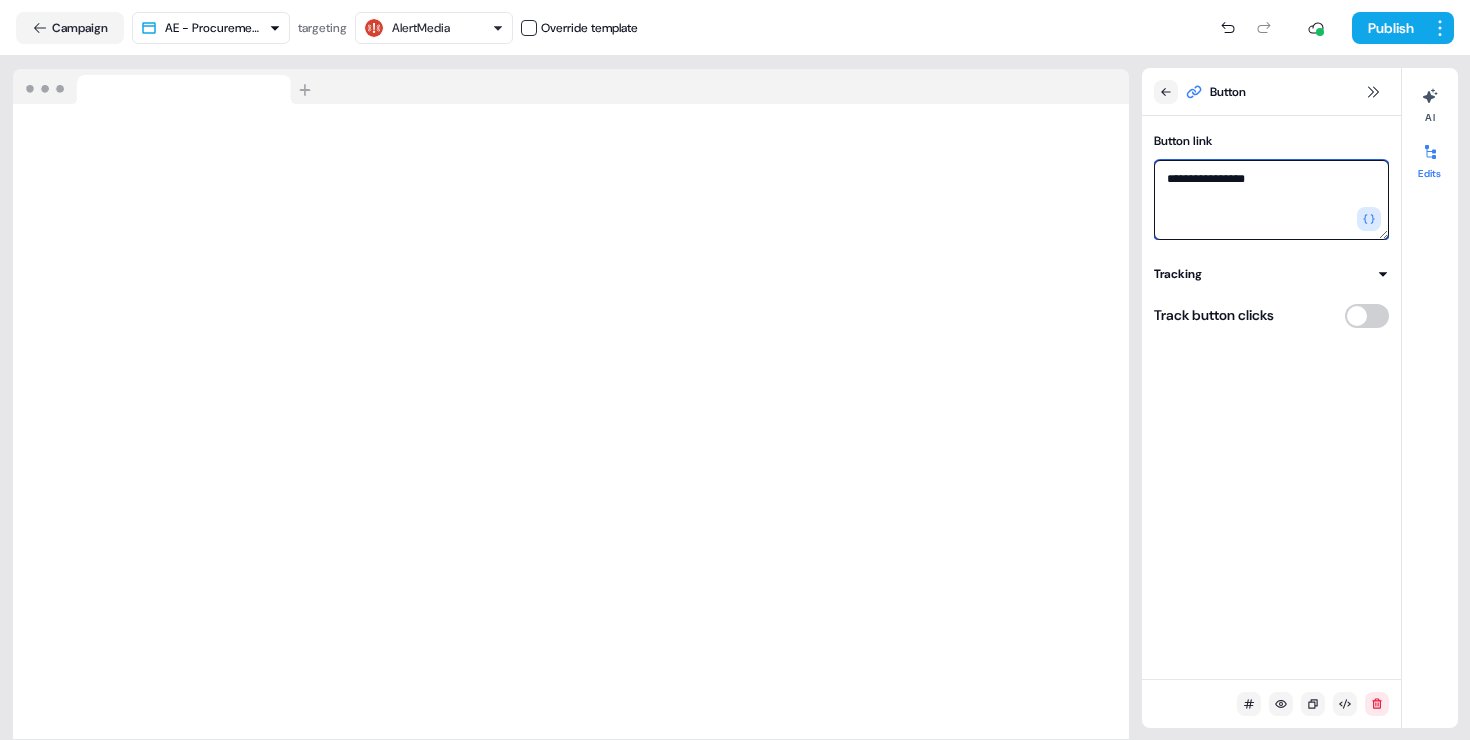 click on "**********" at bounding box center (1271, 200) 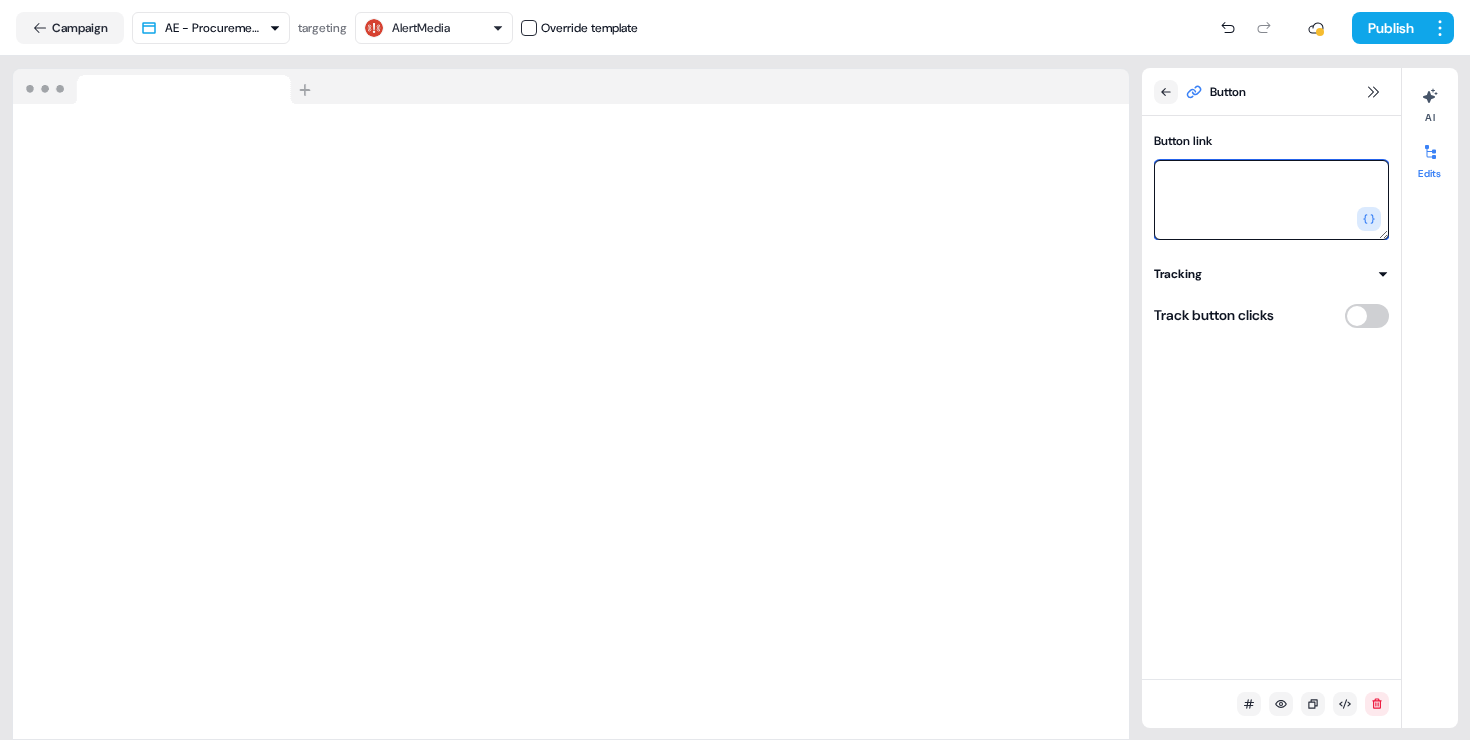 paste on "**********" 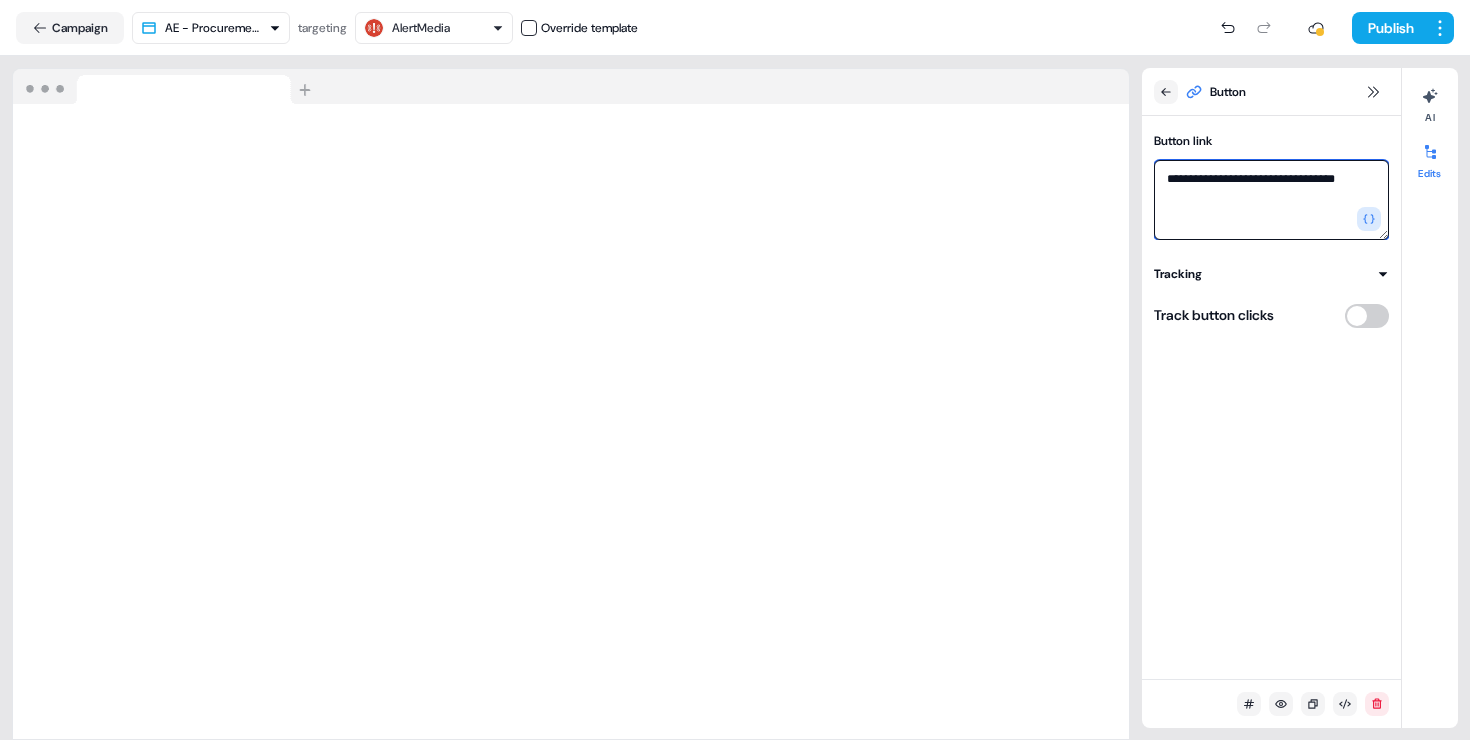 type on "**********" 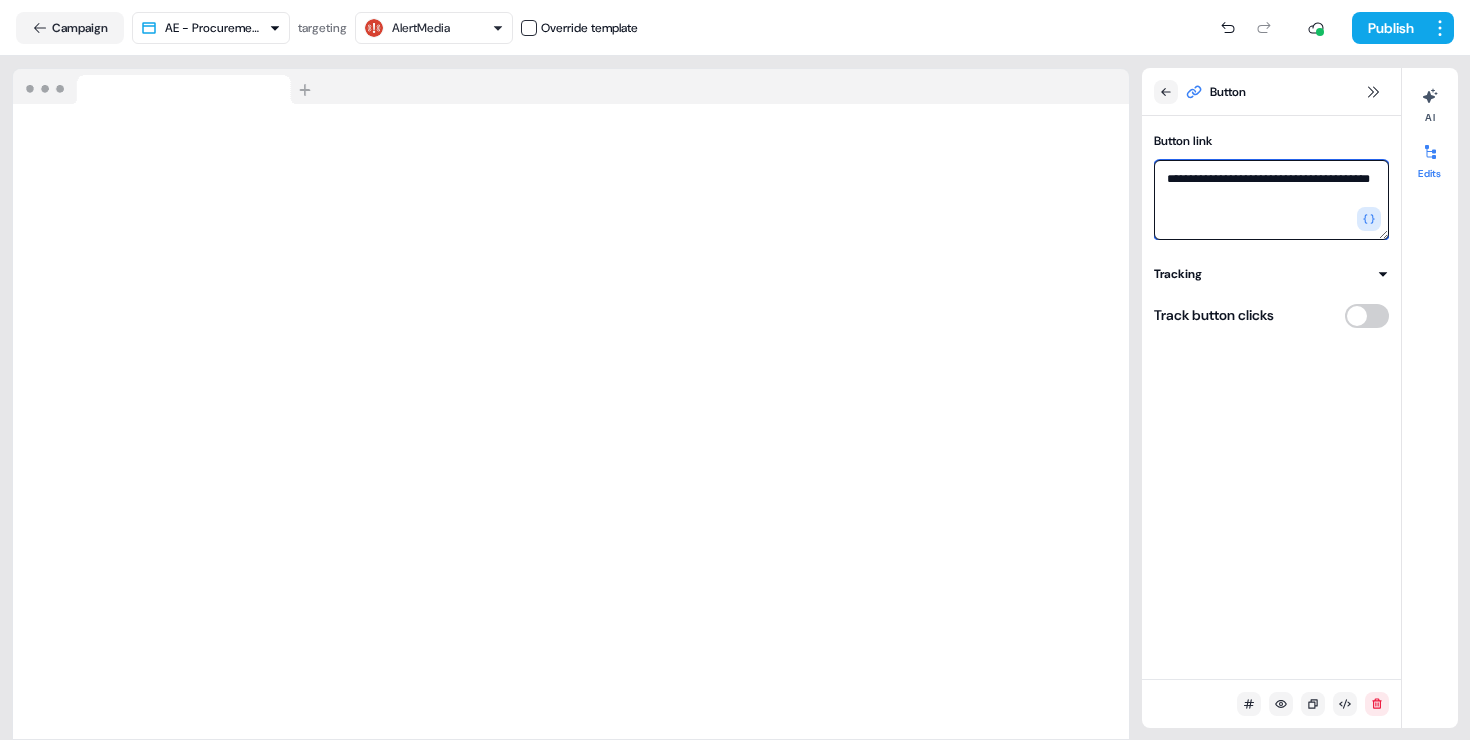 drag, startPoint x: 1262, startPoint y: 204, endPoint x: 1164, endPoint y: 183, distance: 100.22475 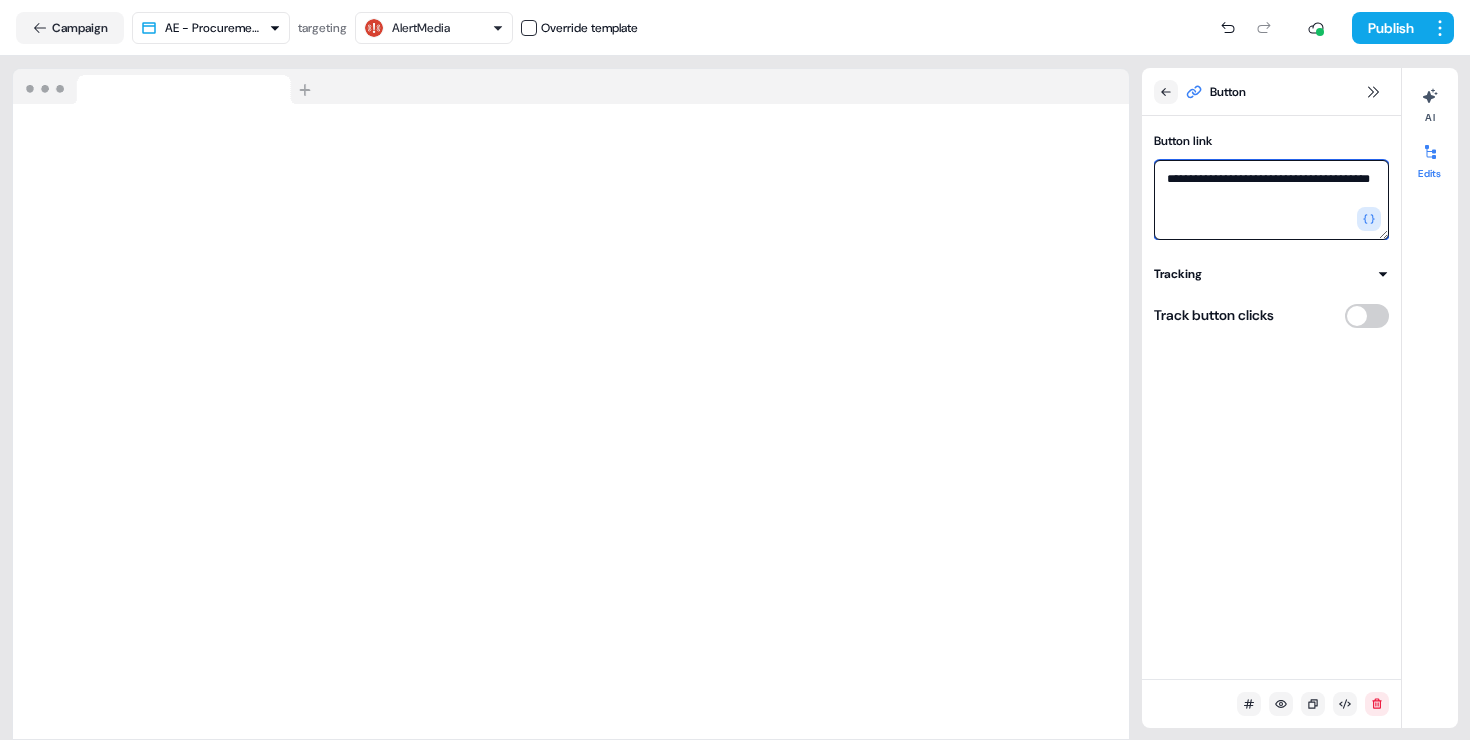 click on "**********" at bounding box center (1271, 200) 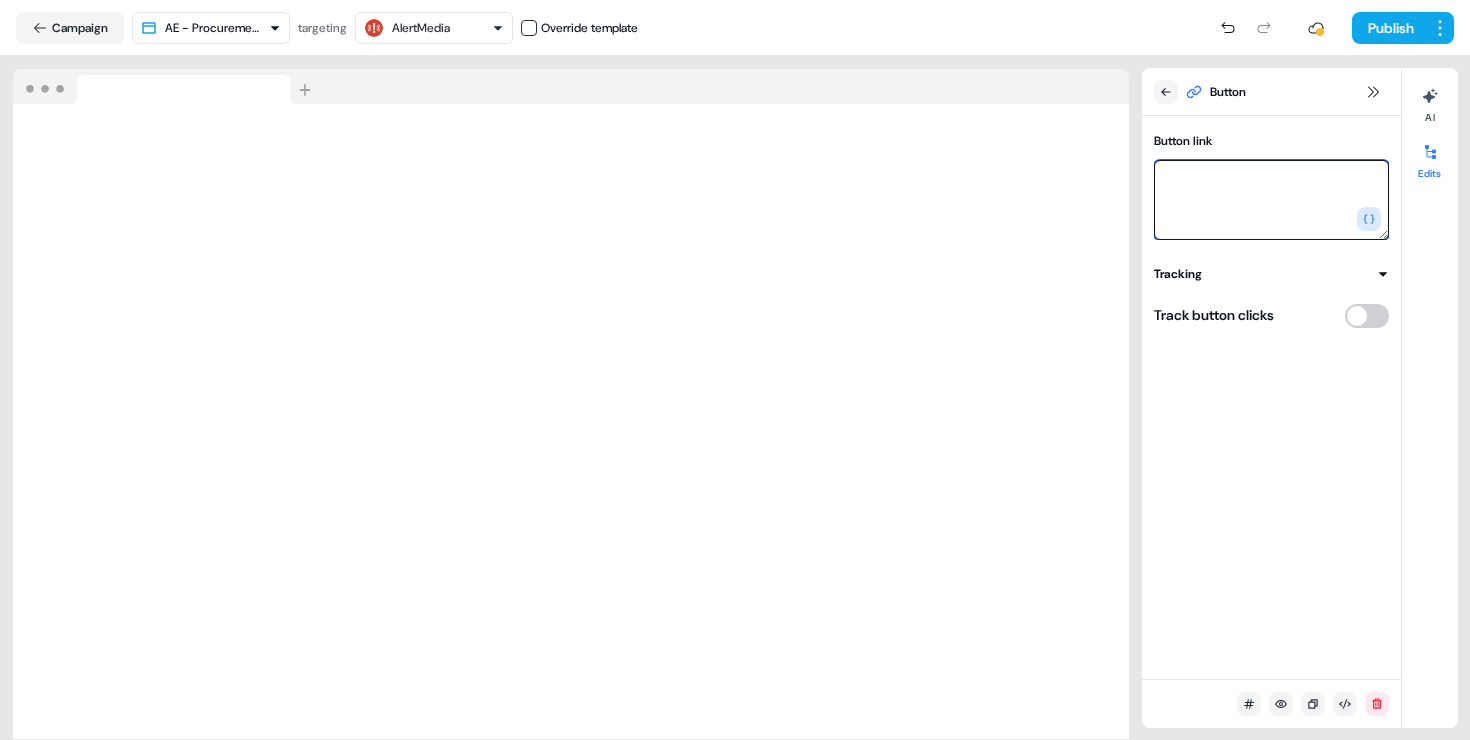 paste on "**********" 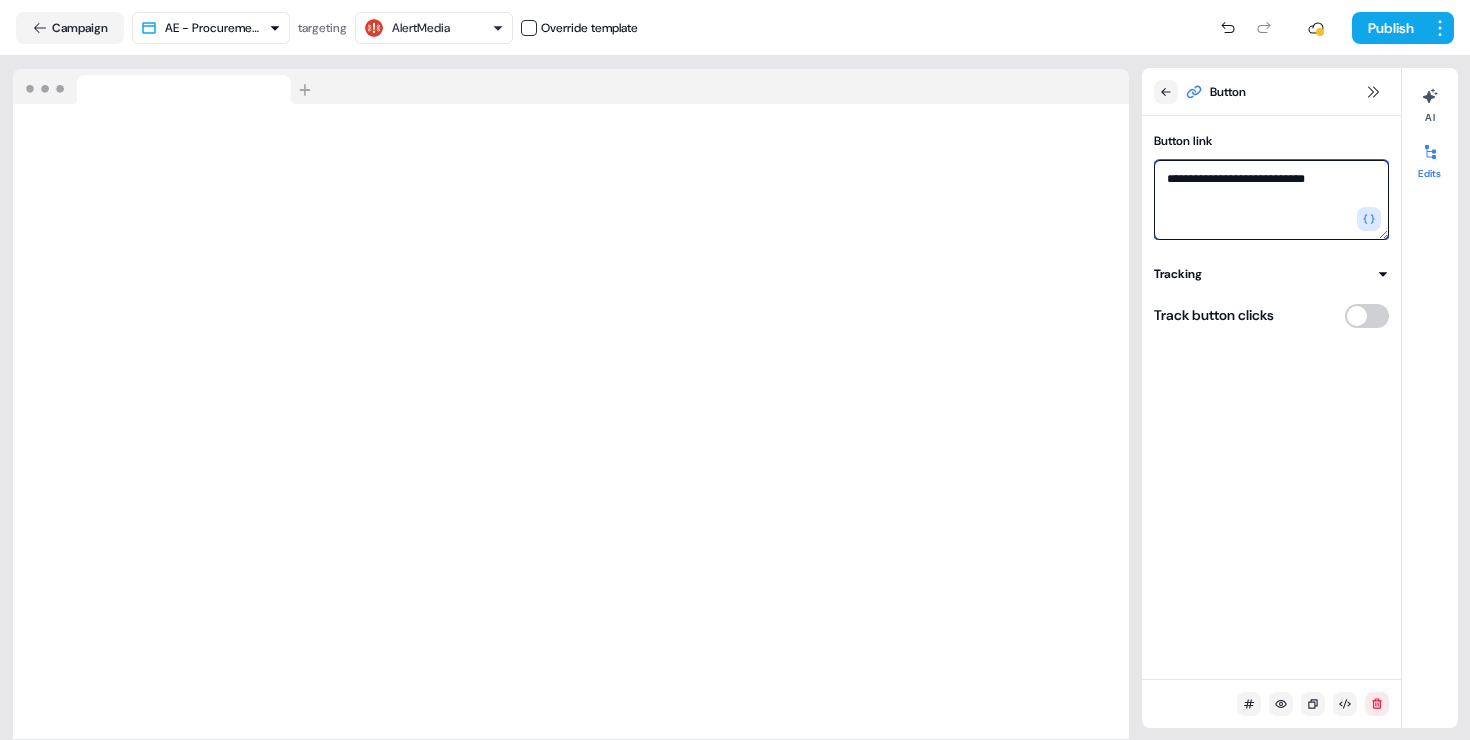 type on "**********" 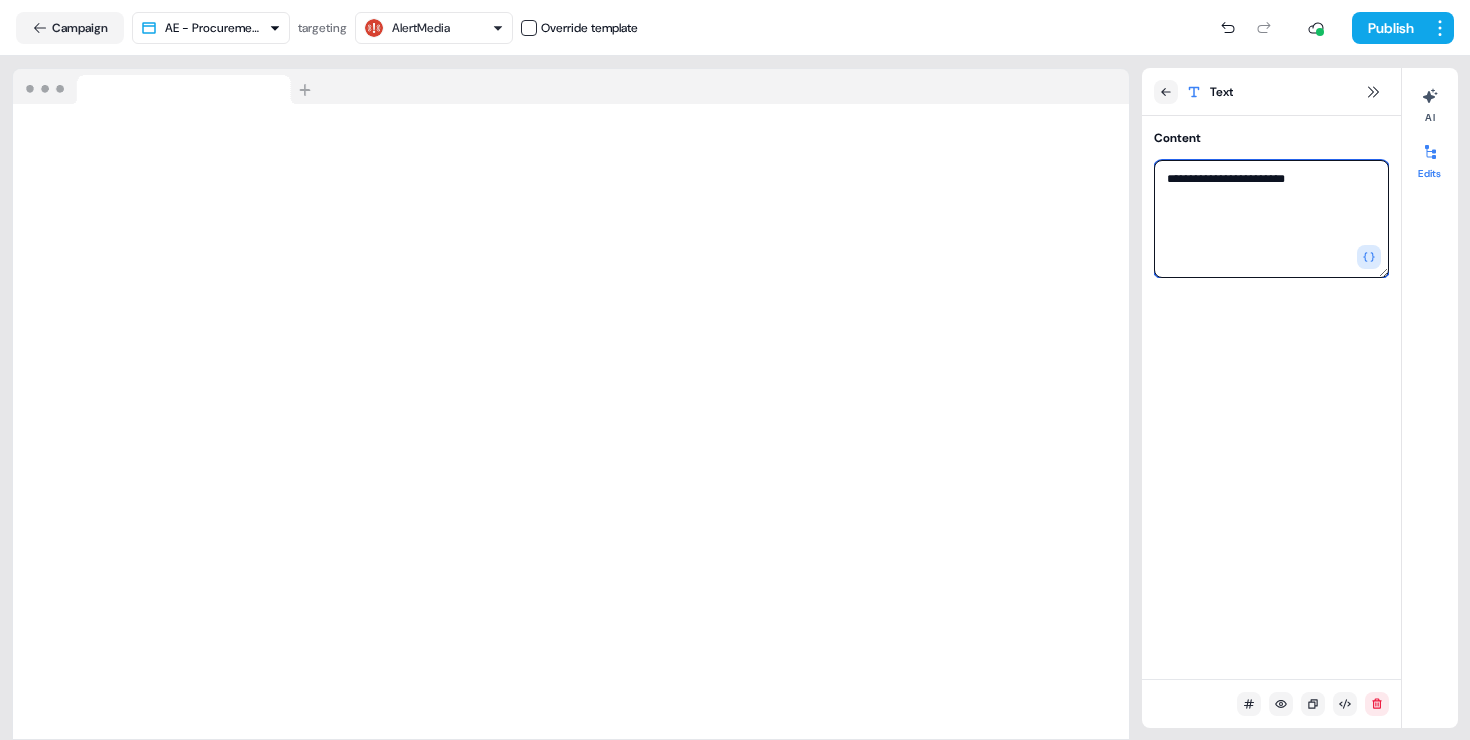 drag, startPoint x: 1221, startPoint y: 178, endPoint x: 1163, endPoint y: 180, distance: 58.034473 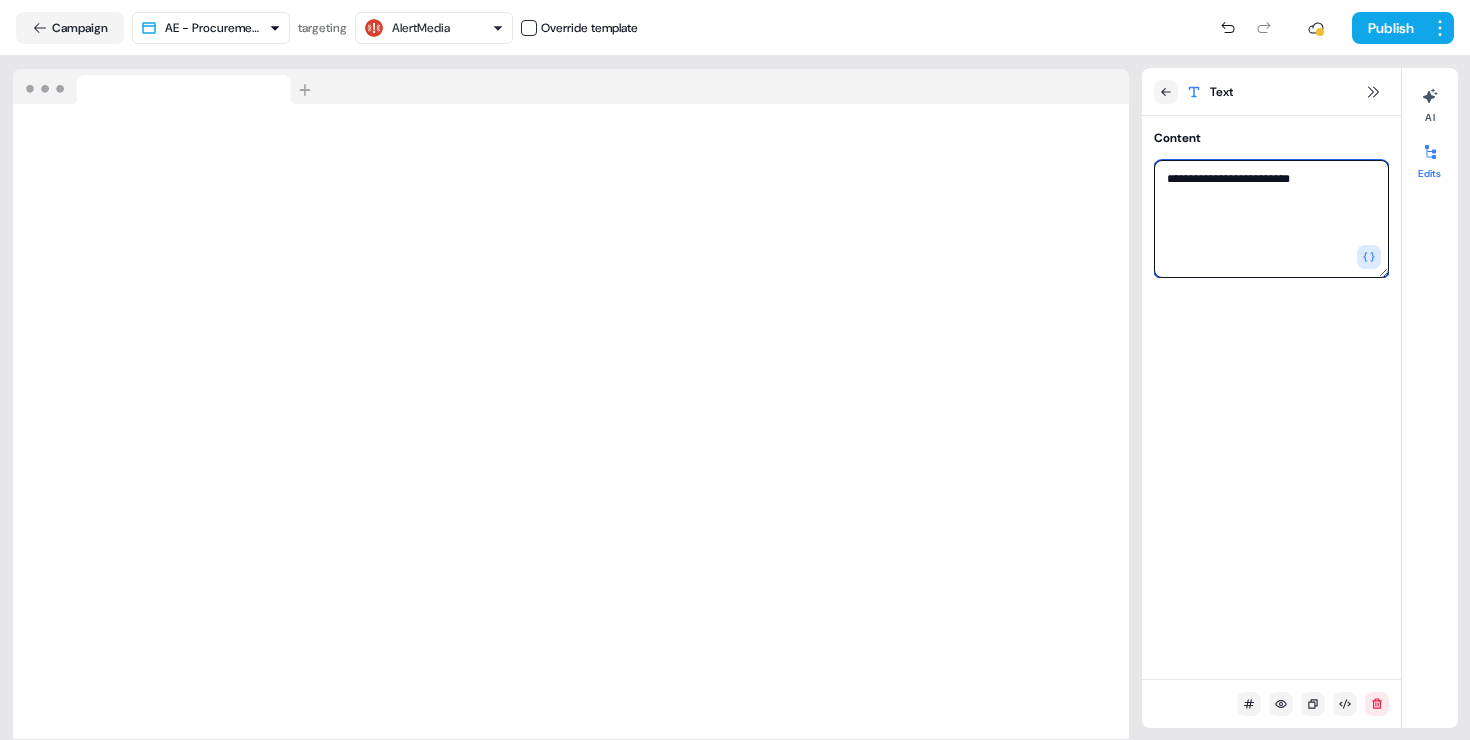 type on "**********" 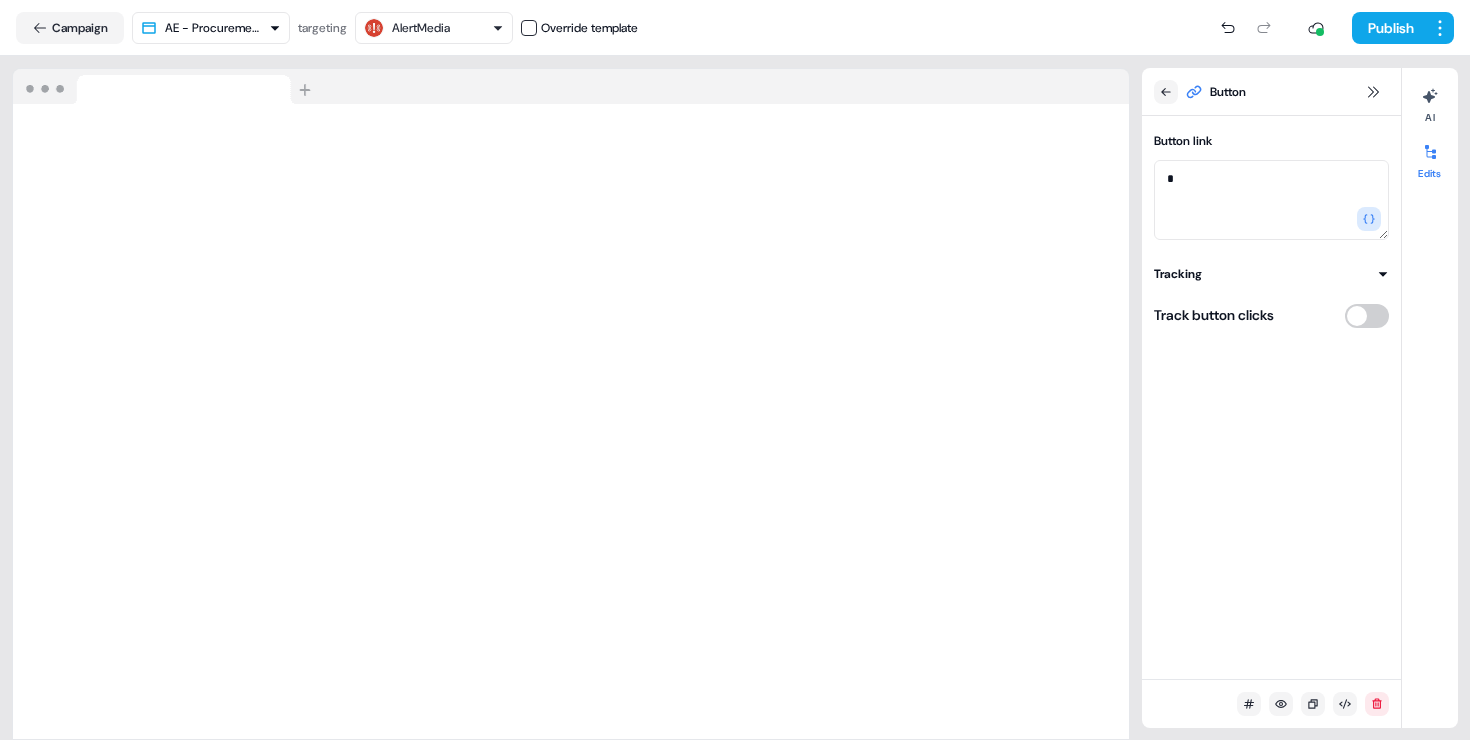 click on "Button link *" at bounding box center (1271, 184) 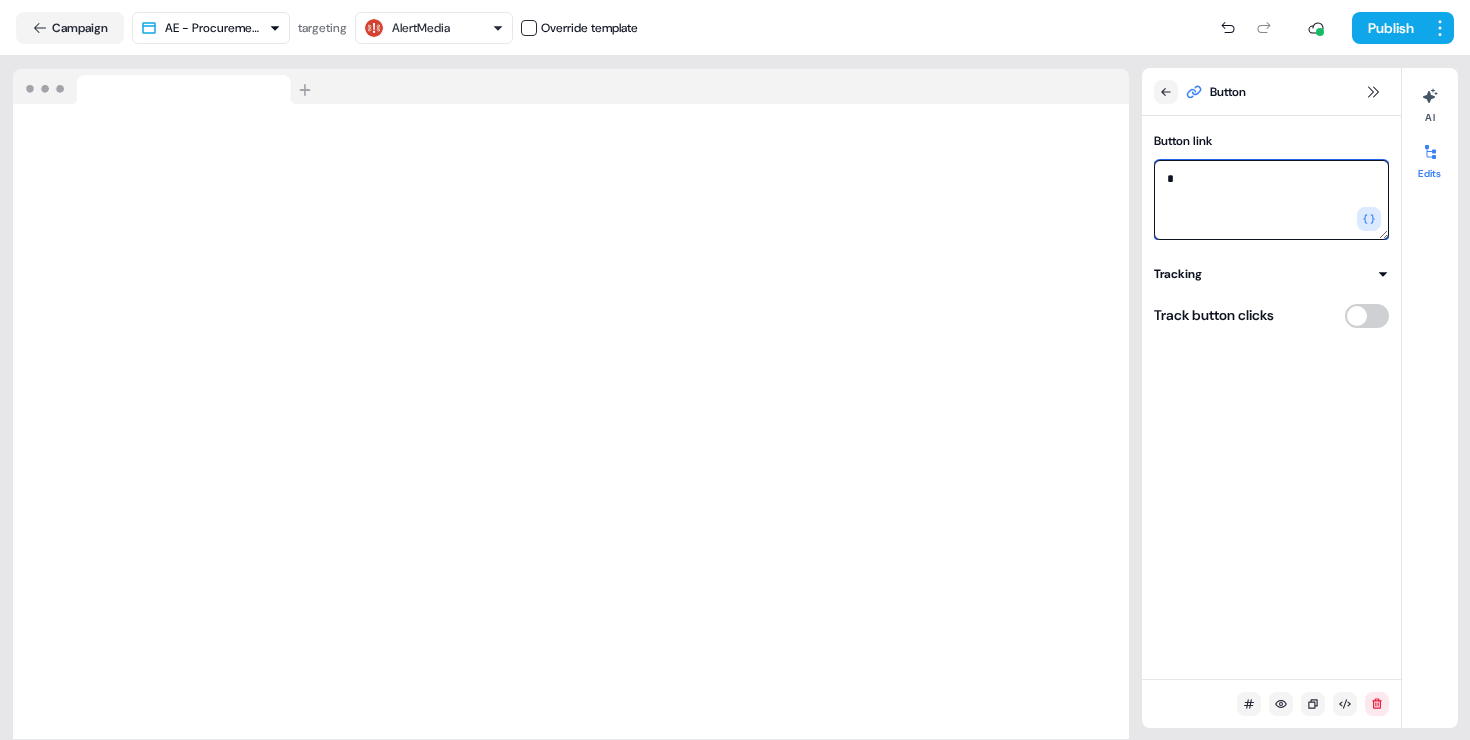 click on "*" at bounding box center [1271, 200] 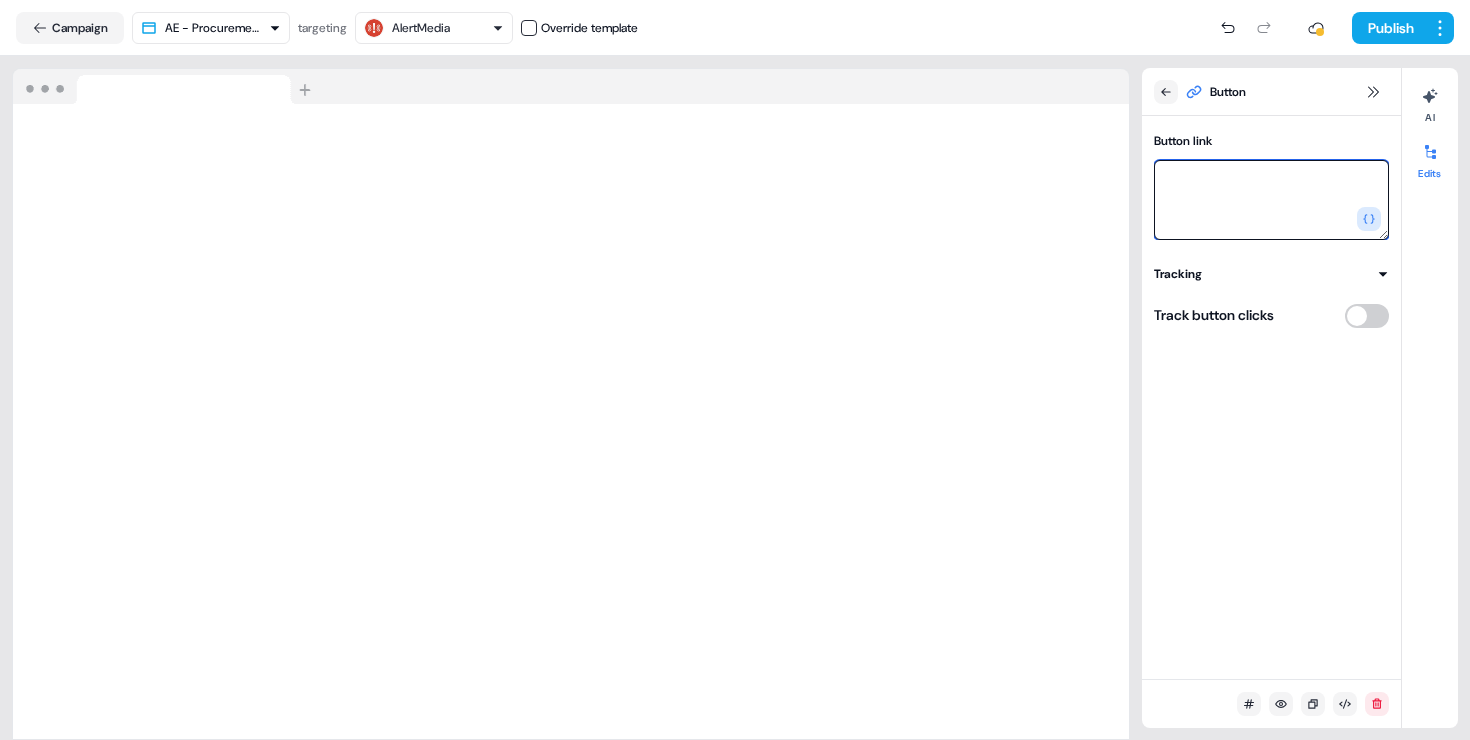 paste on "**********" 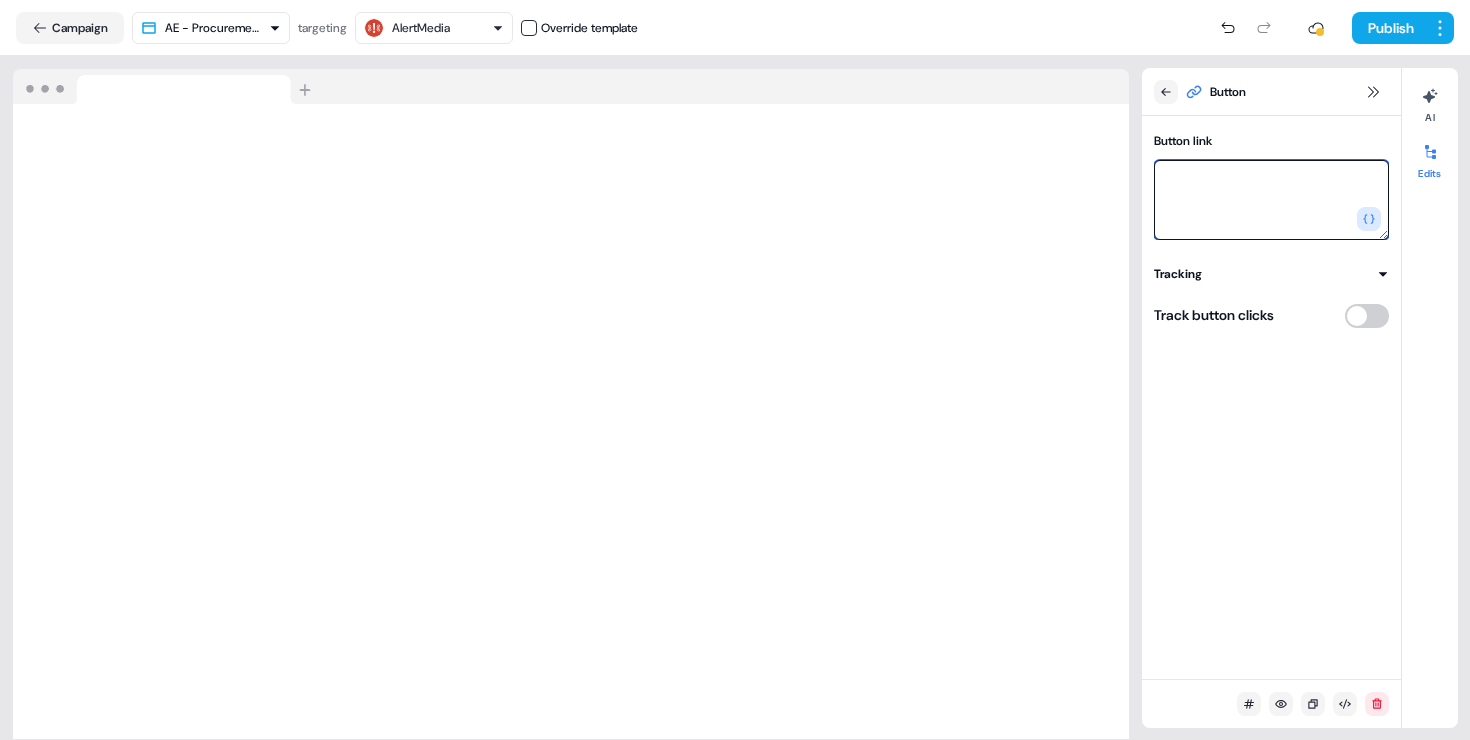 type on "**********" 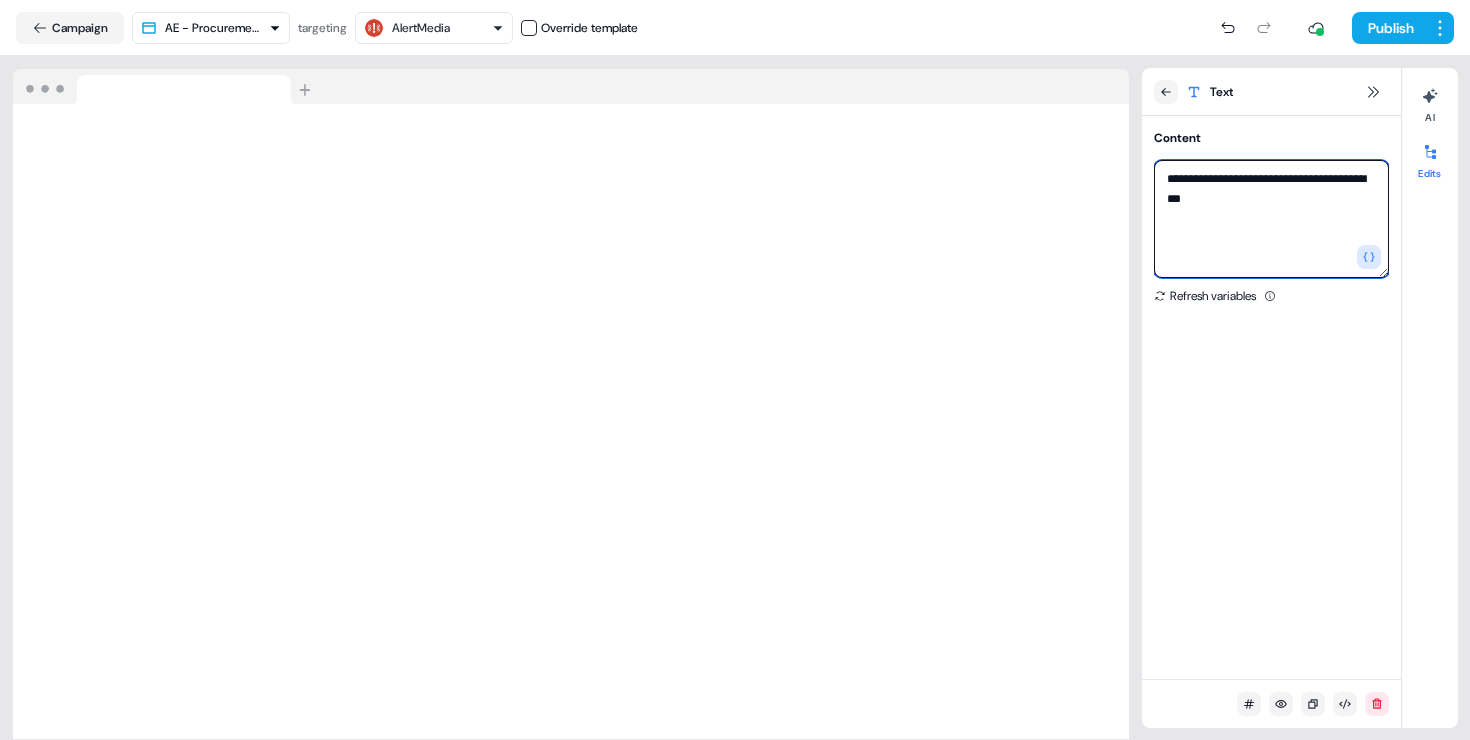 click on "**********" at bounding box center [1271, 219] 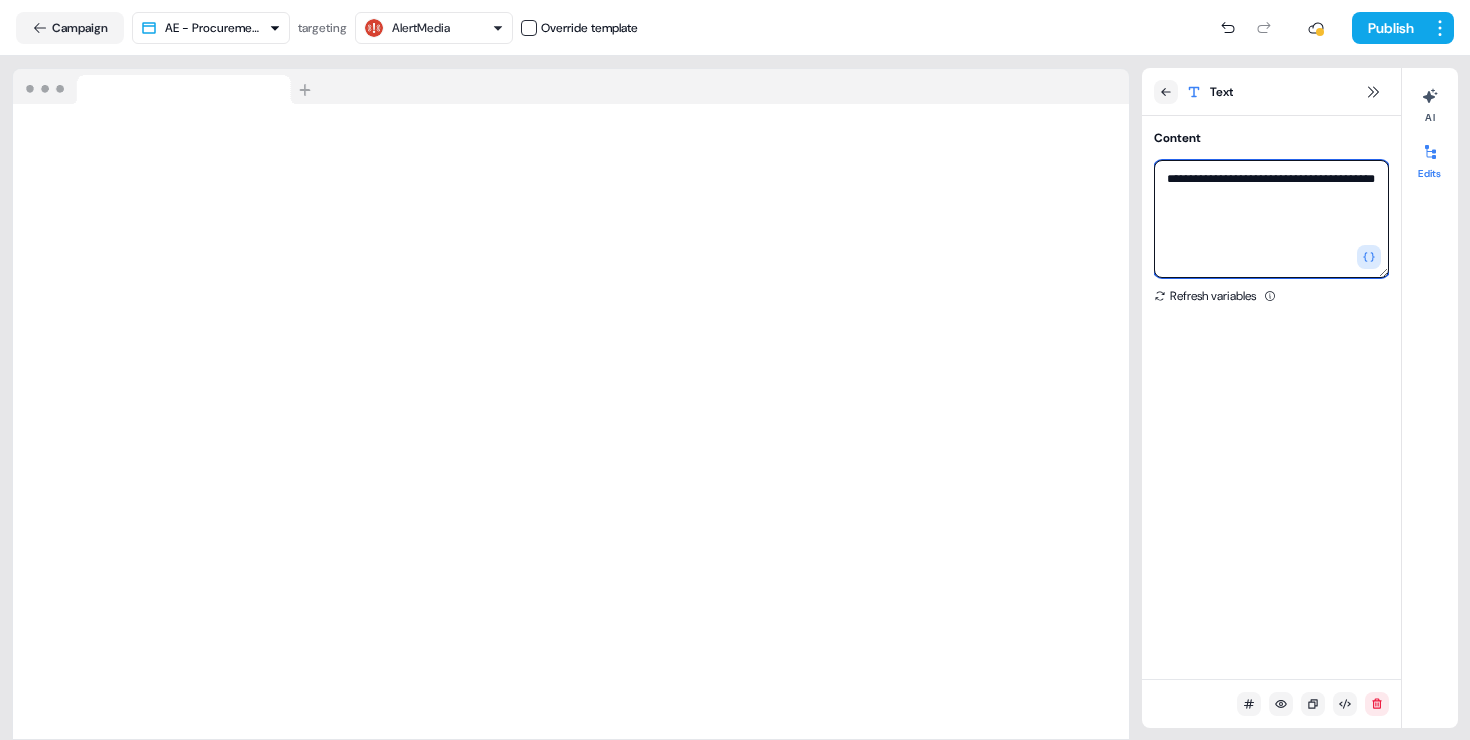 type on "**********" 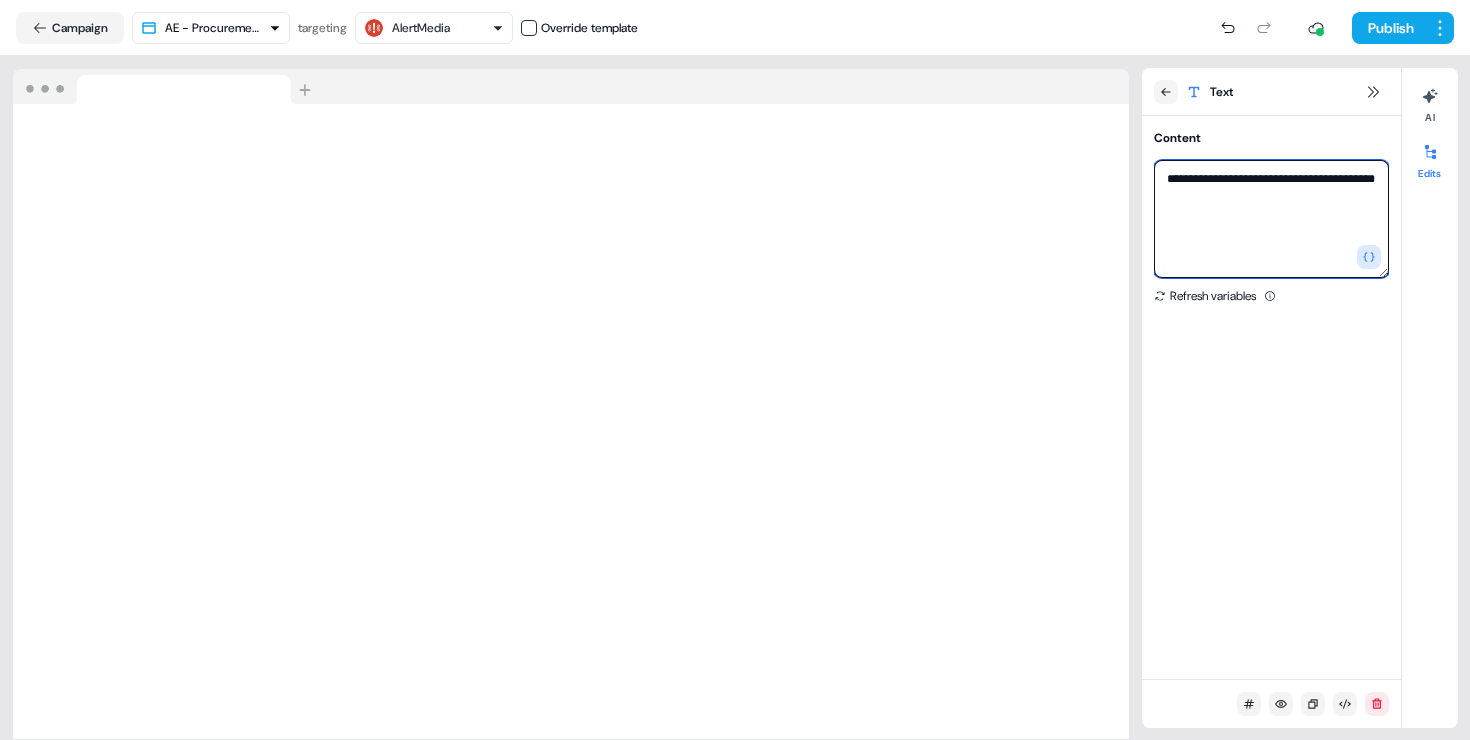 click on "**********" at bounding box center [1271, 219] 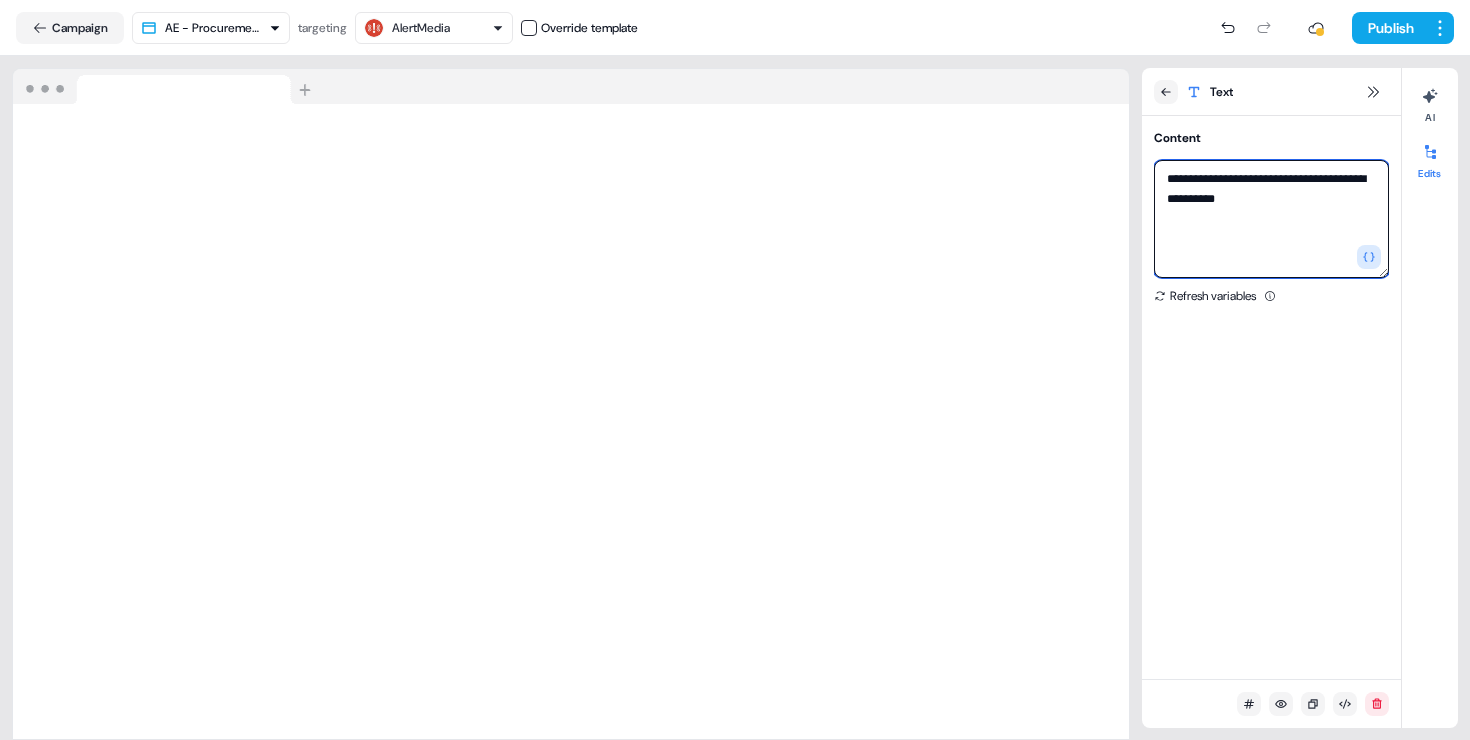 type on "**********" 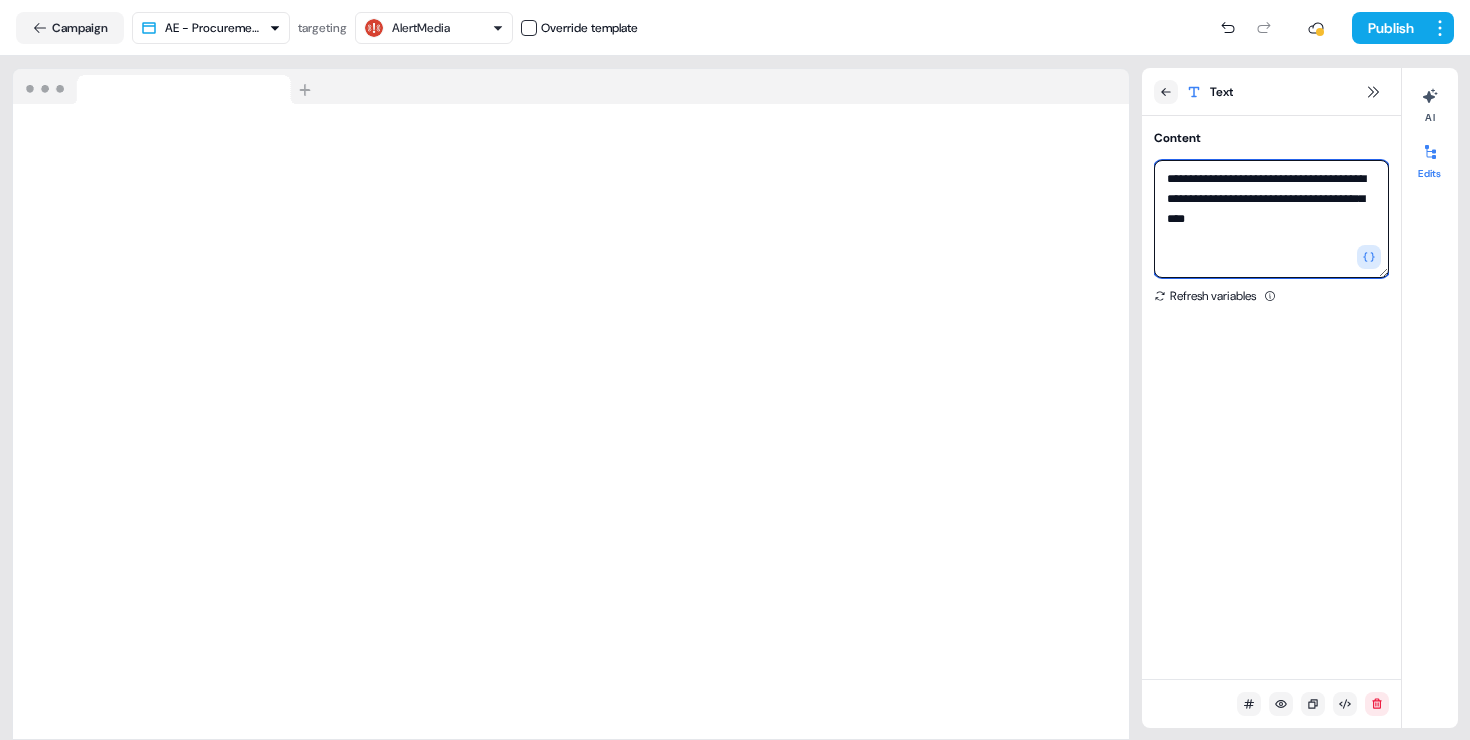 drag, startPoint x: 1260, startPoint y: 220, endPoint x: 1310, endPoint y: 201, distance: 53.488316 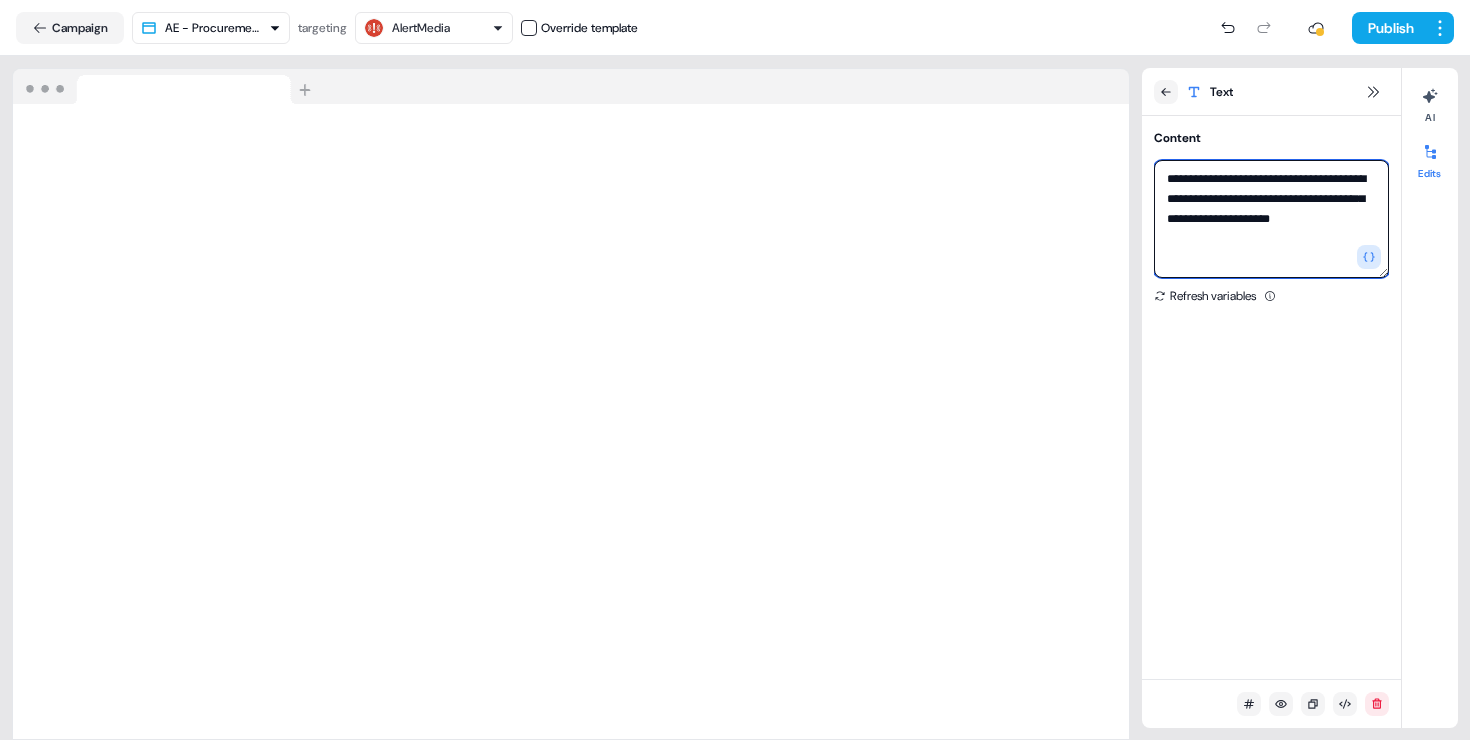 type on "**********" 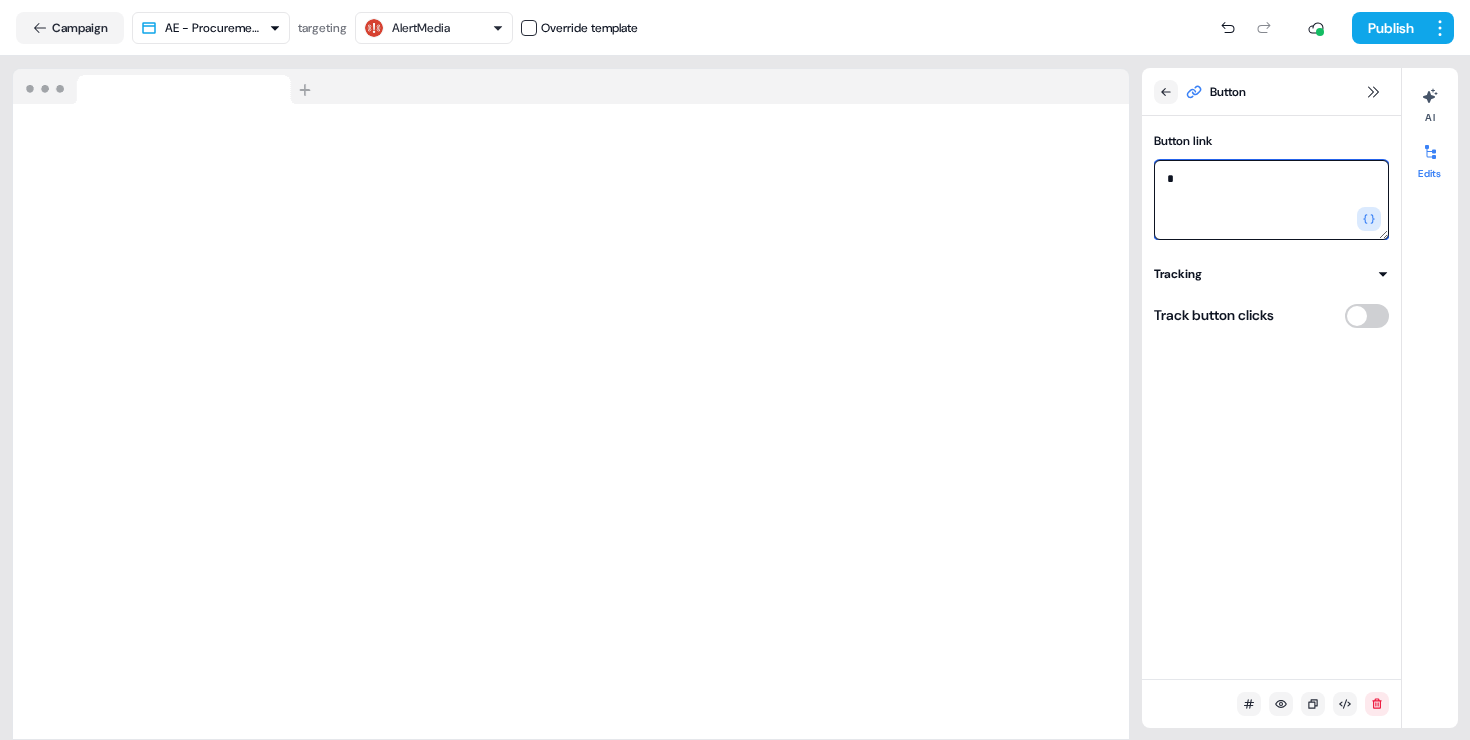 click on "*" at bounding box center [1271, 200] 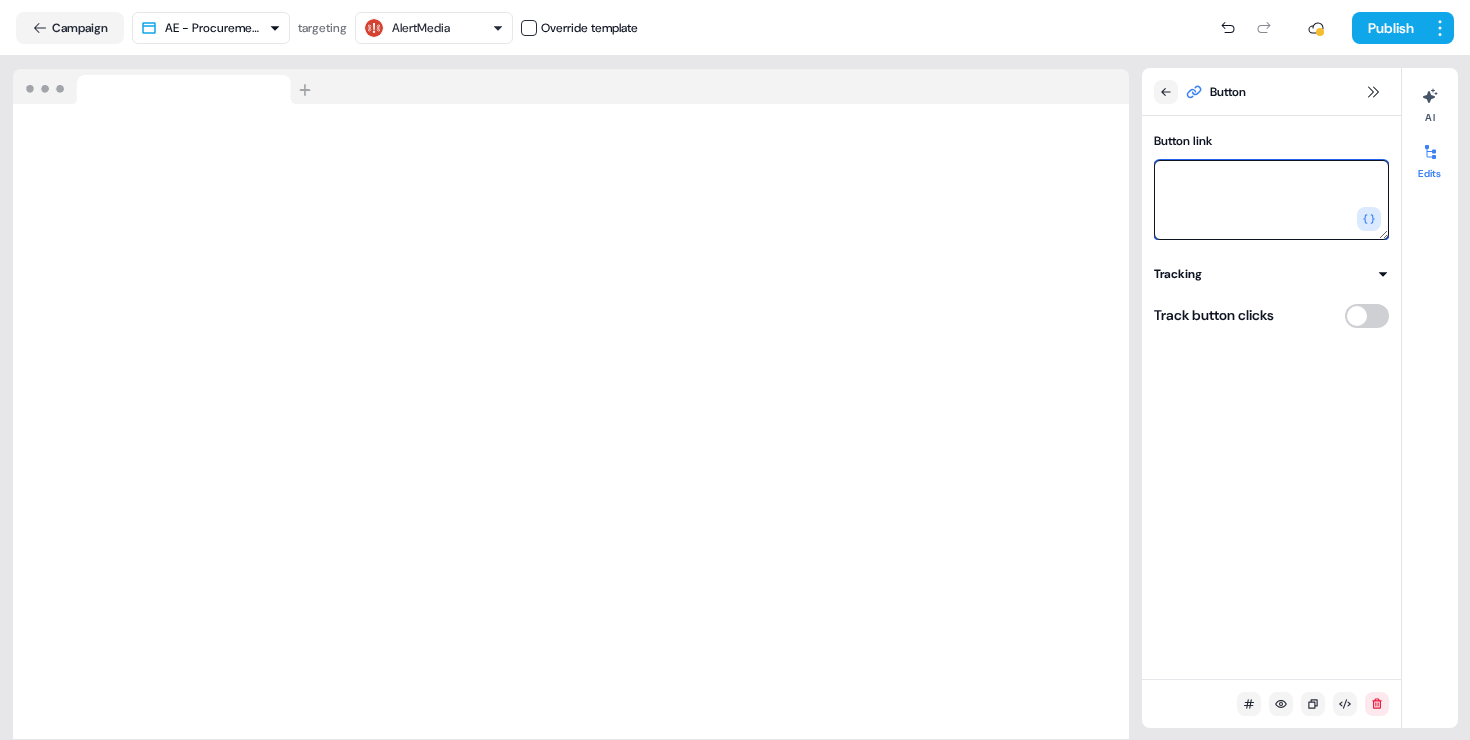 paste on "**********" 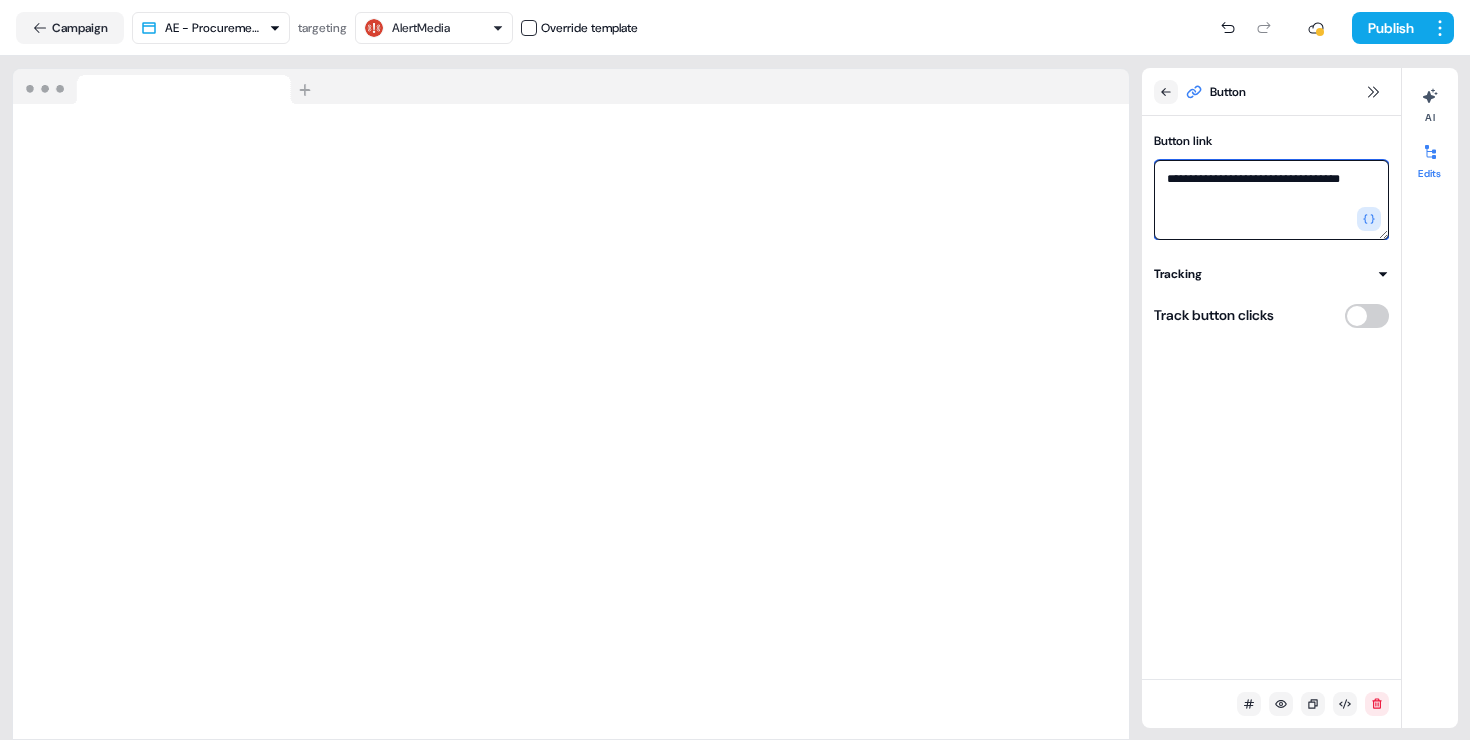 type on "**********" 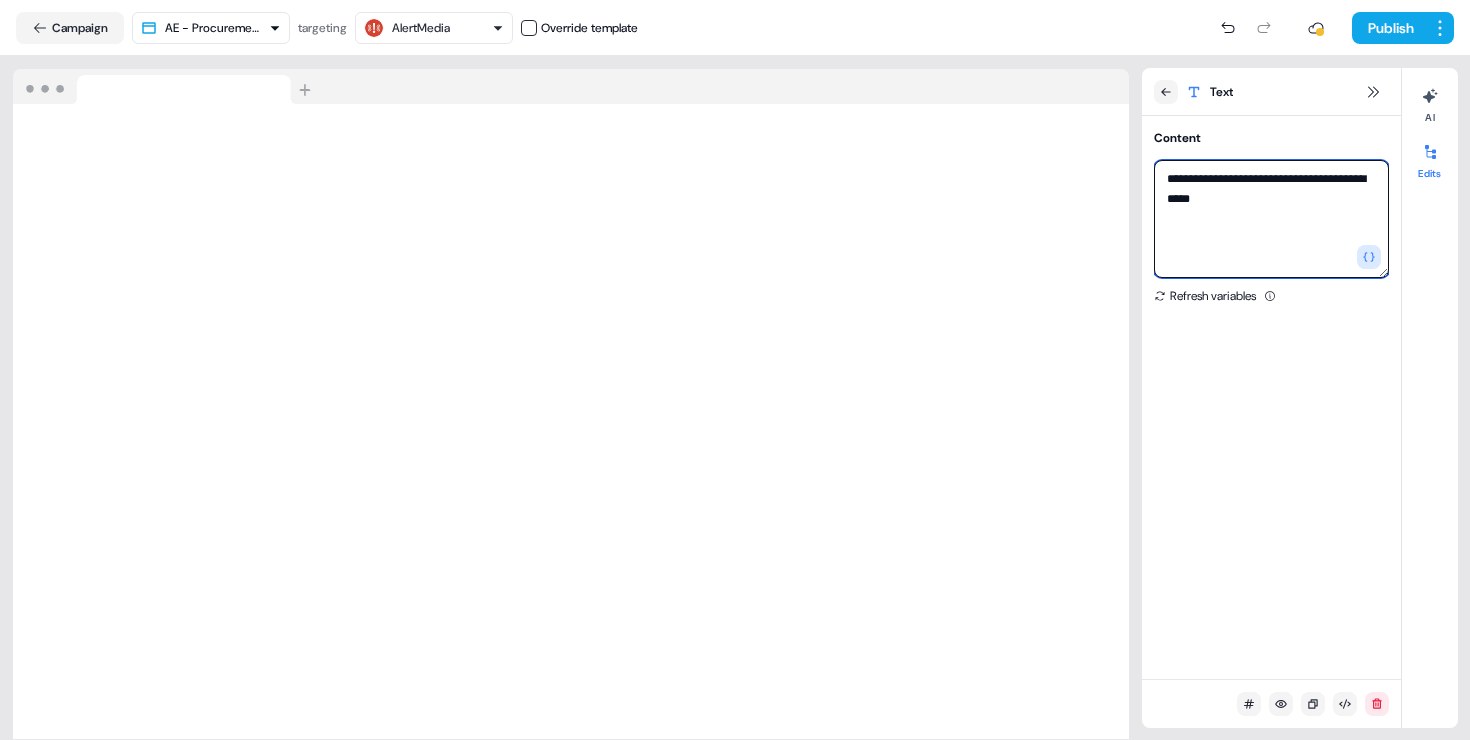 click on "**********" at bounding box center [1271, 219] 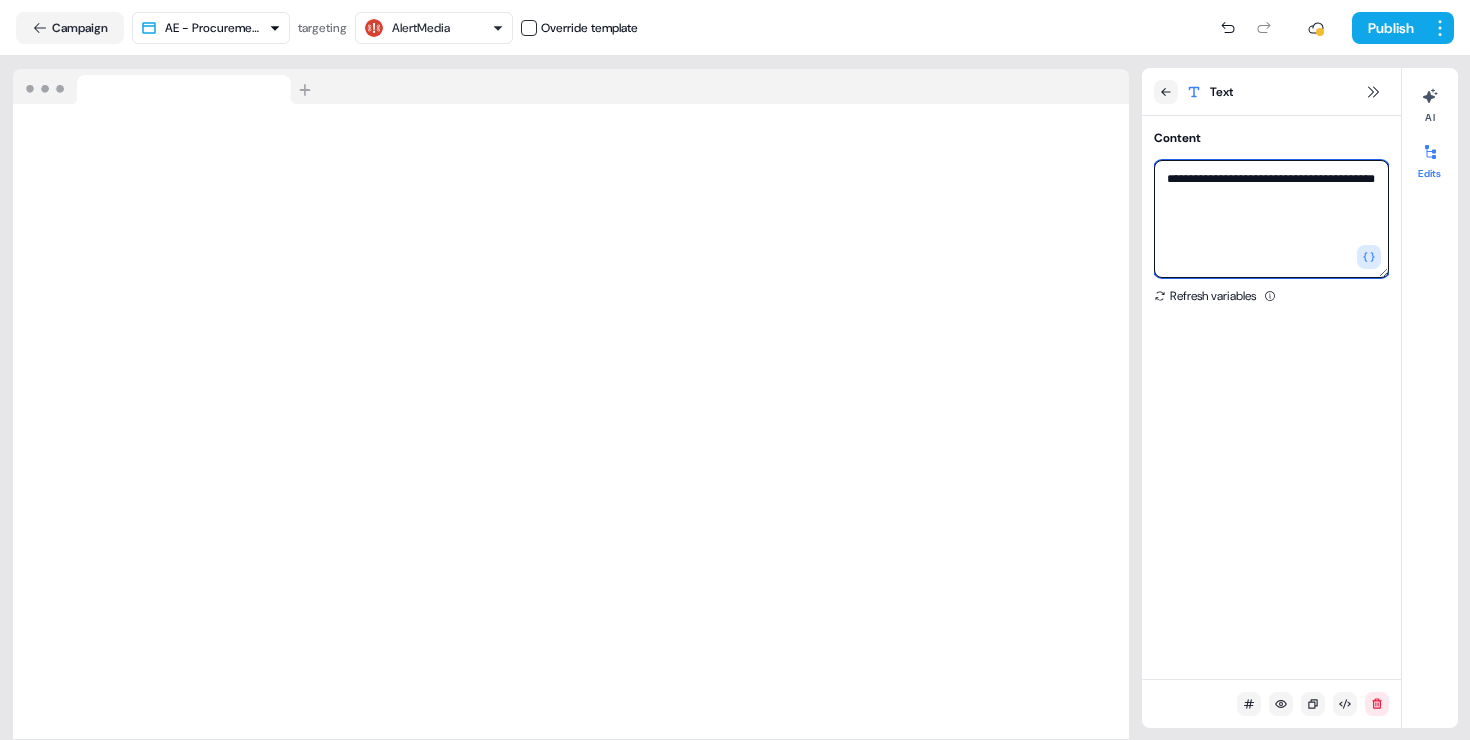 type on "**********" 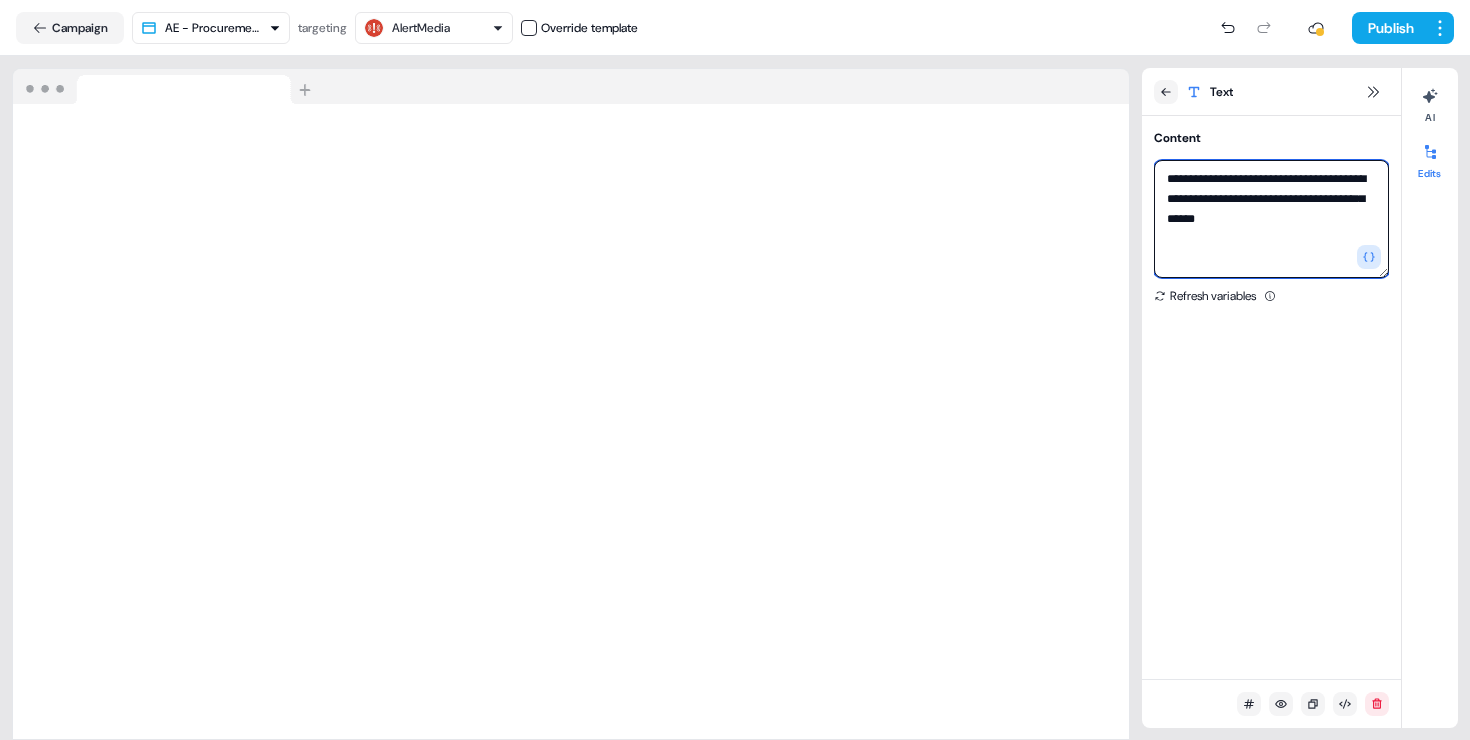 drag, startPoint x: 1261, startPoint y: 222, endPoint x: 1308, endPoint y: 202, distance: 51.078373 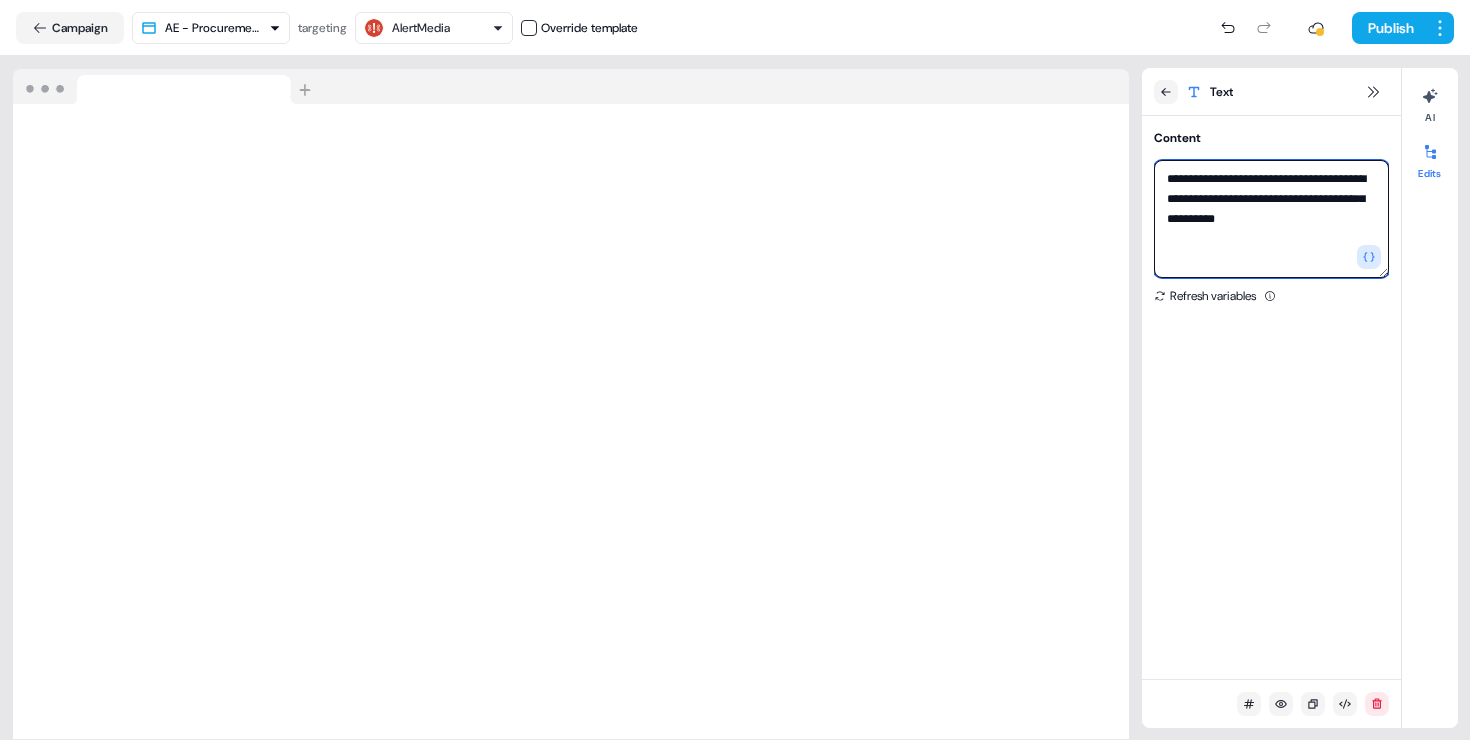 type on "**********" 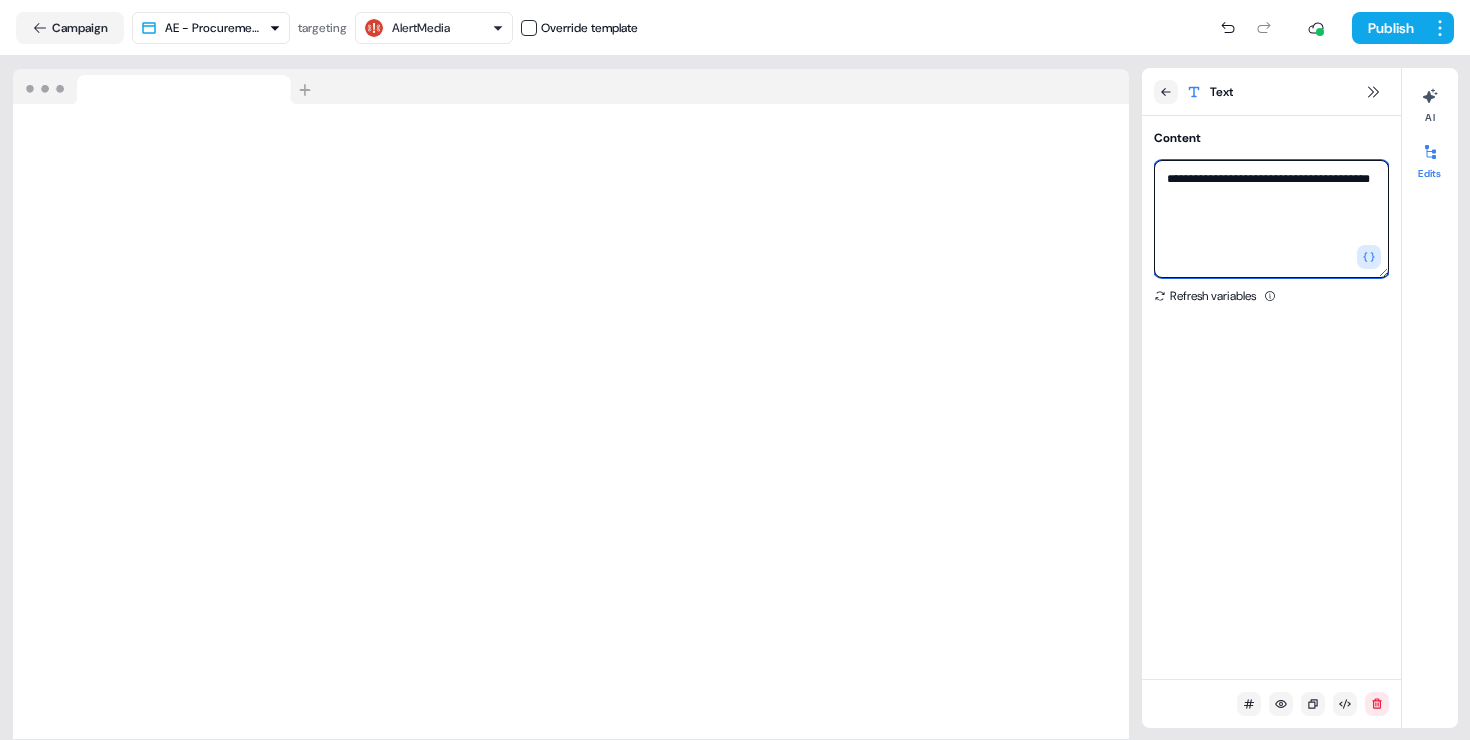 drag, startPoint x: 1220, startPoint y: 198, endPoint x: 1163, endPoint y: 198, distance: 57 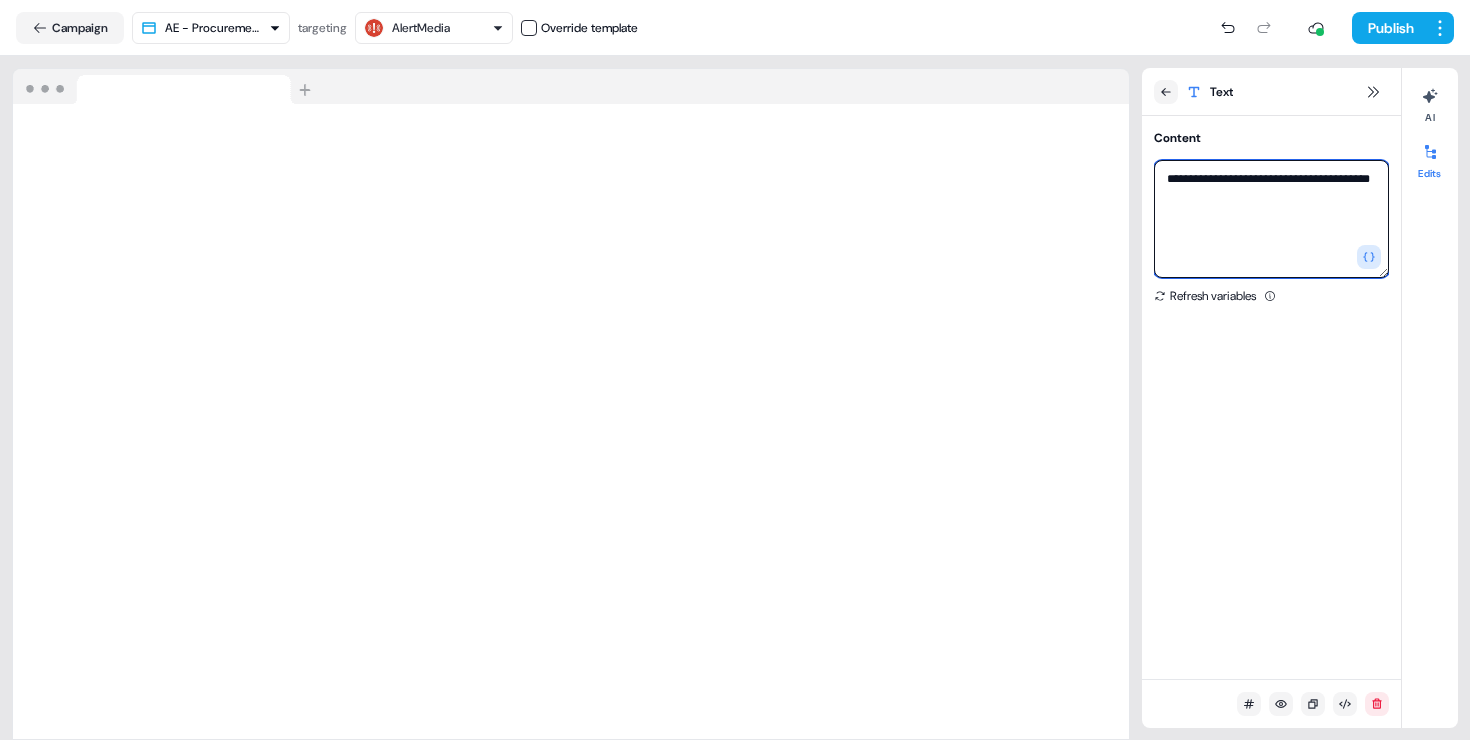click on "**********" at bounding box center (1271, 219) 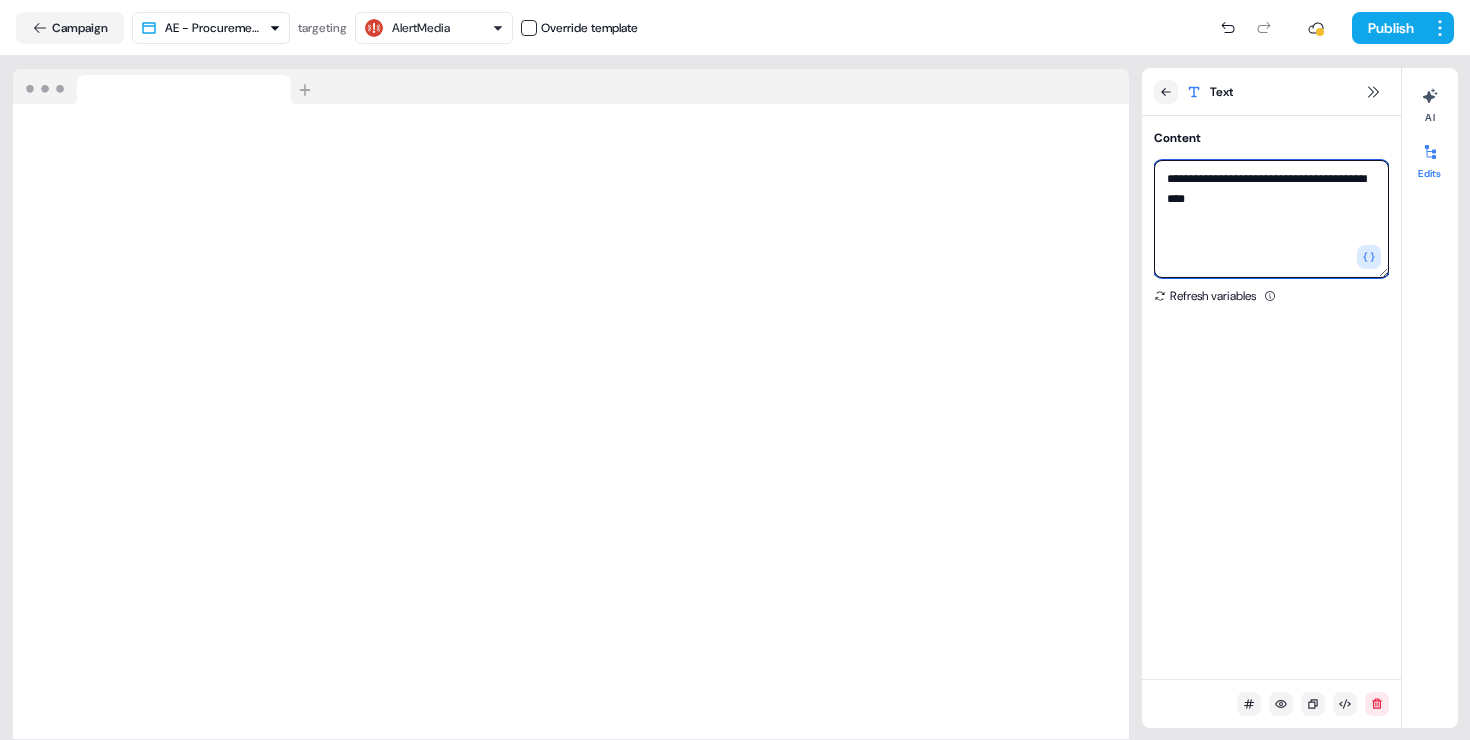 type on "**********" 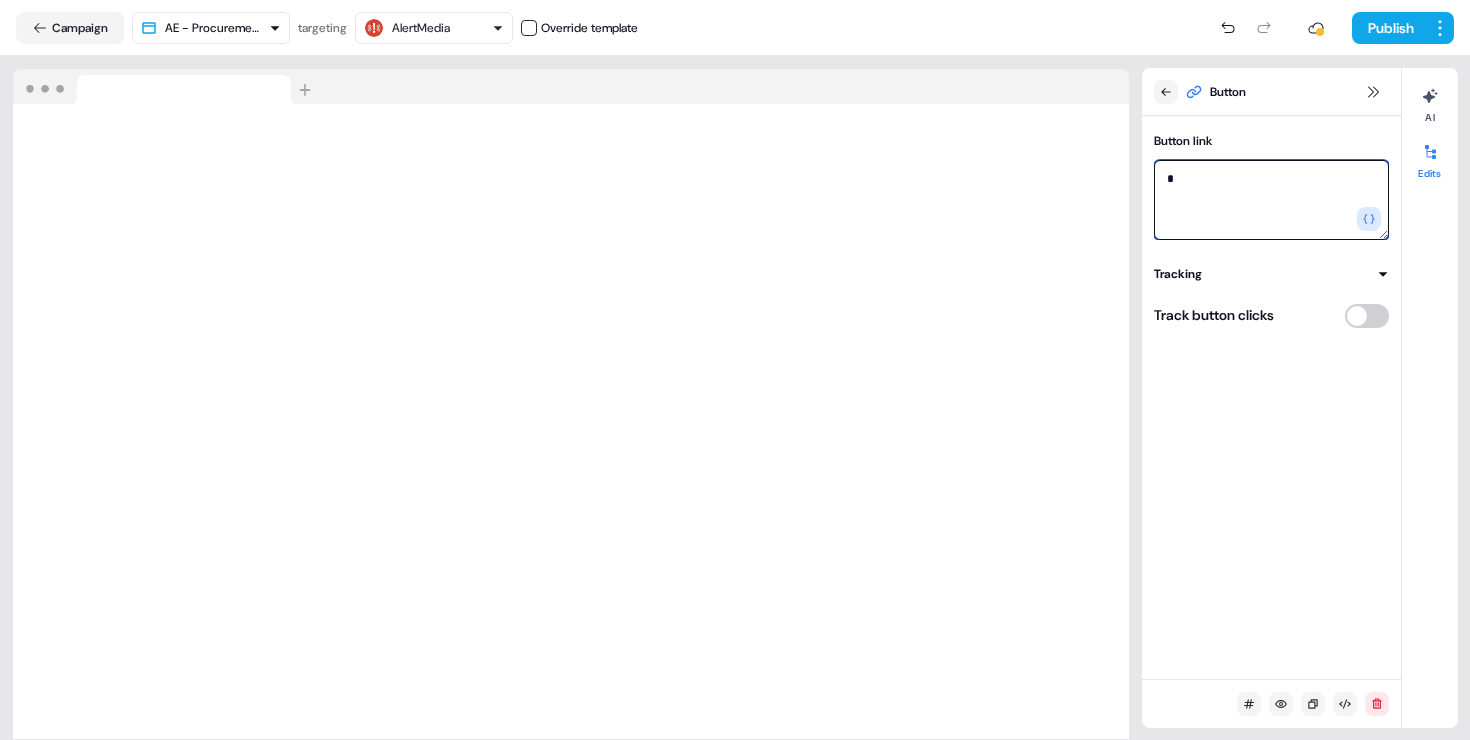 click on "*" at bounding box center (1271, 200) 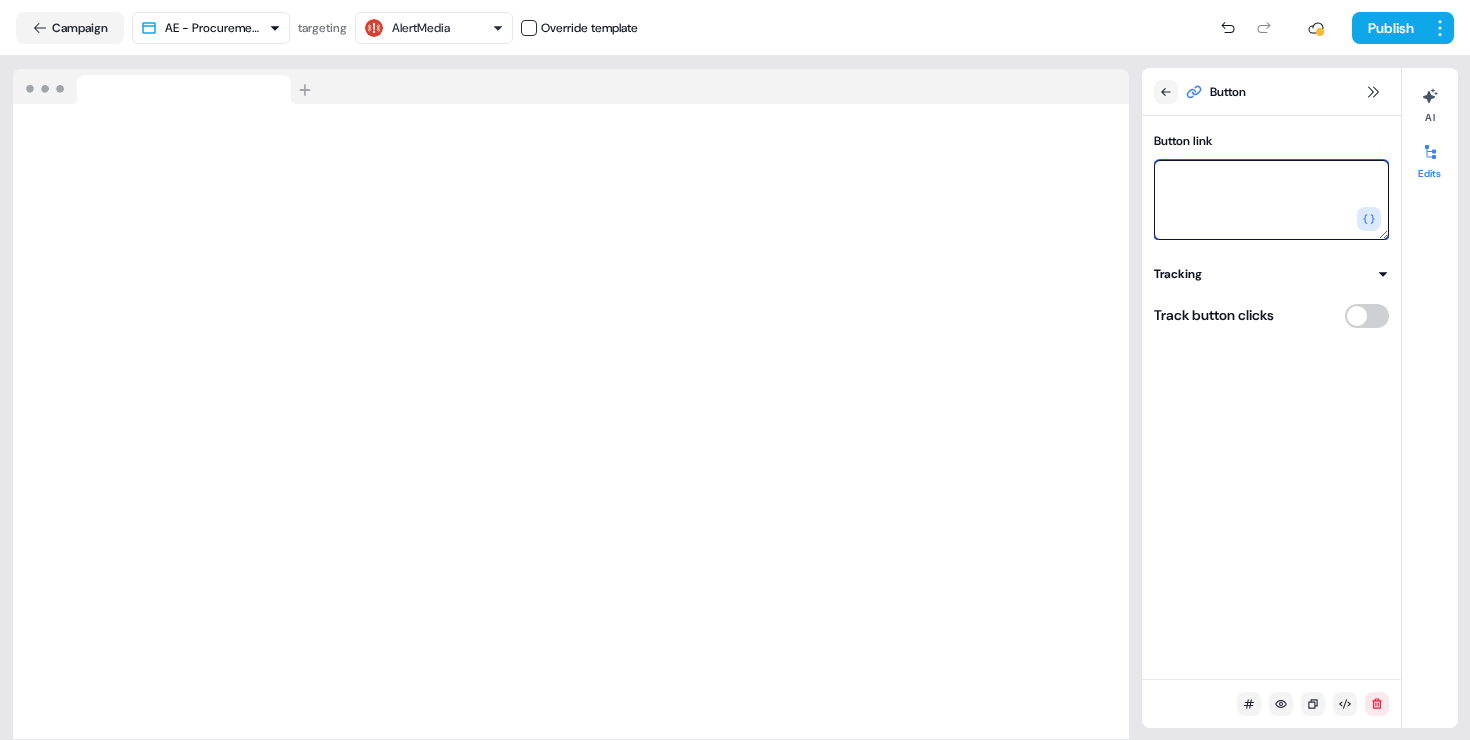 paste on "**********" 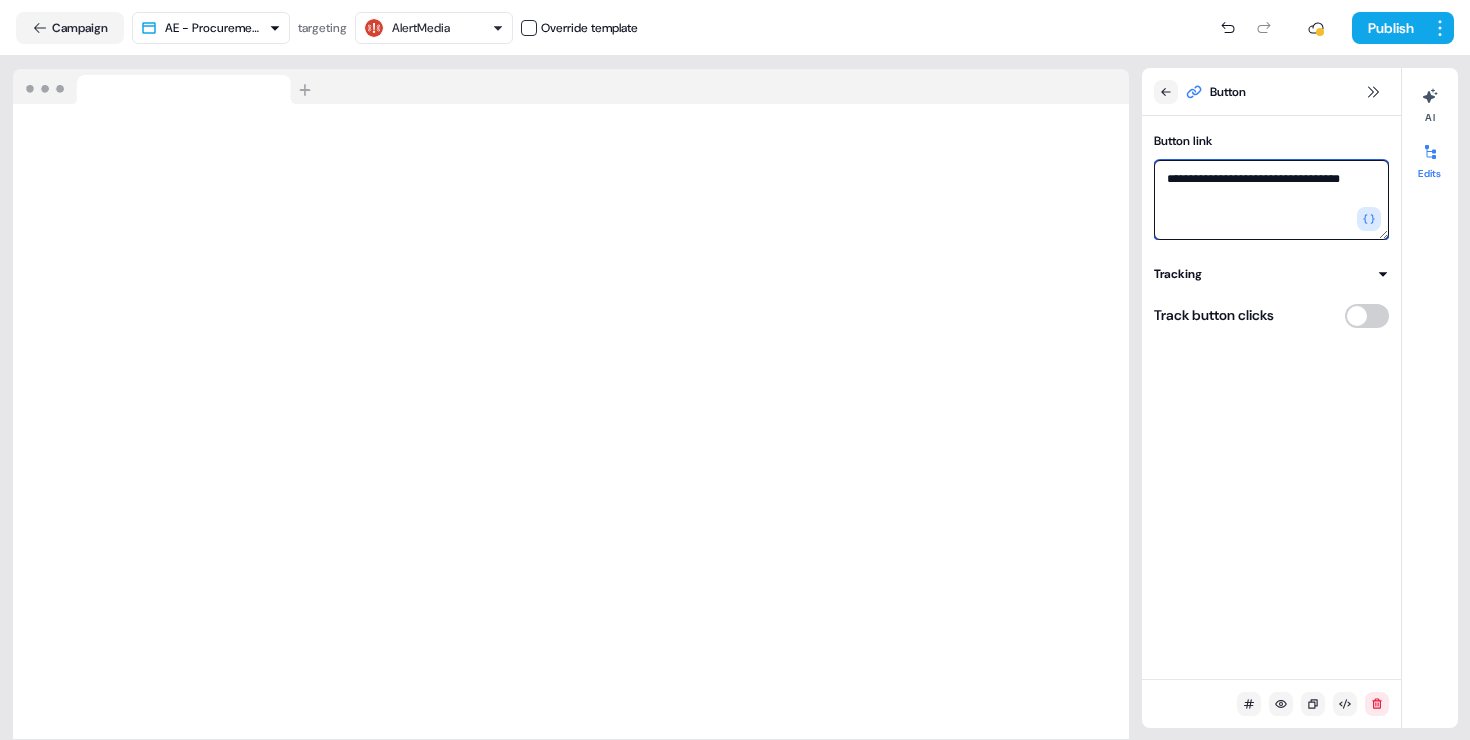 type on "**********" 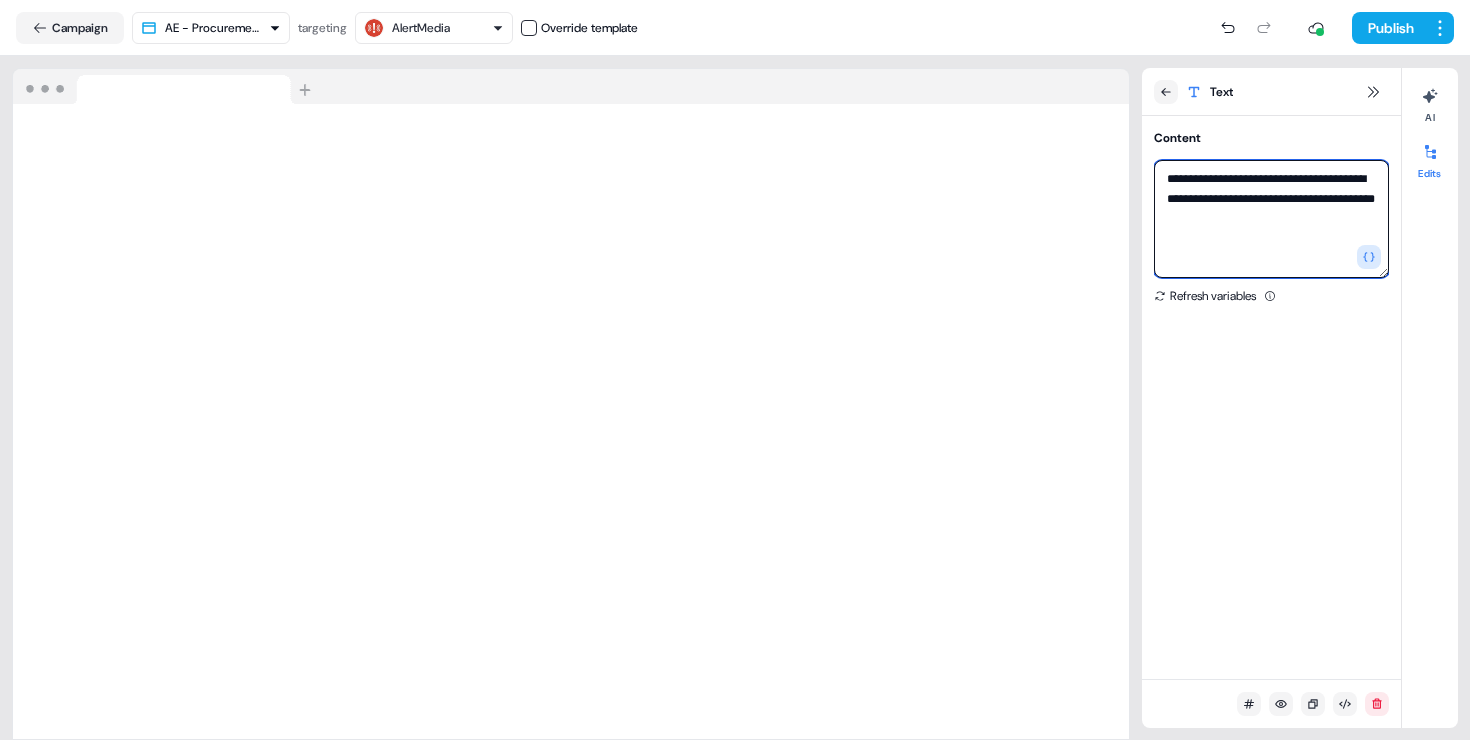 click on "**********" at bounding box center [1271, 219] 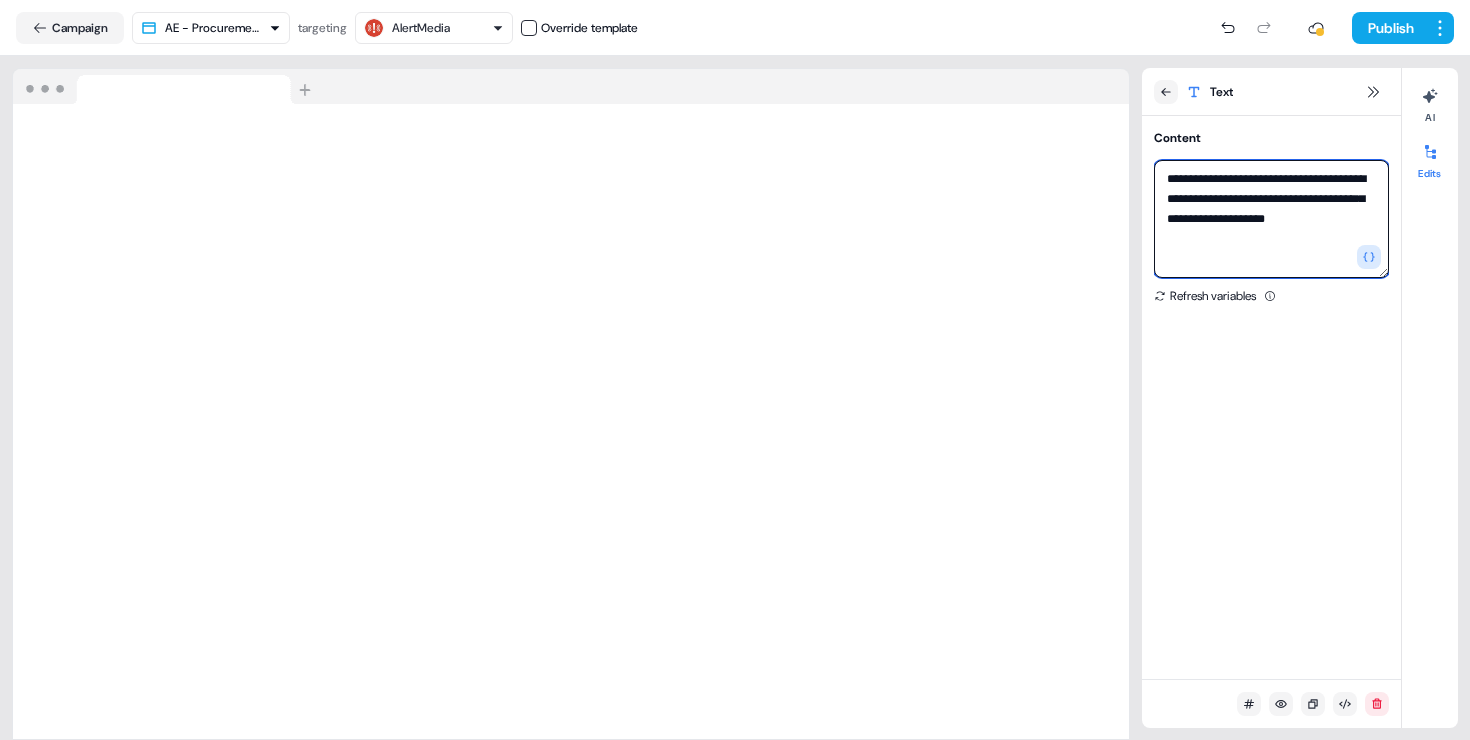 type on "**********" 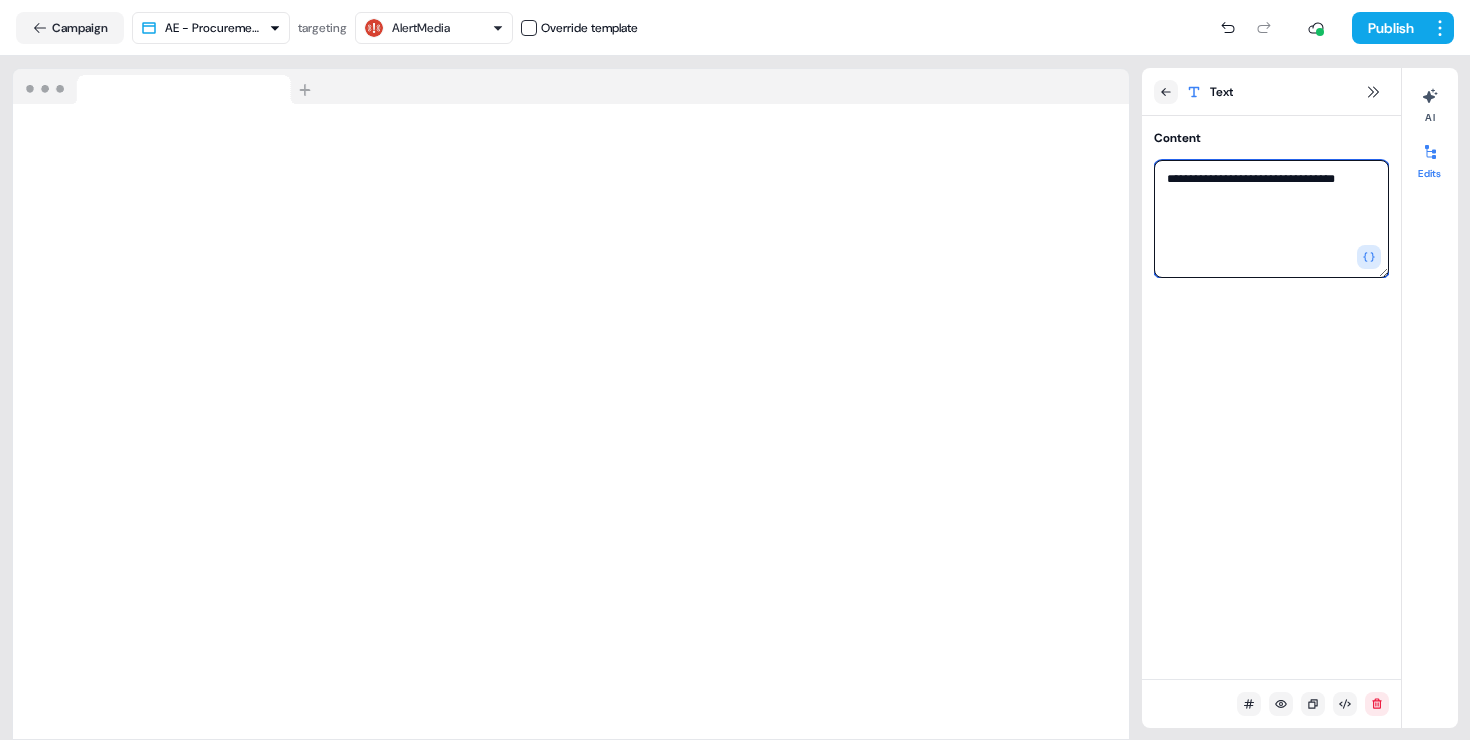 drag, startPoint x: 1354, startPoint y: 173, endPoint x: 1212, endPoint y: 183, distance: 142.35168 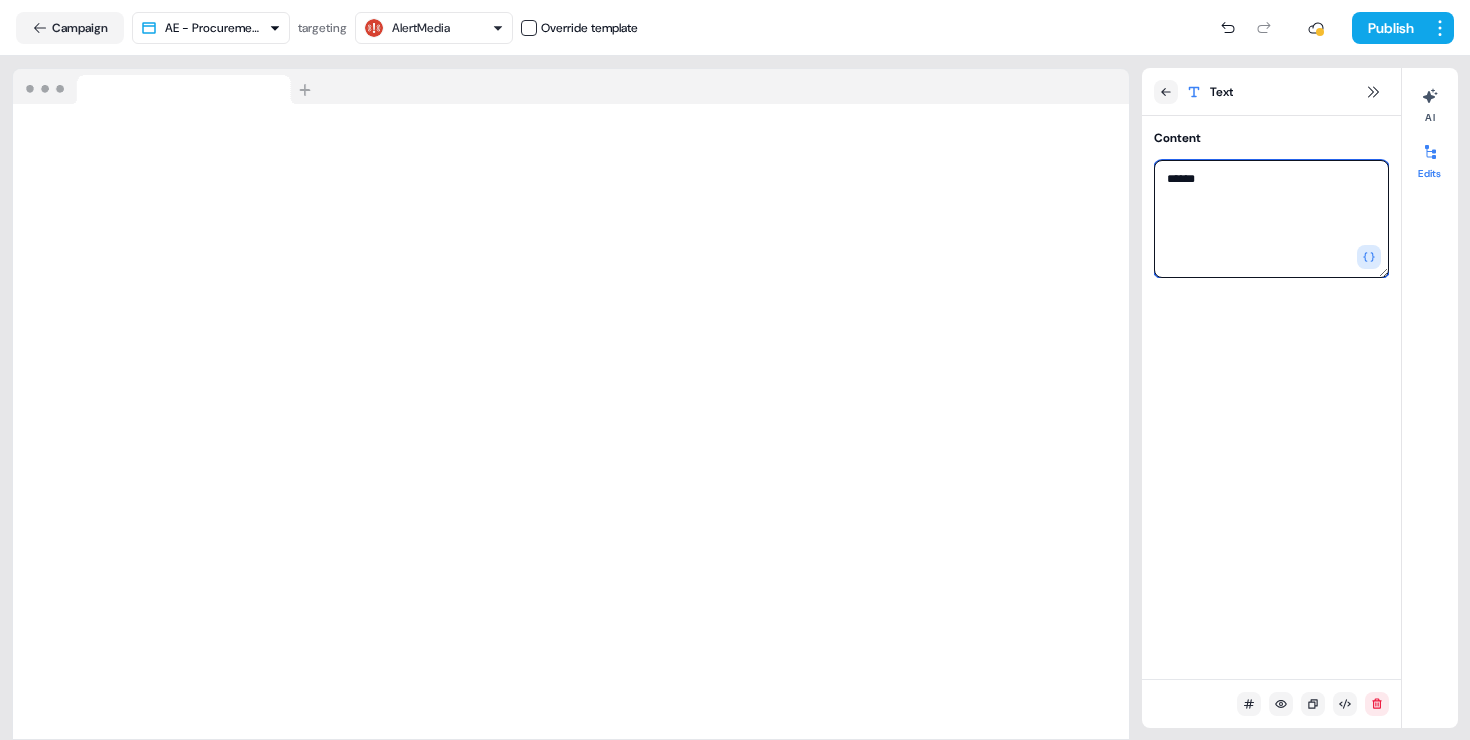 type on "******" 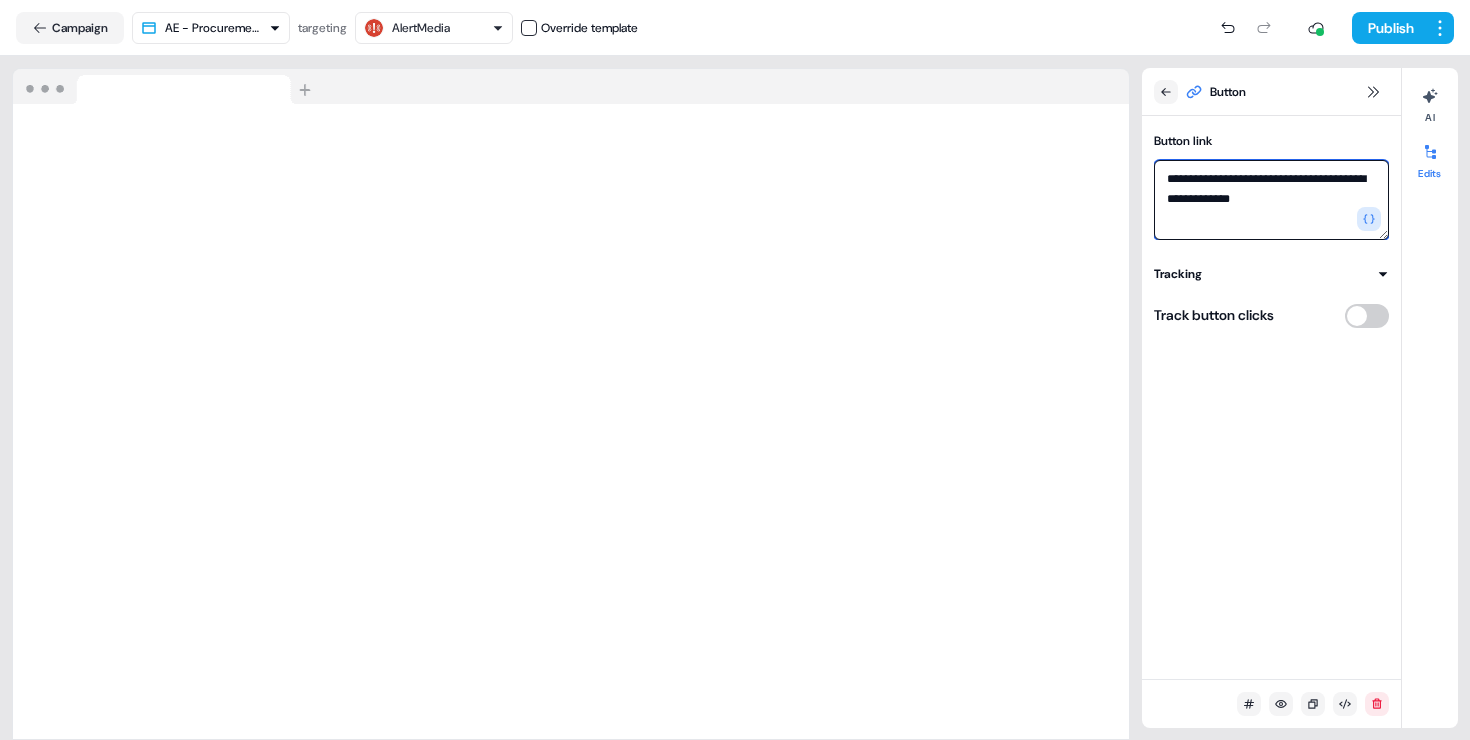 drag, startPoint x: 1308, startPoint y: 197, endPoint x: 1158, endPoint y: 183, distance: 150.65192 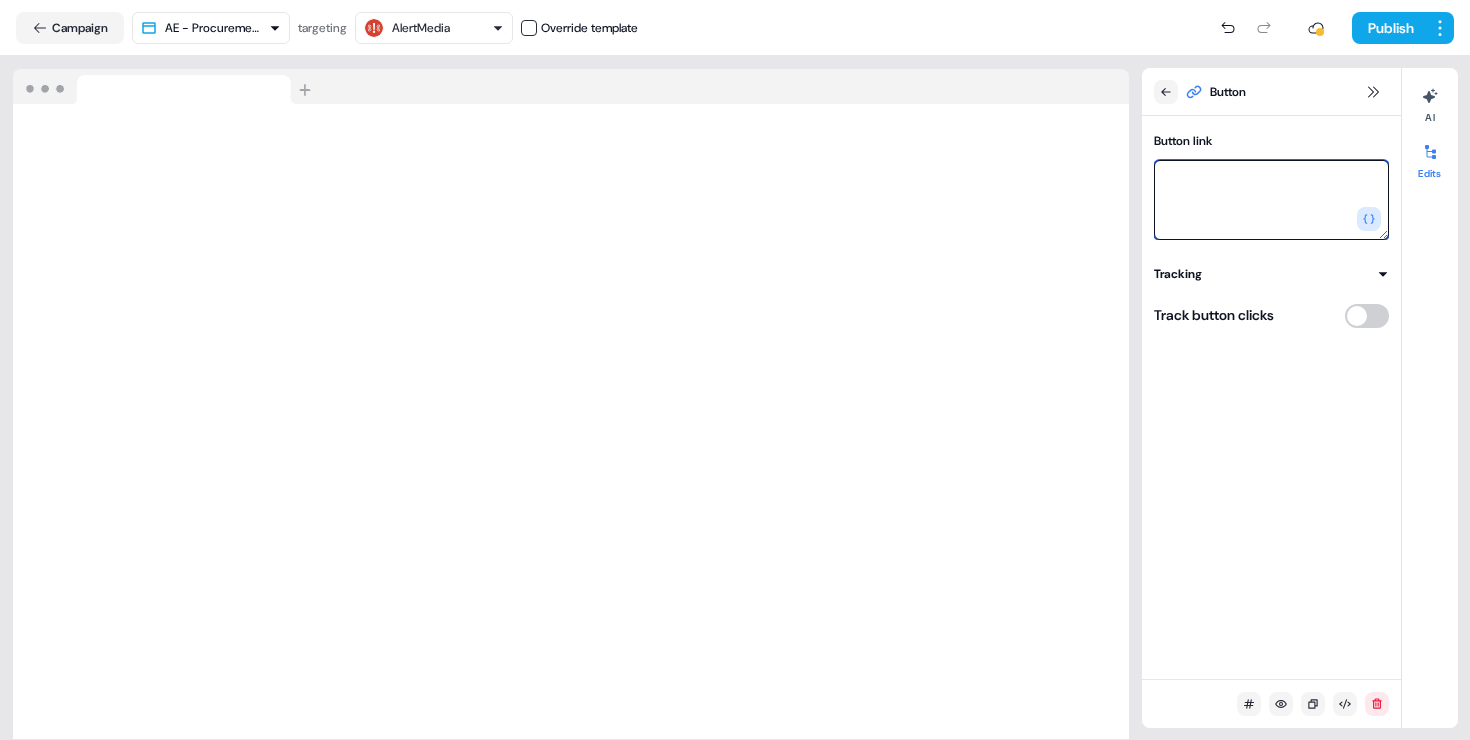 paste on "**********" 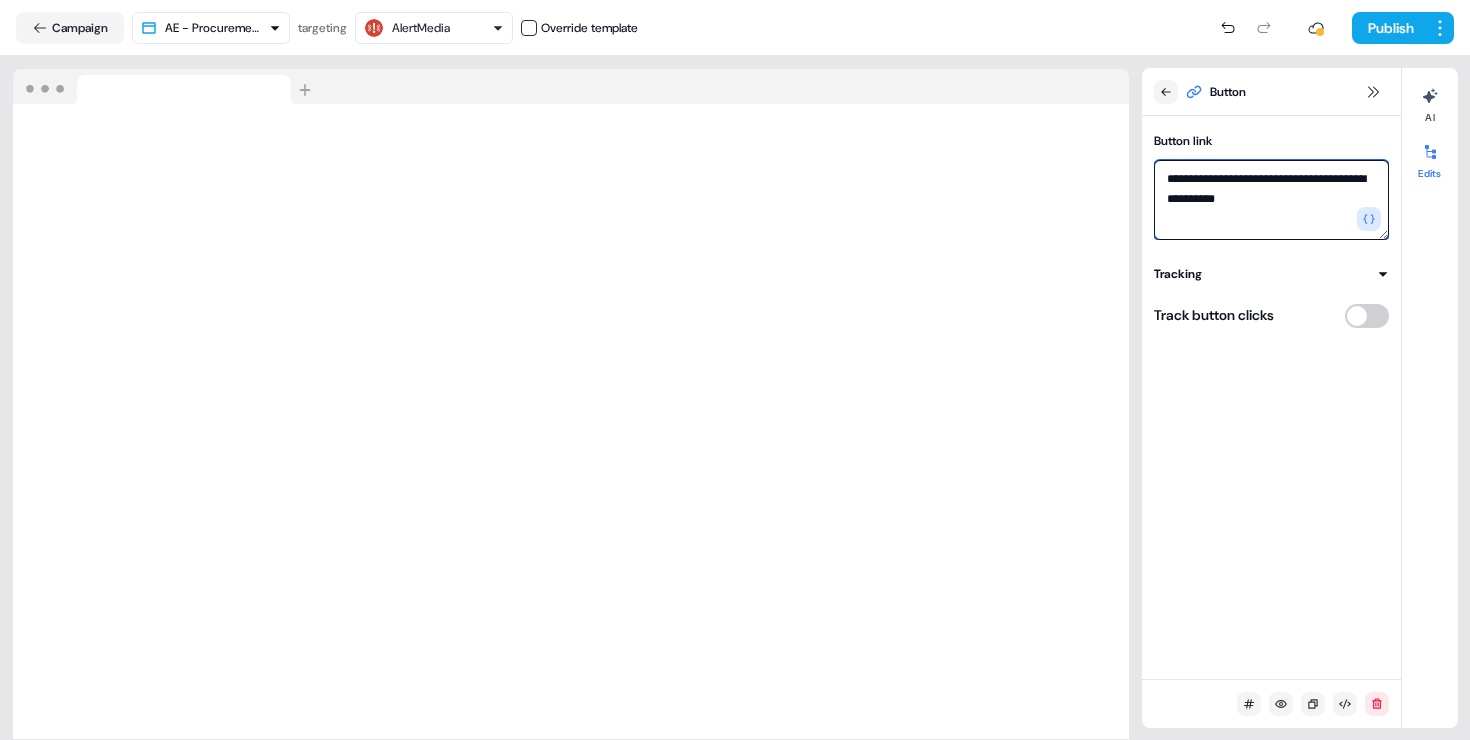 type on "**********" 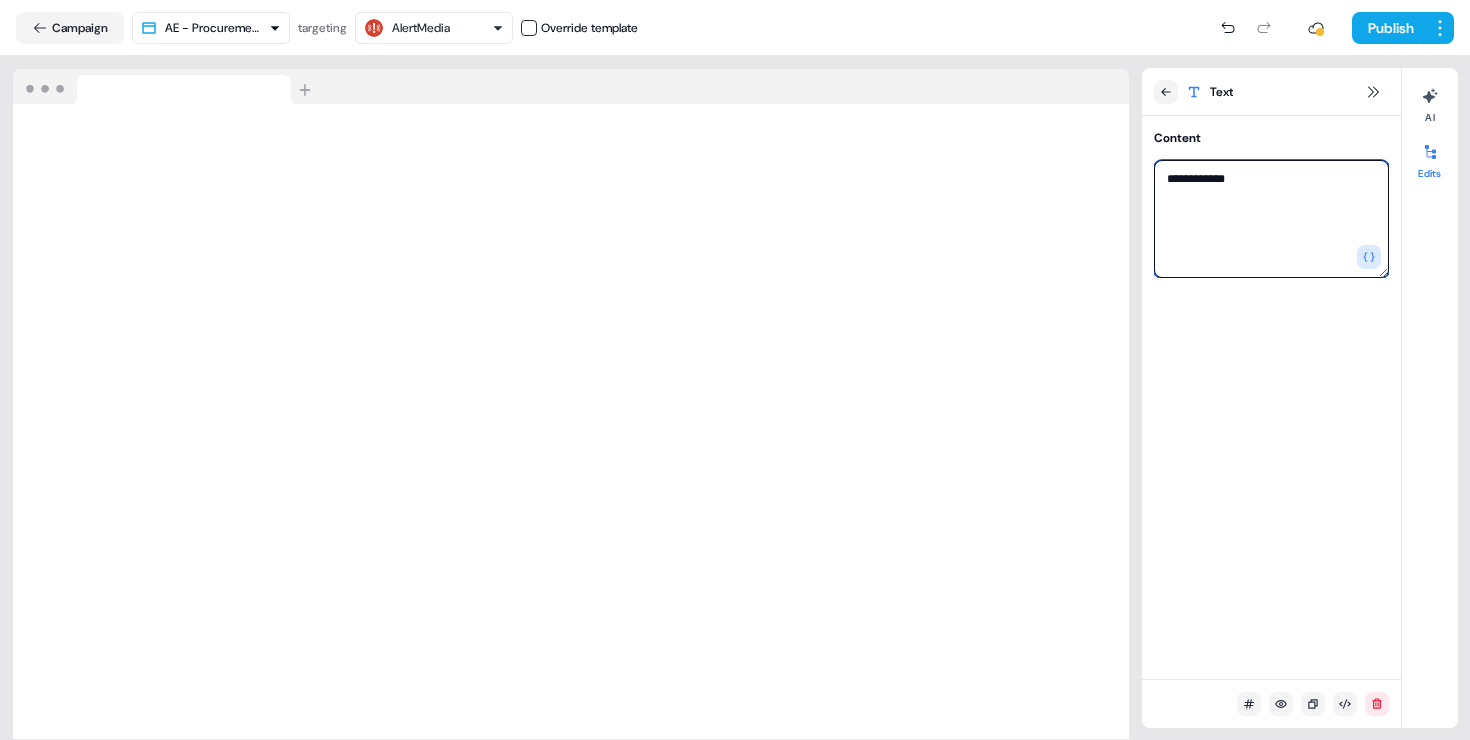 drag, startPoint x: 1264, startPoint y: 183, endPoint x: 1170, endPoint y: 182, distance: 94.00532 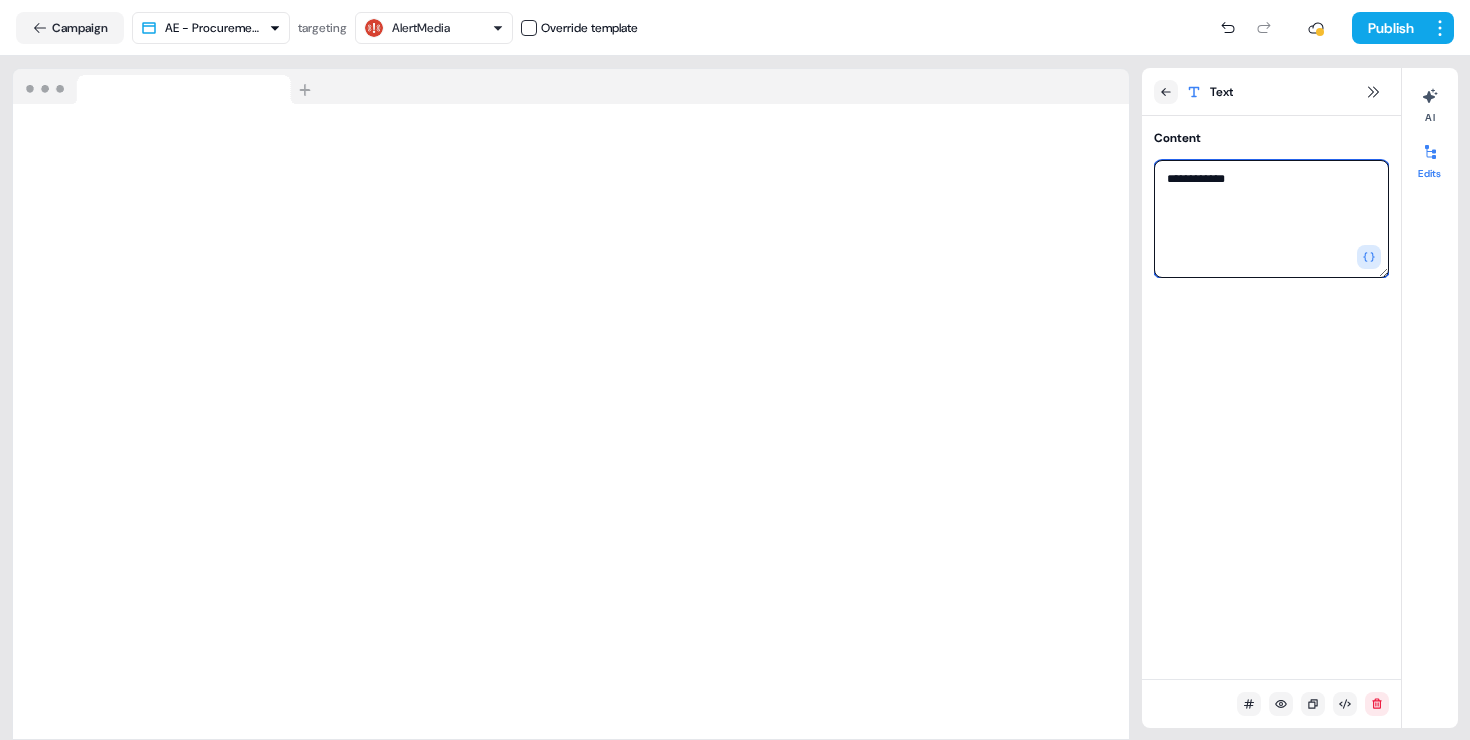 click on "**********" at bounding box center [1271, 219] 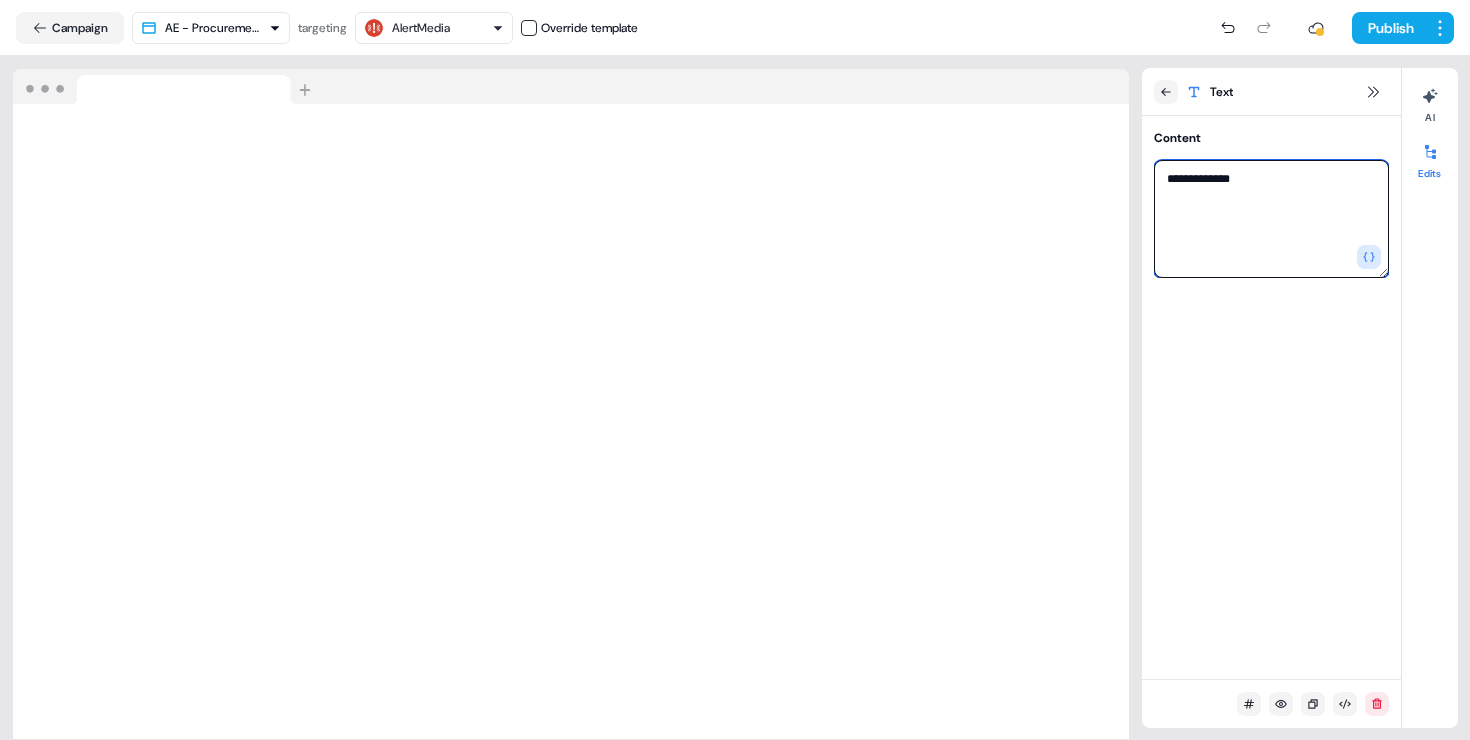type on "**********" 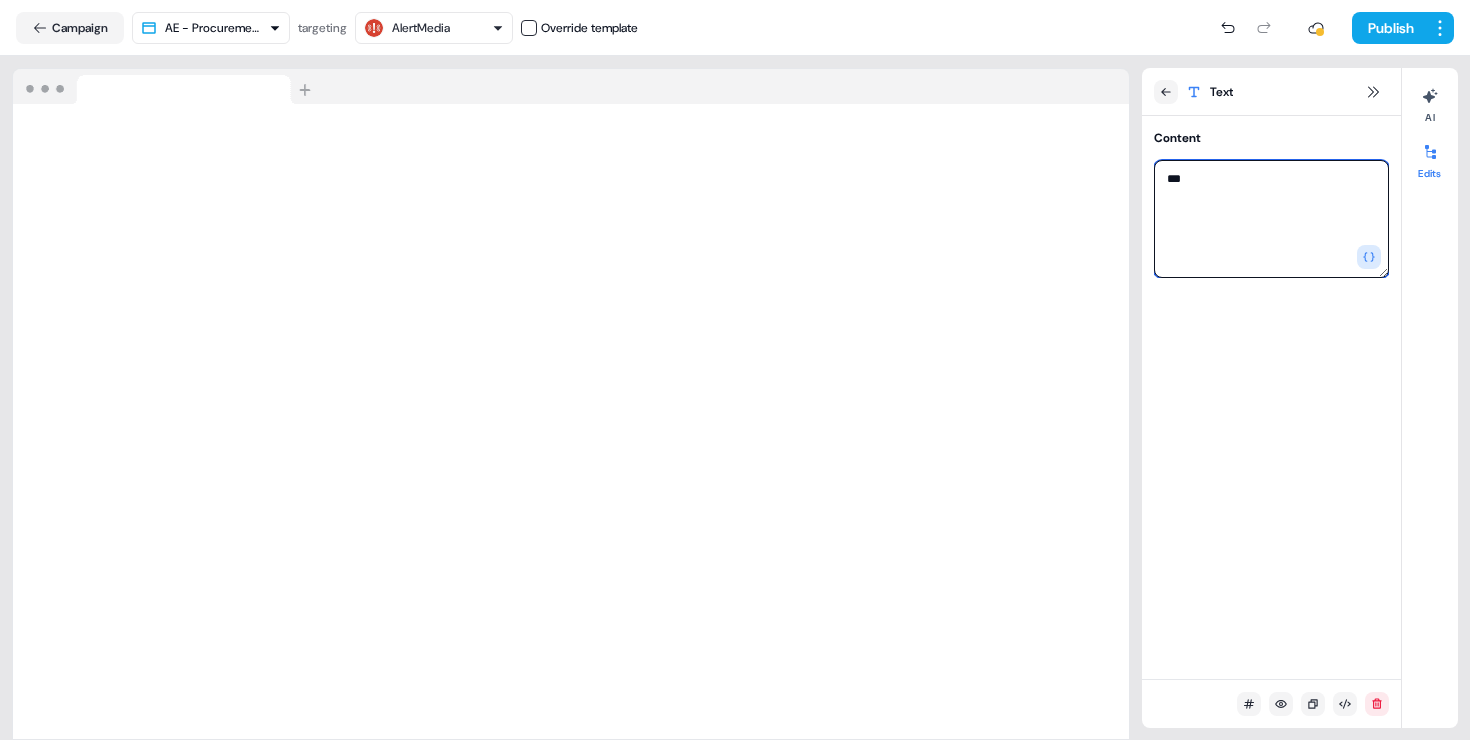 click on "***" at bounding box center [1271, 219] 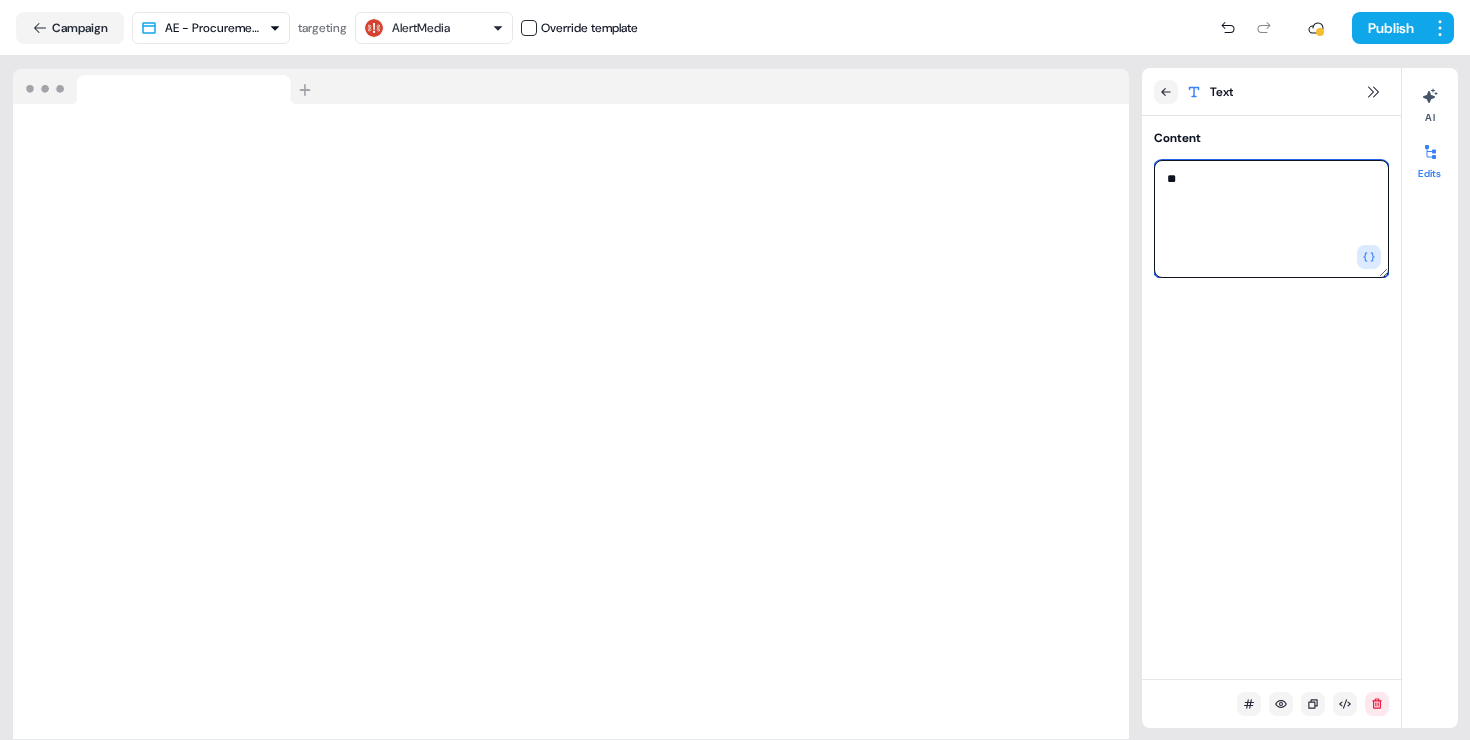 type on "*" 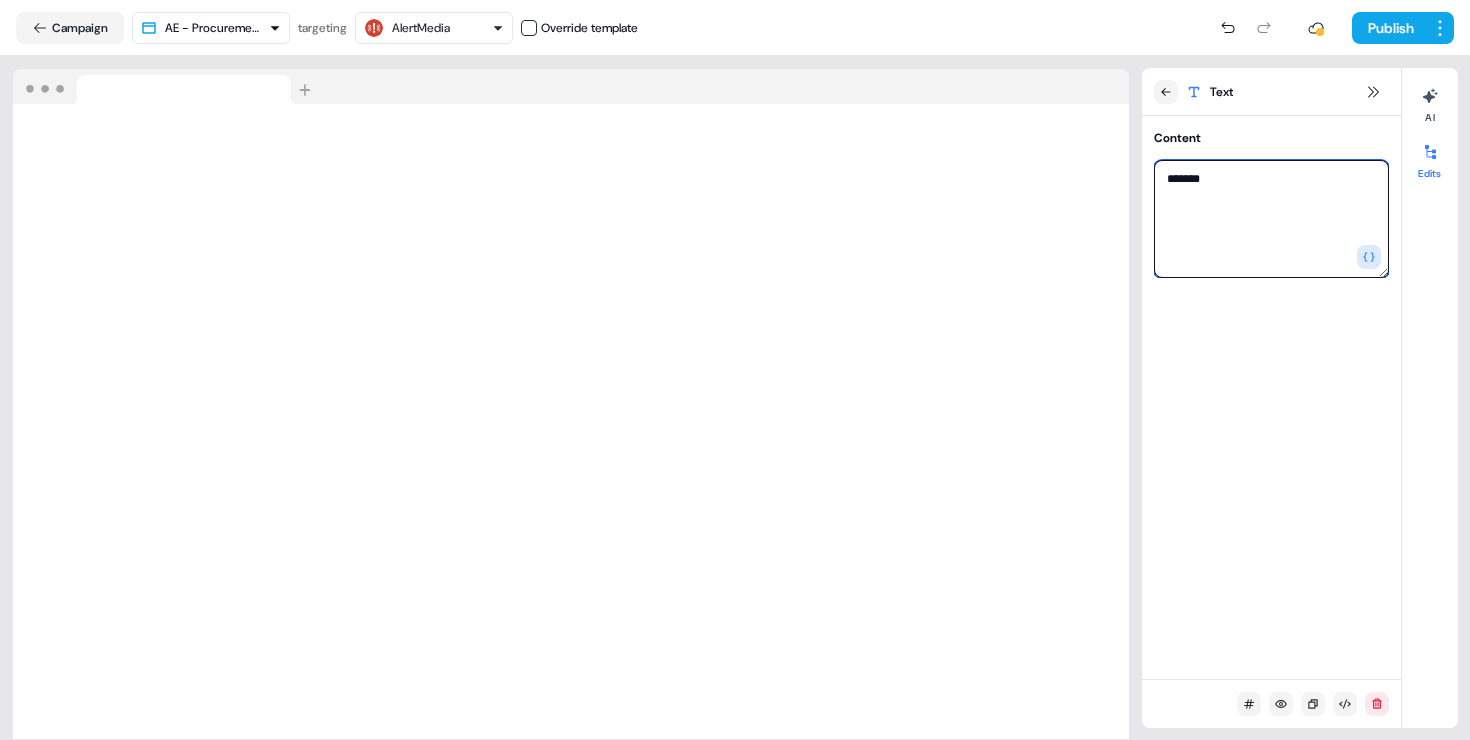 type on "*******" 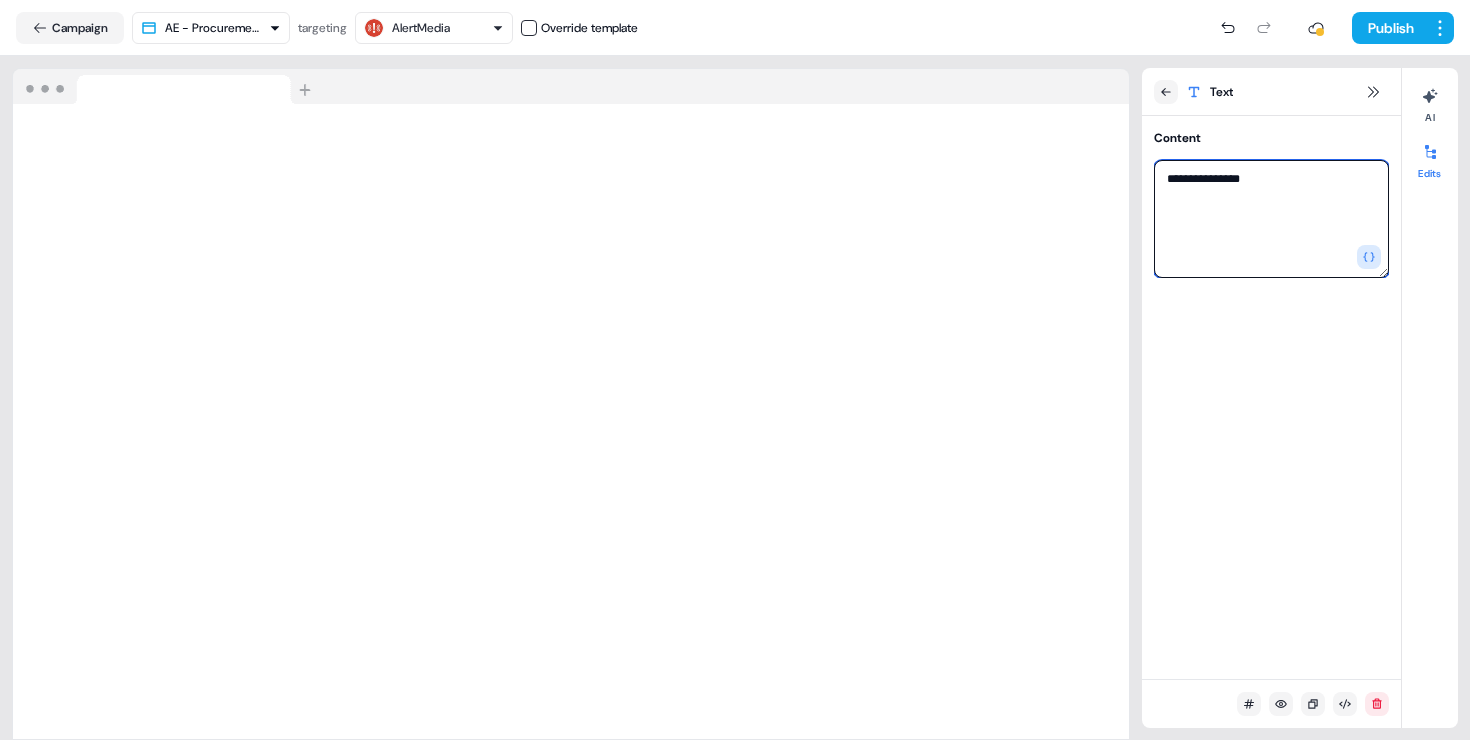 click on "**********" at bounding box center [1271, 219] 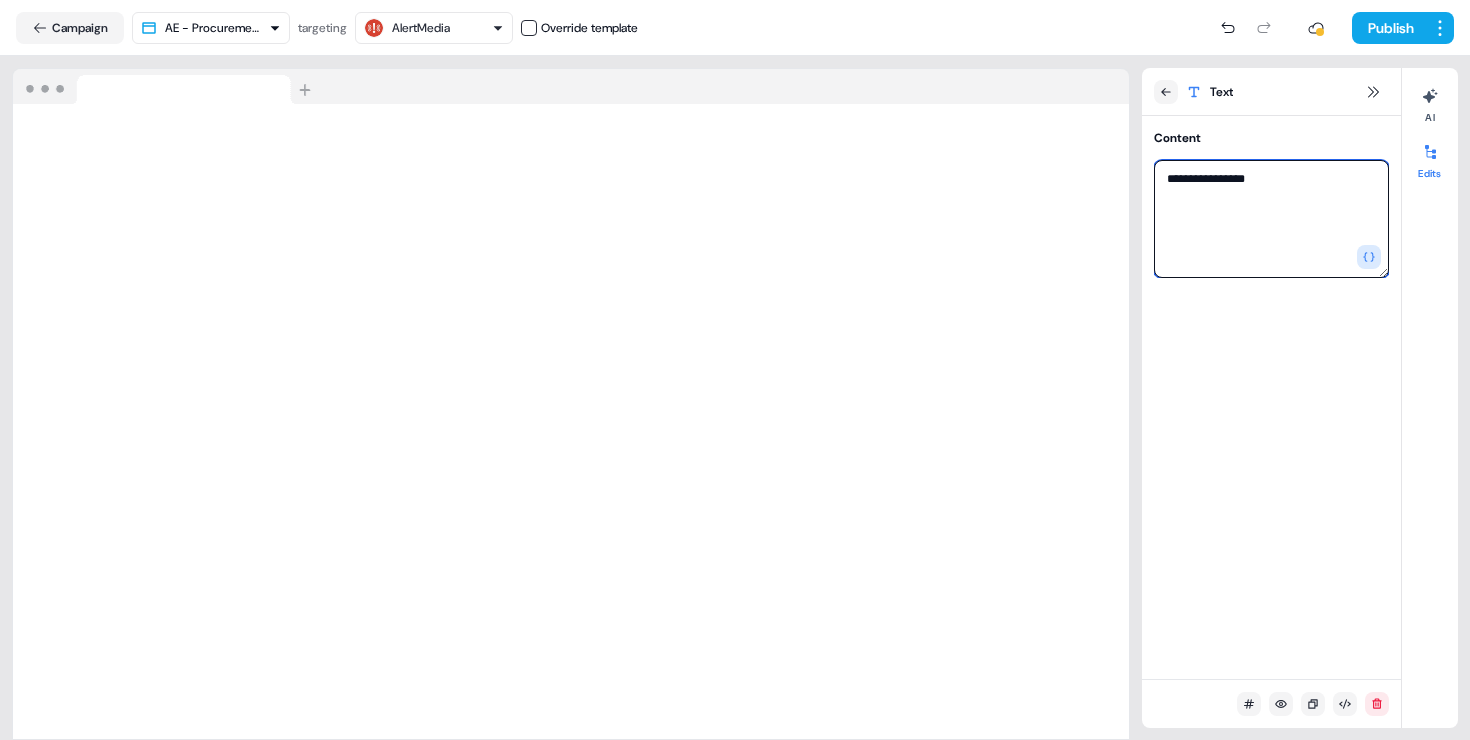 type on "**********" 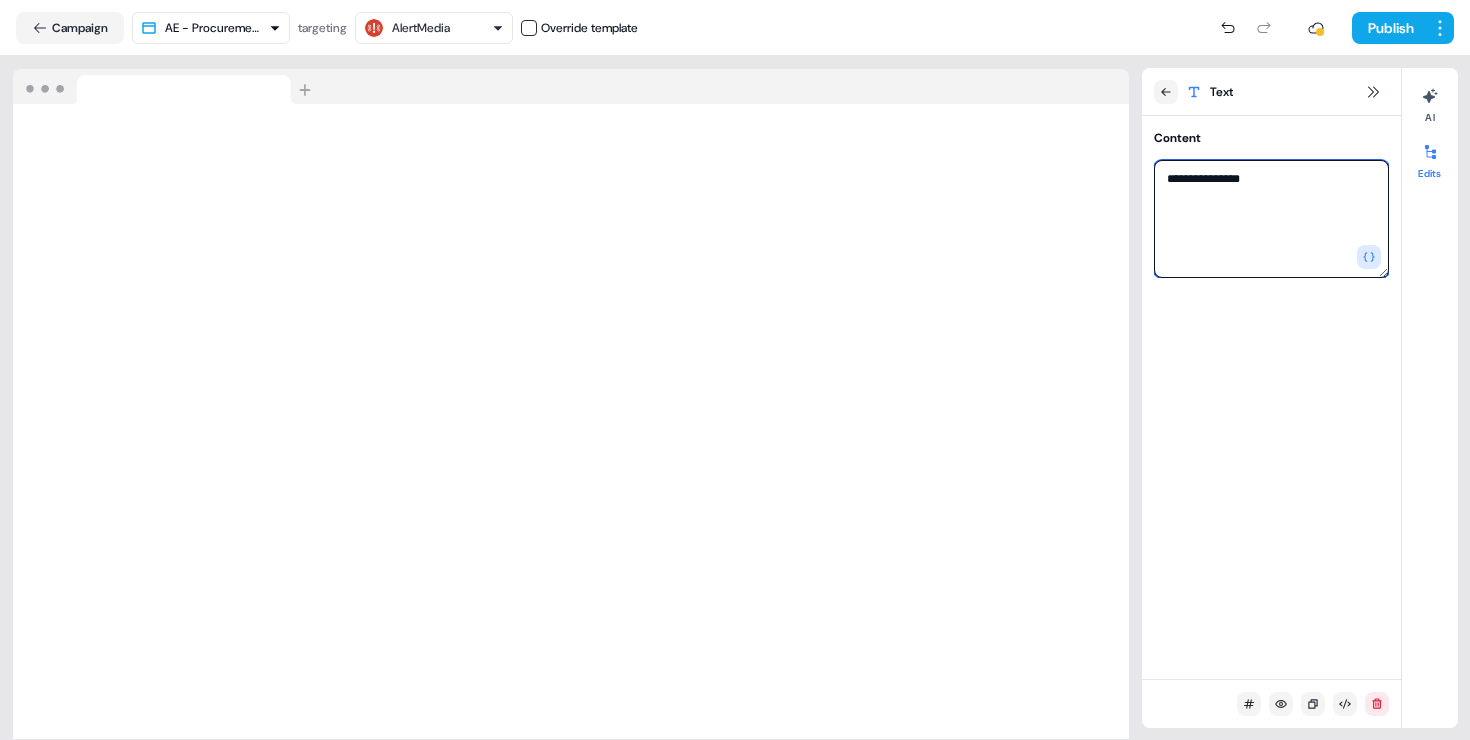 click on "**********" at bounding box center (1271, 219) 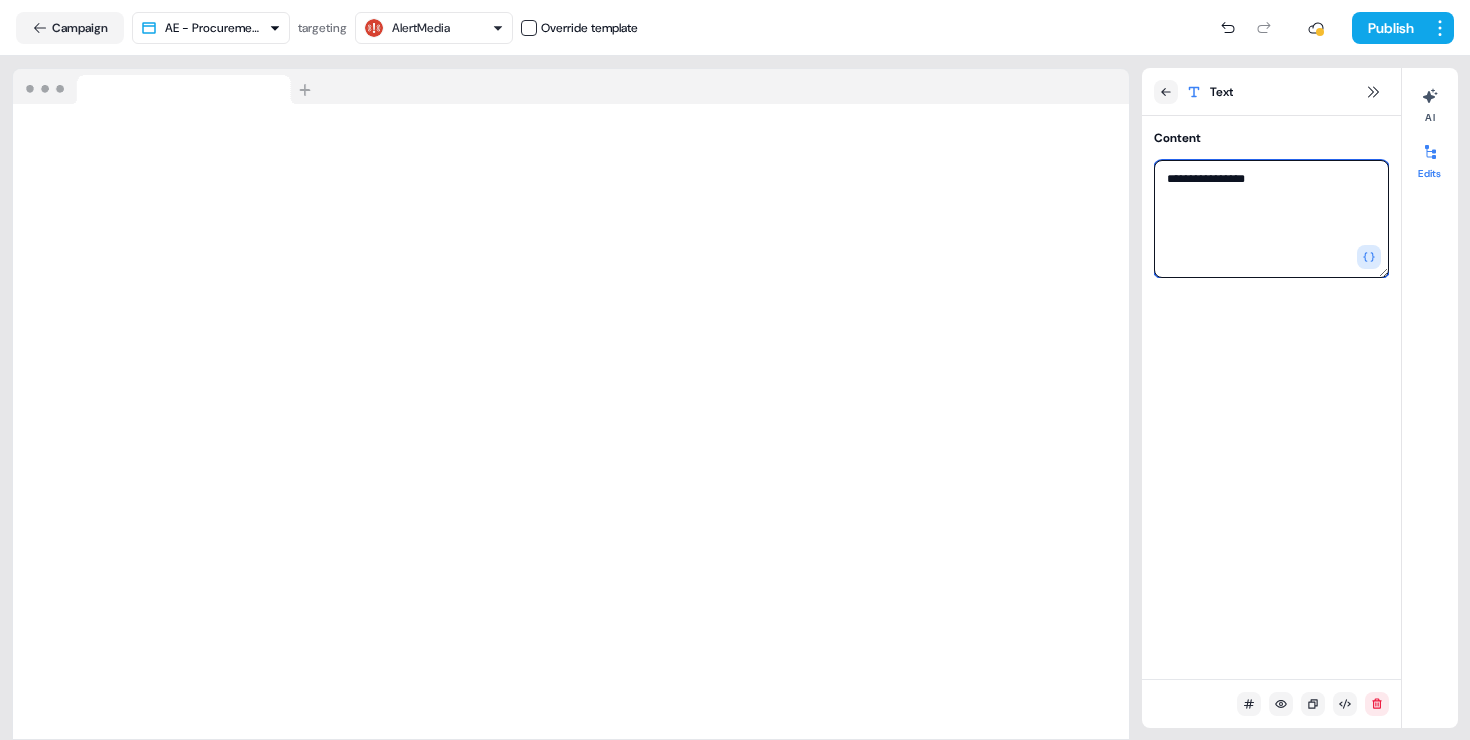 type on "**********" 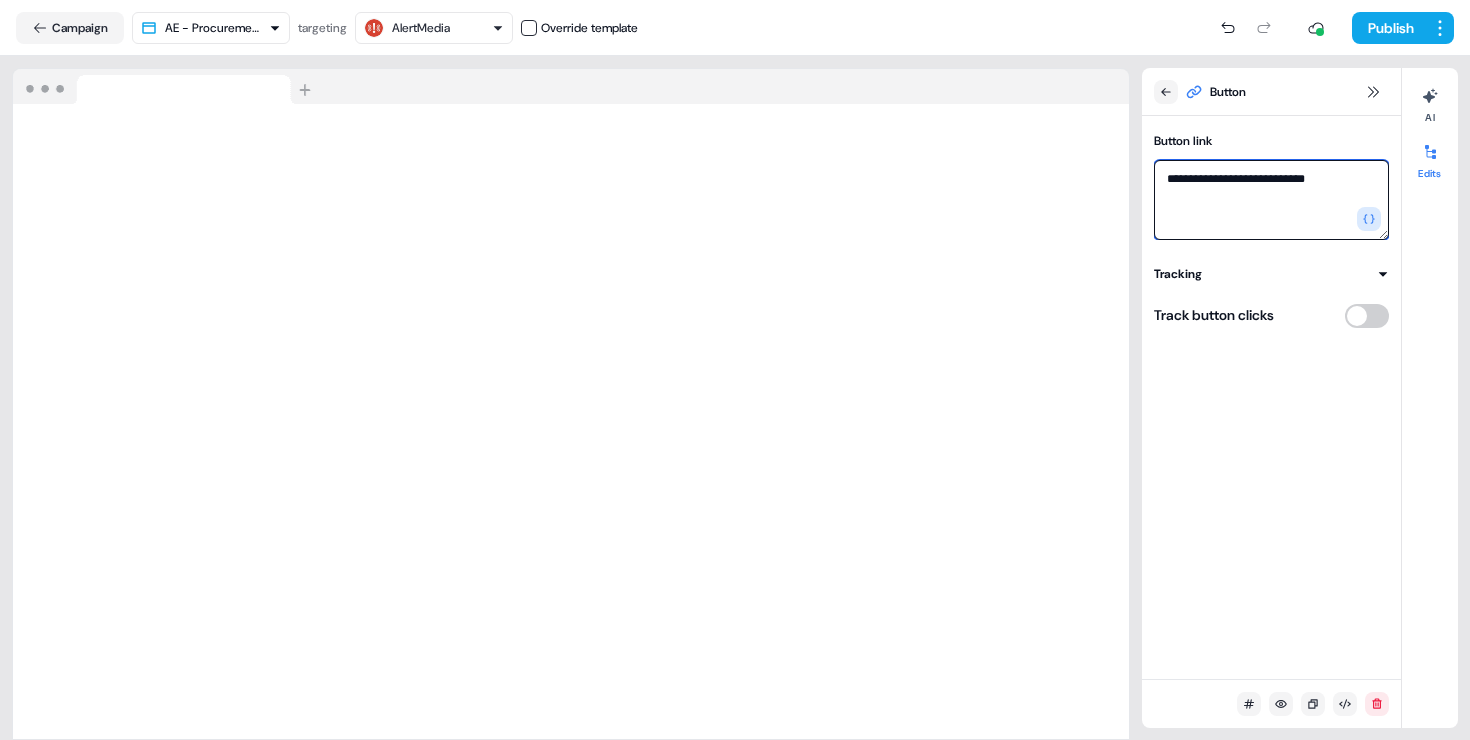 drag, startPoint x: 1341, startPoint y: 181, endPoint x: 1160, endPoint y: 182, distance: 181.00276 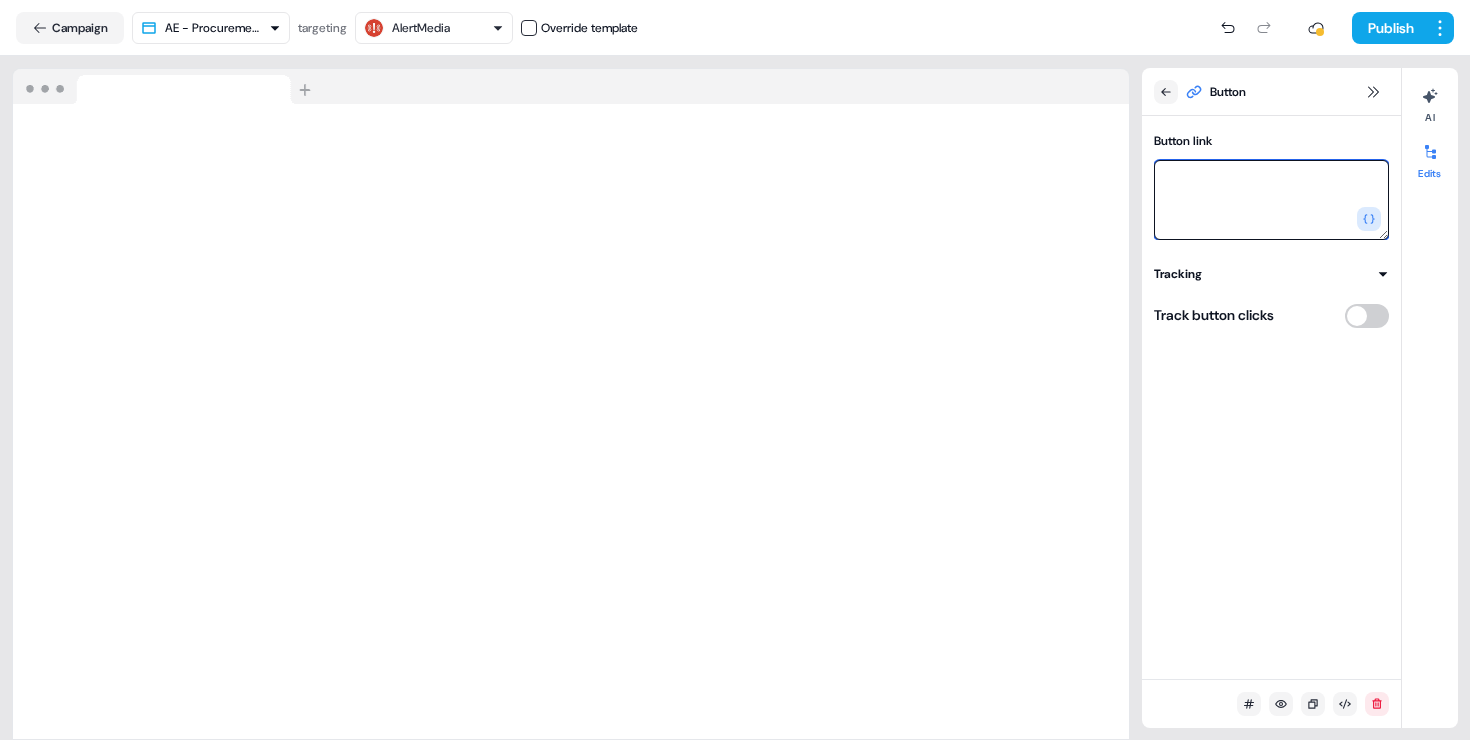 paste on "**********" 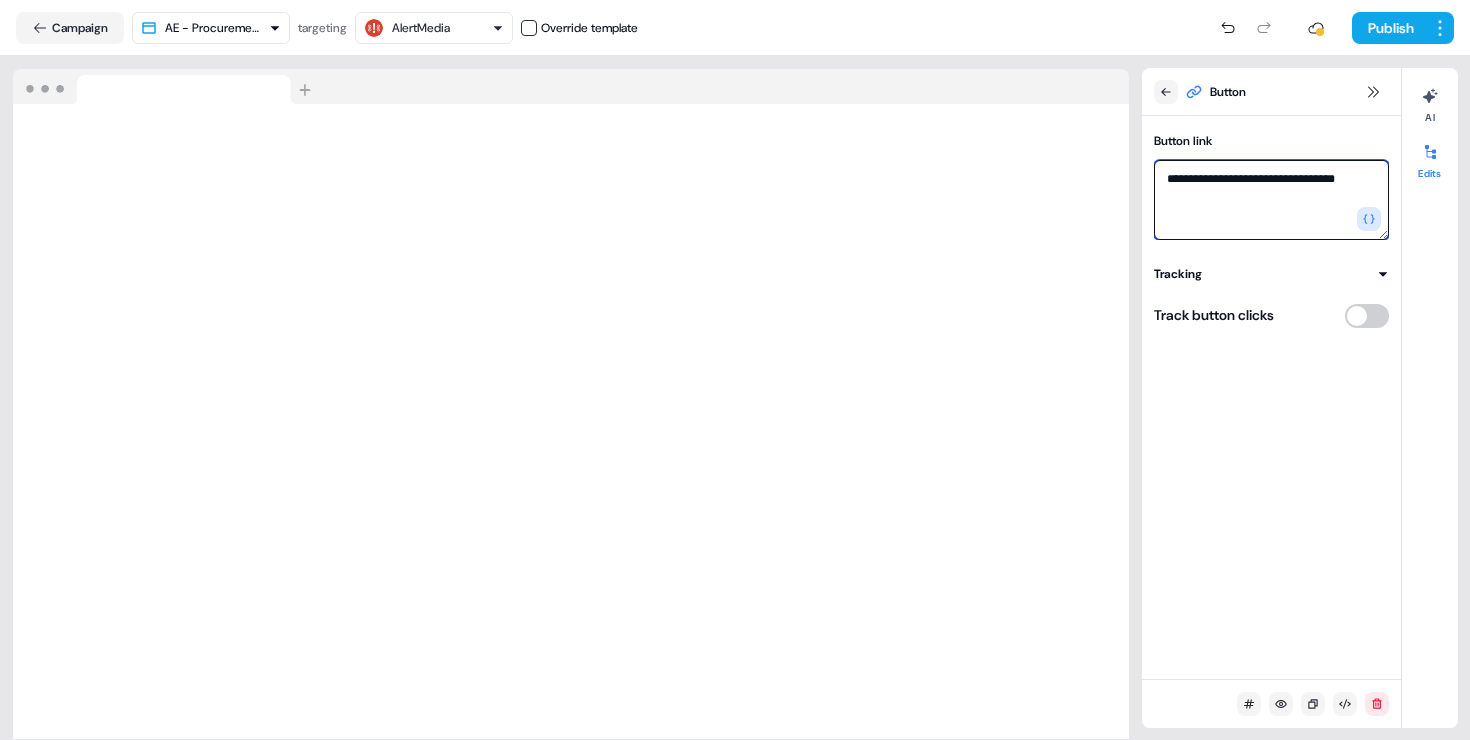 type on "**********" 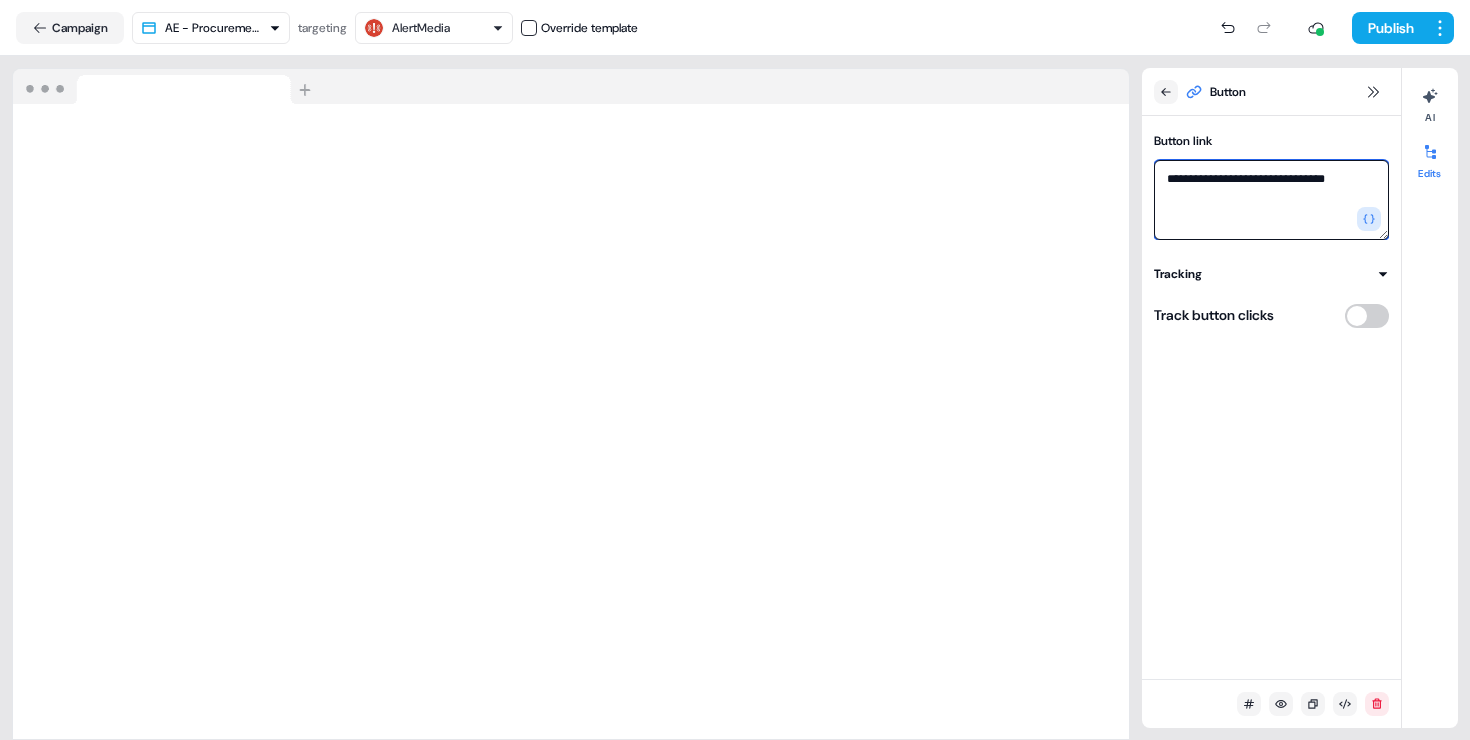 drag, startPoint x: 1362, startPoint y: 174, endPoint x: 1161, endPoint y: 186, distance: 201.3579 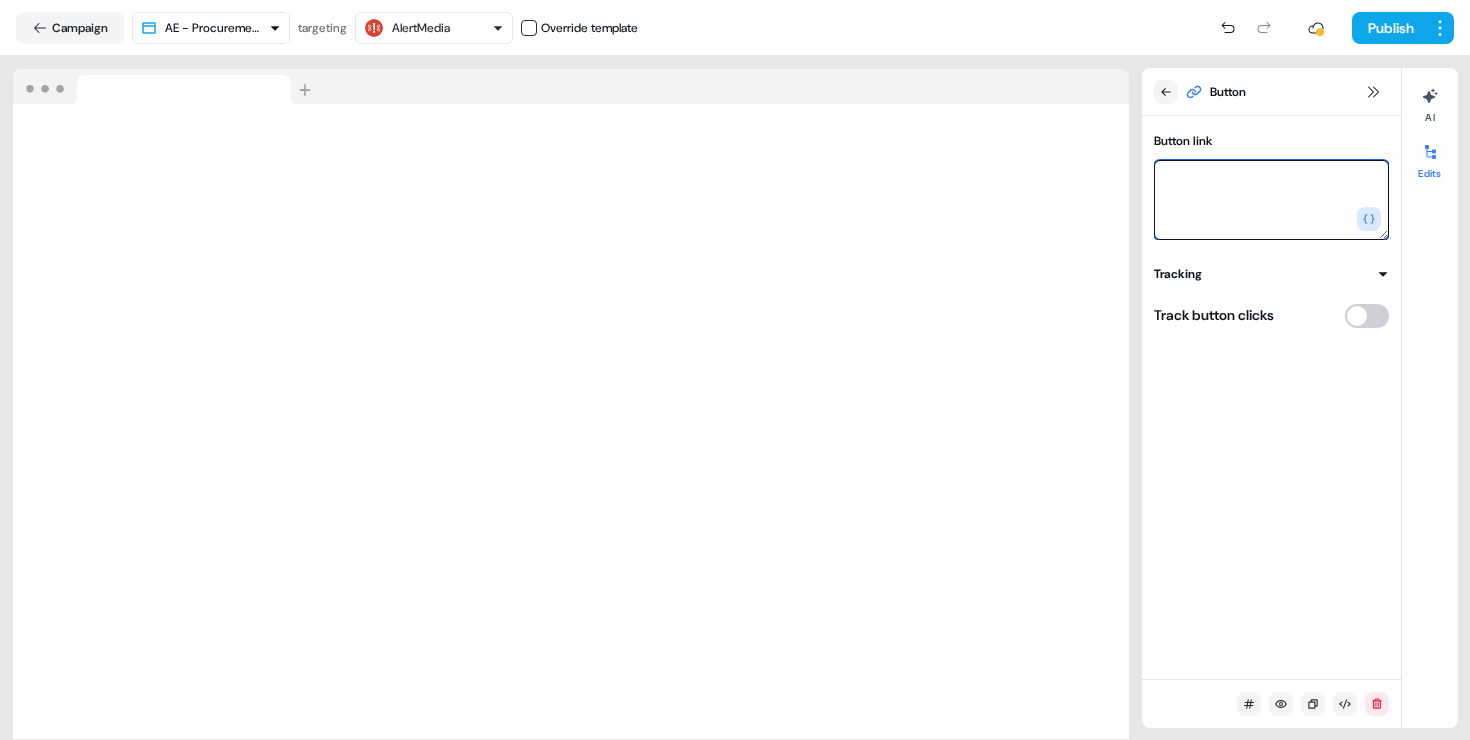 paste on "**********" 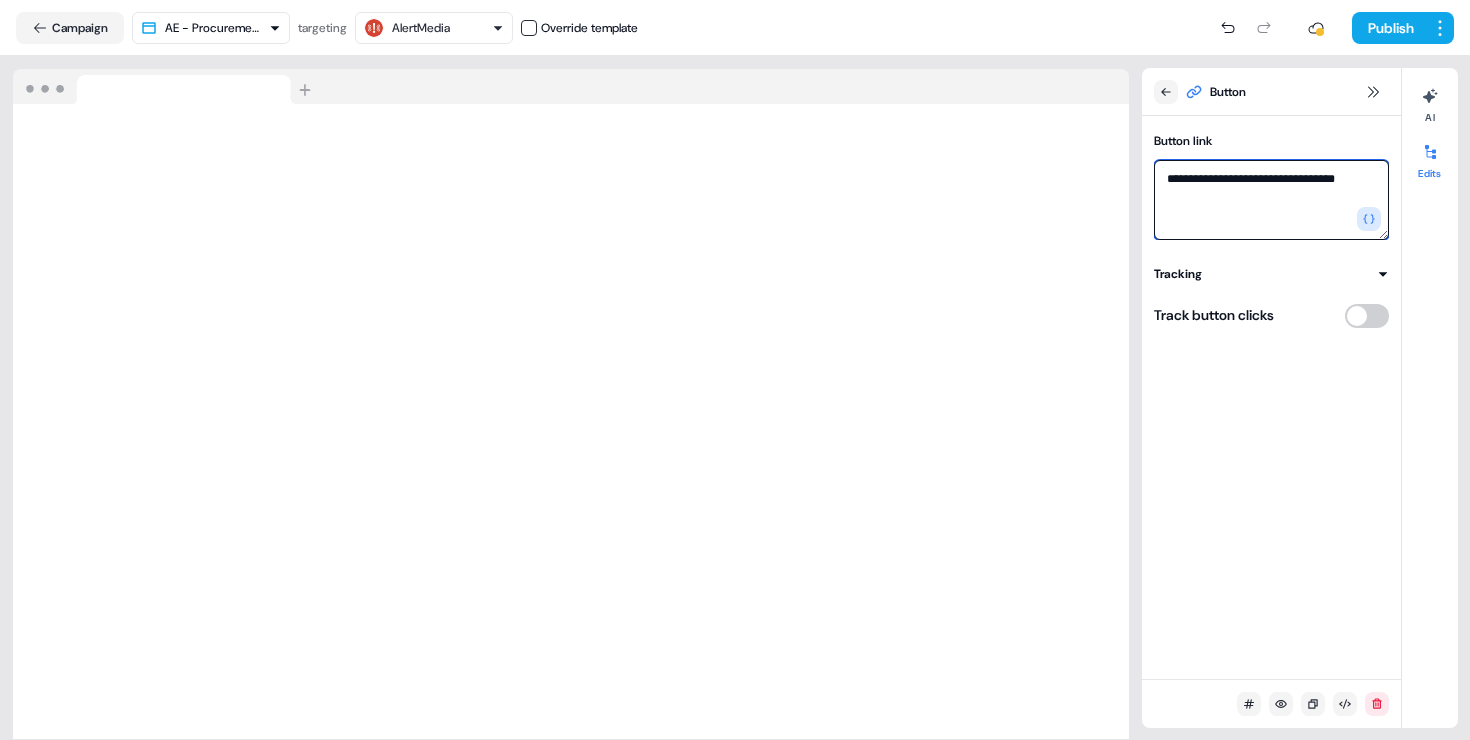 type on "**********" 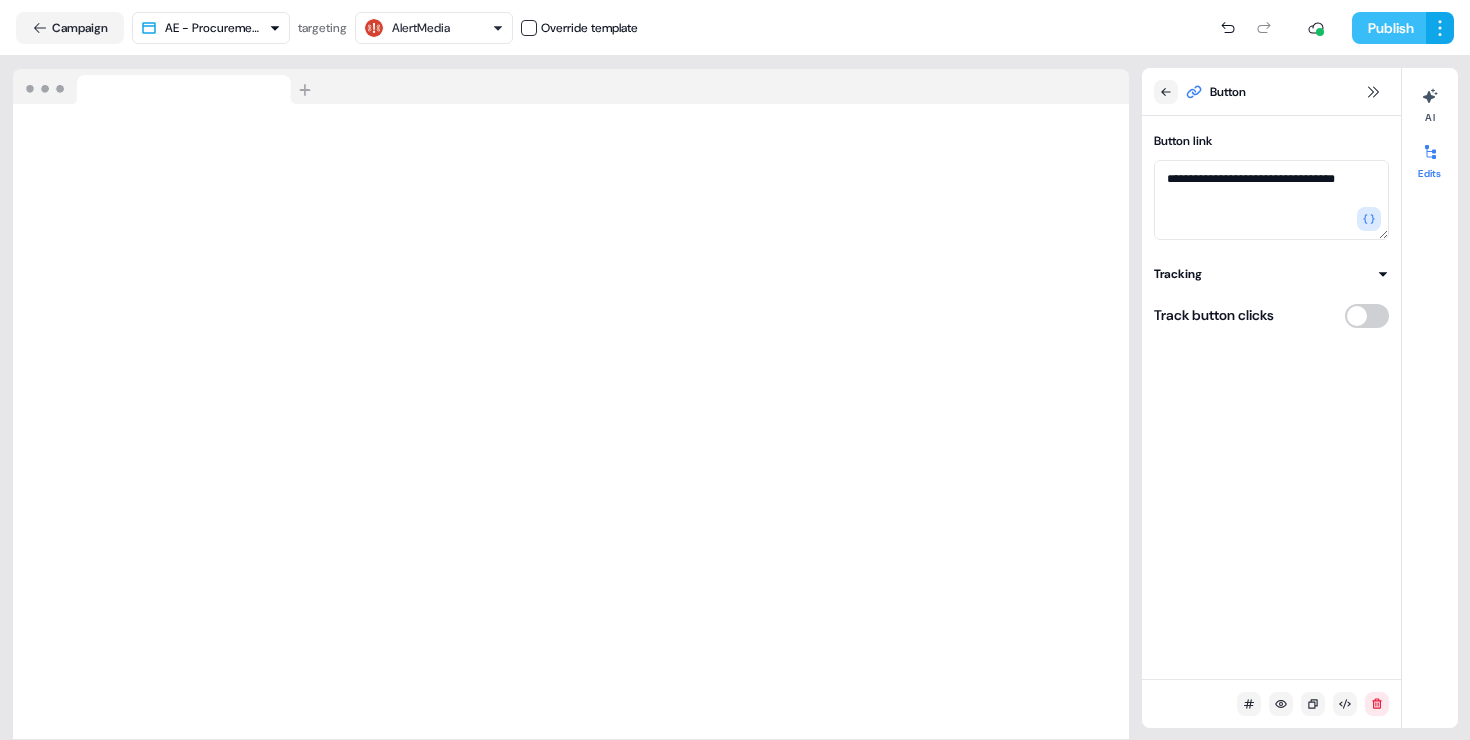 click on "Publish" at bounding box center (1389, 28) 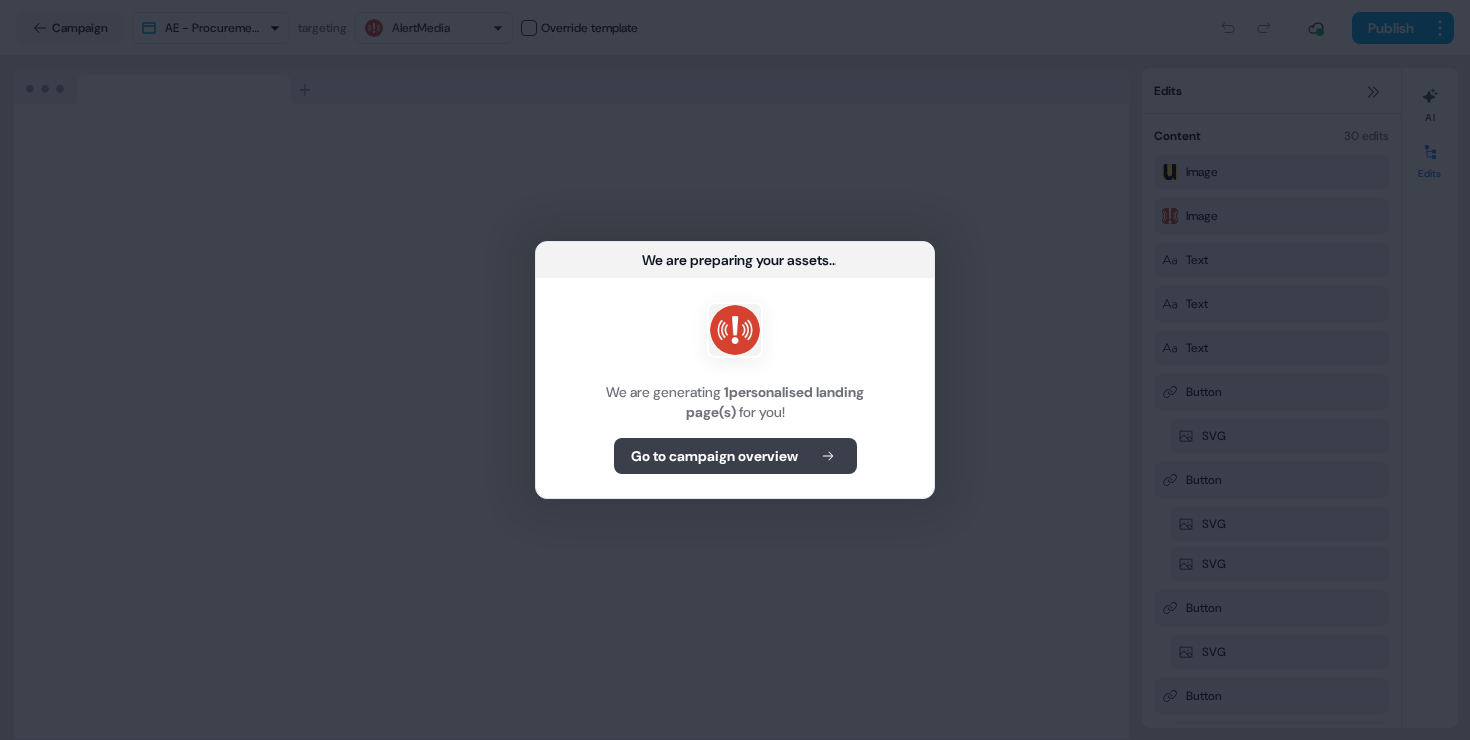 click on "Go to campaign overview" at bounding box center [714, 456] 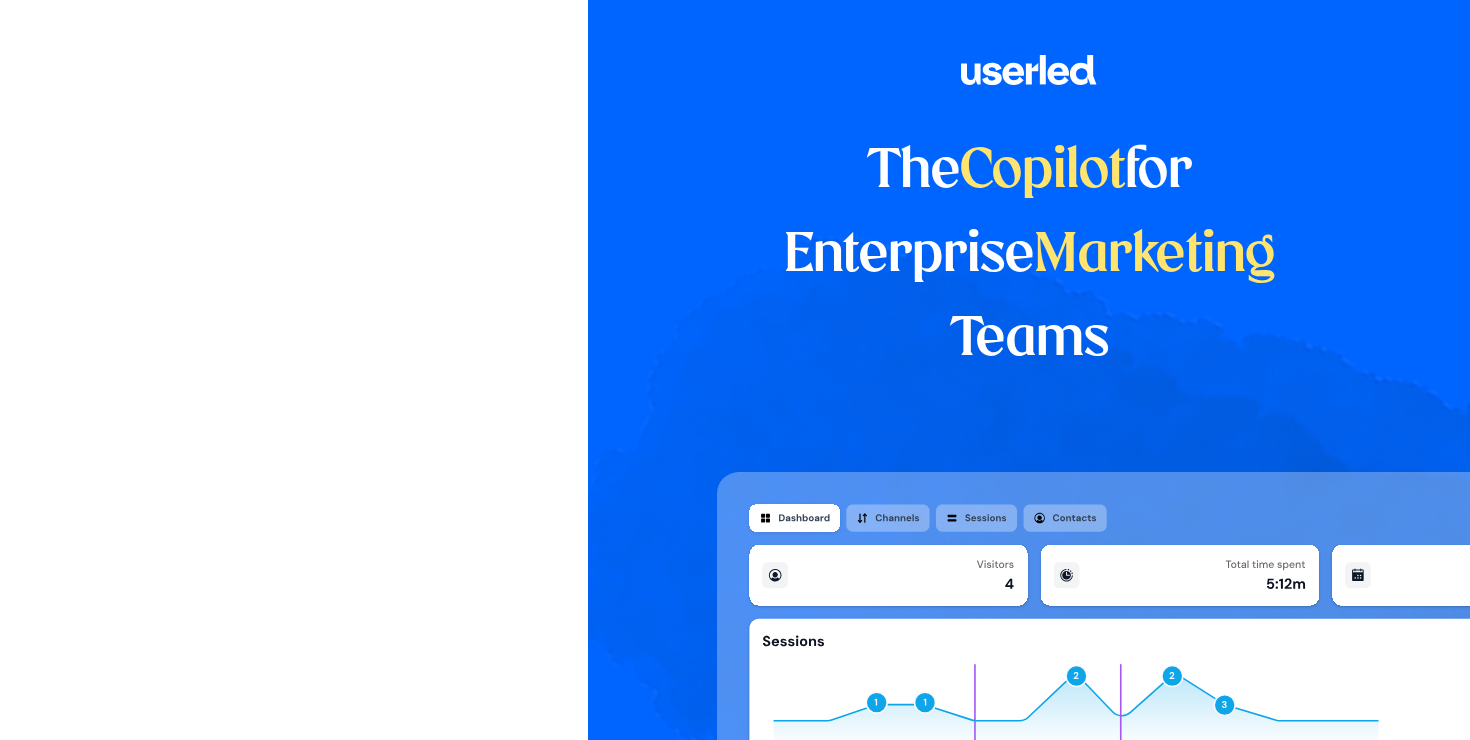 scroll, scrollTop: 0, scrollLeft: 0, axis: both 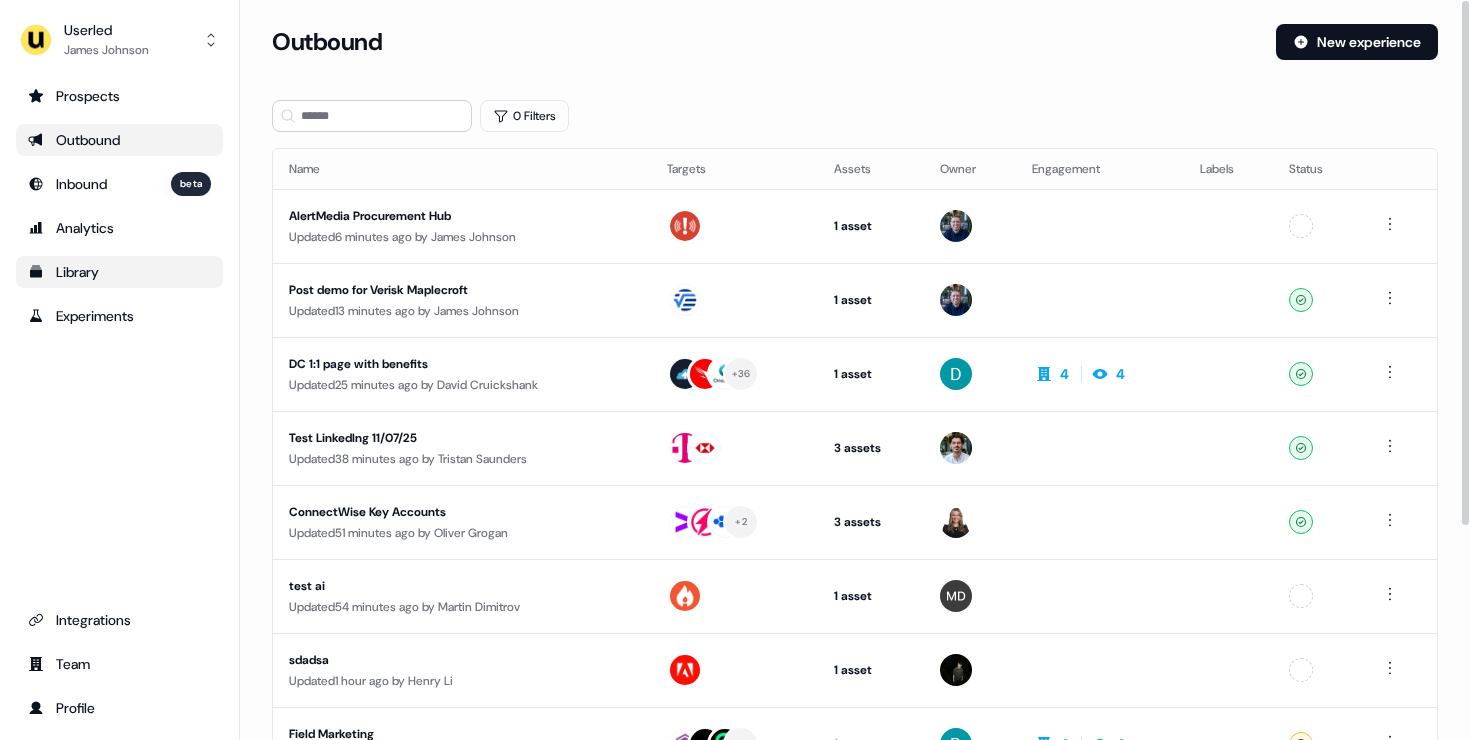 click on "Library" at bounding box center [119, 272] 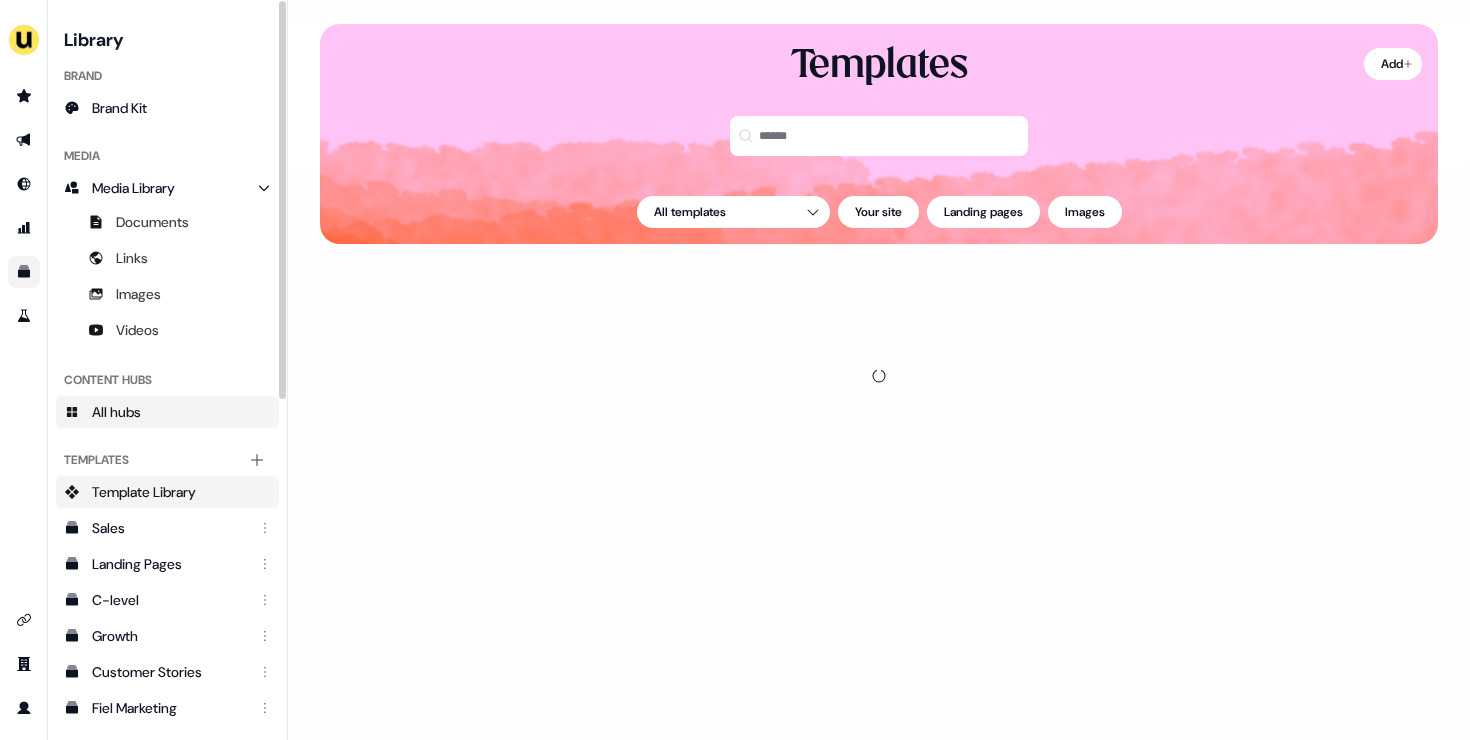 click on "All hubs" at bounding box center [116, 412] 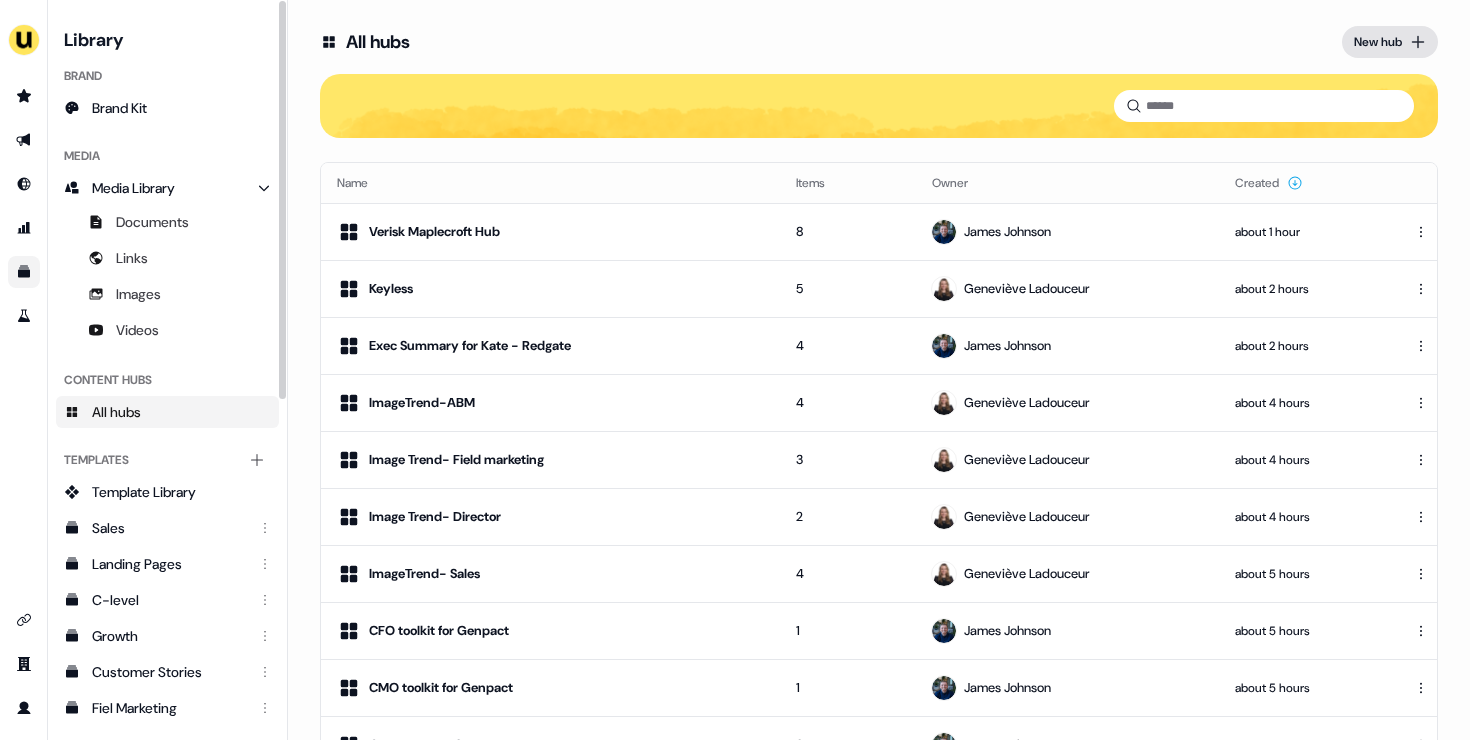 click on "New hub" at bounding box center [1378, 42] 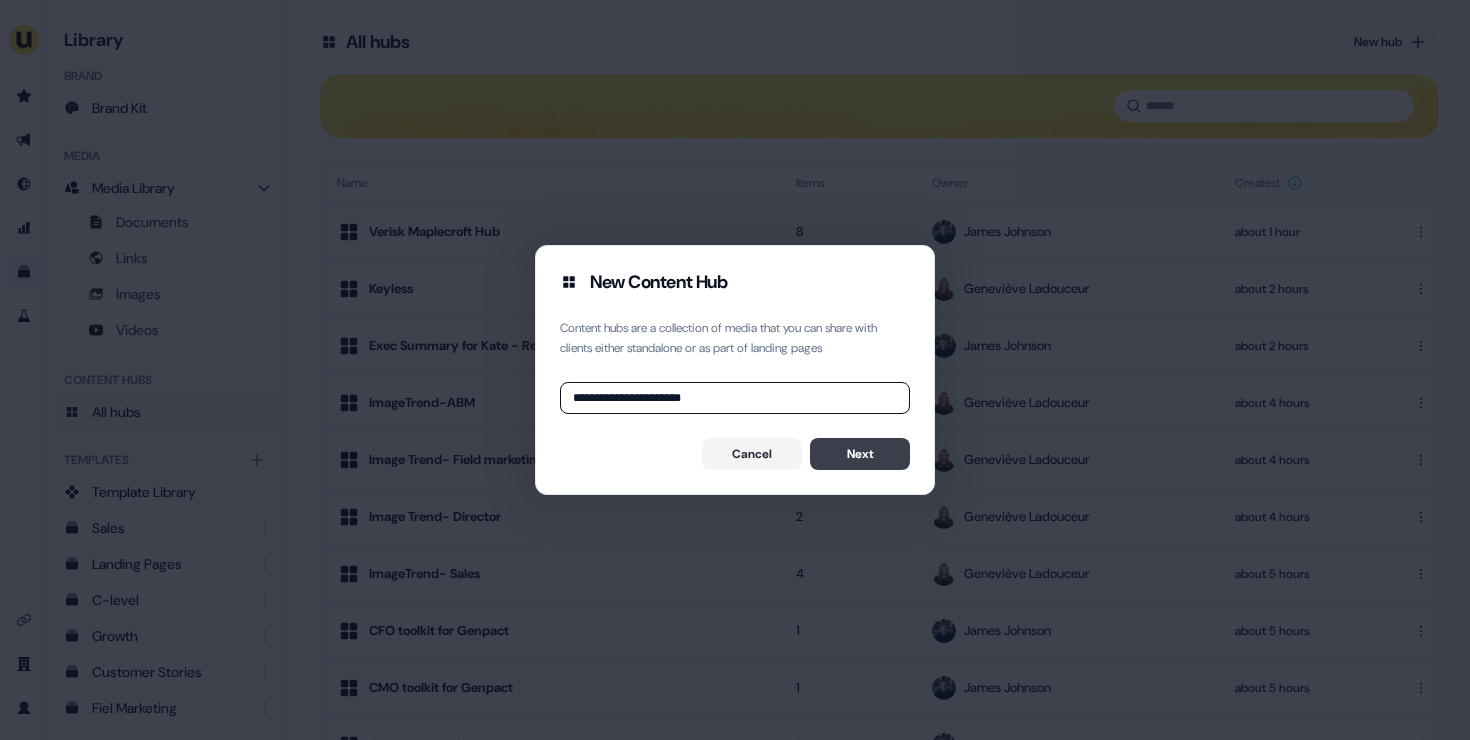 type on "**********" 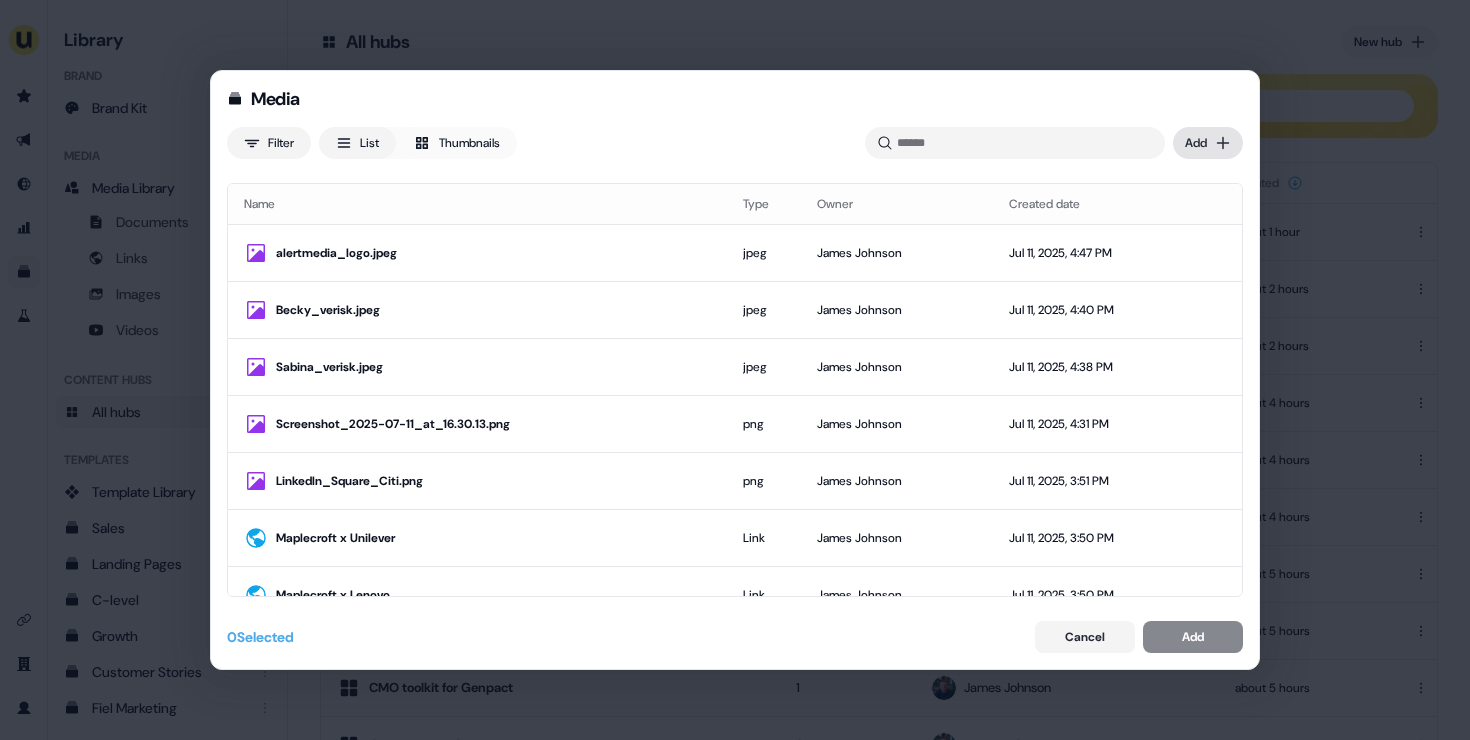 click on "Media Filter List Thumbnails Uploaded Add Name Type Owner Created date alertmedia_logo.jpeg jpeg [FIRST] [LAST] Jul 11, 2025, 4:47 PM Becky_verisk.jpeg jpeg [FIRST] [LAST] Jul 11, 2025, 4:40 PM Sabina_verisk.jpeg jpeg [FIRST] [LAST] Jul 11, 2025, 4:38 PM Screenshot_2025-07-11_at_16.30.13.png png [FIRST] [LAST] Jul 11, 2025, 4:31 PM LinkedIn_Square_Citi.png png [FIRST] [LAST] Jul 11, 2025, 3:51 PM Maplecroft x Unilever Link [FIRST] [LAST] Jul 11, 2025, 3:50 PM Maplecroft x Lenovo Link [FIRST] [LAST] Jul 11, 2025, 3:50 PM Maplecroft x FedEx Link [FIRST] [LAST] Jul 11, 2025, 3:49 PM Proposal_-_Verisk_Maplecroft_.pdf pdf [FIRST] [LAST] Jul 11, 2025, 3:45 PM gl.jpeg jpeg [FIRST] [LAST] Jul 11, 2025, 3:12 PM Screenshot_2025-06-24_at_12.20.22.png png [FIRST] [LAST] Jul 11, 2025, 3:11 PM Screenshot_2025-07-10_at_15.12.33.png png [FIRST] [LAST] Jul 11, 2025, 3:10 PM Redgate x Enova International, Link [FIRST] [LAST] Jul 11, 2025, 2:58 PM Redgate x HCA Healthcare Link [FIRST] [LAST] Jul 11, 2025, 2:58 PM Link 0" at bounding box center (735, 370) 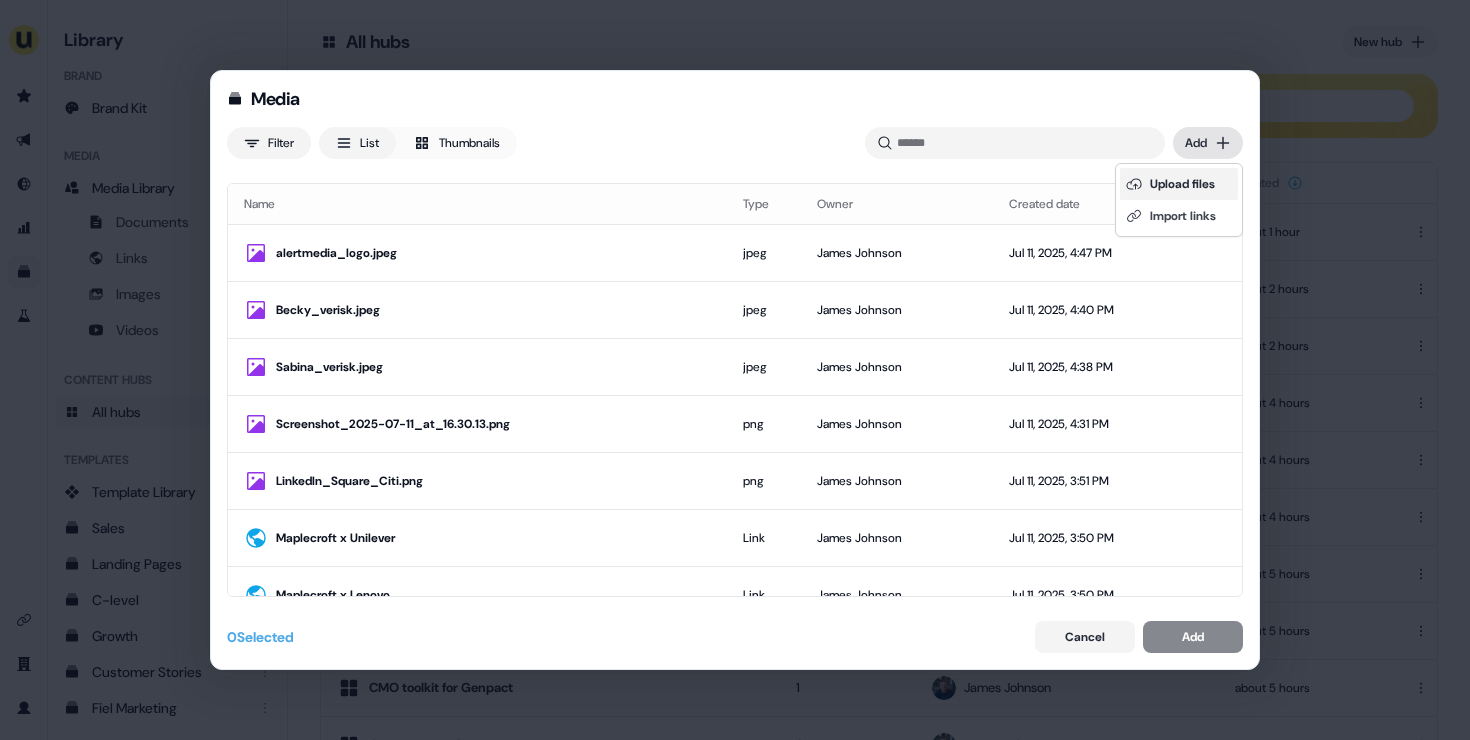 click on "Upload files" at bounding box center (1179, 184) 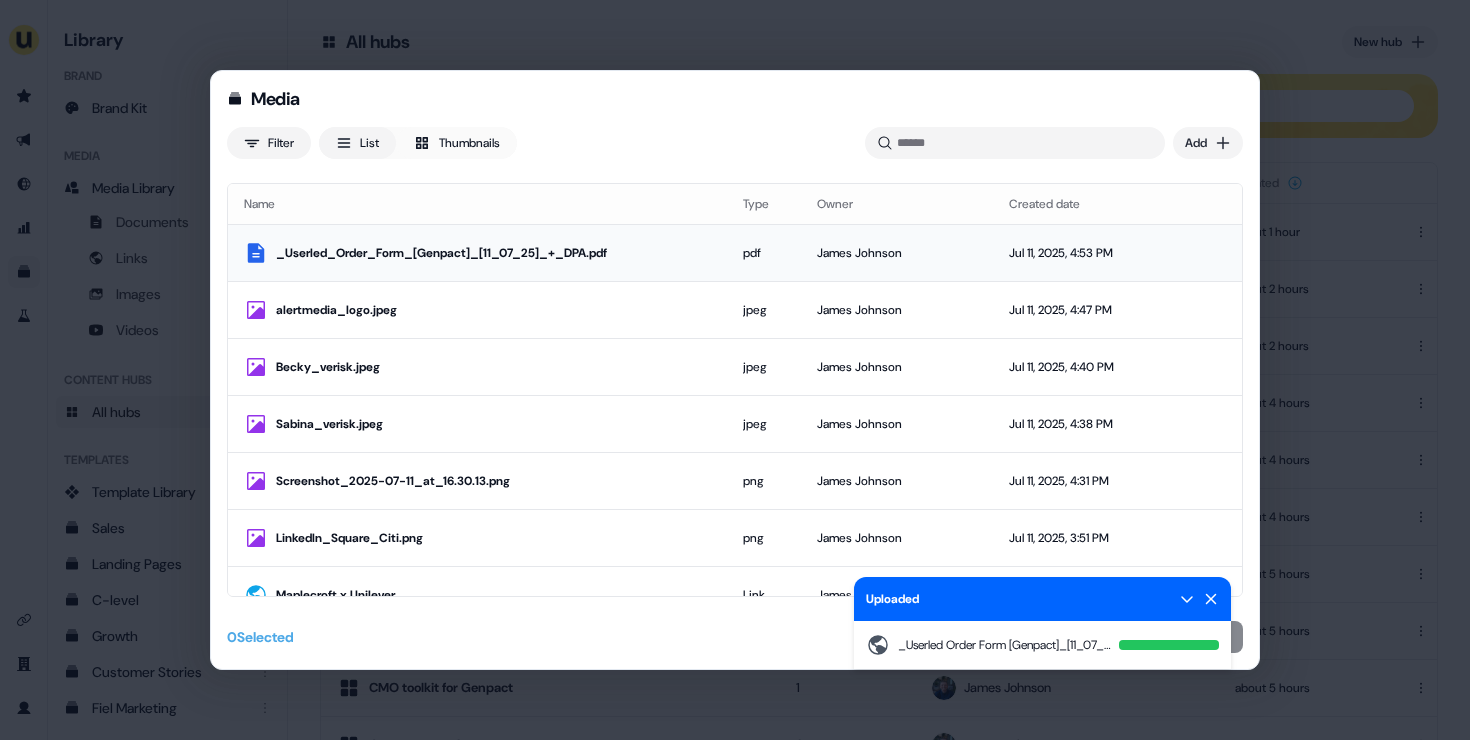 click on "_Userled_Order_Form_[Genpact]_[11_07_25]_+_DPA.pdf" at bounding box center [493, 253] 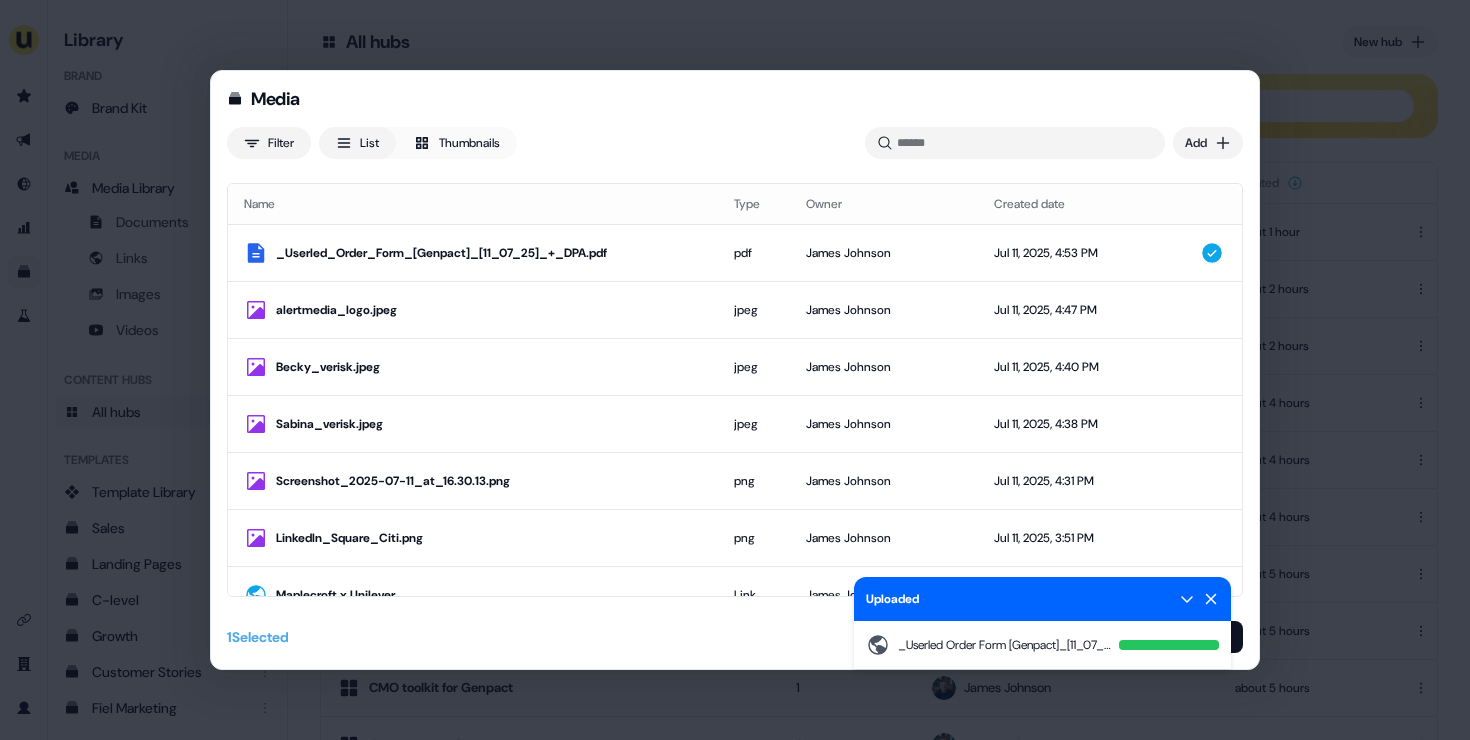click 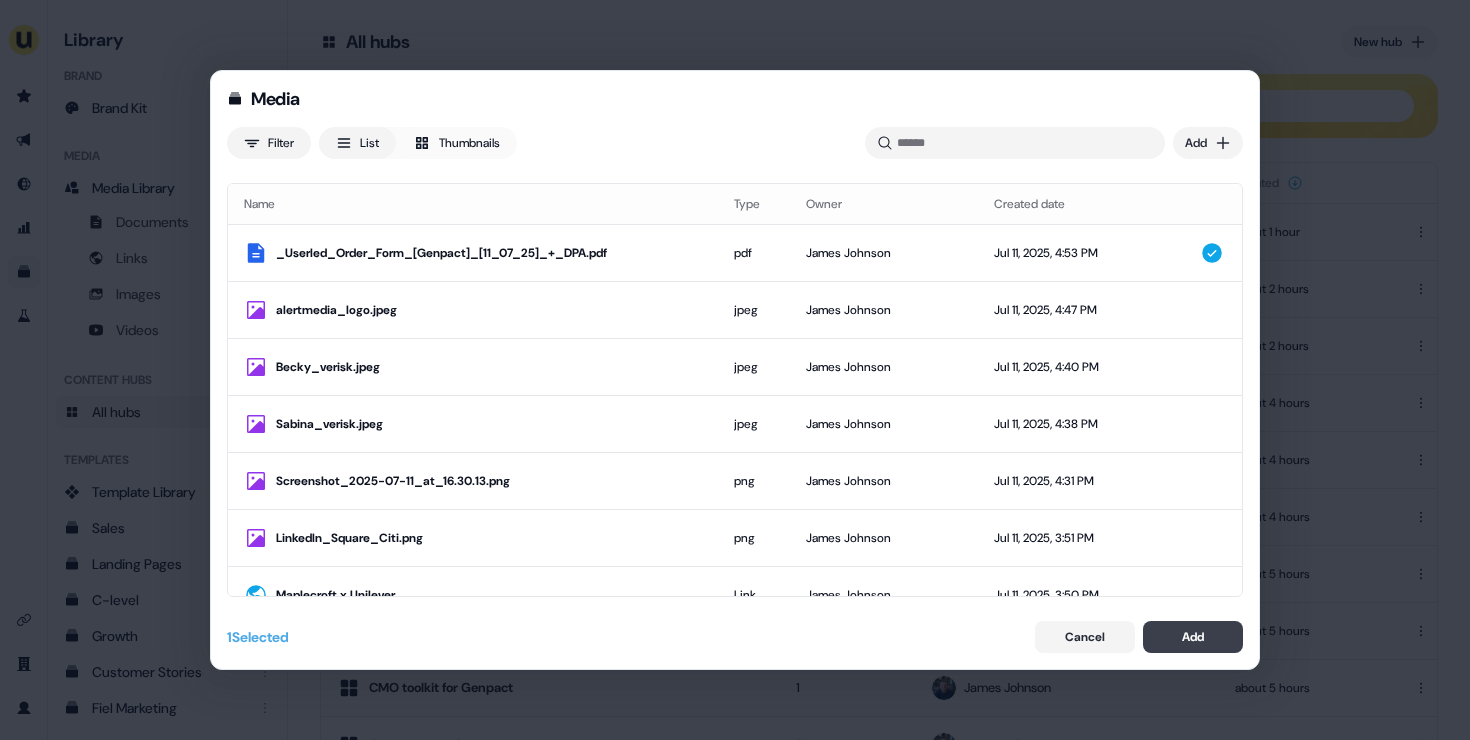 click on "Add" at bounding box center [1193, 637] 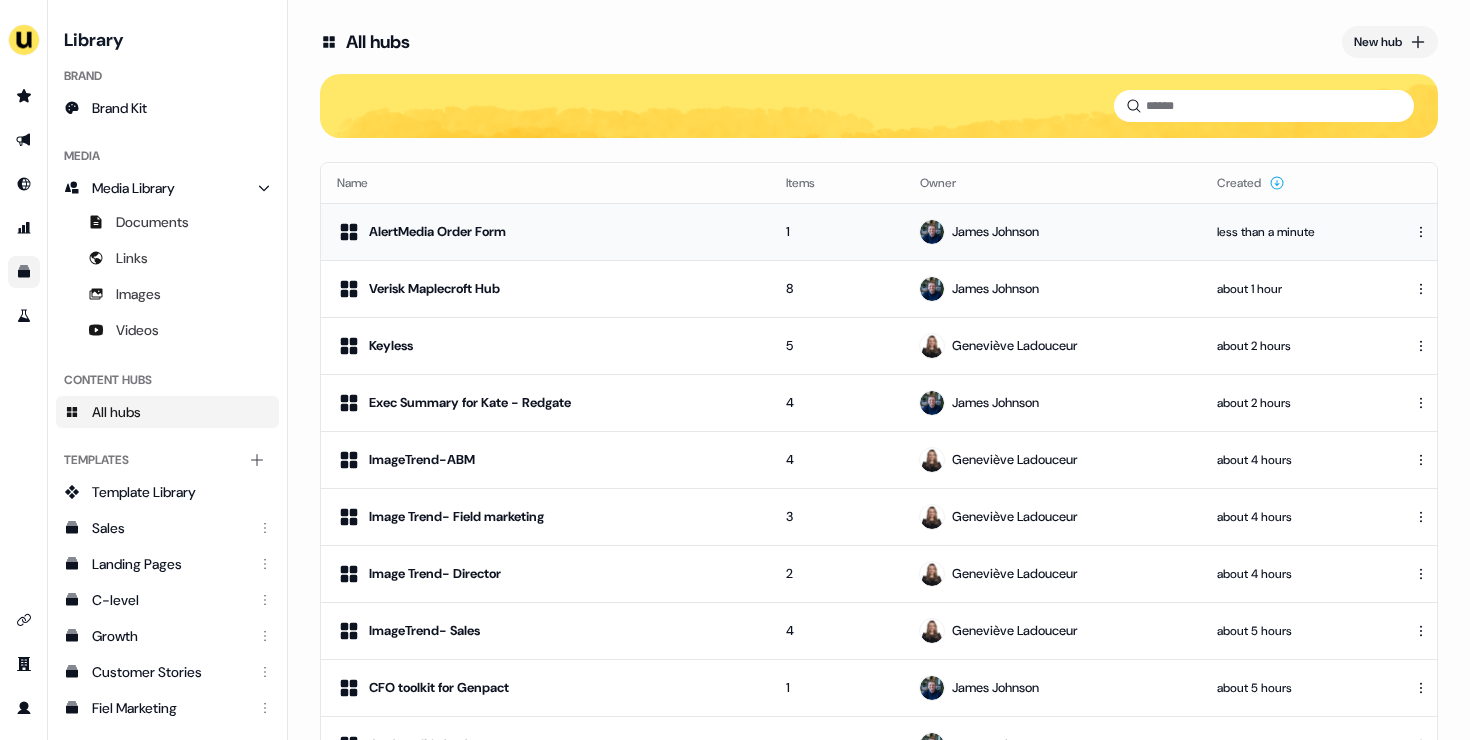 click on "AlertMedia Order Form" at bounding box center (545, 231) 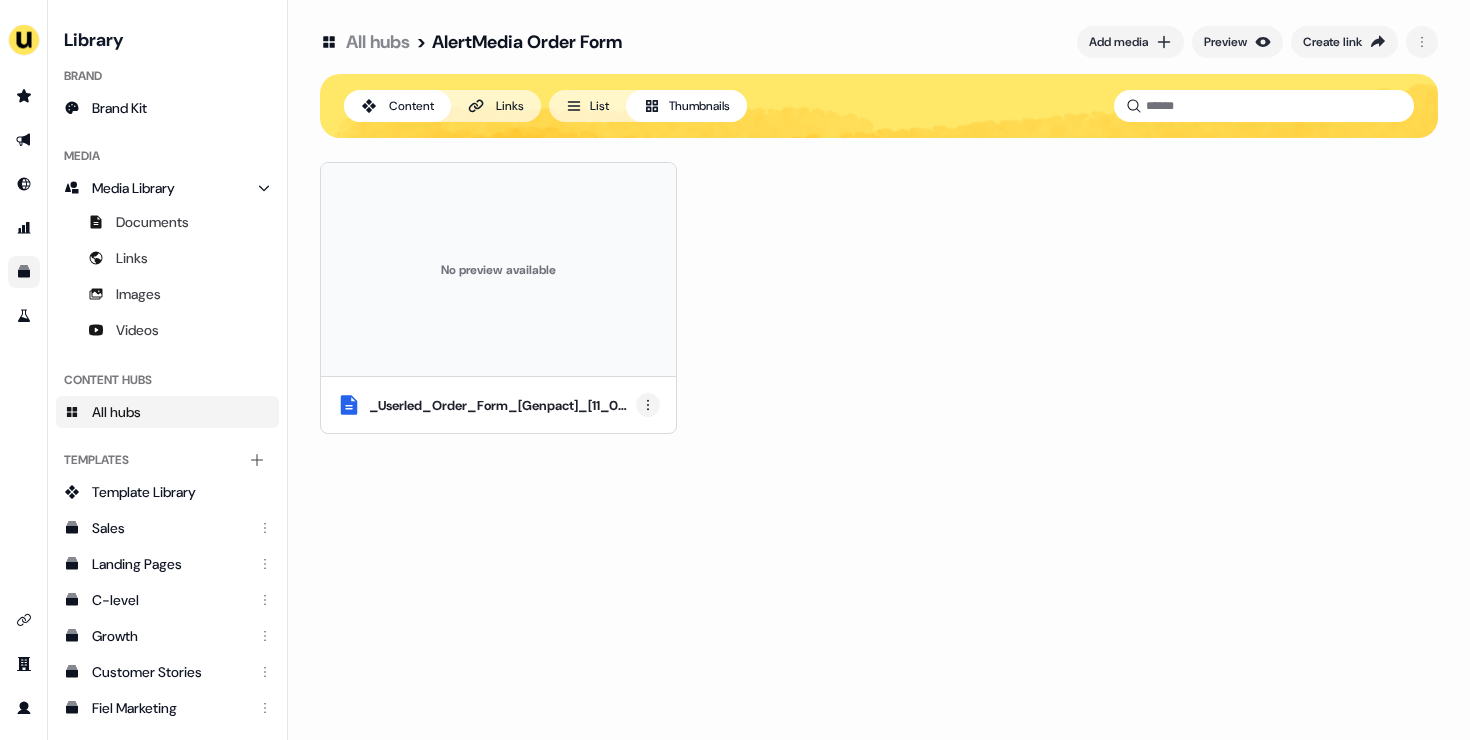 click on "For the best experience switch devices to a bigger screen. Go to Userled.io Library Brand Brand Kit Media Media Library Documents Links Images Videos Content Hubs All hubs Templates   Add collection Template Library Sales Landing Pages C-level Growth Customer Stories Fiel Marketing Linkedin Engagement Conversion Persona Gong Videos Francais Customer Success Sales Templates  ROI Templates Competitor Comparisons Outreach Templates Proposal Templates Capability Templates C-Suite Value Templates CS samples All hubs > AlertMedia Order Form  Add media Preview Create link Content Links List Thumbnails No preview available _Userled_Order_Form_[Genpact]_[11_07_25]_+_DPA.pdf" at bounding box center [735, 370] 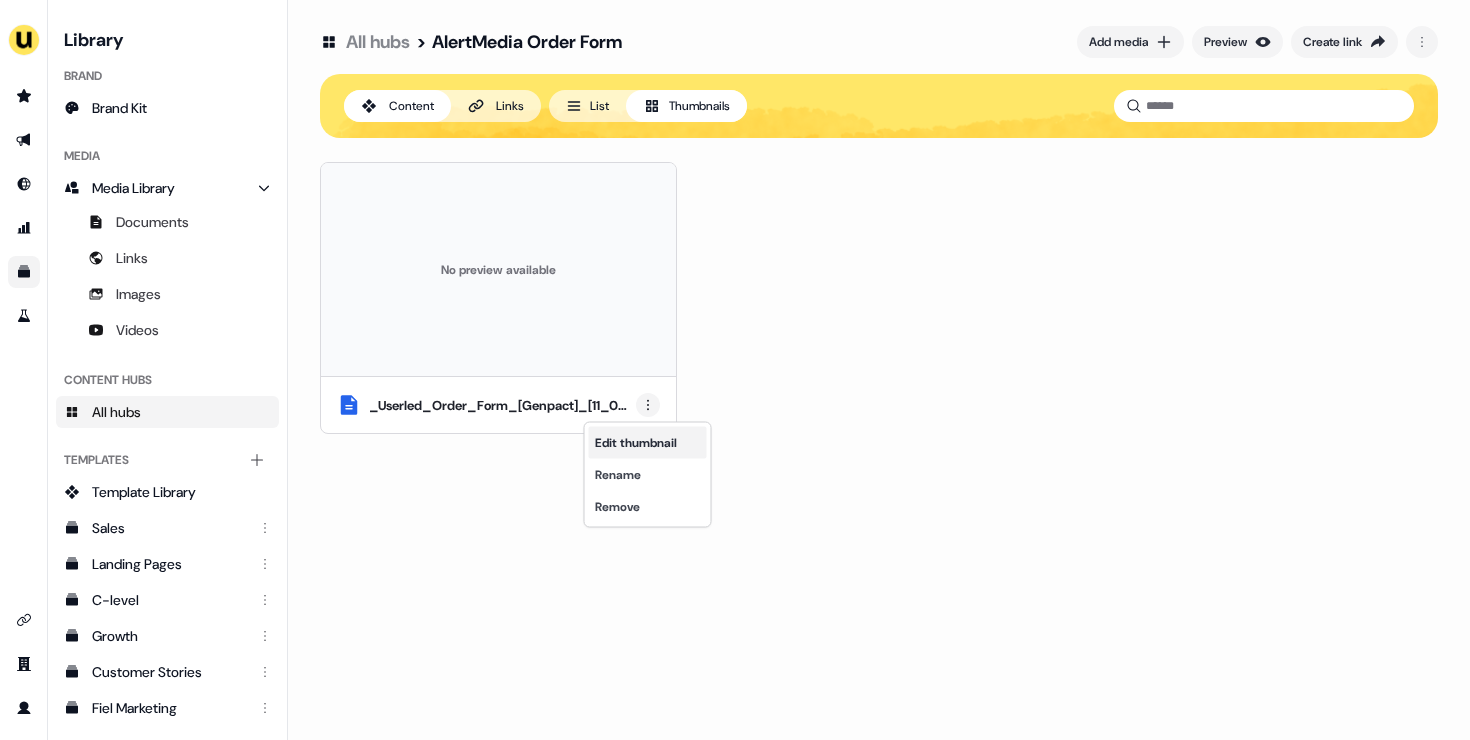 click on "Edit thumbnail" at bounding box center (648, 443) 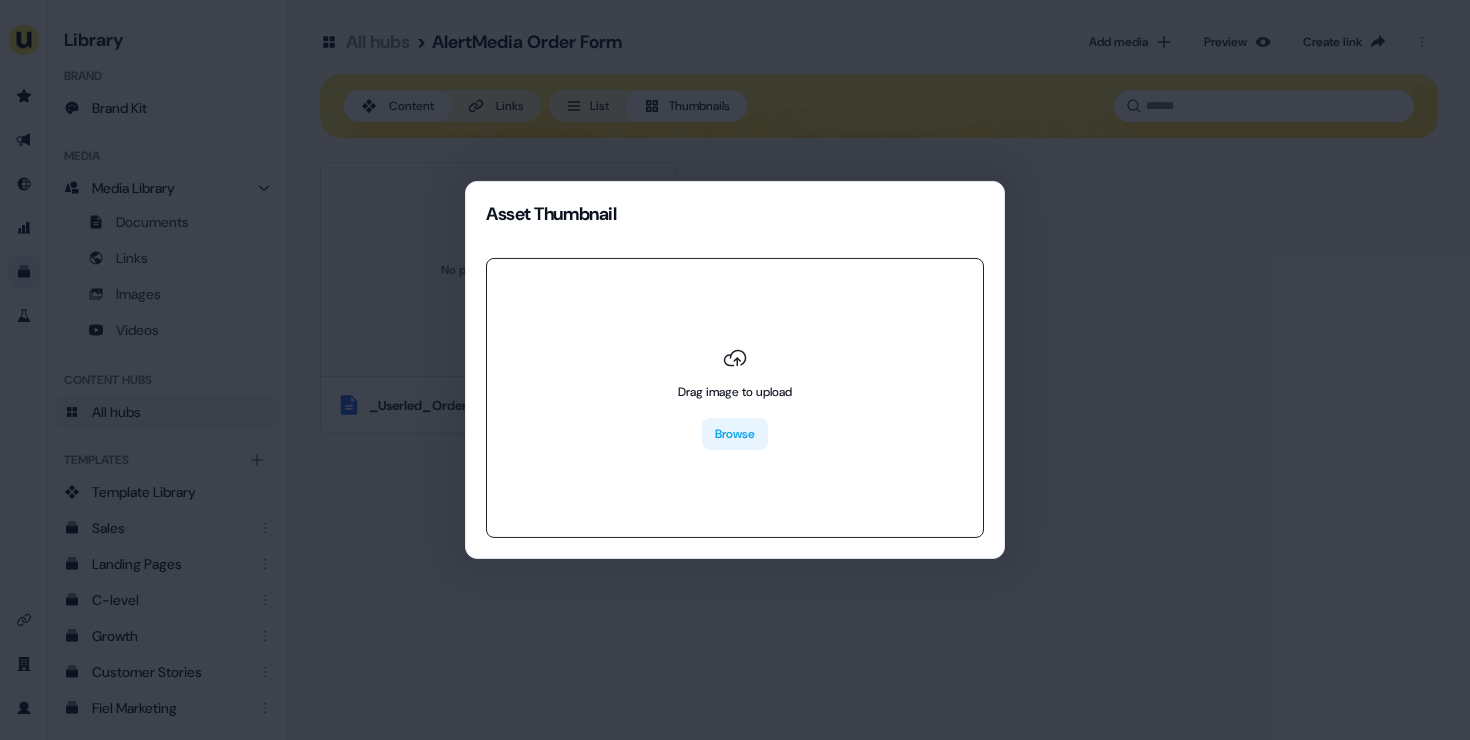 click on "Browse" at bounding box center [735, 434] 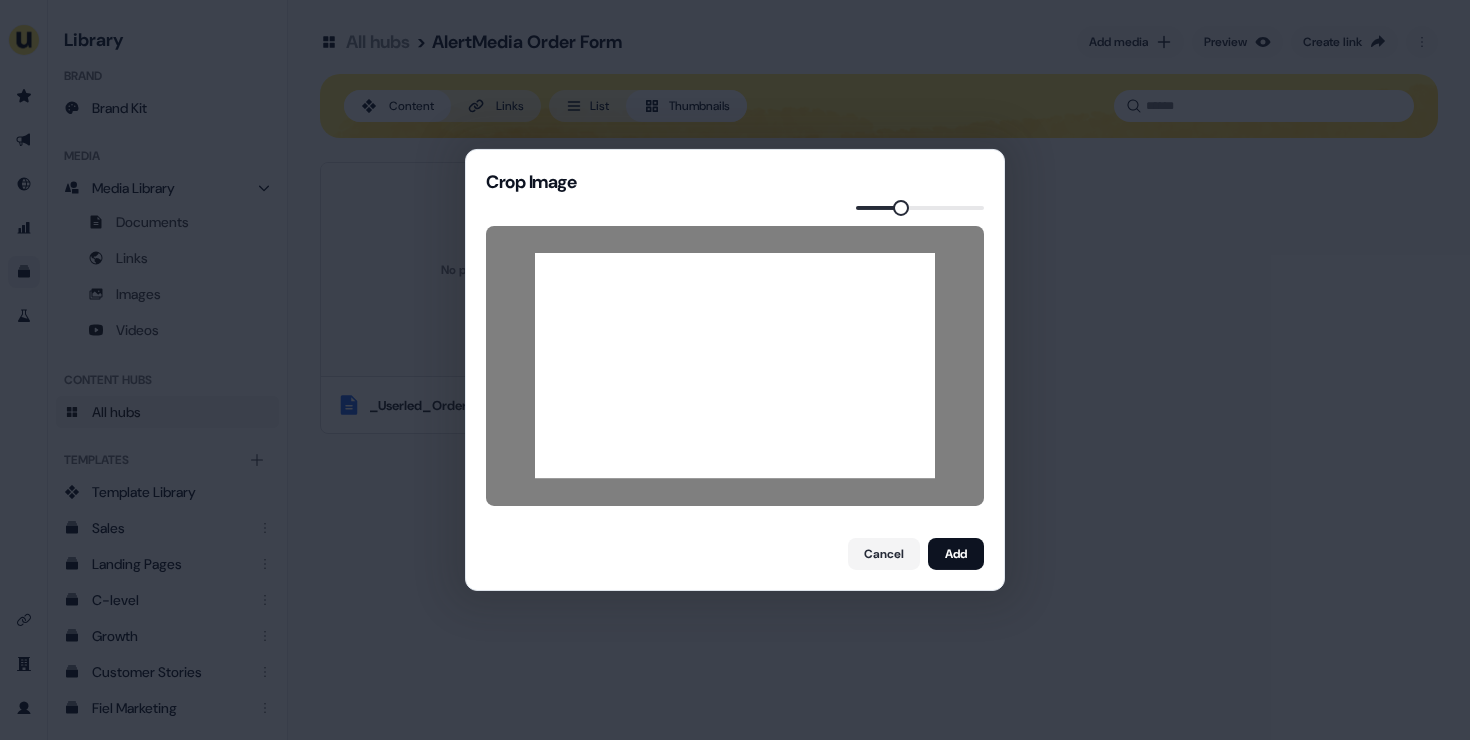 drag, startPoint x: 830, startPoint y: 397, endPoint x: 830, endPoint y: 421, distance: 24 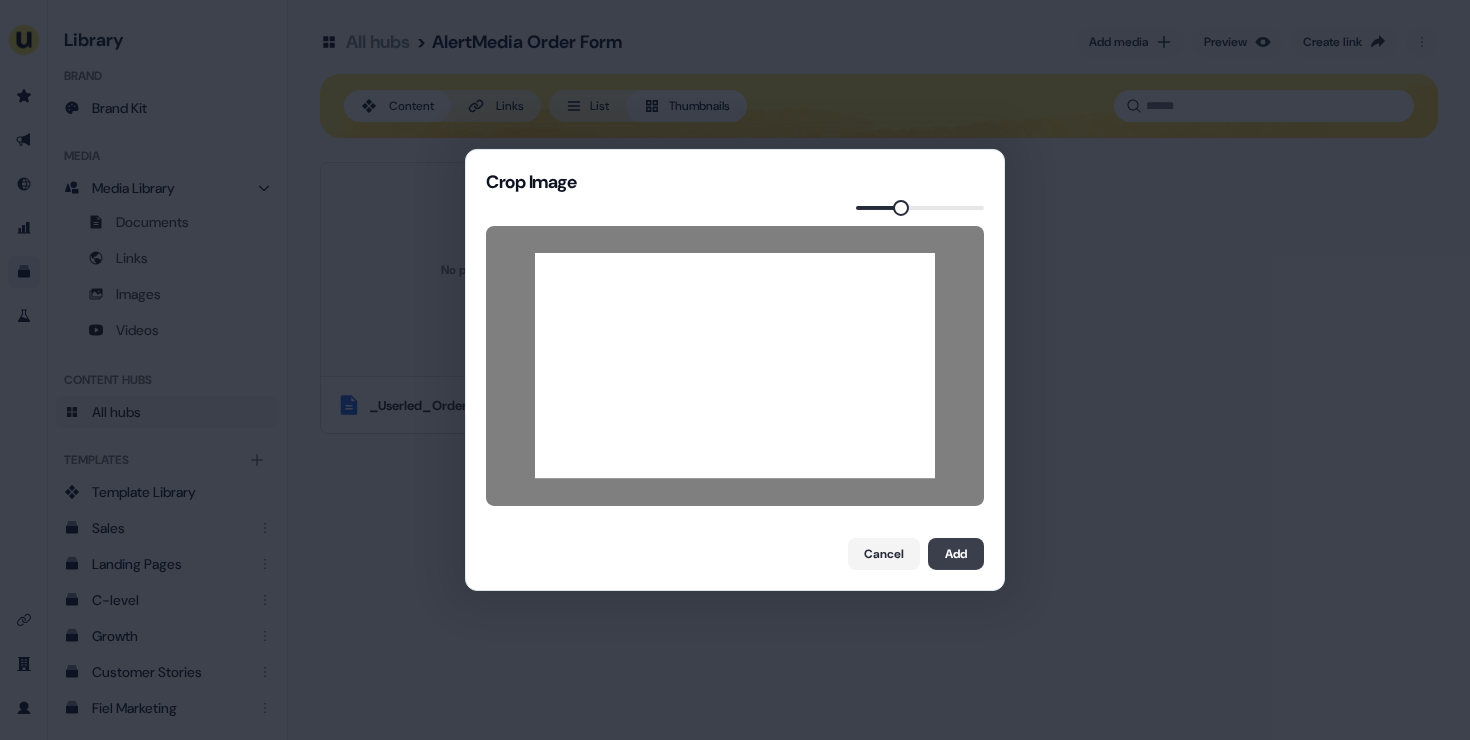 click on "Add" at bounding box center (956, 554) 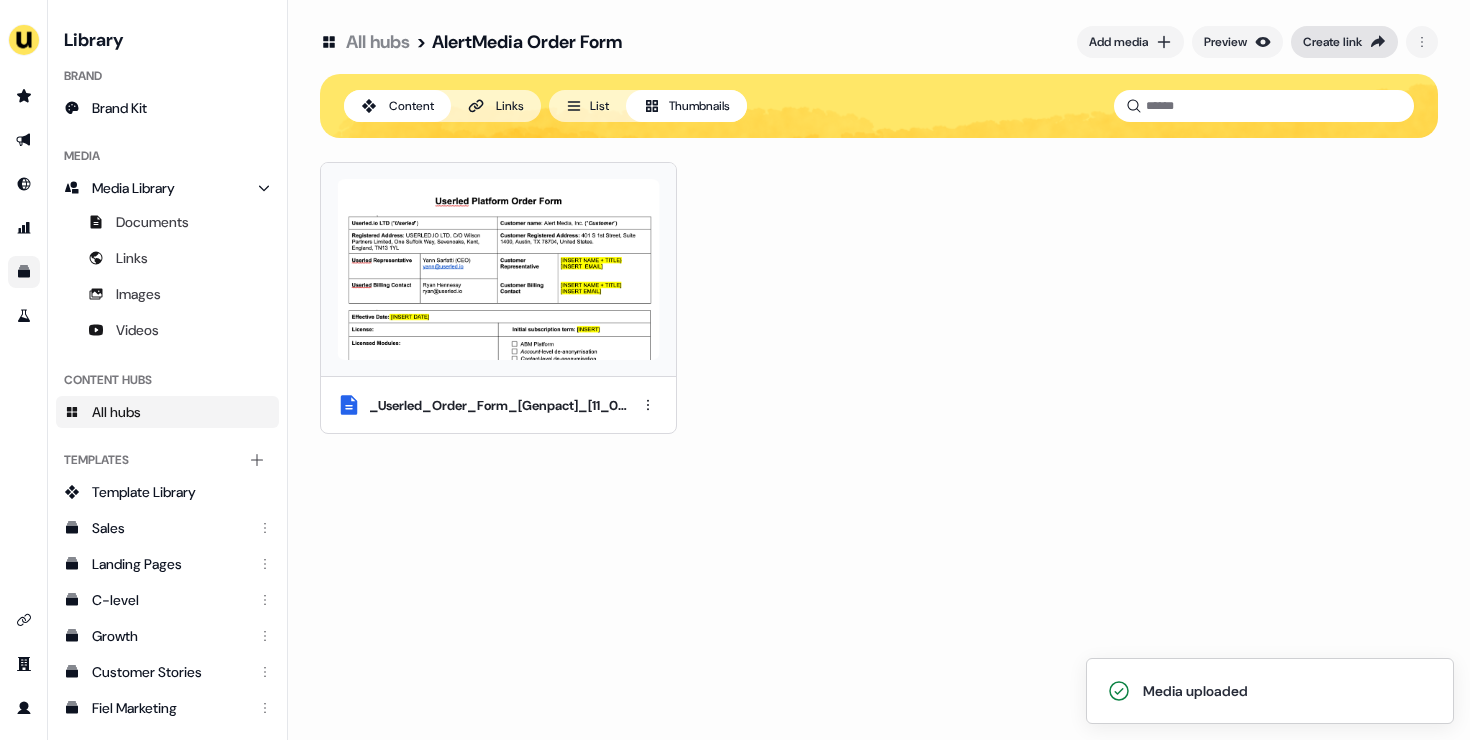 click on "Create link" at bounding box center [1332, 42] 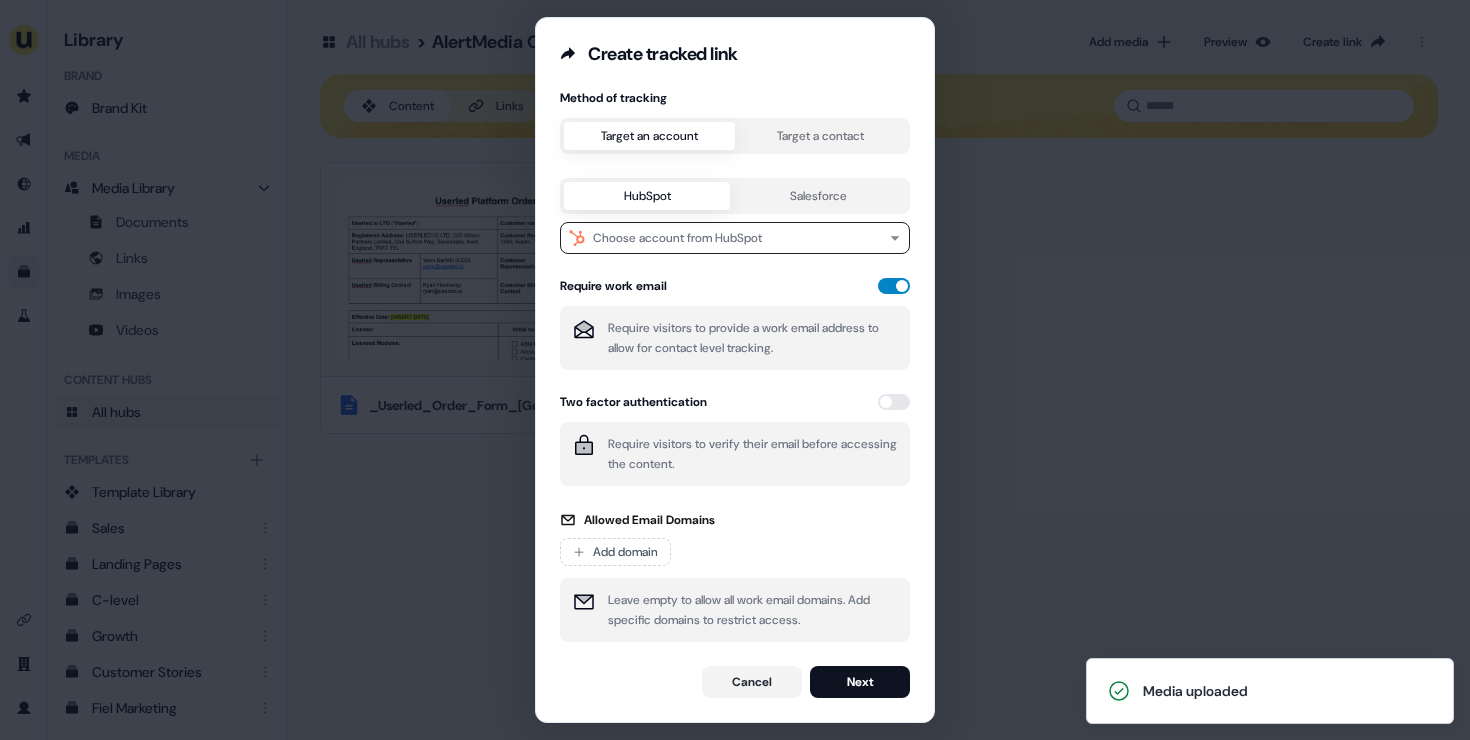 click at bounding box center (894, 286) 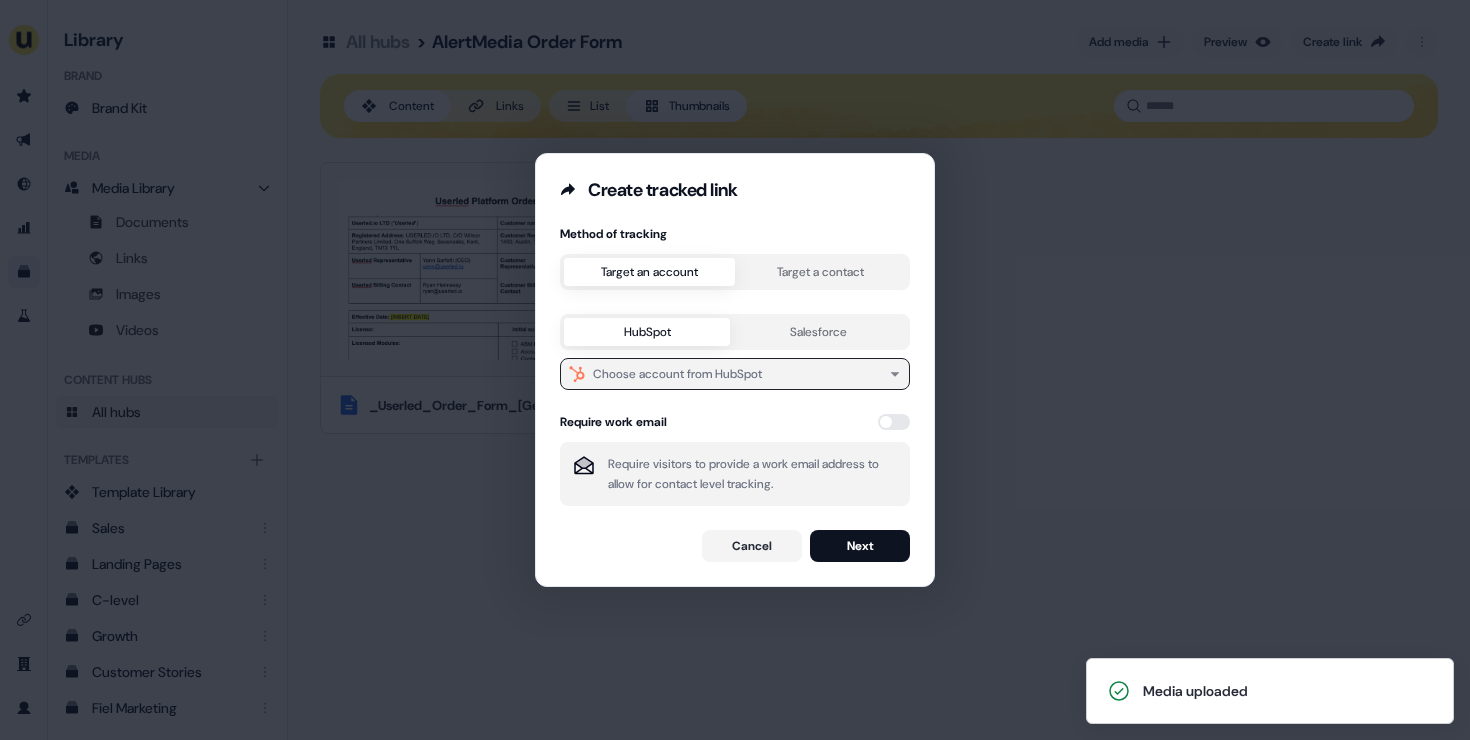 click on "Choose account from HubSpot" at bounding box center [677, 374] 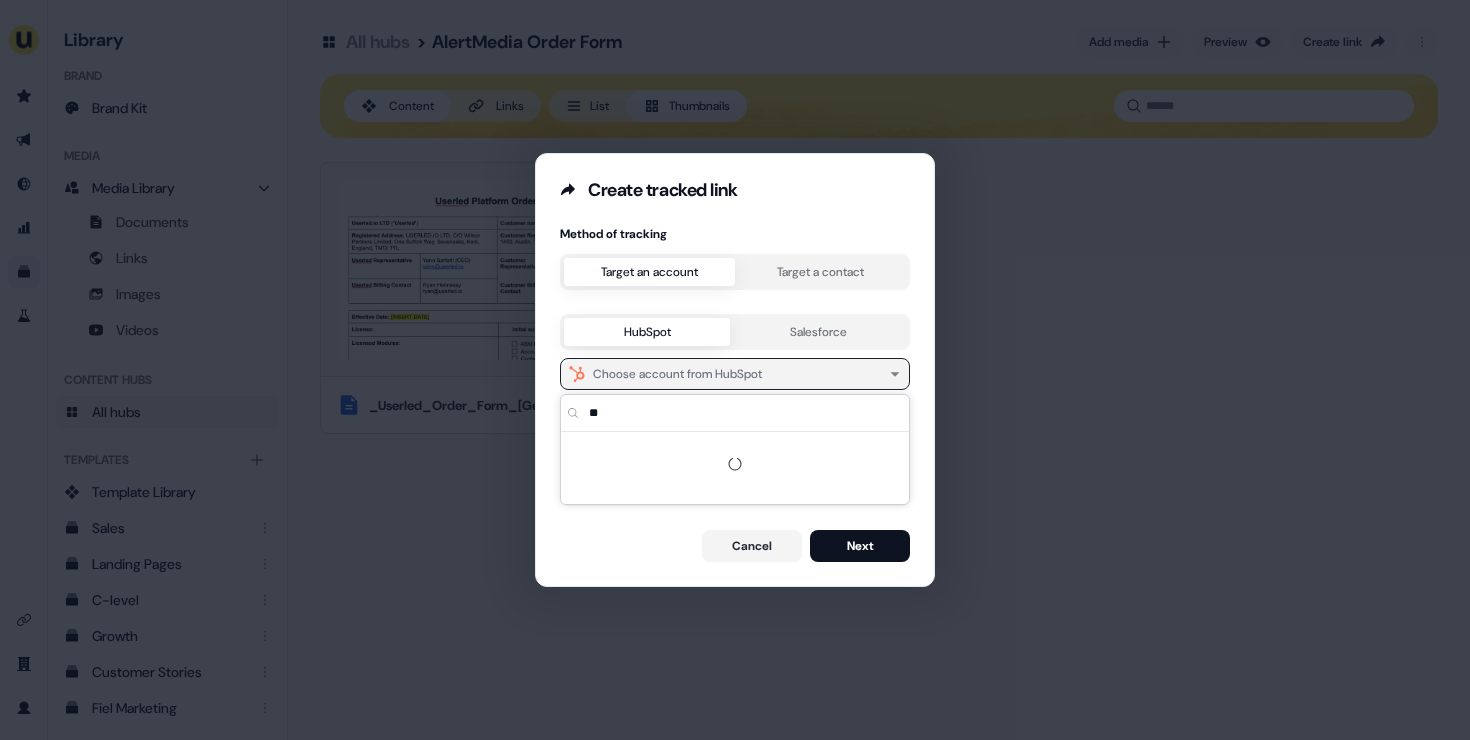 type on "*" 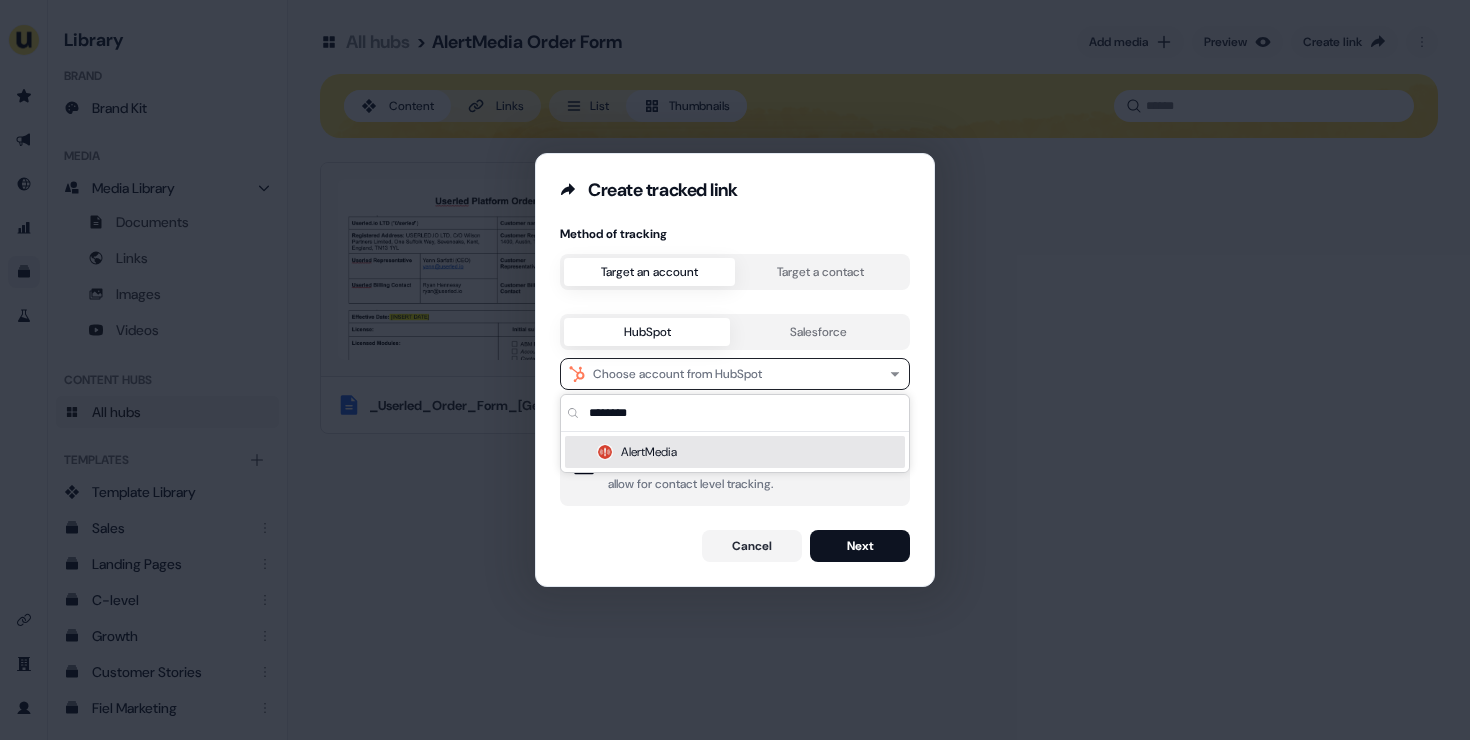 type on "********" 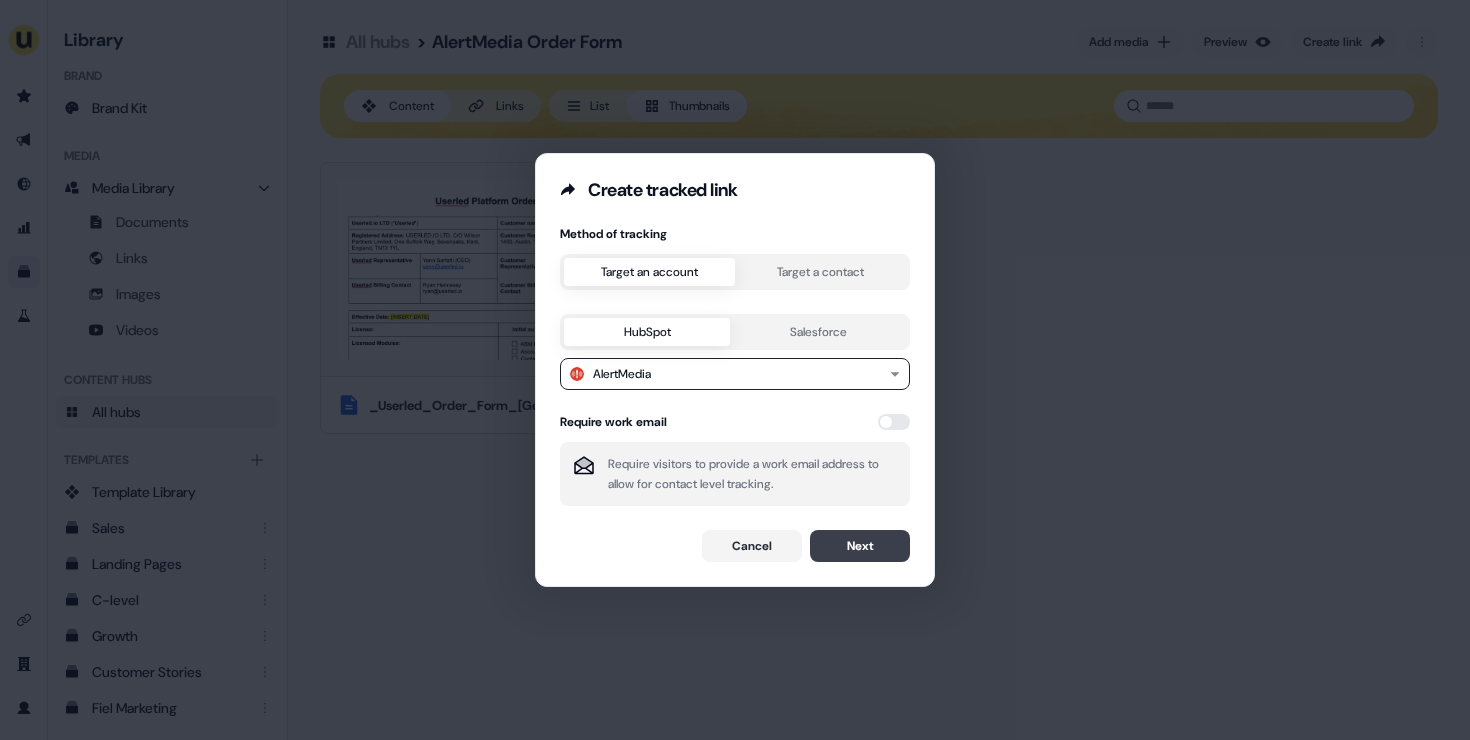 click on "Next" at bounding box center [860, 546] 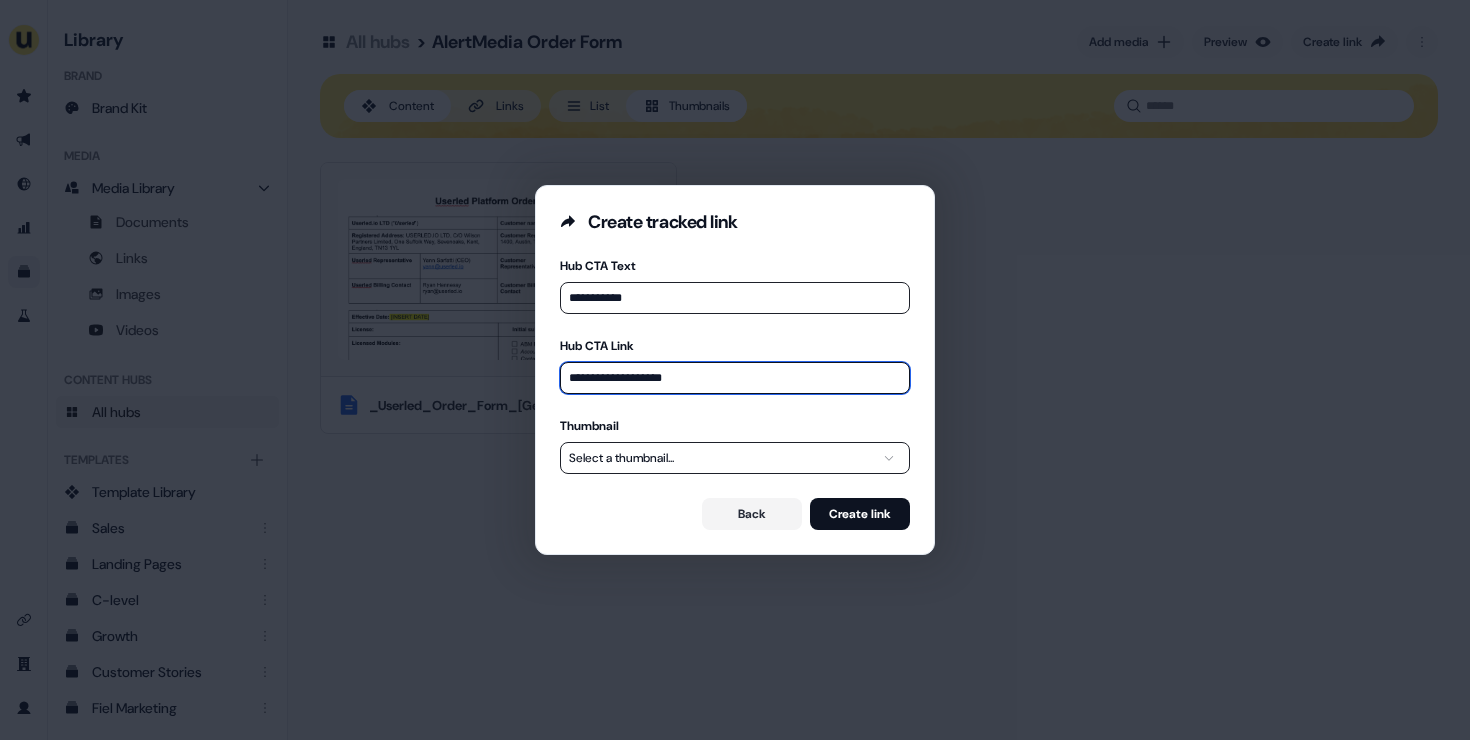click on "**********" at bounding box center (735, 378) 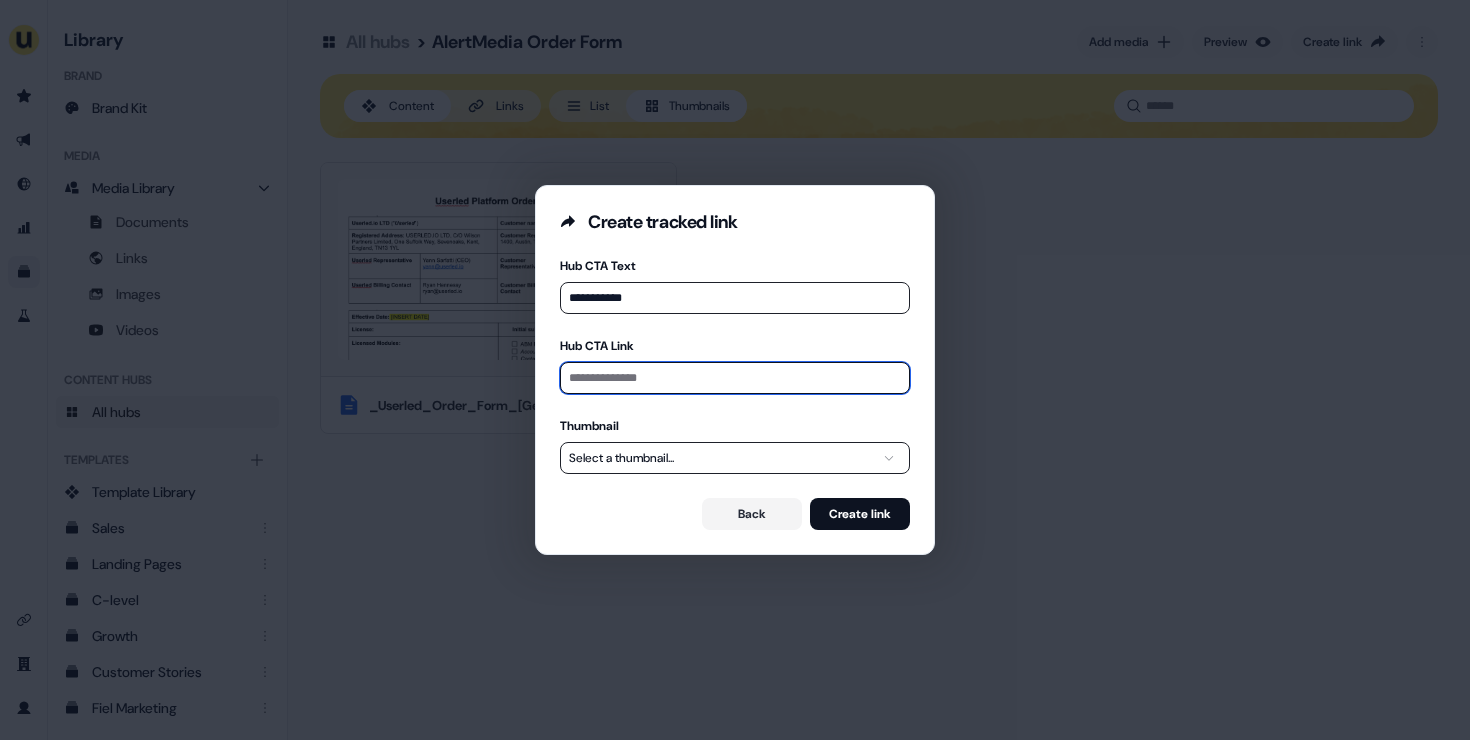 paste on "**********" 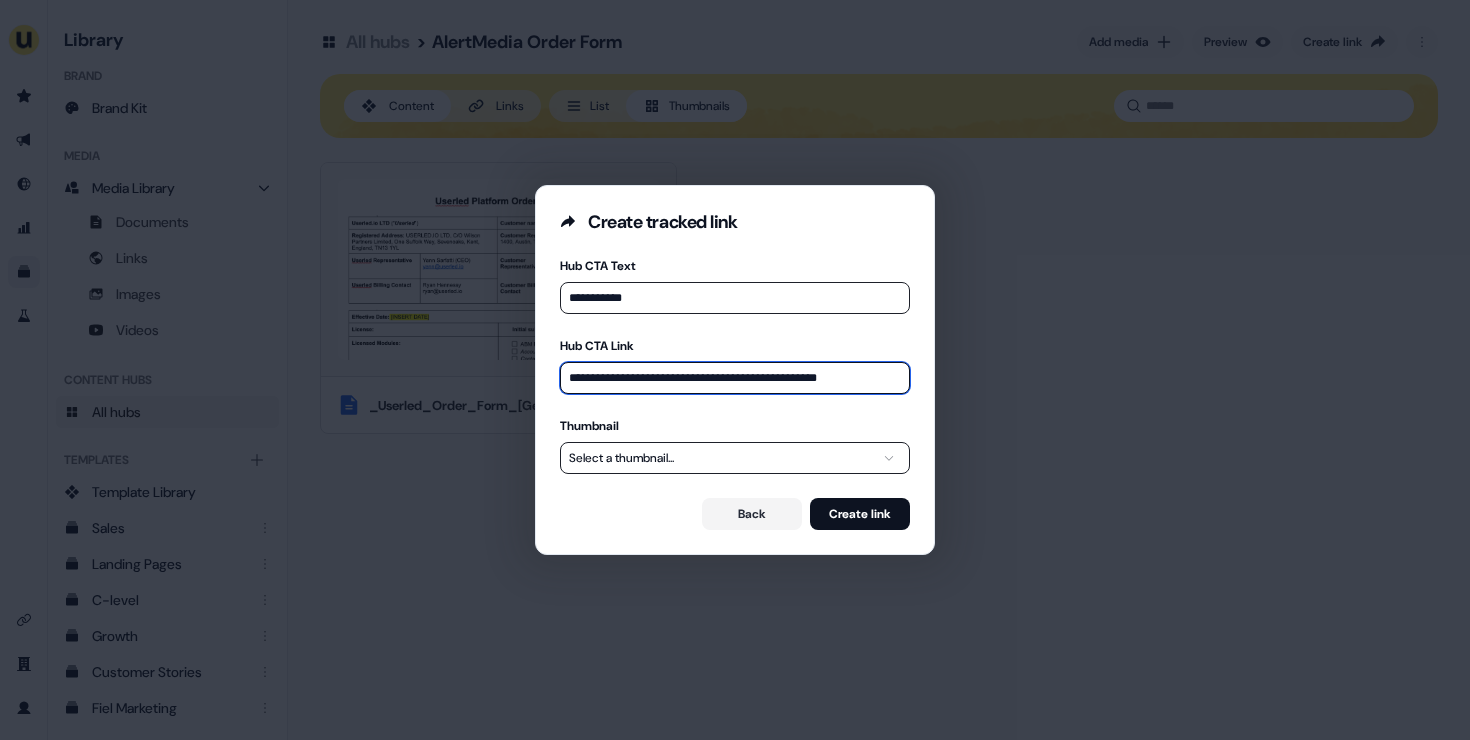 type on "**********" 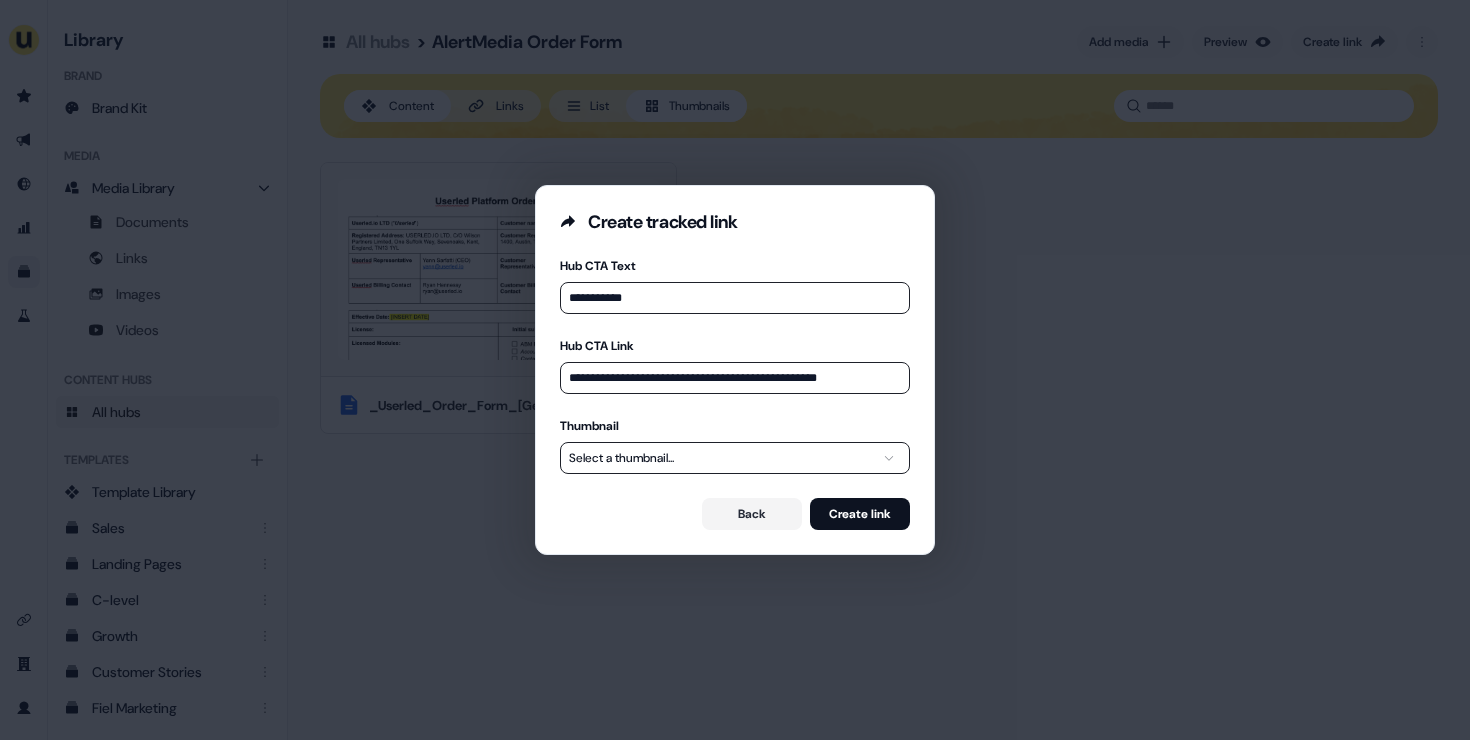 click on "**********" at bounding box center (735, 370) 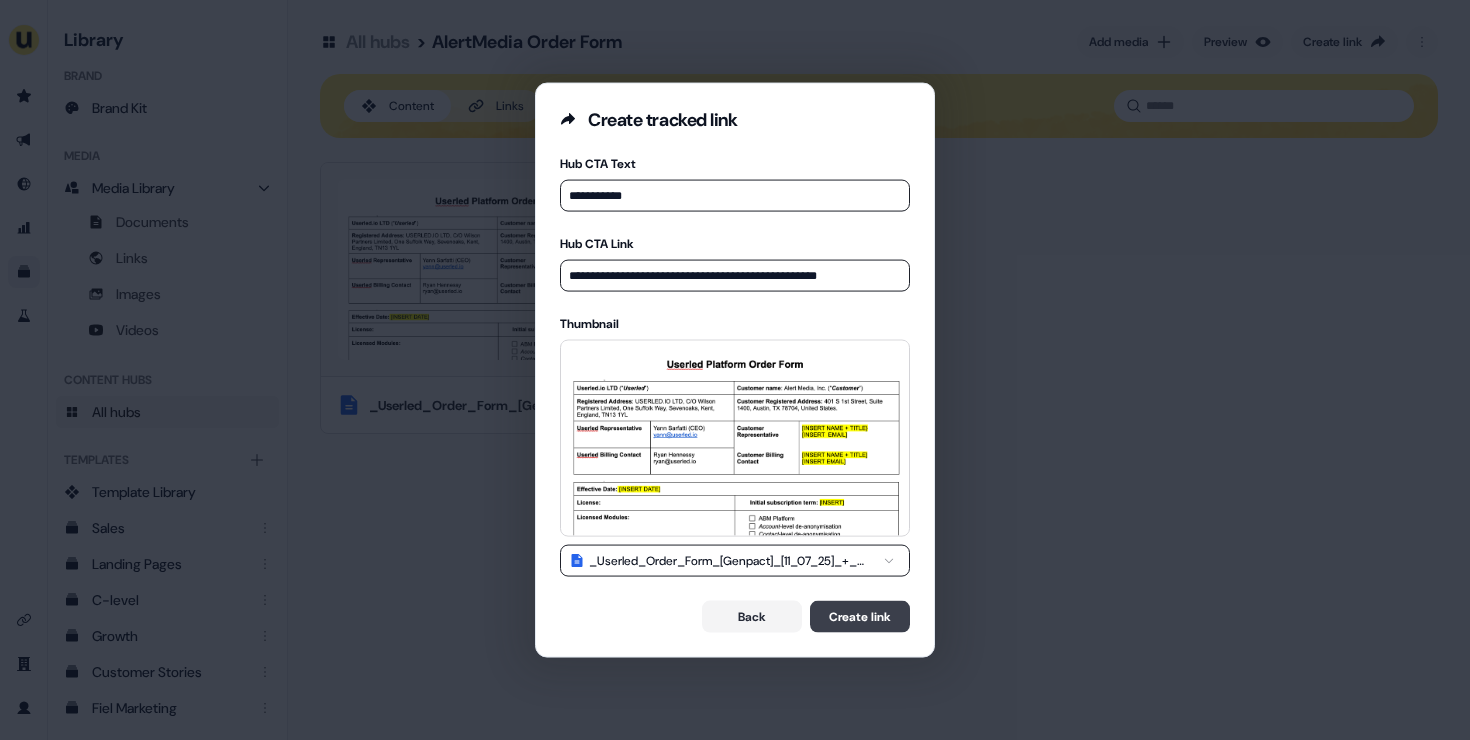 click on "Create link" at bounding box center [860, 616] 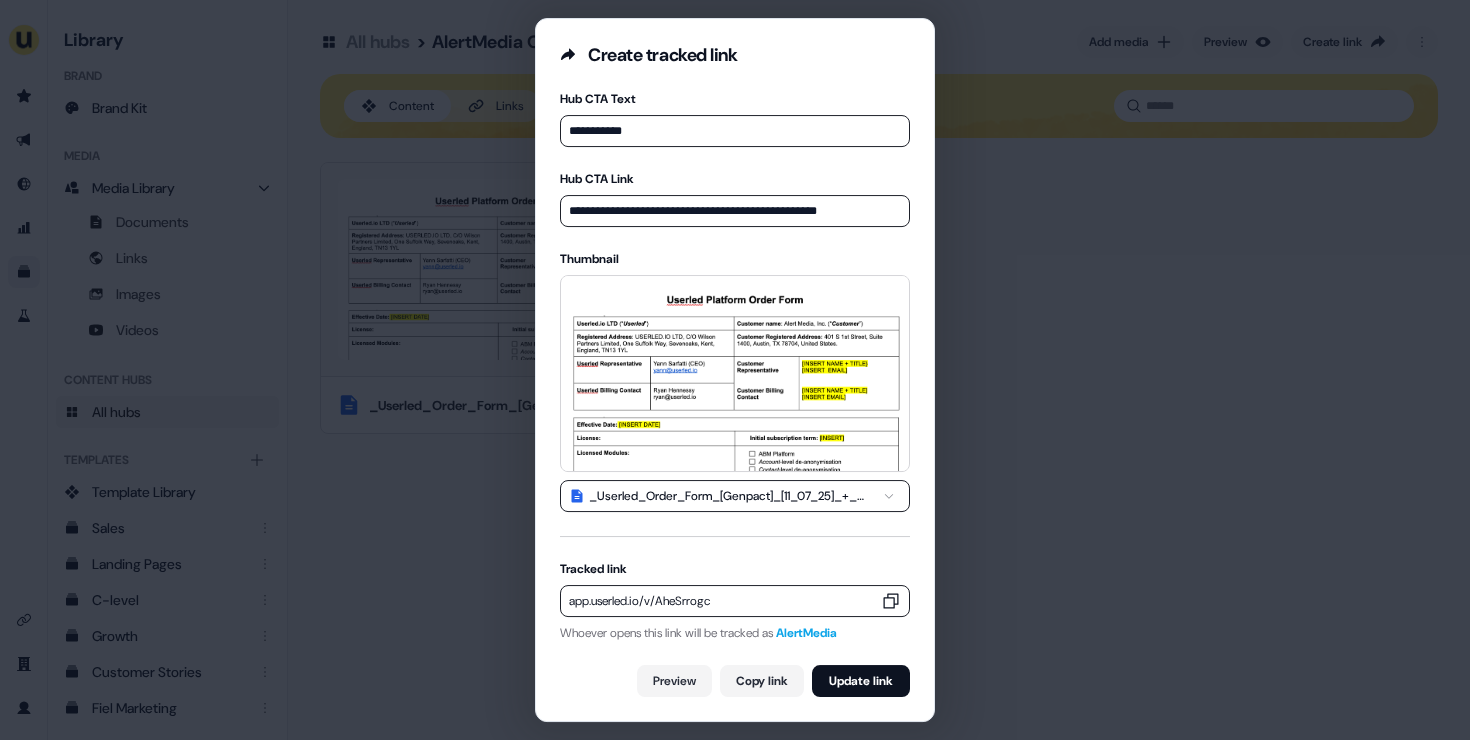 click 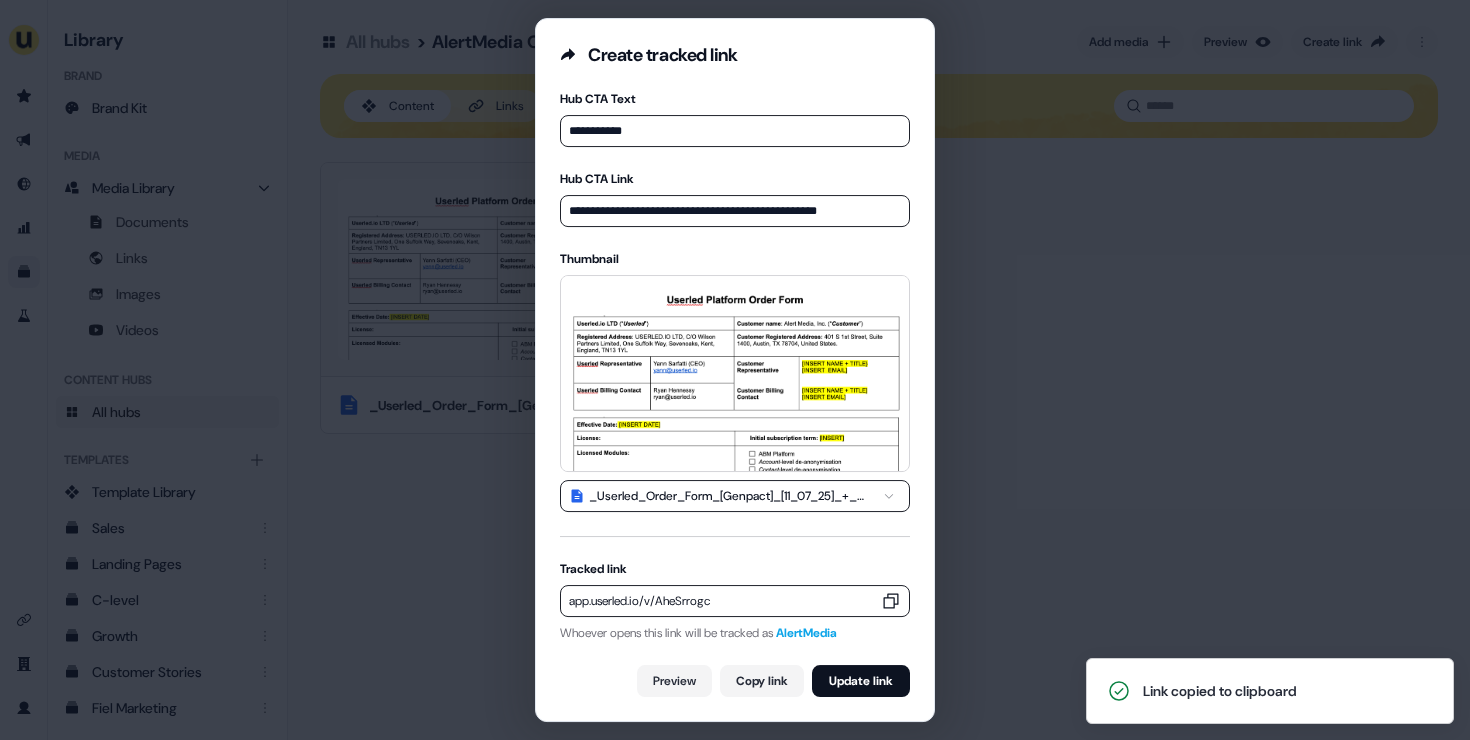 click on "**********" at bounding box center [735, 370] 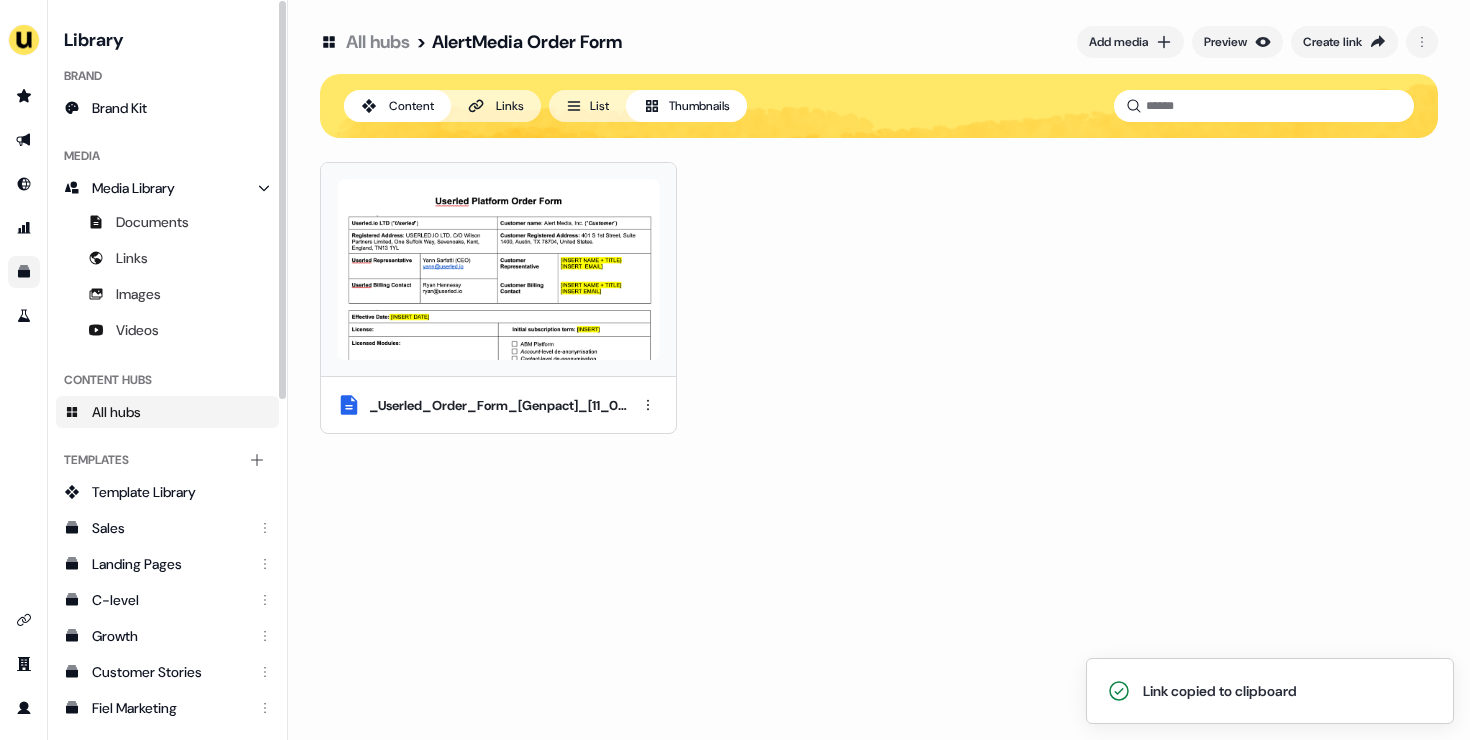 click on "All hubs" at bounding box center (167, 412) 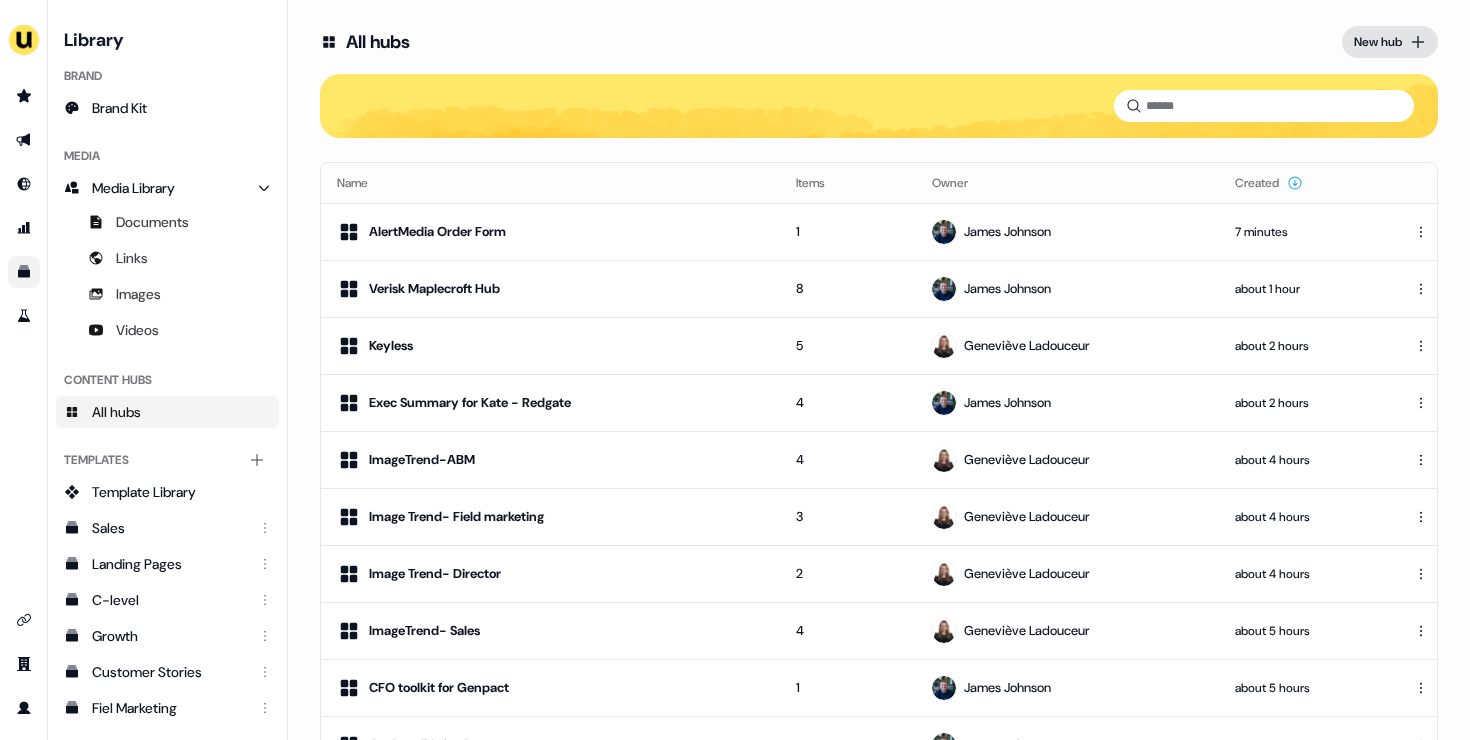 click on "New hub" at bounding box center [1378, 42] 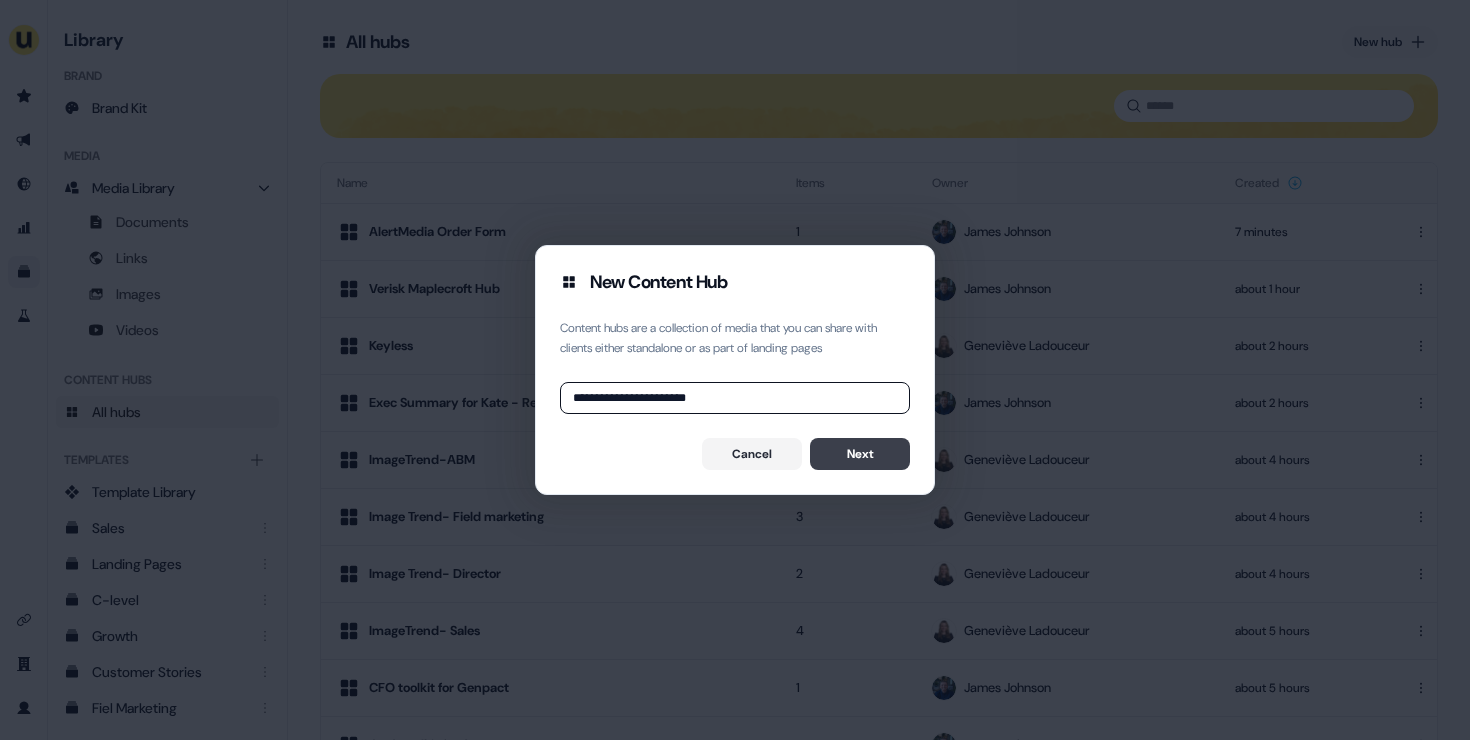 type on "**********" 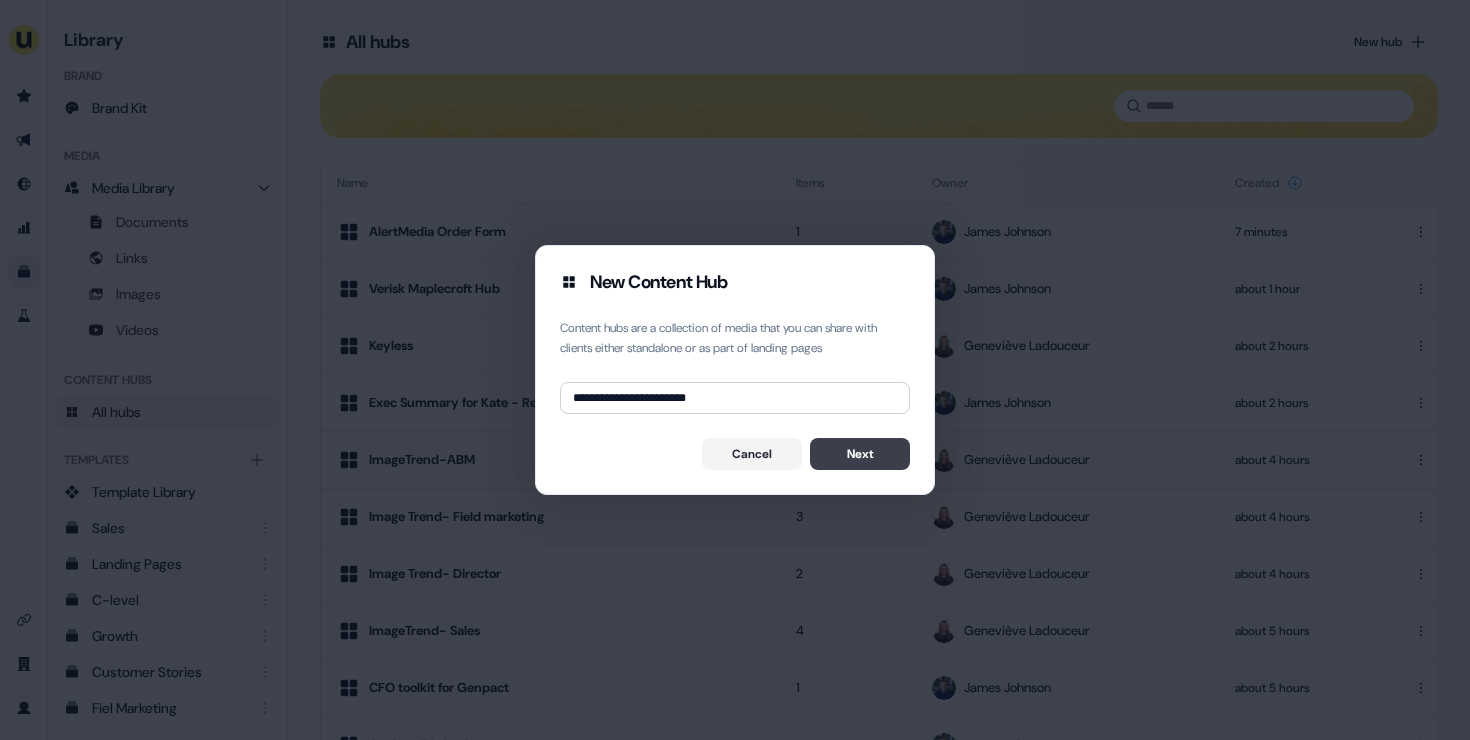 click on "Next" at bounding box center (860, 454) 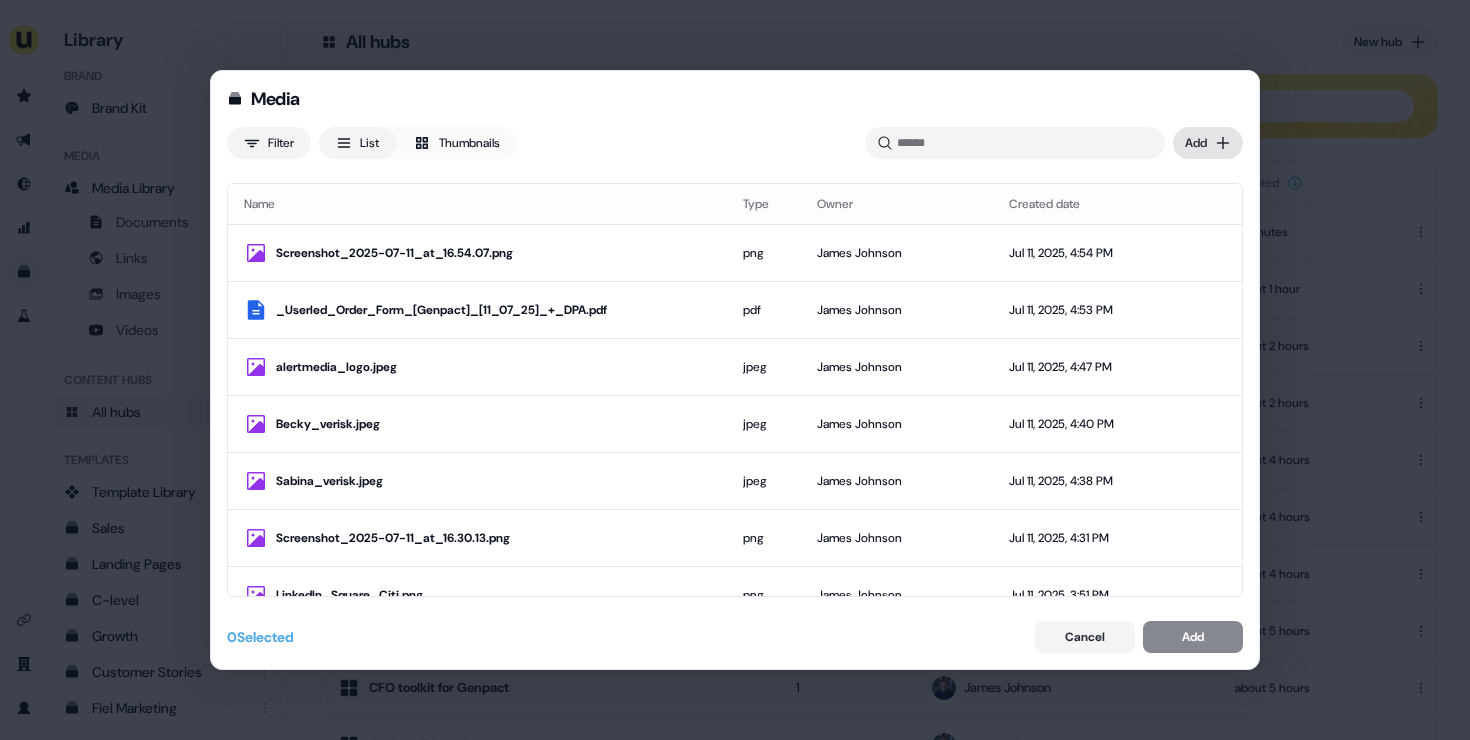 click on "Media Filter List Thumbnails Uploaded Add Name Type Owner Created date Screenshot_2025-07-11_at_16.54.07.png png [FIRST] [LAST] Jul 11, 2025, 4:54 PM _Userled_Order_Form_[Genpact]_[11_07_25]_+_DPA.pdf pdf [FIRST] [LAST] Jul 11, 2025, 4:53 PM alertmedia_logo.jpeg jpeg [FIRST] [LAST] Jul 11, 2025, 4:47 PM Becky_verisk.jpeg jpeg [FIRST] [LAST] Jul 11, 2025, 4:40 PM Sabina_verisk.jpeg jpeg [FIRST] [LAST] Jul 11, 2025, 4:38 PM Screenshot_2025-07-11_at_16.30.13.png png [FIRST] [LAST] Jul 11, 2025, 4:31 PM LinkedIn_Square_Citi.png png [FIRST] [LAST] Jul 11, 2025, 3:51 PM Maplecroft x Unilever Link [FIRST] [LAST] Jul 11, 2025, 3:50 PM Maplecroft x Lenovo Link [FIRST] [LAST] Jul 11, 2025, 3:50 PM Maplecroft x FedEx Link [FIRST] [LAST] Jul 11, 2025, 3:49 PM Proposal_-_Verisk_Maplecroft_.pdf pdf [FIRST] [LAST] Jul 11, 2025, 3:45 PM gl.jpeg jpeg [FIRST] [LAST] Jul 11, 2025, 3:12 PM Screenshot_2025-06-24_at_12.20.22.png png [FIRST] [LAST] Jul 11, 2025, 3:11 PM Screenshot_2025-07-10_at_15.12.33.png png Link [FIRST] [LAST]" at bounding box center (735, 370) 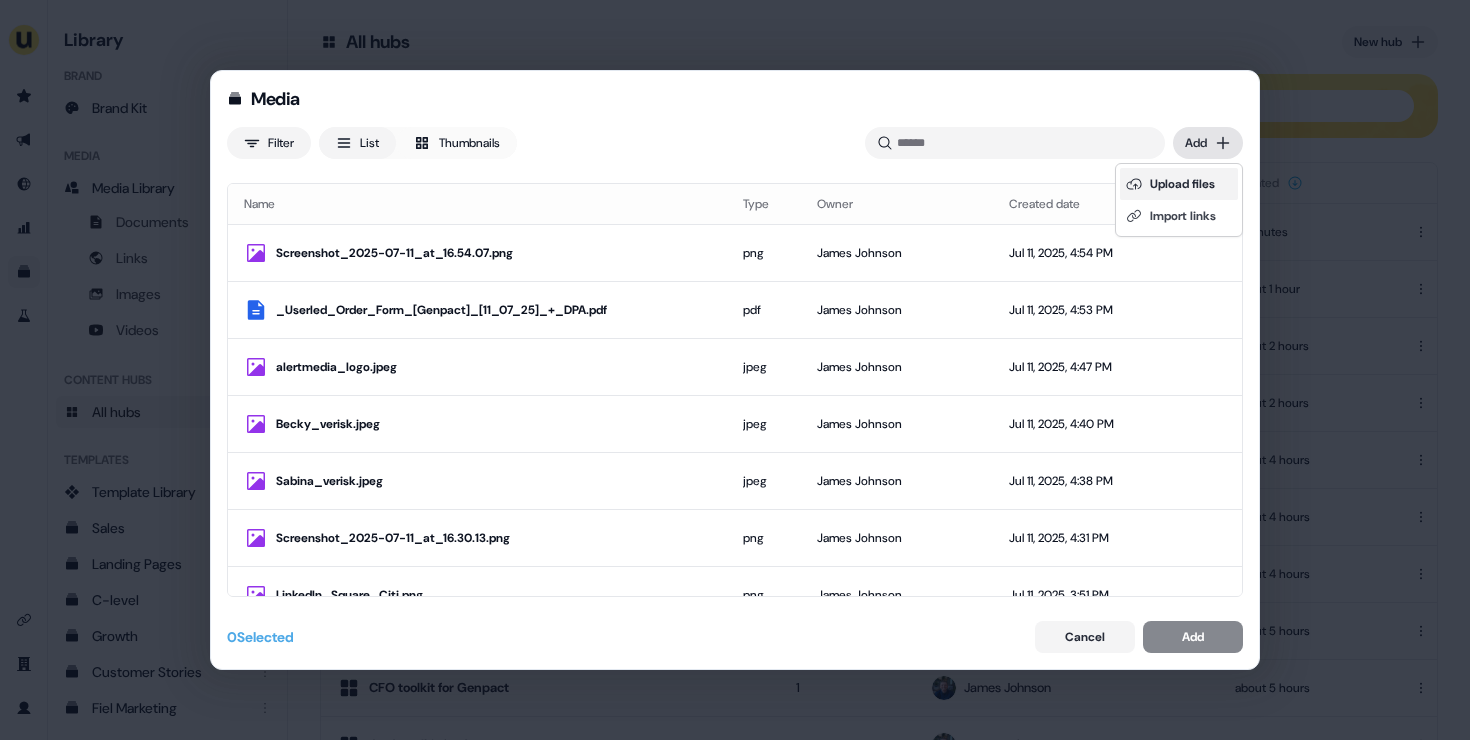 click on "Upload files" at bounding box center [1179, 184] 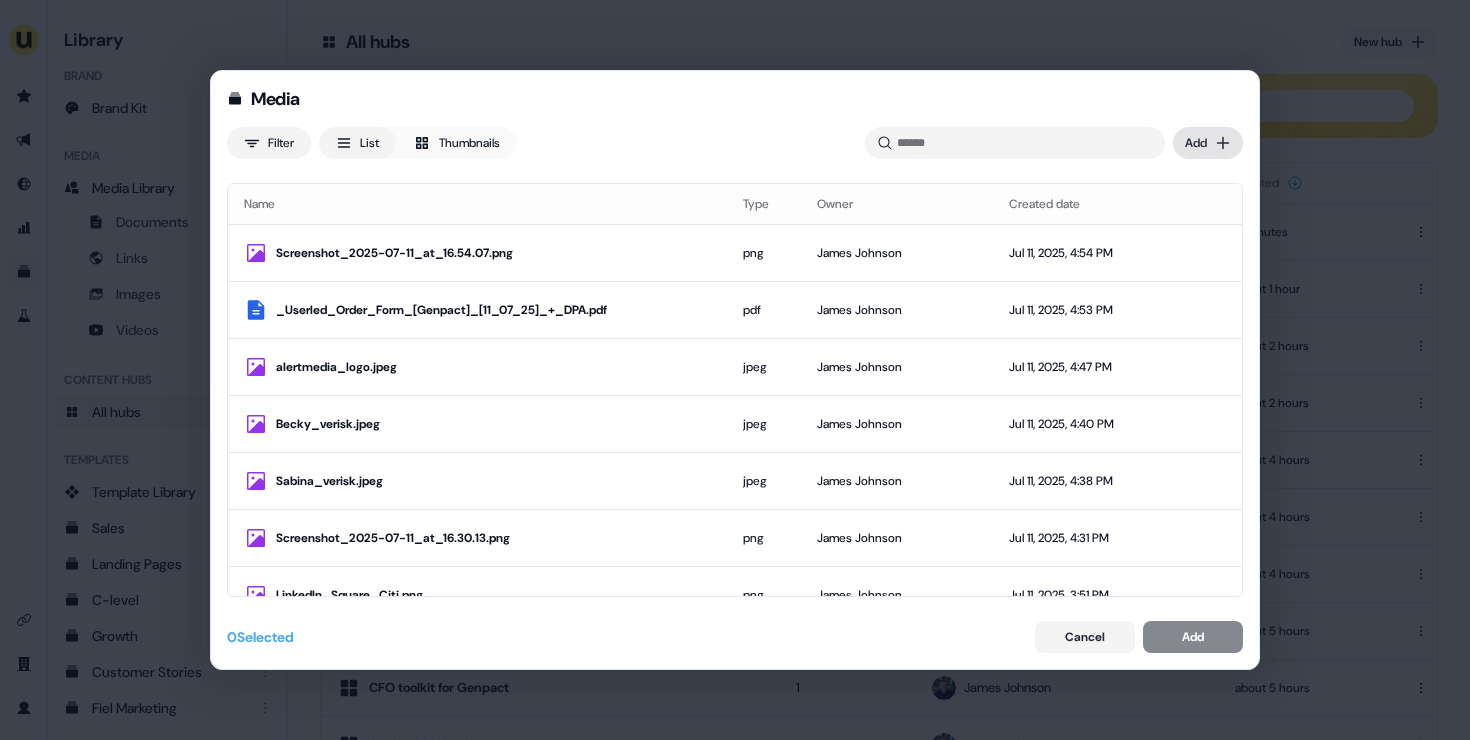 click on "Media Filter List Thumbnails Uploaded Add Name Type Owner Created date Screenshot_2025-07-11_at_16.54.07.png png [FIRST] [LAST] Jul 11, 2025, 4:54 PM _Userled_Order_Form_[Genpact]_[11_07_25]_+_DPA.pdf pdf [FIRST] [LAST] Jul 11, 2025, 4:53 PM alertmedia_logo.jpeg jpeg [FIRST] [LAST] Jul 11, 2025, 4:47 PM Becky_verisk.jpeg jpeg [FIRST] [LAST] Jul 11, 2025, 4:40 PM Sabina_verisk.jpeg jpeg [FIRST] [LAST] Jul 11, 2025, 4:38 PM Screenshot_2025-07-11_at_16.30.13.png png [FIRST] [LAST] Jul 11, 2025, 4:31 PM LinkedIn_Square_Citi.png png [FIRST] [LAST] Jul 11, 2025, 3:51 PM Maplecroft x Unilever Link [FIRST] [LAST] Jul 11, 2025, 3:50 PM Maplecroft x Lenovo Link [FIRST] [LAST] Jul 11, 2025, 3:50 PM Maplecroft x FedEx Link [FIRST] [LAST] Jul 11, 2025, 3:49 PM Proposal_-_Verisk_Maplecroft_.pdf pdf [FIRST] [LAST] Jul 11, 2025, 3:45 PM gl.jpeg jpeg [FIRST] [LAST] Jul 11, 2025, 3:12 PM Screenshot_2025-06-24_at_12.20.22.png png [FIRST] [LAST] Jul 11, 2025, 3:11 PM Screenshot_2025-07-10_at_15.12.33.png png Link [FIRST] [LAST]" at bounding box center [735, 370] 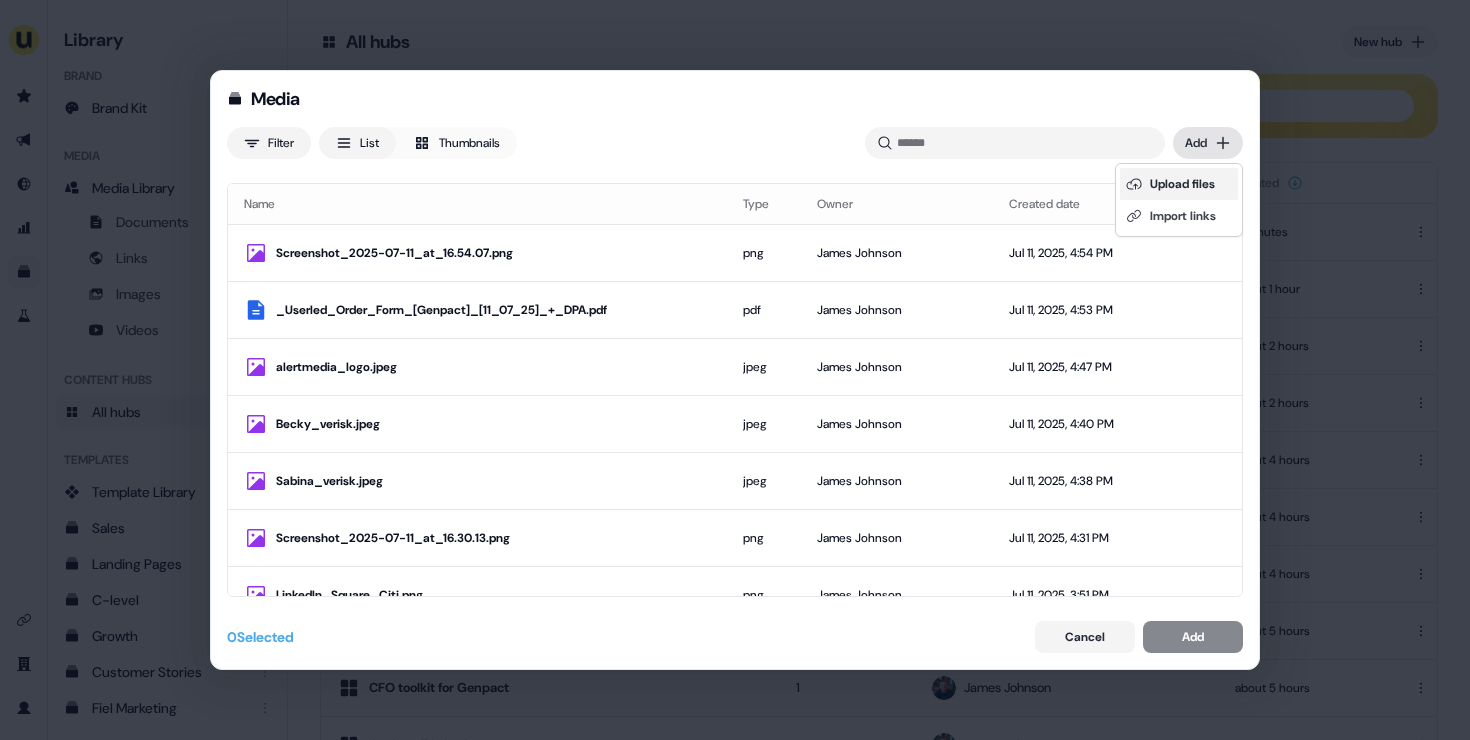 click on "Upload files" at bounding box center (1179, 184) 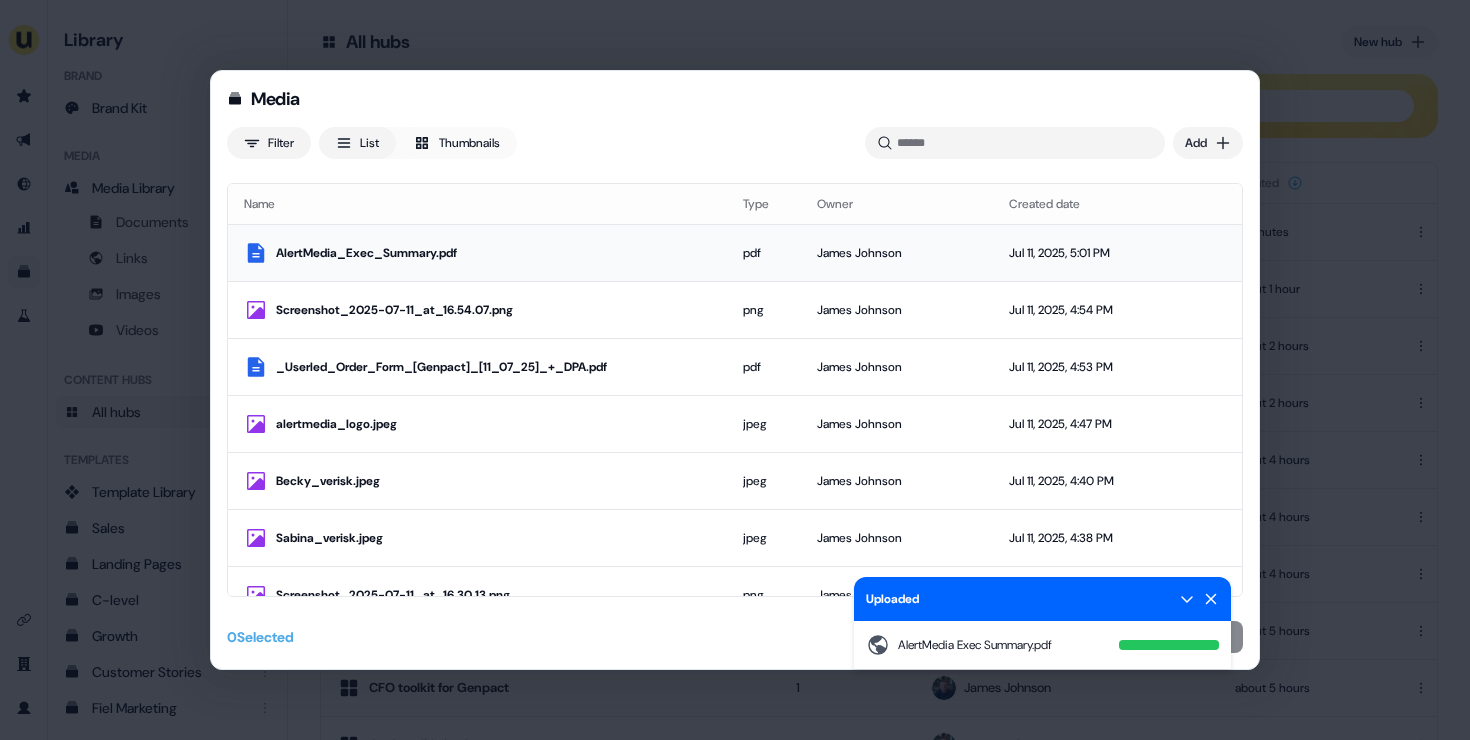 click on "AlertMedia_Exec_Summary.pdf" at bounding box center [493, 253] 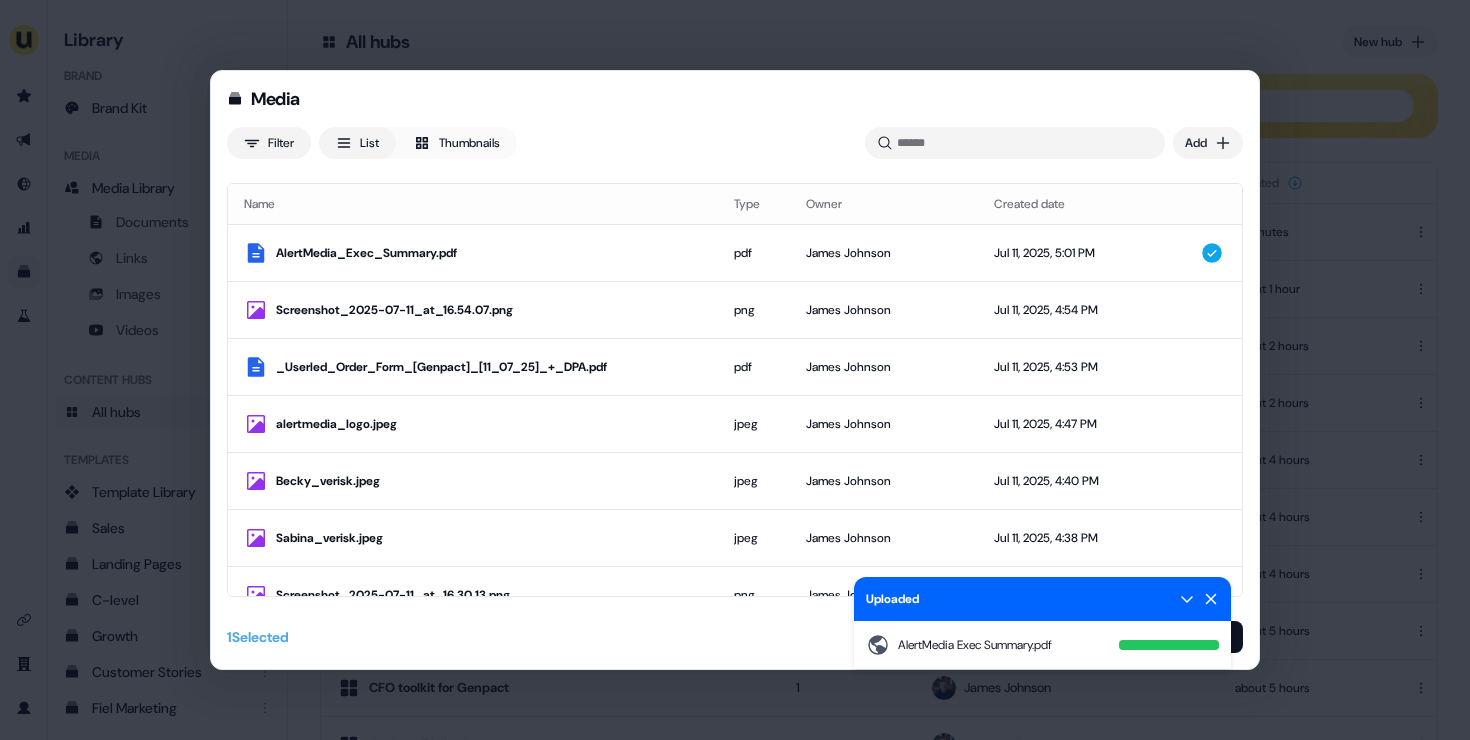 click 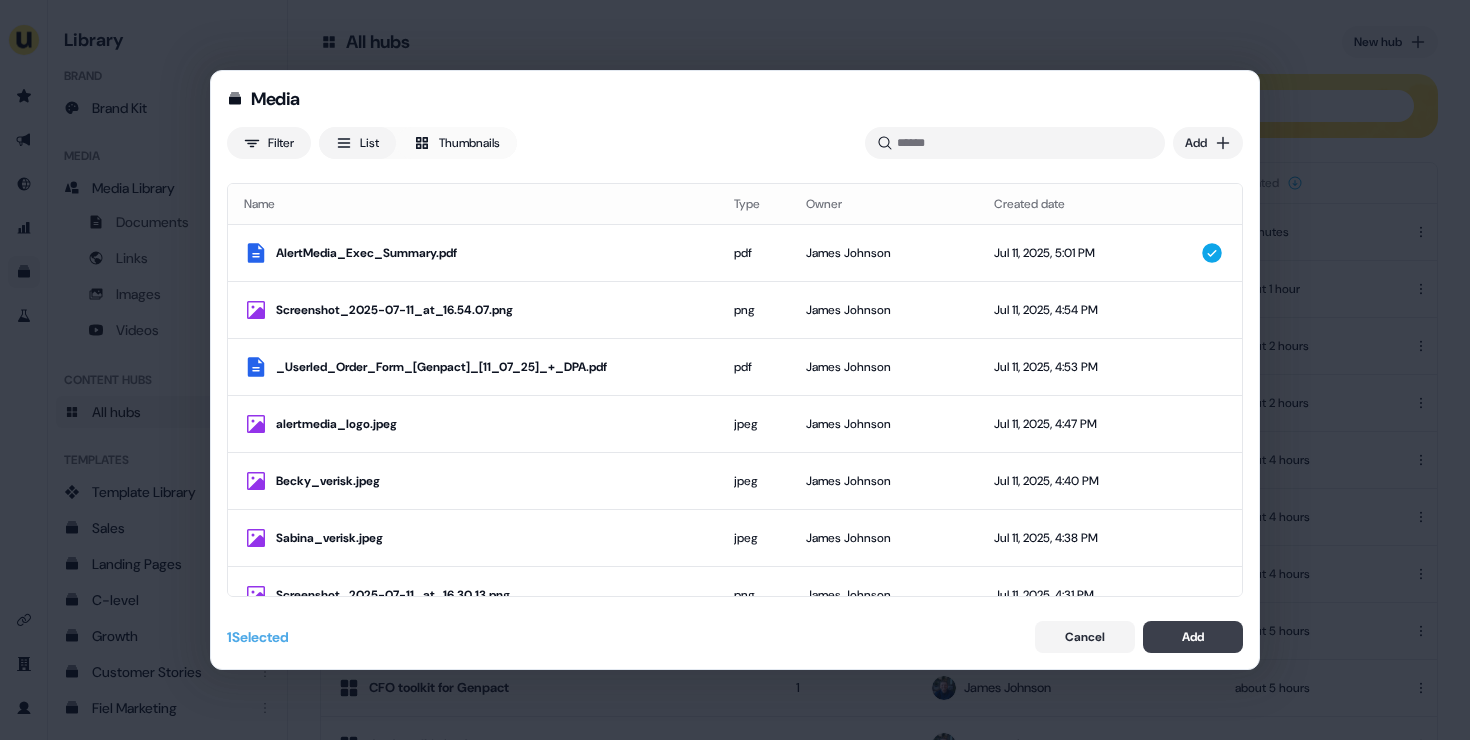 click on "Add" at bounding box center [1193, 637] 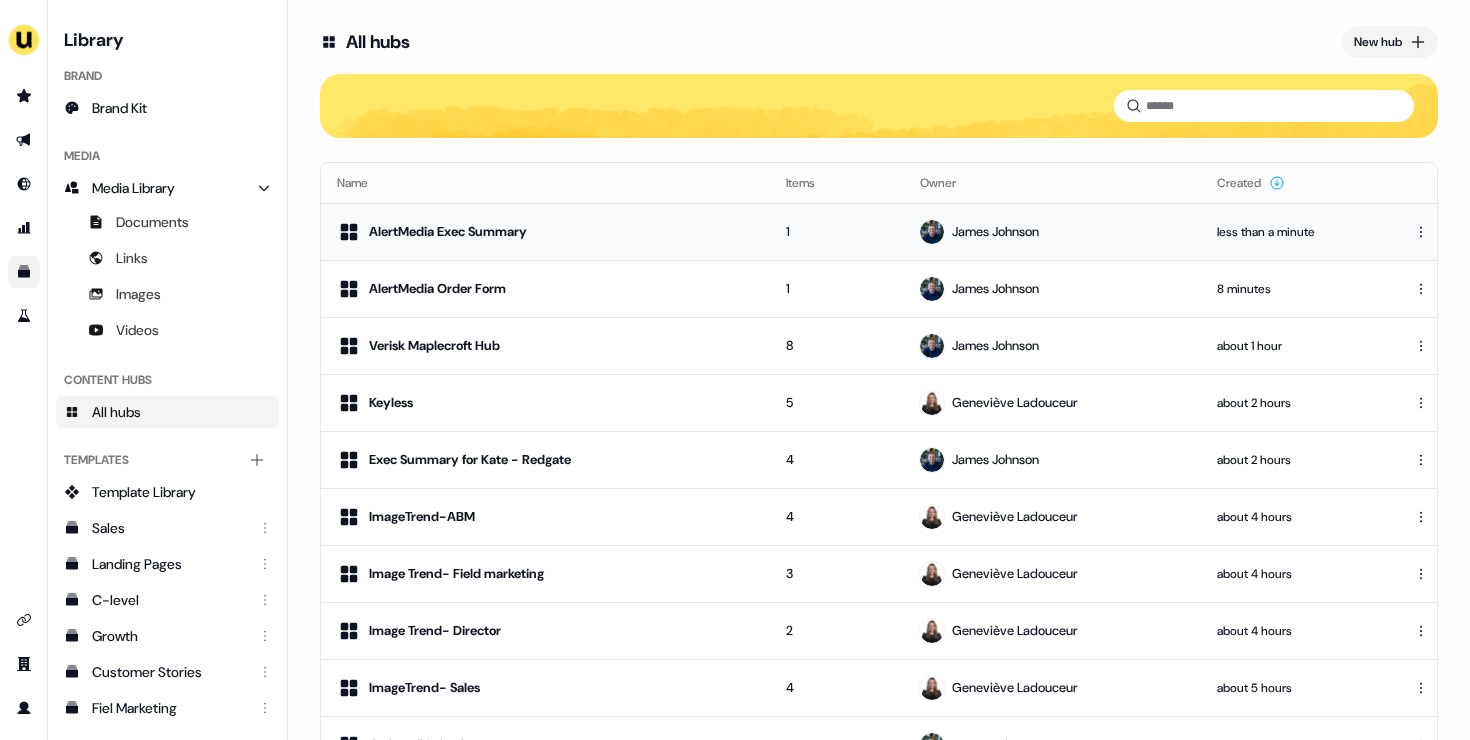 click on "AlertMedia Exec Summary" at bounding box center [545, 231] 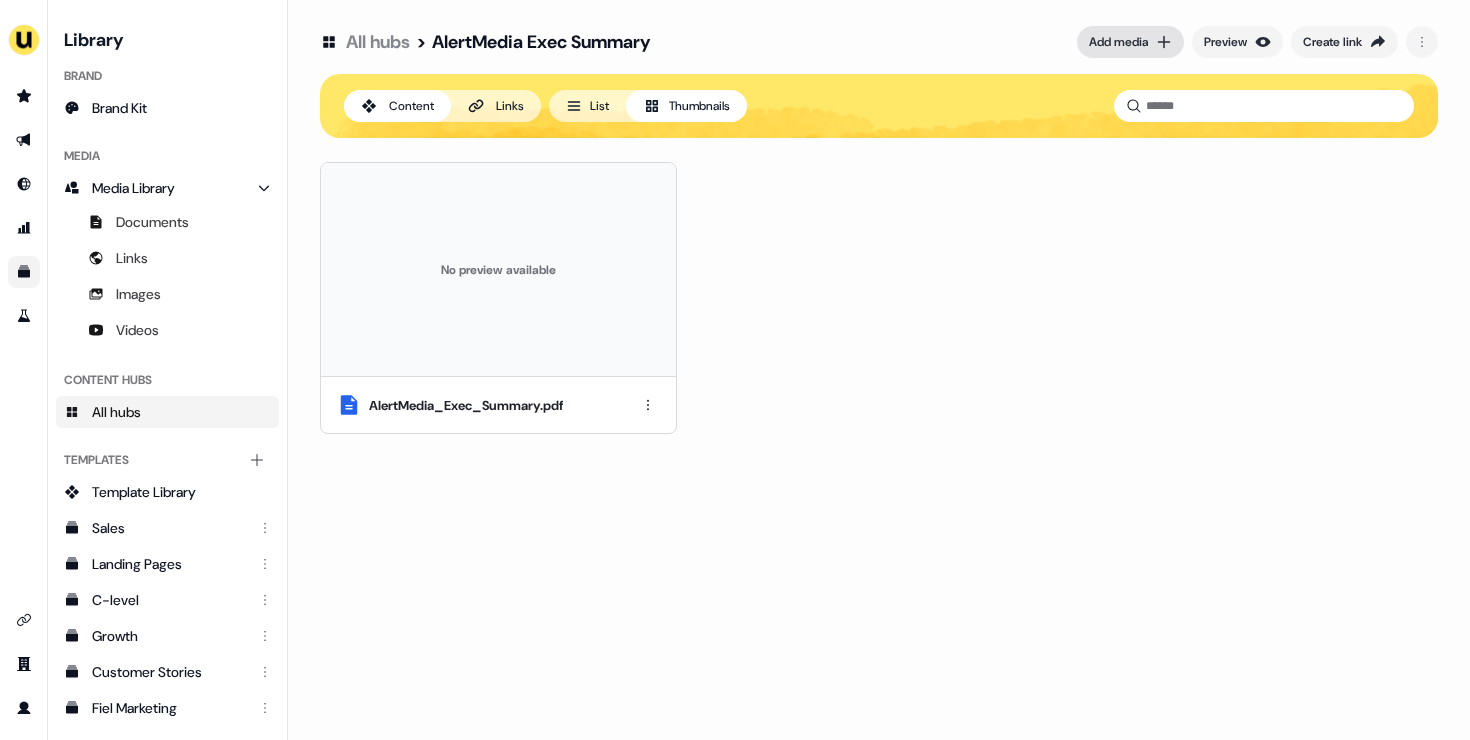 click on "Add media" at bounding box center [1118, 42] 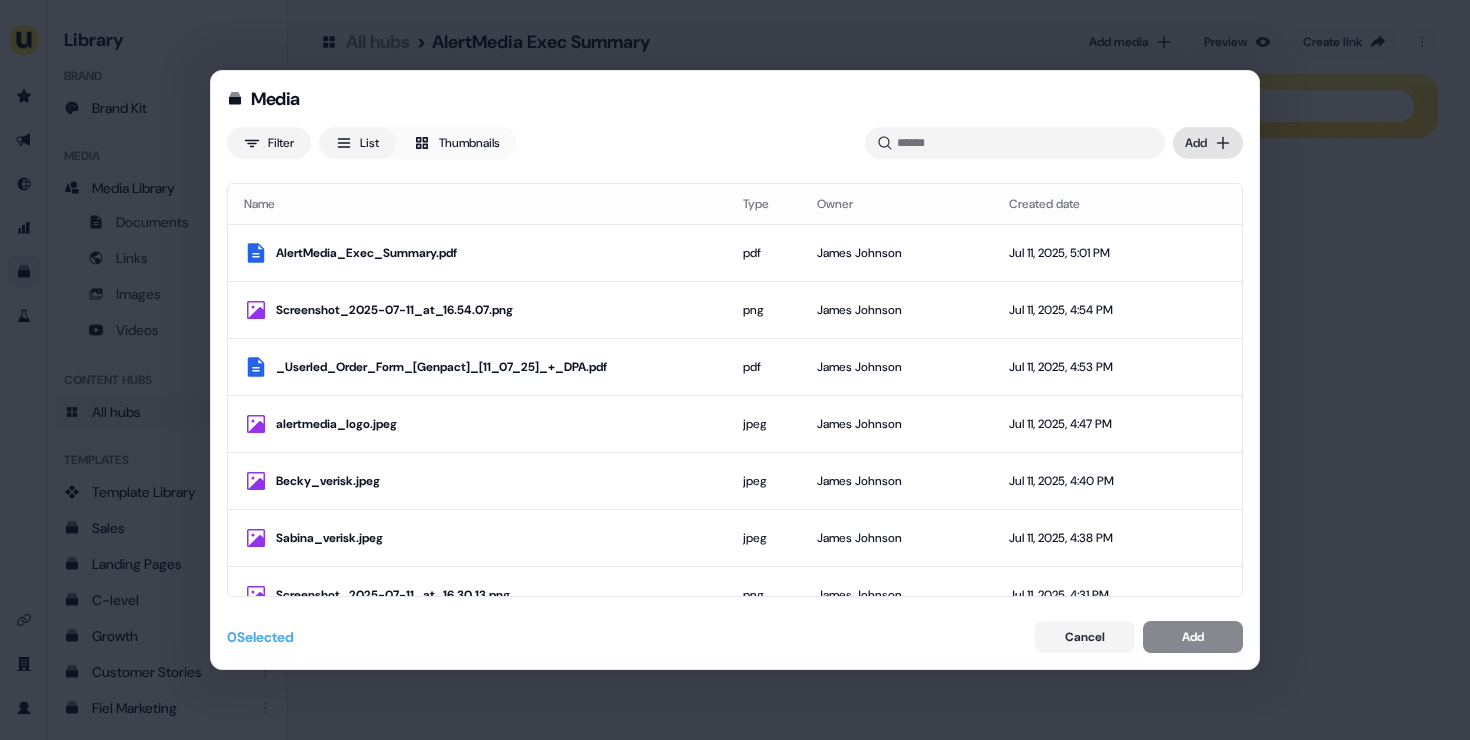 click on "Media Filter List Thumbnails Uploaded Add Name Type Owner Created date AlertMedia_Exec_Summary.pdf pdf James Johnson Jul 11, 2025, 5:01 PM Screenshot_2025-07-11_at_16.54.07.png png James Johnson Jul 11, 2025, 4:54 PM _Userled_Order_Form_[Genpact]_[11_07_25]_+_DPA.pdf pdf James Johnson Jul 11, 2025, 4:53 PM alertmedia_logo.jpeg jpeg James Johnson Jul 11, 2025, 4:47 PM Becky_verisk.jpeg jpeg James Johnson Jul 11, 2025, 4:40 PM Sabina_verisk.jpeg jpeg James Johnson Jul 11, 2025, 4:38 PM Screenshot_2025-07-11_at_16.30.13.png png James Johnson Jul 11, 2025, 4:31 PM LinkedIn_Square_Citi.png png James Johnson Jul 11, 2025, 3:51 PM Maplecroft x Unilever Link James Johnson Jul 11, 2025, 3:50 PM Maplecroft x Lenovo Link James Johnson Jul 11, 2025, 3:50 PM Maplecroft x FedEx Link James Johnson Jul 11, 2025, 3:49 PM Proposal_-_Verisk_Maplecroft_.pdf pdf James Johnson Jul 11, 2025, 3:45 PM gl.jpeg jpeg Geneviève Ladouceur Jul 11, 2025, 3:12 PM Screenshot_2025-06-24_at_12.20.22.png png Geneviève Ladouceur png Link Link 0" at bounding box center (735, 370) 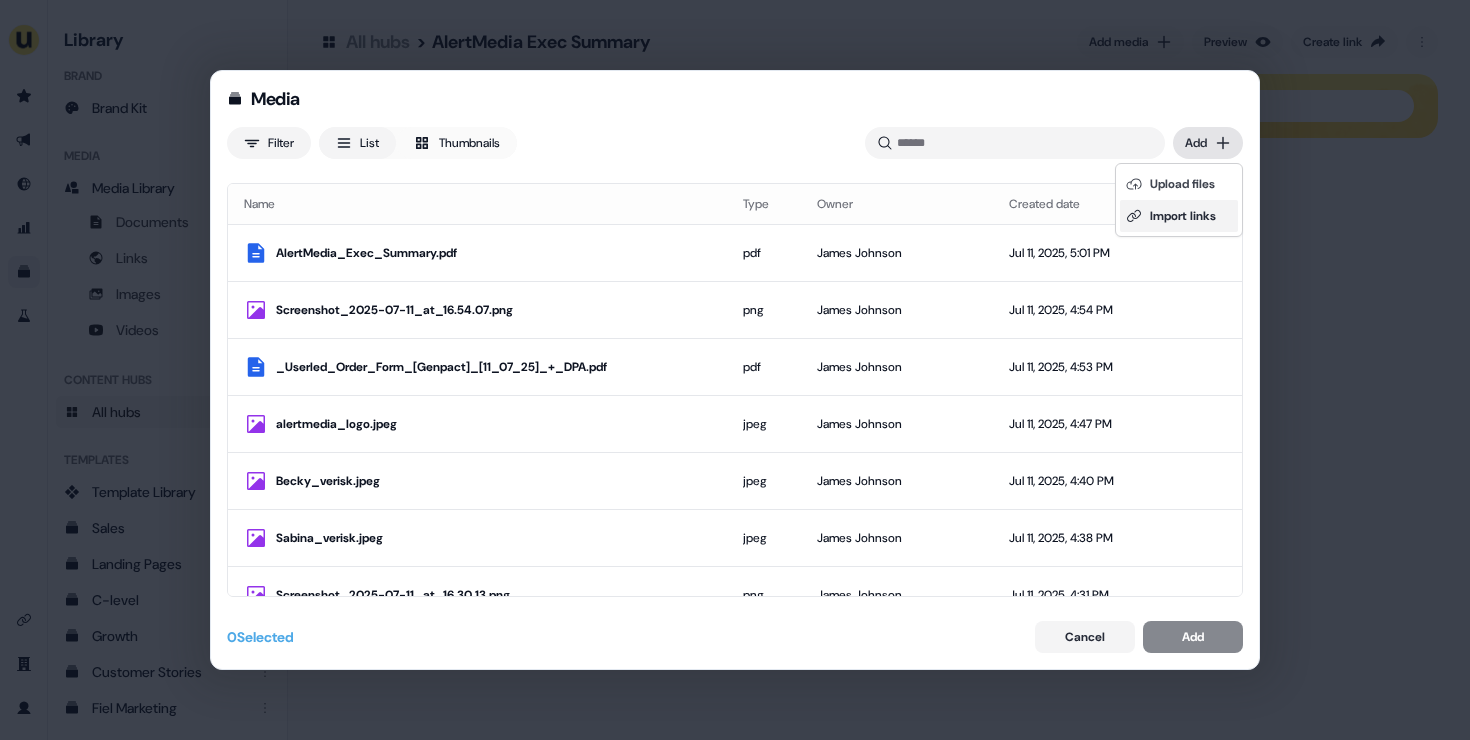 click on "Import links" at bounding box center (1179, 216) 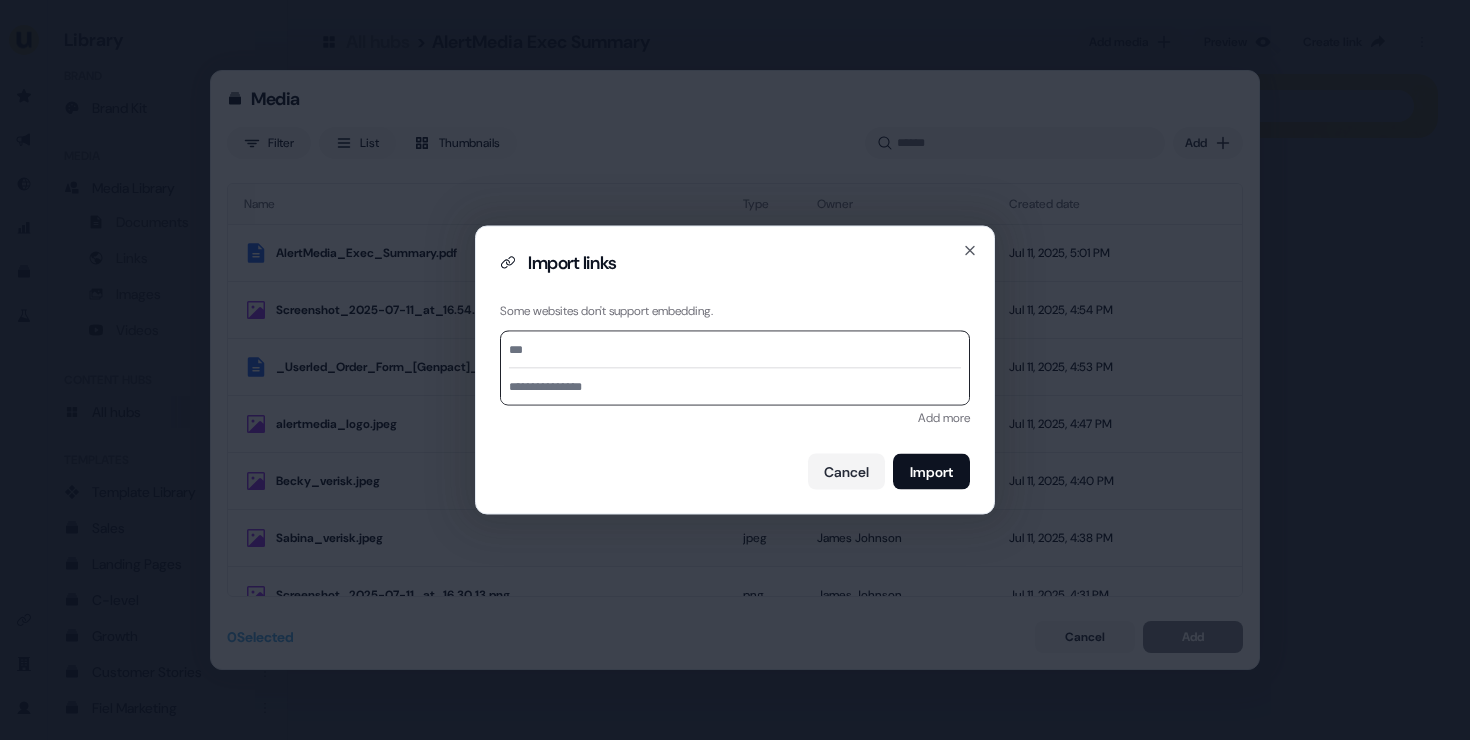 type on "**********" 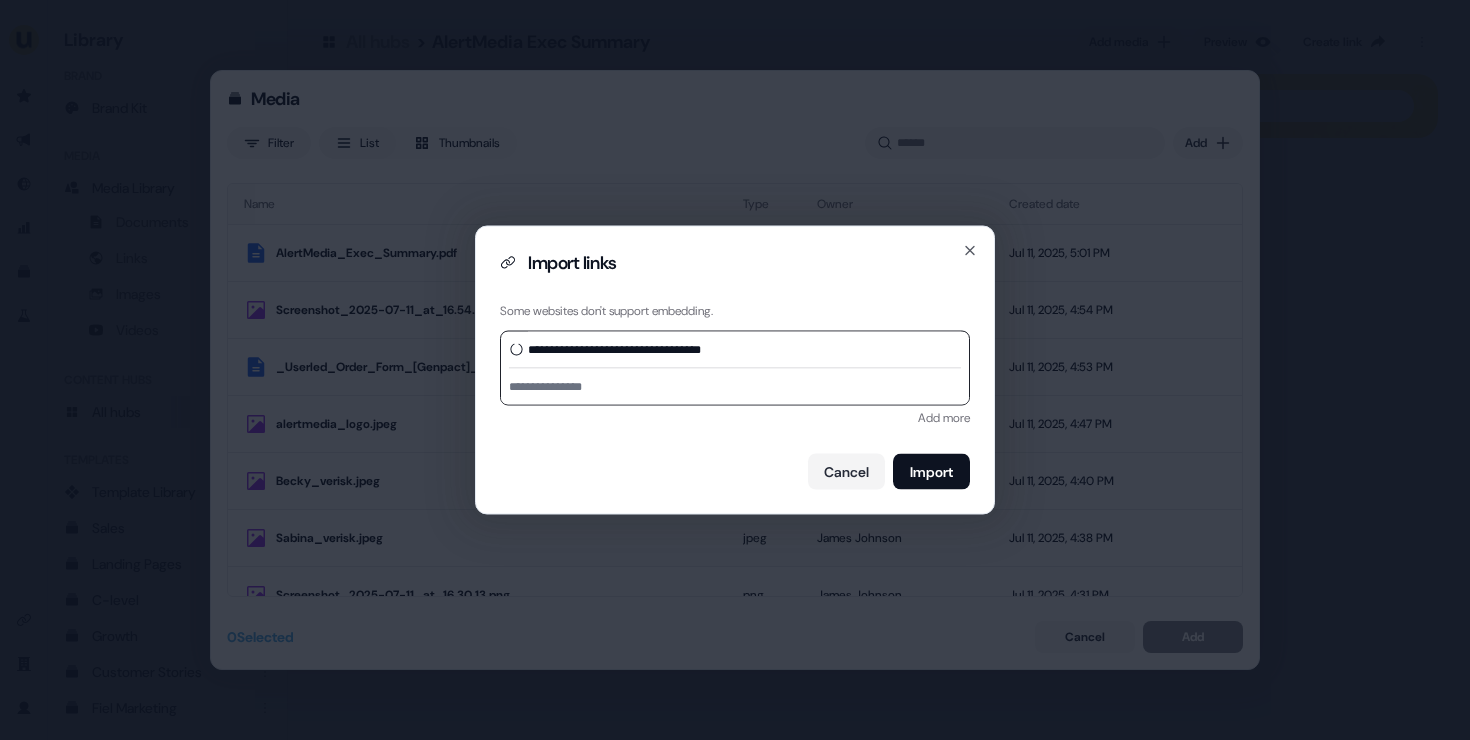 type on "**********" 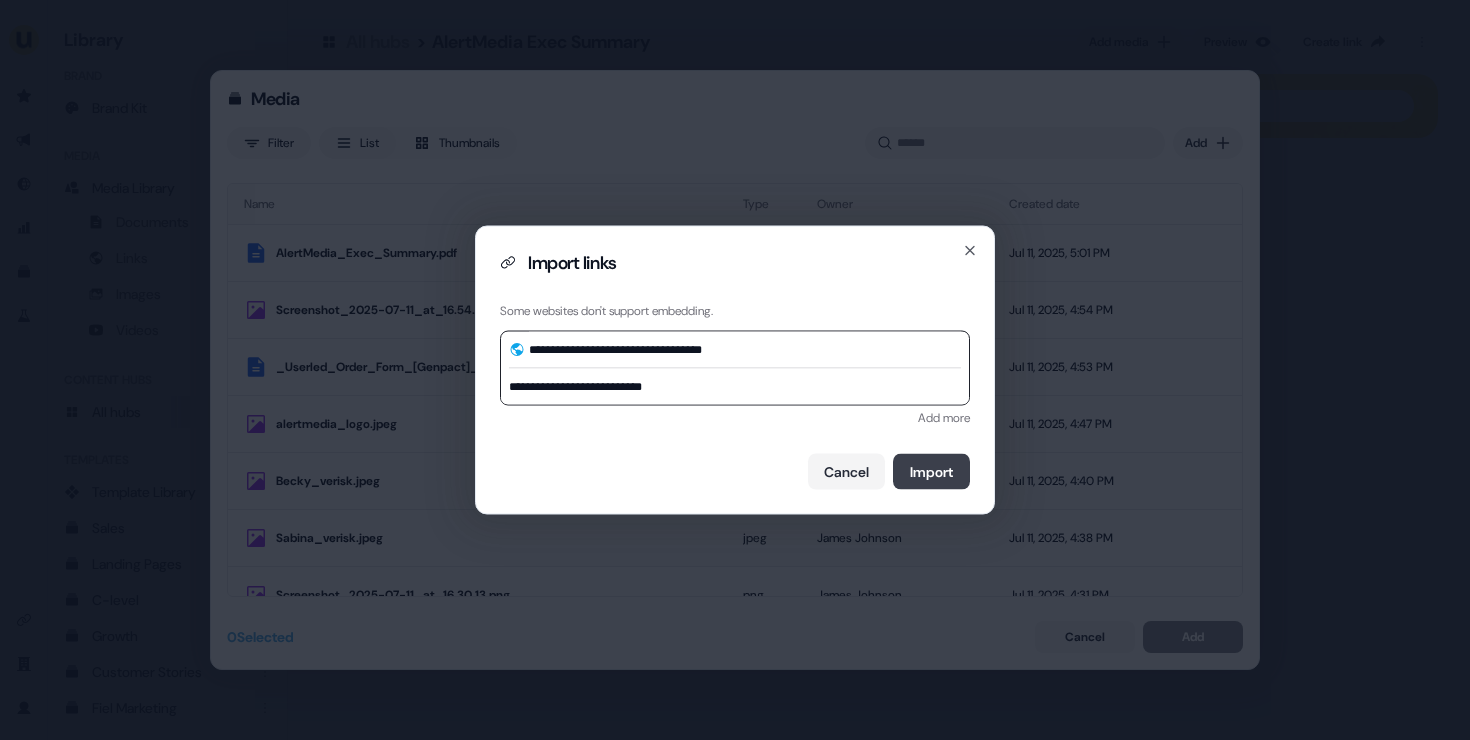 type on "**********" 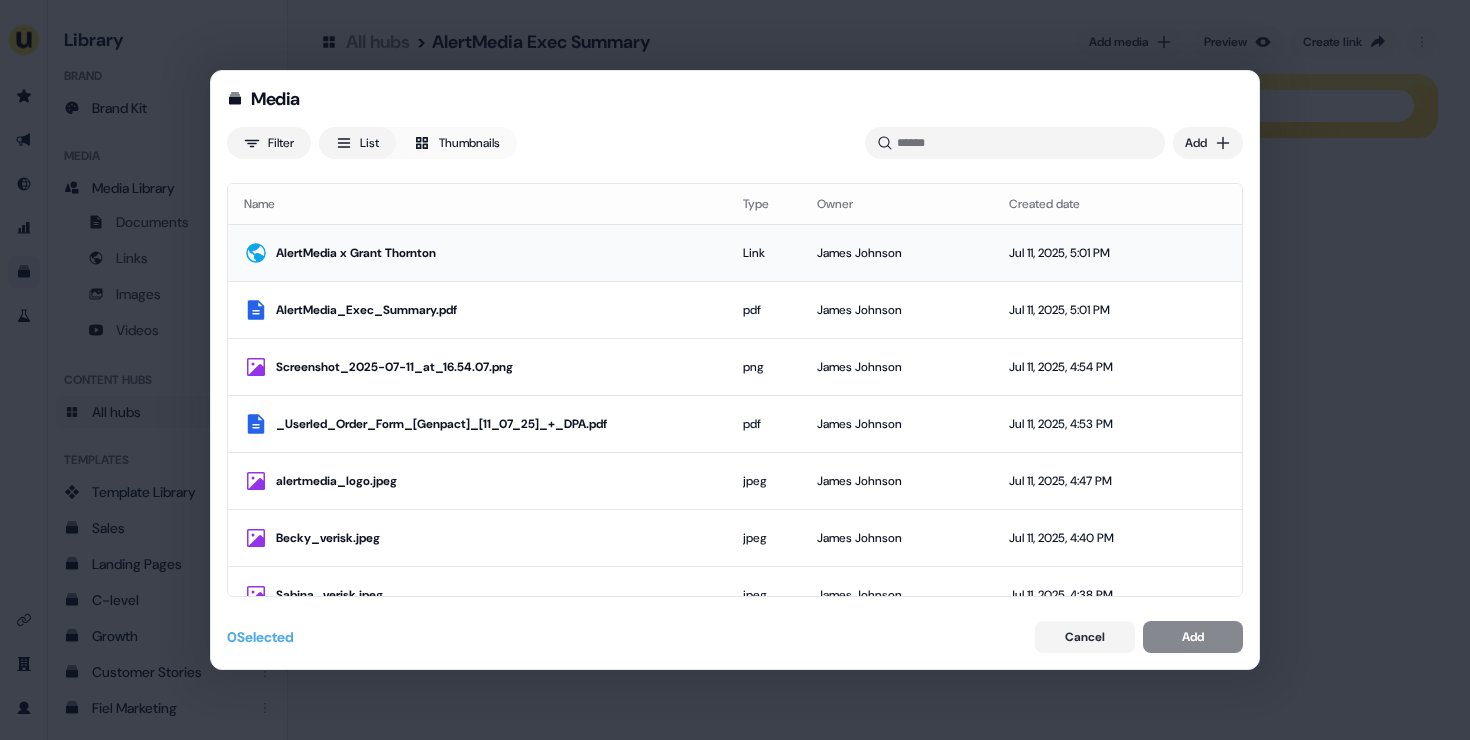 click on "AlertMedia x Grant Thornton" at bounding box center (493, 253) 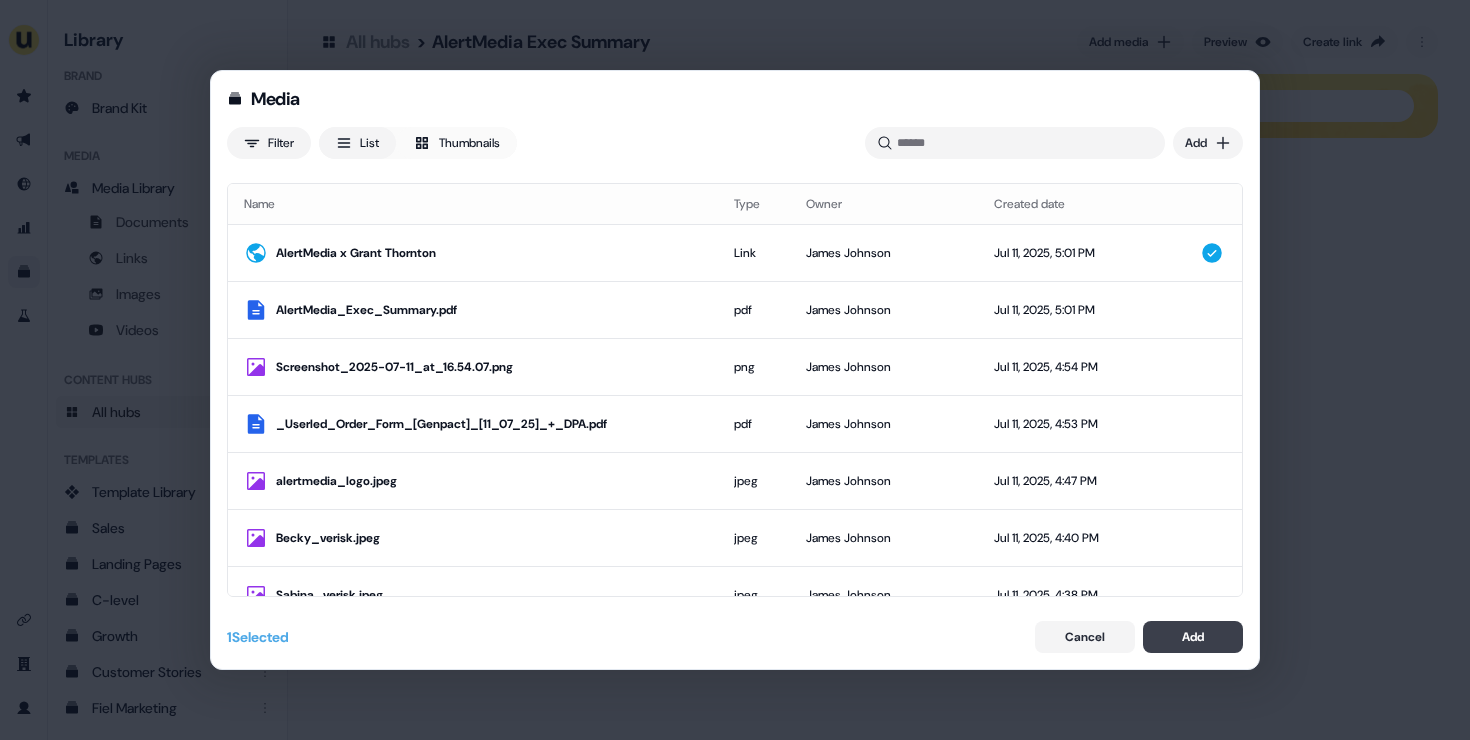 click on "Add" at bounding box center [1193, 637] 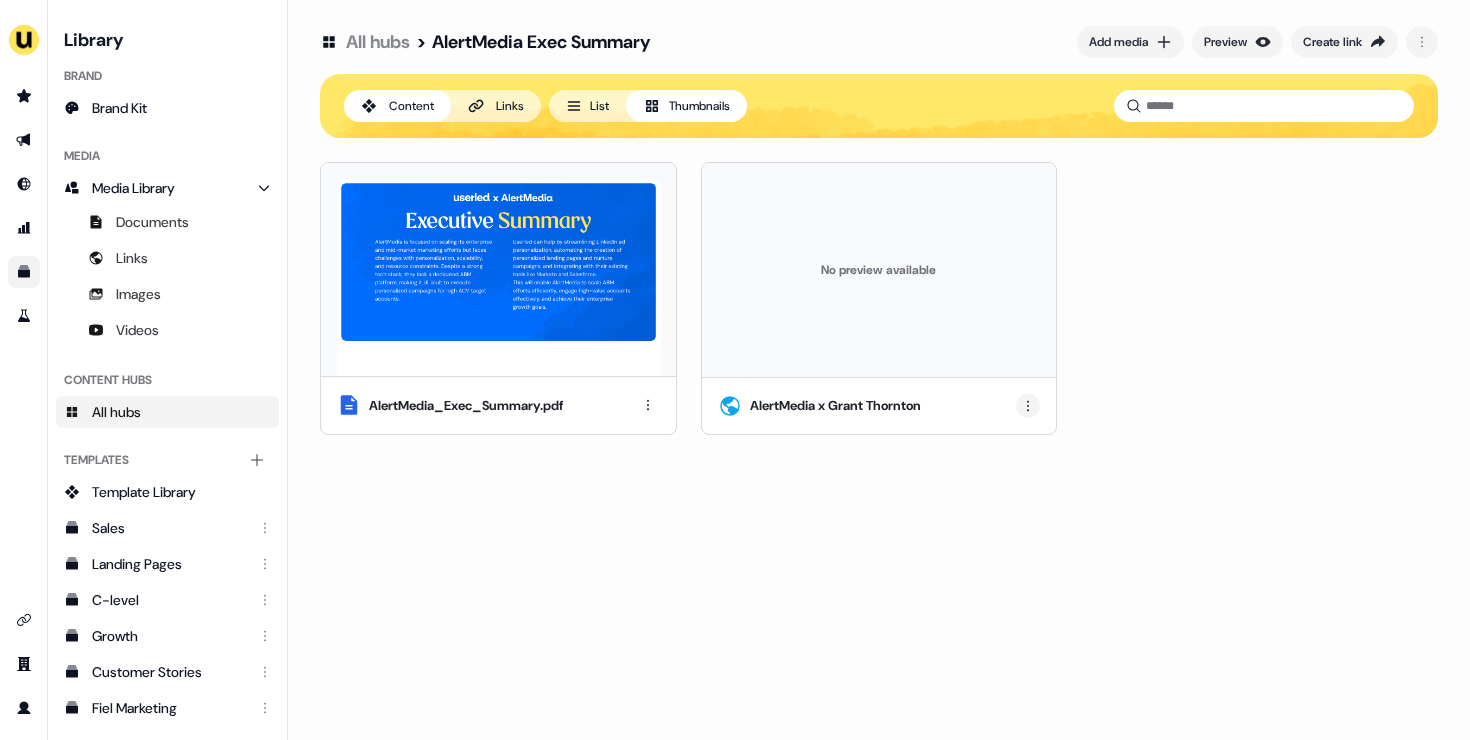 click on "For the best experience switch devices to a bigger screen. Go to Userled.io Library Brand Brand Kit Media Media Library Documents Links Images Videos Content Hubs All hubs Templates   Add collection Template Library Sales Landing Pages C-level Growth Customer Stories Fiel Marketing Linkedin Engagement Conversion Persona Gong Videos Francais Customer Success Sales Templates  ROI Templates Competitor Comparisons Outreach Templates Proposal Templates Capability Templates C-Suite Value Templates CS samples All hubs > AlertMedia Exec Summary Add media Preview Create link Content Links List Thumbnails AlertMedia_Exec_Summary.pdf No preview available AlertMedia x Grant Thornton" at bounding box center (735, 370) 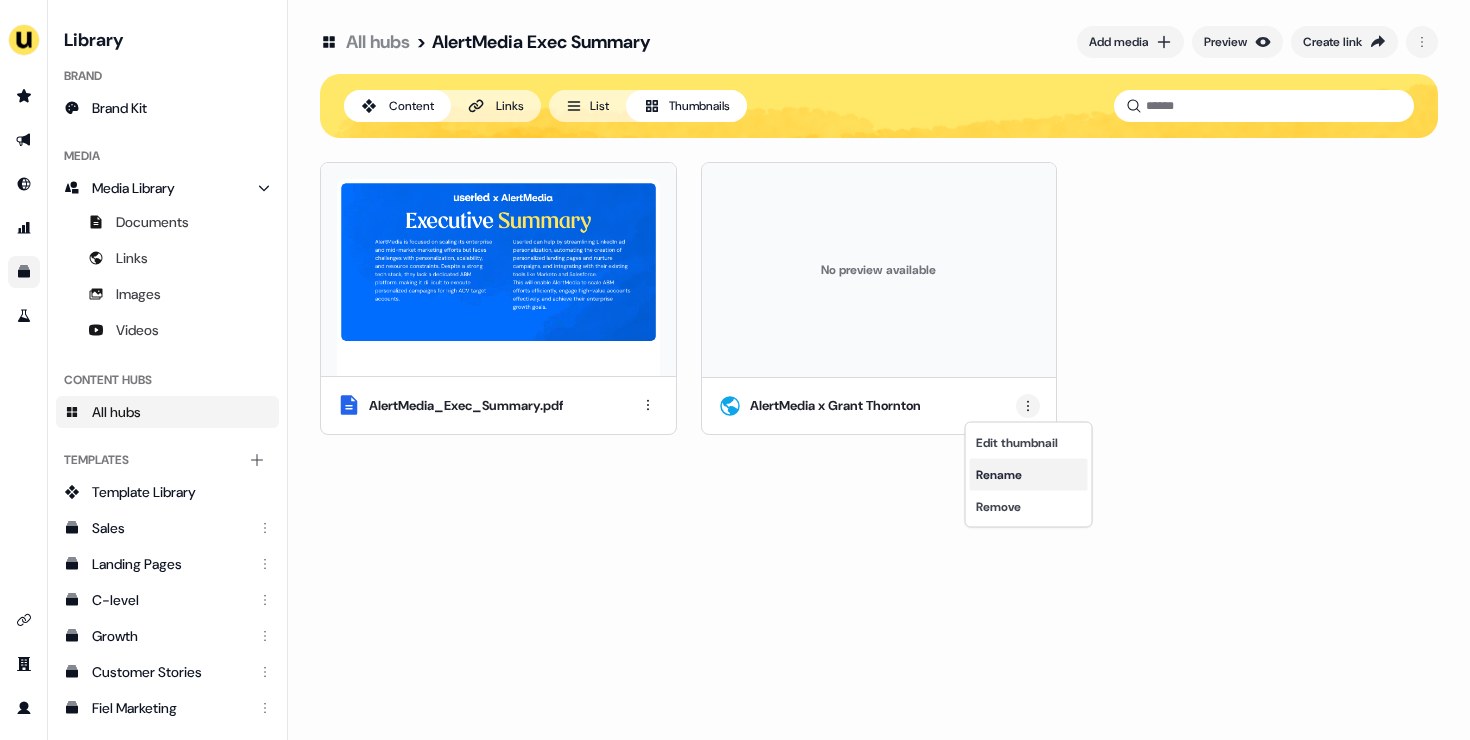 click on "Rename" at bounding box center (1029, 475) 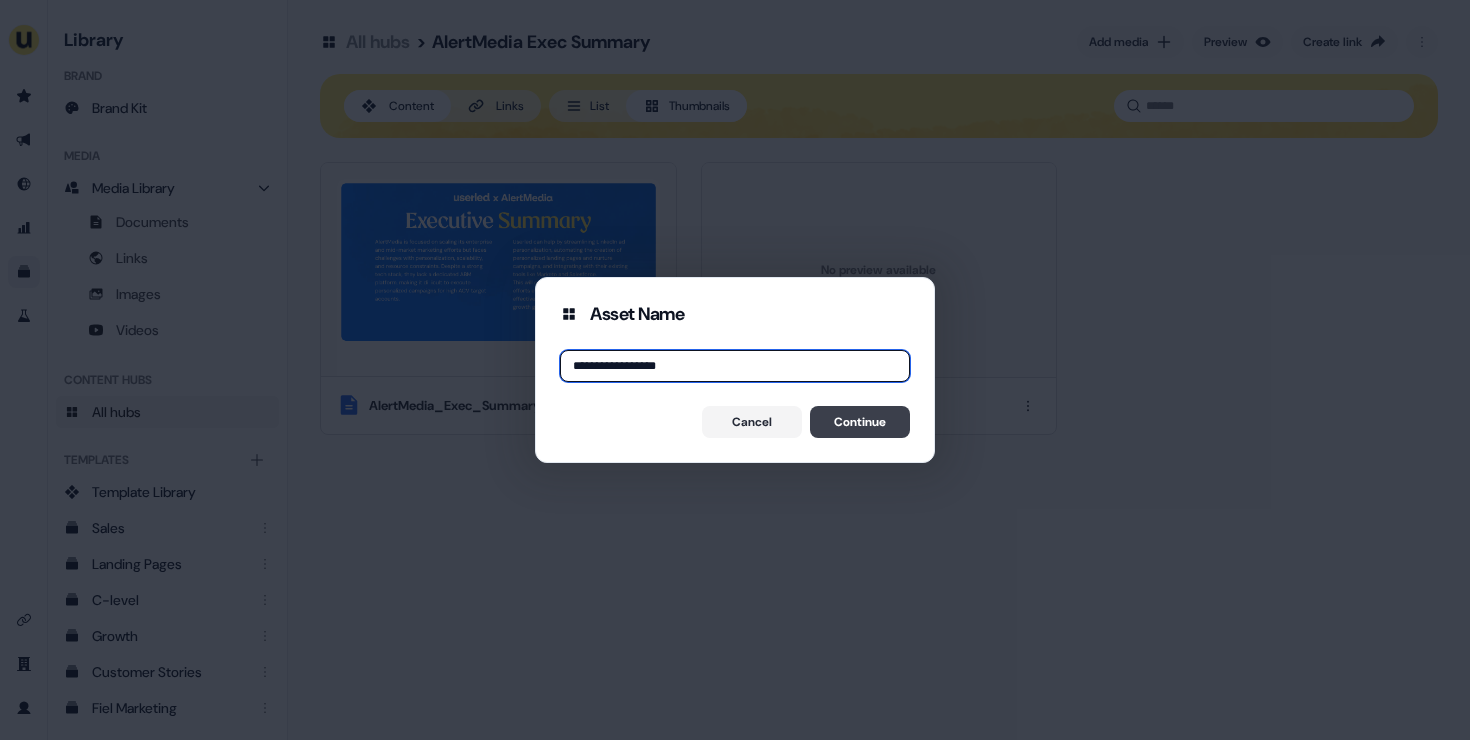 type on "**********" 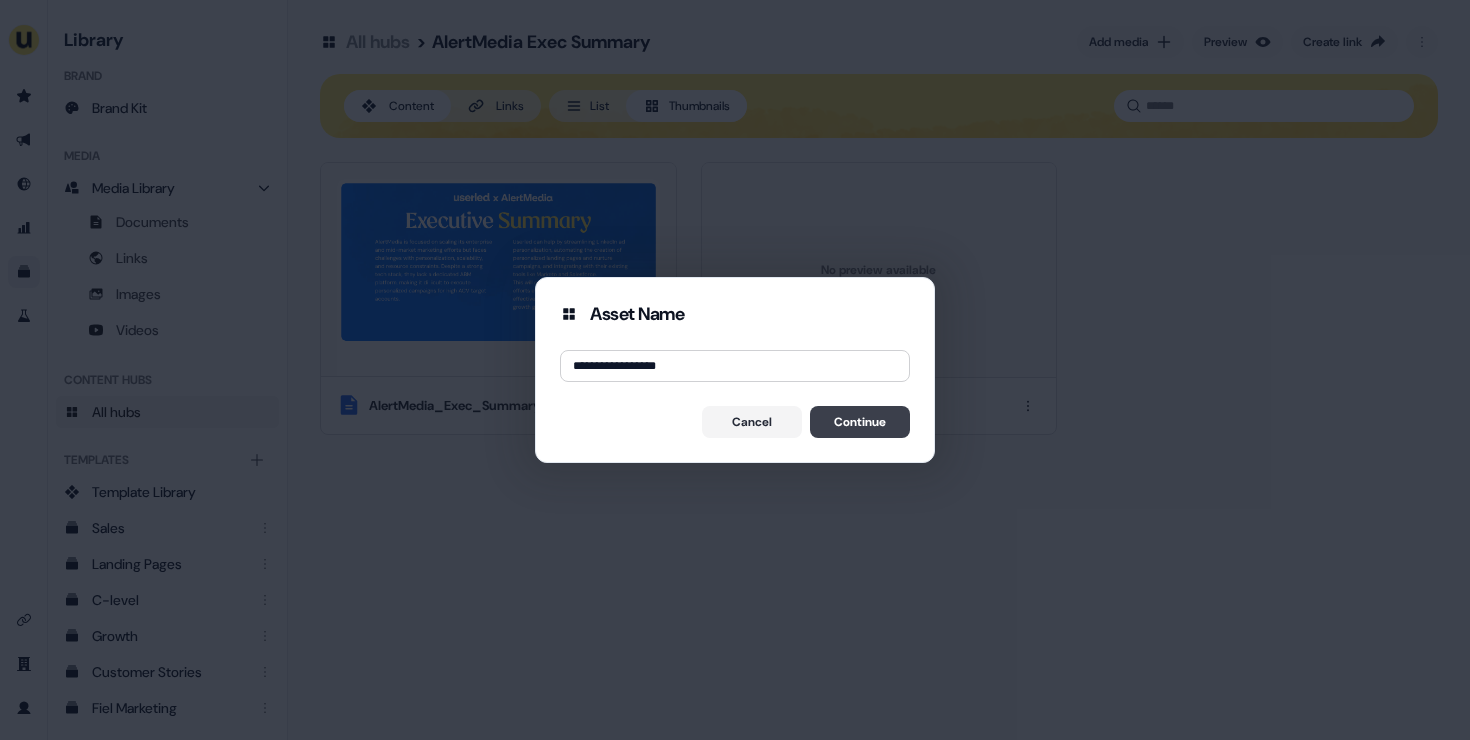 click on "Continue" at bounding box center [860, 422] 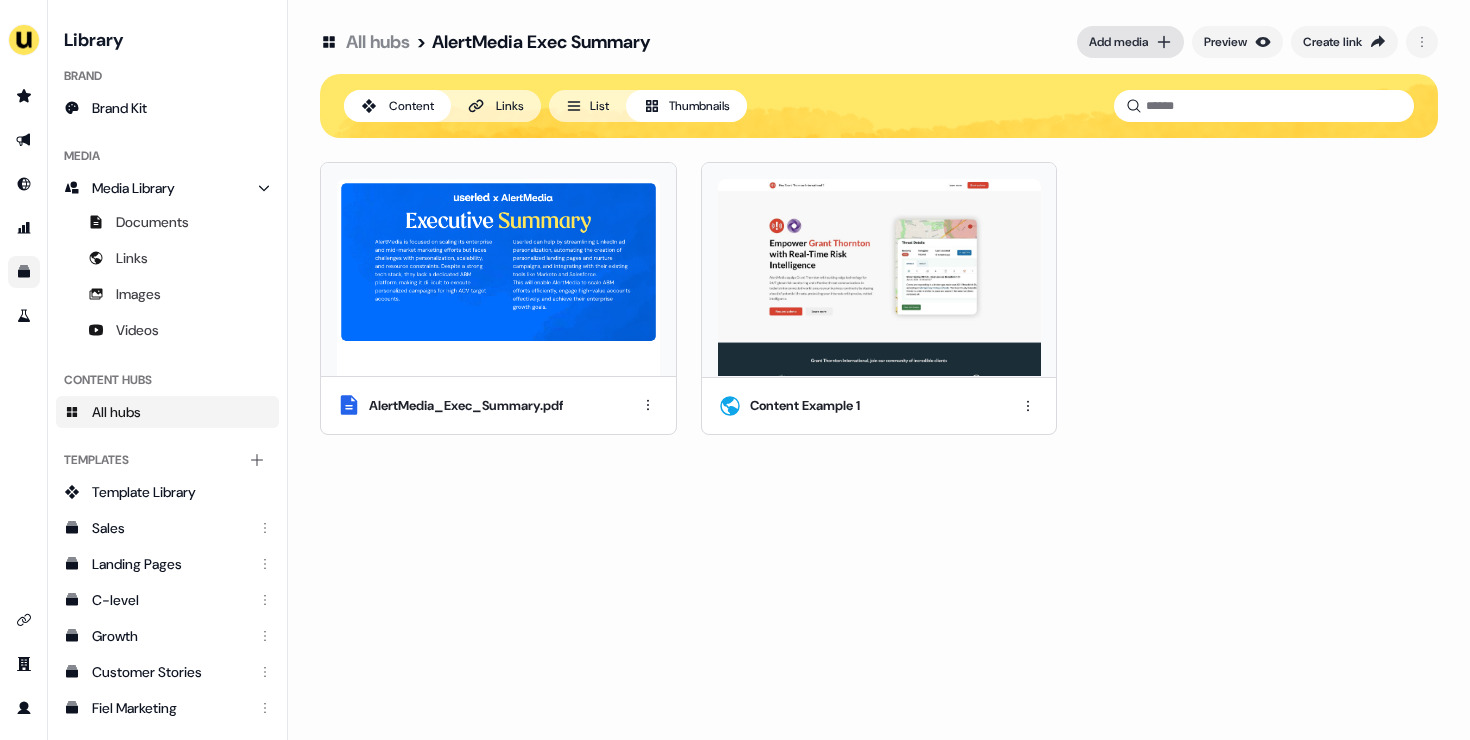 click on "Add media" at bounding box center (1130, 42) 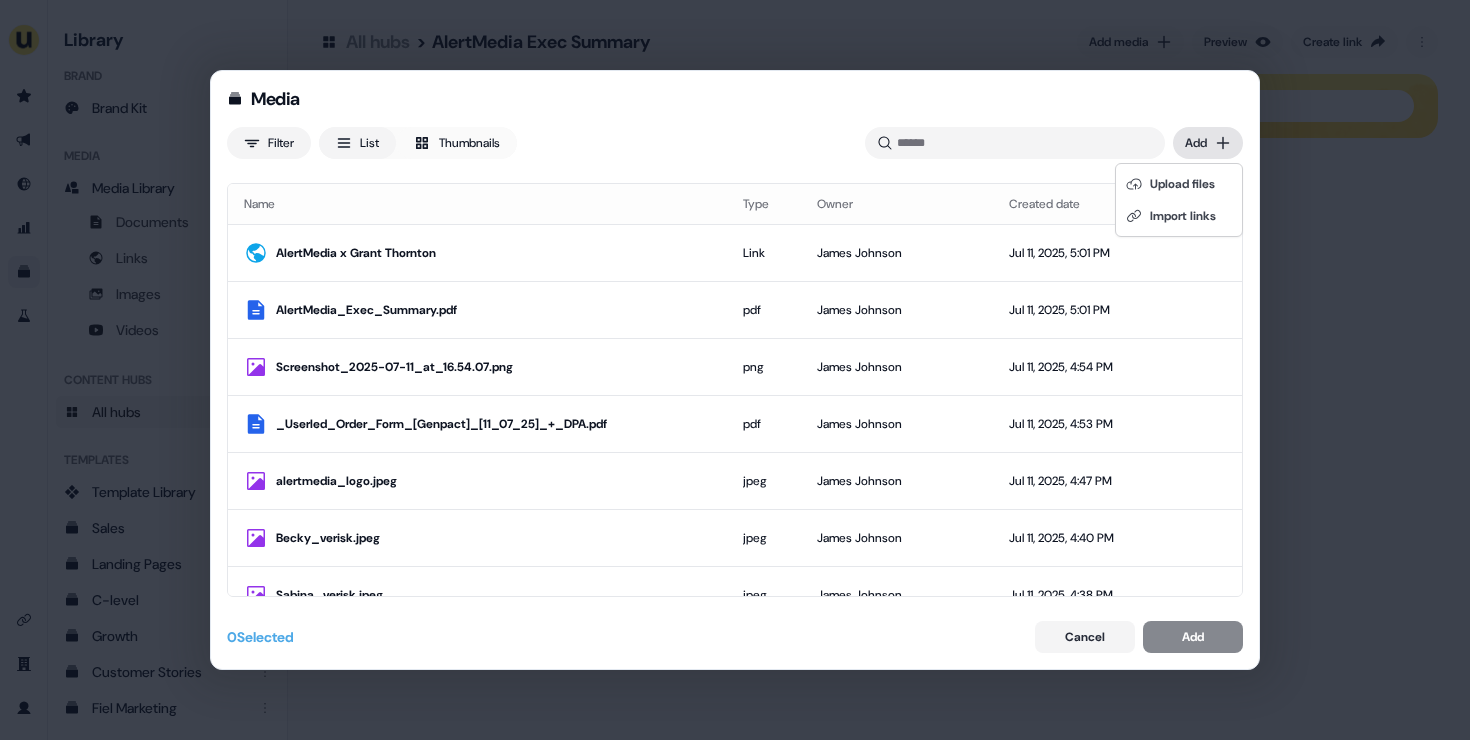 click on "Media Filter List Thumbnails Uploaded Add Name Type Owner Created date AlertMedia x Grant Thornton Link James Johnson Jul 11, 2025, 5:01 PM AlertMedia_Exec_Summary.pdf pdf James Johnson Jul 11, 2025, 5:01 PM Screenshot_2025-07-11_at_16.54.07.png png James Johnson Jul 11, 2025, 4:54 PM _Userled_Order_Form_[Genpact]_[11_07_25]_+_DPA.pdf pdf James Johnson Jul 11, 2025, 4:53 PM alertmedia_logo.jpeg jpeg James Johnson Jul 11, 2025, 4:47 PM Becky_verisk.jpeg jpeg James Johnson Jul 11, 2025, 4:40 PM Sabina_verisk.jpeg jpeg James Johnson Jul 11, 2025, 4:38 PM Screenshot_2025-07-11_at_16.30.13.png png James Johnson Jul 11, 2025, 4:31 PM LinkedIn_Square_Citi.png png James Johnson Jul 11, 2025, 3:51 PM Maplecroft x Unilever Link James Johnson Jul 11, 2025, 3:50 PM Maplecroft x Lenovo Link James Johnson Jul 11, 2025, 3:50 PM Maplecroft x FedEx Link James Johnson Jul 11, 2025, 3:49 PM Proposal_-_Verisk_Maplecroft_.pdf pdf James Johnson Jul 11, 2025, 3:45 PM gl.jpeg jpeg Geneviève Ladouceur Jul 11, 2025, 3:12 PM png png 0" at bounding box center (735, 370) 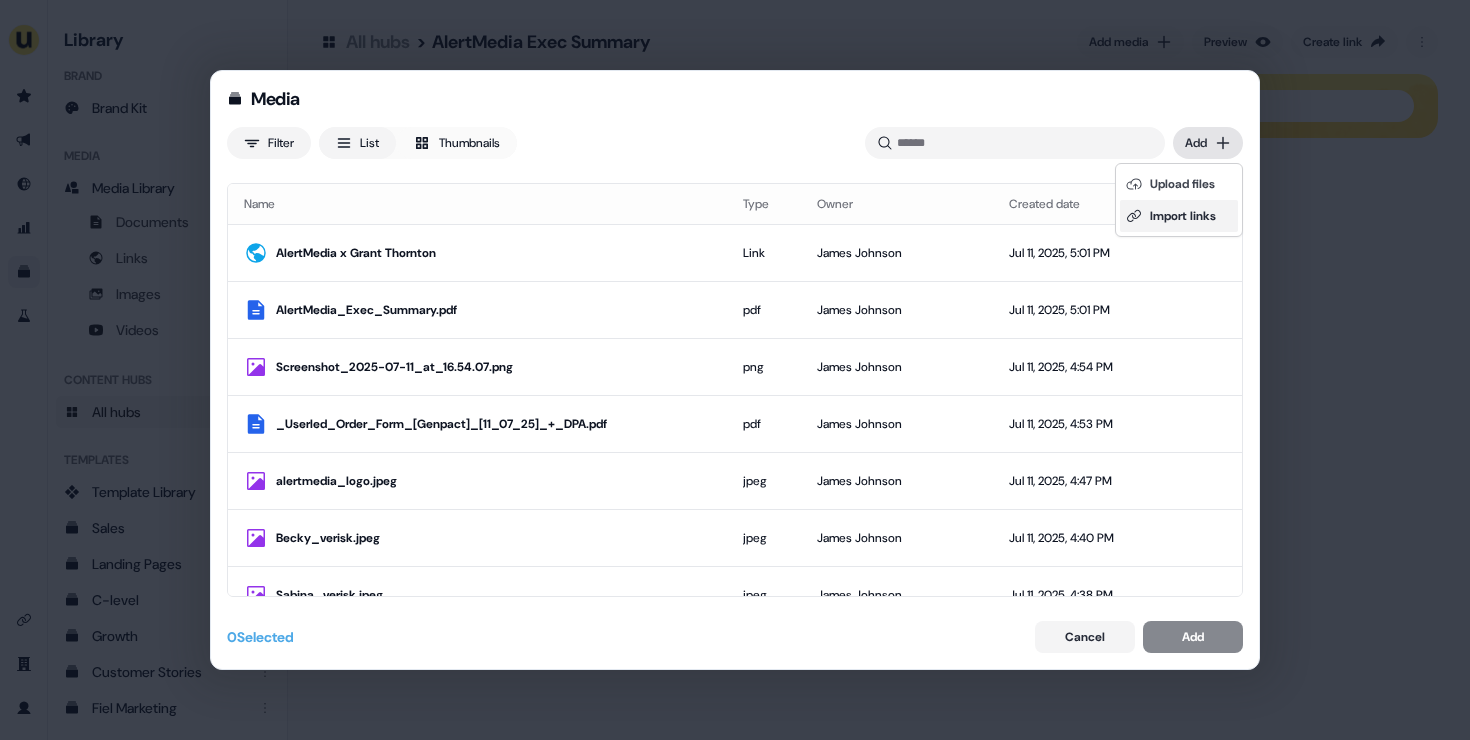 click on "Import links" at bounding box center [1179, 216] 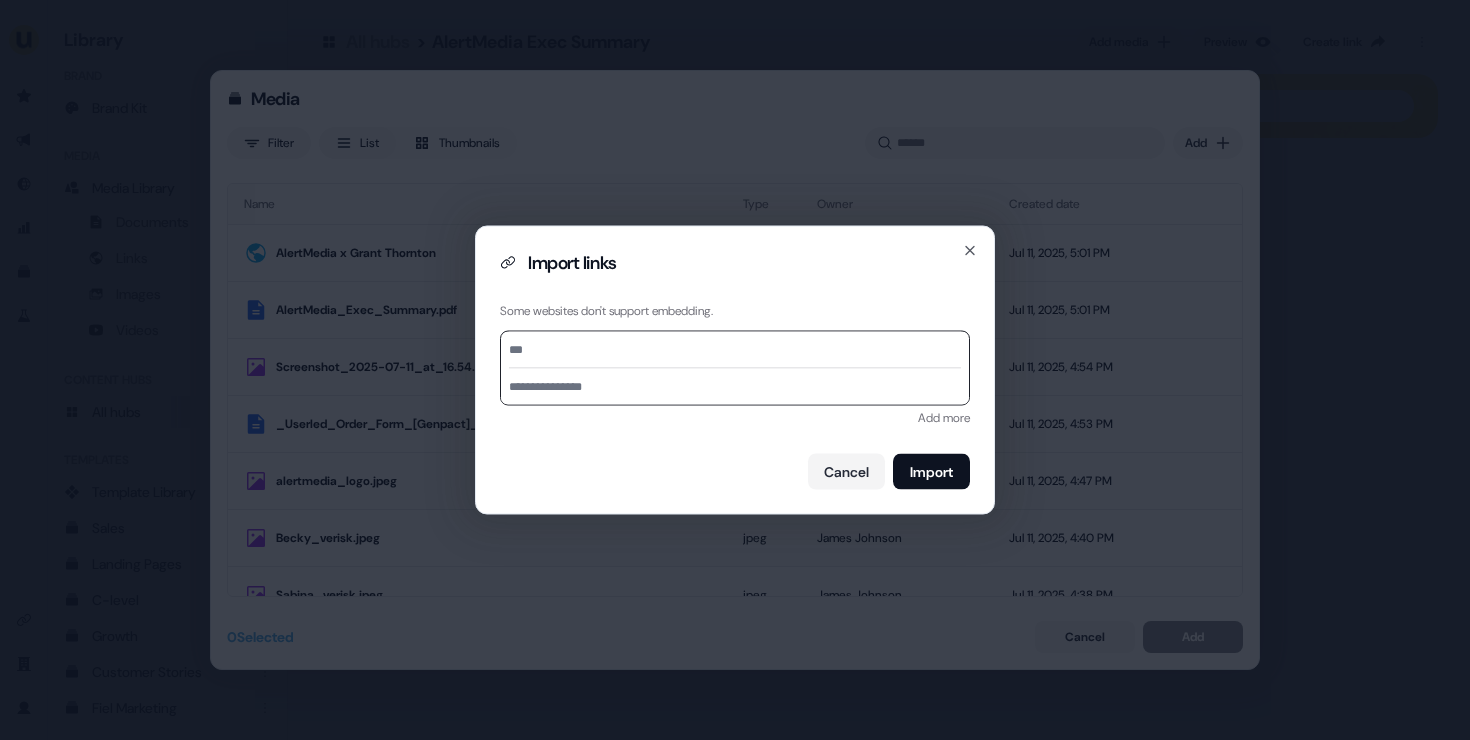 type on "**********" 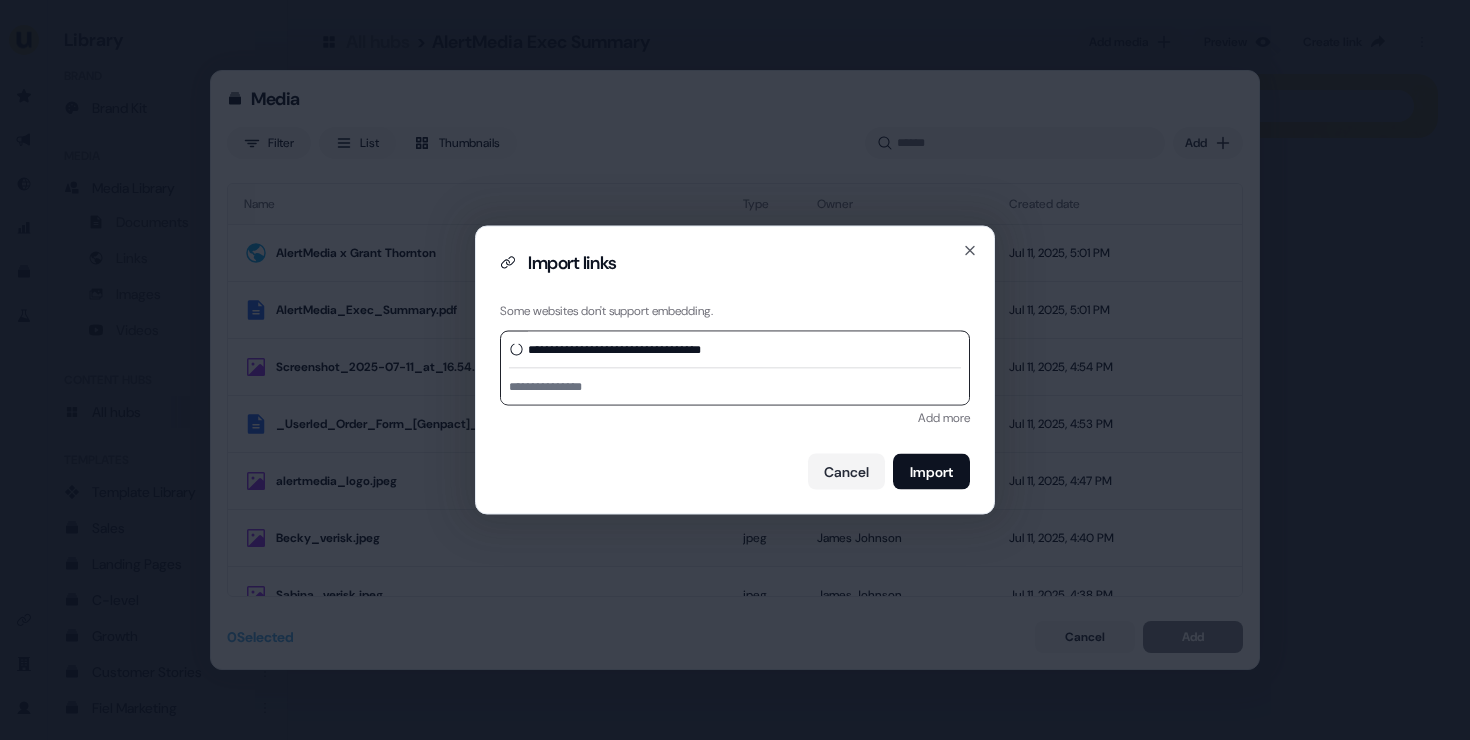 type on "**********" 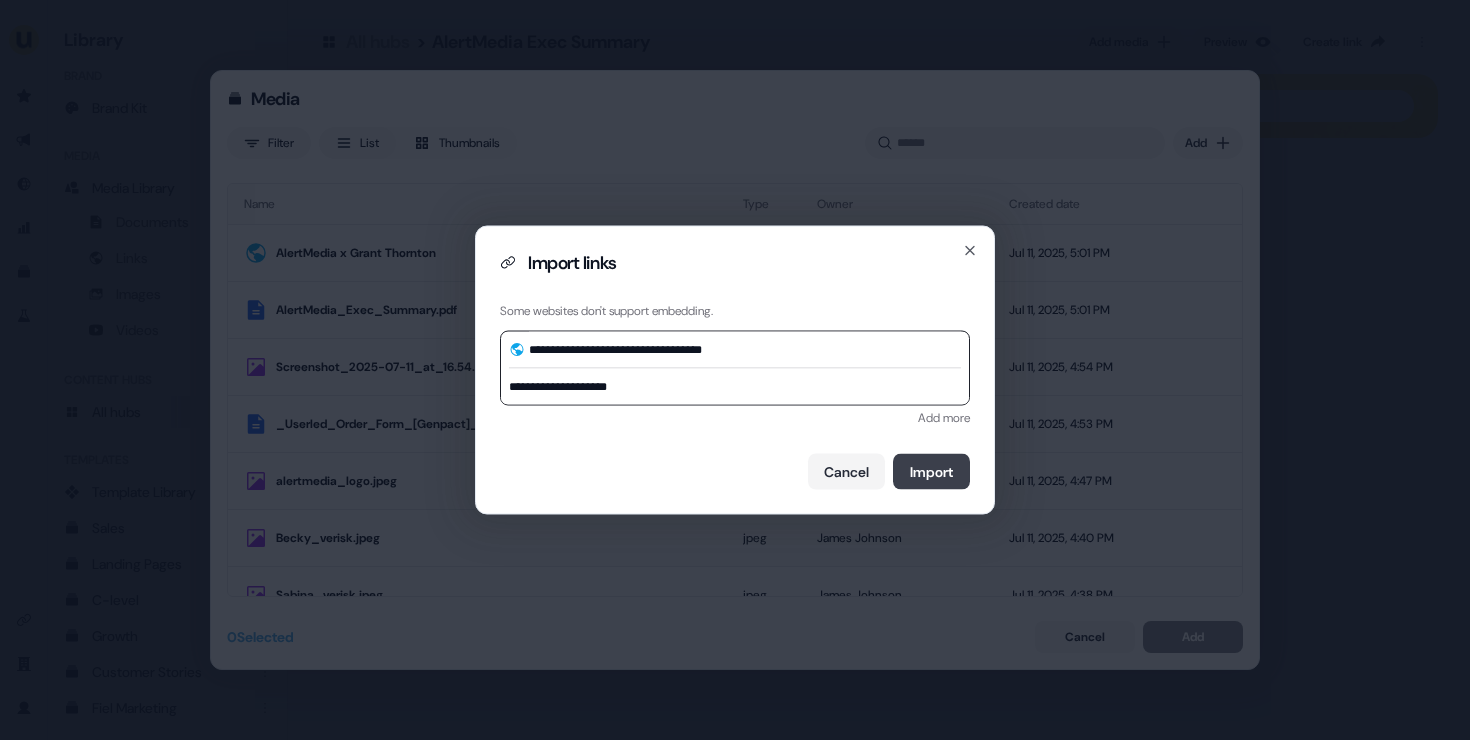 type on "**********" 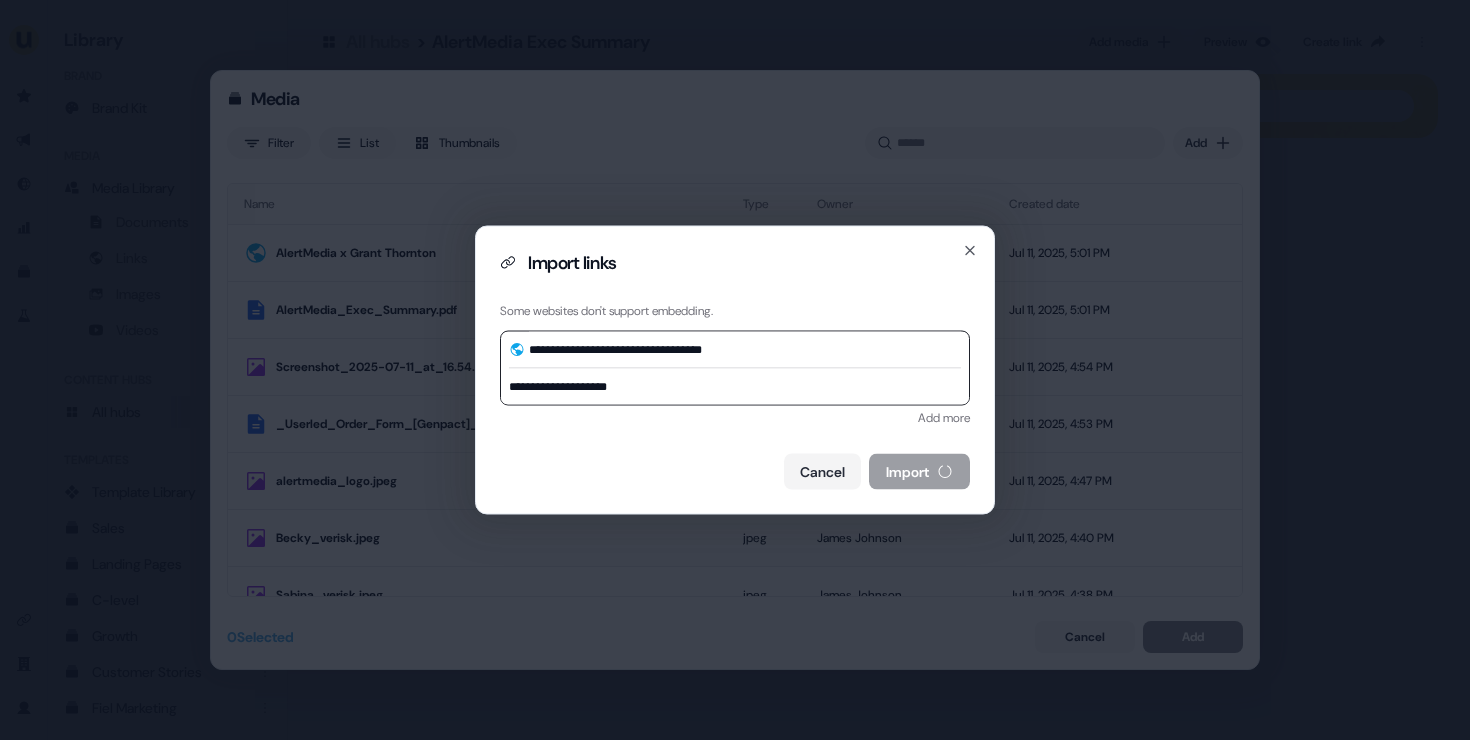 type 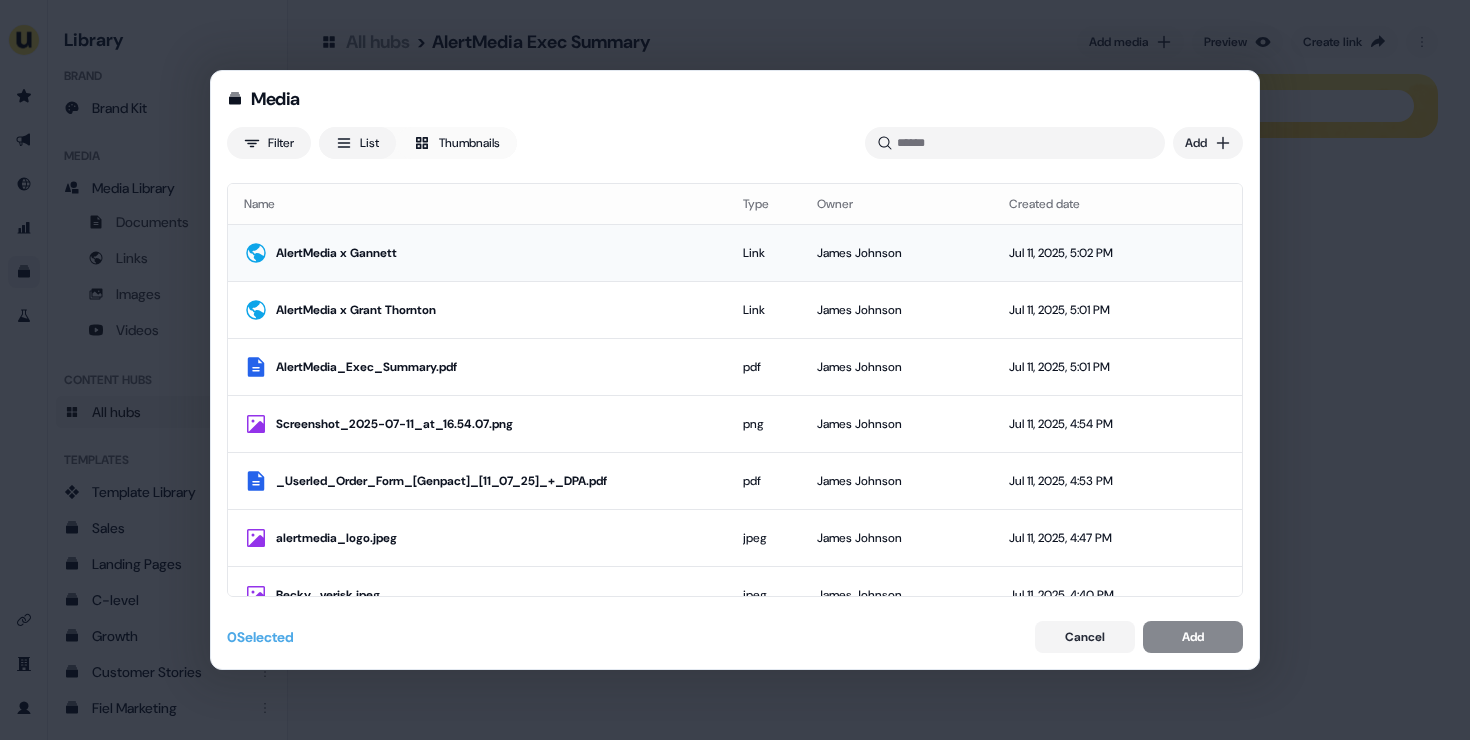 click on "AlertMedia x Gannett" at bounding box center (477, 252) 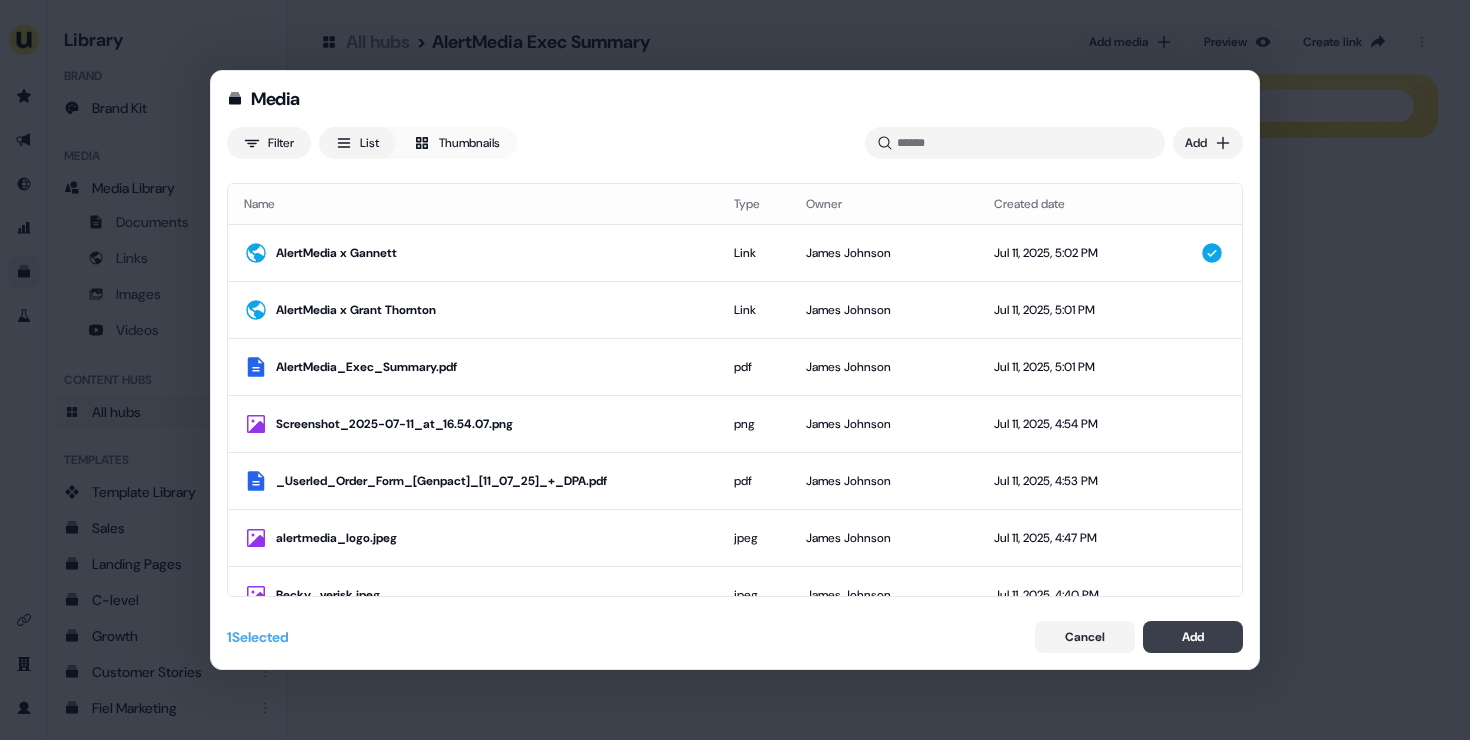 click on "Add" at bounding box center (1193, 637) 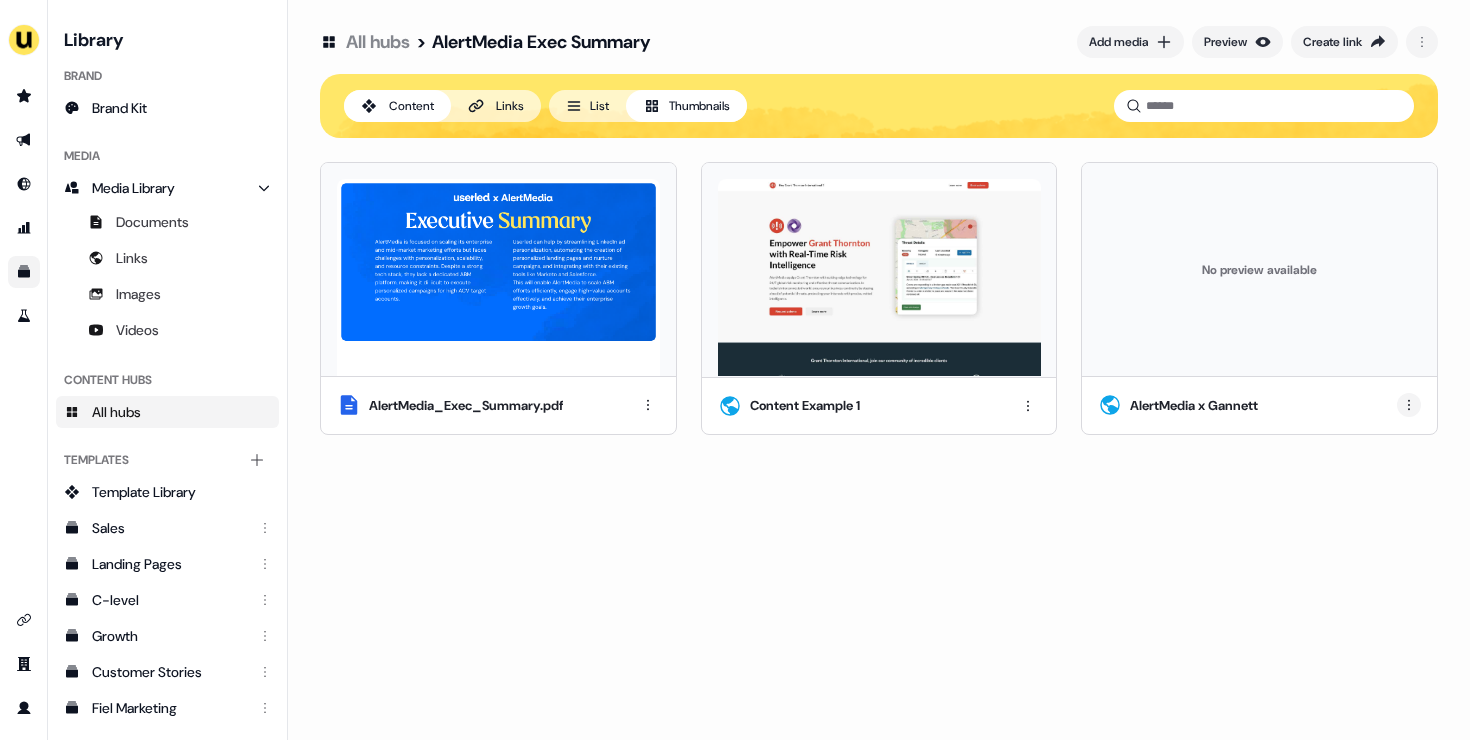 click on "For the best experience switch devices to a bigger screen. Go to Userled.io Library Brand Brand Kit Media Media Library Documents Links Images Videos Content Hubs All hubs Templates   Add collection Template Library Sales Landing Pages C-level Growth Customer Stories Fiel Marketing Linkedin Engagement Conversion Persona Gong Videos Francais Customer Success Sales Templates  ROI Templates Competitor Comparisons Outreach Templates Proposal Templates Capability Templates C-Suite Value Templates CS samples All hubs > AlertMedia Exec Summary Add media Preview Create link Content Links List Thumbnails AlertMedia_Exec_Summary.pdf Content Example 1 No preview available AlertMedia x Gannett" at bounding box center (735, 370) 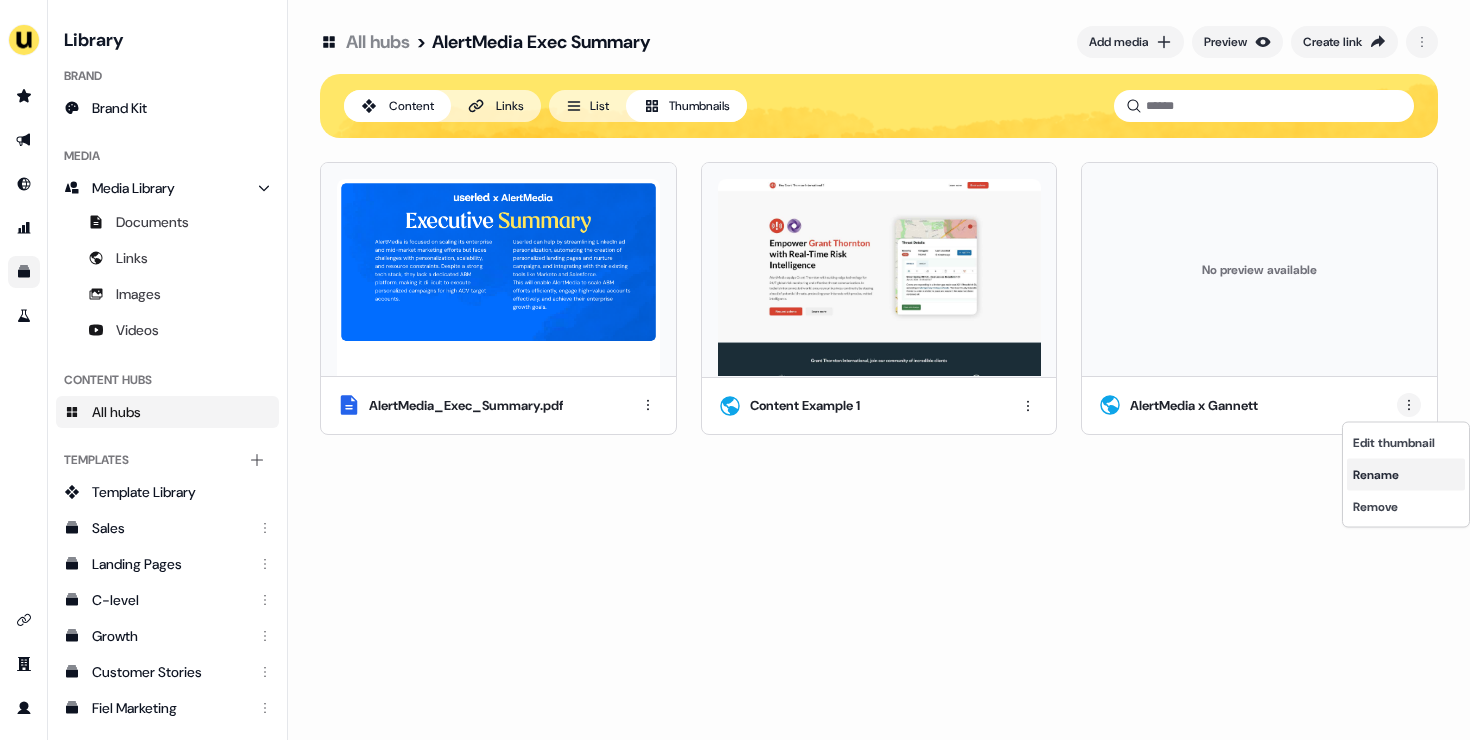 click on "Rename" at bounding box center [1406, 475] 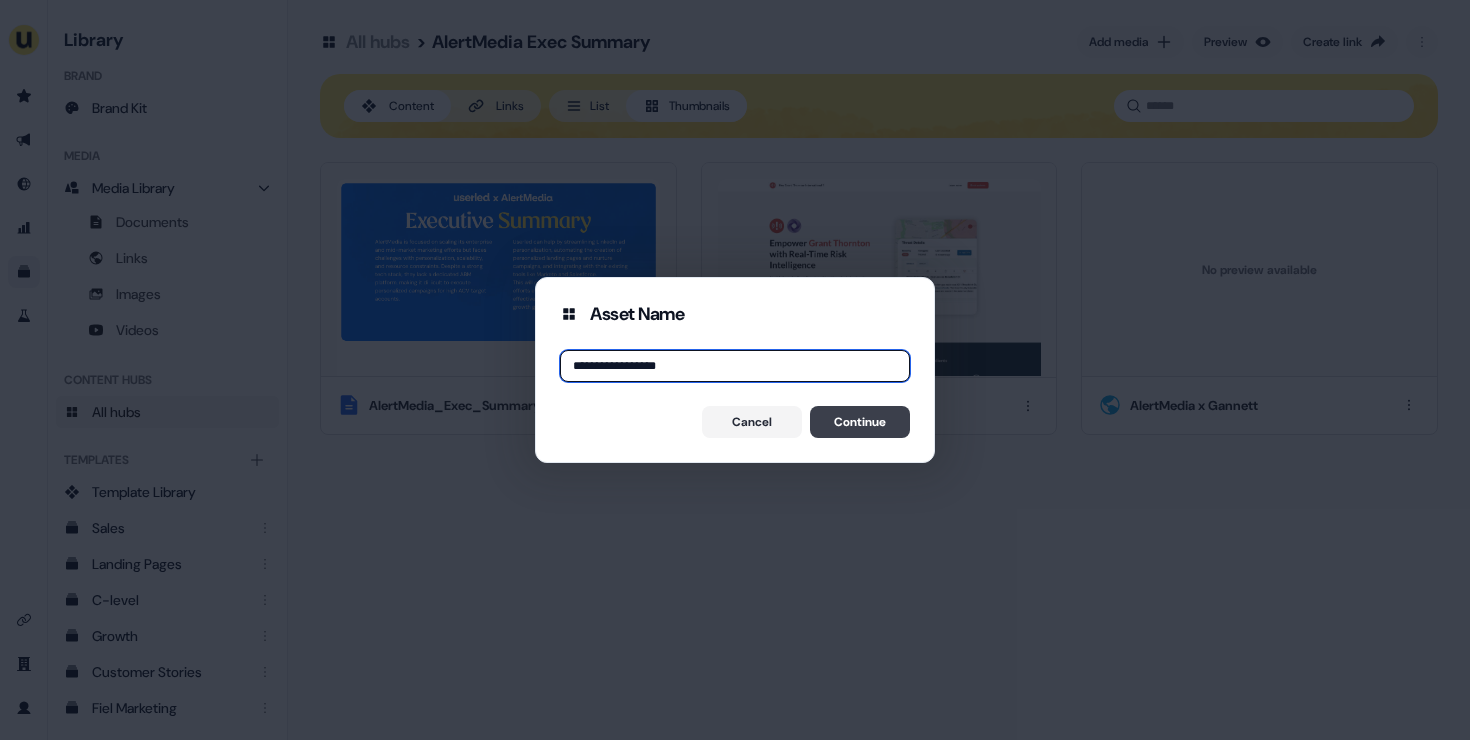 type on "**********" 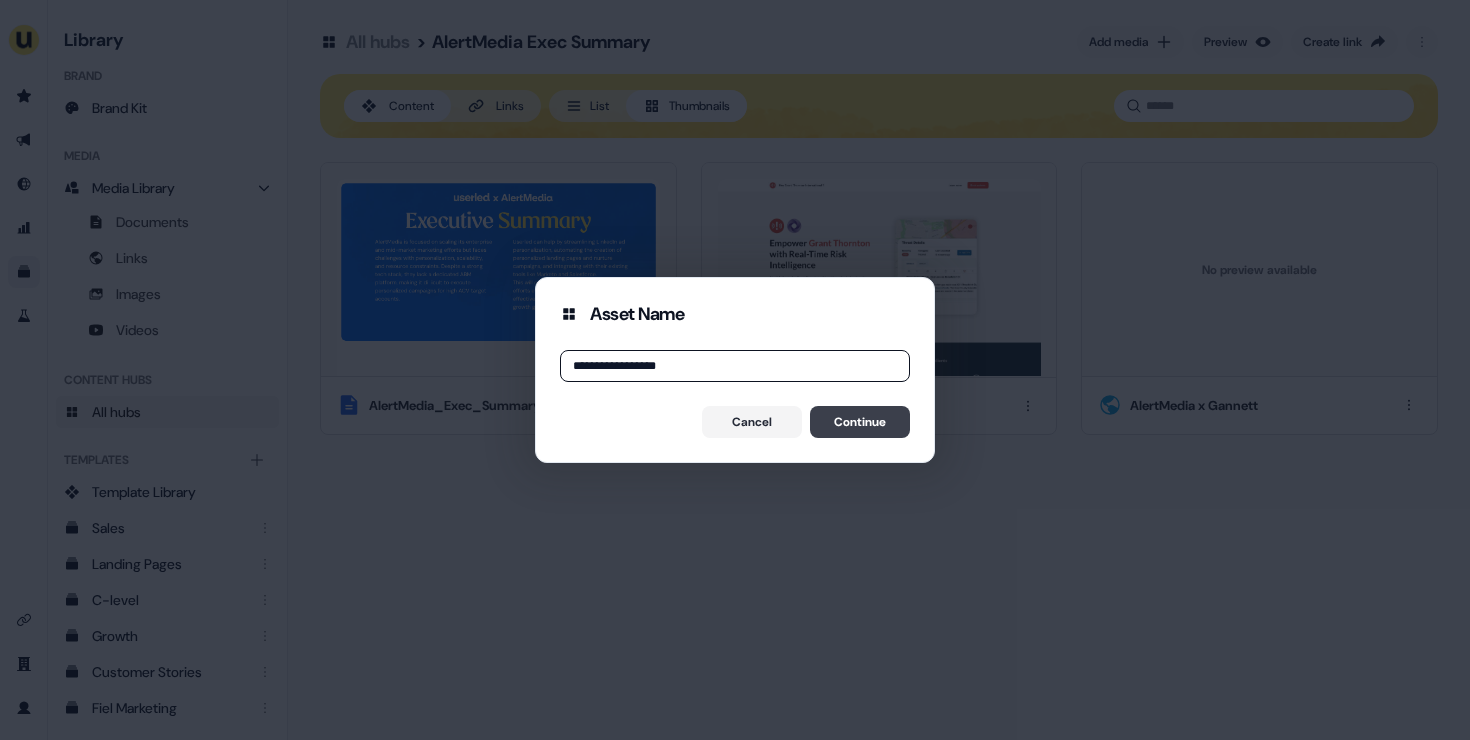 click on "Continue" at bounding box center (860, 422) 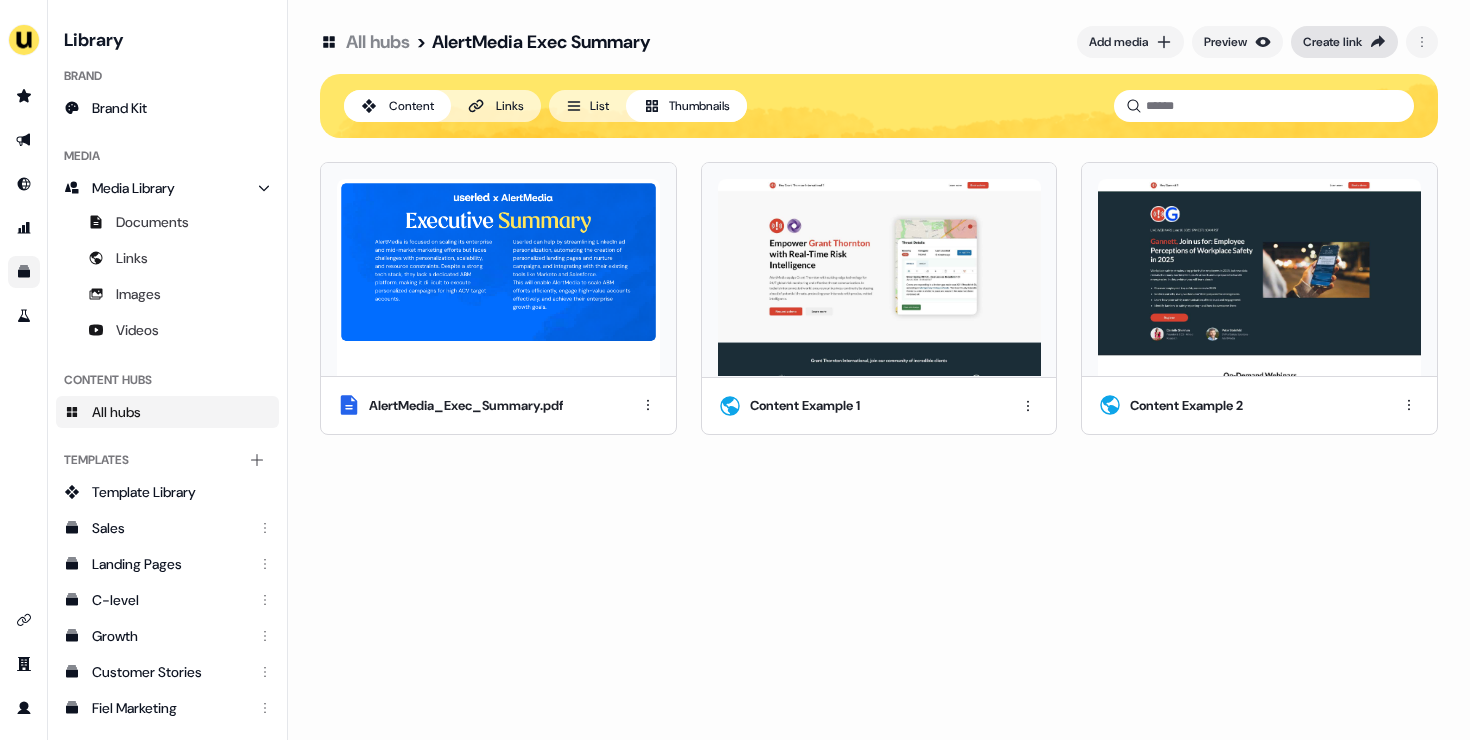 click on "Create link" at bounding box center [1332, 42] 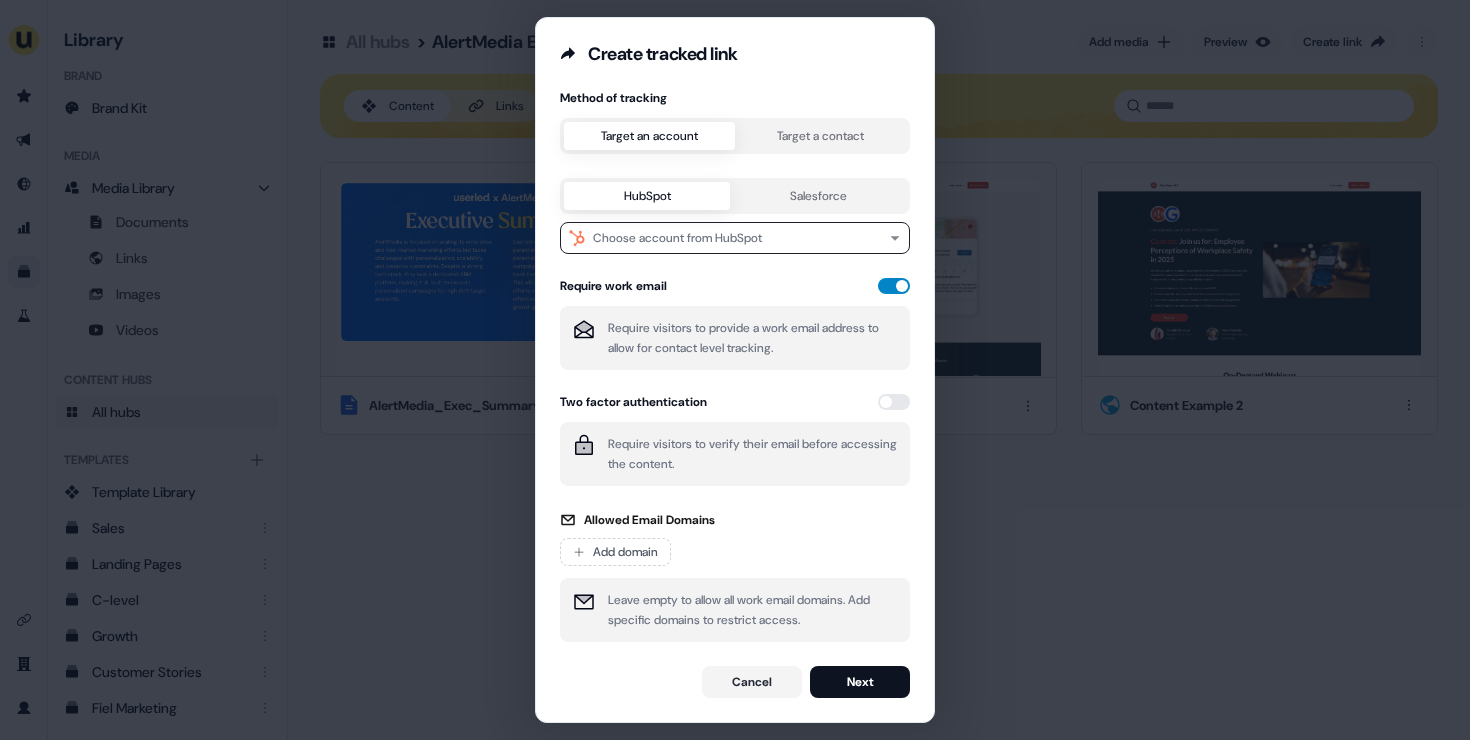click at bounding box center [894, 286] 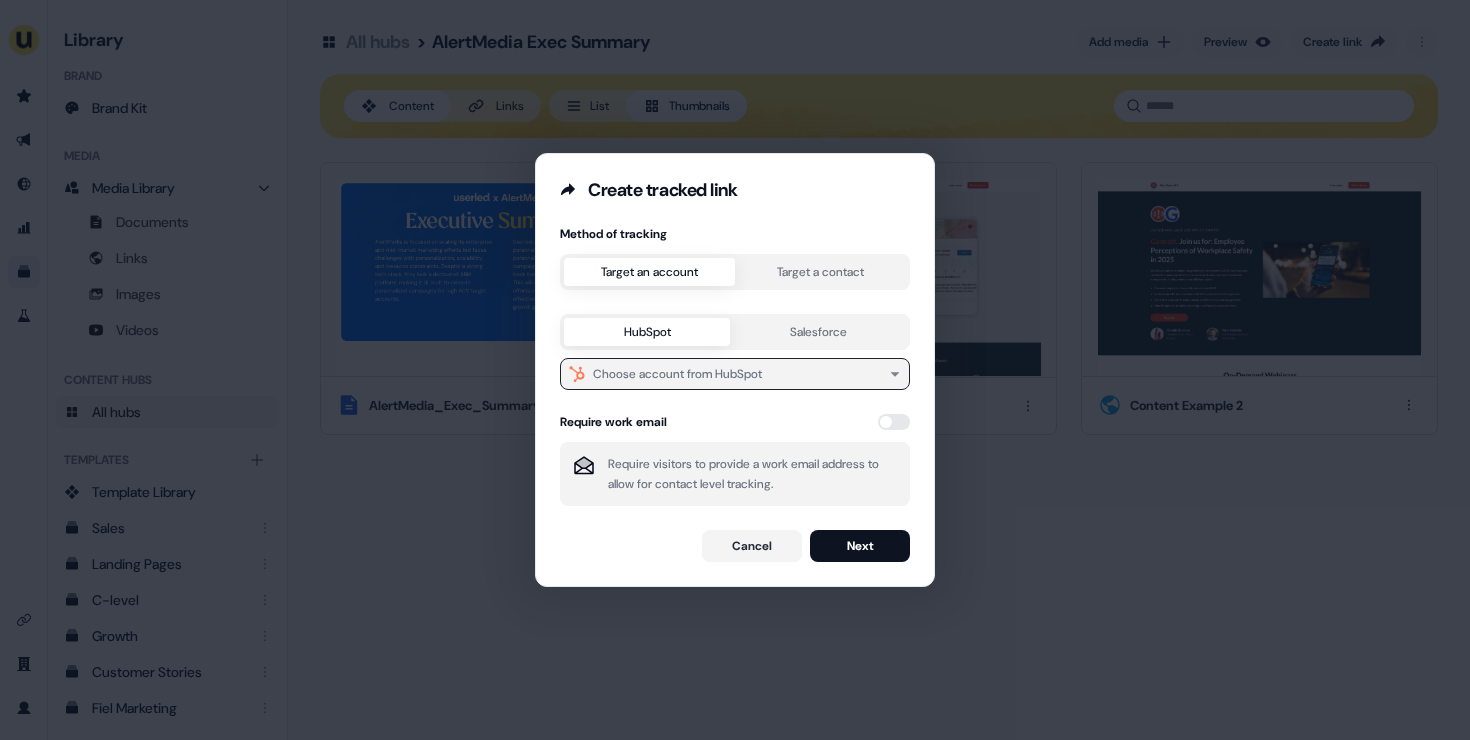 click on "Choose account from HubSpot" at bounding box center [677, 374] 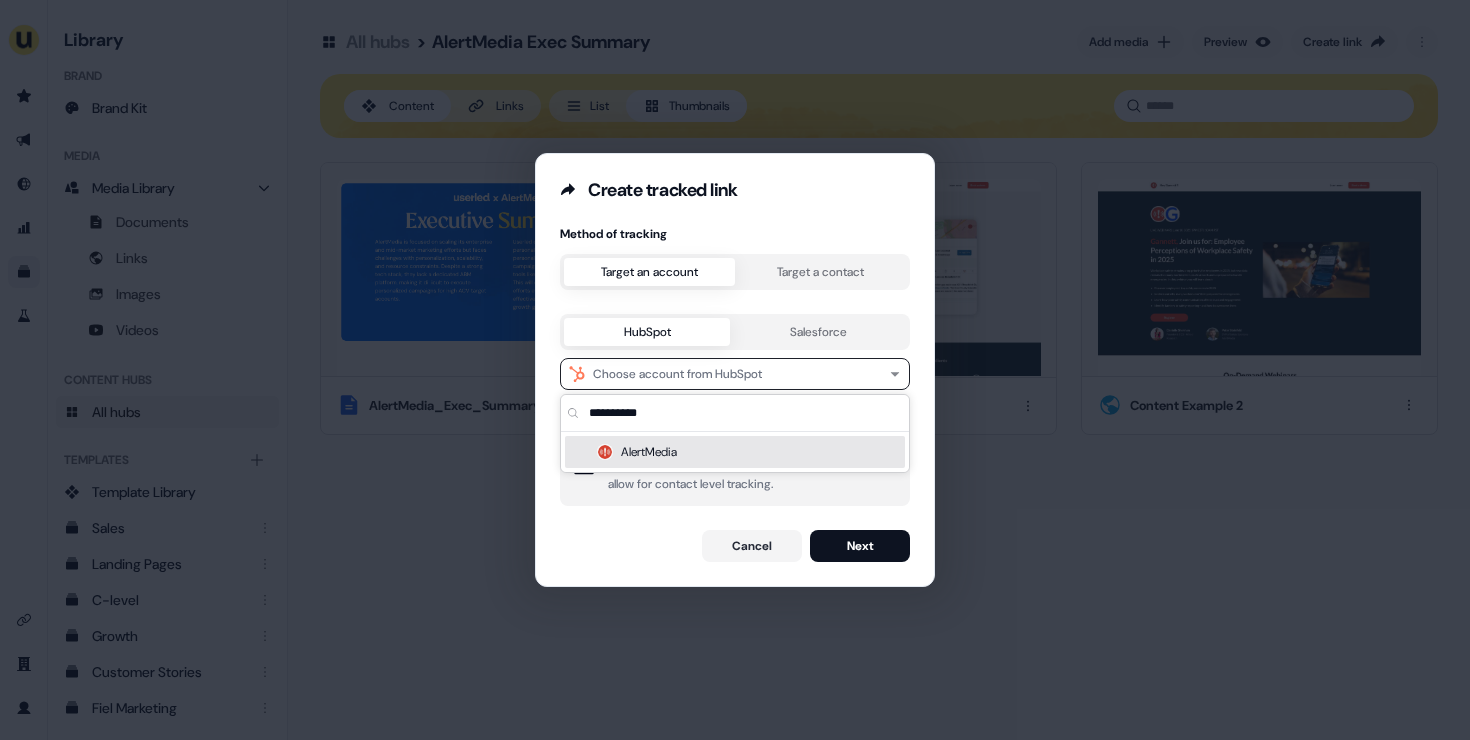 type on "**********" 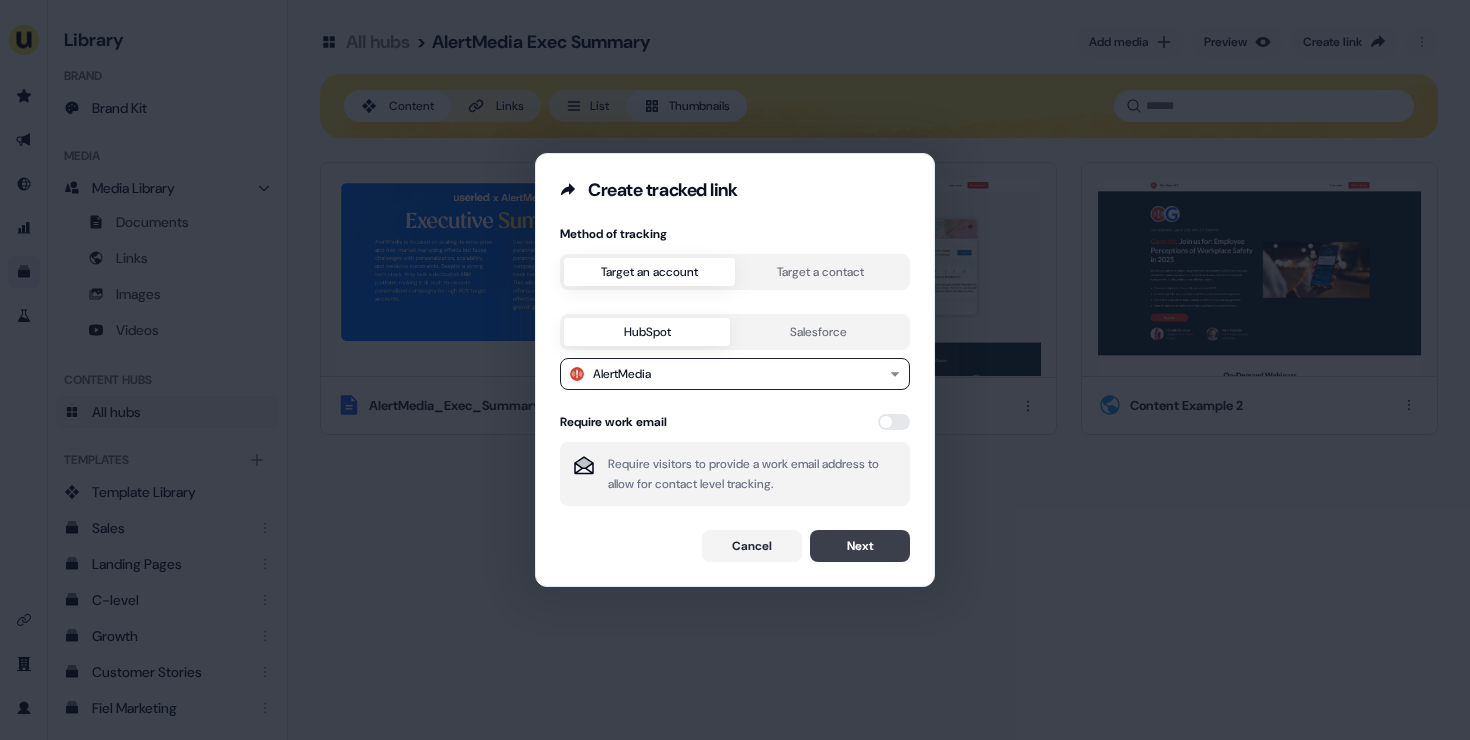 click on "Next" at bounding box center [860, 546] 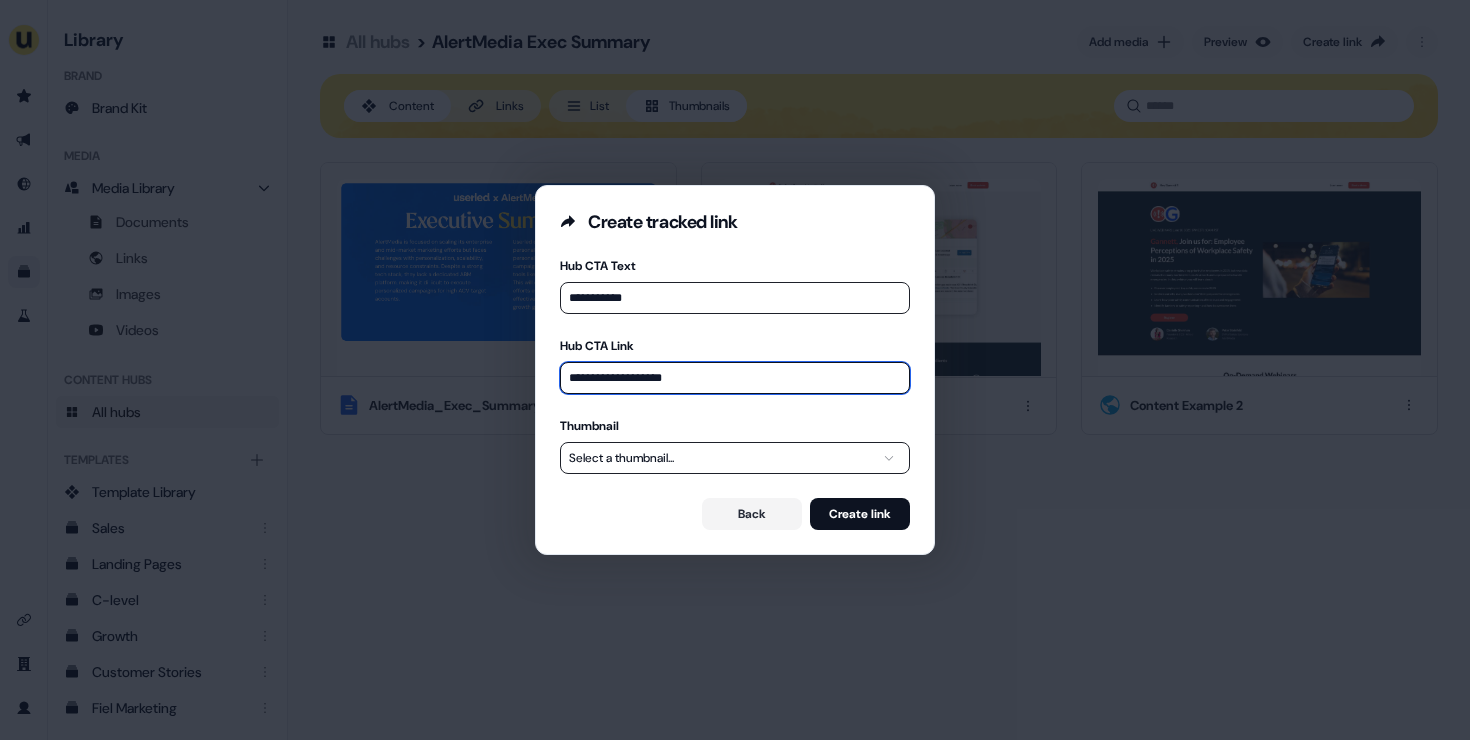 click on "**********" at bounding box center [735, 378] 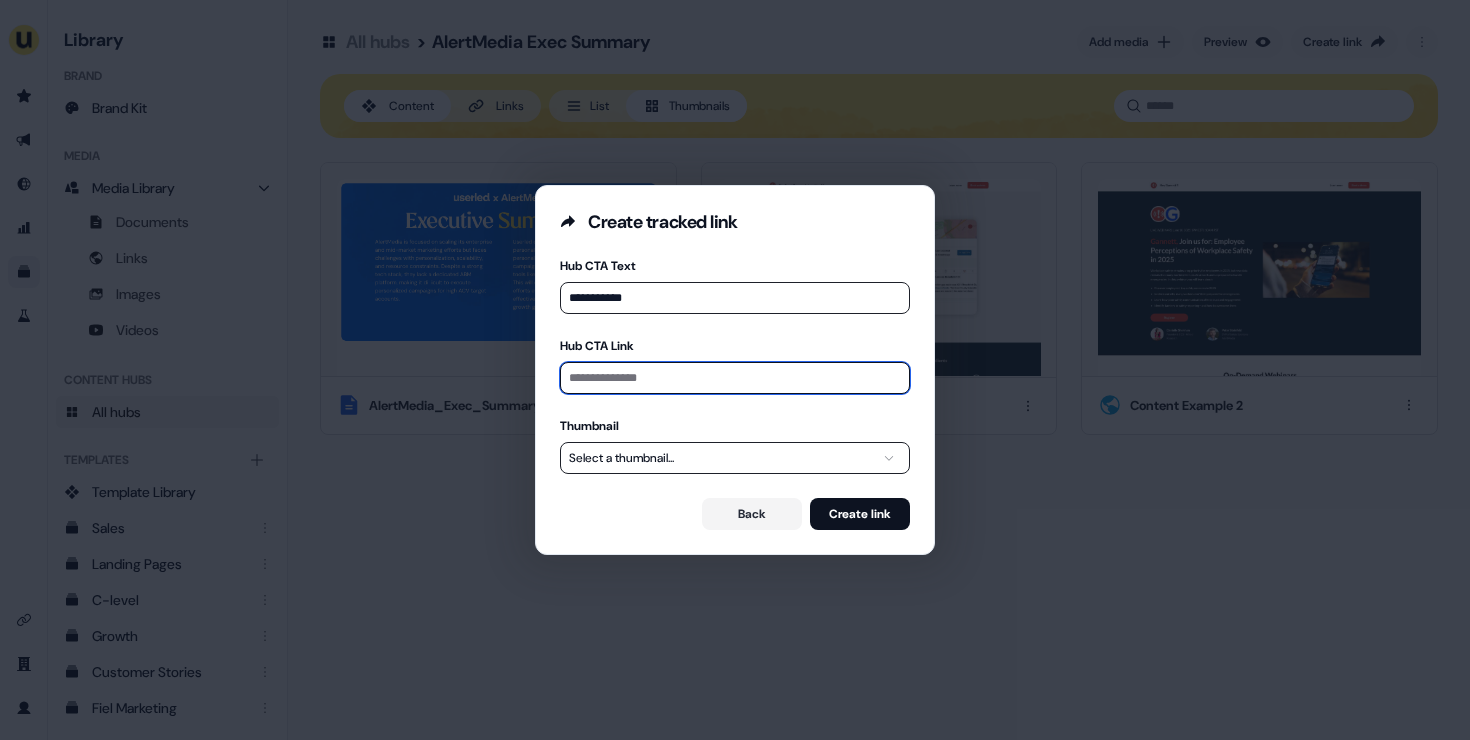 paste on "**********" 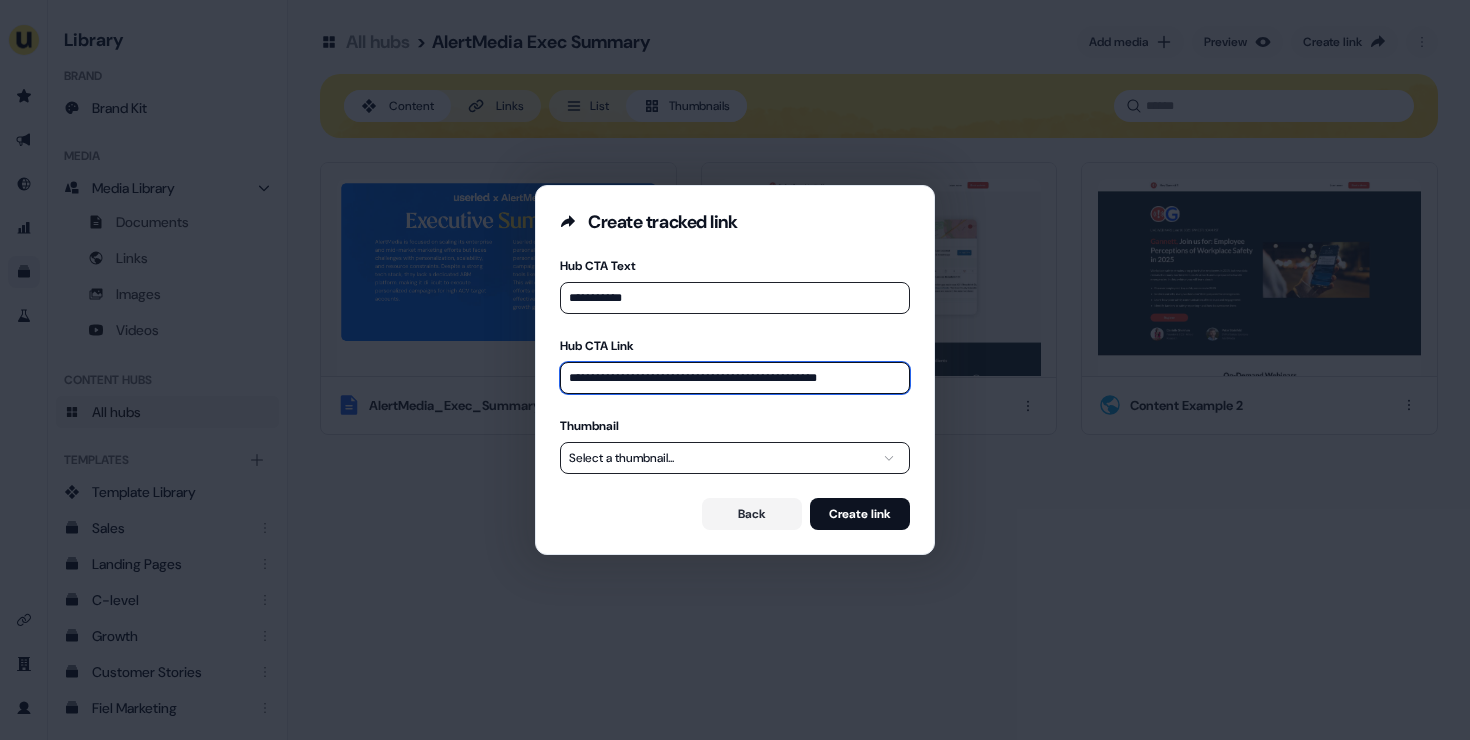 type on "**********" 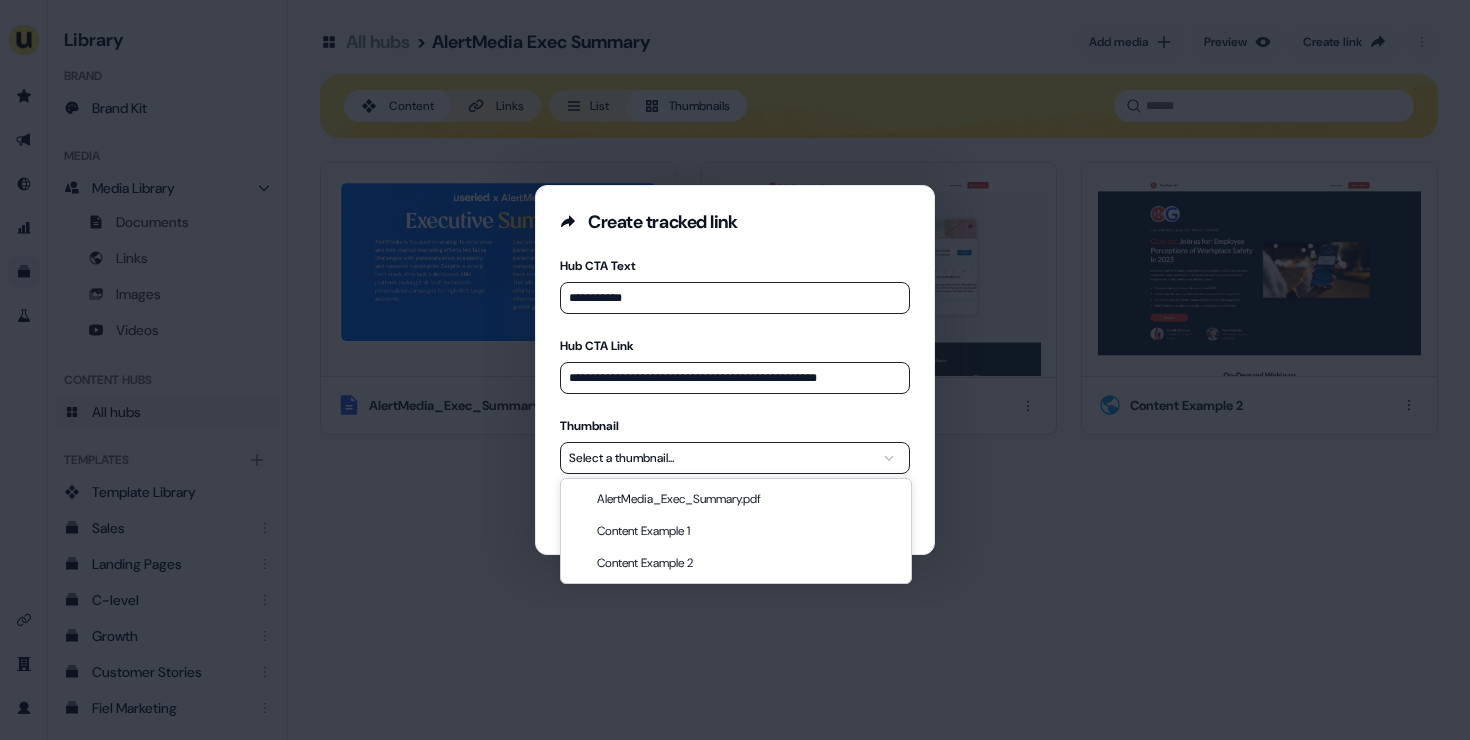 click on "**********" at bounding box center [735, 370] 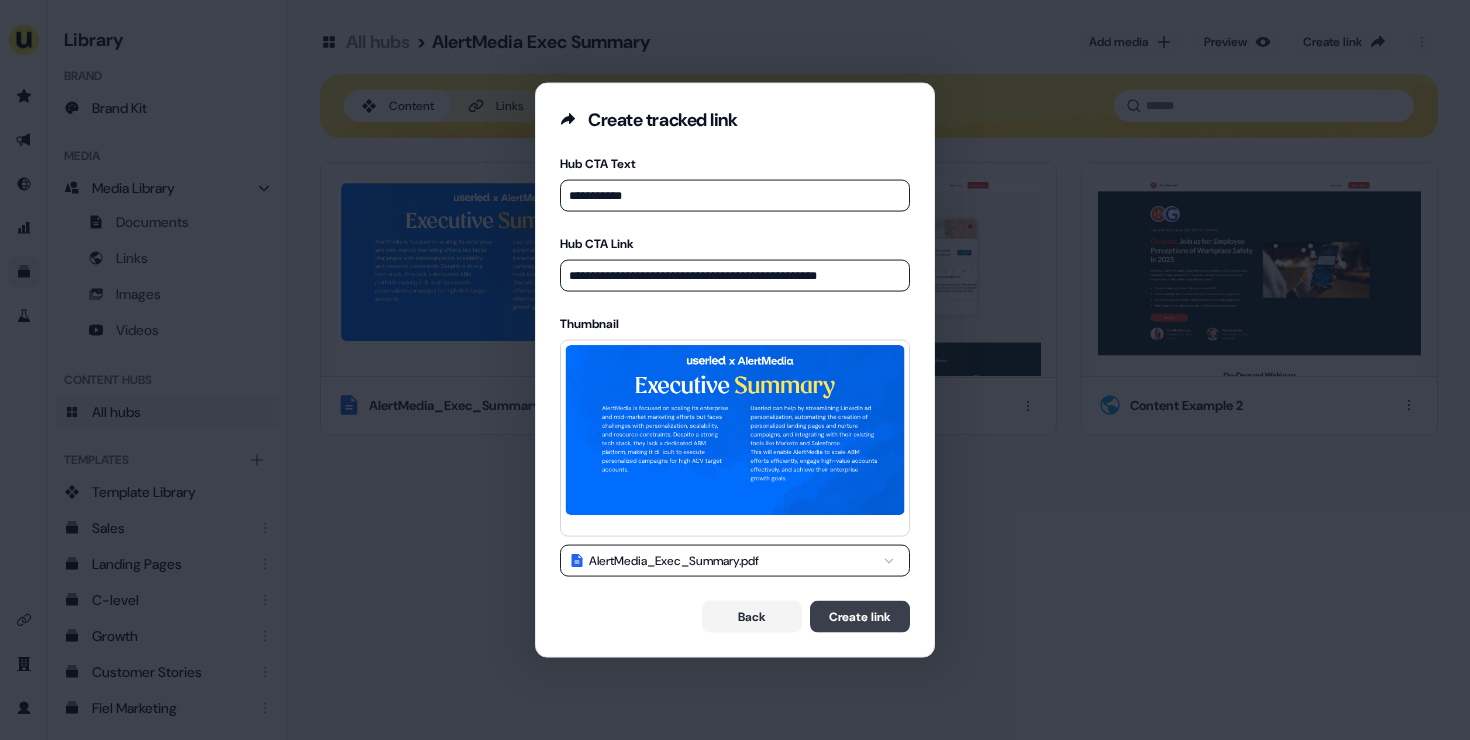 click on "Create link" at bounding box center [860, 616] 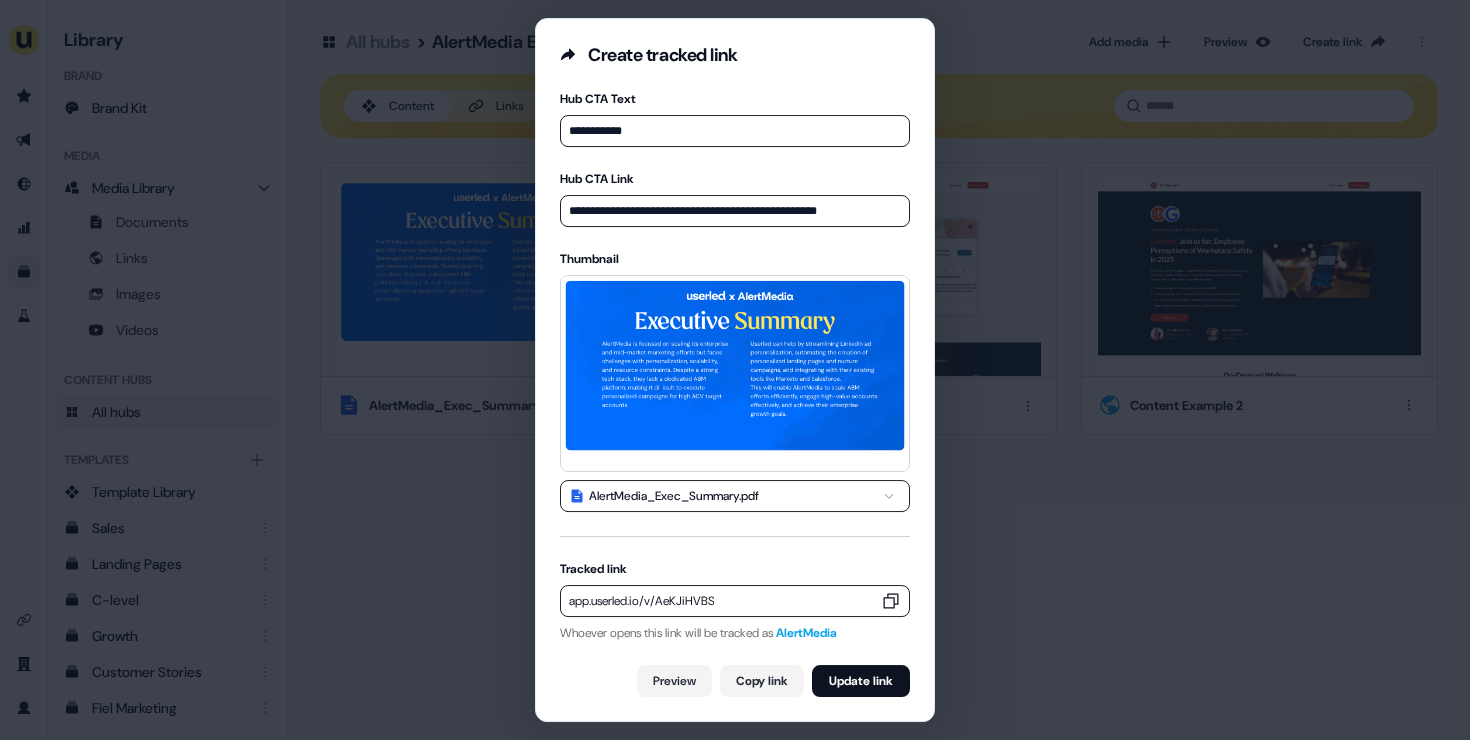 click 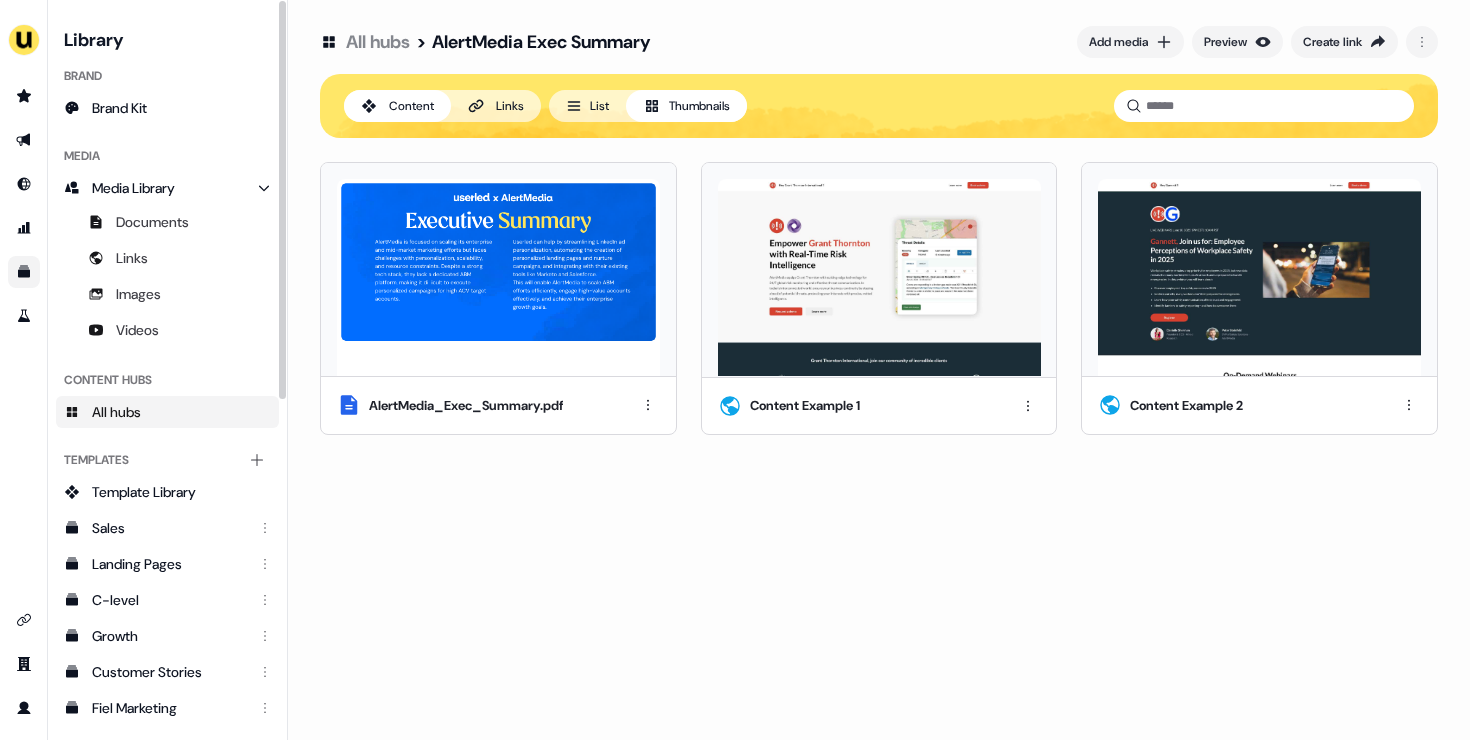 click on "All hubs" at bounding box center (116, 412) 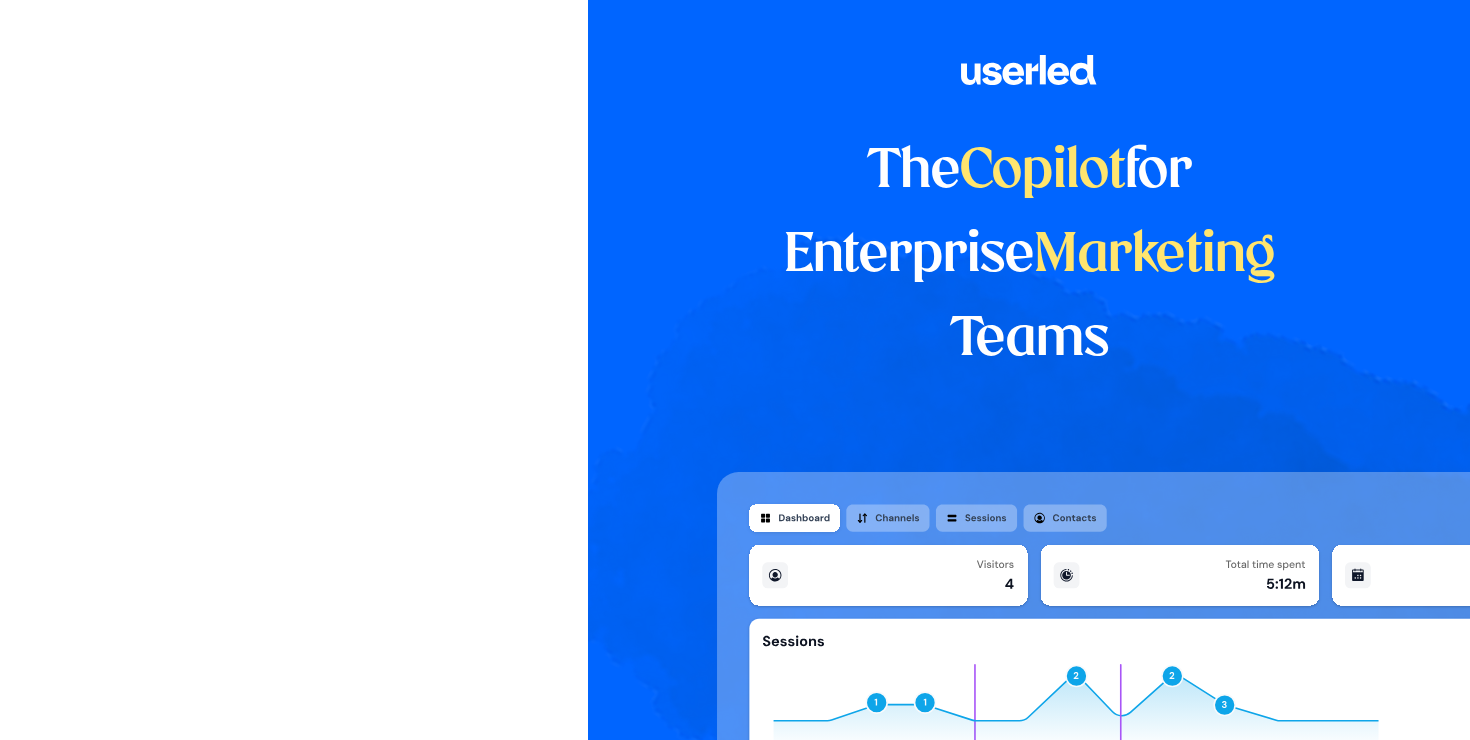 scroll, scrollTop: 0, scrollLeft: 0, axis: both 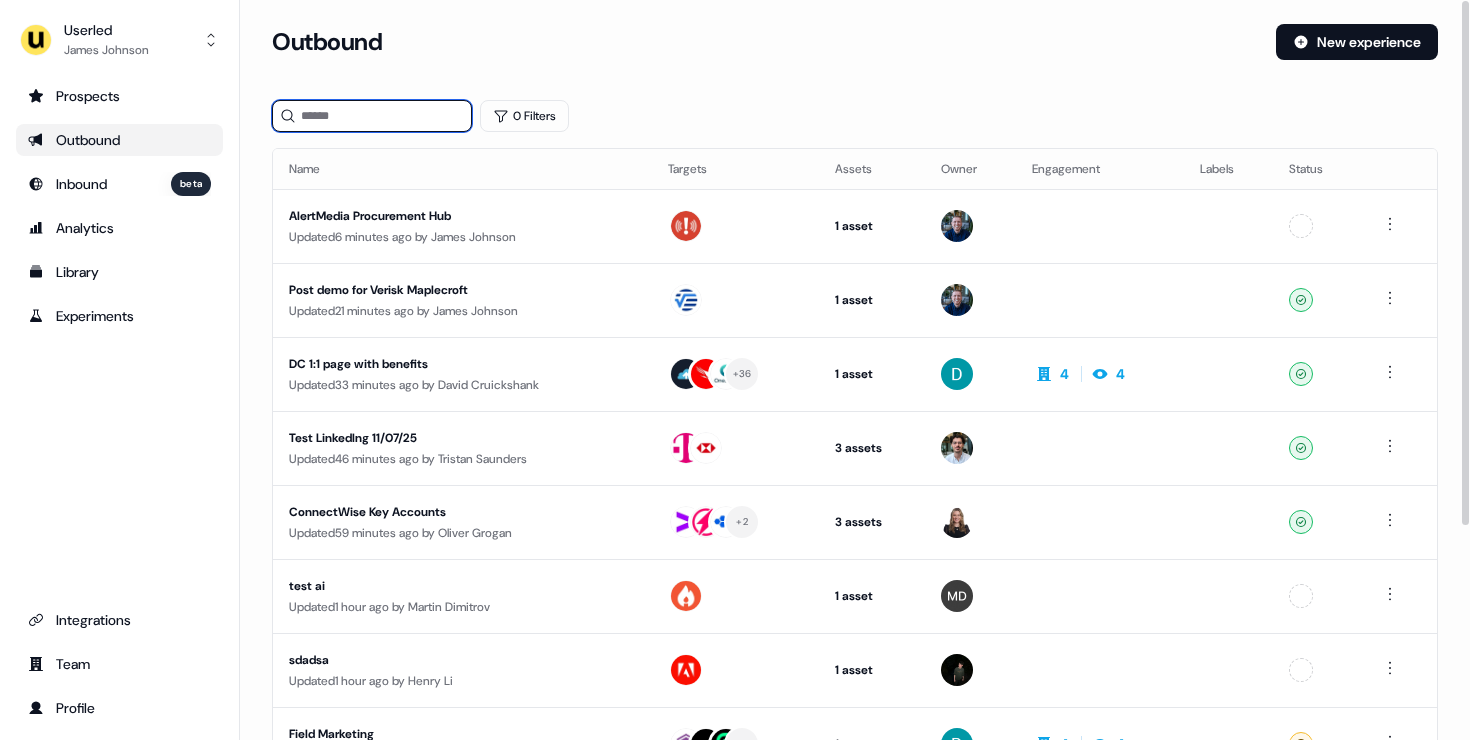 click at bounding box center (372, 116) 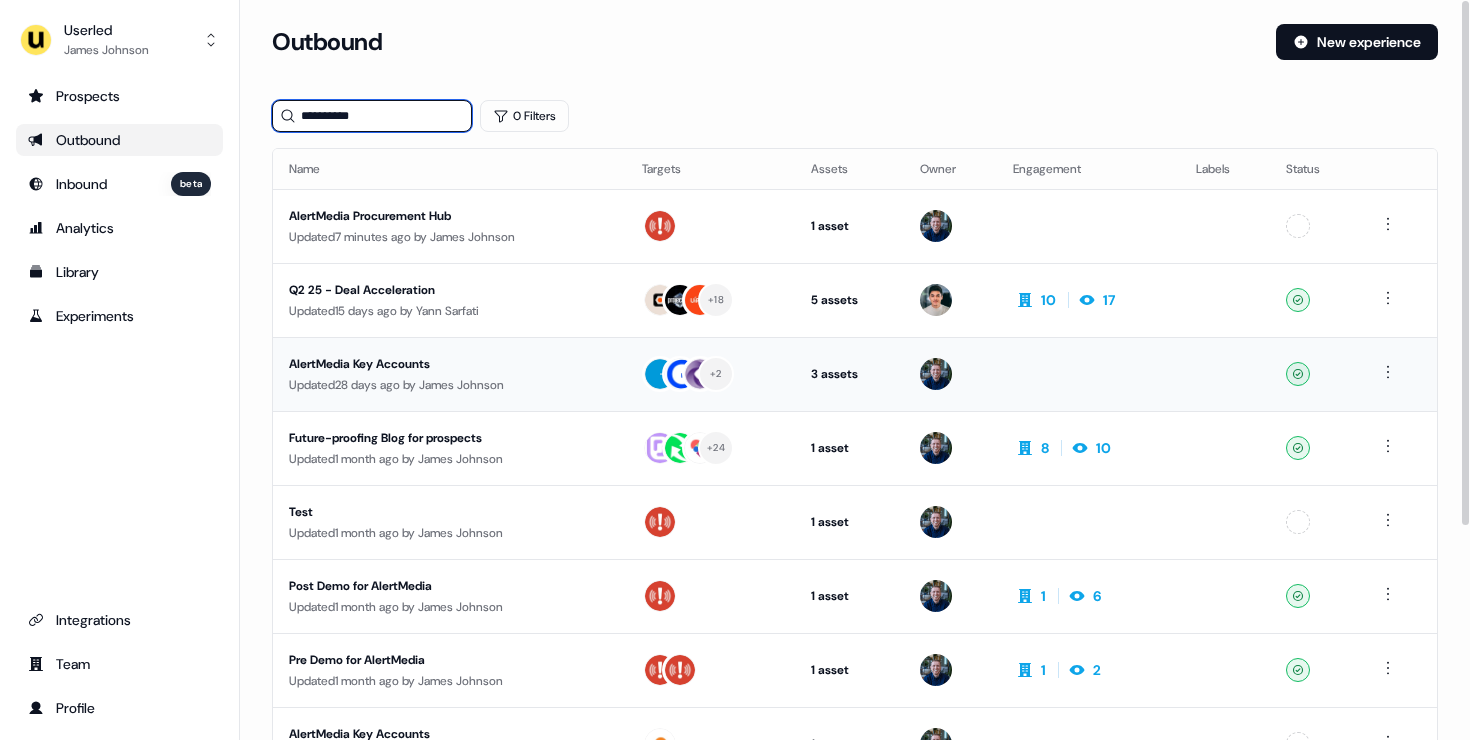 type on "**********" 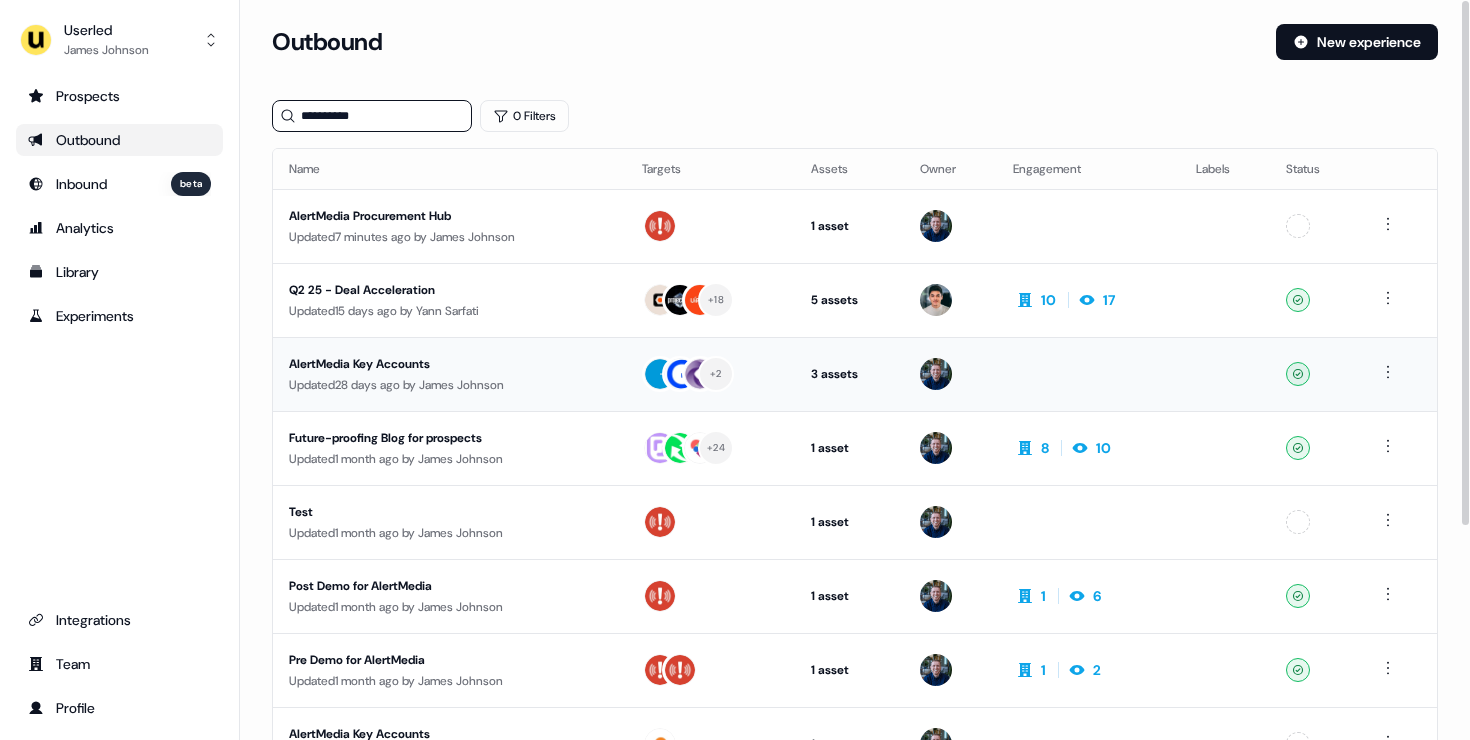 click on "AlertMedia Key Accounts" at bounding box center [449, 364] 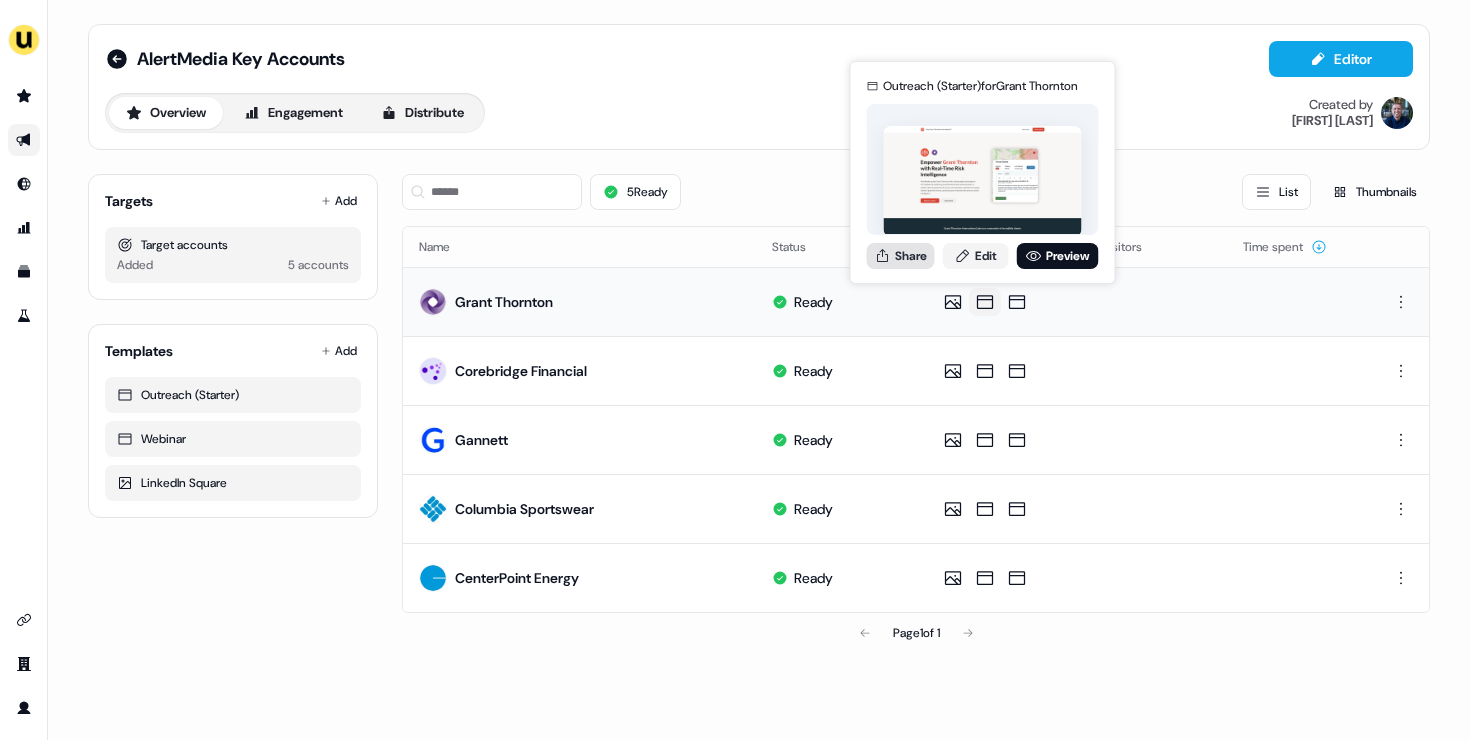 click on "Share" at bounding box center [901, 256] 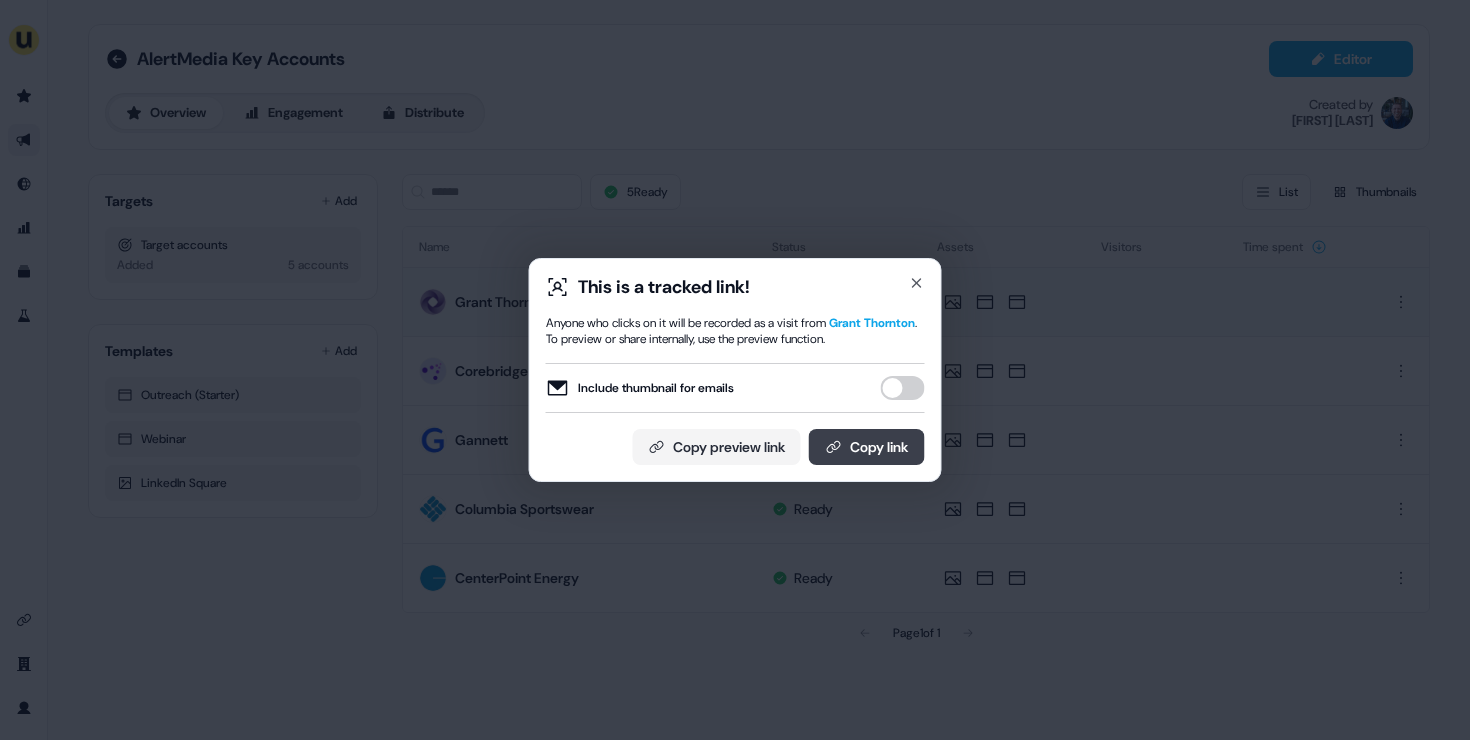 click on "Copy link" at bounding box center (867, 447) 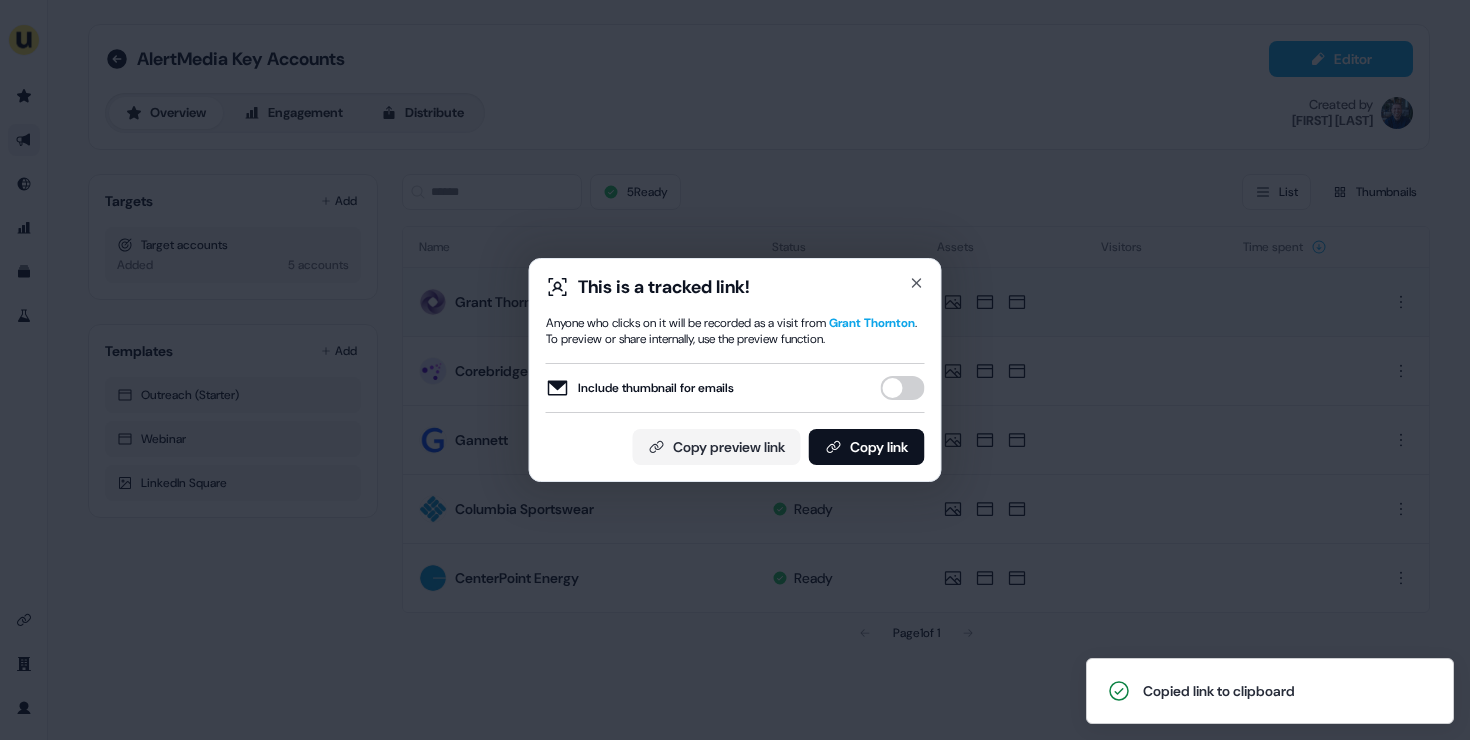 click on "This is a tracked link! Anyone who clicks on it will be recorded as a visit from   [ORGANIZATION] . To preview or share internally, use the preview function. Include thumbnail for emails Copy preview link Copy link Close" at bounding box center [735, 370] 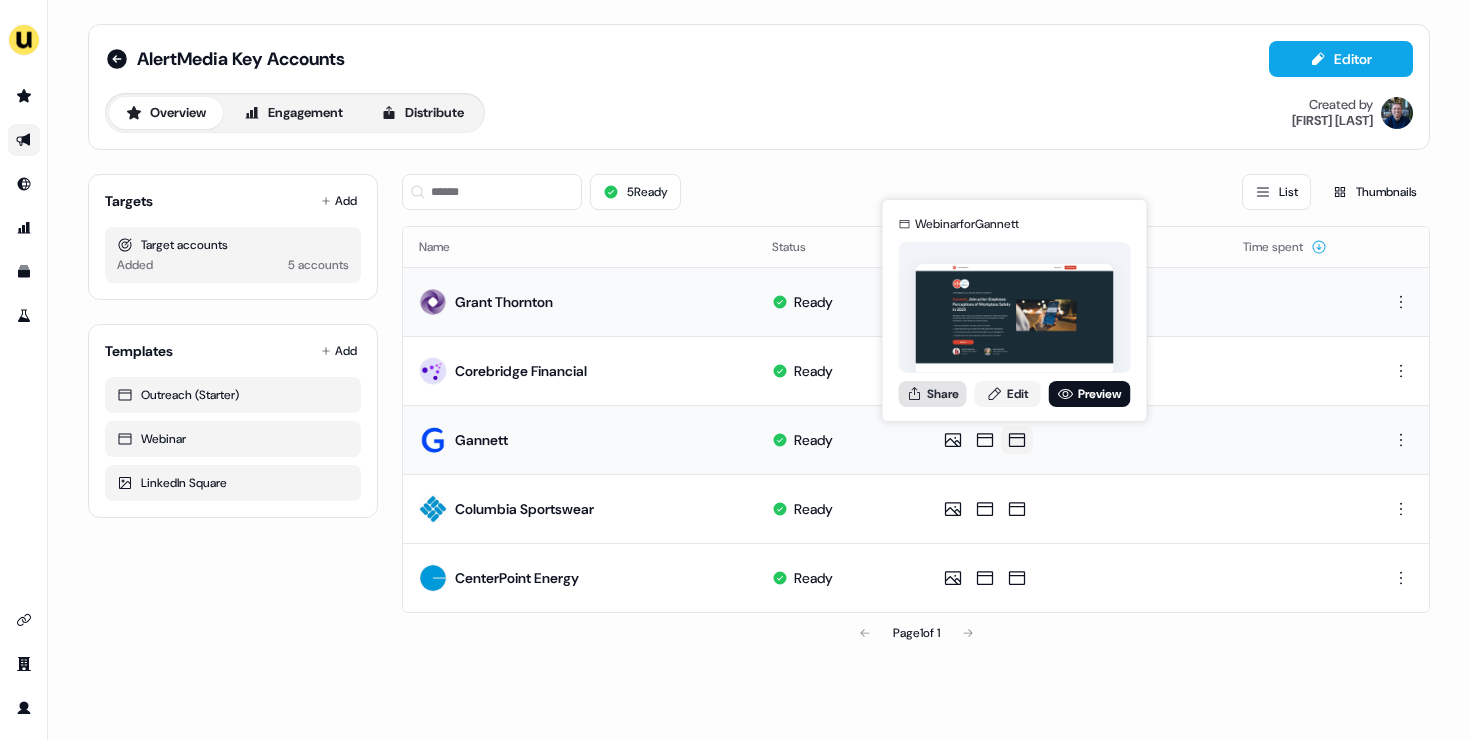 click on "Share" at bounding box center [933, 394] 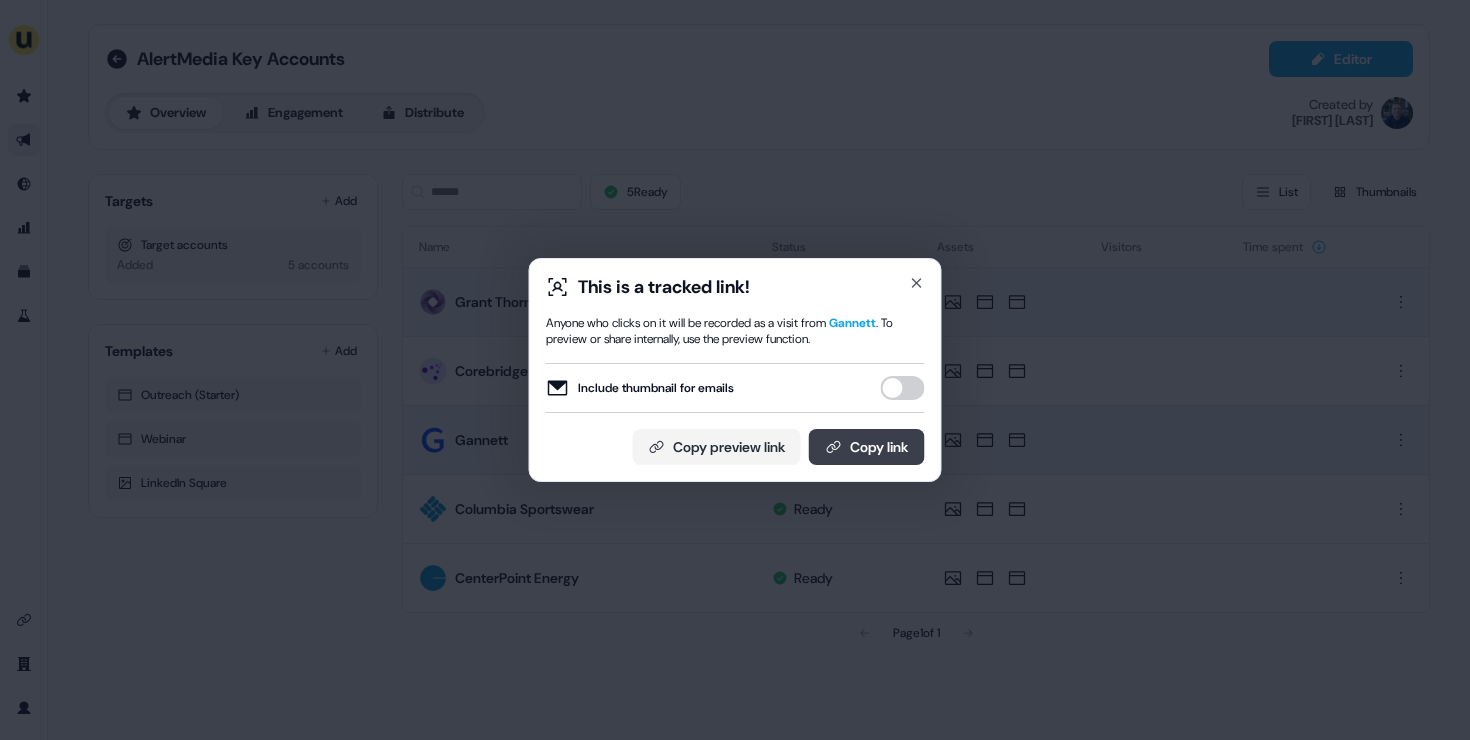 click on "Copy link" at bounding box center (867, 447) 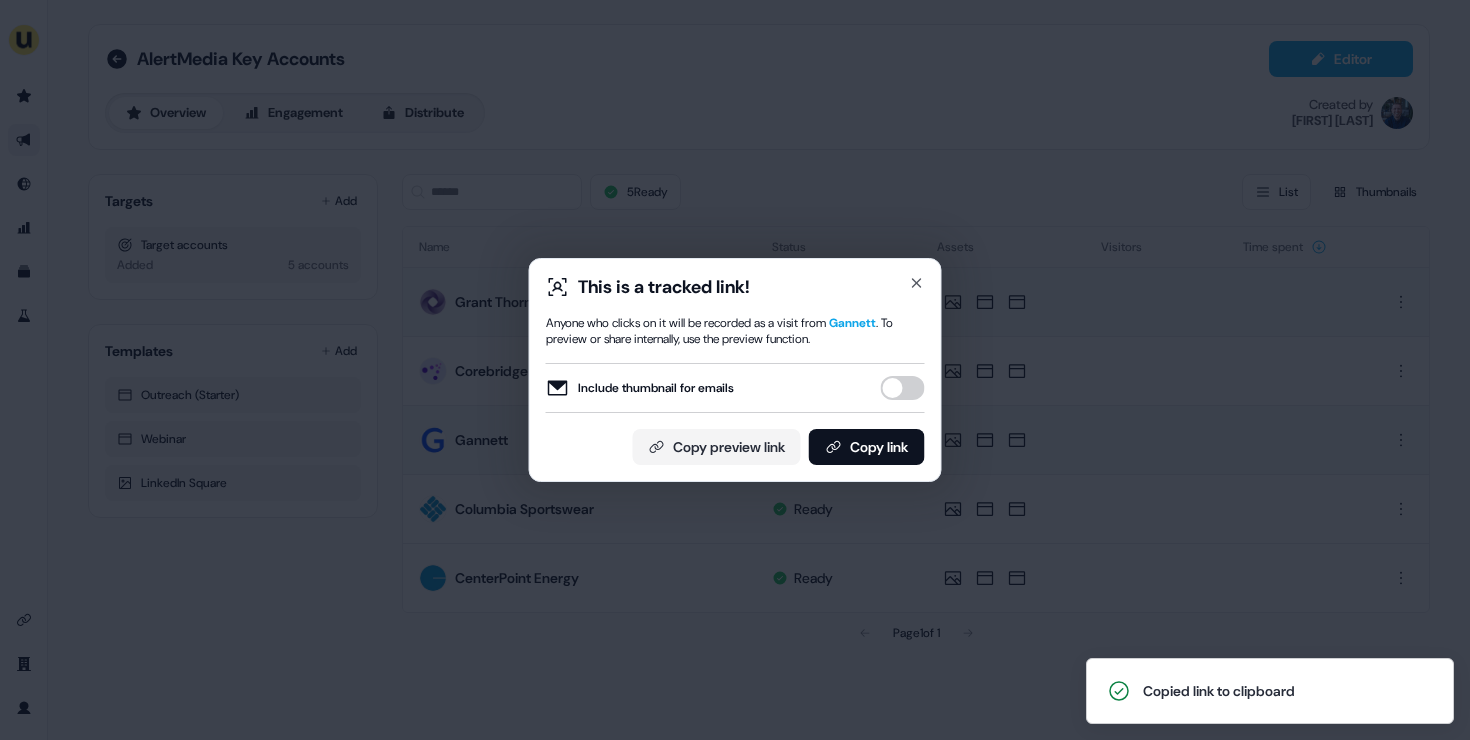 click on "This is a tracked link! Anyone who clicks on it will be recorded as a visit from [ORGANIZATION]. To preview or share internally, use the preview function. Include thumbnail for emails Copy preview link Copy link Close" at bounding box center [735, 370] 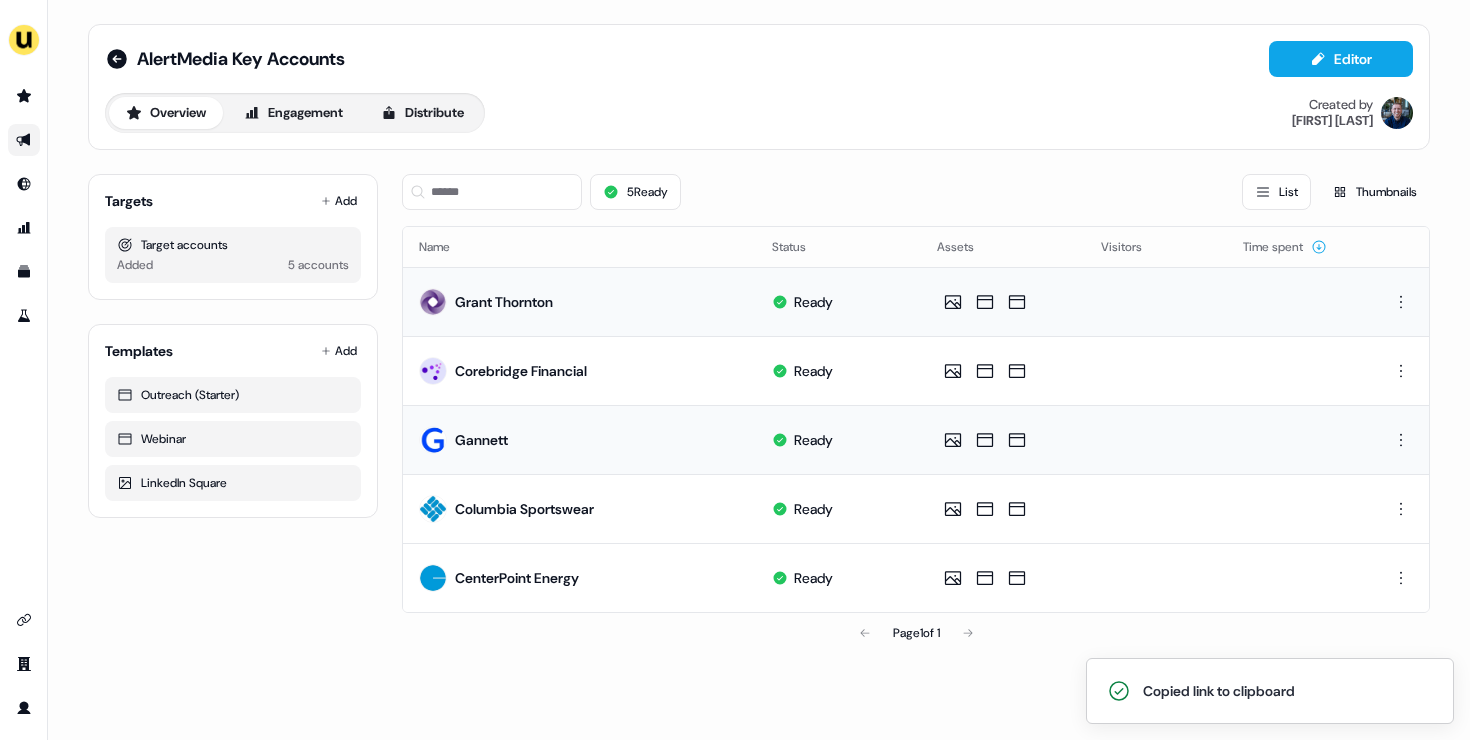 click 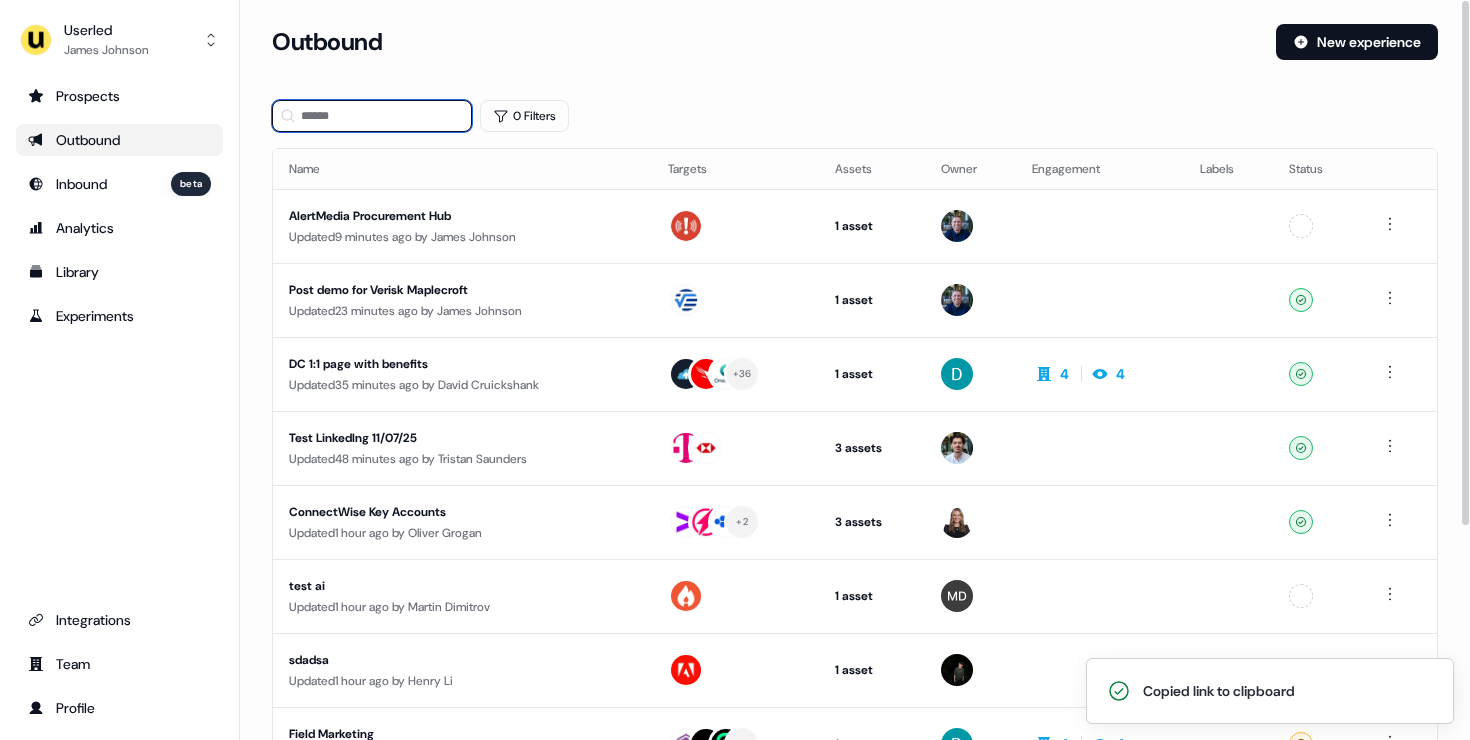 click at bounding box center (372, 116) 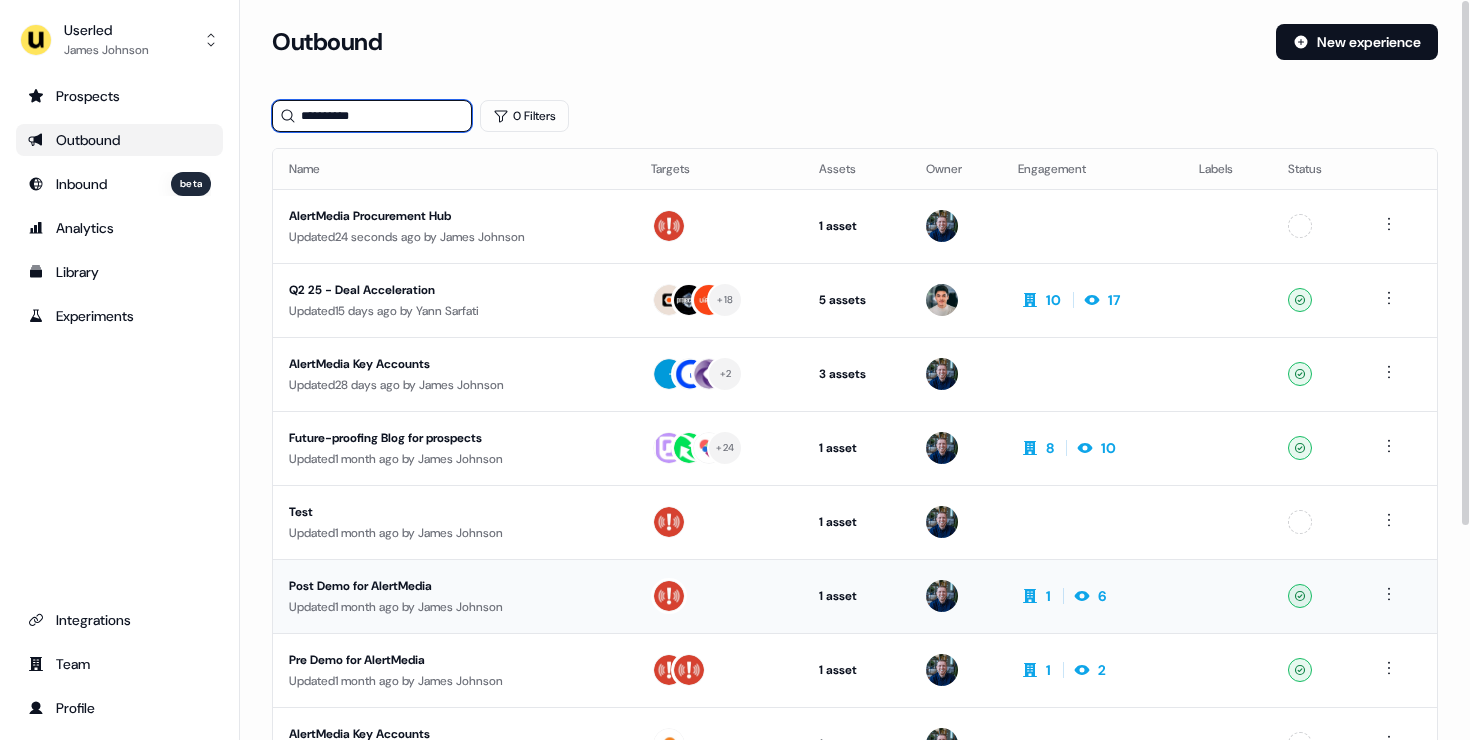 type on "**********" 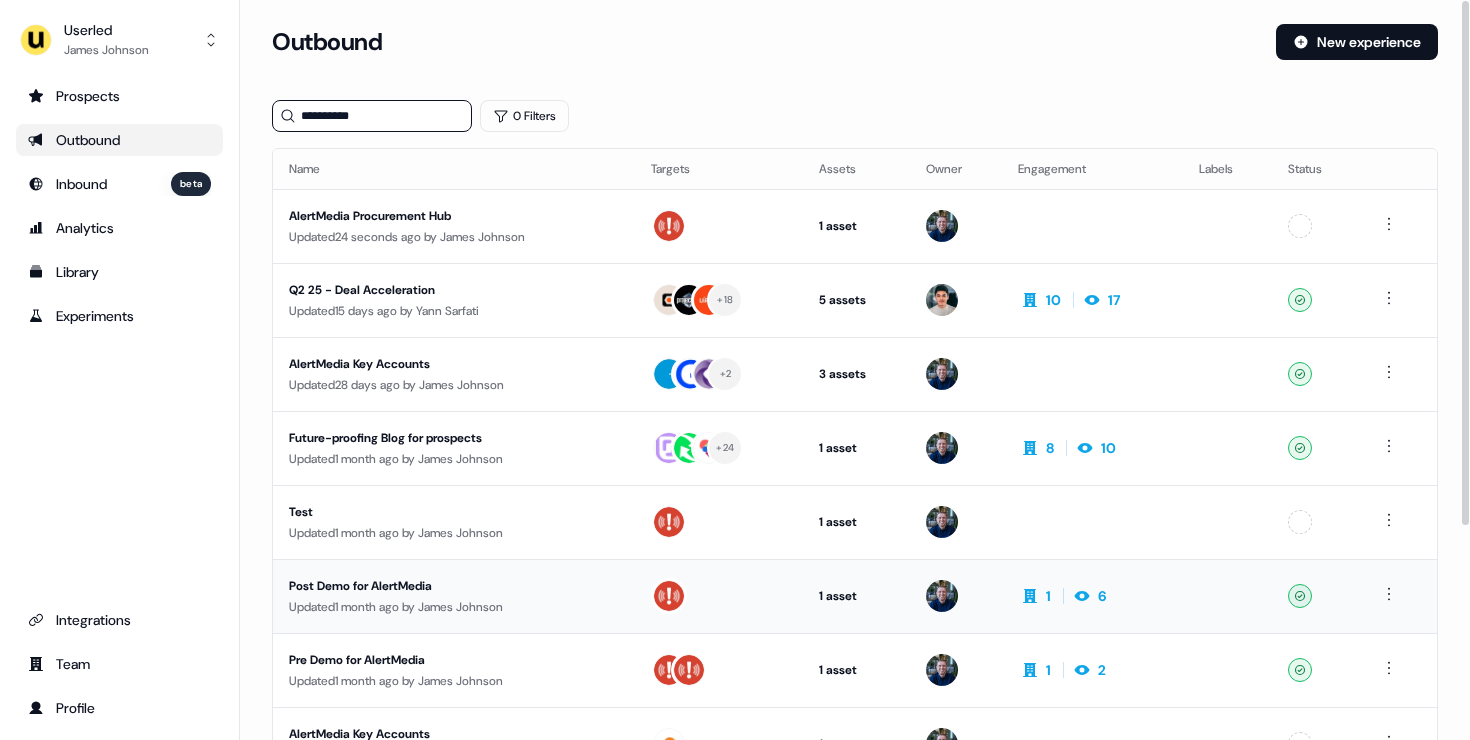 click on "Post Demo for AlertMedia" at bounding box center (454, 586) 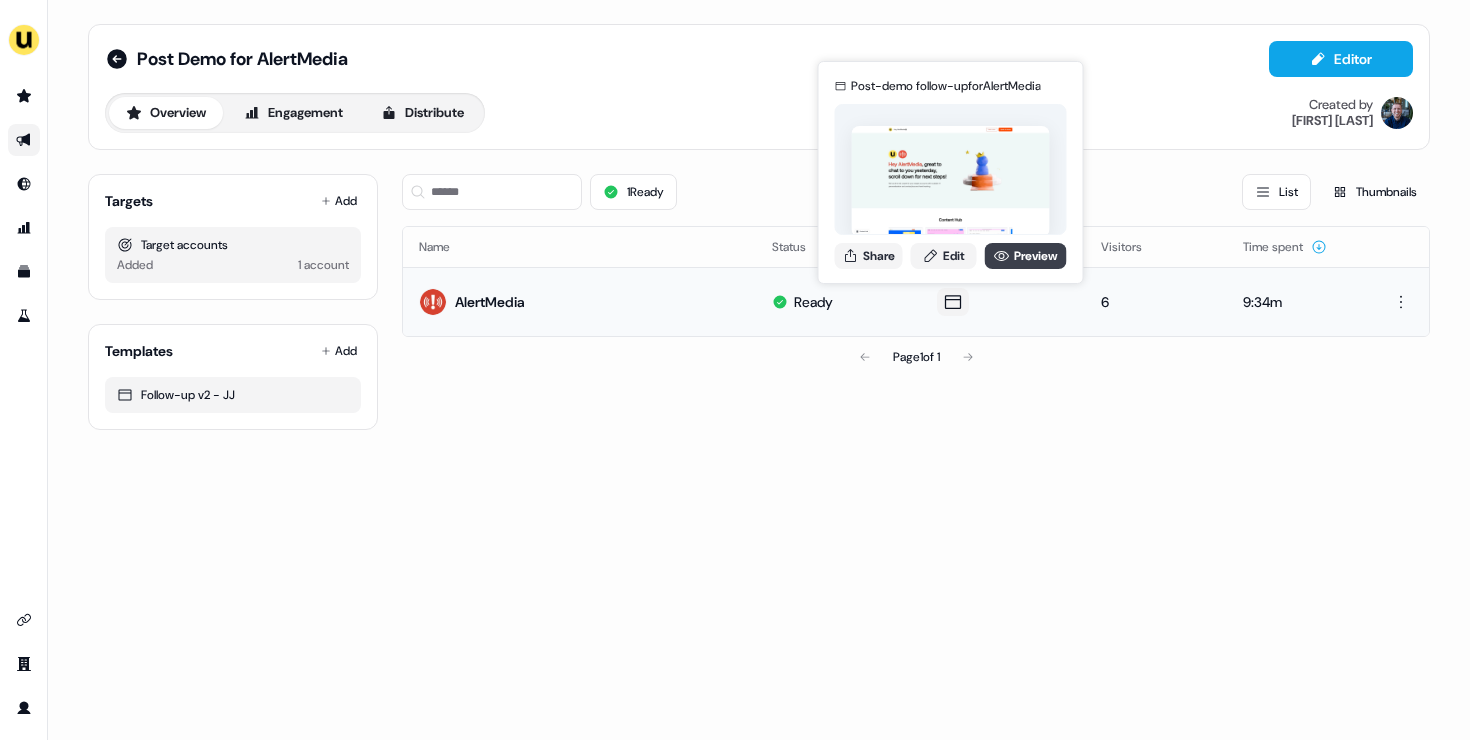 click on "Preview" at bounding box center [1026, 256] 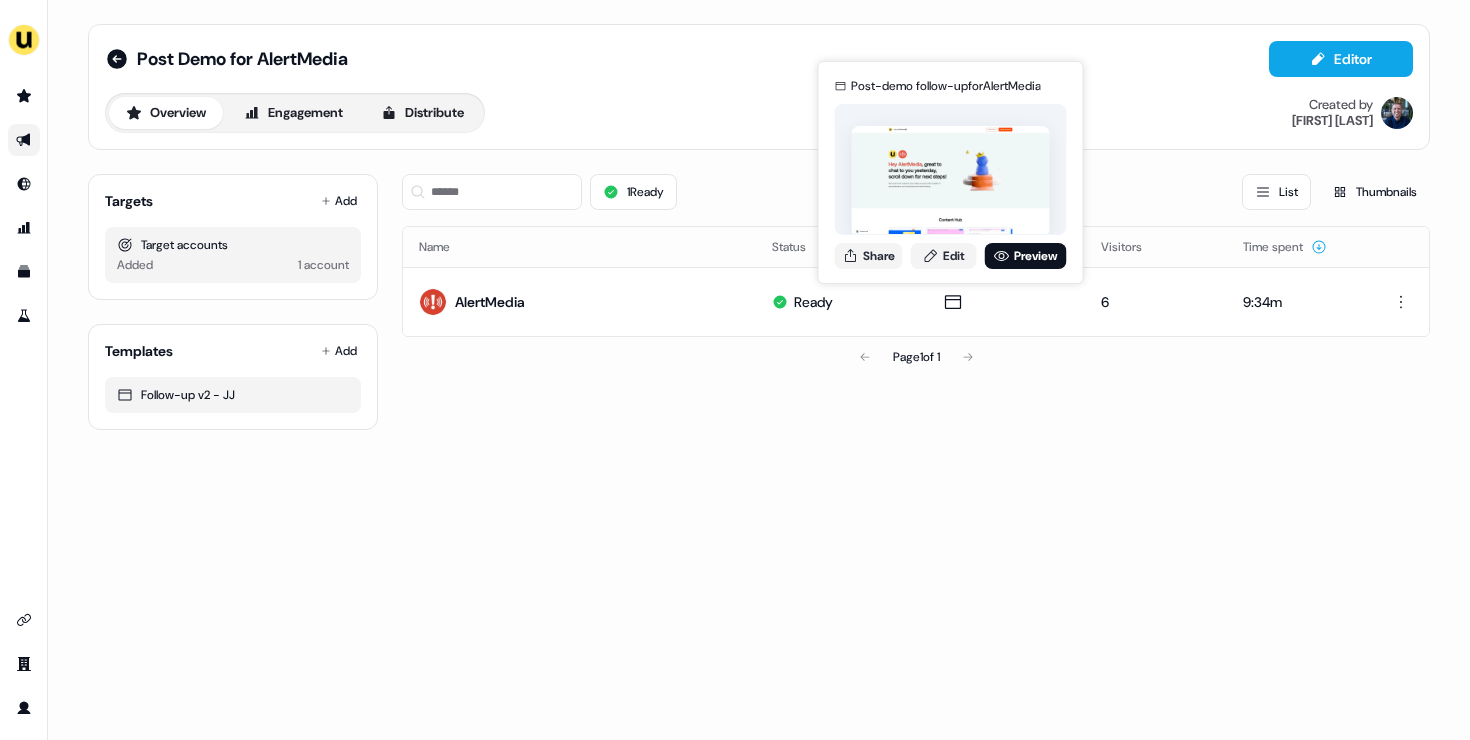 click on "Page  1  of 1" at bounding box center [916, 357] 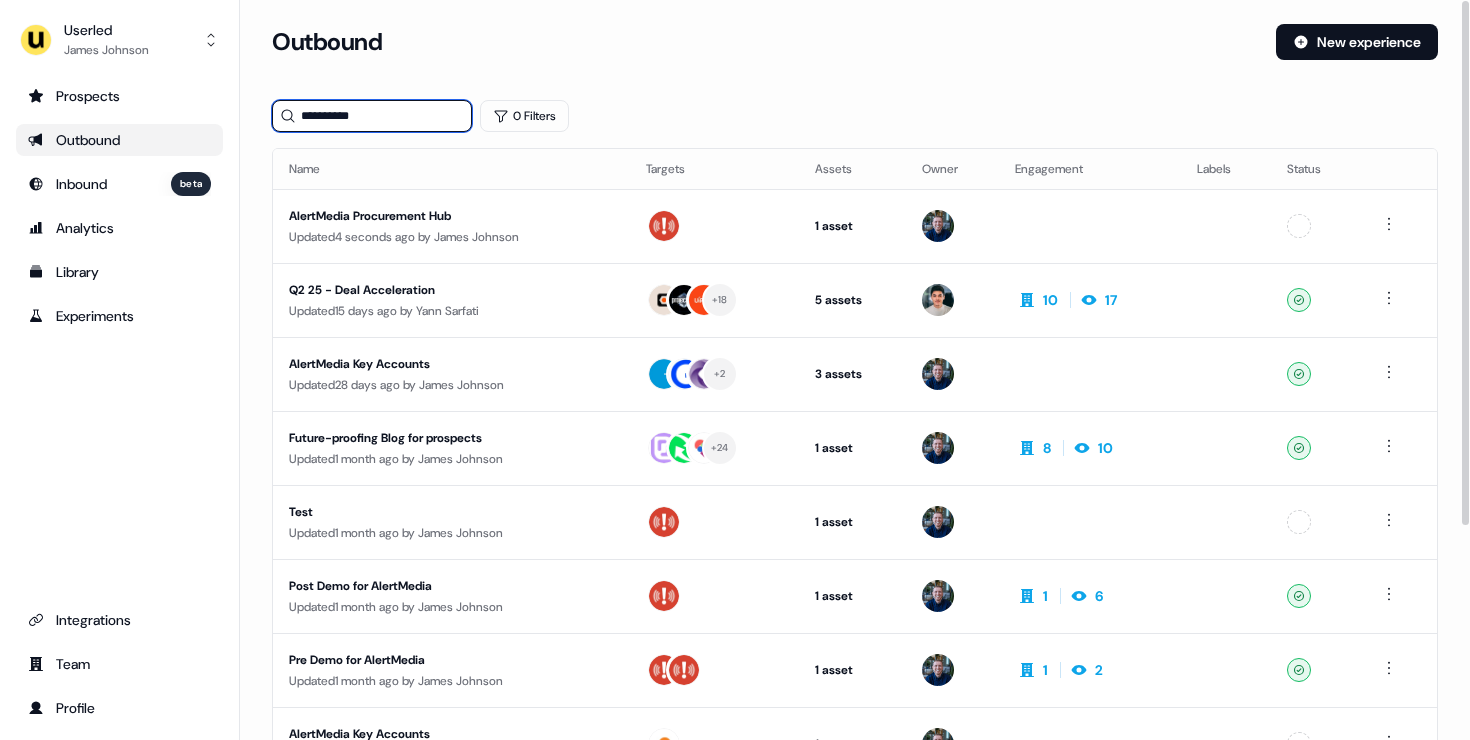 click on "**********" at bounding box center (372, 116) 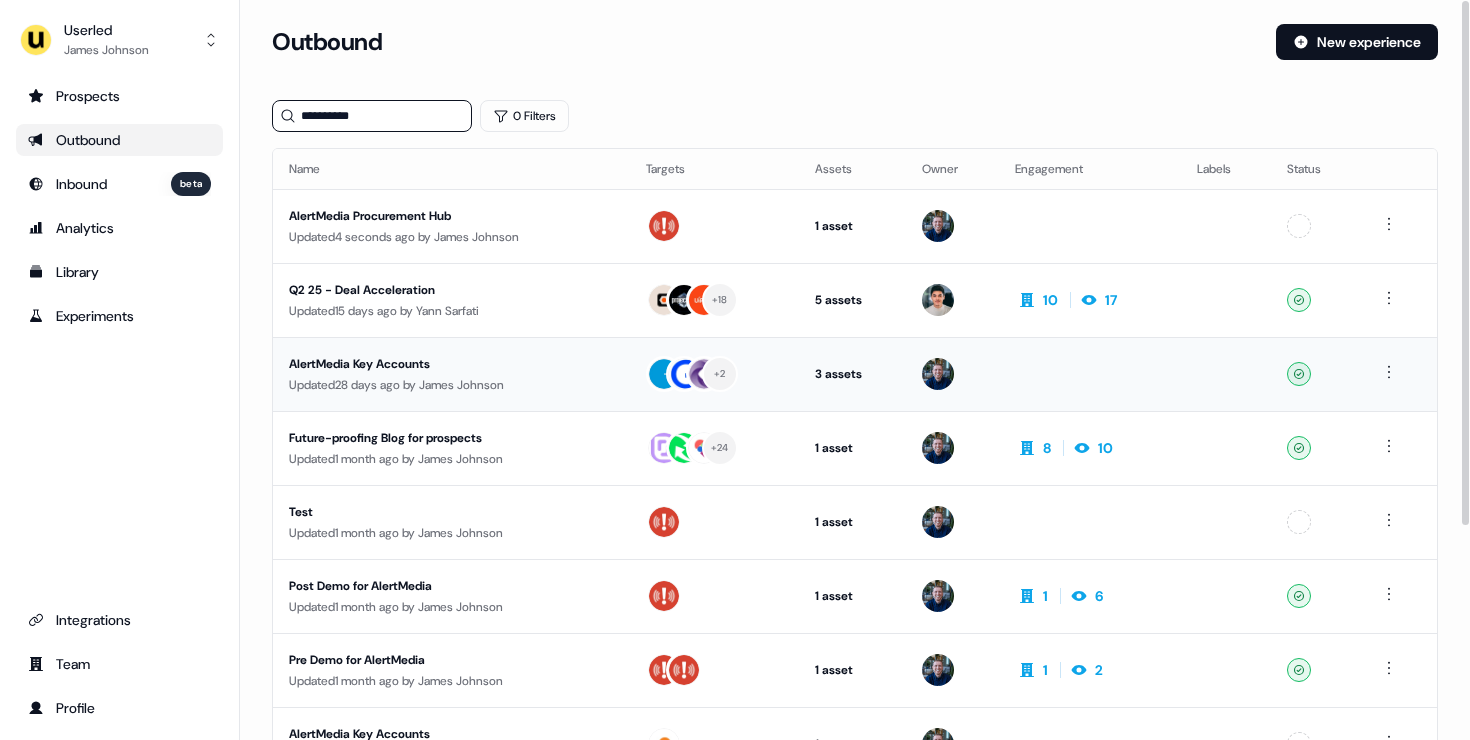 click on "AlertMedia Key Accounts" at bounding box center [451, 364] 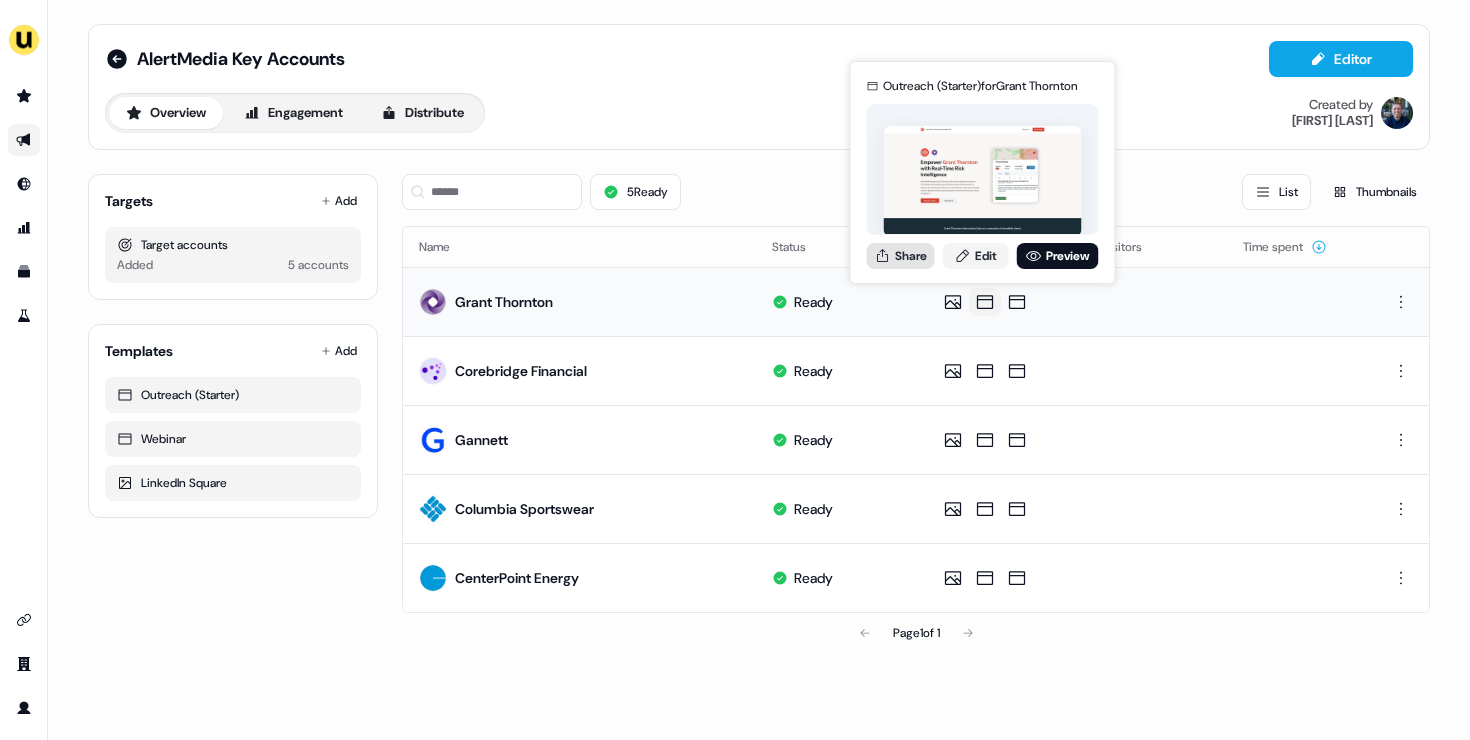 click on "Share" at bounding box center (901, 256) 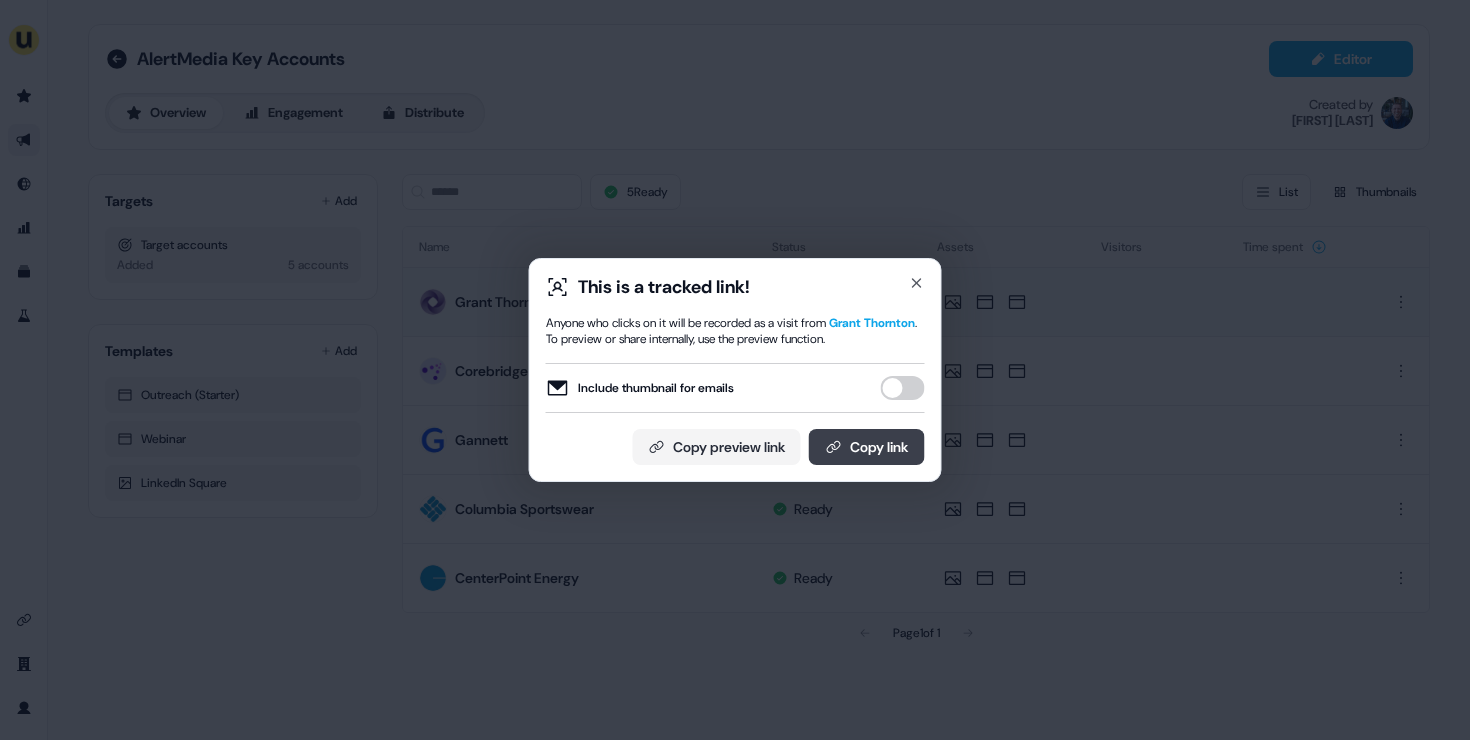 click on "Copy link" at bounding box center [867, 447] 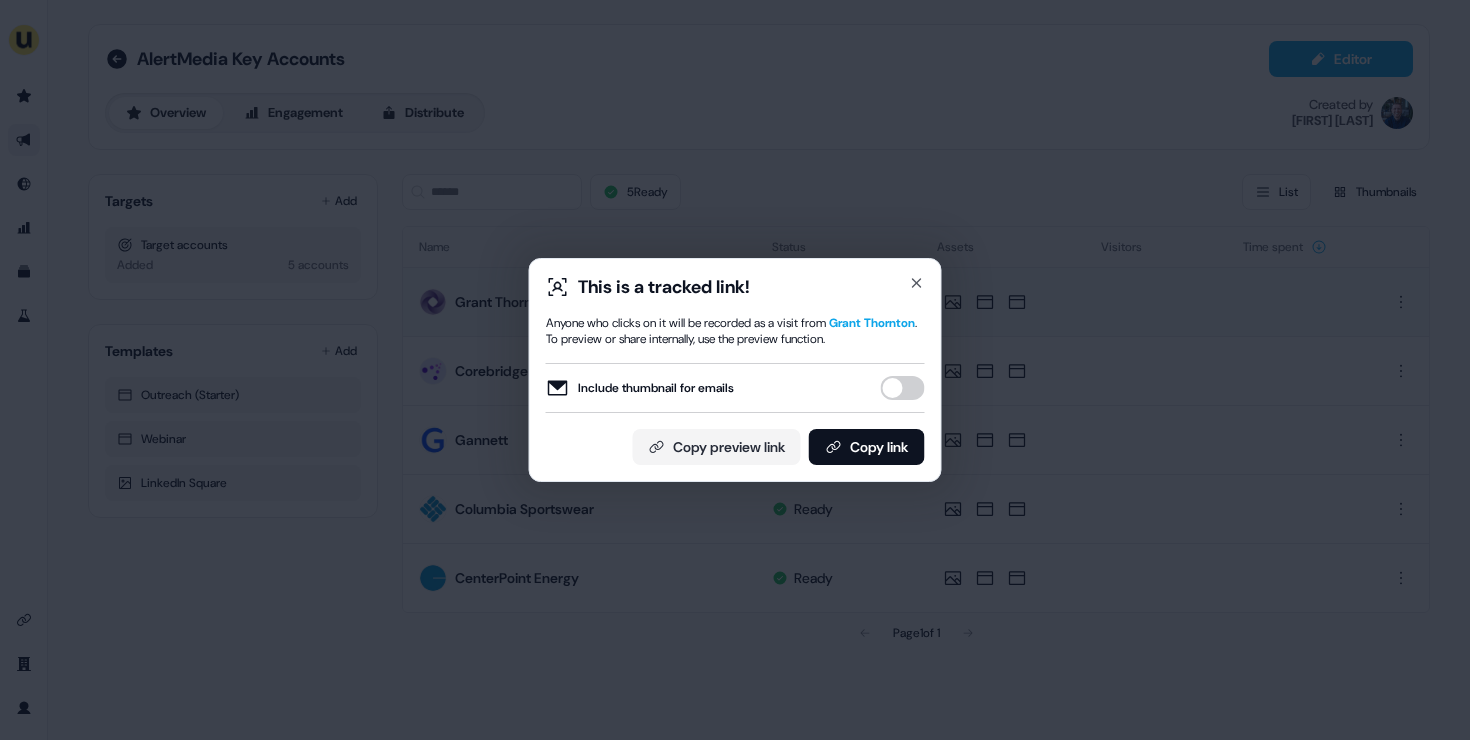 click on "This is a tracked link! Anyone who clicks on it will be recorded as a visit from   [ORGANIZATION] . To preview or share internally, use the preview function. Include thumbnail for emails Copy preview link Copy link Close" at bounding box center (735, 370) 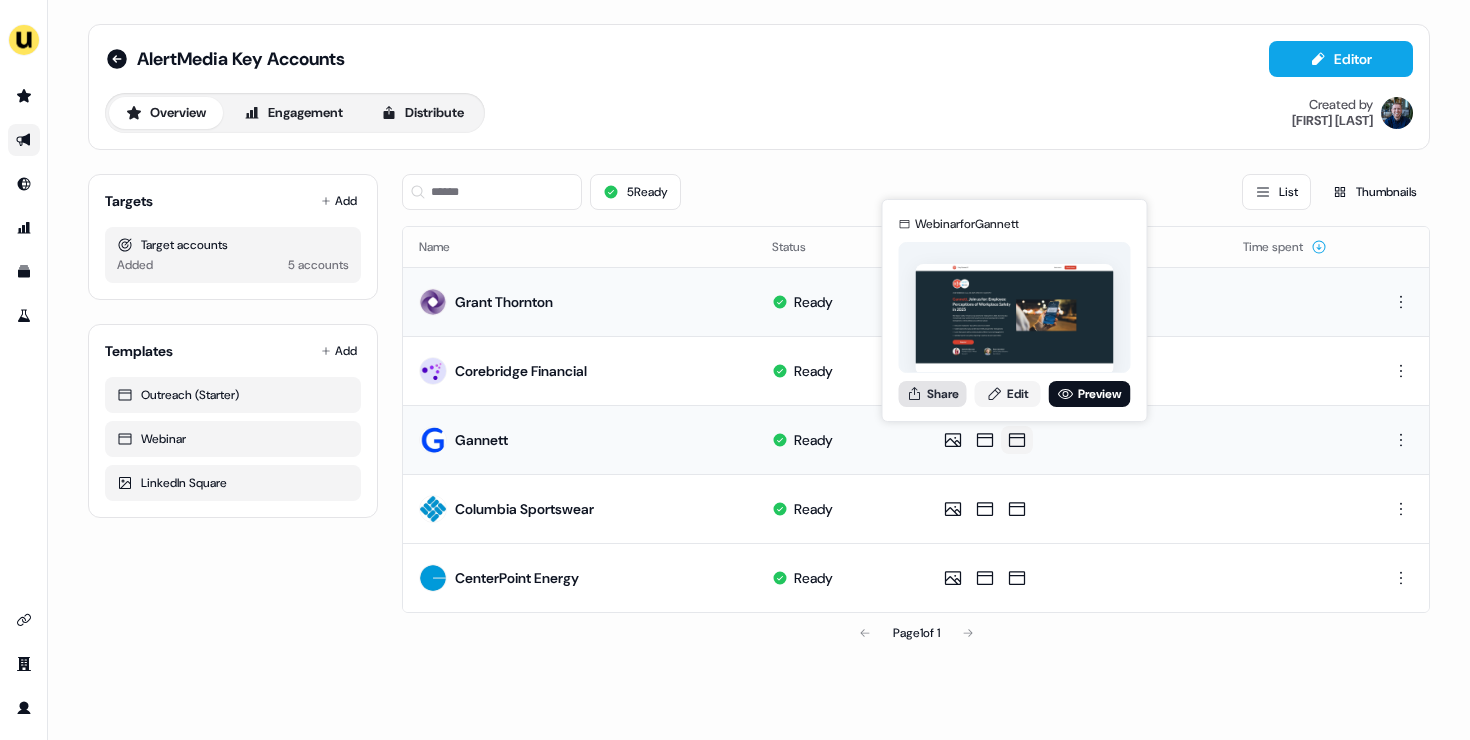 click on "Share" at bounding box center [933, 394] 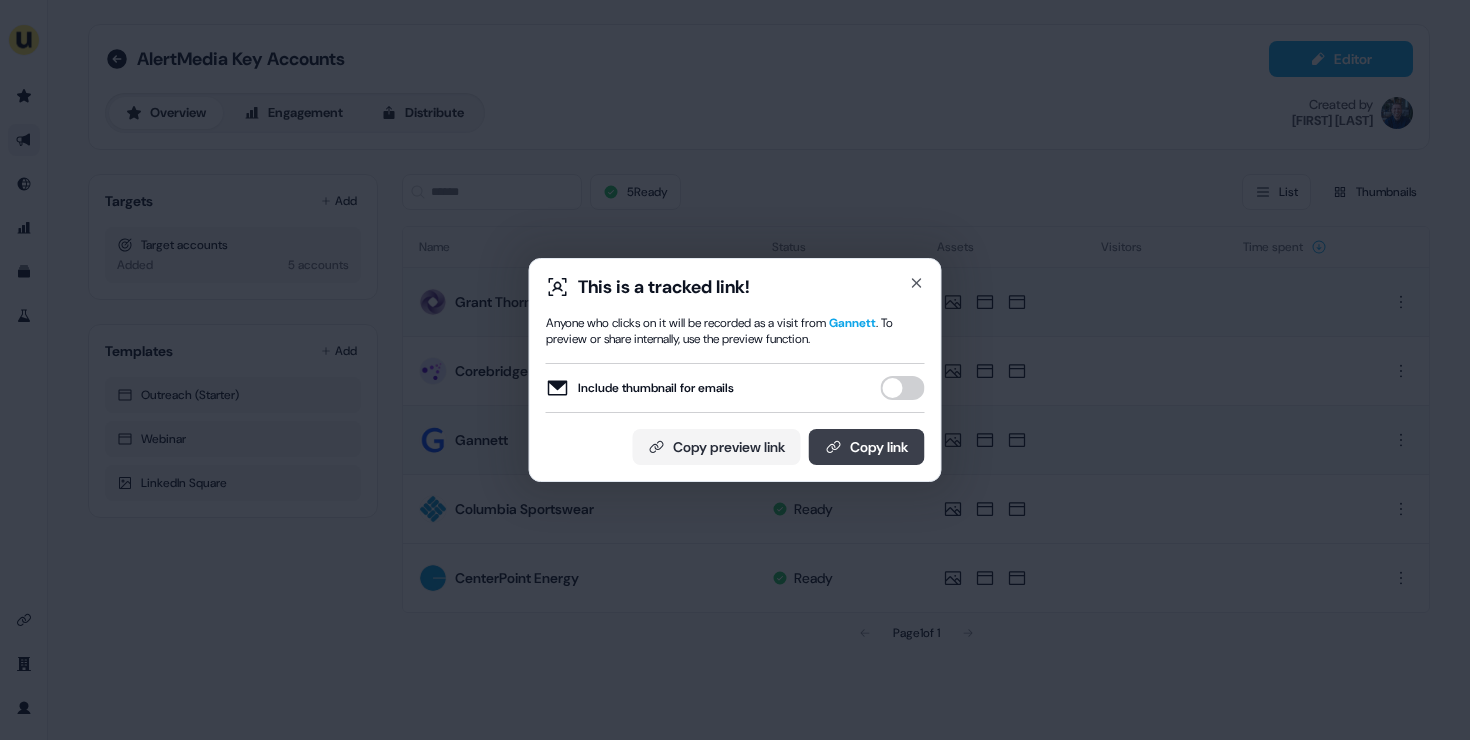 click on "Copy link" at bounding box center [867, 447] 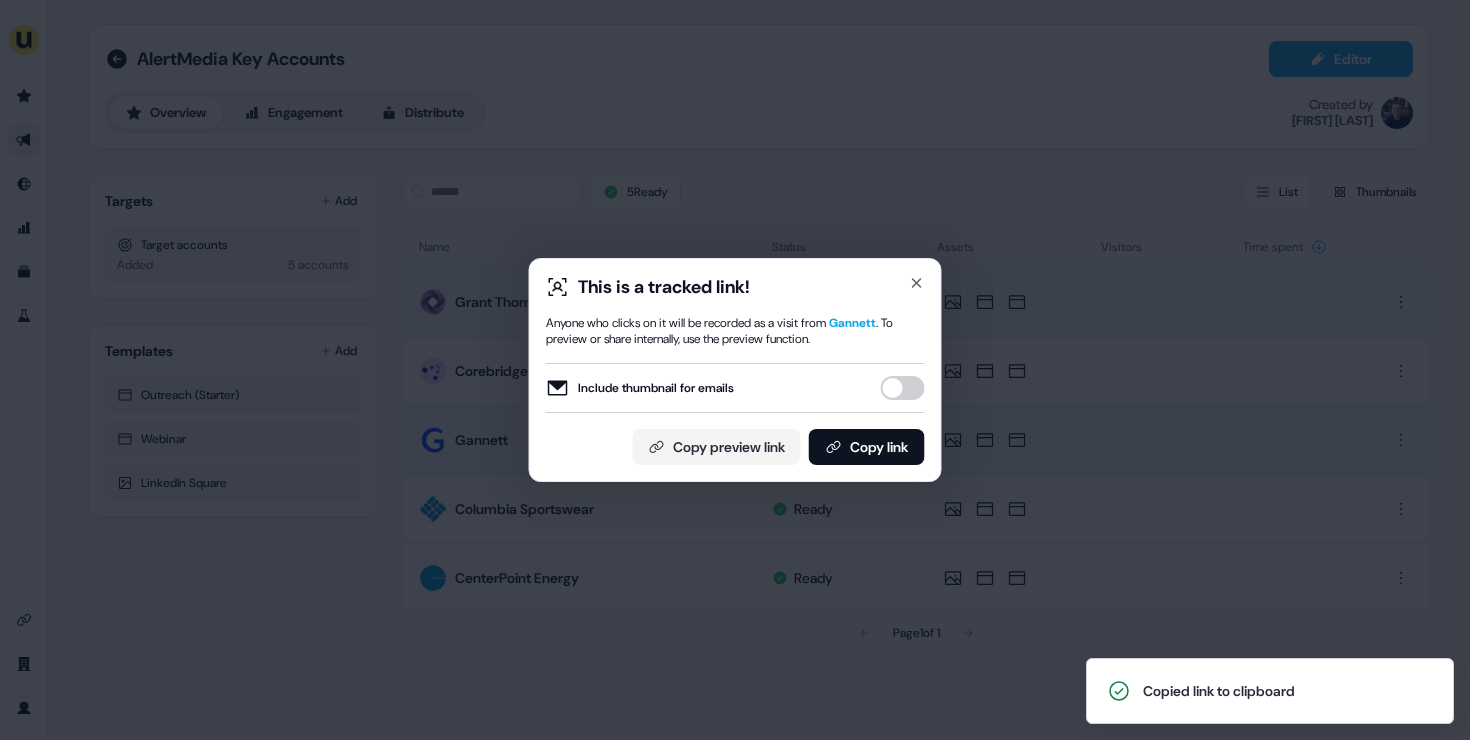 click on "This is a tracked link! Anyone who clicks on it will be recorded as a visit from   Gannett . To preview or share internally, use the preview function. Include thumbnail for emails Copy preview link Copy link Close" at bounding box center (735, 370) 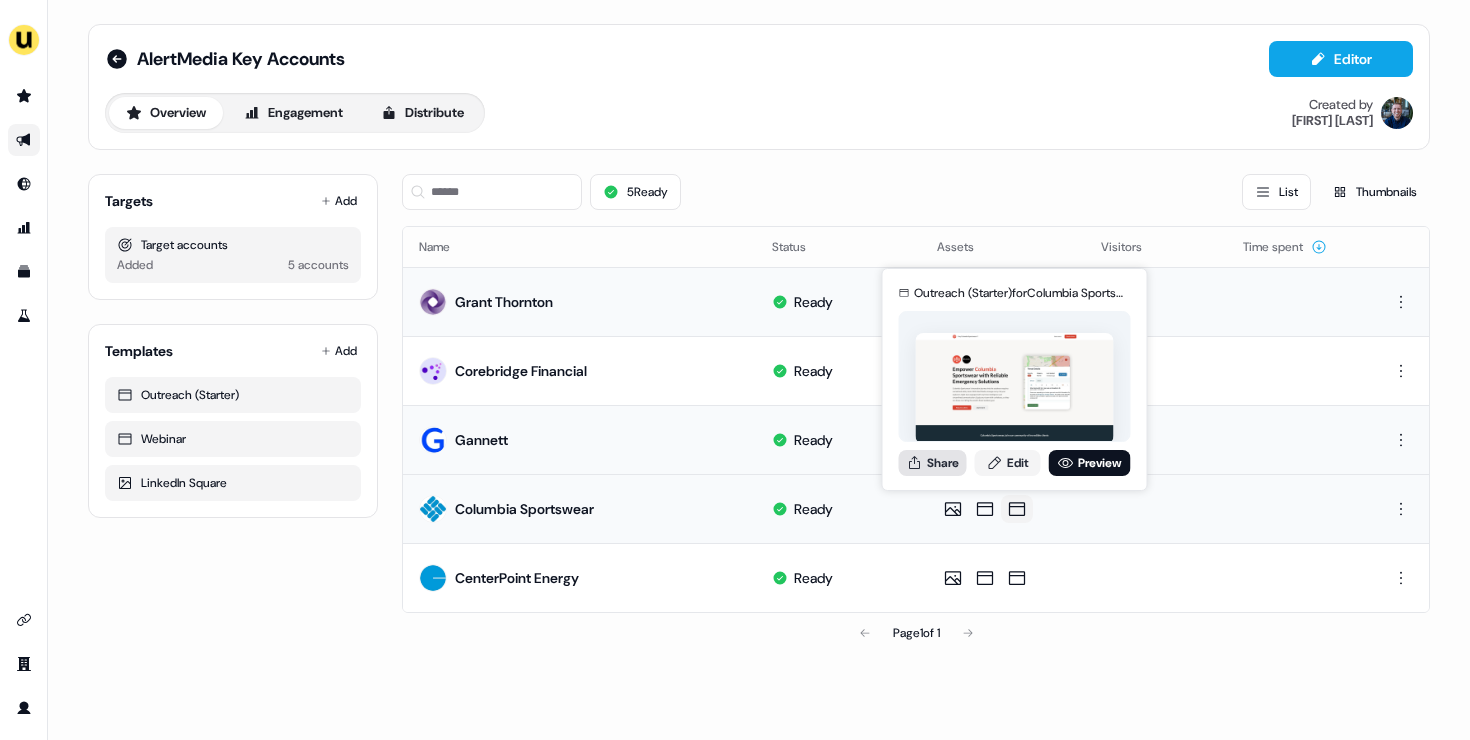 click on "Share" at bounding box center [933, 463] 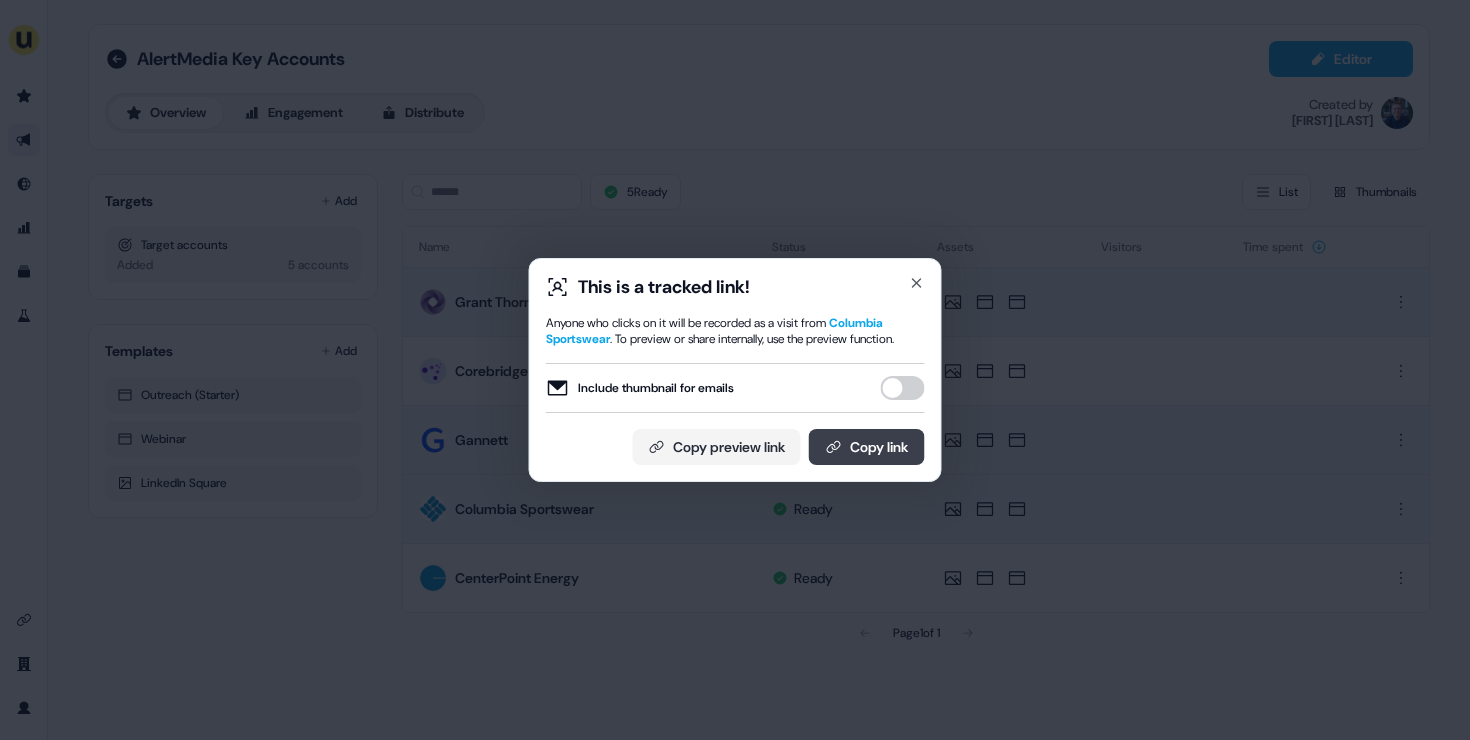 click on "Copy link" at bounding box center [867, 447] 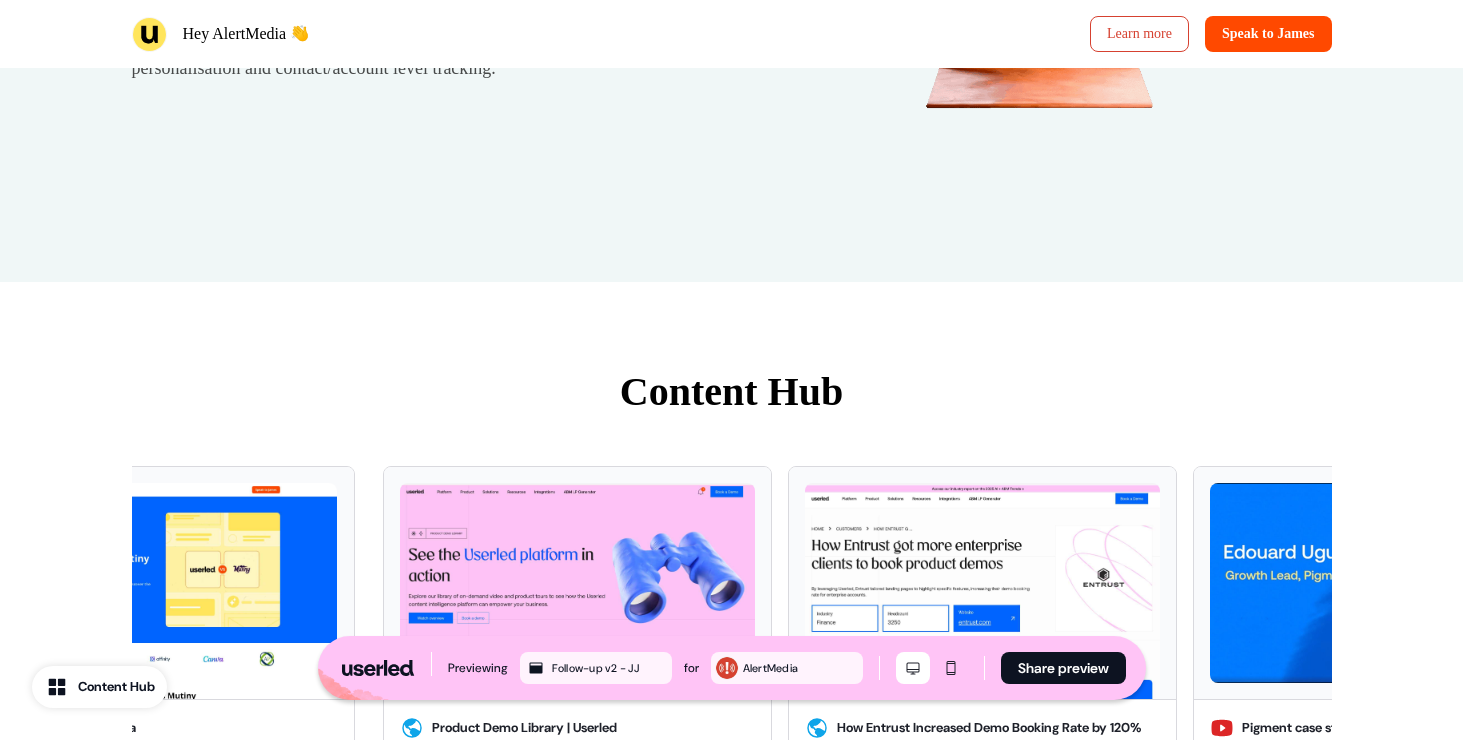 scroll, scrollTop: 0, scrollLeft: 0, axis: both 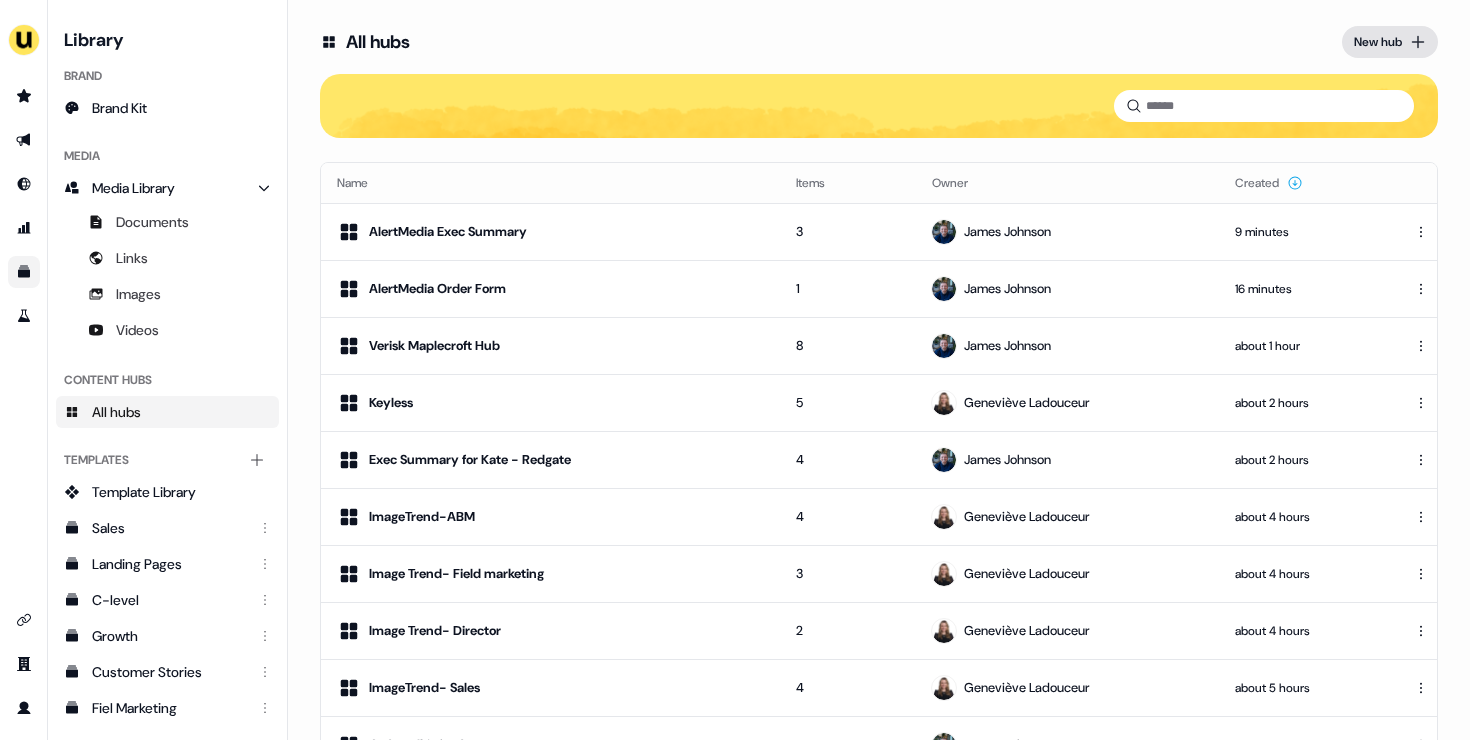 click on "New hub" at bounding box center [1378, 42] 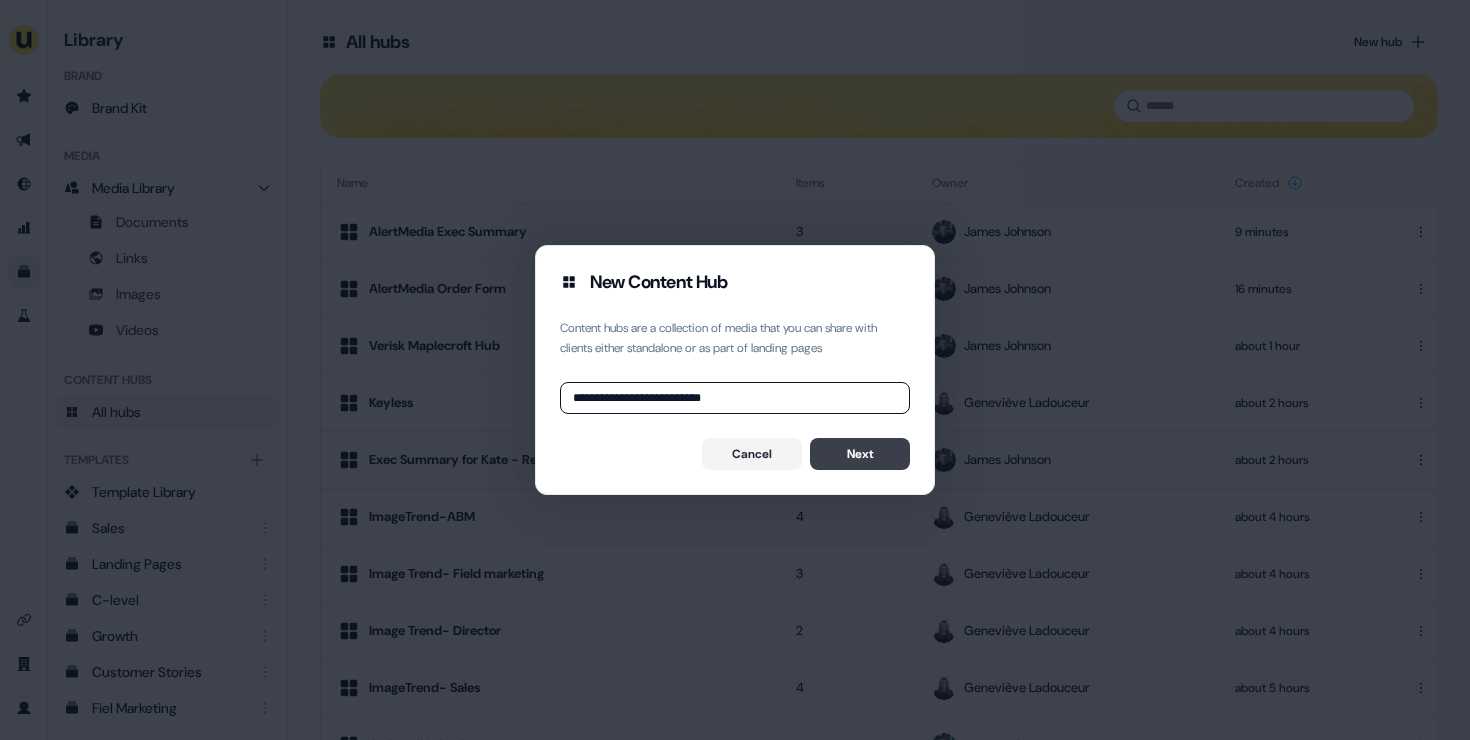 type on "**********" 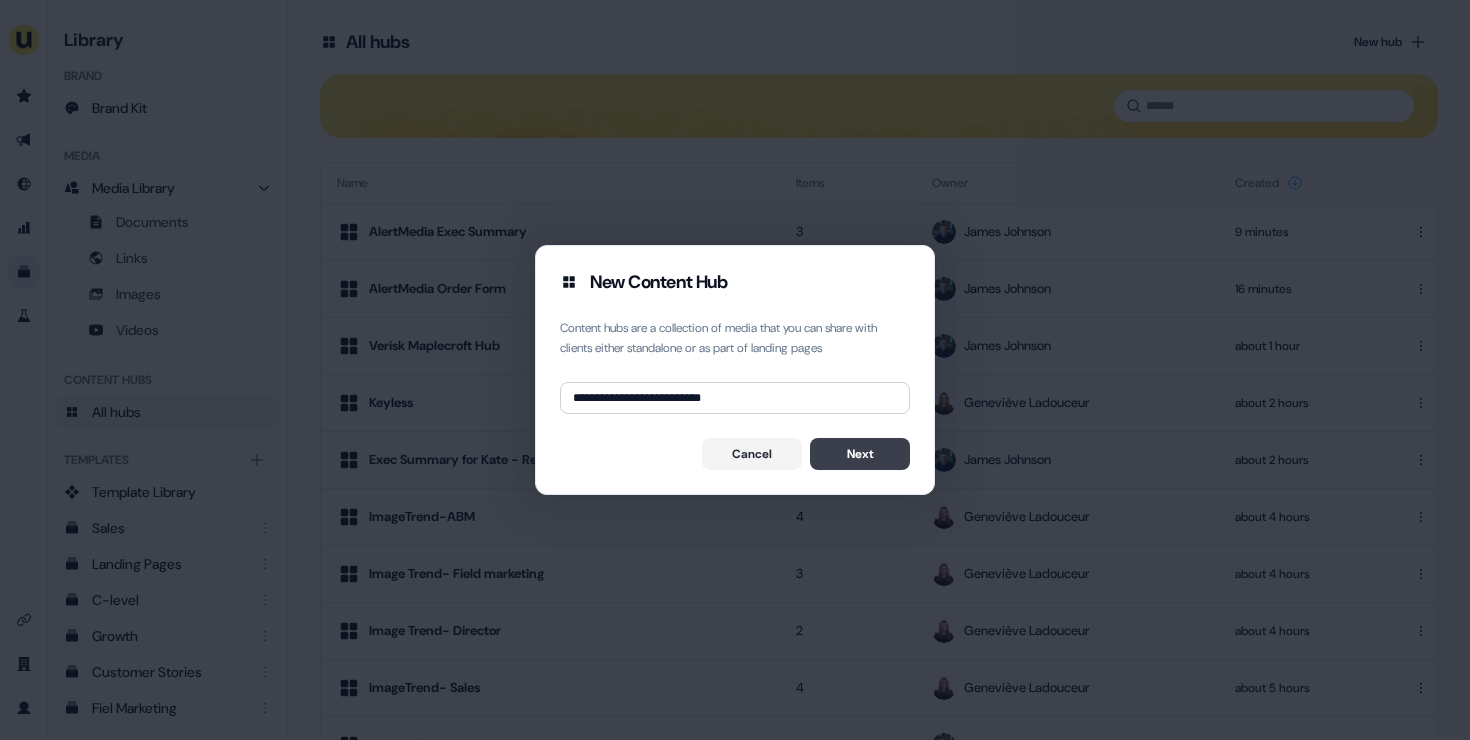 click on "Next" at bounding box center [860, 454] 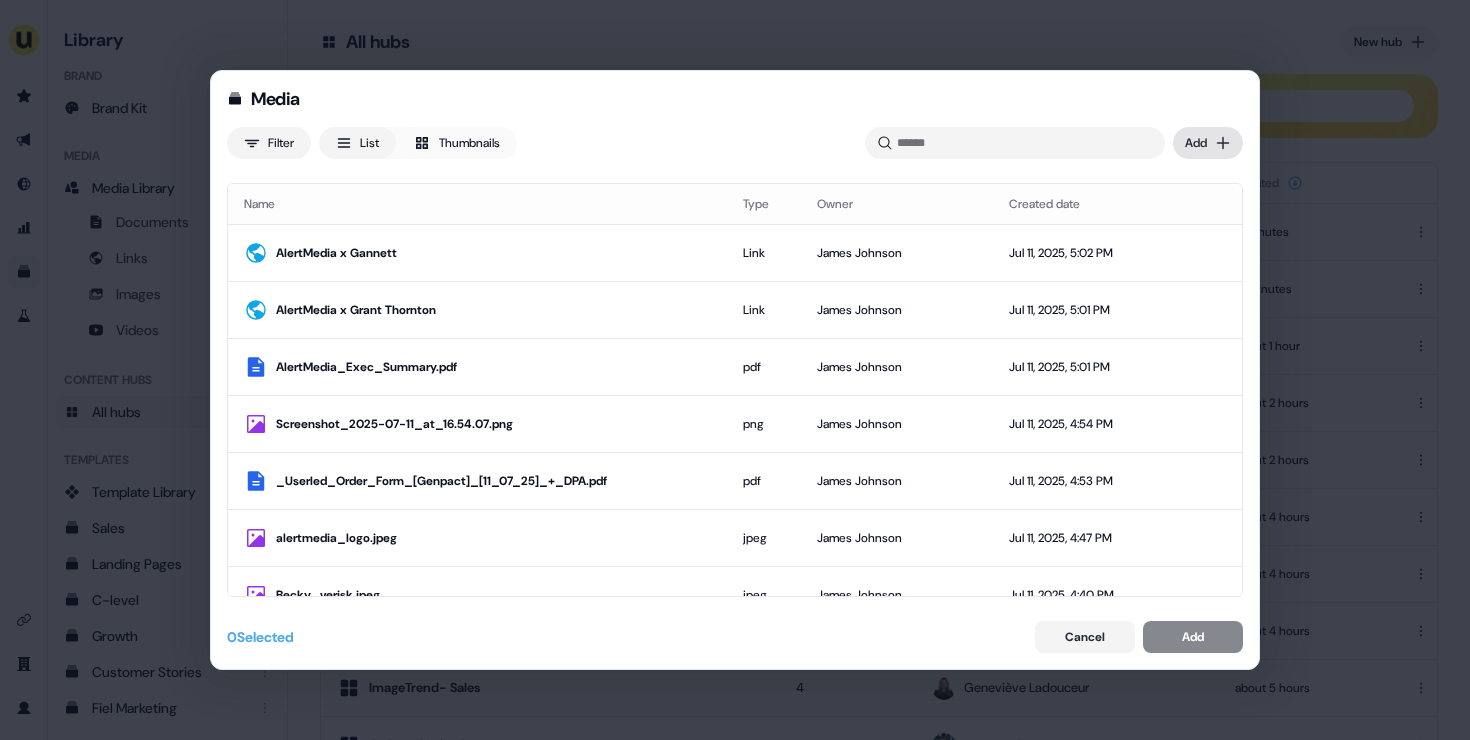 click on "Media Filter List Thumbnails Uploaded Add Name Type Owner Created date AlertMedia x Gannett Link James Johnson Jul 11, 2025, 5:02 PM AlertMedia x Grant Thornton Link James Johnson Jul 11, 2025, 5:01 PM AlertMedia_Exec_Summary.pdf pdf James Johnson Jul 11, 2025, 5:01 PM Screenshot_2025-07-11_at_16.54.07.png png James Johnson Jul 11, 2025, 4:54 PM _Userled_Order_Form_[Genpact]_[11_07_25]_+_DPA.pdf pdf James Johnson Jul 11, 2025, 4:53 PM alertmedia_logo.jpeg jpeg James Johnson Jul 11, 2025, 4:47 PM Becky_verisk.jpeg jpeg James Johnson Jul 11, 2025, 4:40 PM Sabina_verisk.jpeg jpeg James Johnson Jul 11, 2025, 4:38 PM Screenshot_2025-07-11_at_16.30.13.png png James Johnson Jul 11, 2025, 4:31 PM LinkedIn_Square_Citi.png png James Johnson Jul 11, 2025, 3:51 PM Maplecroft x Unilever Link James Johnson Jul 11, 2025, 3:50 PM Maplecroft x Lenovo Link James Johnson Jul 11, 2025, 3:50 PM Maplecroft x FedEx Link James Johnson Jul 11, 2025, 3:49 PM Proposal_-_Verisk_Maplecroft_.pdf pdf James Johnson Jul 11, 2025, 3:45 PM png" at bounding box center [735, 370] 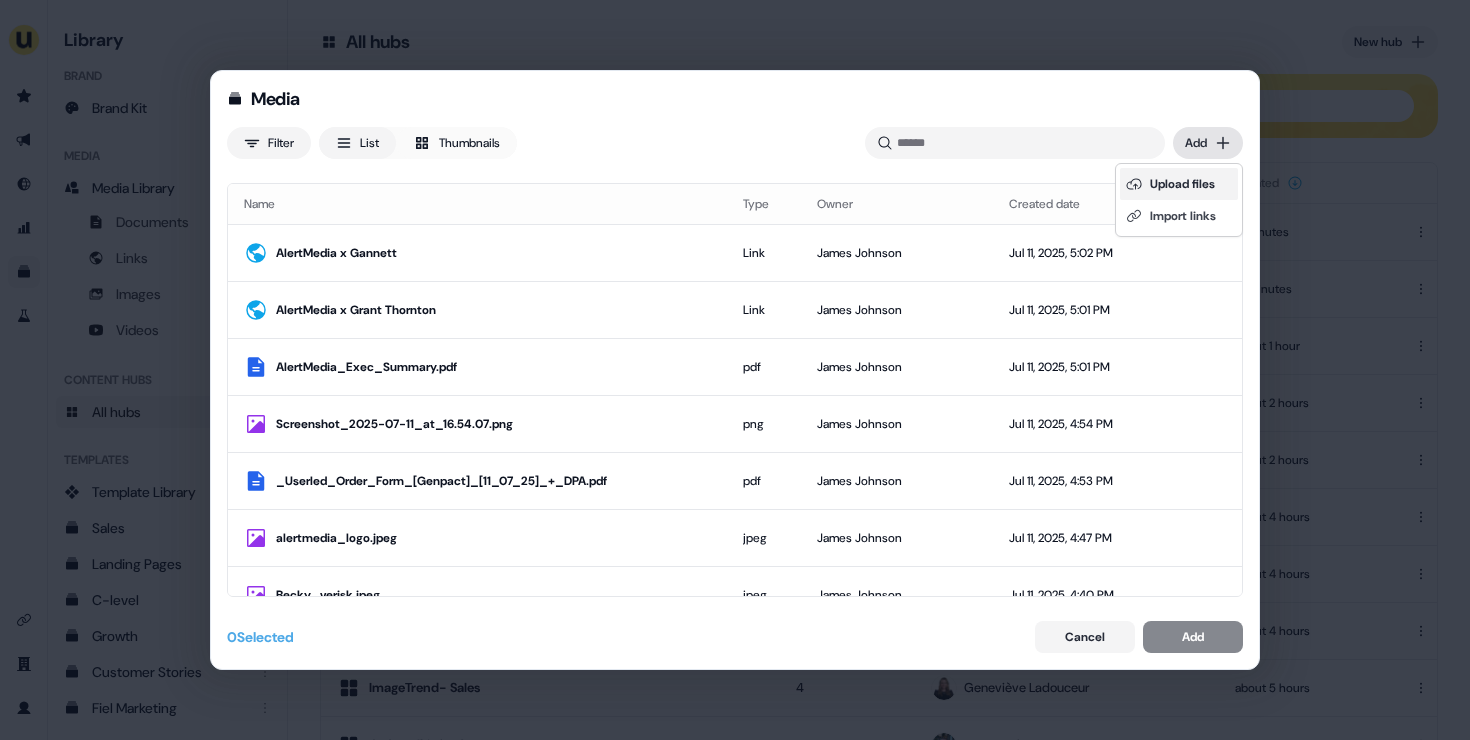 click on "Upload files" at bounding box center (1179, 184) 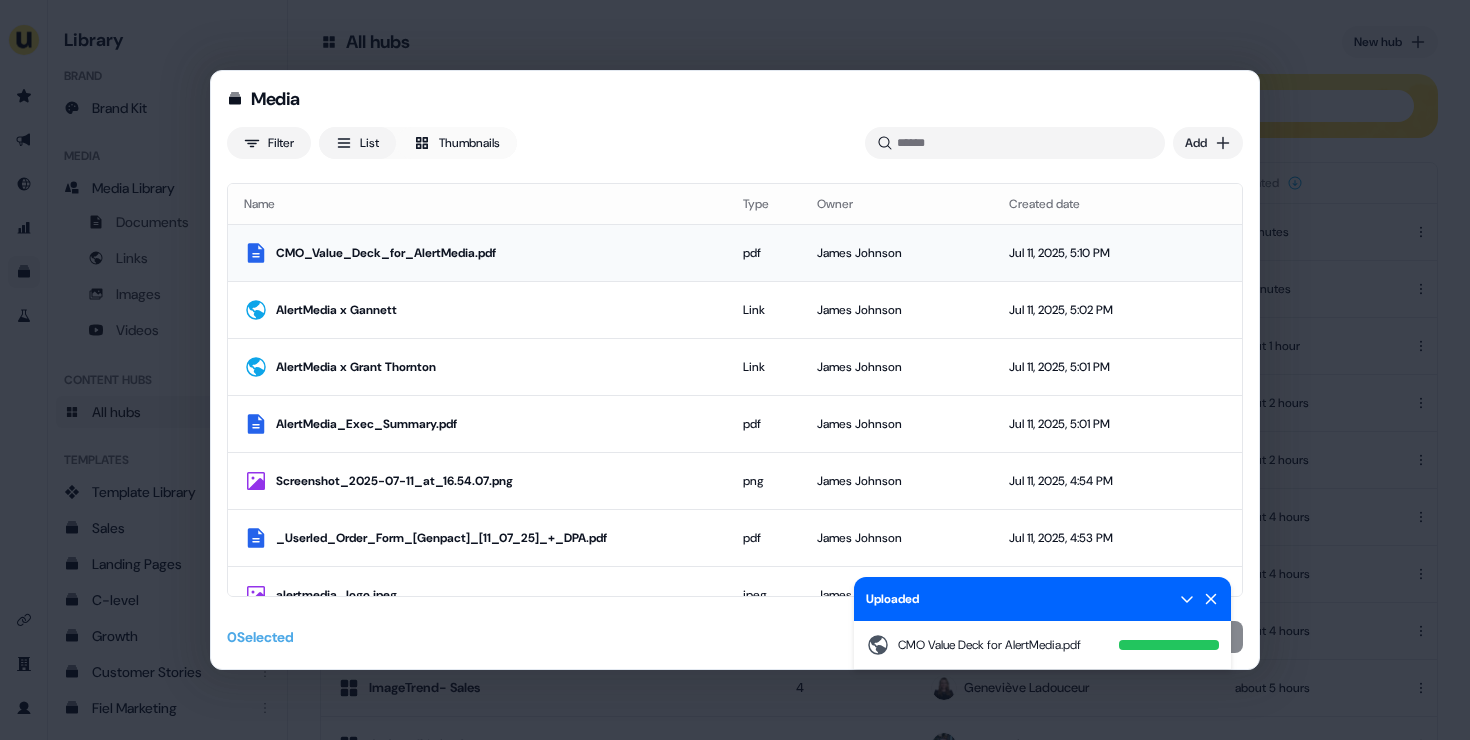 click on "CMO_Value_Deck_for_AlertMedia.pdf" at bounding box center [493, 253] 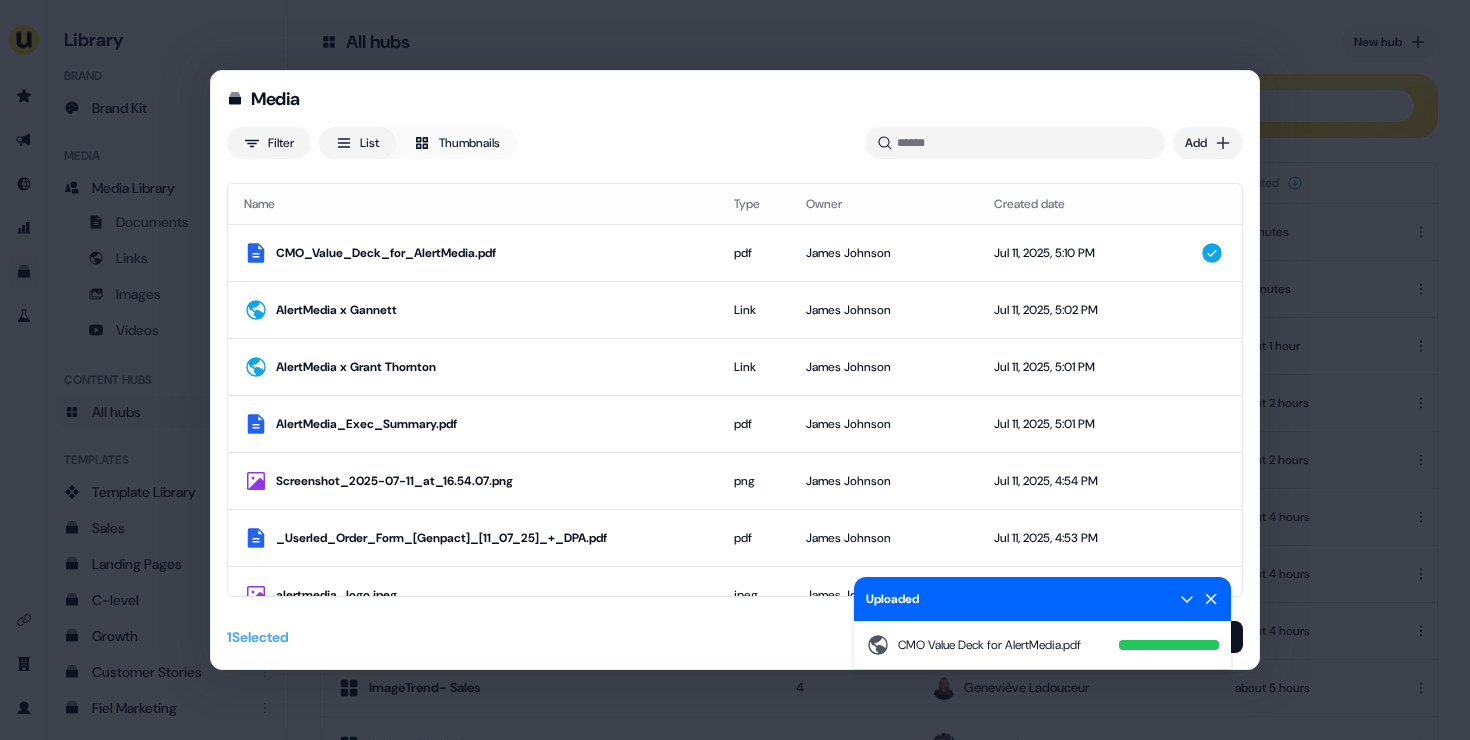 click 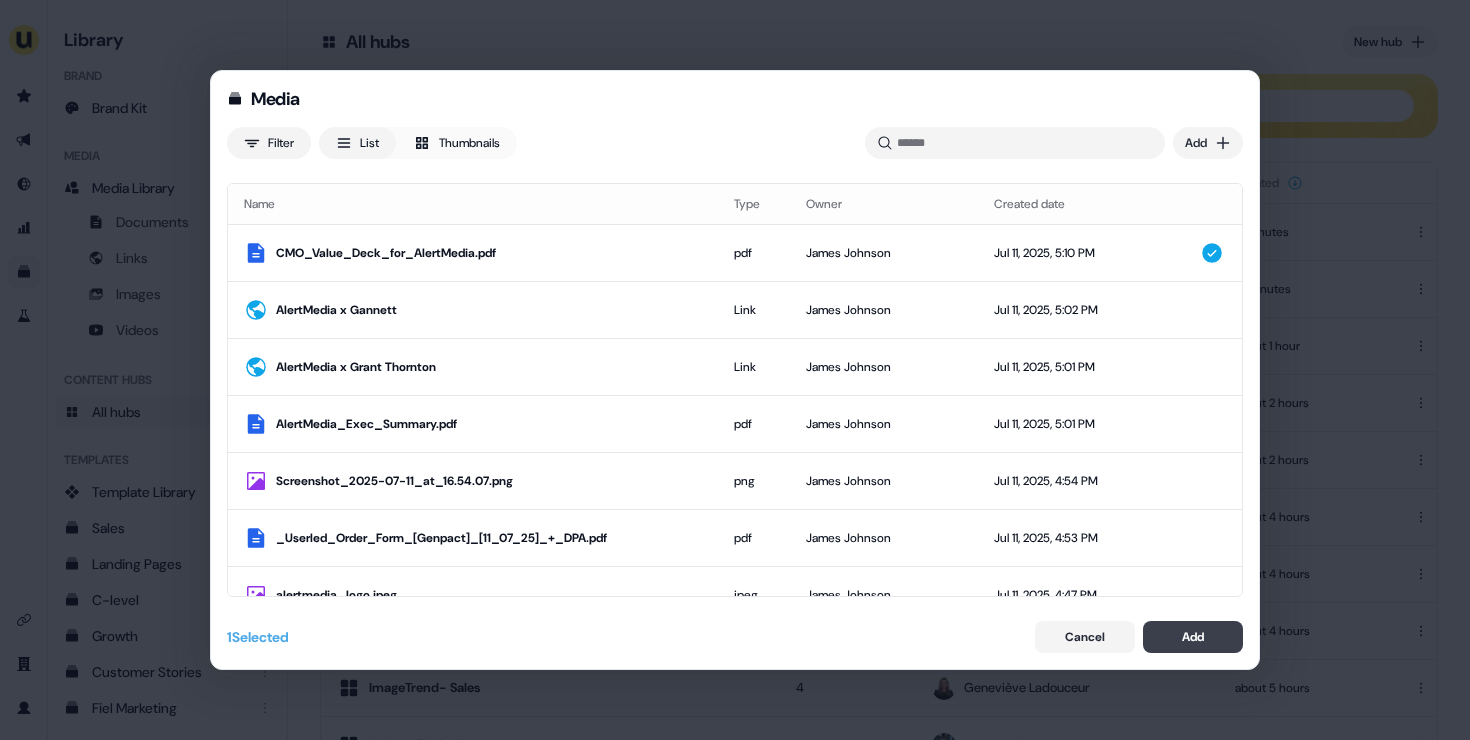 click on "Add" at bounding box center (1193, 637) 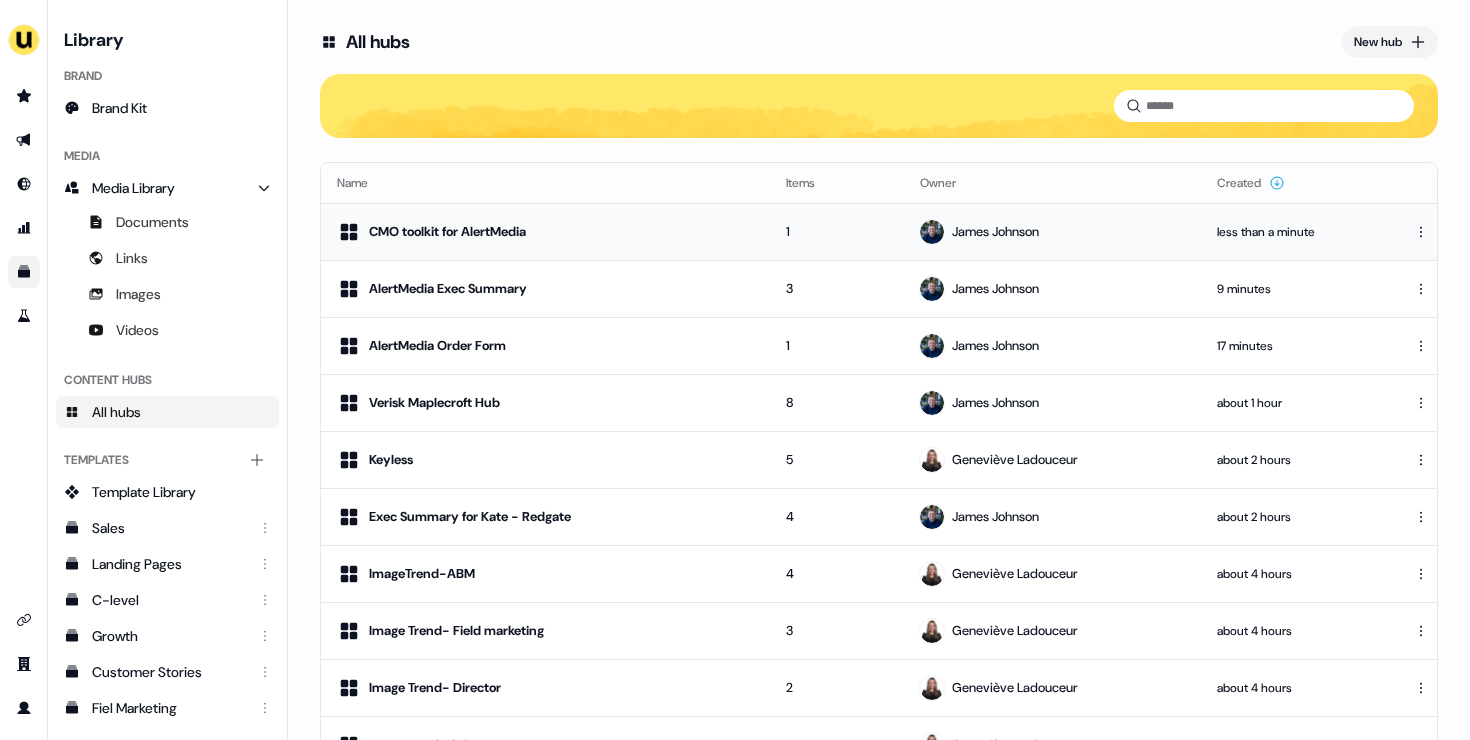 click on "CMO toolkit for AlertMedia" at bounding box center [545, 231] 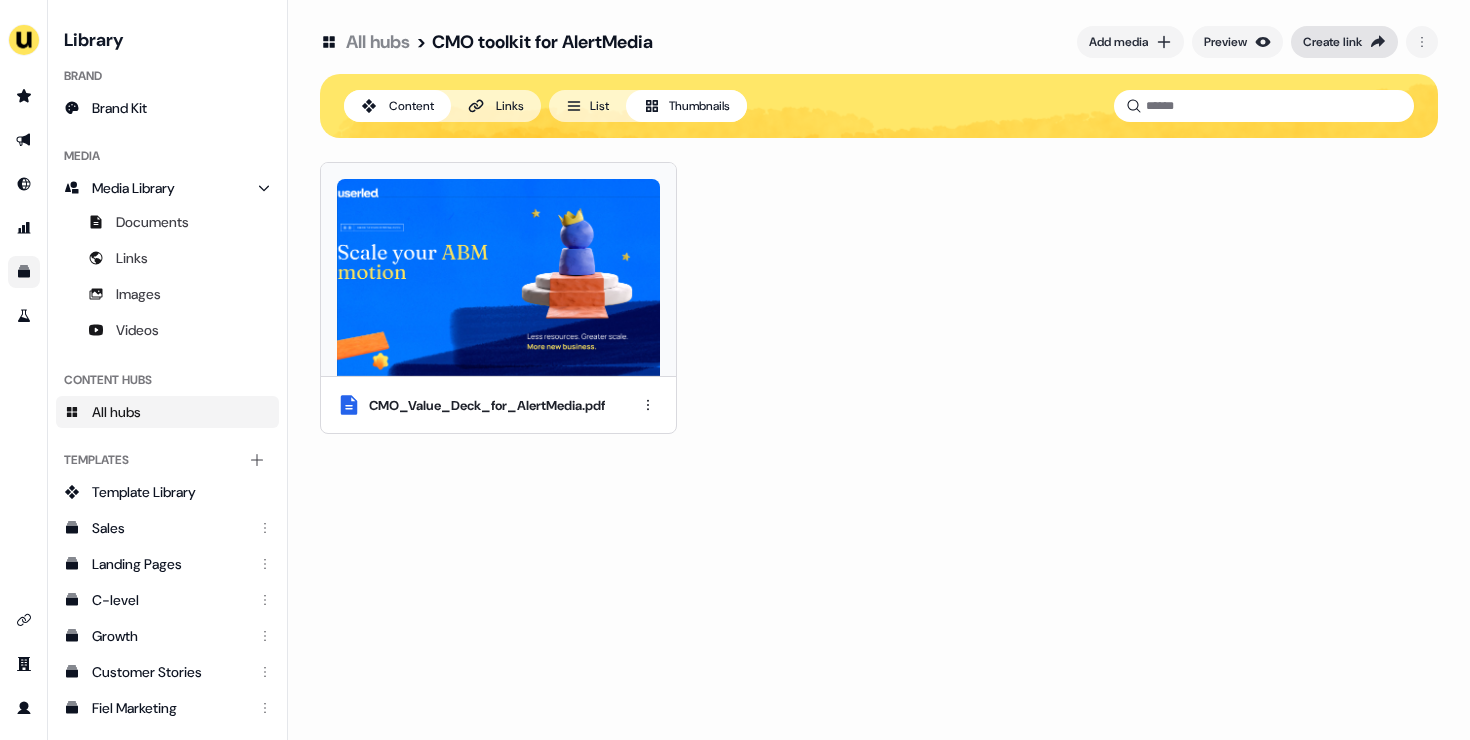 click on "Create link" at bounding box center [1332, 42] 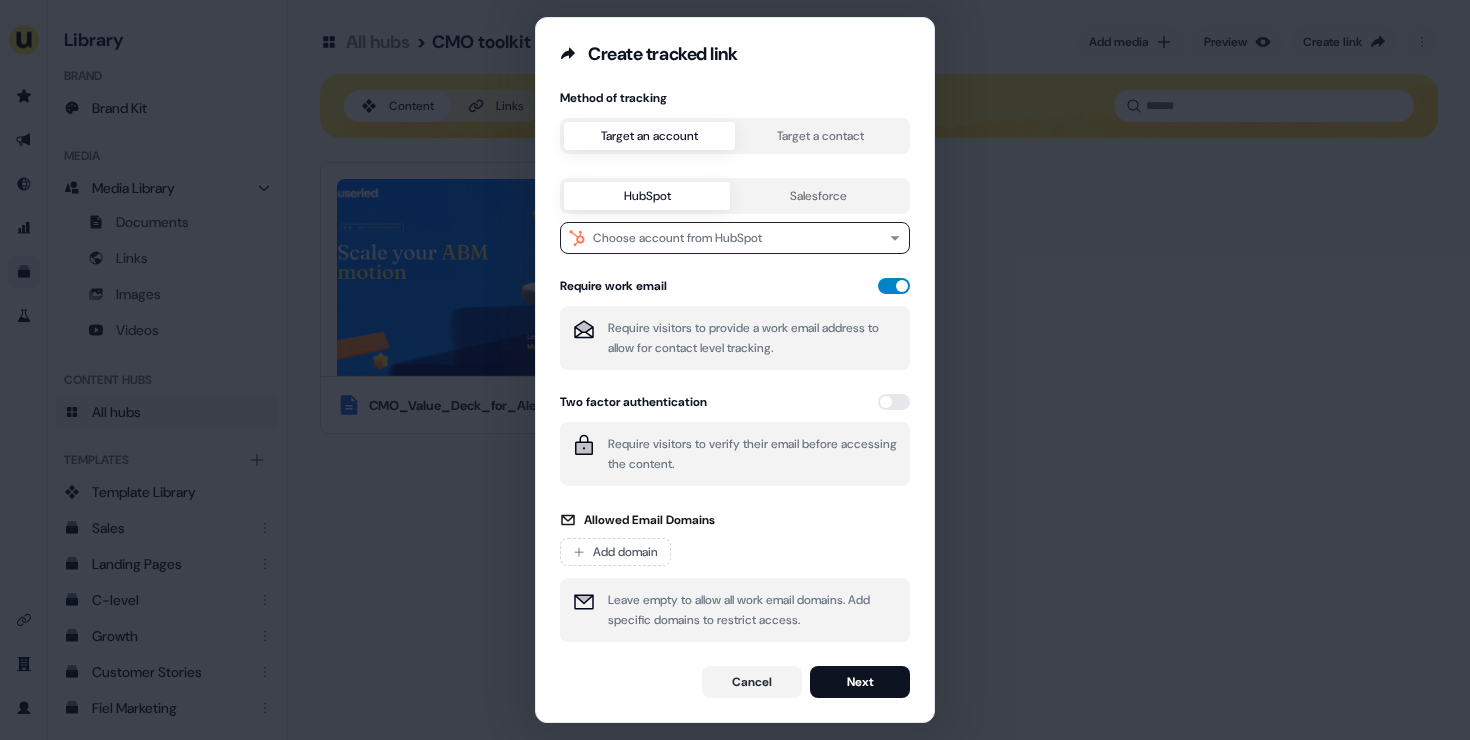 click at bounding box center [894, 286] 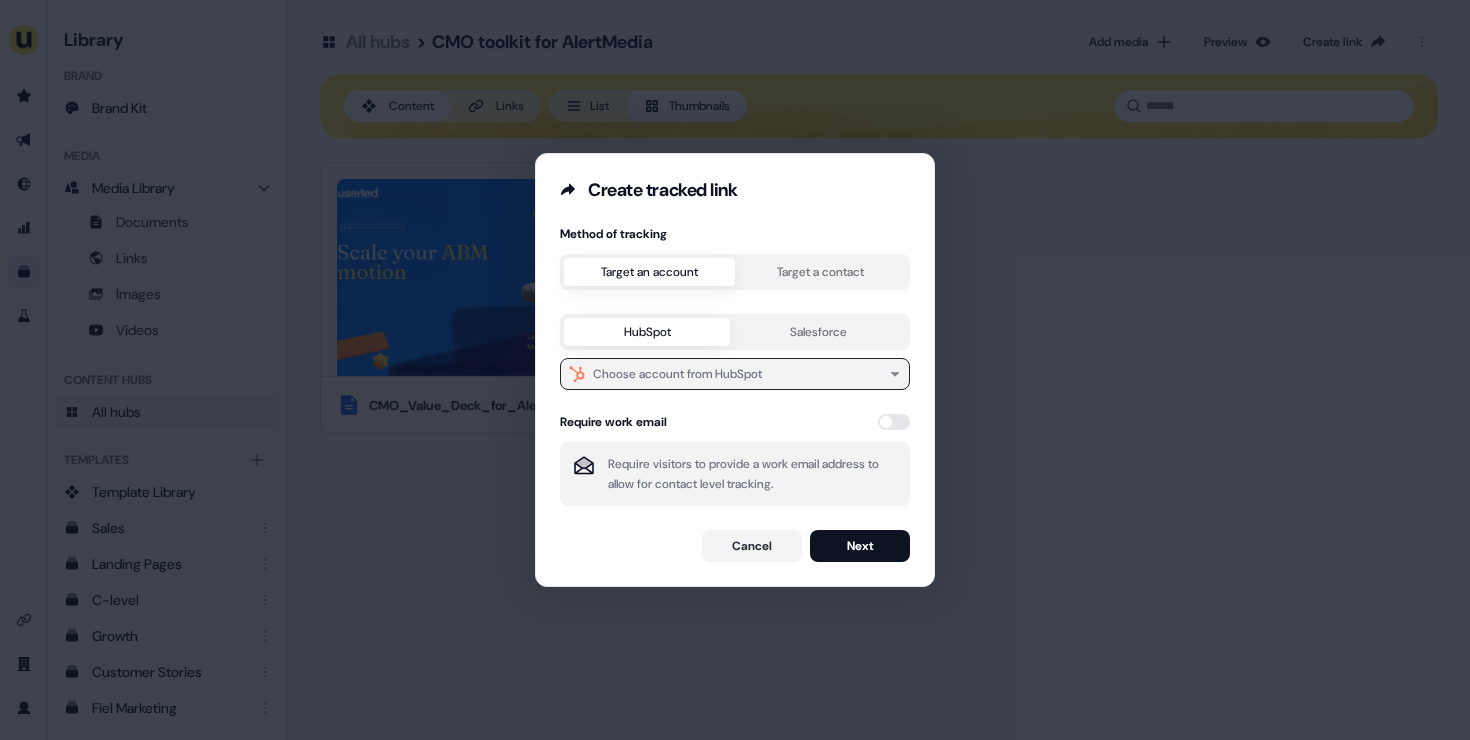 click on "Choose account from HubSpot" at bounding box center [677, 374] 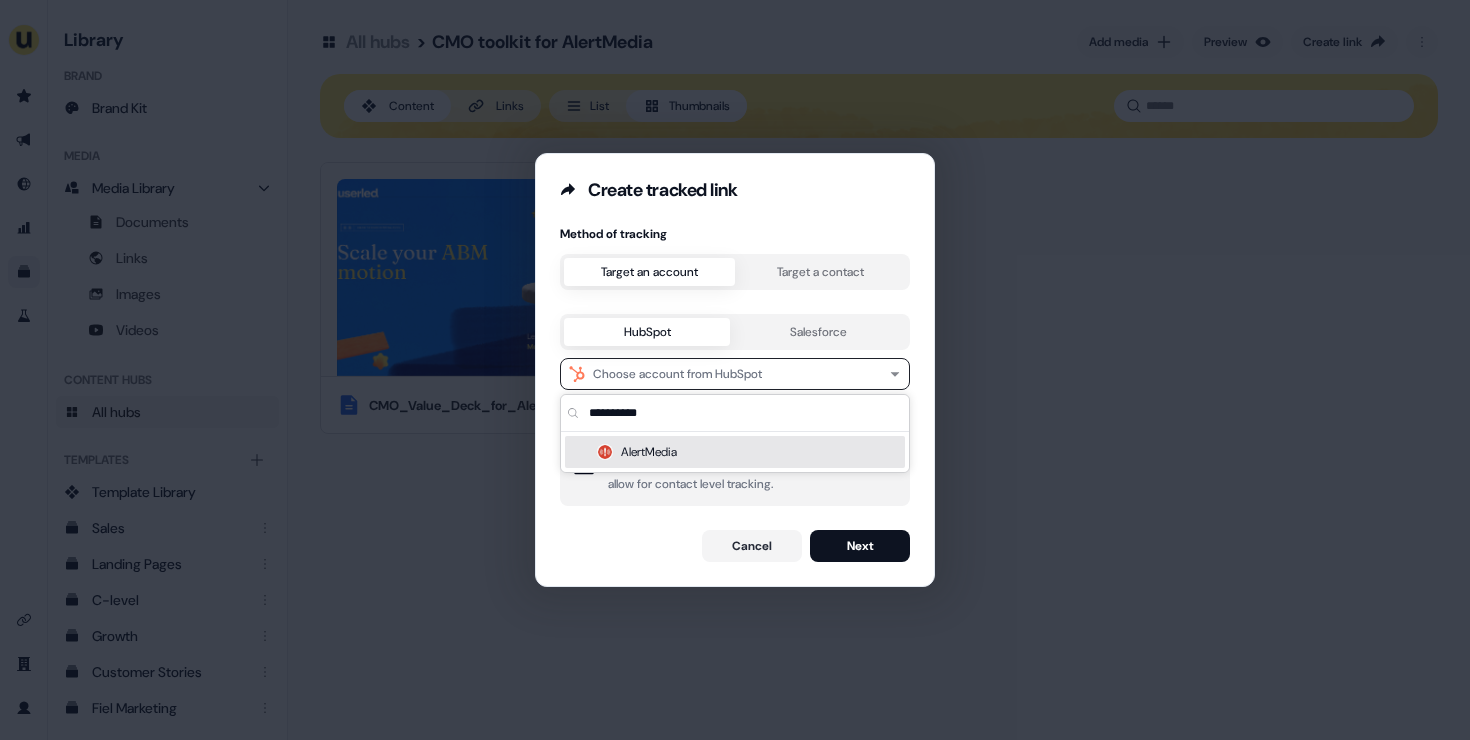 type on "**********" 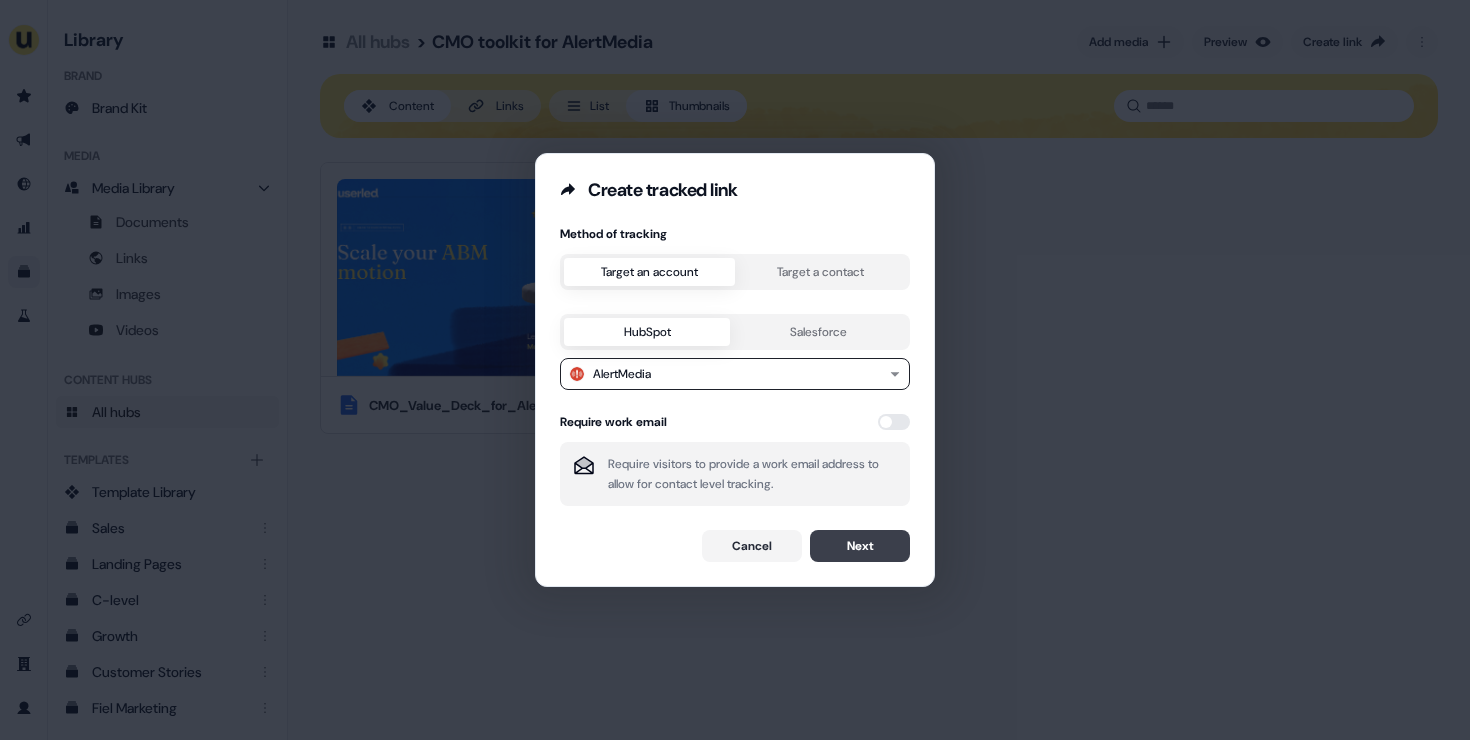 click on "Next" at bounding box center [860, 546] 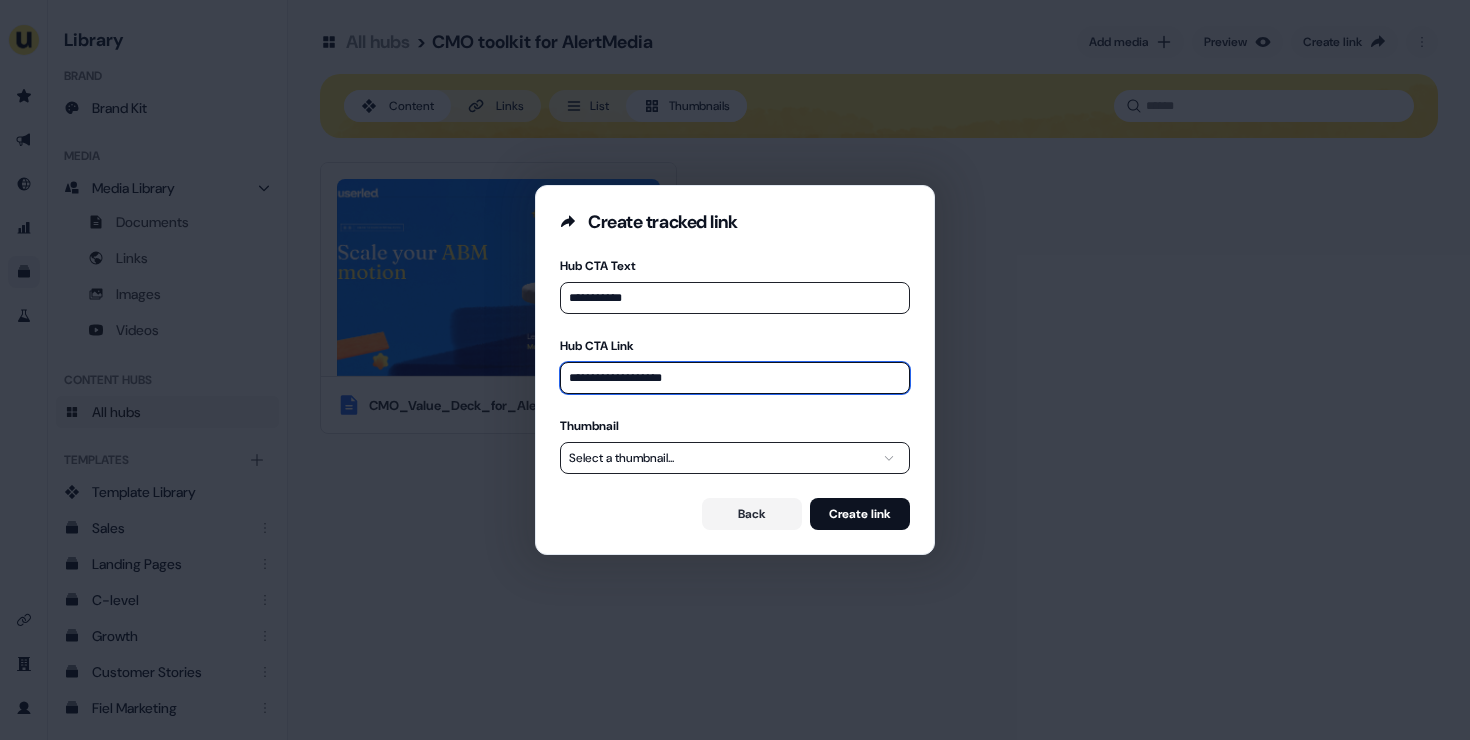 click on "**********" at bounding box center [735, 378] 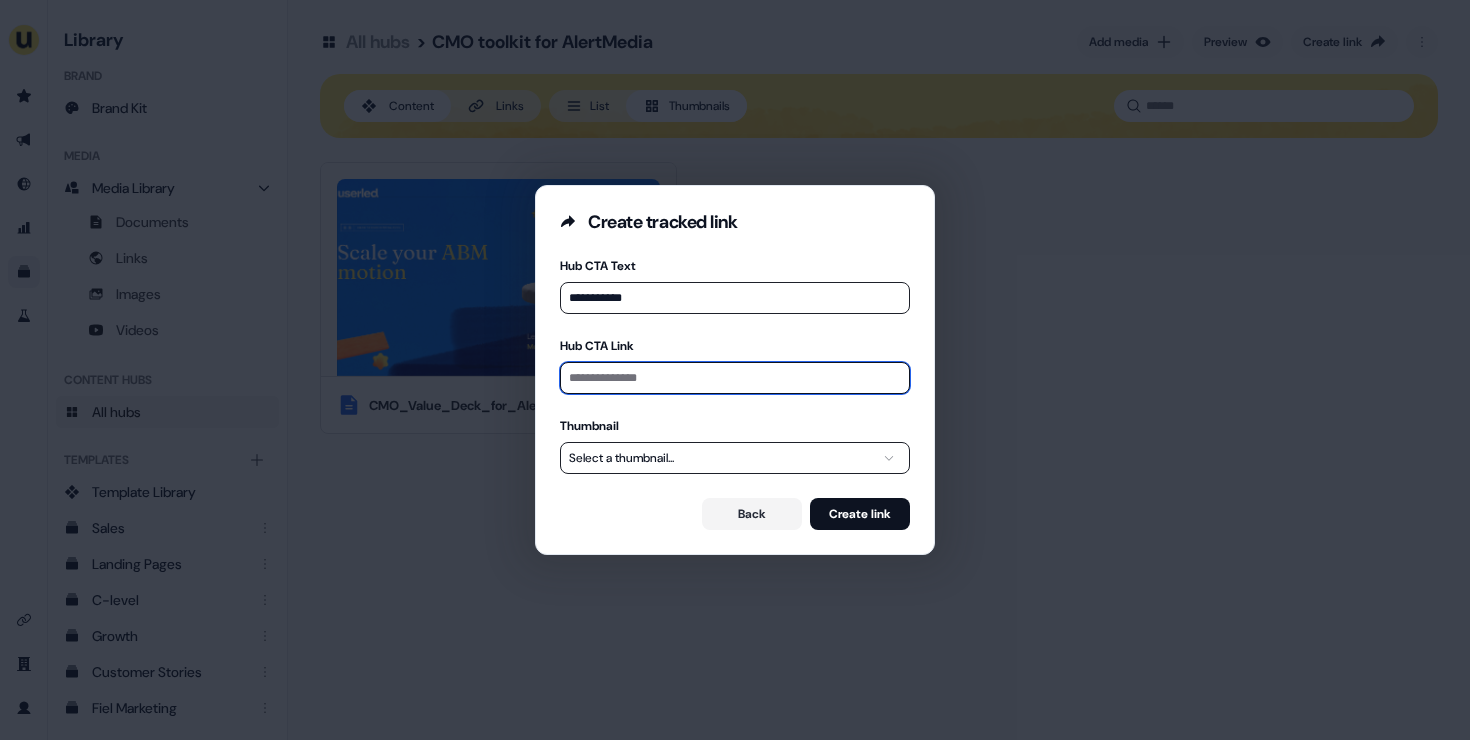 paste on "**********" 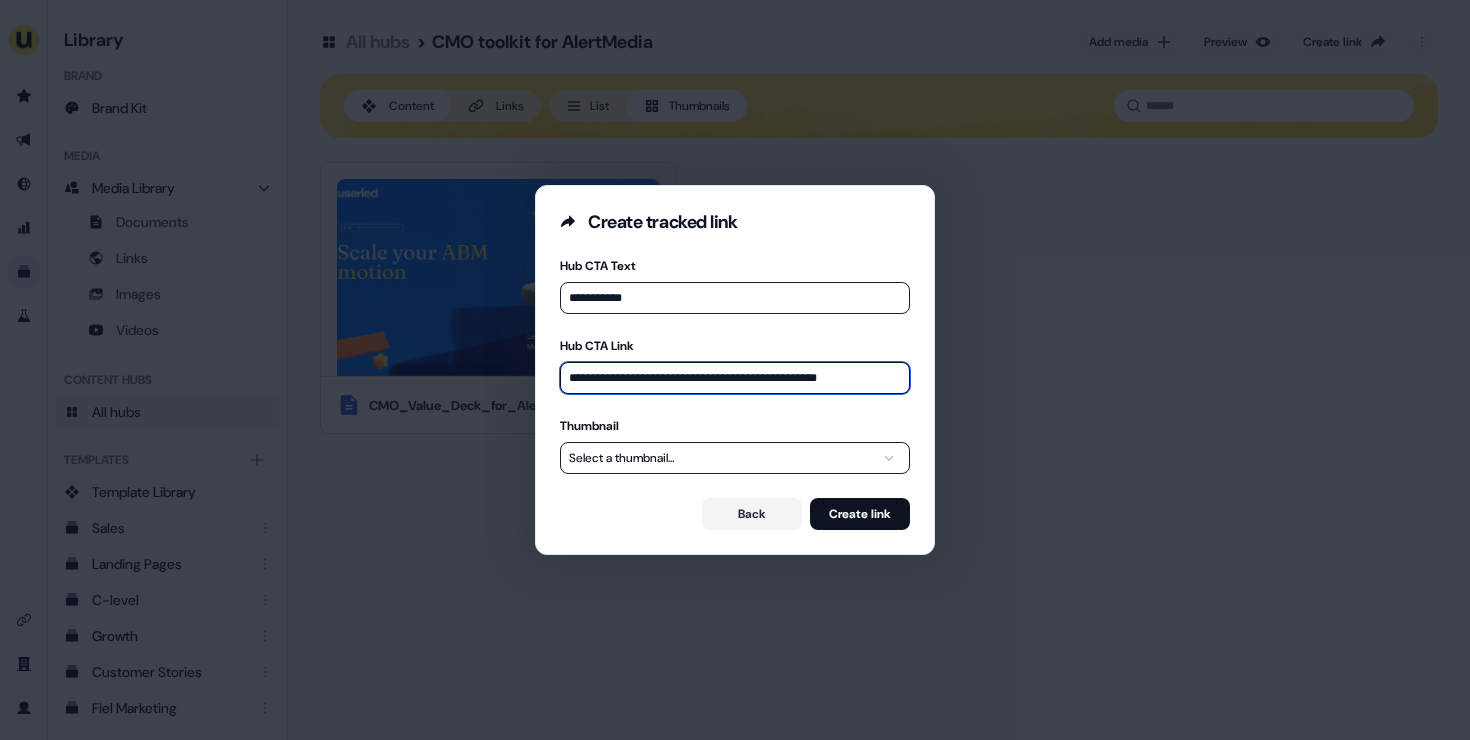 type on "**********" 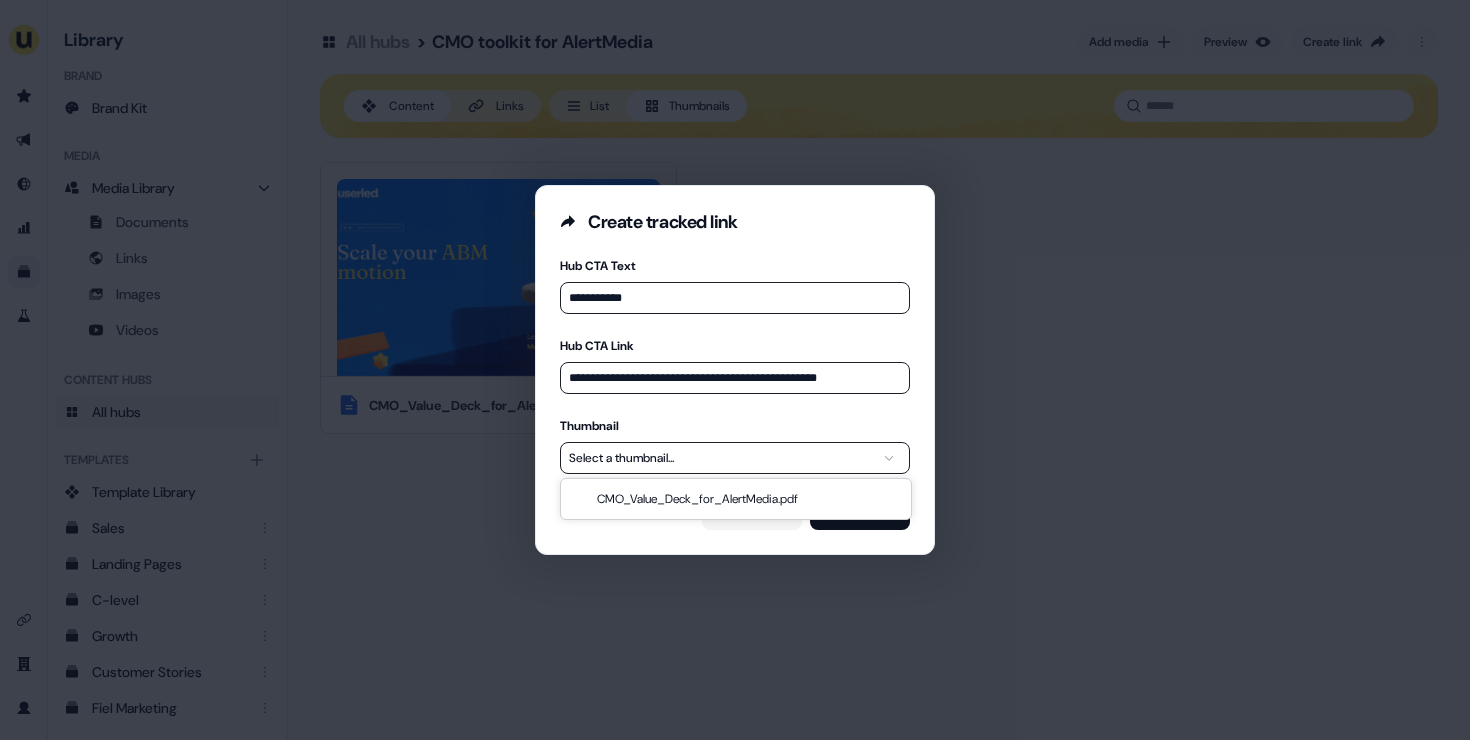 click on "**********" at bounding box center (735, 370) 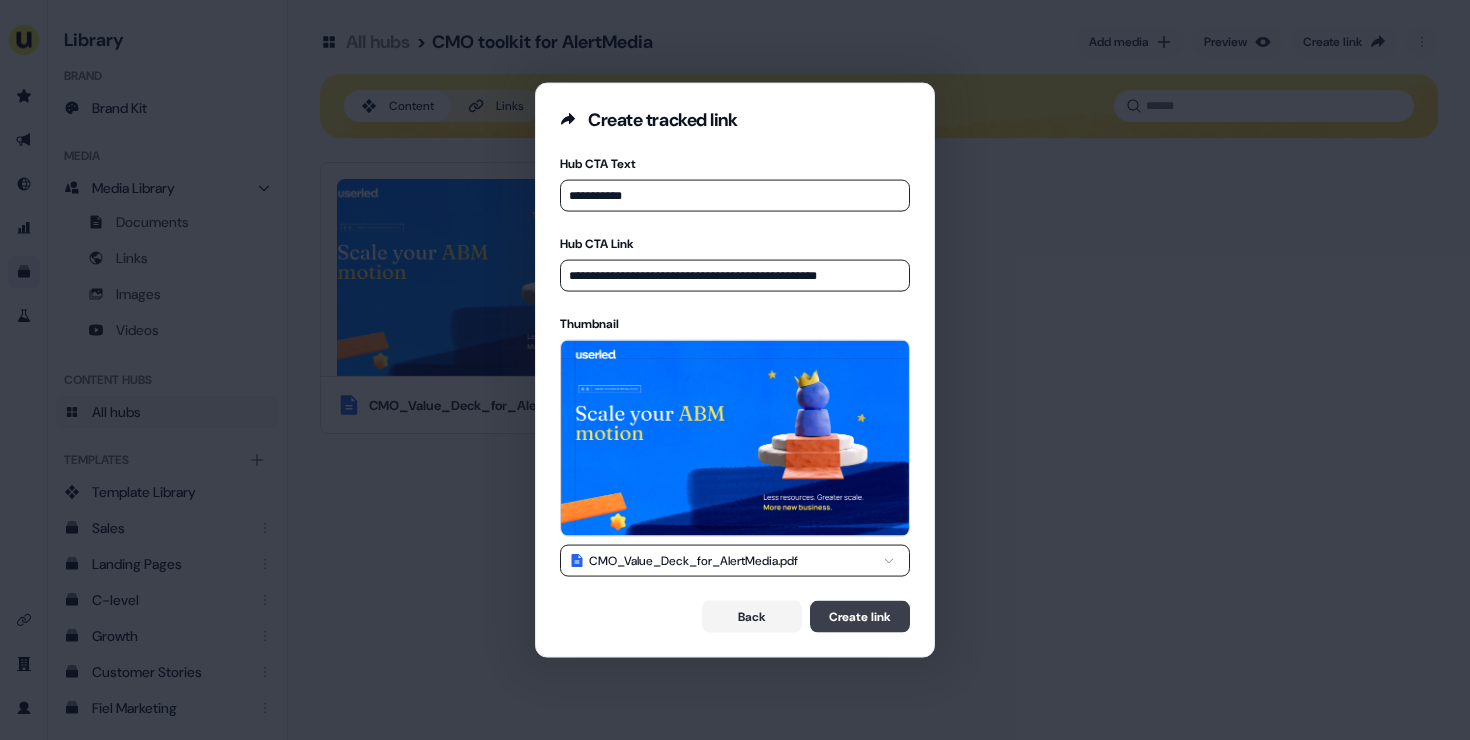 click on "Create link" at bounding box center (860, 616) 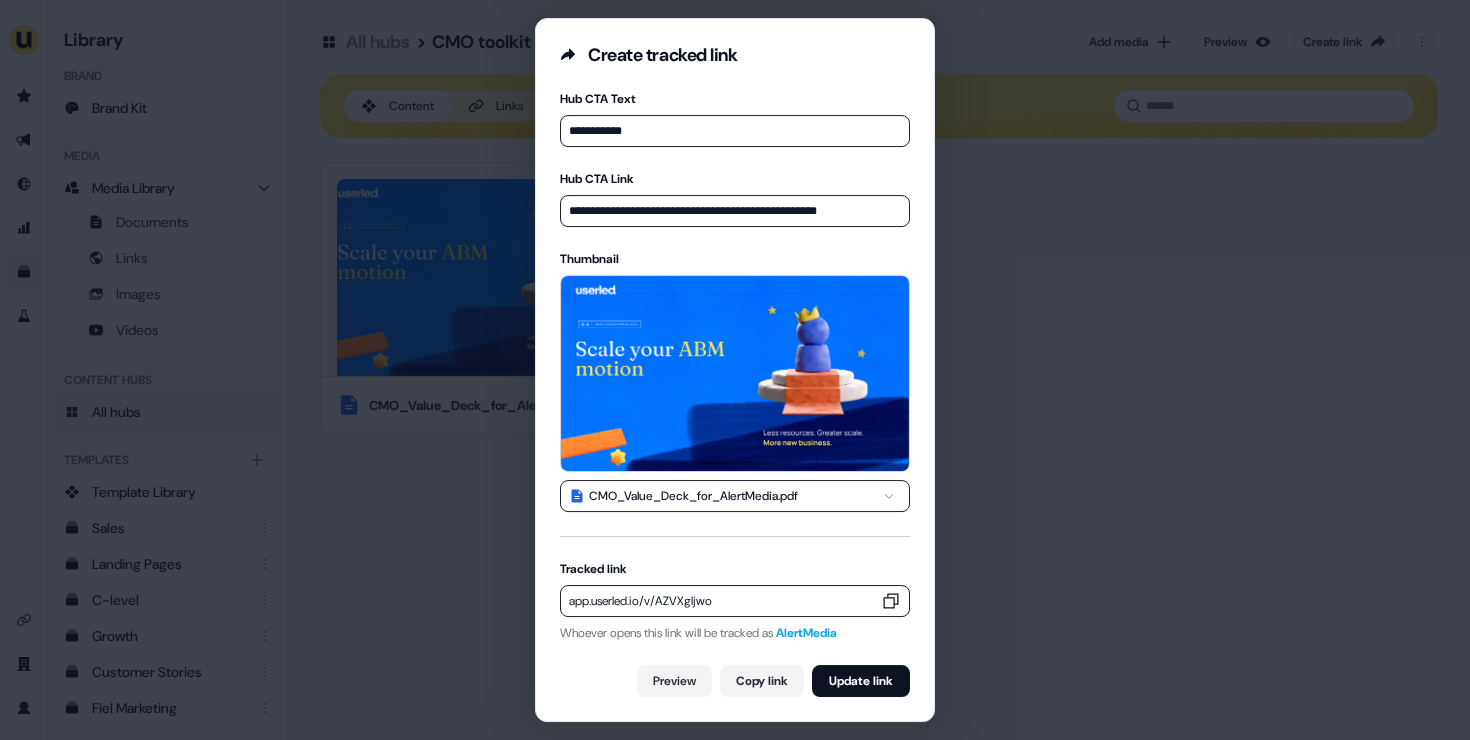 click 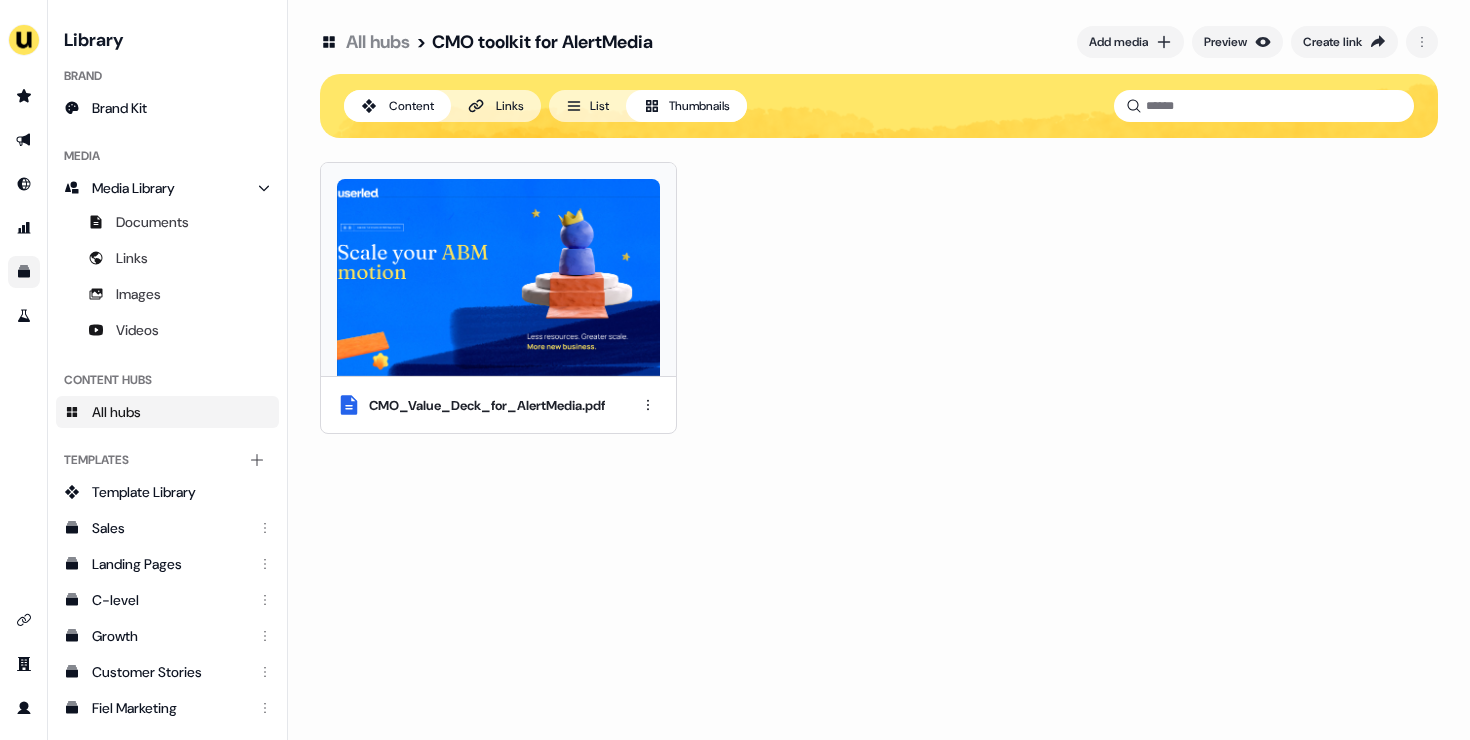 click on "All hubs > CMO toolkit for AlertMedia Add media Preview Create link Content Links List Thumbnails CMO_Value_Deck_for_AlertMedia.pdf" at bounding box center (879, 370) 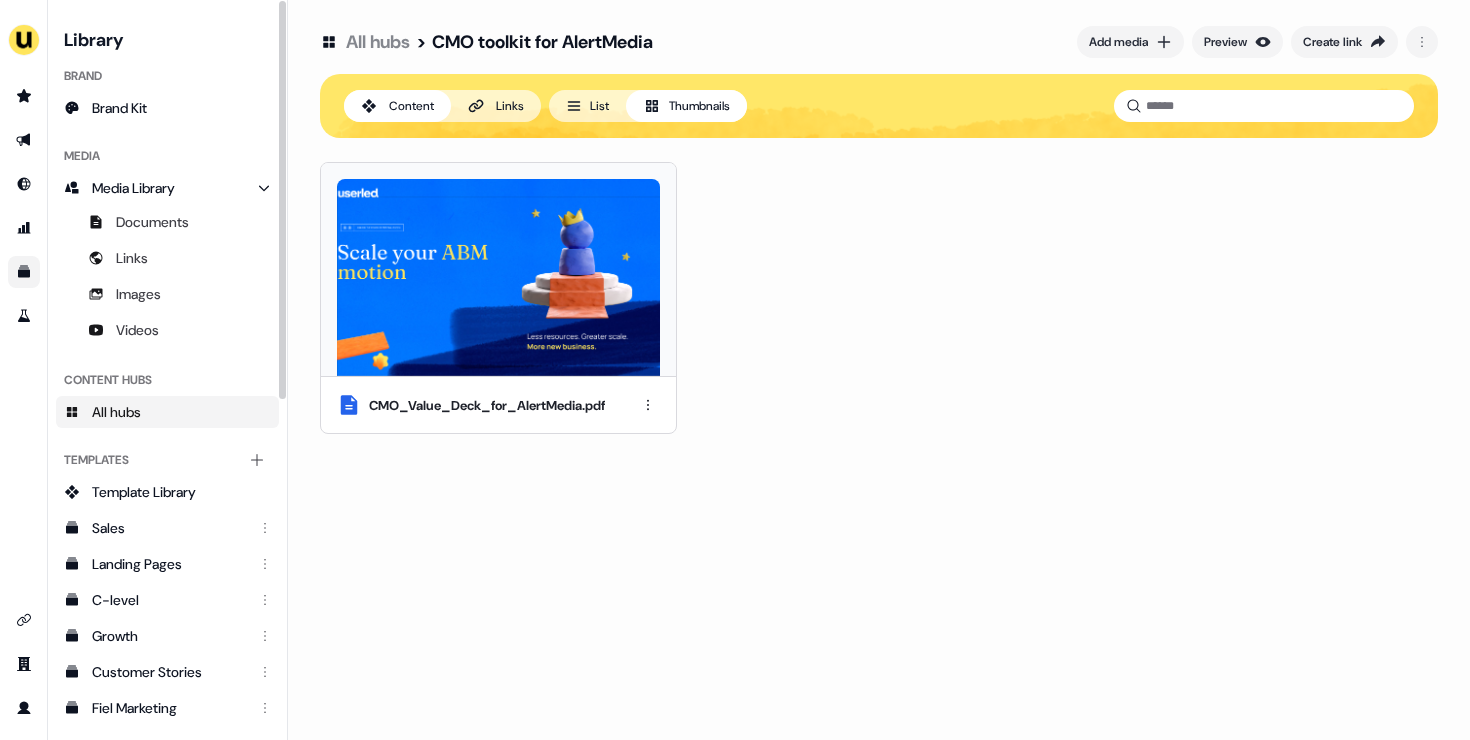 click on "All hubs" at bounding box center [167, 412] 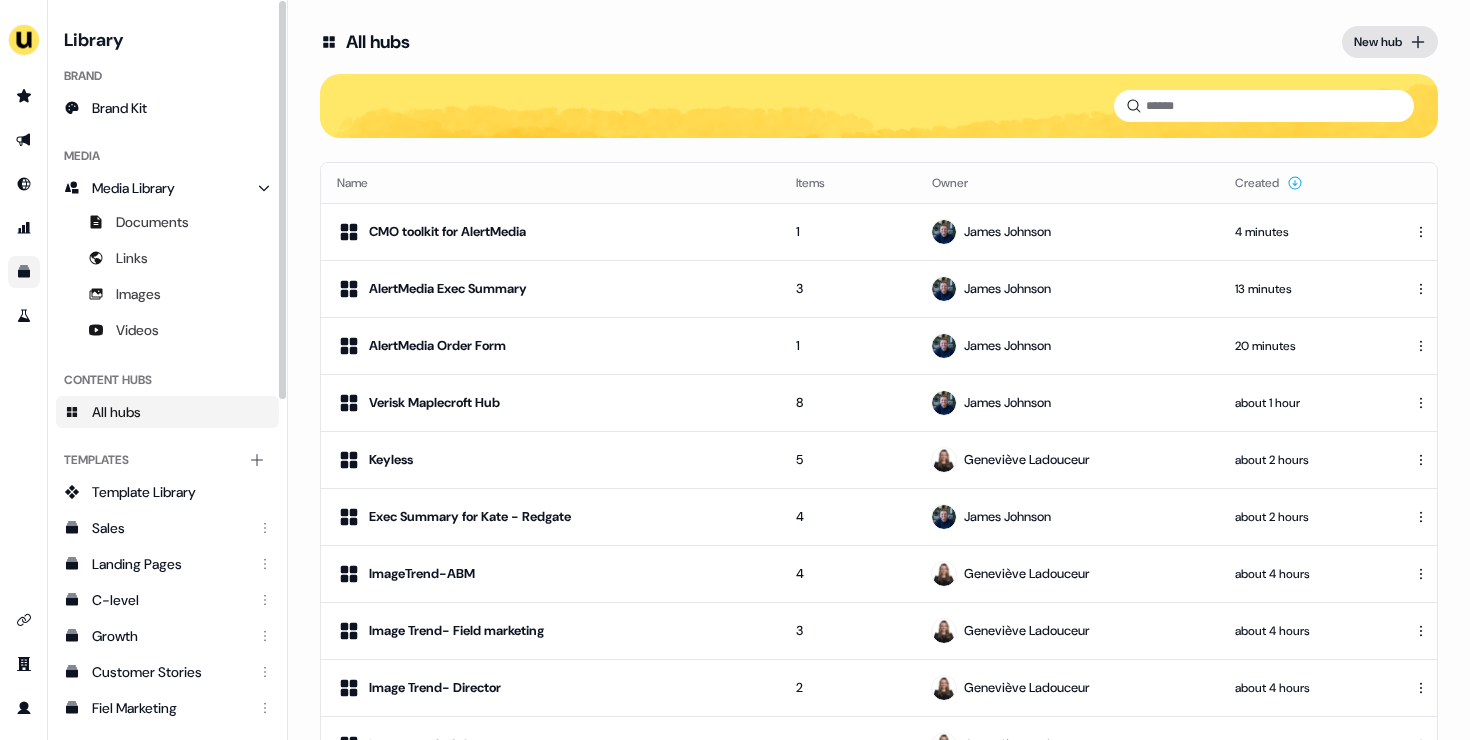 click on "New hub" at bounding box center (1378, 42) 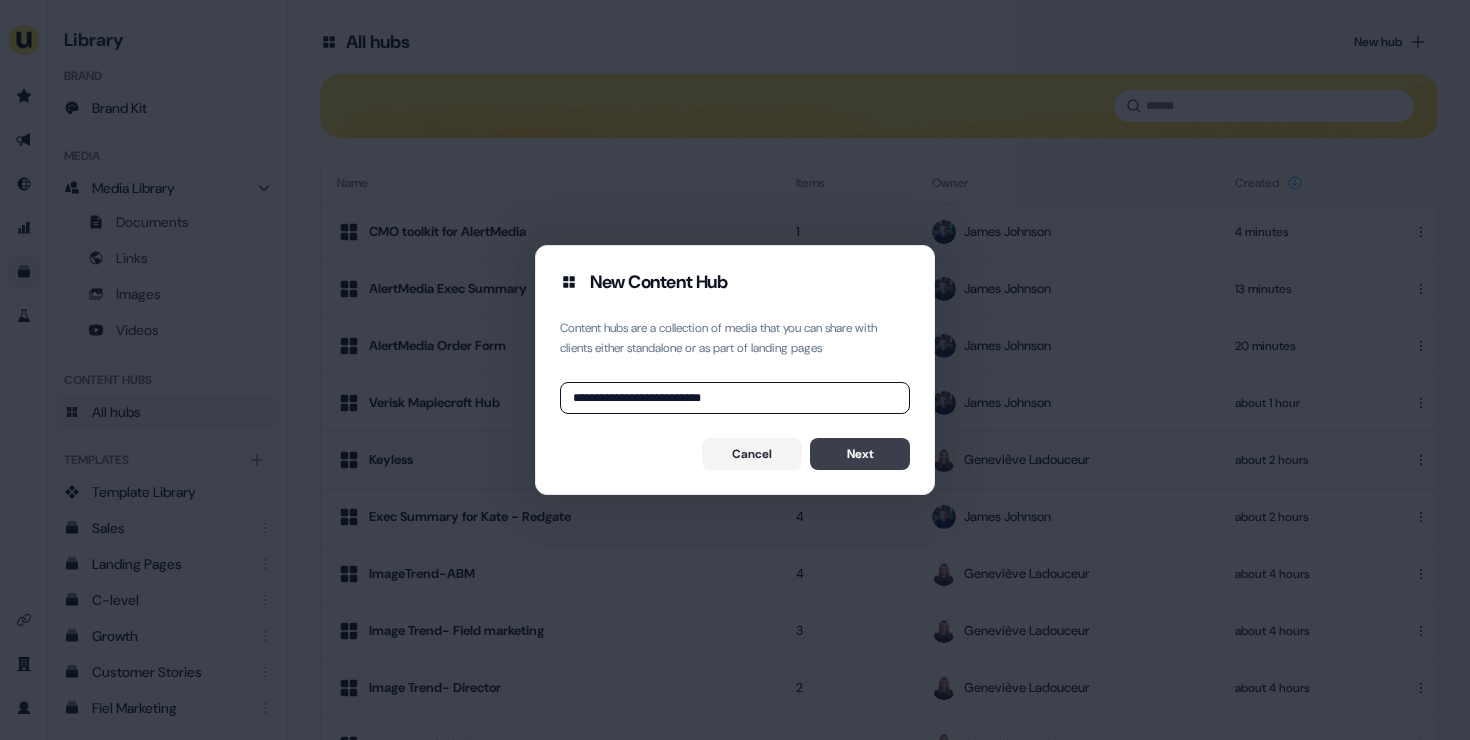 type on "**********" 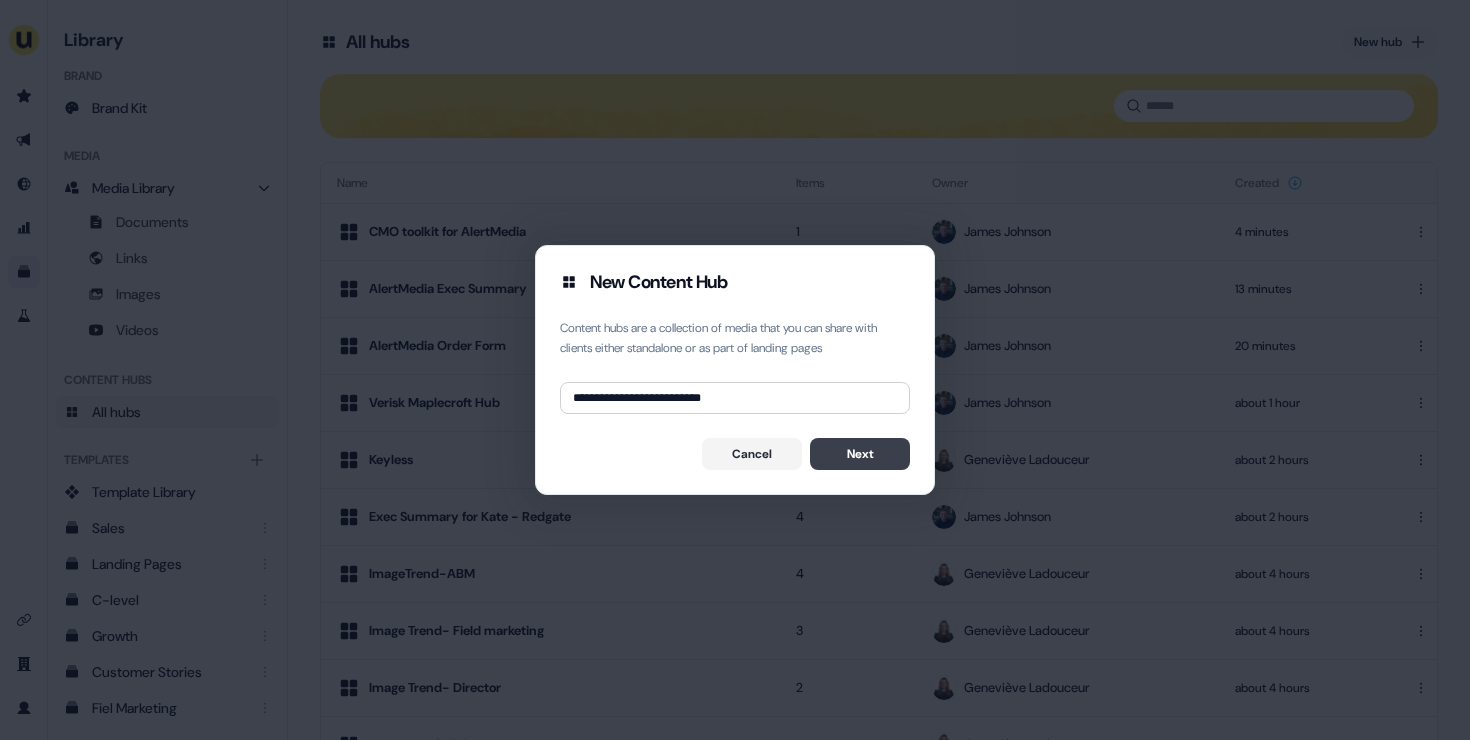 click on "Next" at bounding box center [860, 454] 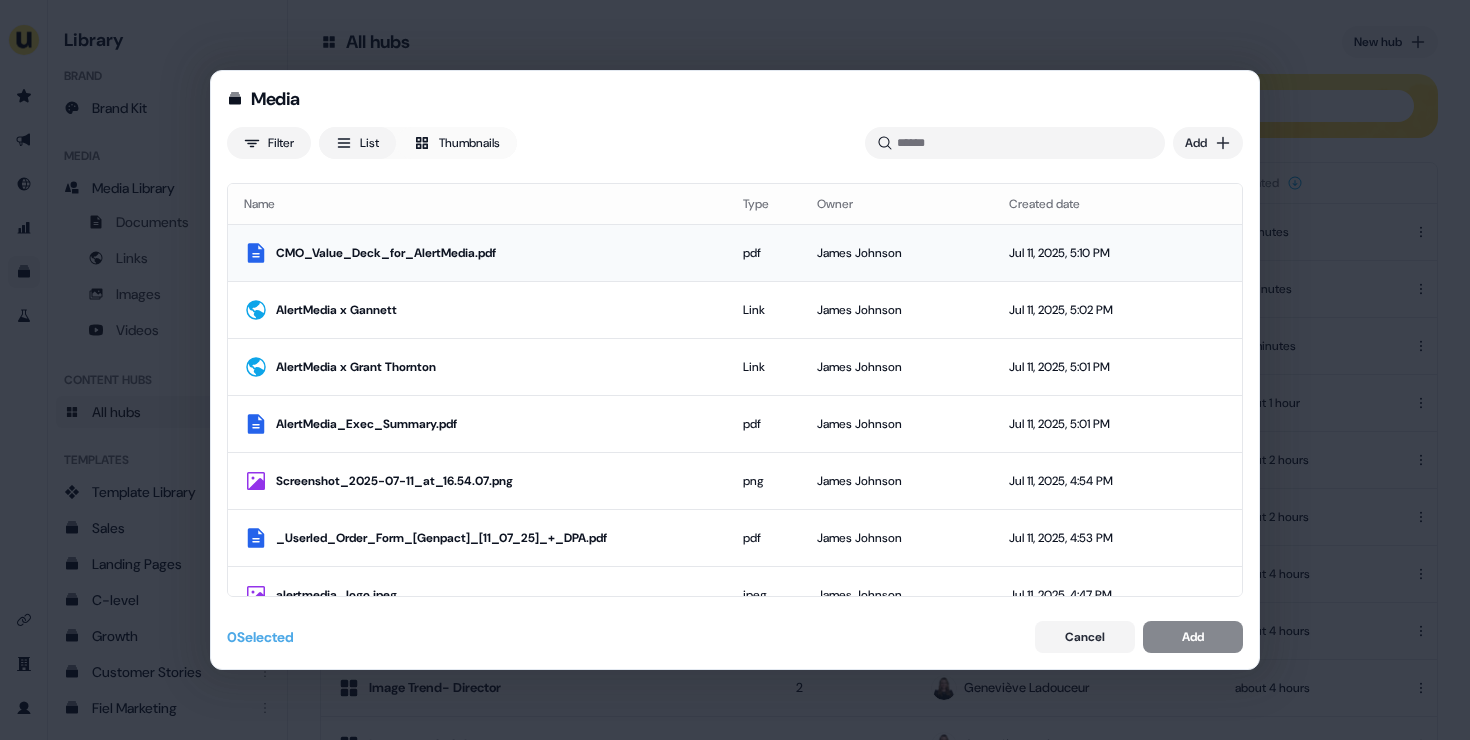 click on "CMO_Value_Deck_for_AlertMedia.pdf" at bounding box center [493, 253] 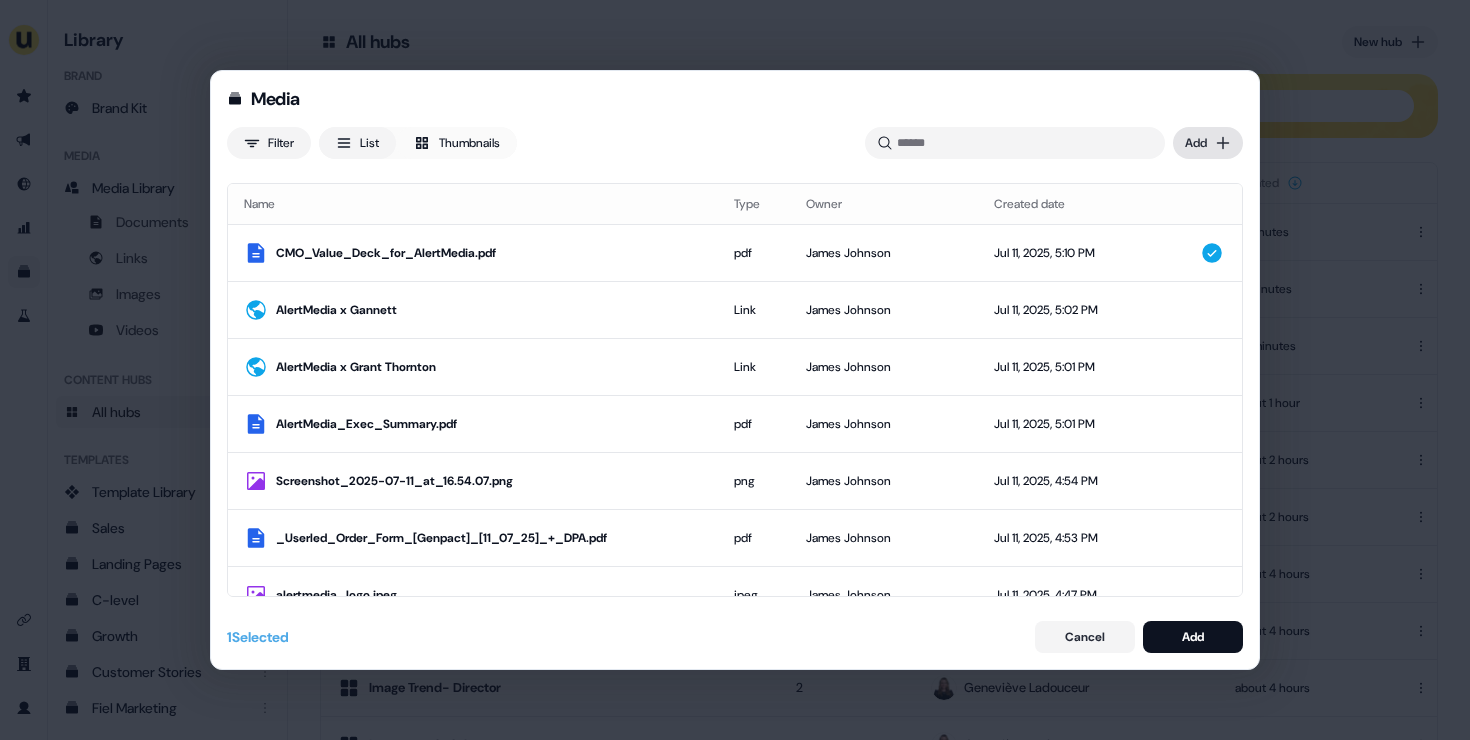click on "Media Filter List Thumbnails Uploaded Add Name Type Owner Created date CMO_Value_Deck_for_AlertMedia.pdf pdf James Johnson Jul 11, 2025, 5:10 PM AlertMedia x Gannett Link James Johnson Jul 11, 2025, 5:02 PM AlertMedia x Grant Thornton Link James Johnson Jul 11, 2025, 5:01 PM AlertMedia_Exec_Summary.pdf pdf James Johnson Jul 11, 2025, 5:01 PM Screenshot_2025-07-11_at_16.54.07.png png James Johnson Jul 11, 2025, 4:54 PM _Userled_Order_Form_[Genpact]_[11_07_25]_+_DPA.pdf pdf James Johnson Jul 11, 2025, 4:53 PM alertmedia_logo.jpeg jpeg James Johnson Jul 11, 2025, 4:47 PM Becky_verisk.jpeg jpeg James Johnson Jul 11, 2025, 4:40 PM Sabina_verisk.jpeg jpeg James Johnson Jul 11, 2025, 4:38 PM Screenshot_2025-07-11_at_16.30.13.png png James Johnson Jul 11, 2025, 4:31 PM LinkedIn_Square_Citi.png png James Johnson Jul 11, 2025, 3:51 PM Maplecroft x Unilever Link James Johnson Jul 11, 2025, 3:50 PM Maplecroft x Lenovo Link James Johnson Jul 11, 2025, 3:50 PM Maplecroft x FedEx Link James Johnson Jul 11, 2025, 3:49 PM pdf" at bounding box center (735, 370) 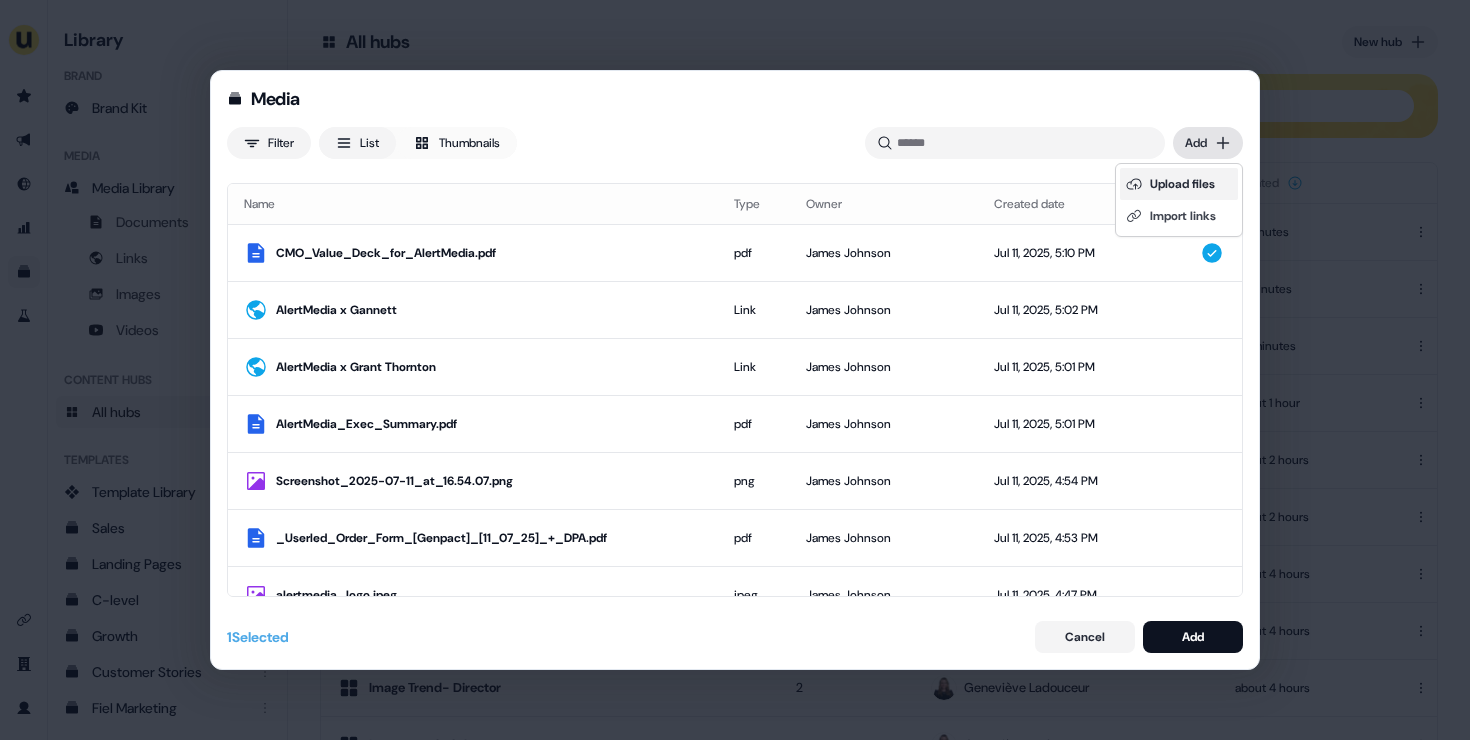 click on "Upload files" at bounding box center (1179, 184) 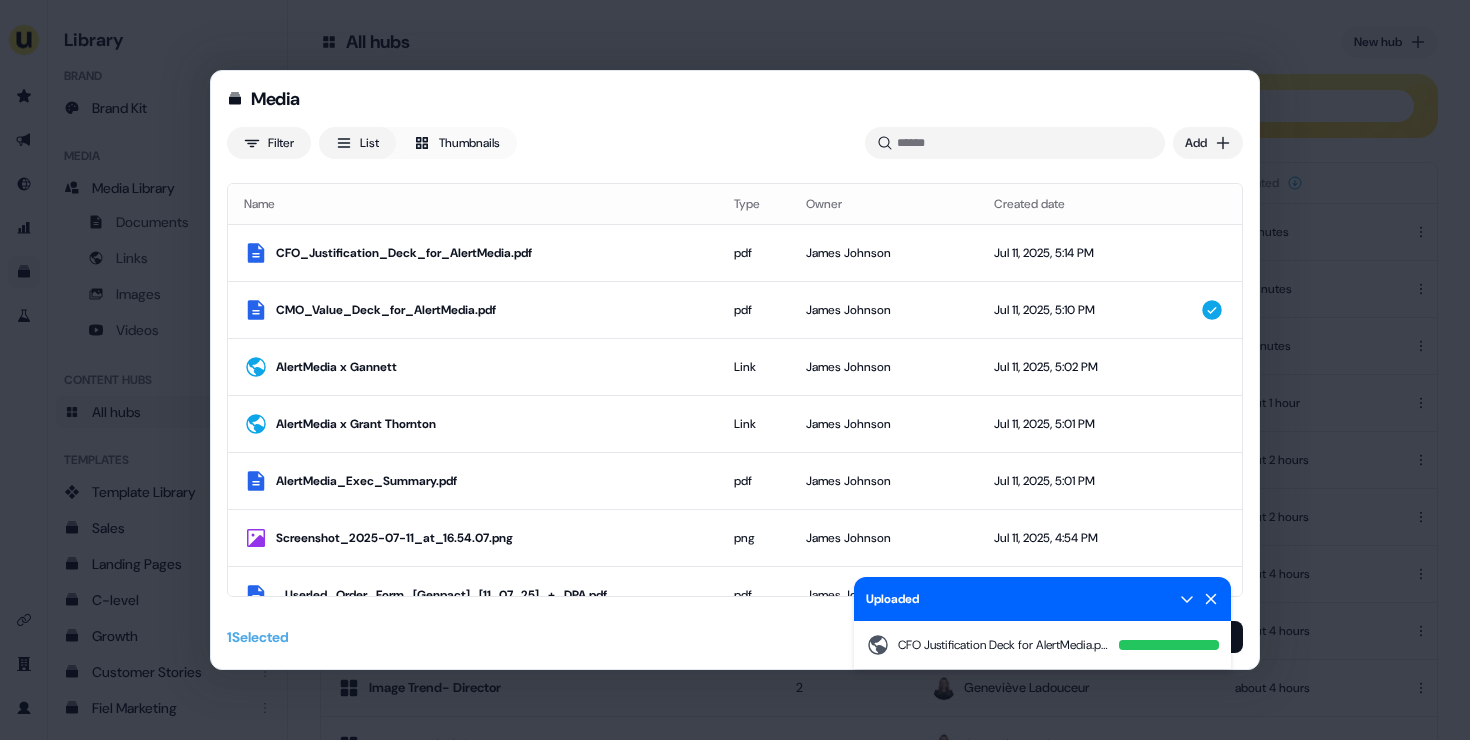 click 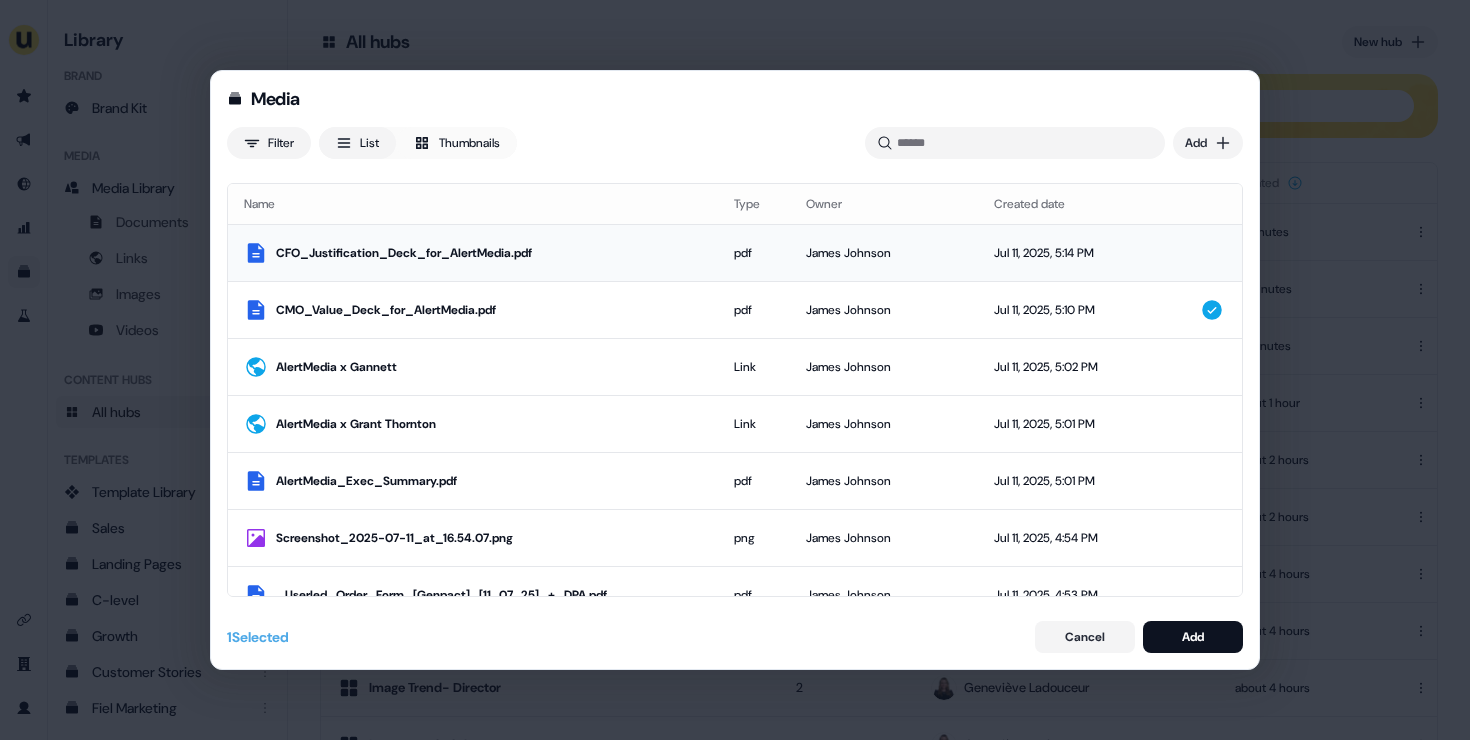 click on "CFO_Justification_Deck_for_AlertMedia.pdf" at bounding box center [489, 253] 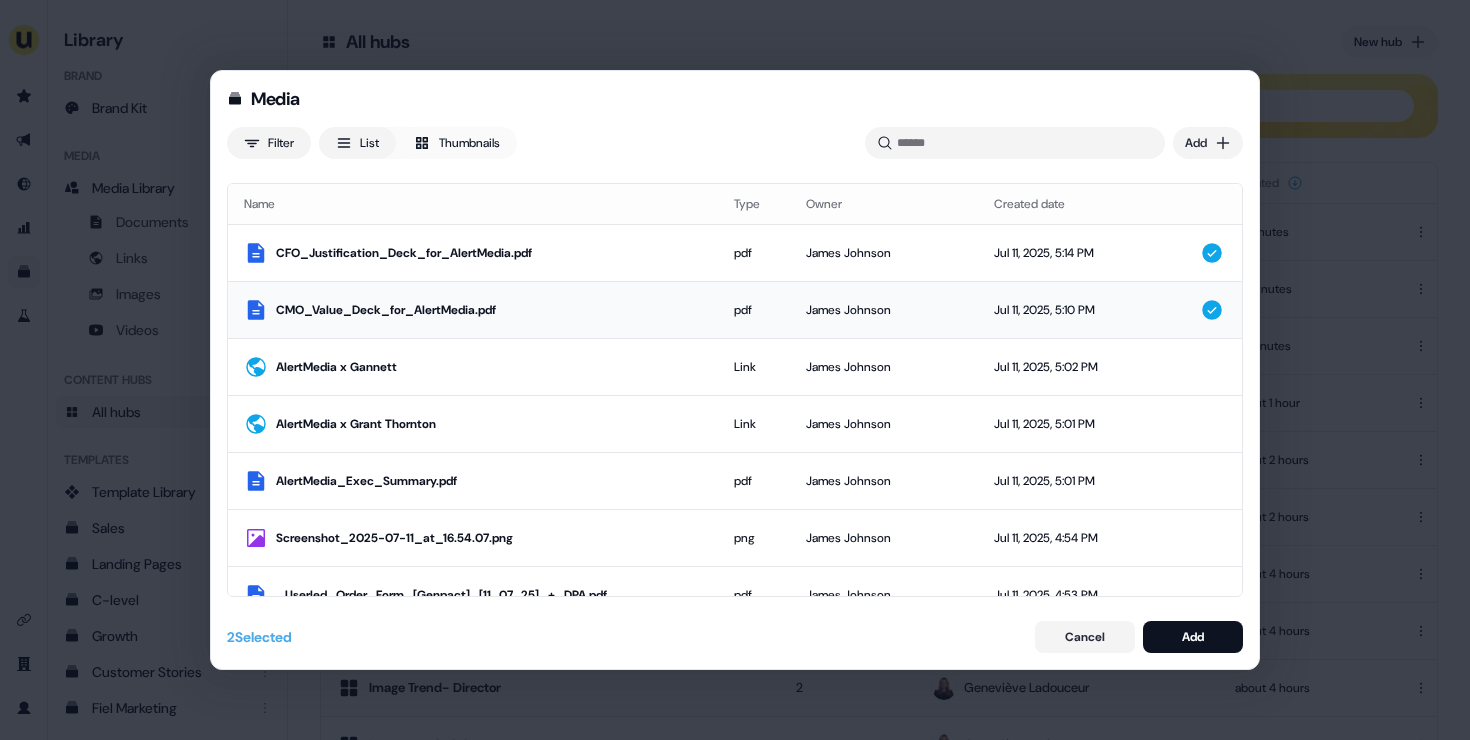 click on "CMO_Value_Deck_for_AlertMedia.pdf" at bounding box center [473, 310] 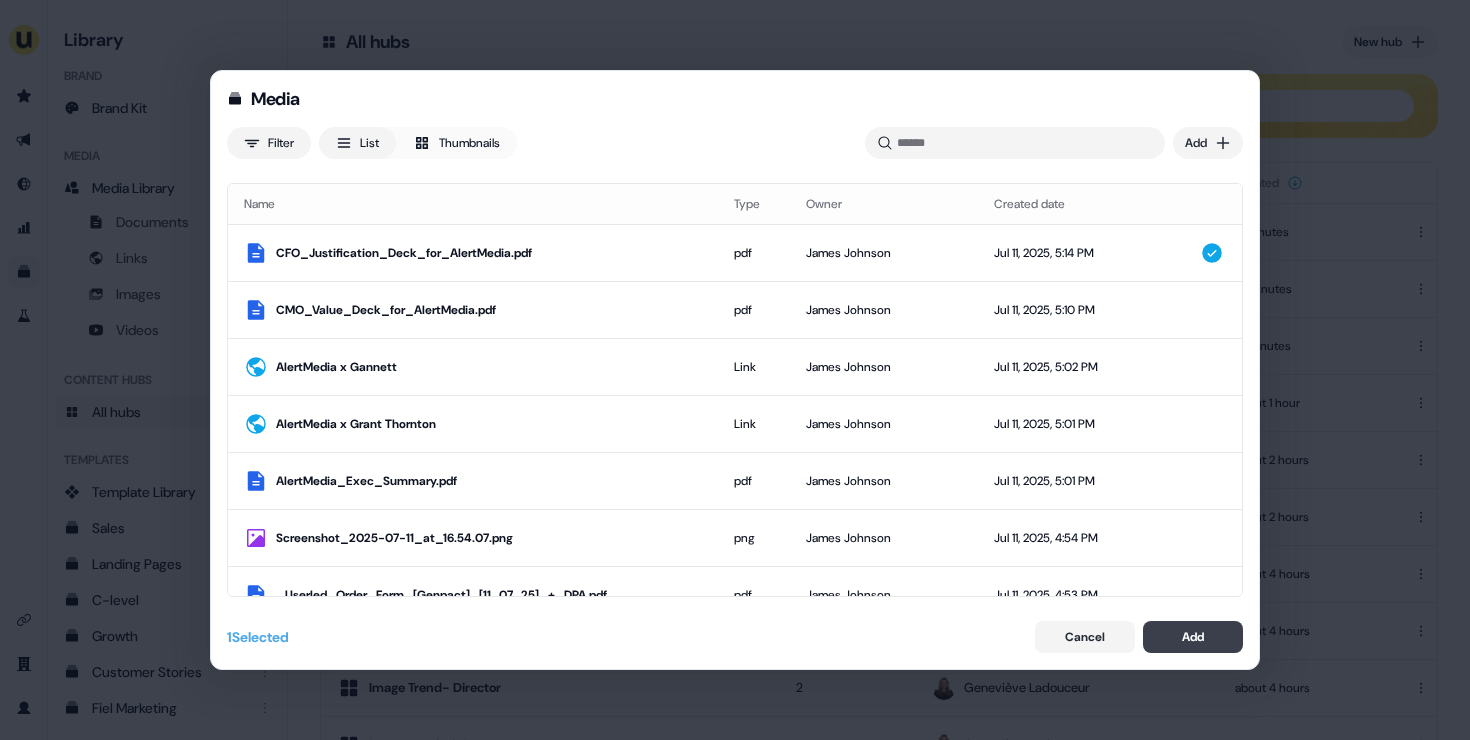 click on "Add" at bounding box center [1193, 637] 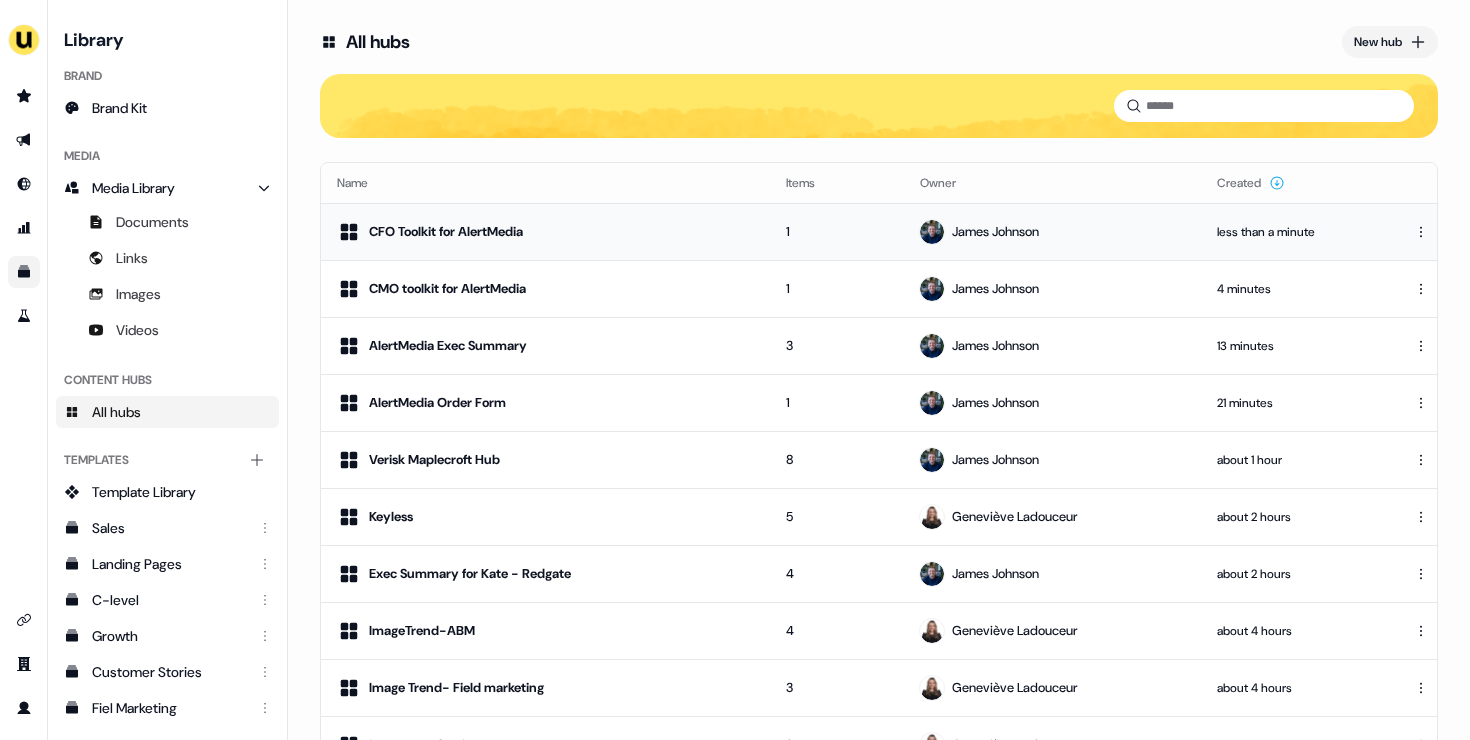 click on "CFO Toolkit for AlertMedia" at bounding box center [545, 232] 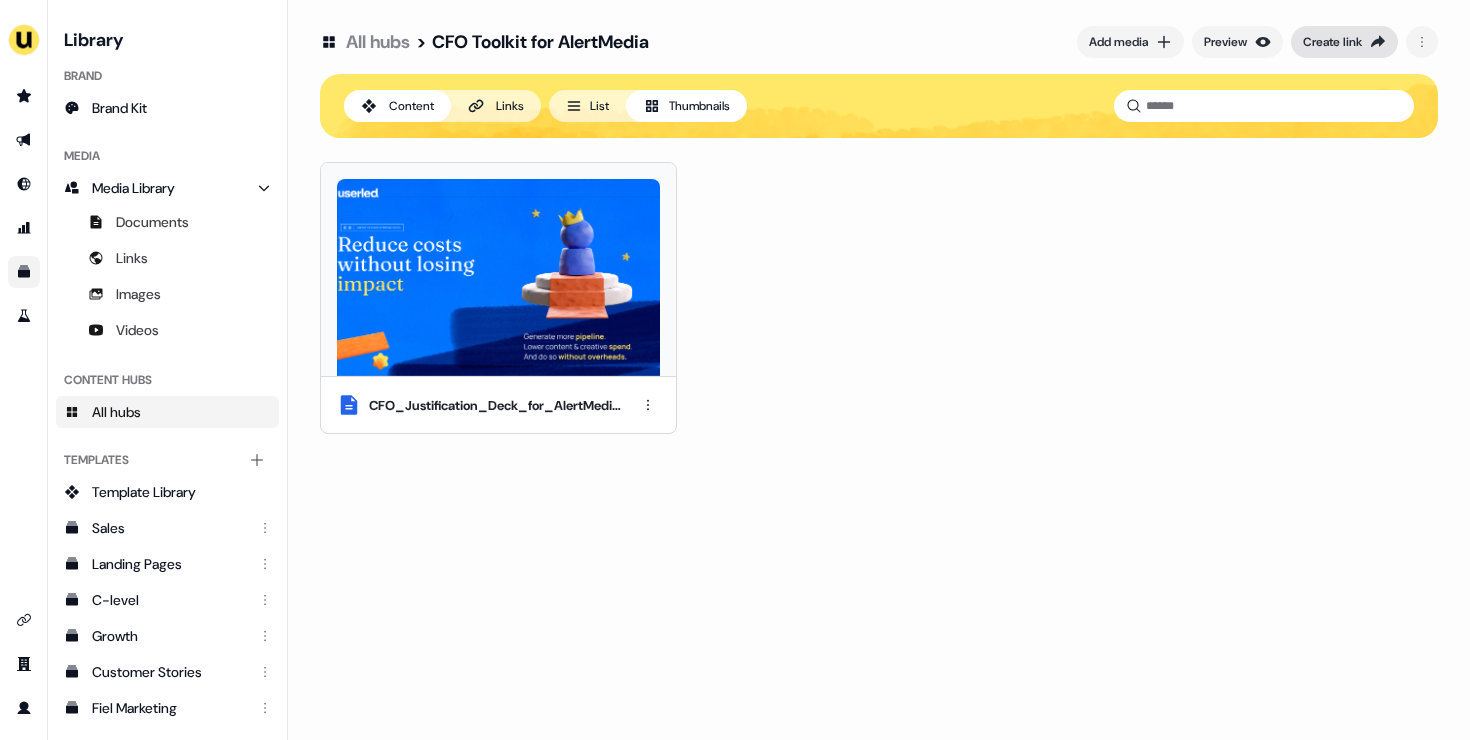 click on "Create link" at bounding box center [1344, 42] 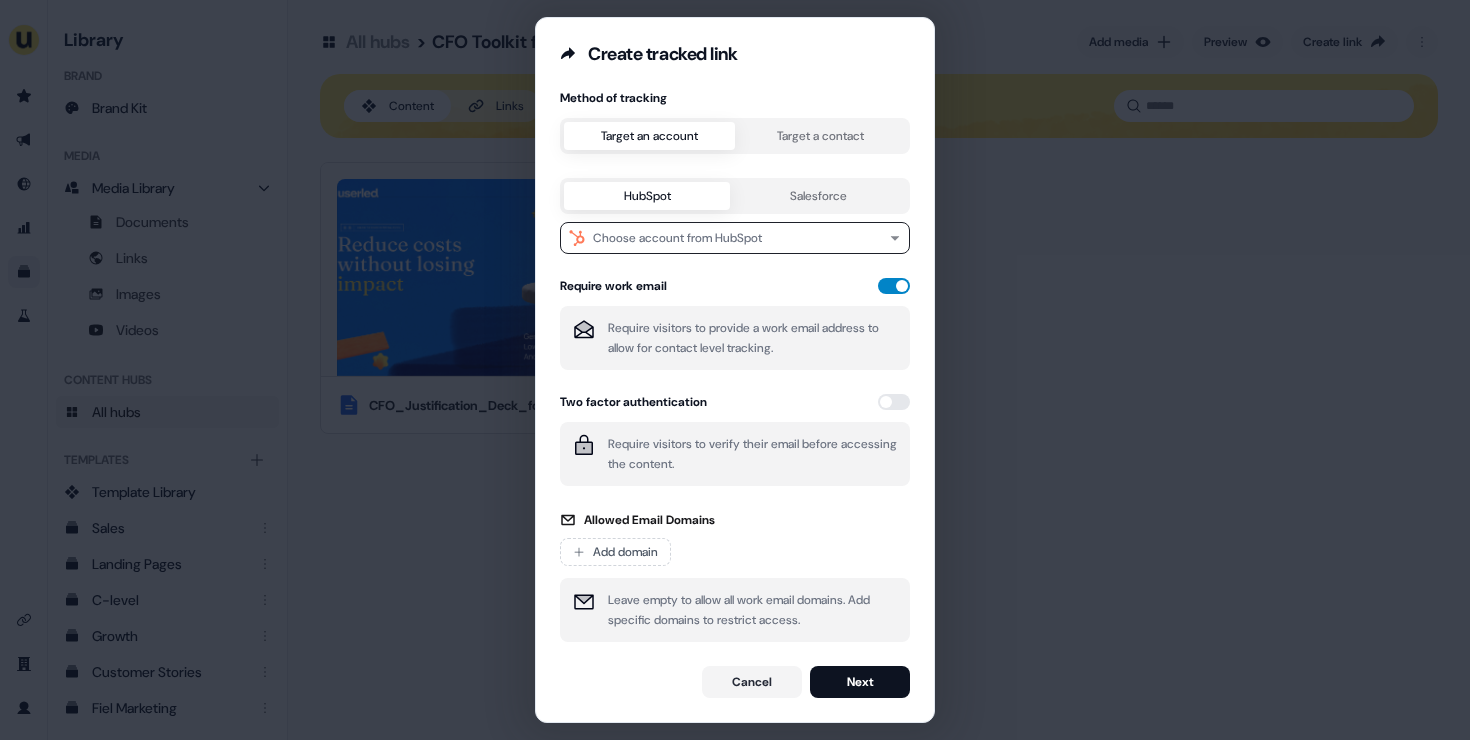click at bounding box center (894, 286) 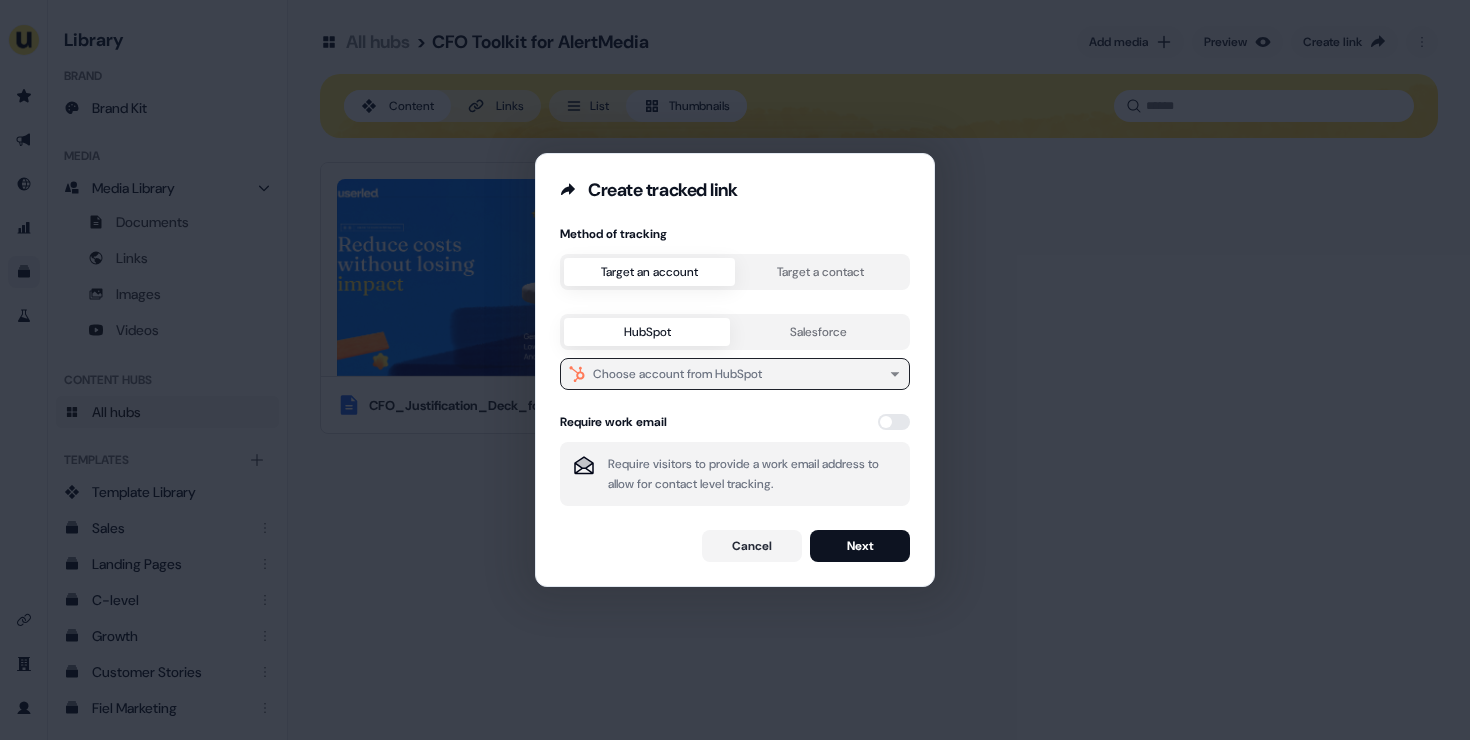 click on "Choose account from HubSpot" at bounding box center [677, 374] 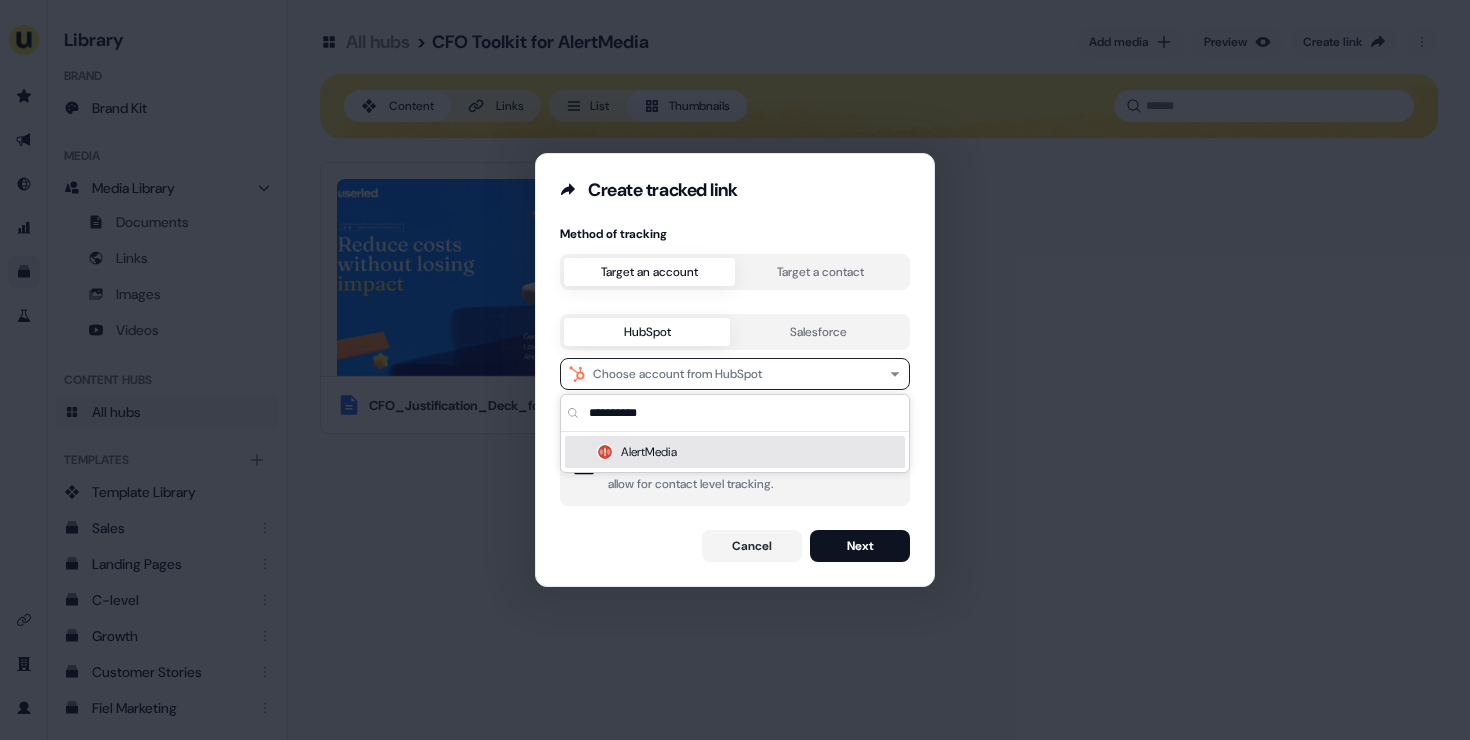 type on "**********" 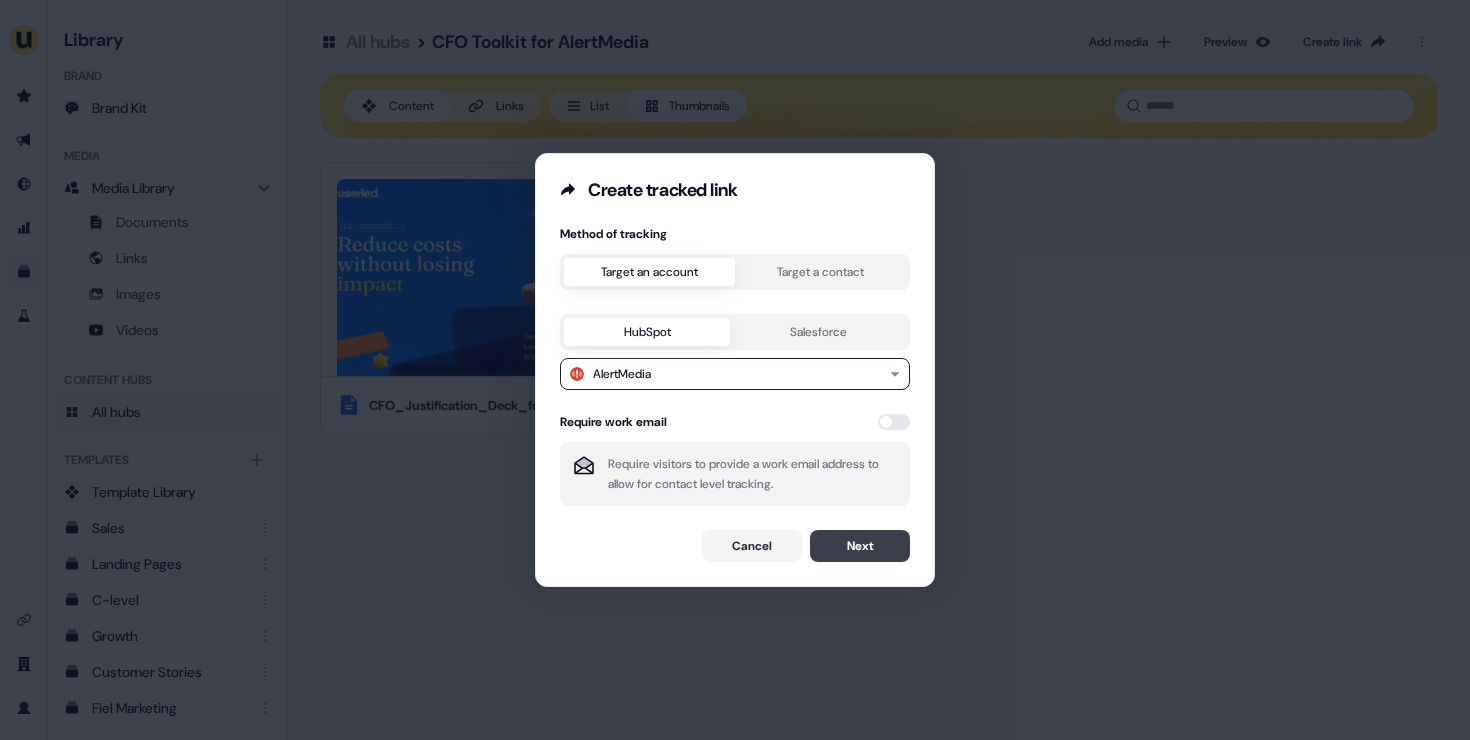 click on "Next" at bounding box center (860, 546) 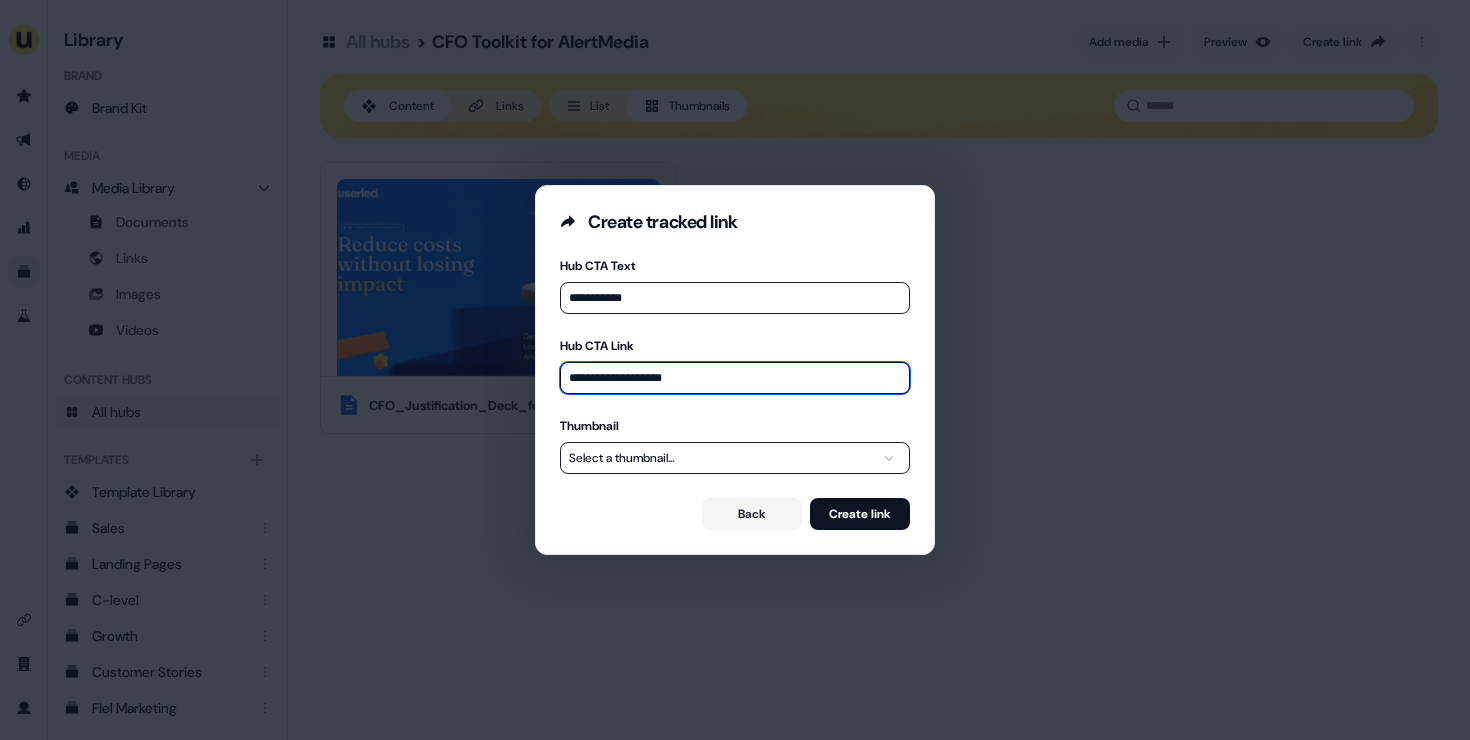 drag, startPoint x: 758, startPoint y: 383, endPoint x: 565, endPoint y: 383, distance: 193 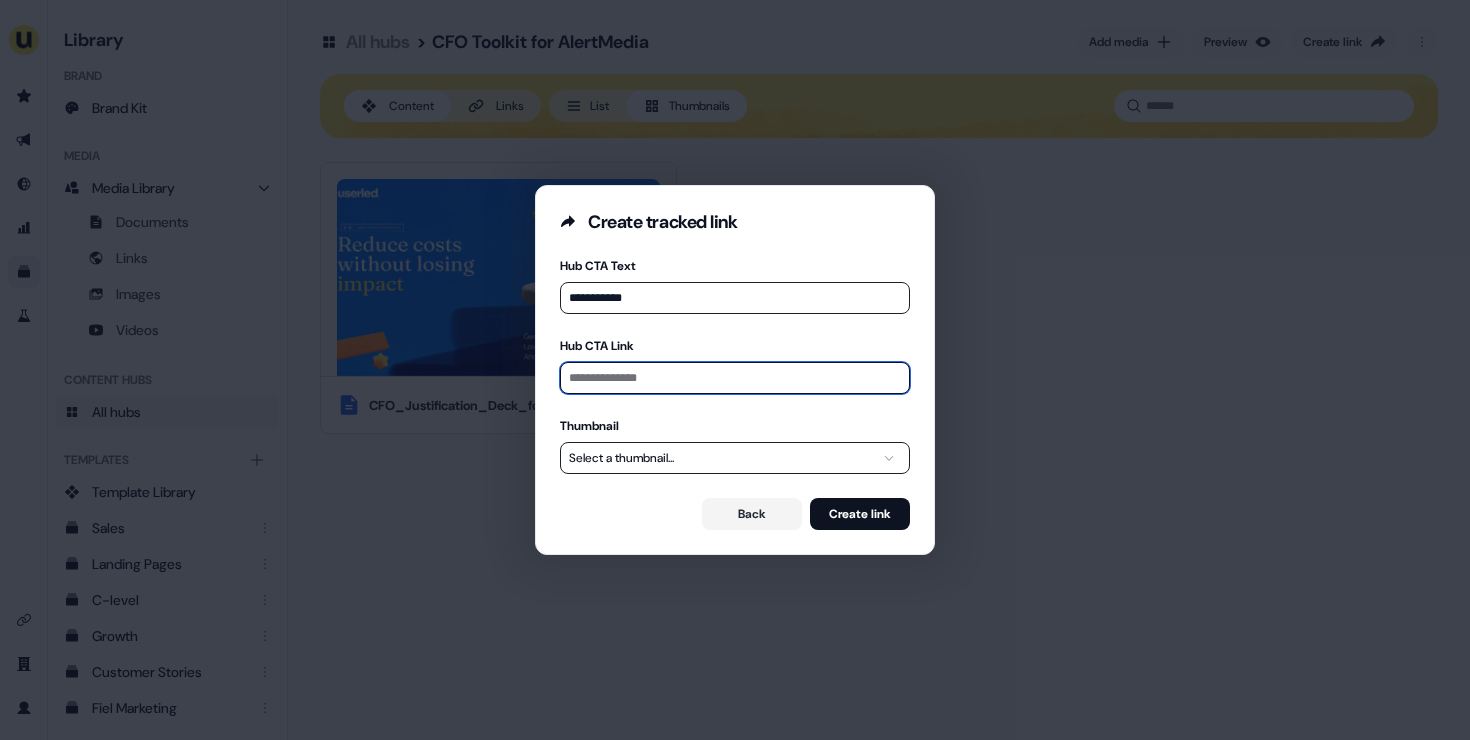 paste on "**********" 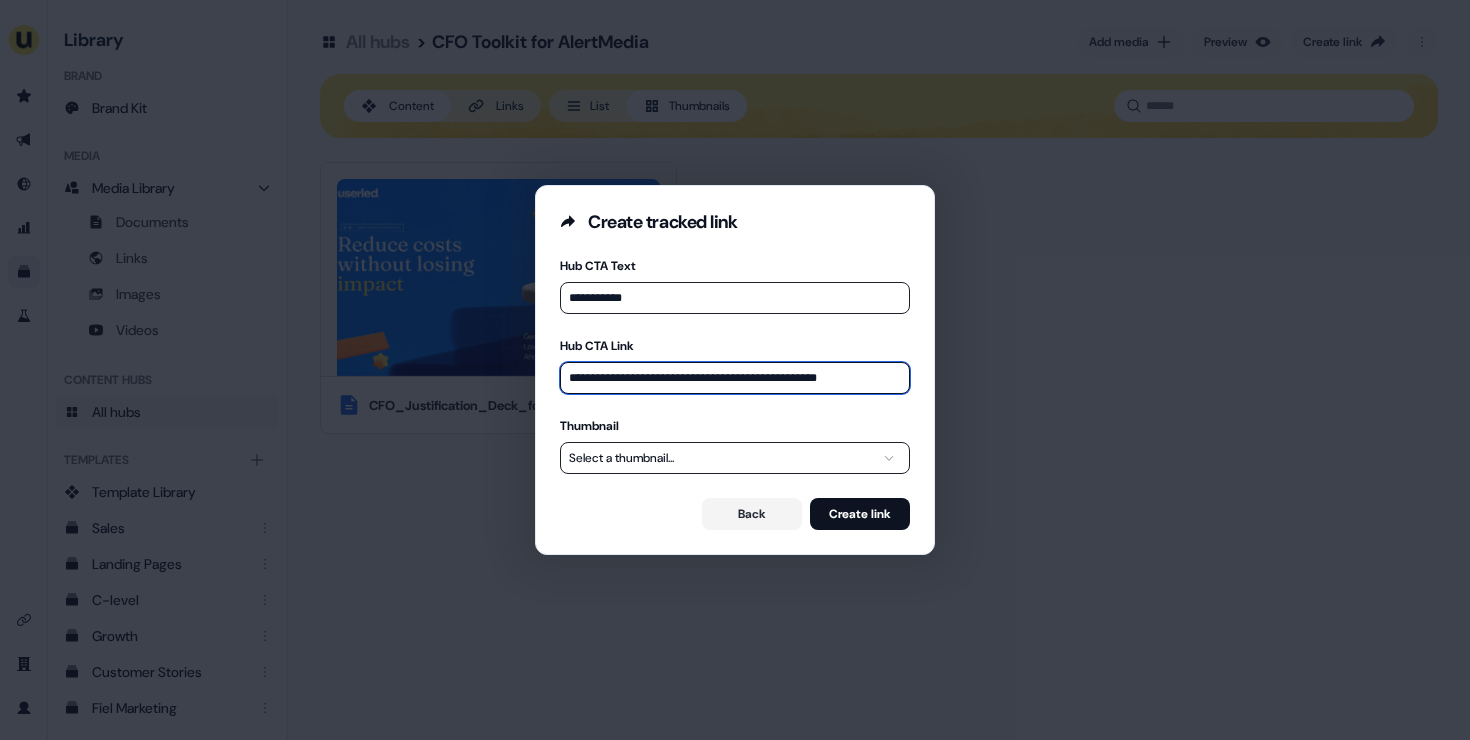 type on "**********" 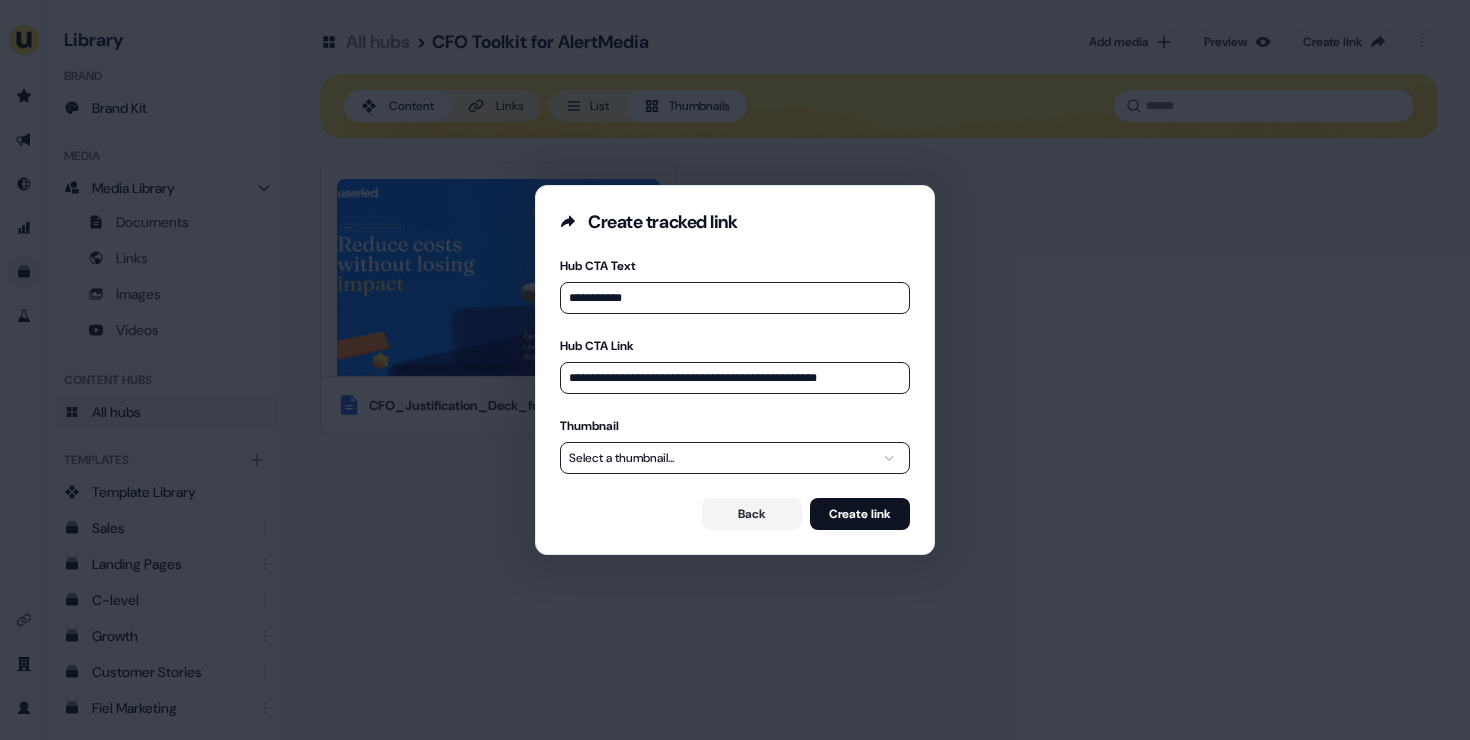 click on "**********" at bounding box center (735, 370) 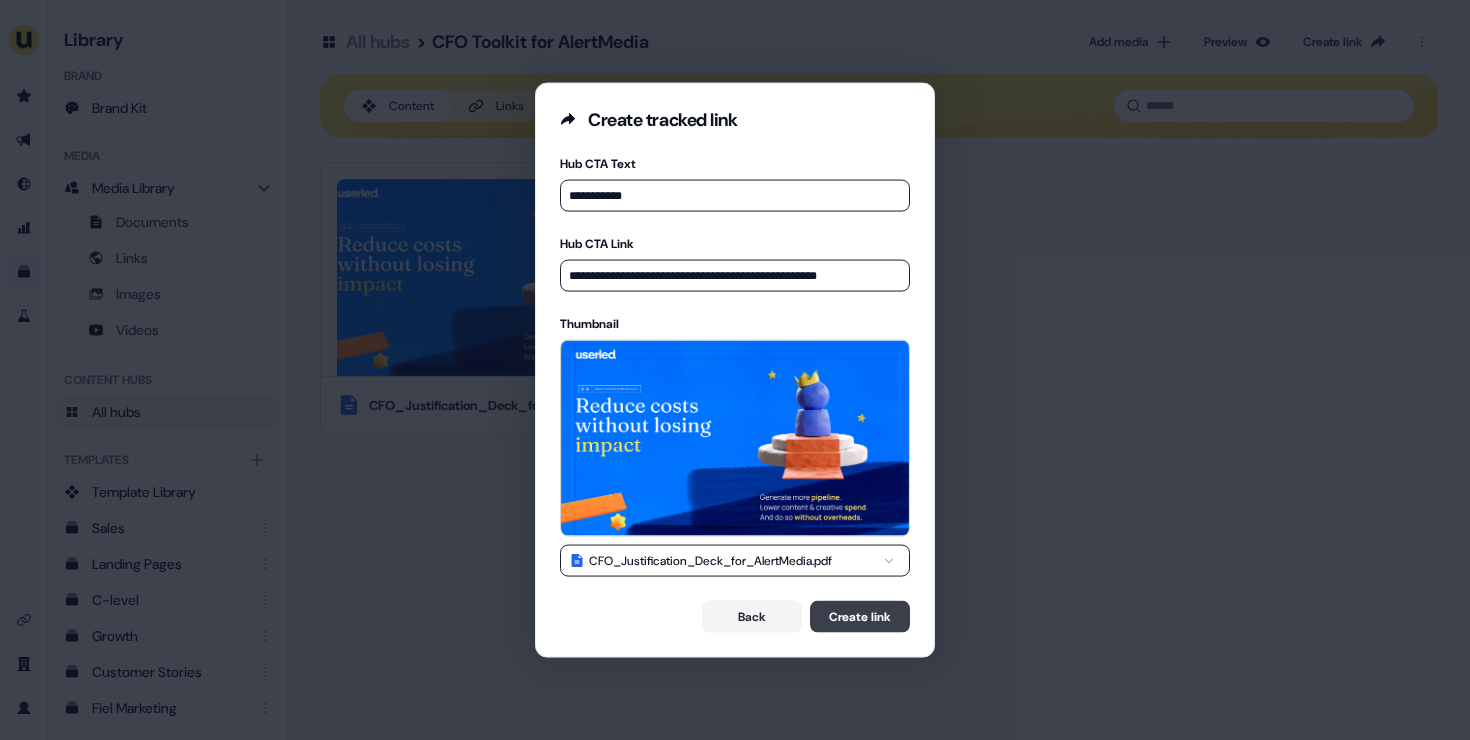 click on "Create link" at bounding box center (860, 616) 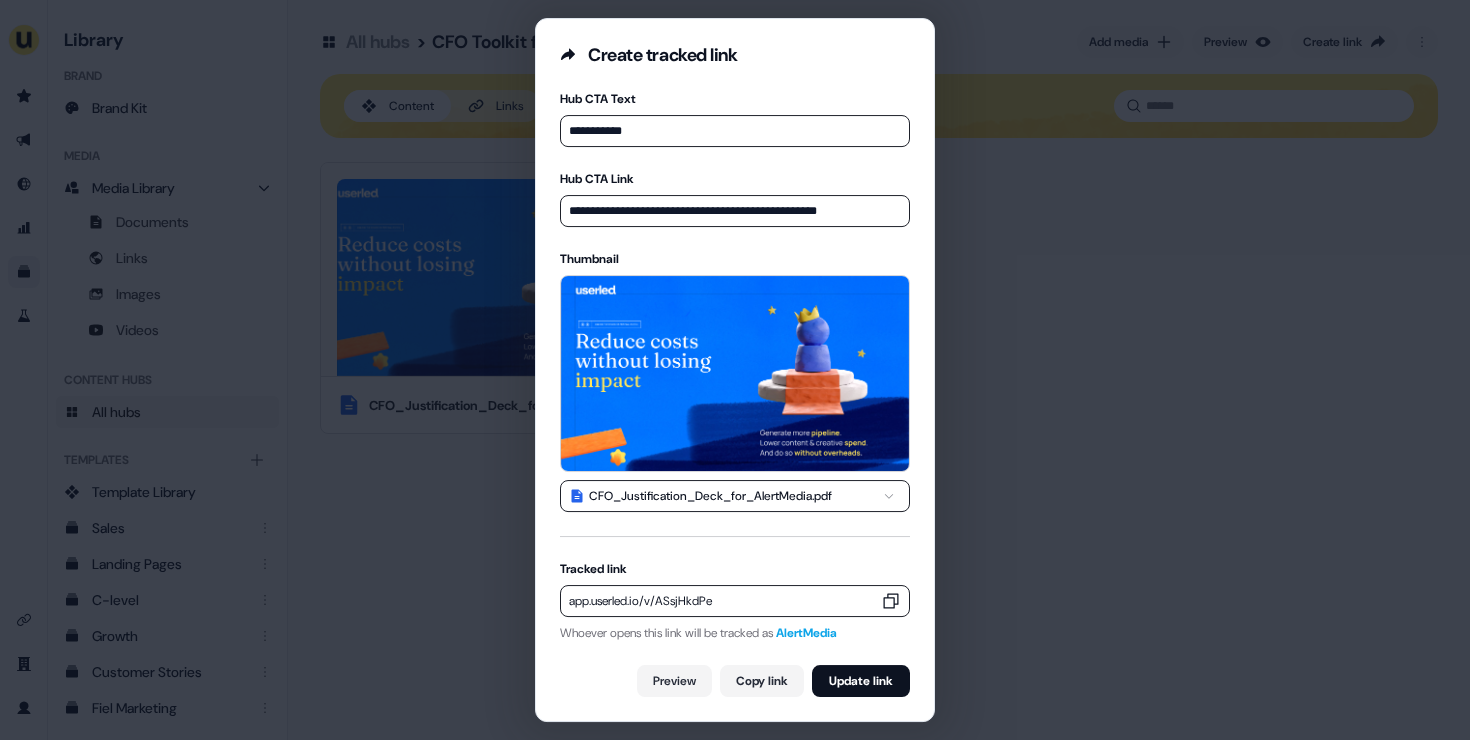 click 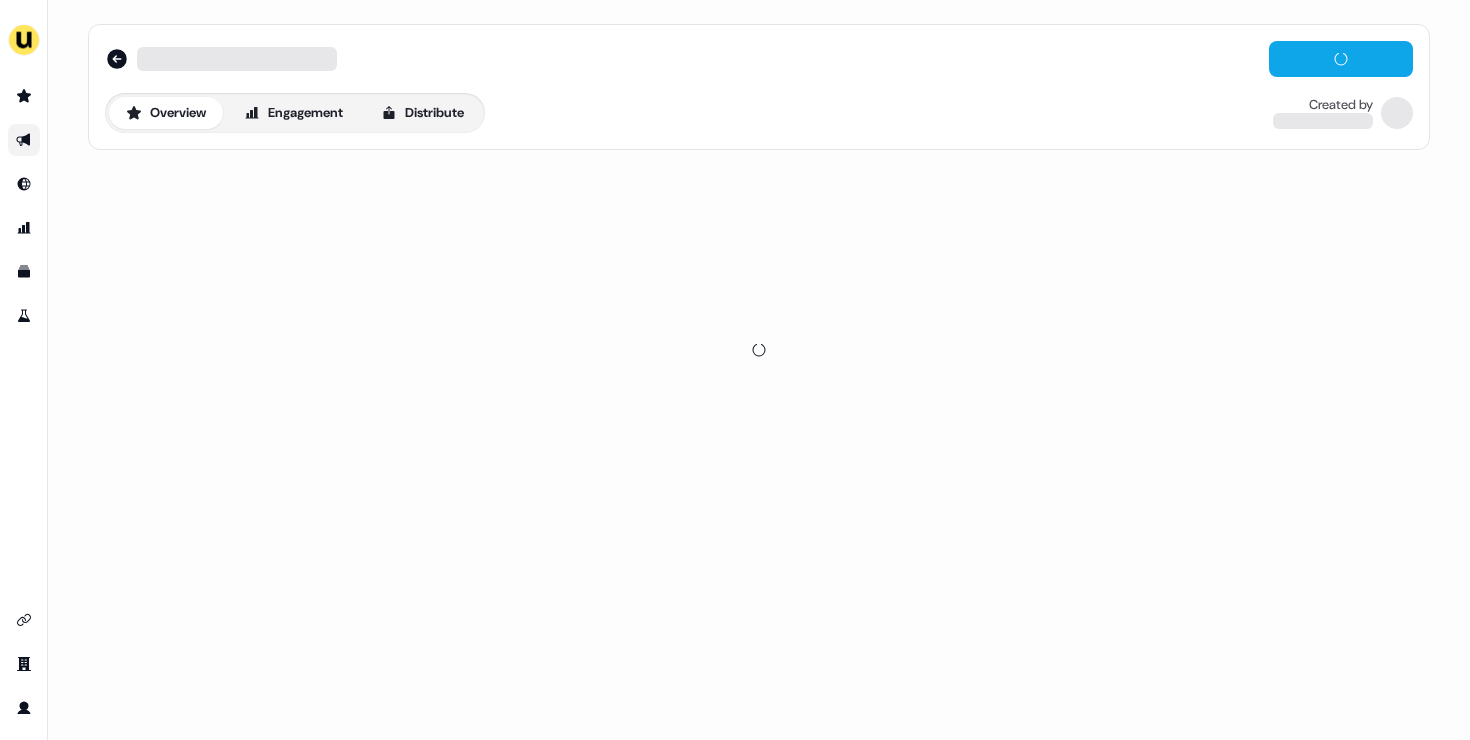 scroll, scrollTop: 0, scrollLeft: 0, axis: both 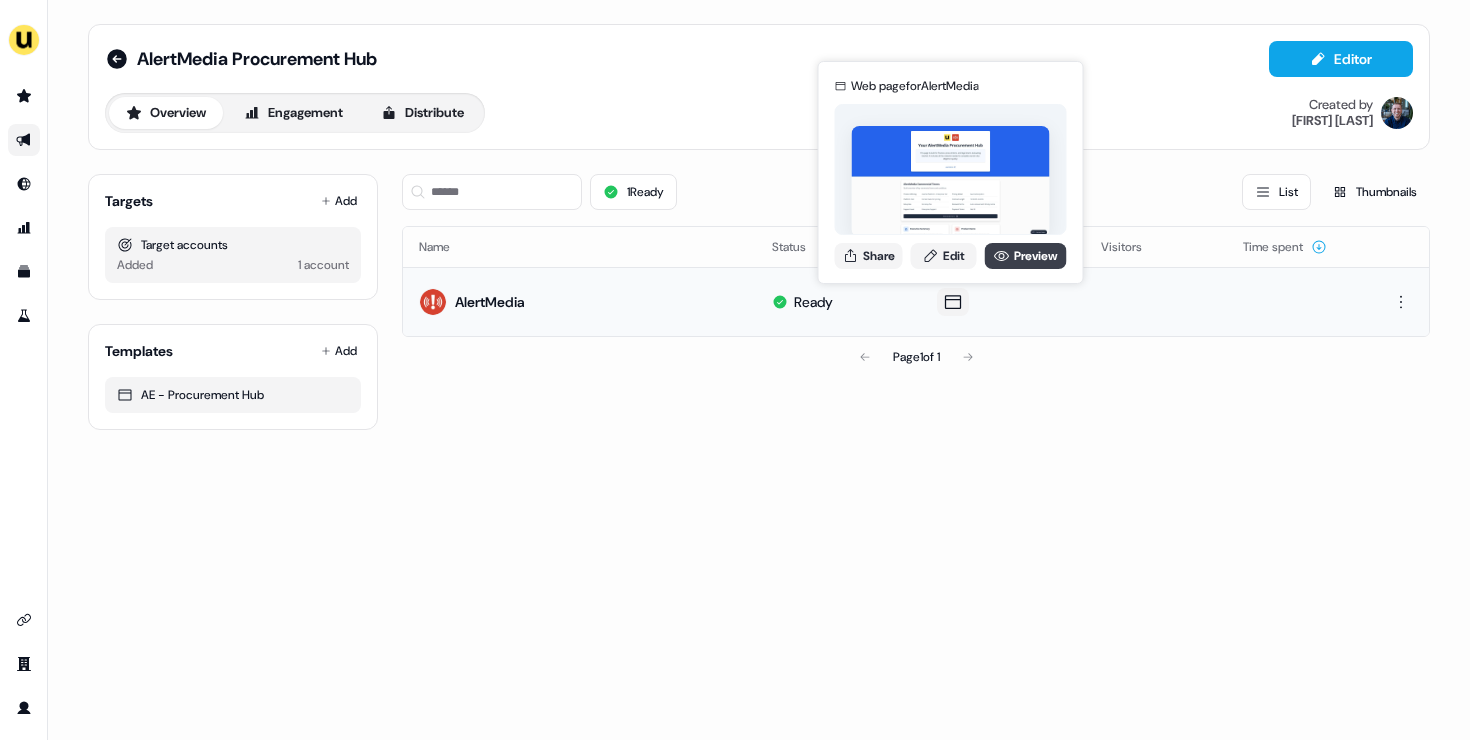 click 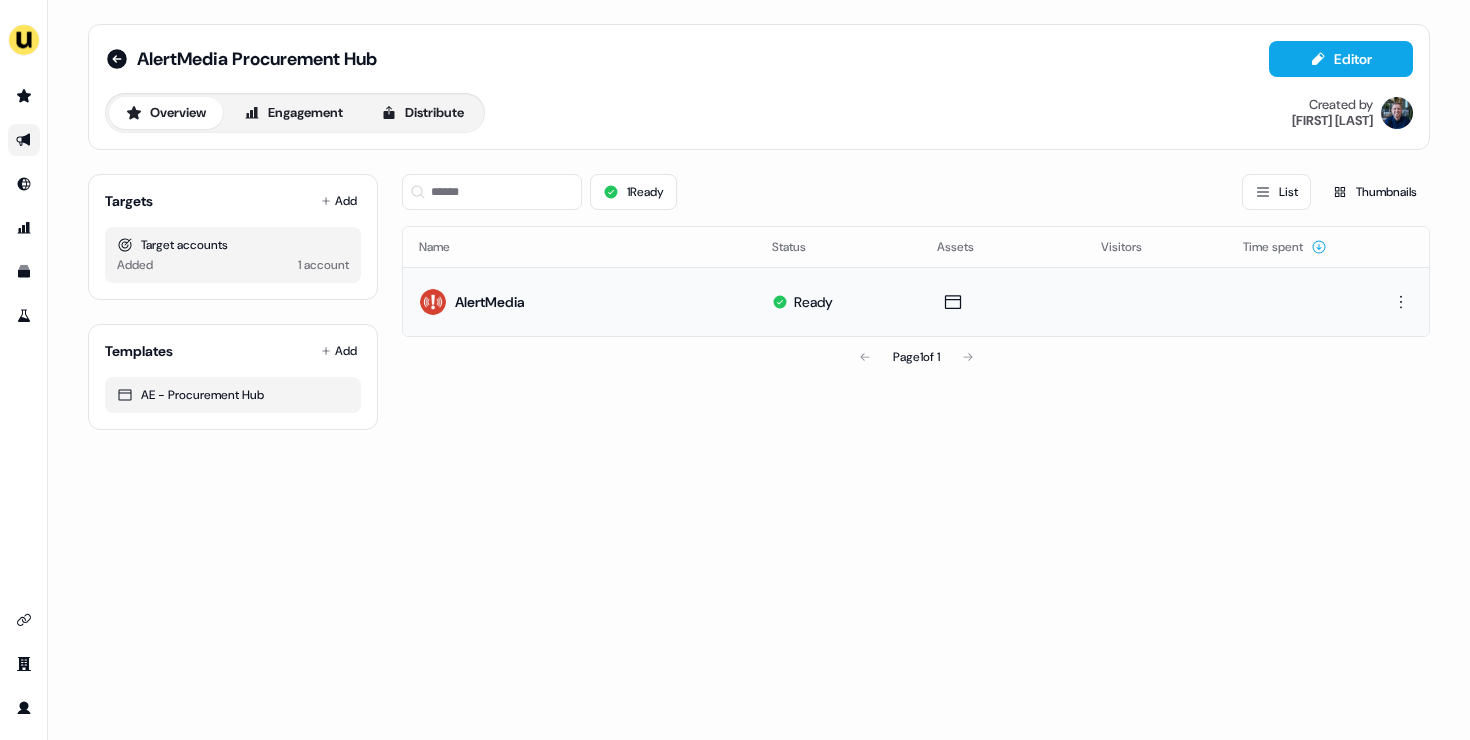 click on "AlertMedia Procurement Hub Editor Overview Engagement Distribute Created by James   Johnson Targets Add Target   accounts Added 1   account Templates Add AE - Procurement Hub 1  Ready List Thumbnails Name Status Assets Visitors Time spent AlertMedia Ready Page  1  of 1" at bounding box center [759, 227] 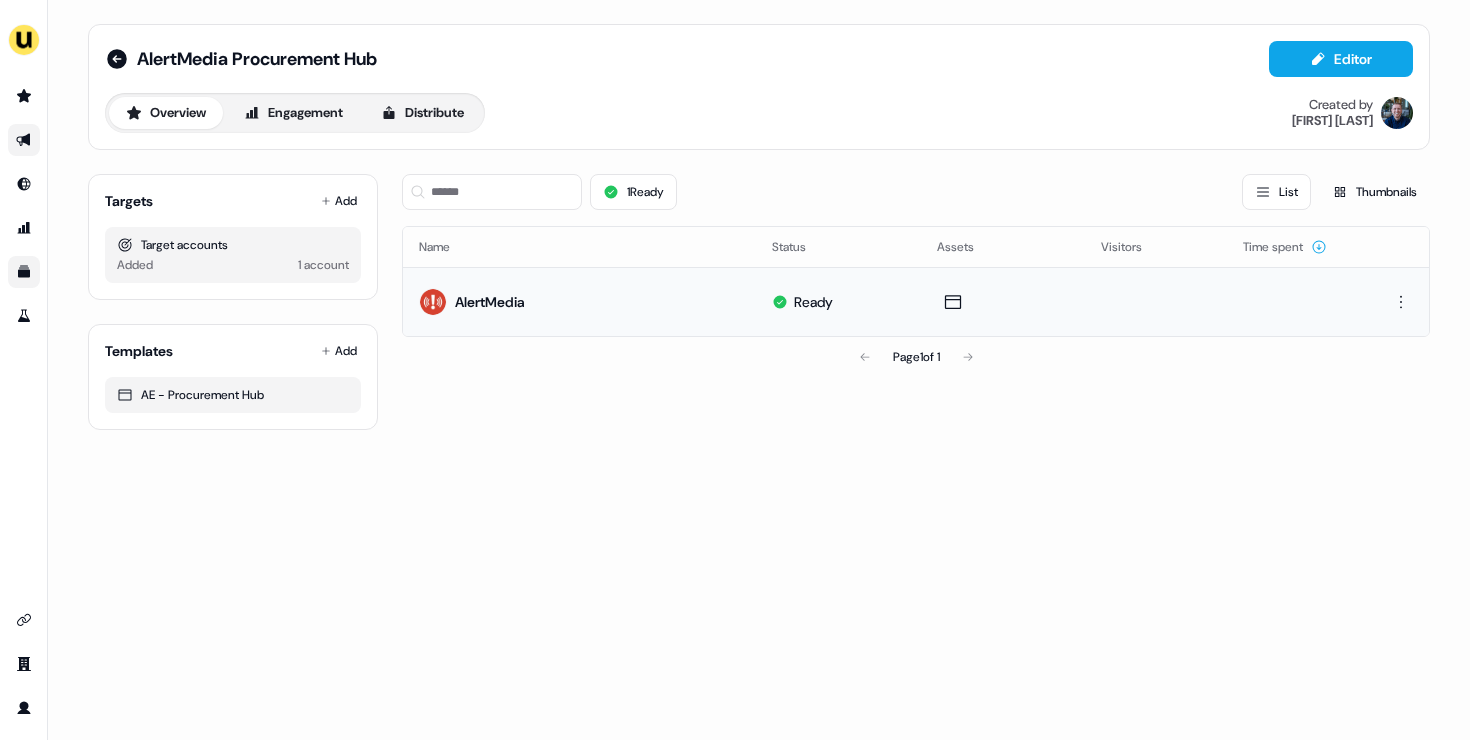 click 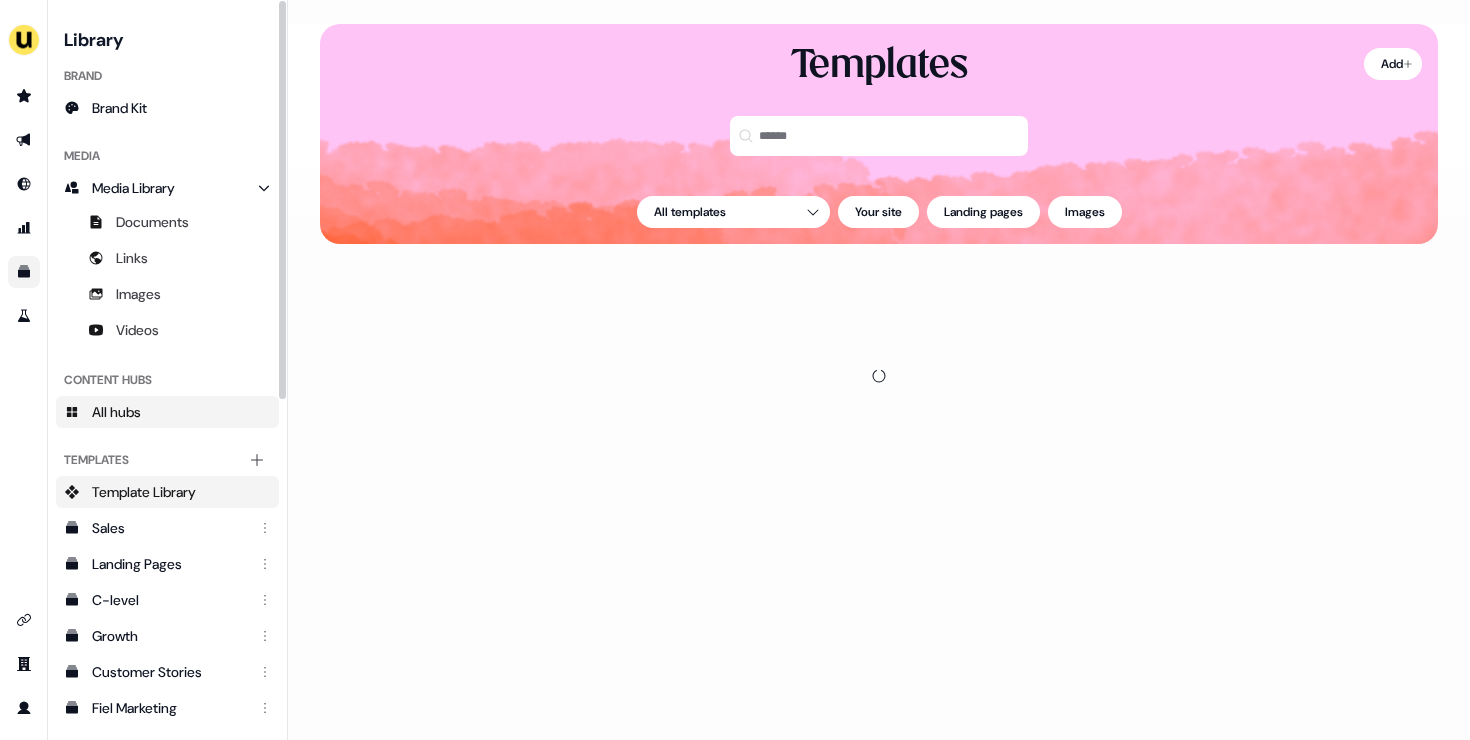 click on "All hubs" at bounding box center [167, 412] 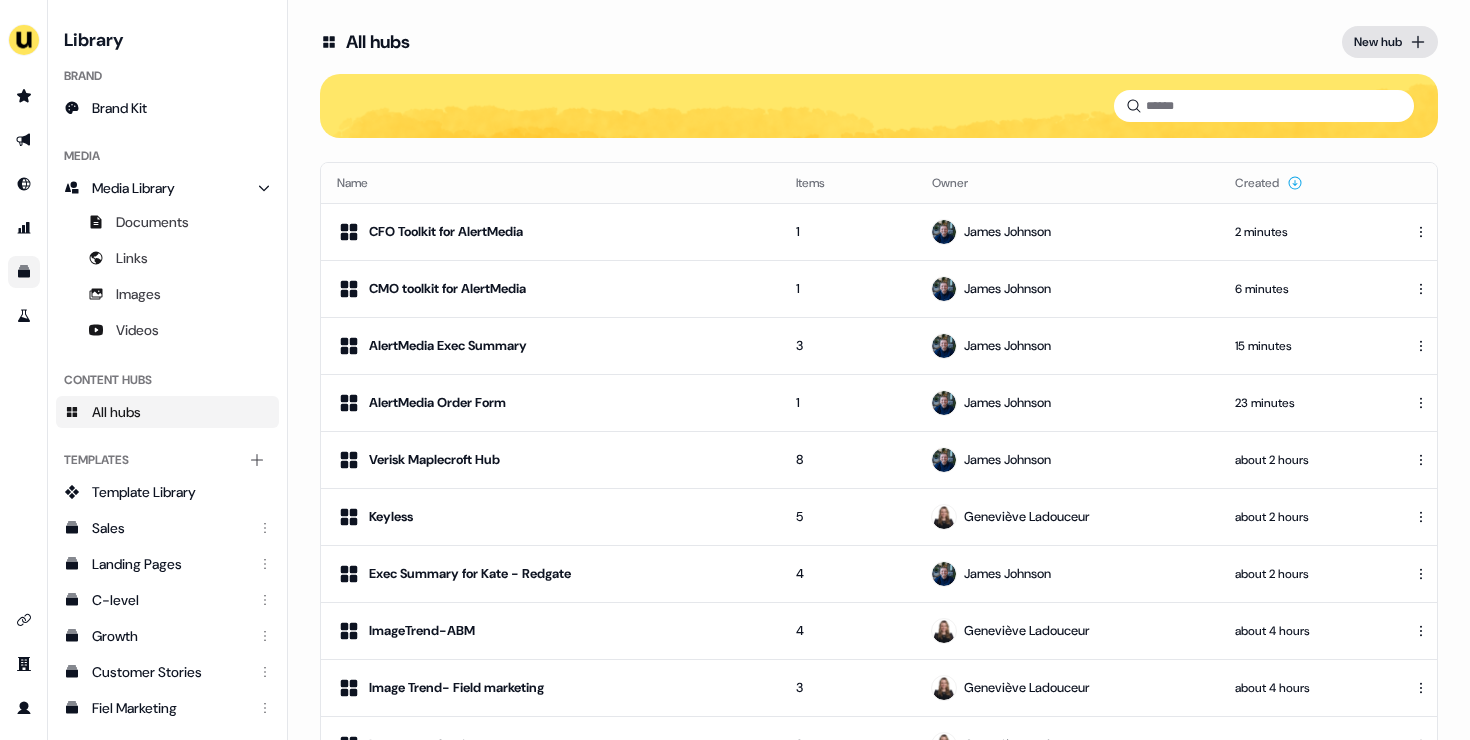 click on "New hub" at bounding box center [1378, 42] 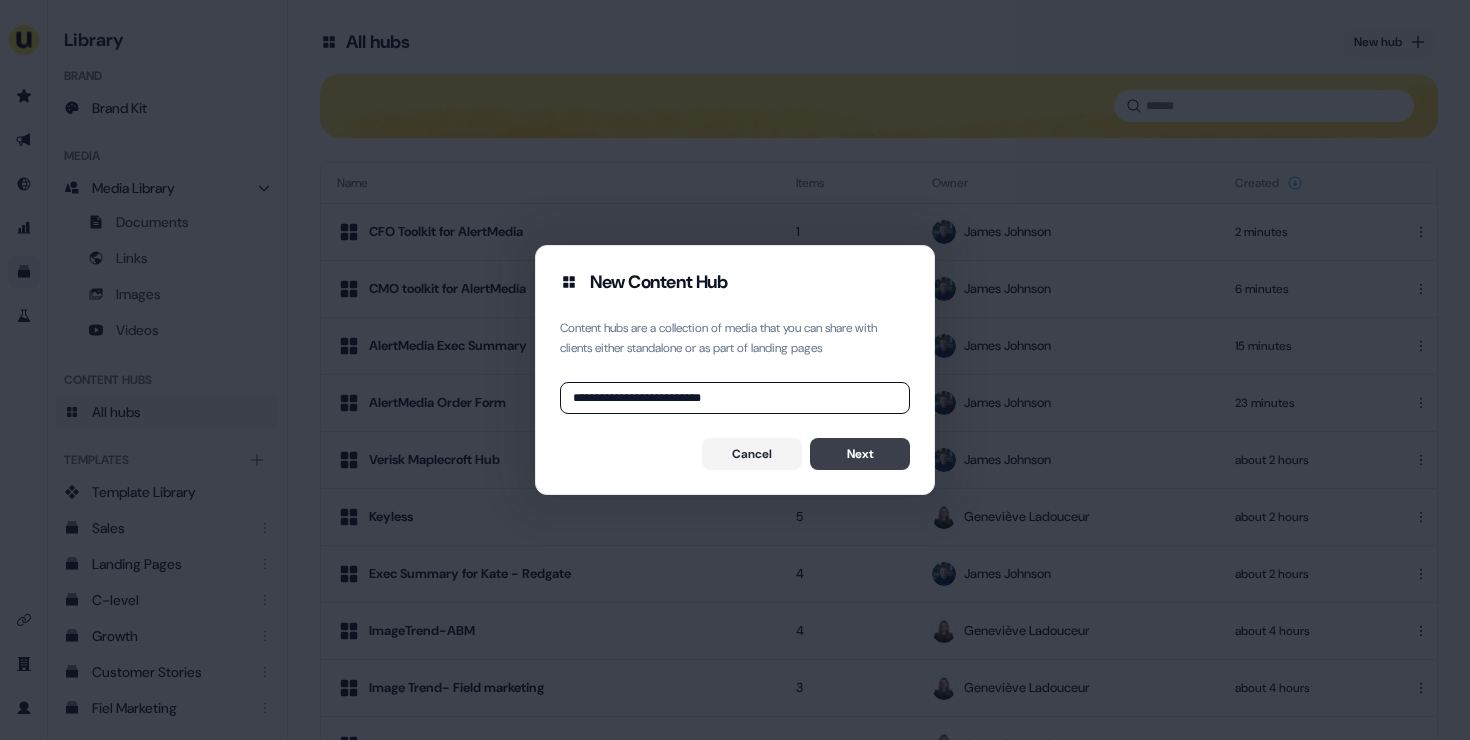 type on "**********" 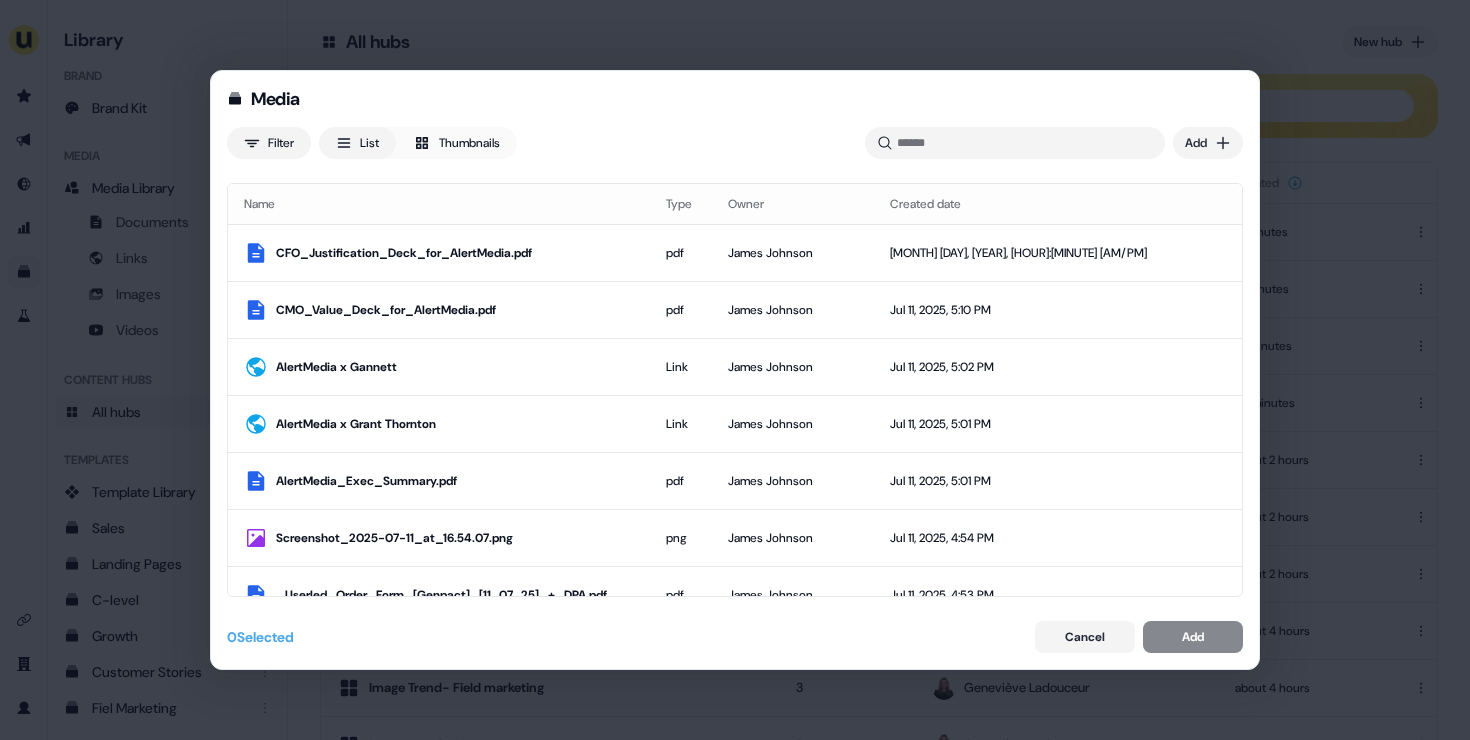 click on "Media Filter List Thumbnails Uploaded Add" at bounding box center [735, 123] 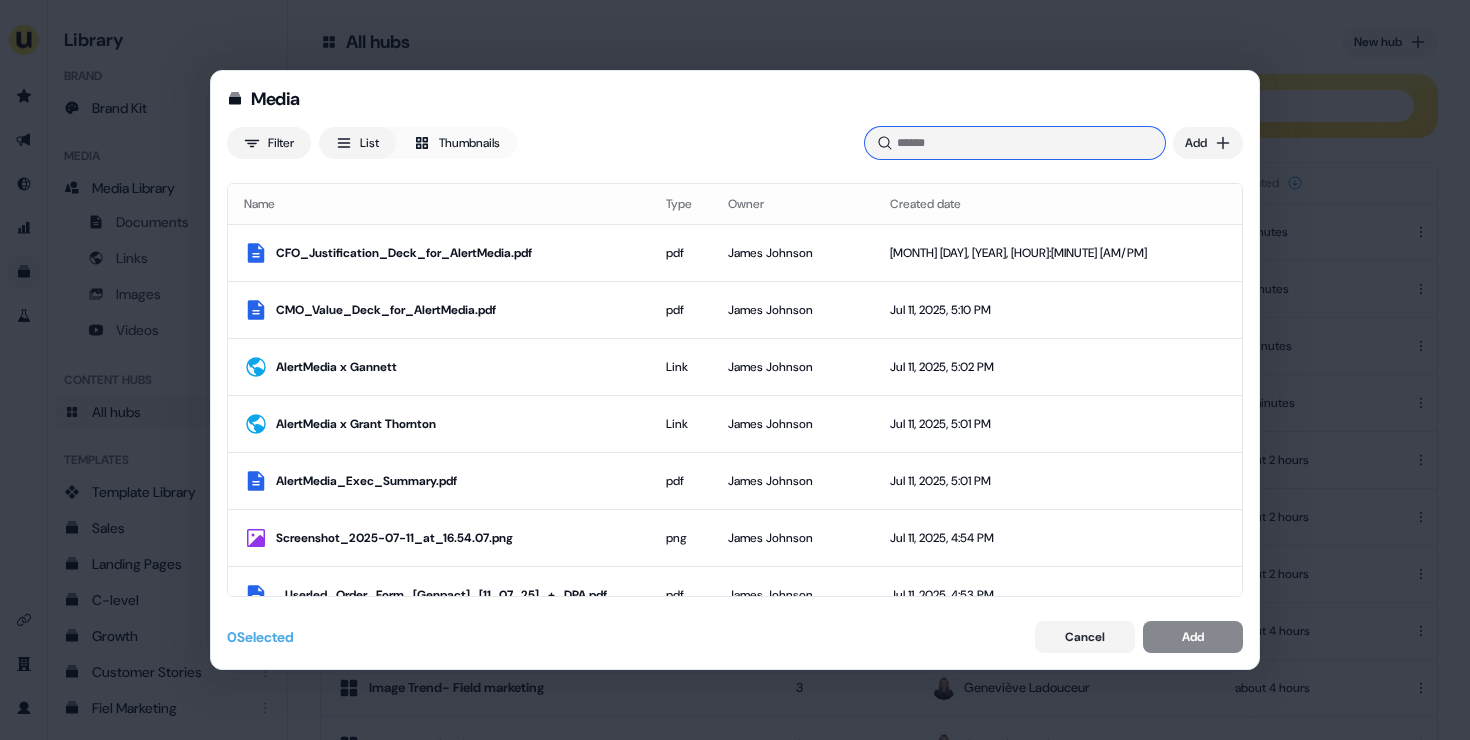 click at bounding box center [1015, 143] 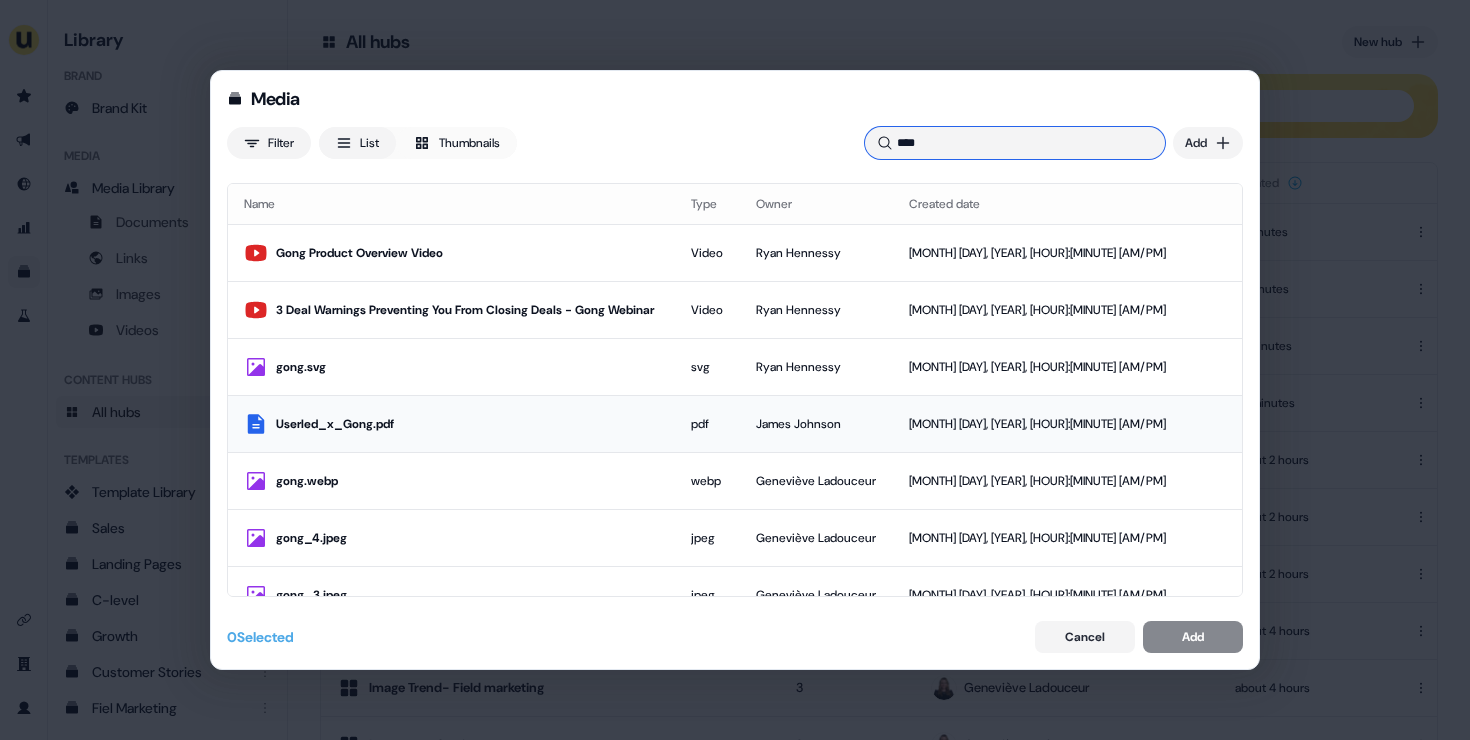 type on "****" 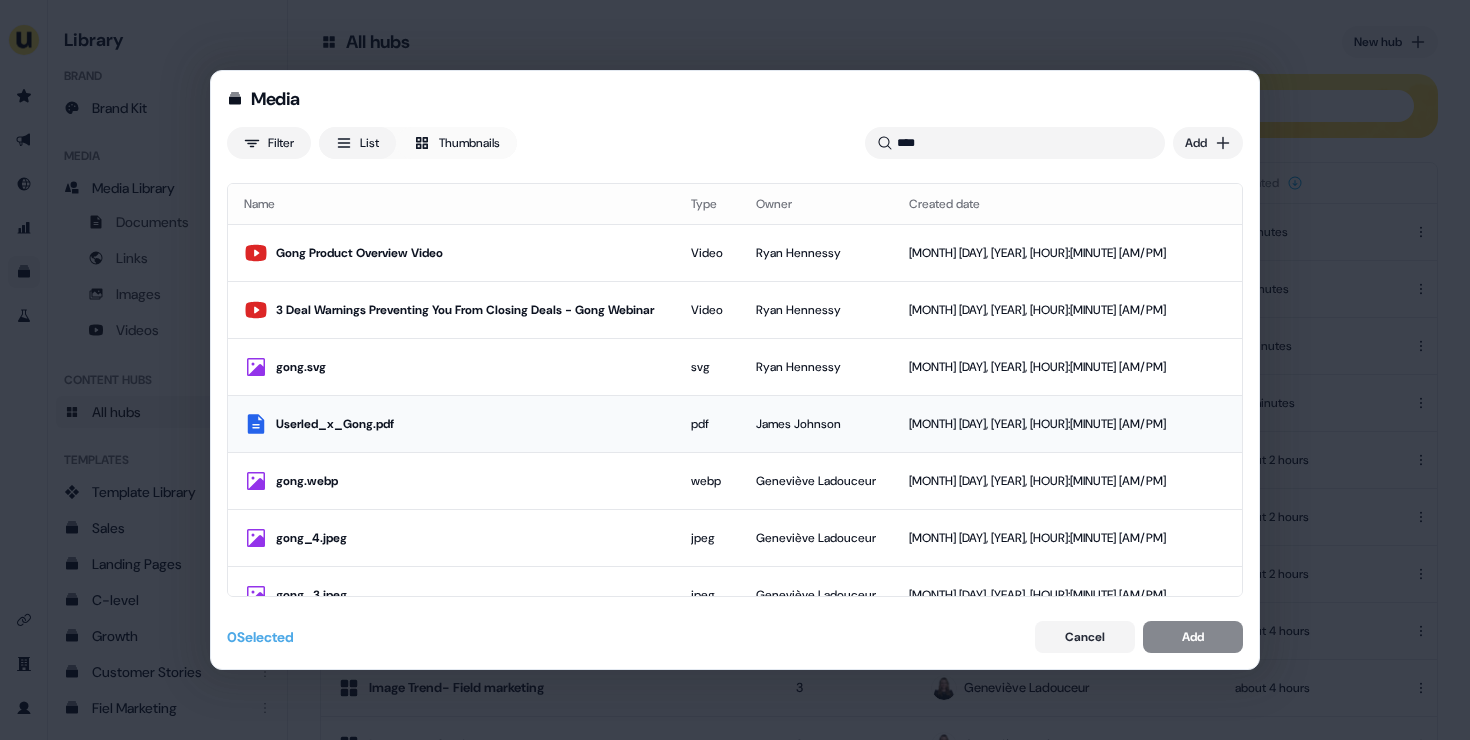 click on "Userled_x_Gong.pdf" at bounding box center (467, 424) 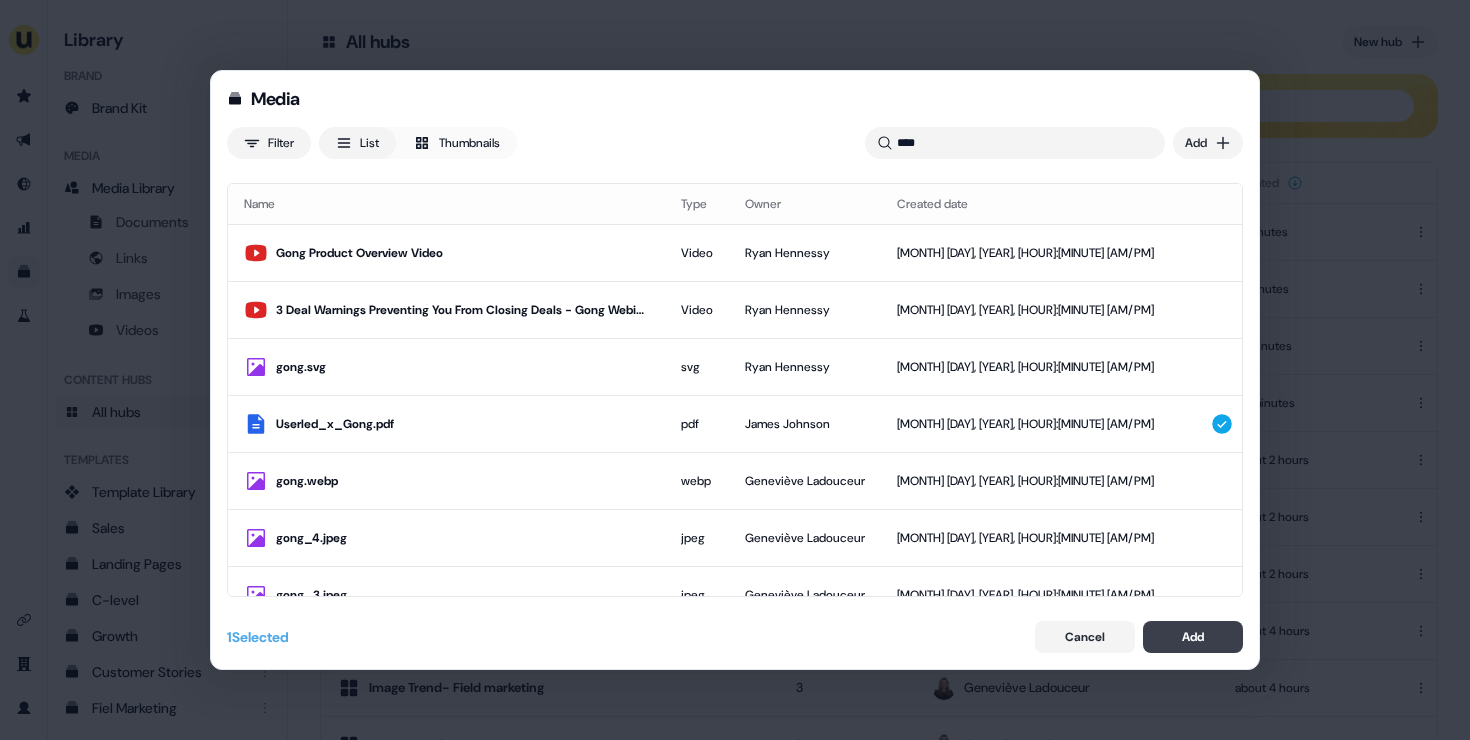 click on "Add" at bounding box center [1193, 637] 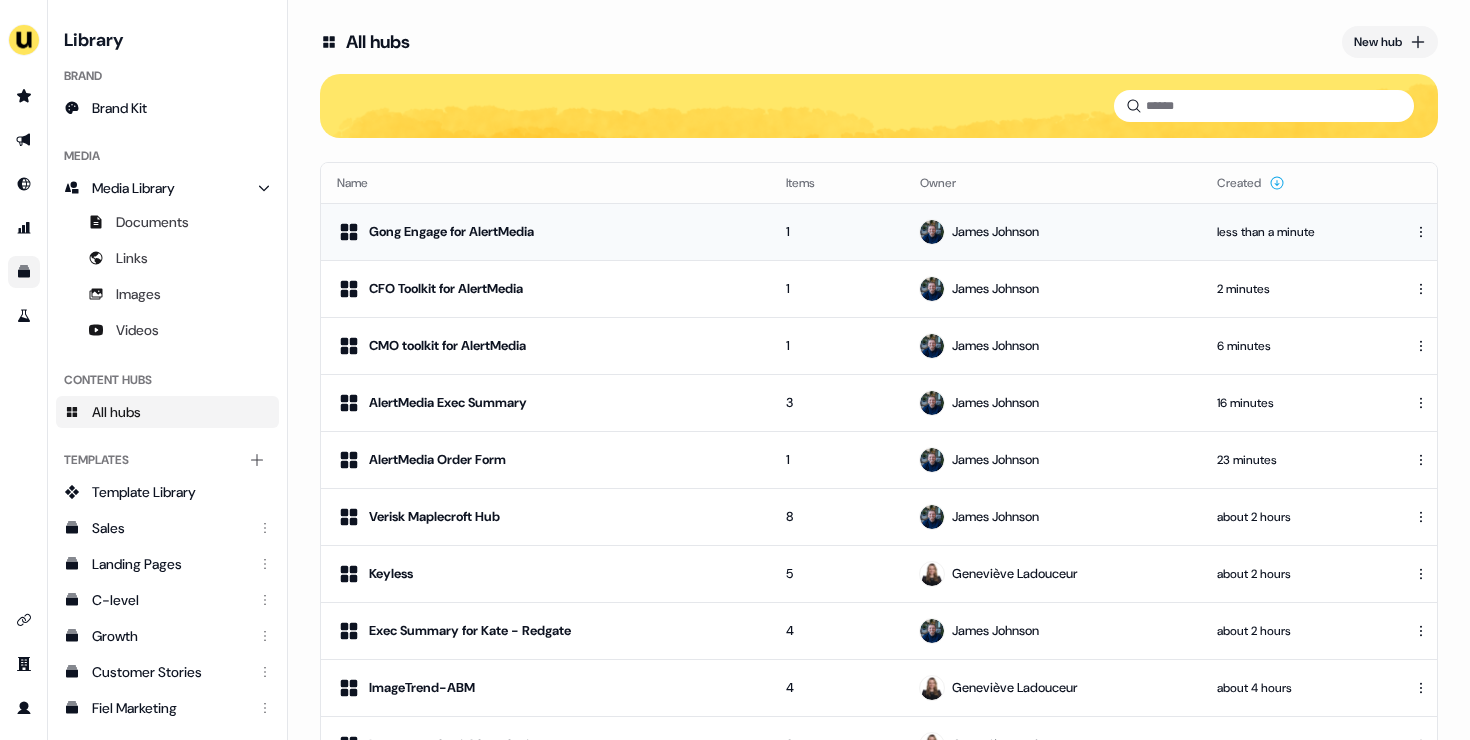 click on "Gong Engage for AlertMedia" at bounding box center [545, 232] 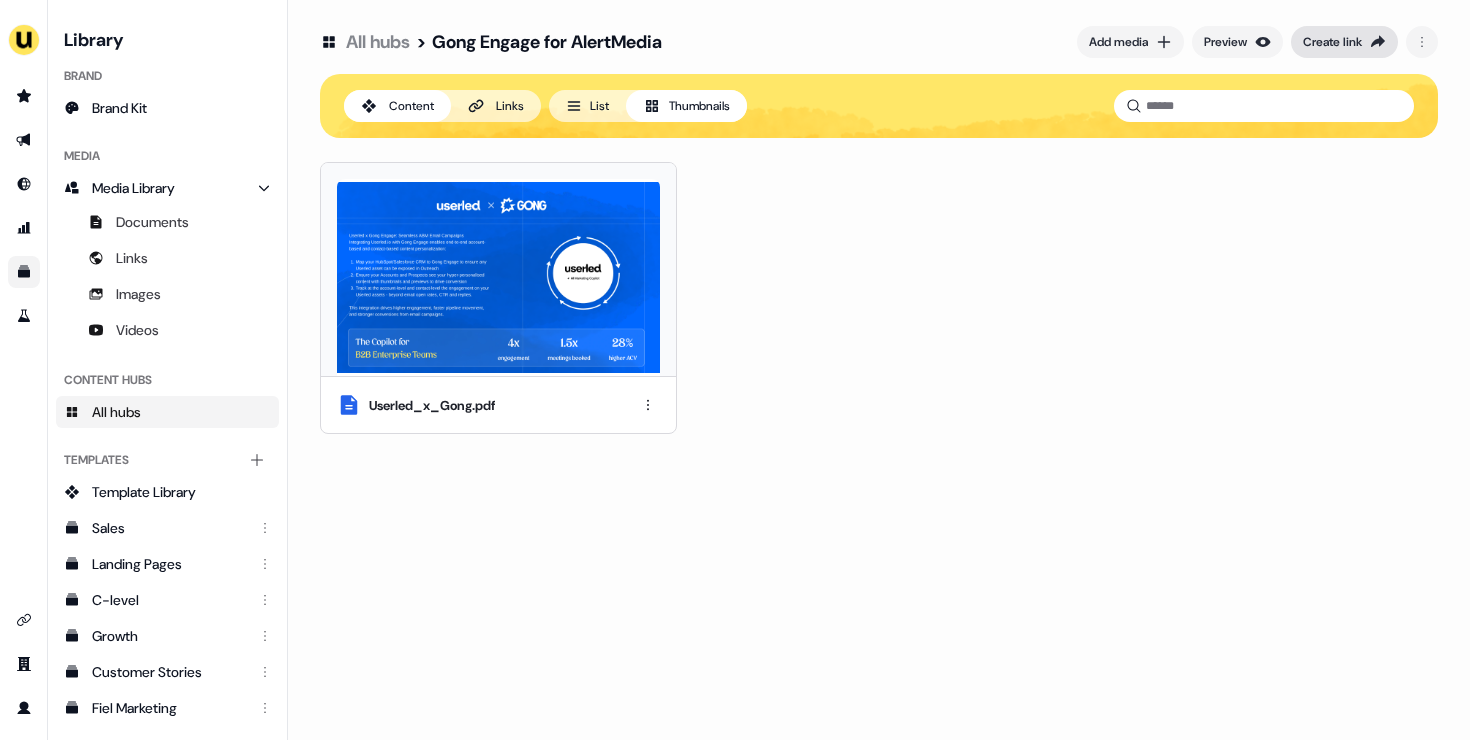 click on "Create link" at bounding box center (1332, 42) 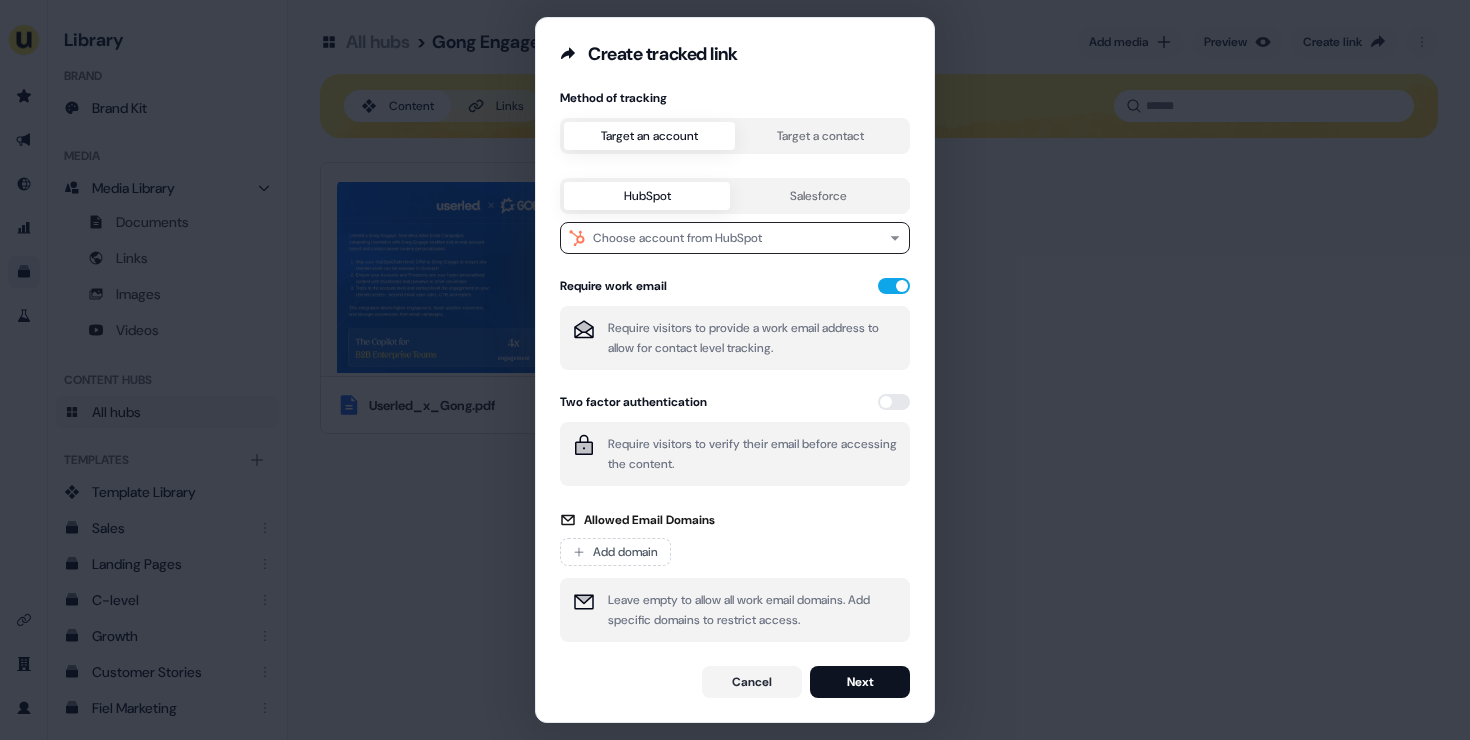 click on "Create tracked link Method of tracking Target an account Target a contact HubSpot Salesforce Choose account from HubSpot Require work email Require visitors to provide a work email address to allow for contact level tracking. Two factor authentication Require visitors to verify their email before accessing the content. Allowed Email Domains Add domain Leave empty to allow all work email domains. Add specific domains to restrict access. Cancel Next" at bounding box center [735, 370] 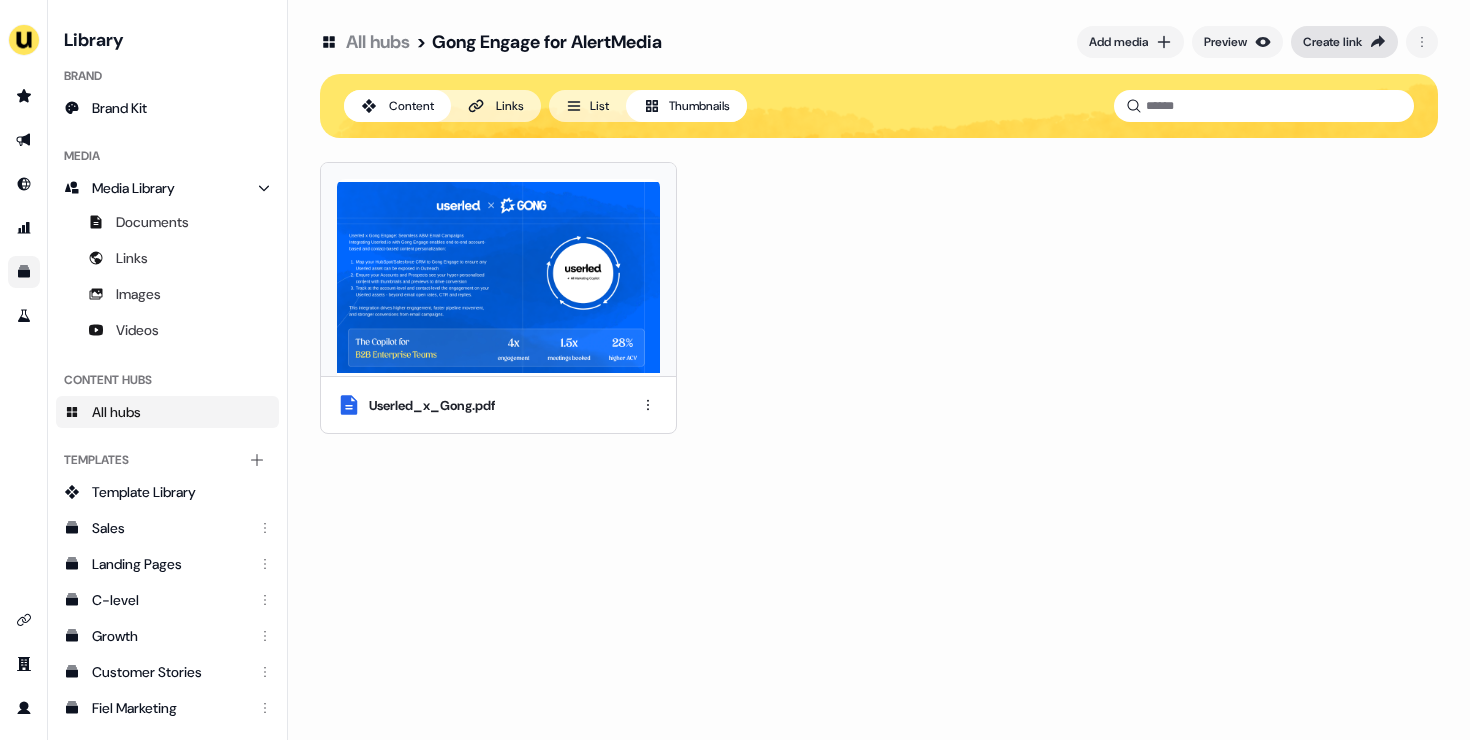click on "Create link" at bounding box center (1332, 42) 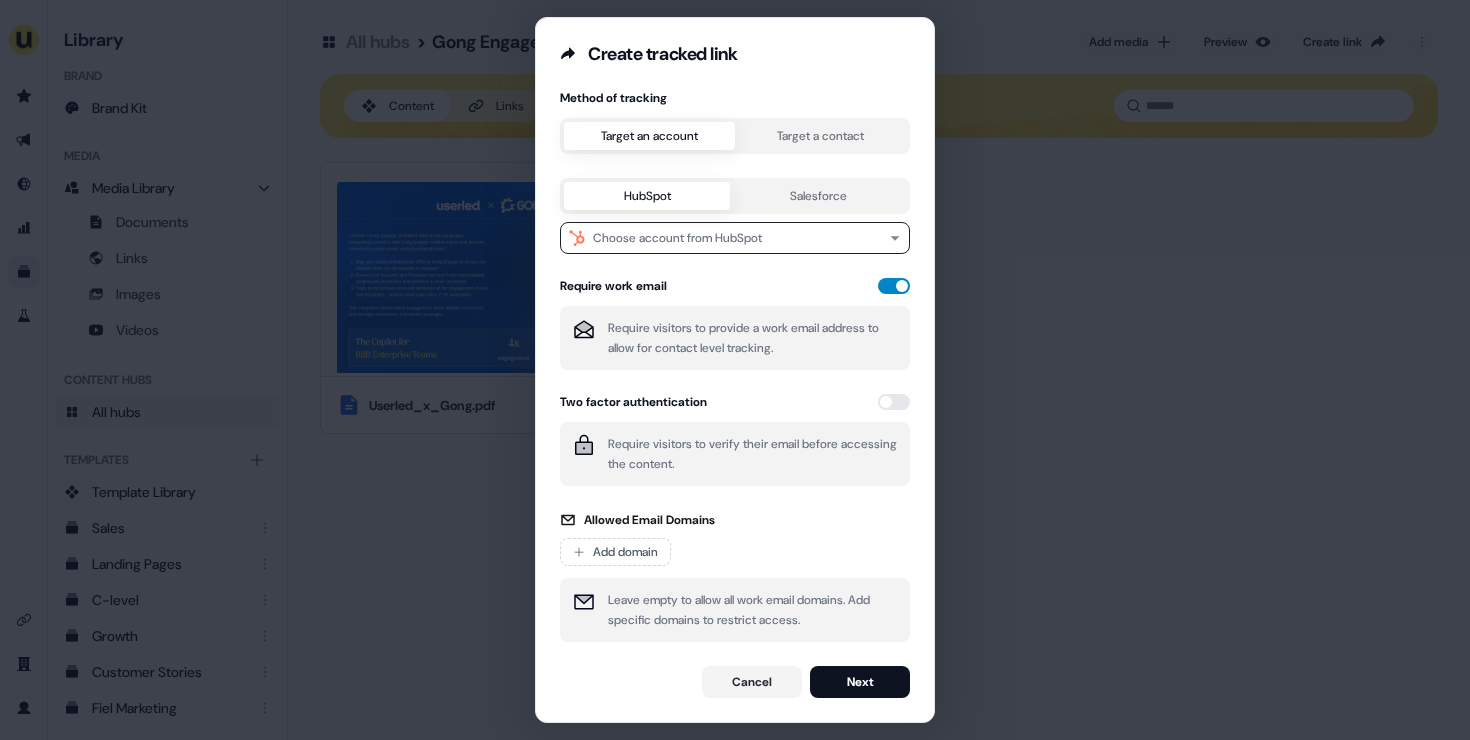 click at bounding box center (894, 286) 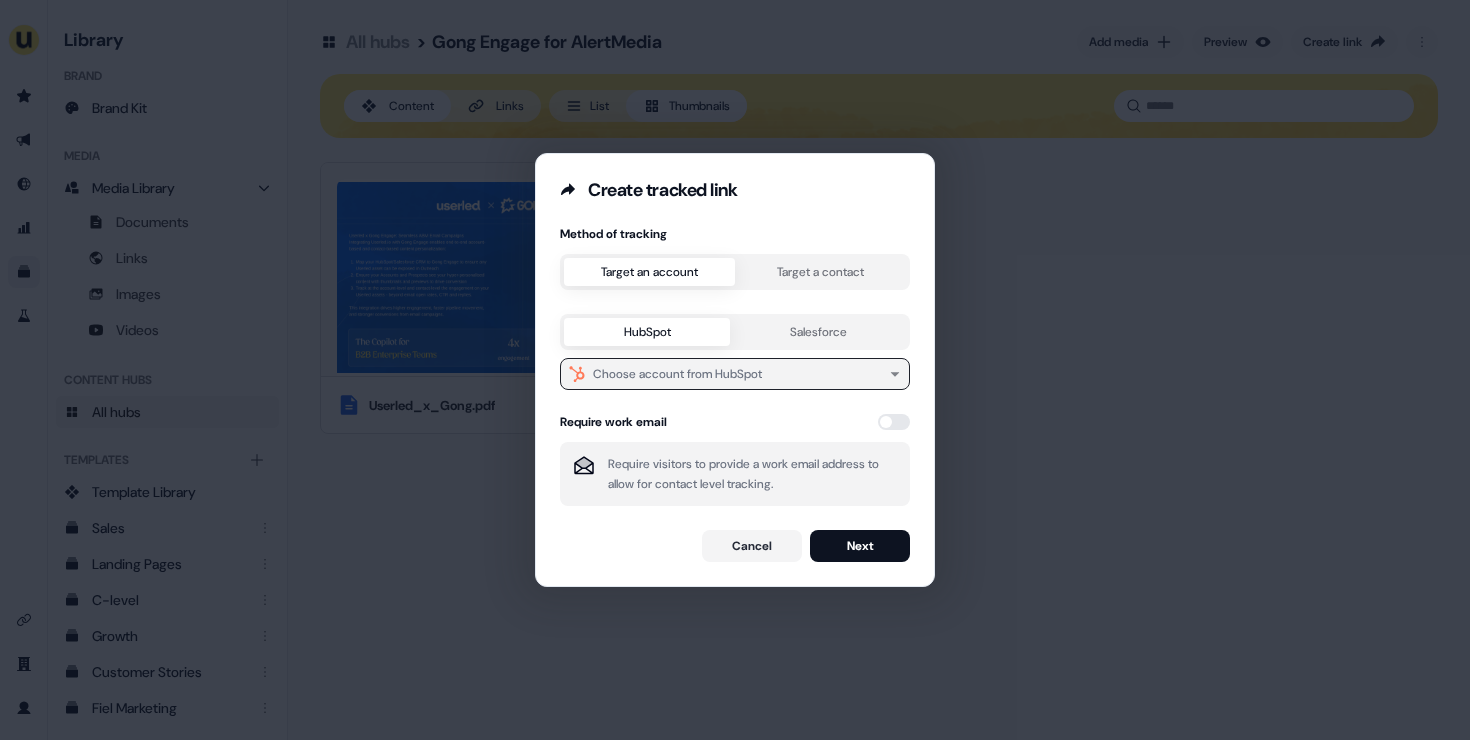 click on "Choose account from HubSpot" at bounding box center [677, 374] 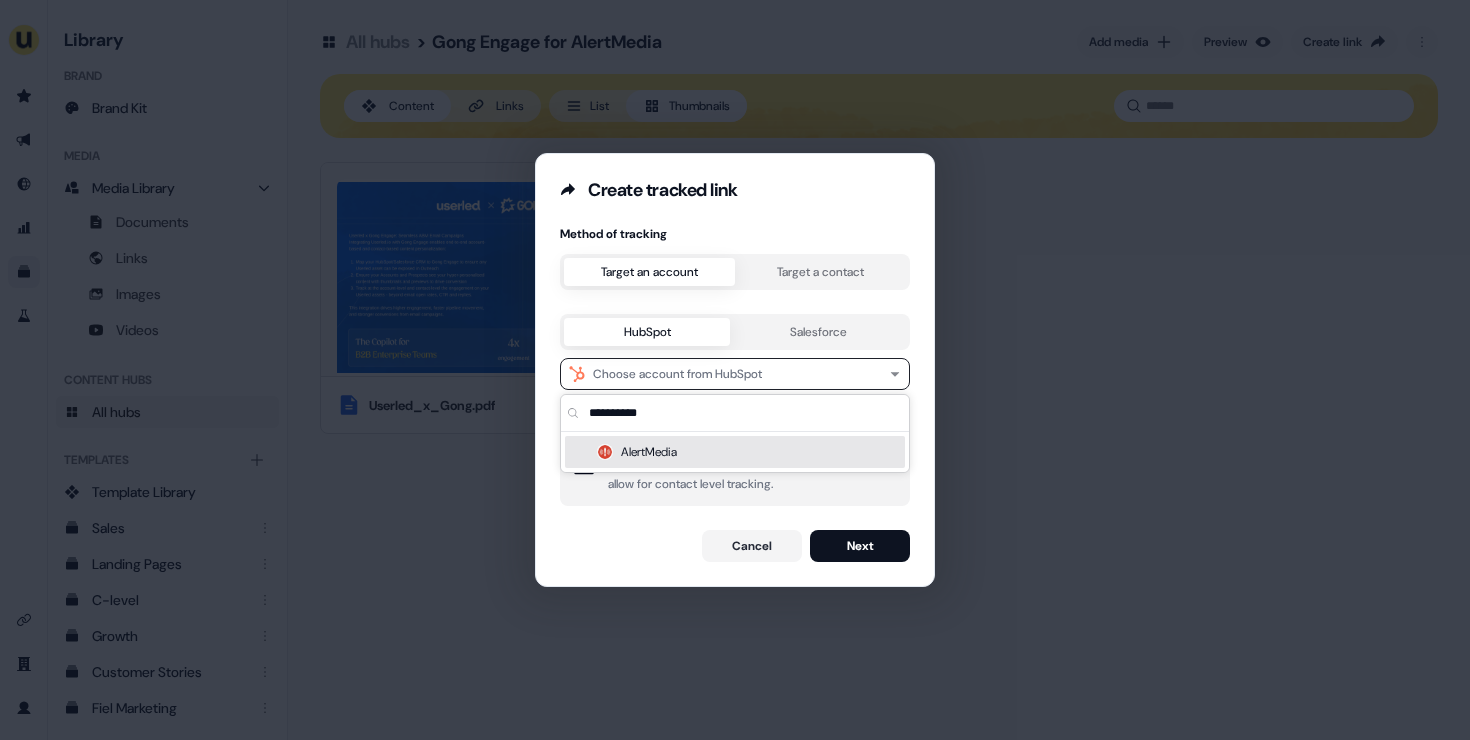 type on "**********" 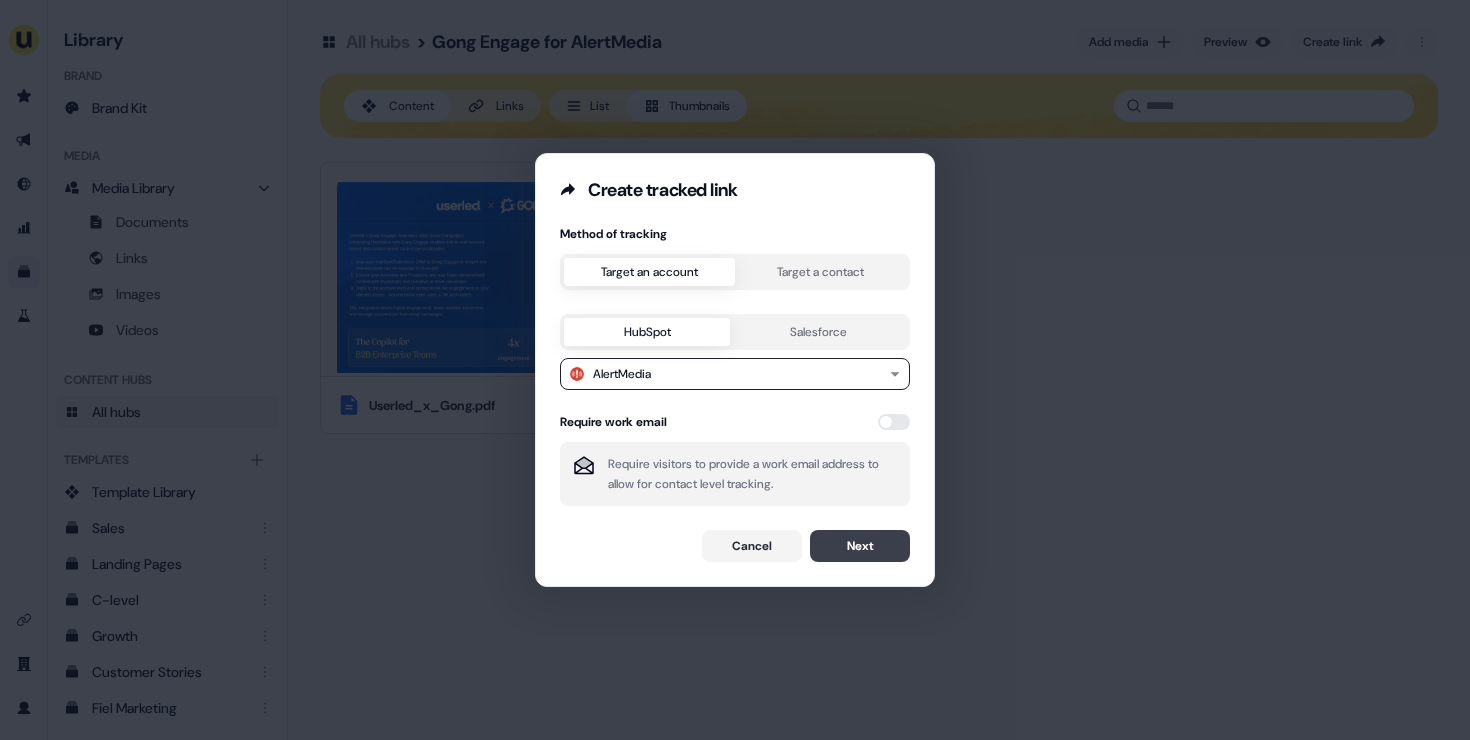 click on "Next" at bounding box center [860, 546] 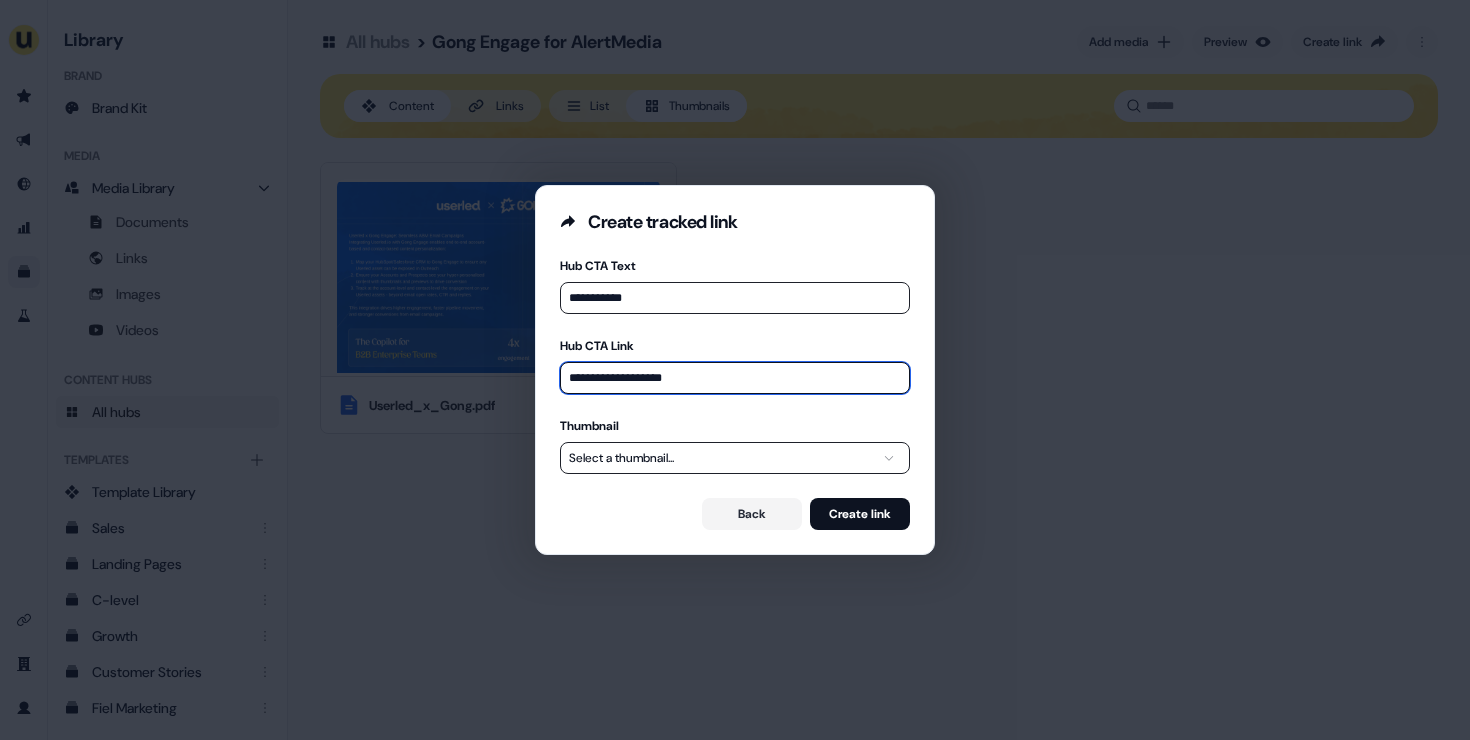 click on "**********" at bounding box center [735, 378] 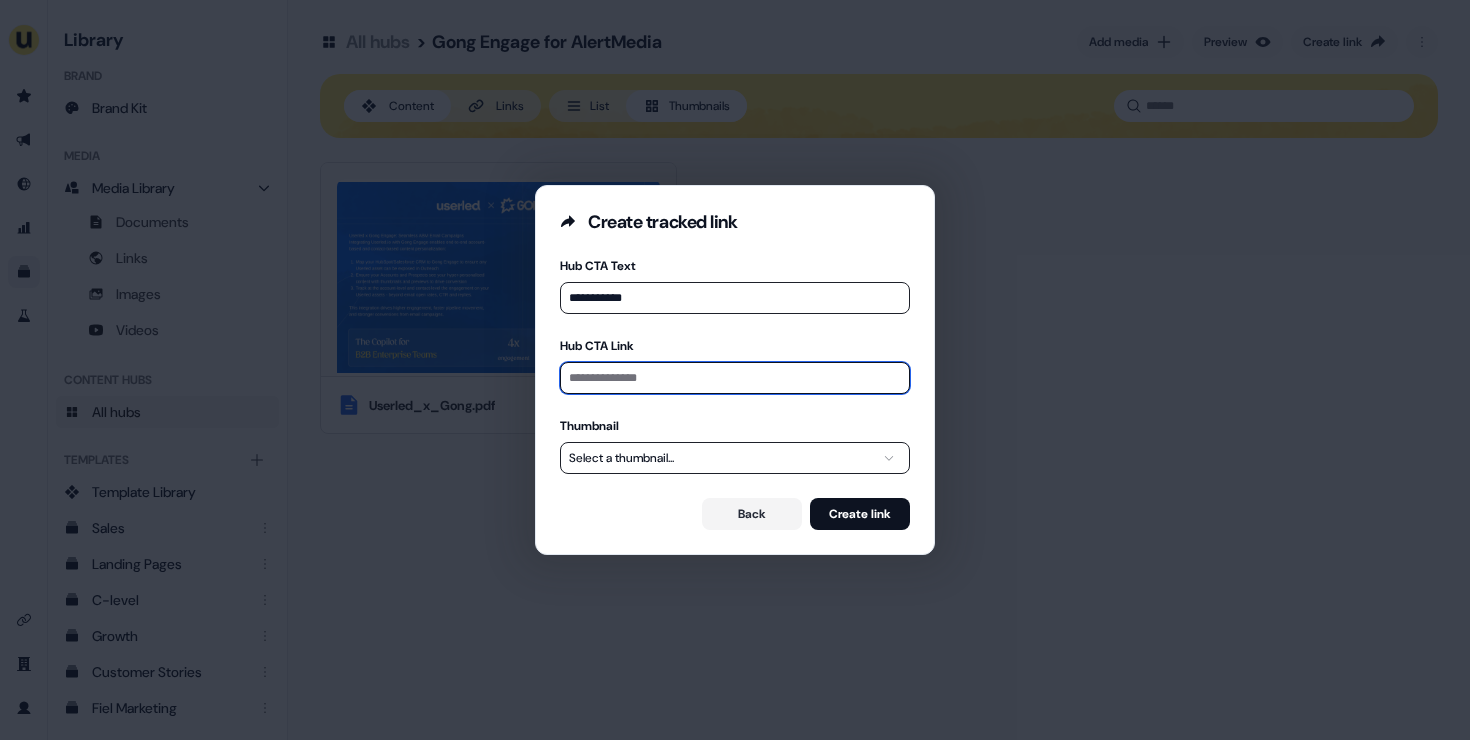 paste on "**********" 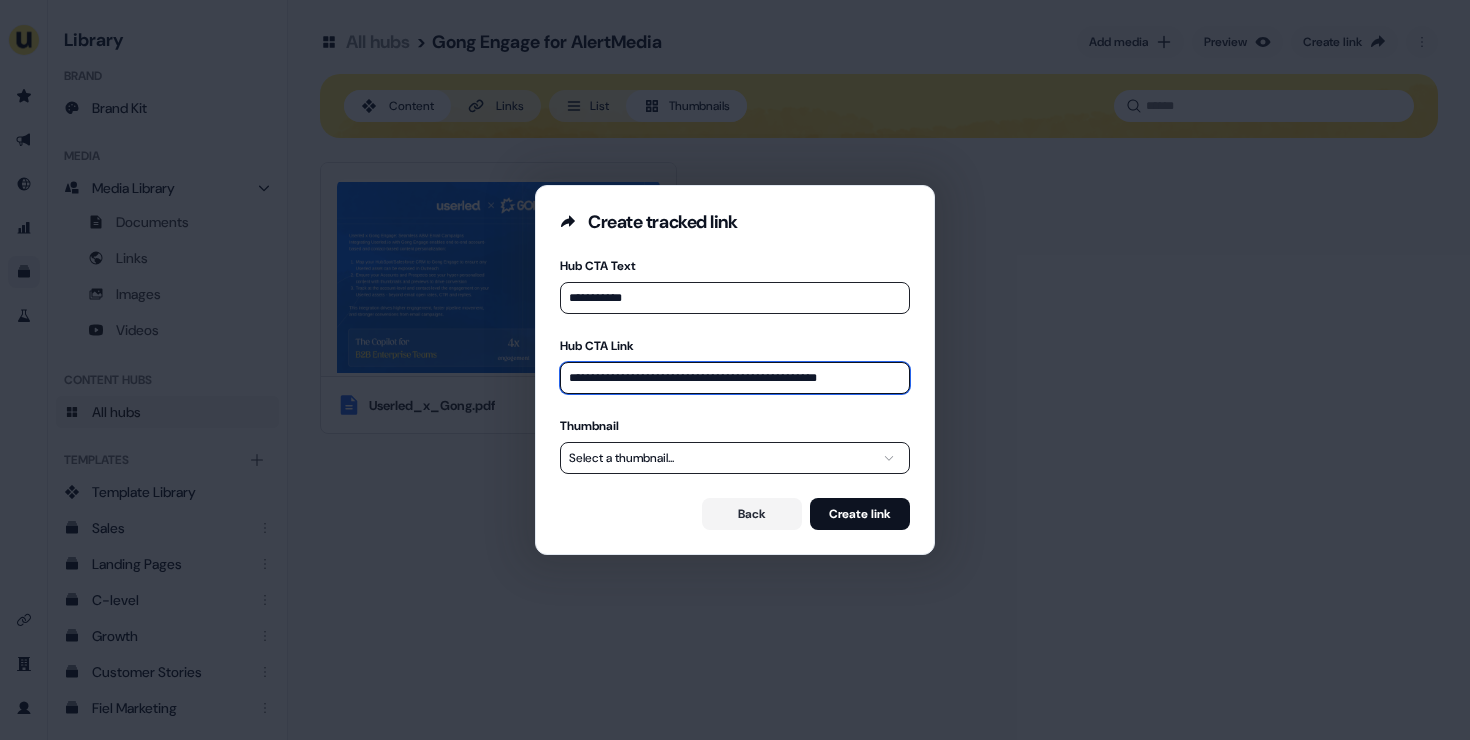 type on "**********" 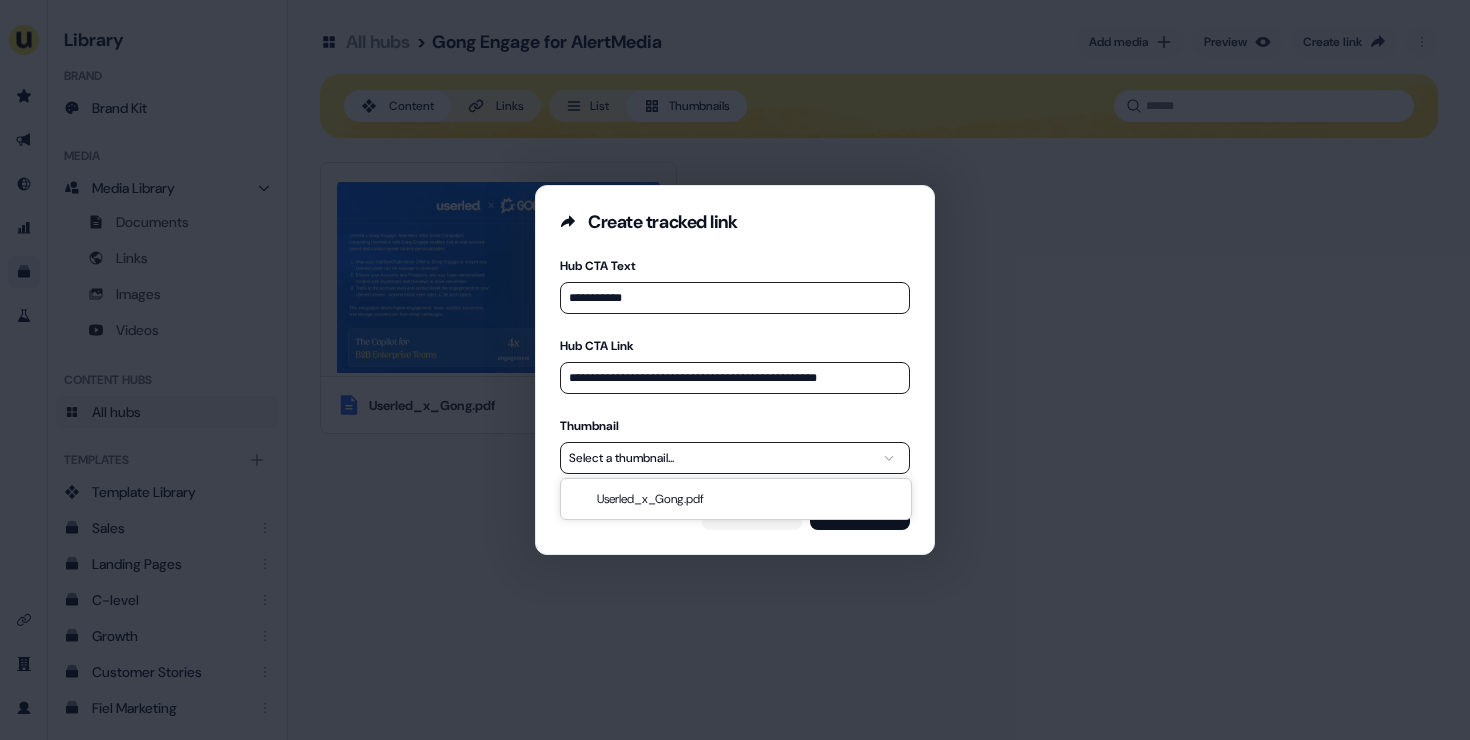 click on "**********" at bounding box center (735, 370) 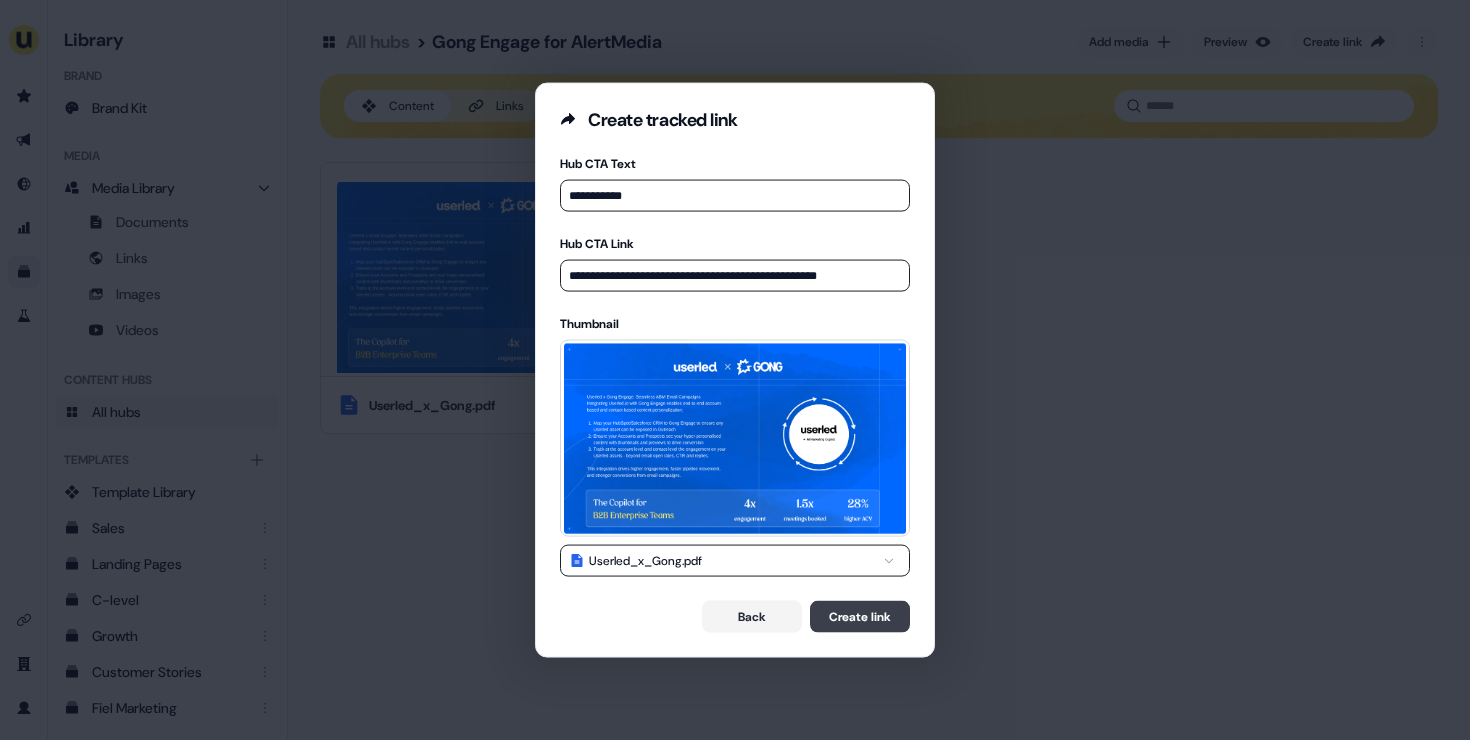 click on "Create link" at bounding box center [860, 616] 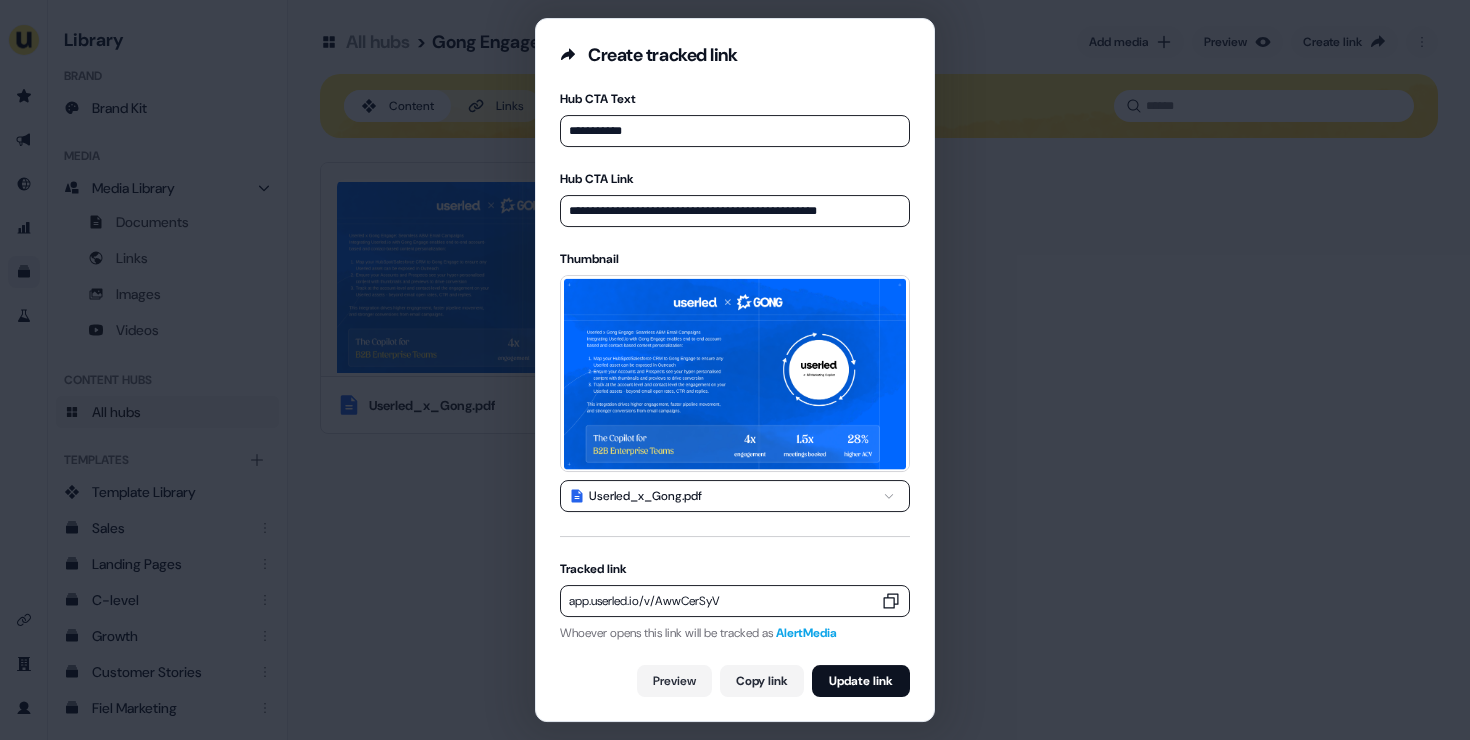 click 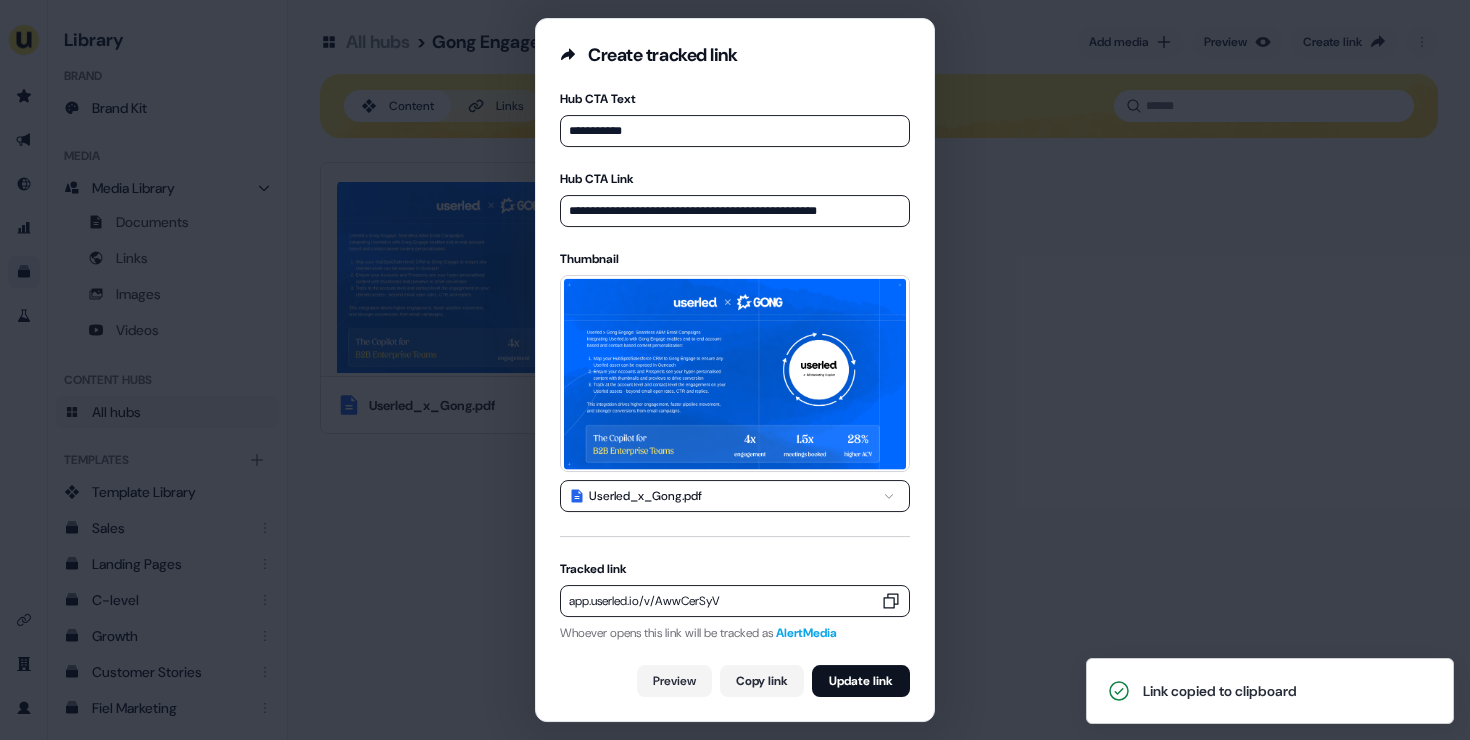 click on "**********" at bounding box center [735, 370] 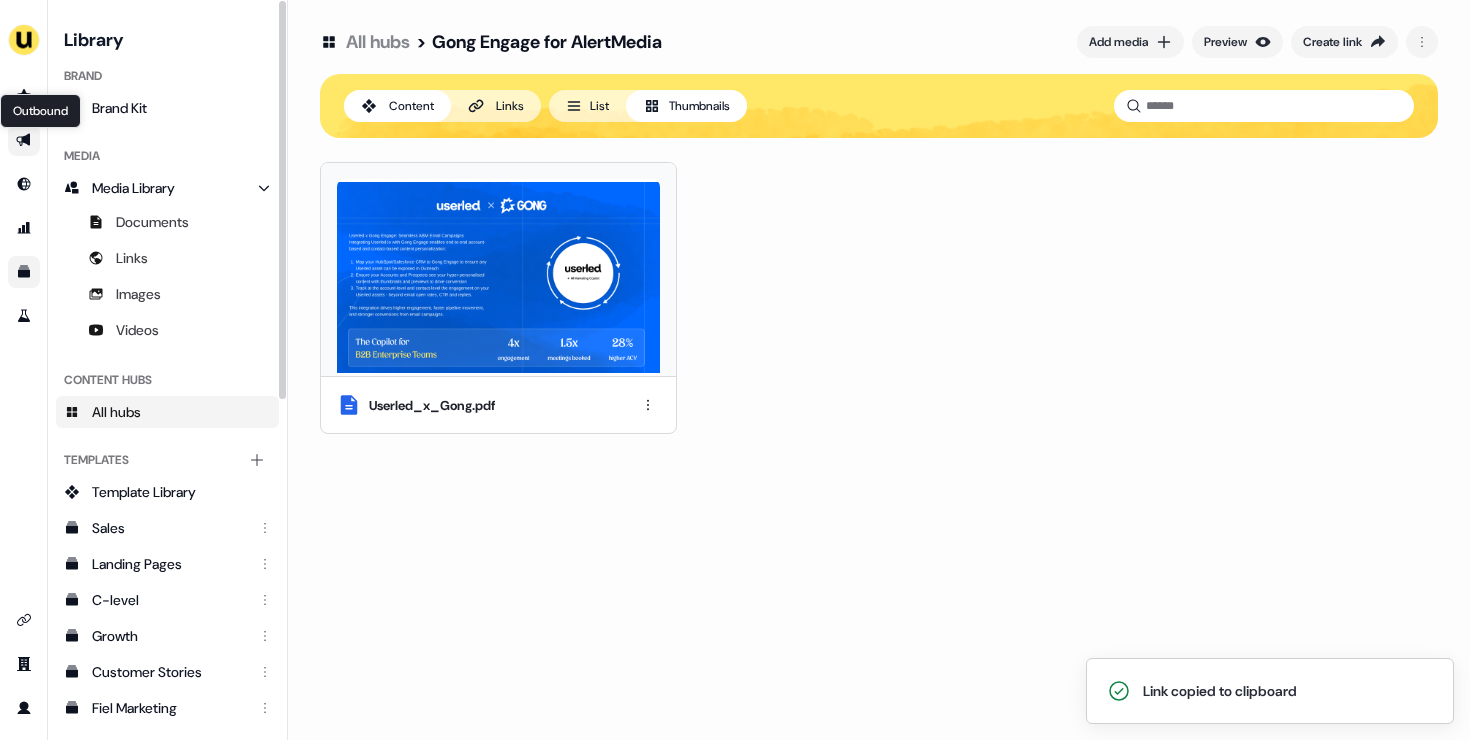 click 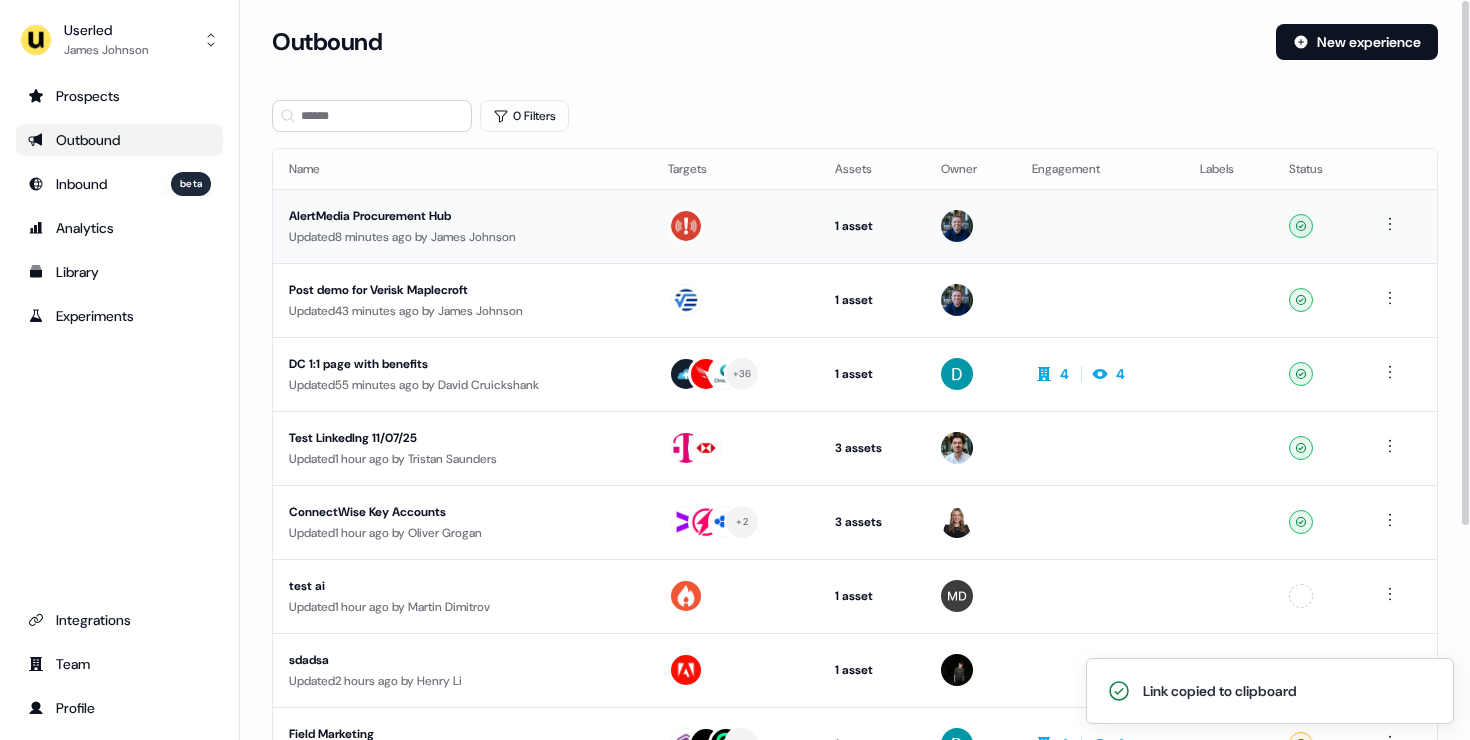 click on "AlertMedia Procurement Hub" at bounding box center (462, 216) 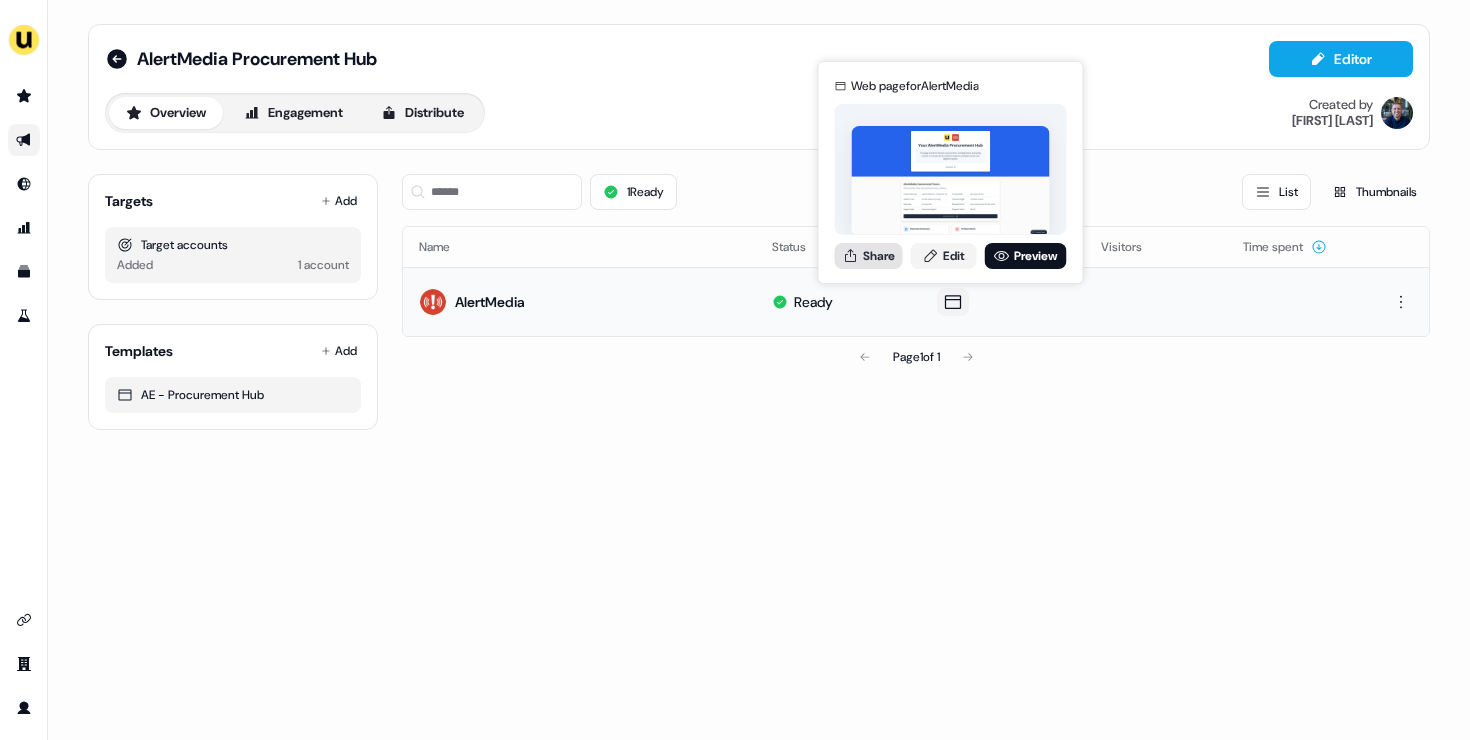 click on "Share" at bounding box center [869, 256] 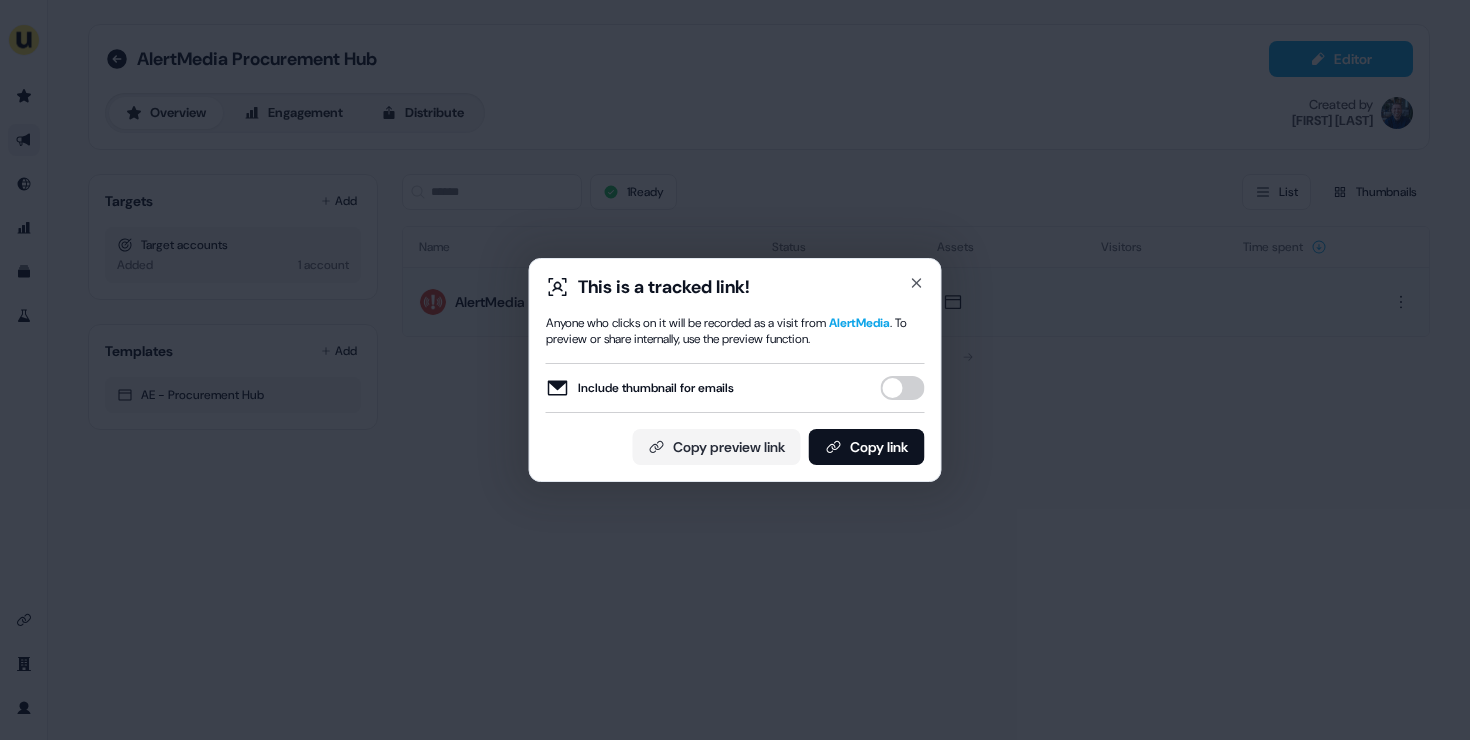 click on "Include thumbnail for emails" at bounding box center [903, 388] 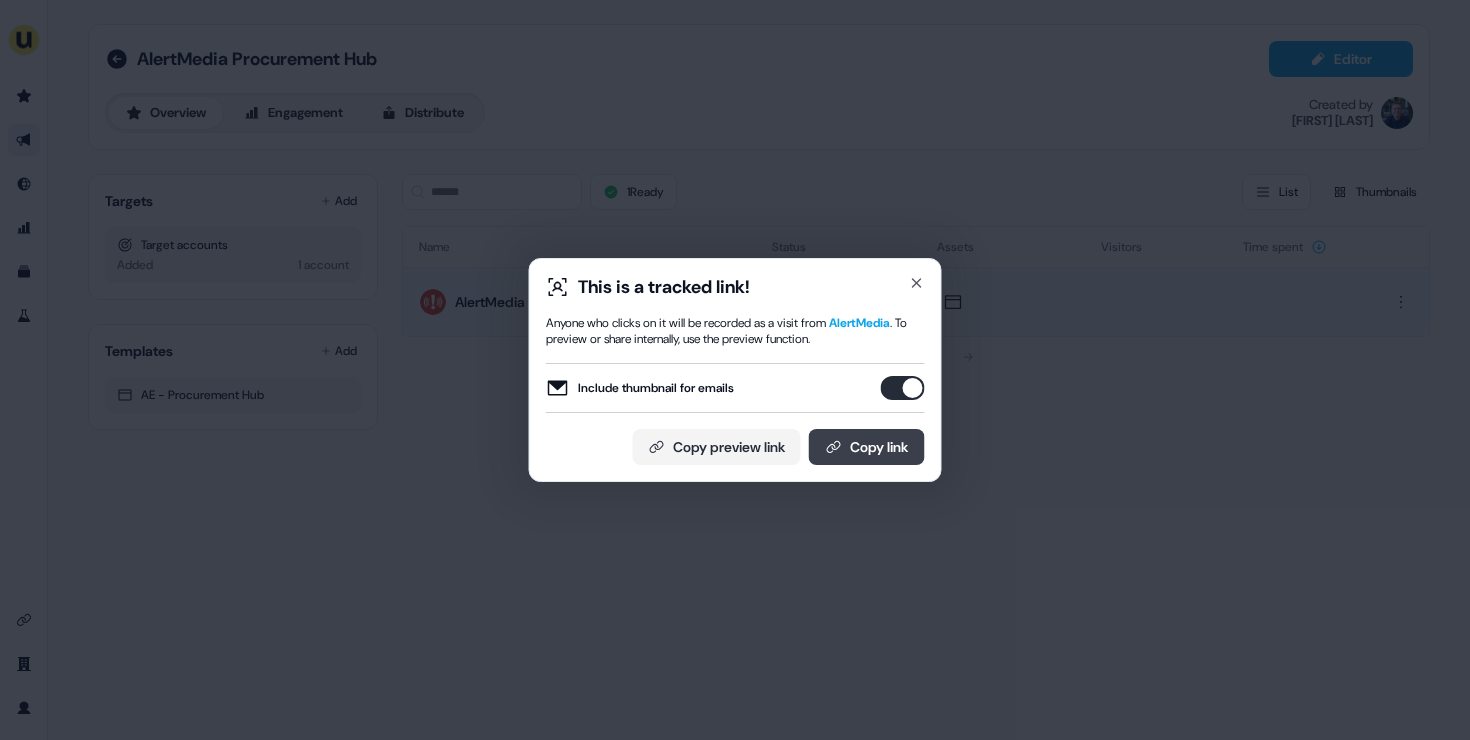click on "Copy link" at bounding box center [867, 447] 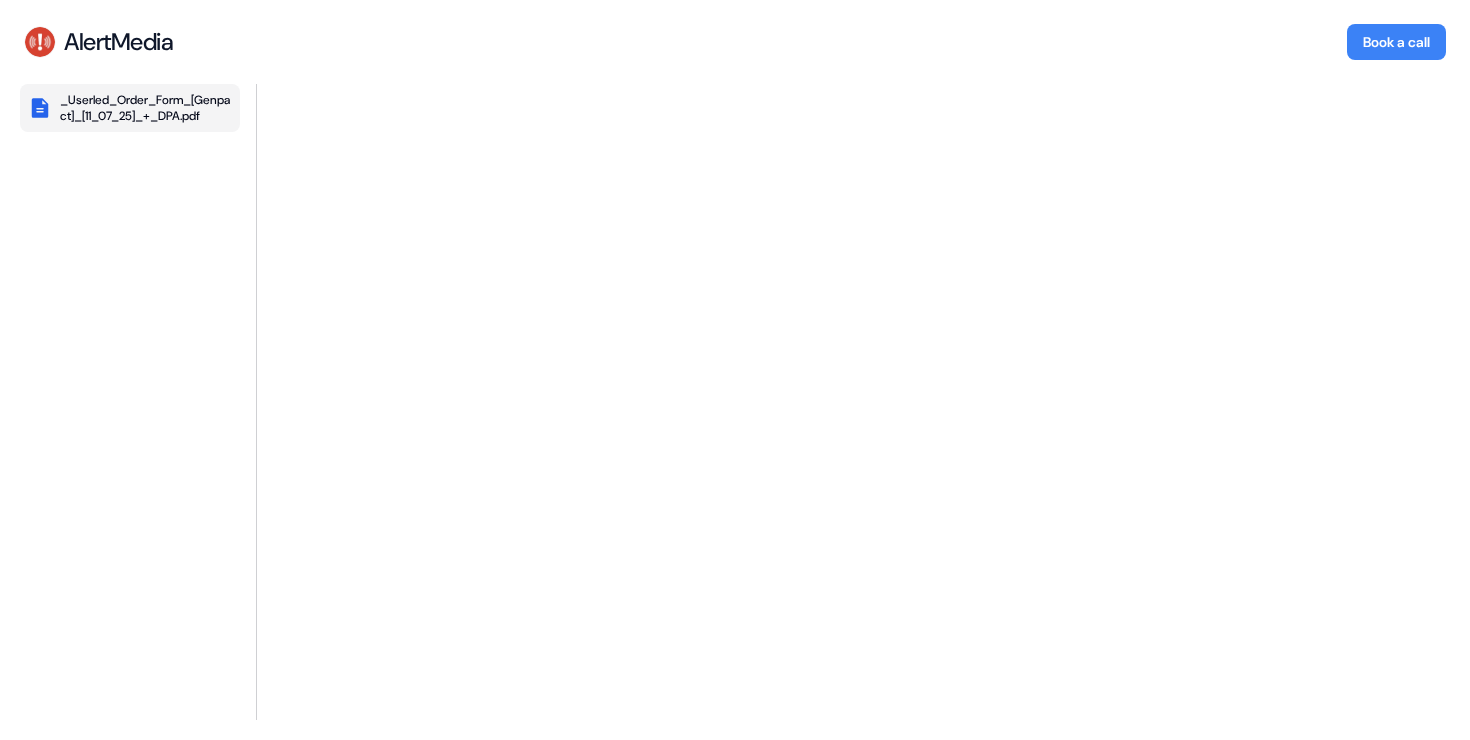 scroll, scrollTop: 0, scrollLeft: 0, axis: both 